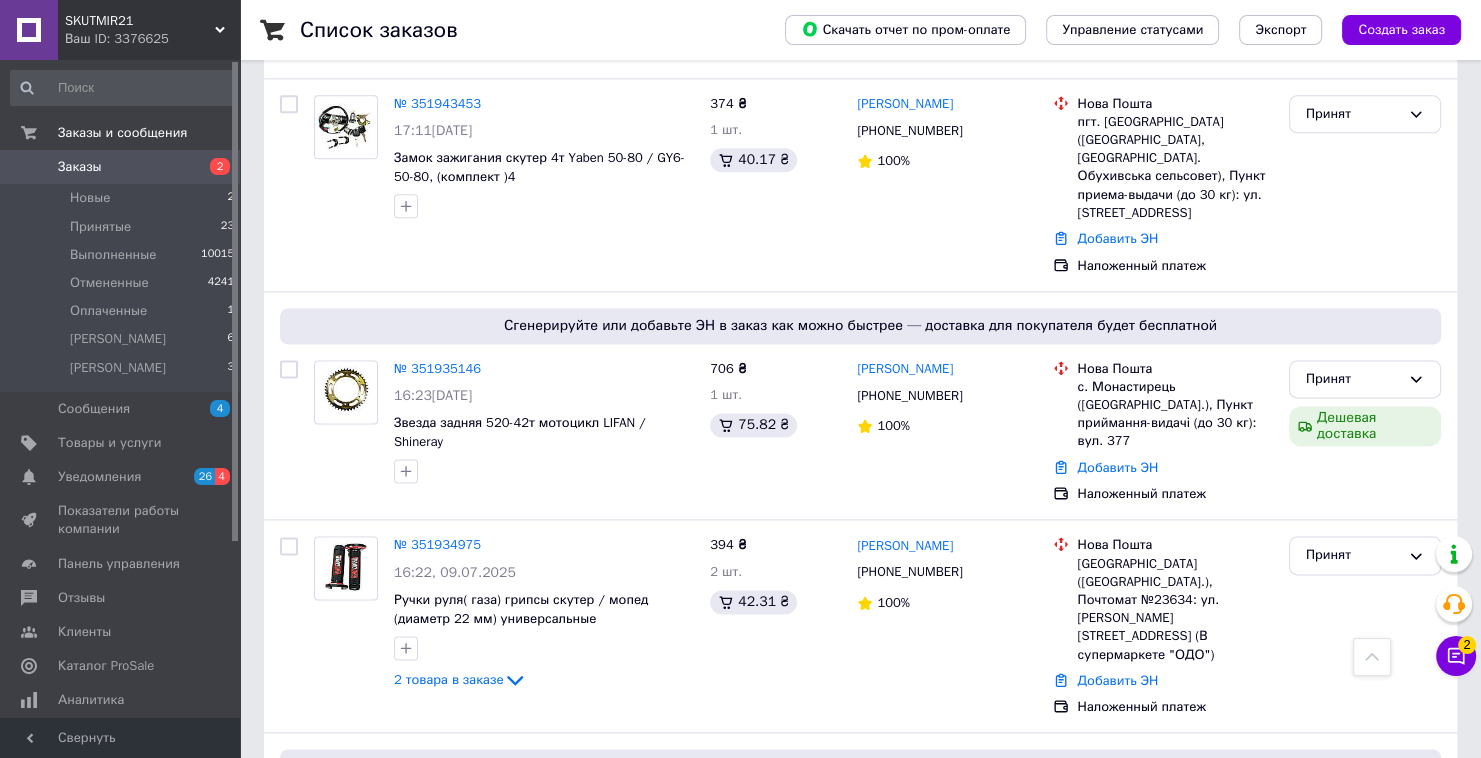 scroll, scrollTop: 2480, scrollLeft: 0, axis: vertical 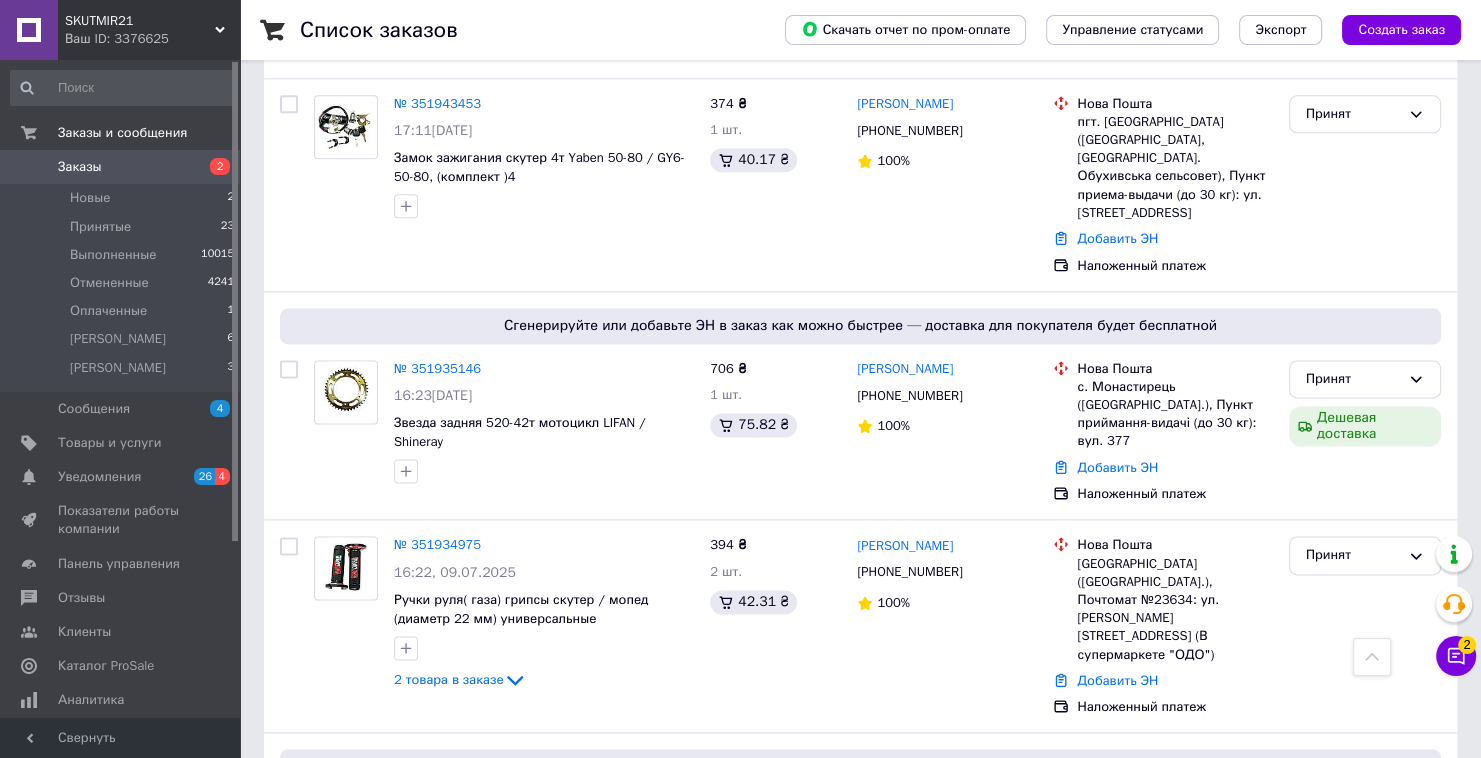 click at bounding box center [235, 301] 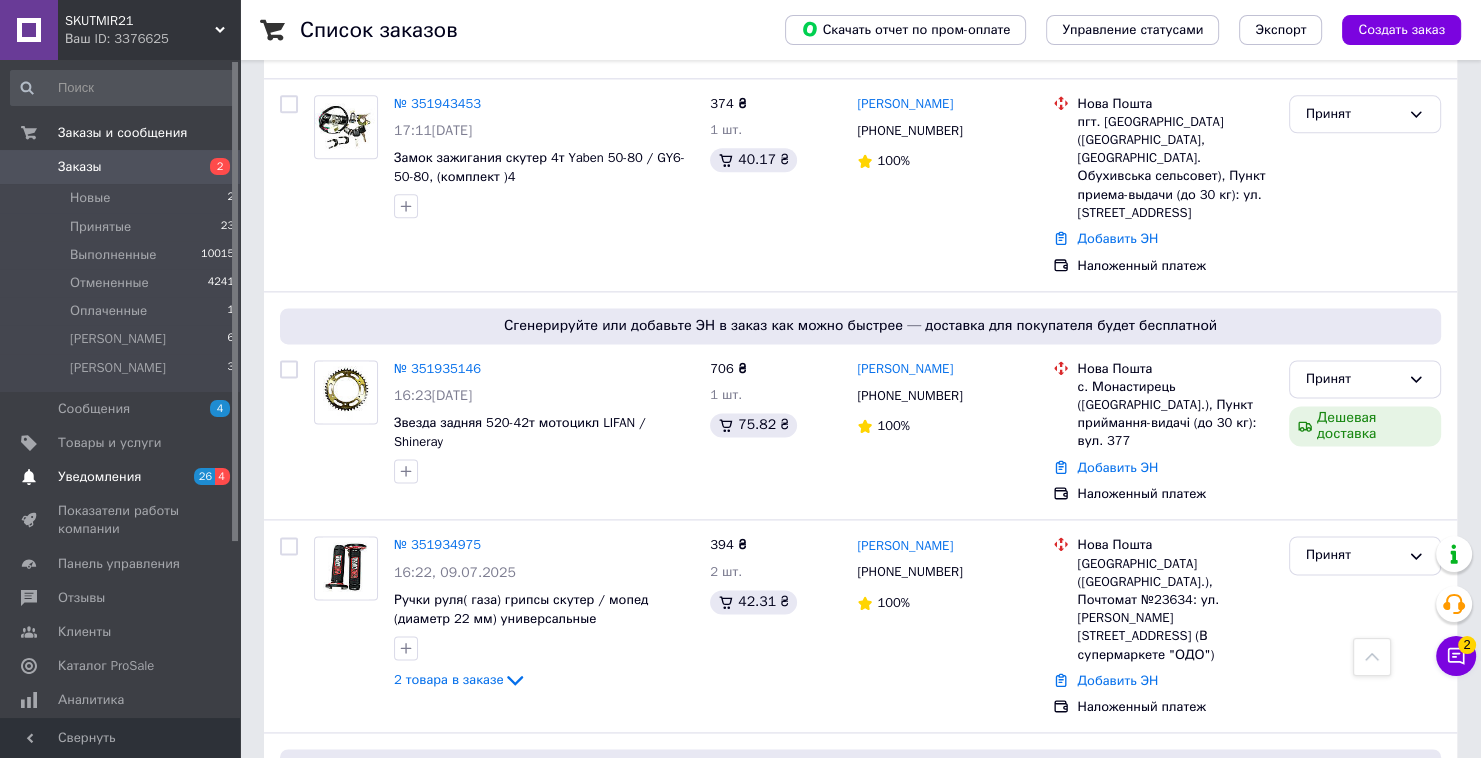 click on "4" at bounding box center (222, 476) 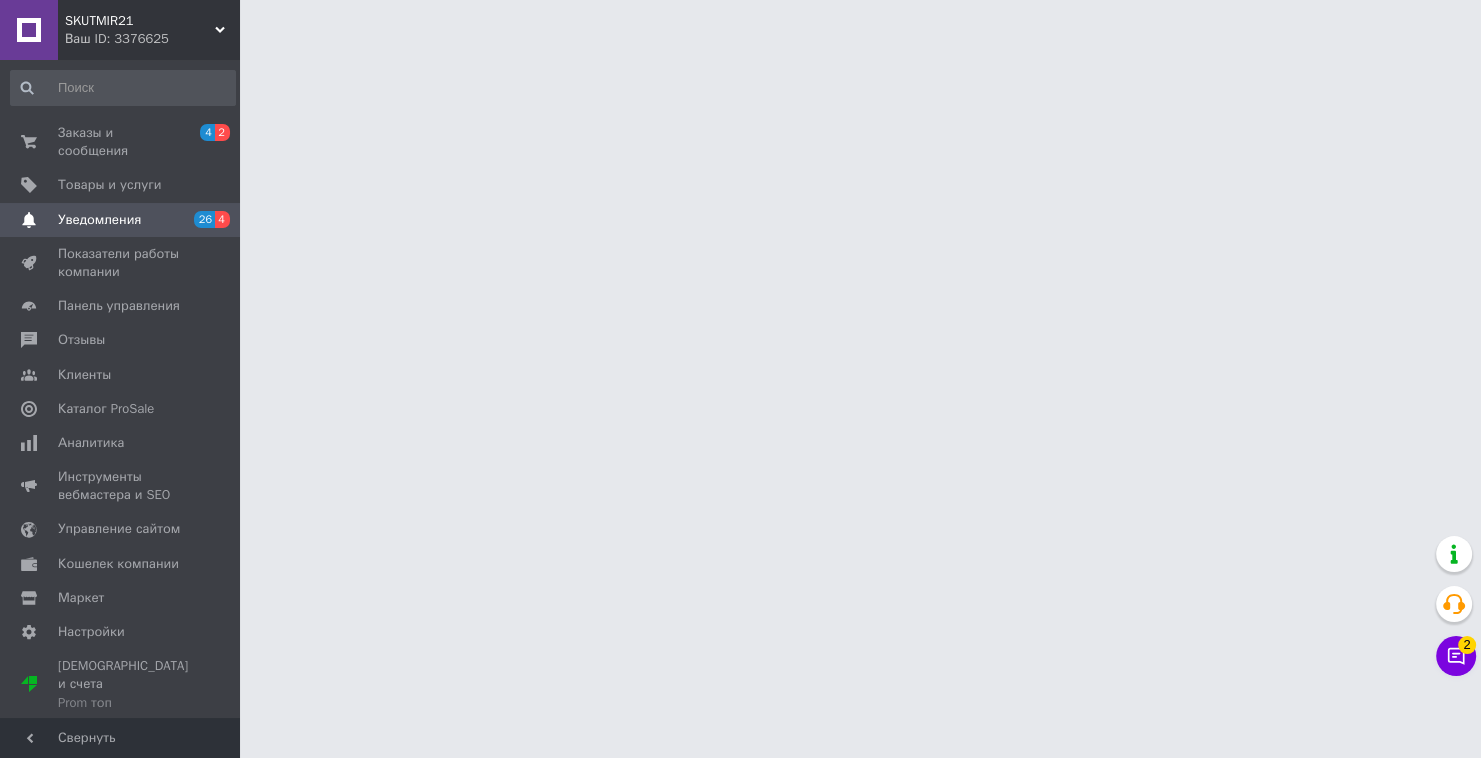 scroll, scrollTop: 0, scrollLeft: 0, axis: both 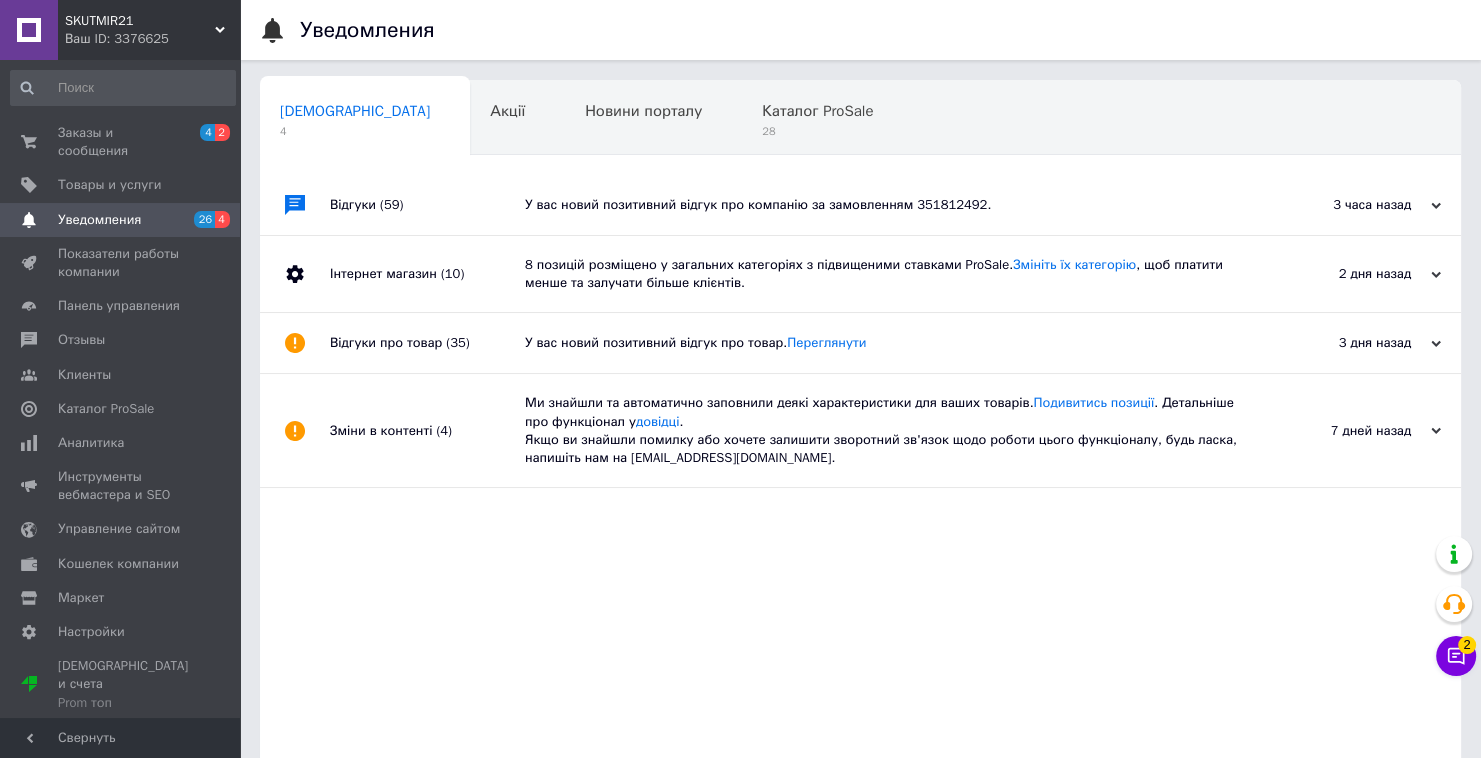 click on "У вас новий позитивний відгук про компанію за замовленням 351812492." at bounding box center (883, 205) 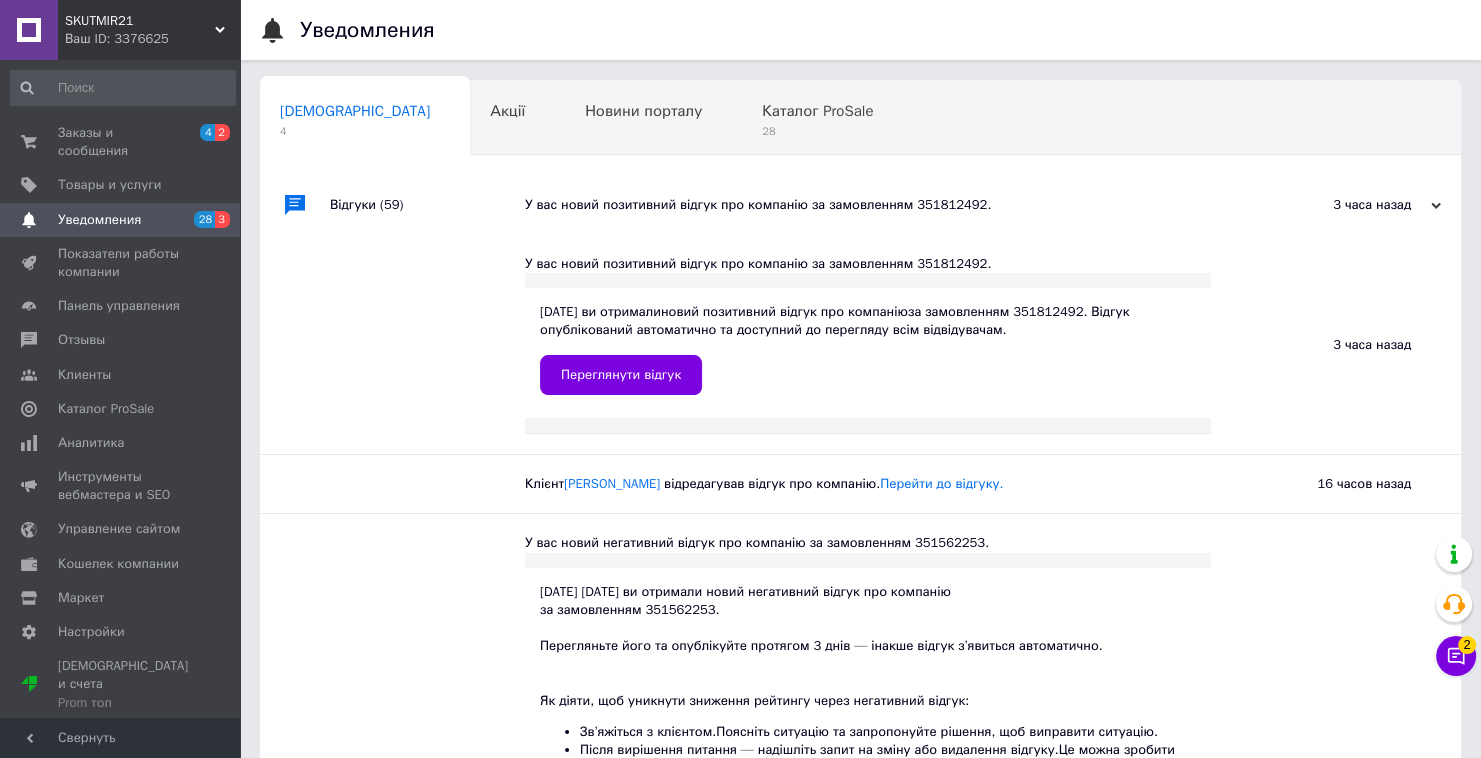 click on "У вас новий позитивний відгук про компанію за замовленням 351812492." at bounding box center (883, 205) 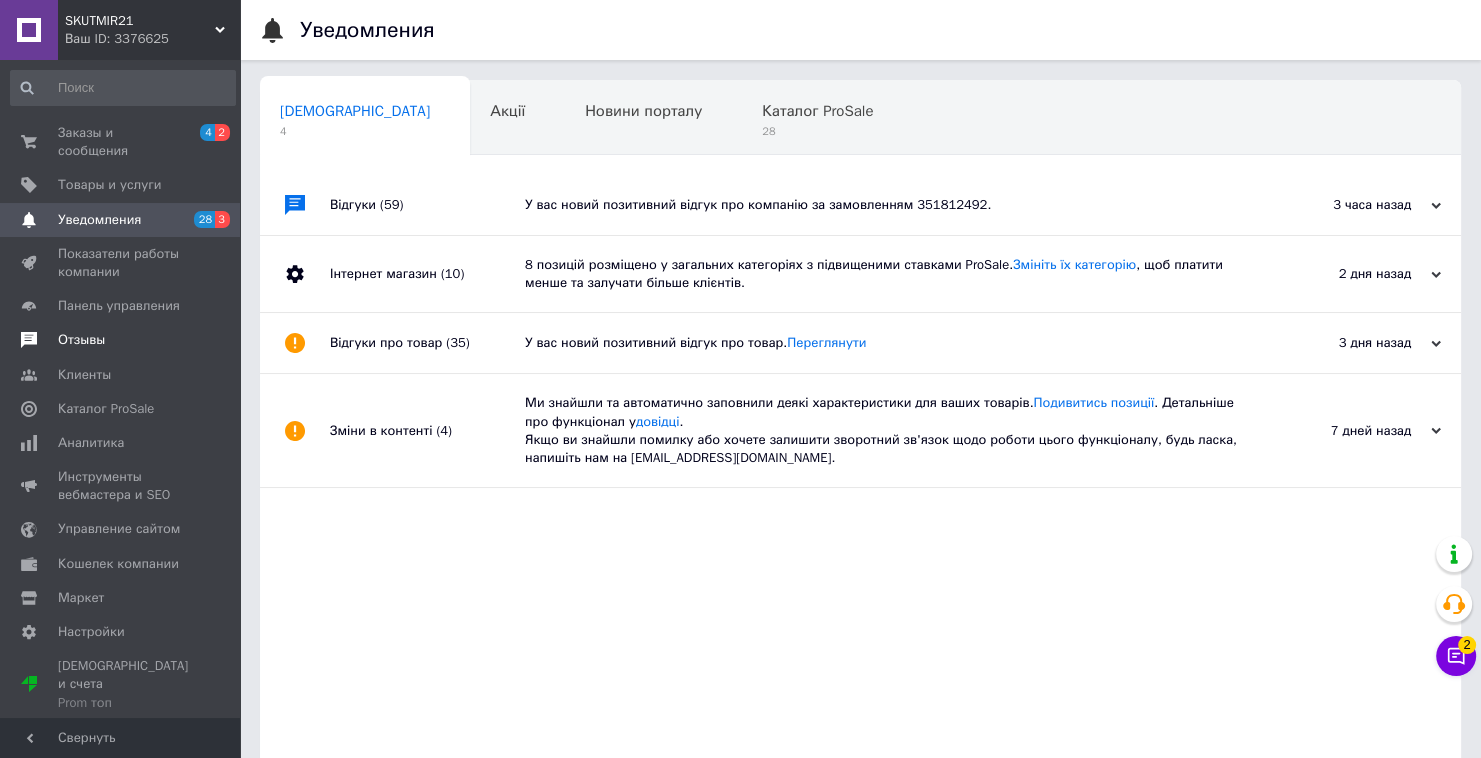 click on "Отзывы" at bounding box center (121, 340) 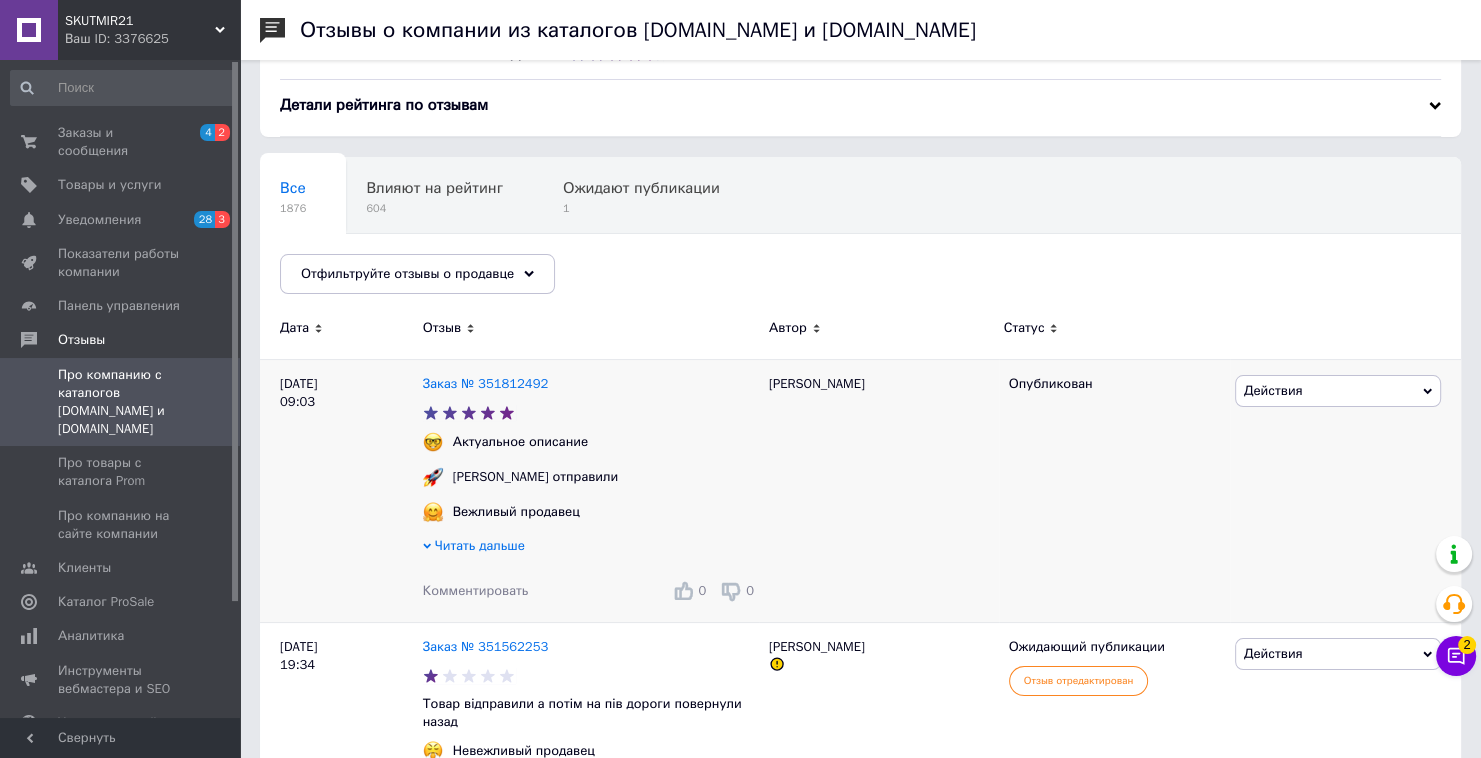 scroll, scrollTop: 240, scrollLeft: 0, axis: vertical 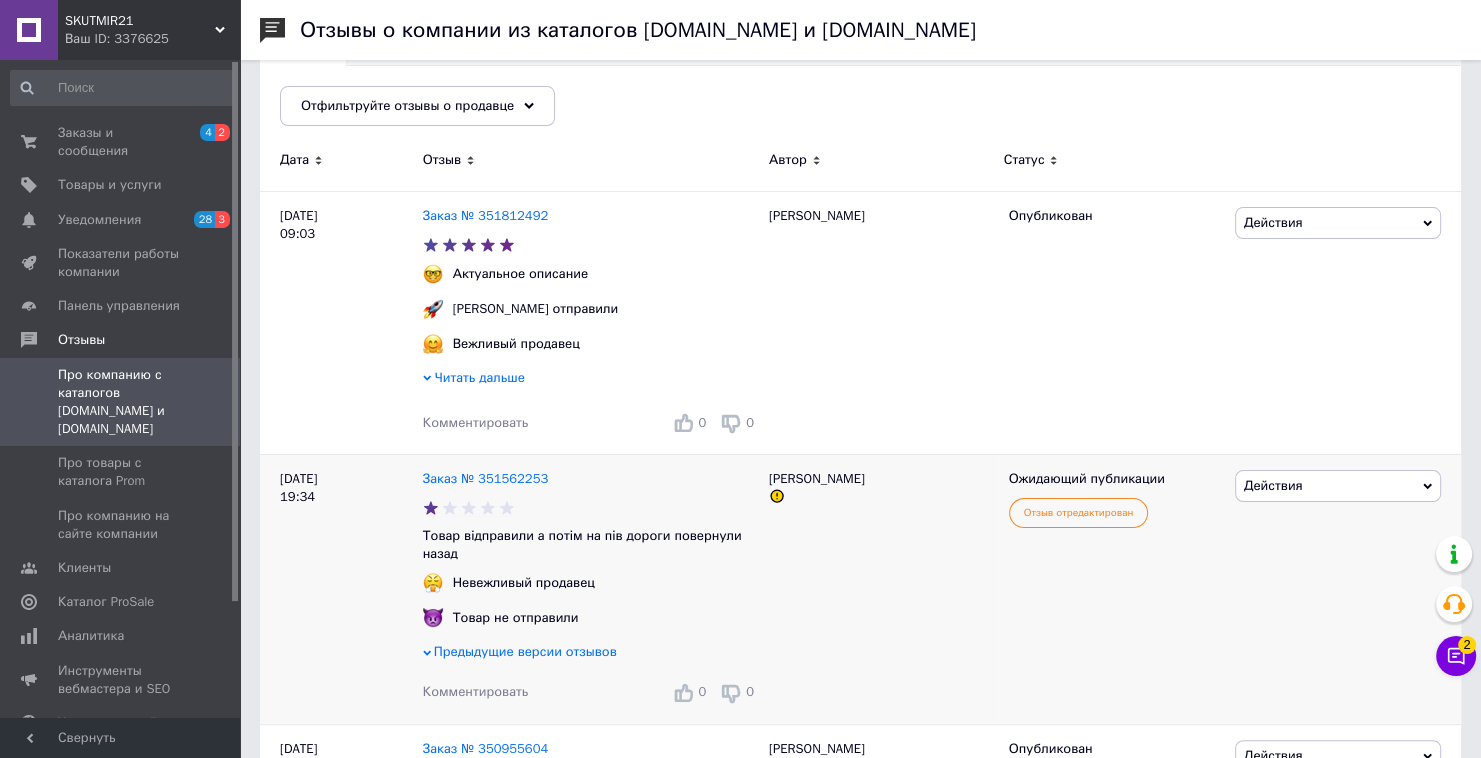 click on "Предыдущие версии отзывов" at bounding box center [525, 651] 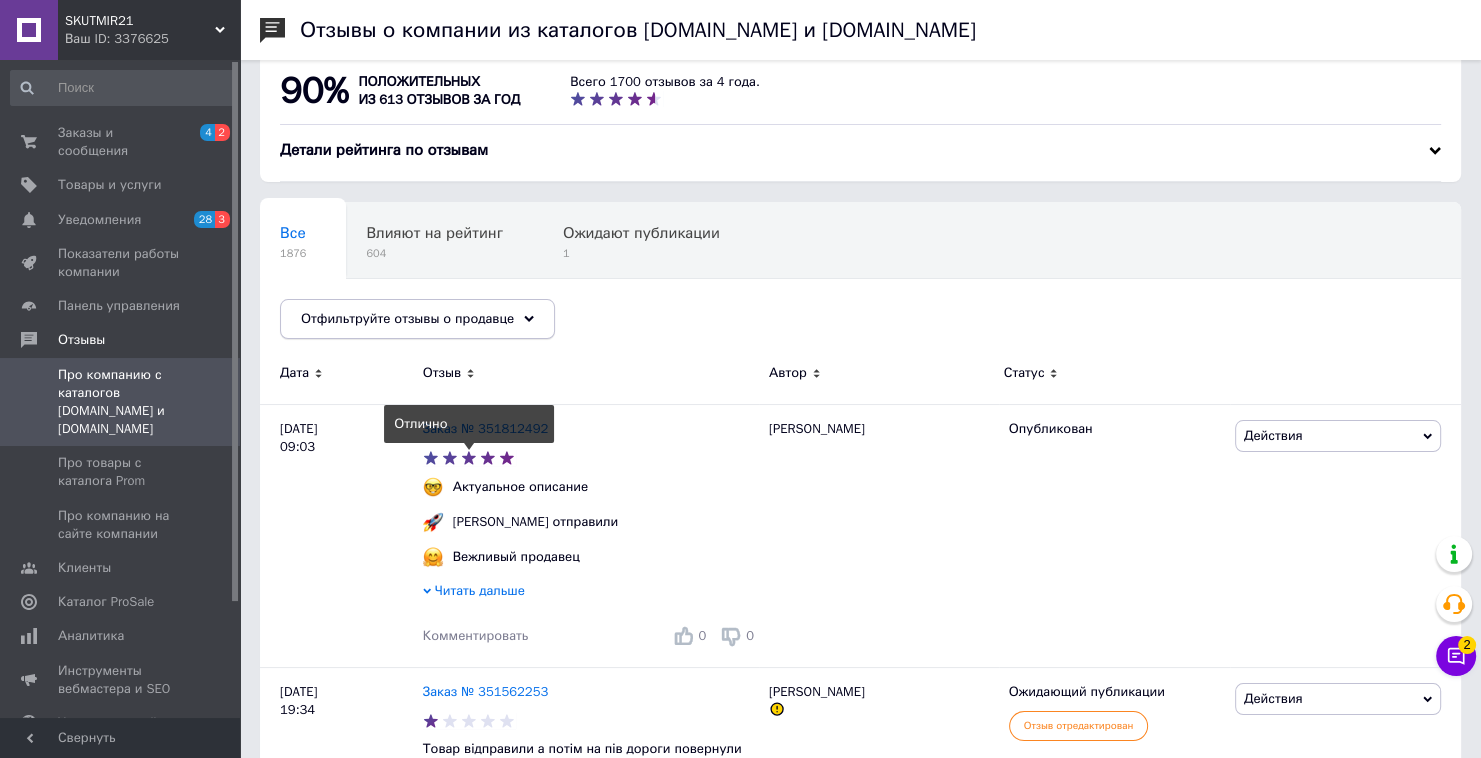 scroll, scrollTop: 0, scrollLeft: 0, axis: both 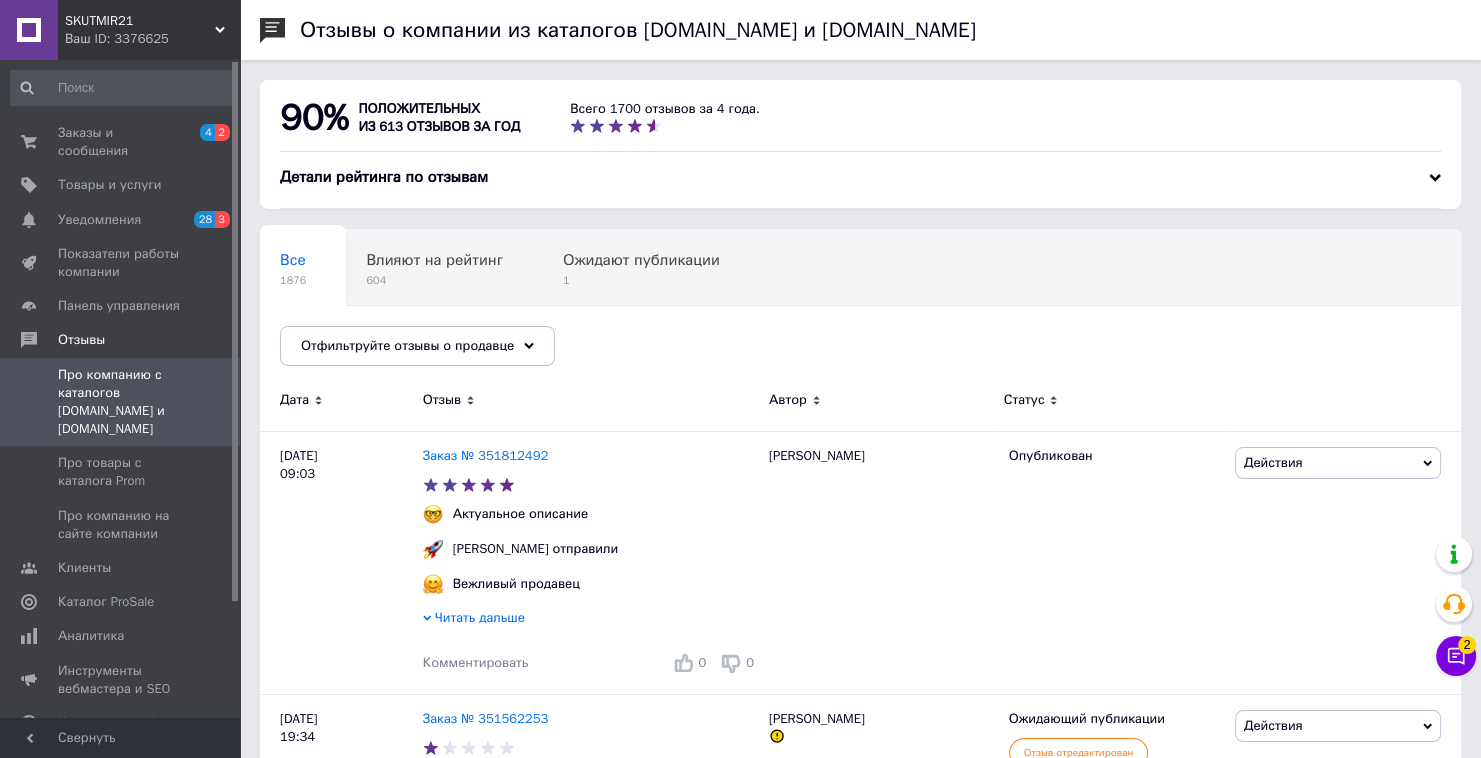 click on "Все 1876 Влияют на рейтинг 604 Ожидают публикации 1 Опубликованы без комме... 1793 Ok Отфильтровано...  Сохранить" at bounding box center (860, 307) 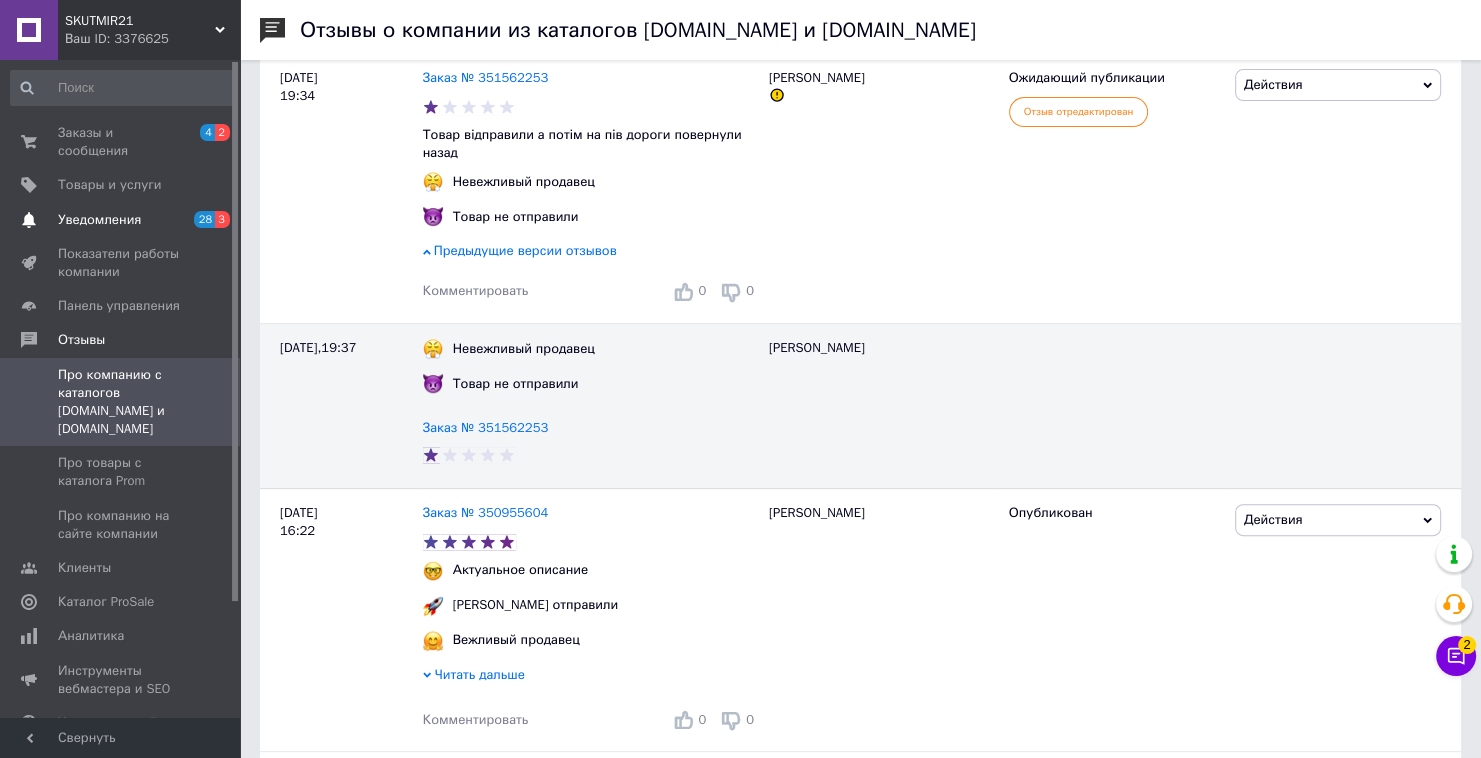 scroll, scrollTop: 640, scrollLeft: 0, axis: vertical 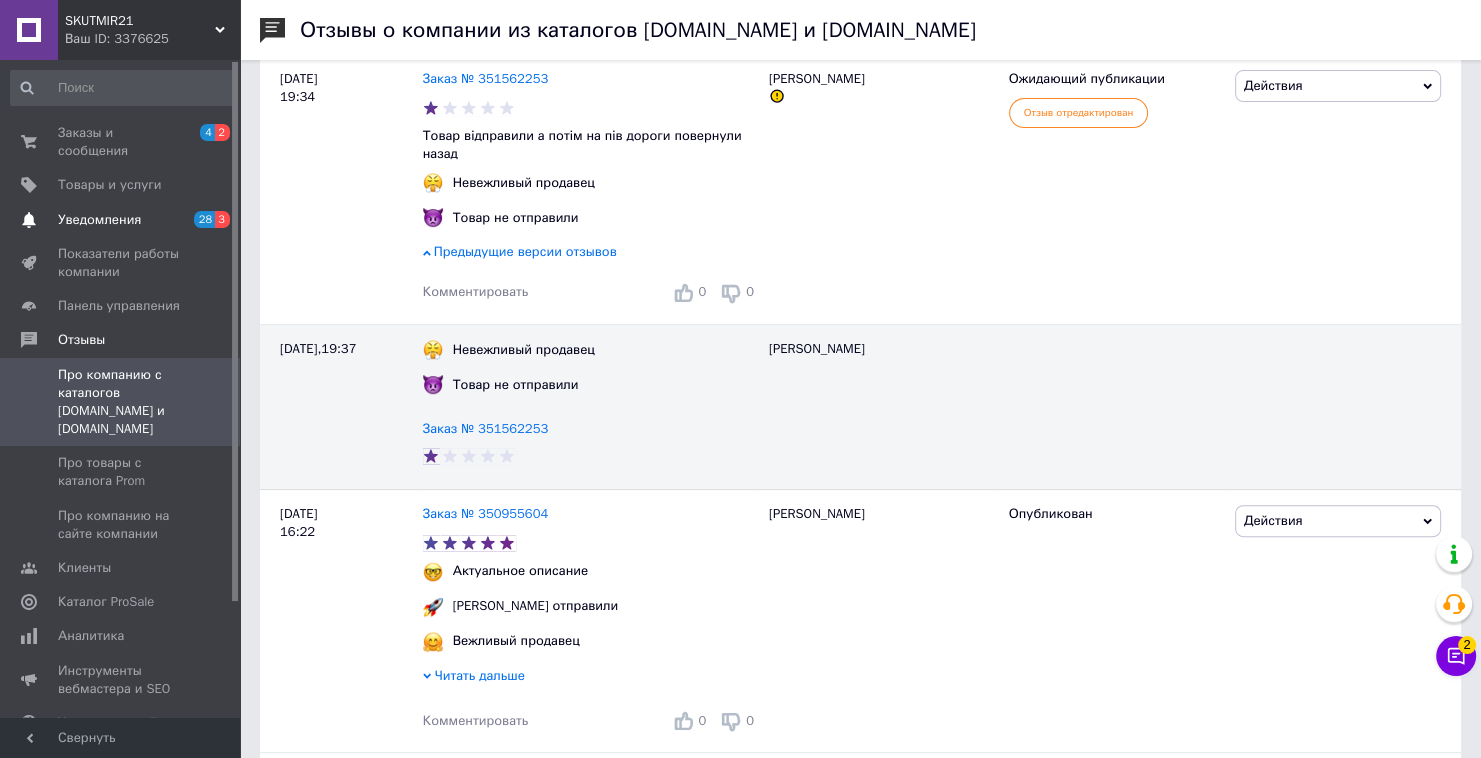 click on "3" at bounding box center (222, 219) 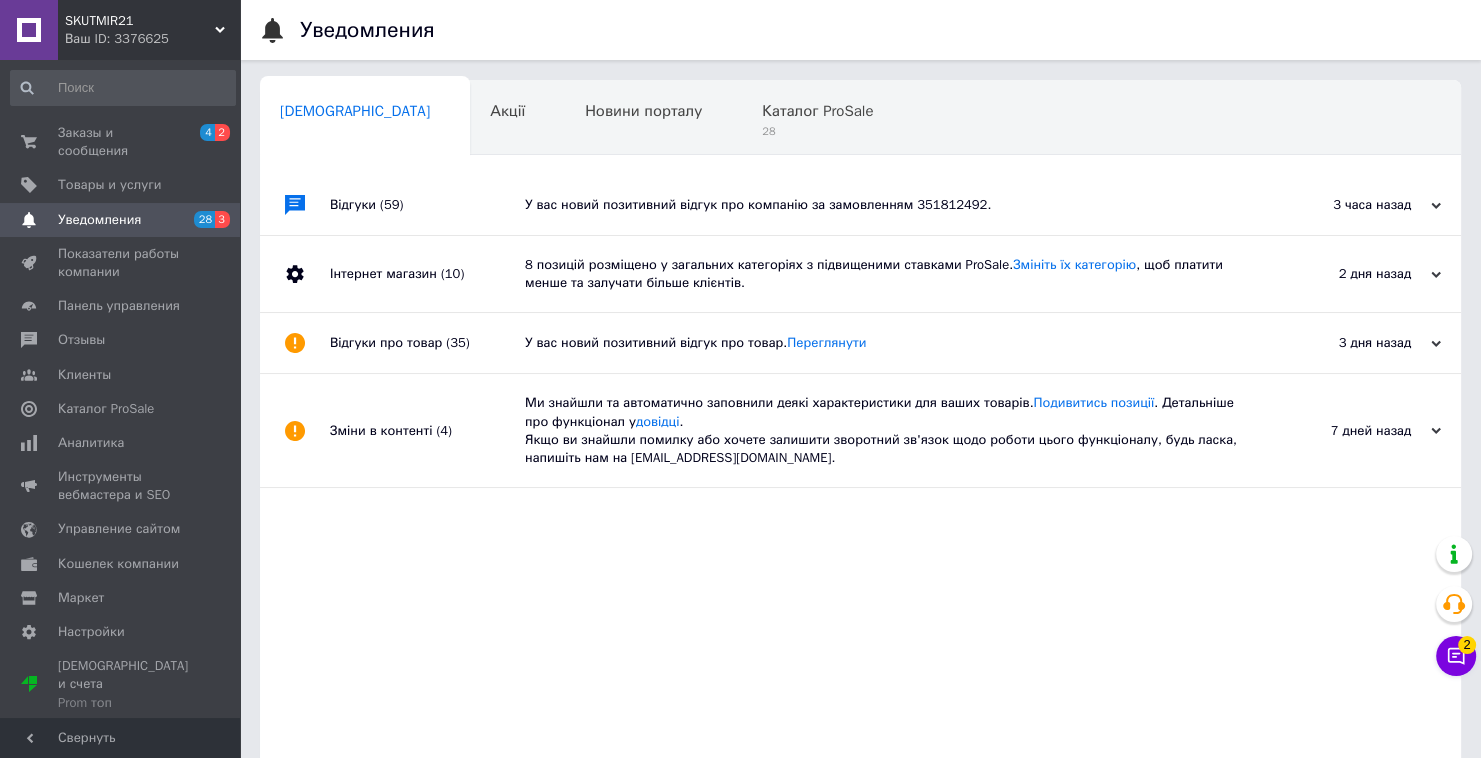 click on "(59)" at bounding box center (391, 204) 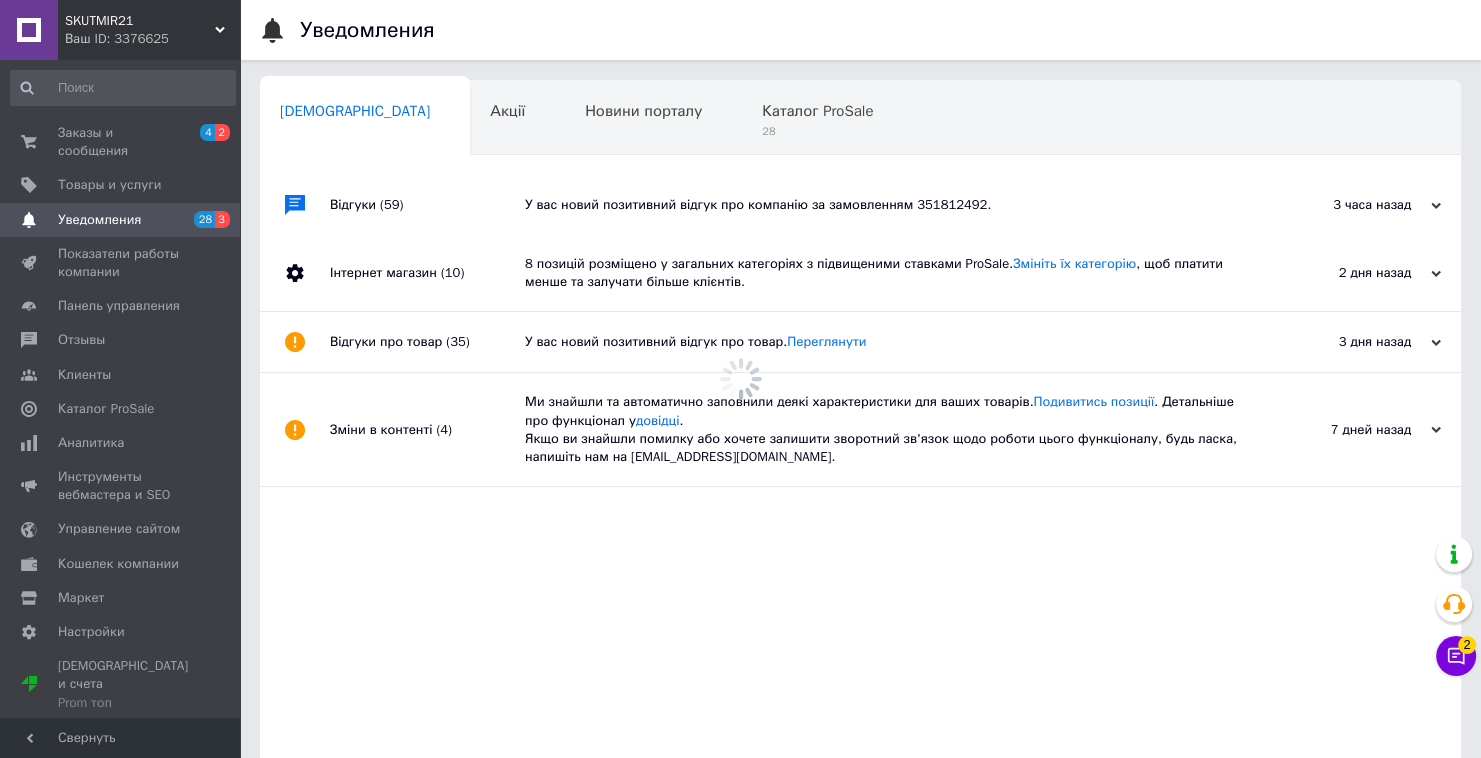 click on "(59)" at bounding box center [391, 204] 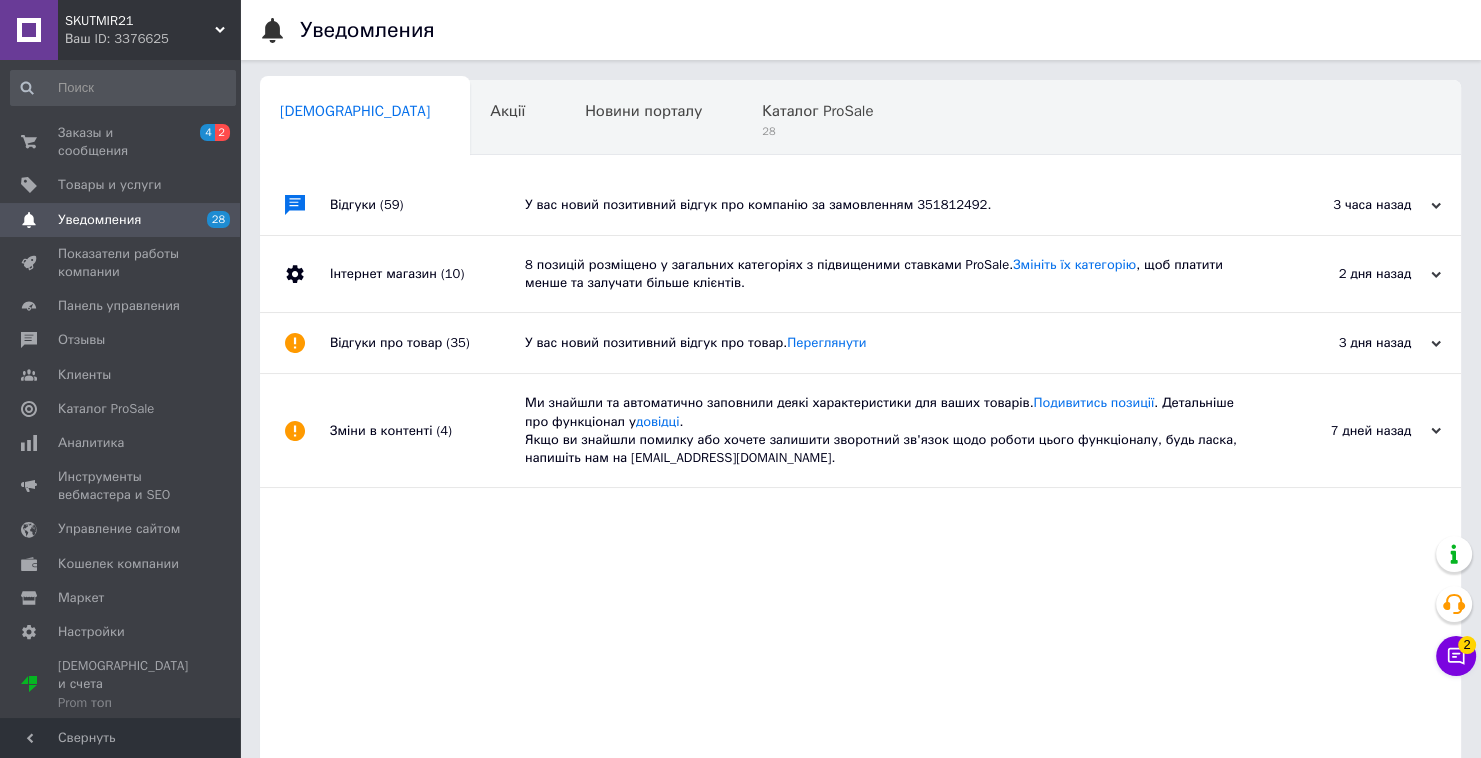 click on "Інтернет магазин   (10)" at bounding box center [427, 274] 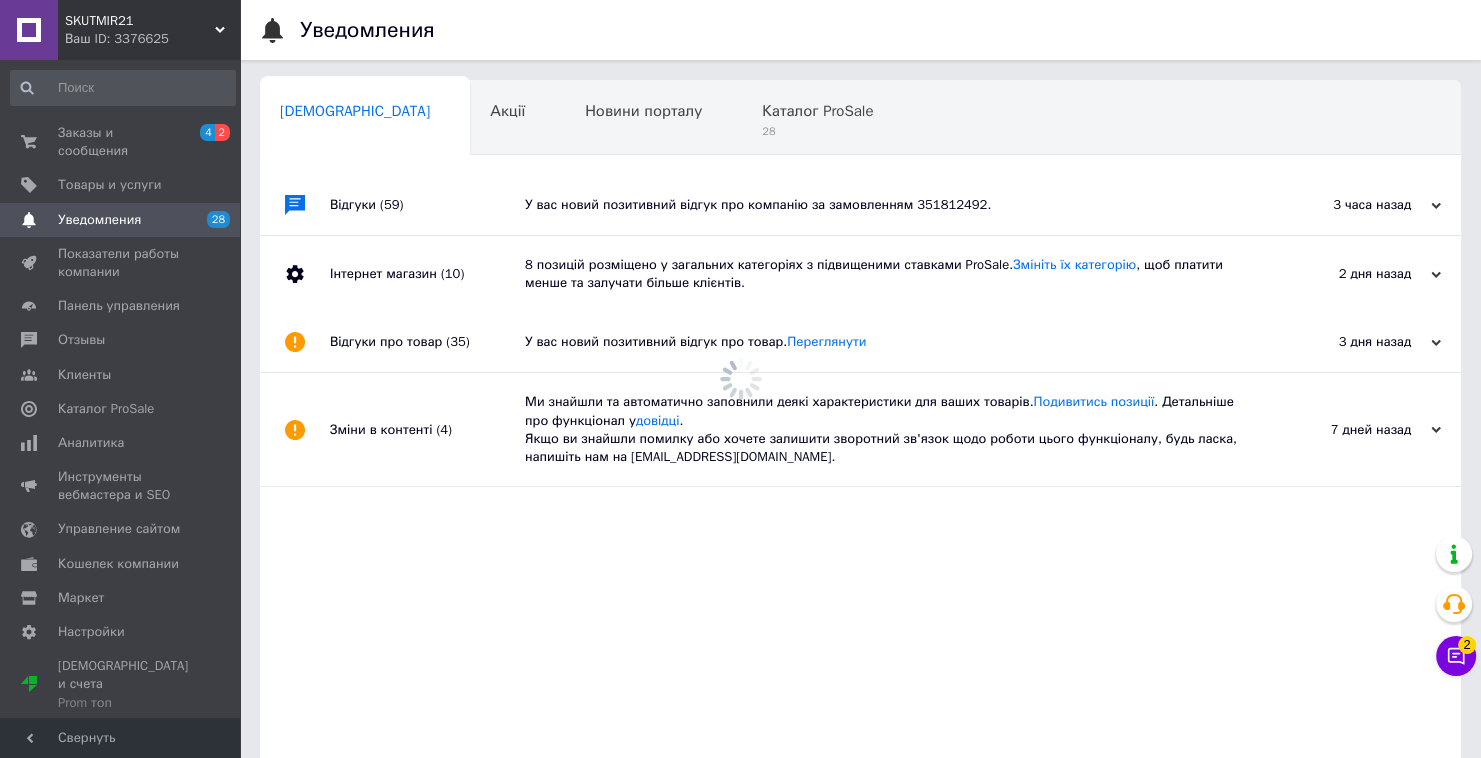 click on "Сповіщення 0 Акції 0 Новини порталу 0 Каталог ProSale 28 Навчання та заходи 0 Ok Отфильтровано...  Сохранить" at bounding box center [860, 116] 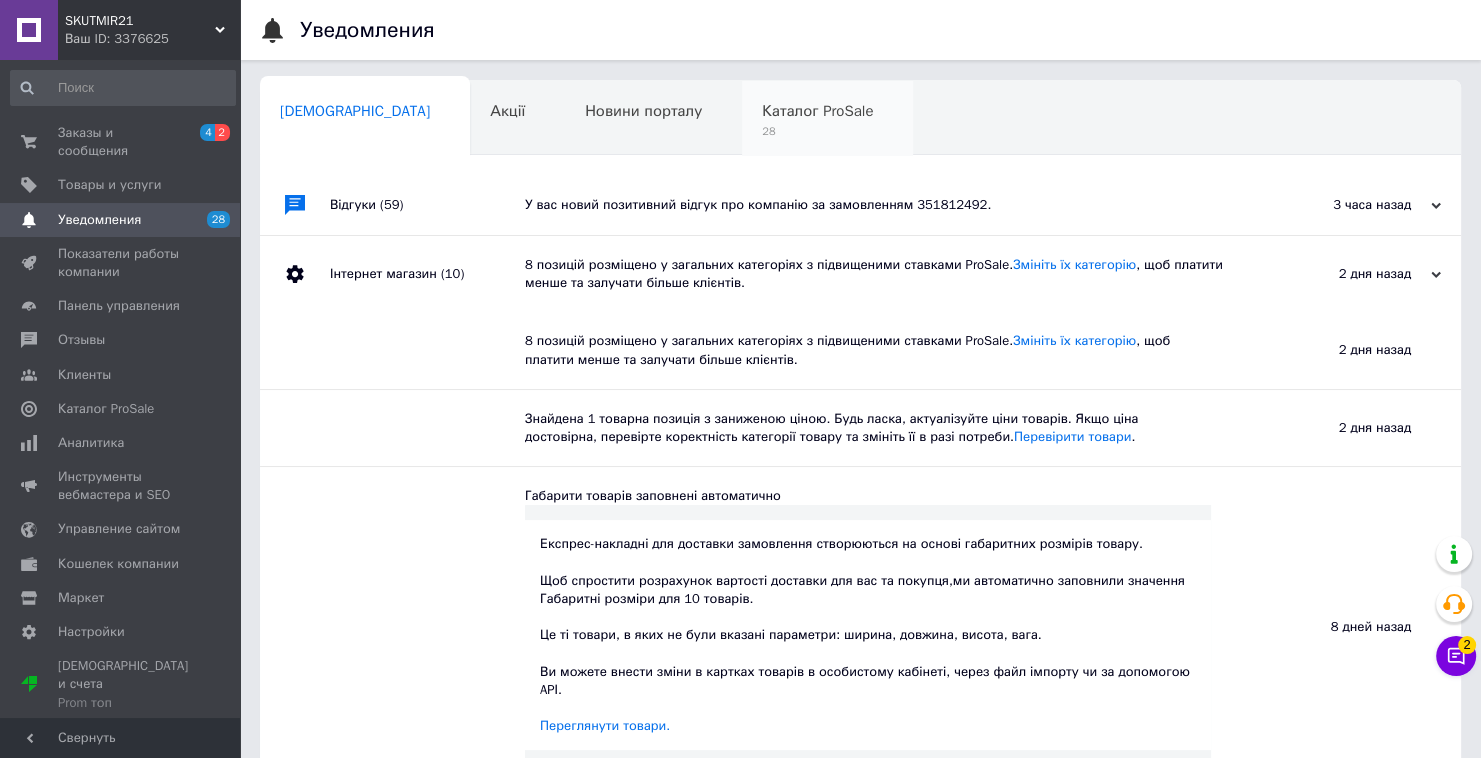 click on "Каталог ProSale" at bounding box center (817, 111) 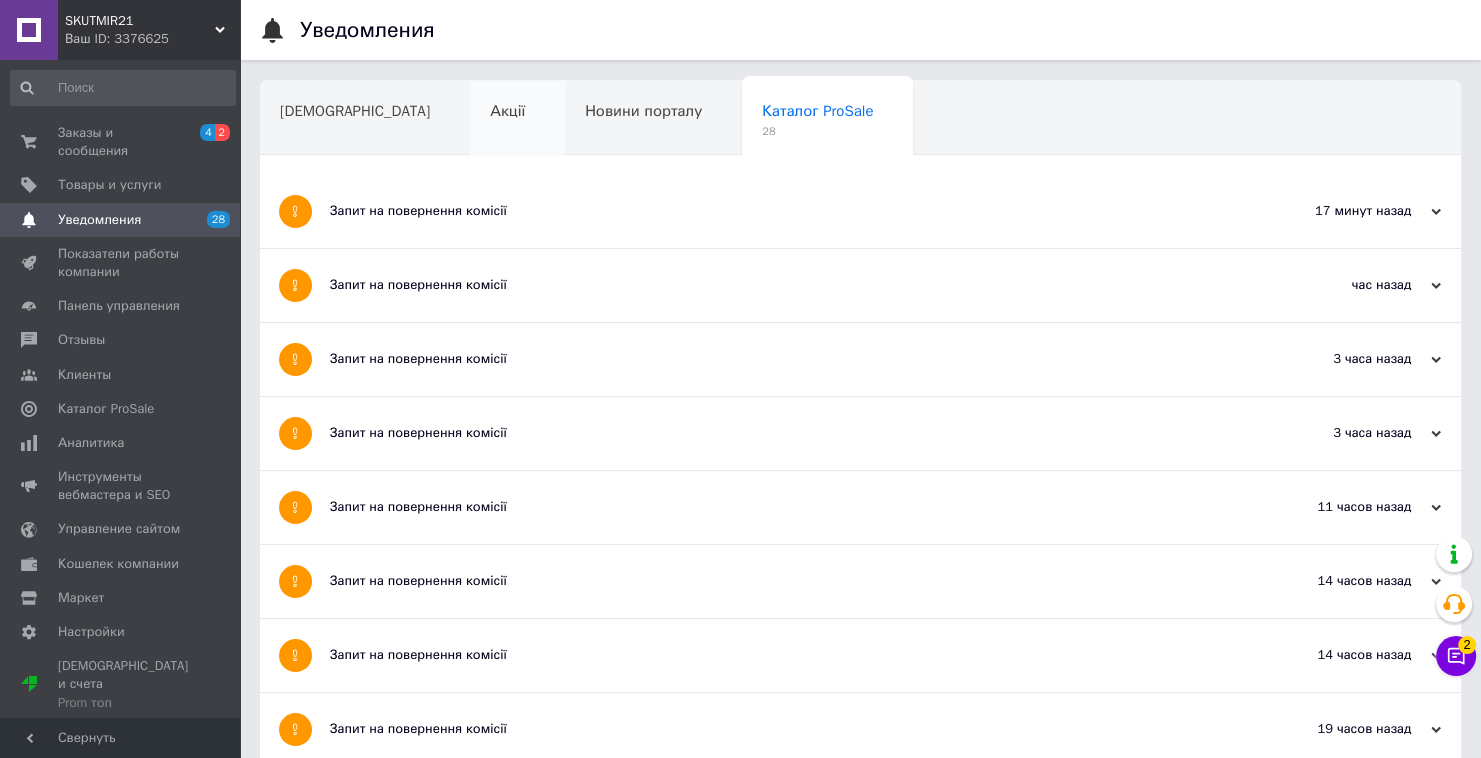 click on "[DEMOGRAPHIC_DATA]" at bounding box center (365, 119) 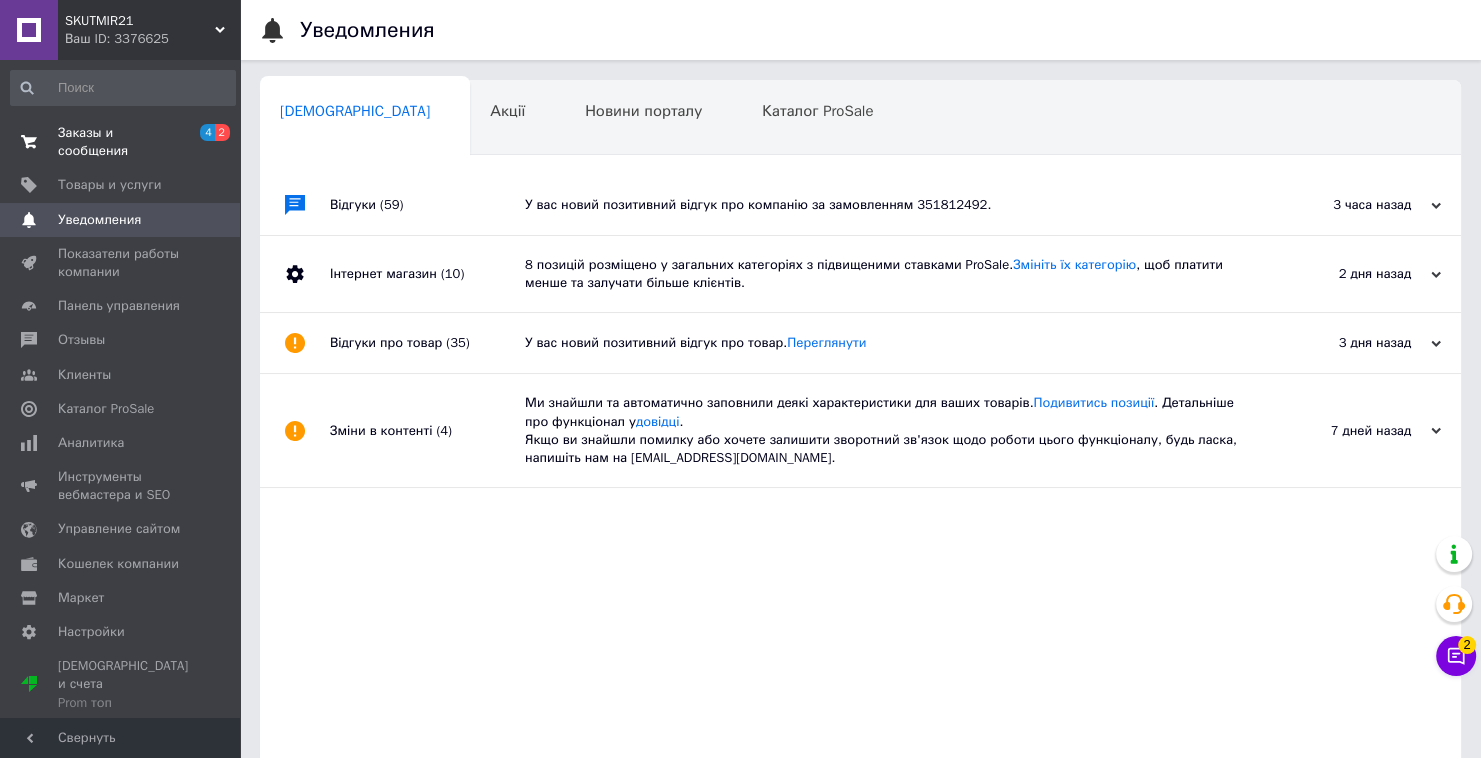 click on "2" at bounding box center (222, 132) 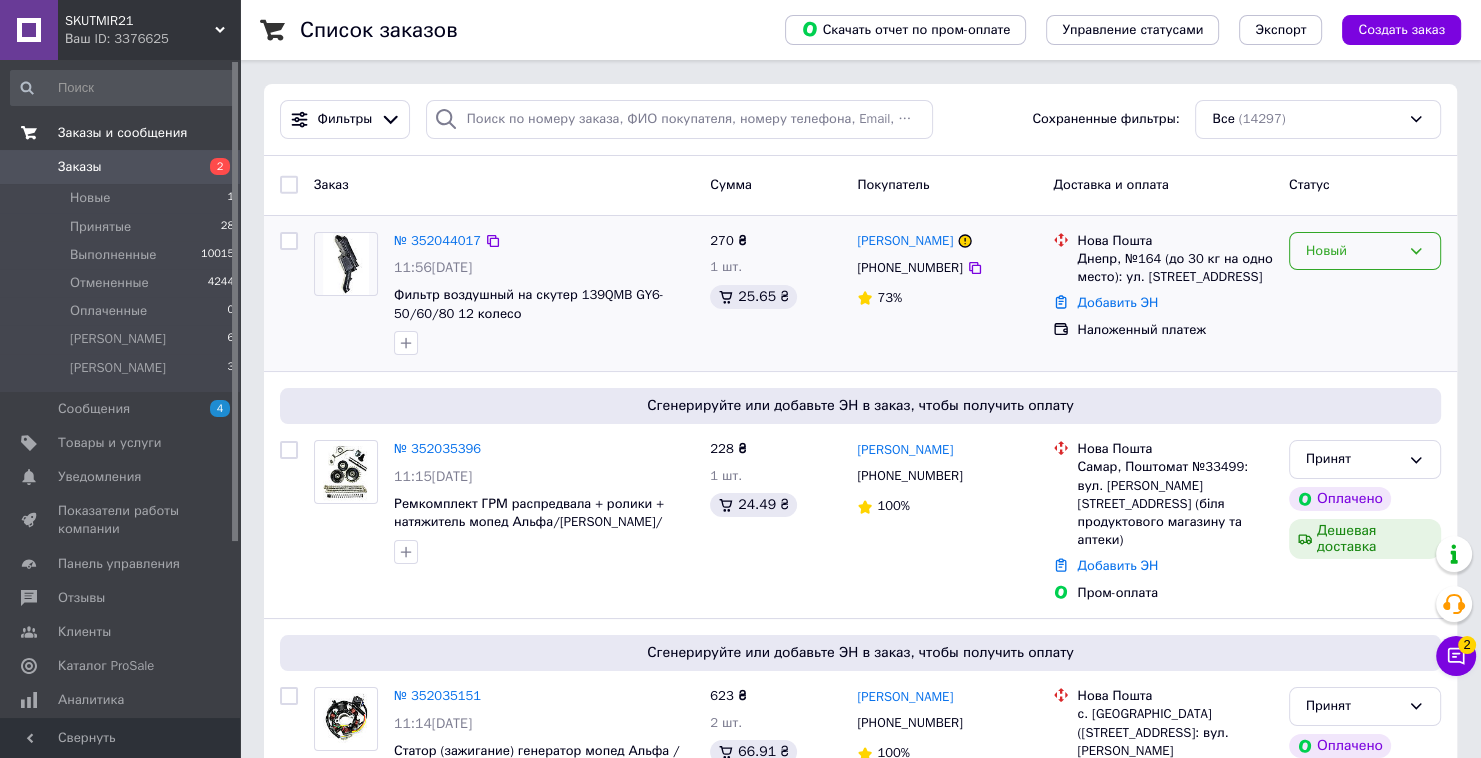 click on "Новый" at bounding box center [1365, 251] 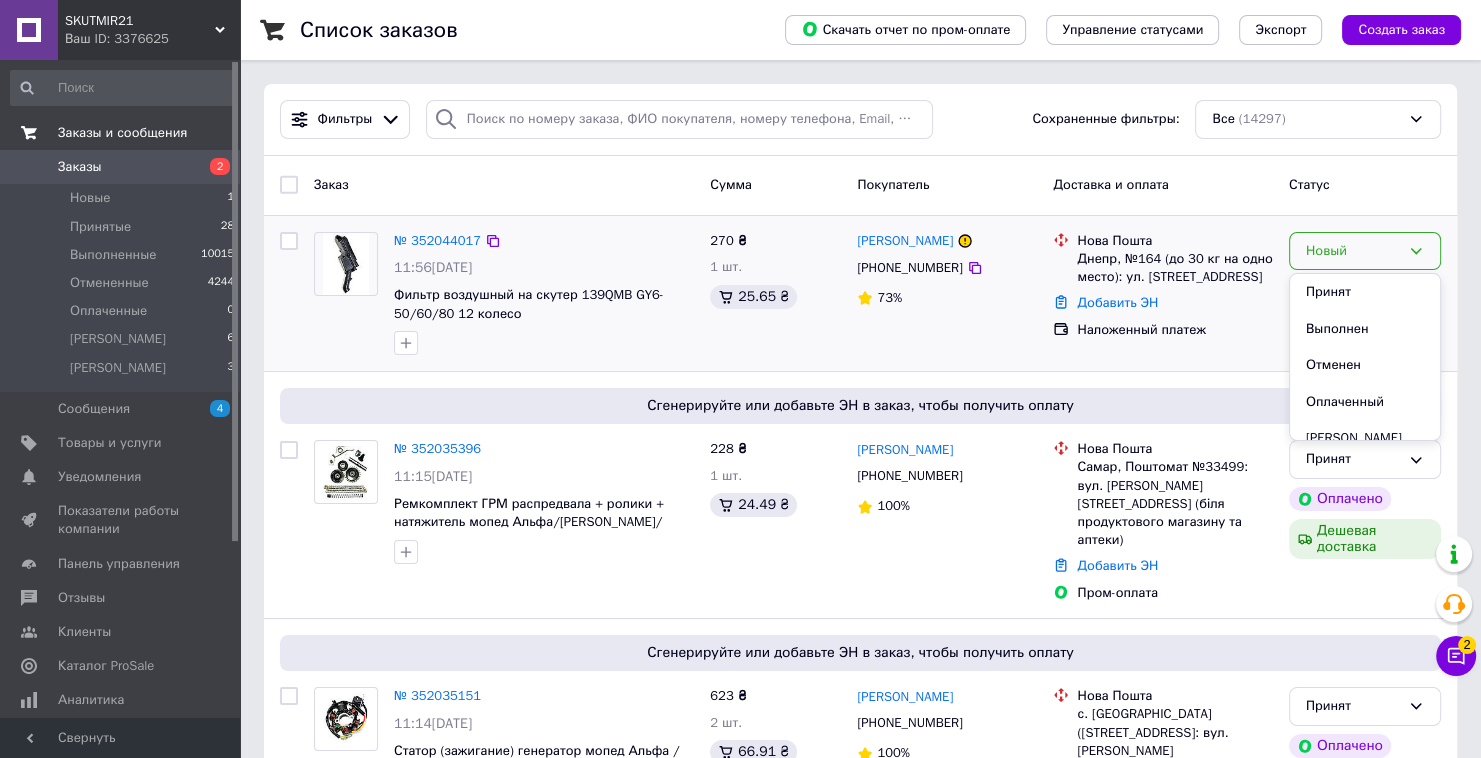 click on "Принят" at bounding box center [1365, 292] 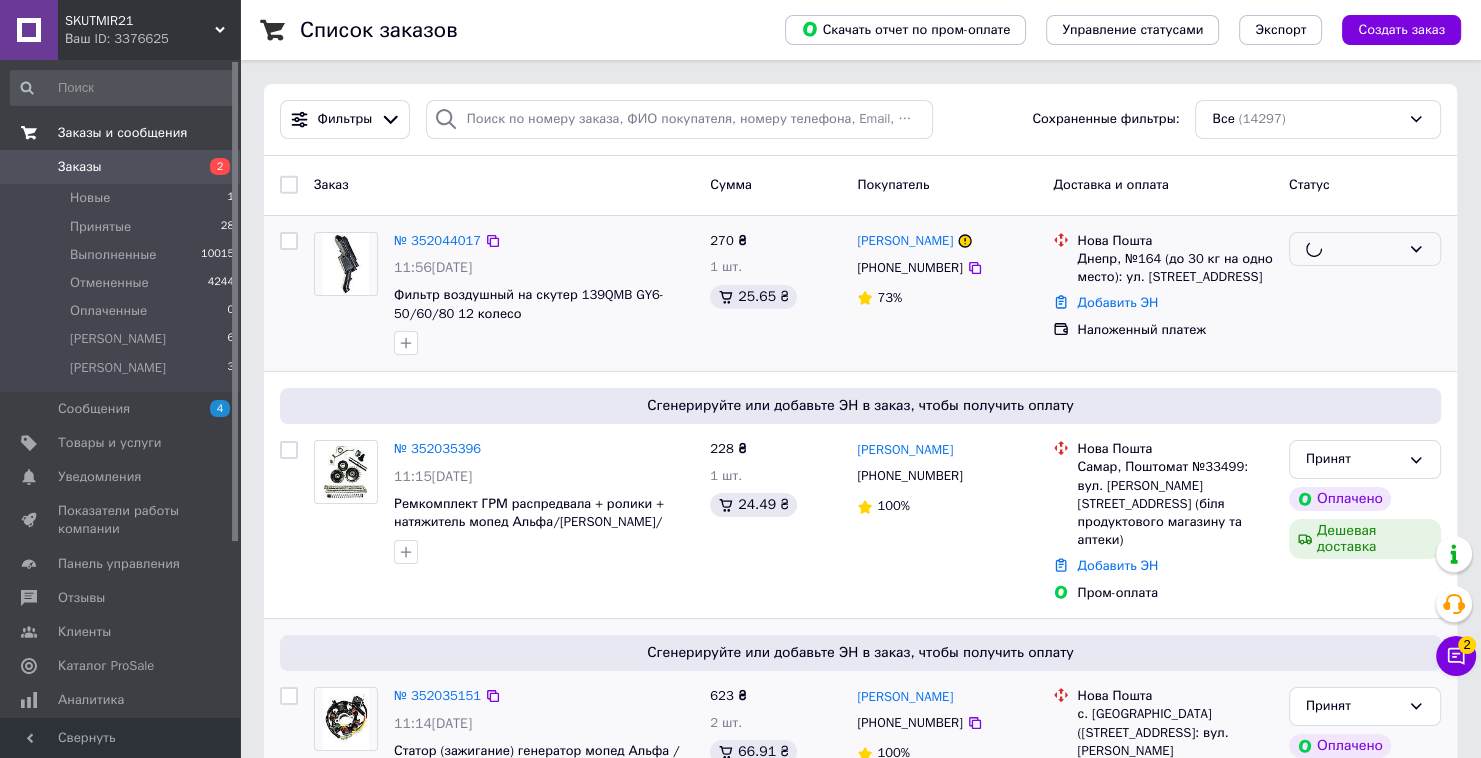 scroll, scrollTop: 160, scrollLeft: 0, axis: vertical 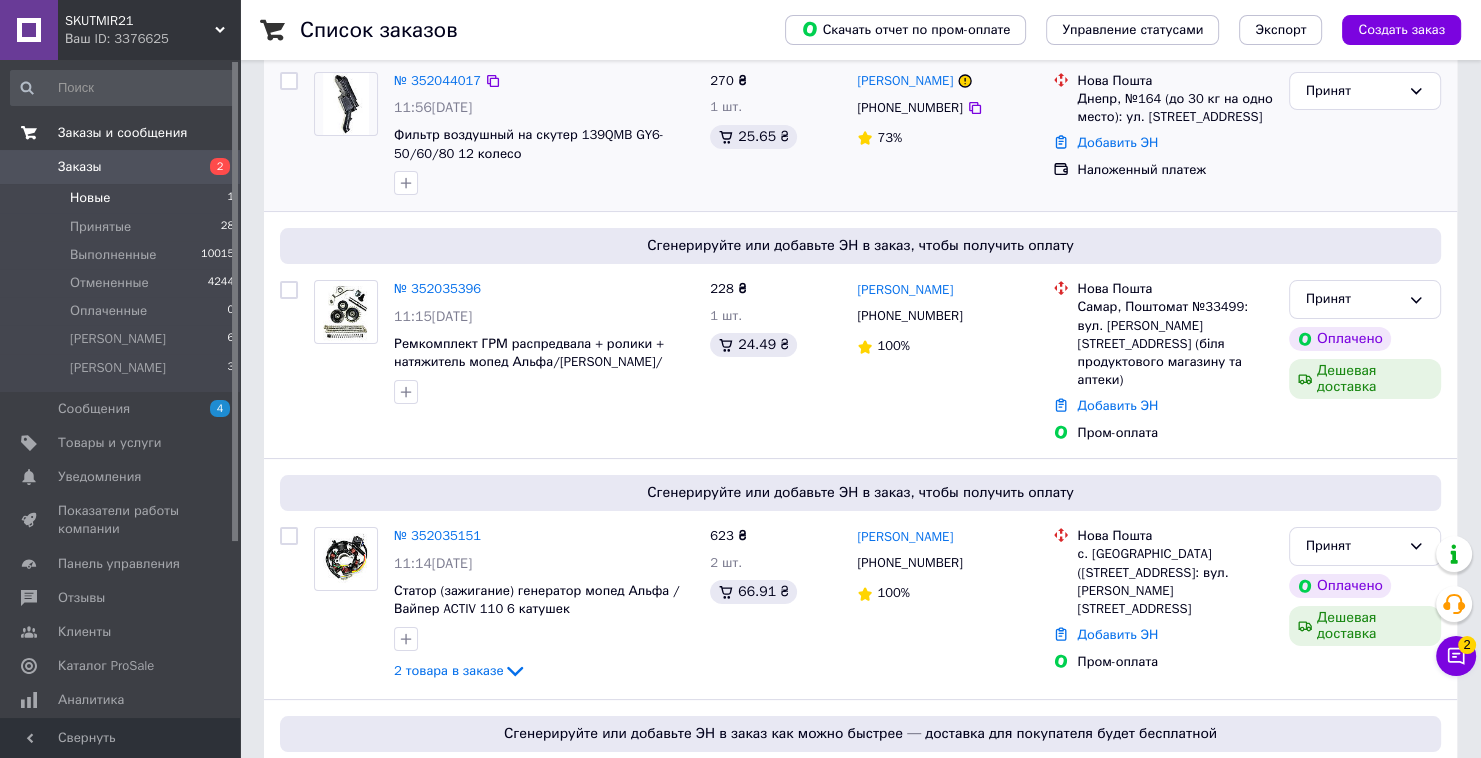 click on "Новые 1" at bounding box center [123, 198] 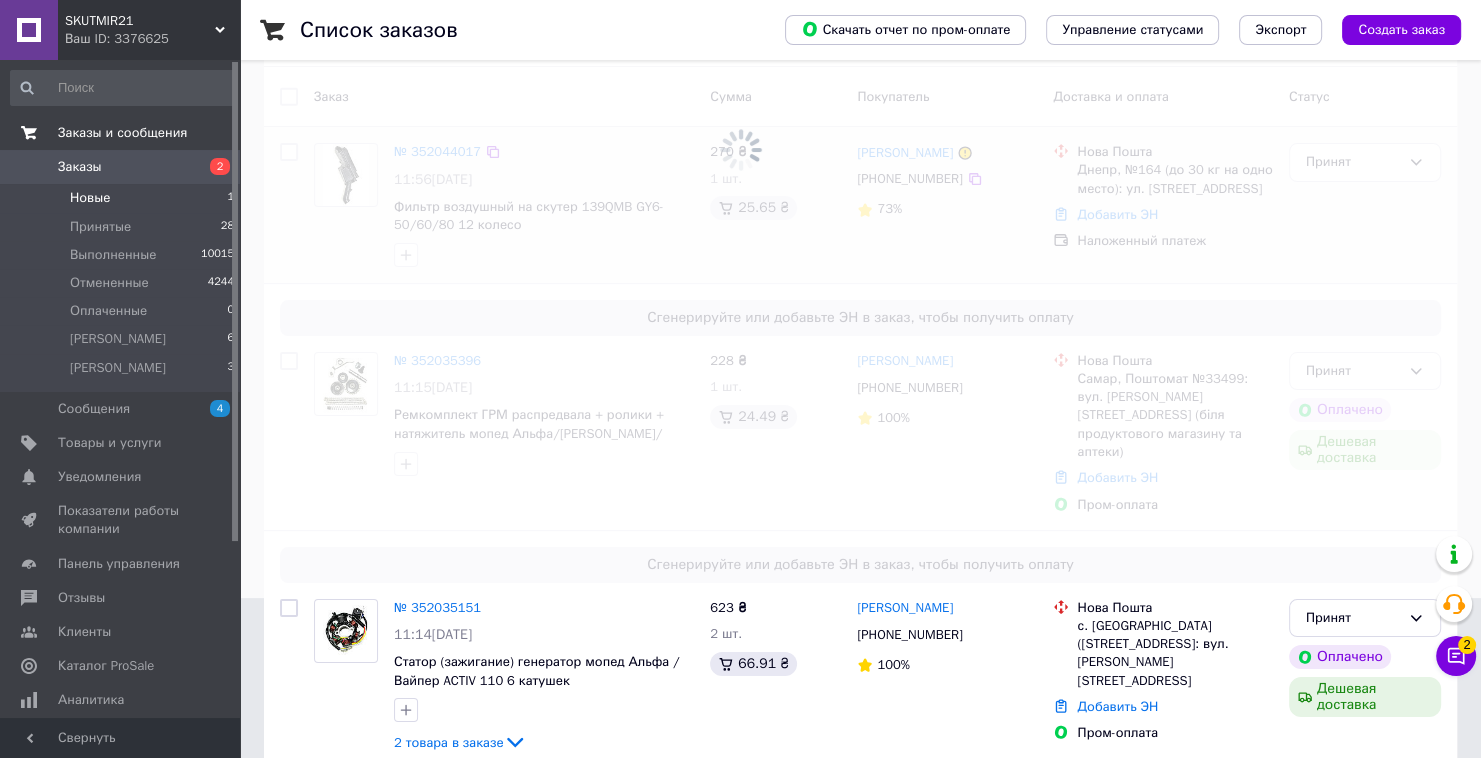 scroll, scrollTop: 231, scrollLeft: 0, axis: vertical 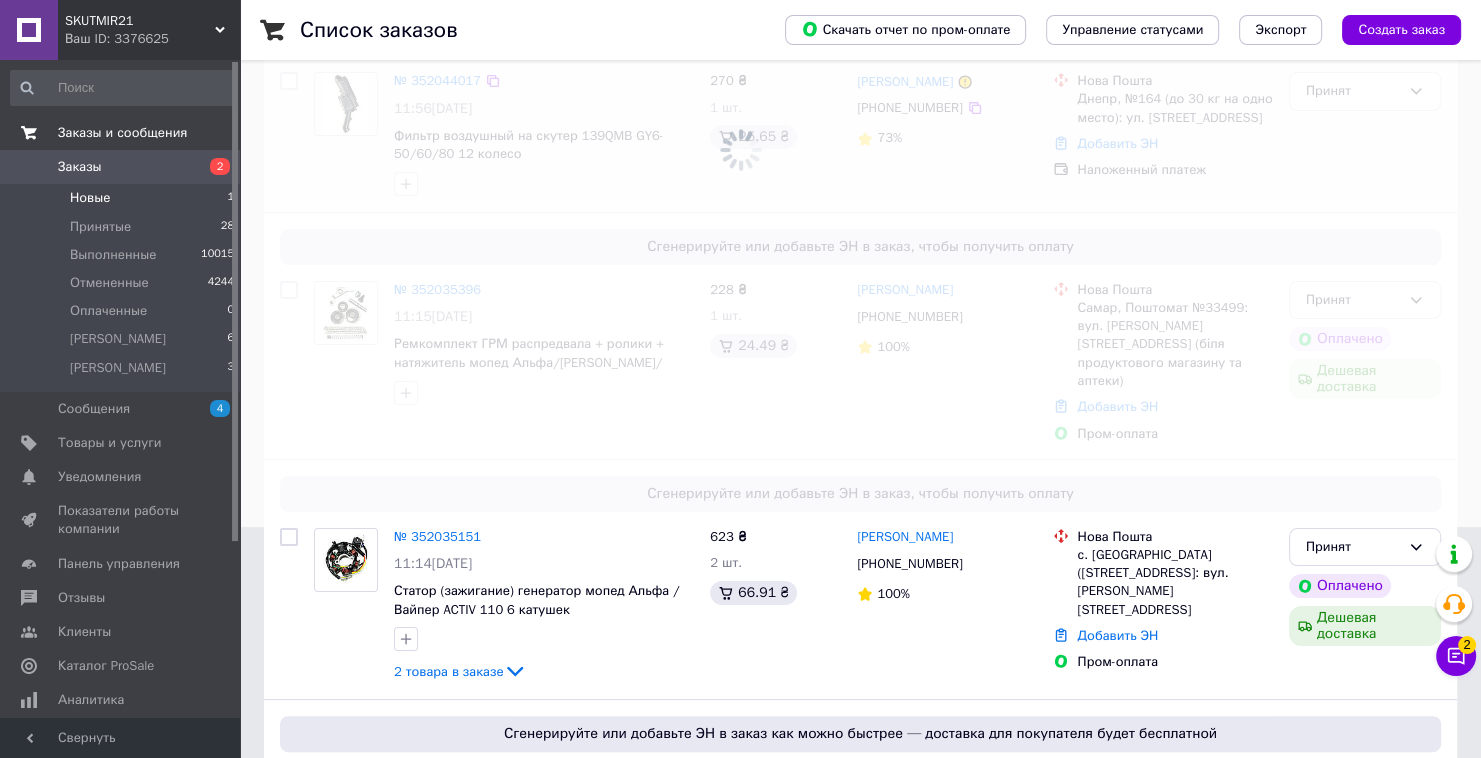 click on "SKUTMIR21 Ваш ID: 3376625" at bounding box center [149, 30] 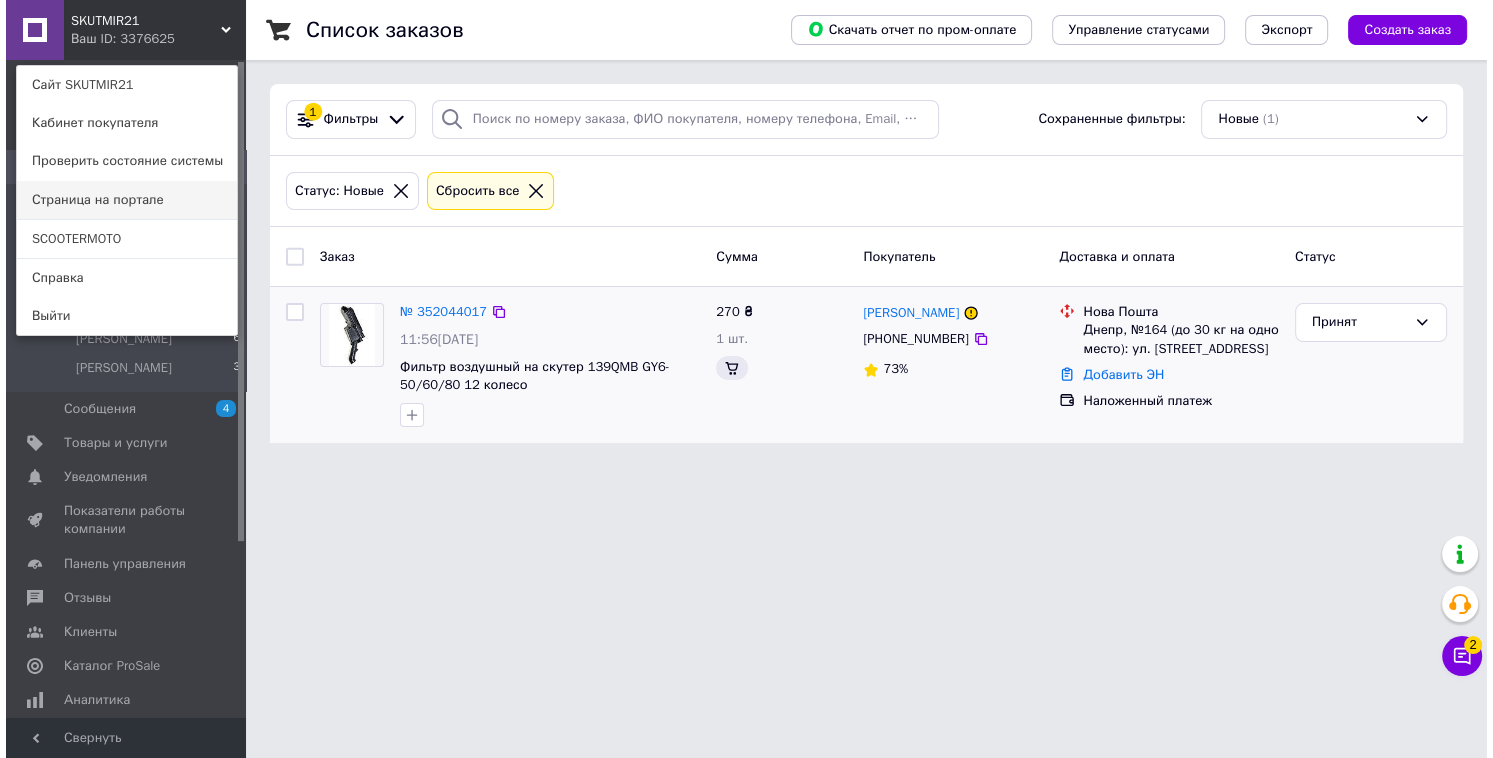 scroll, scrollTop: 0, scrollLeft: 0, axis: both 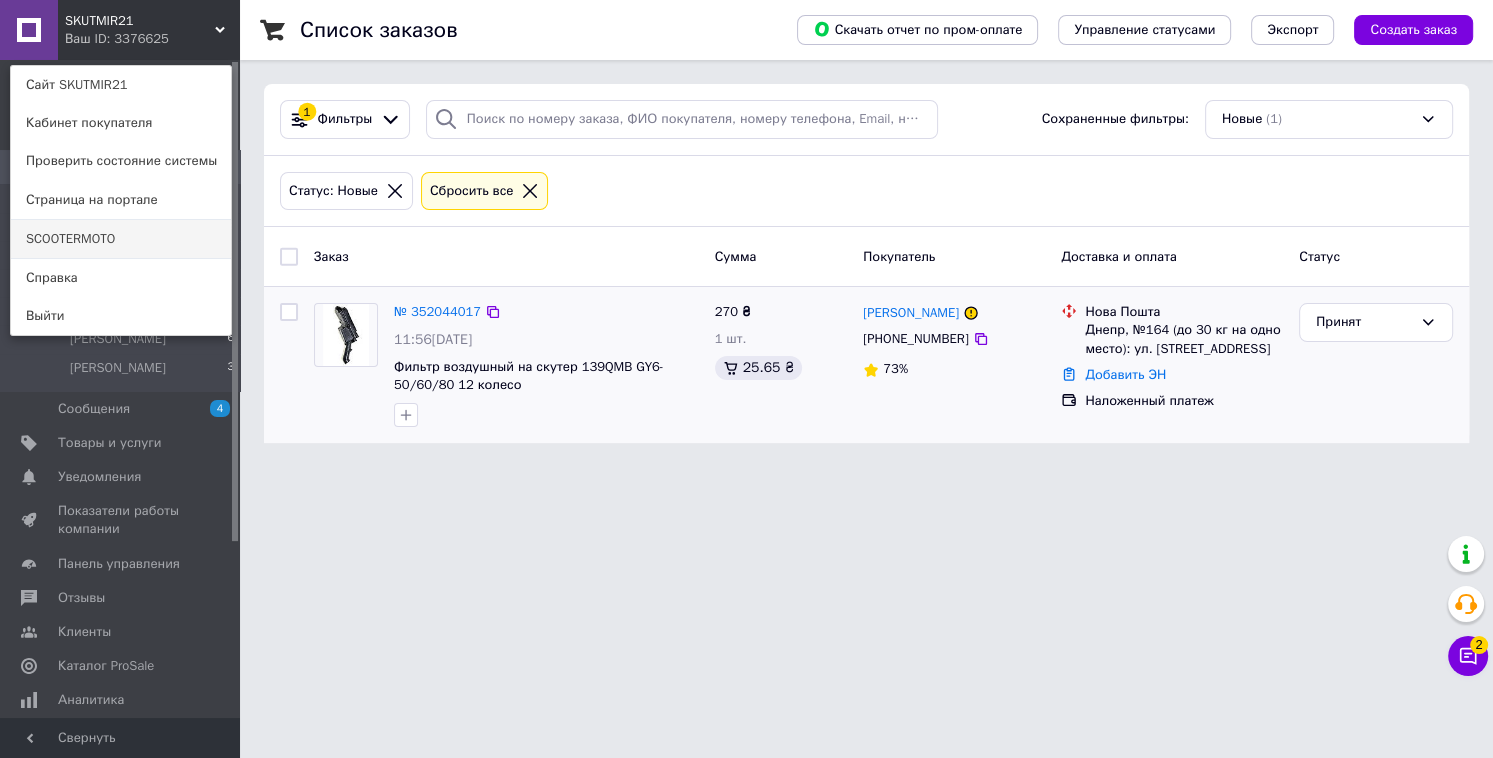 click on "SCOOTERMOTO" at bounding box center (121, 239) 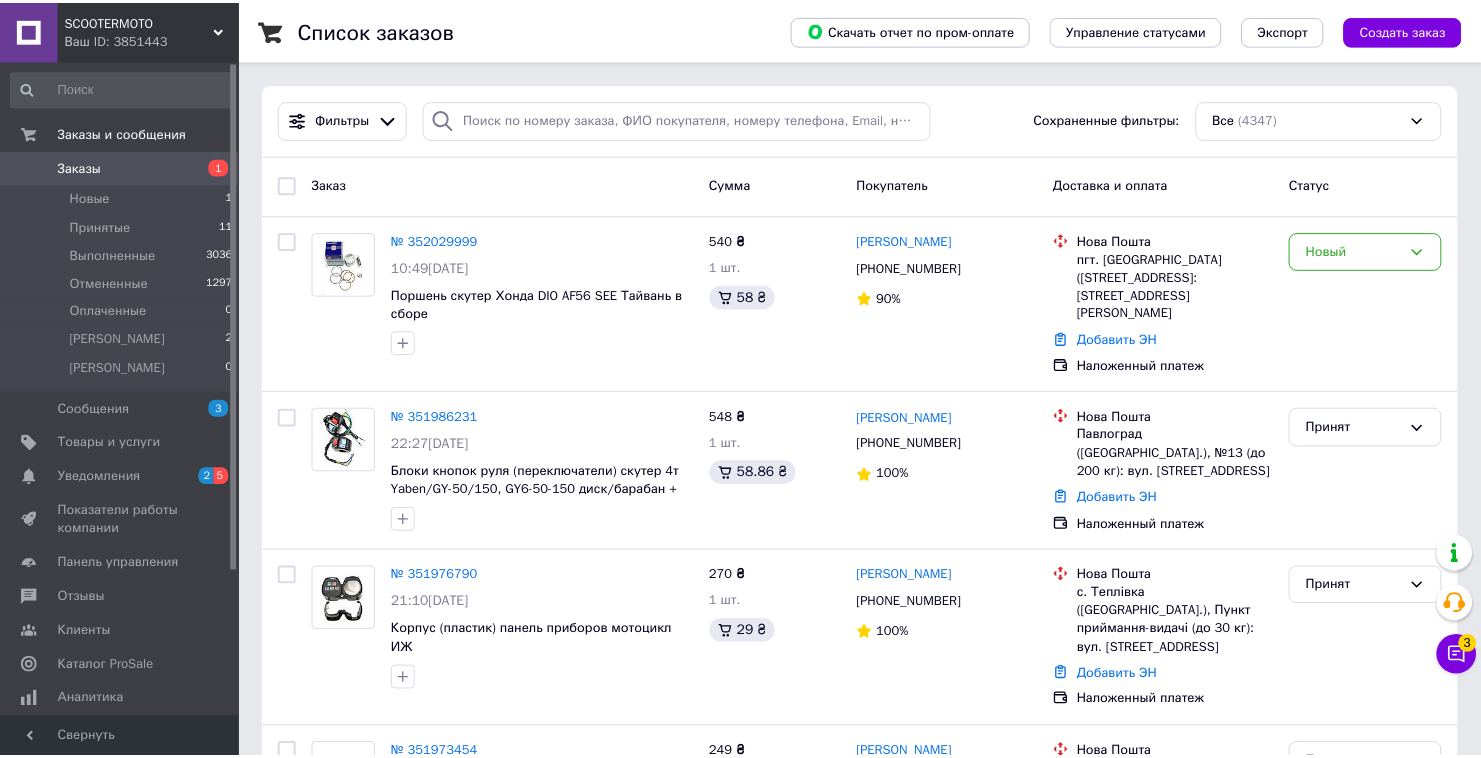 scroll, scrollTop: 0, scrollLeft: 0, axis: both 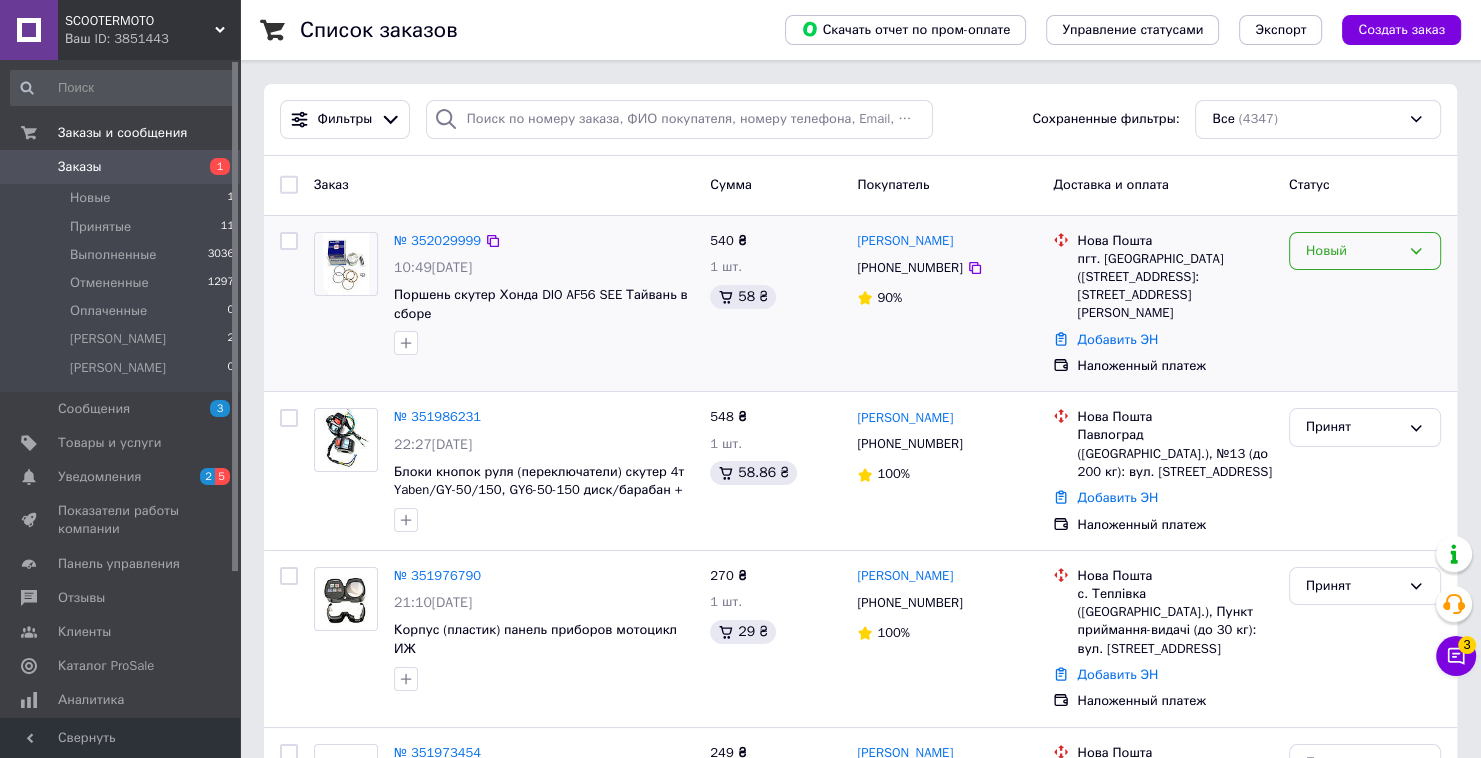 click on "Новый" at bounding box center [1353, 251] 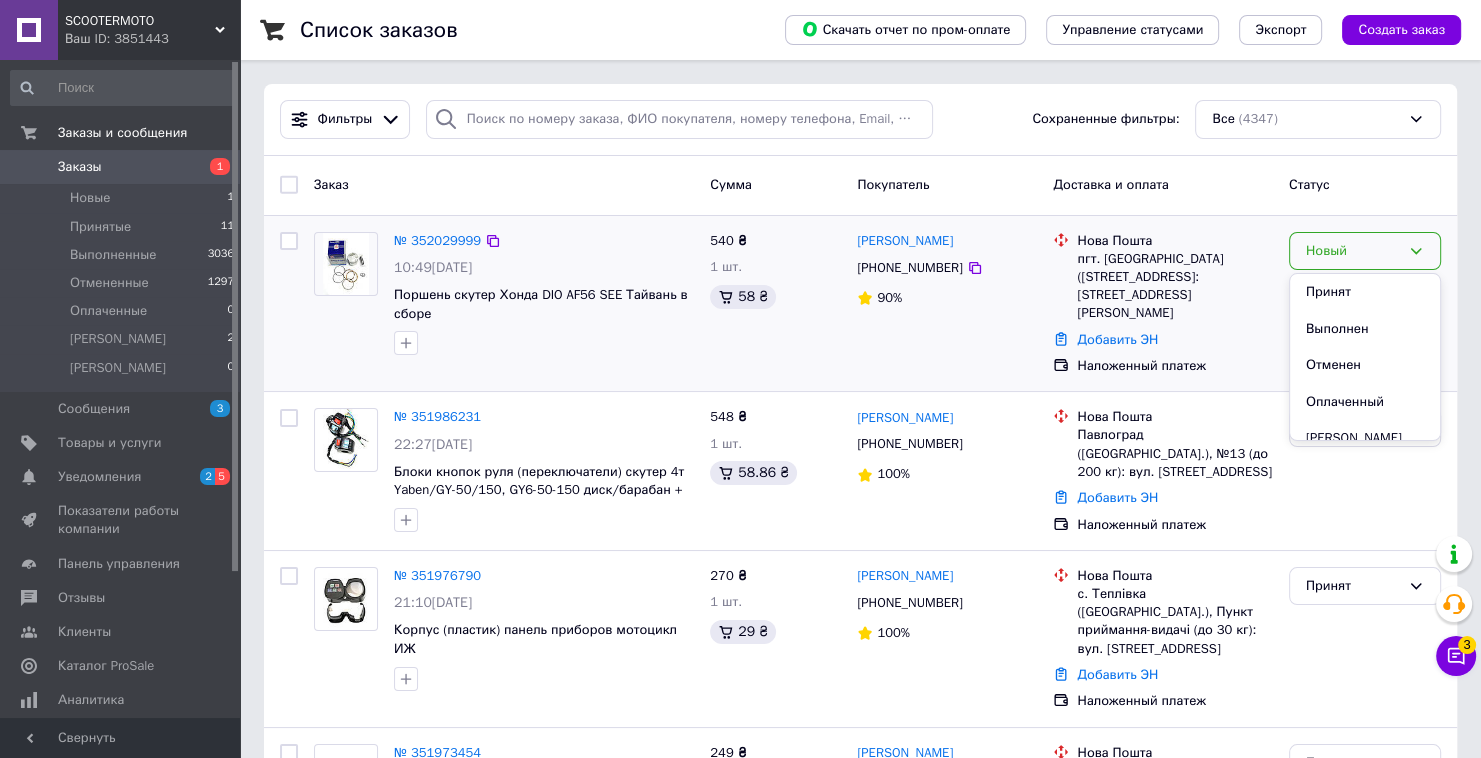 click on "Принят" at bounding box center [1365, 292] 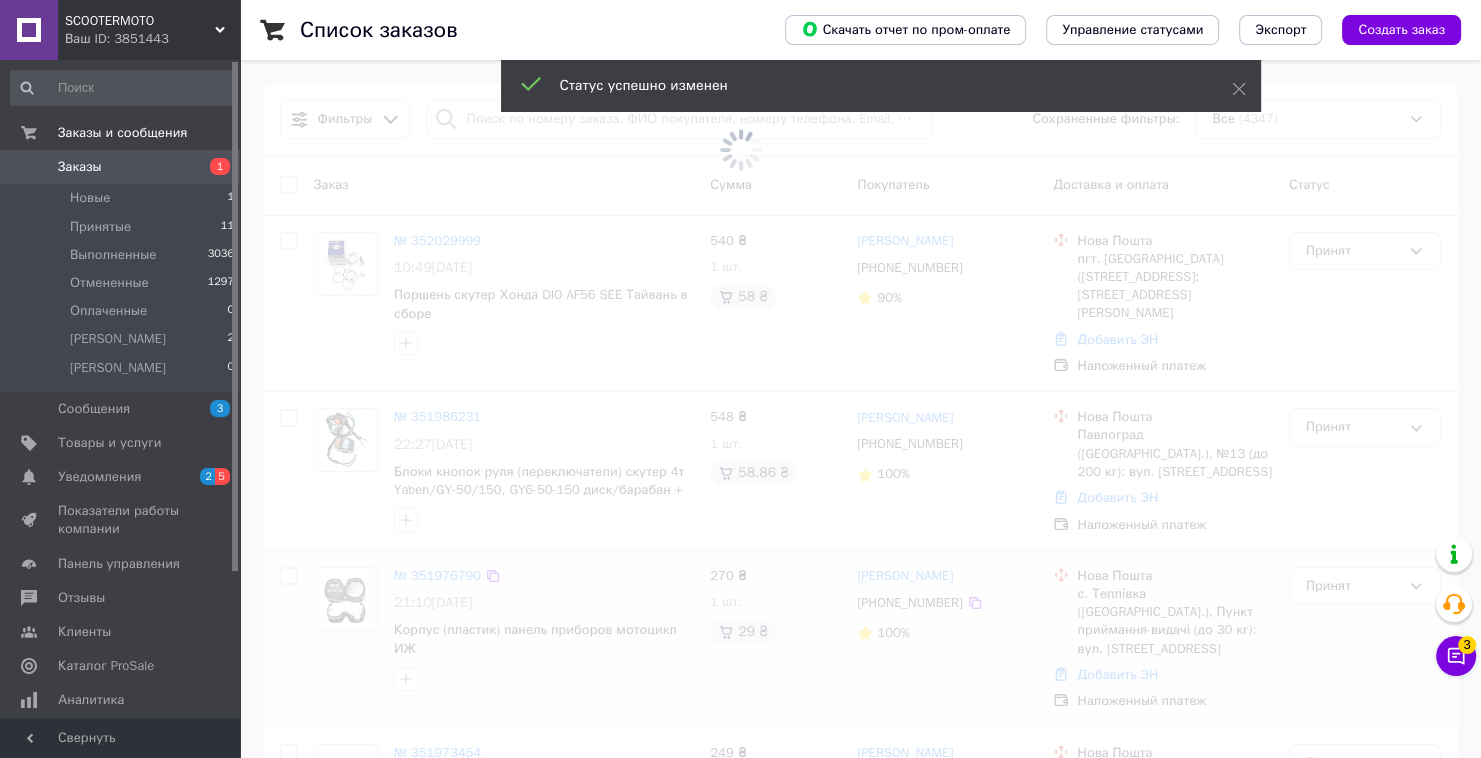 click 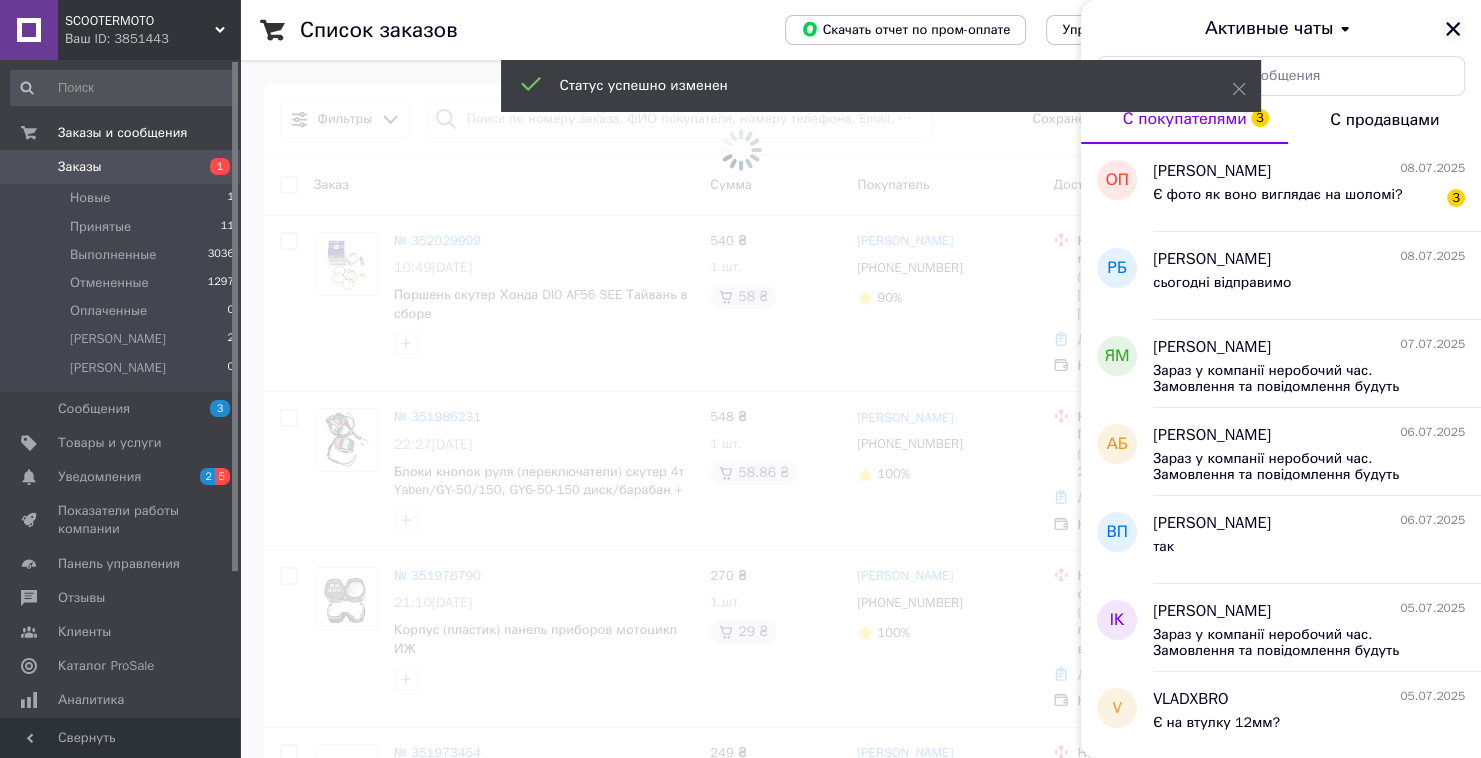 click 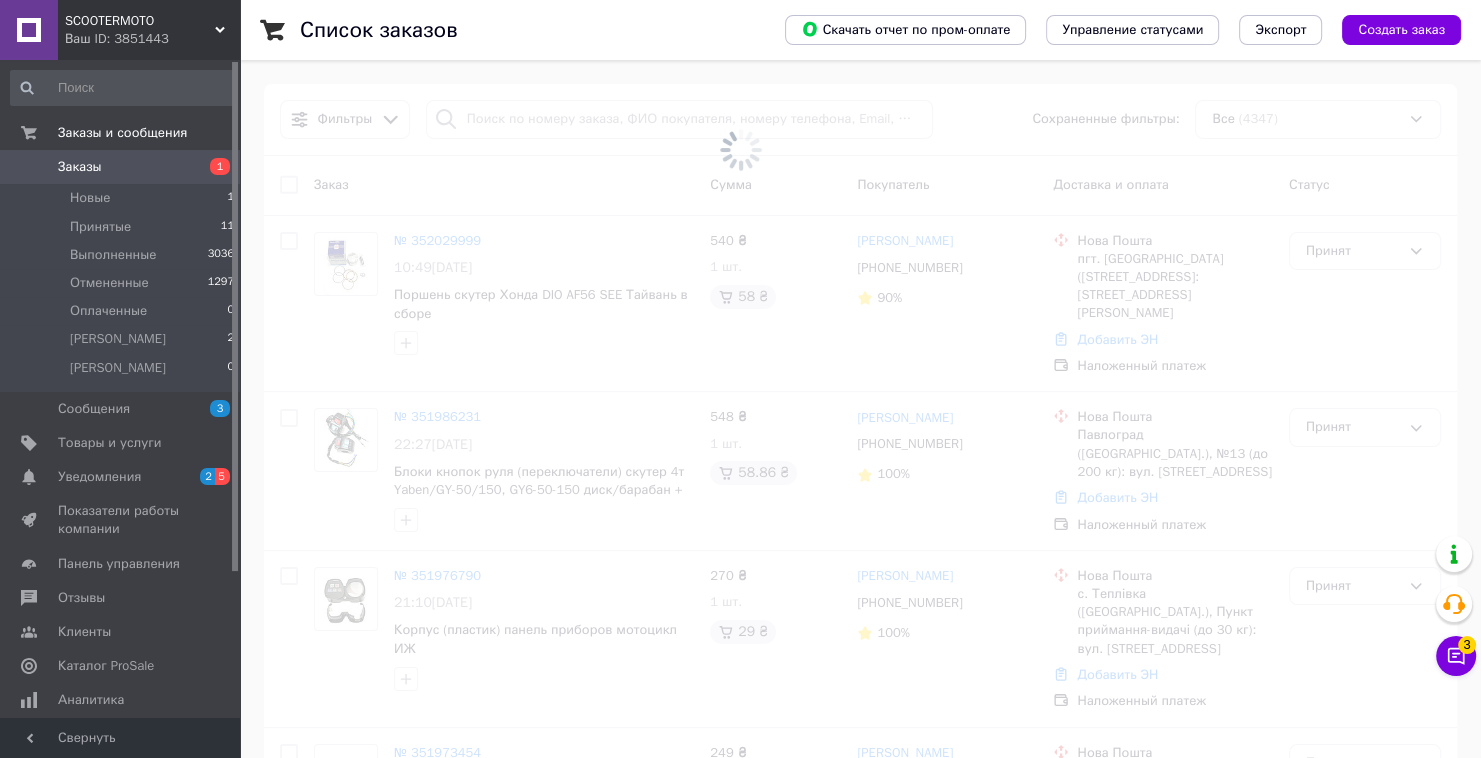 drag, startPoint x: 192, startPoint y: 92, endPoint x: 193, endPoint y: 45, distance: 47.010635 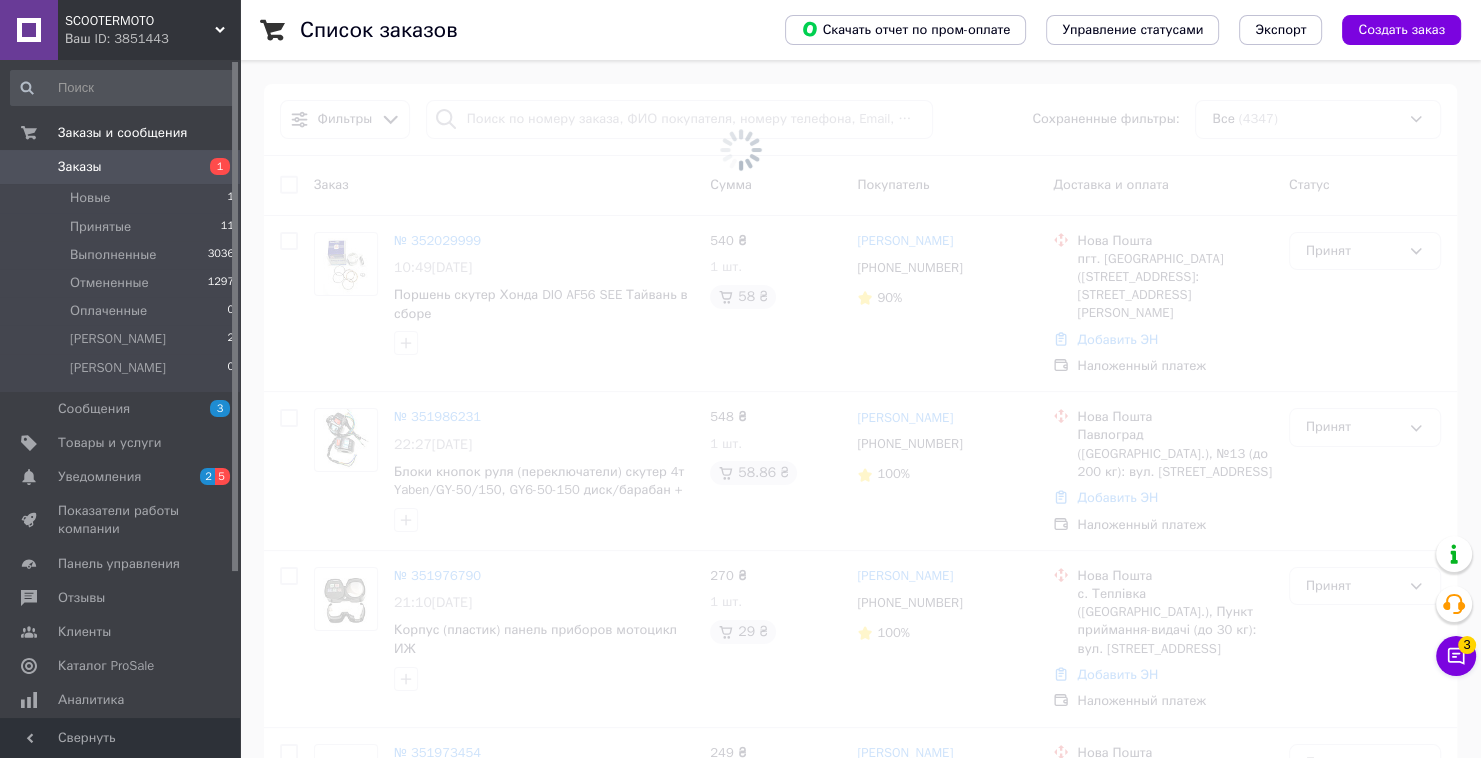 click on "Ваш ID: 3851443" at bounding box center [152, 39] 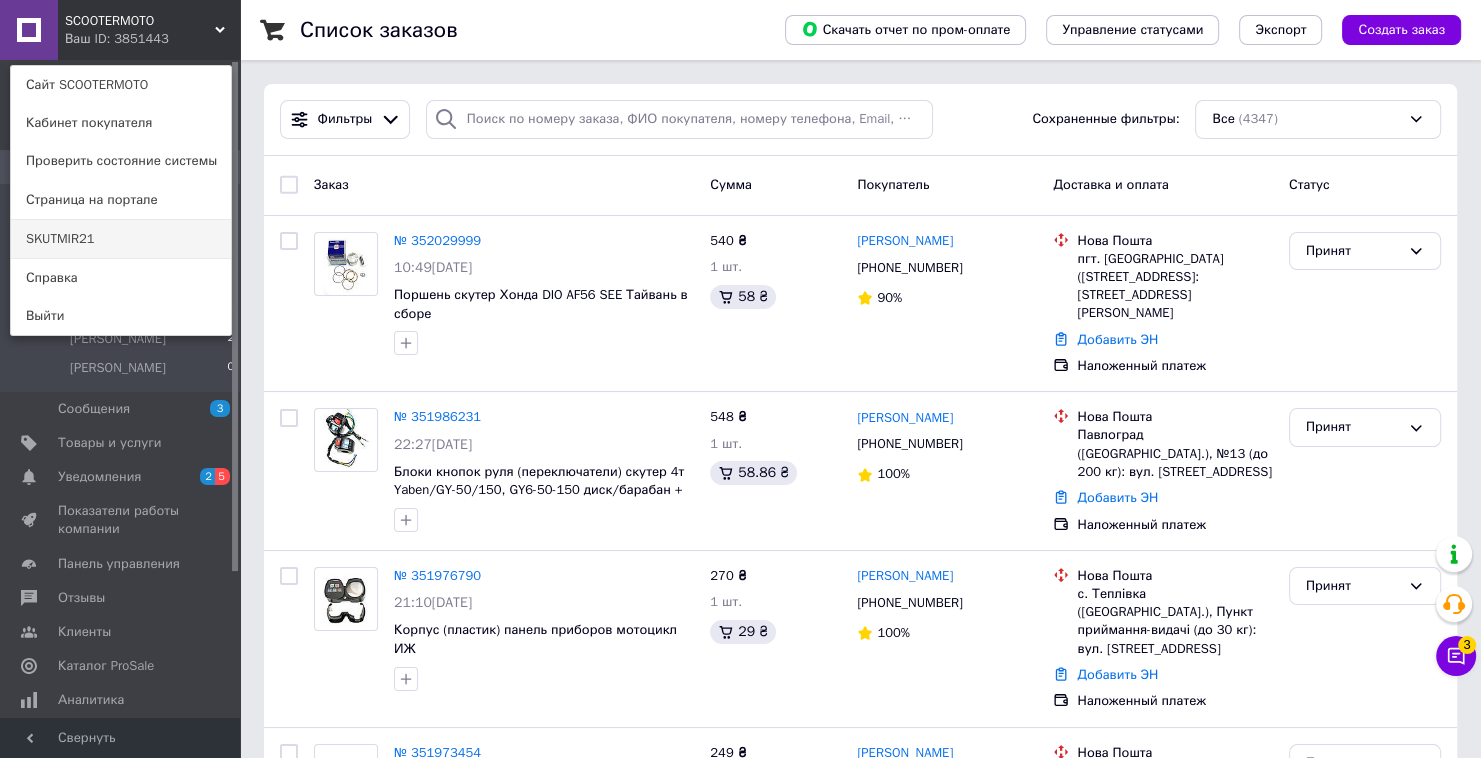 click on "SKUTMIR21" at bounding box center (121, 239) 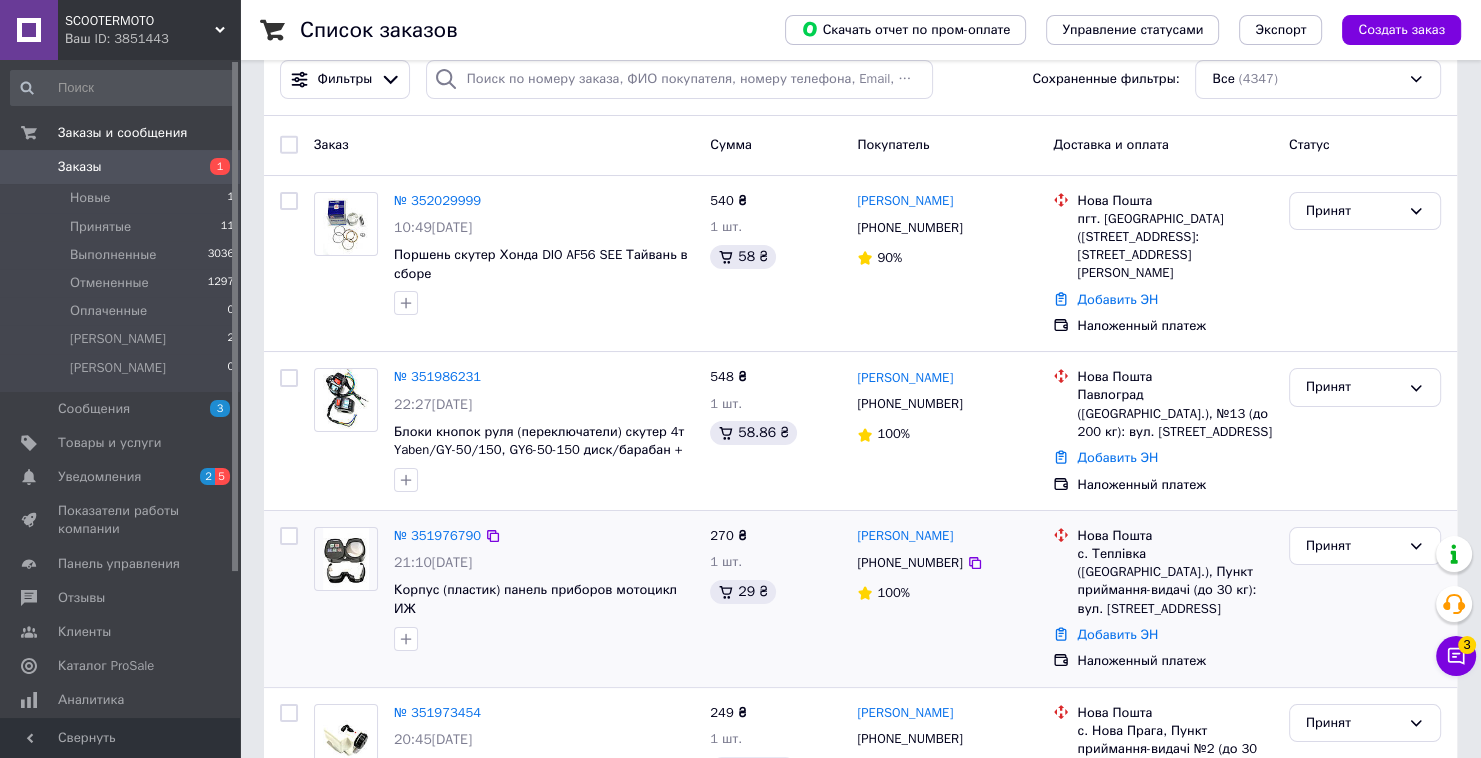 scroll, scrollTop: 80, scrollLeft: 0, axis: vertical 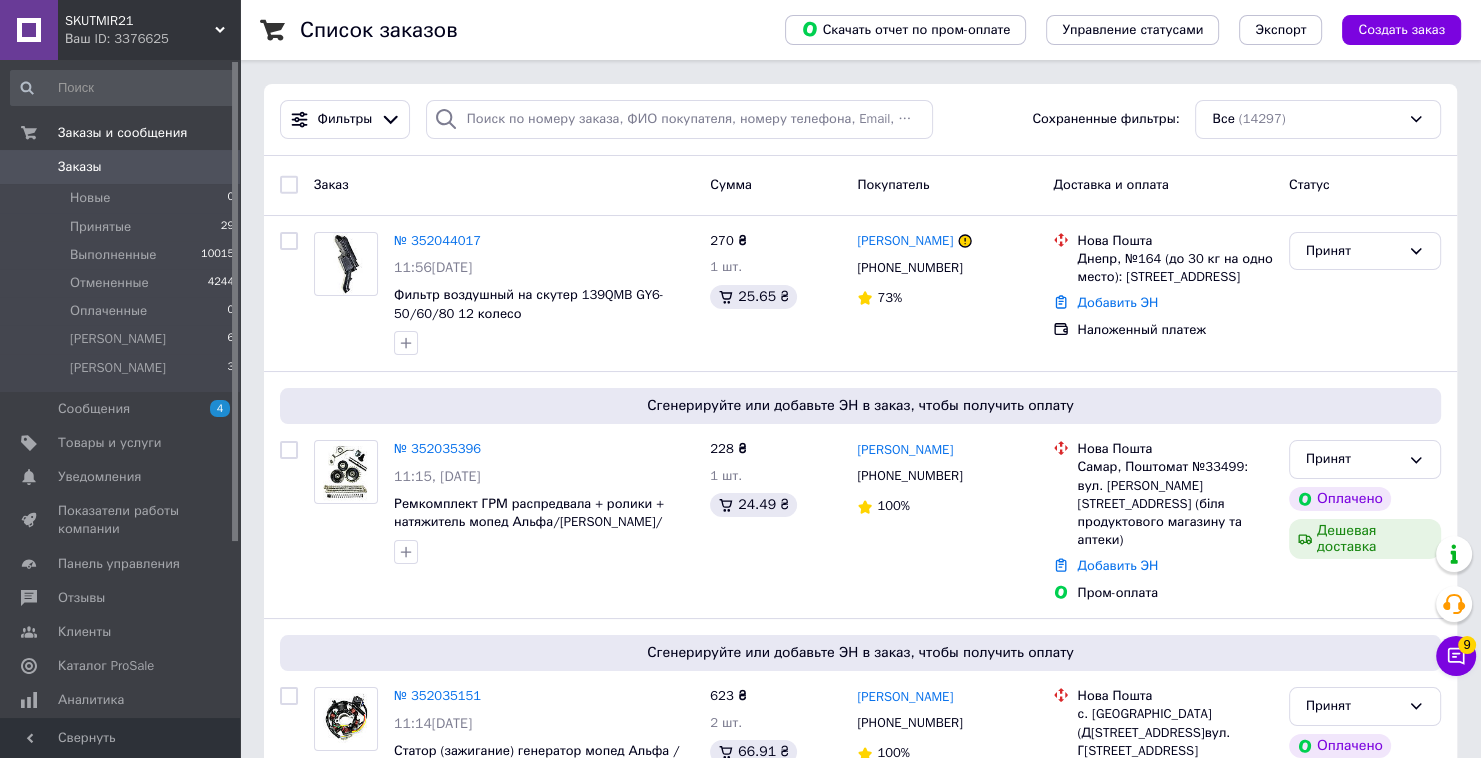 click on "0" at bounding box center (212, 167) 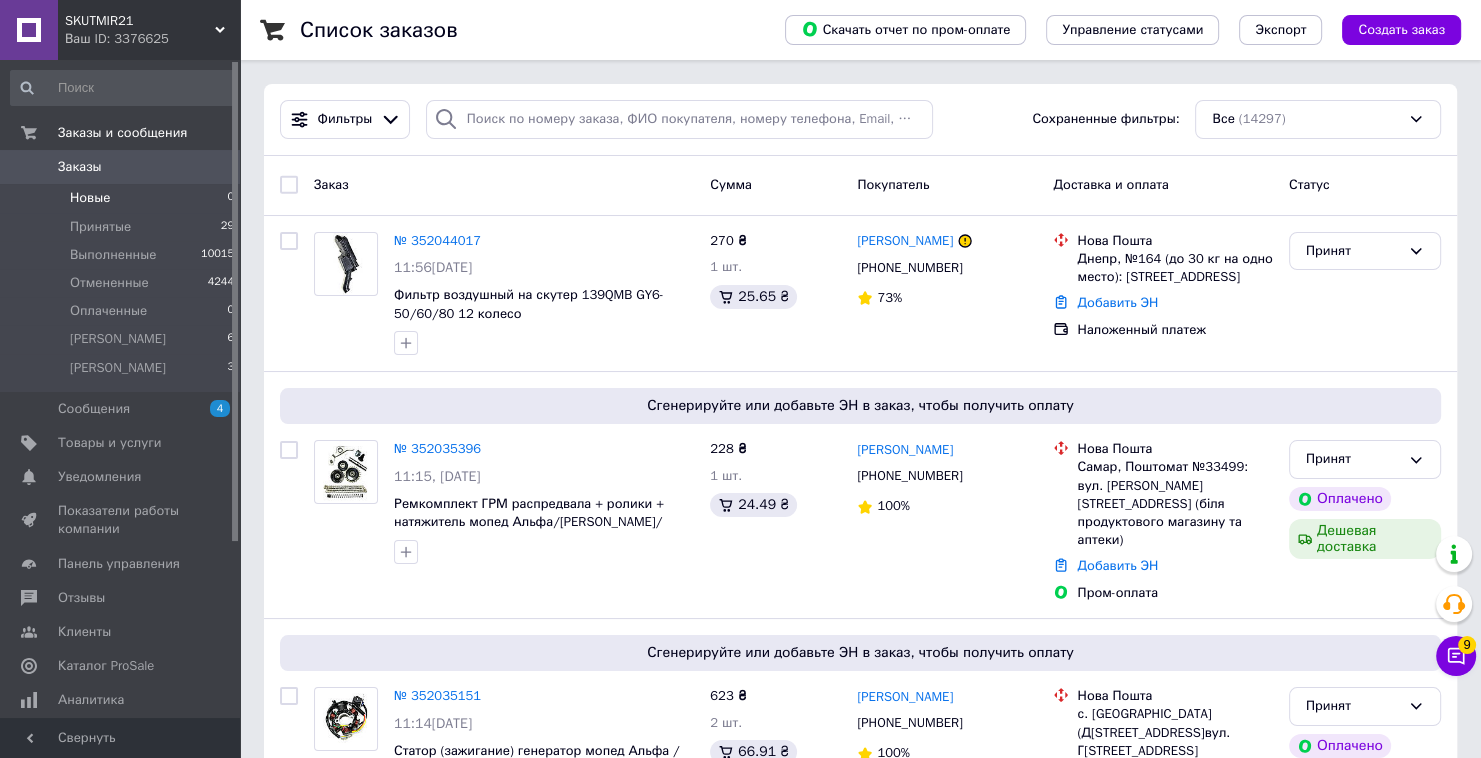 click on "Новые 0" at bounding box center [123, 198] 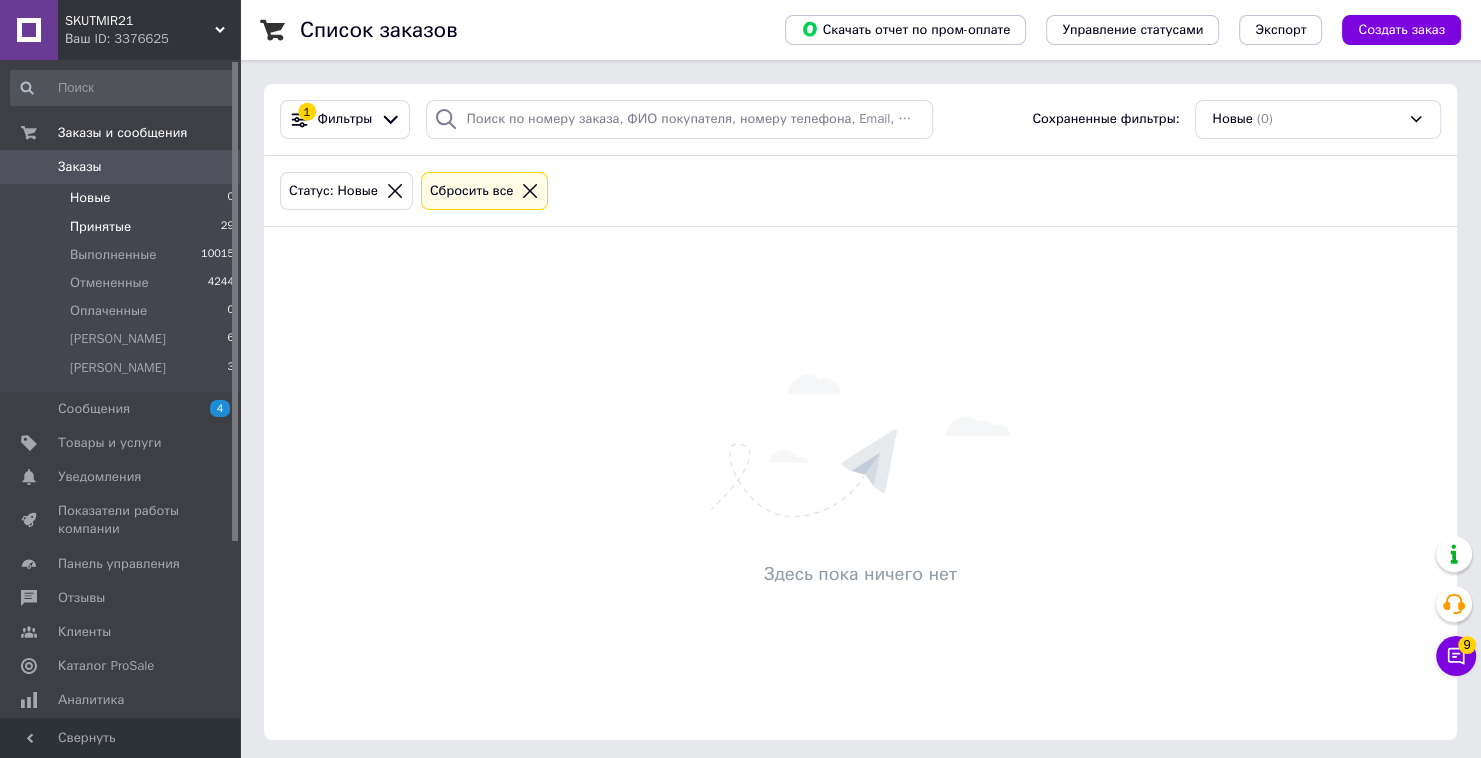 click on "Принятые 29" at bounding box center (123, 227) 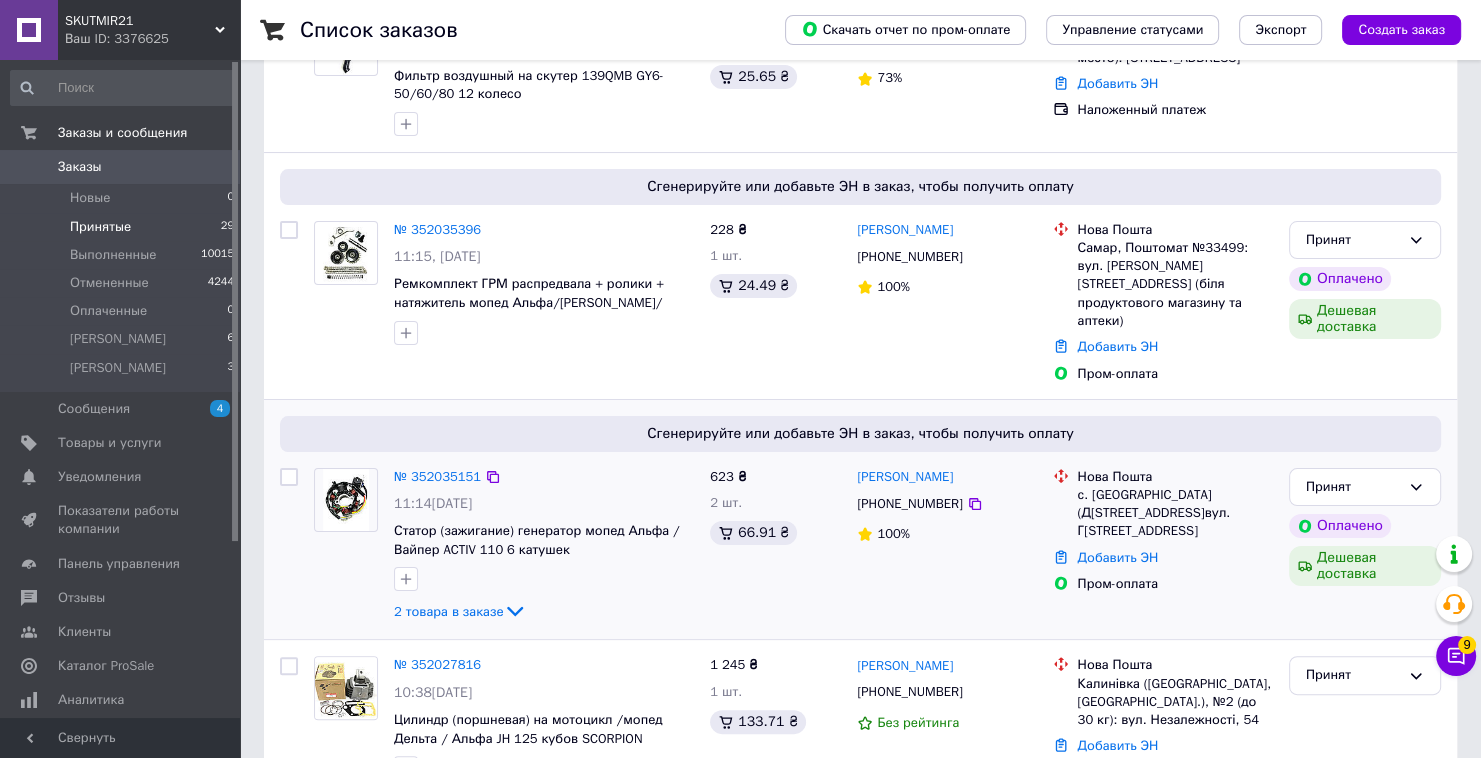 scroll, scrollTop: 320, scrollLeft: 0, axis: vertical 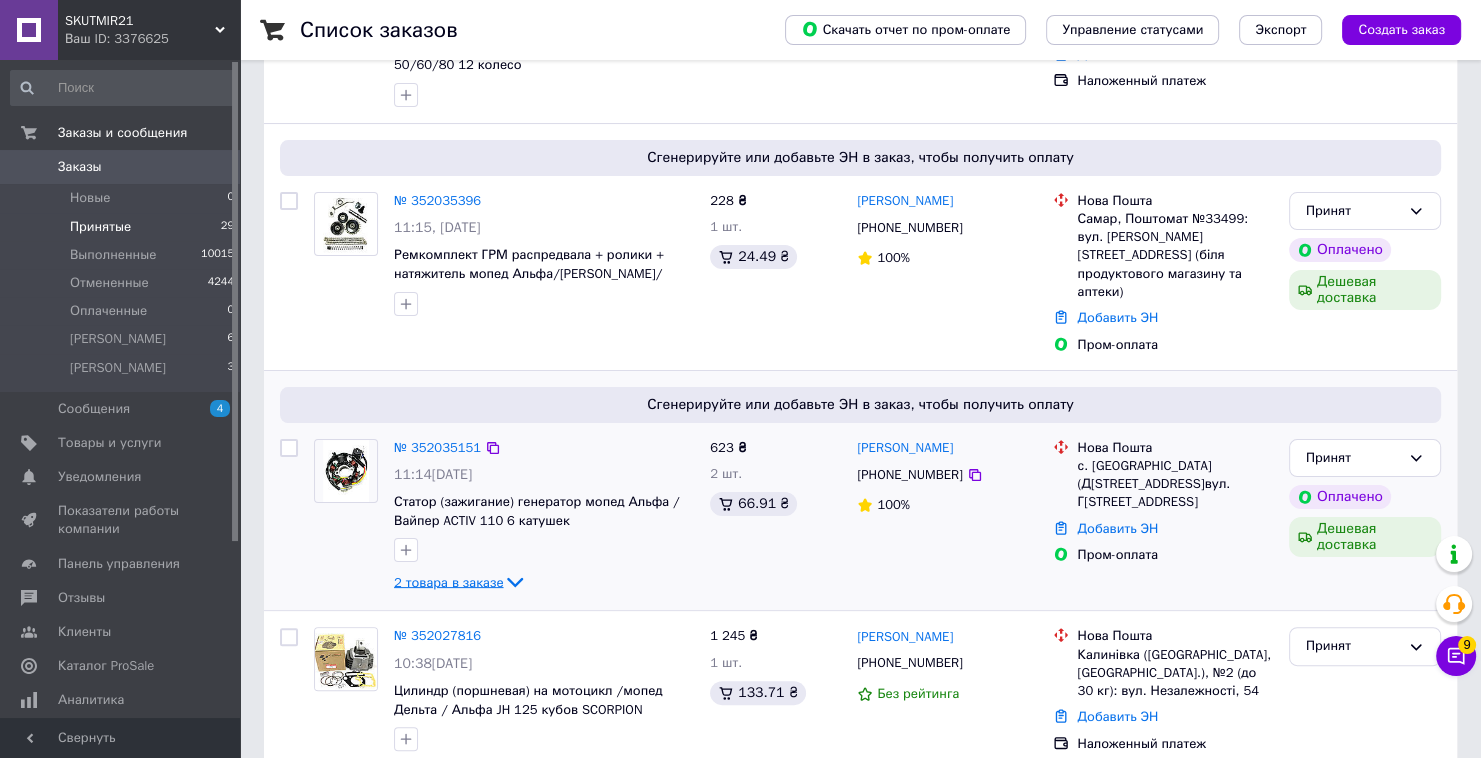 click on "2 товара в заказе" at bounding box center (448, 581) 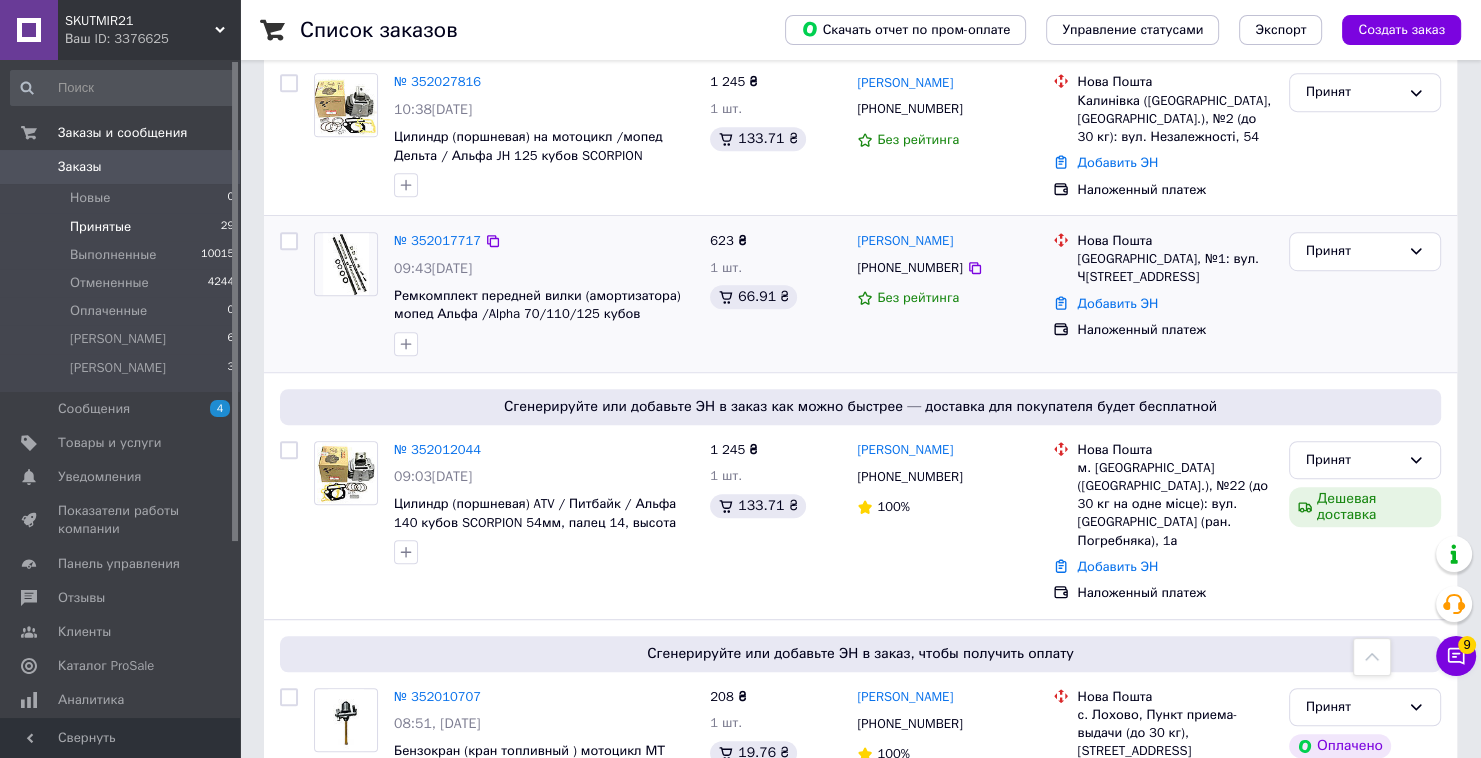 scroll, scrollTop: 800, scrollLeft: 0, axis: vertical 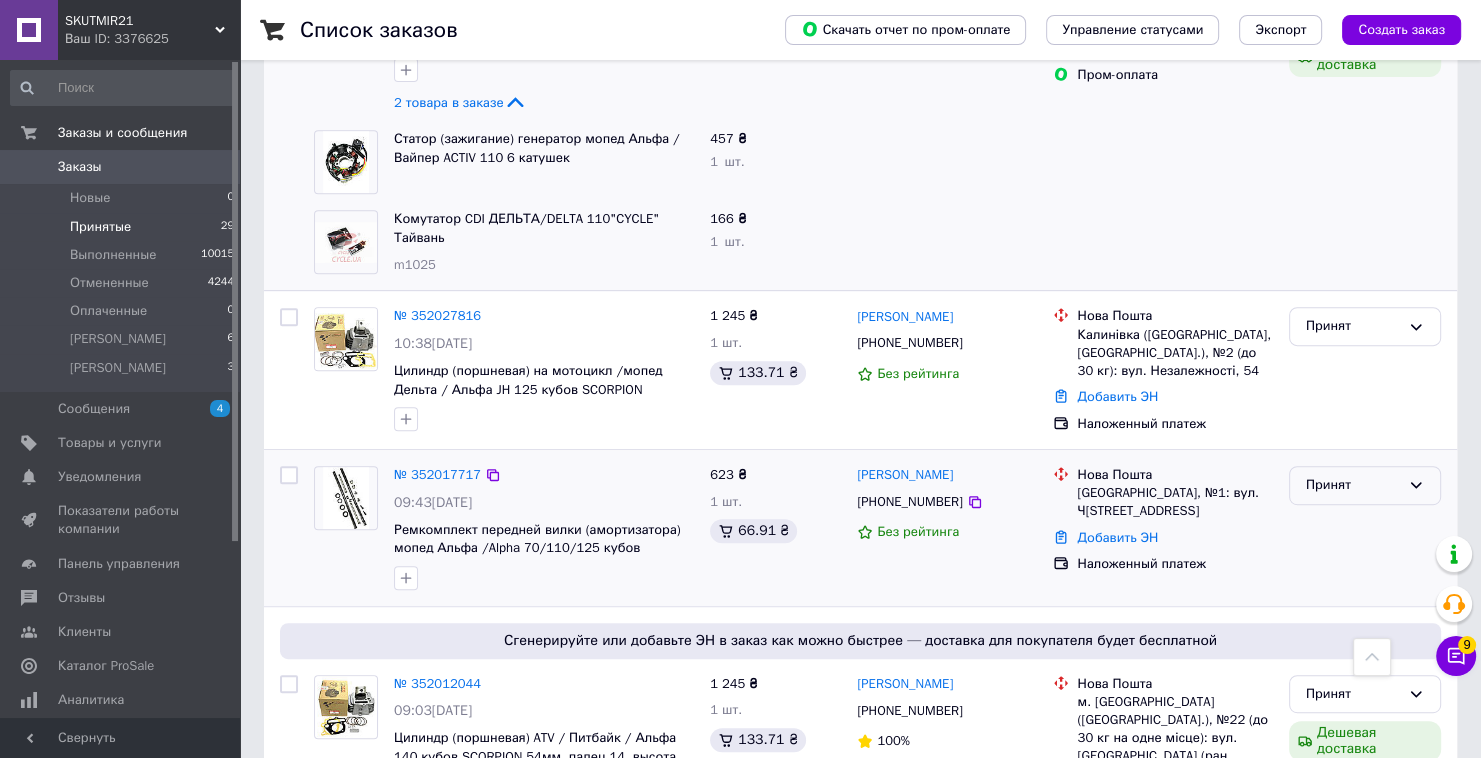 click on "Принят" at bounding box center [1353, 485] 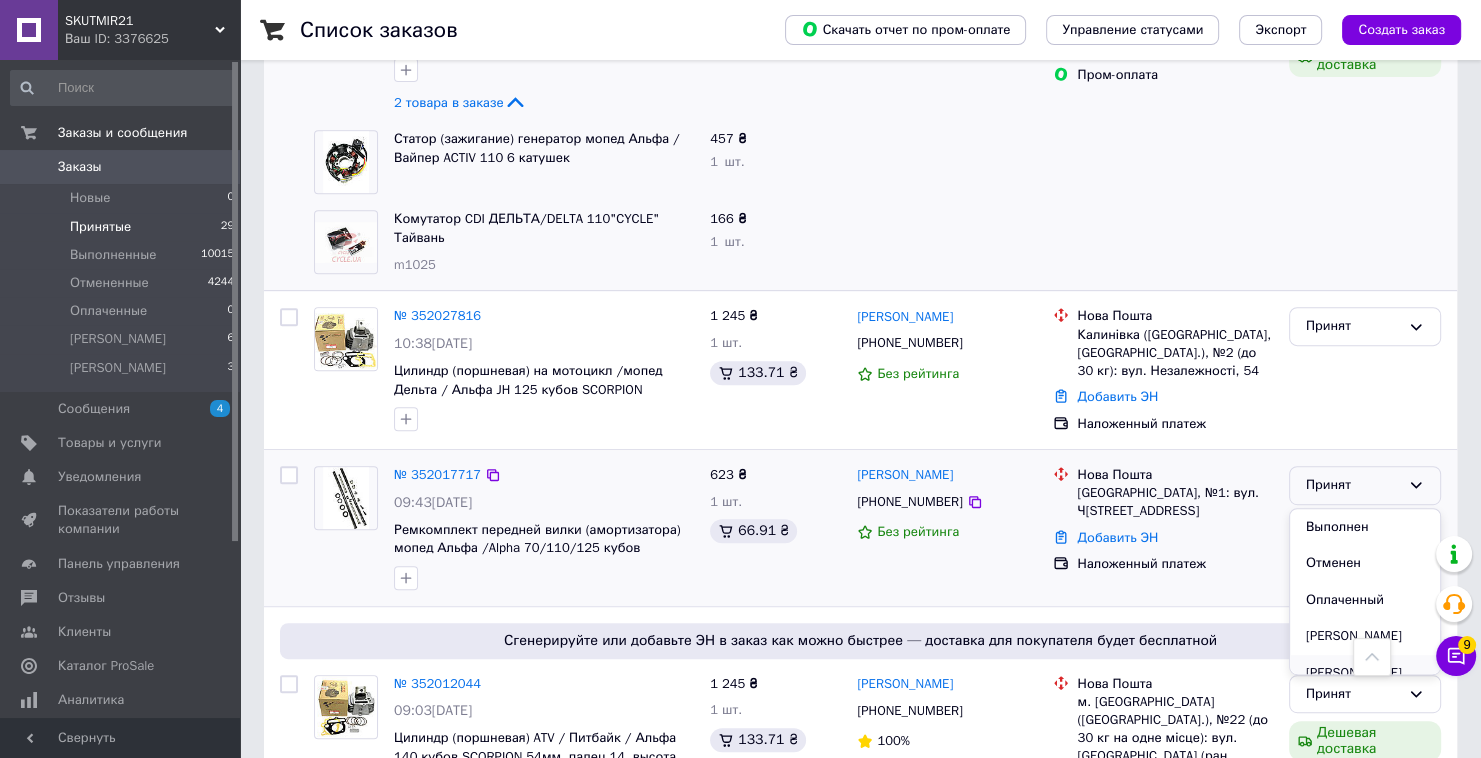 click on "[PERSON_NAME]" at bounding box center (1365, 673) 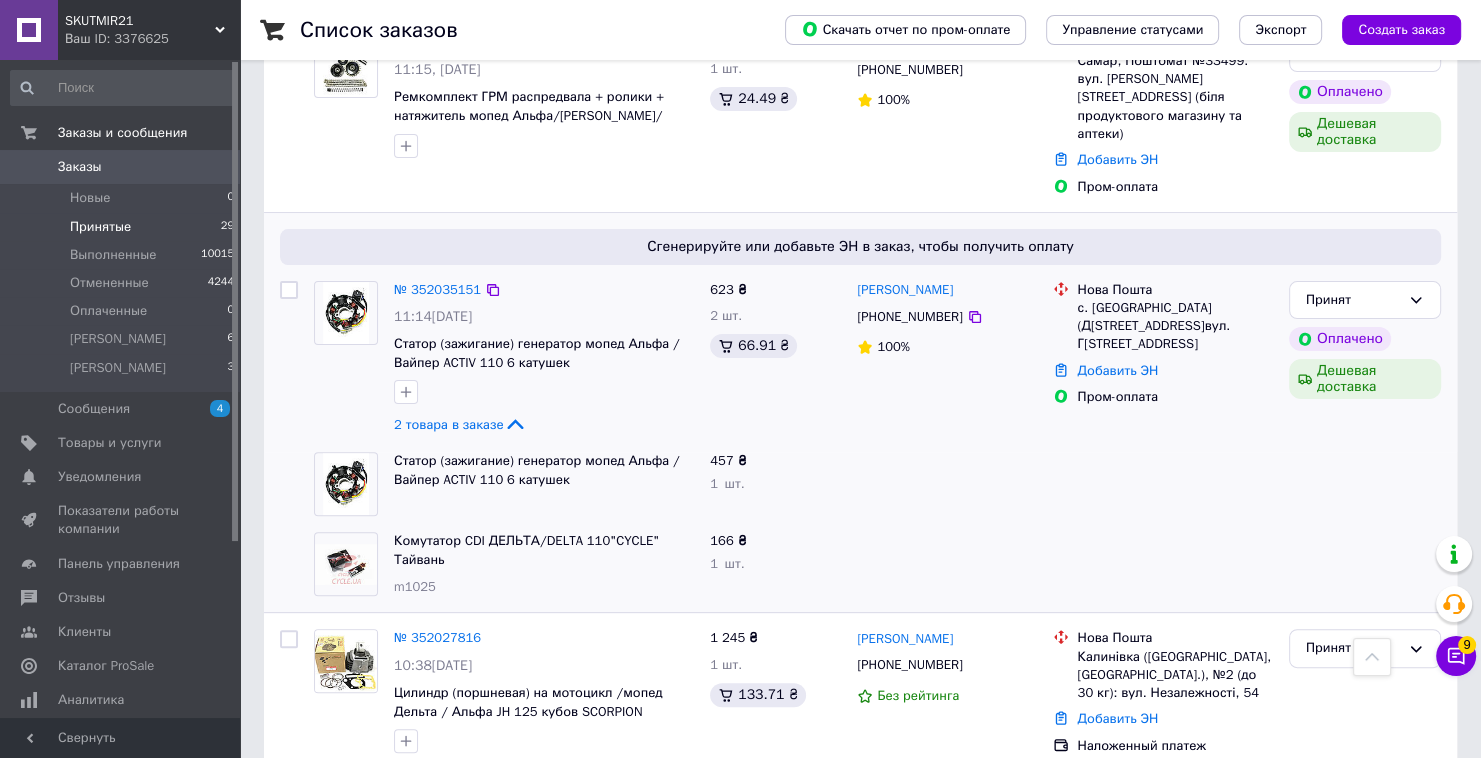 scroll, scrollTop: 400, scrollLeft: 0, axis: vertical 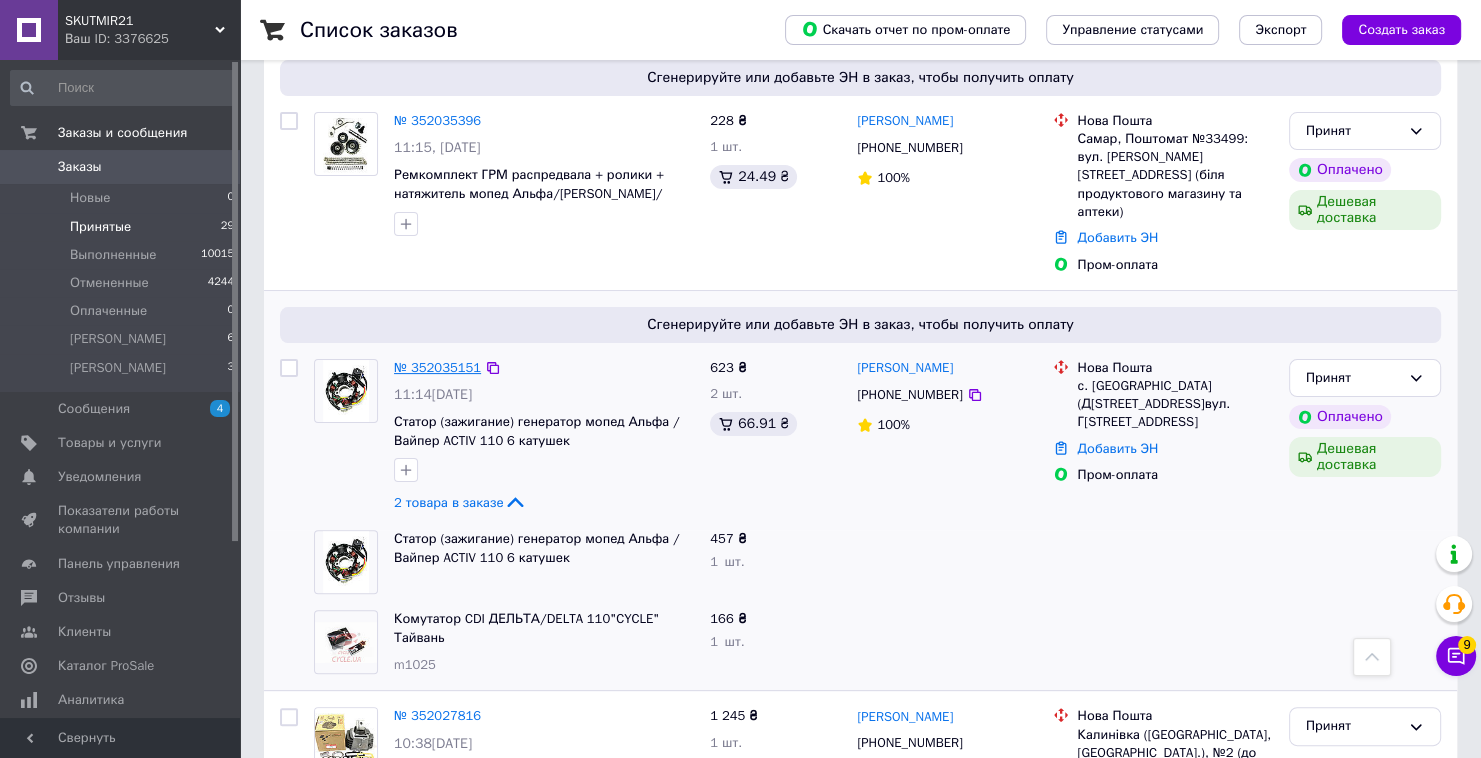 click on "№ 352035151" at bounding box center (437, 367) 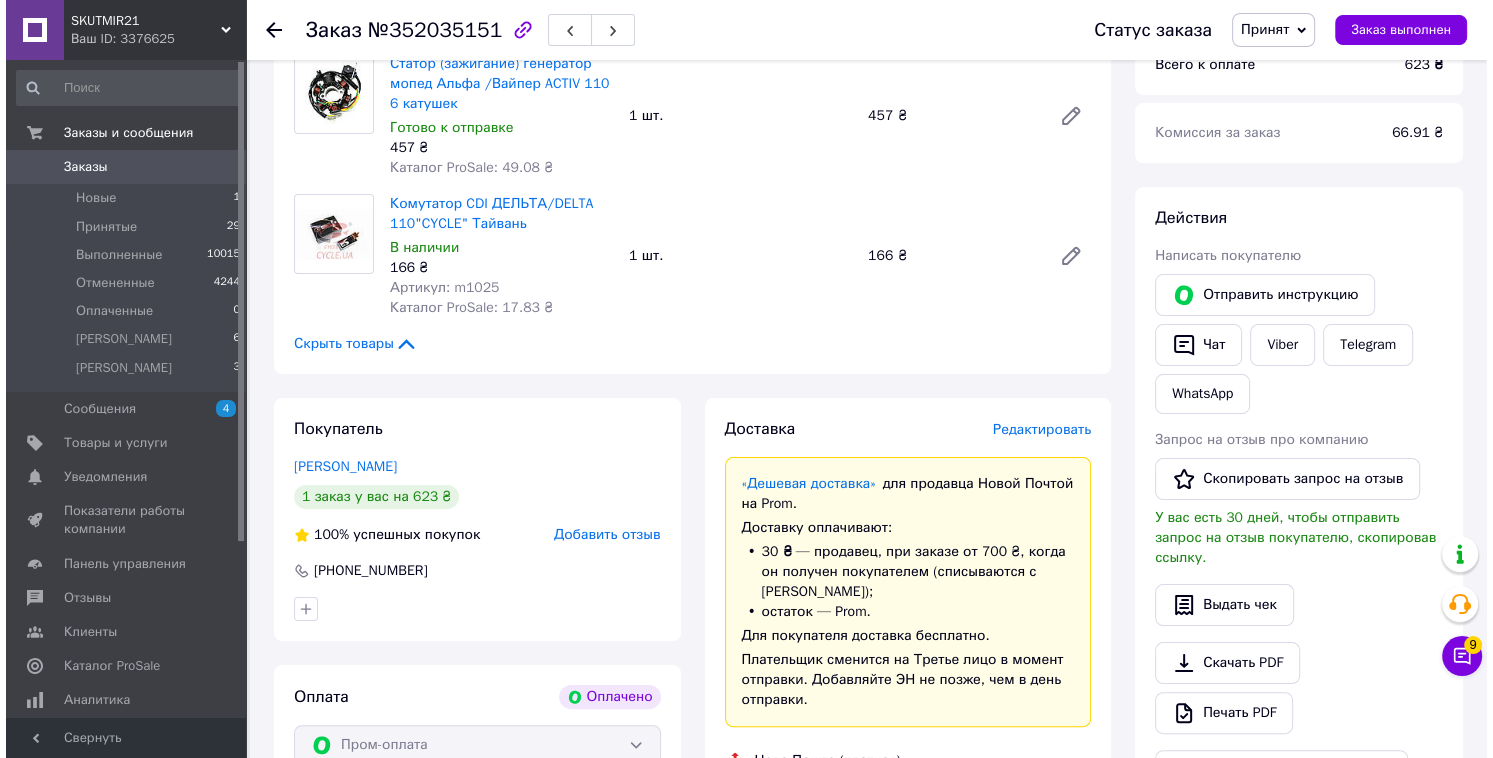 scroll, scrollTop: 240, scrollLeft: 0, axis: vertical 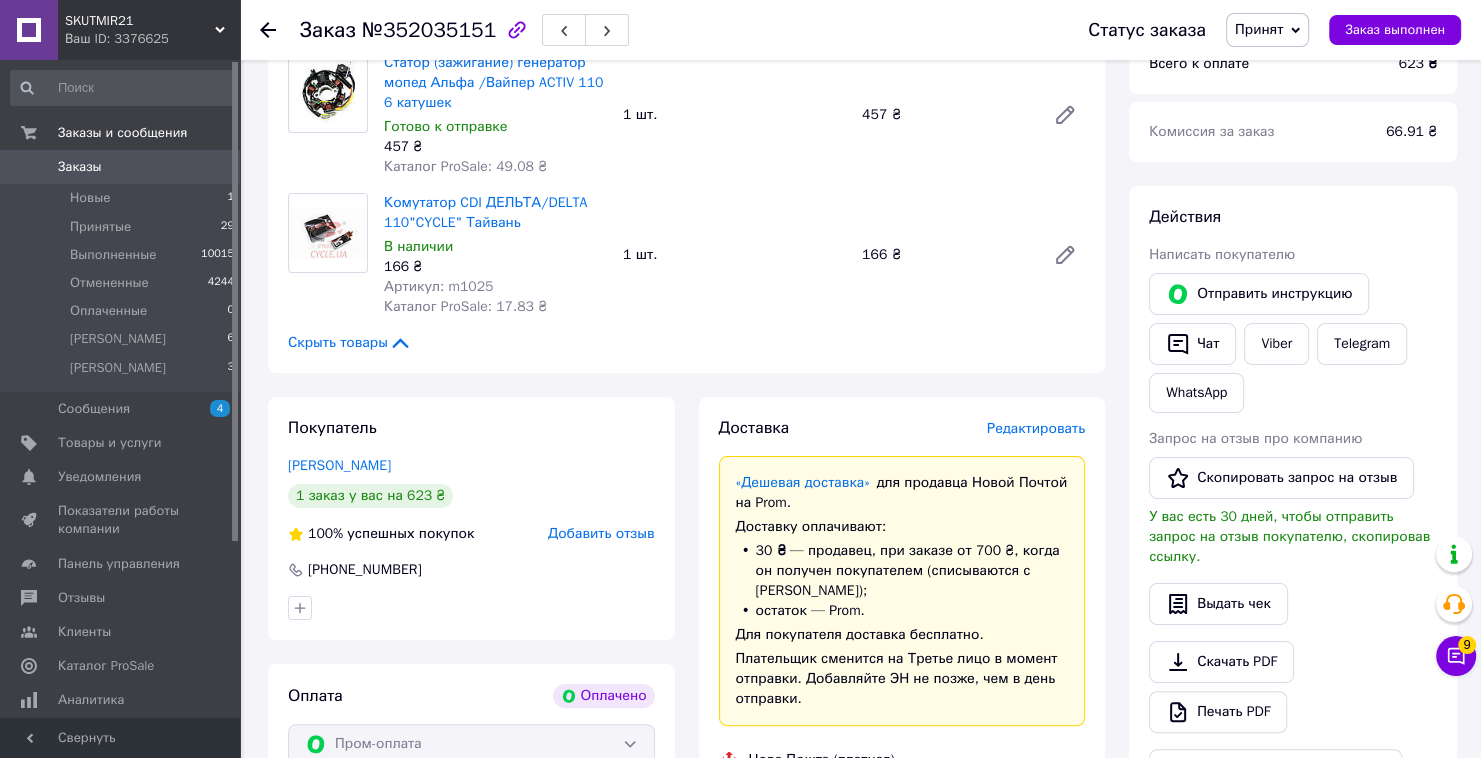 click on "Редактировать" at bounding box center [1036, 428] 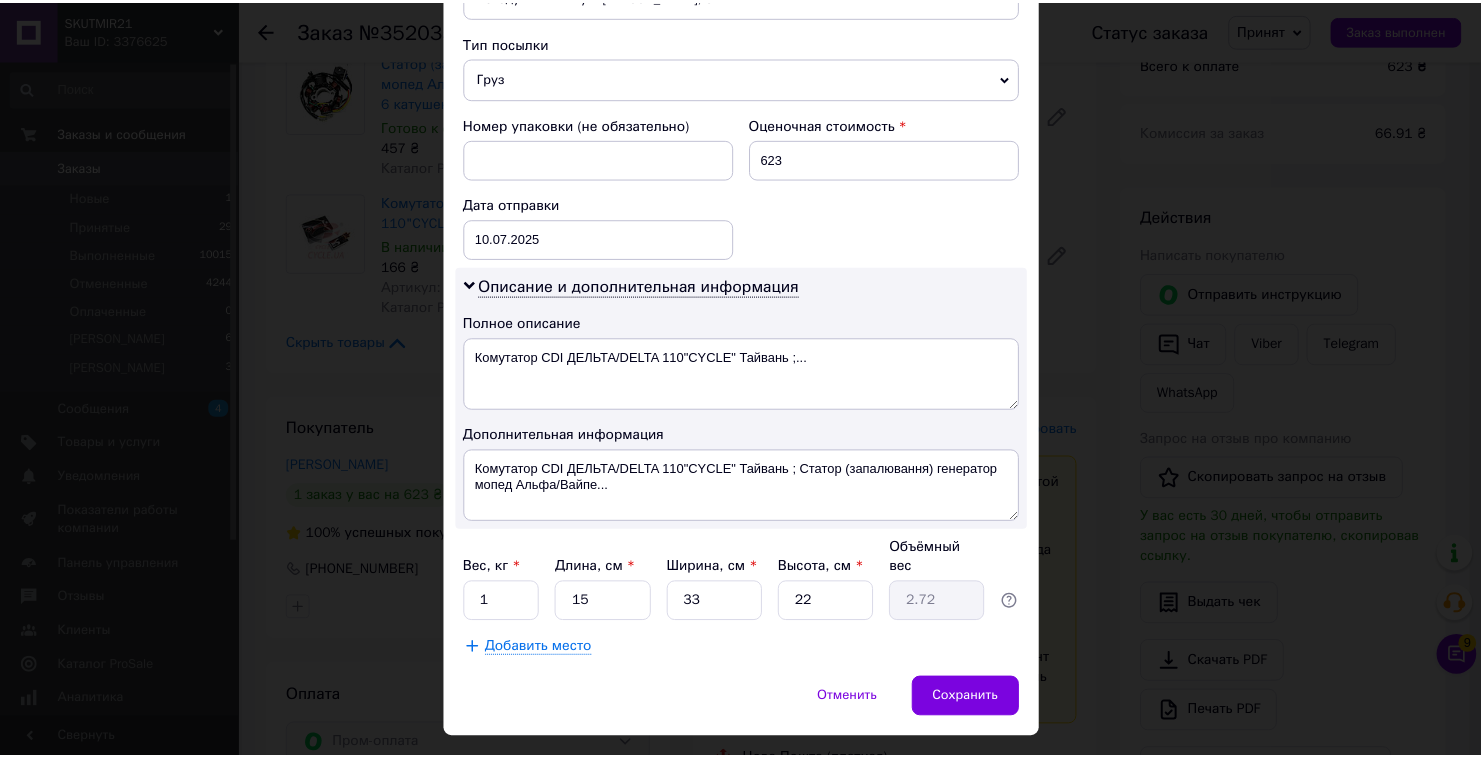 scroll, scrollTop: 788, scrollLeft: 0, axis: vertical 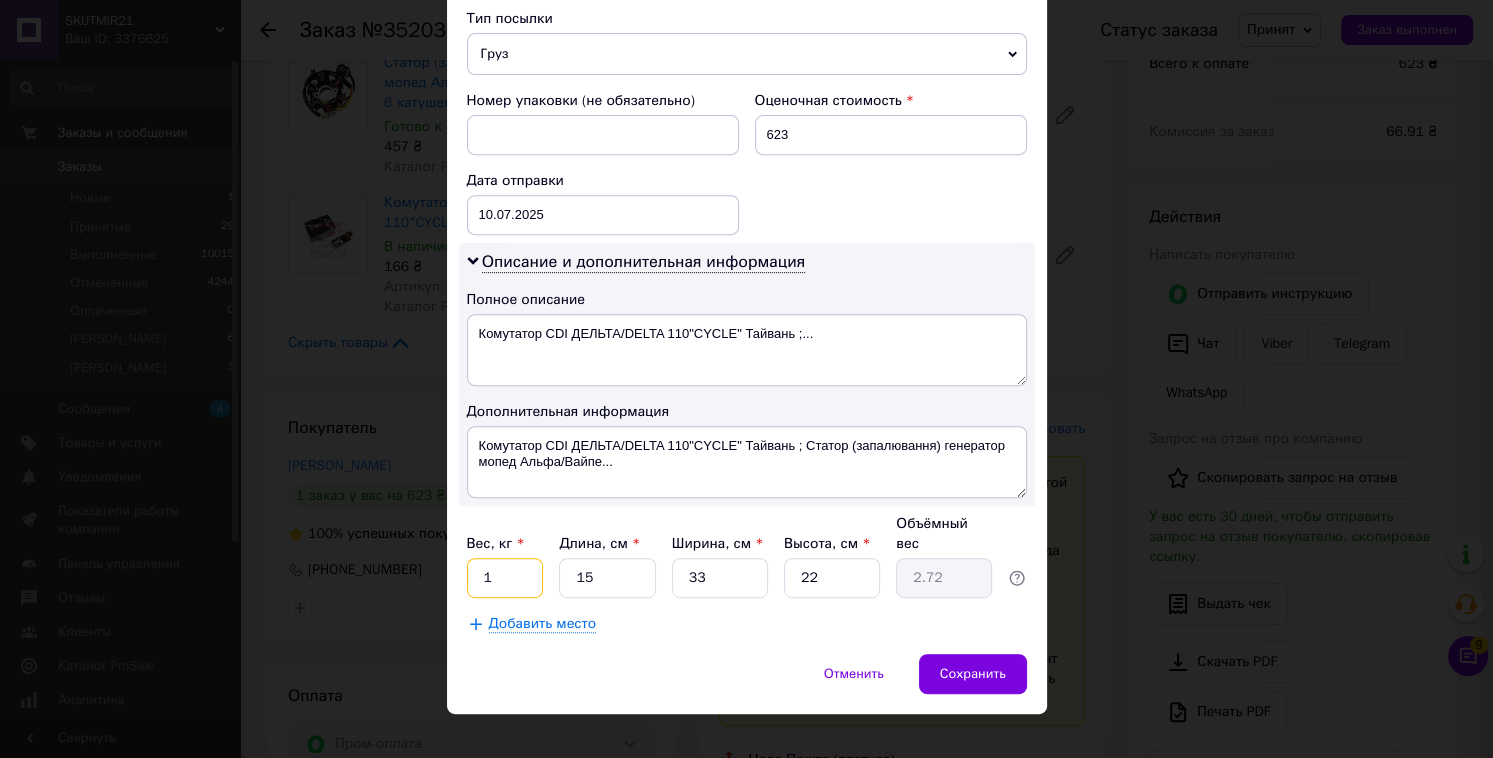 click on "1" at bounding box center [505, 578] 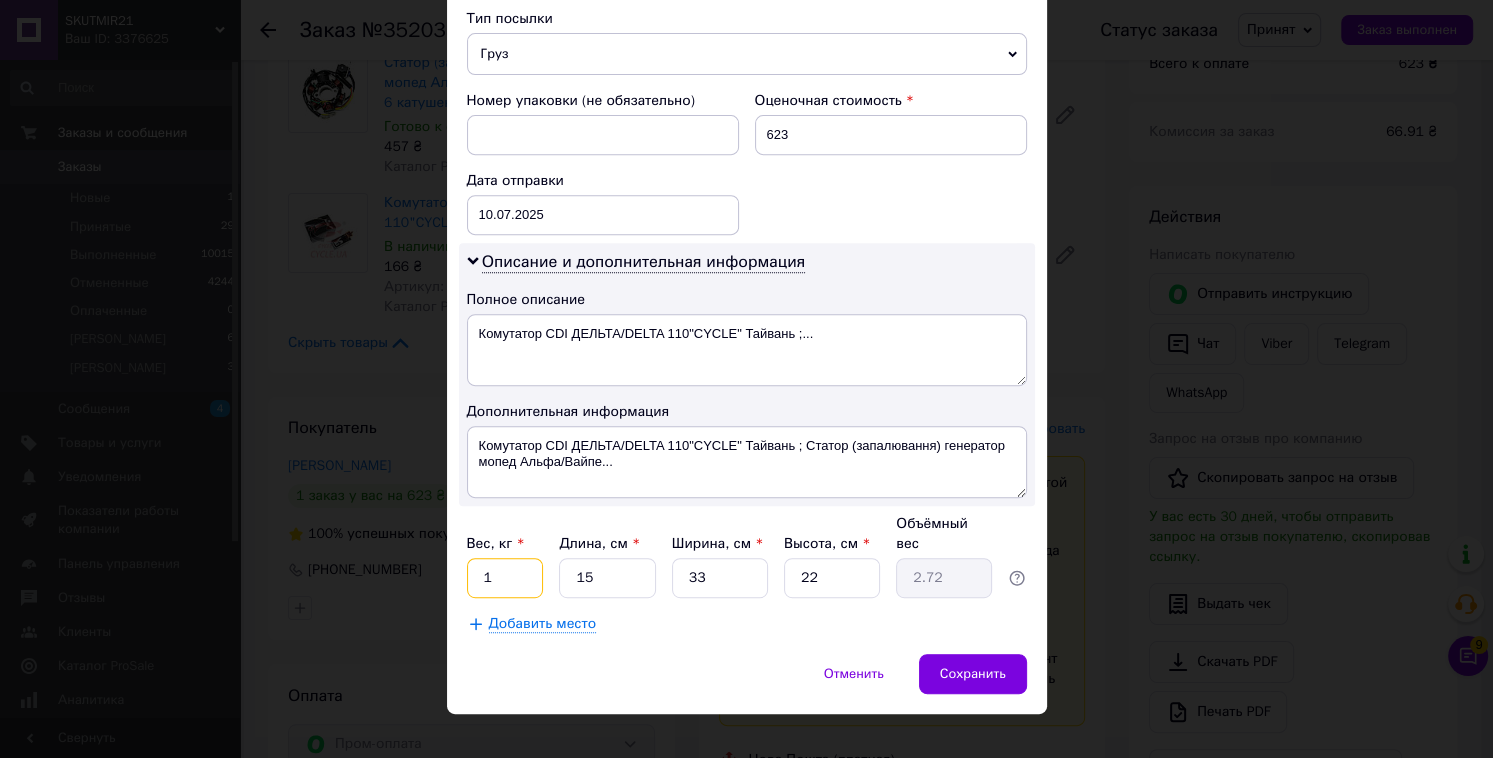type on "1.5" 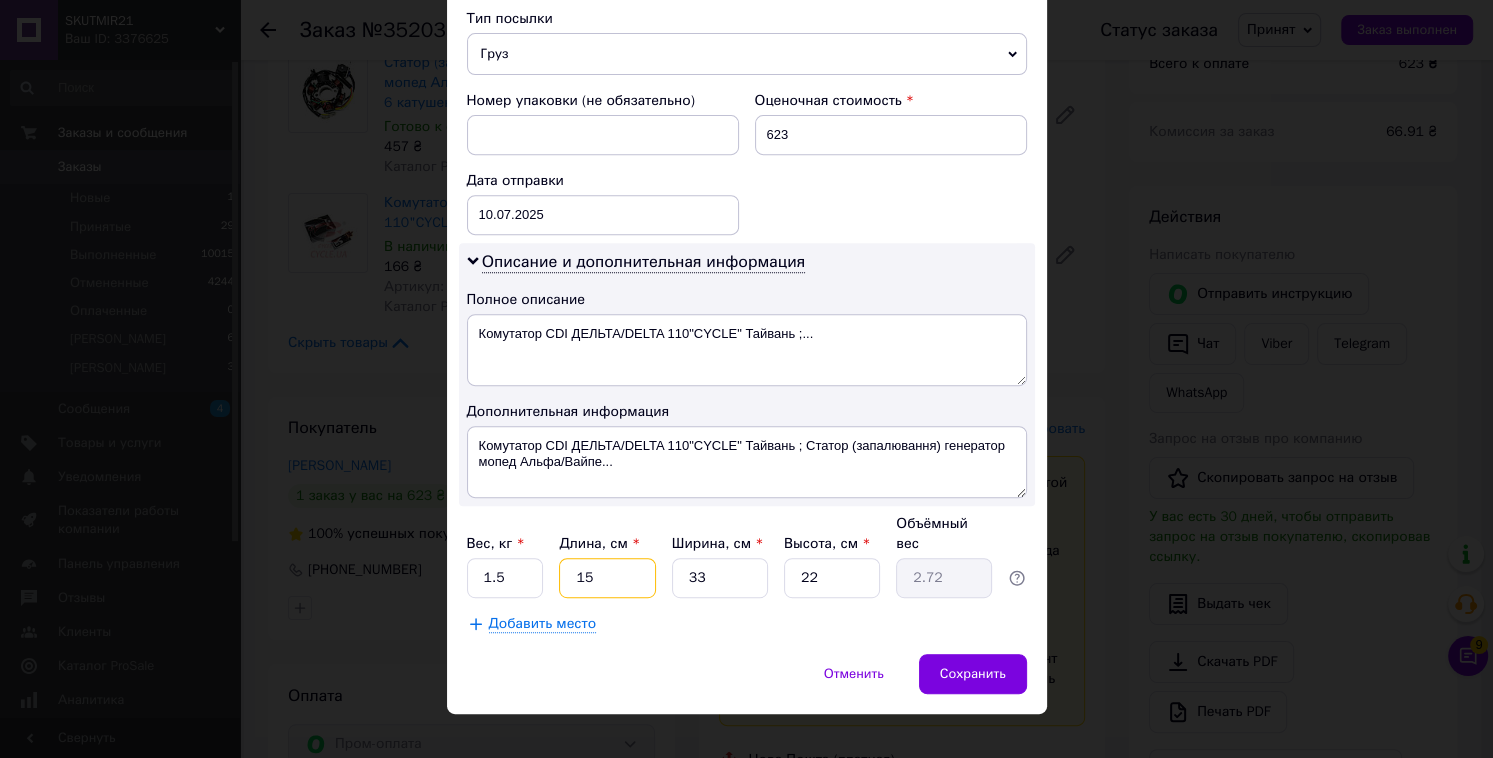 click on "15" at bounding box center (607, 578) 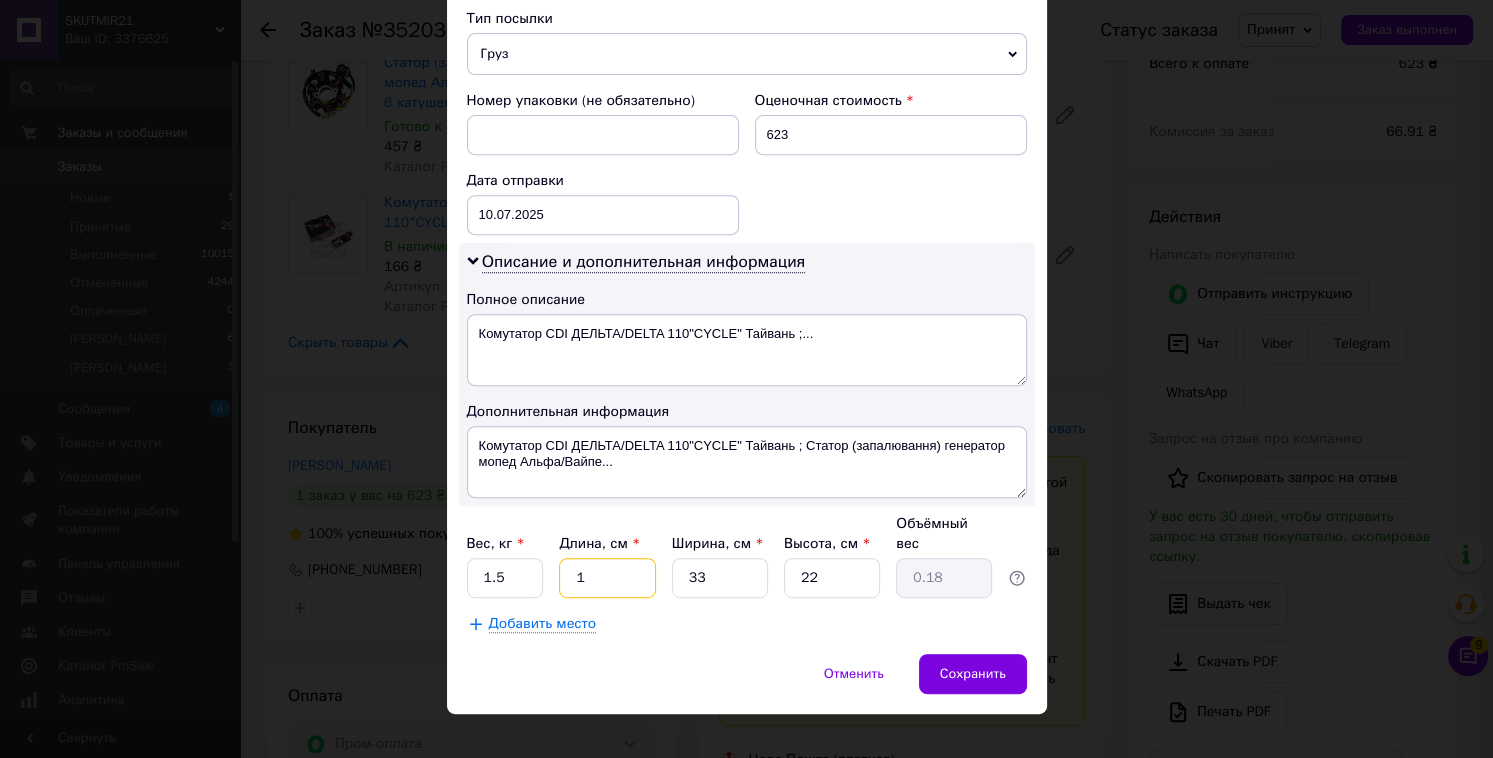 type 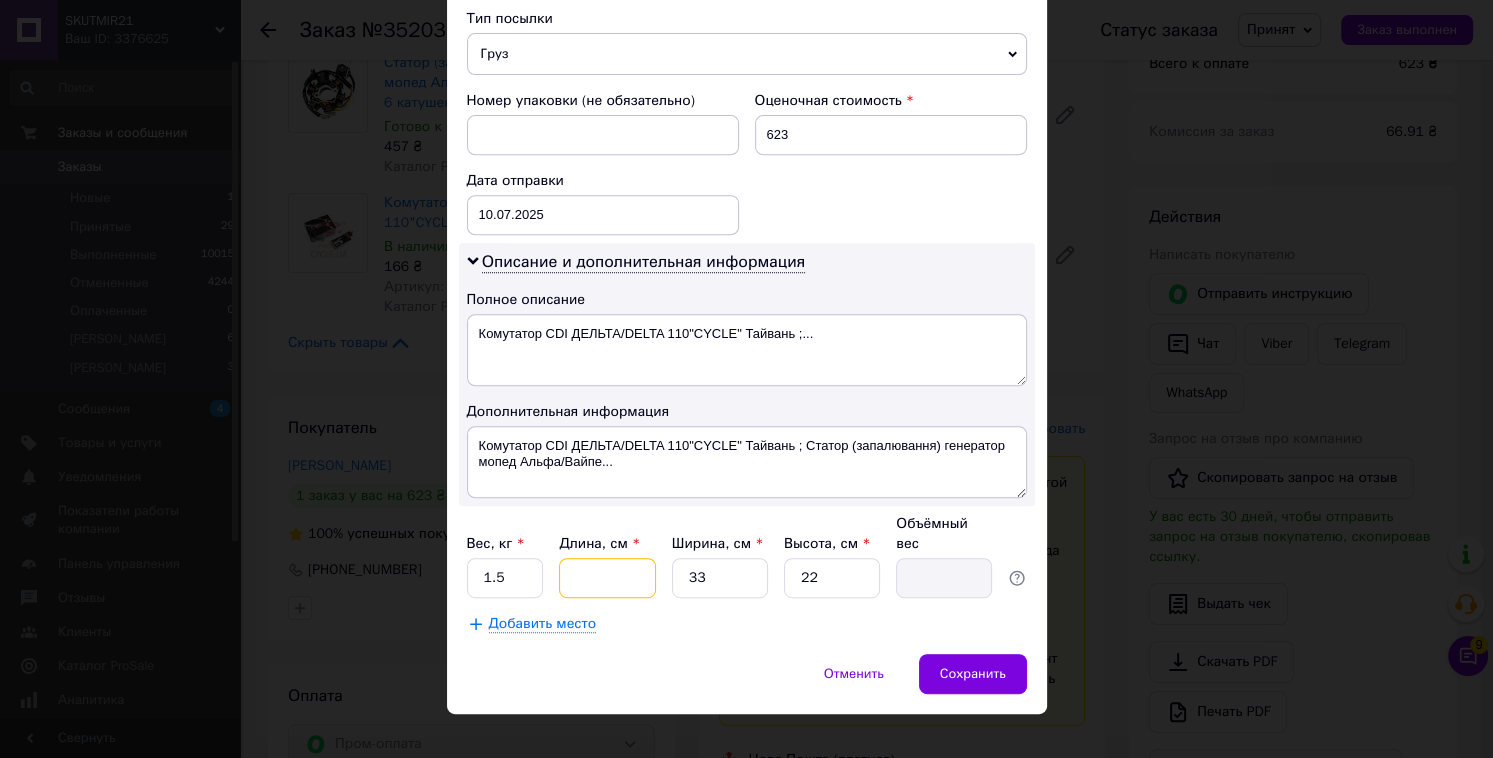 type on "2" 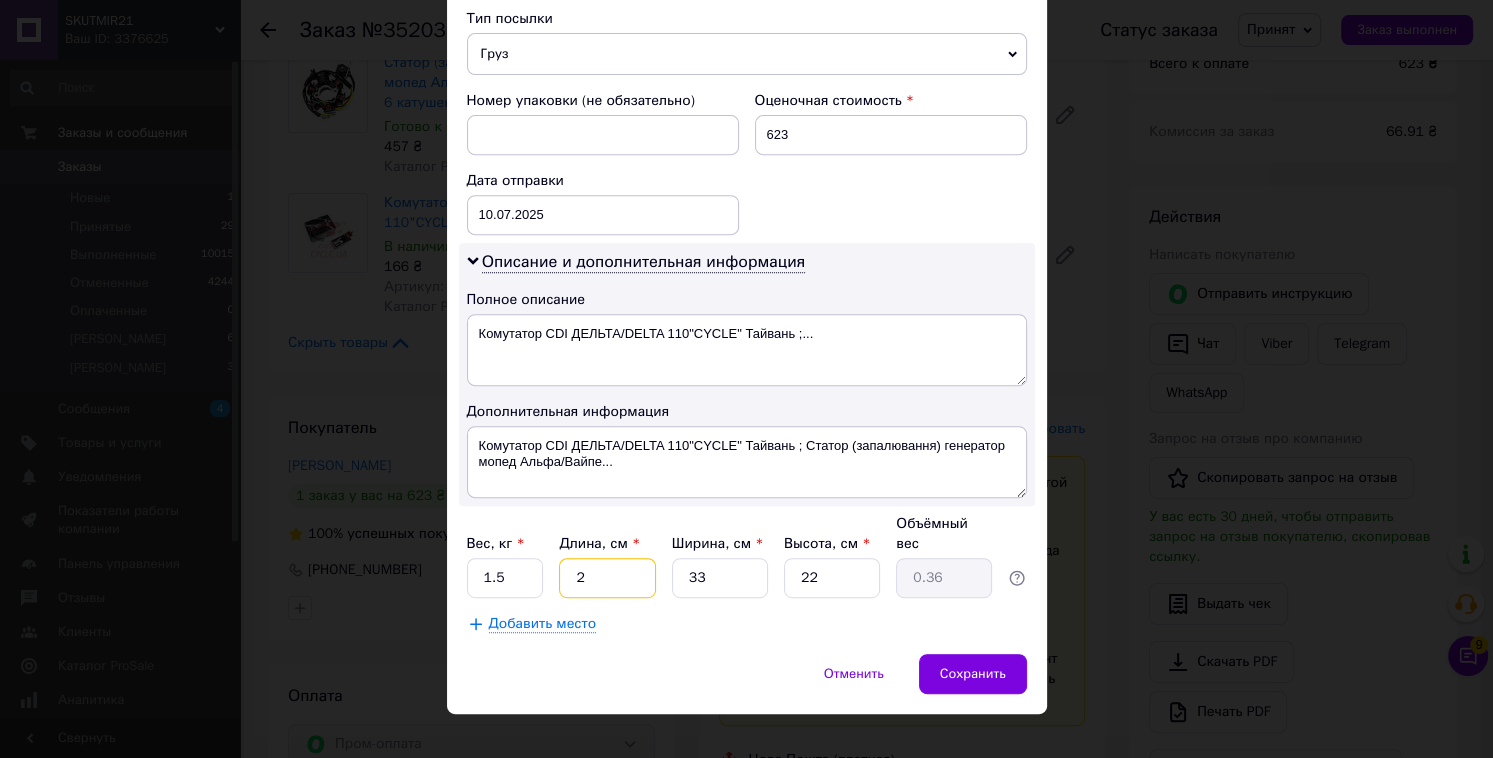 type on "25" 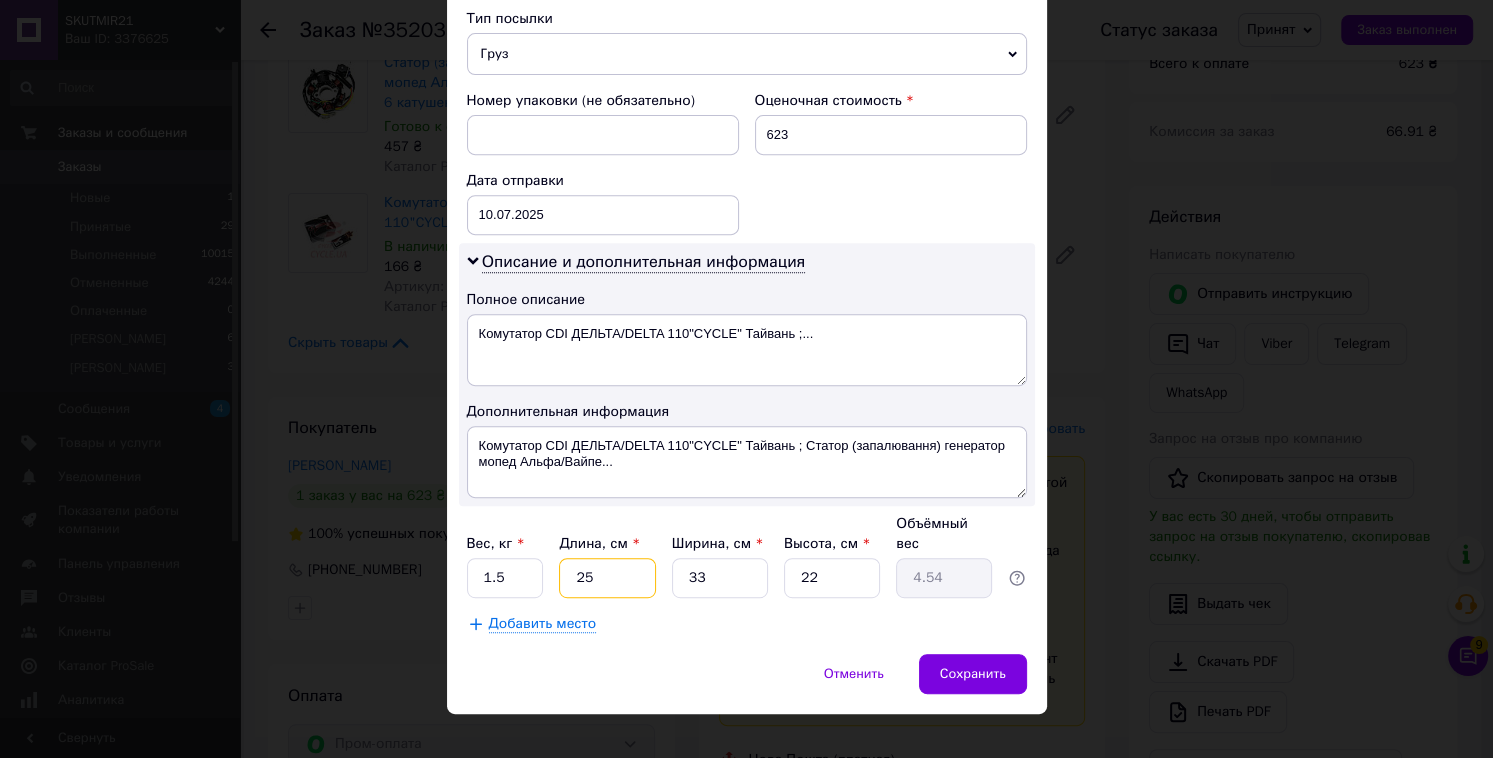 type on "25" 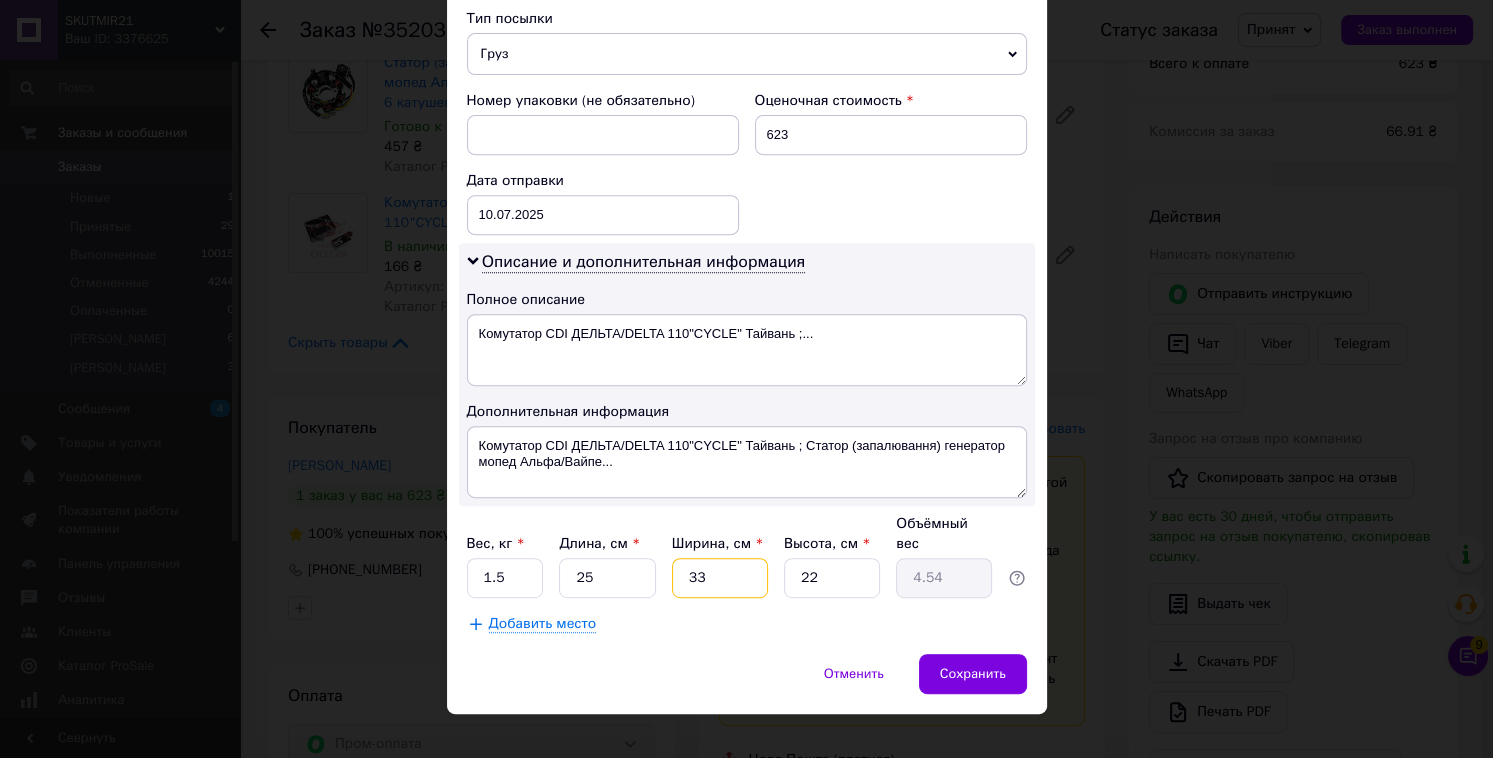 click on "33" at bounding box center [720, 578] 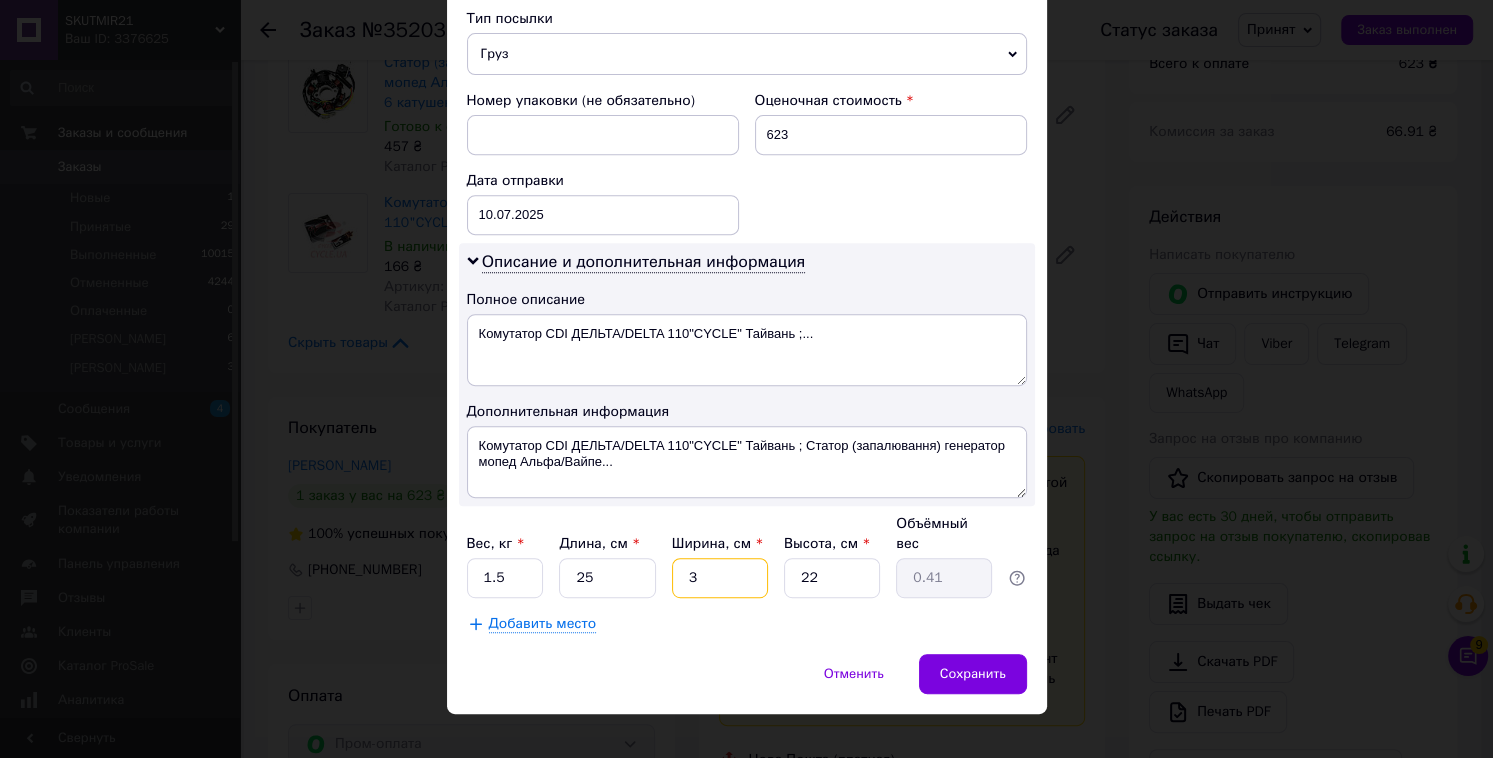 type 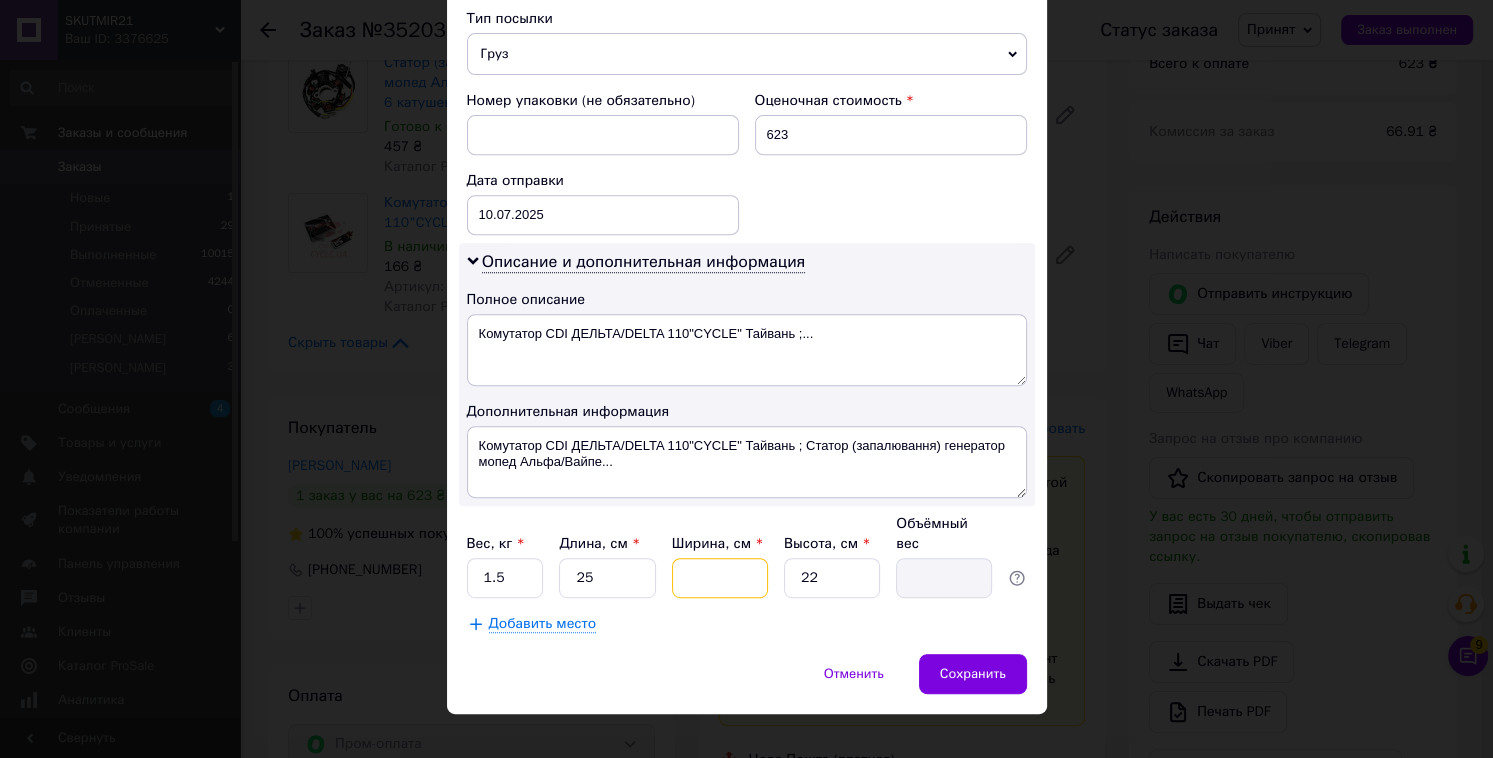 type on "2" 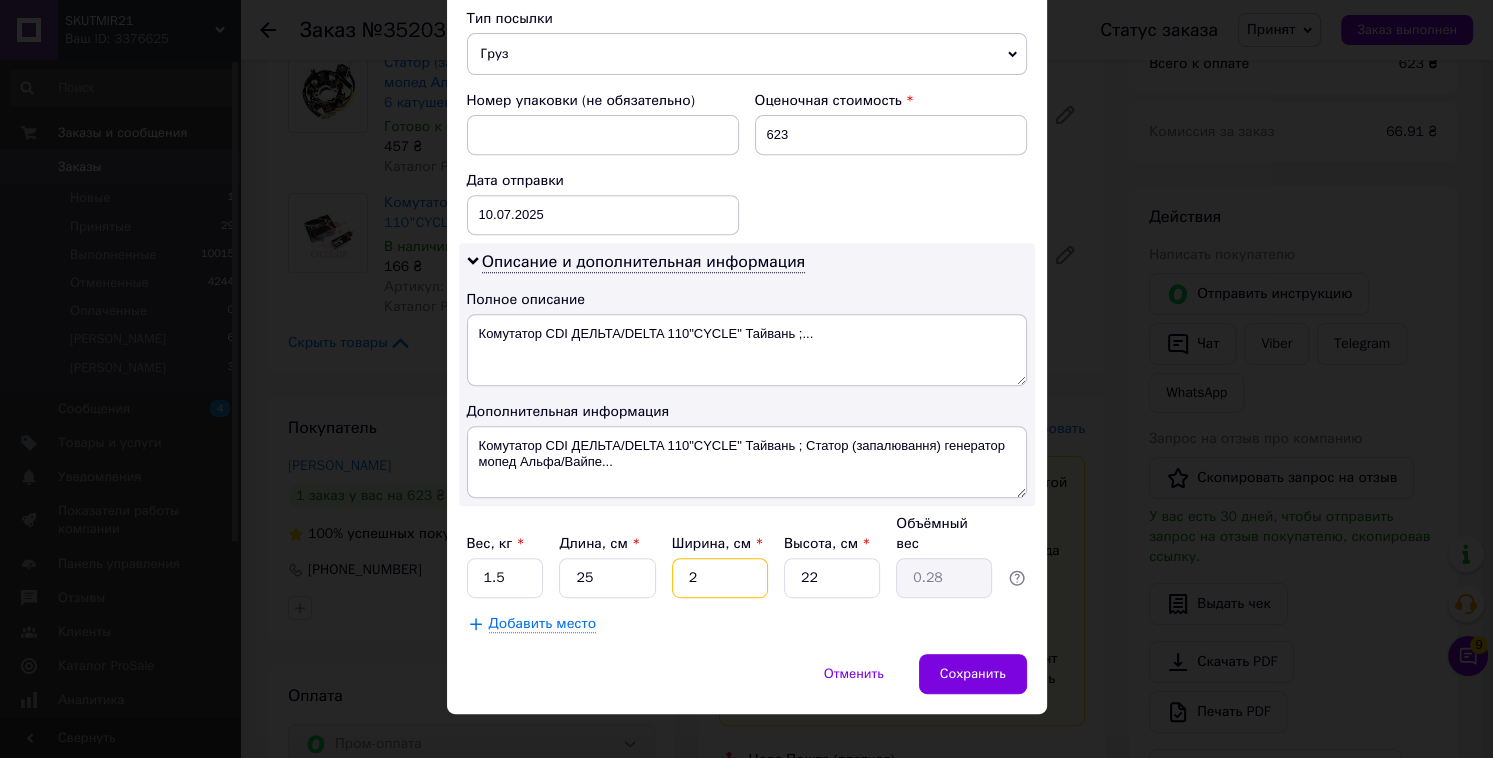 type on "20" 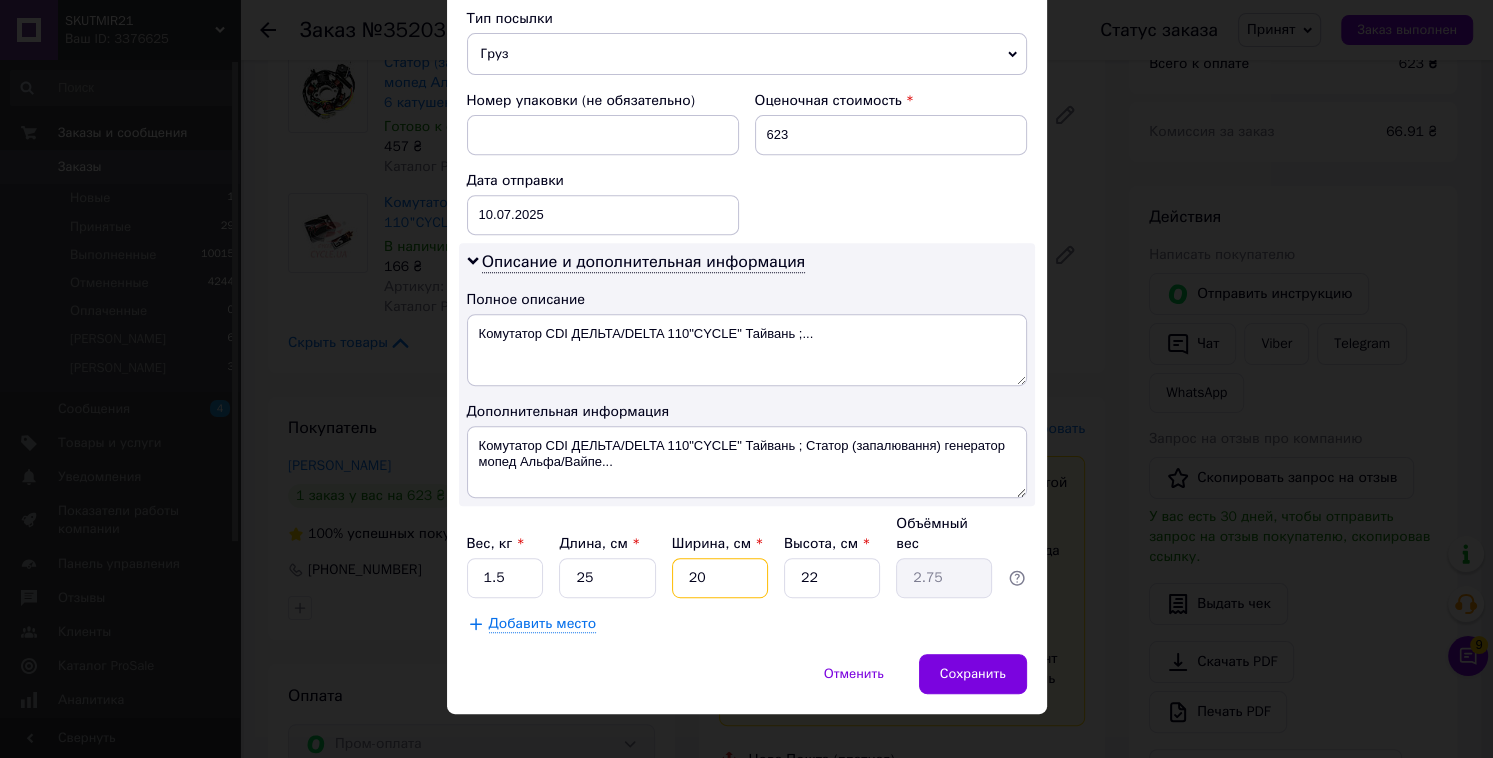 type on "20" 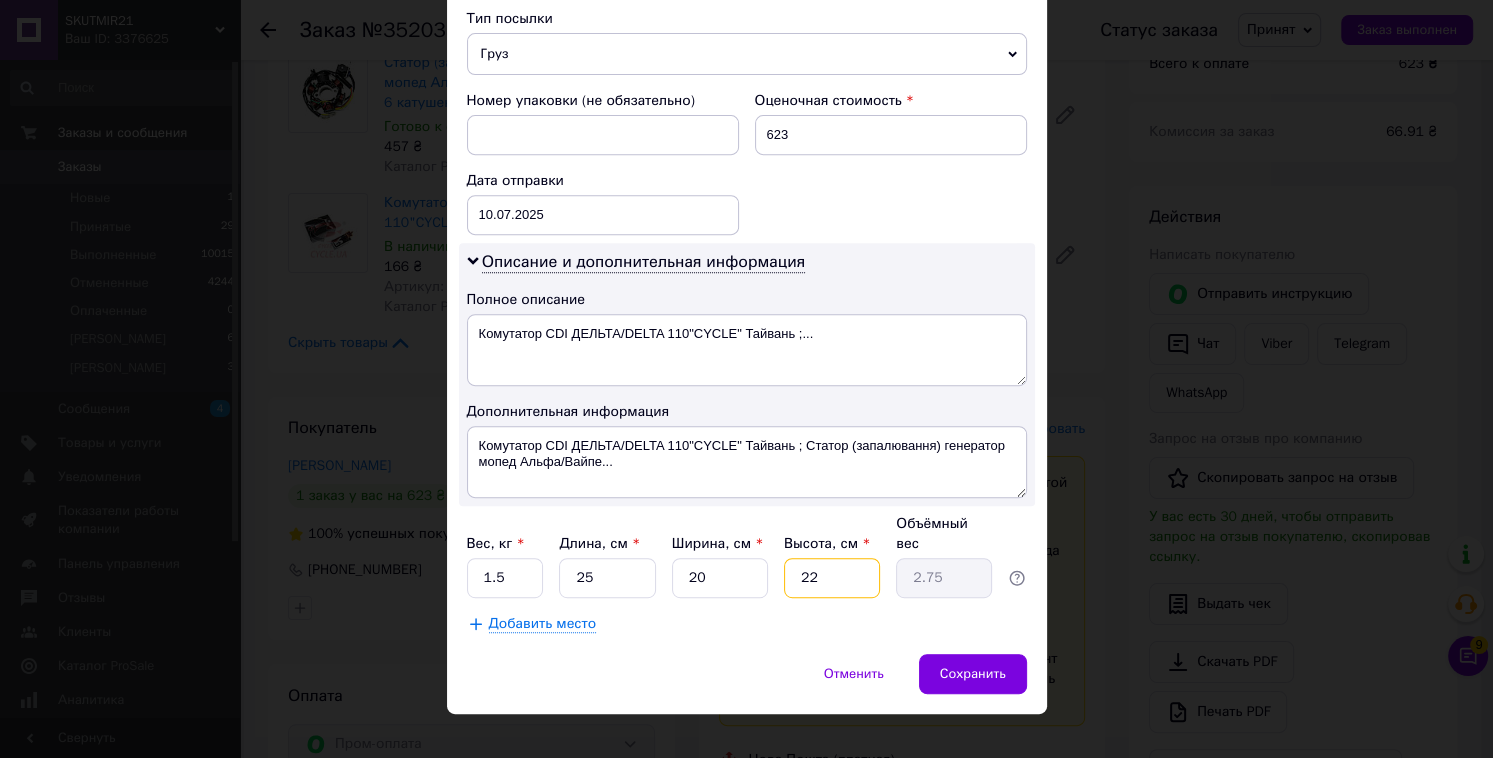click on "22" at bounding box center (832, 578) 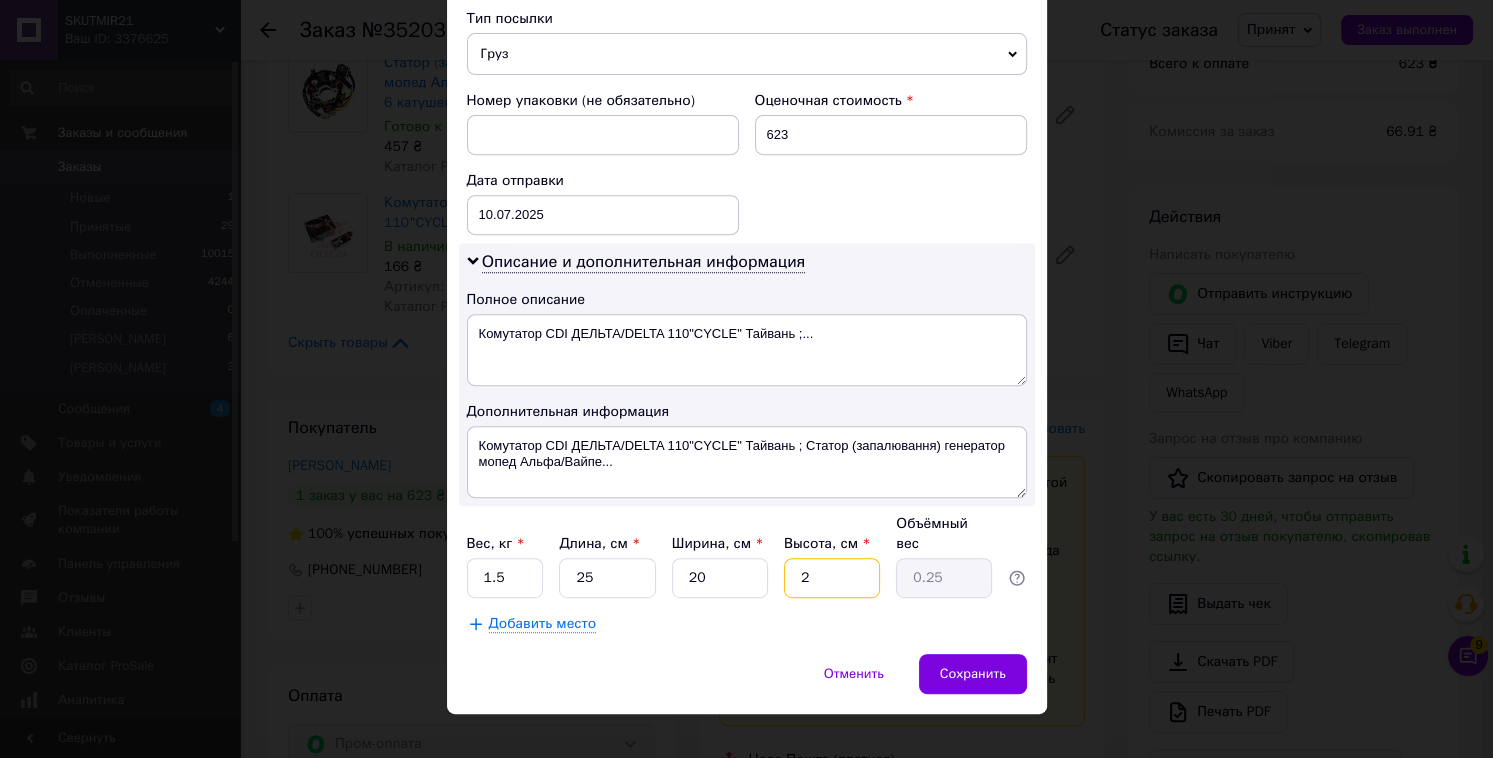 type 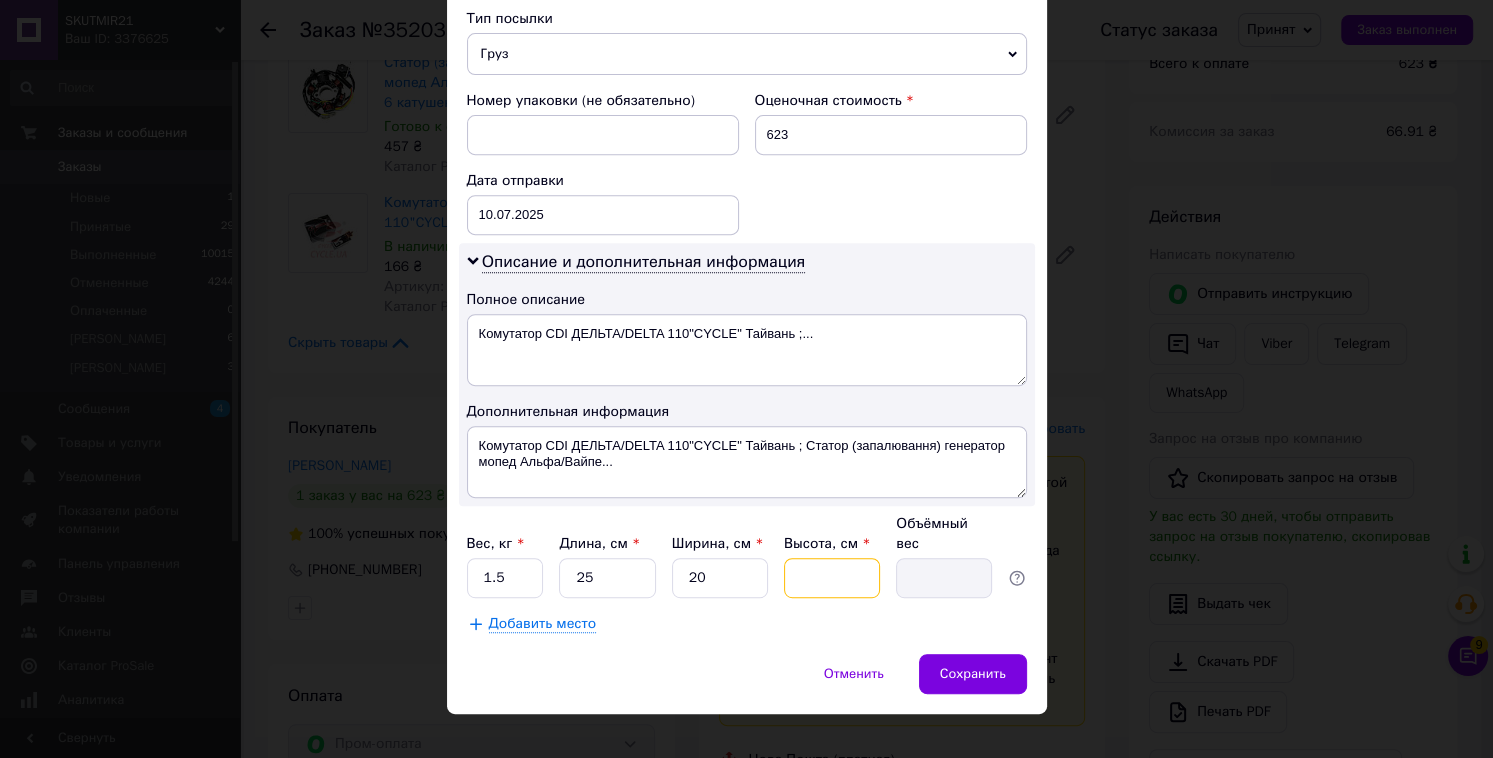type on "7" 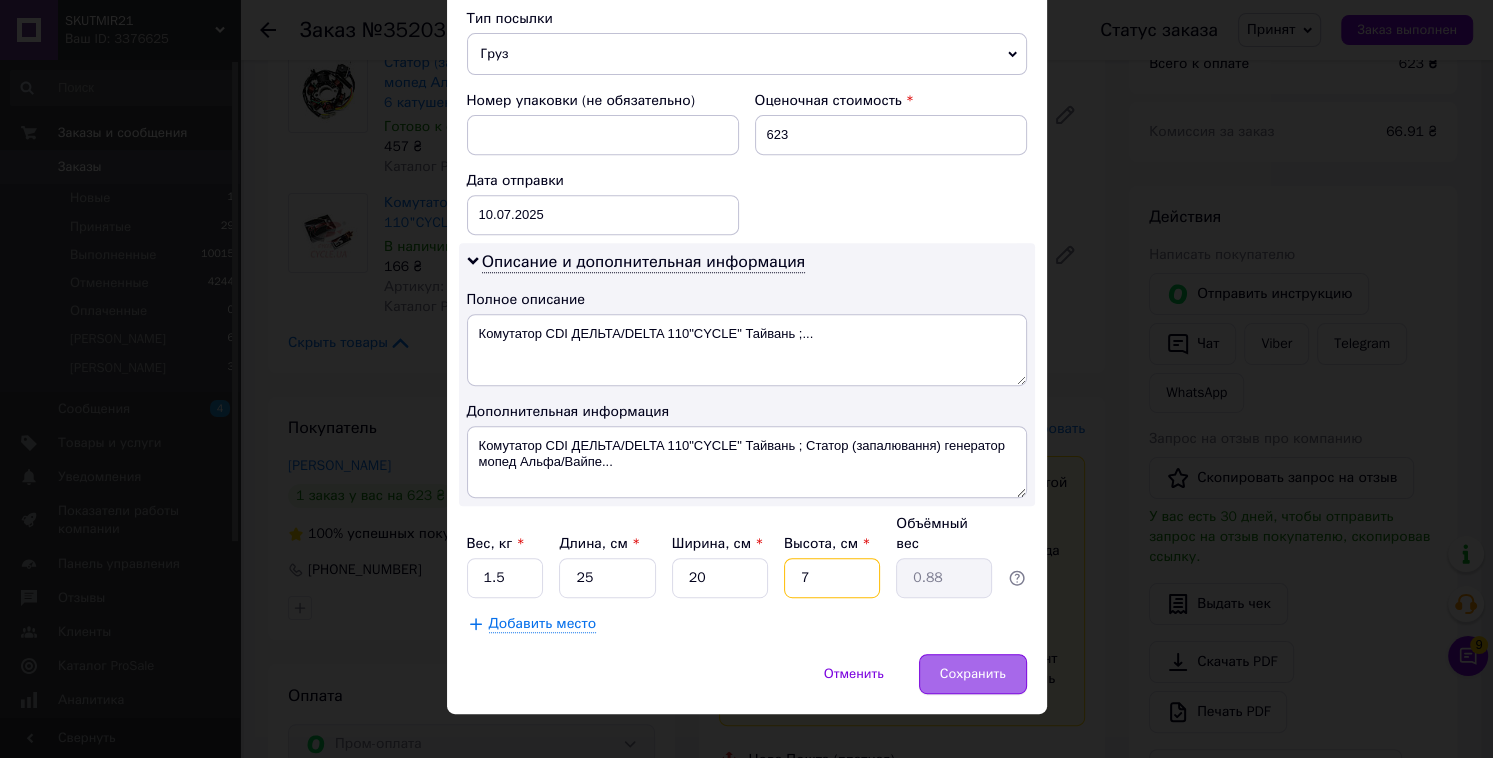 type on "7" 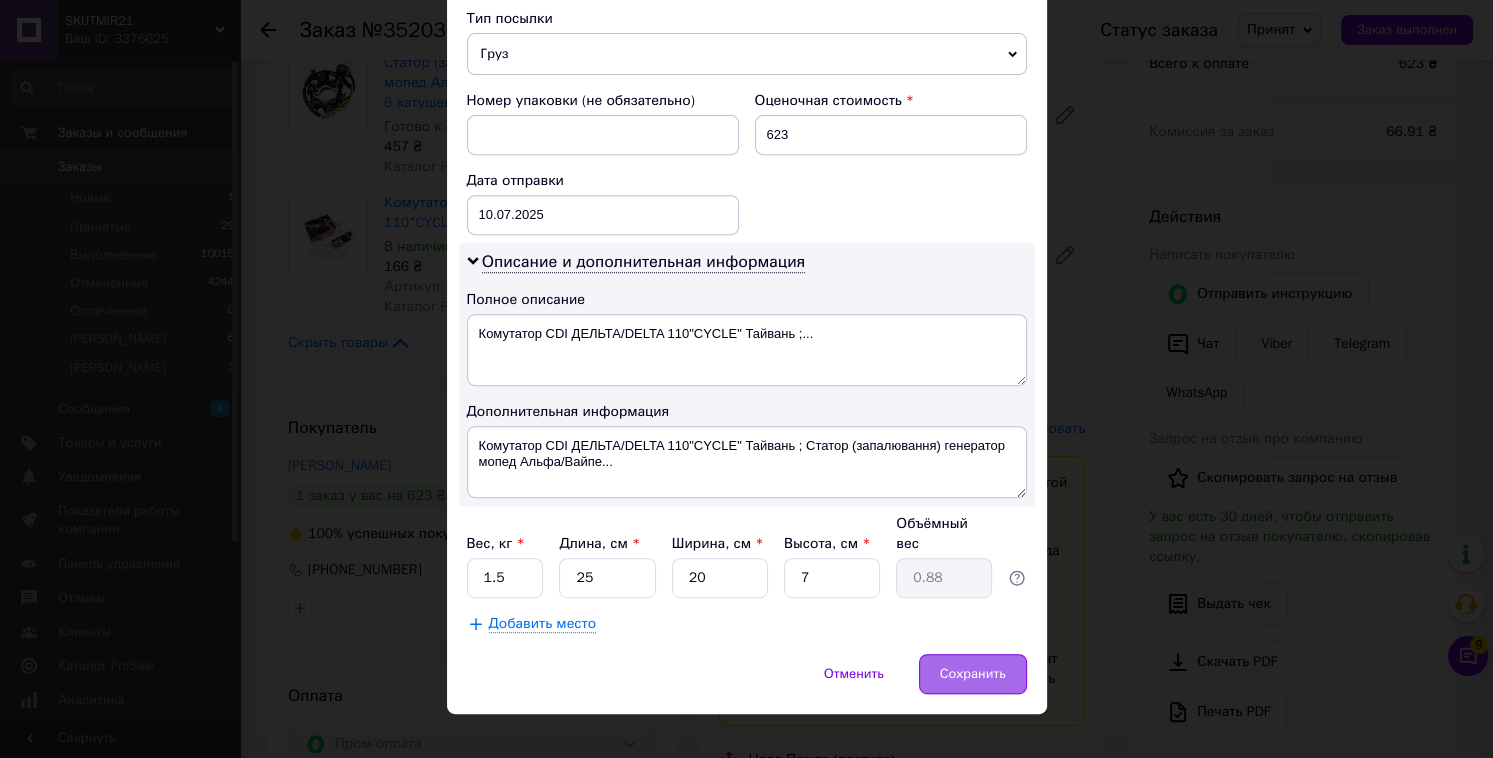 click on "Сохранить" at bounding box center [973, 674] 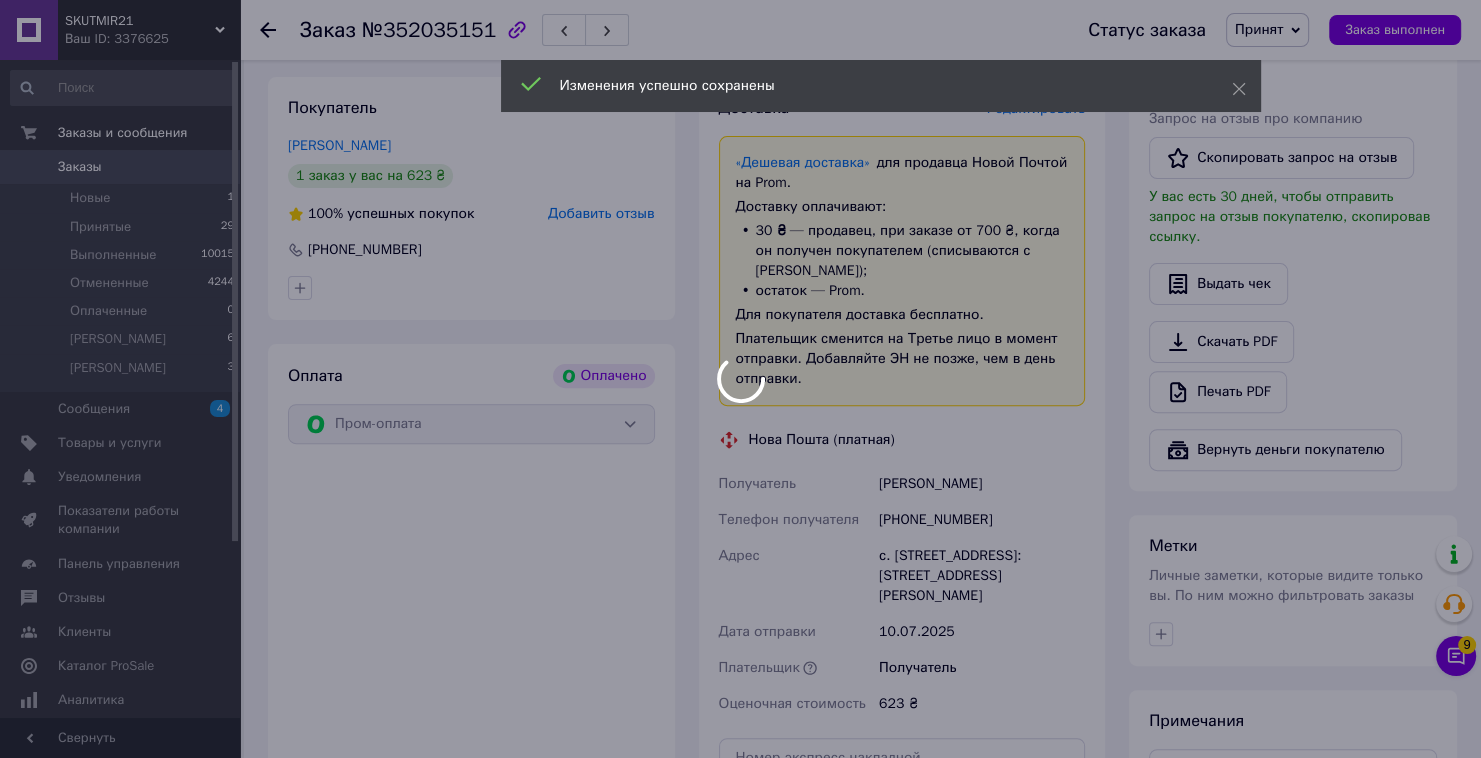 scroll, scrollTop: 880, scrollLeft: 0, axis: vertical 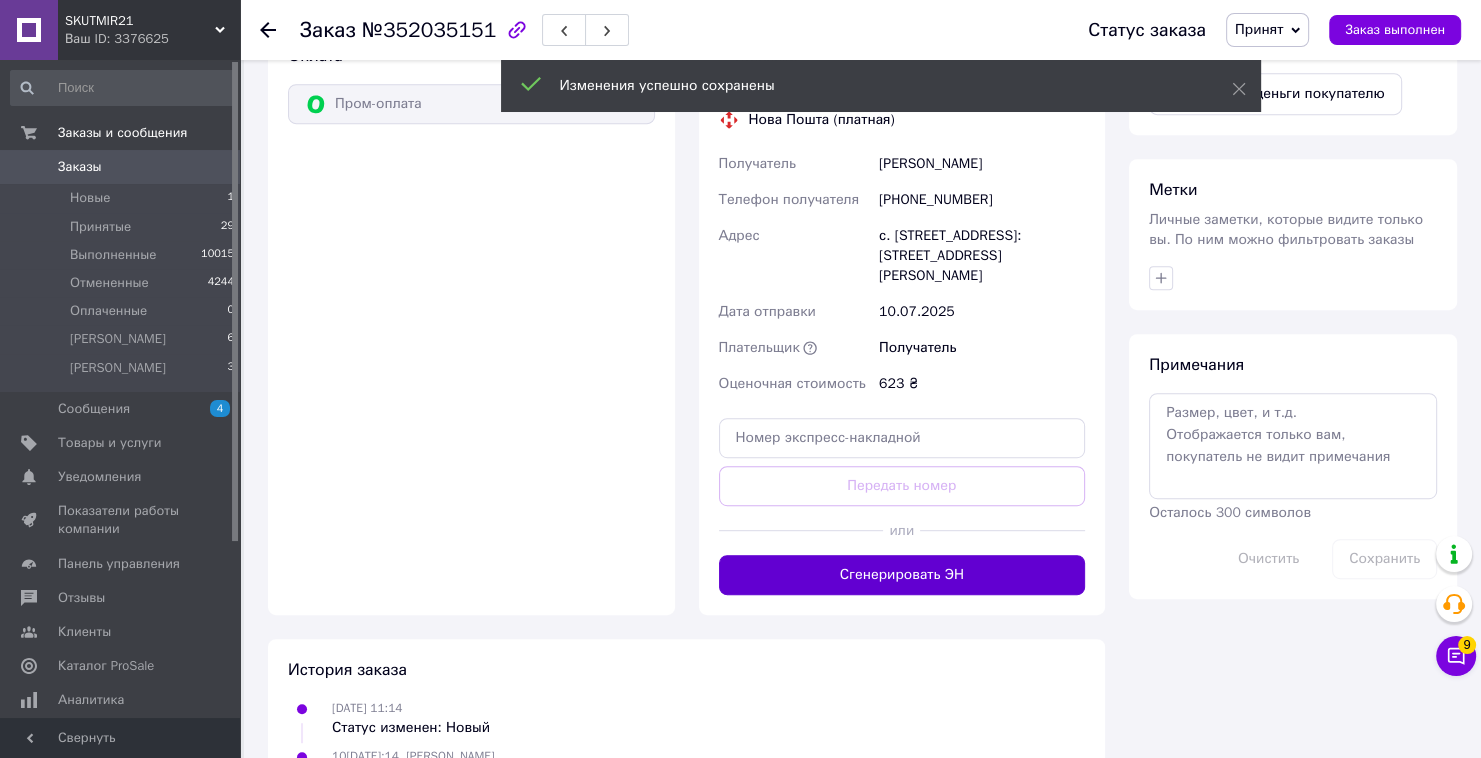 click on "Сгенерировать ЭН" at bounding box center [902, 575] 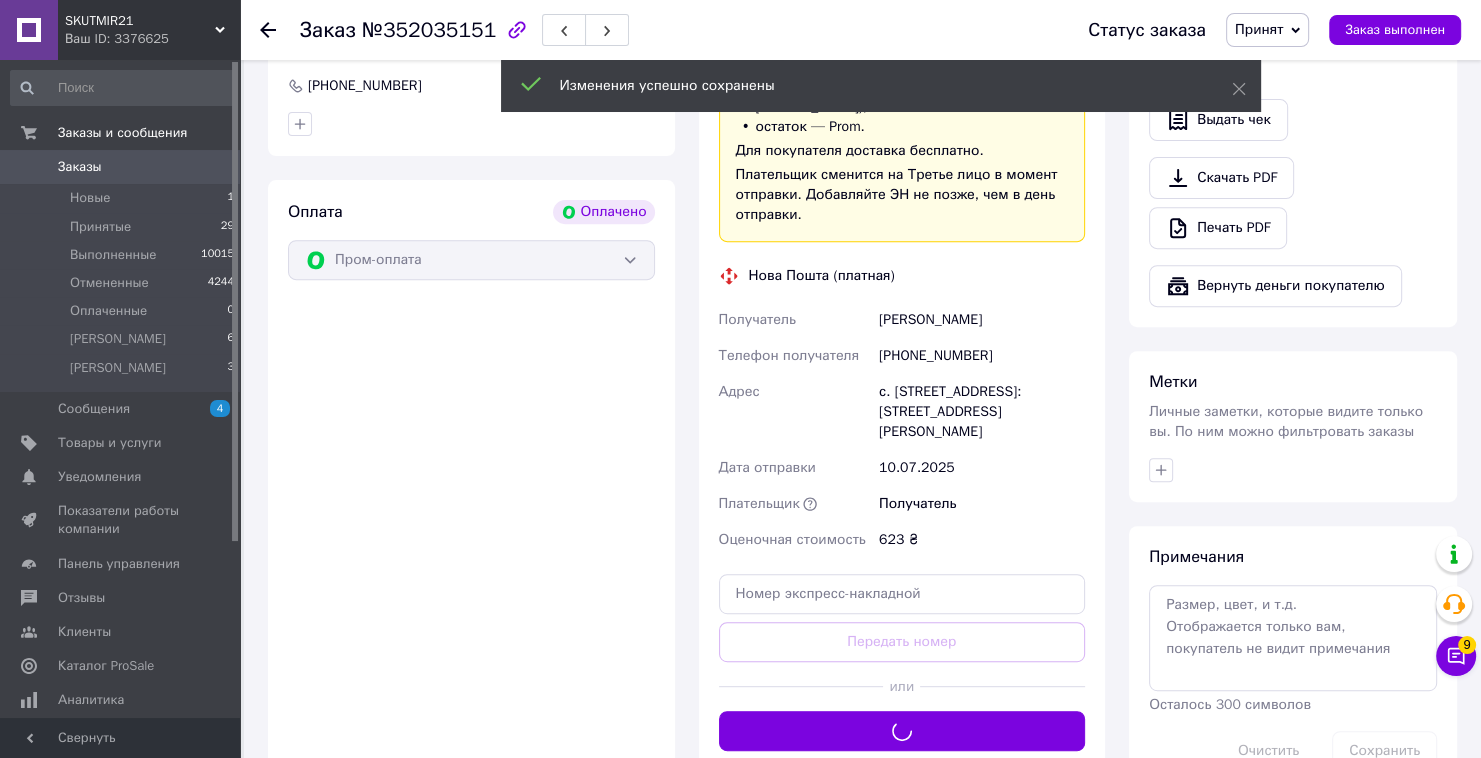 scroll, scrollTop: 560, scrollLeft: 0, axis: vertical 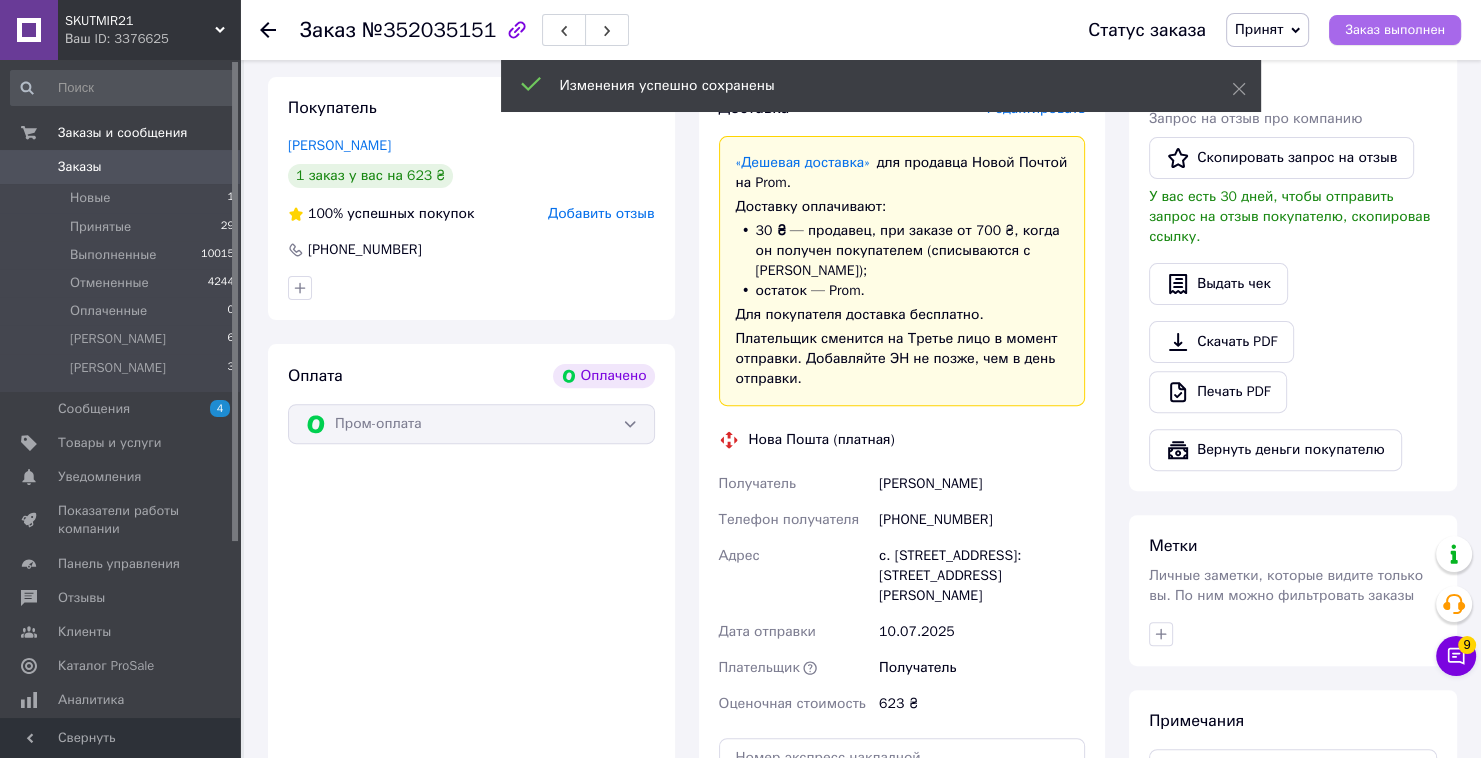 click on "Заказ выполнен" at bounding box center [1395, 30] 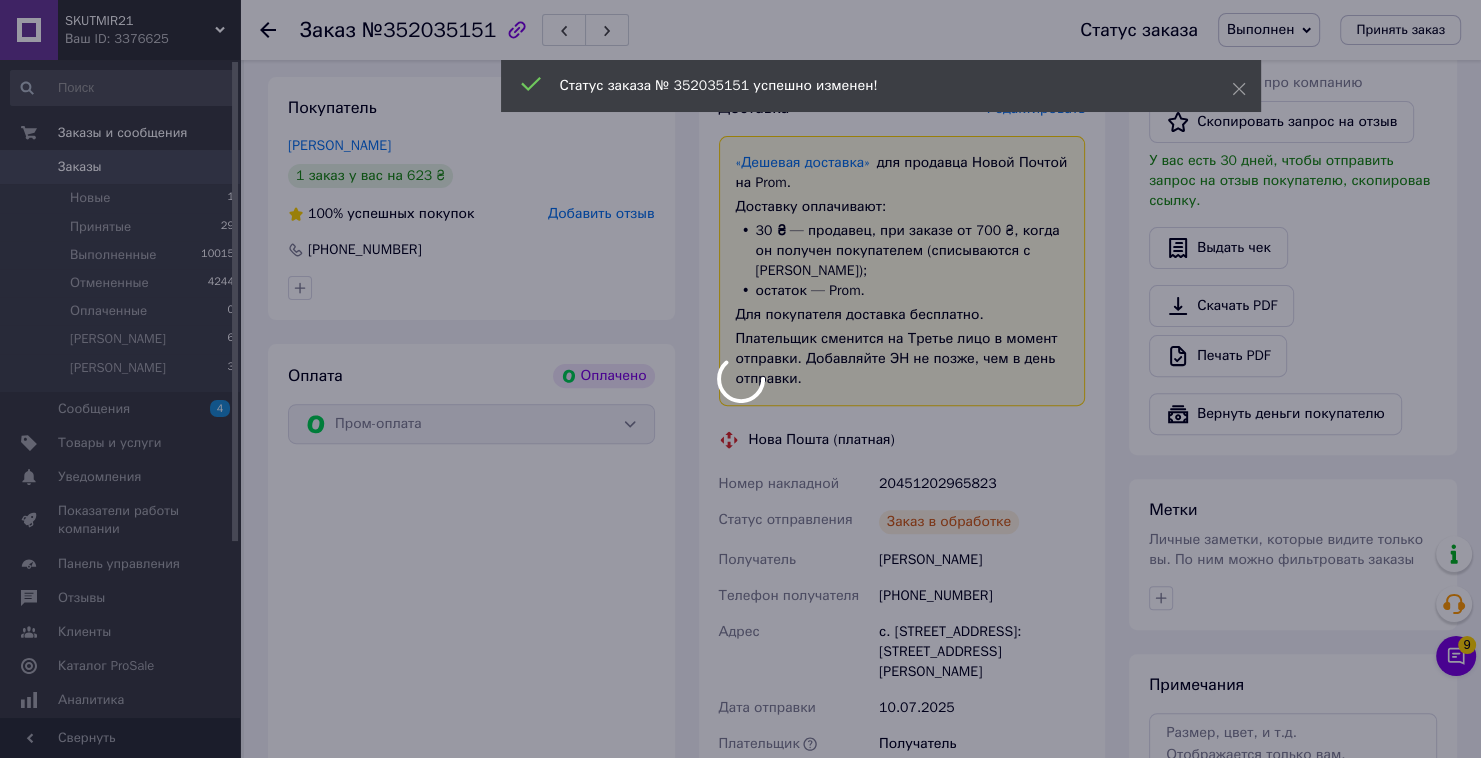 click at bounding box center [740, 379] 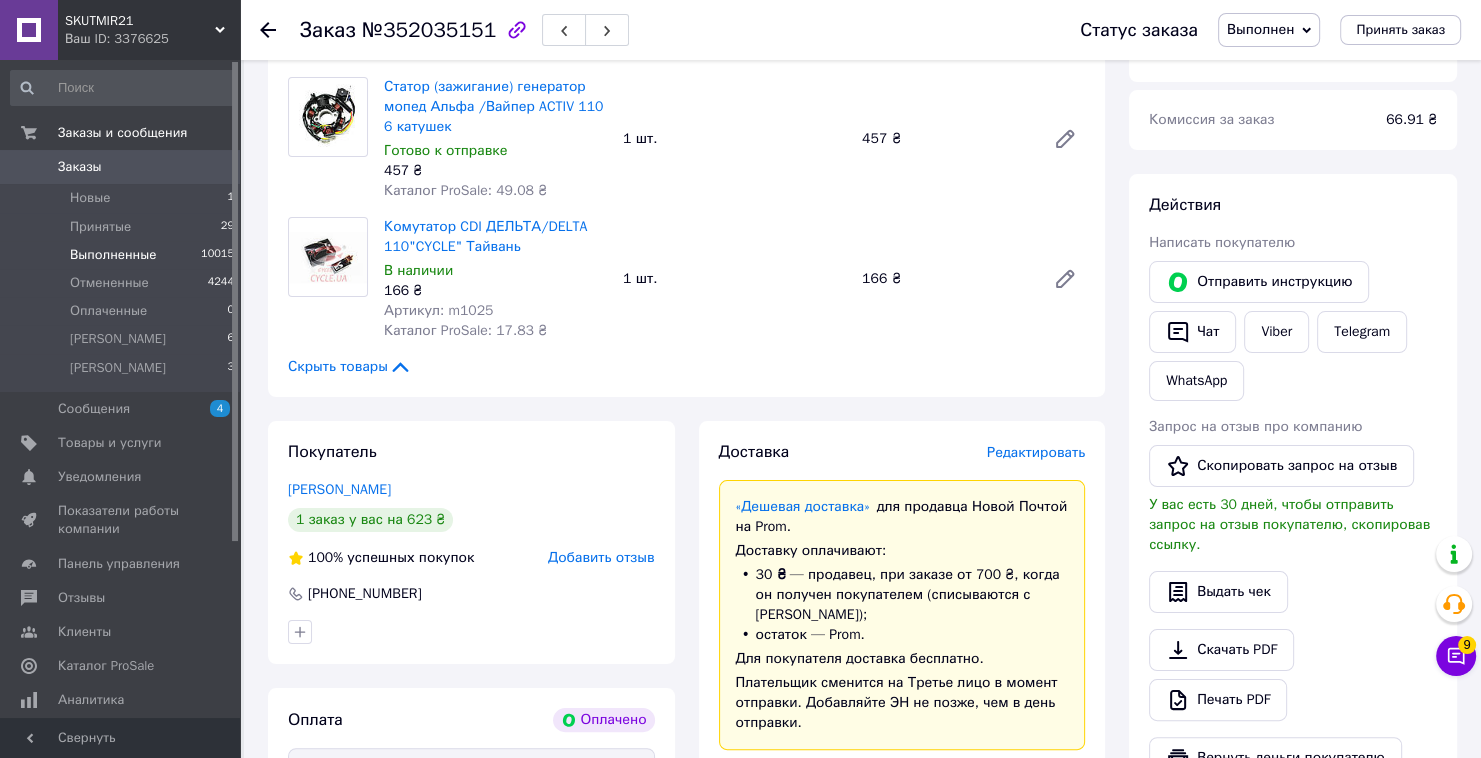 scroll, scrollTop: 160, scrollLeft: 0, axis: vertical 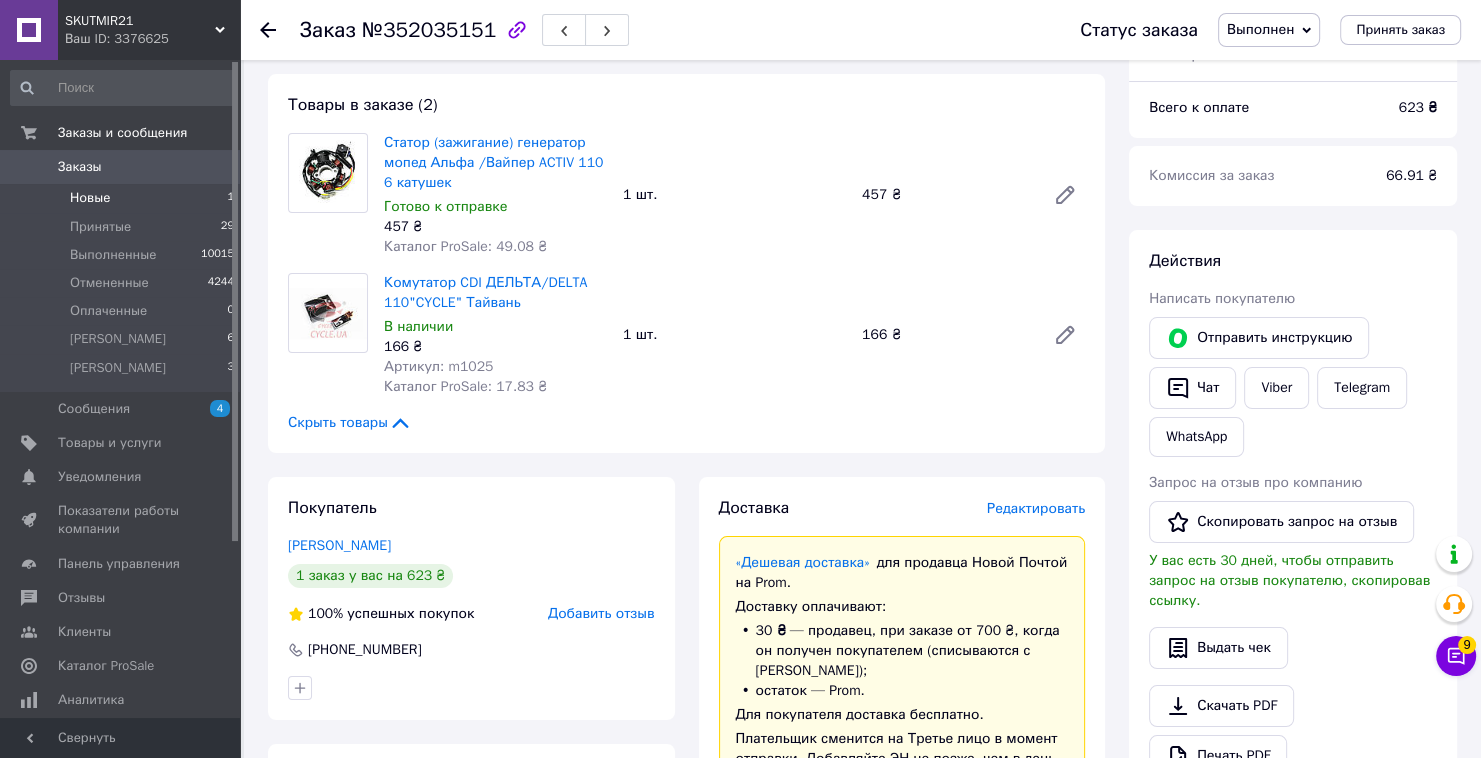 click on "Новые 1" at bounding box center [123, 198] 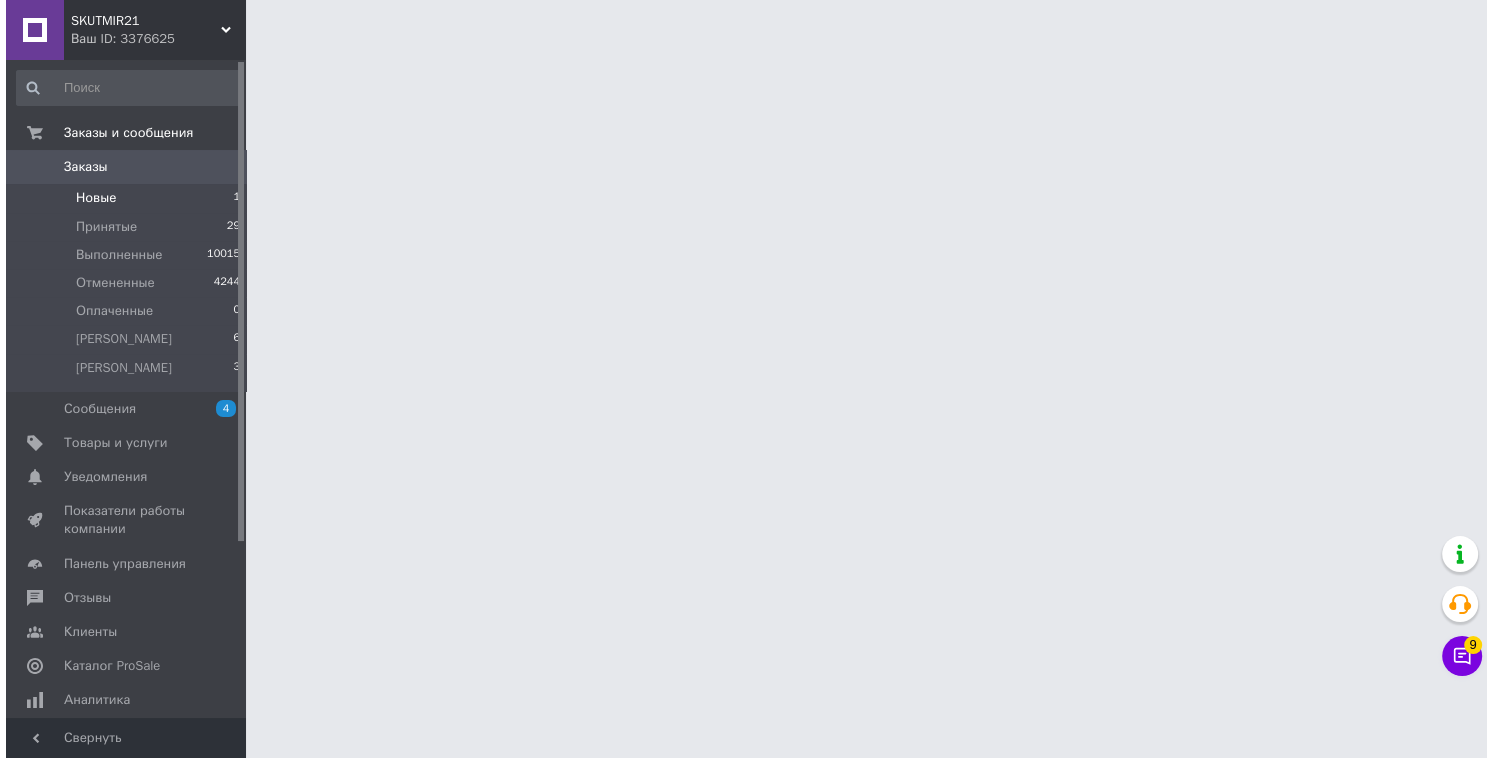 scroll, scrollTop: 0, scrollLeft: 0, axis: both 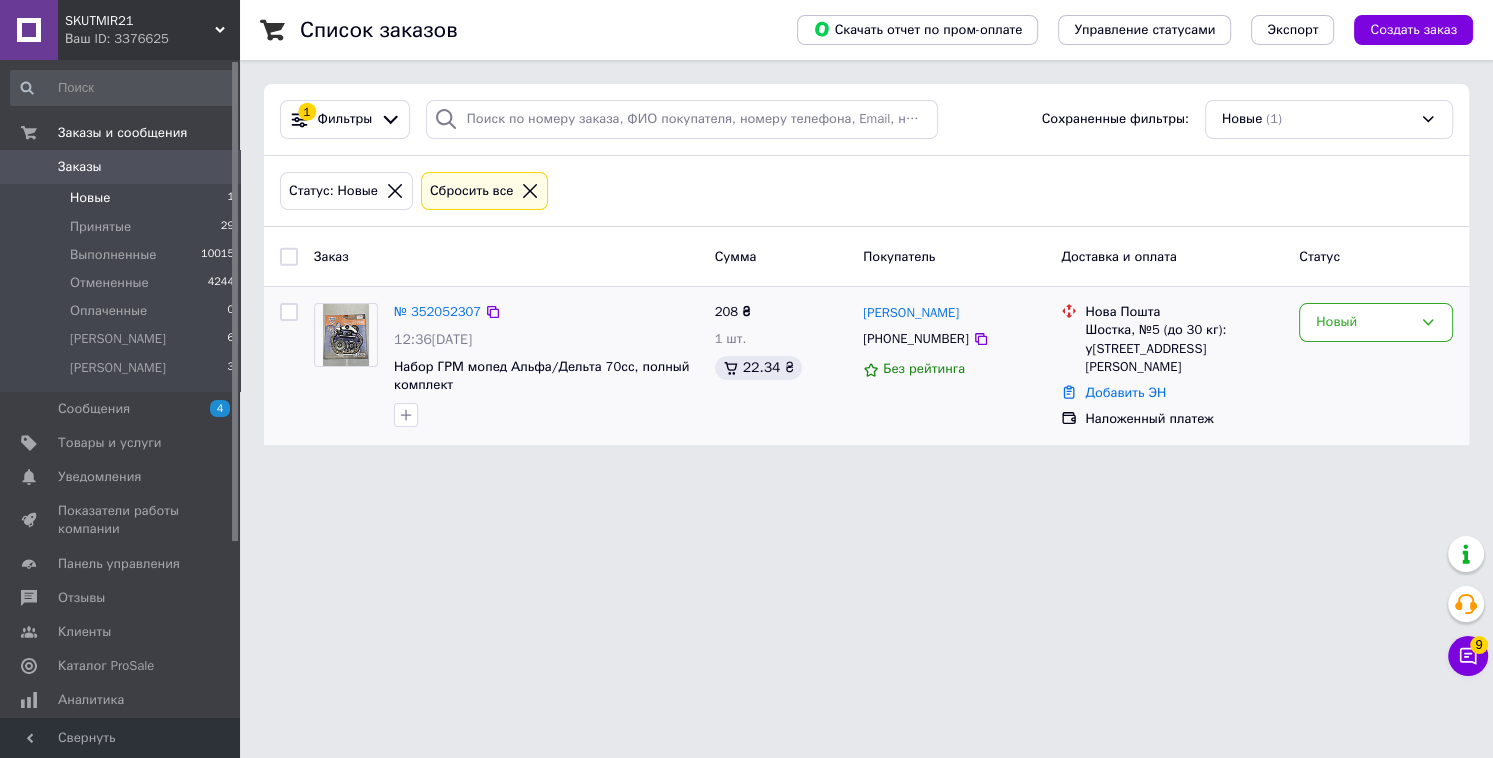 click on "№ 352052307" at bounding box center [437, 312] 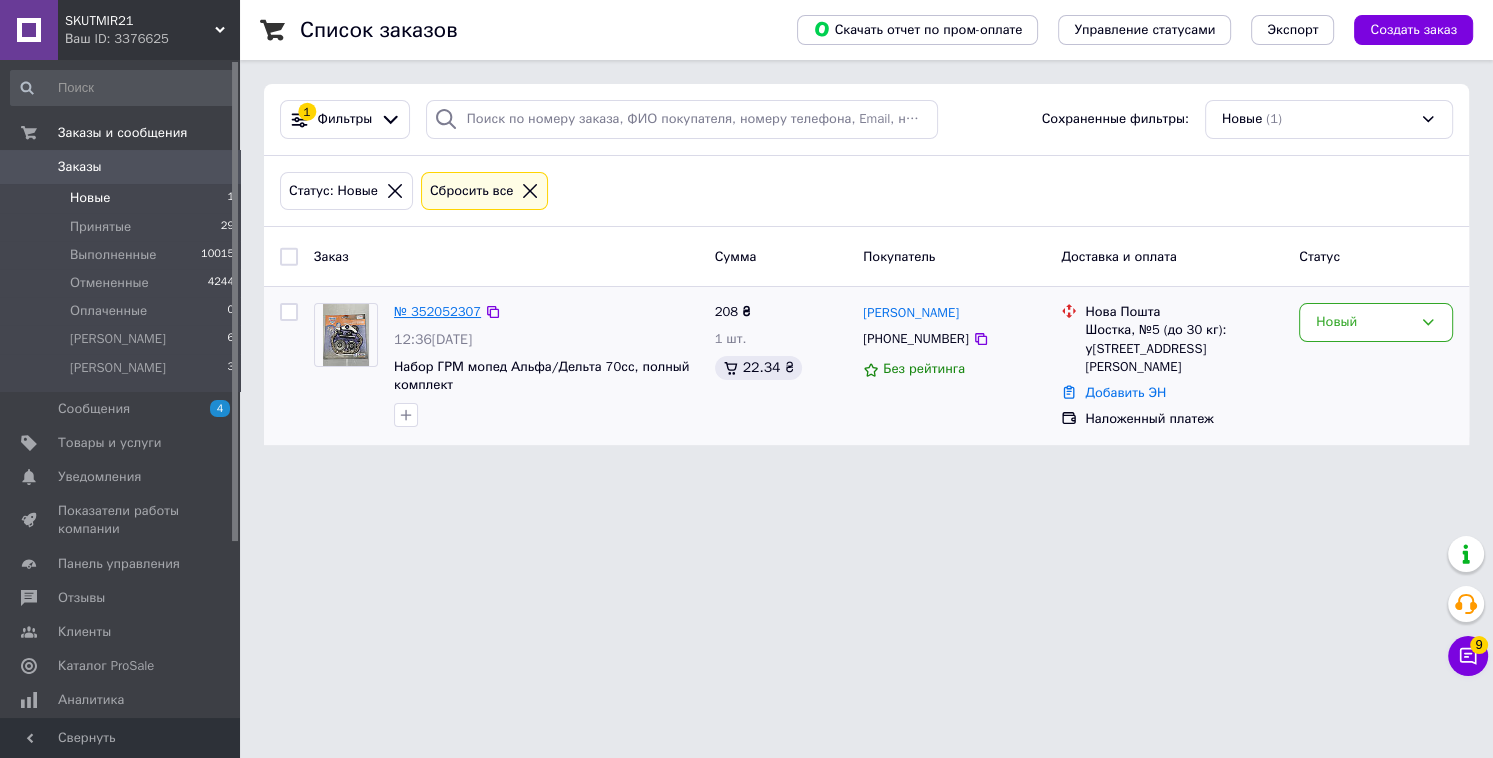 click on "№ 352052307" at bounding box center (437, 311) 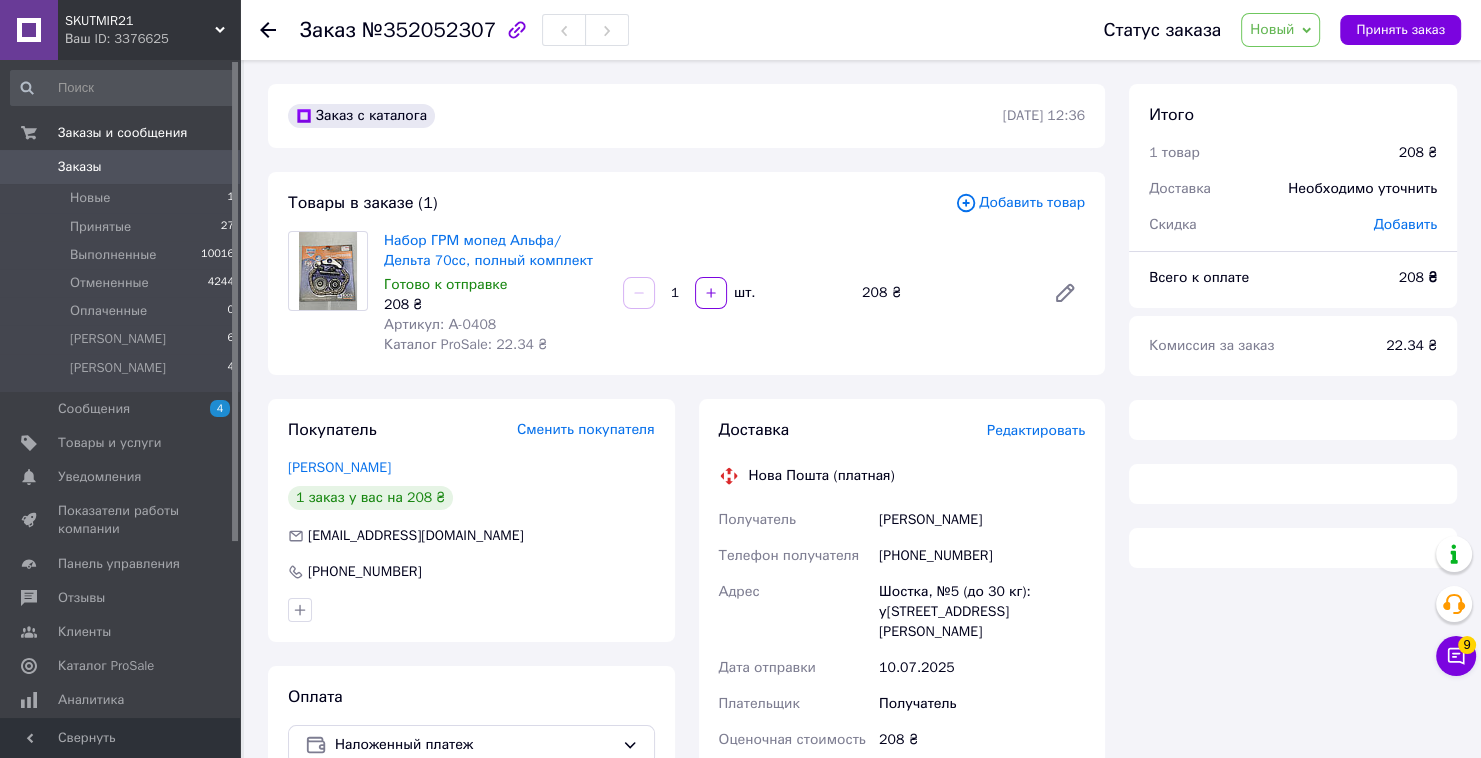 click on "Редактировать" at bounding box center (1036, 430) 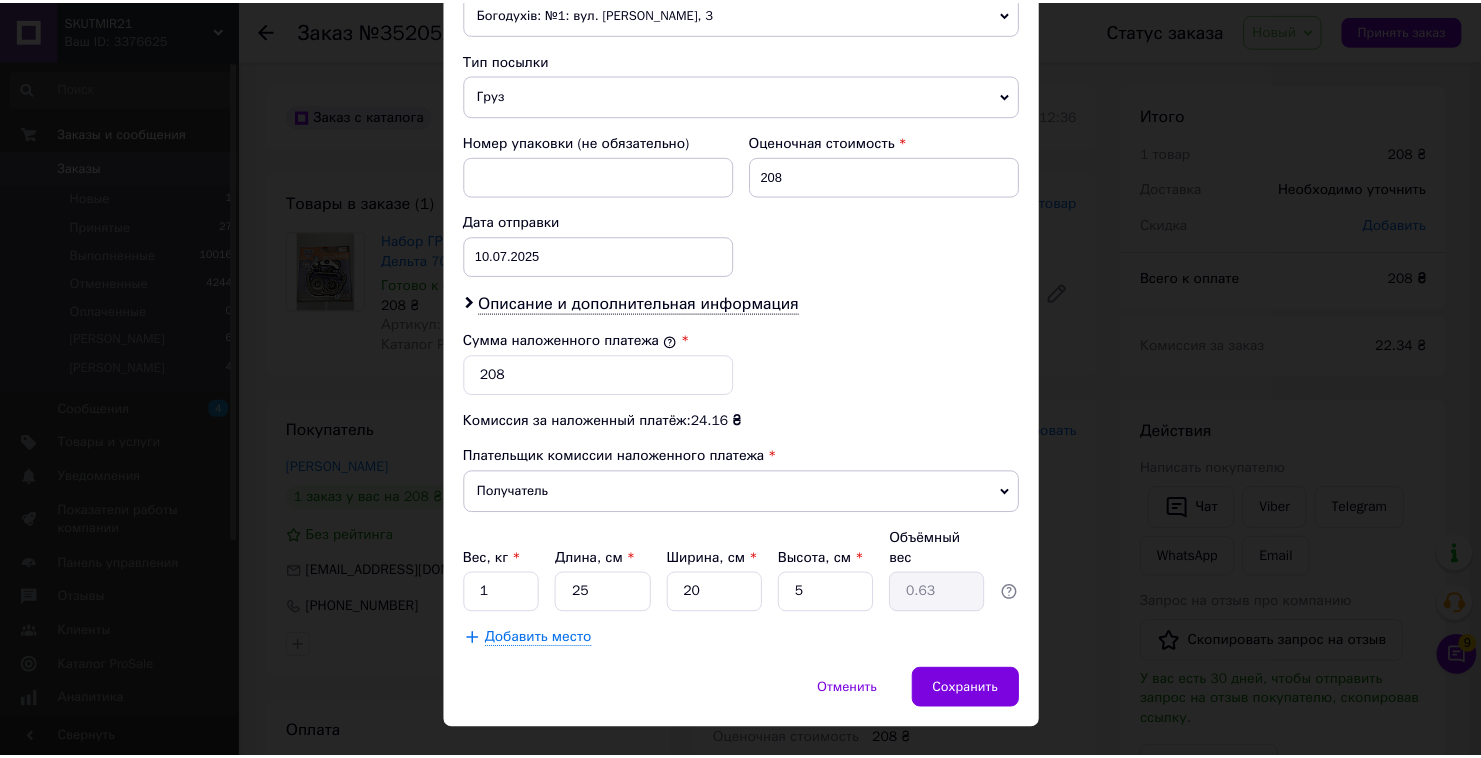 scroll, scrollTop: 762, scrollLeft: 0, axis: vertical 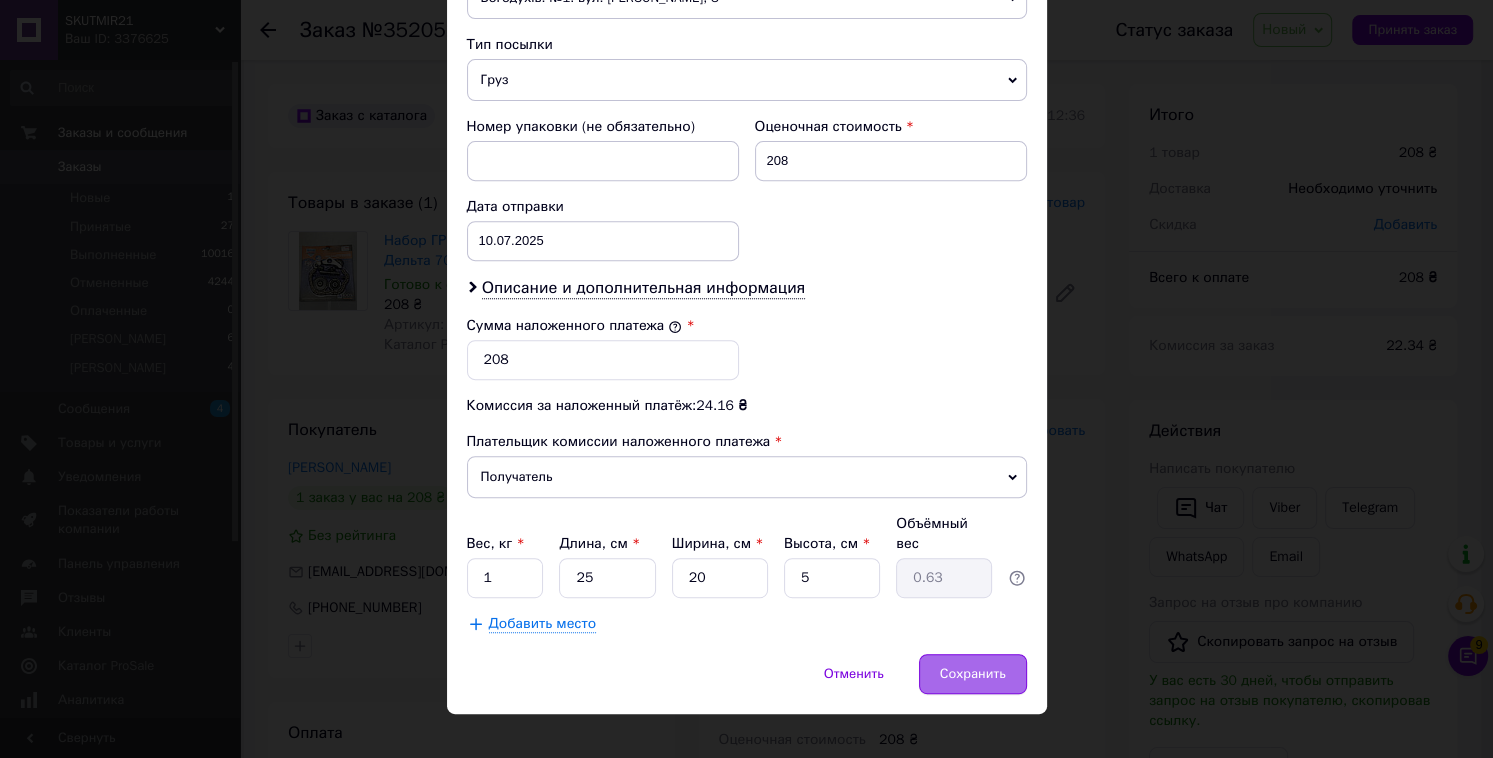 click on "Сохранить" at bounding box center [973, 674] 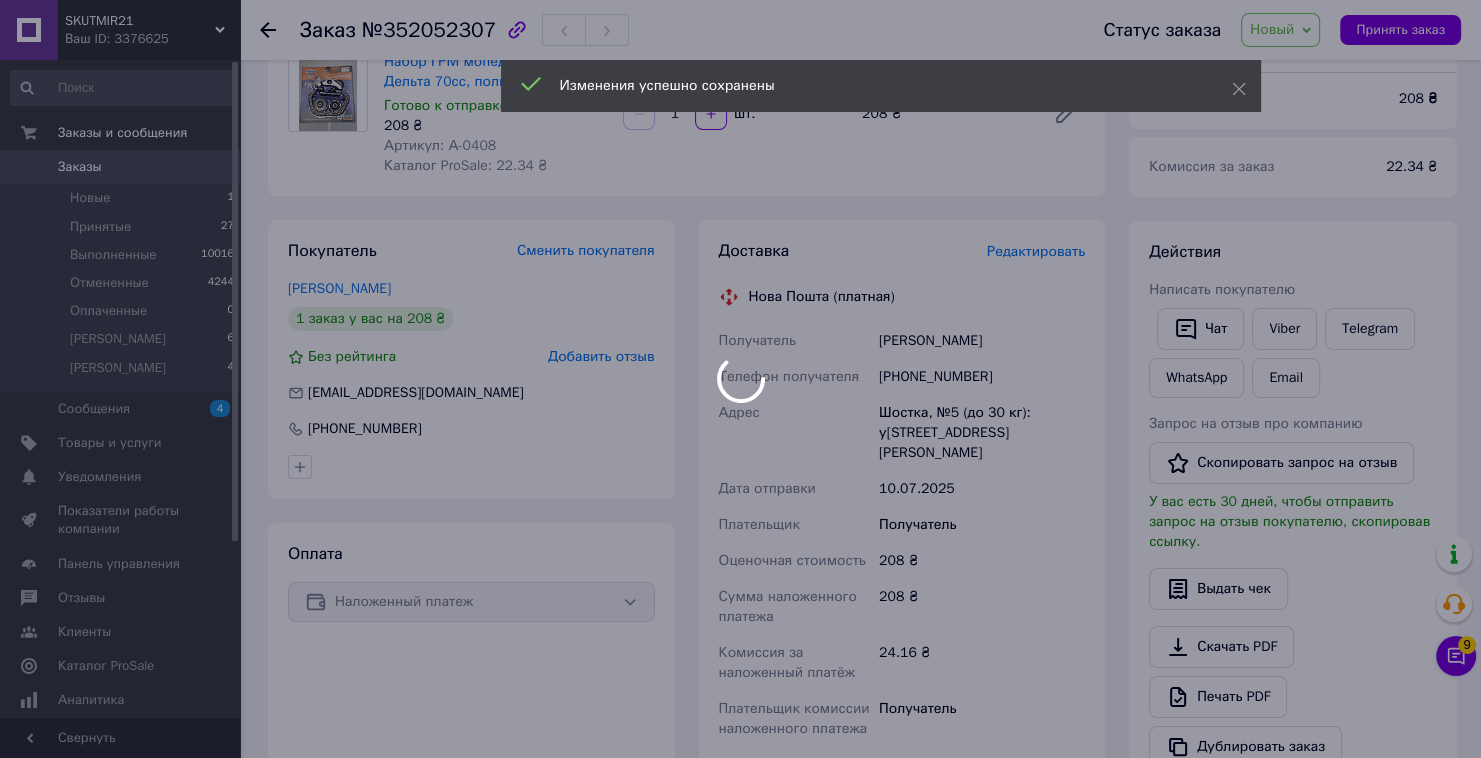 scroll, scrollTop: 400, scrollLeft: 0, axis: vertical 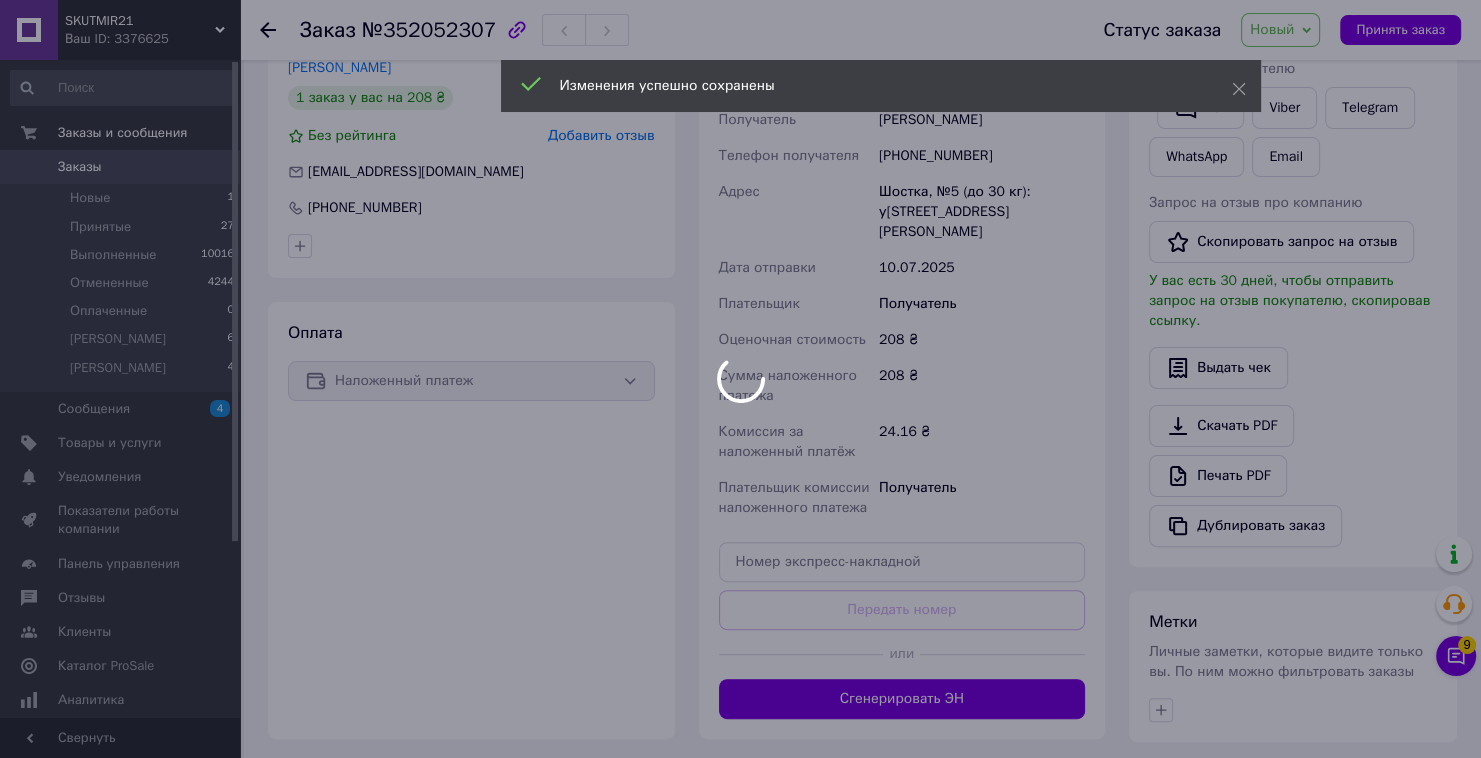 click at bounding box center [740, 379] 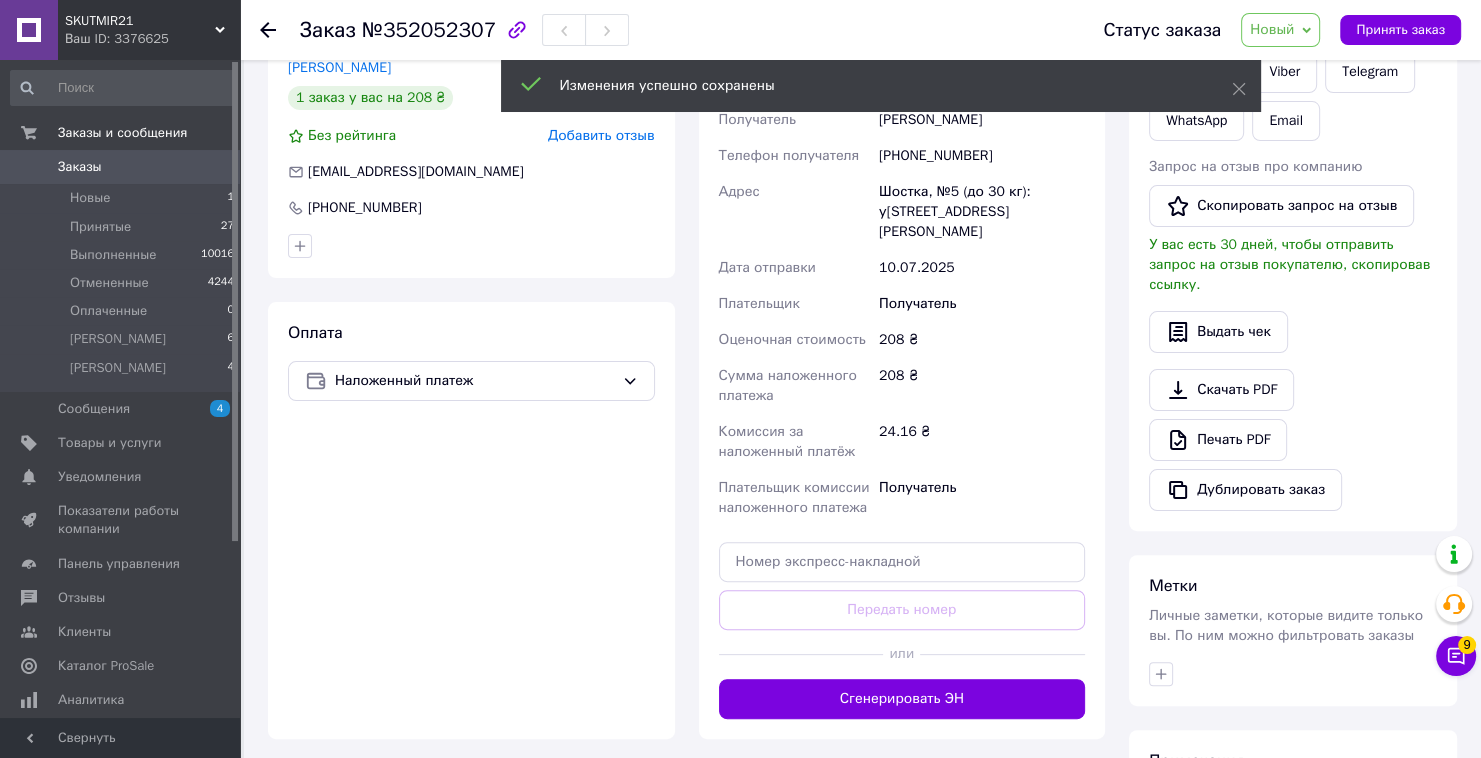 click on "Сгенерировать ЭН" at bounding box center (902, 699) 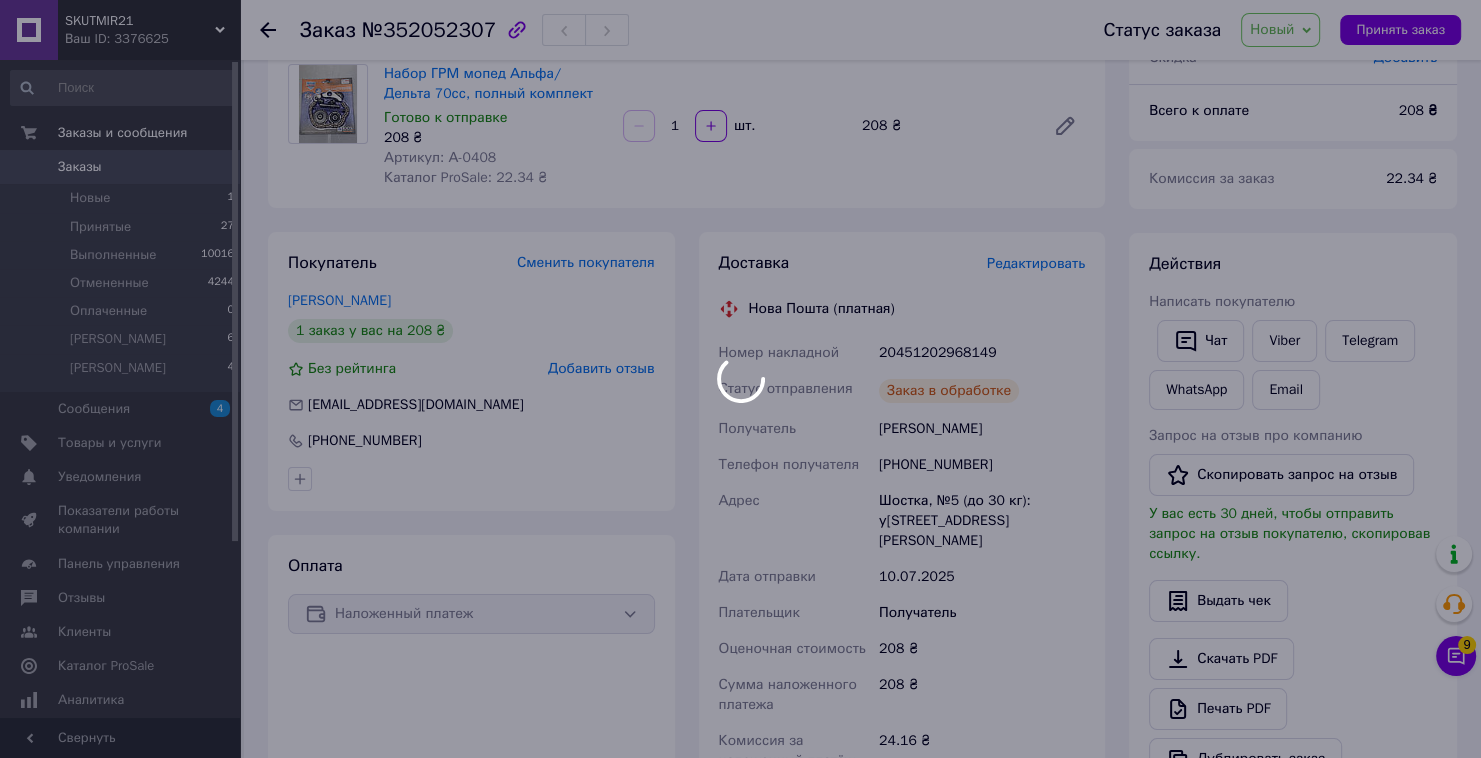 scroll, scrollTop: 160, scrollLeft: 0, axis: vertical 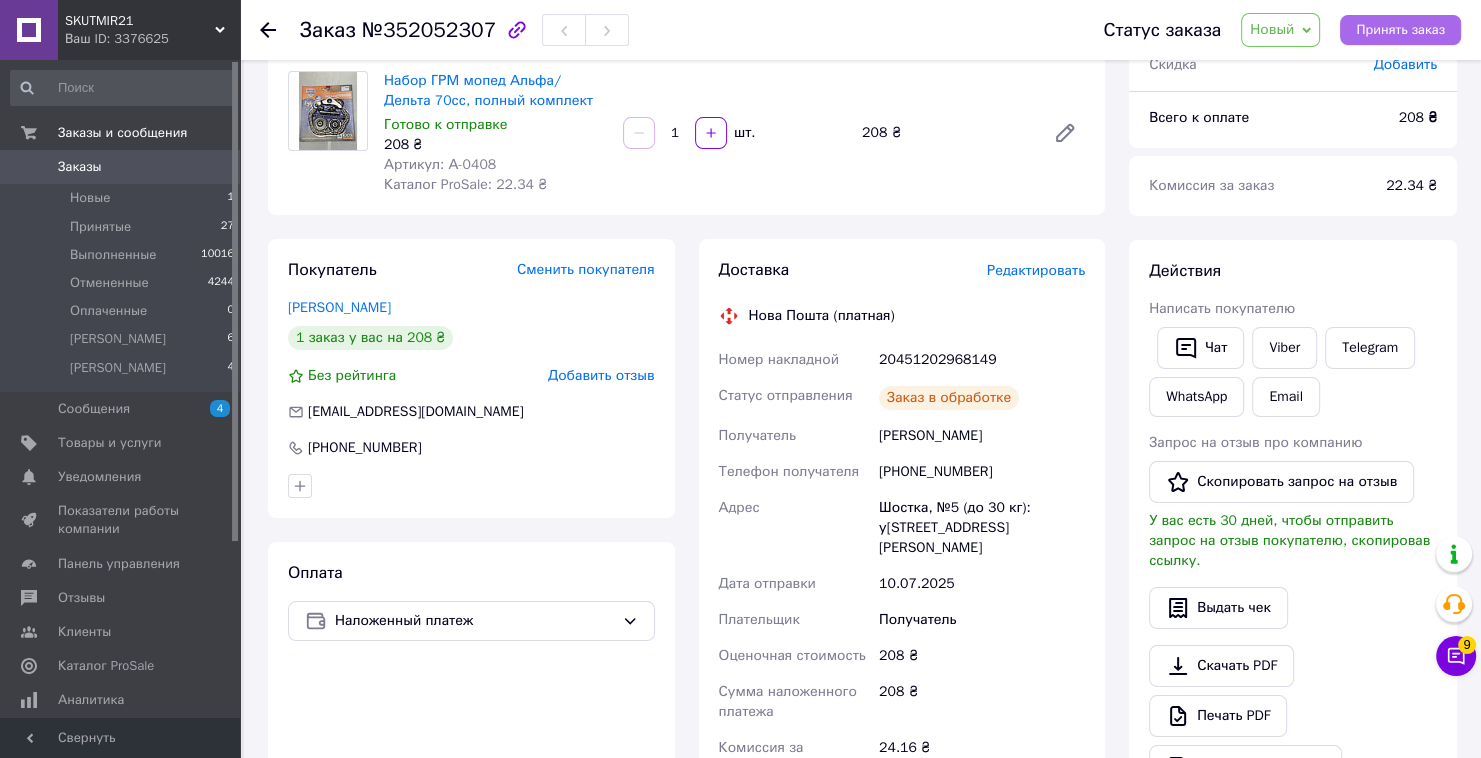 click on "Принять заказ" at bounding box center [1400, 30] 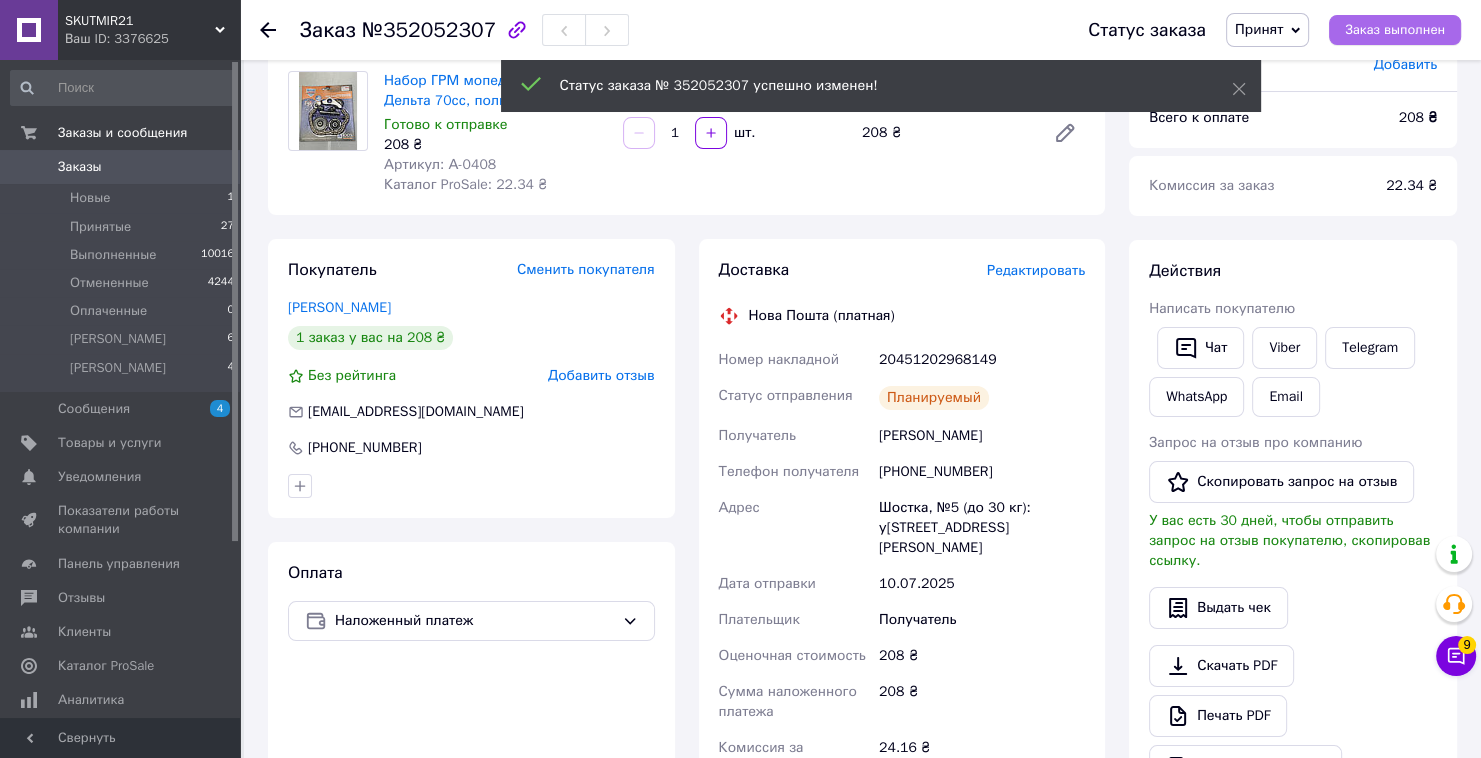 click on "Заказ выполнен" at bounding box center (1395, 30) 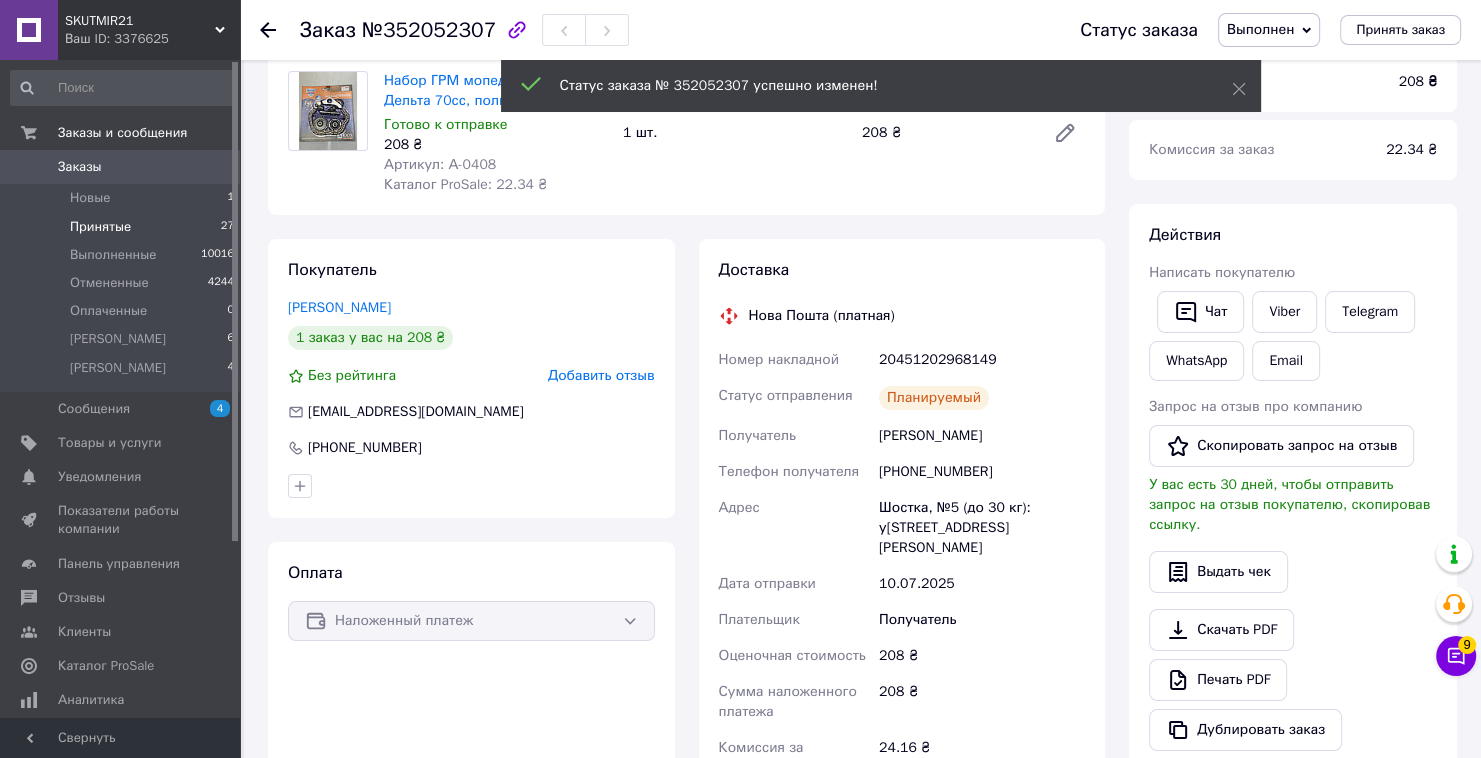 click on "Принятые" at bounding box center [100, 227] 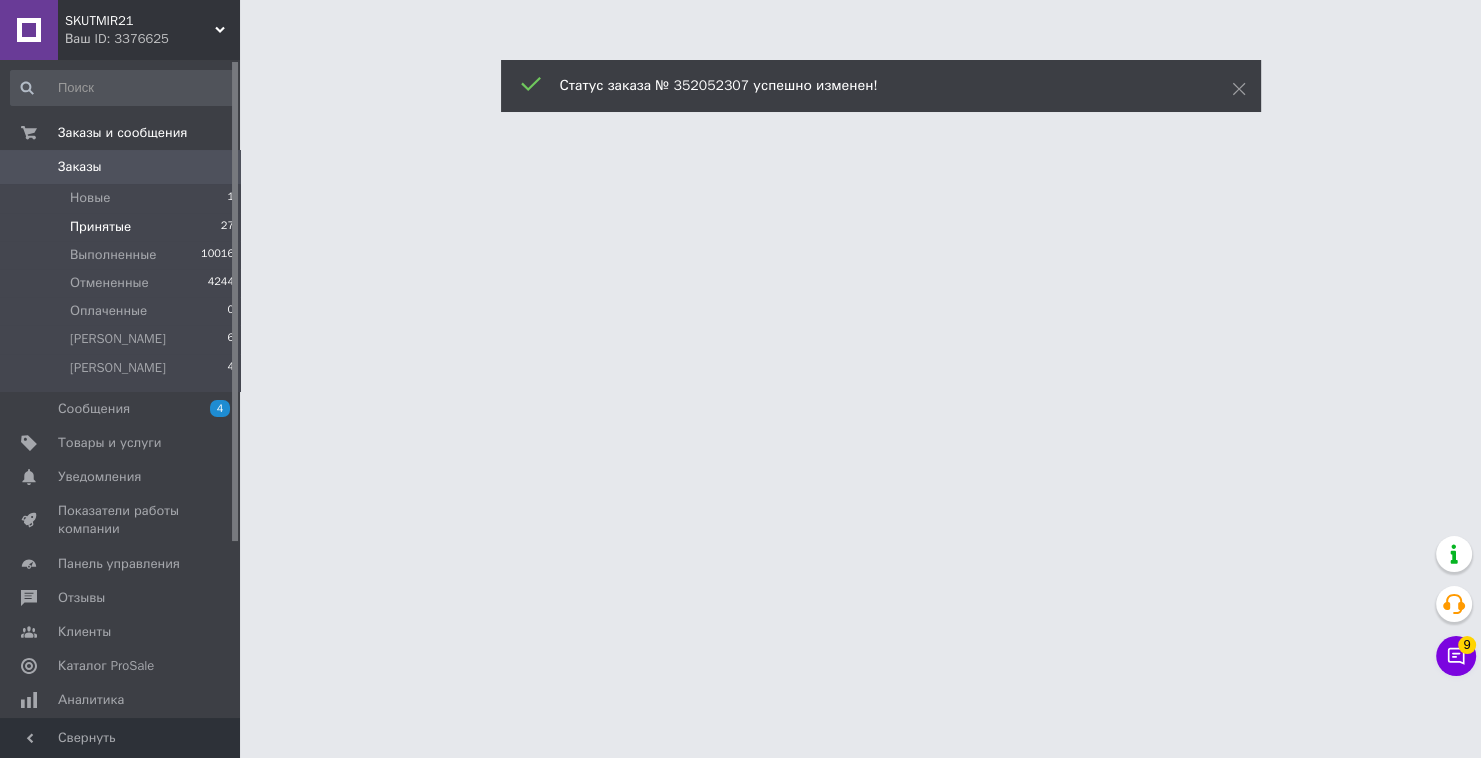 scroll, scrollTop: 0, scrollLeft: 0, axis: both 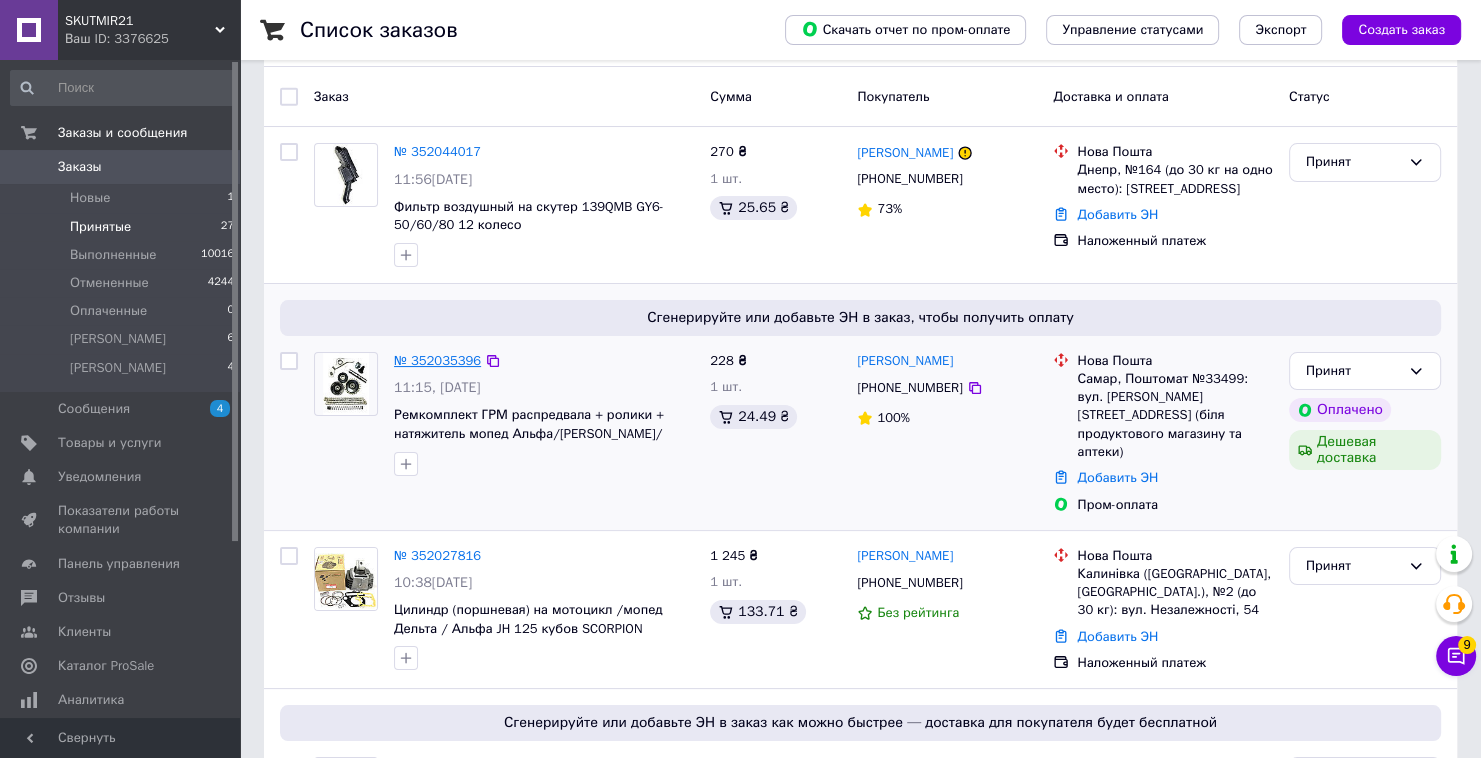 click on "№ 352035396" at bounding box center (437, 360) 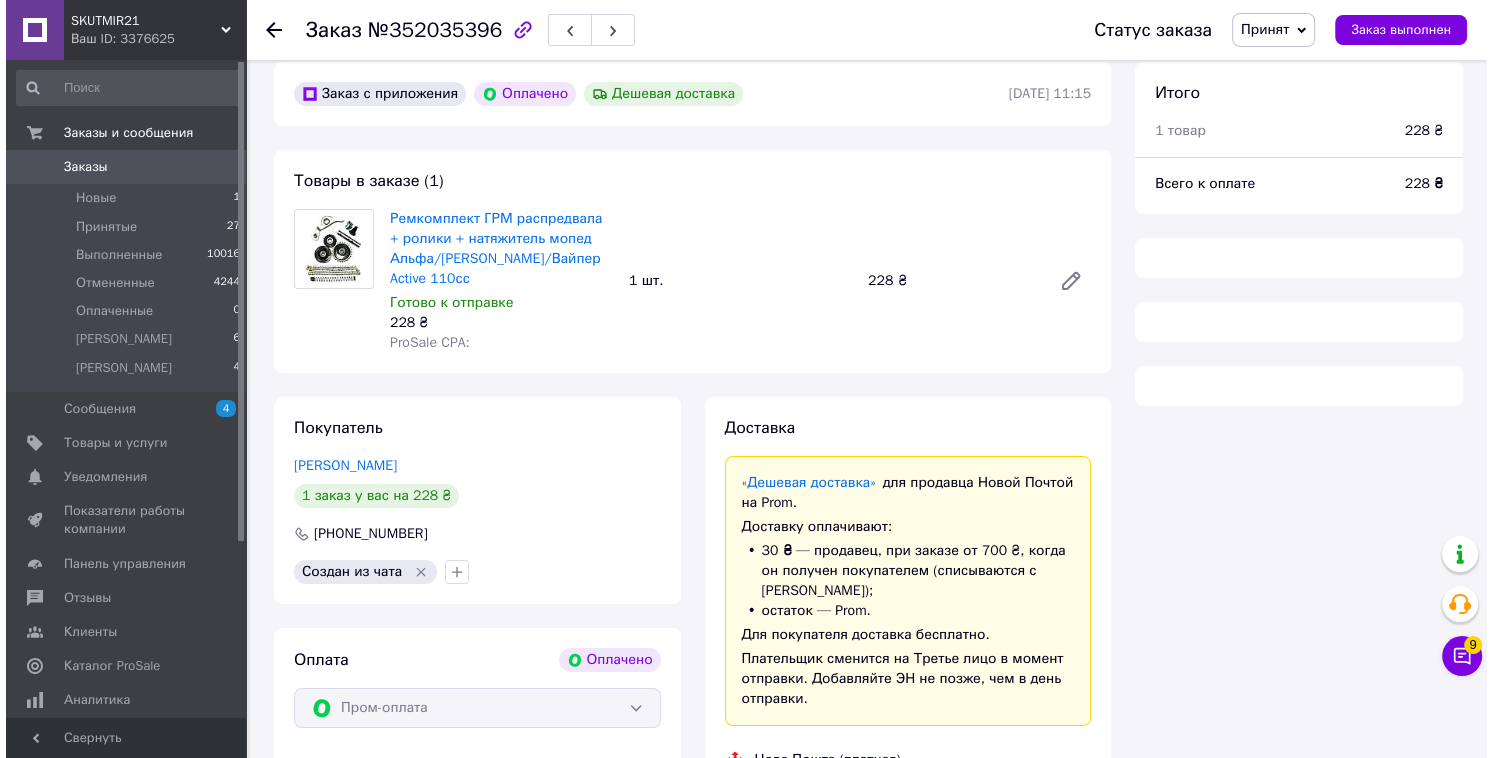 scroll, scrollTop: 80, scrollLeft: 0, axis: vertical 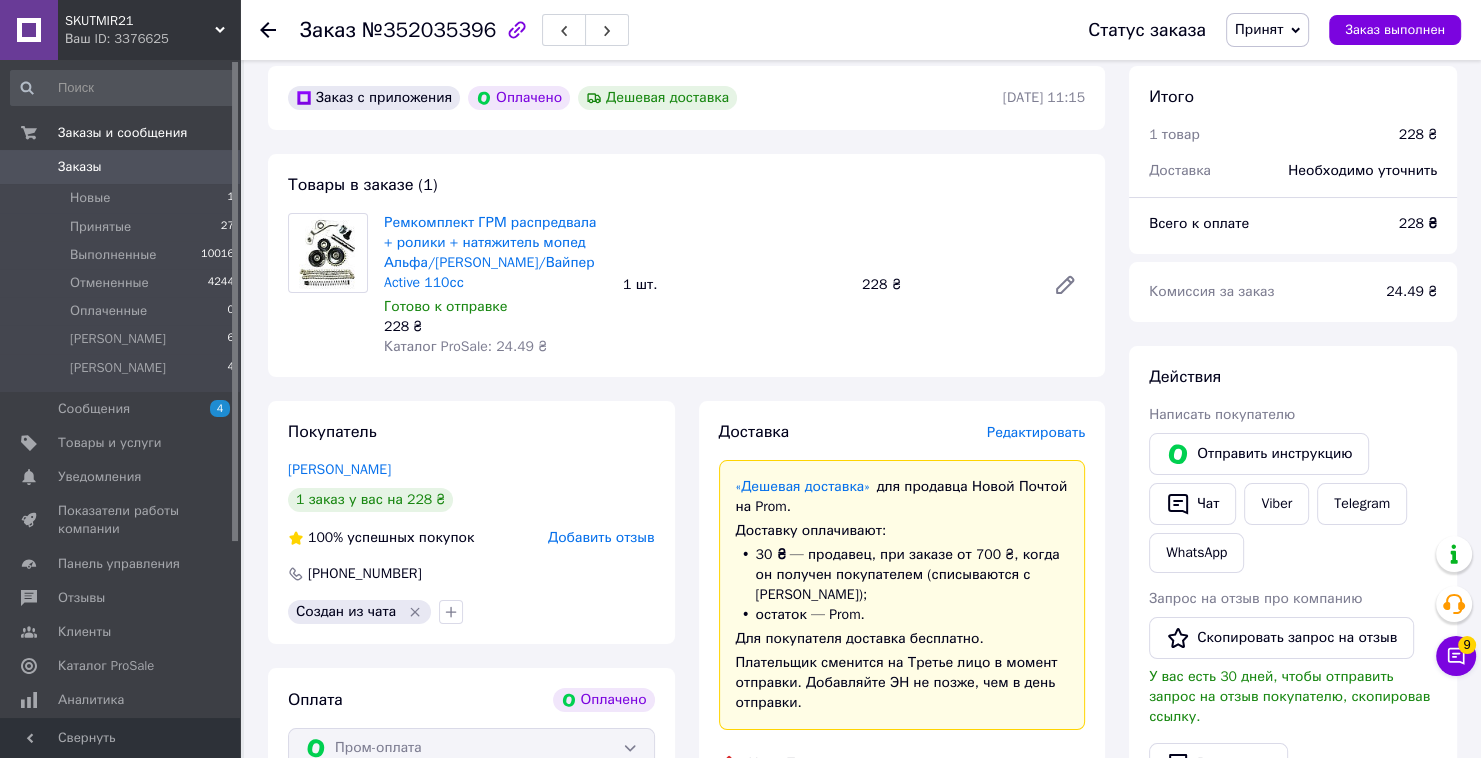 click on "Редактировать" at bounding box center [1036, 432] 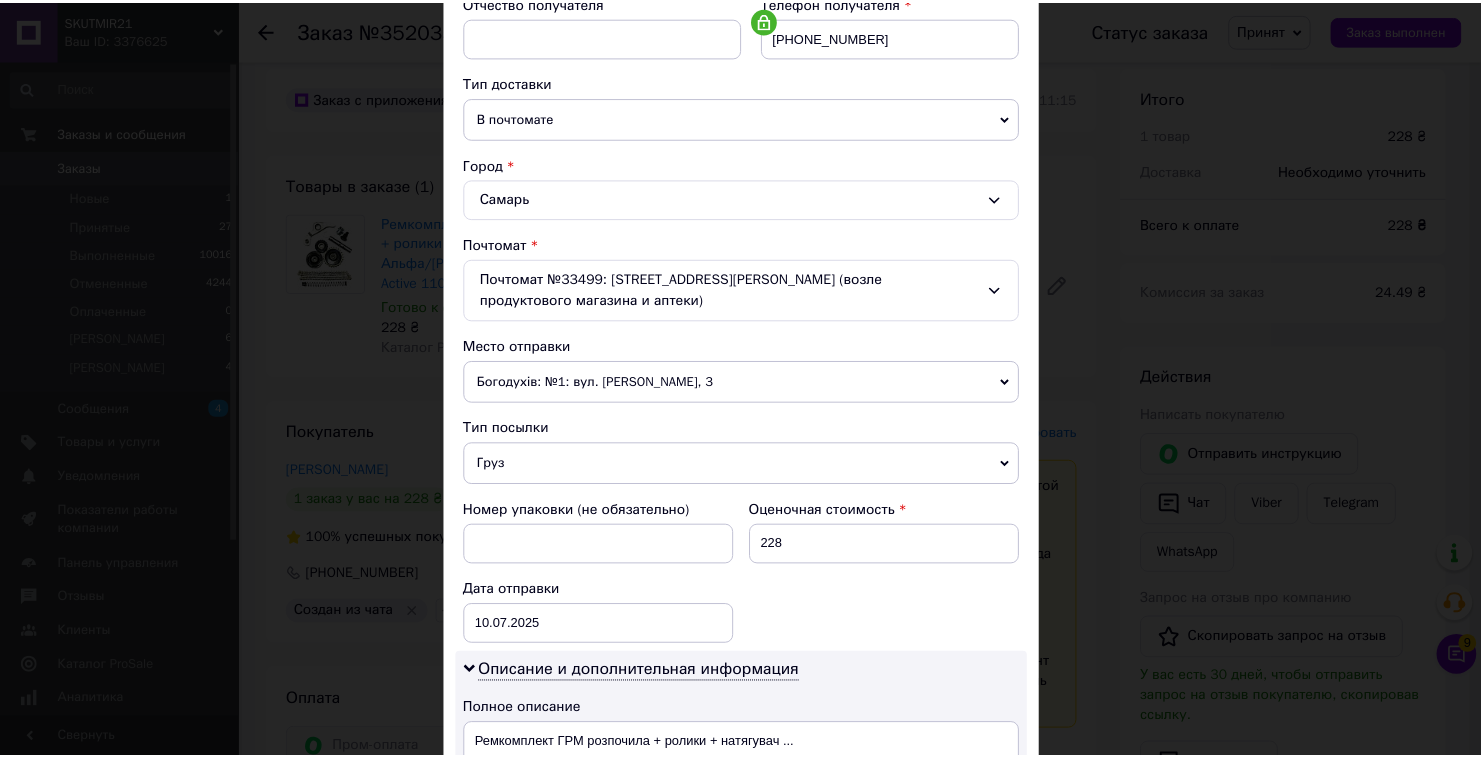 scroll, scrollTop: 788, scrollLeft: 0, axis: vertical 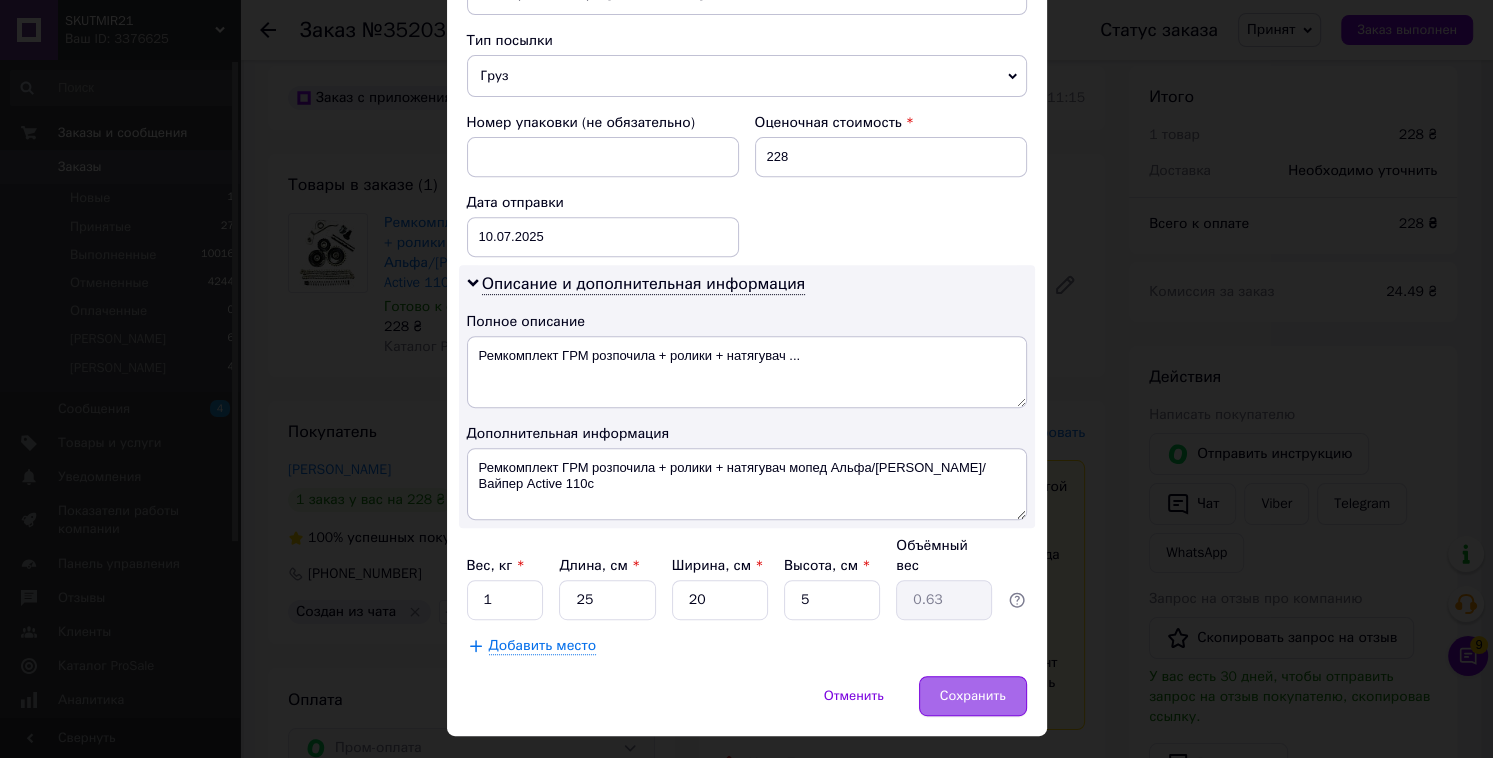 click on "Сохранить" at bounding box center (973, 696) 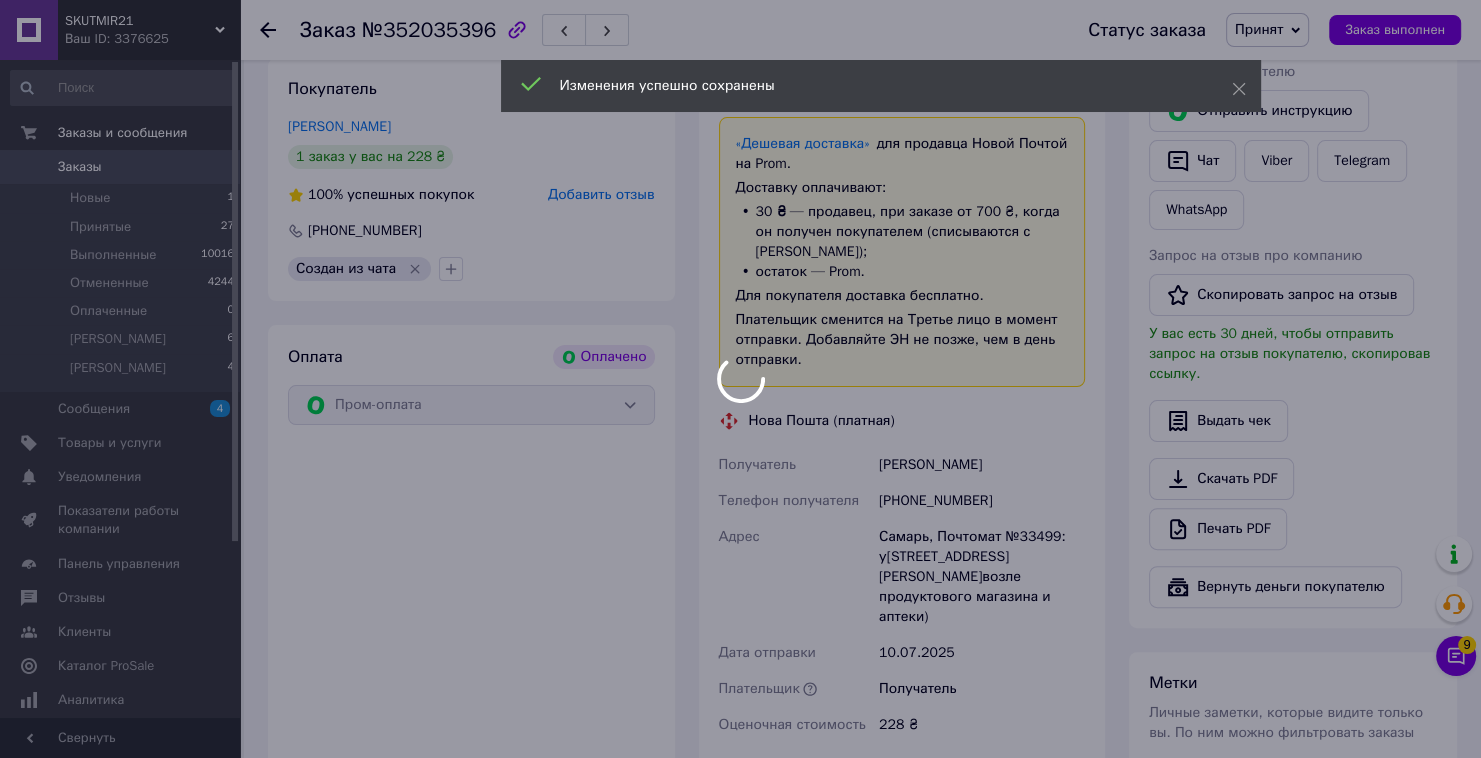 scroll, scrollTop: 640, scrollLeft: 0, axis: vertical 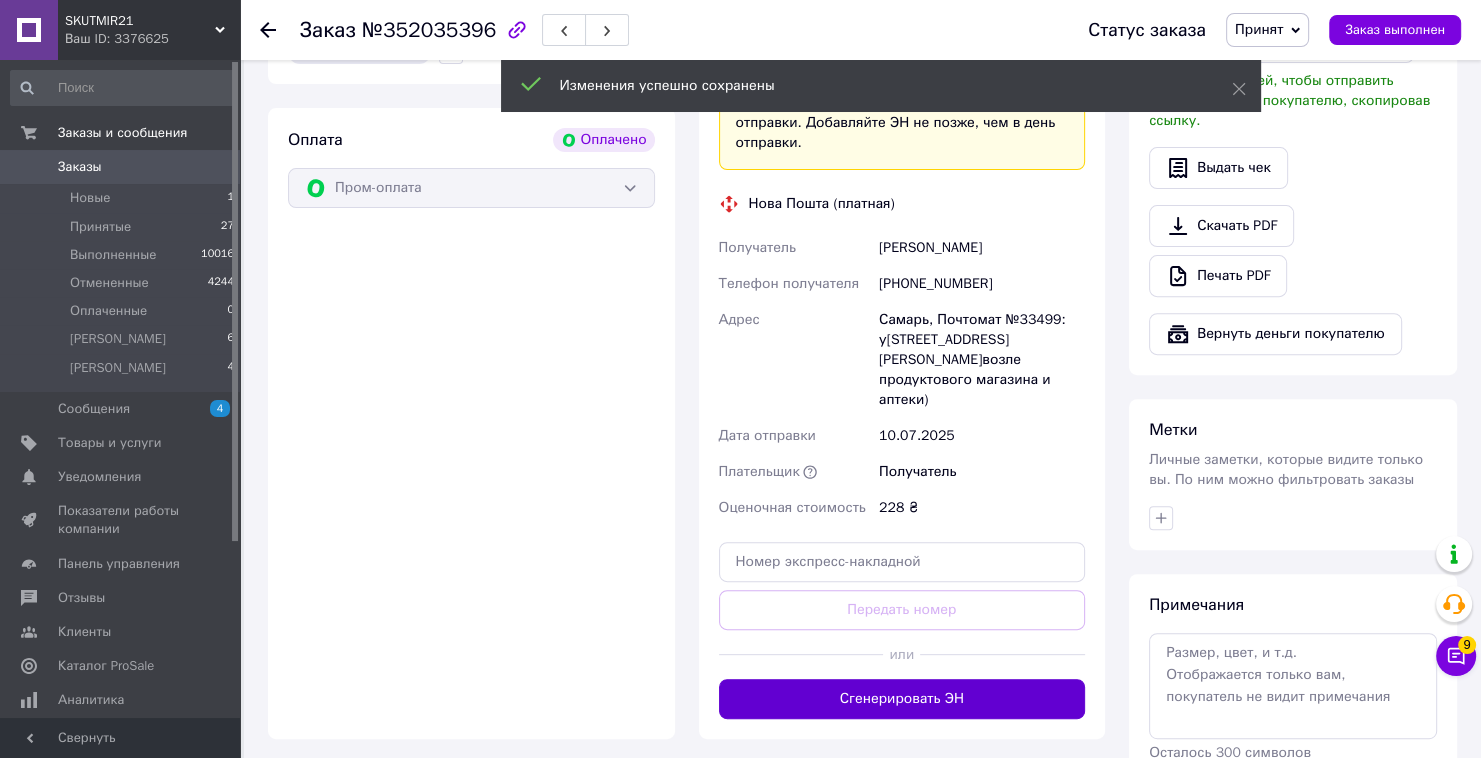 click on "Сгенерировать ЭН" at bounding box center (902, 699) 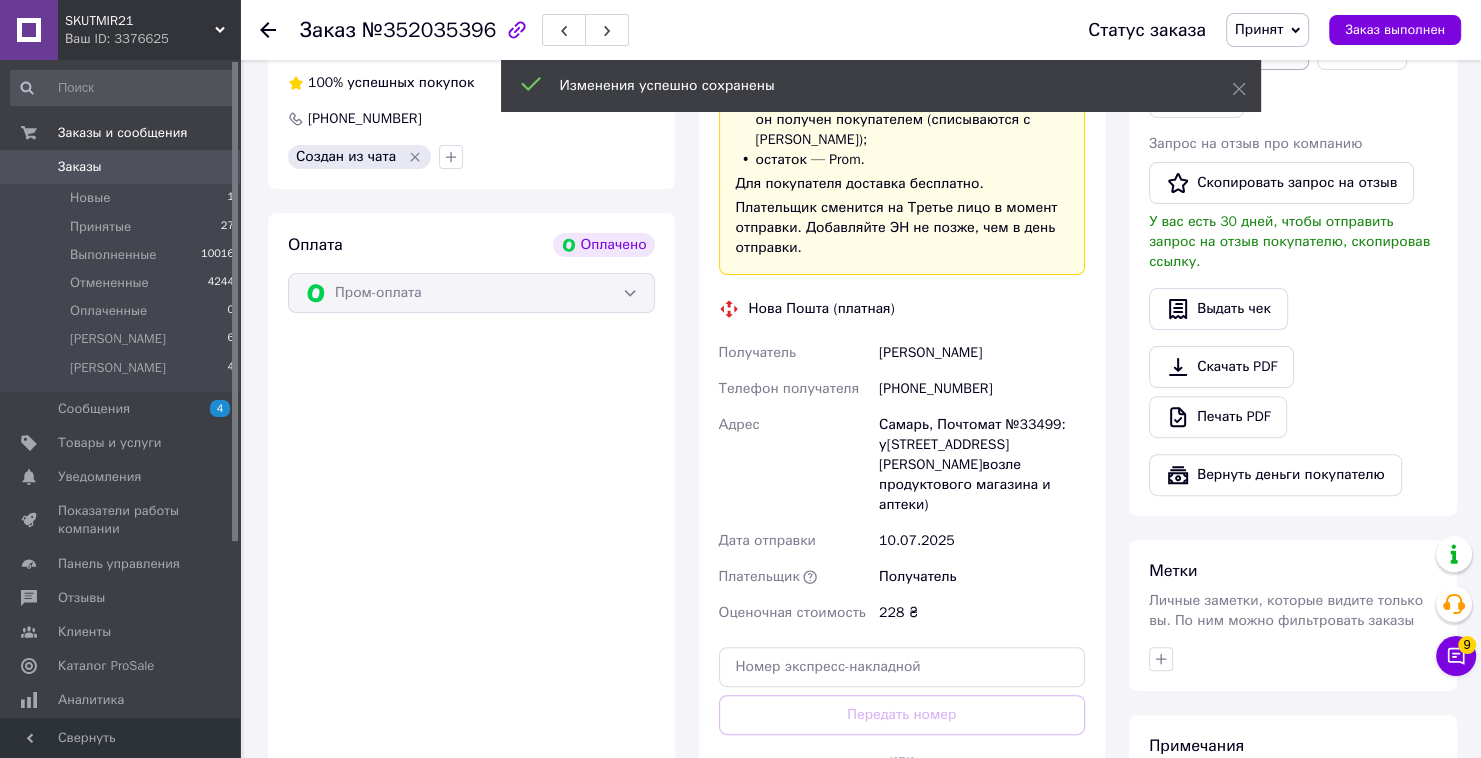 scroll, scrollTop: 480, scrollLeft: 0, axis: vertical 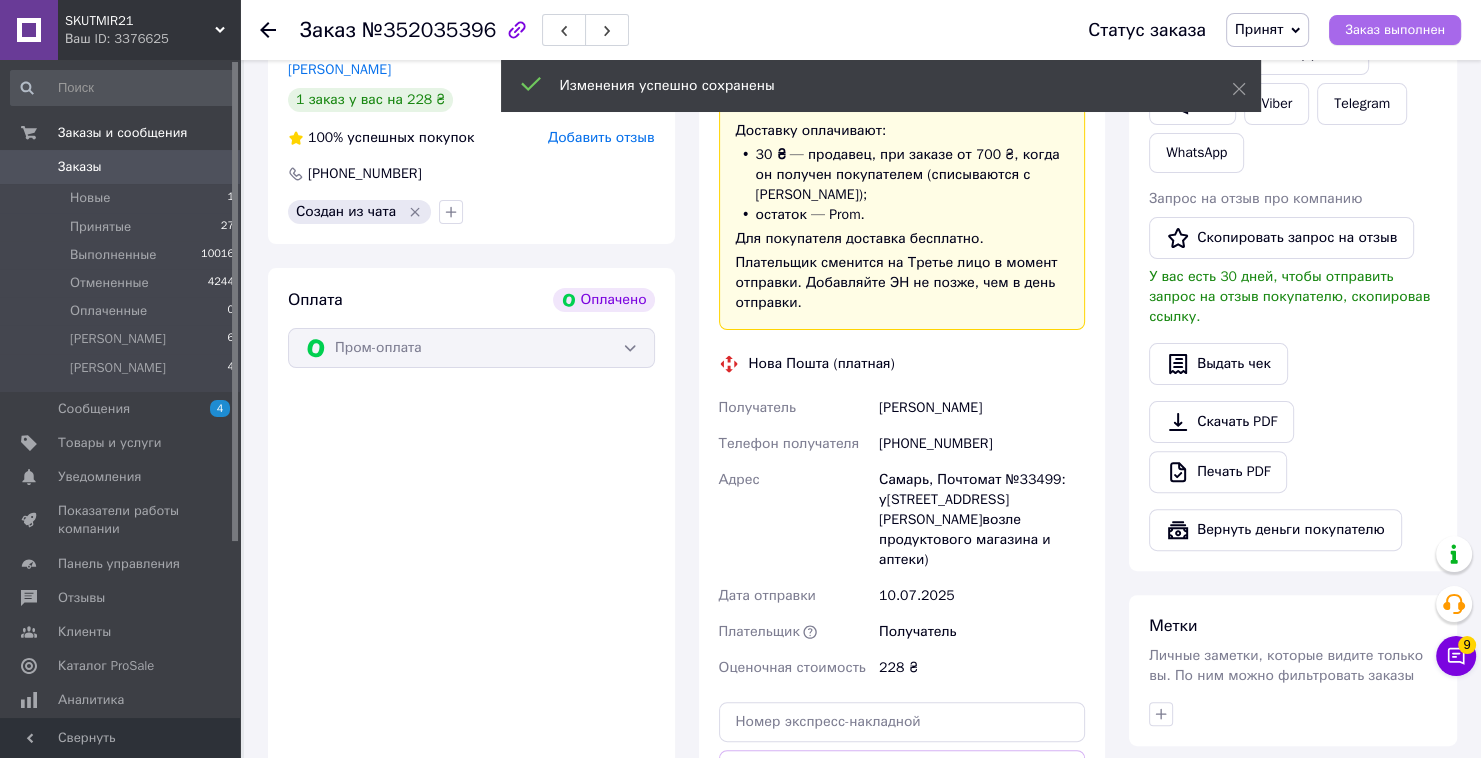 click on "Заказ выполнен" at bounding box center (1395, 30) 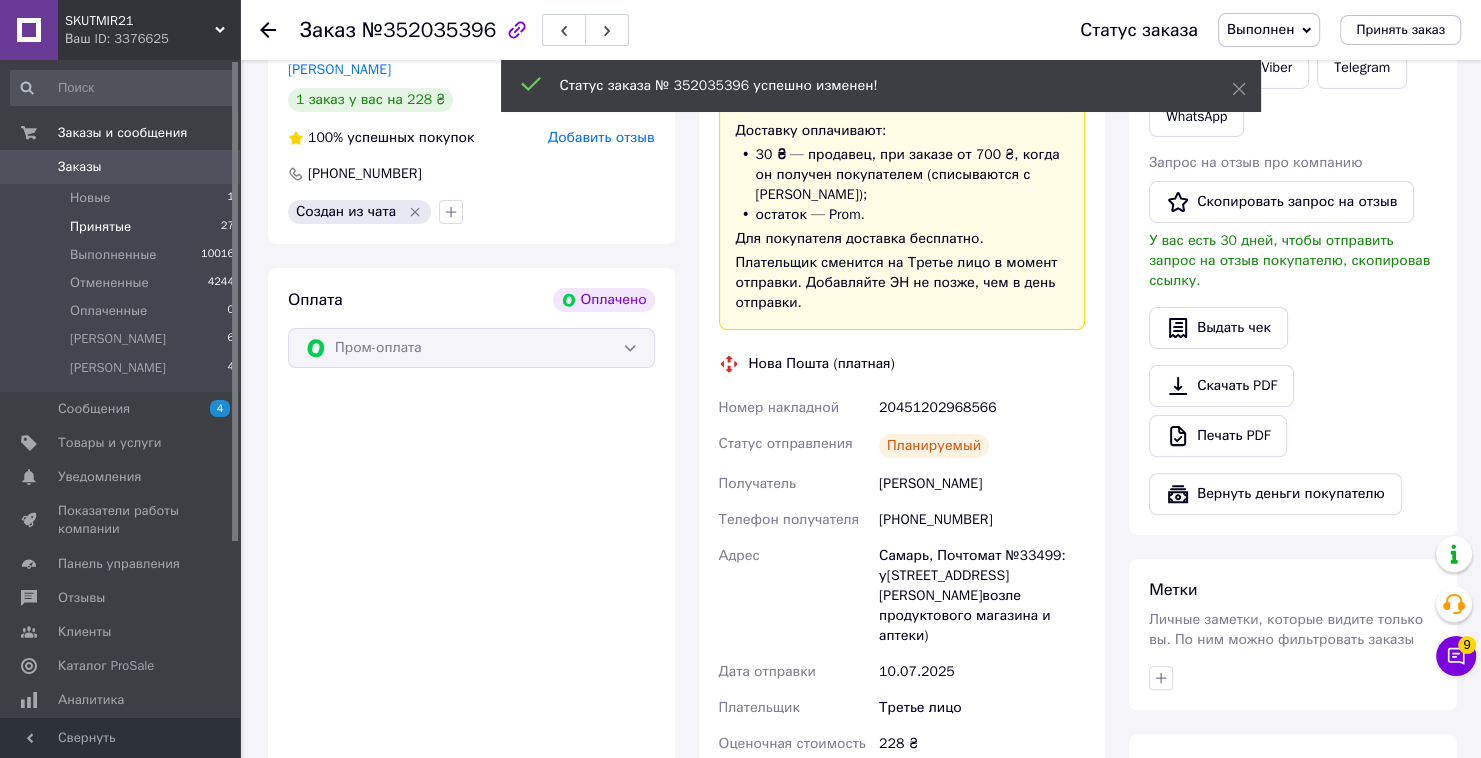 click on "Принятые 27" at bounding box center [123, 227] 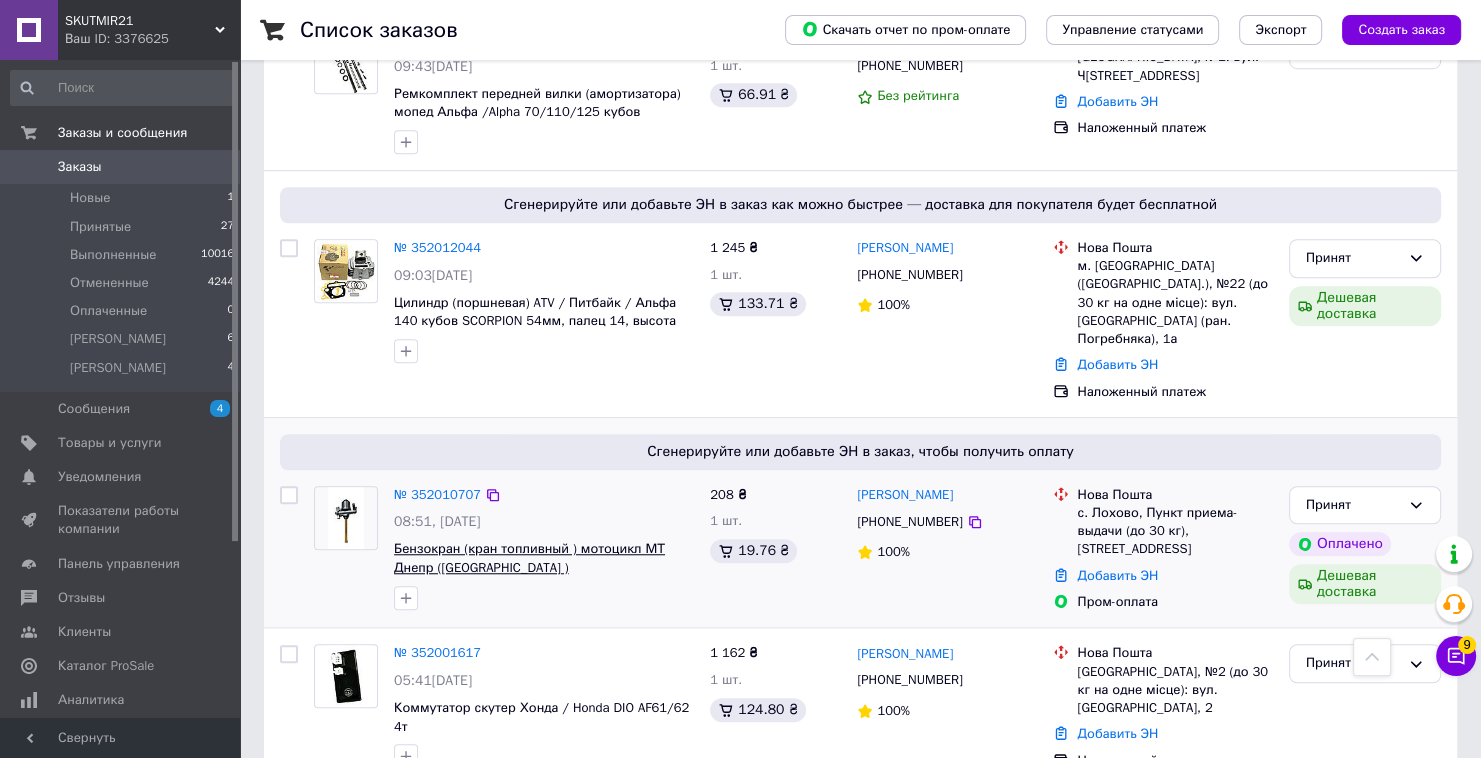 scroll, scrollTop: 1440, scrollLeft: 0, axis: vertical 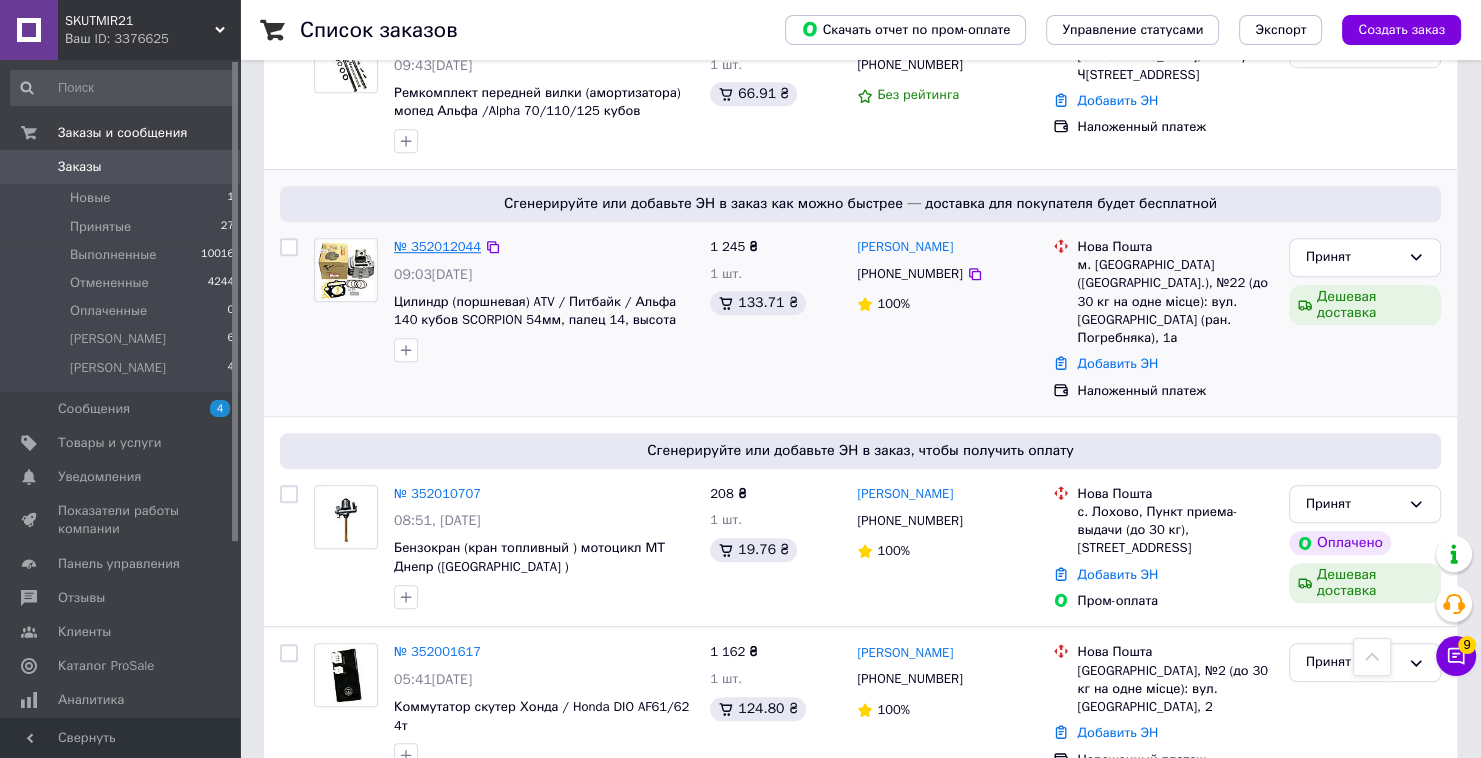 click on "№ 352012044" at bounding box center (437, 246) 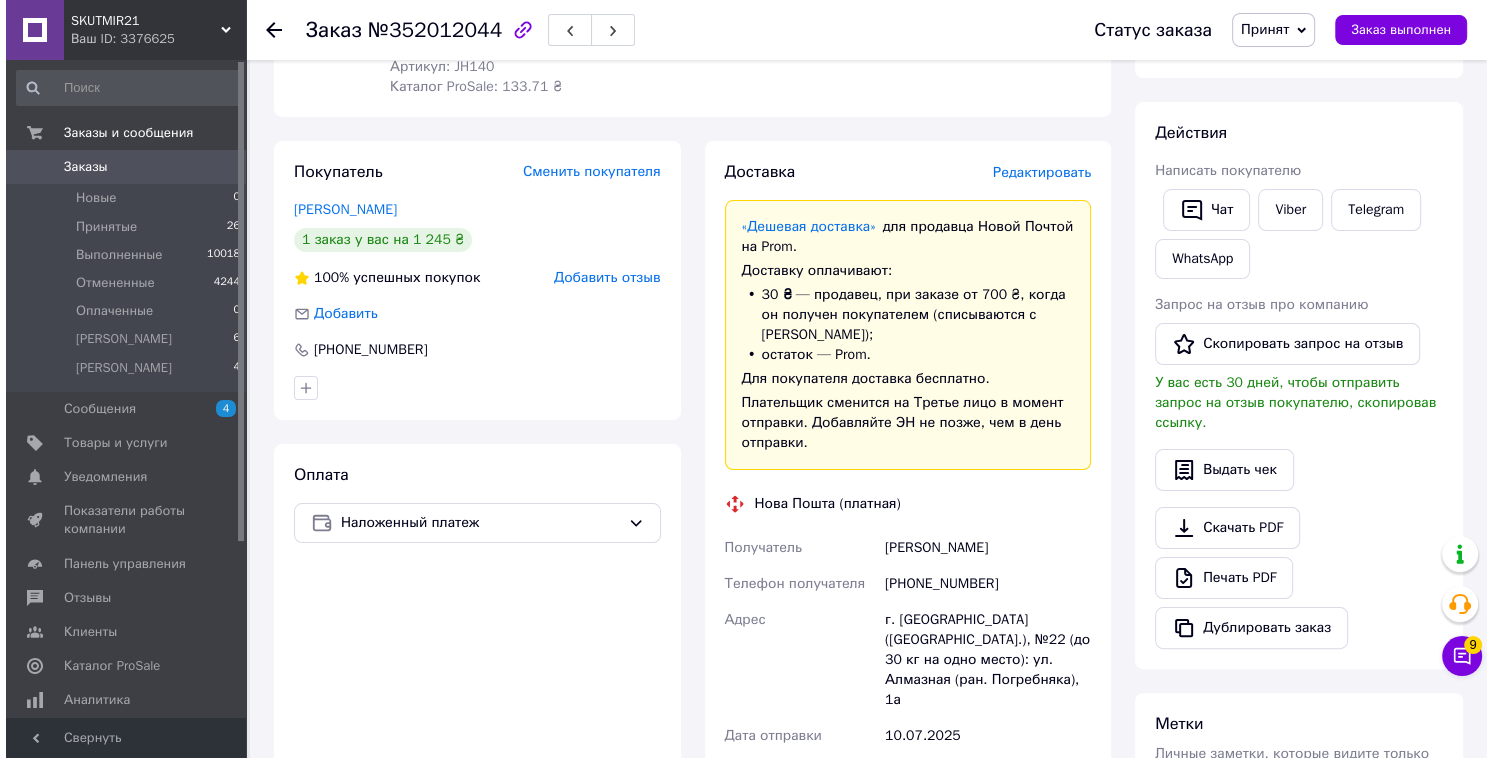 scroll, scrollTop: 158, scrollLeft: 0, axis: vertical 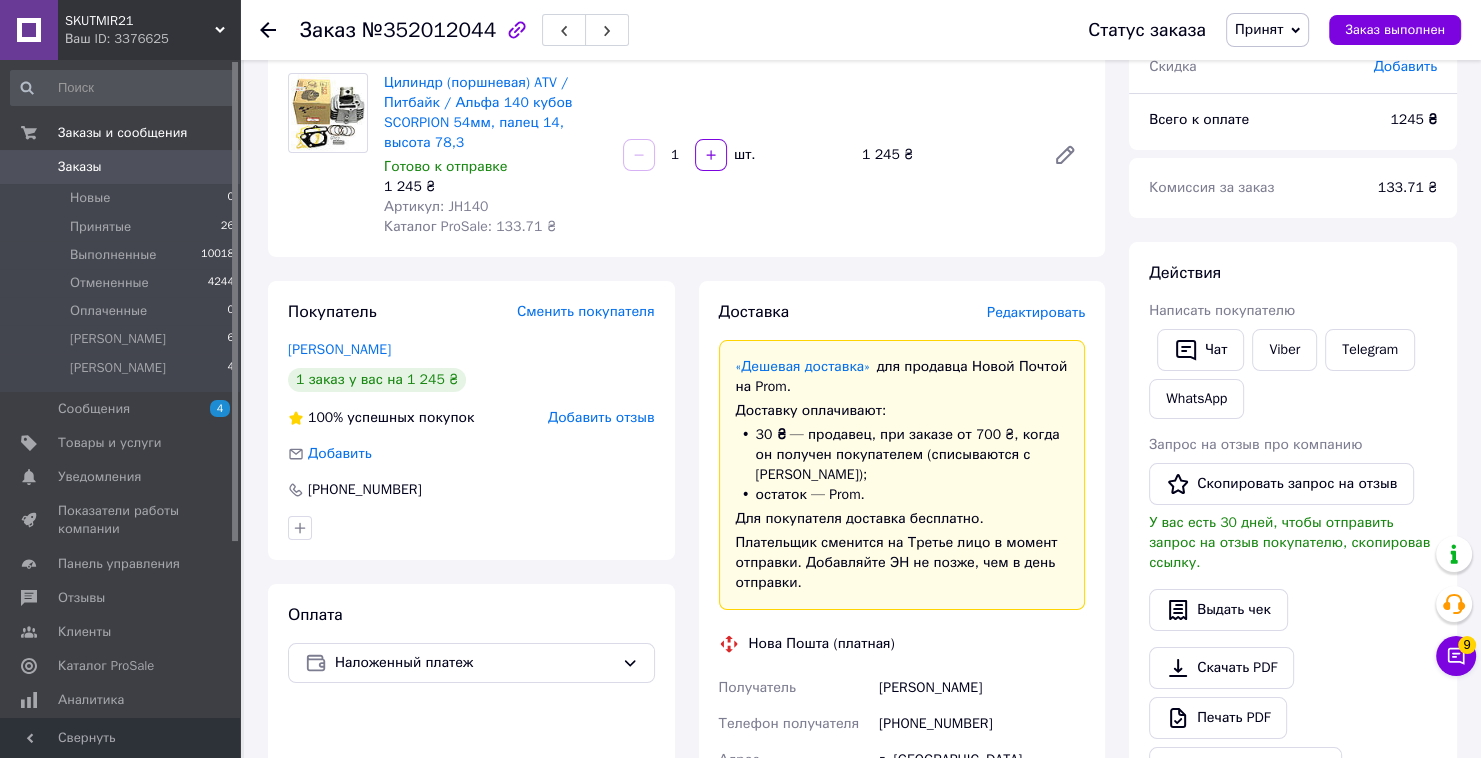 click on "Редактировать" at bounding box center (1036, 312) 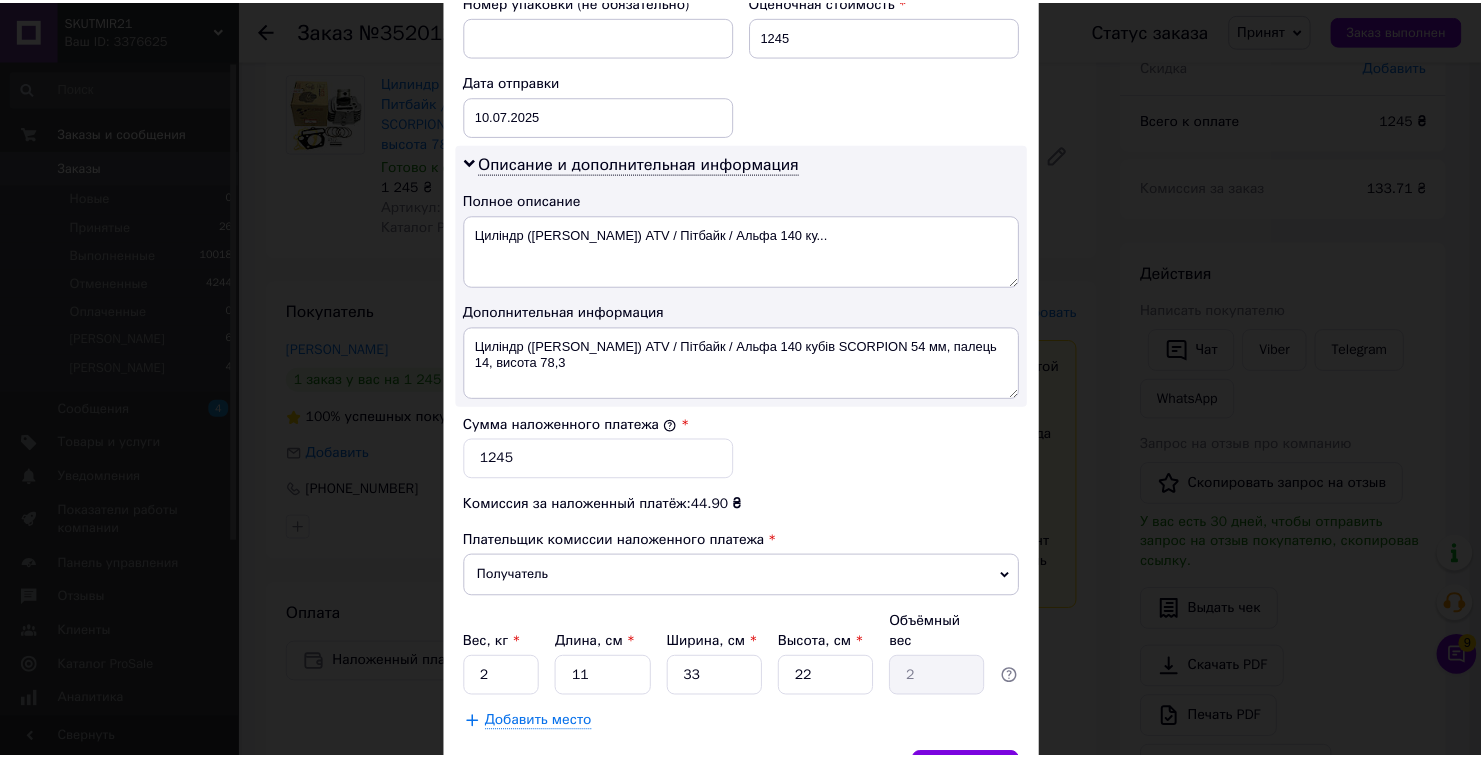 scroll, scrollTop: 985, scrollLeft: 0, axis: vertical 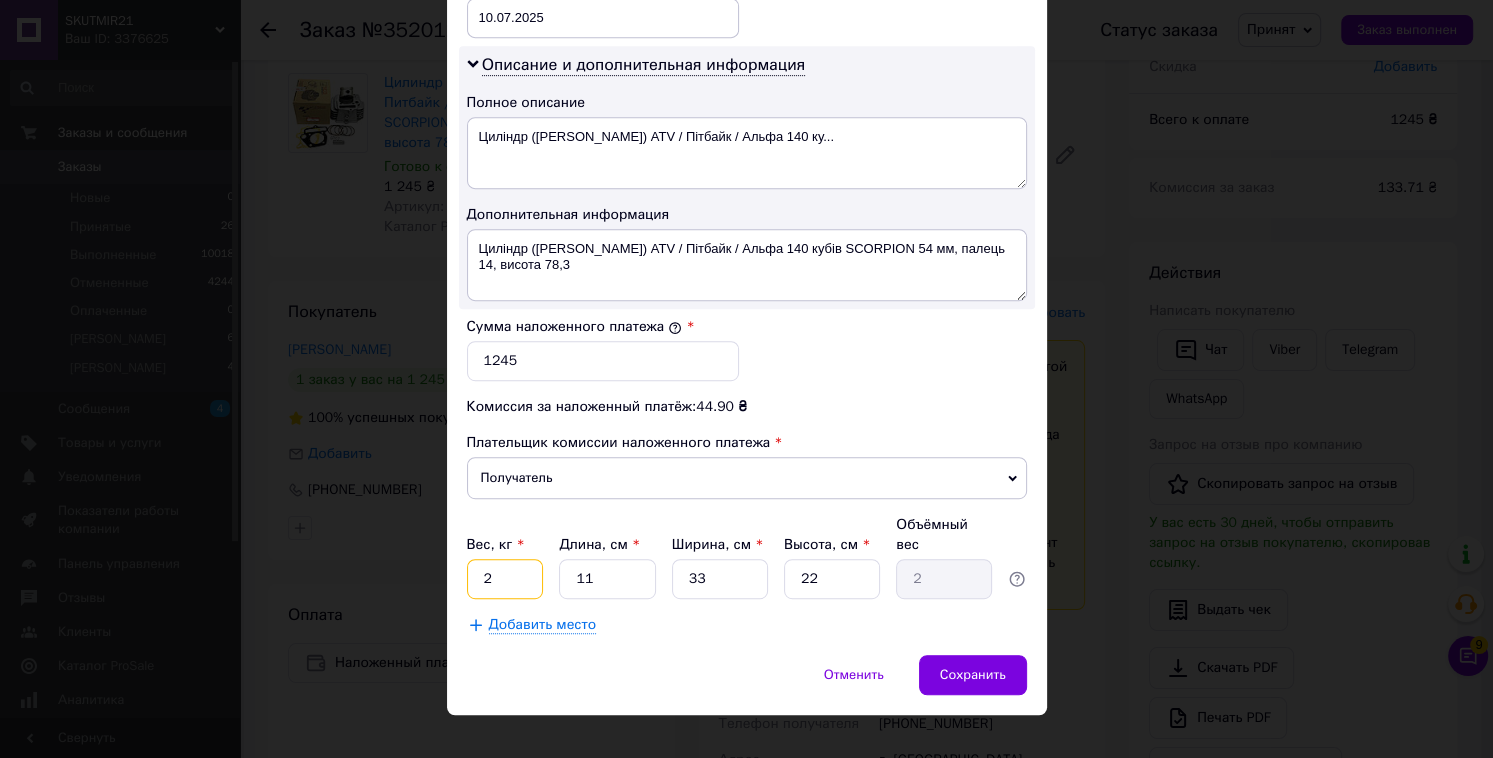 click on "2" at bounding box center (505, 579) 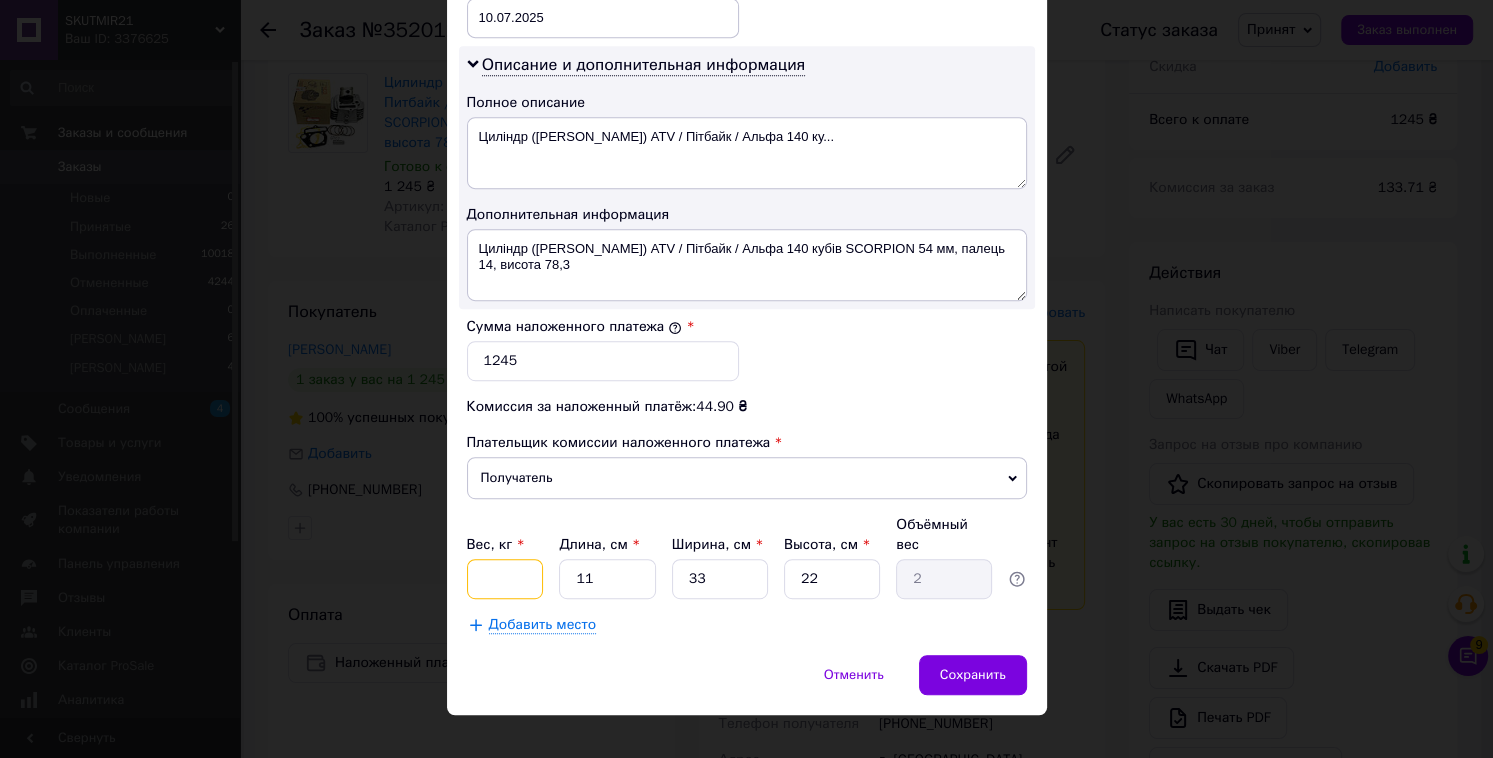 type on "2" 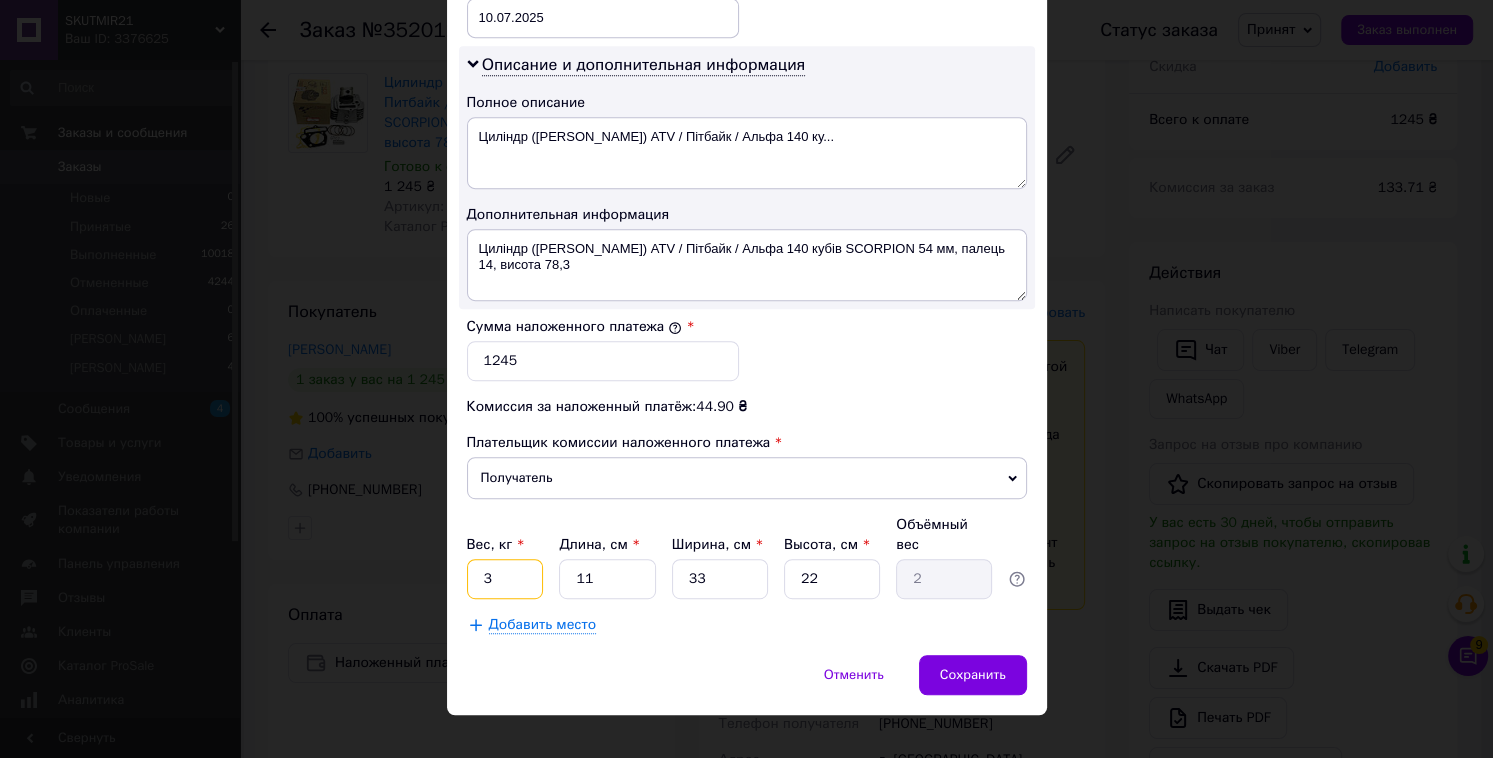 type on "3" 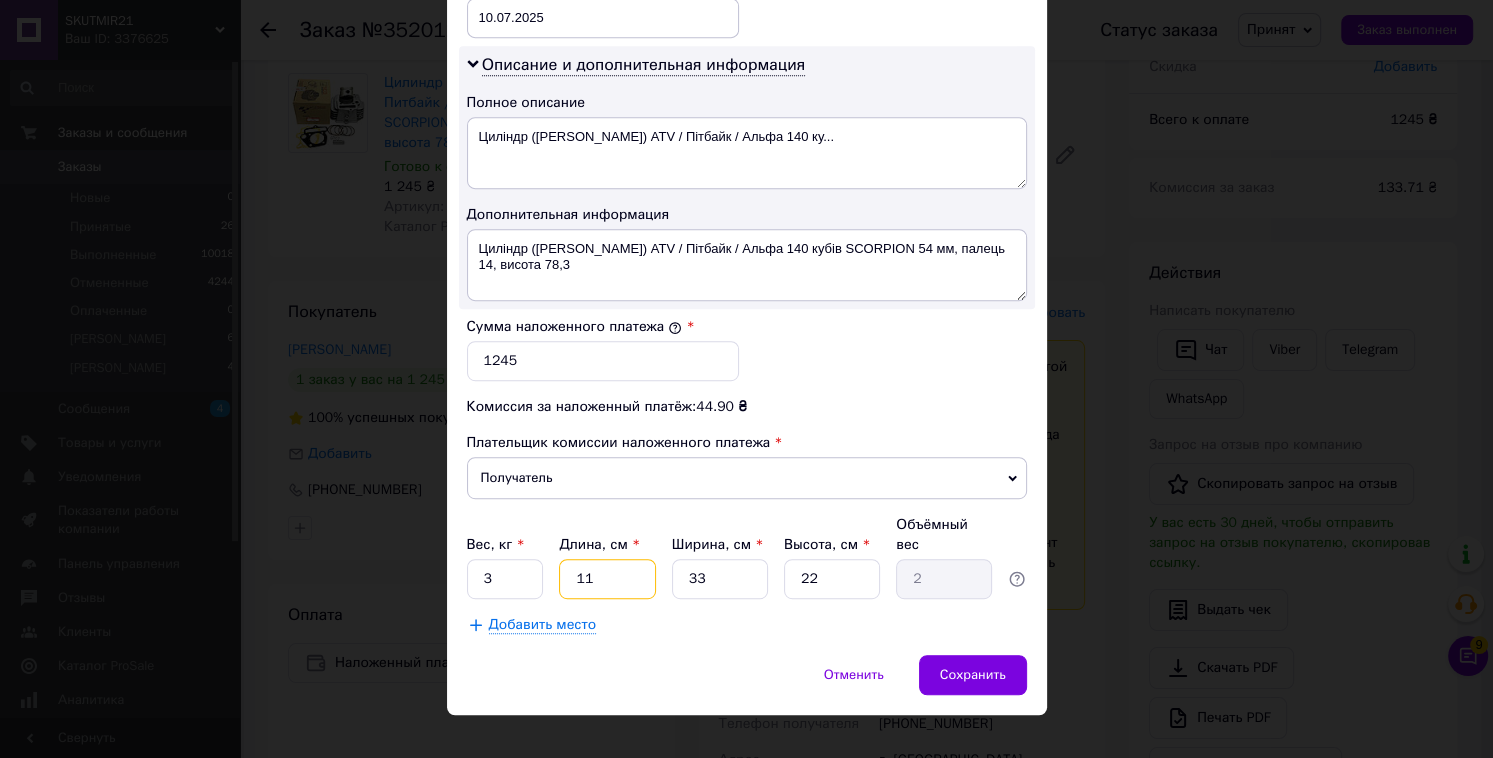 click on "11" at bounding box center [607, 579] 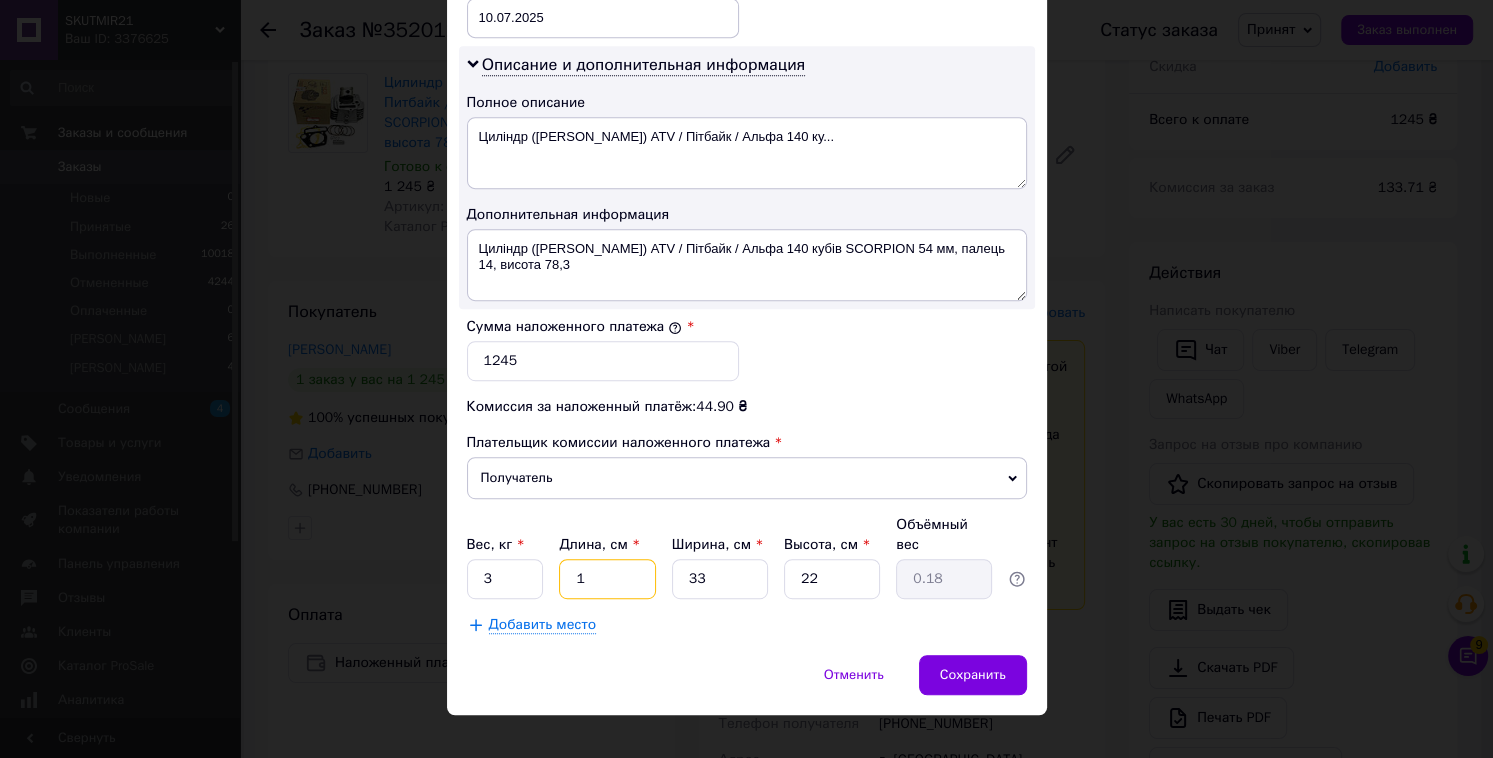 type 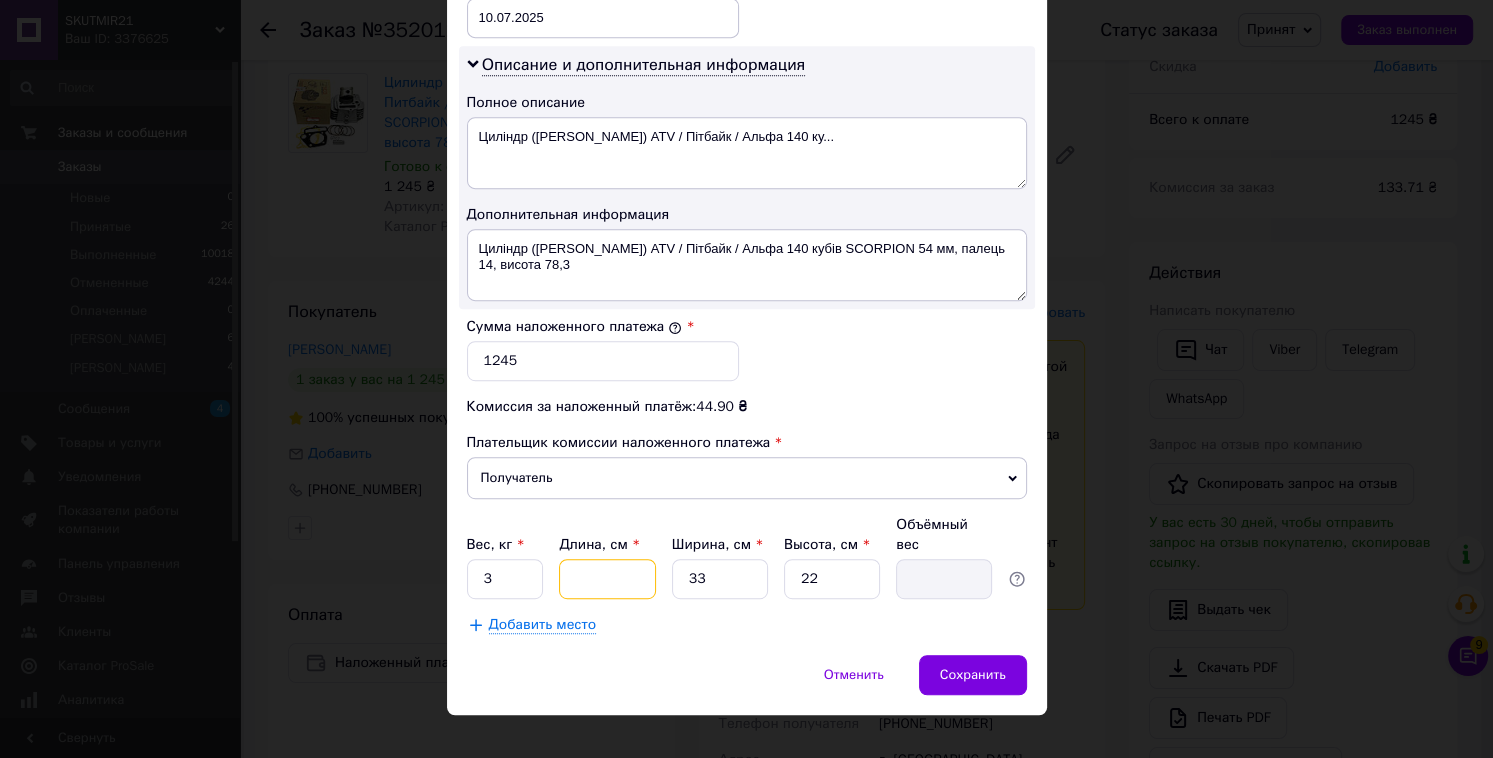 type on "2" 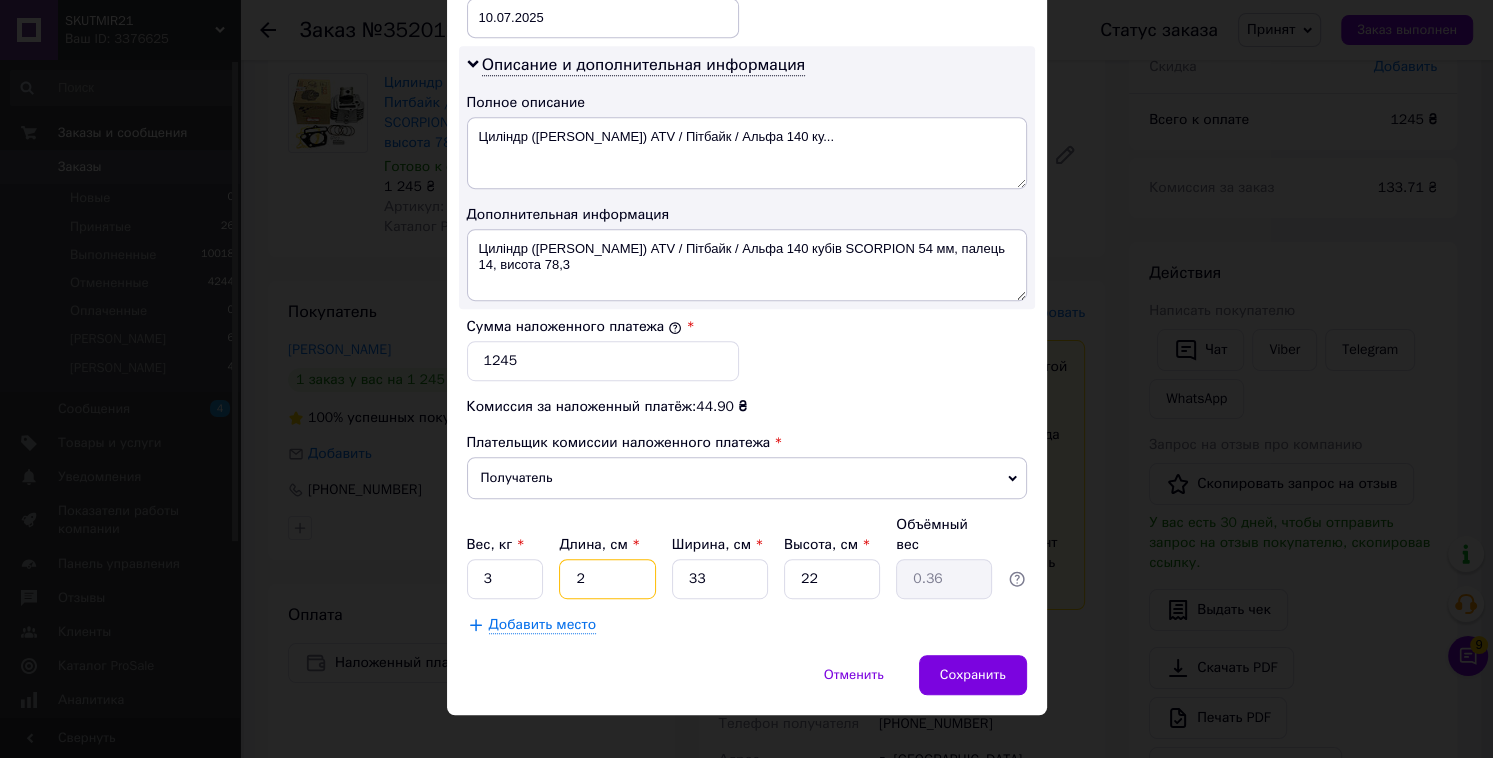 type on "20" 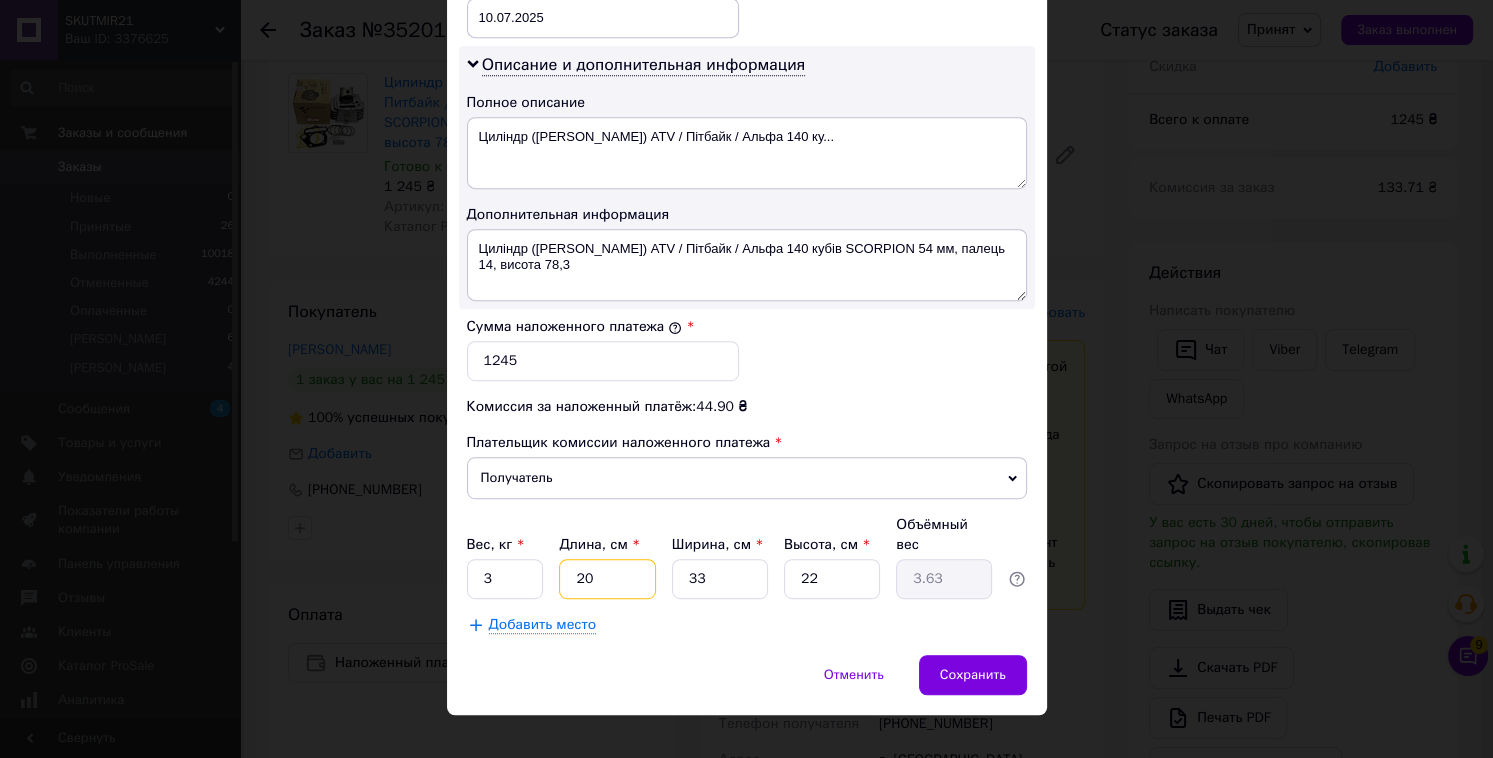 type on "20" 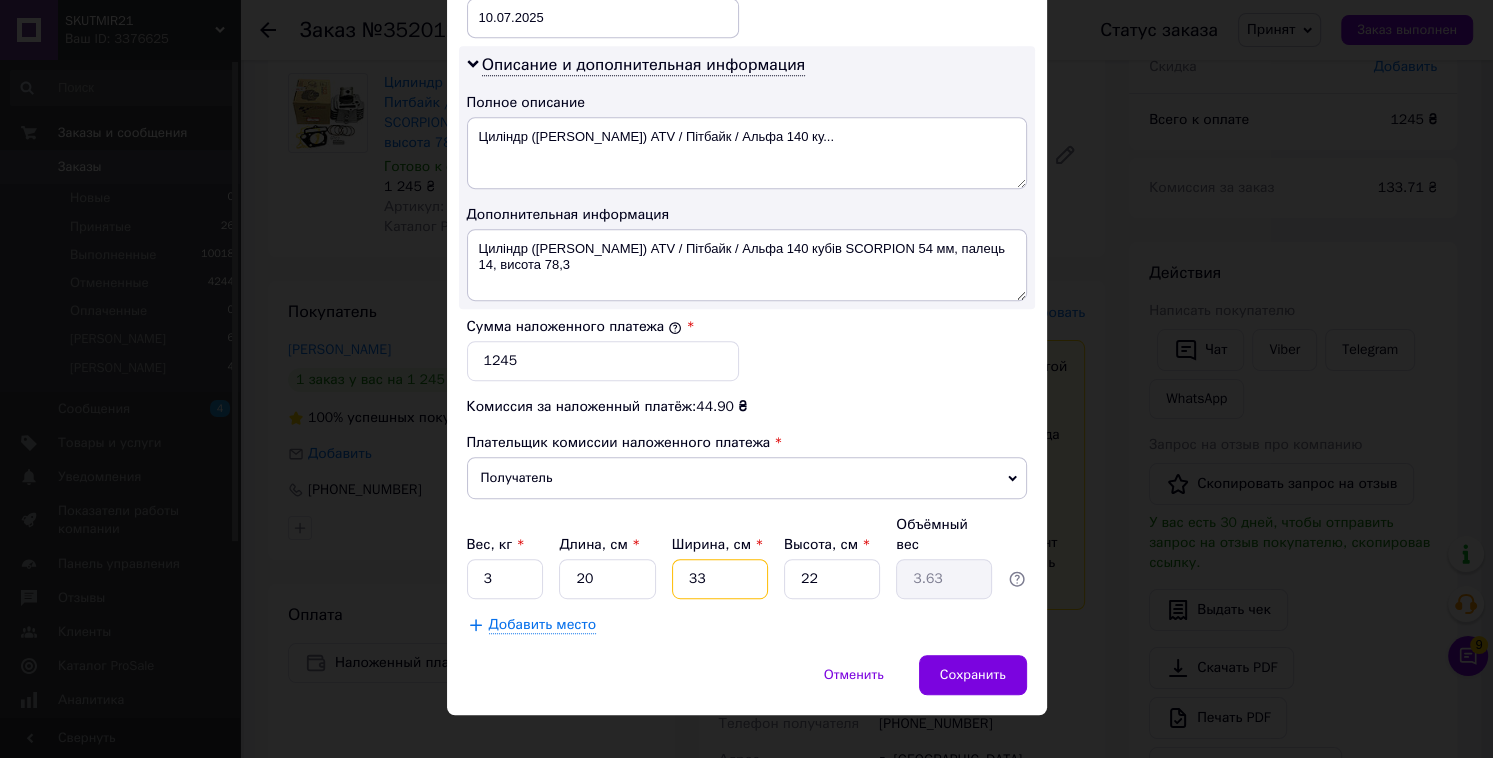 type on "3" 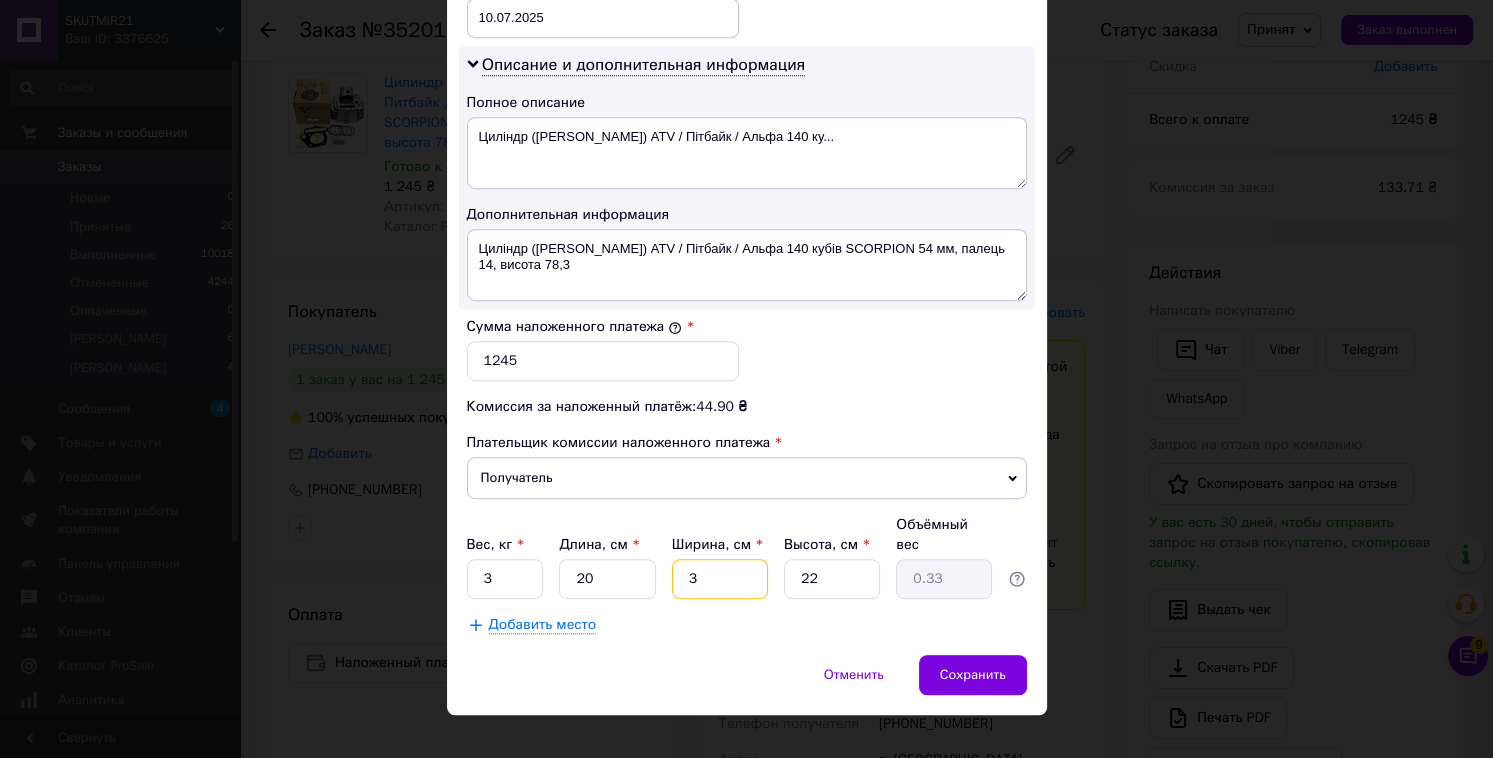 click on "3" at bounding box center [720, 579] 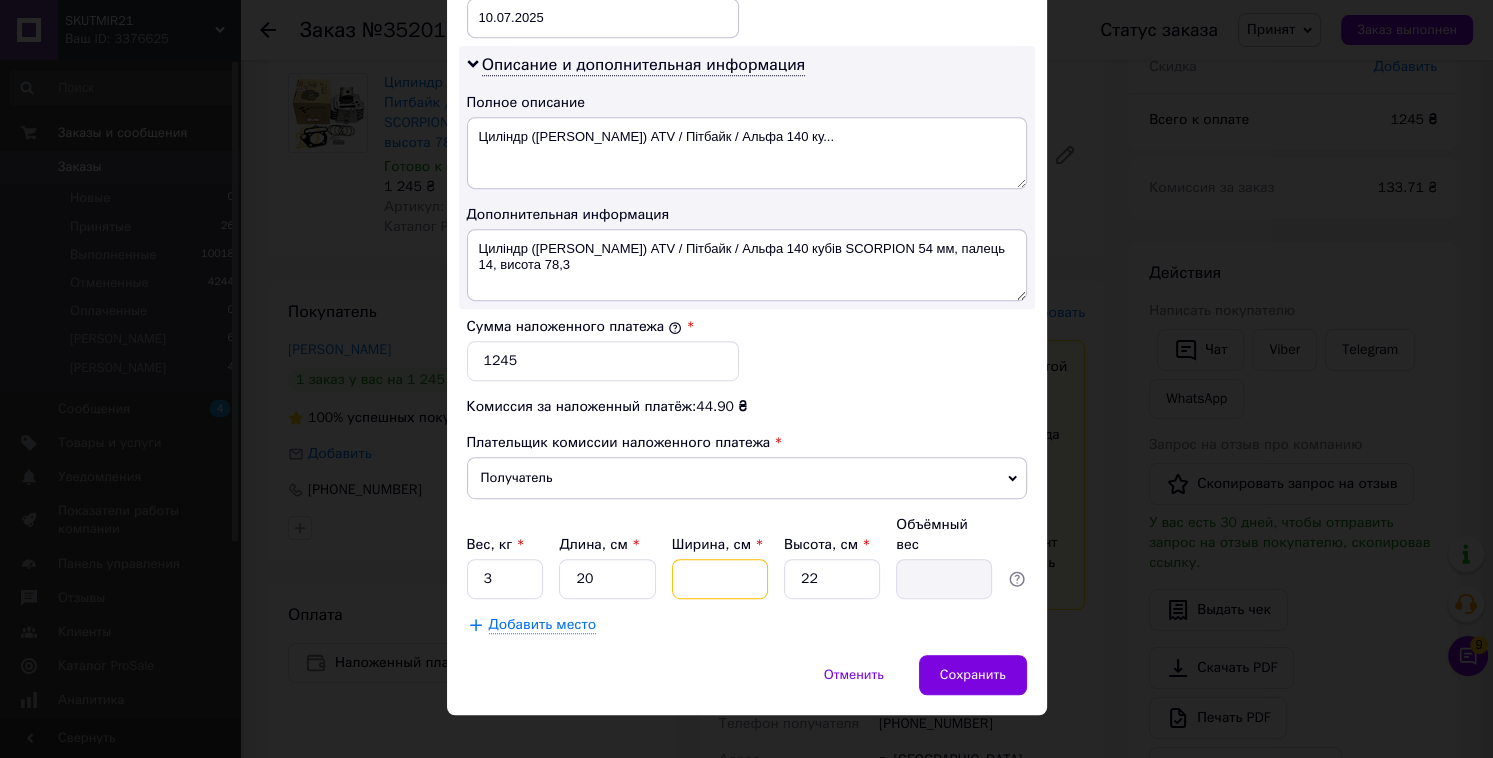 type on "2" 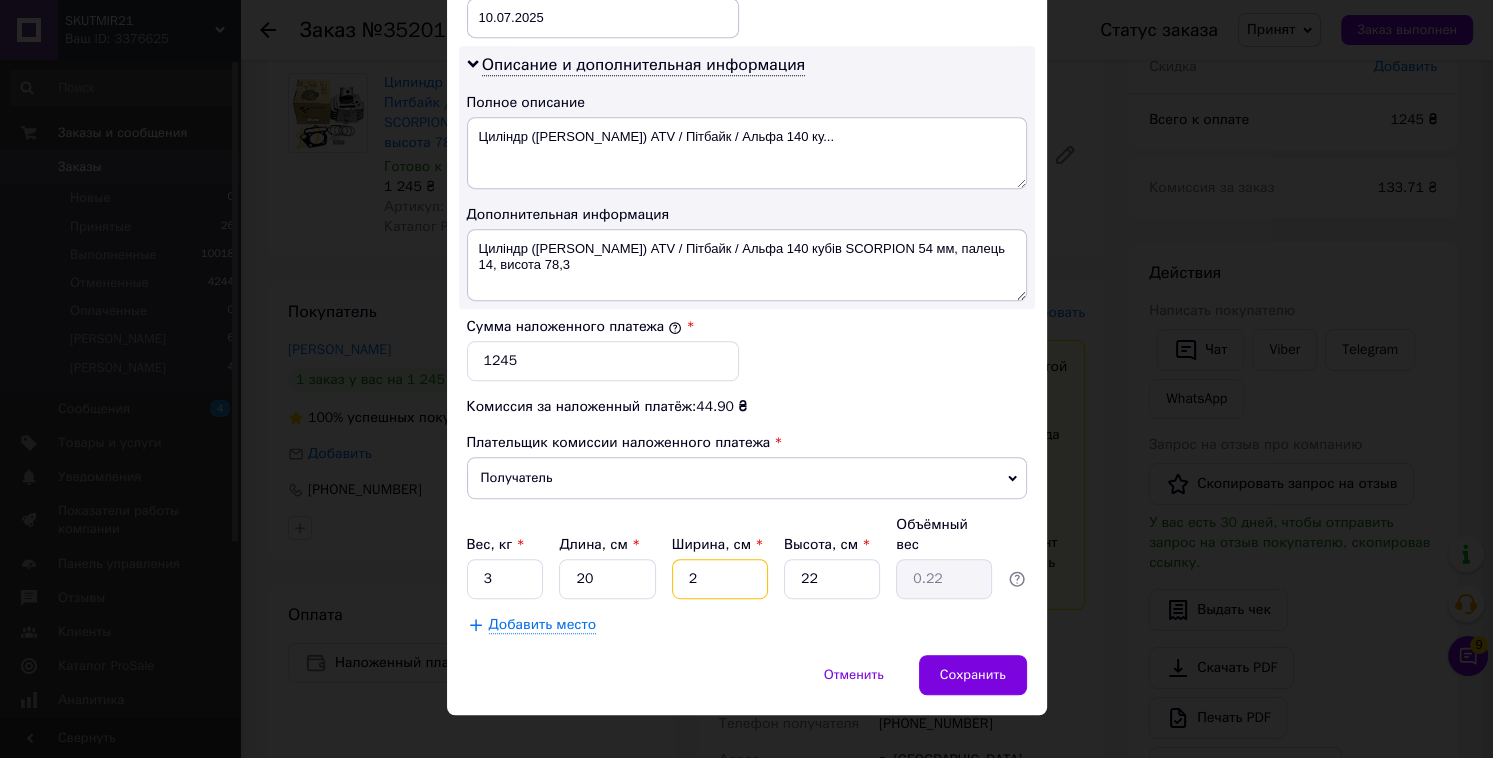 type on "20" 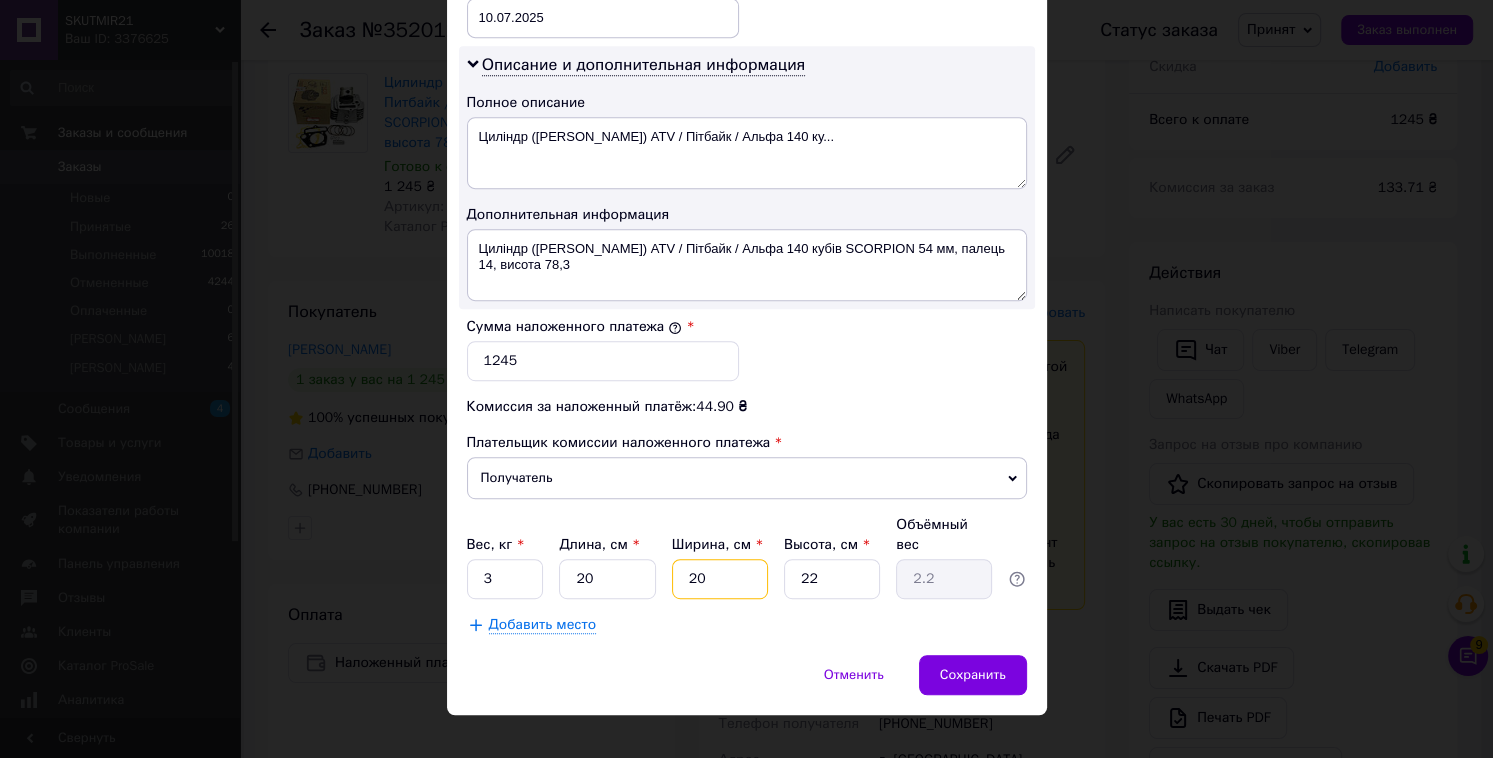 type on "20" 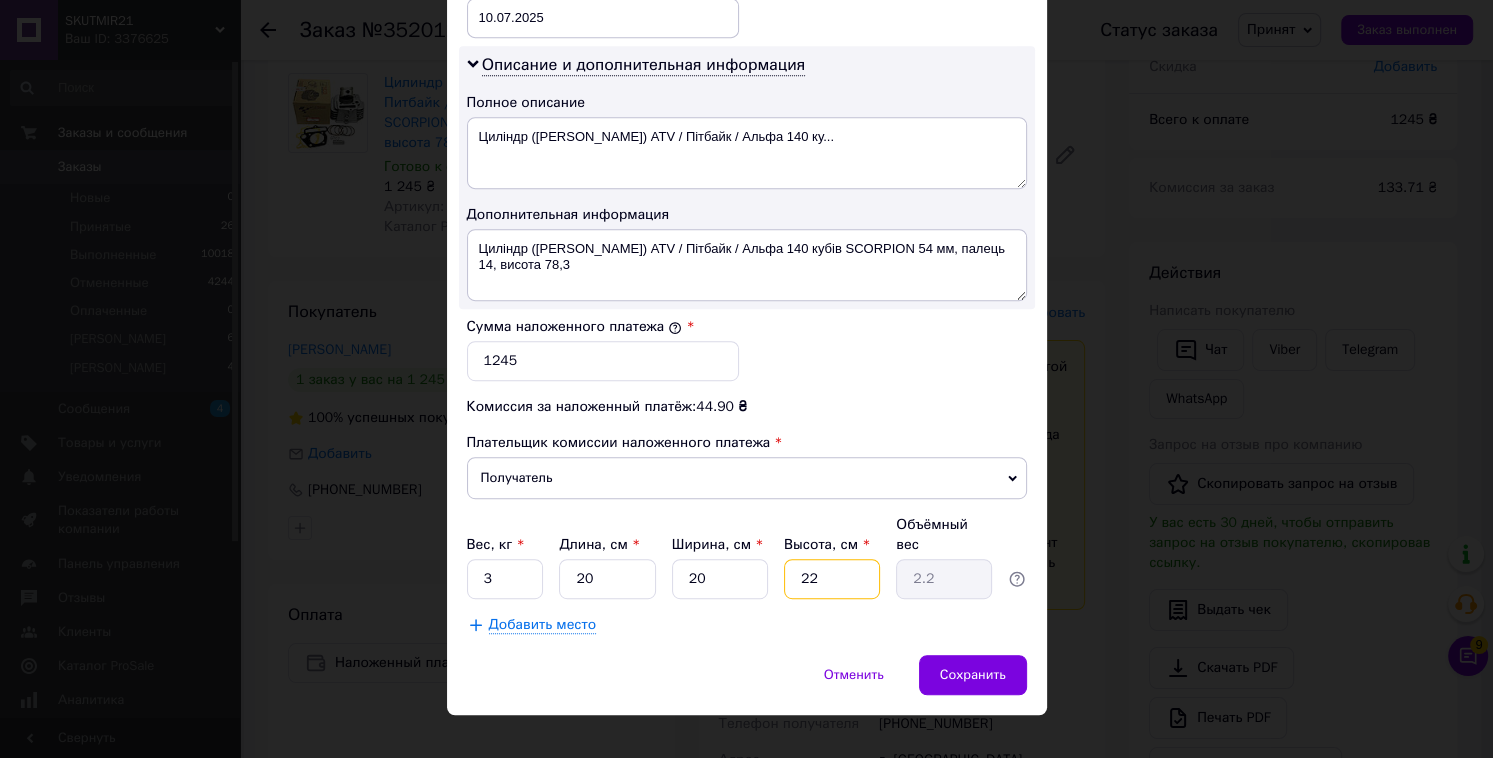 type on "2" 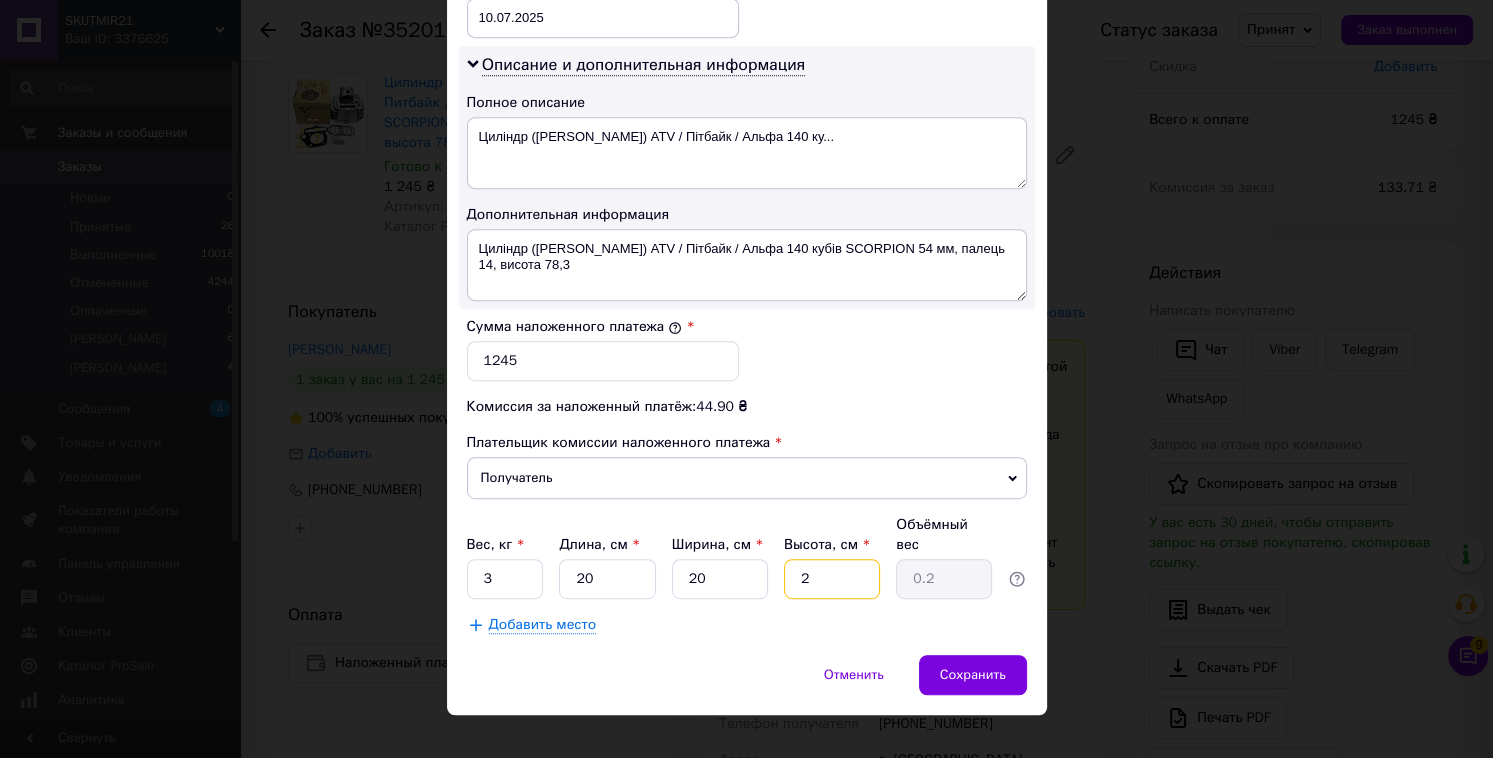 click on "2" at bounding box center [832, 579] 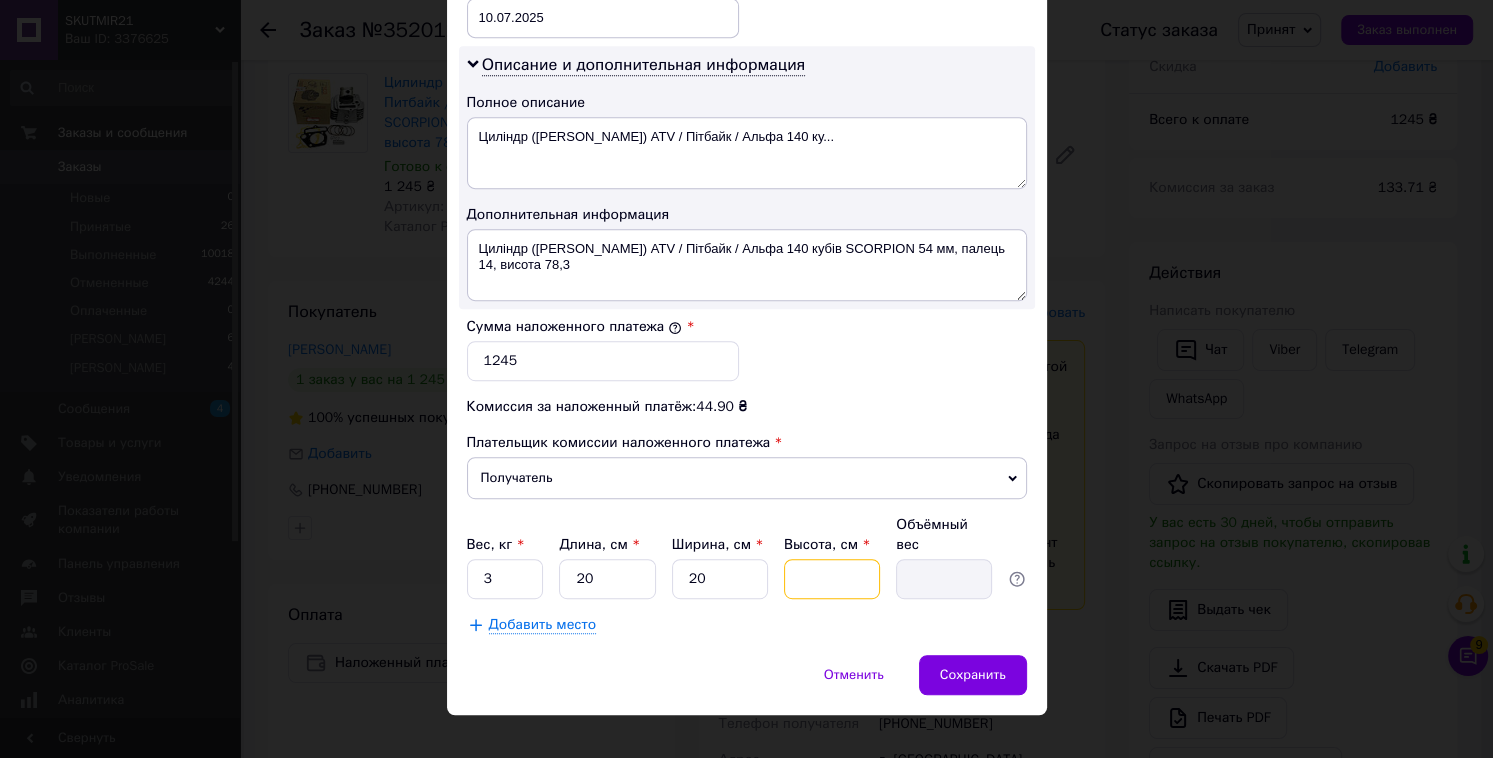 type on "1" 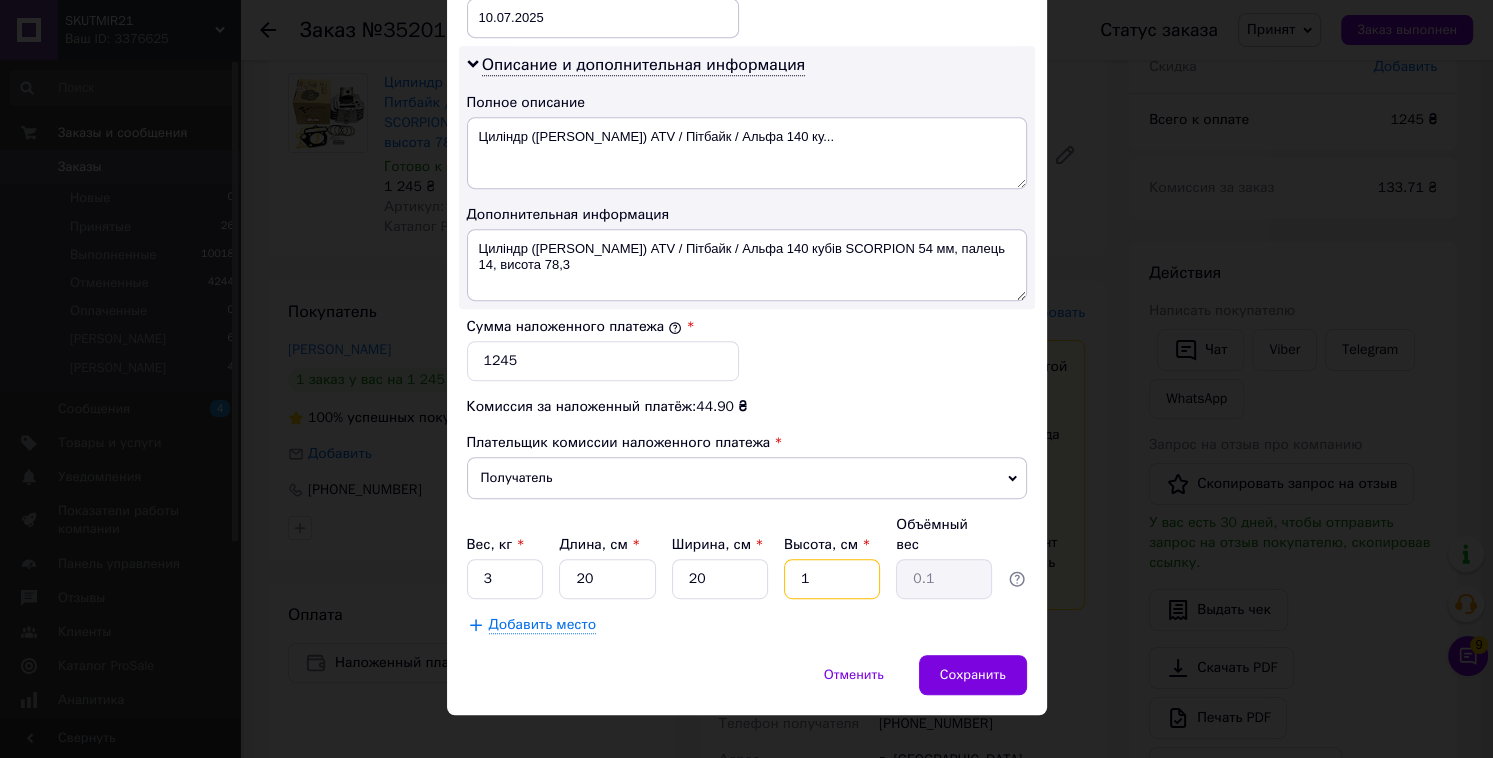type on "13" 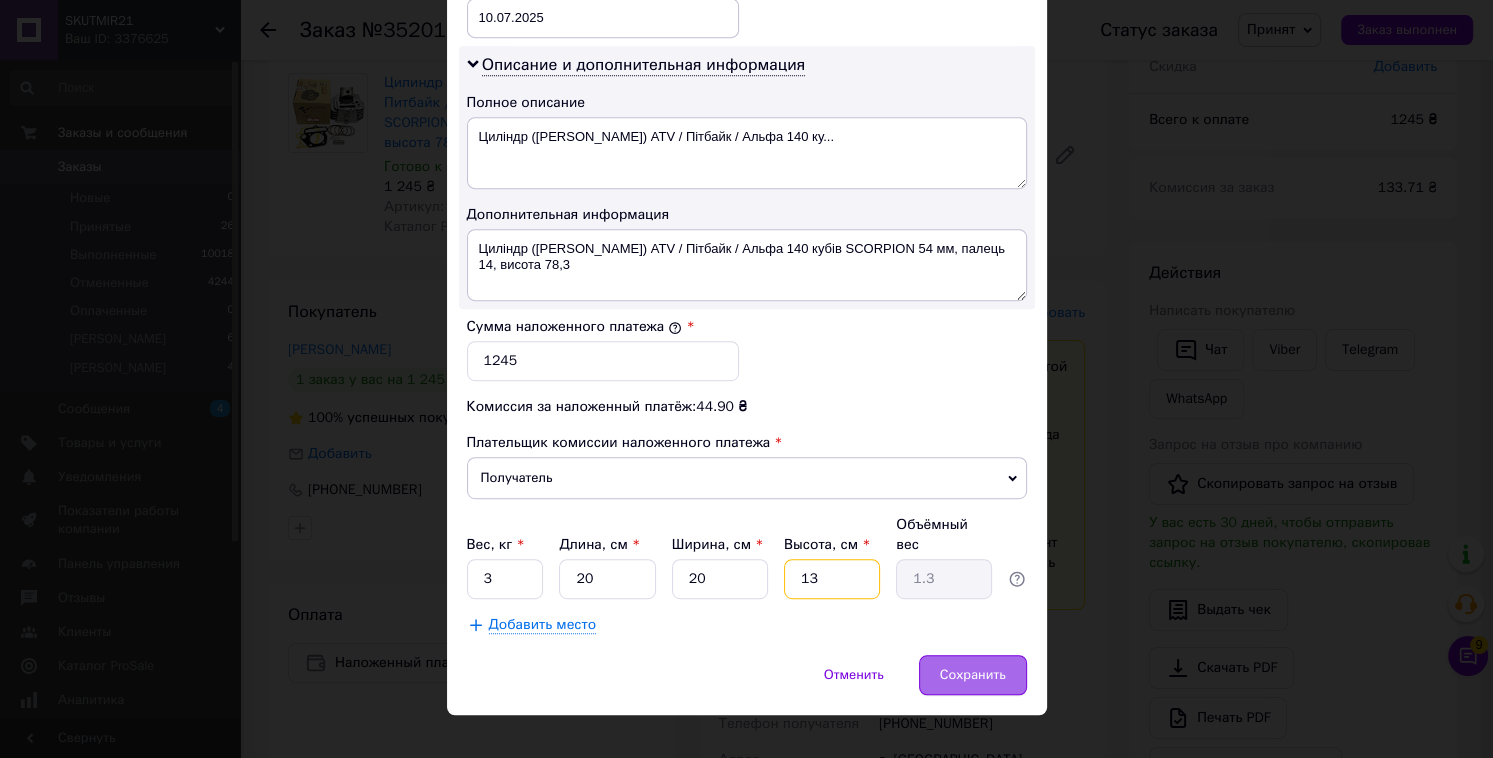type on "13" 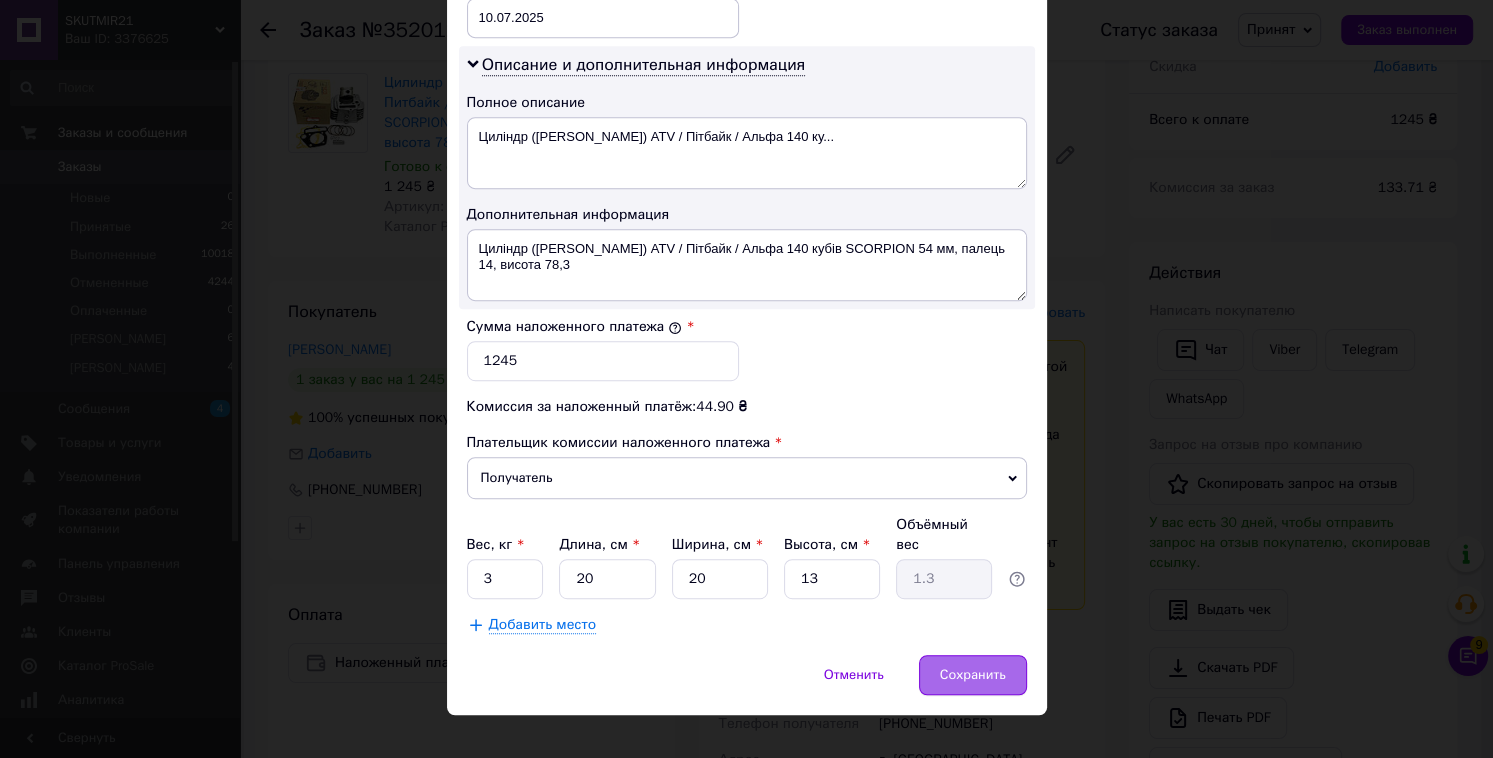 click on "Сохранить" at bounding box center [973, 675] 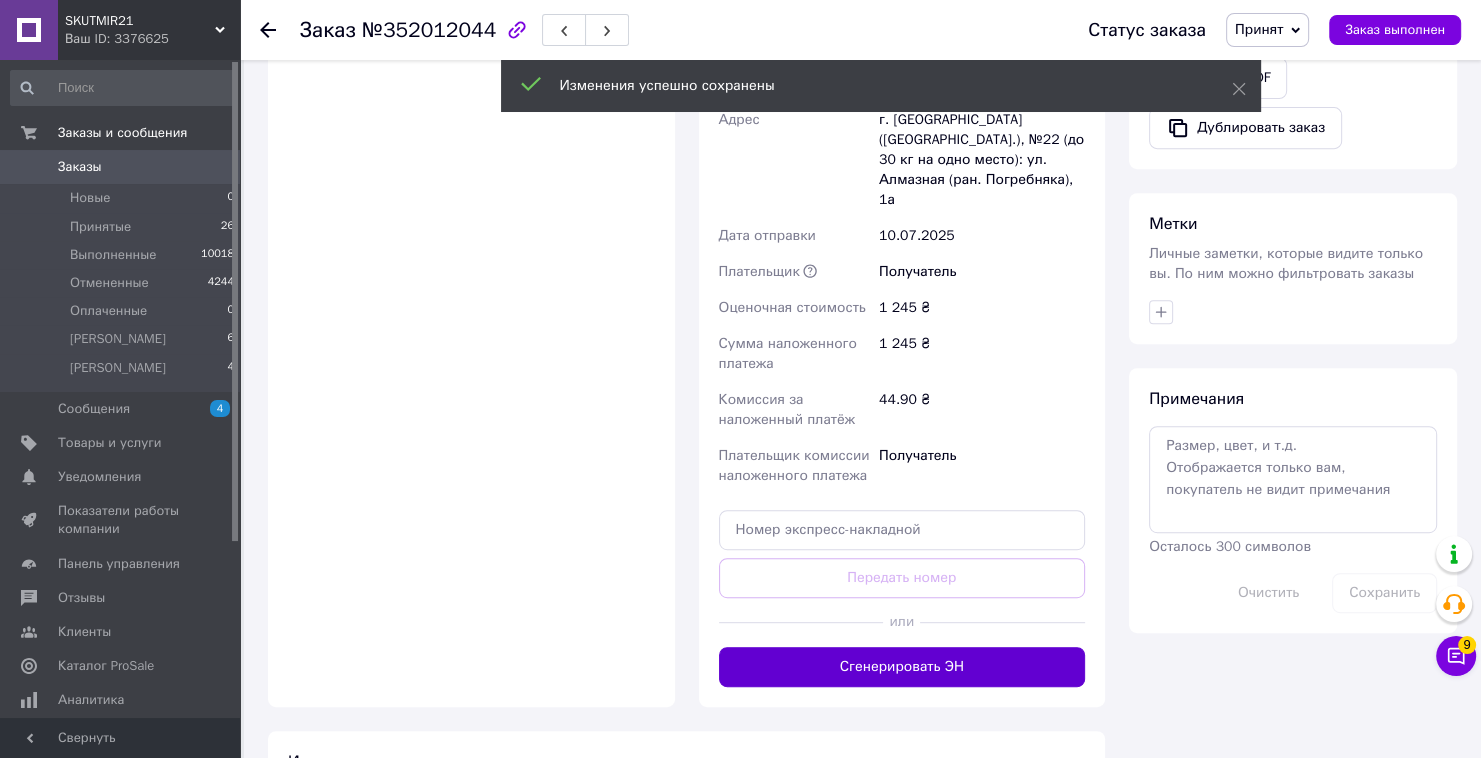 click on "Сгенерировать ЭН" at bounding box center [902, 667] 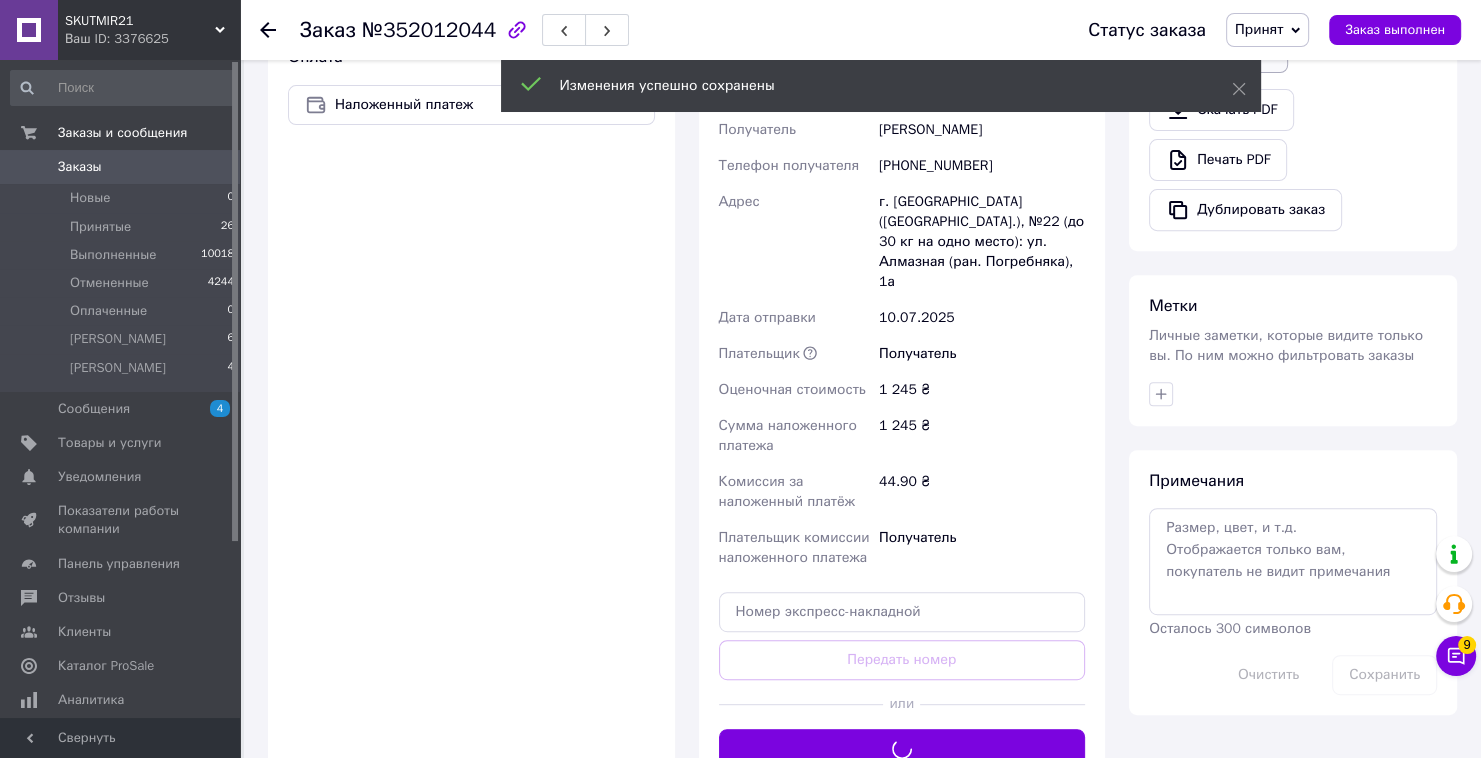 scroll, scrollTop: 558, scrollLeft: 0, axis: vertical 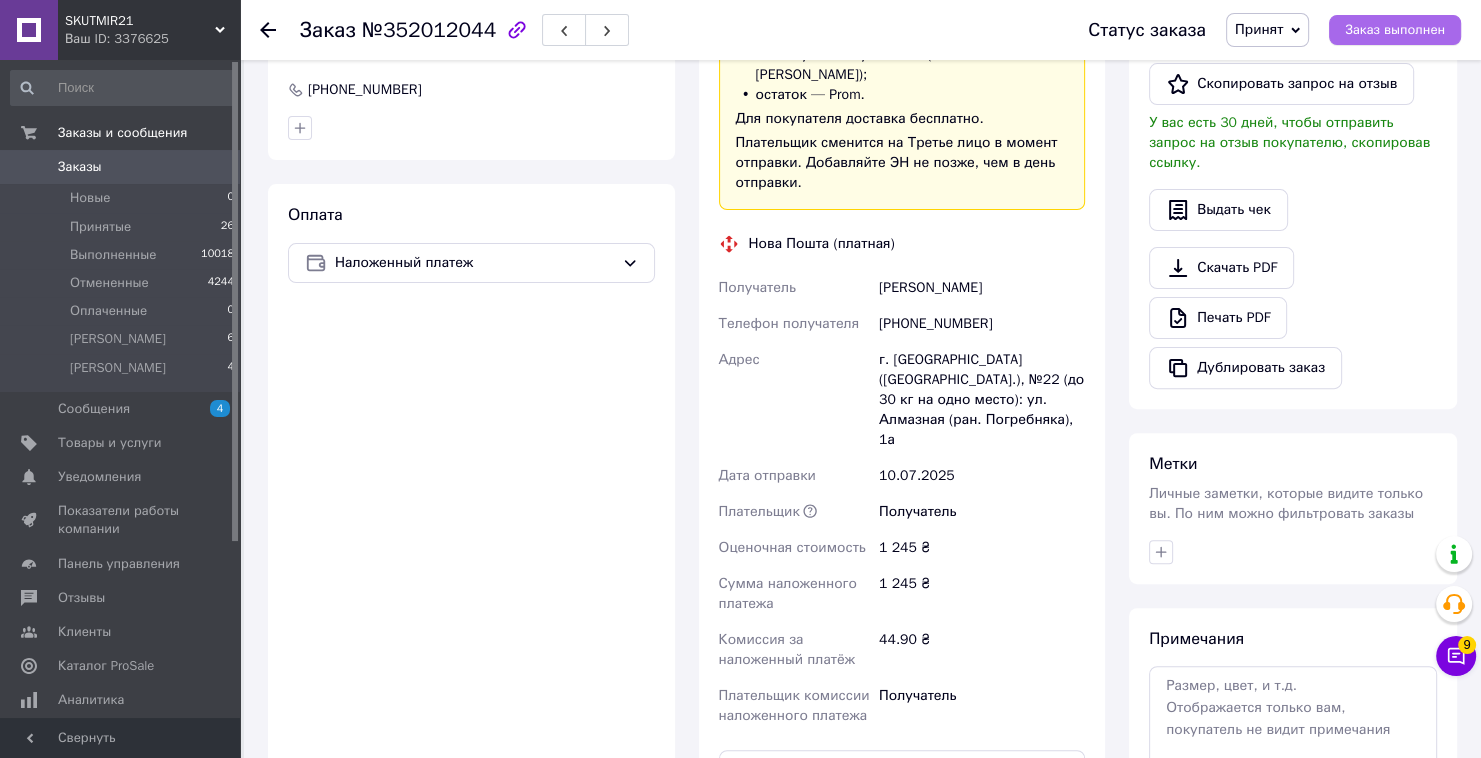 click on "Заказ выполнен" at bounding box center (1395, 30) 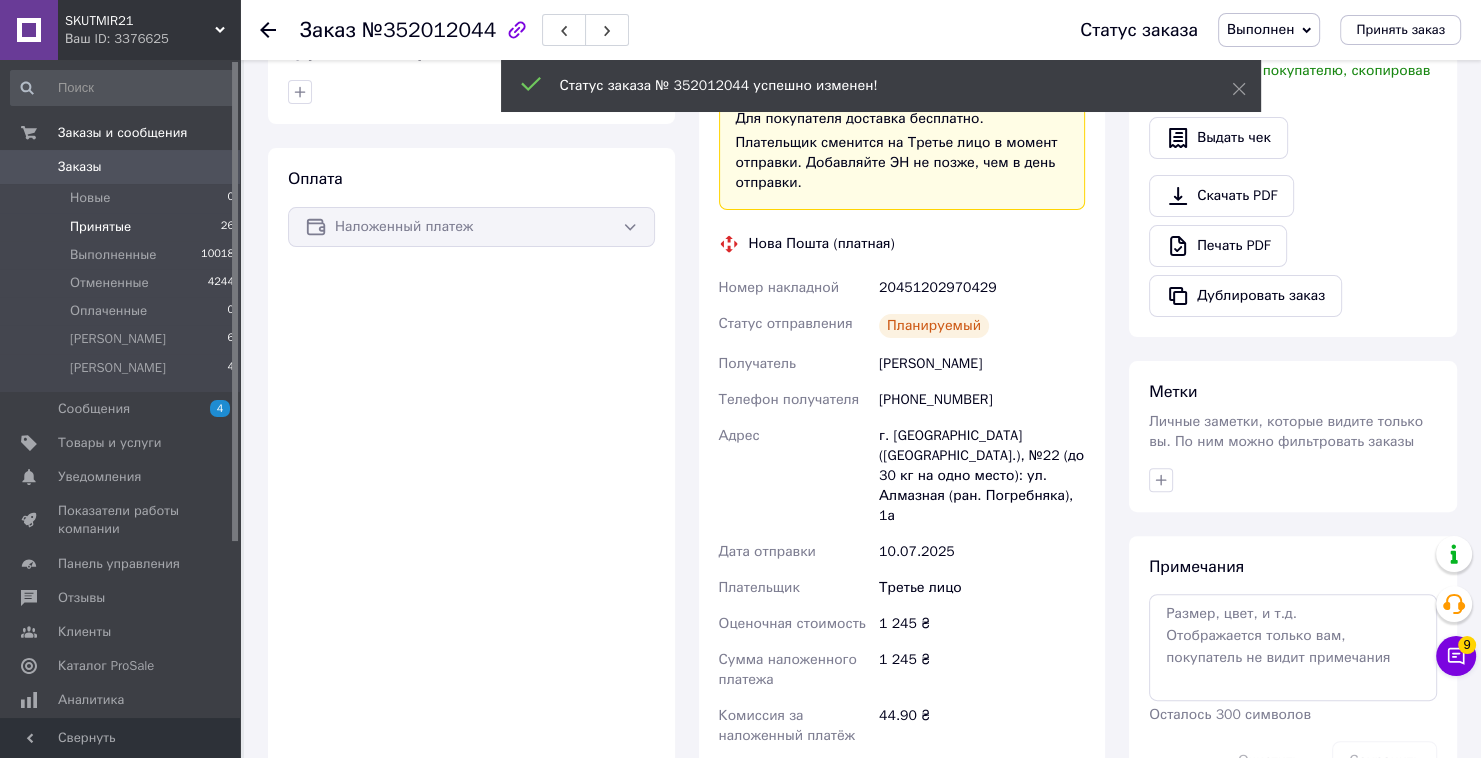 click on "Принятые 26" at bounding box center (123, 227) 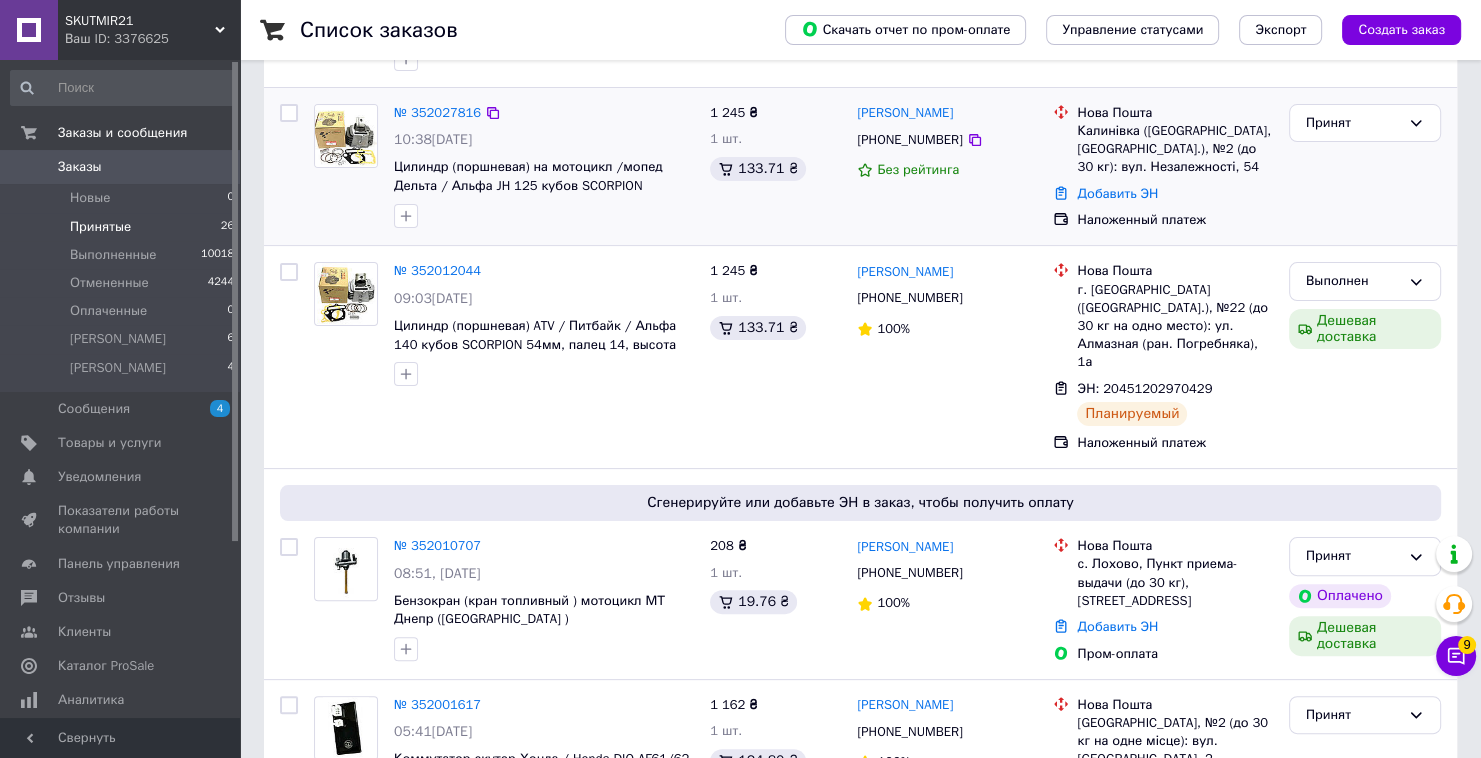 scroll, scrollTop: 480, scrollLeft: 0, axis: vertical 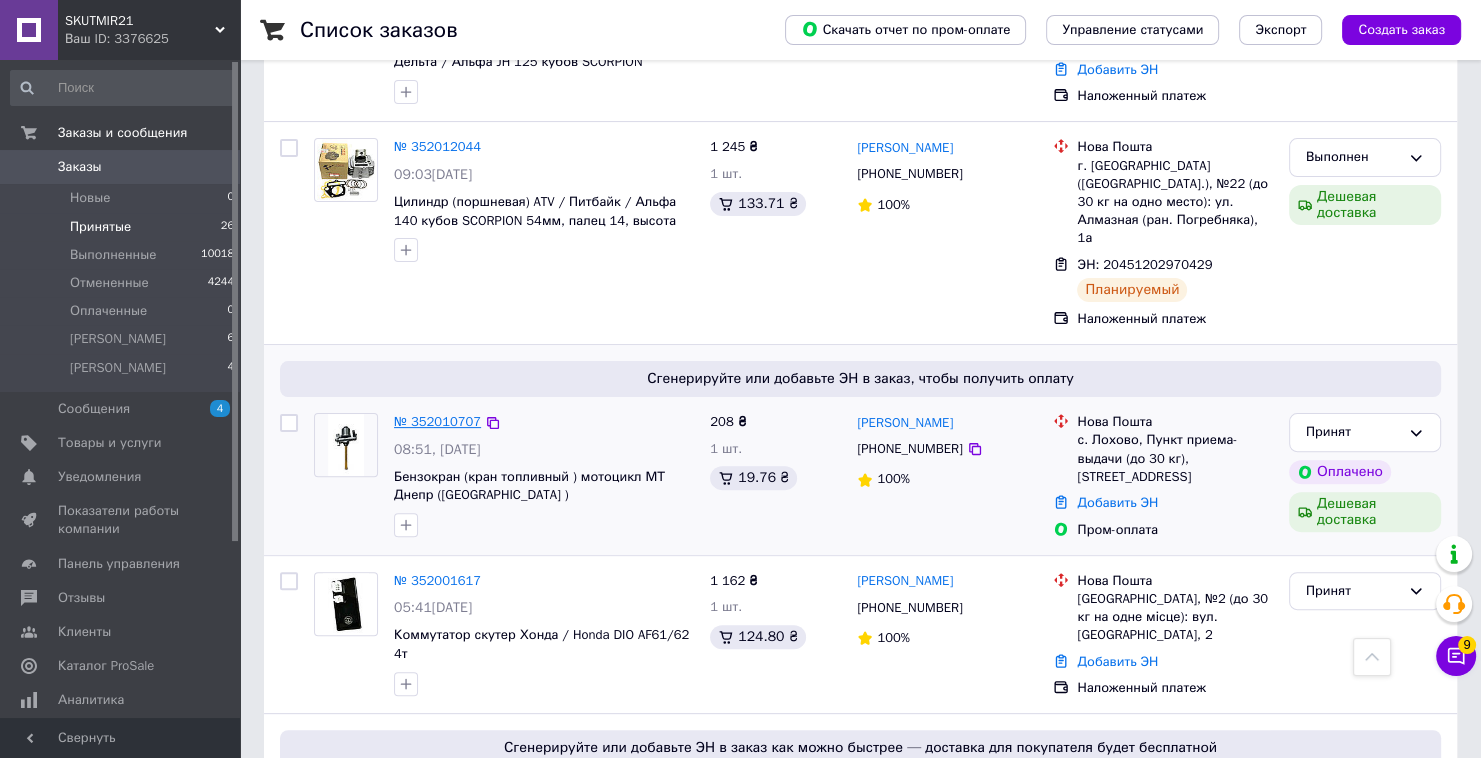 click on "№ 352010707" at bounding box center (437, 421) 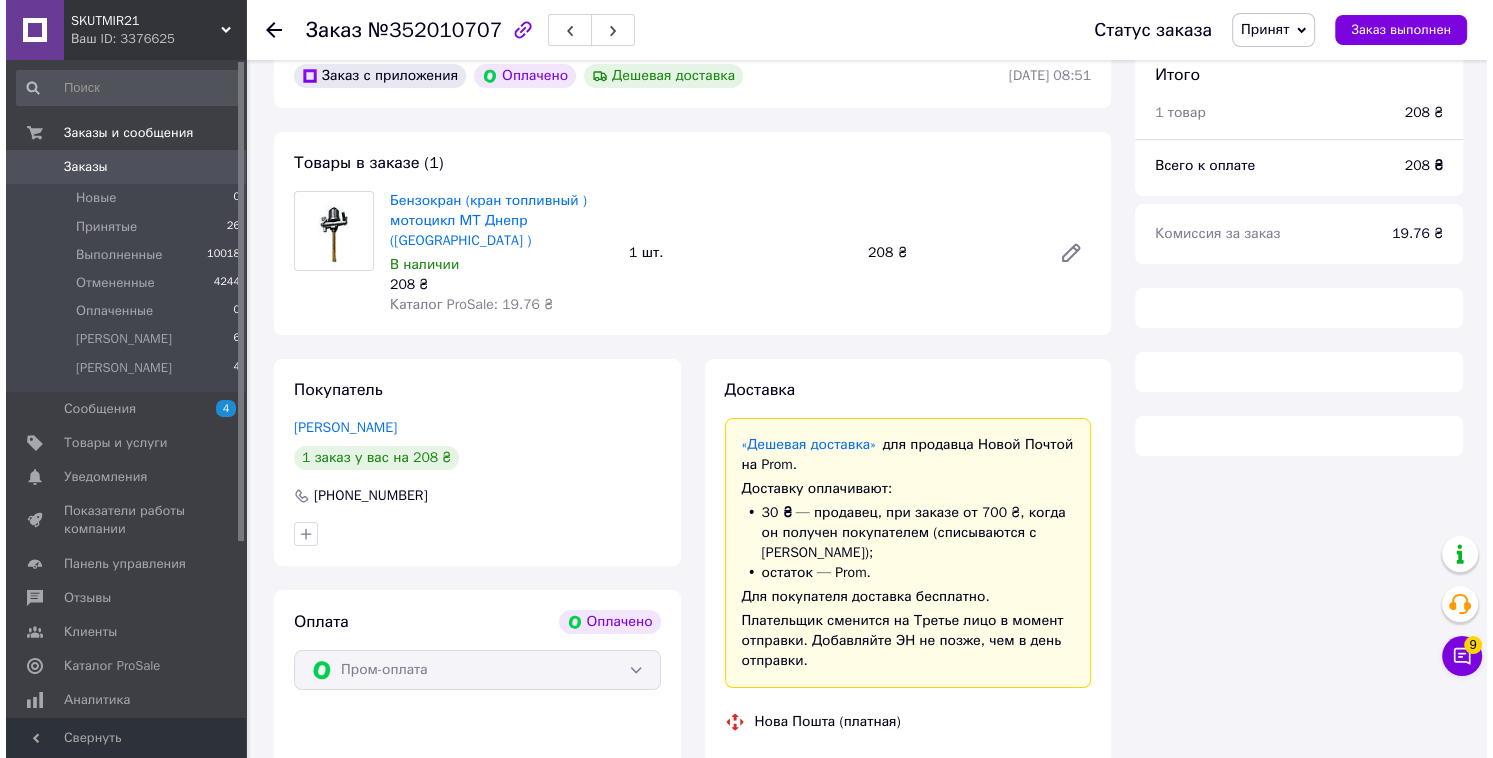 scroll, scrollTop: 9, scrollLeft: 0, axis: vertical 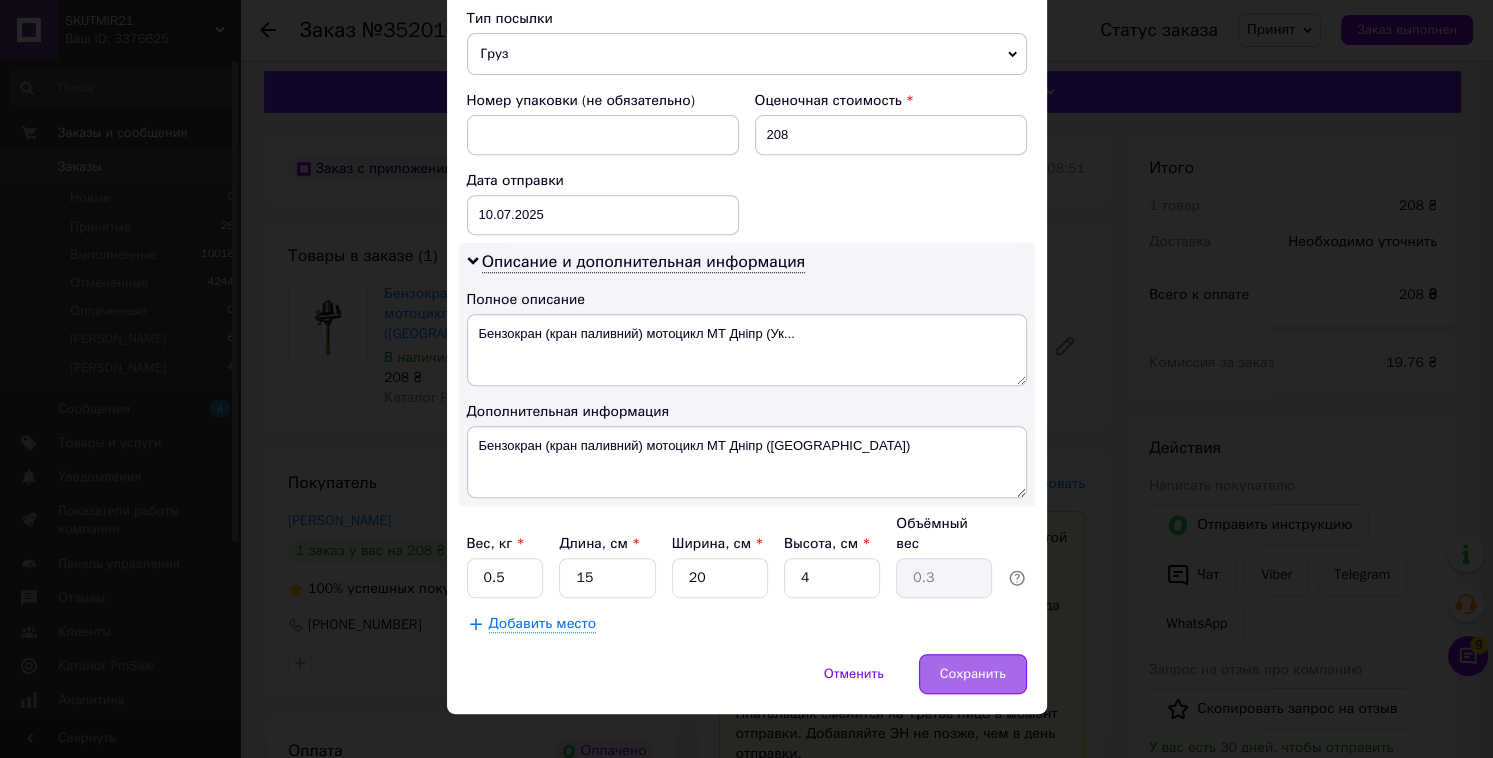 click on "Сохранить" at bounding box center (973, 674) 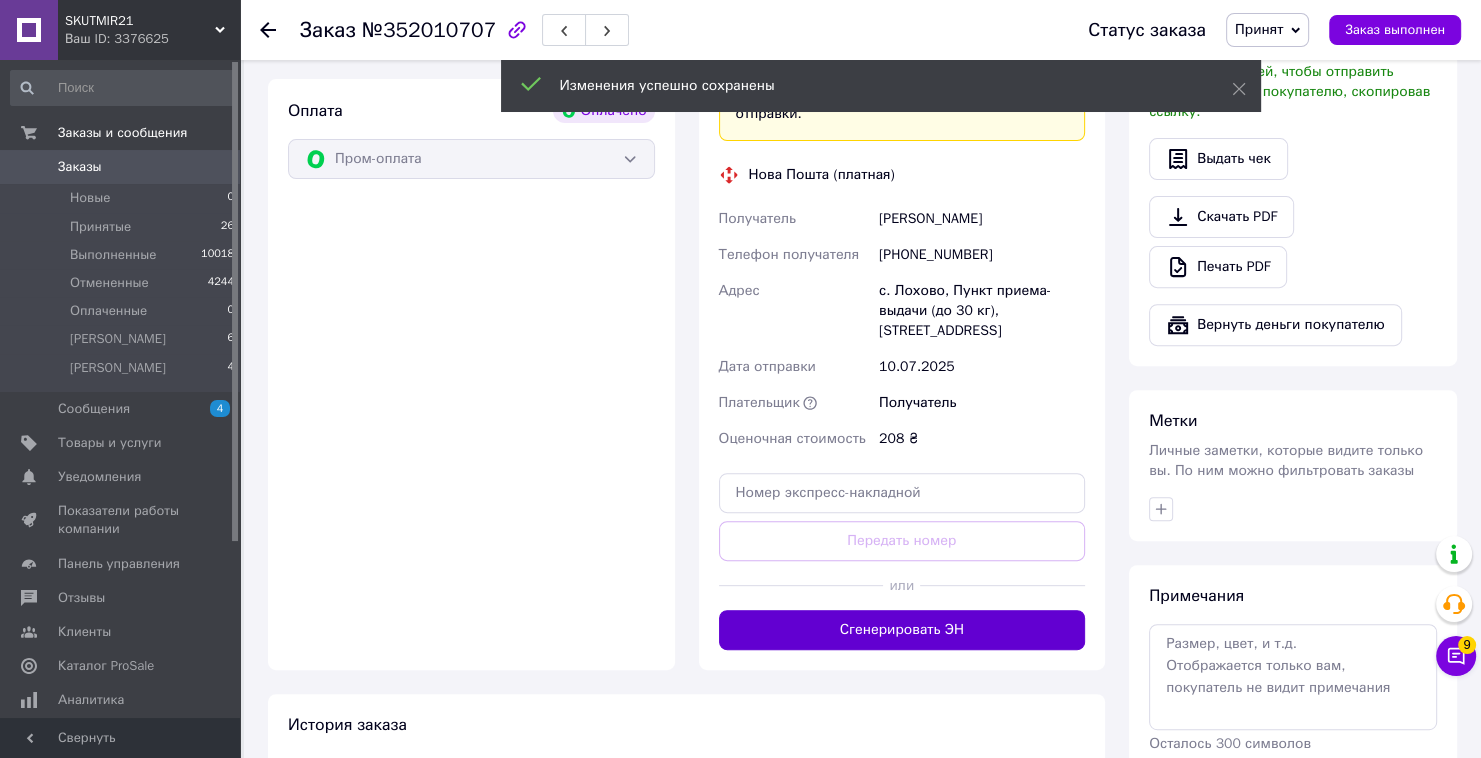 click on "Сгенерировать ЭН" at bounding box center [902, 630] 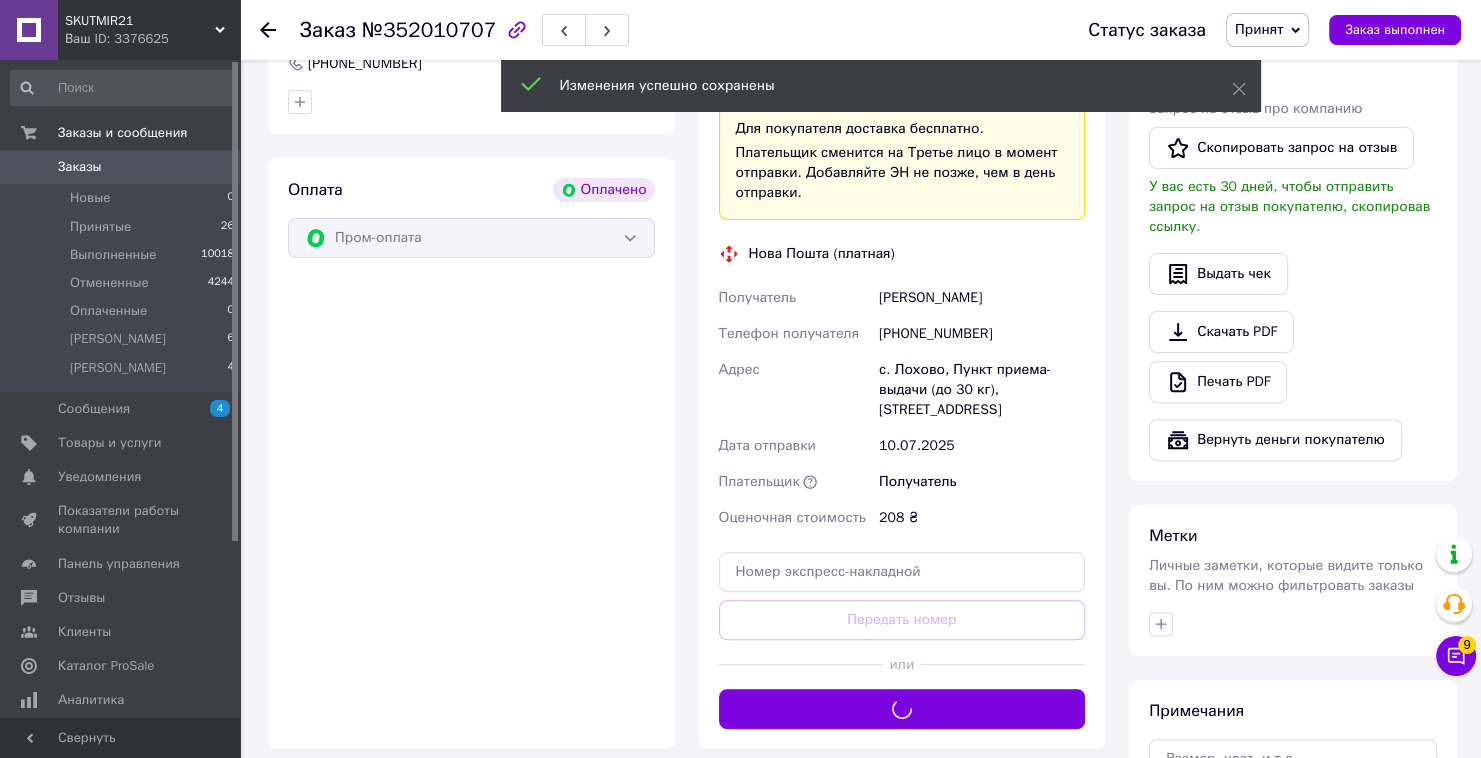 scroll, scrollTop: 569, scrollLeft: 0, axis: vertical 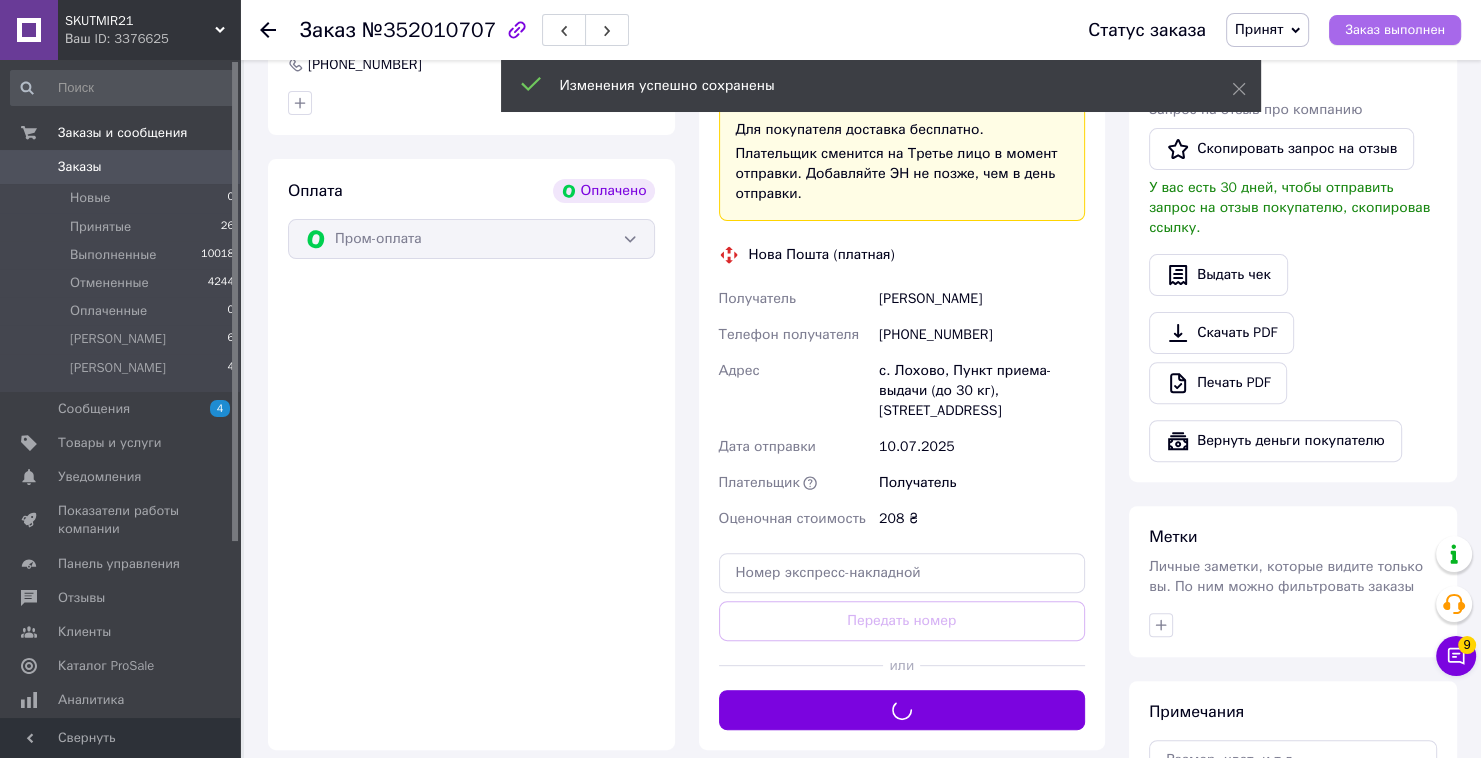 click on "Заказ выполнен" at bounding box center (1395, 30) 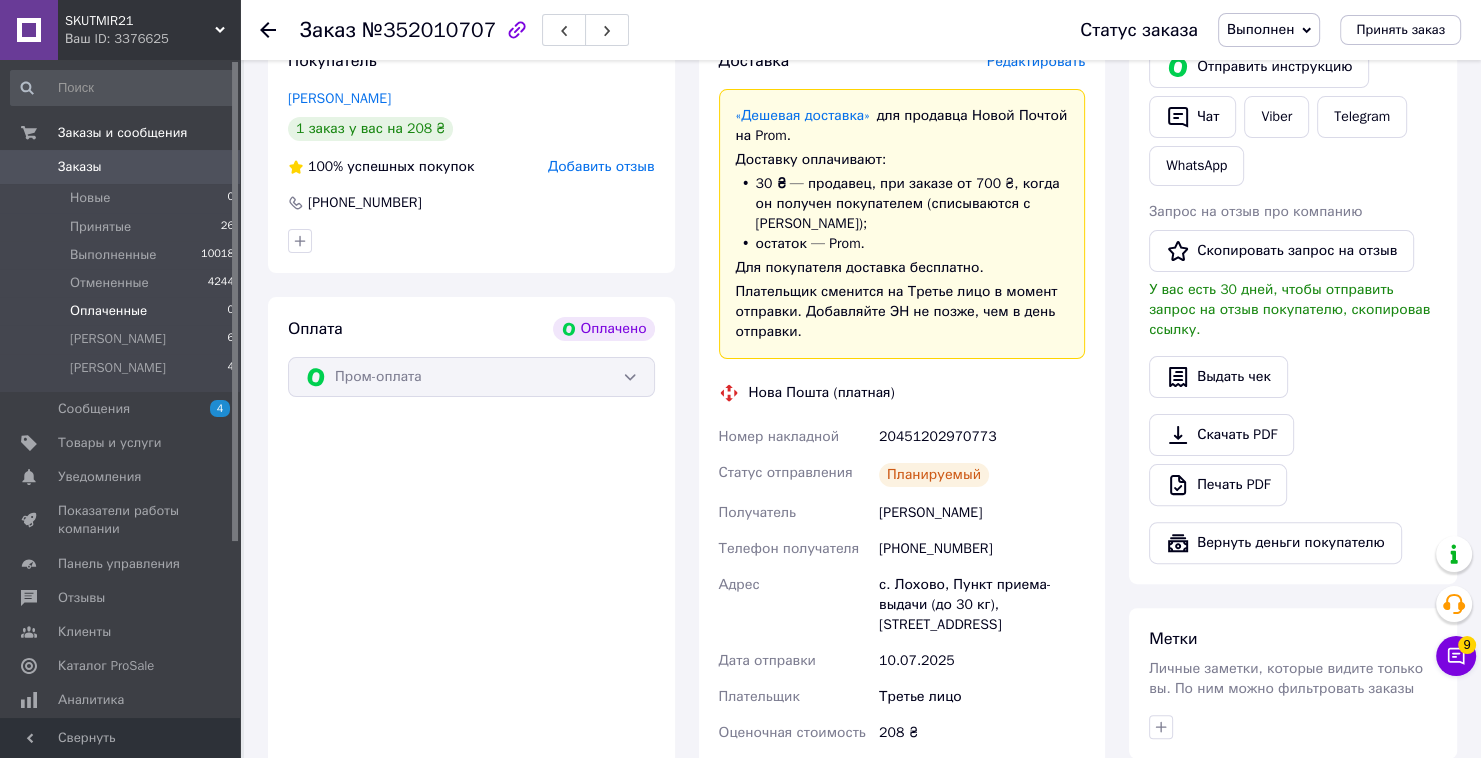 scroll, scrollTop: 249, scrollLeft: 0, axis: vertical 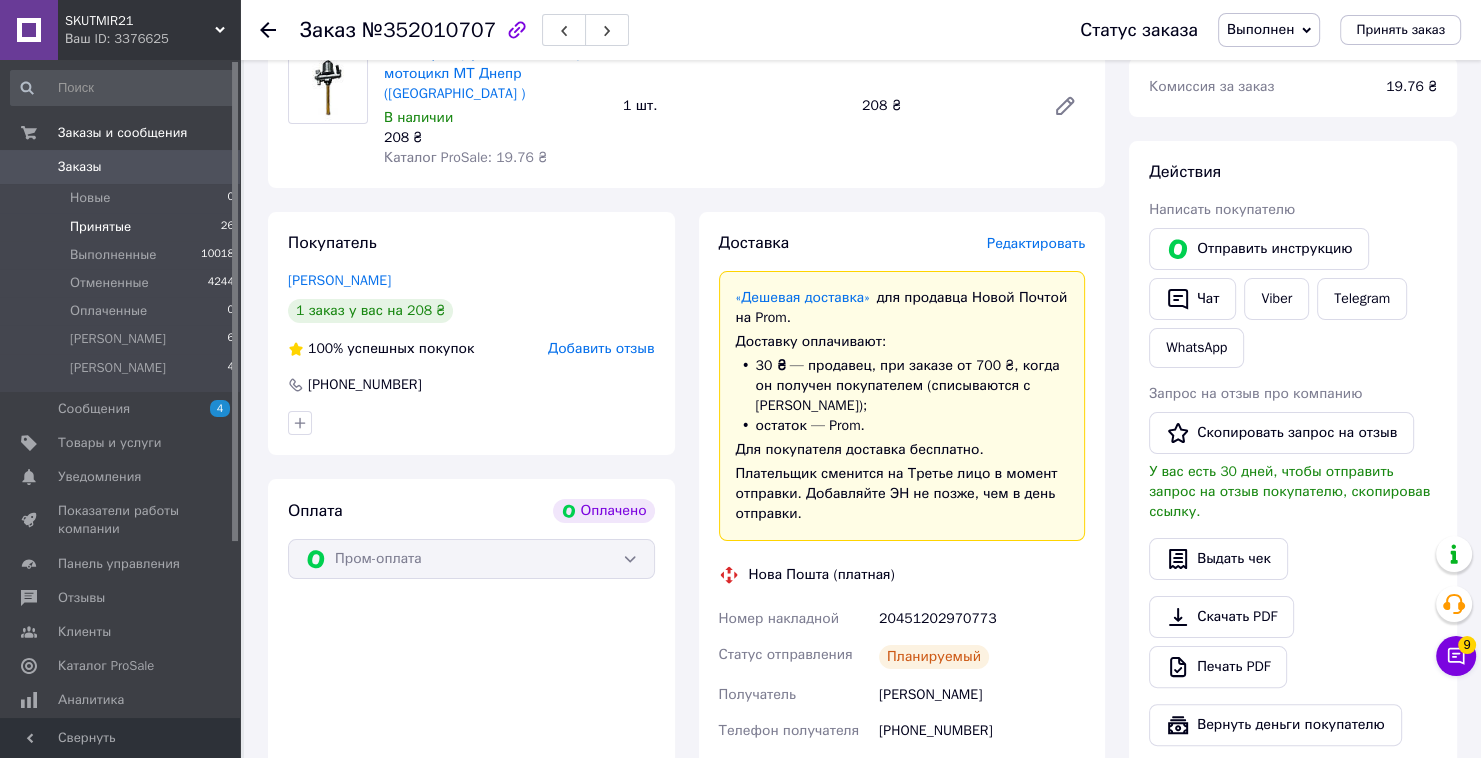 click on "Принятые" at bounding box center [100, 227] 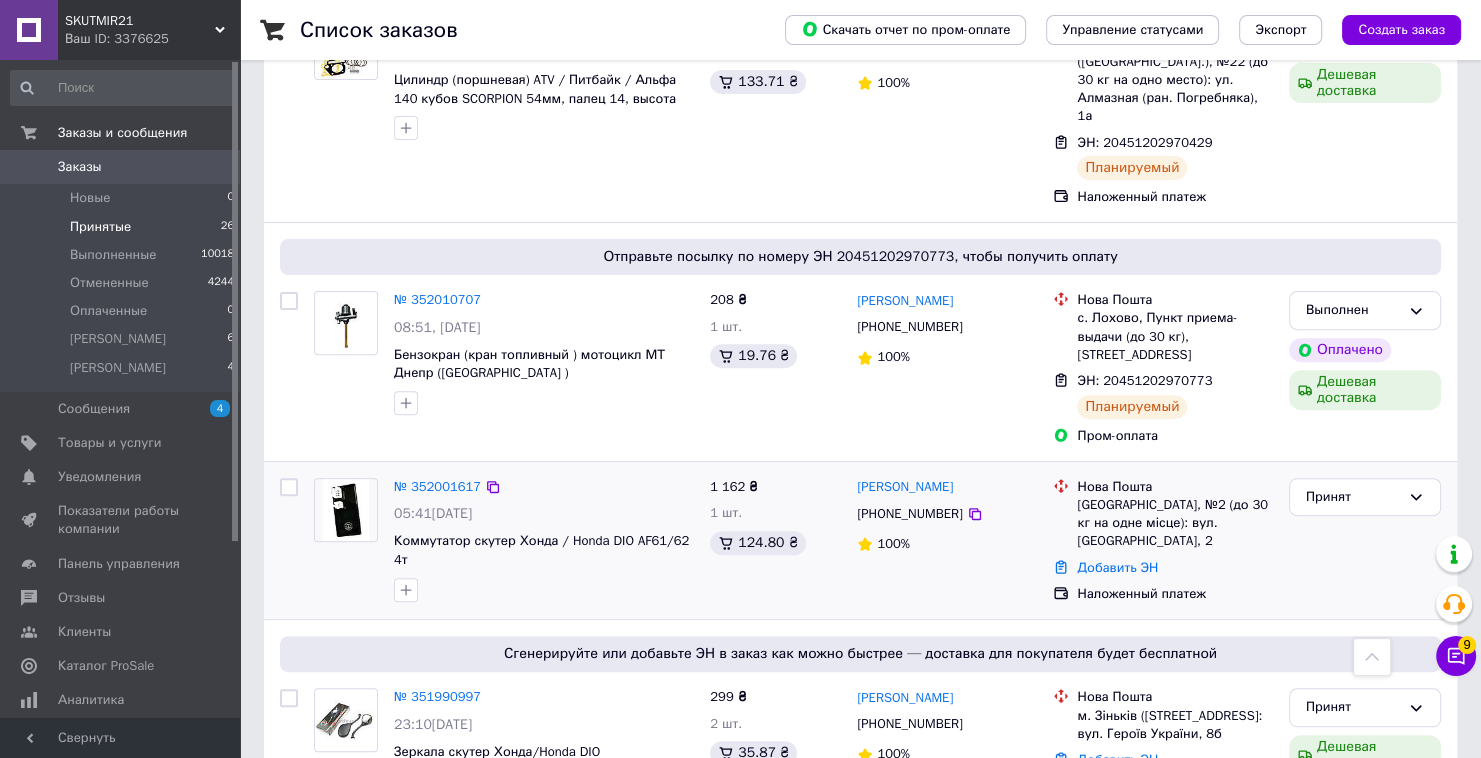 scroll, scrollTop: 640, scrollLeft: 0, axis: vertical 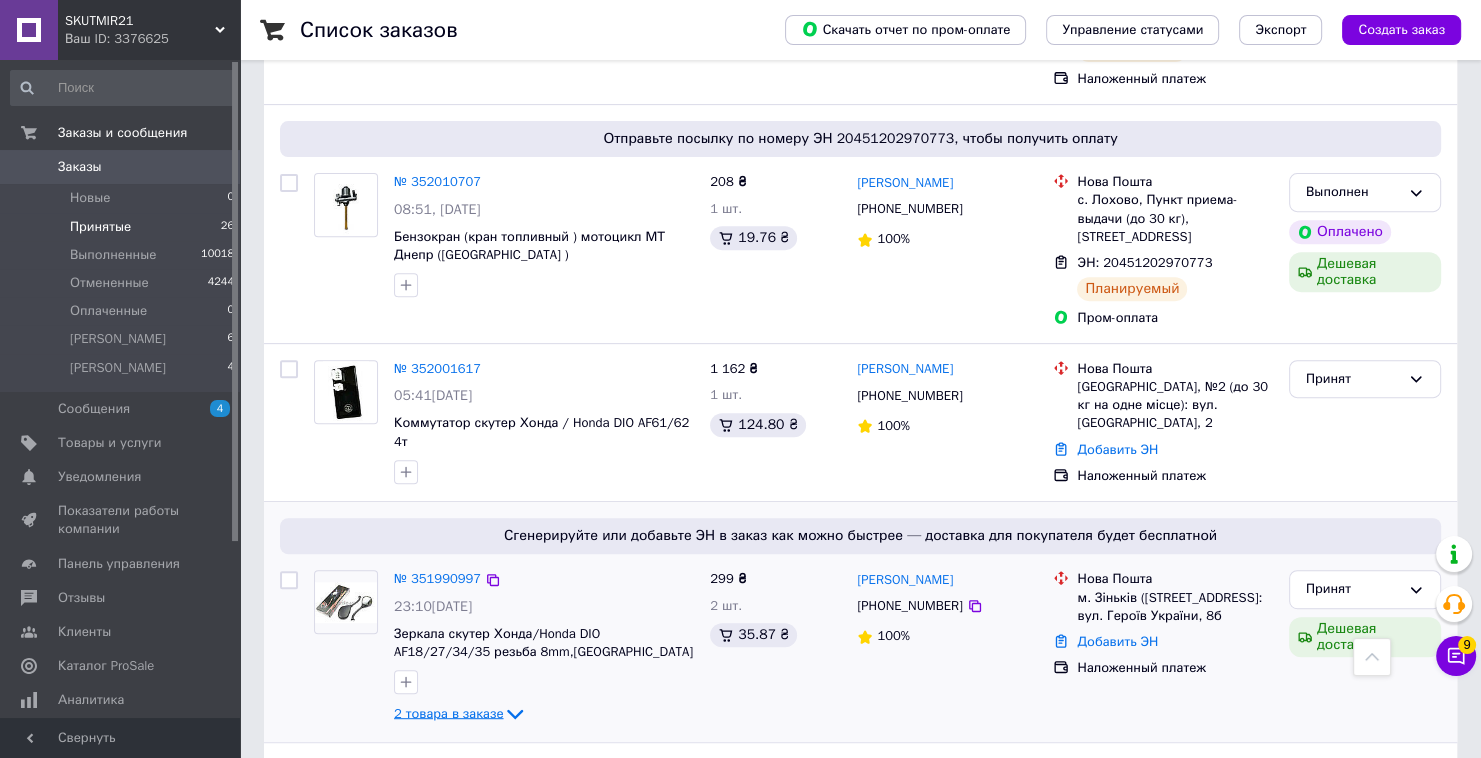 click on "2 товара в заказе" at bounding box center (448, 713) 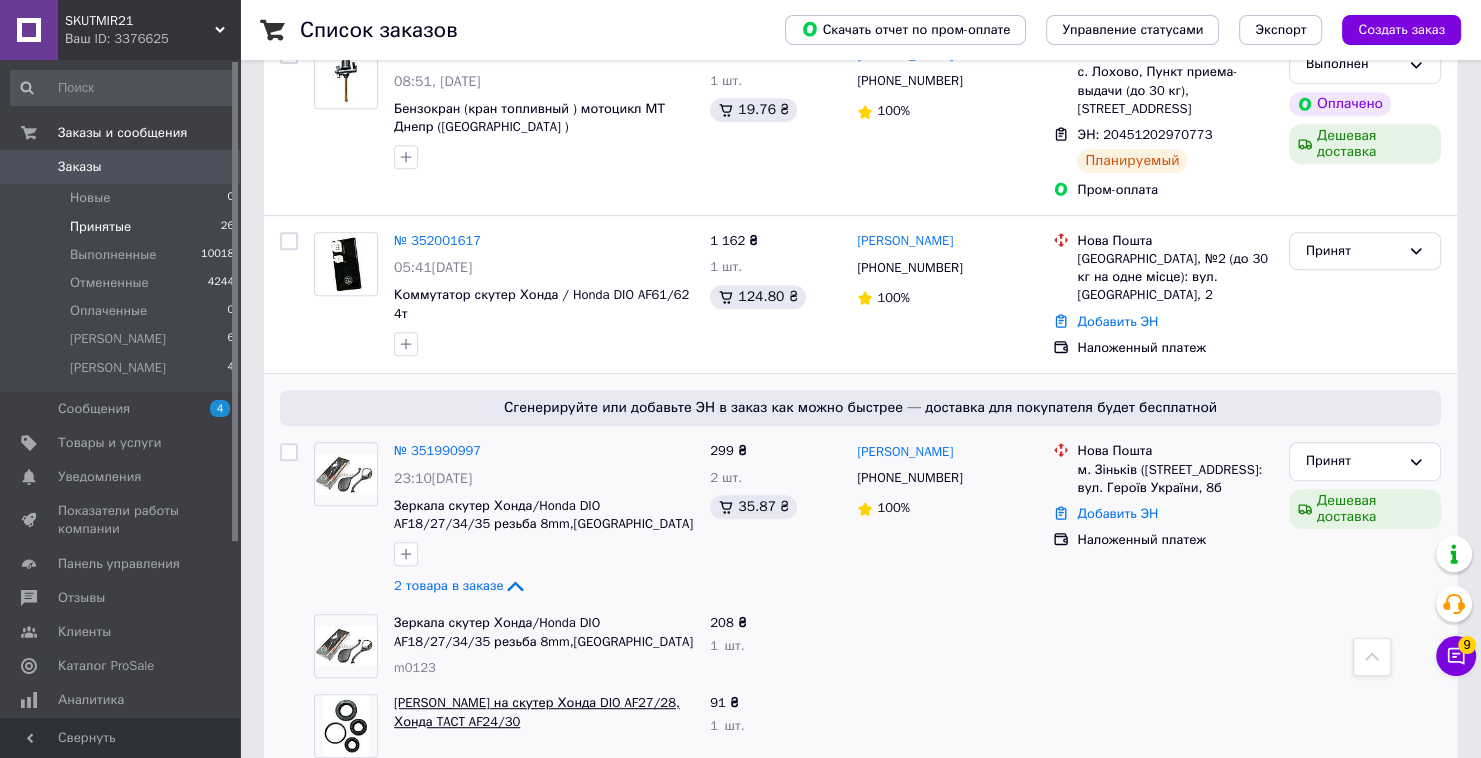 scroll, scrollTop: 880, scrollLeft: 0, axis: vertical 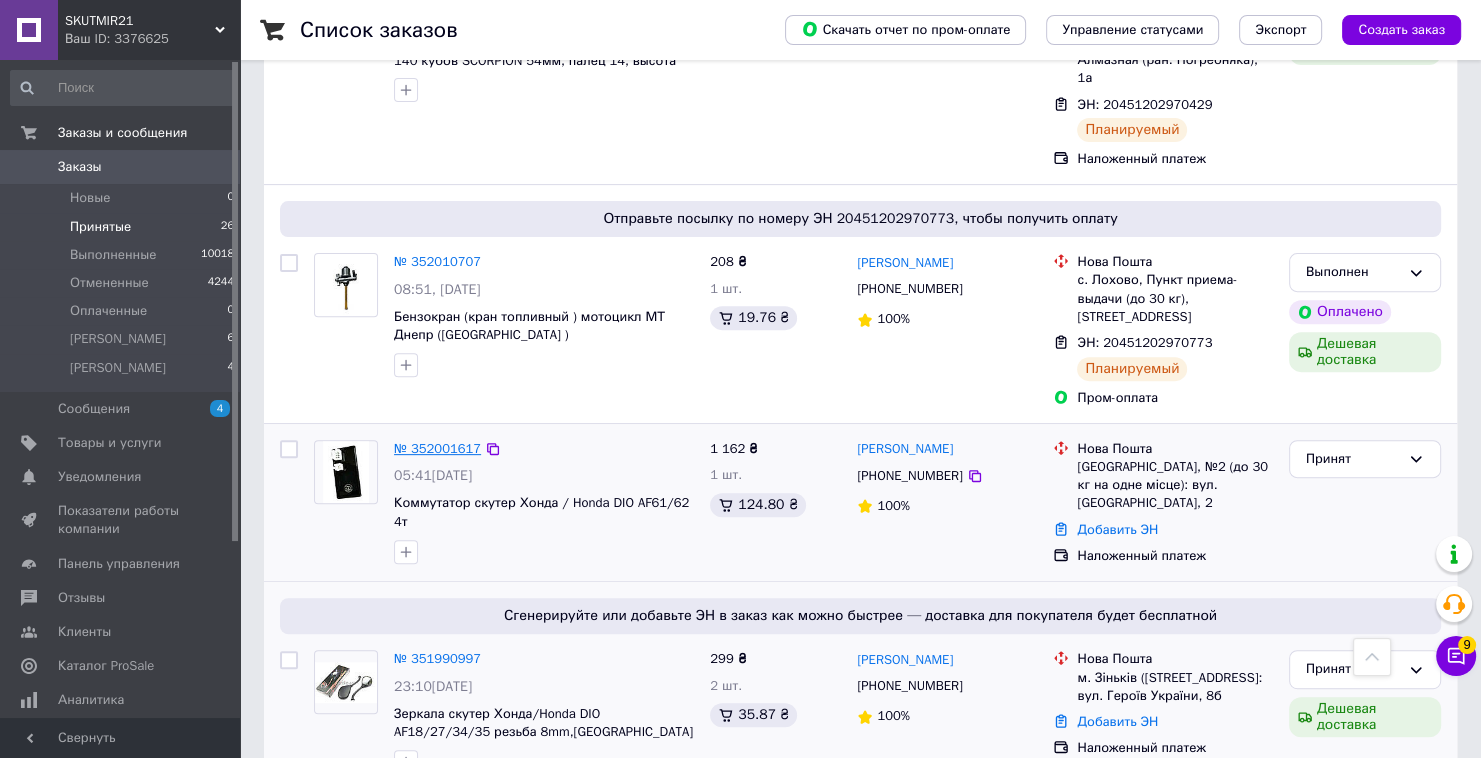 click on "№ 352001617" at bounding box center [437, 448] 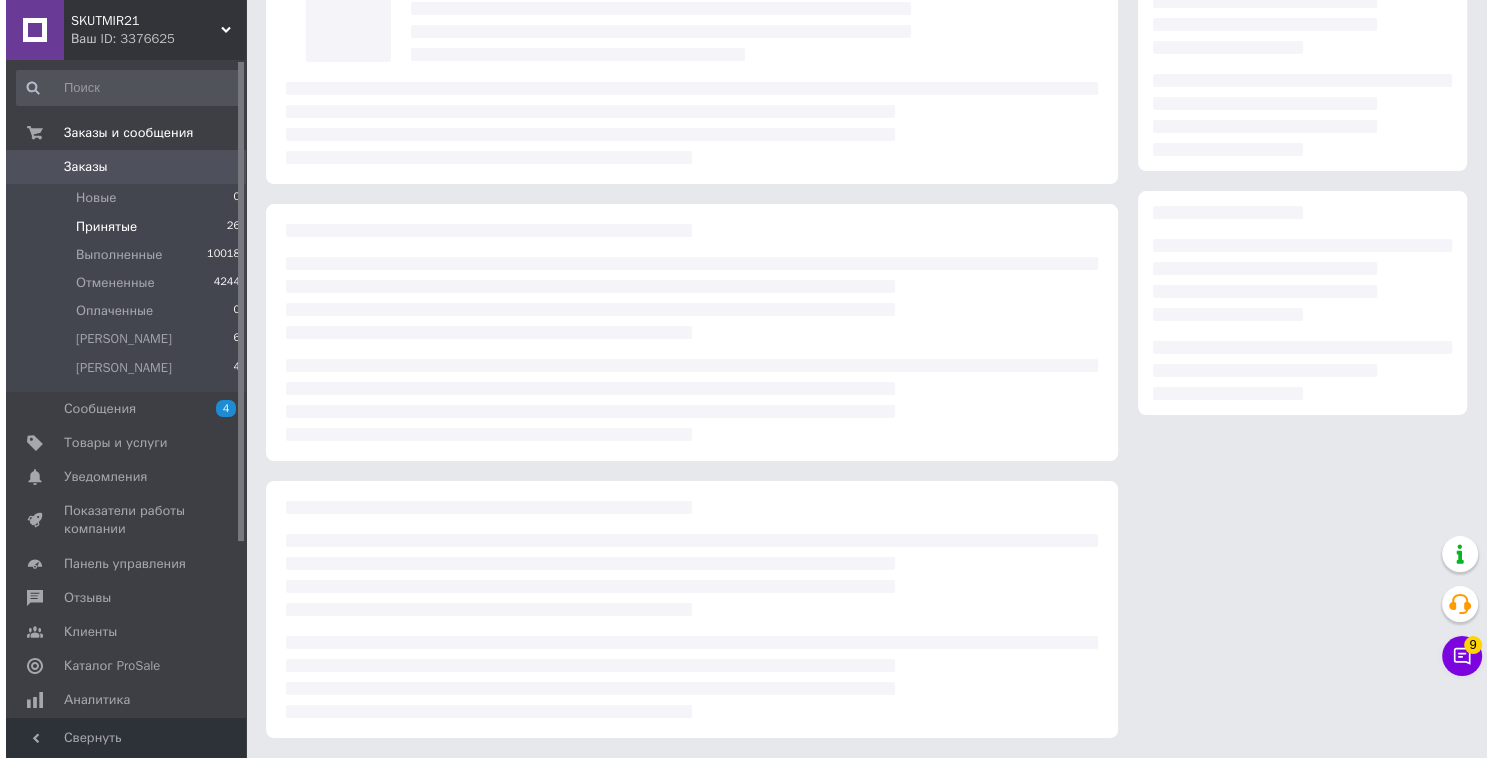 scroll, scrollTop: 76, scrollLeft: 0, axis: vertical 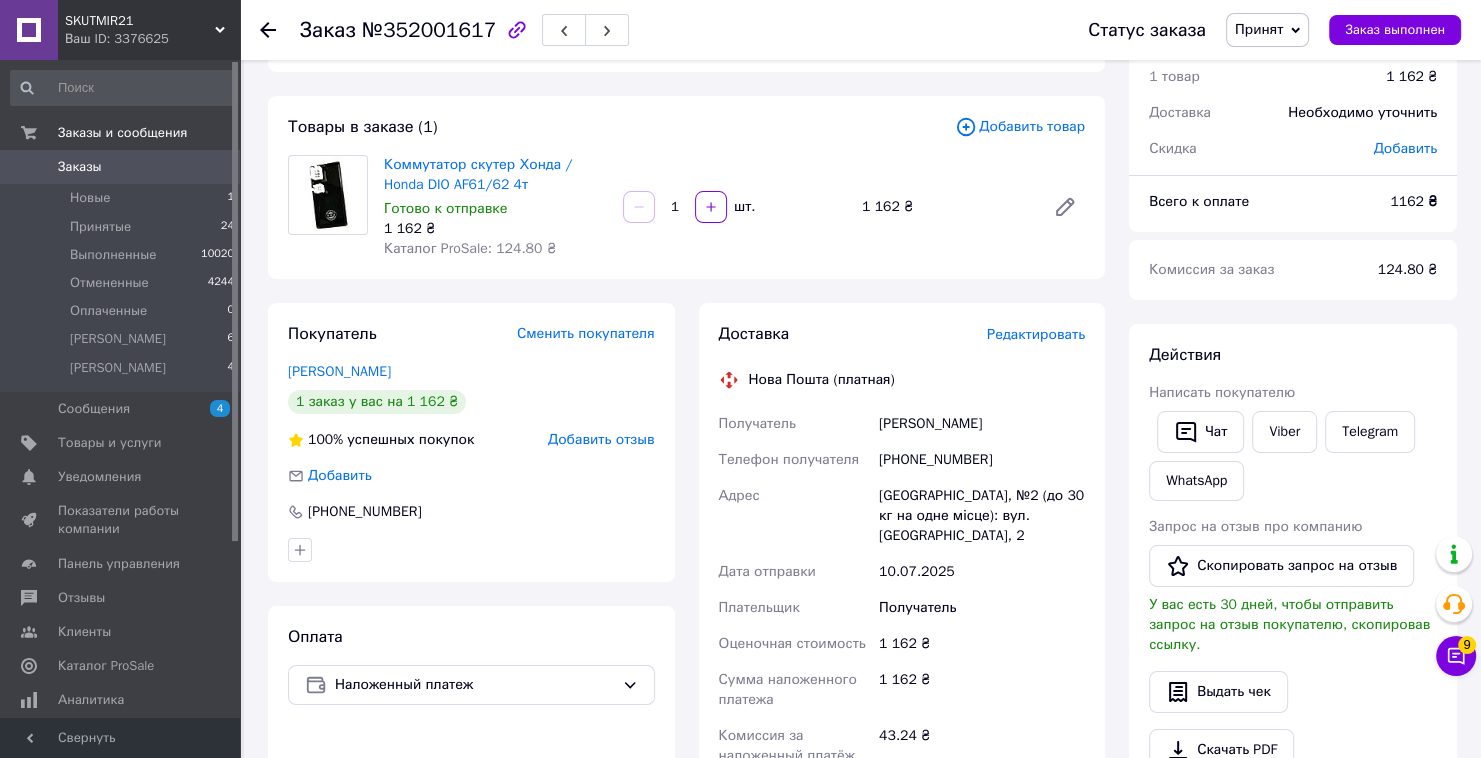 click on "Редактировать" at bounding box center [1036, 334] 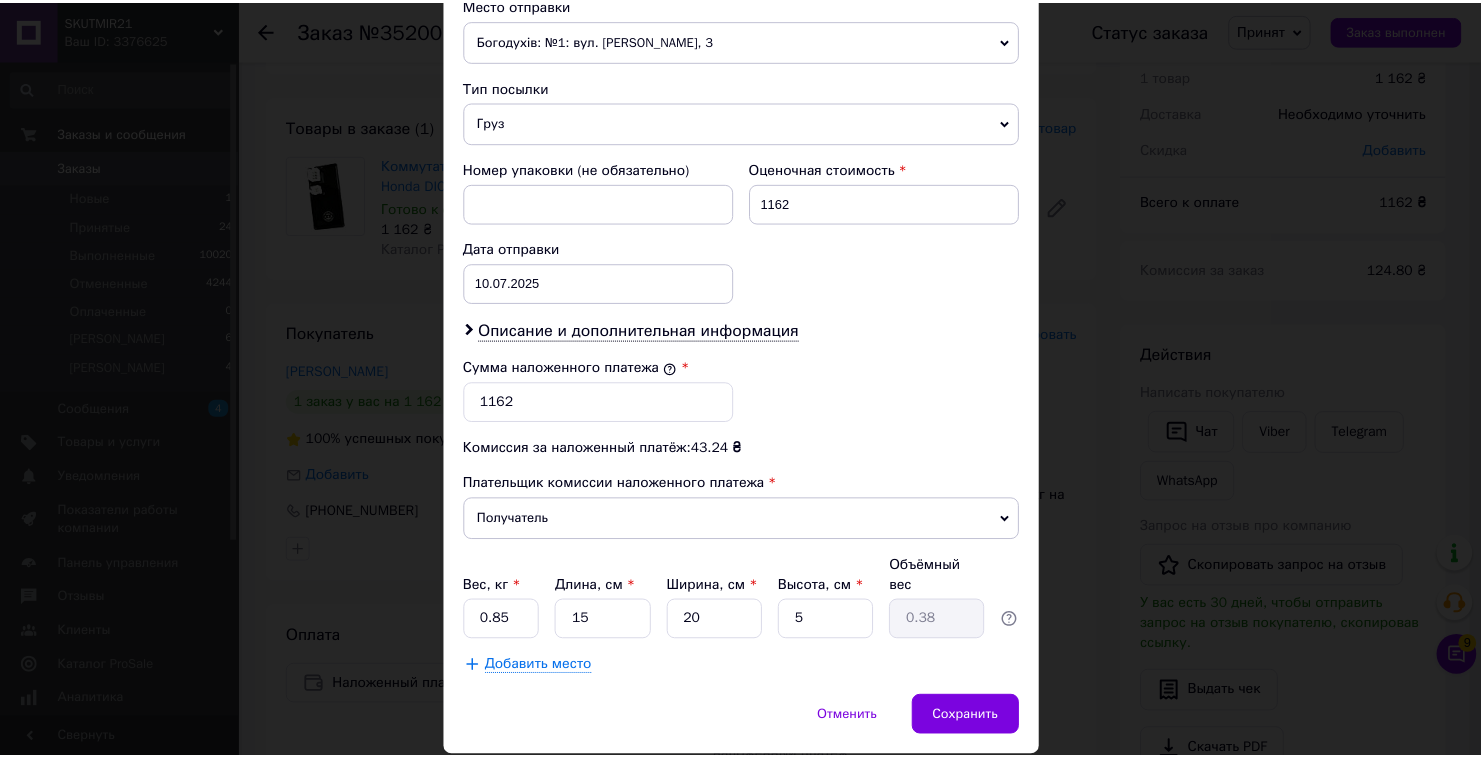 scroll, scrollTop: 762, scrollLeft: 0, axis: vertical 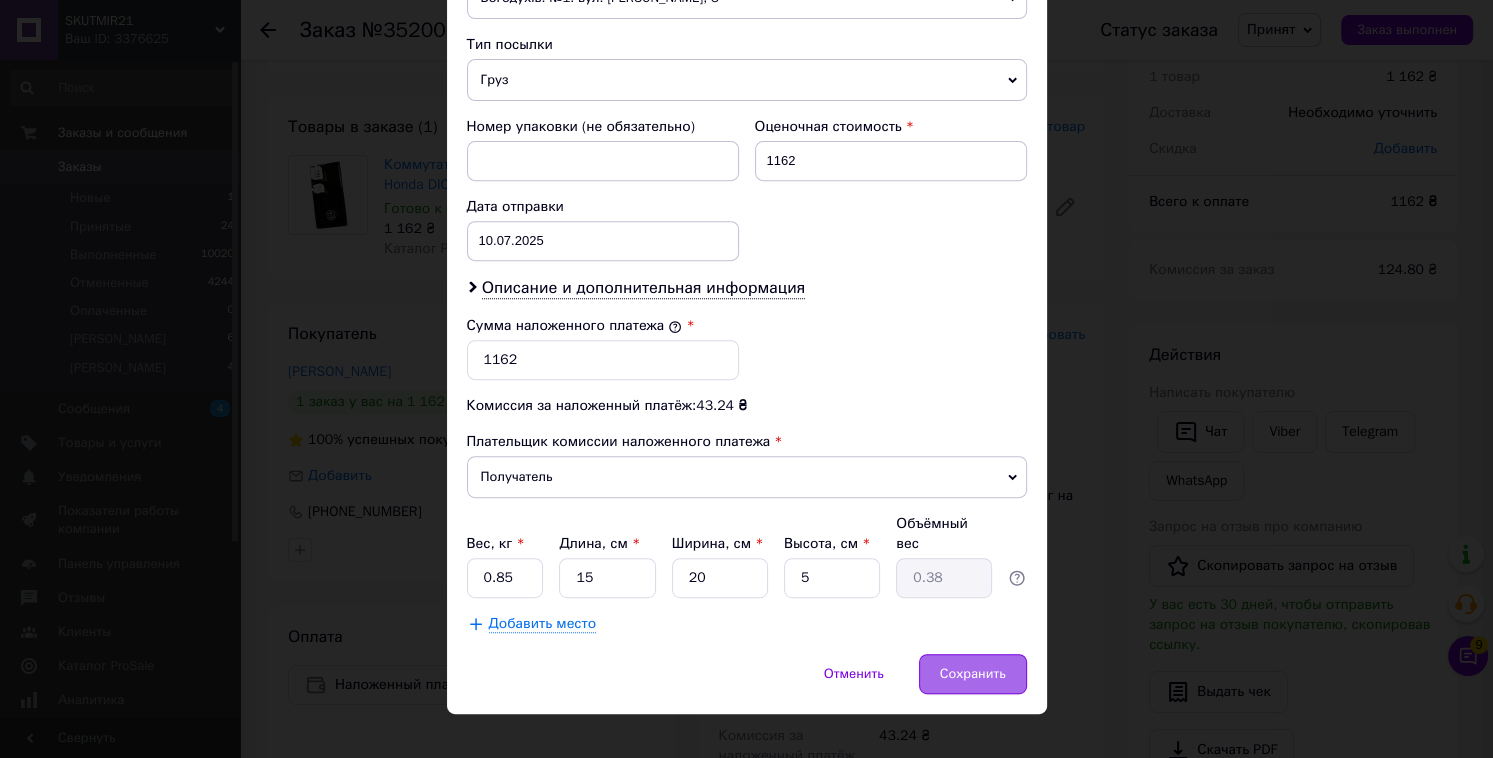 click on "Сохранить" at bounding box center [973, 674] 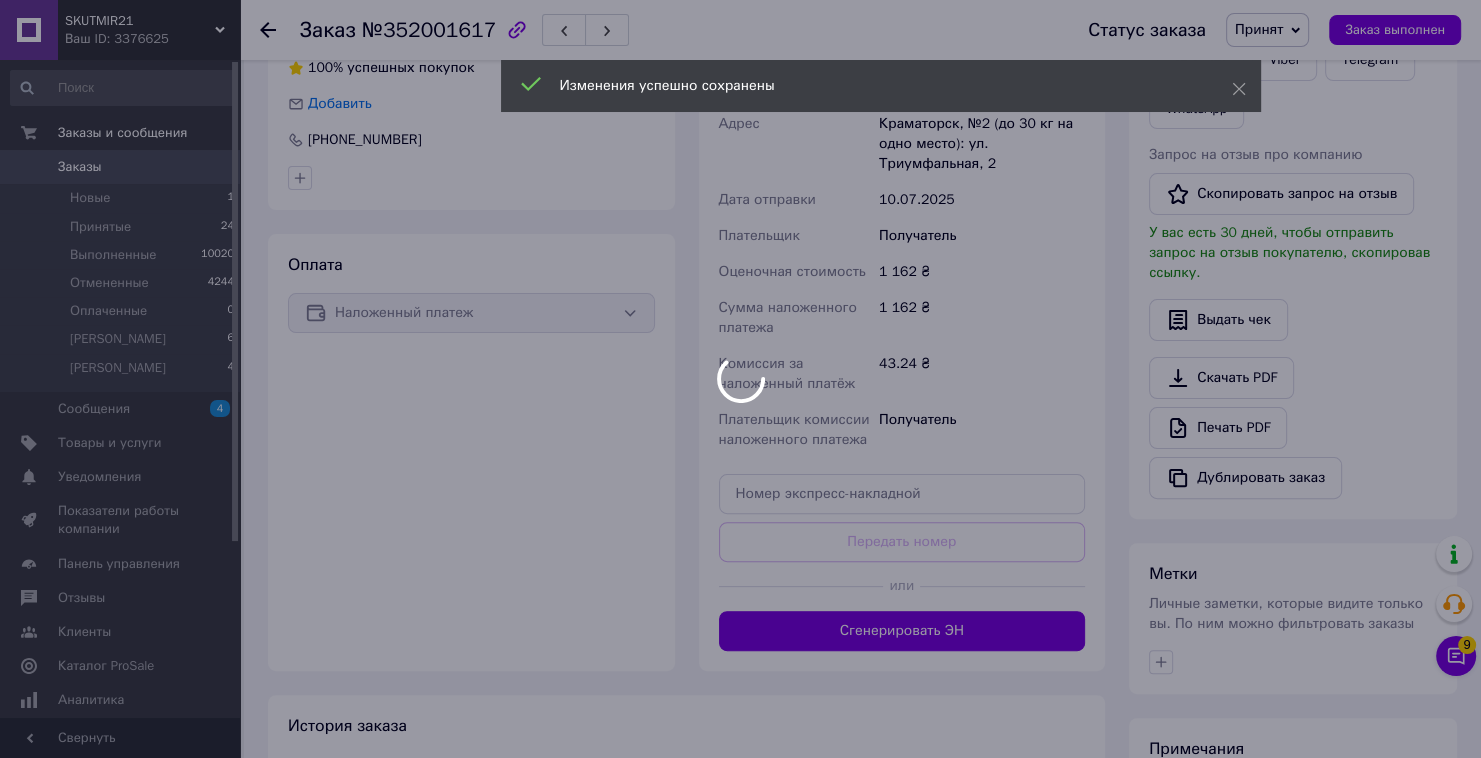 scroll, scrollTop: 476, scrollLeft: 0, axis: vertical 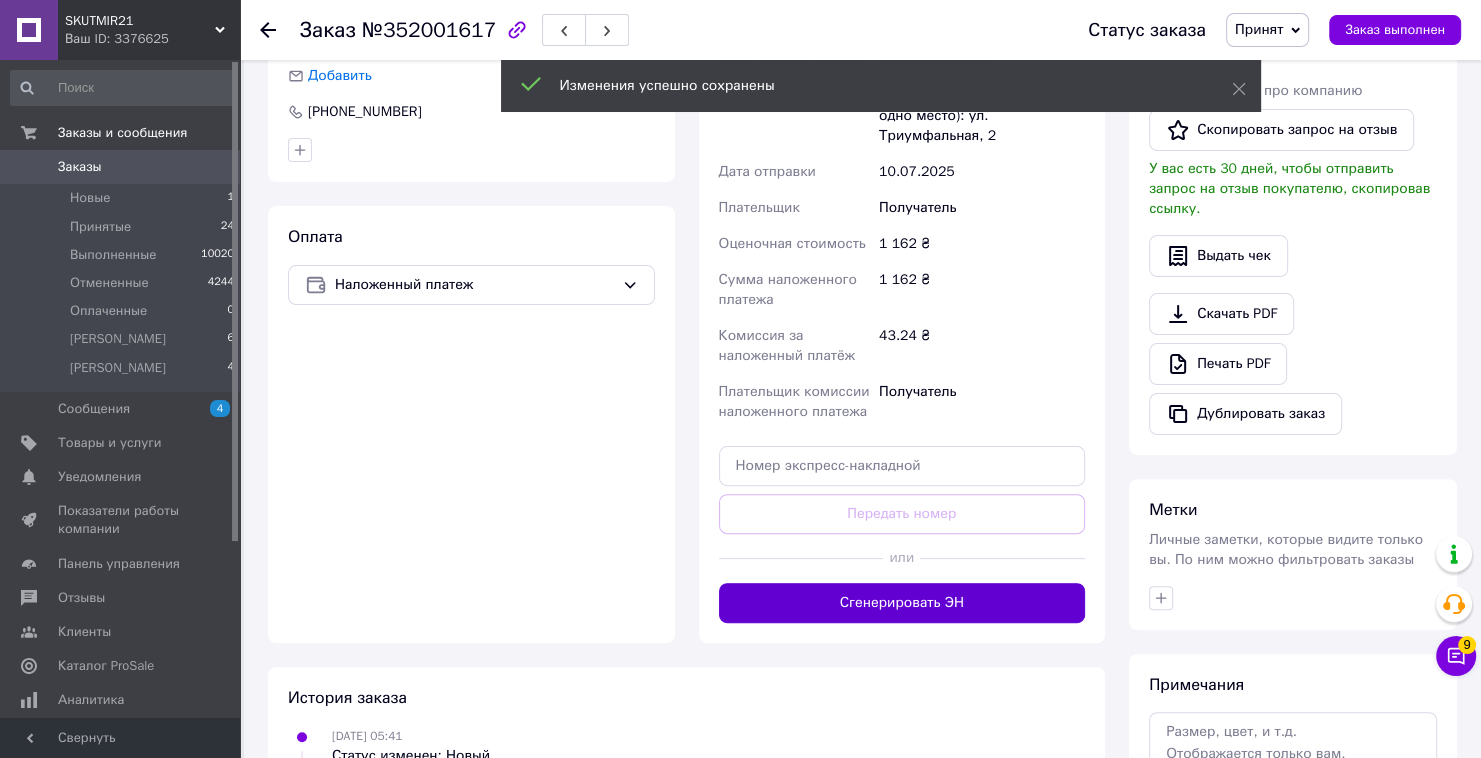 click on "Сгенерировать ЭН" at bounding box center (902, 603) 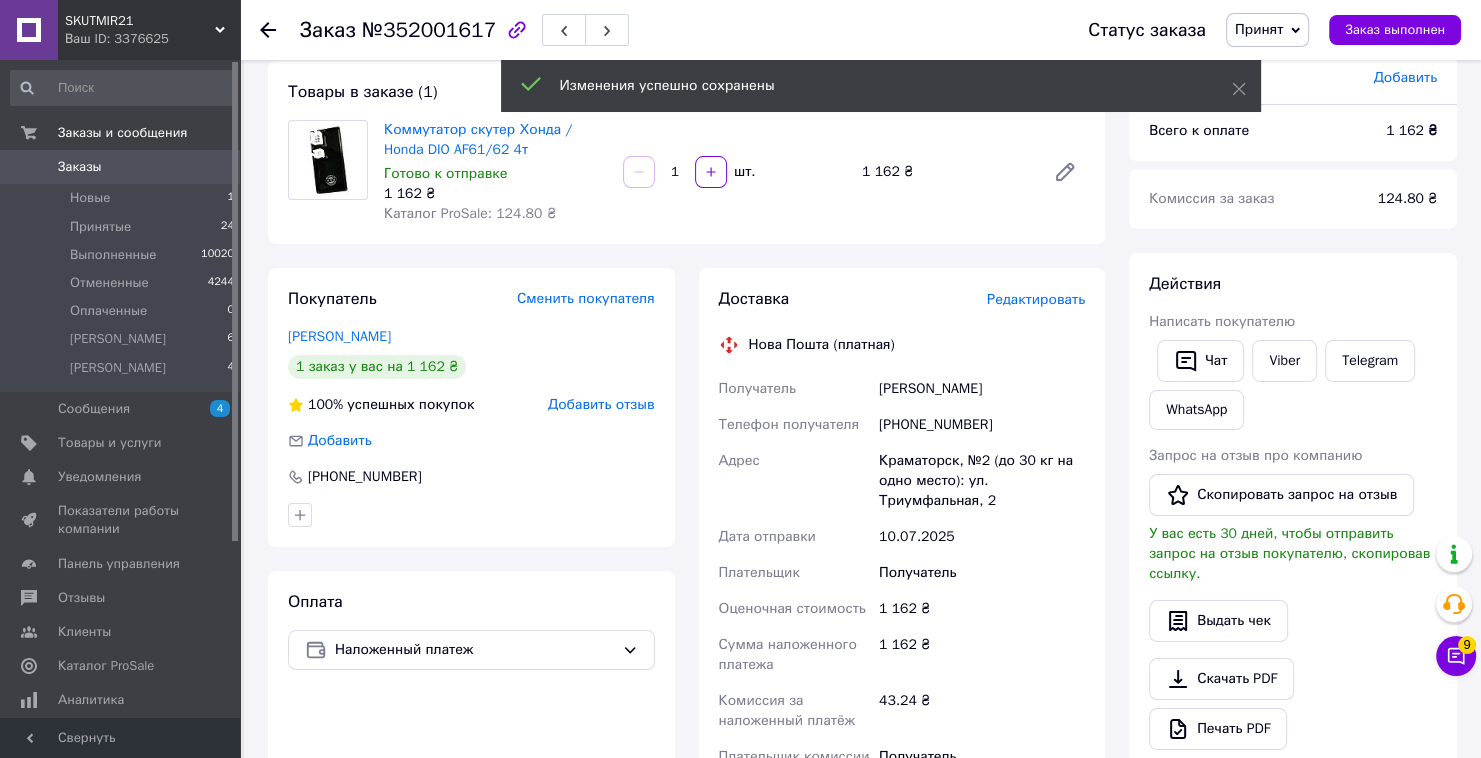 scroll, scrollTop: 0, scrollLeft: 0, axis: both 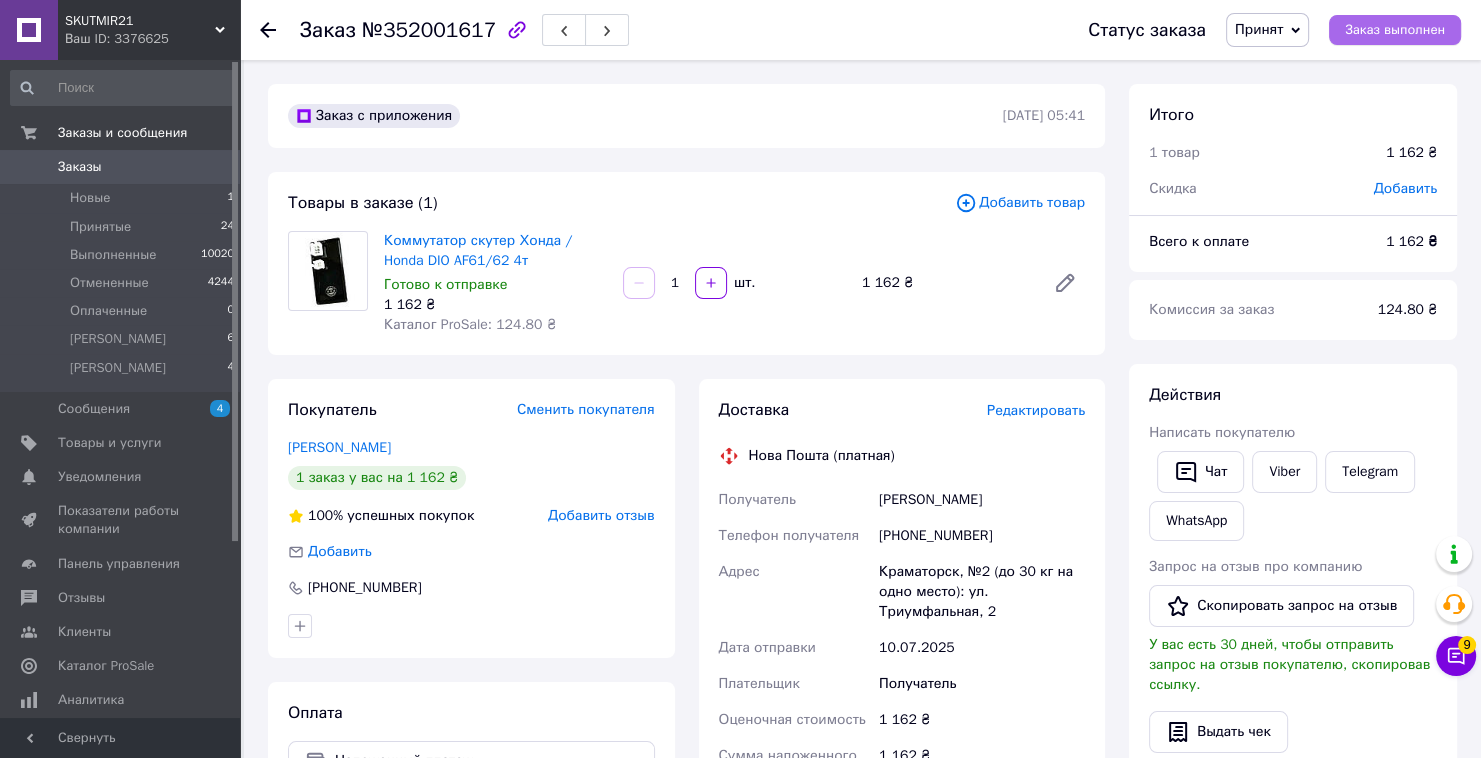 click on "Заказ выполнен" at bounding box center [1395, 30] 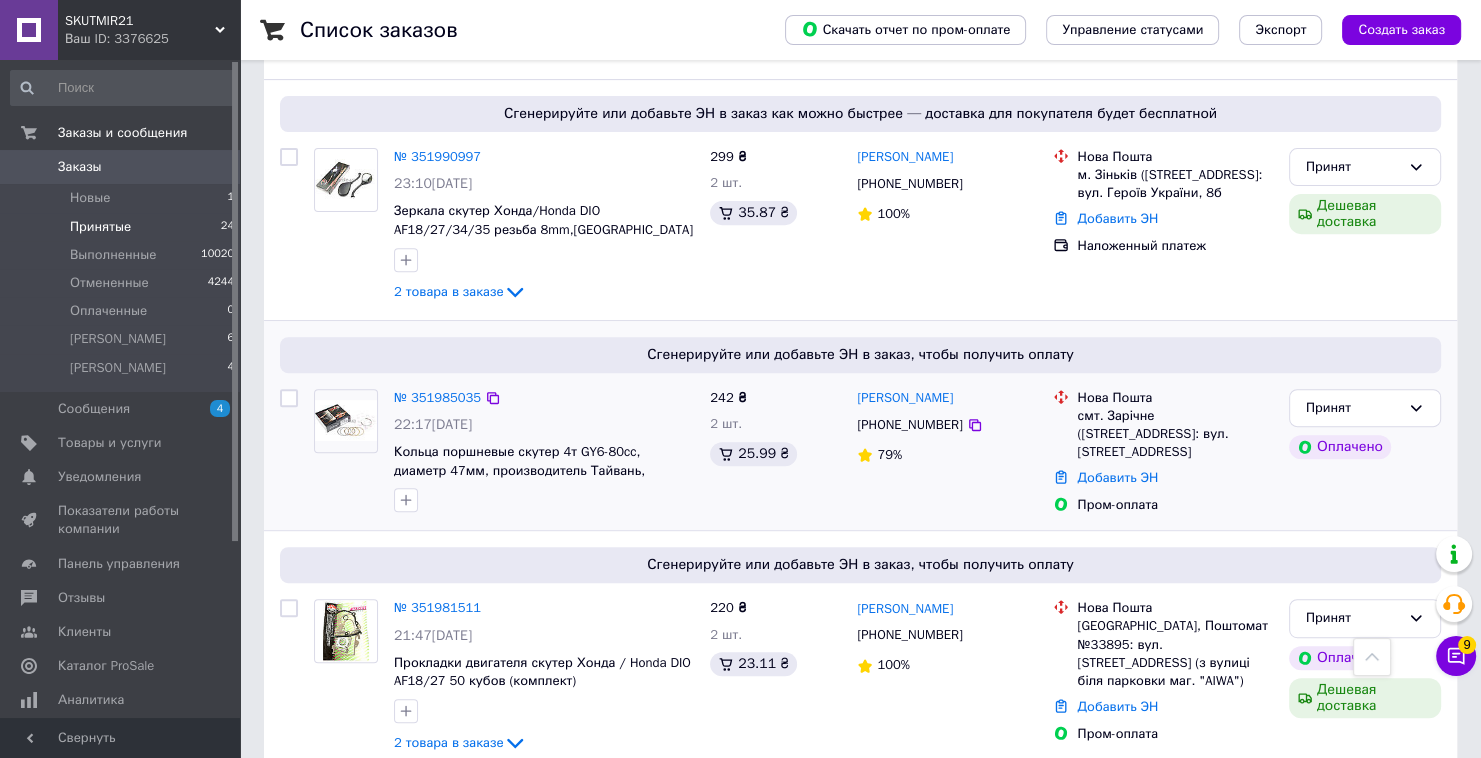 scroll, scrollTop: 720, scrollLeft: 0, axis: vertical 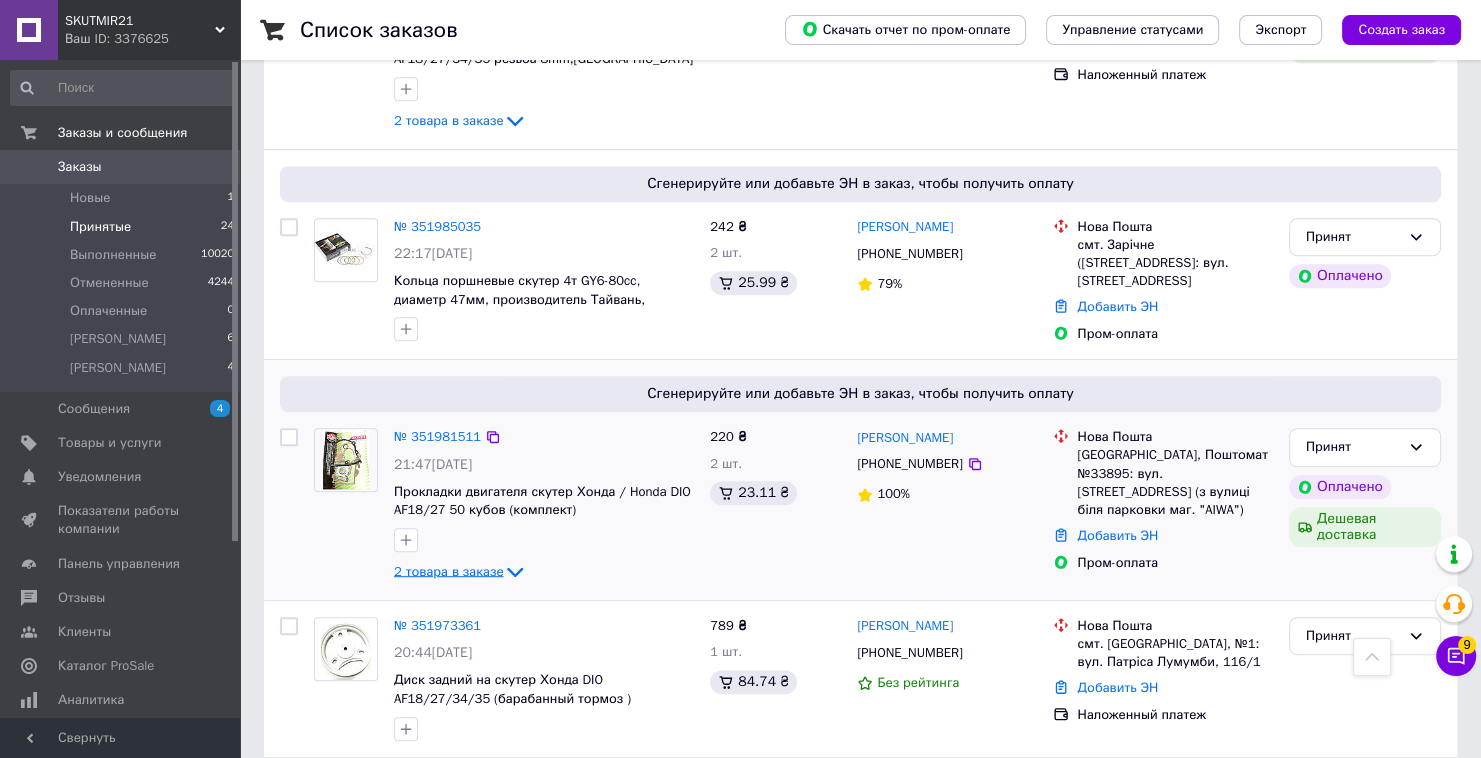 click on "2 товара в заказе" at bounding box center [448, 571] 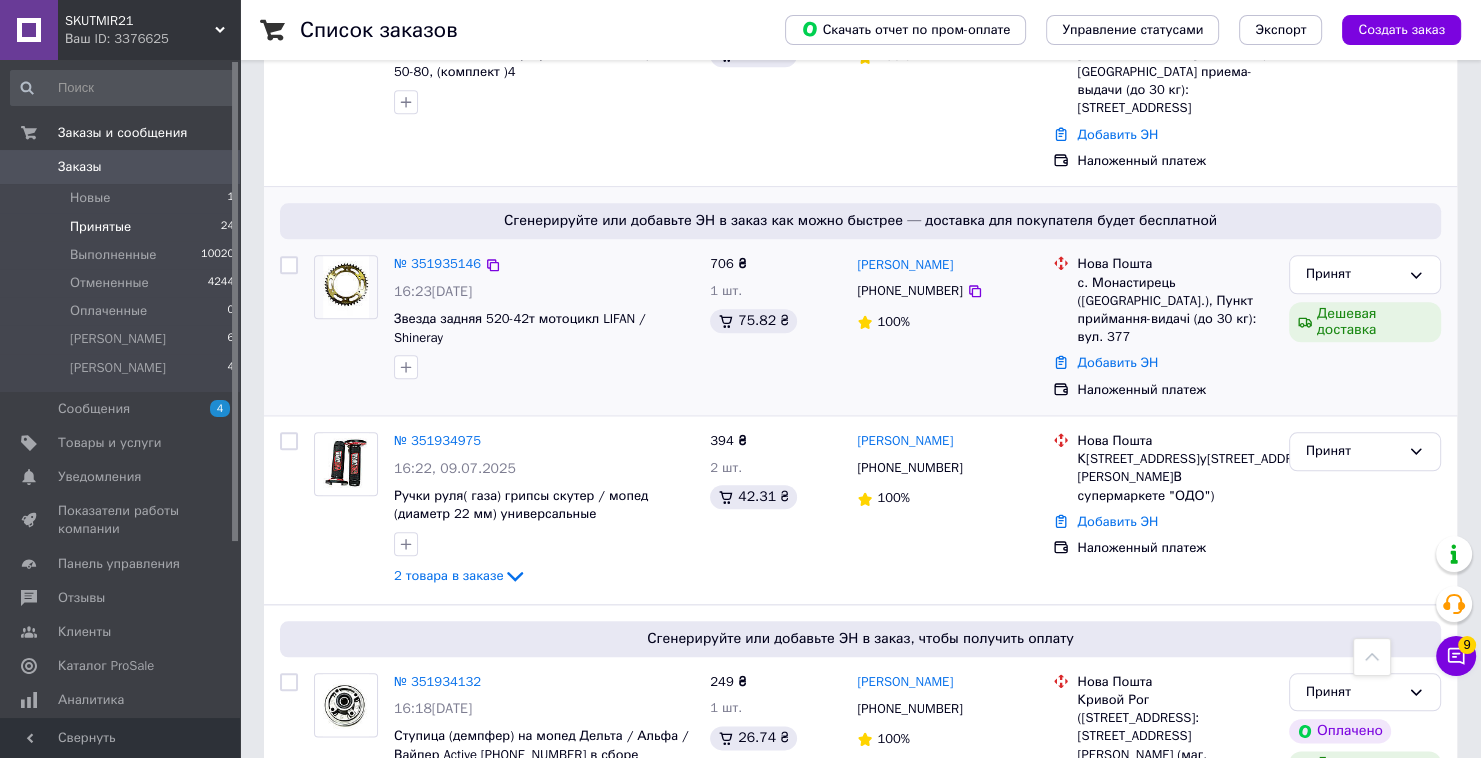 scroll, scrollTop: 2080, scrollLeft: 0, axis: vertical 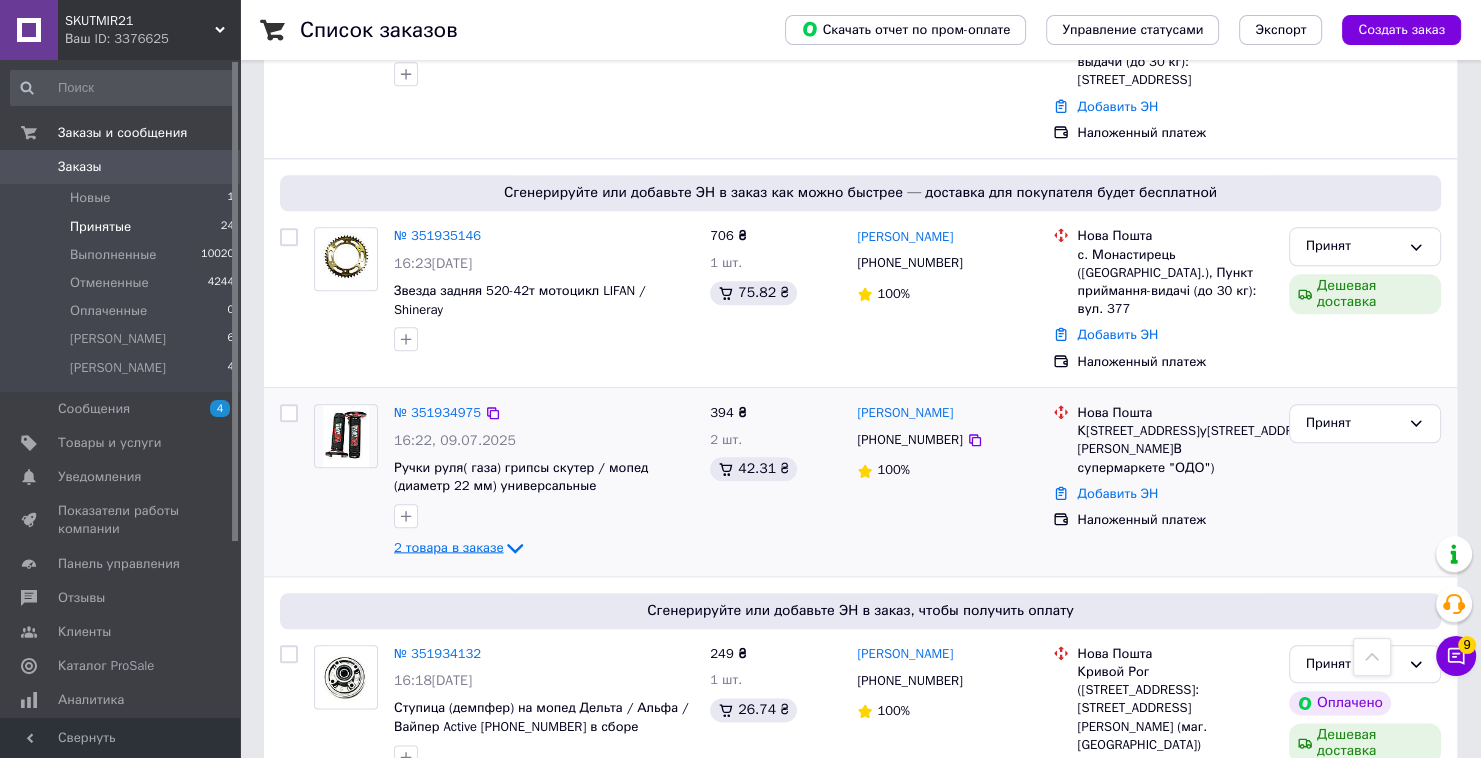 click on "2 товара в заказе" at bounding box center [448, 546] 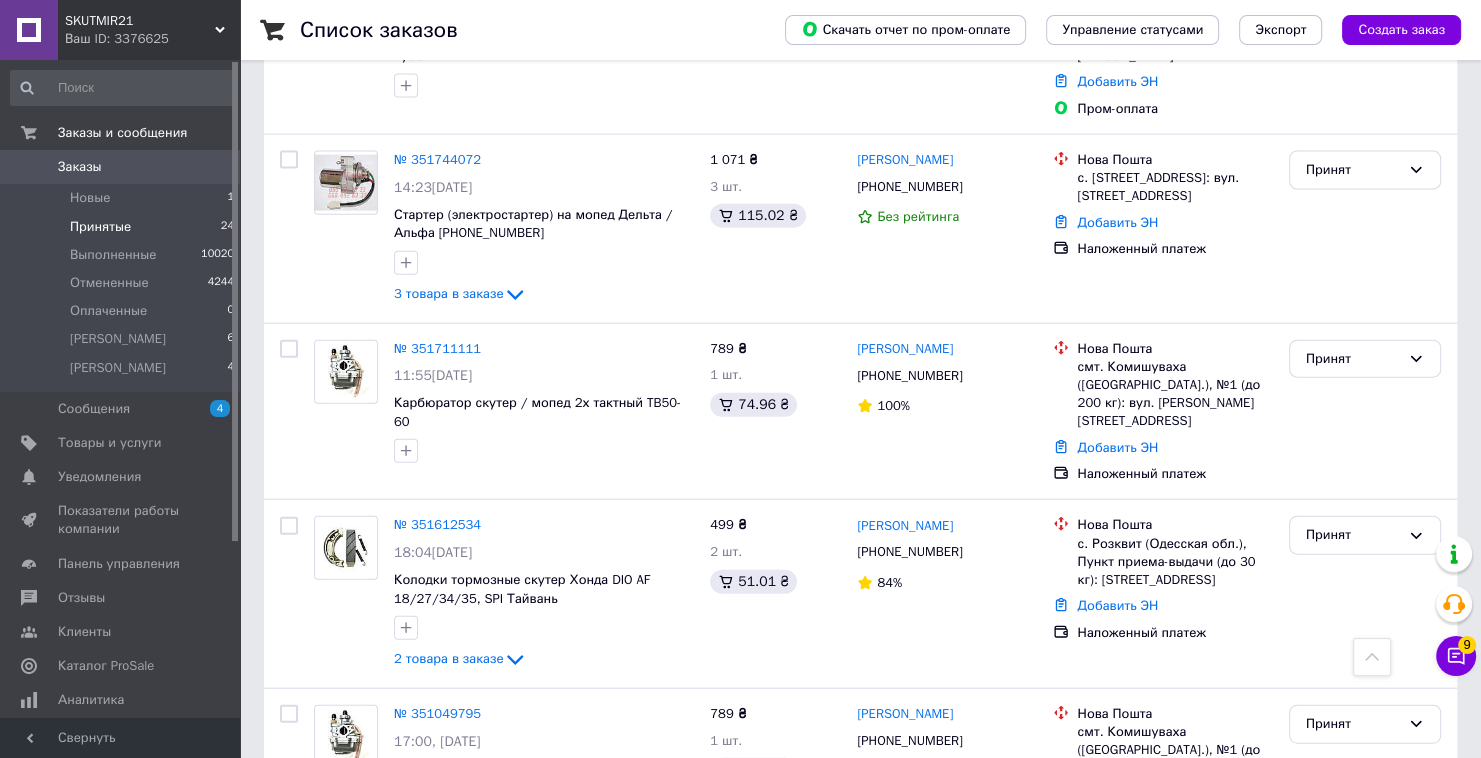 scroll, scrollTop: 4426, scrollLeft: 0, axis: vertical 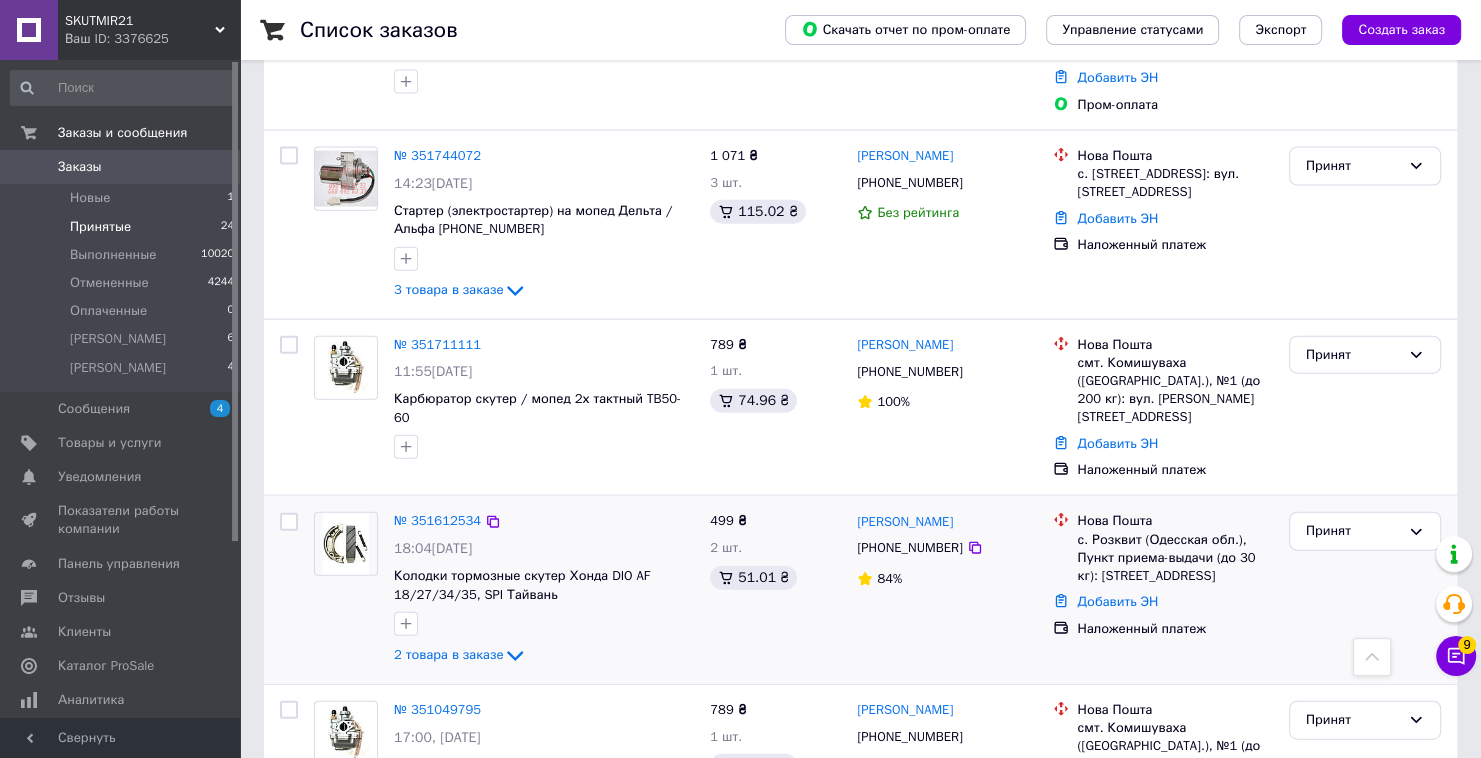 click at bounding box center [544, 624] 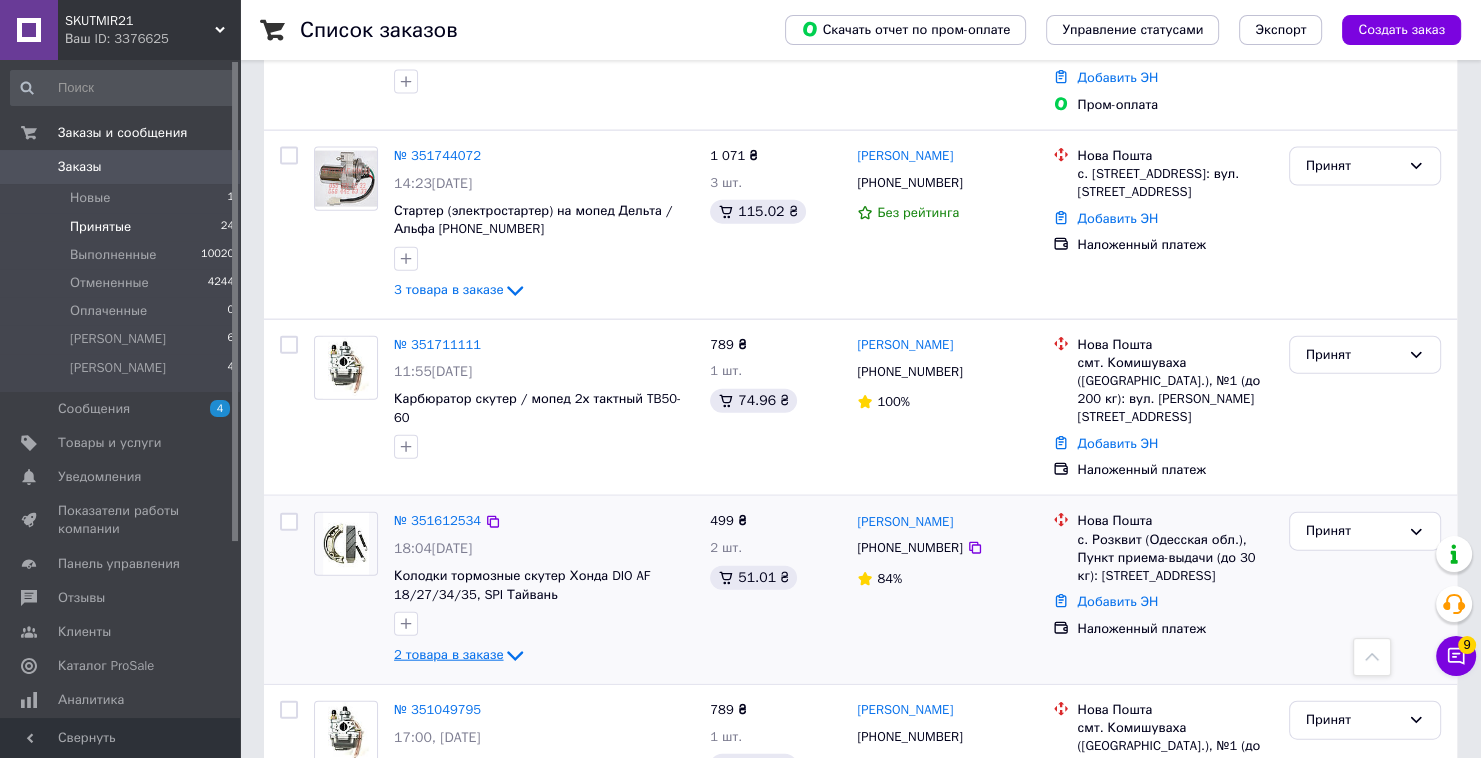 click on "2 товара в заказе" at bounding box center (448, 655) 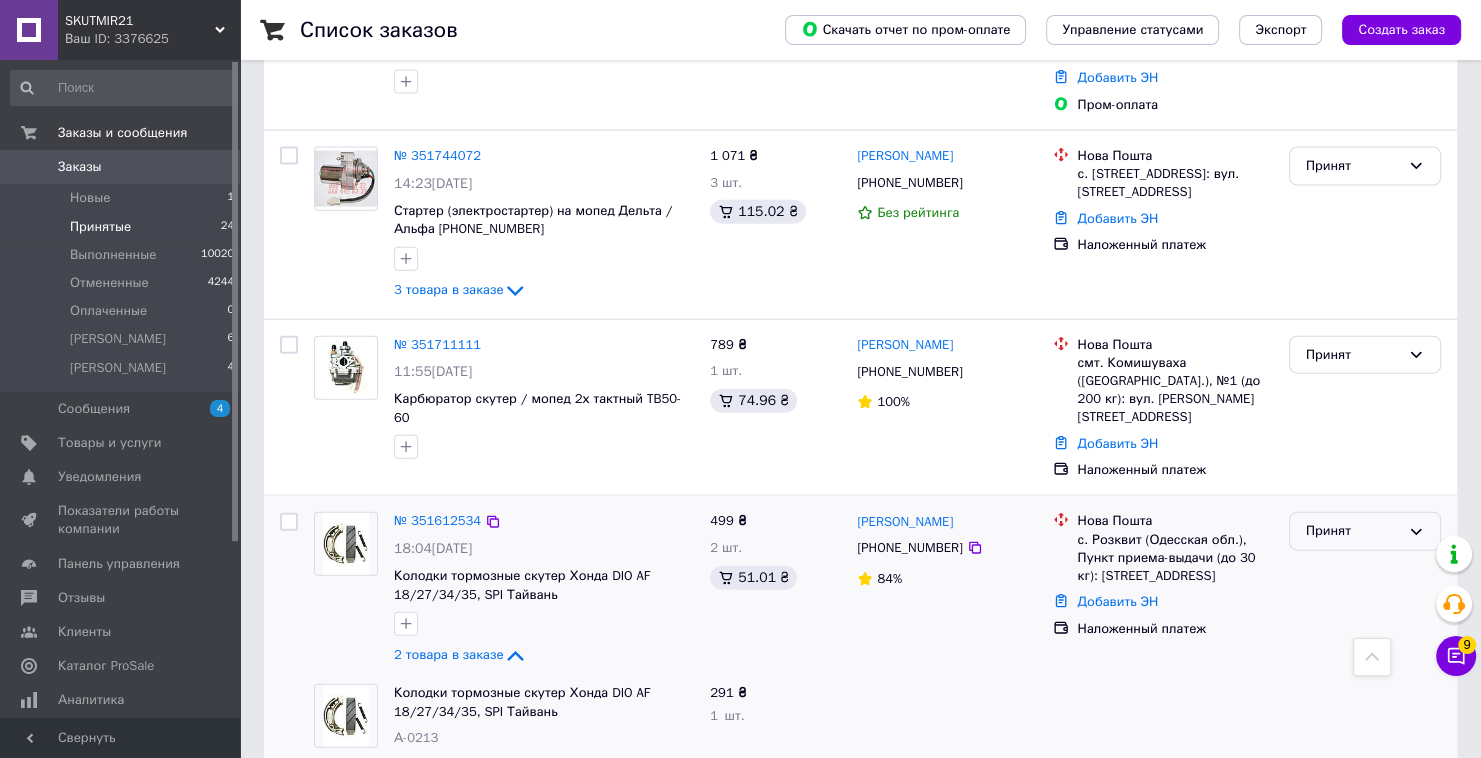 click on "Принят" at bounding box center [1365, 531] 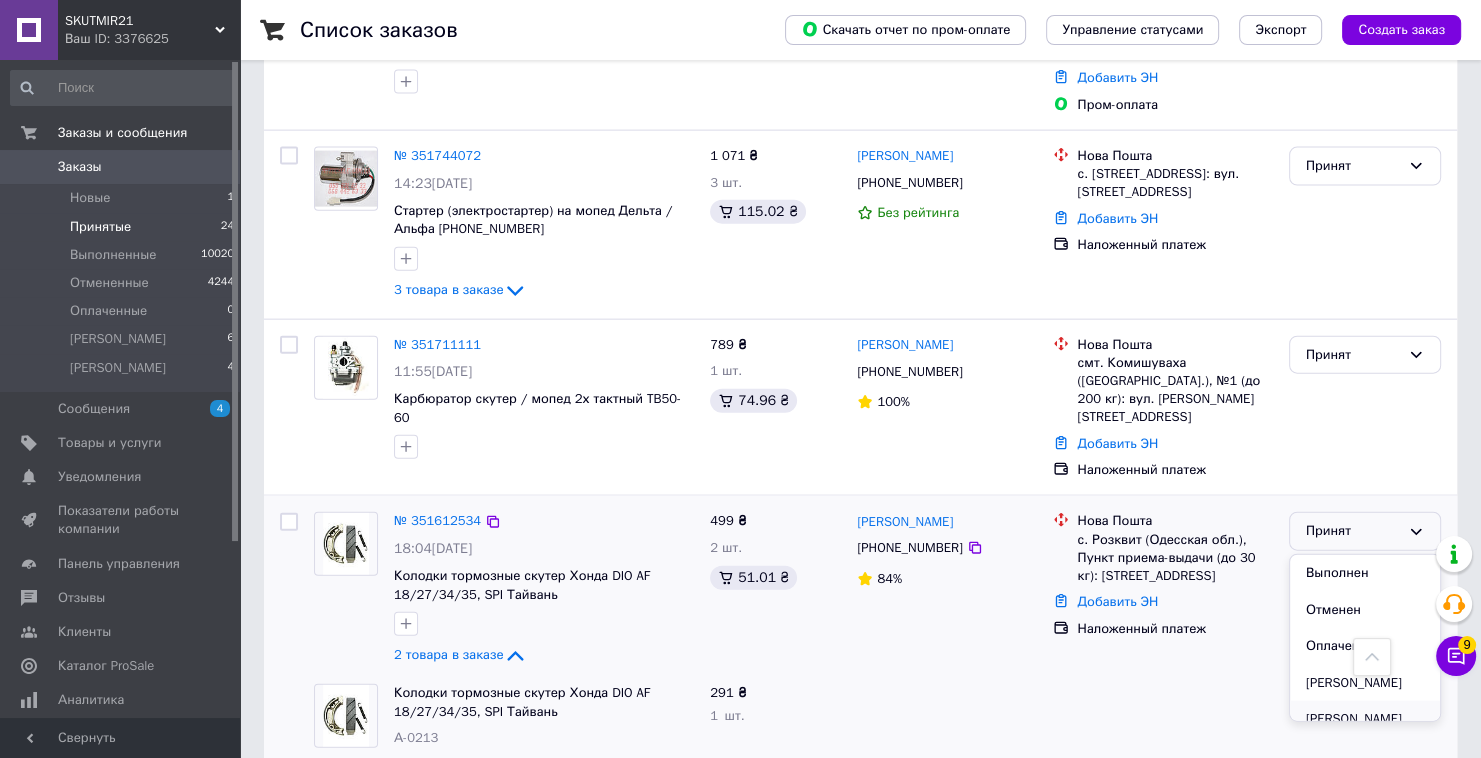 click on "[PERSON_NAME]" at bounding box center (1365, 719) 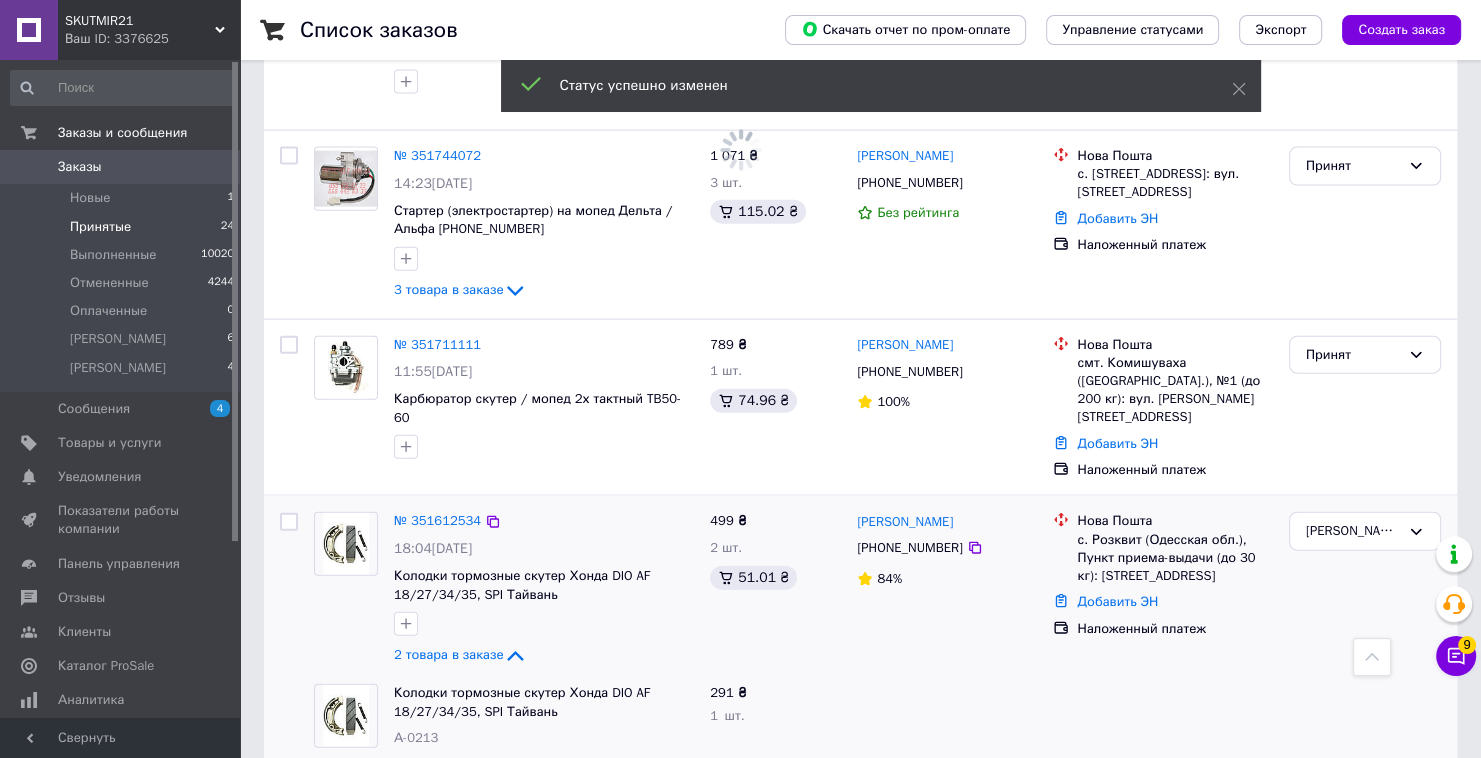 scroll, scrollTop: 4266, scrollLeft: 0, axis: vertical 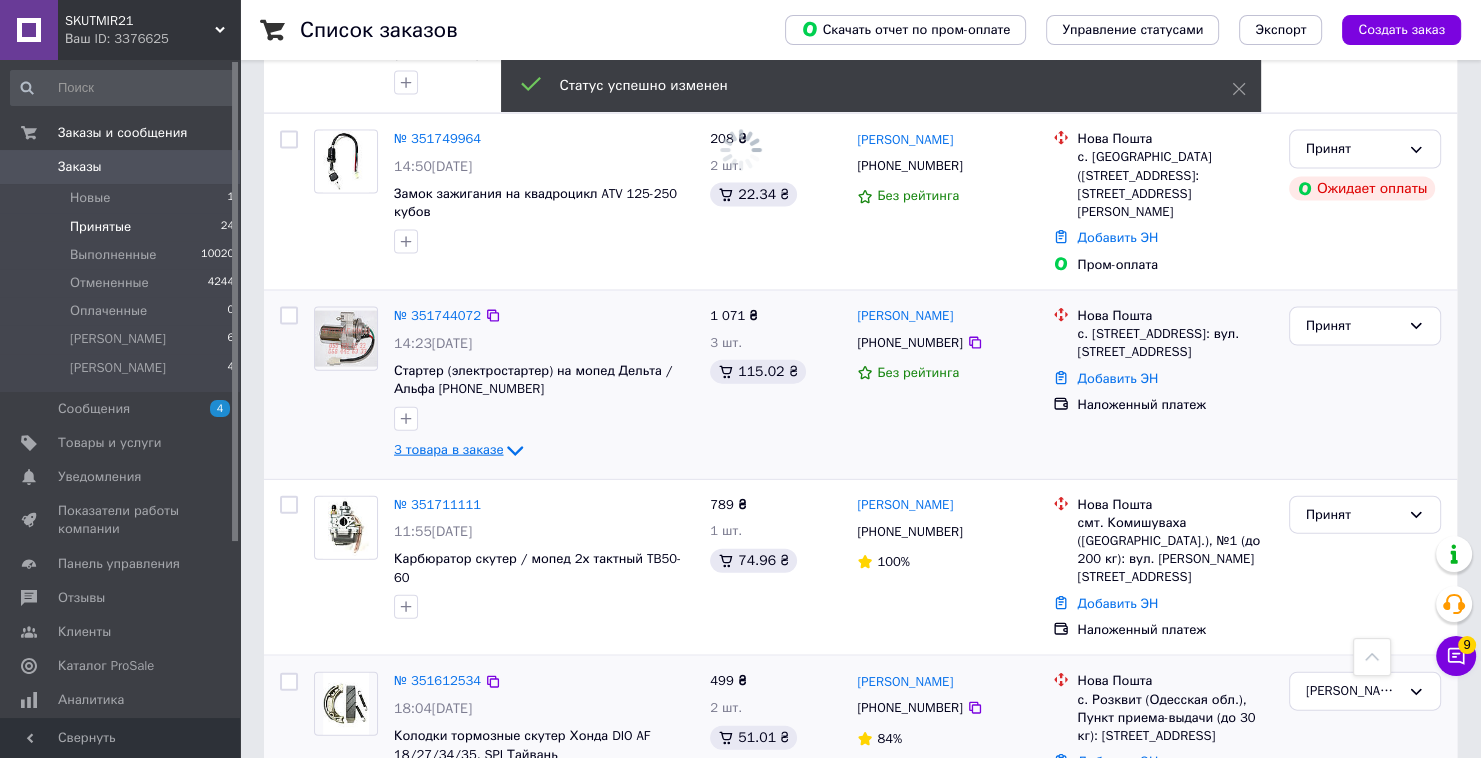 click 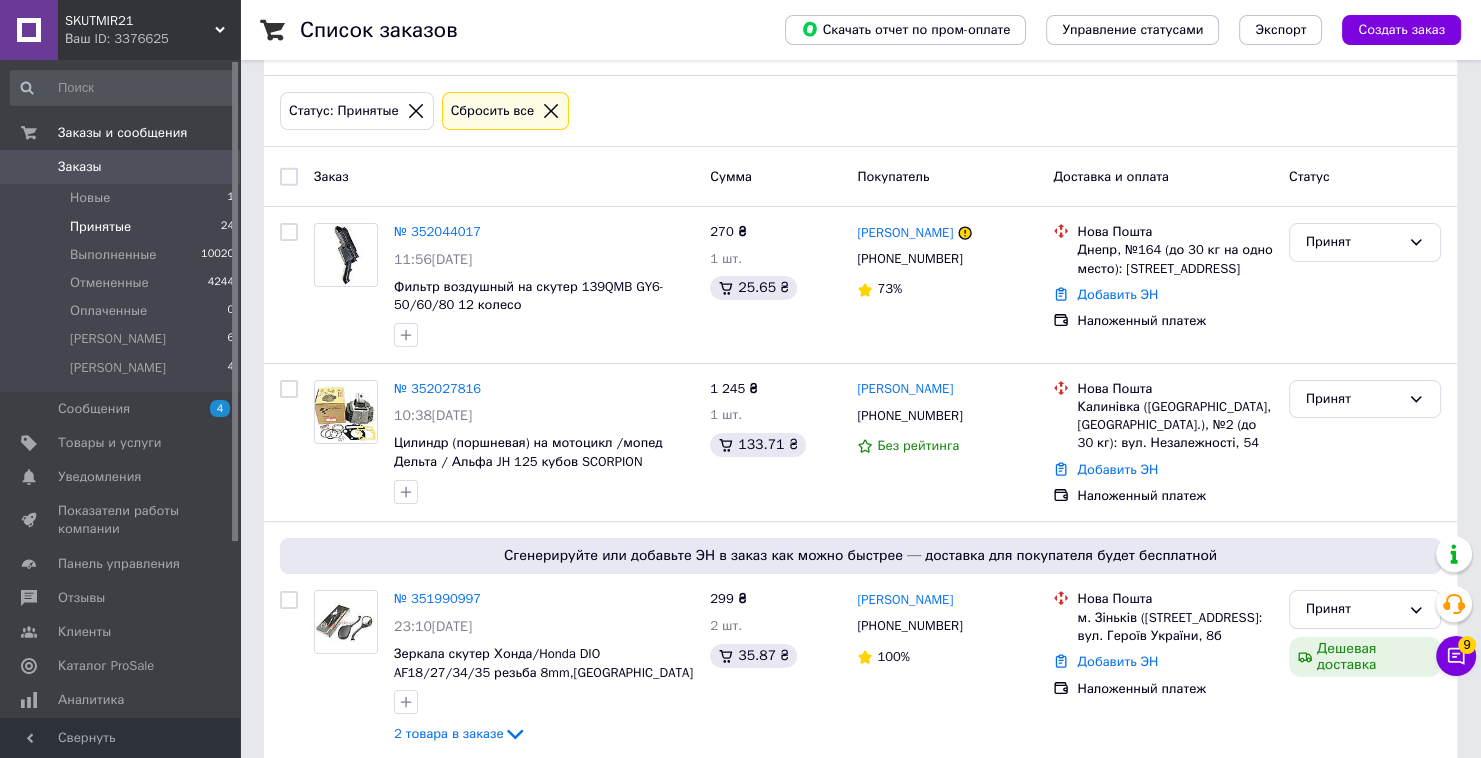 scroll, scrollTop: 160, scrollLeft: 0, axis: vertical 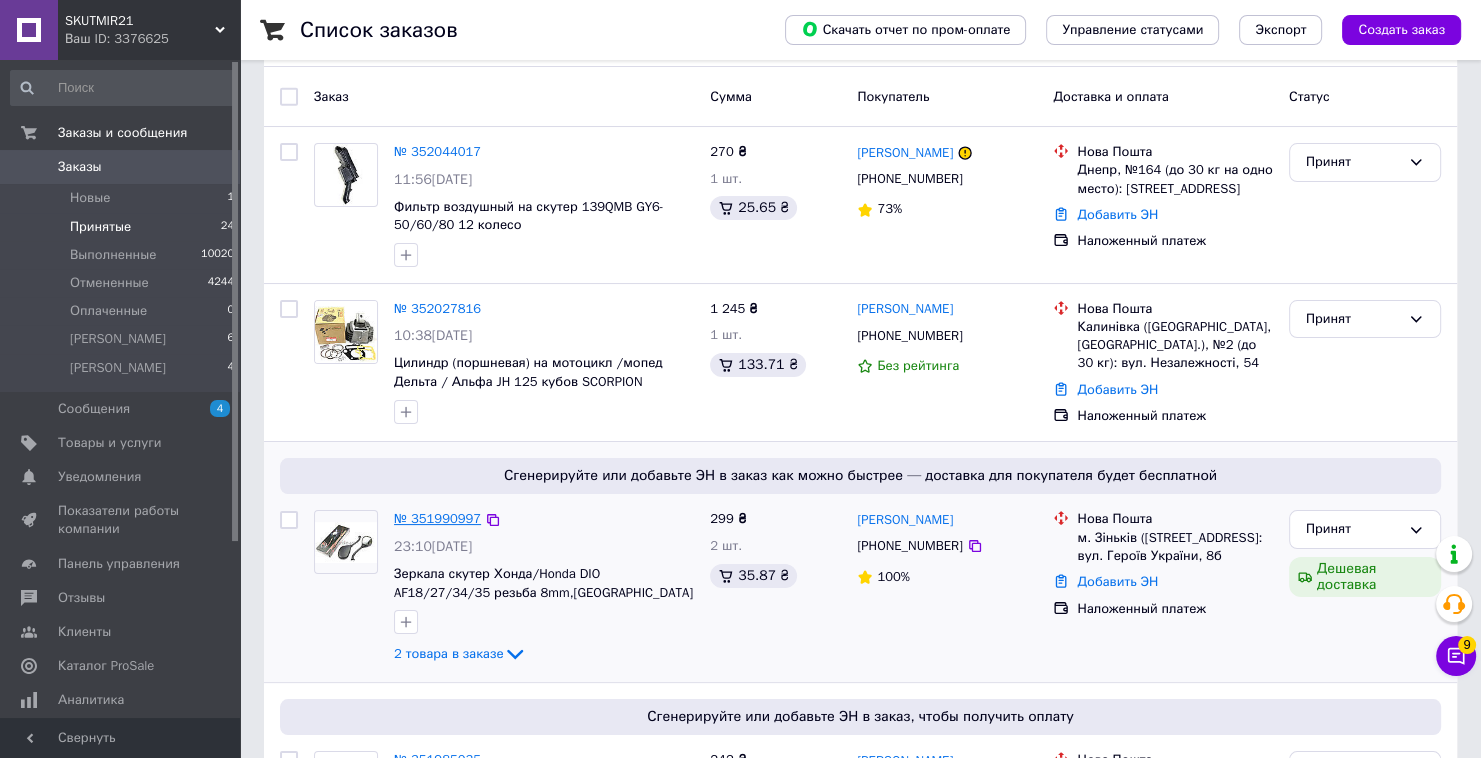 click on "№ 351990997" at bounding box center (437, 518) 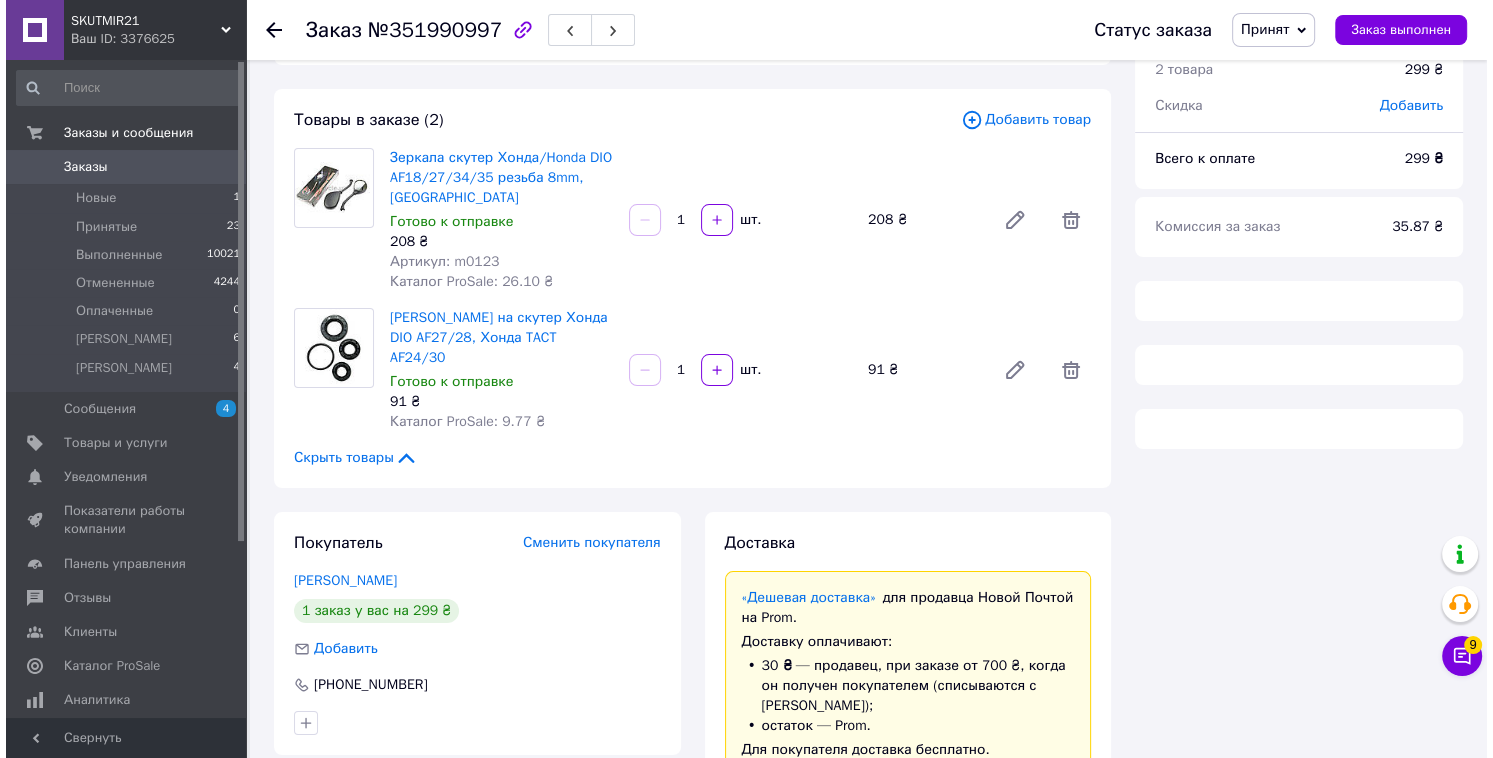 scroll, scrollTop: 0, scrollLeft: 0, axis: both 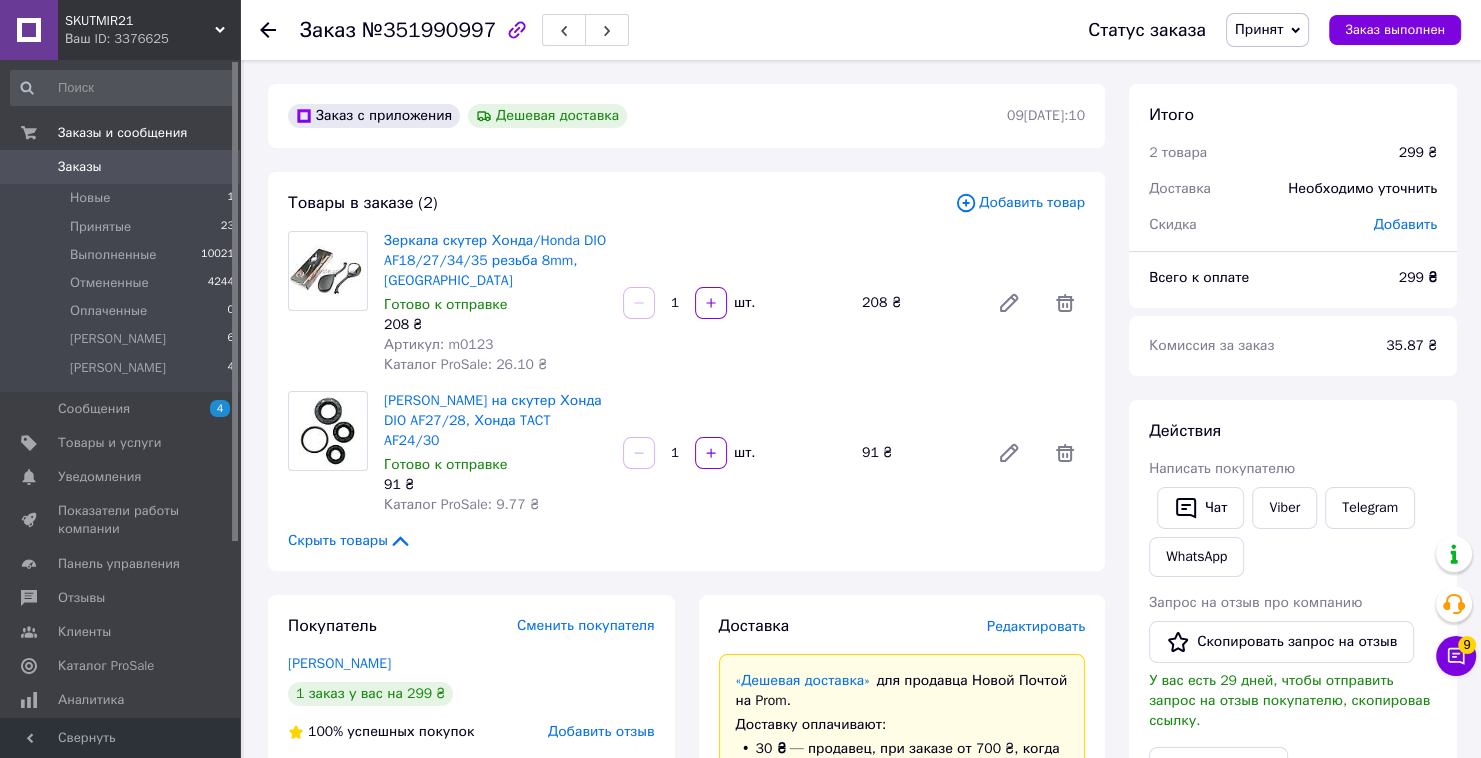 click on "Редактировать" at bounding box center (1036, 626) 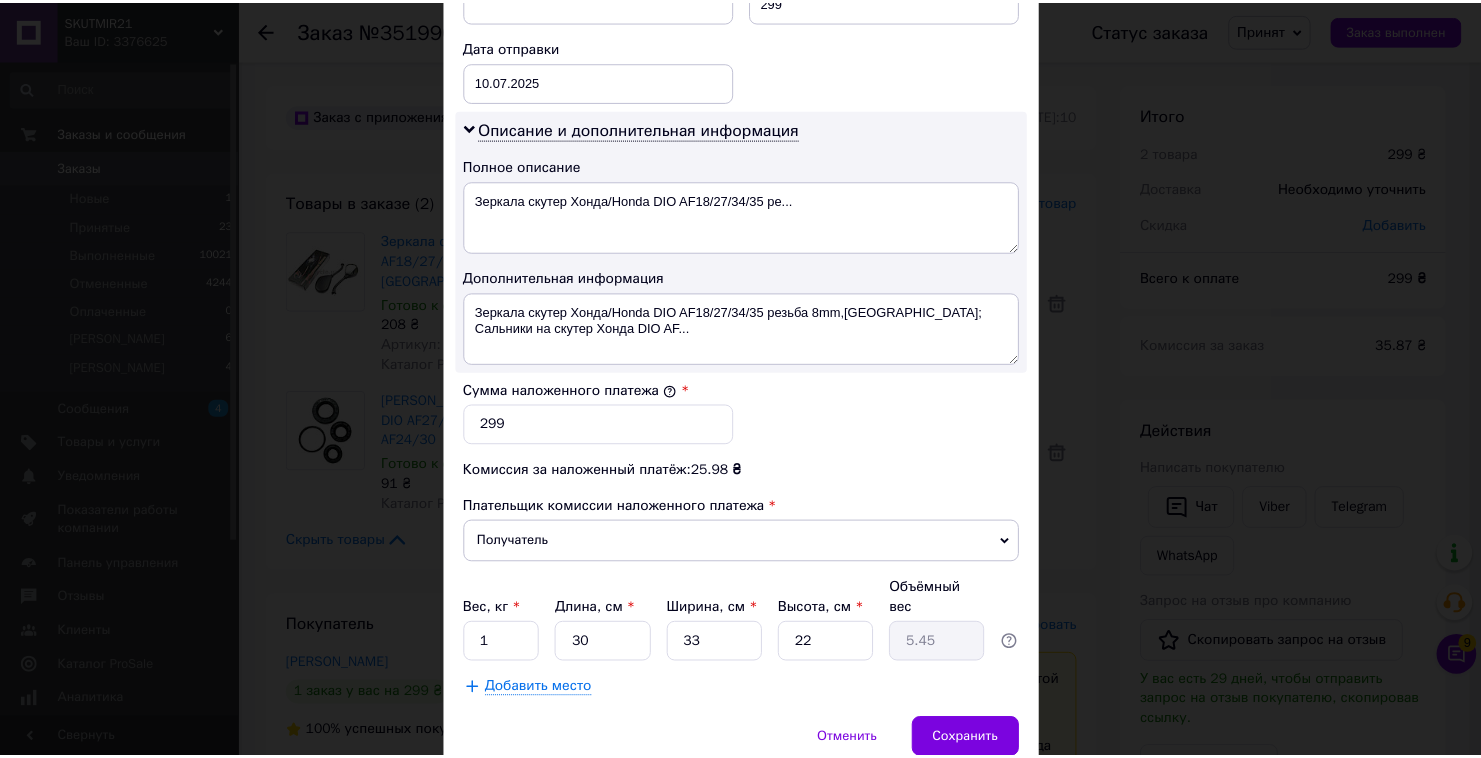 scroll, scrollTop: 985, scrollLeft: 0, axis: vertical 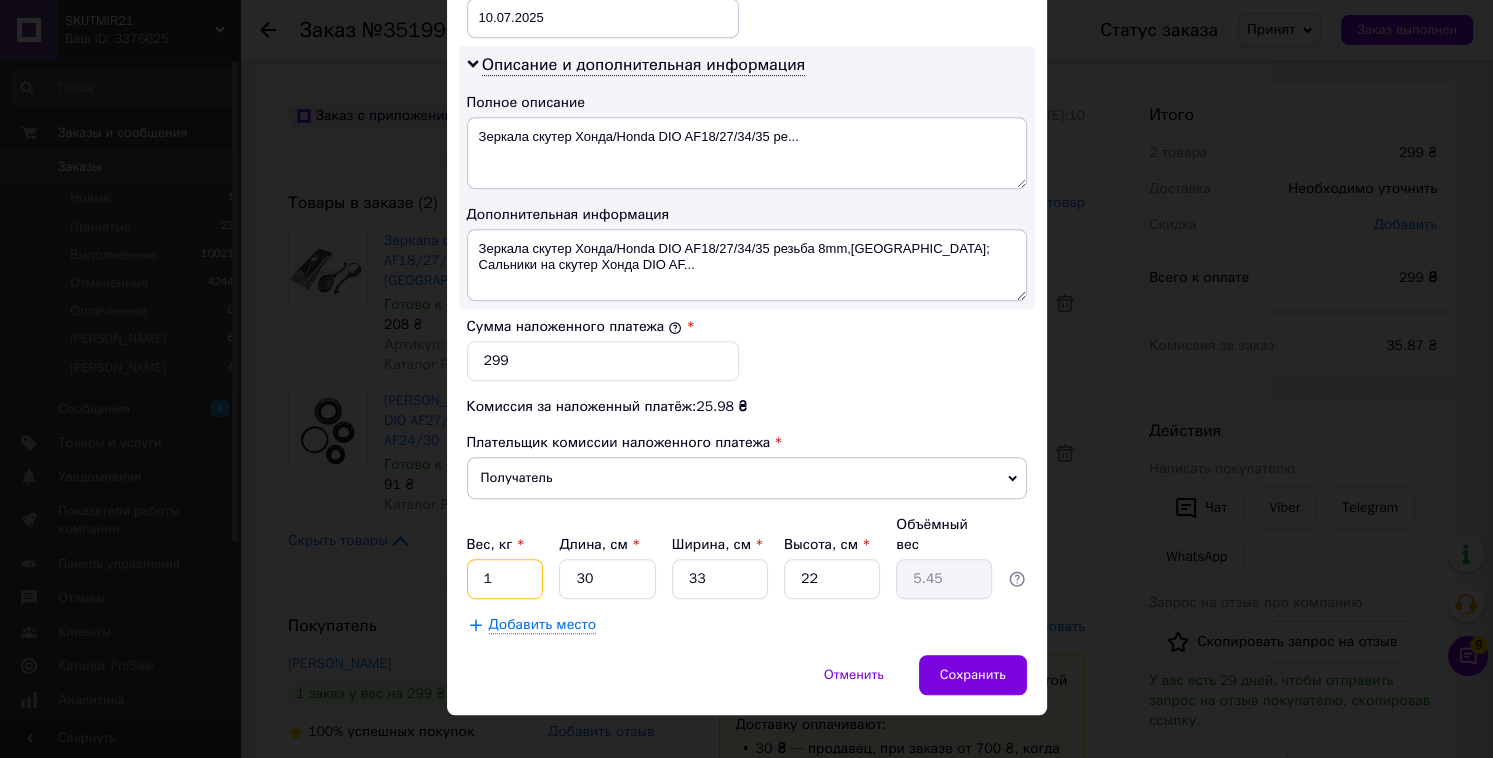 click on "1" at bounding box center (505, 579) 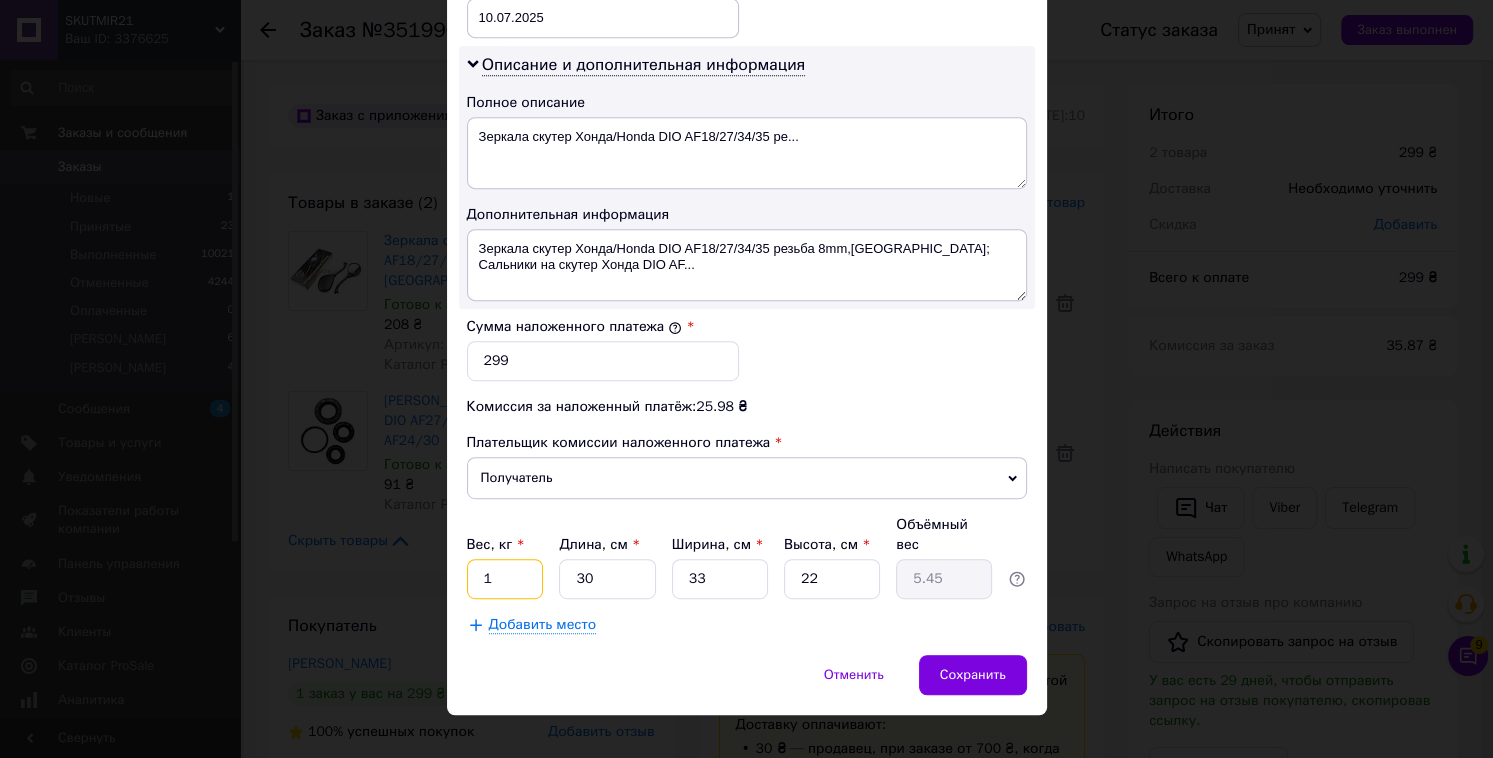 type on "1.2" 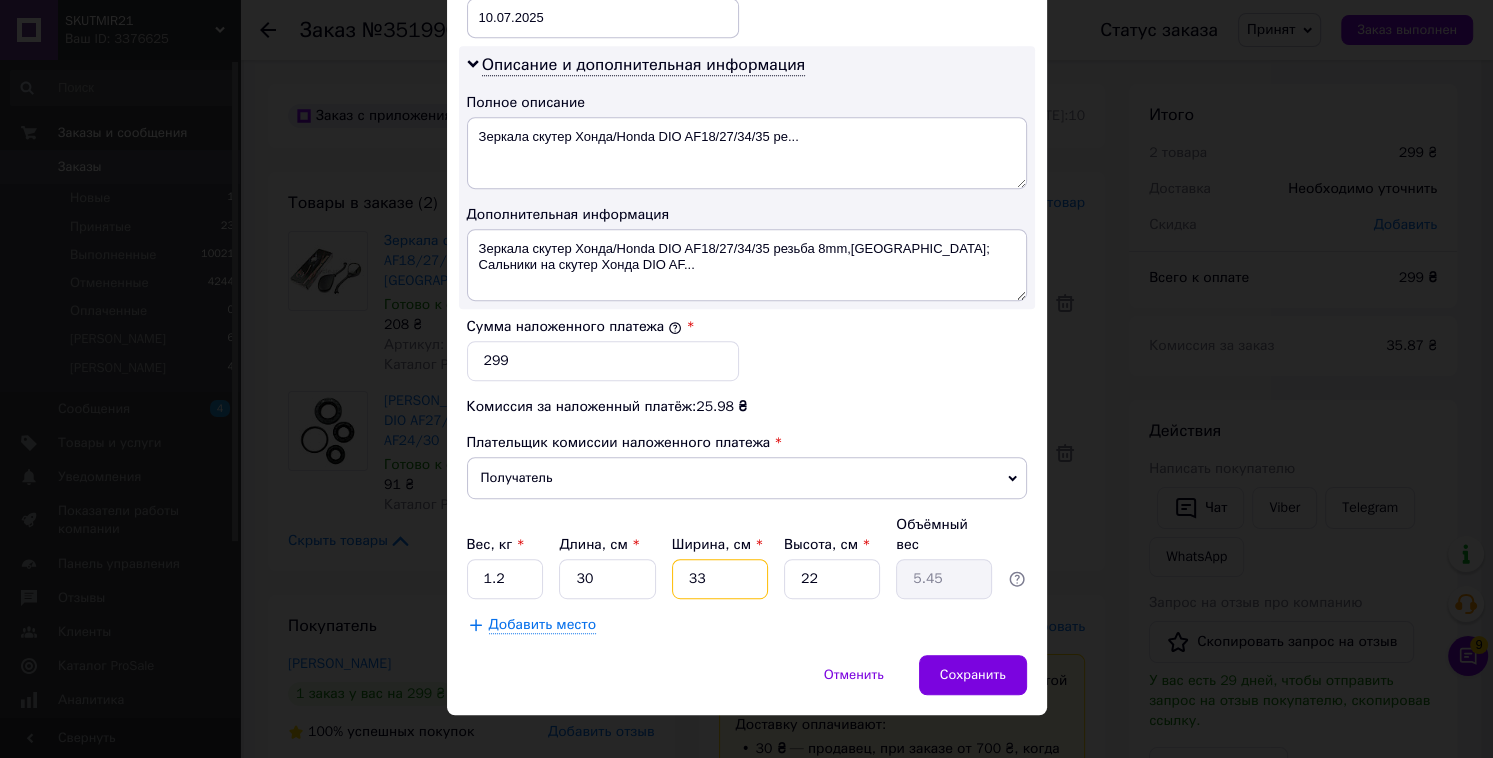 click on "33" at bounding box center [720, 579] 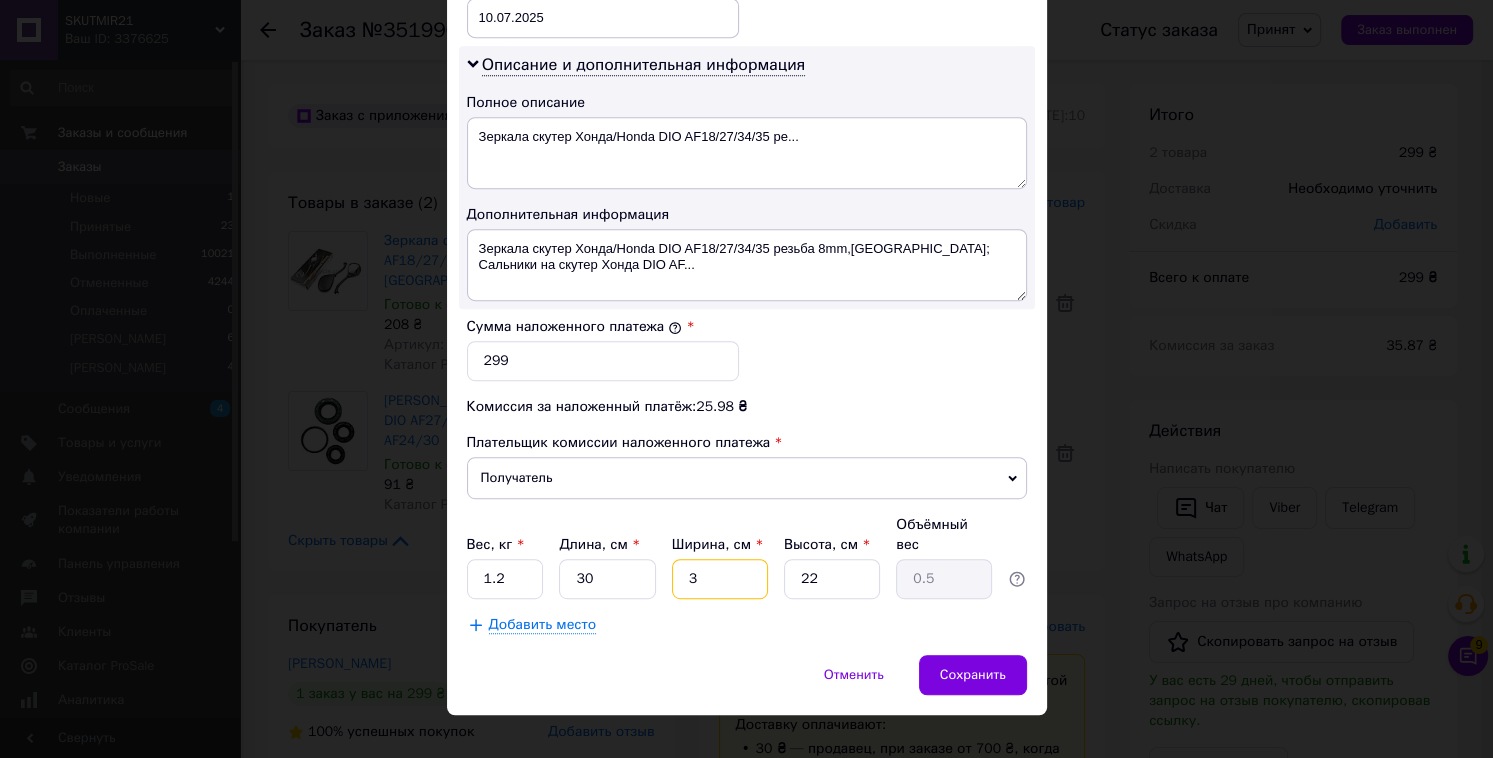 type 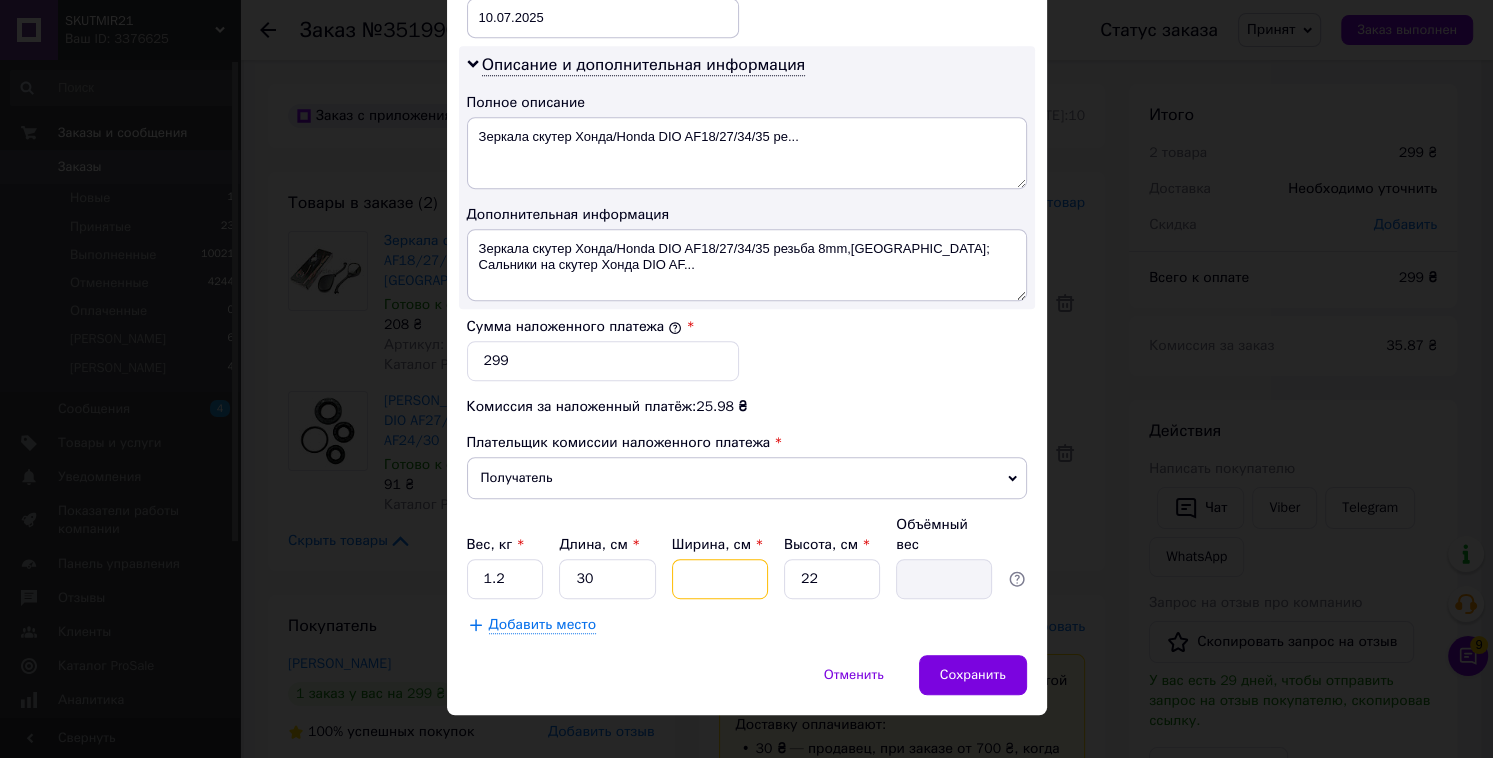 type on "1" 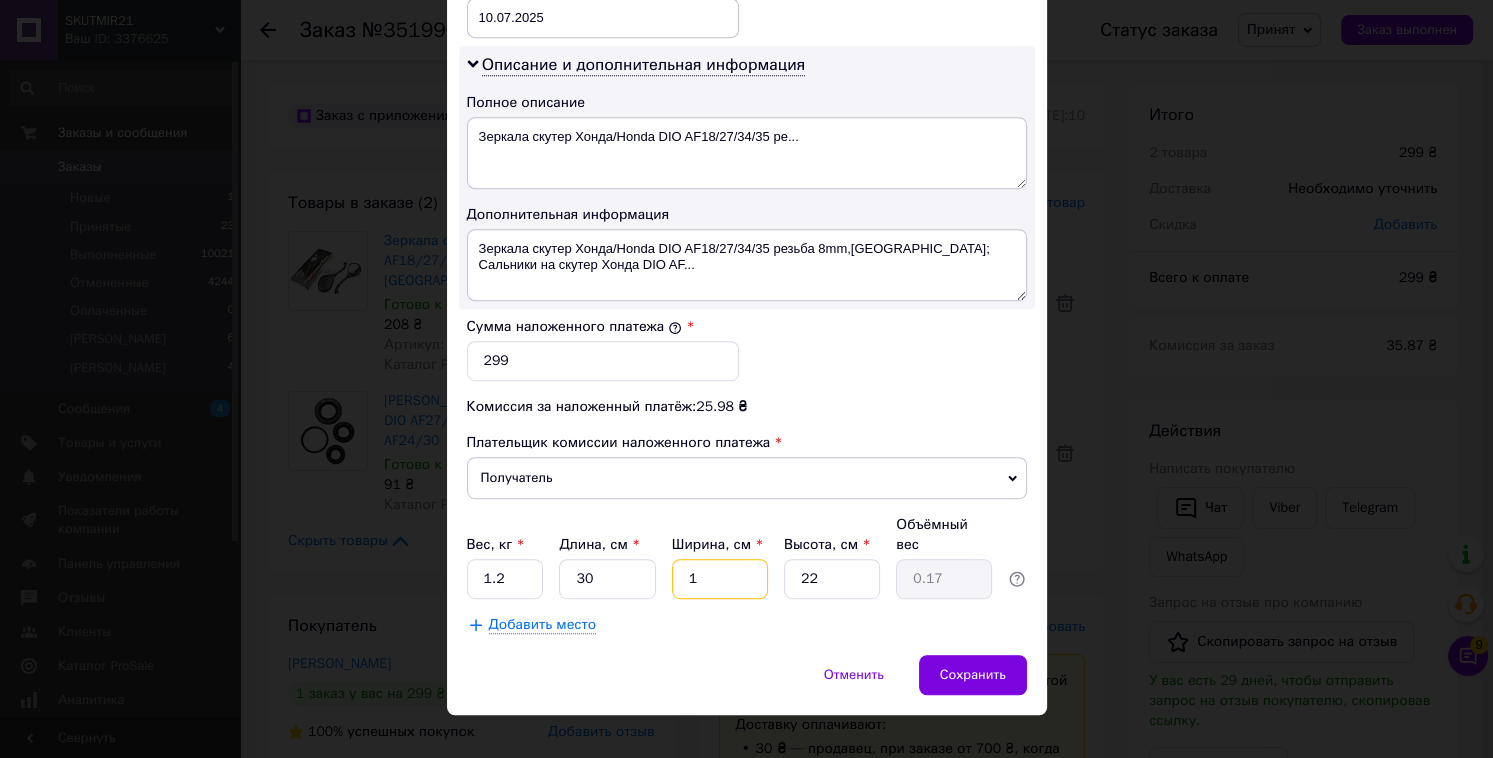 type on "15" 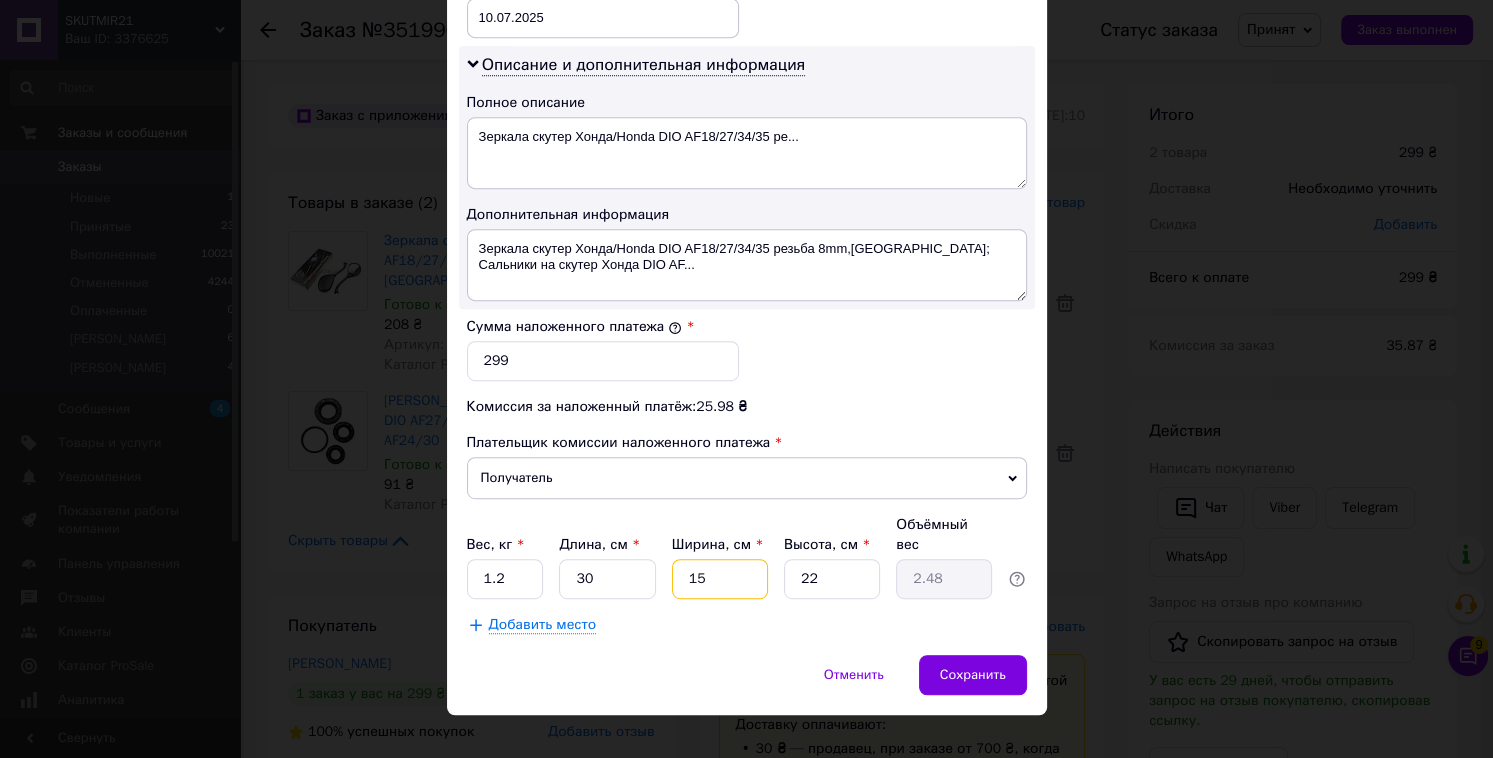 type on "15" 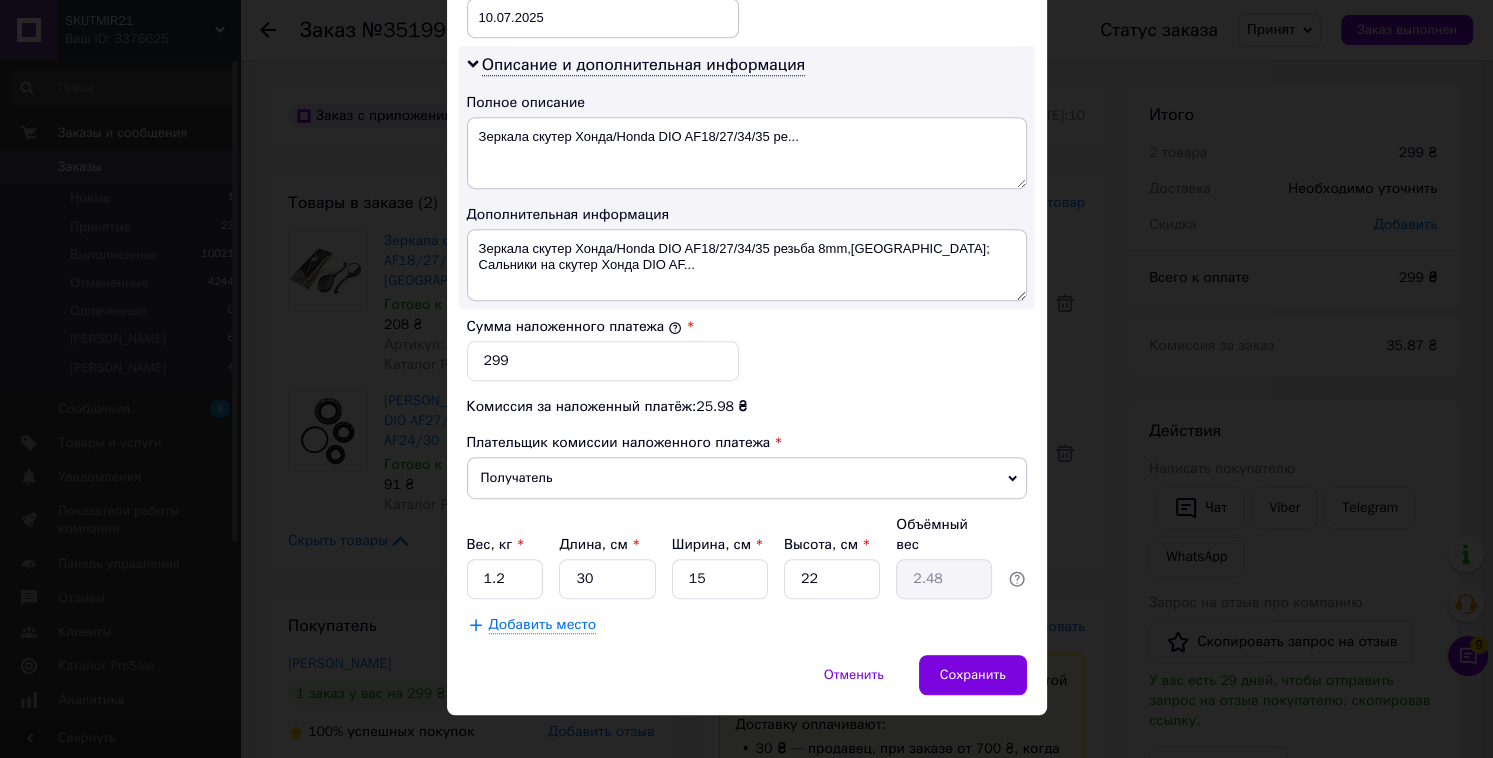 click on "Плательщик Получатель Отправитель Фамилия получателя Сергєєв Имя получателя Олександр Отчество получателя Телефон получателя +380978224562 Тип доставки В отделении Курьером В почтомате Город г. Зиньков (Полтавская обл.) Отделение №1: ул. Героев Украины, 8б Место отправки Богодухів: №1: вул. Загорулько, 3 Ужгород: №4 (до 200 кг) : вул. Капушанська, 168 Добавить еще место отправки Тип посылки Груз Документы Номер упаковки (не обязательно) Оценочная стоимость 299 Дата отправки 10.07.2025 < 2025 > < Июль > Пн Вт Ср Чт Пт Сб Вс 30 1 2 3 4 5 6 7 8 9 10 11 12 13 14 15 16 17 18 19 20 21 22 23 24 25 26 27 28 29 30 31 1 2 3 4 5 6 7 8 9 *" at bounding box center [747, -60] 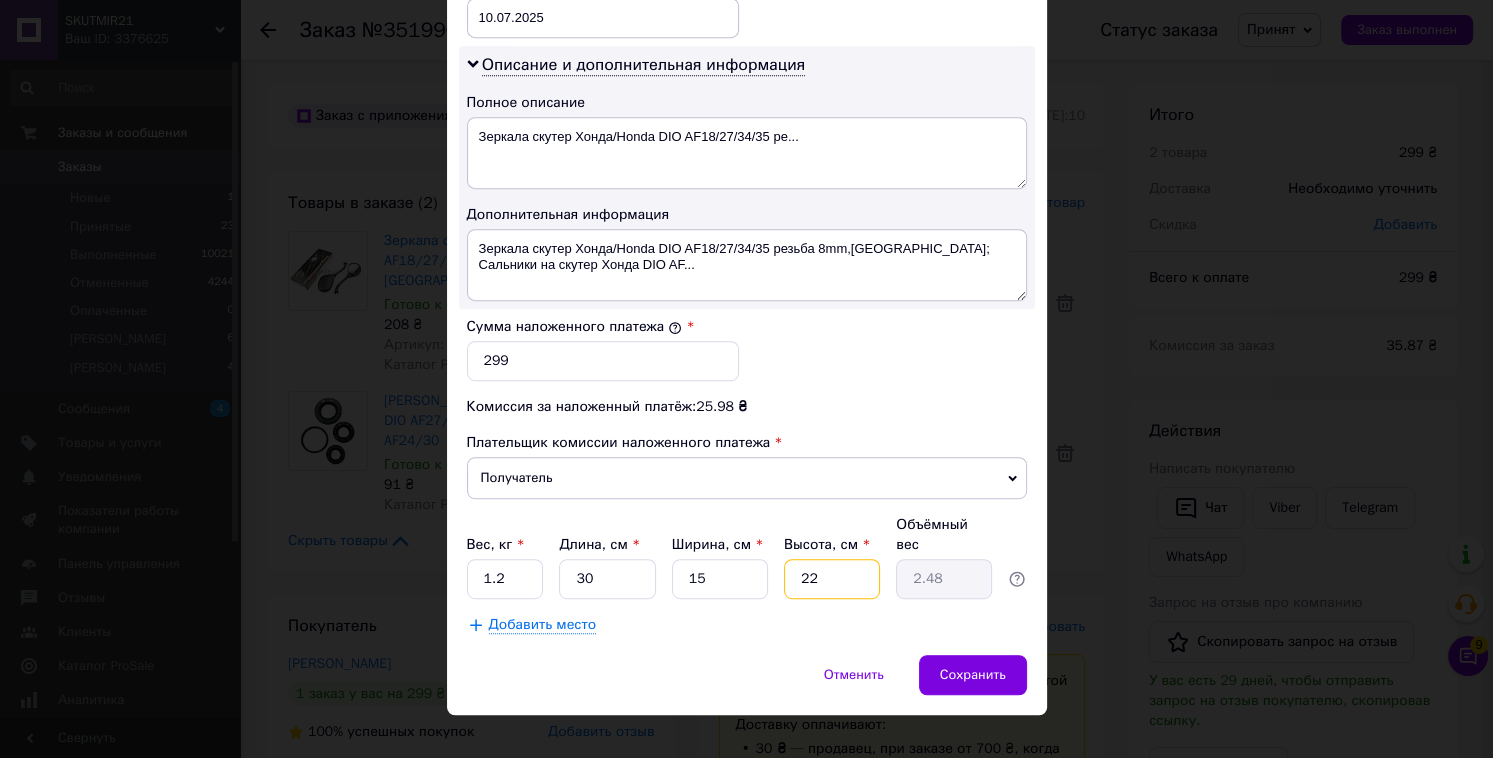 type on "2" 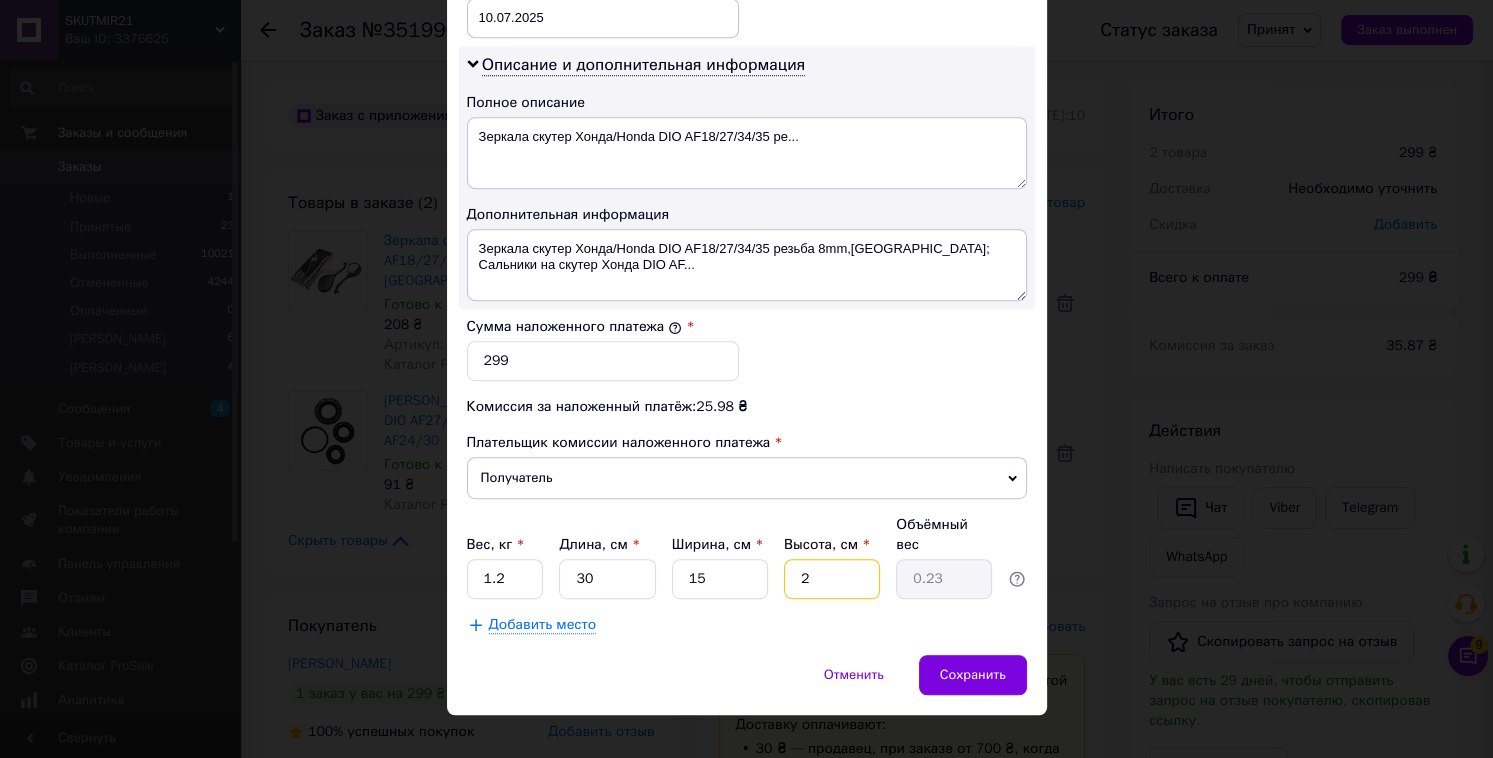 click on "2" at bounding box center [832, 579] 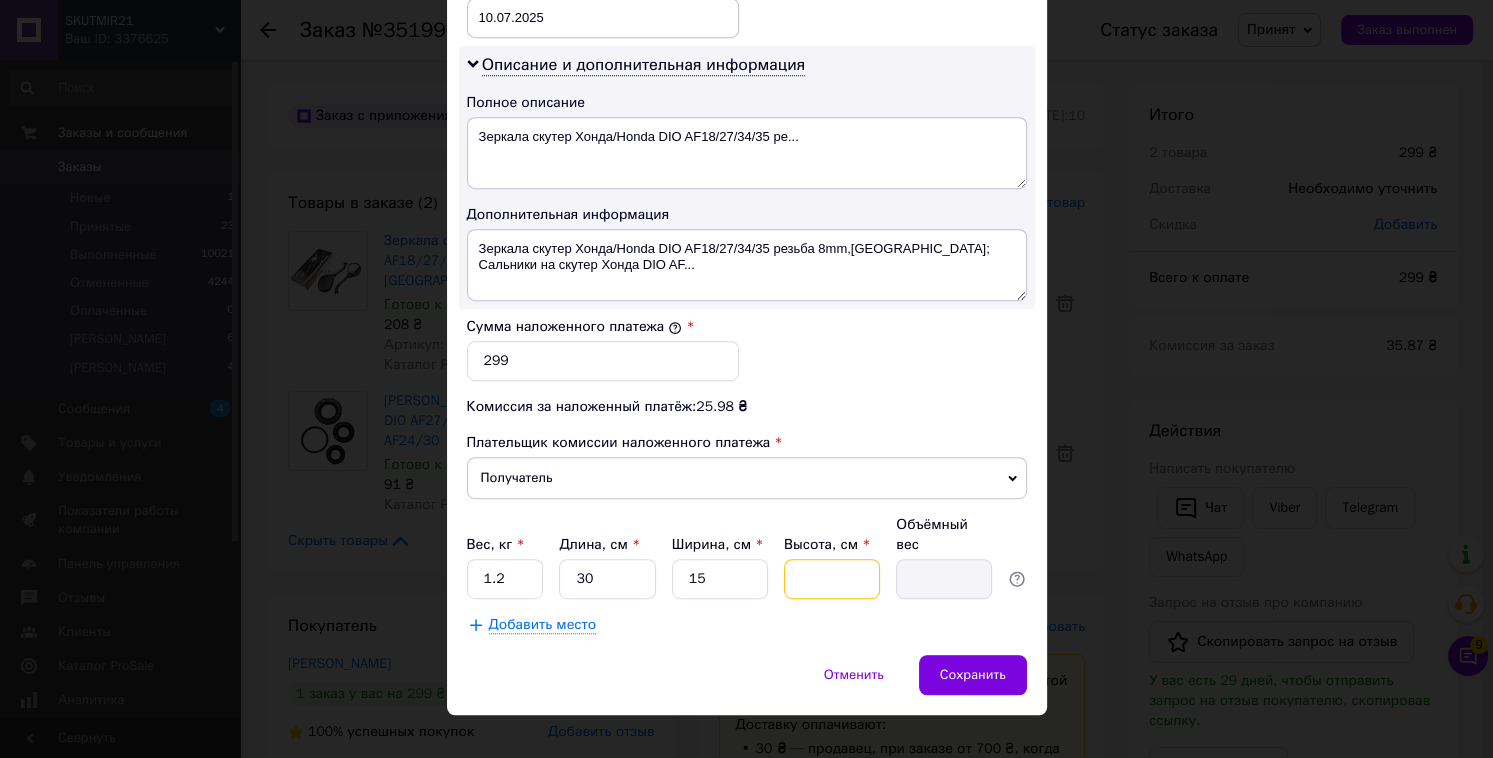 type on "5" 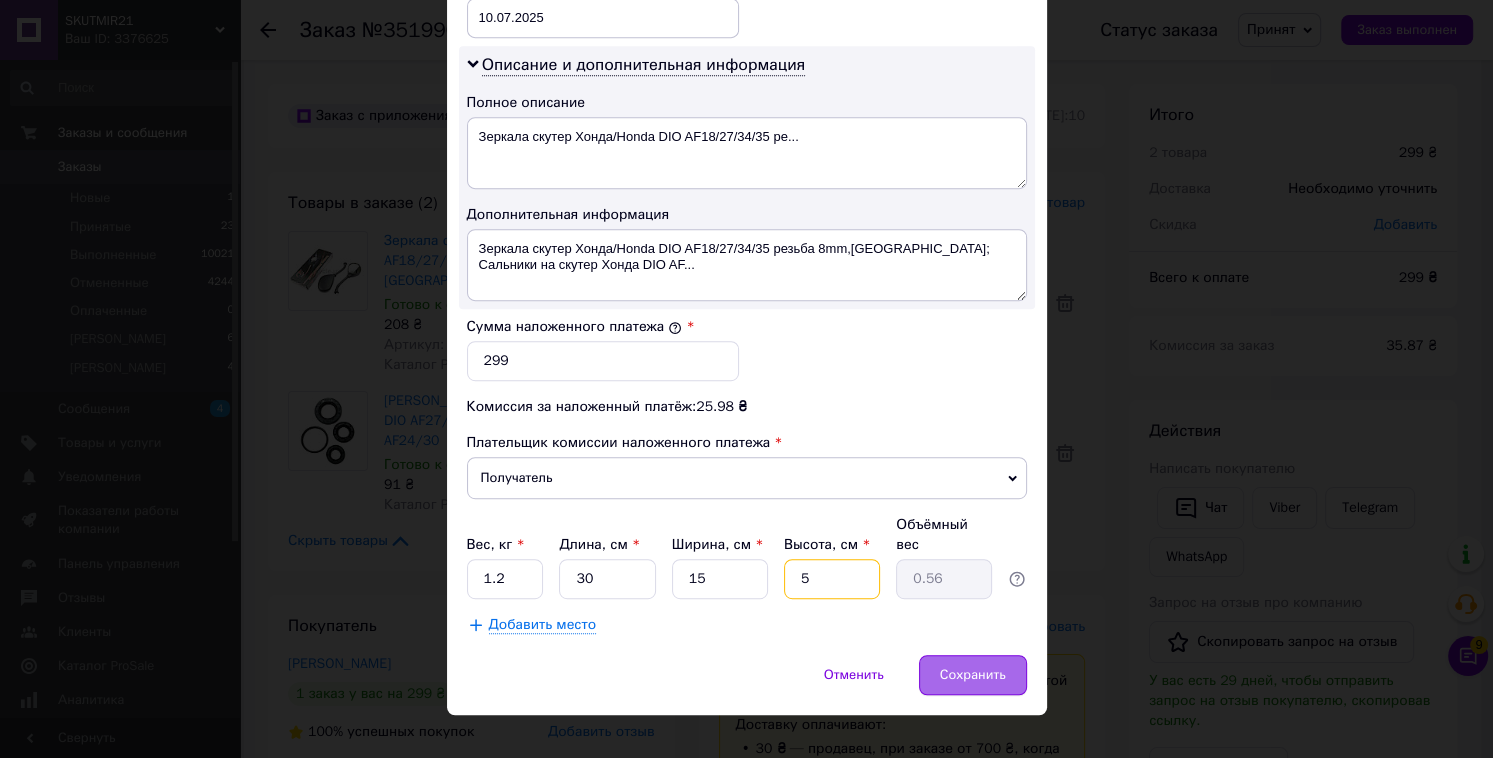 type on "5" 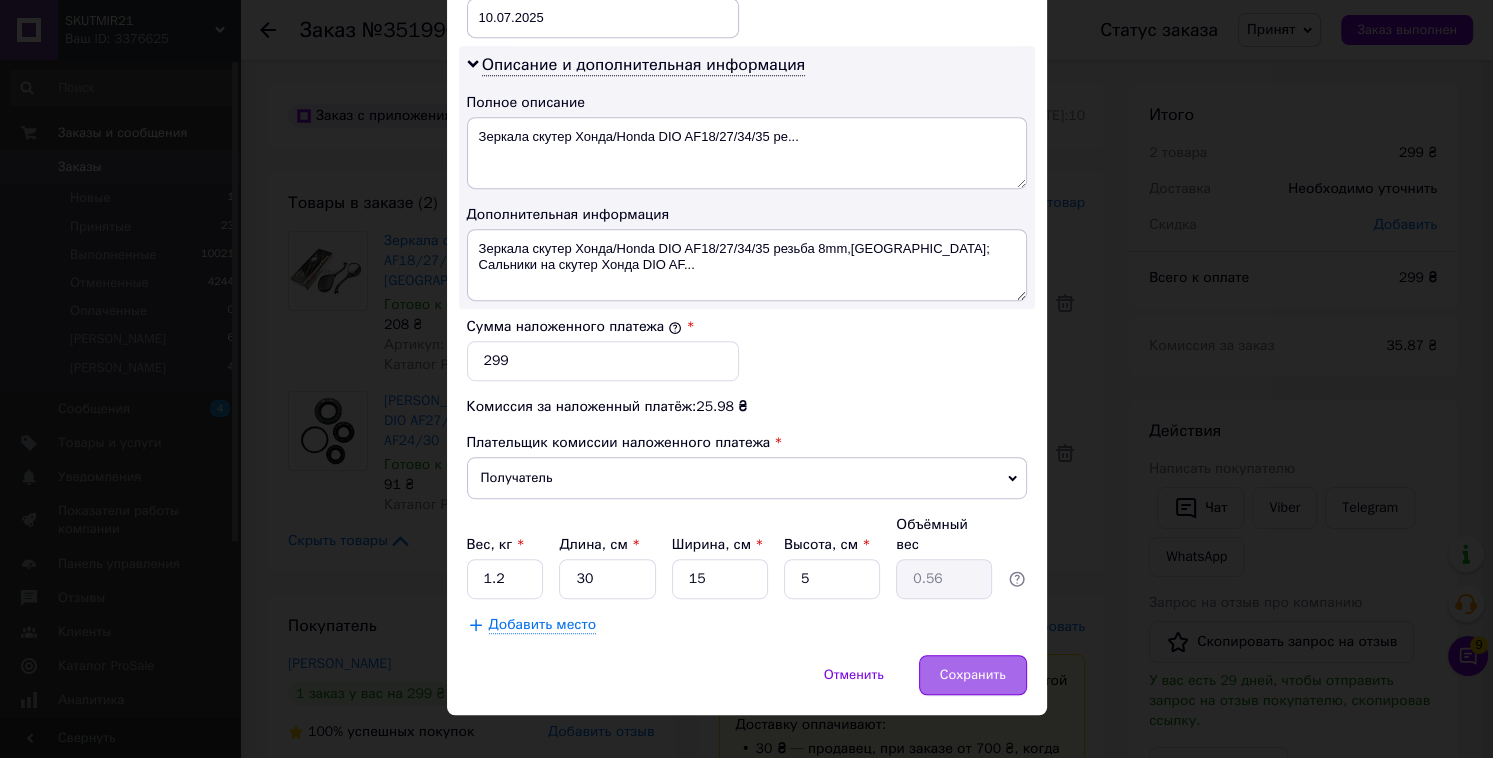 click on "Сохранить" at bounding box center [973, 675] 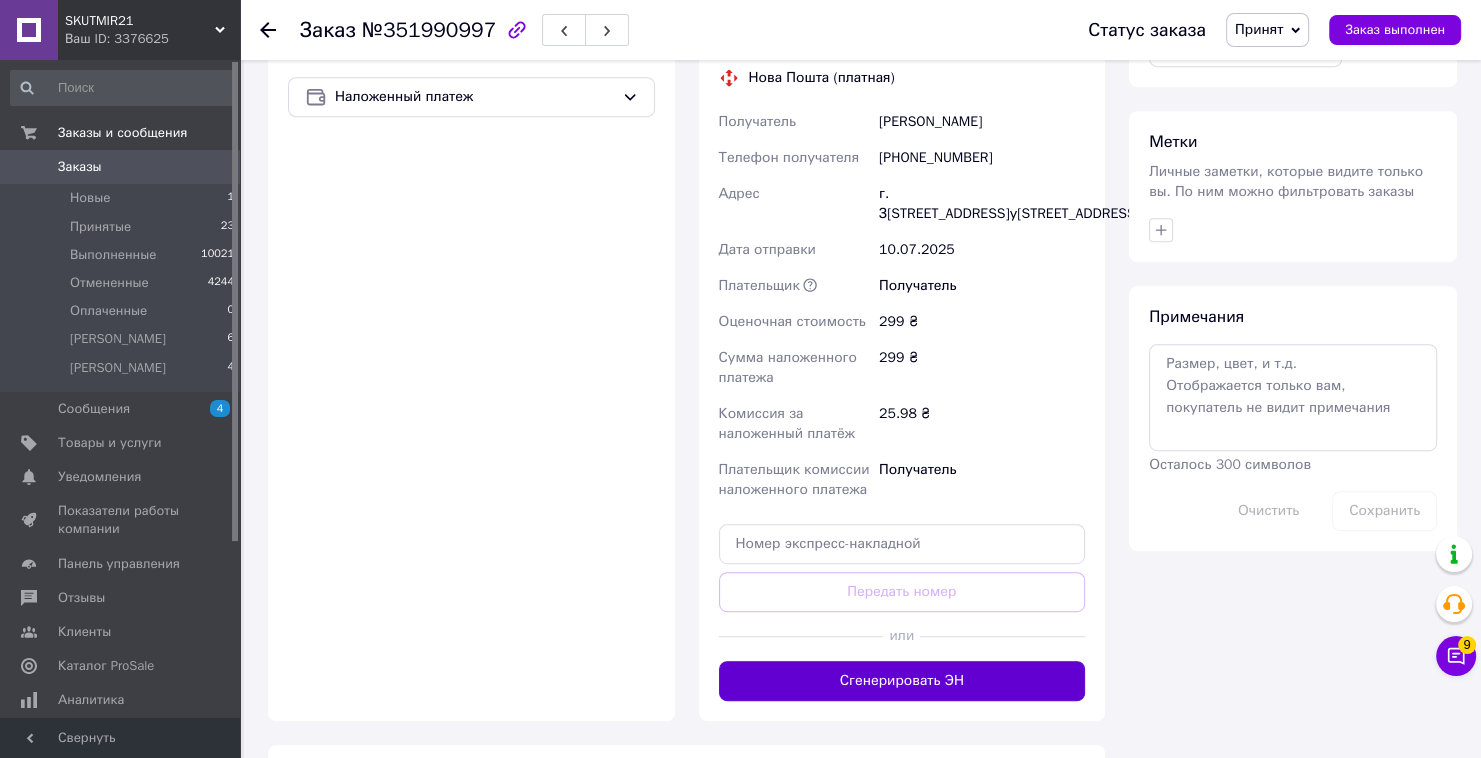 click on "Сгенерировать ЭН" at bounding box center [902, 681] 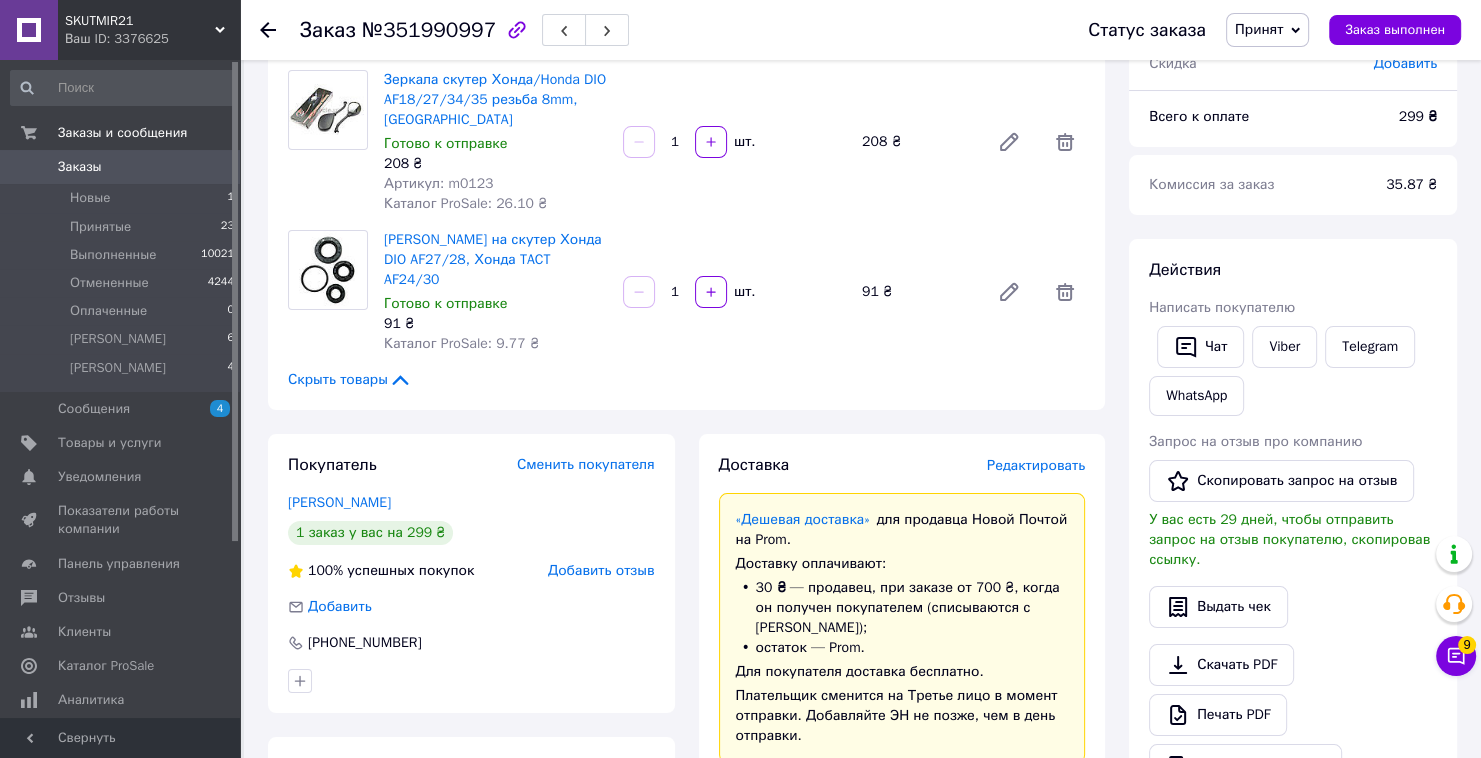 scroll, scrollTop: 160, scrollLeft: 0, axis: vertical 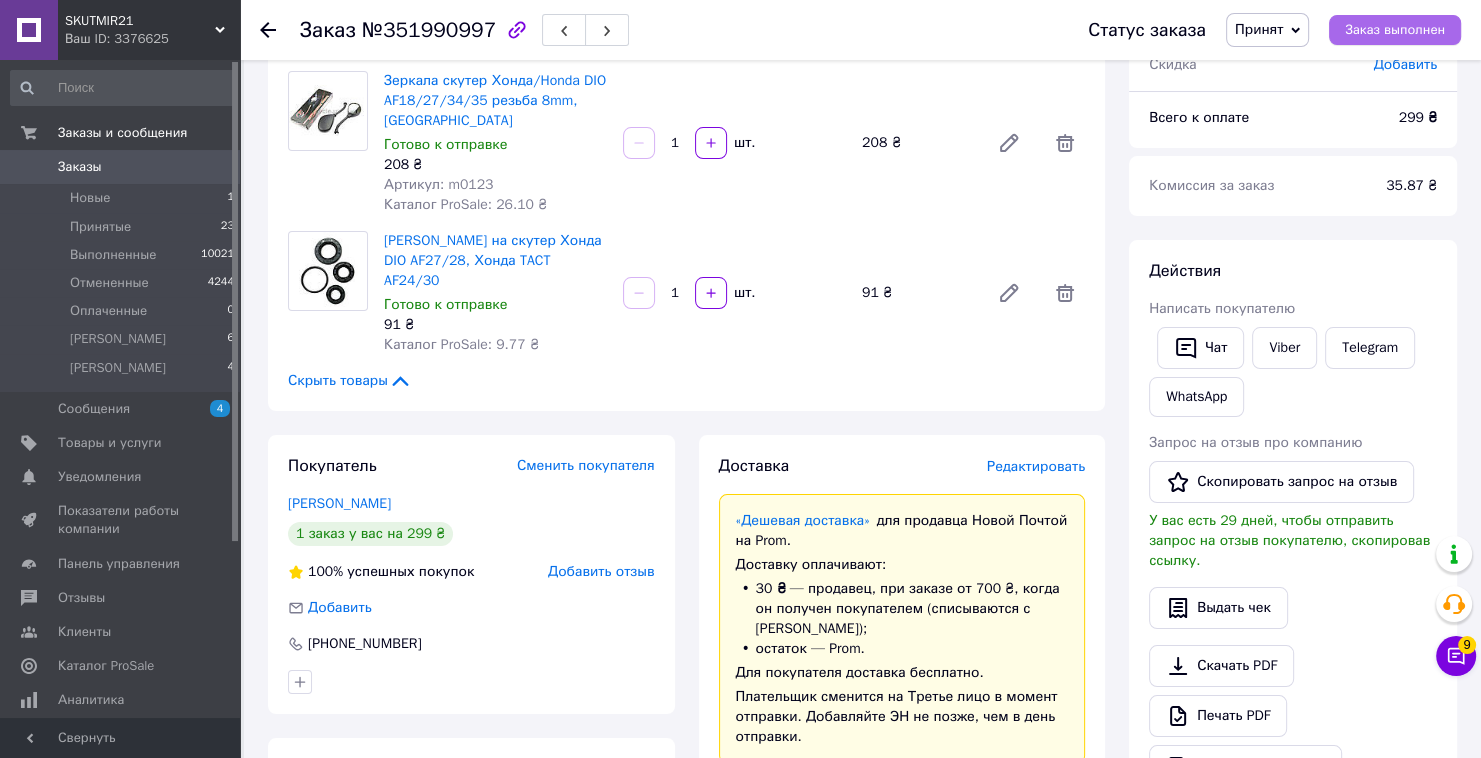 click on "Заказ выполнен" at bounding box center (1395, 30) 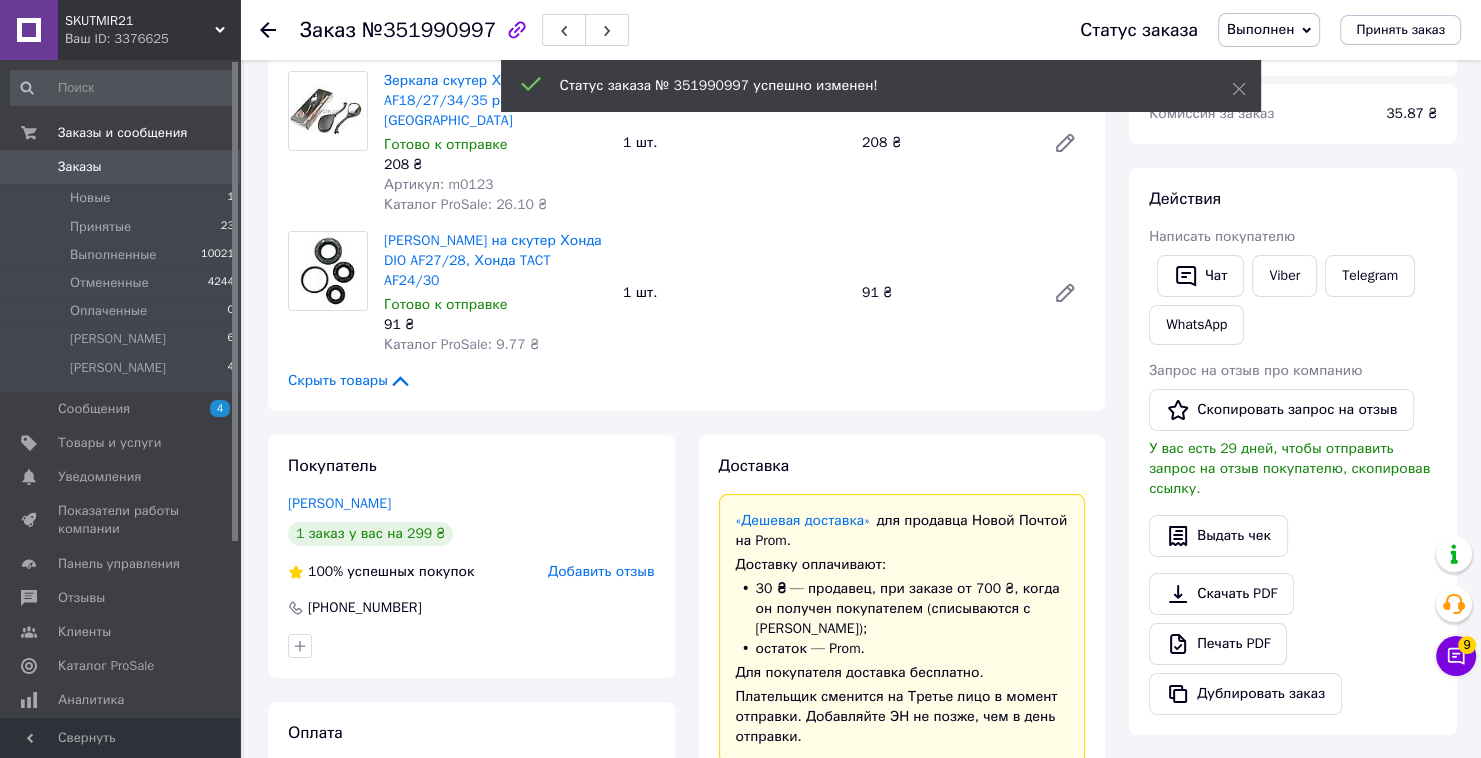 click on "Новые 1" at bounding box center [123, 198] 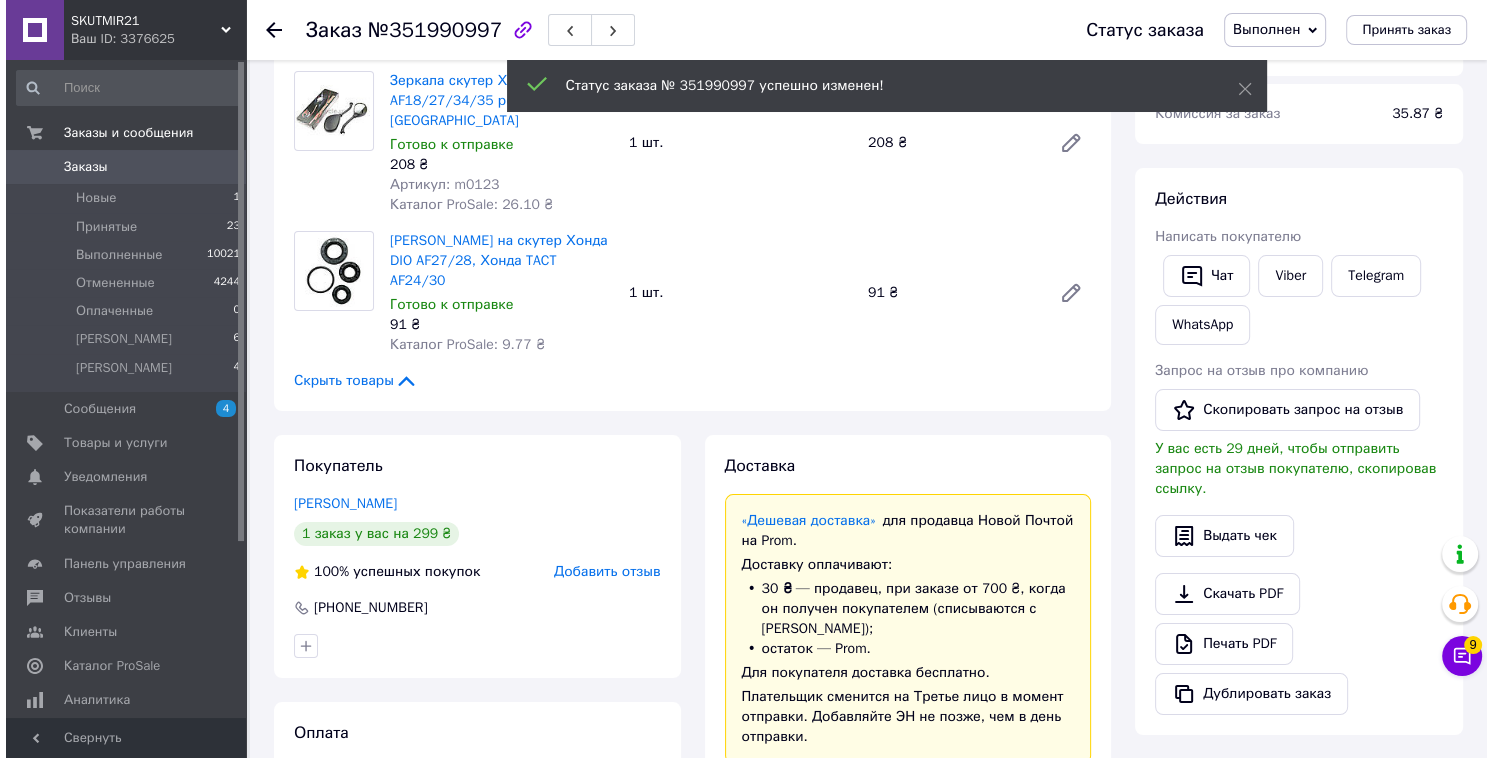 scroll, scrollTop: 0, scrollLeft: 0, axis: both 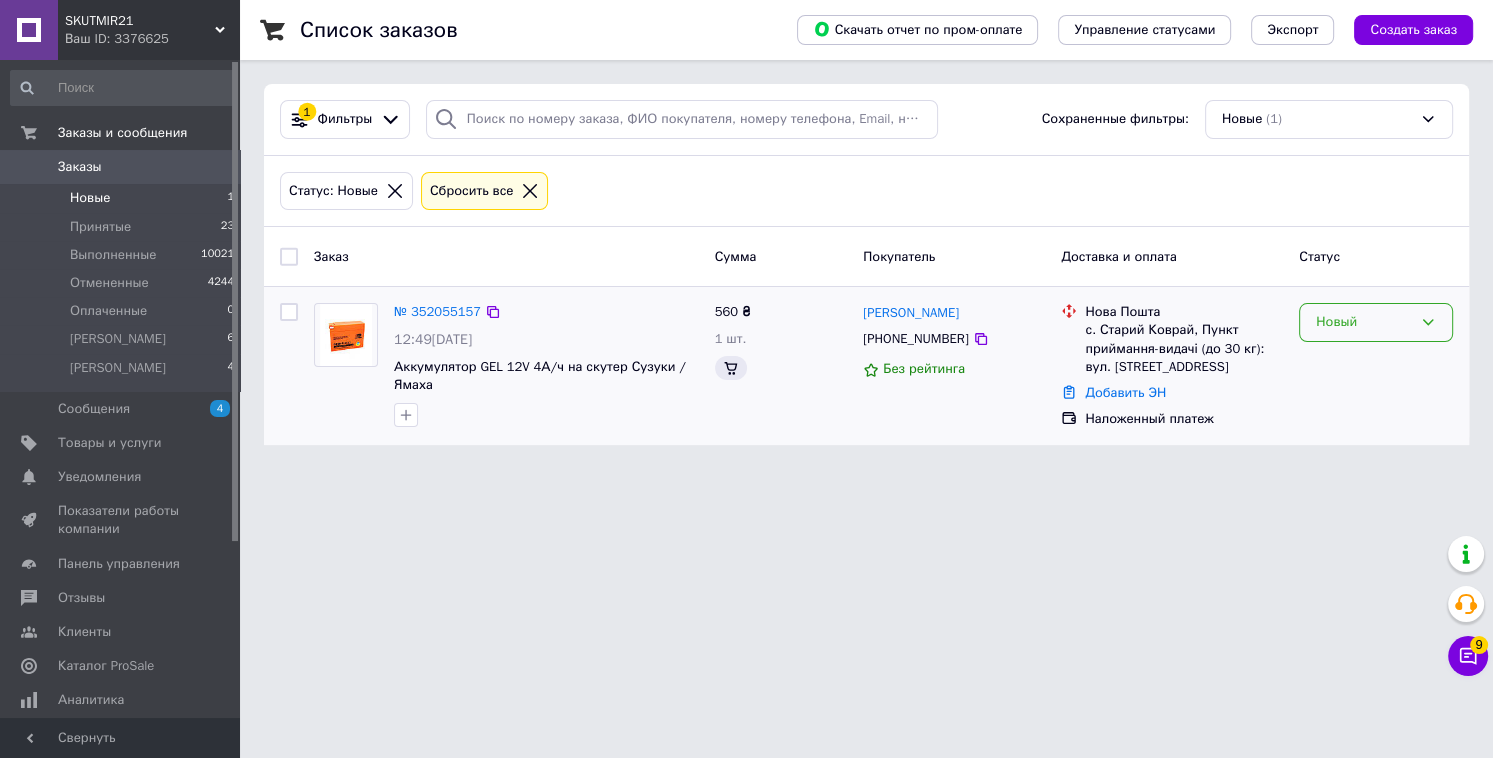 drag, startPoint x: 1364, startPoint y: 306, endPoint x: 1369, endPoint y: 330, distance: 24.5153 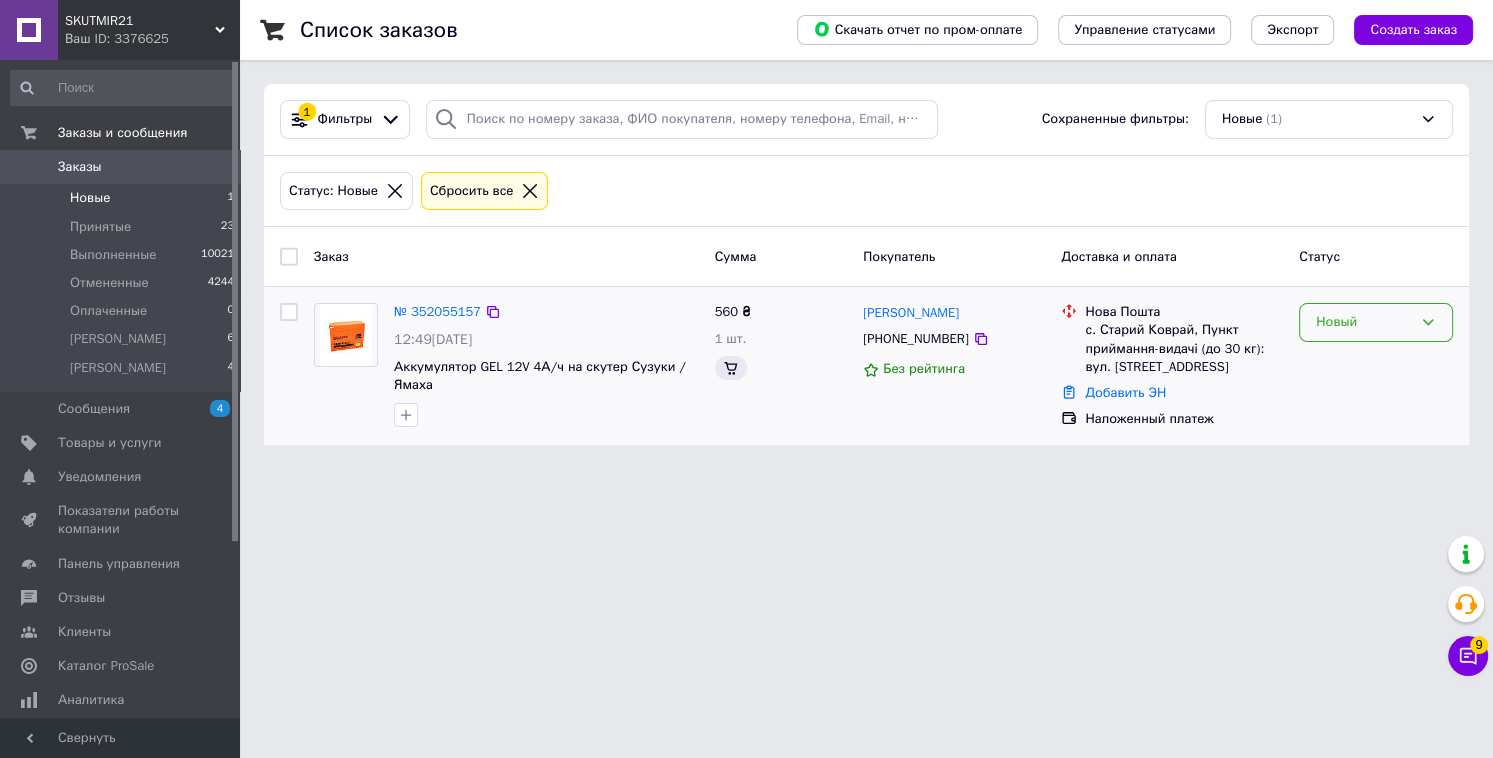 click on "Новый" at bounding box center [1376, 322] 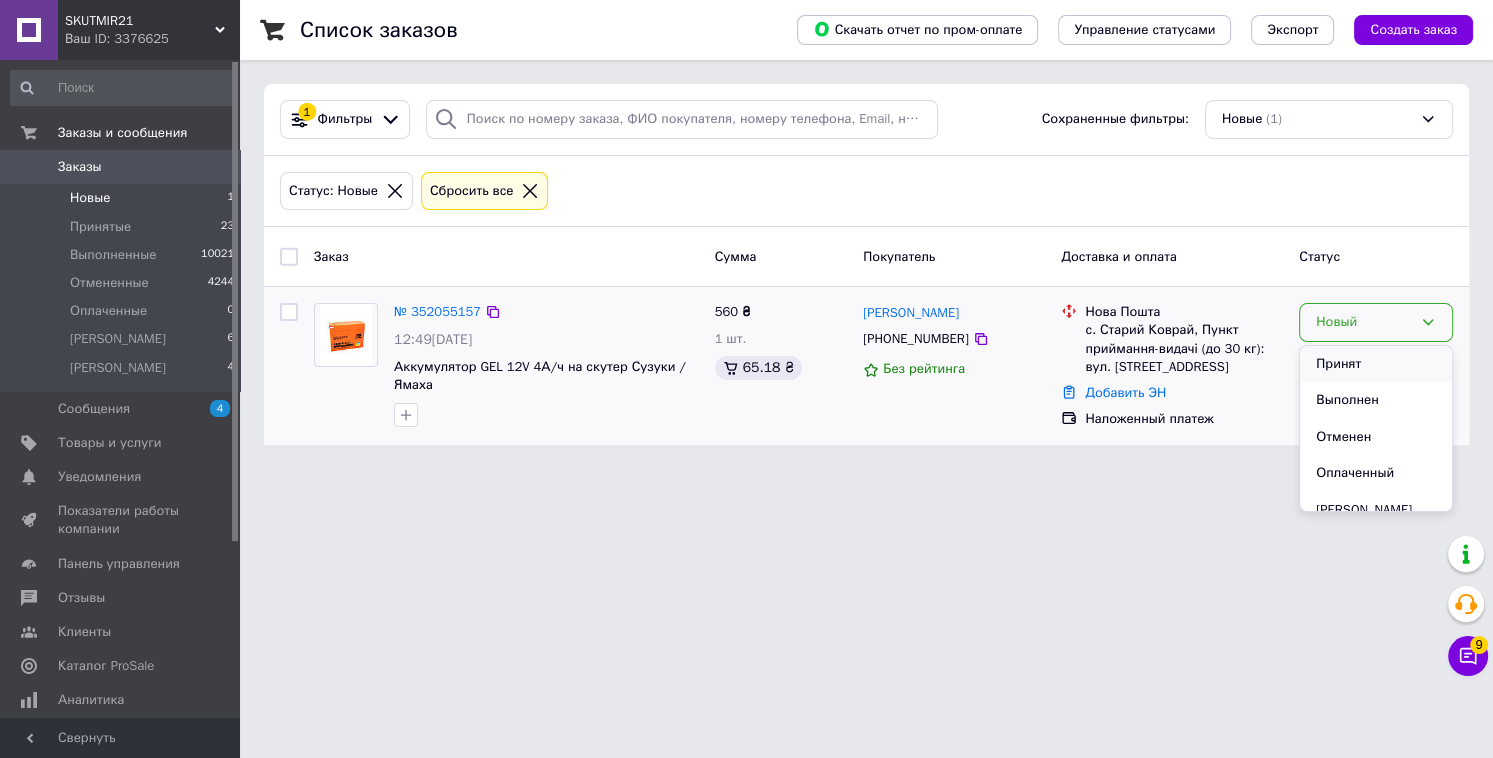 click on "Принят" at bounding box center [1376, 364] 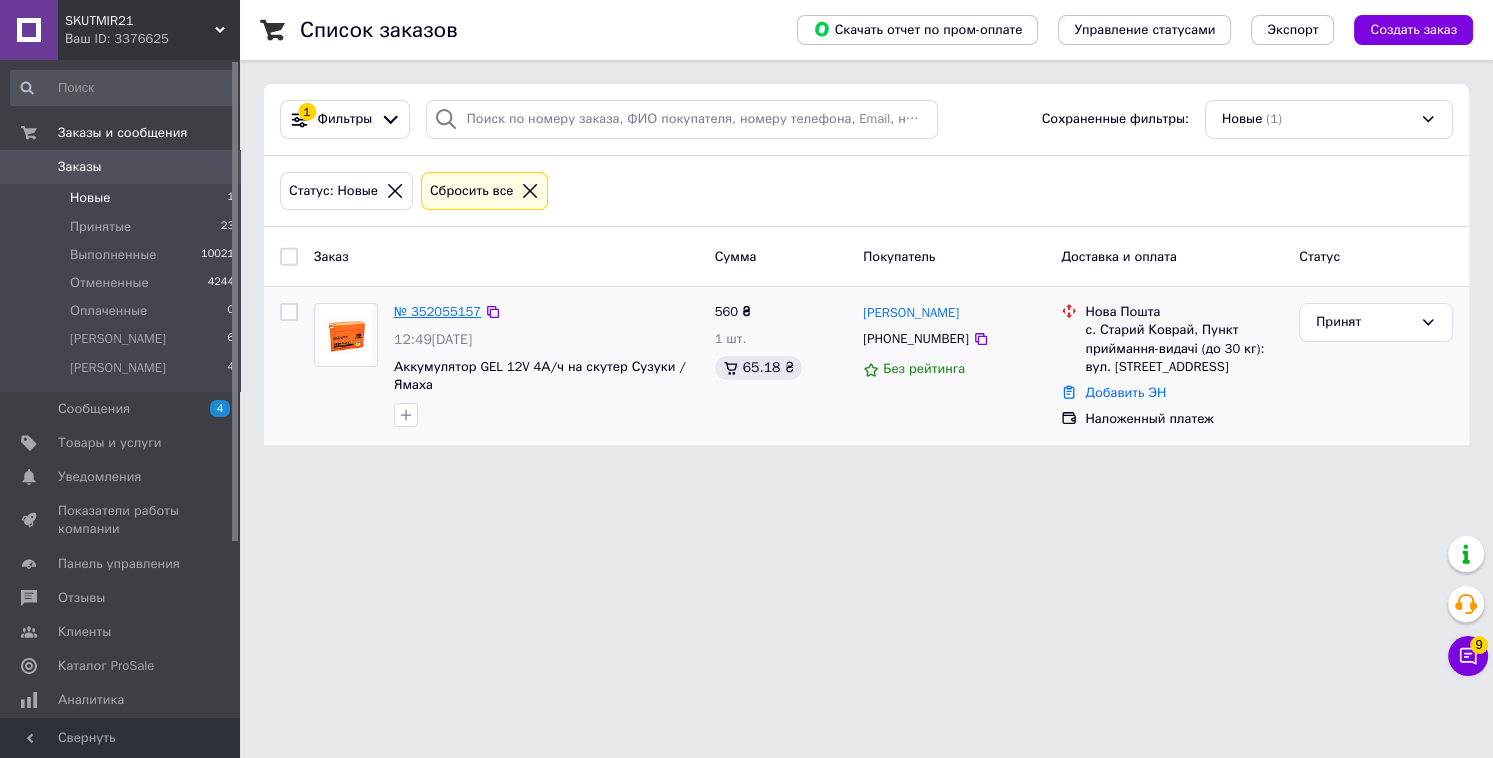 click on "№ 352055157" at bounding box center (437, 311) 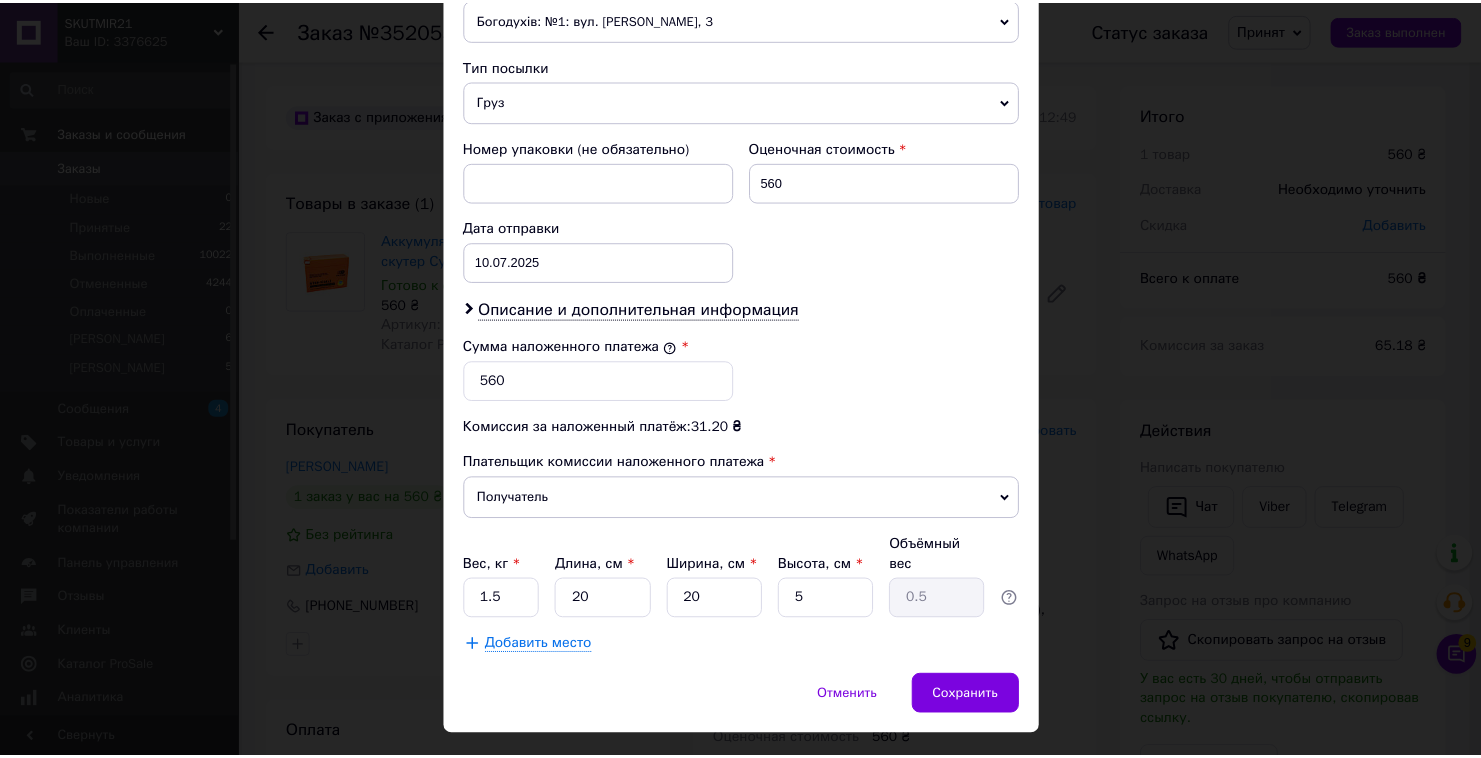 scroll, scrollTop: 762, scrollLeft: 0, axis: vertical 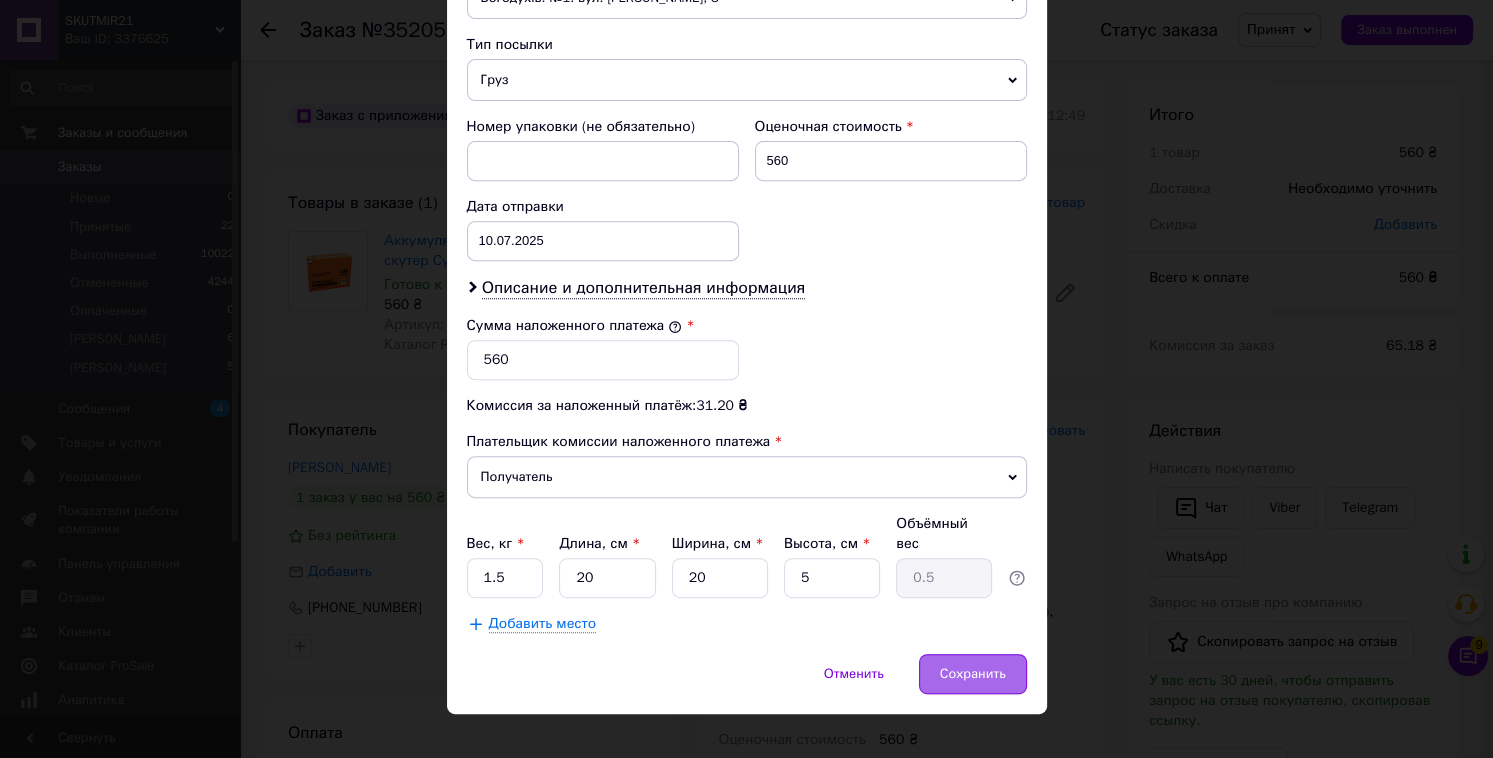 click on "Сохранить" at bounding box center [973, 674] 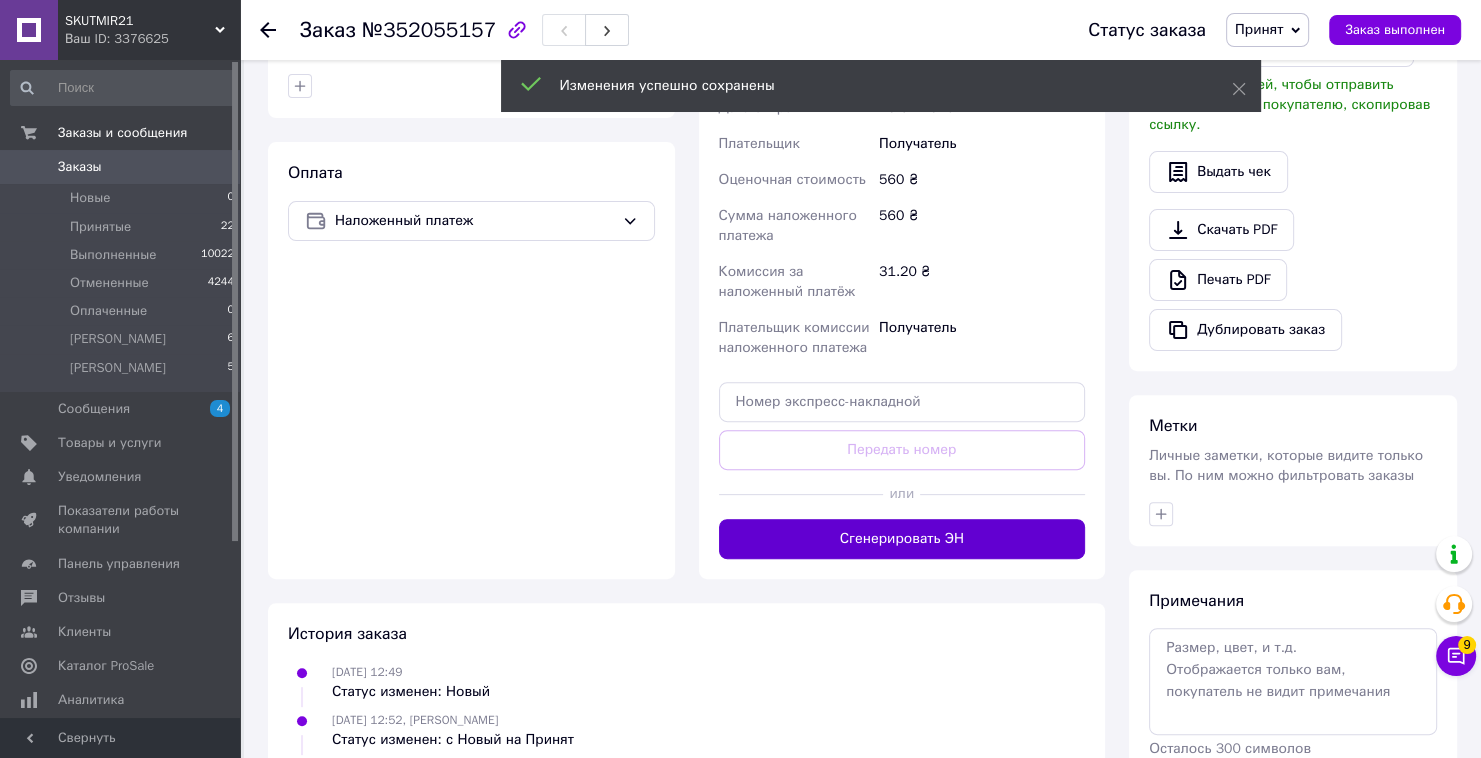 click on "Сгенерировать ЭН" at bounding box center [902, 539] 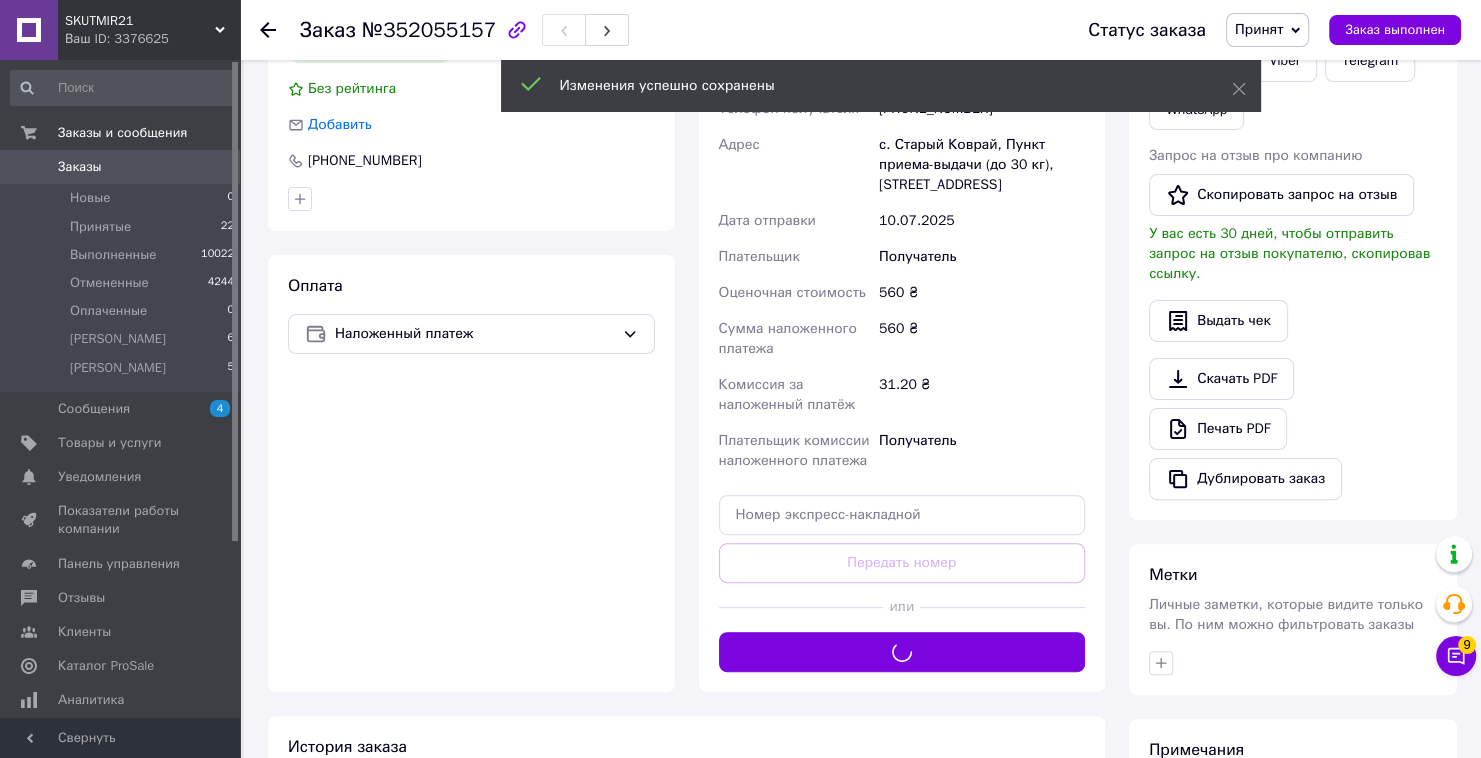 scroll, scrollTop: 320, scrollLeft: 0, axis: vertical 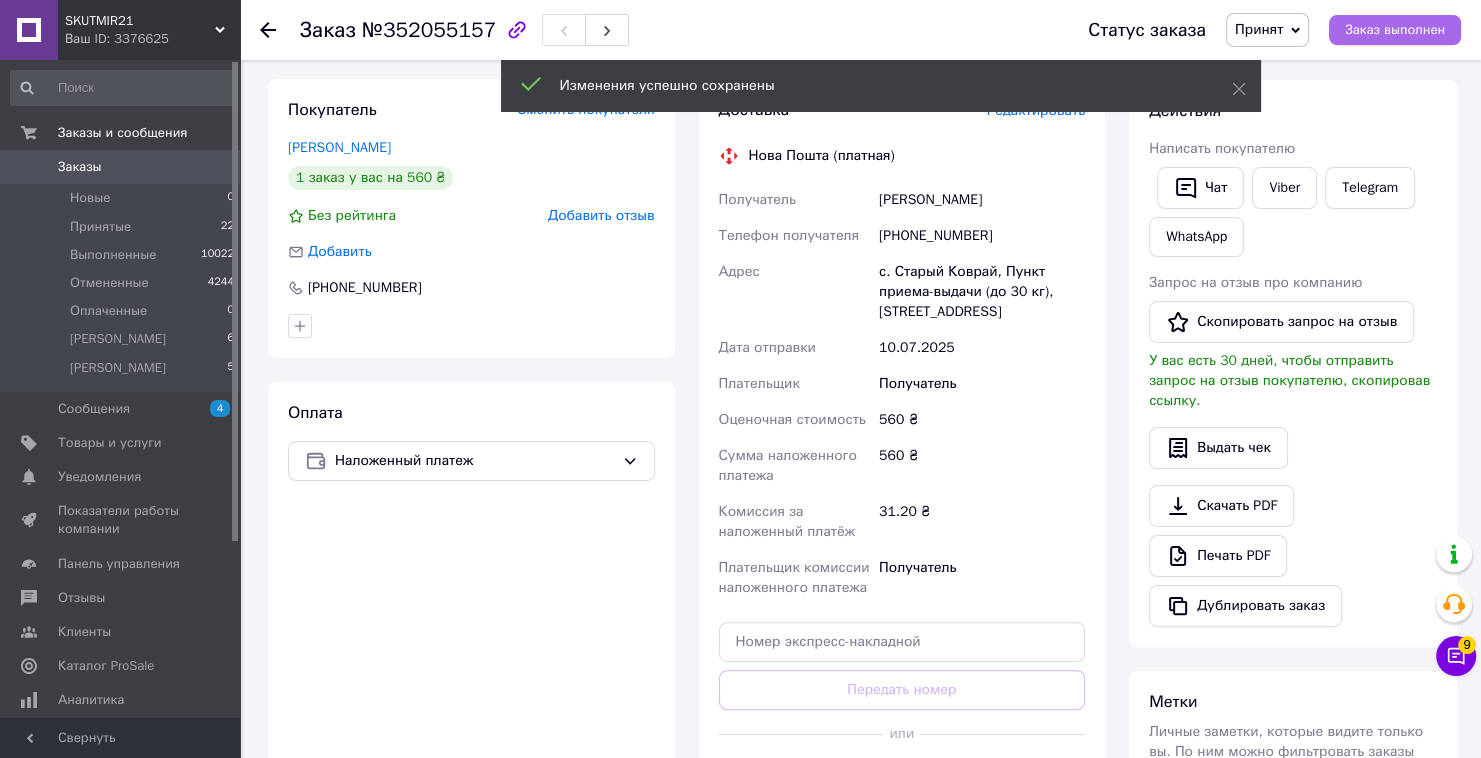 click on "Заказ выполнен" at bounding box center (1395, 30) 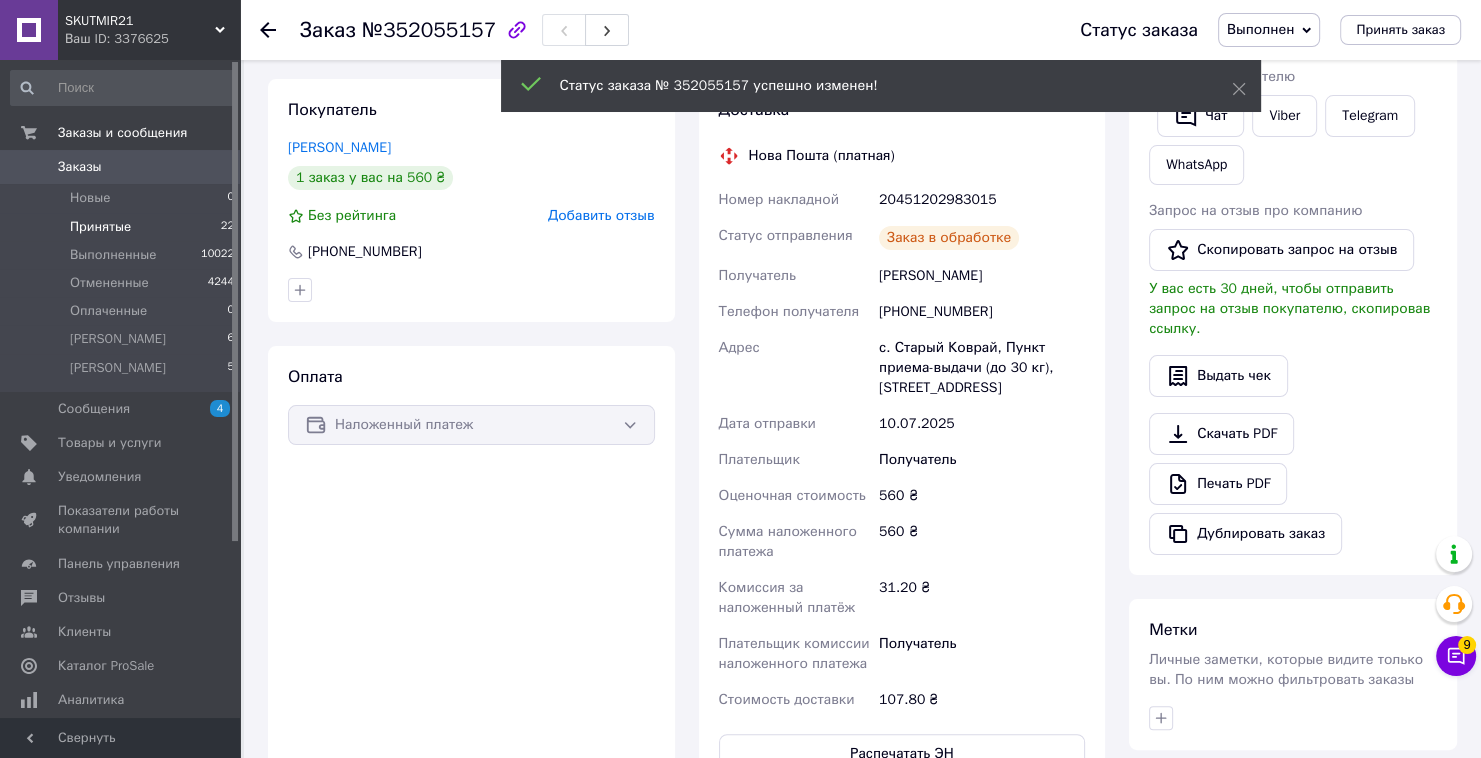 click on "Принятые 22" at bounding box center [123, 227] 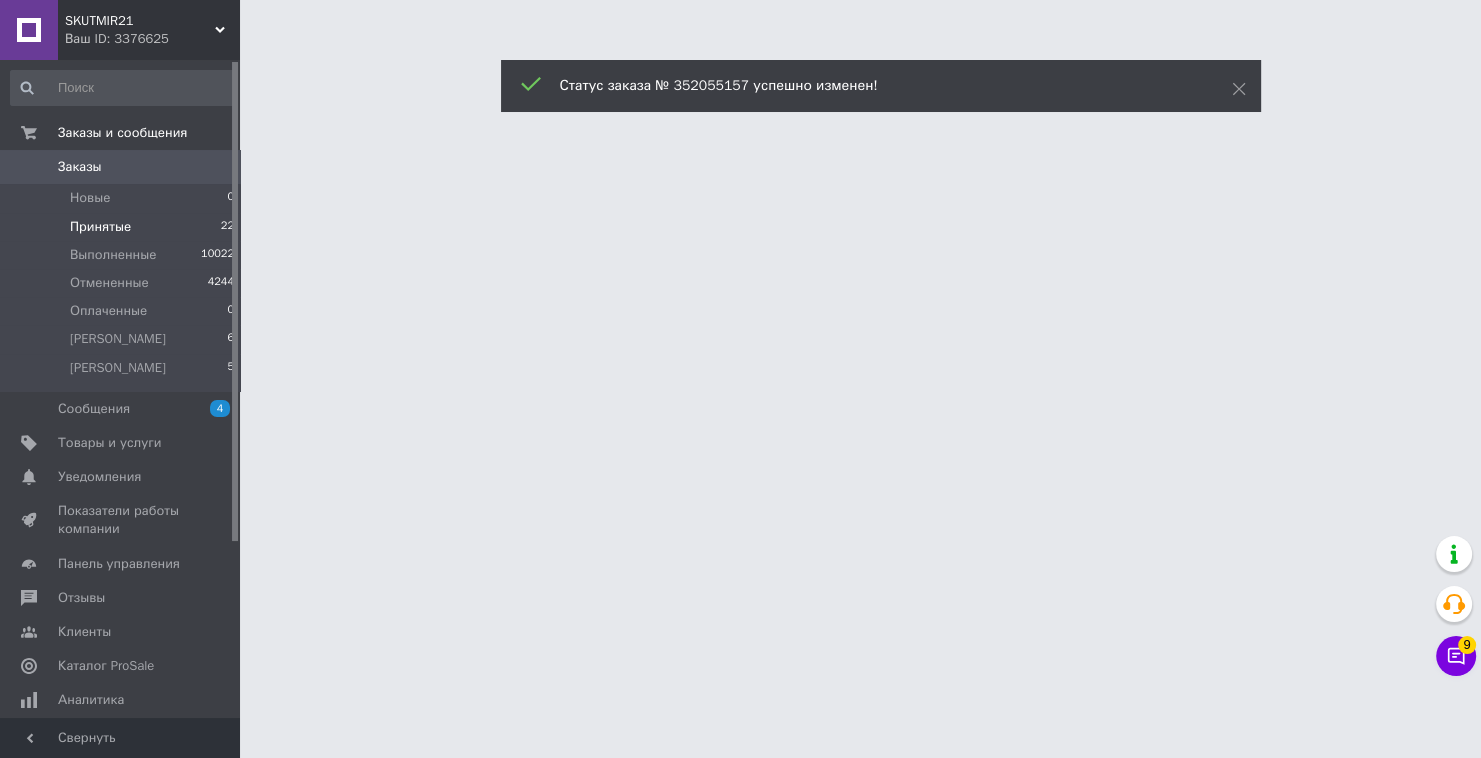 scroll, scrollTop: 0, scrollLeft: 0, axis: both 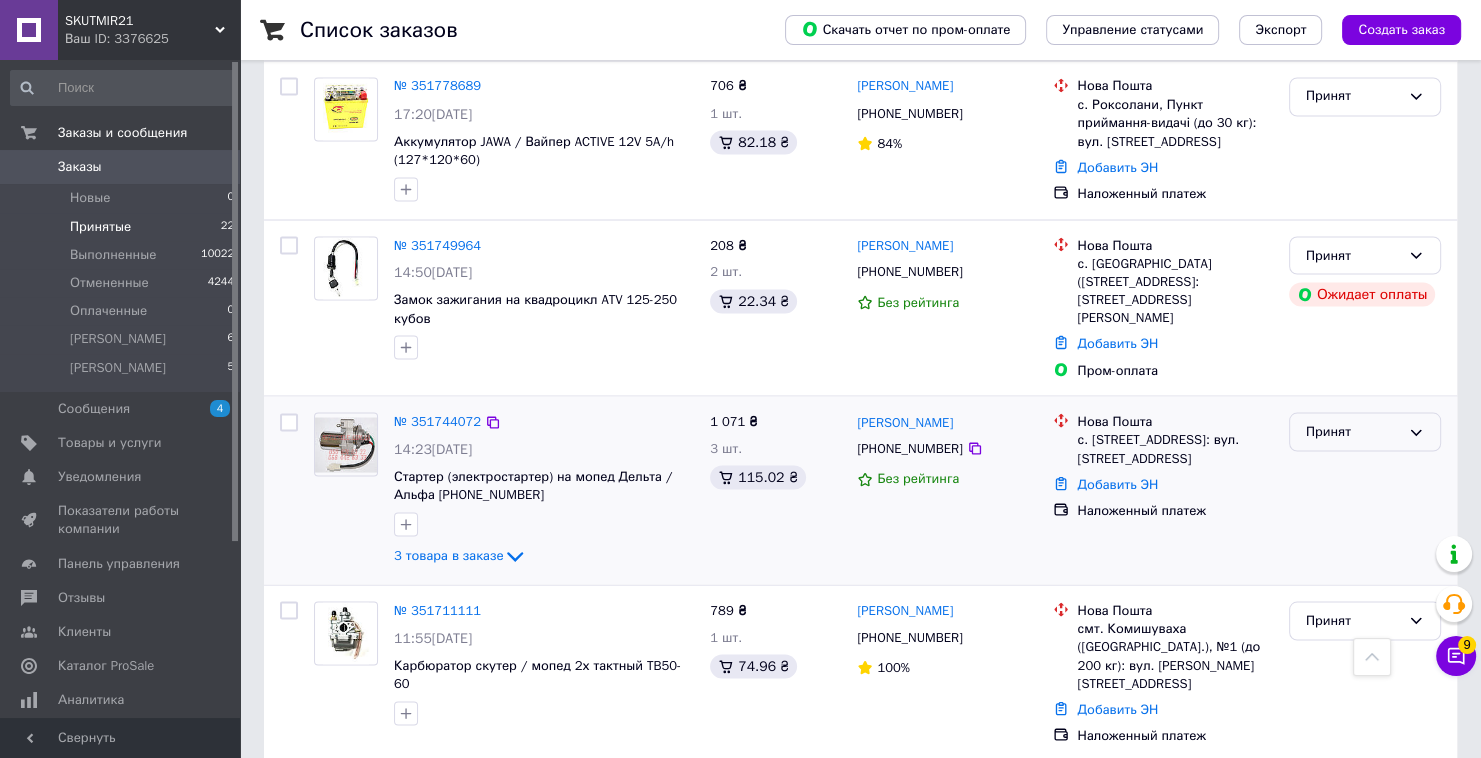 click on "Принят" at bounding box center [1365, 431] 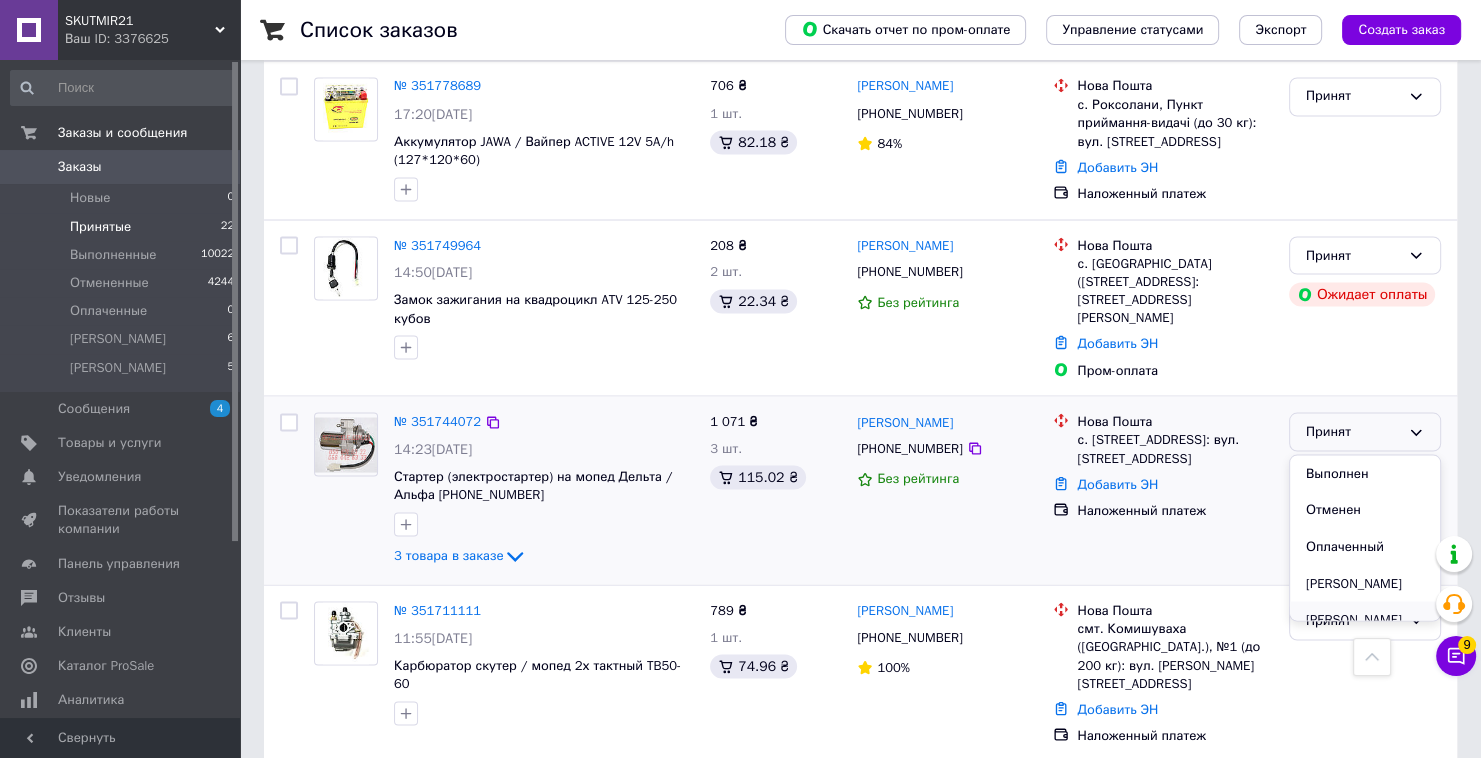 click on "[PERSON_NAME]" at bounding box center [1365, 619] 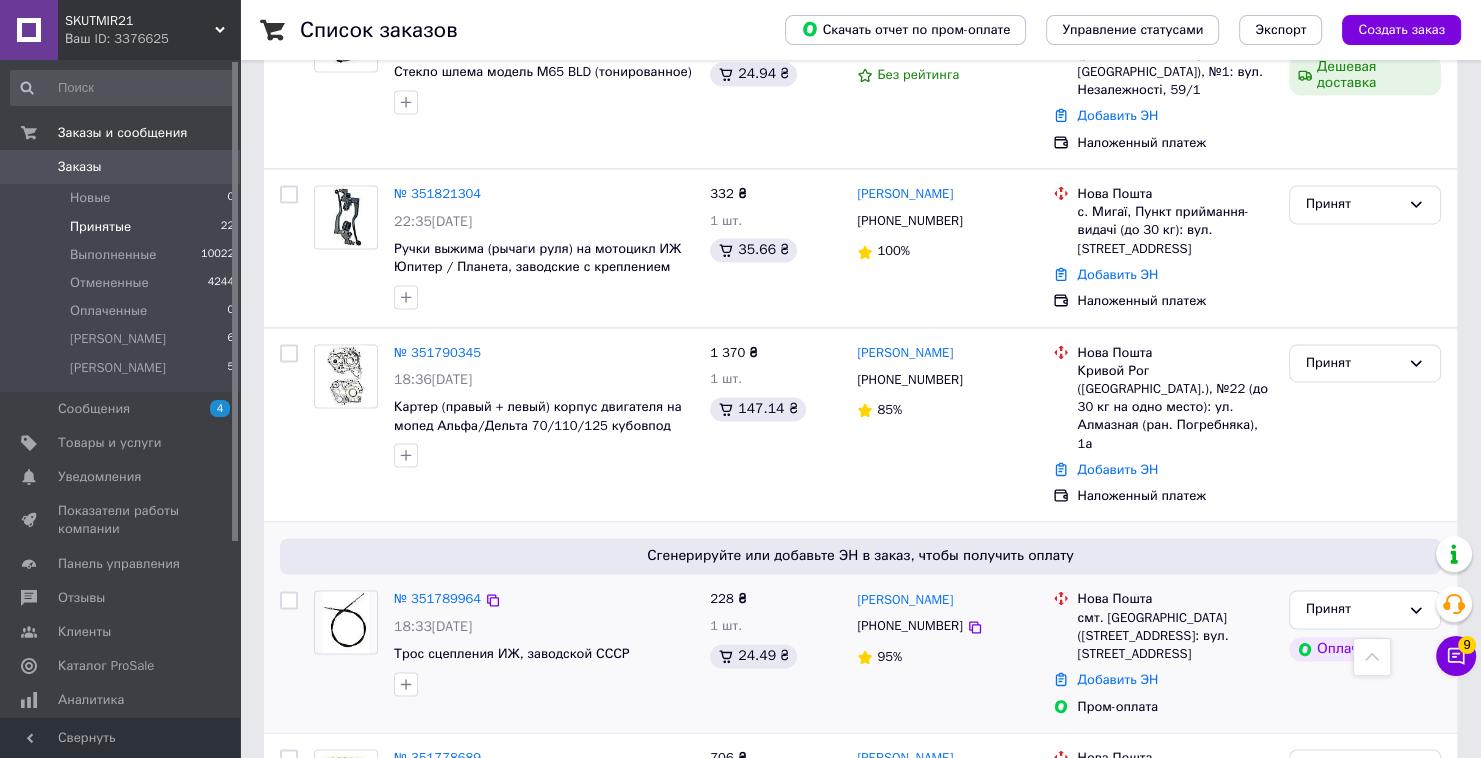 scroll, scrollTop: 2877, scrollLeft: 0, axis: vertical 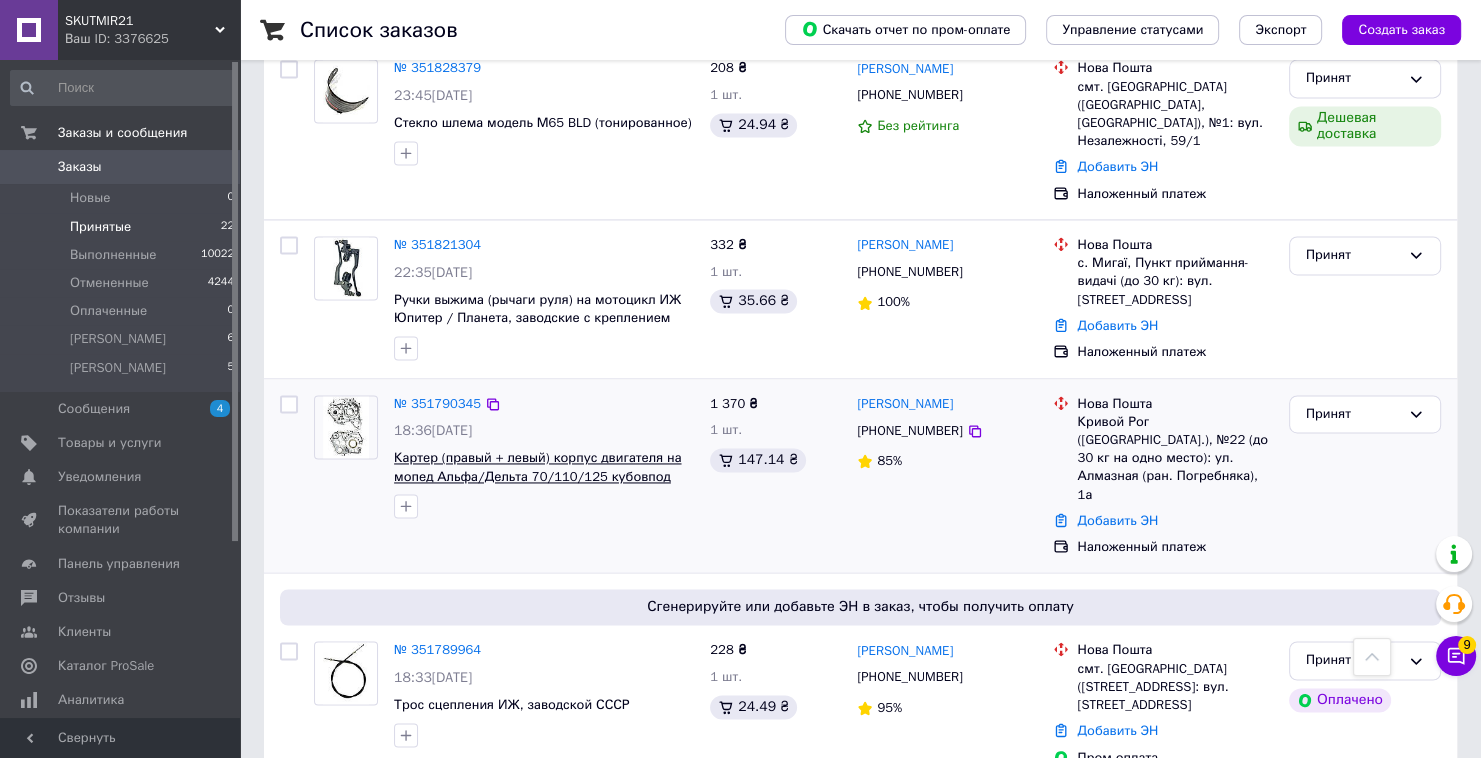 click on "Картер (правый + левый) корпус двигателя на мопед Альфа/Дельта 70/110/125 кубовпод подшипник" at bounding box center [537, 476] 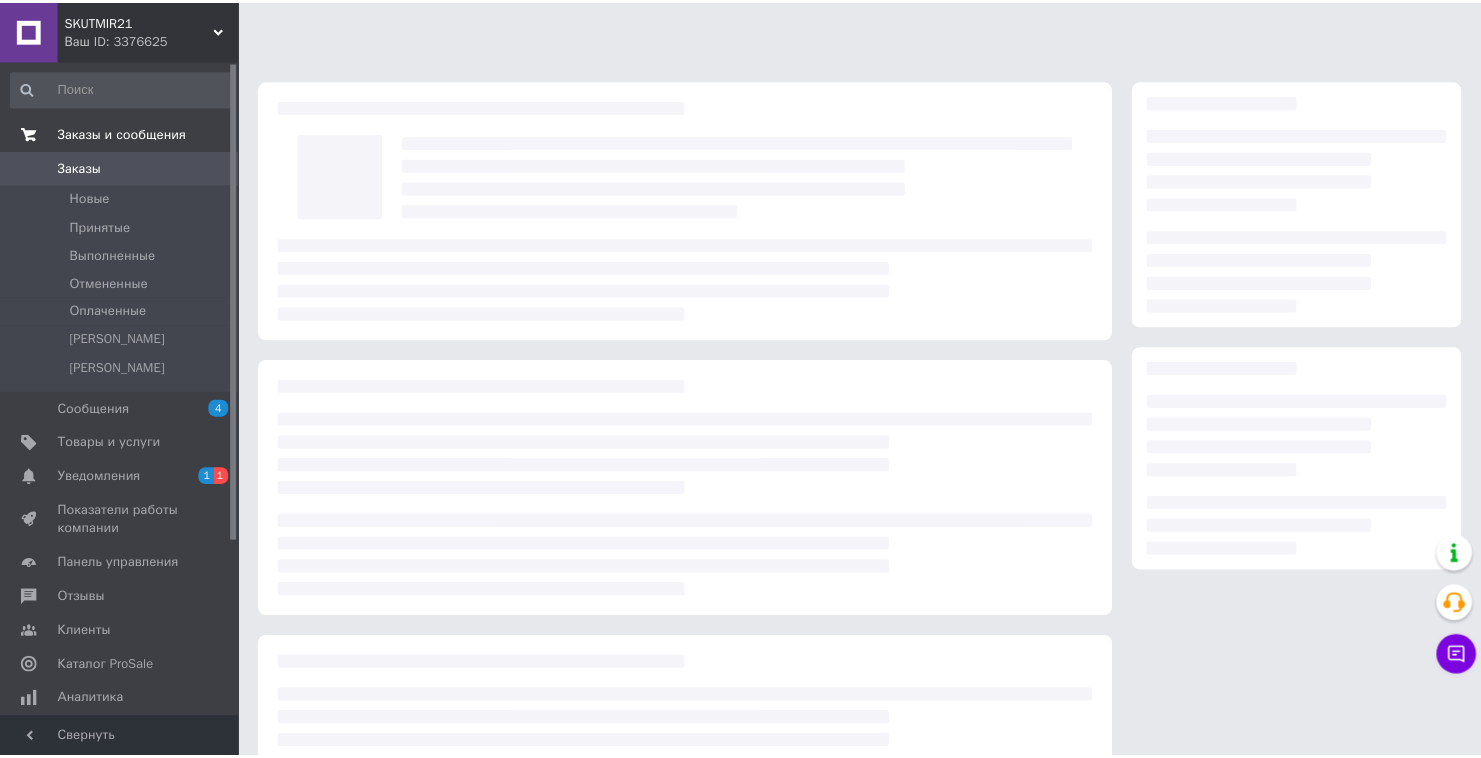 scroll, scrollTop: 0, scrollLeft: 0, axis: both 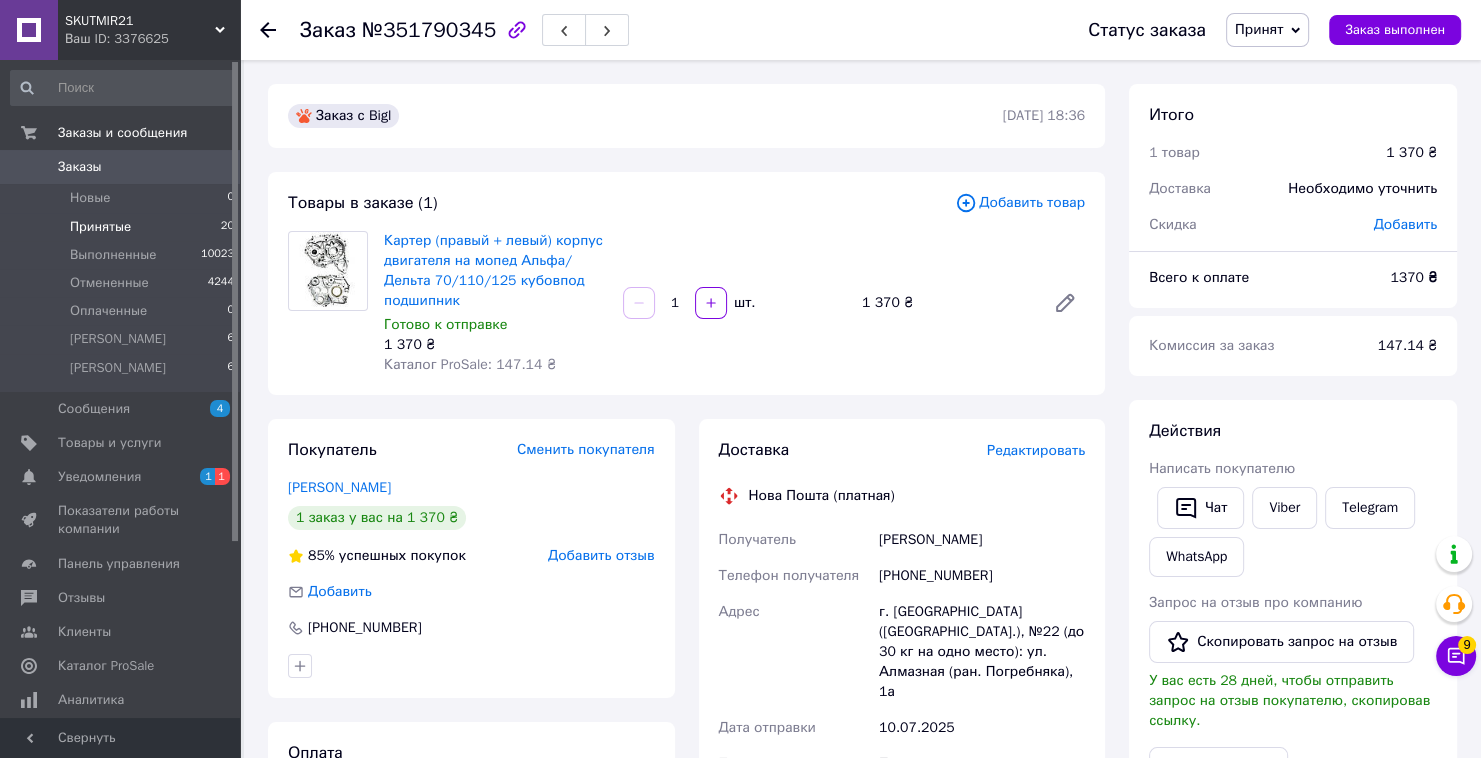 click on "Принятые" at bounding box center [100, 227] 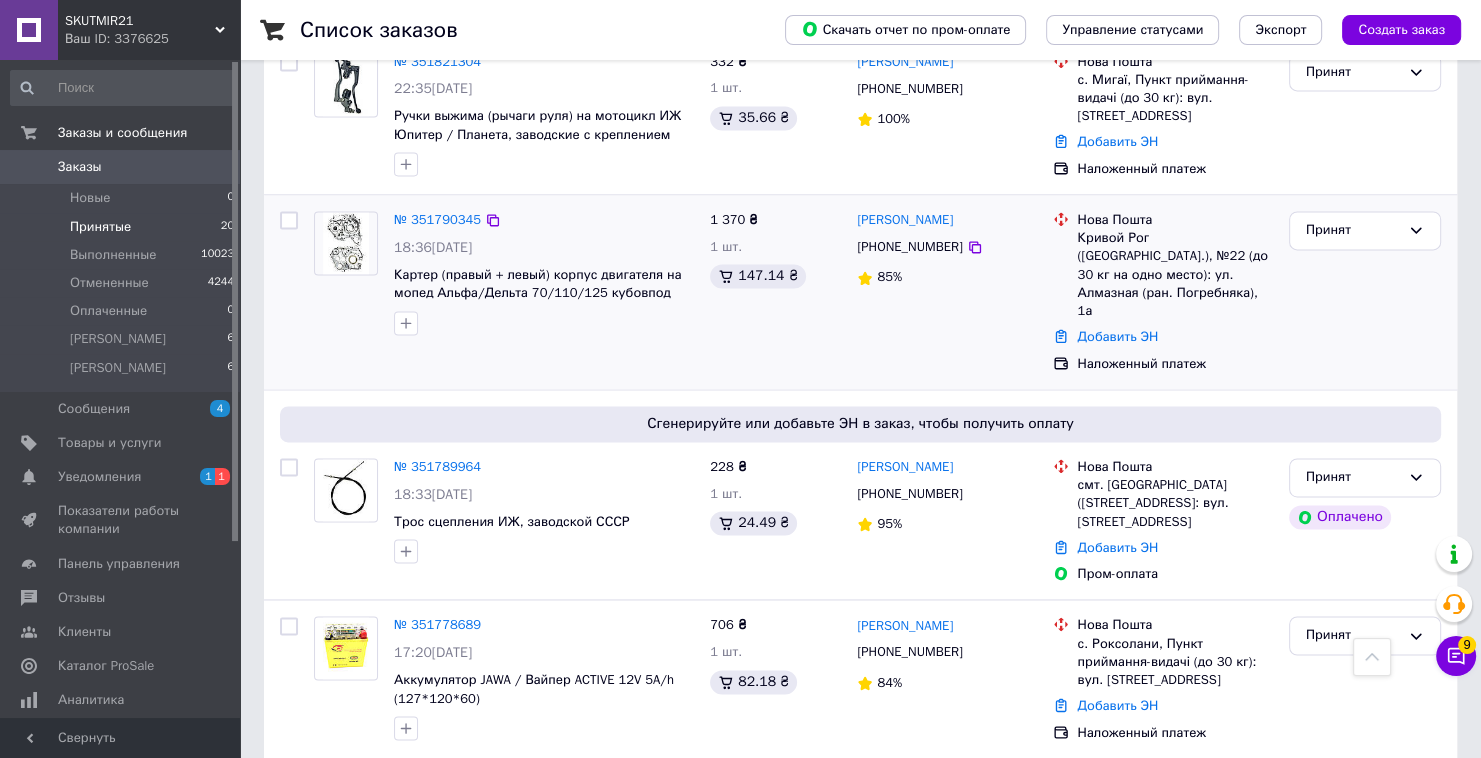 scroll, scrollTop: 2880, scrollLeft: 0, axis: vertical 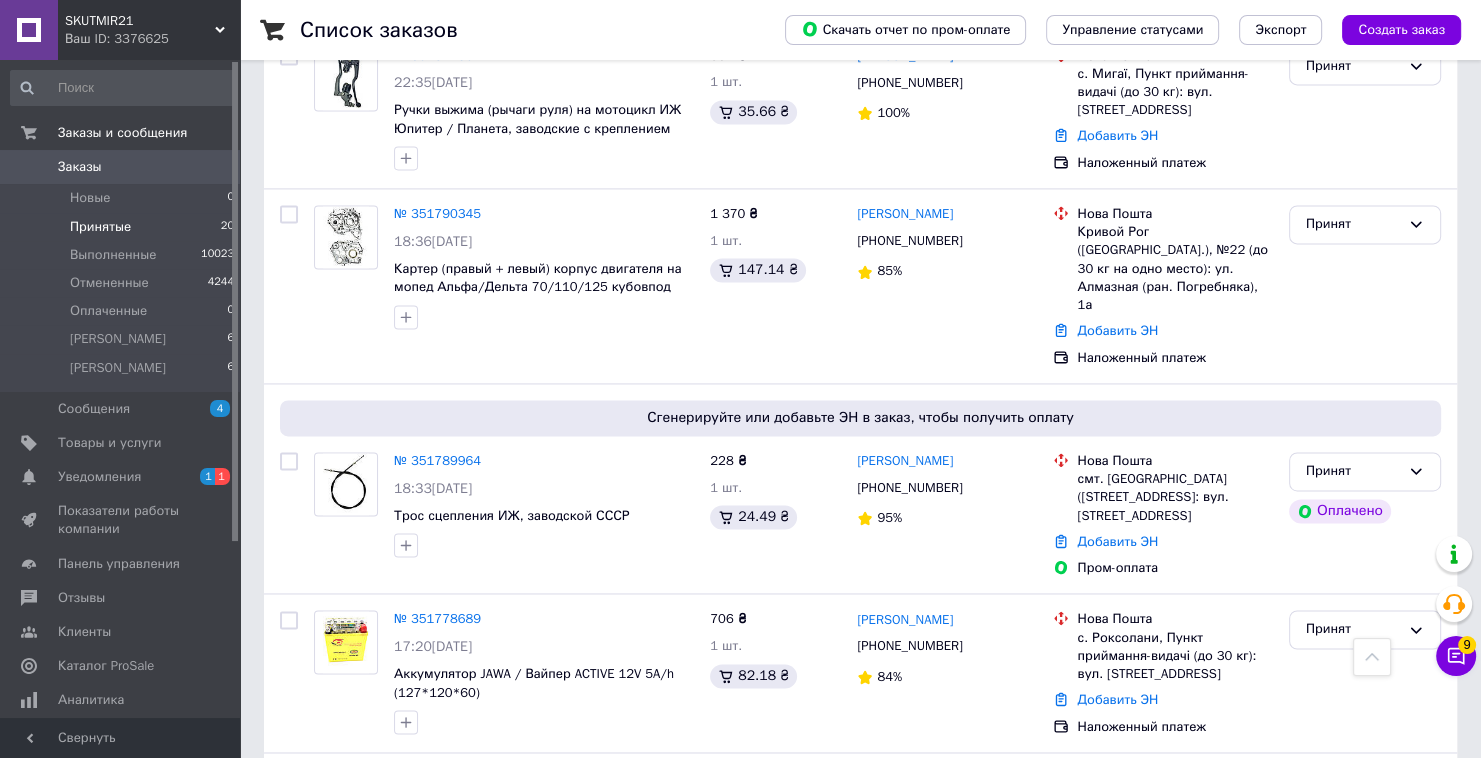 click on "Список заказов   Скачать отчет по пром-оплате Управление статусами Экспорт Создать заказ 1 Фильтры Сохраненные фильтры: Принятые (20) Статус: Принятые Сбросить все Заказ Сумма Покупатель Доставка и оплата Статус № 352044017 11:56, 10.07.2025 Фильтр воздушный на скутер 139QMB GY6-50/60/80 12 колесо 270 ₴ 1 шт. 25.65 ₴ Николай Зотенко +380951453018 73% Нова Пошта Днепр, №164 (до 30 кг на одно место): ул. Квартальна, 36 Добавить ЭН Наложенный платеж Принят № 352027816 10:38, 10.07.2025 Цилиндр (поршневая) на мотоцикл  /мопед Дельта / Альфа  JH 125 кубов SCORPION Тайвань 1 245 ₴ 1 шт. 133.71 ₴ Дмитро Станіславський +380984818967 79%" at bounding box center (860, -787) 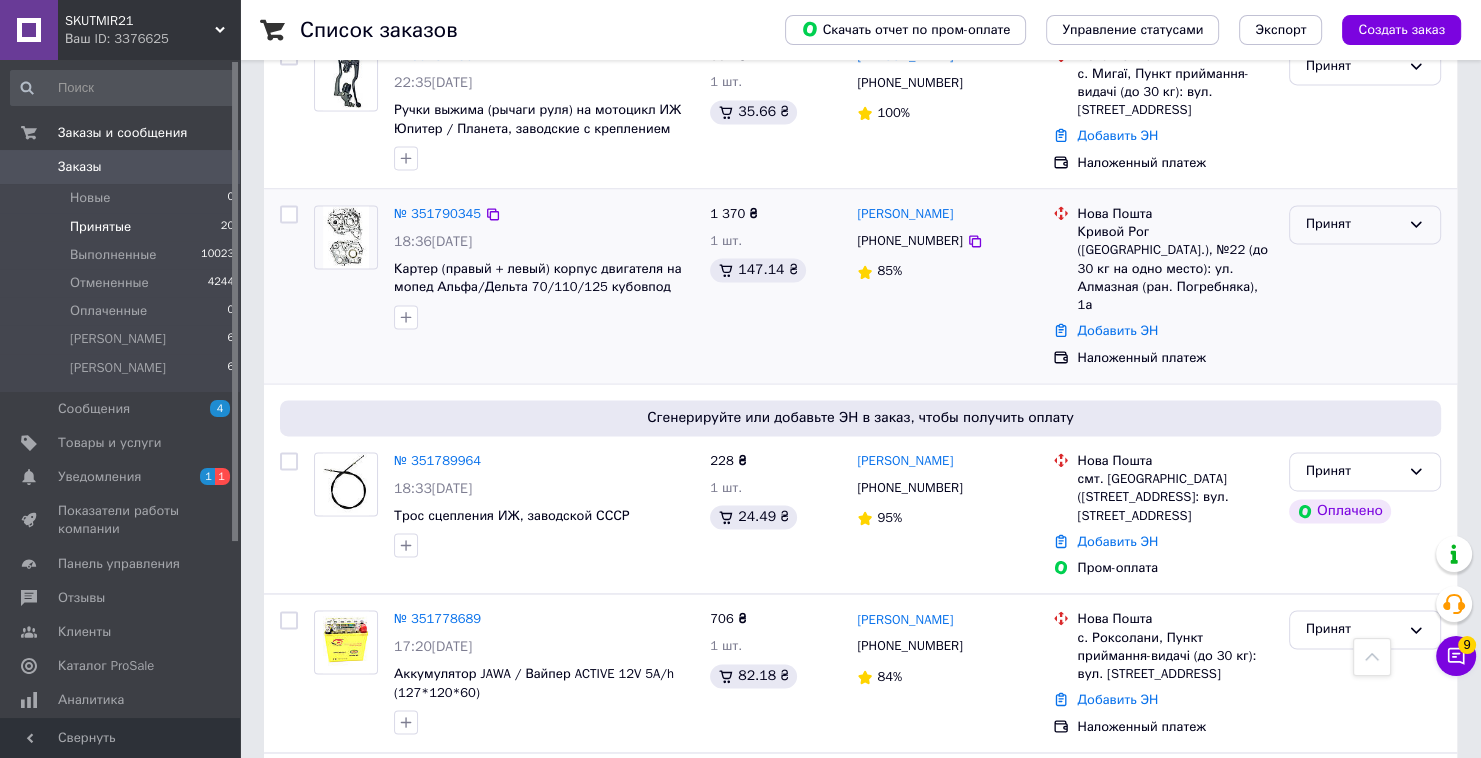 click 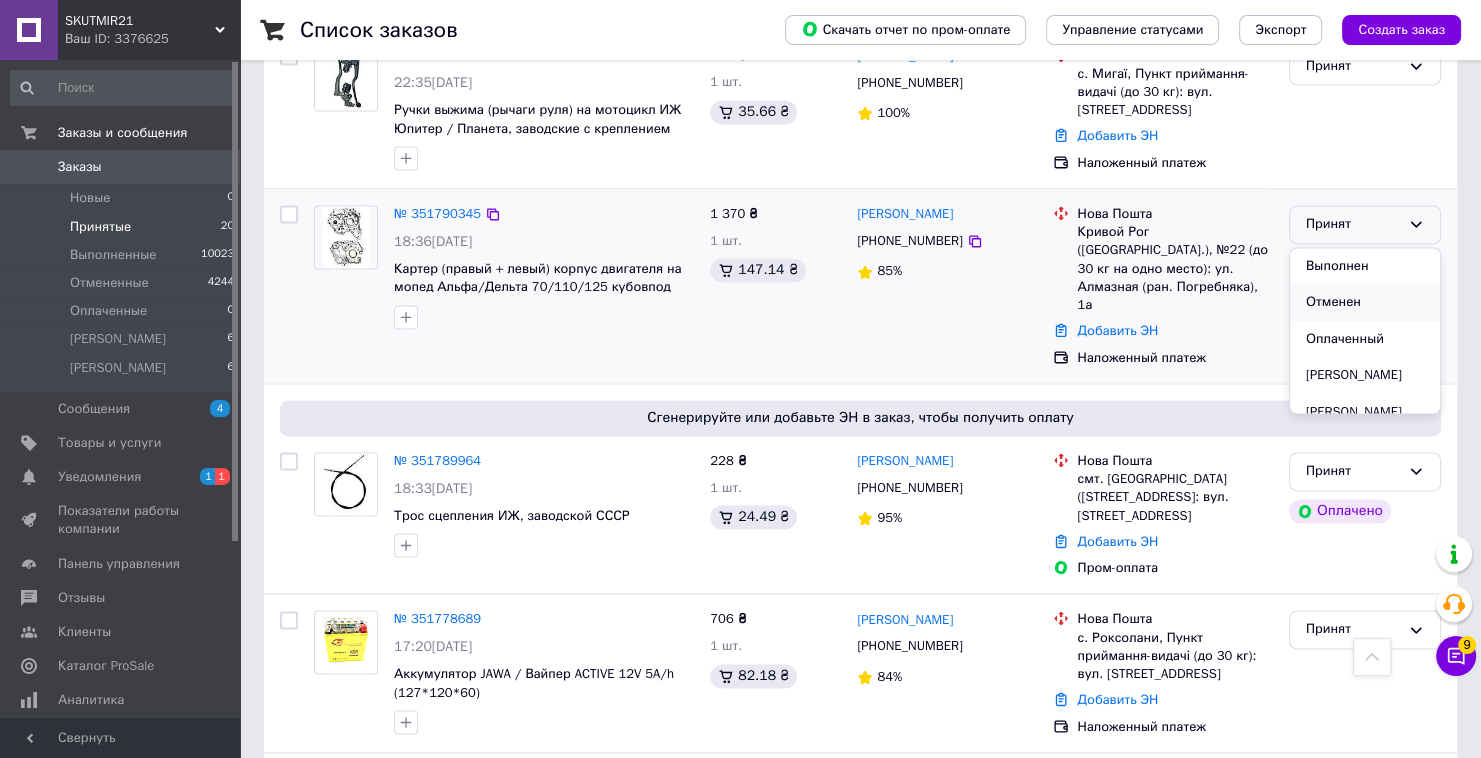 click on "Отменен" at bounding box center [1365, 302] 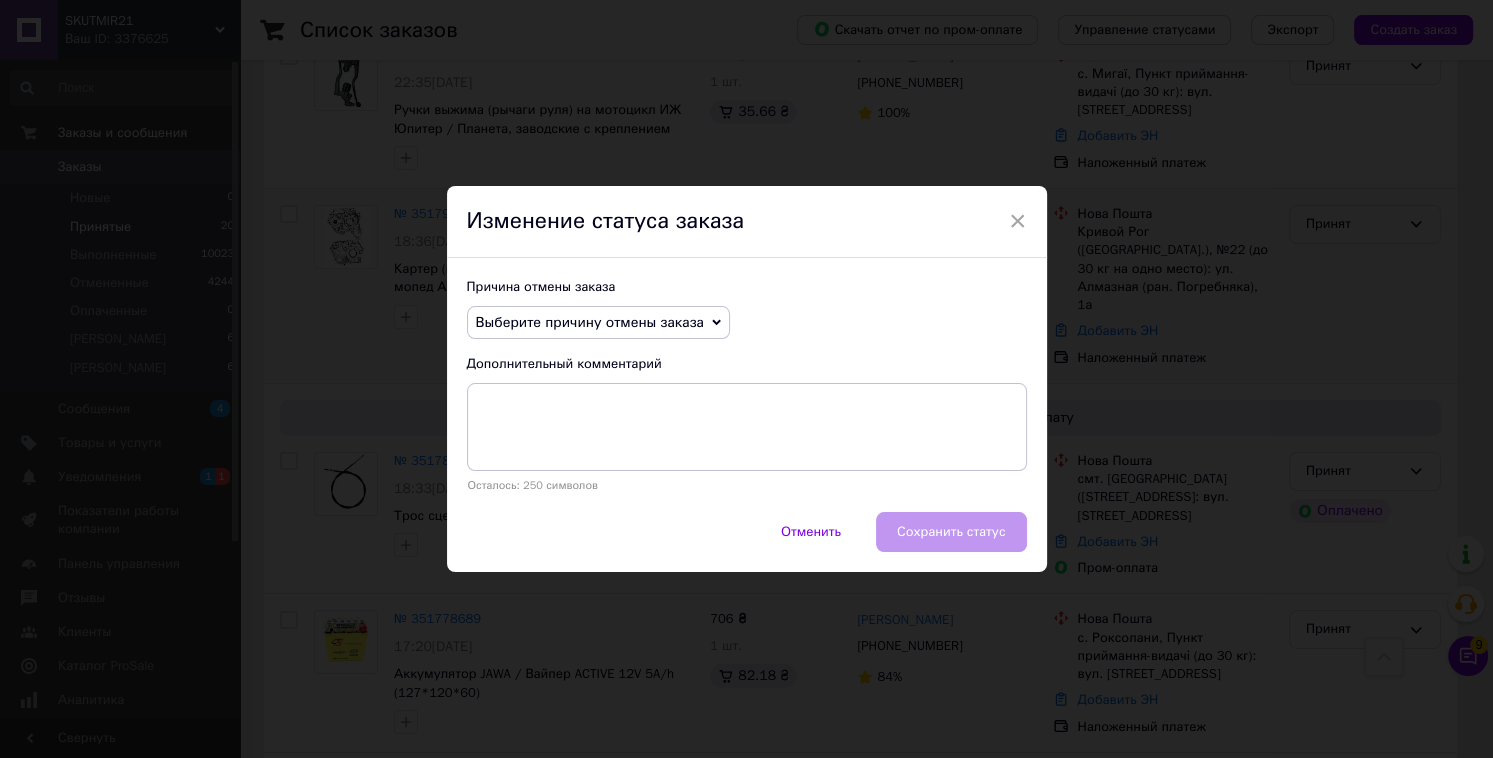 click on "Выберите причину отмены заказа" at bounding box center [590, 322] 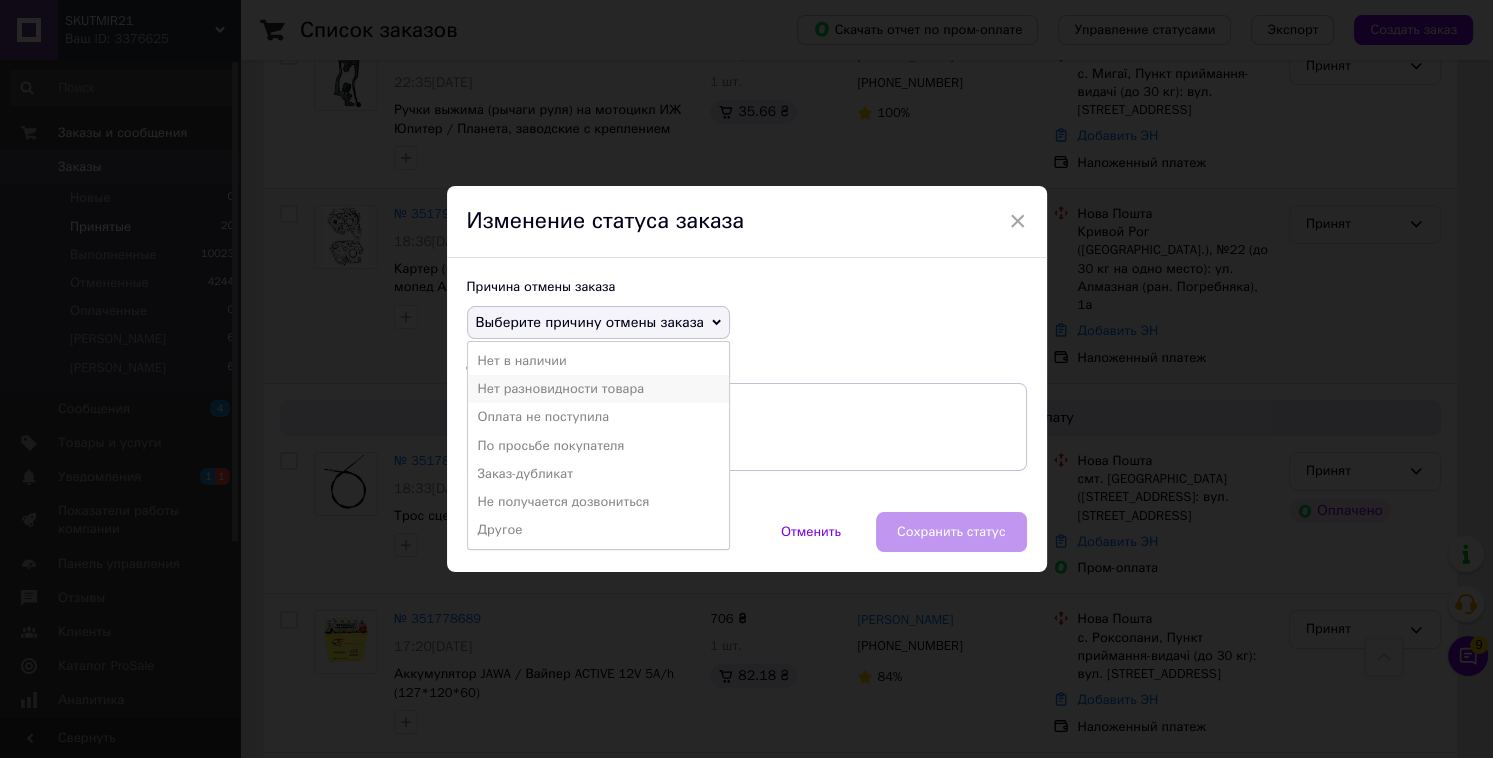 click on "Нет разновидности товара" at bounding box center [598, 389] 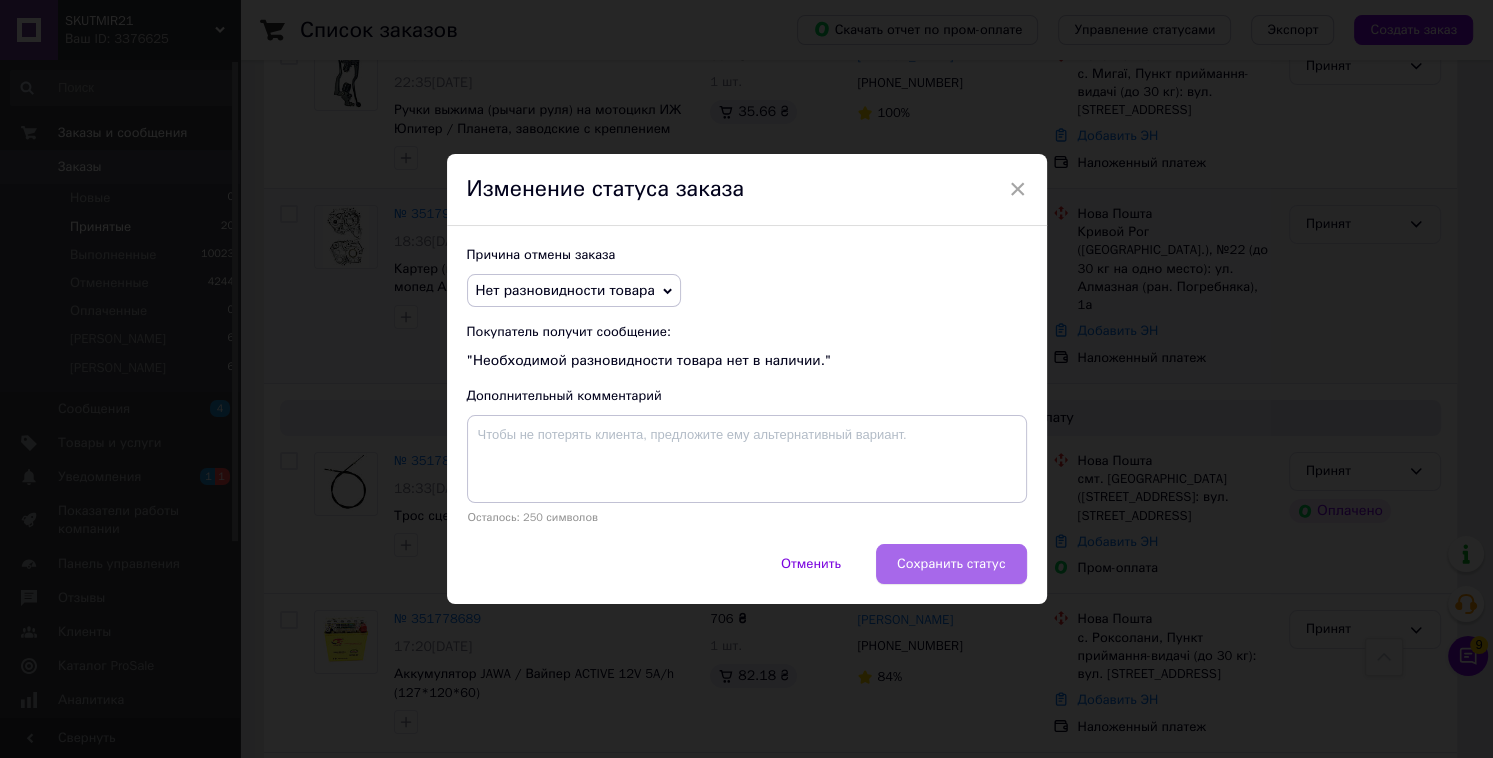 click on "Сохранить статус" at bounding box center [951, 564] 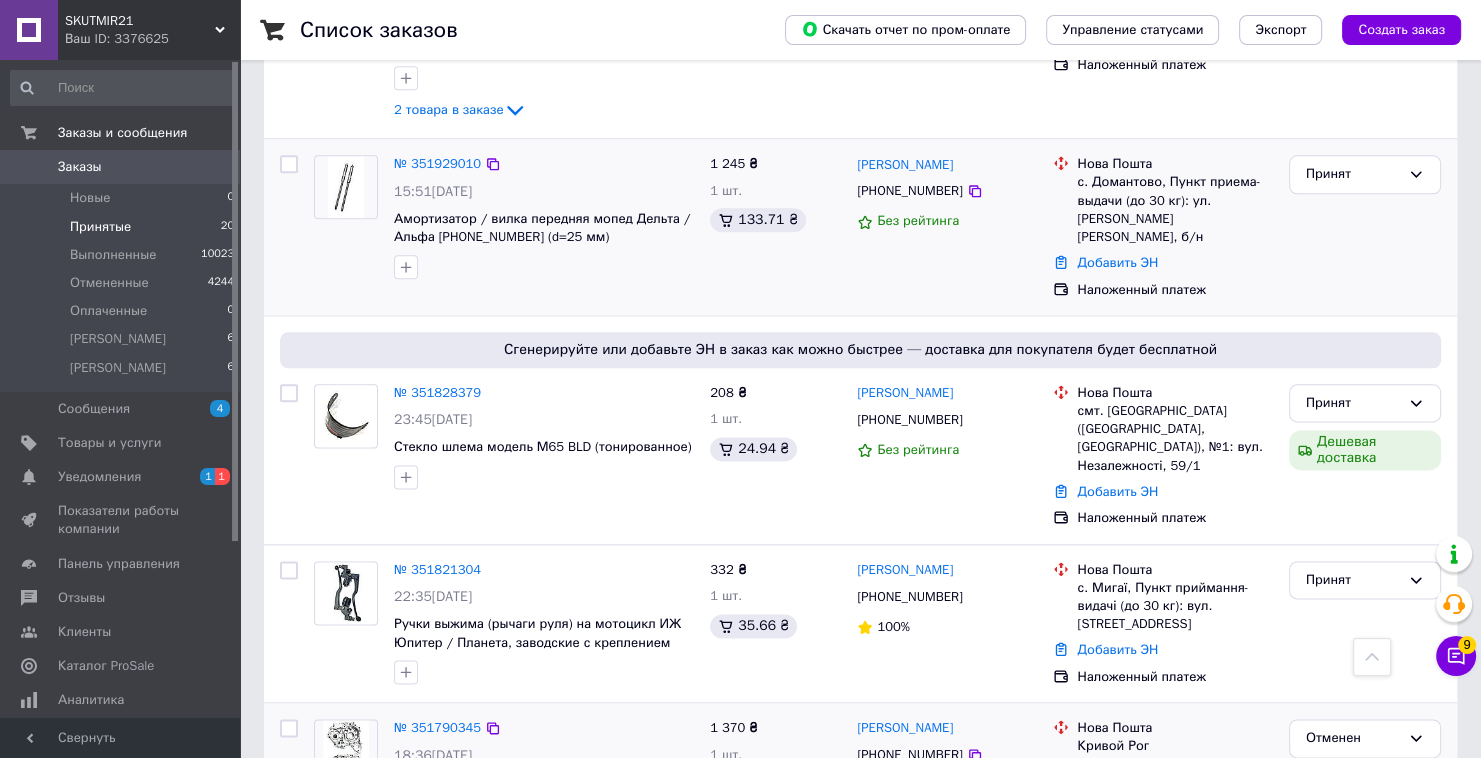 scroll, scrollTop: 2181, scrollLeft: 0, axis: vertical 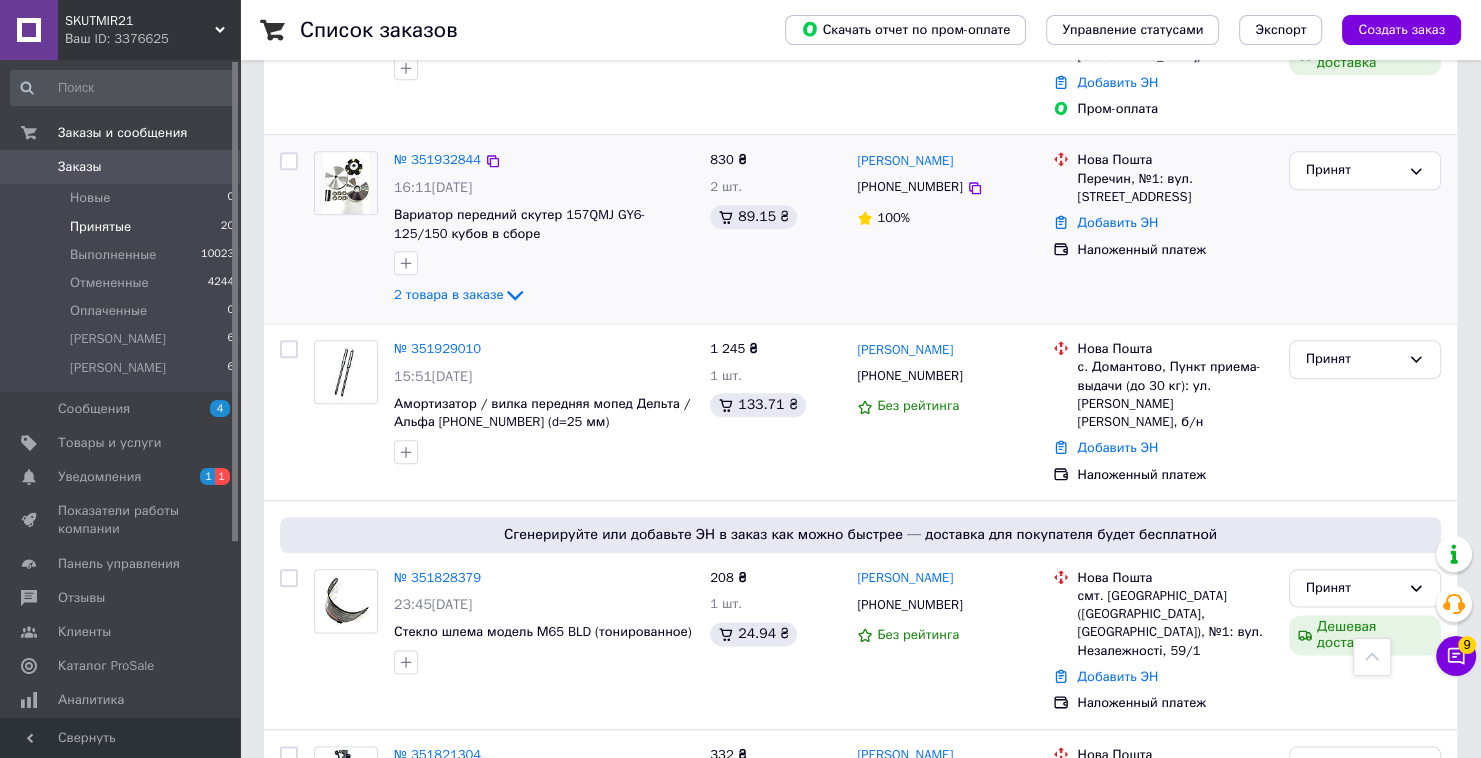 click on "2 товара в заказе" 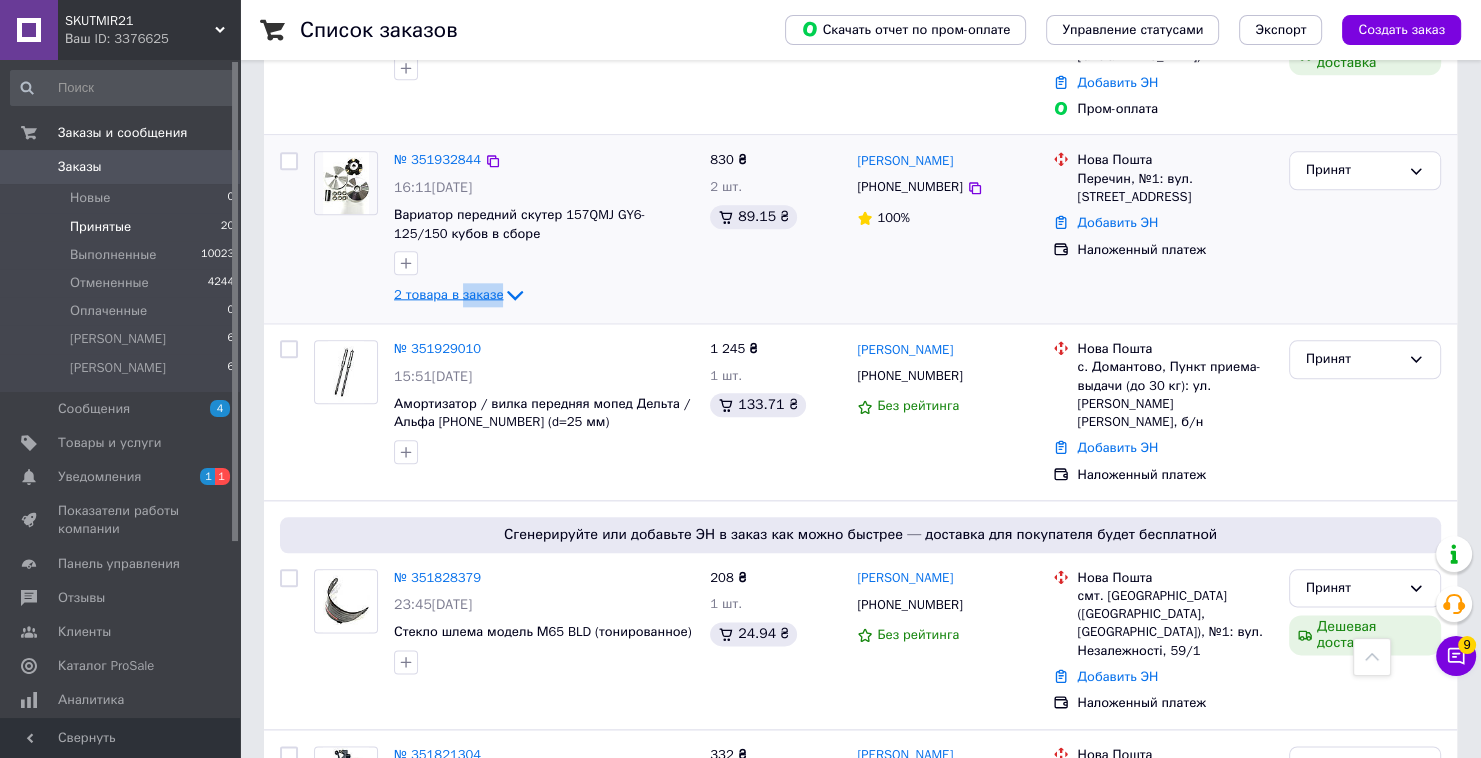 click on "2 товара в заказе" at bounding box center [460, 293] 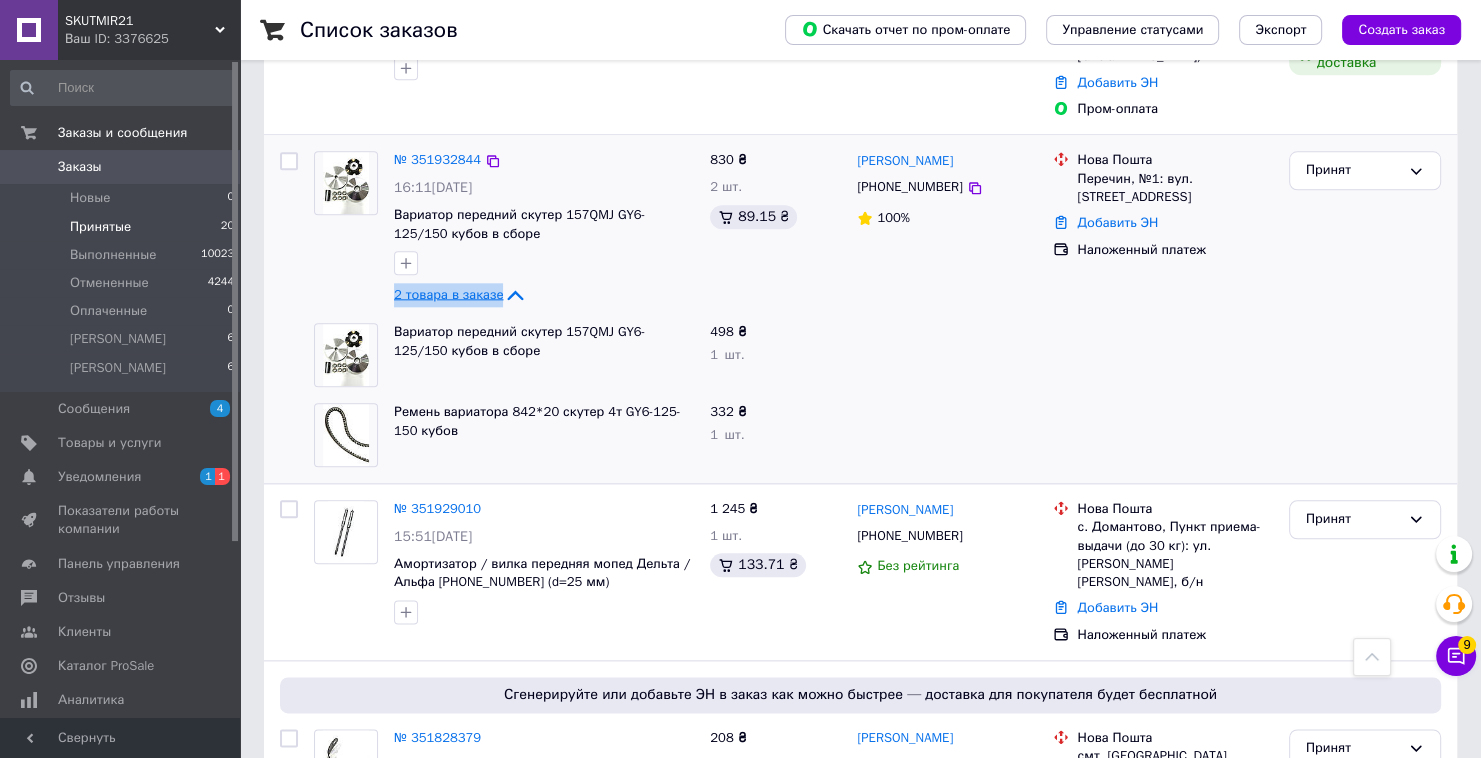 click on "2 товара в заказе" at bounding box center (460, 293) 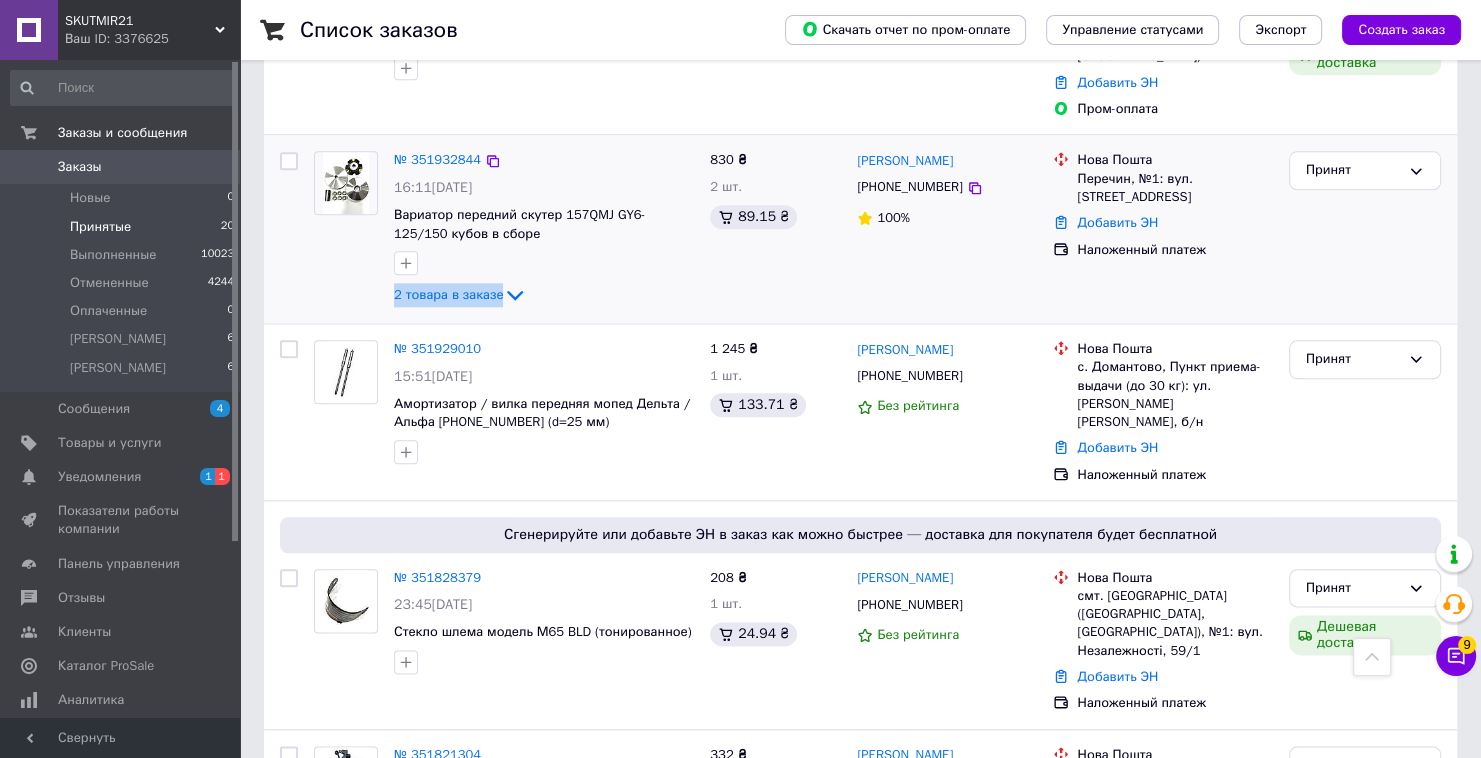 click on "№ 351932844 16:11, 09.07.2025 Вариатор передний скутер 157QMJ GY6-125/150 кубов в сборе 2 товара в заказе" at bounding box center [544, 229] 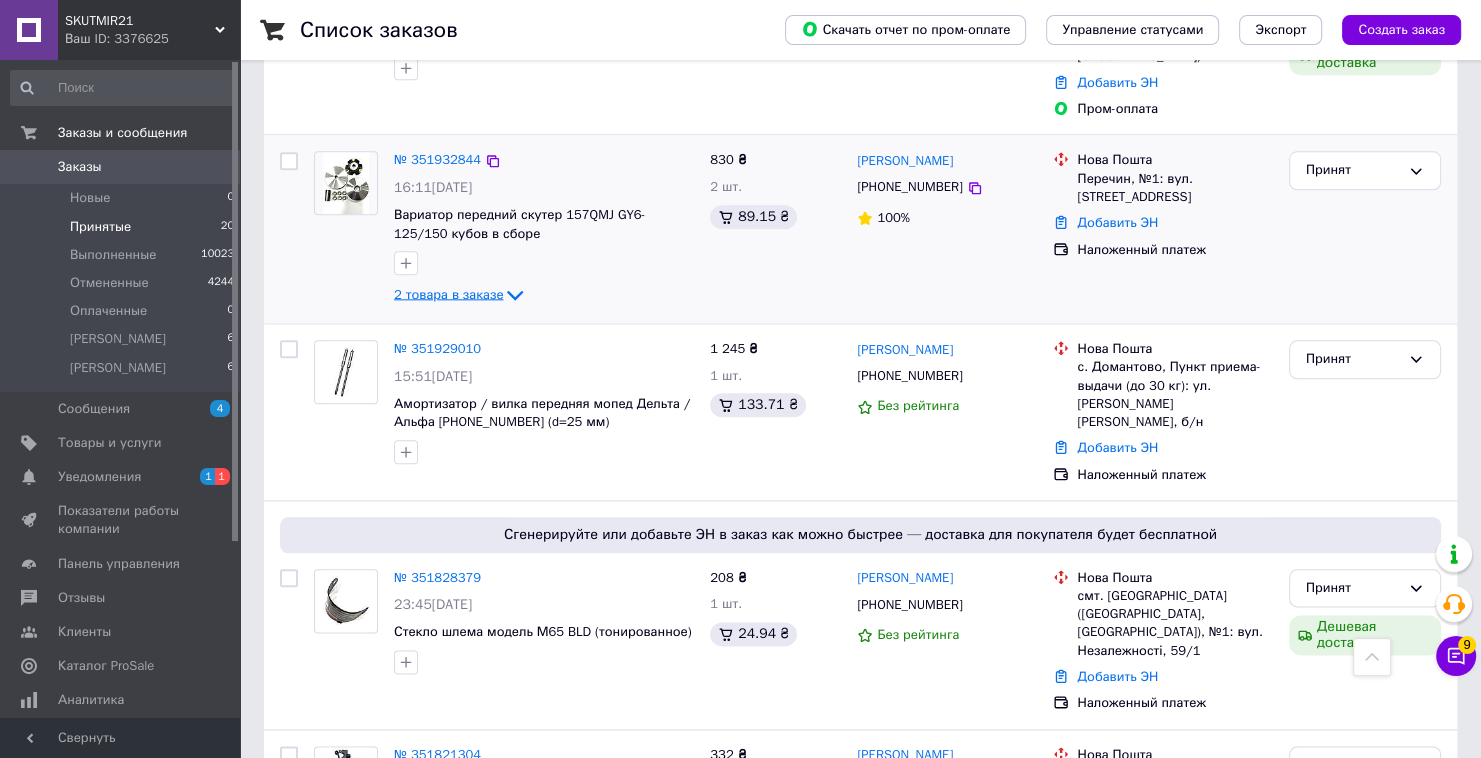 click on "2 товара в заказе" at bounding box center (448, 294) 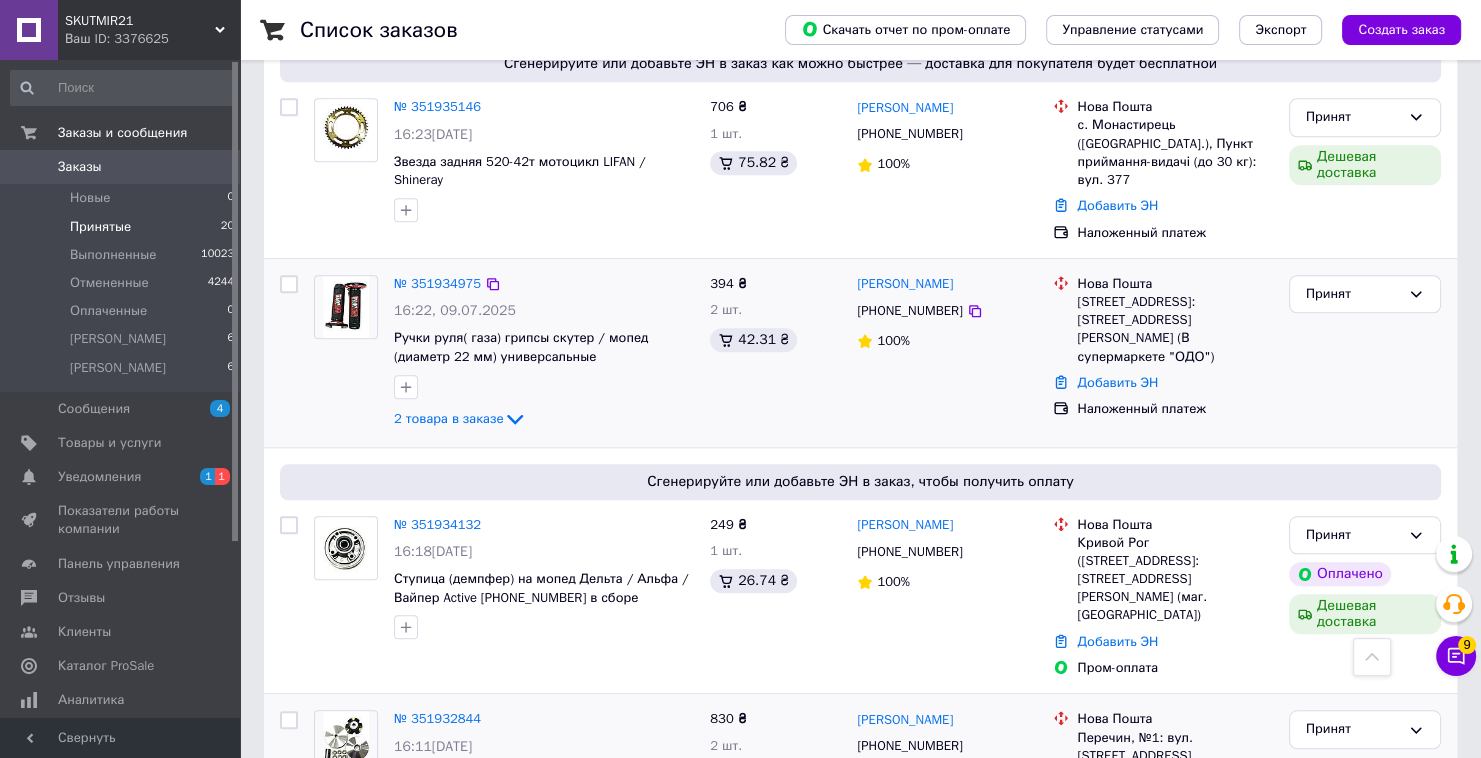 scroll, scrollTop: 1621, scrollLeft: 0, axis: vertical 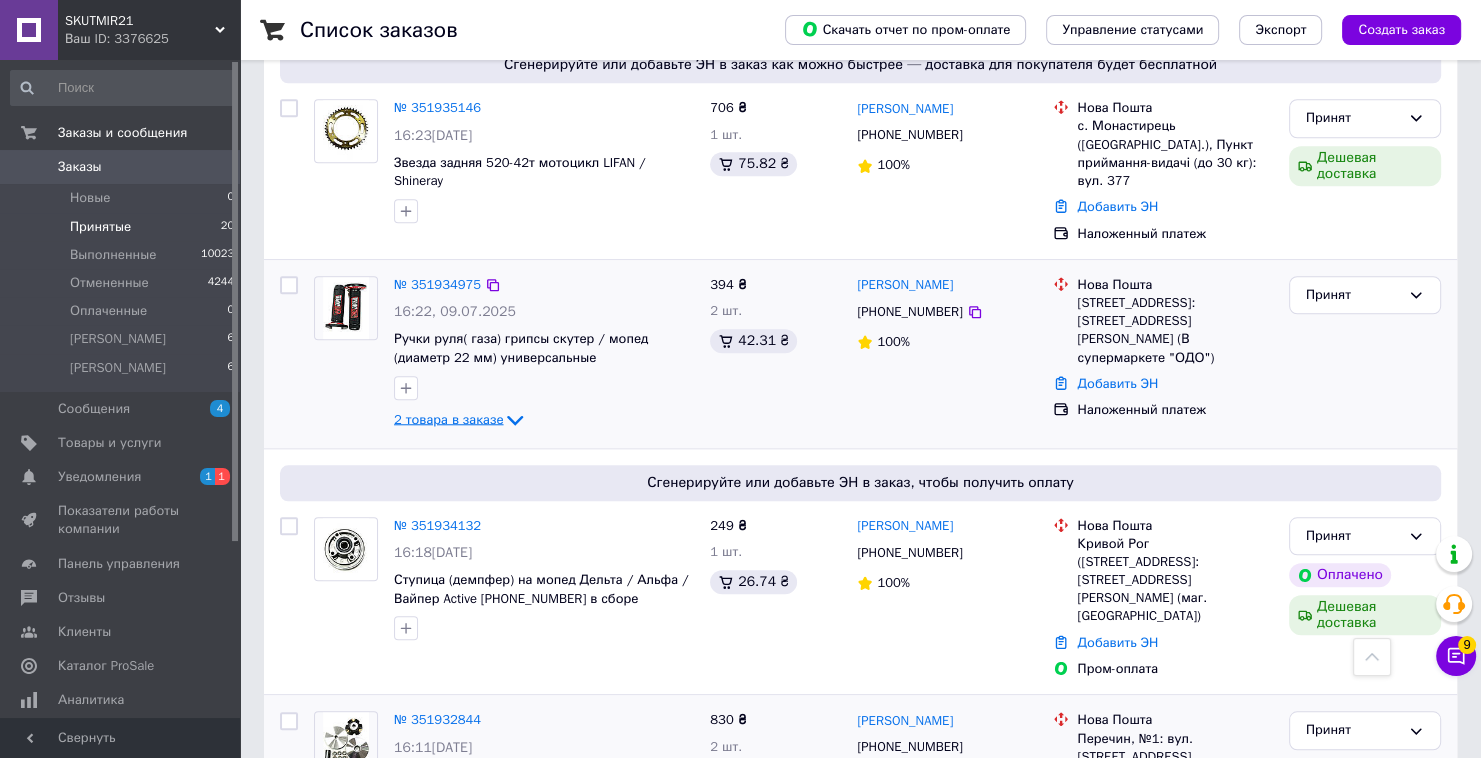 click 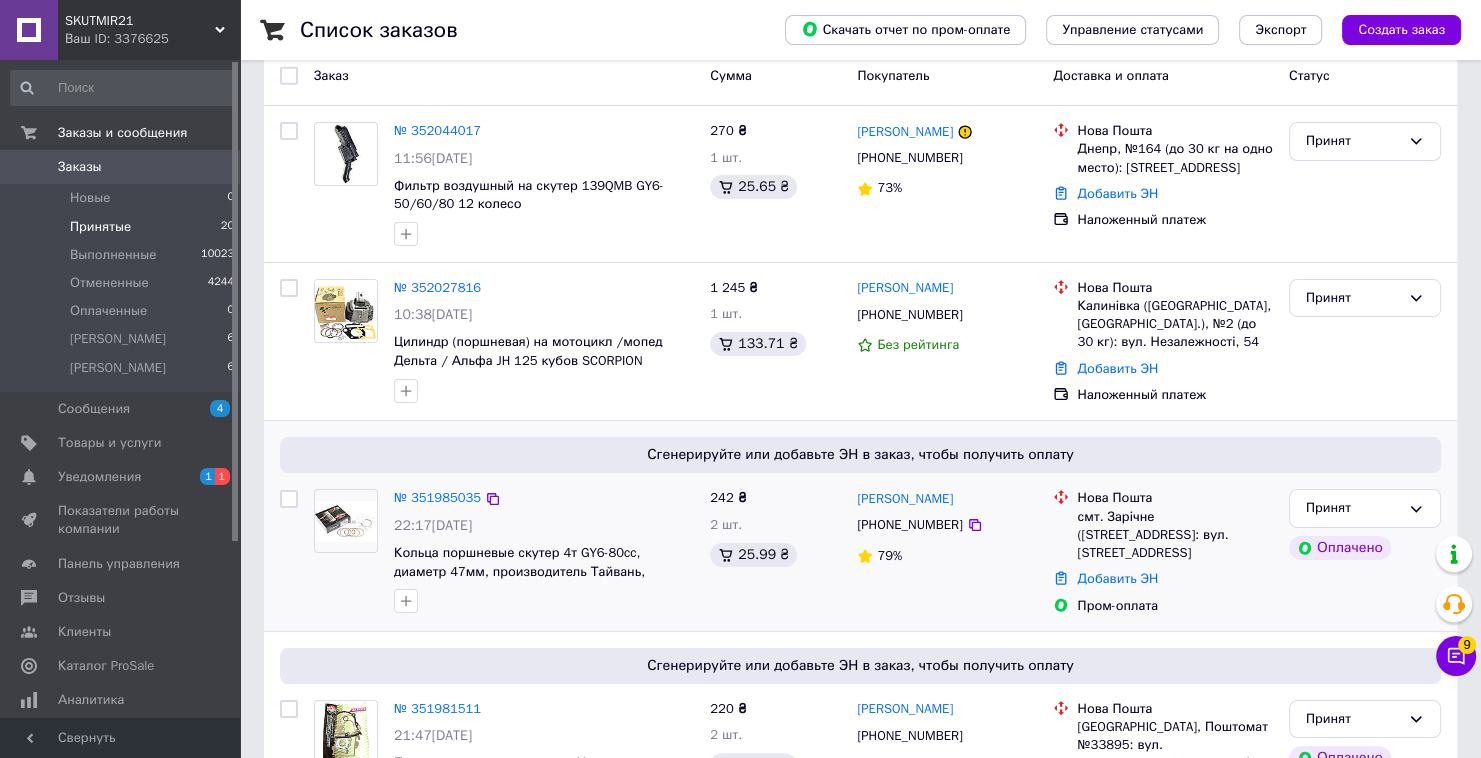 scroll, scrollTop: 0, scrollLeft: 0, axis: both 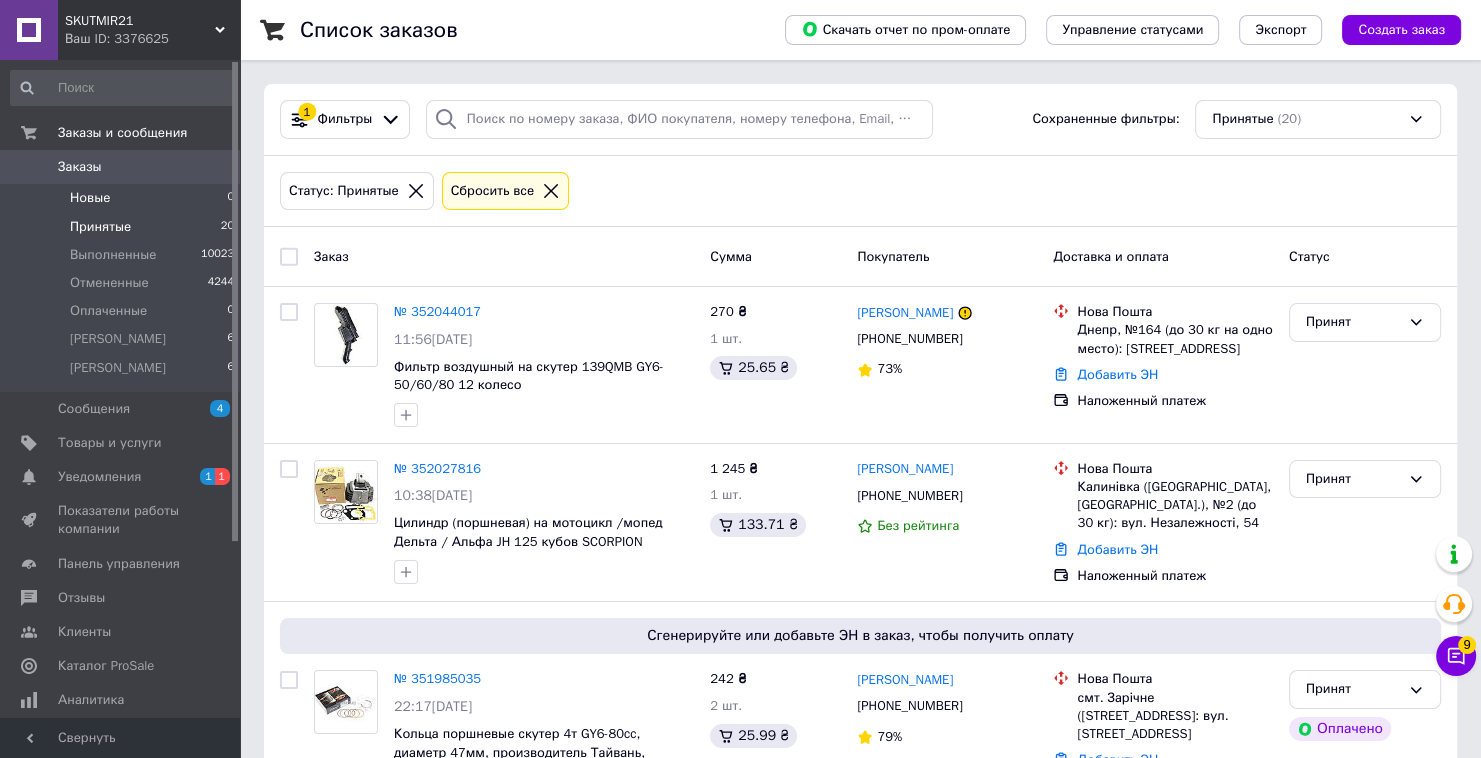 click on "Новые 0" at bounding box center [123, 198] 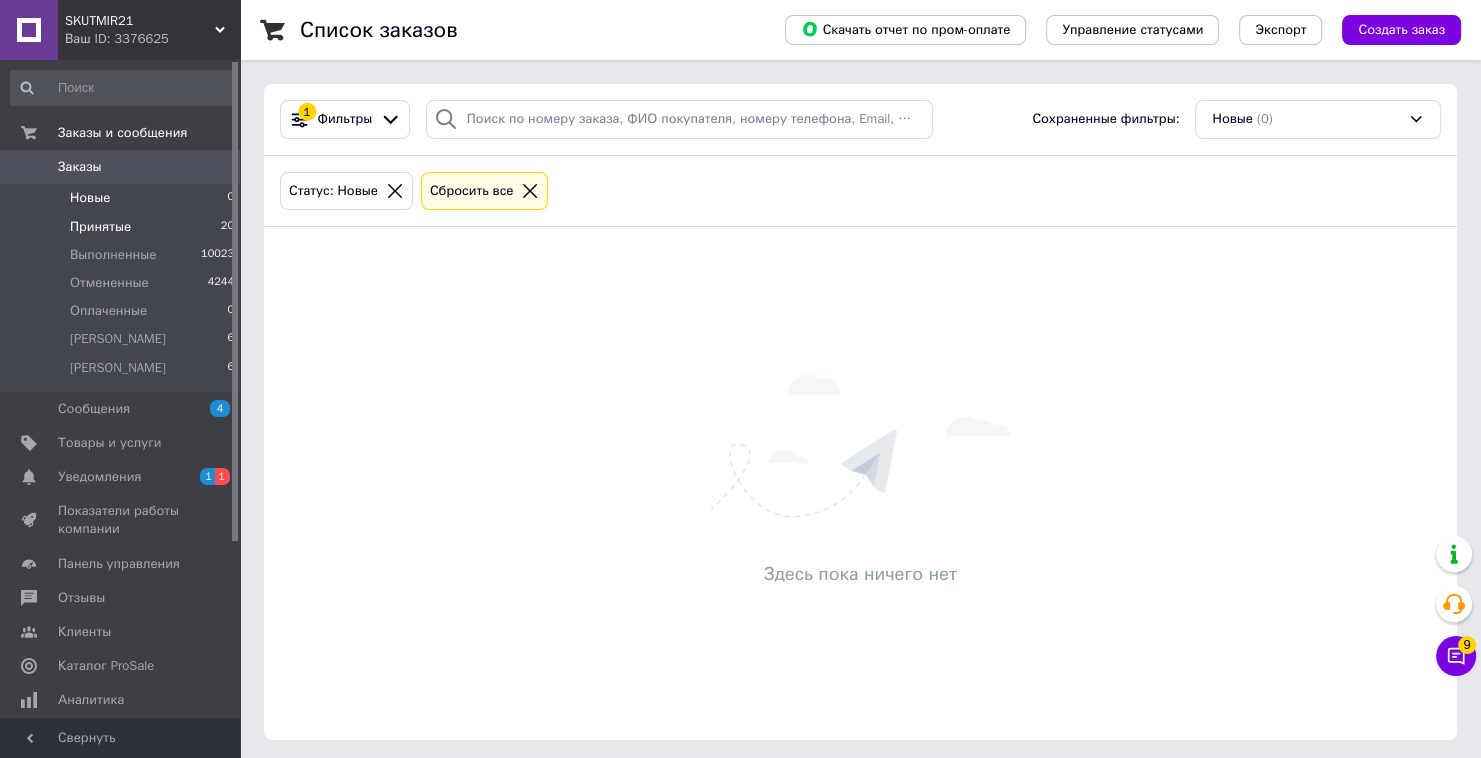 click on "Принятые 20" at bounding box center (123, 227) 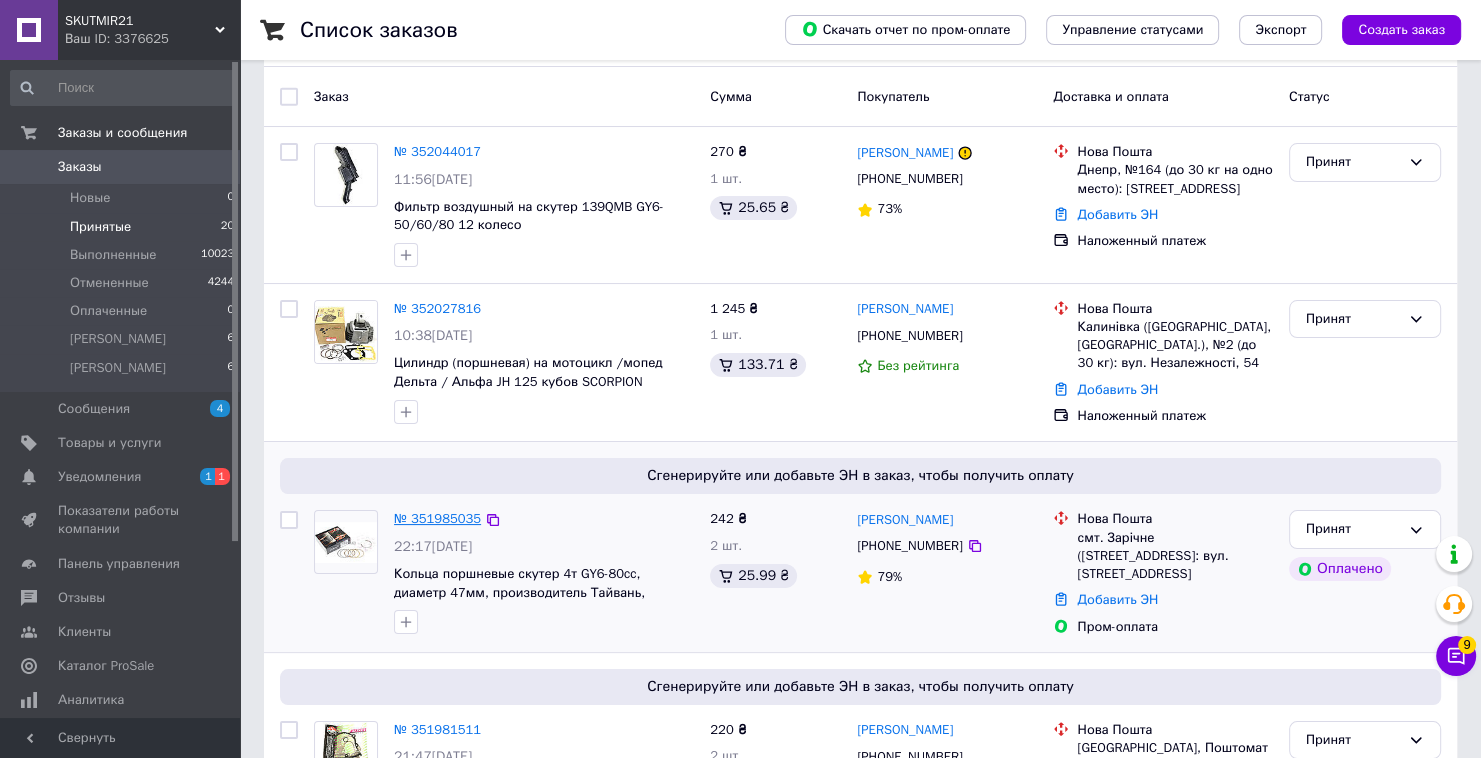 click on "№ 351985035" at bounding box center [437, 518] 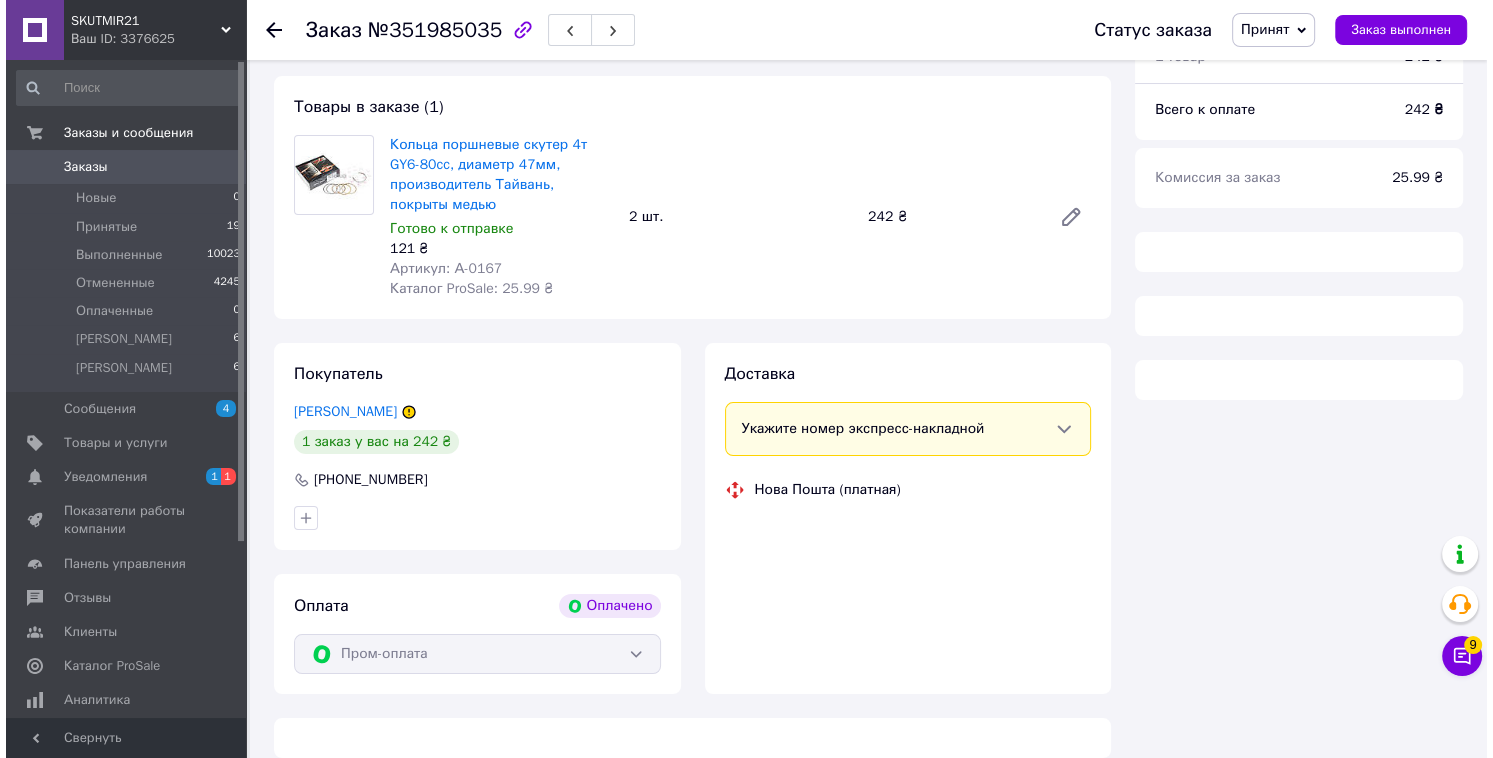 scroll, scrollTop: 0, scrollLeft: 0, axis: both 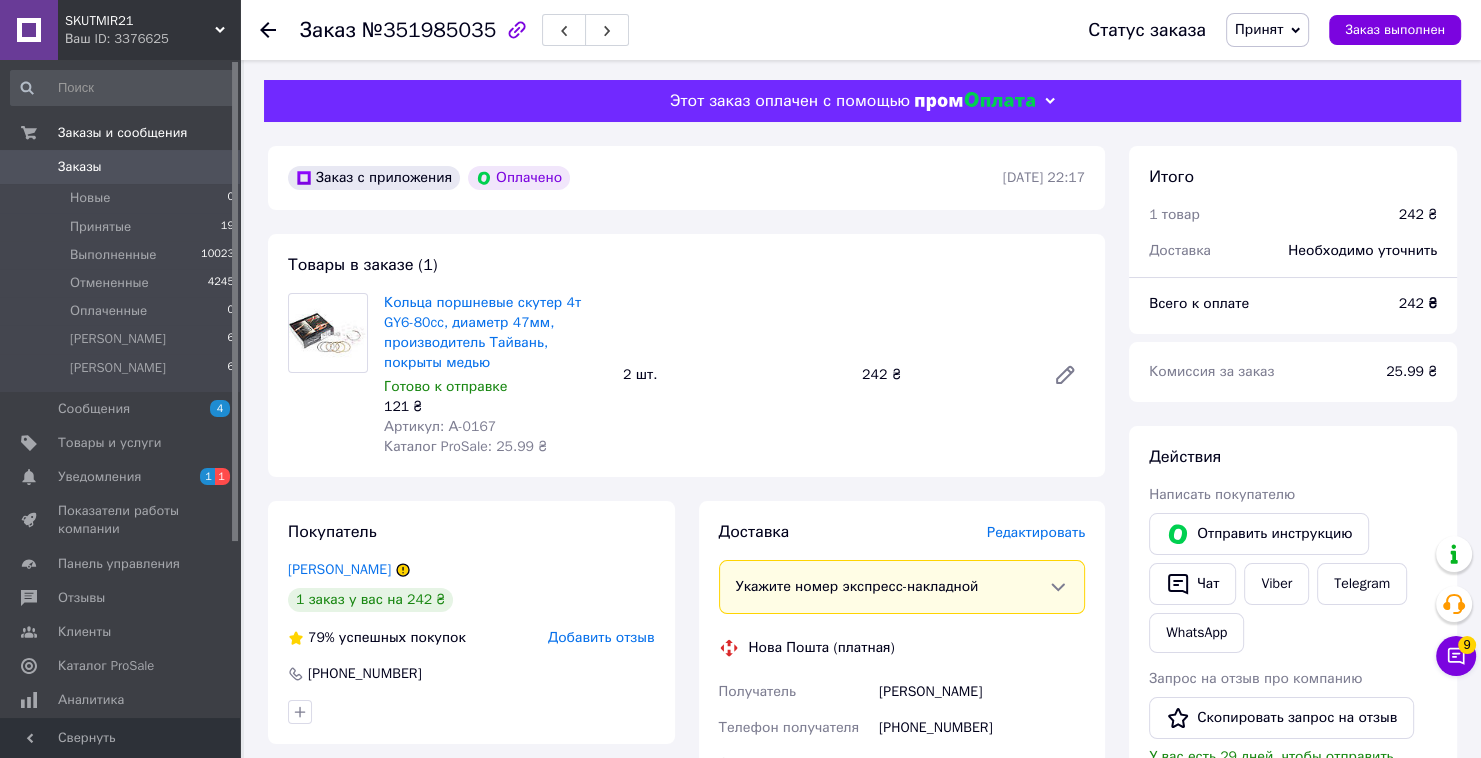 click on "Редактировать" at bounding box center (1036, 532) 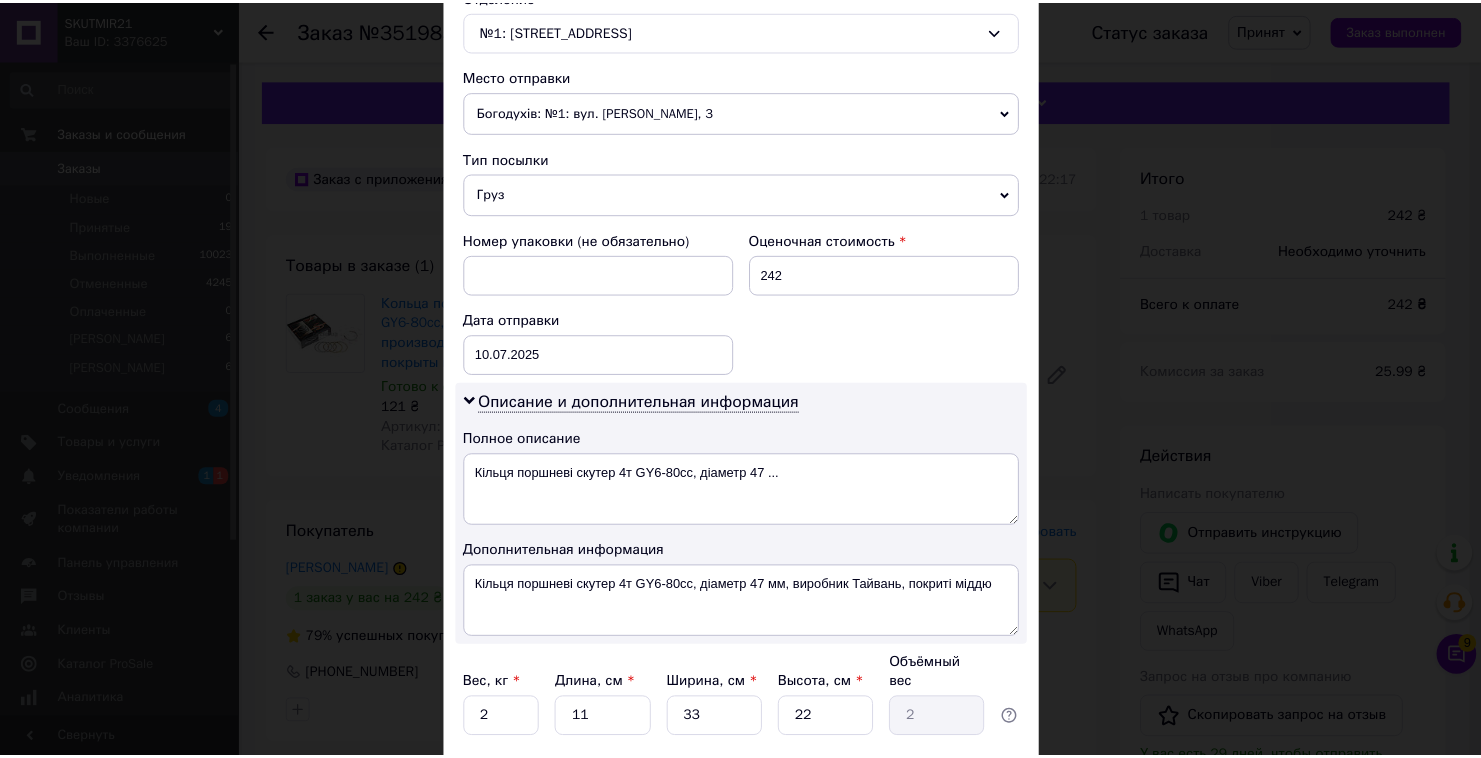 scroll, scrollTop: 788, scrollLeft: 0, axis: vertical 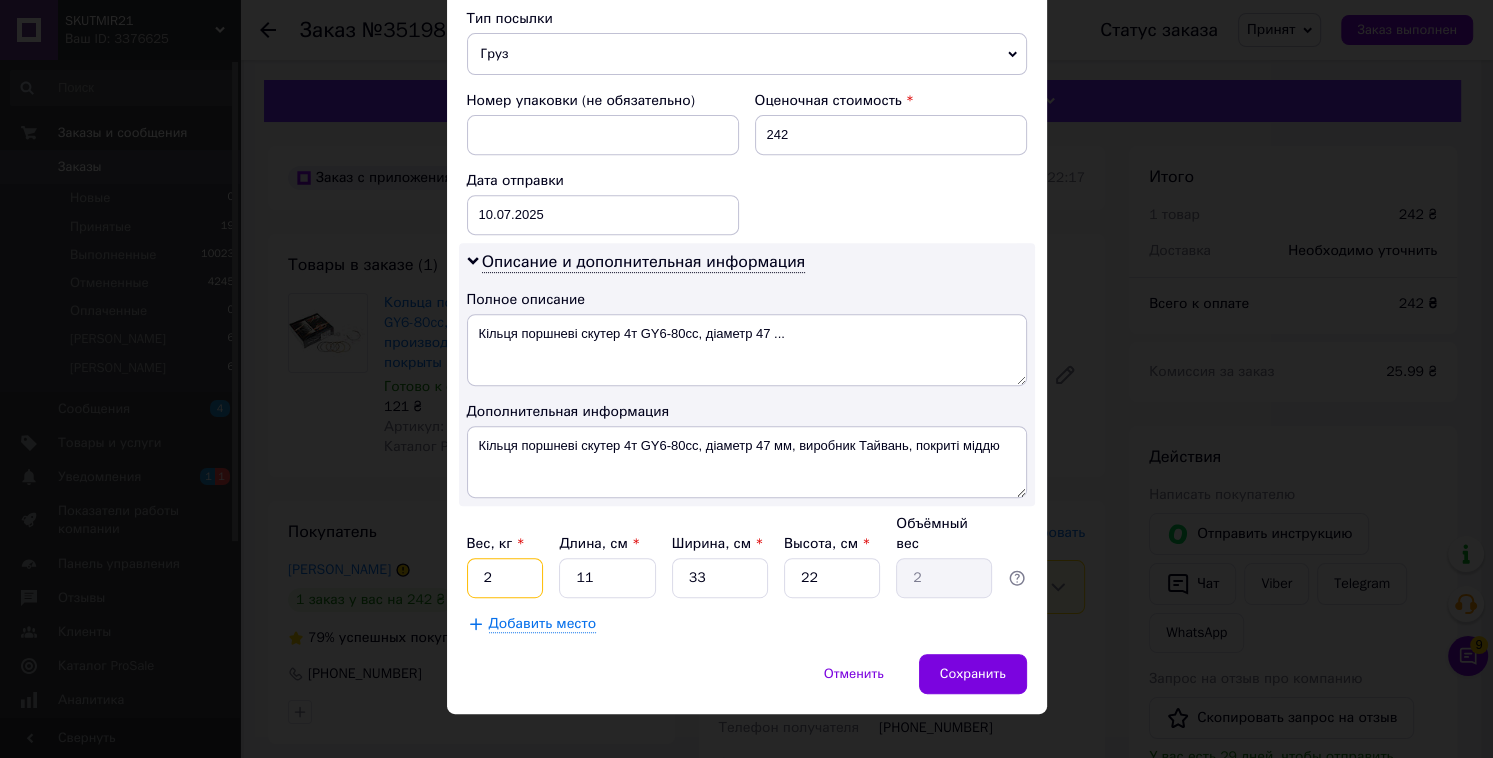click on "2" at bounding box center (505, 578) 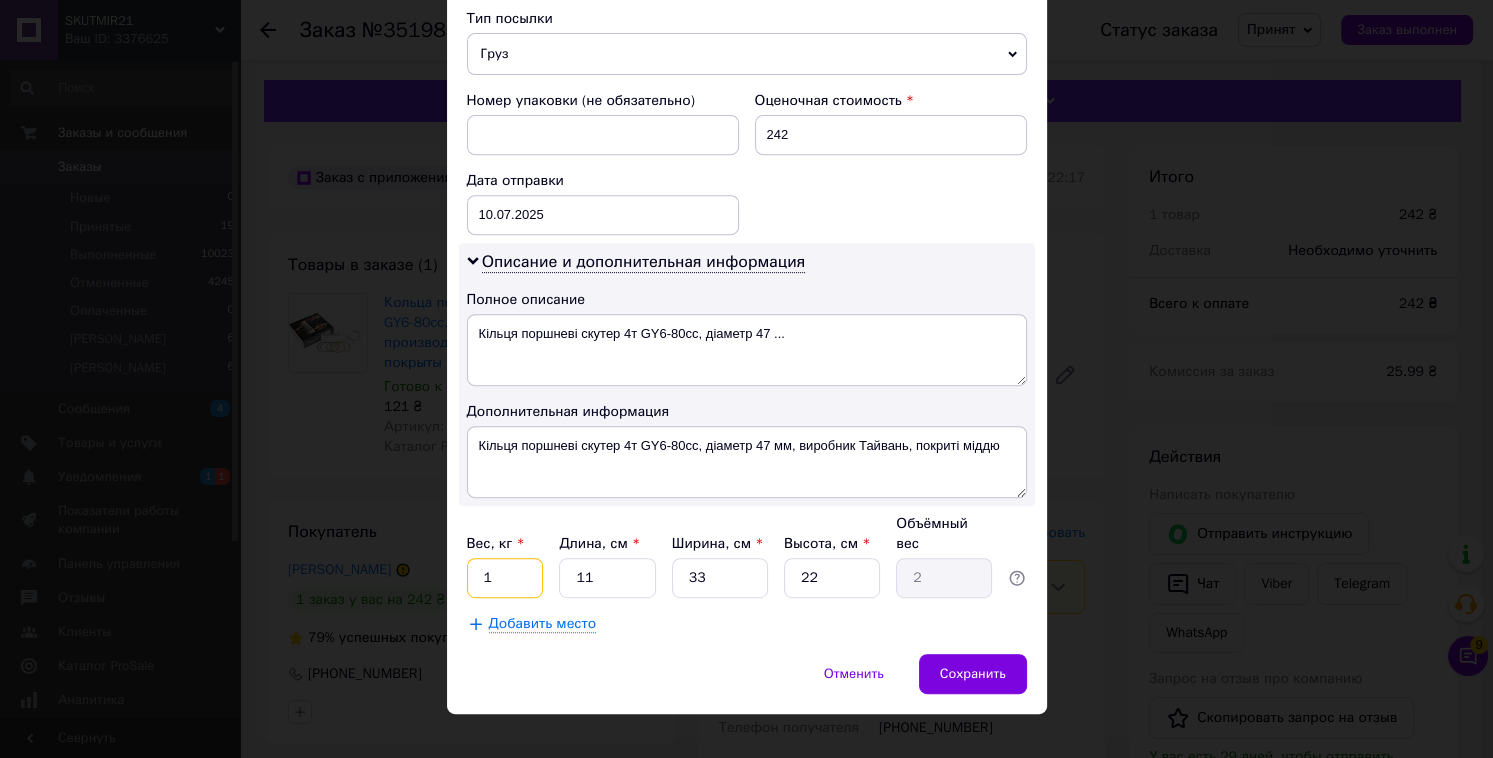 type on "1" 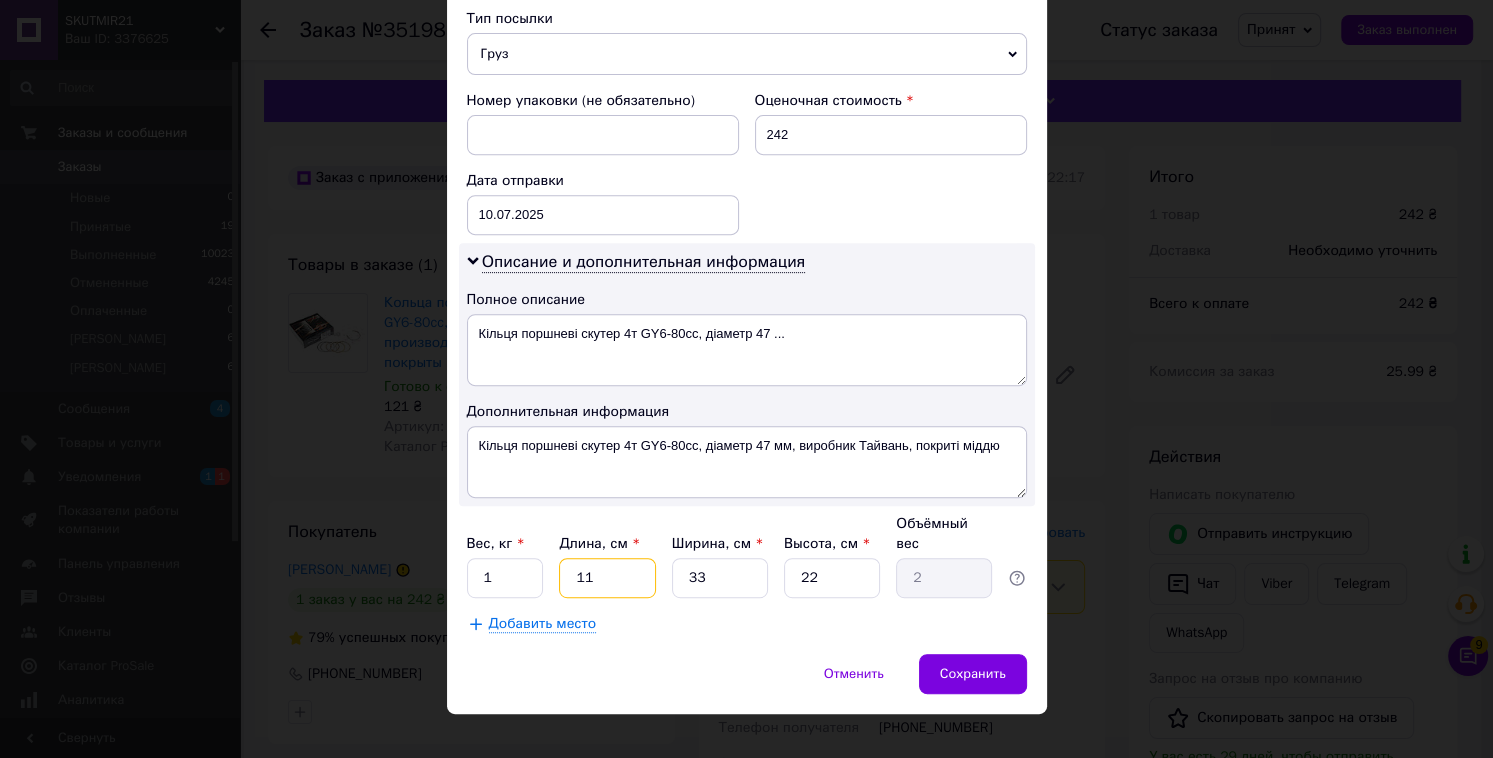 click on "11" at bounding box center (607, 578) 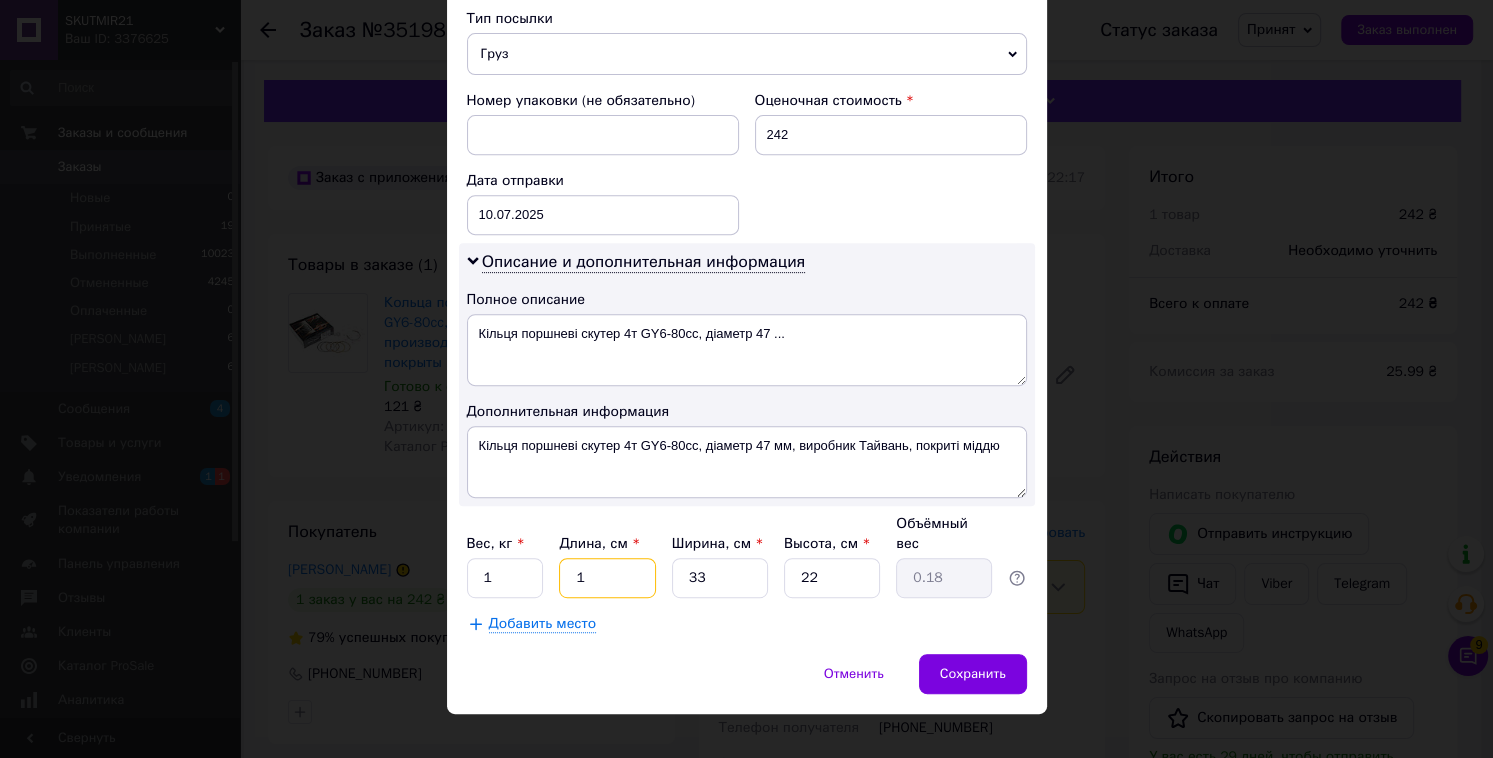 type 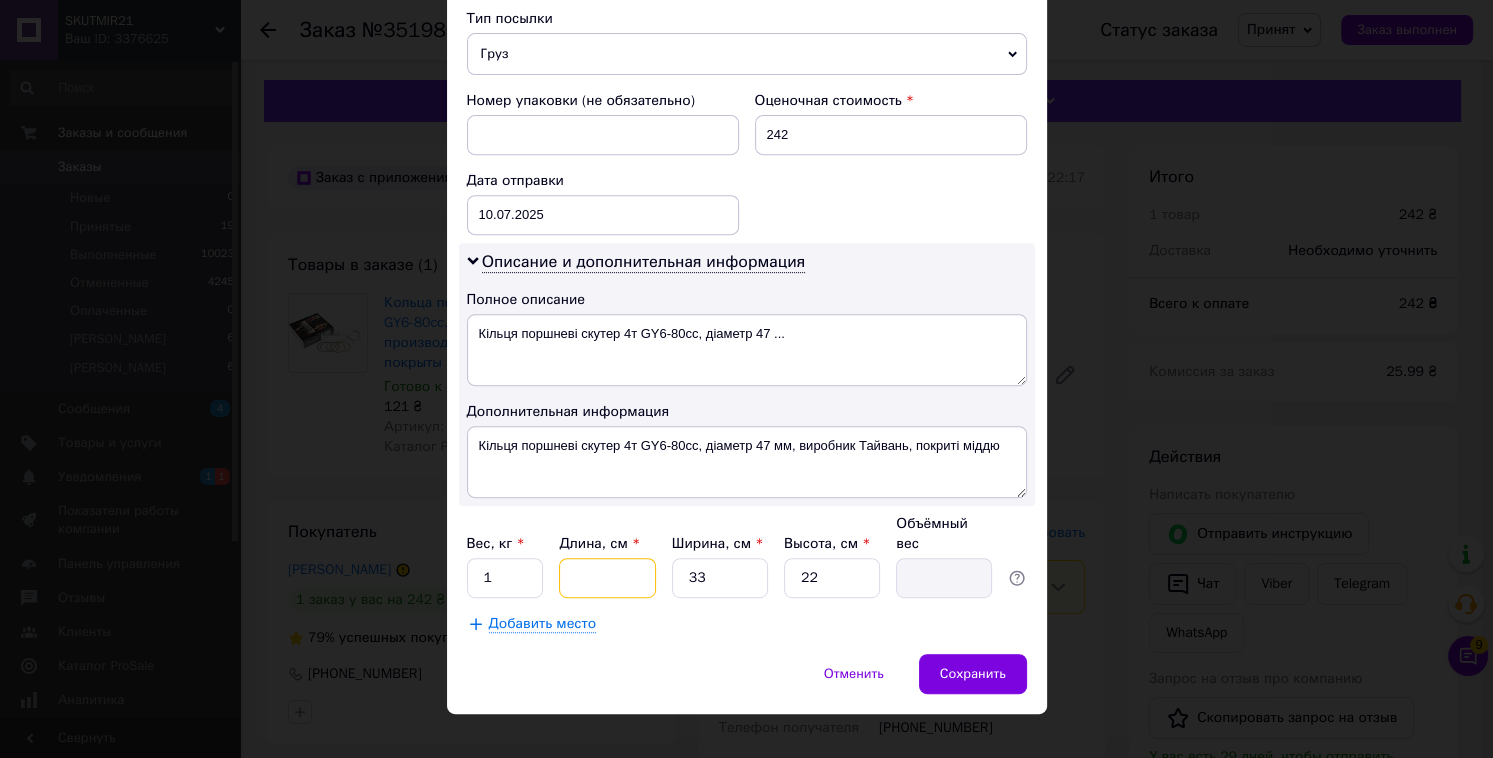type on "2" 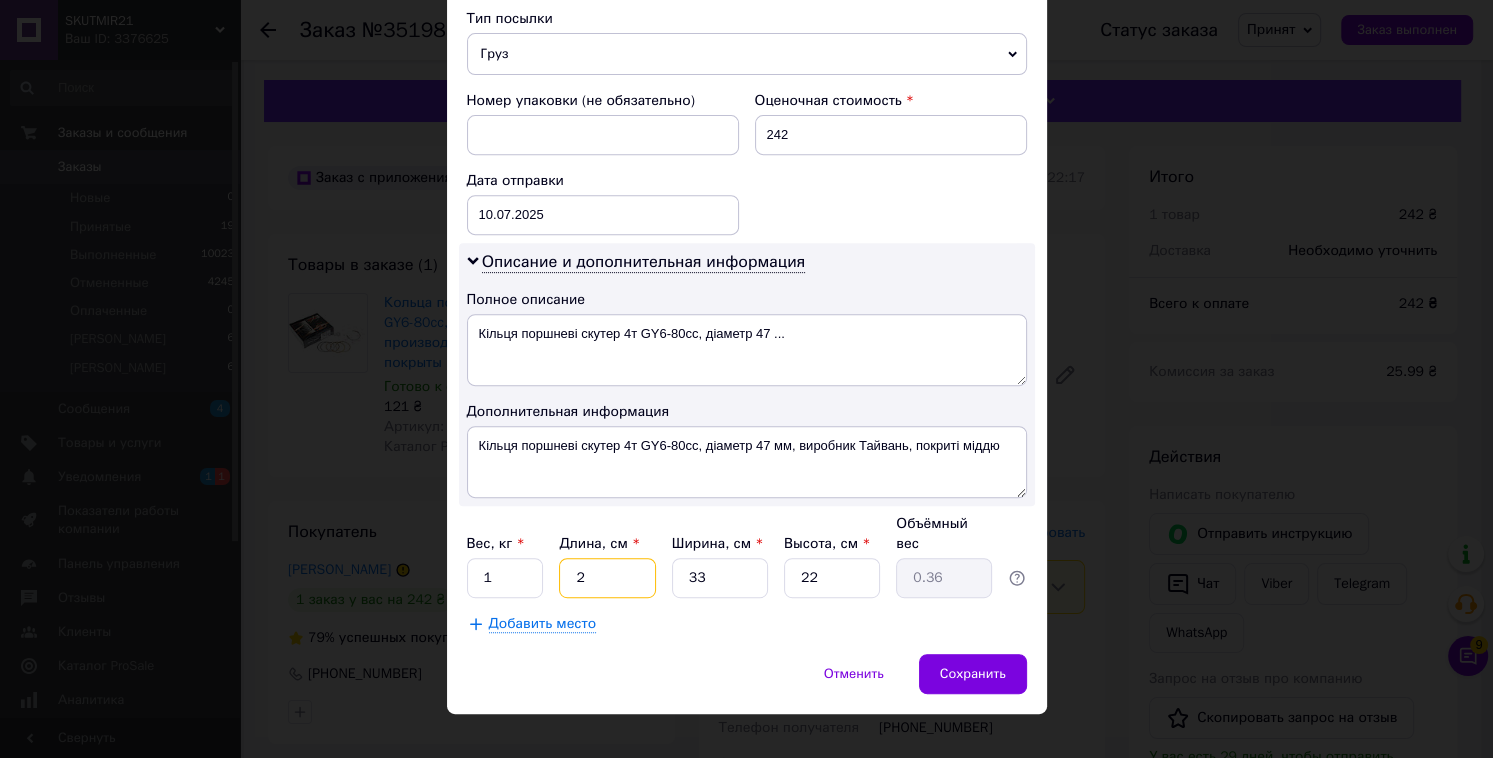 type on "20" 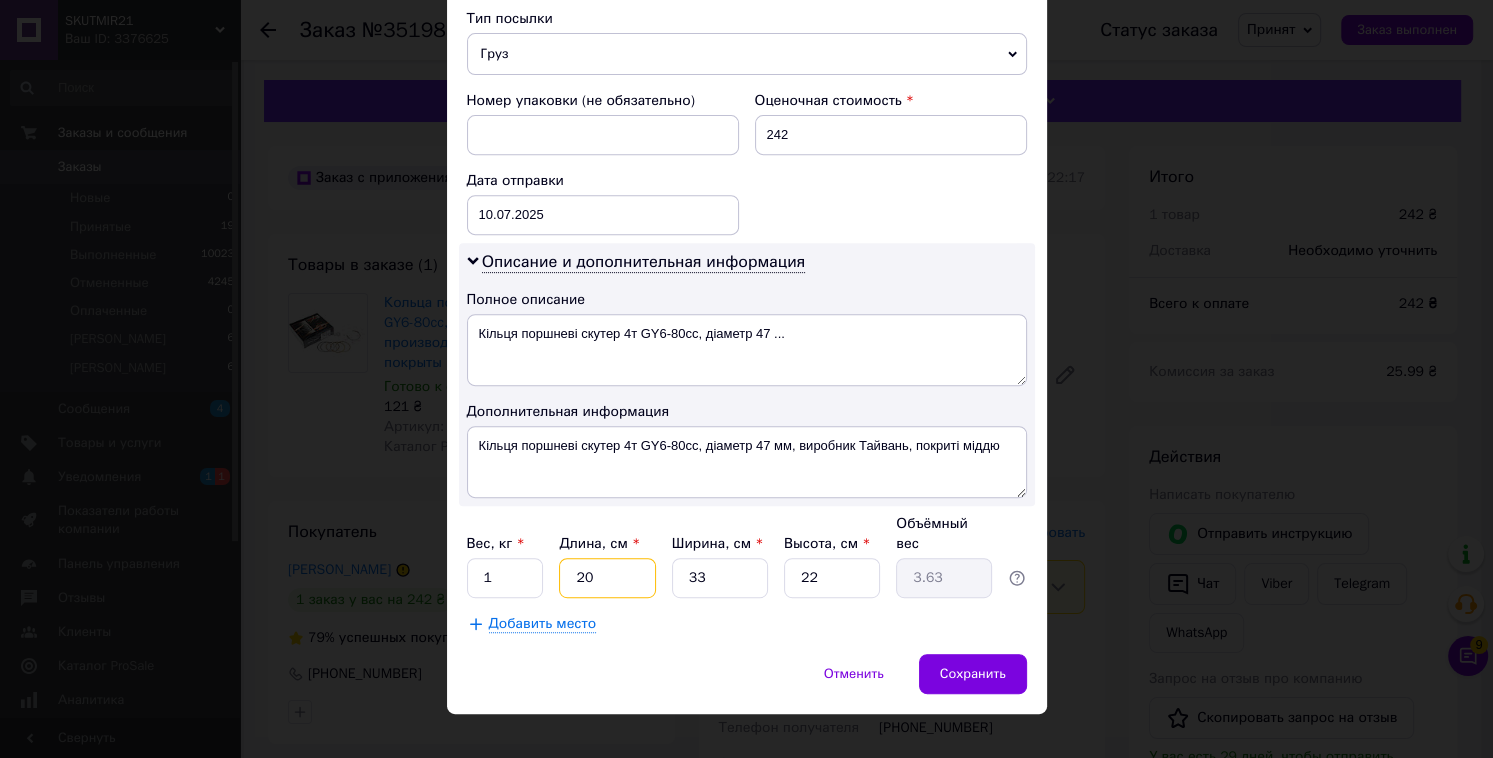 type on "20" 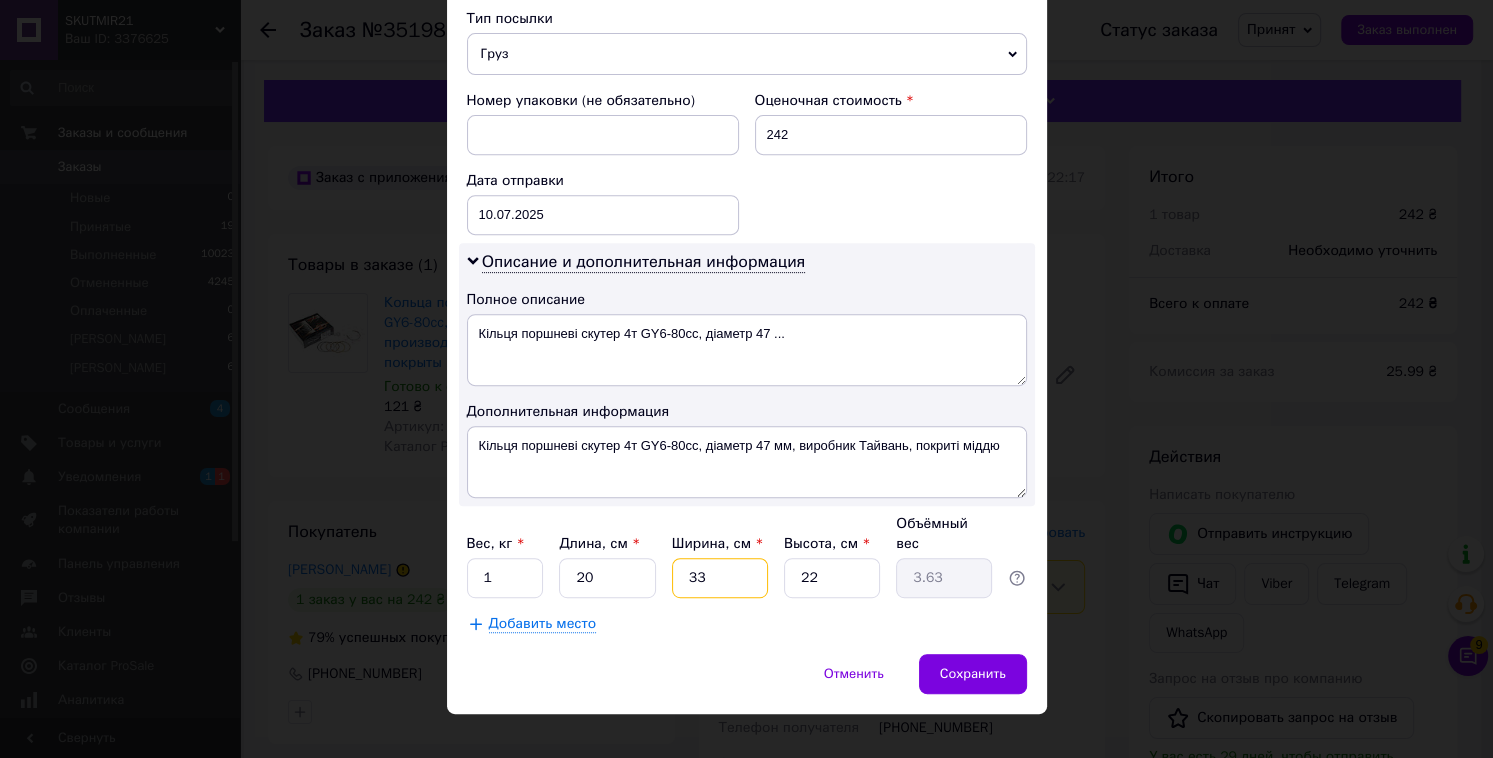 click on "33" at bounding box center (720, 578) 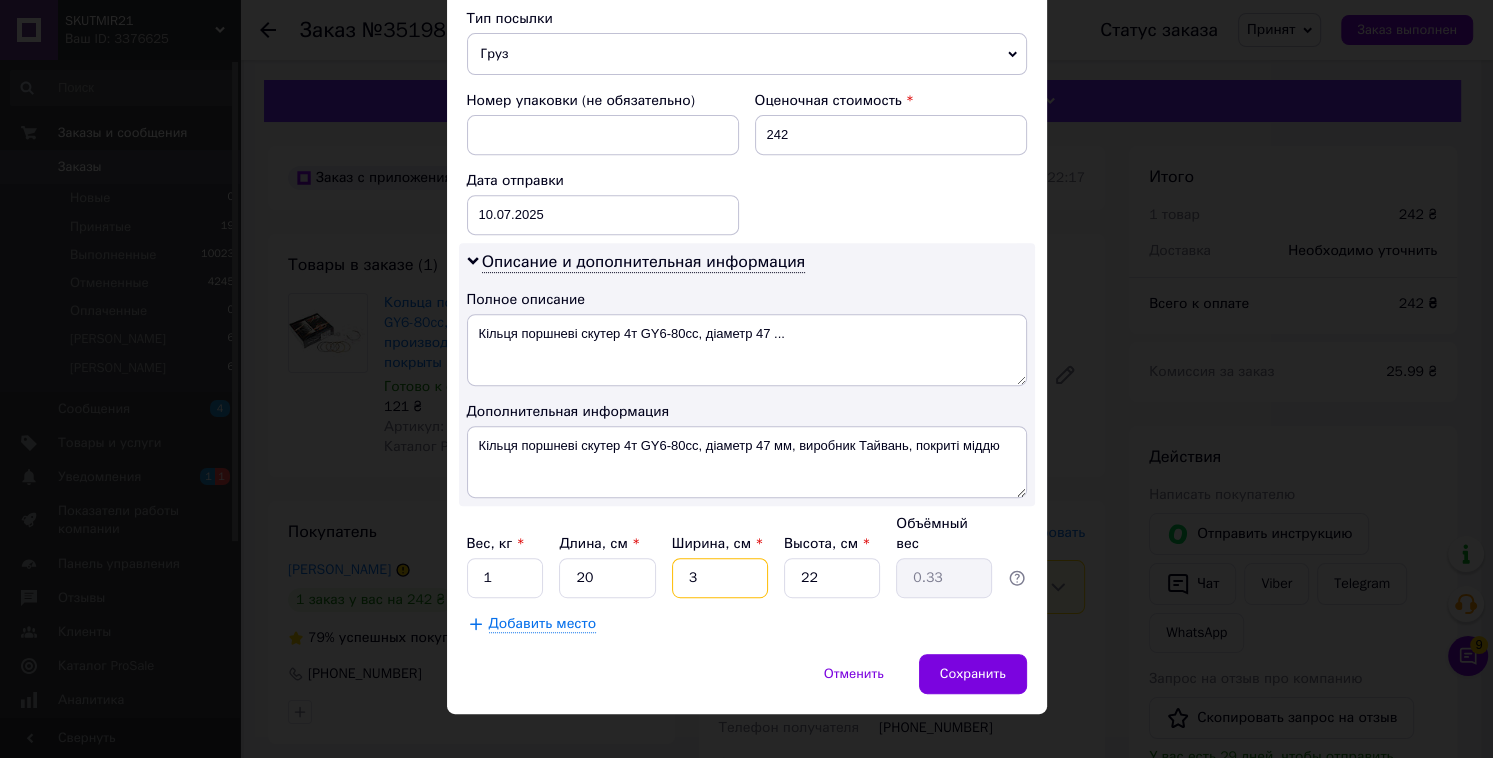 type 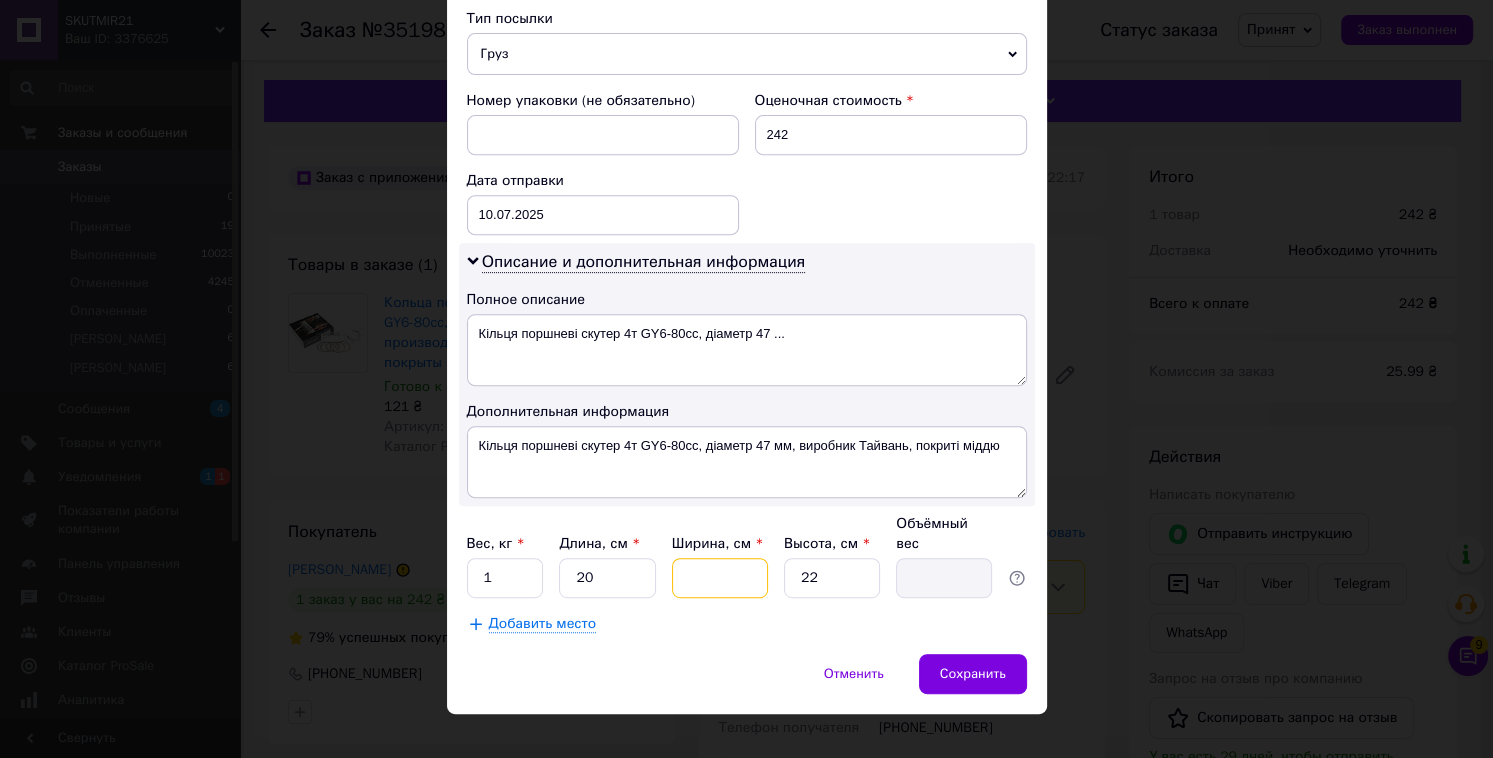 type on "2" 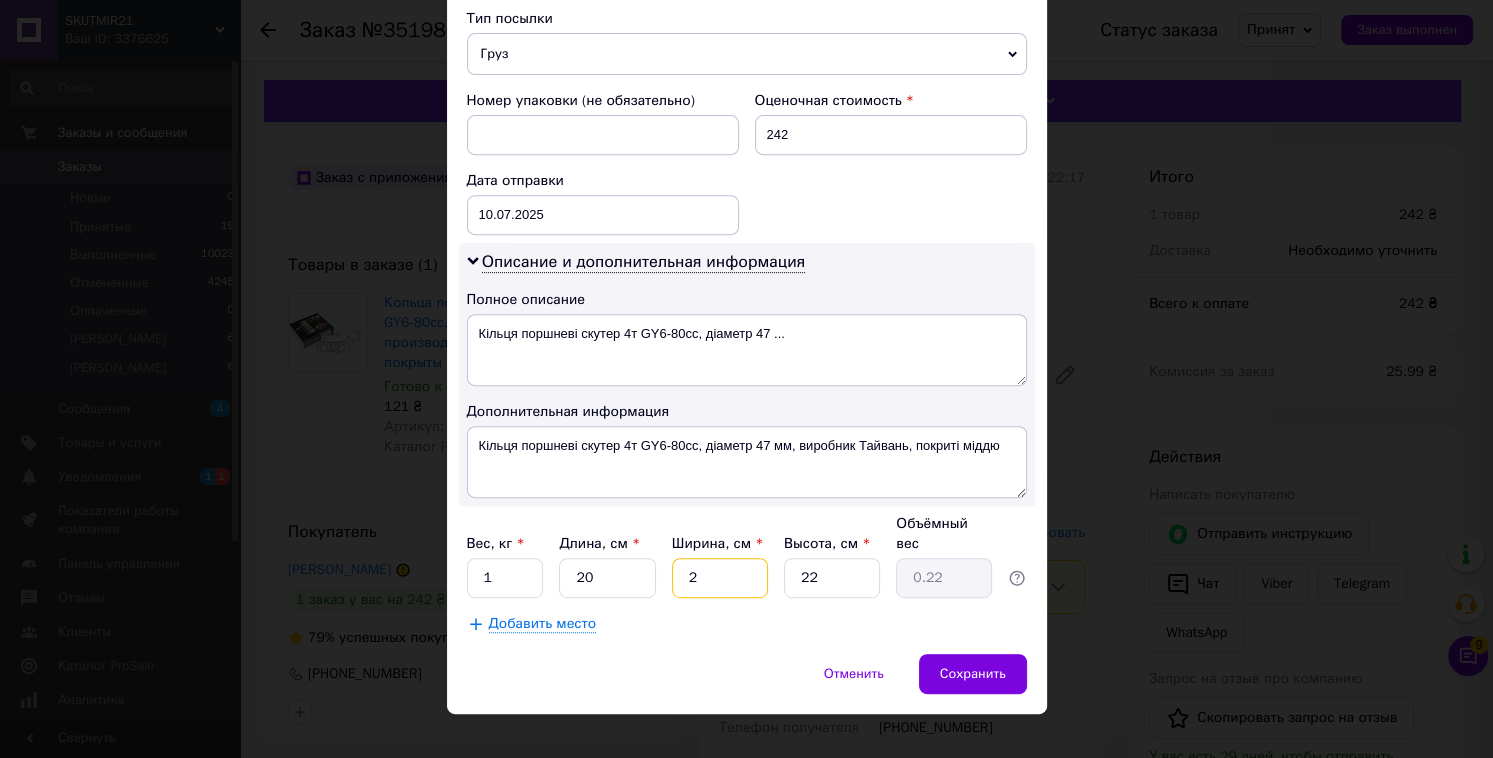 type on "20" 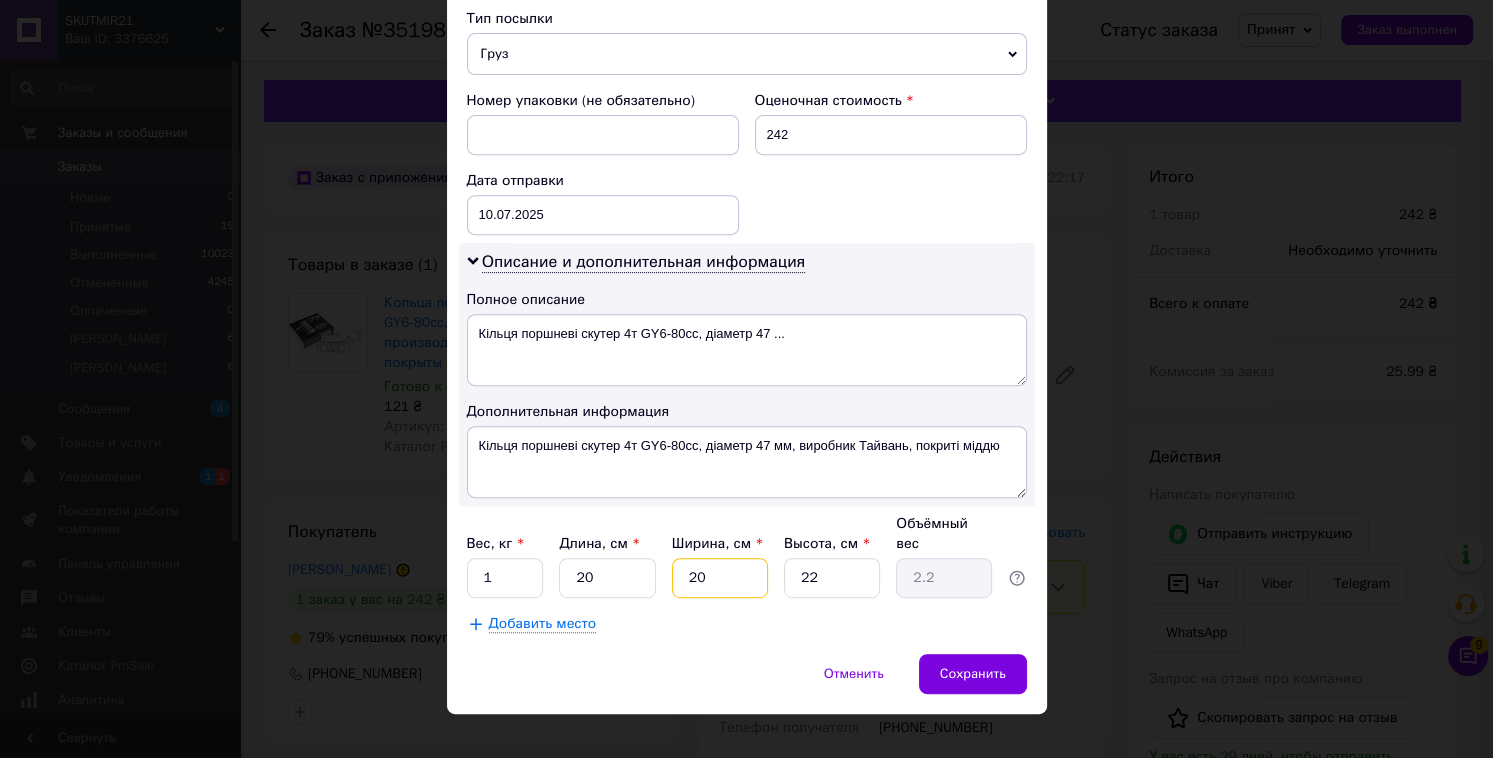 type on "20" 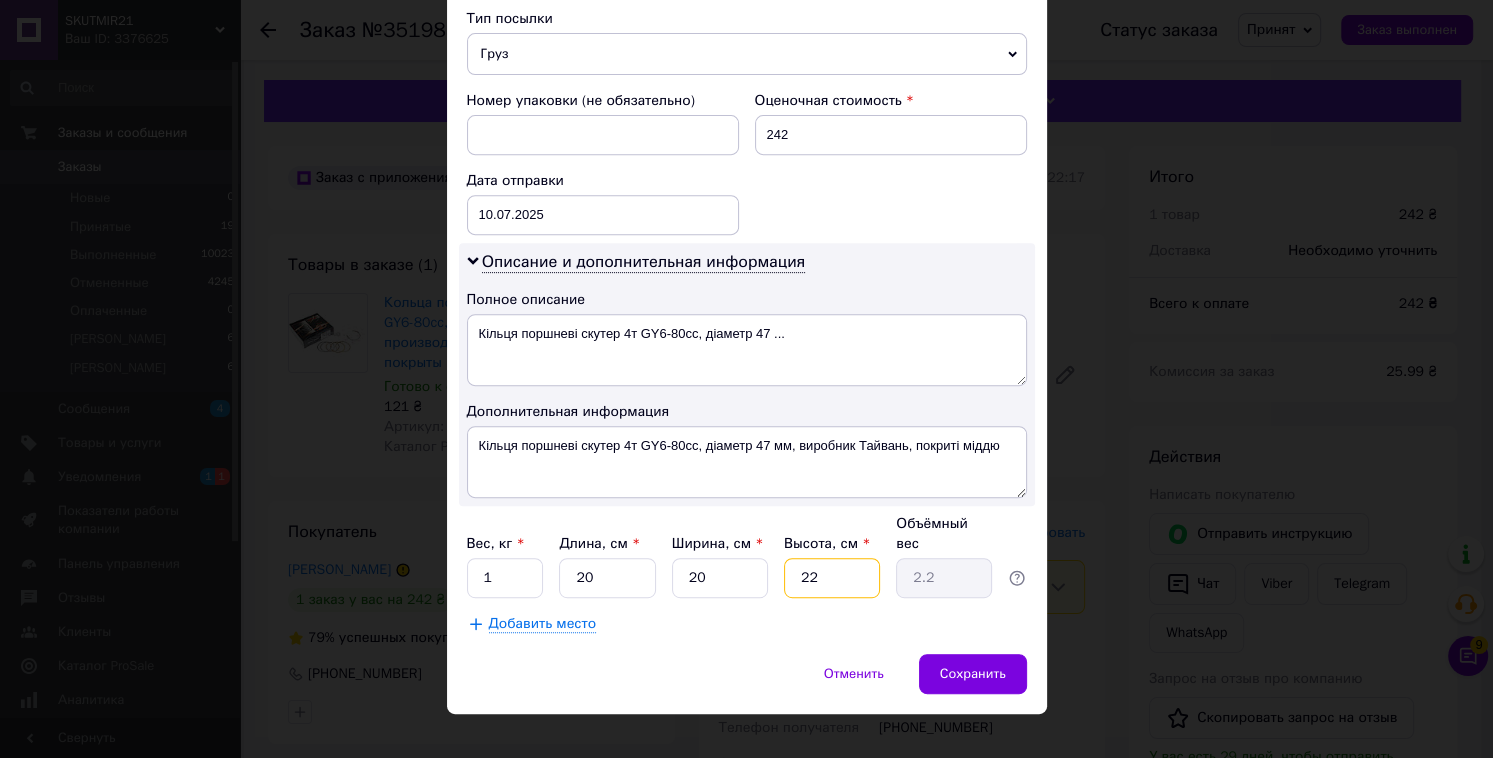 click on "22" at bounding box center [832, 578] 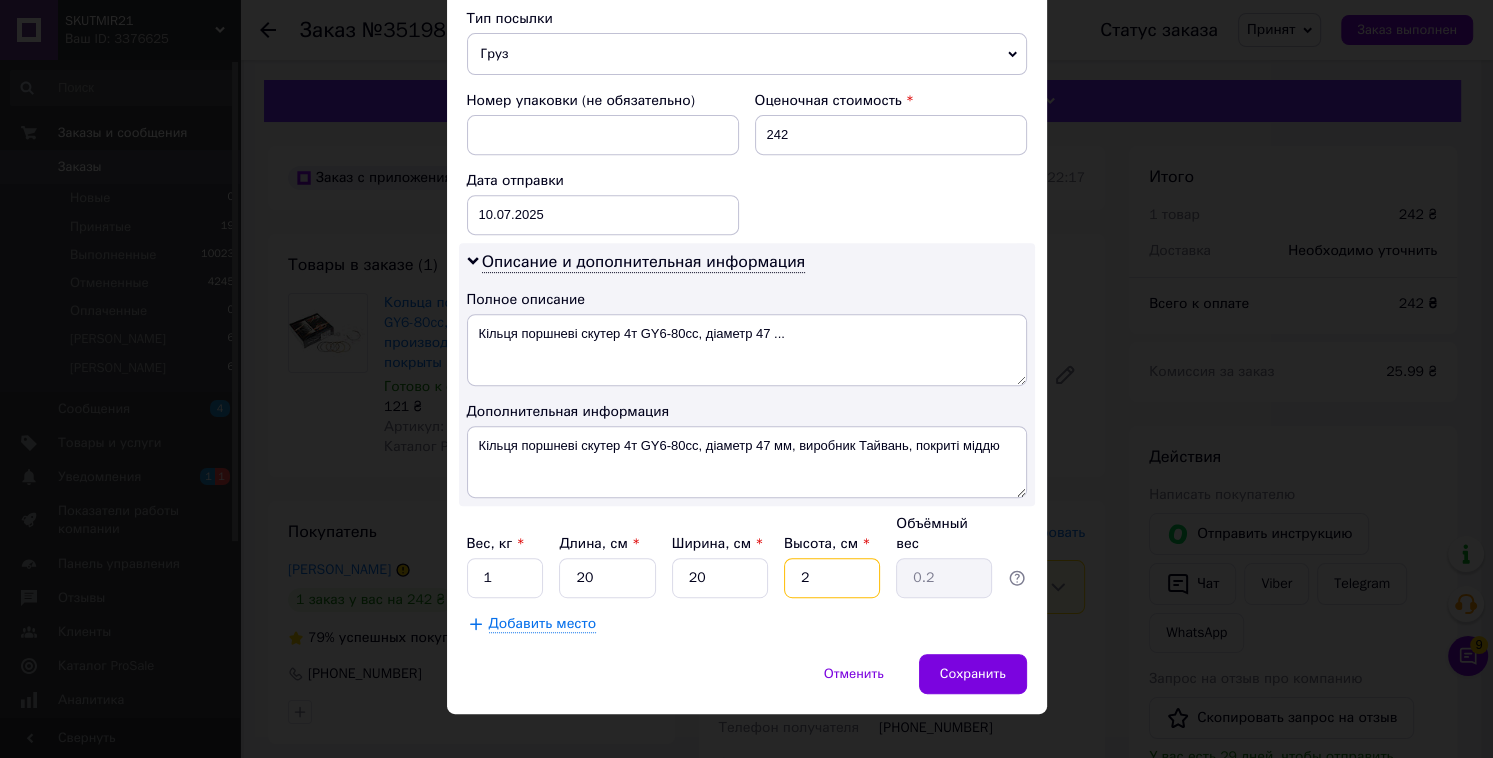 type on "25" 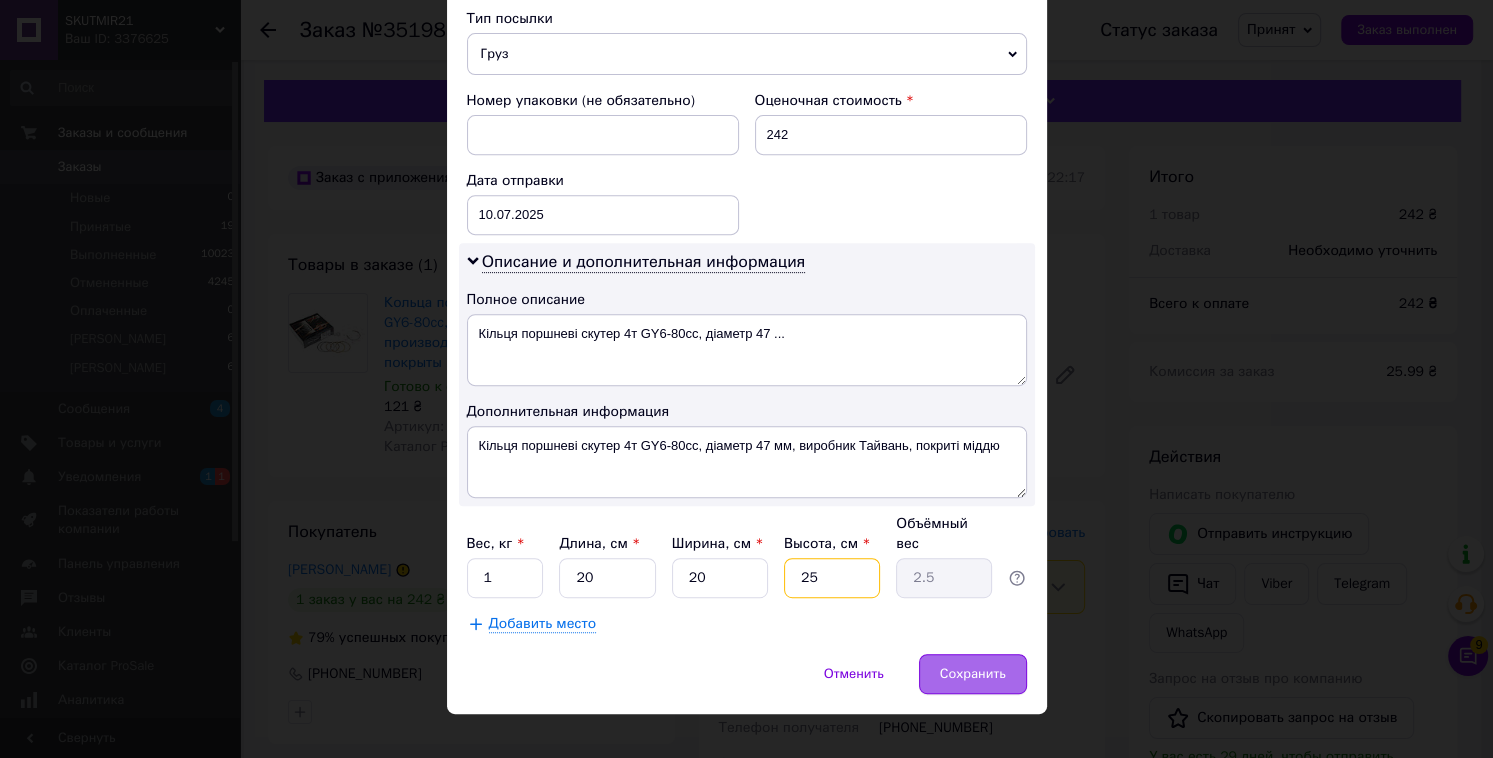 type on "2" 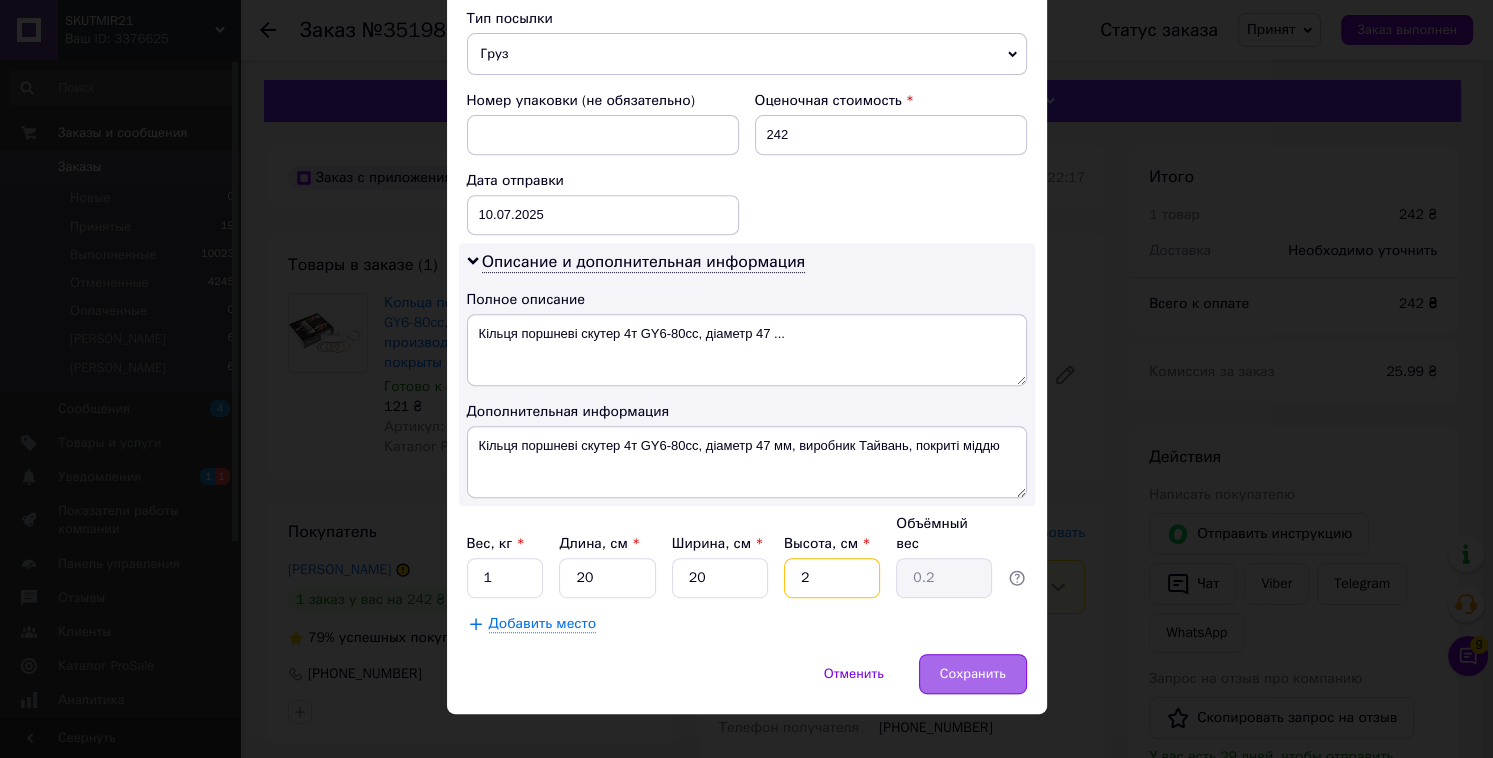 type 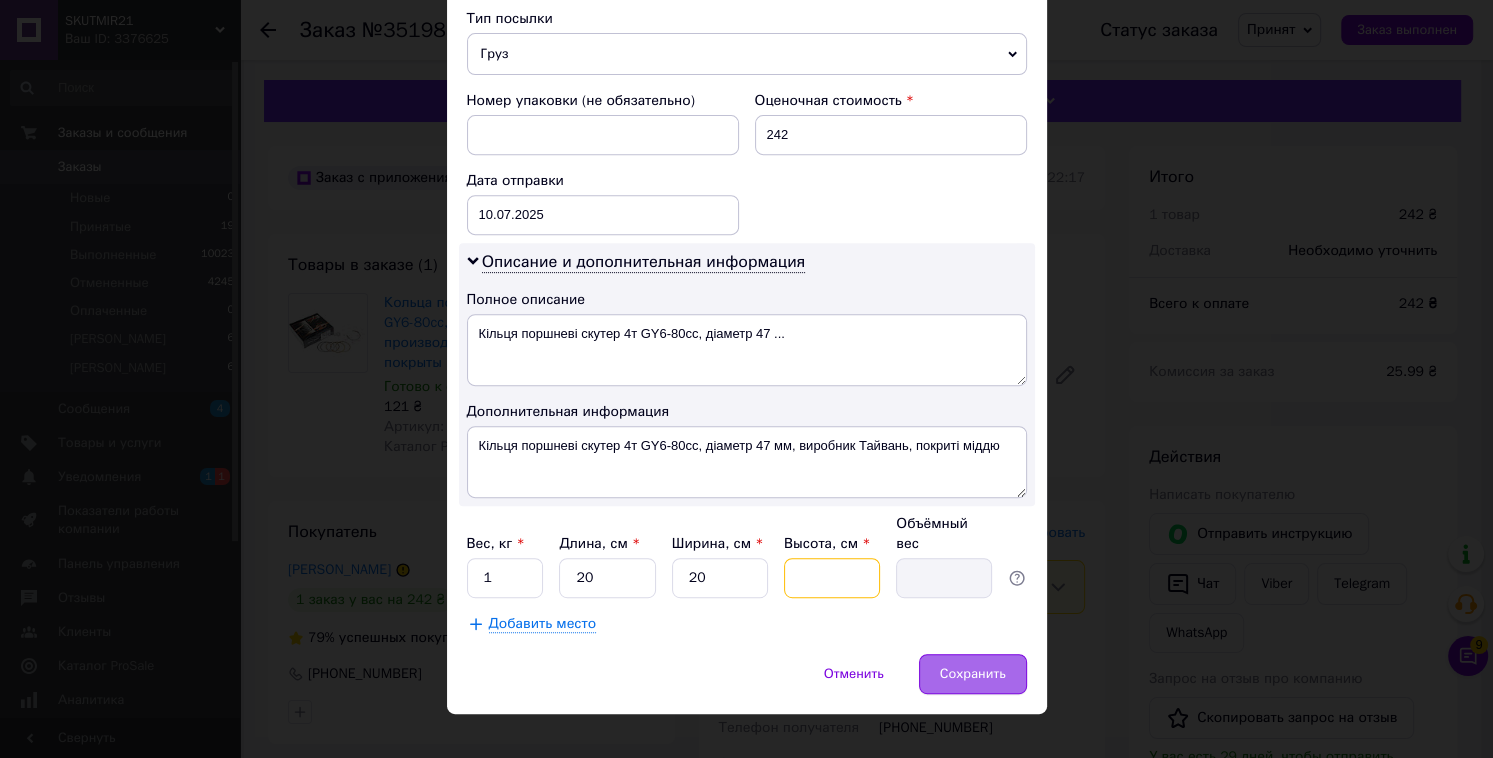 type on "5" 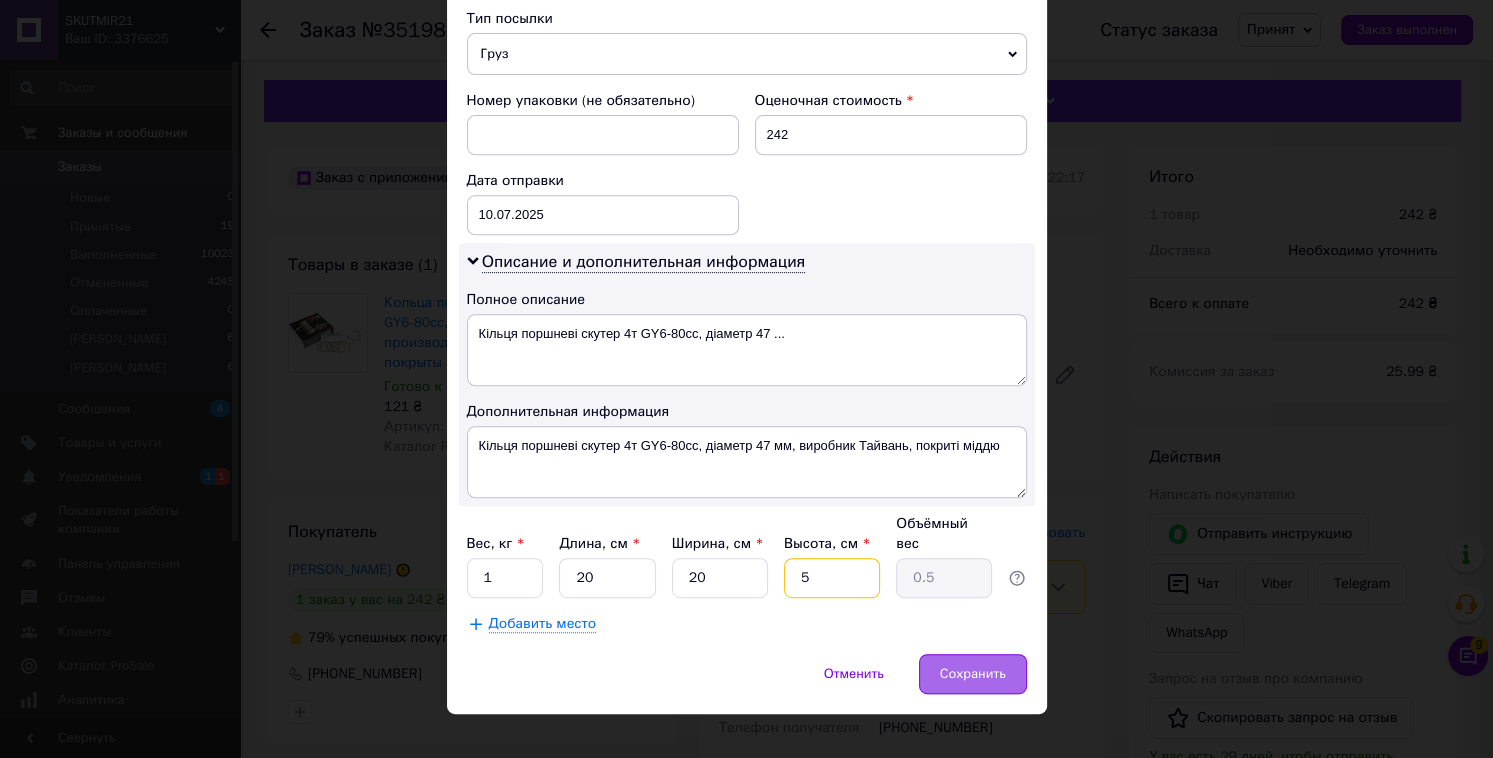 type on "5" 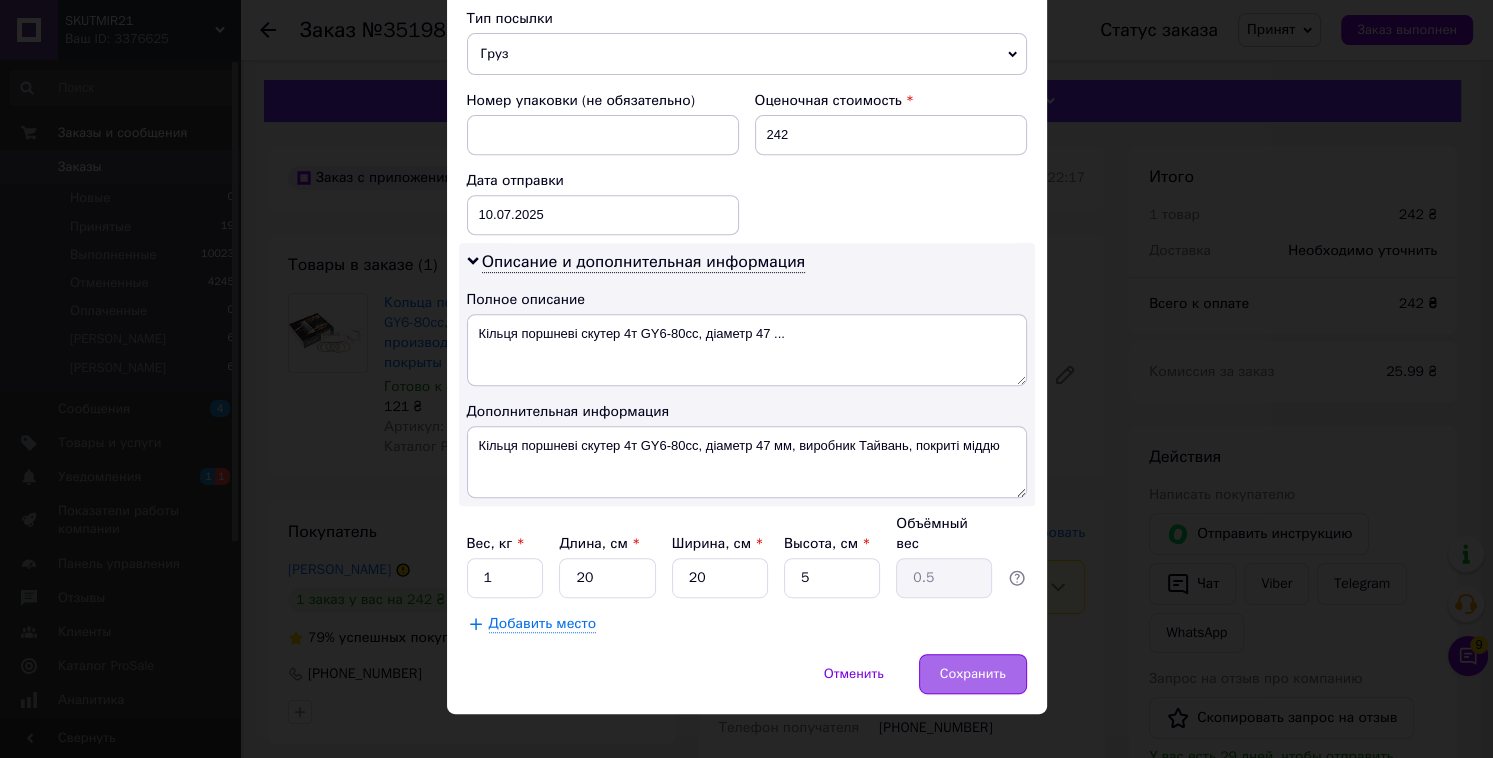 click on "Сохранить" at bounding box center [973, 674] 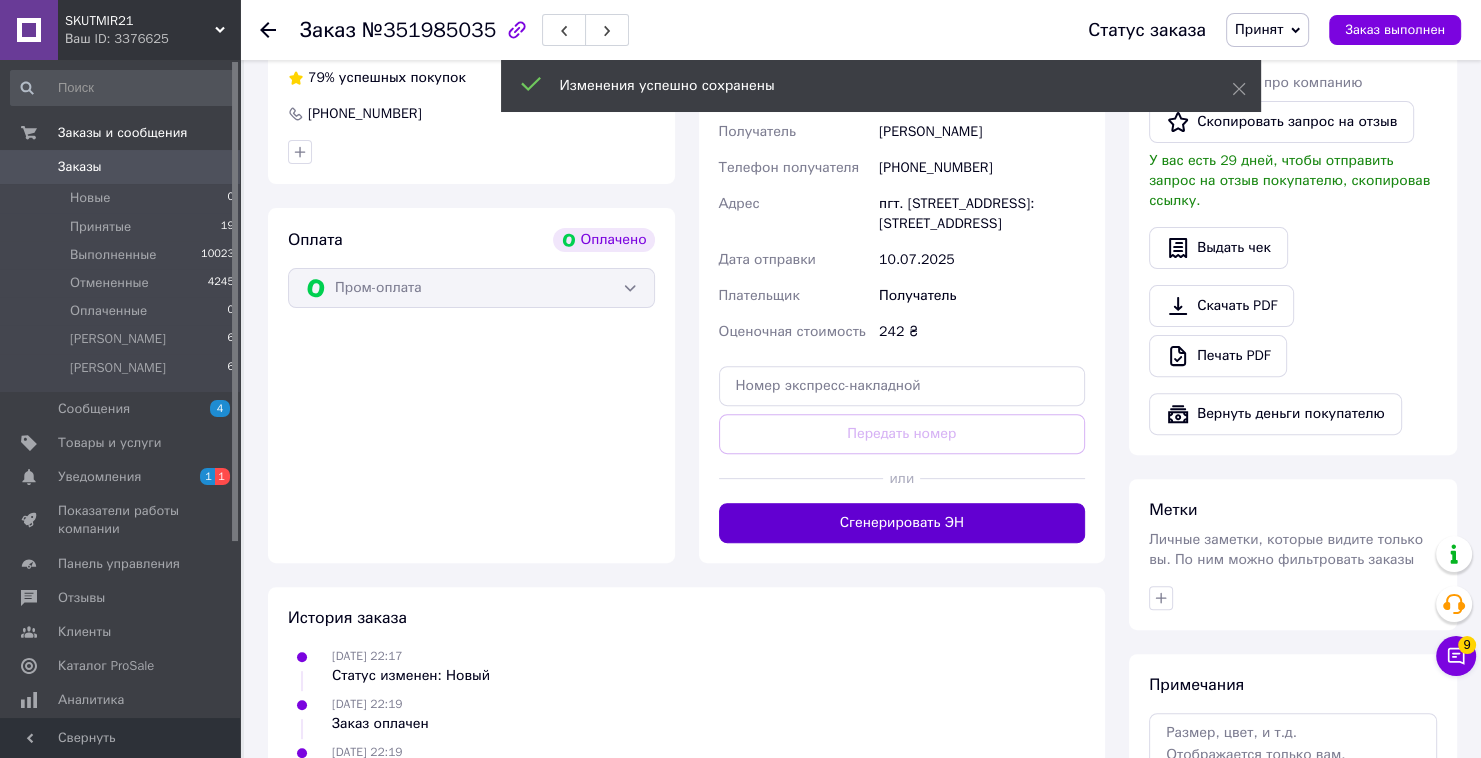 click on "Сгенерировать ЭН" at bounding box center (902, 523) 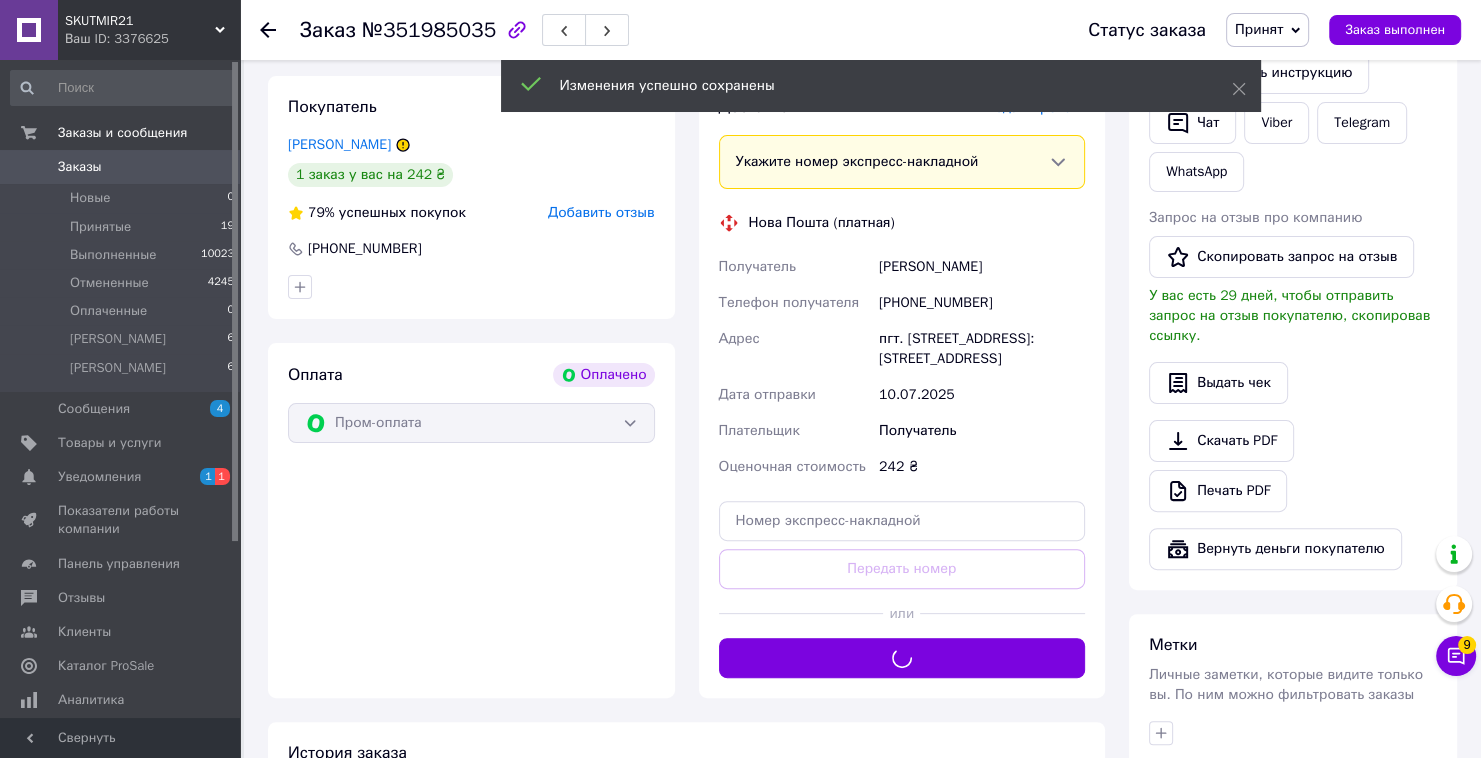 scroll, scrollTop: 320, scrollLeft: 0, axis: vertical 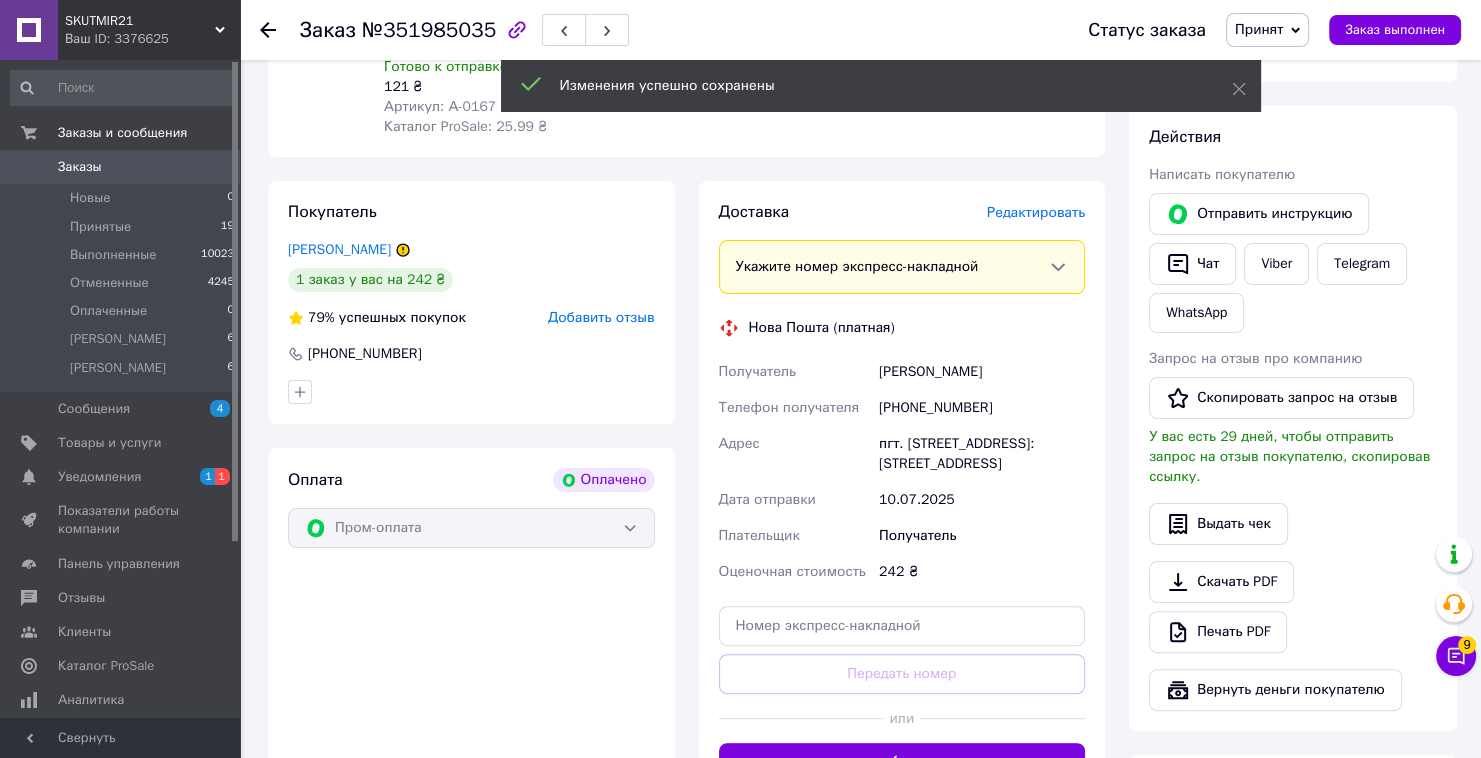 click on "Статус заказа Принят Выполнен Отменен Оплаченный аня егор Заказ выполнен" at bounding box center (1264, 30) 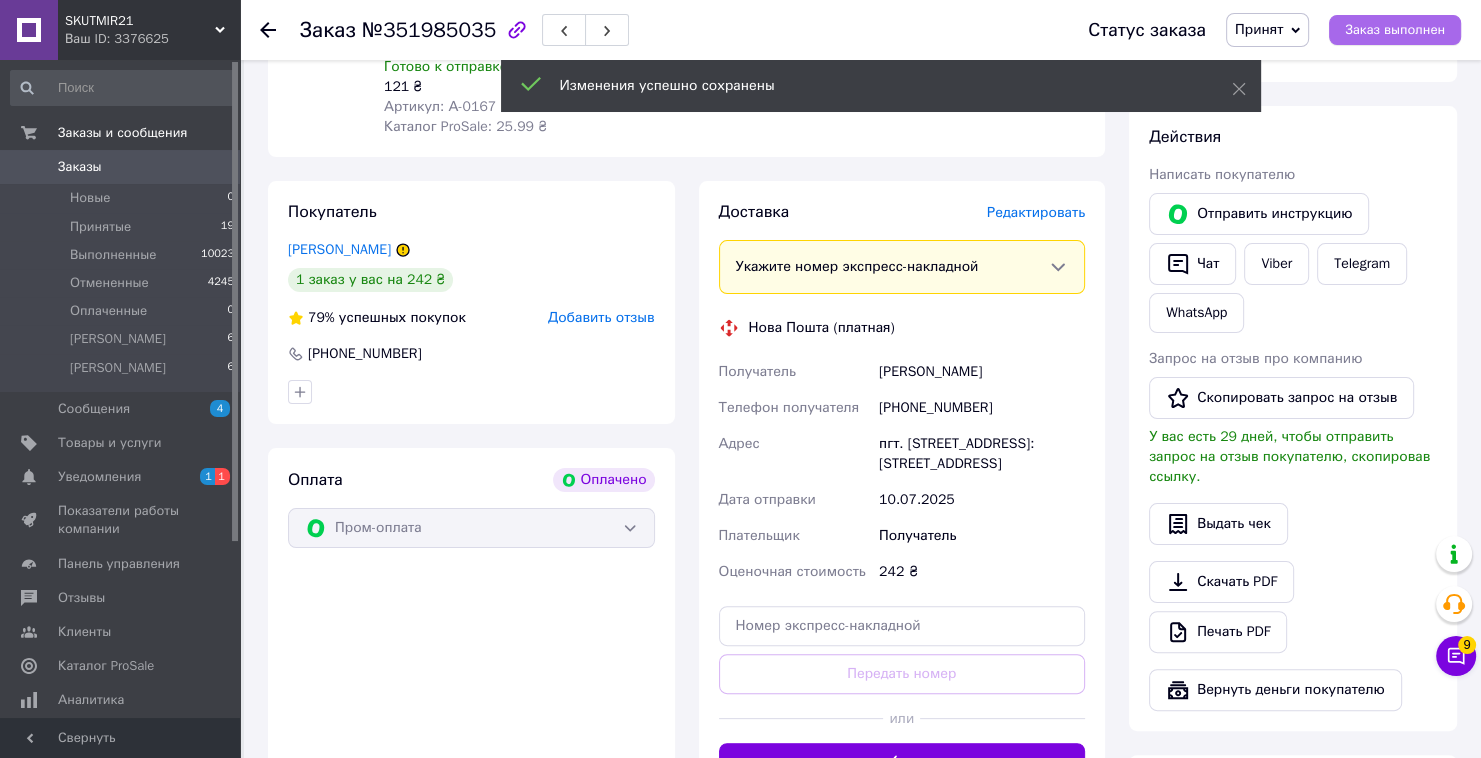 click on "Заказ выполнен" at bounding box center (1395, 30) 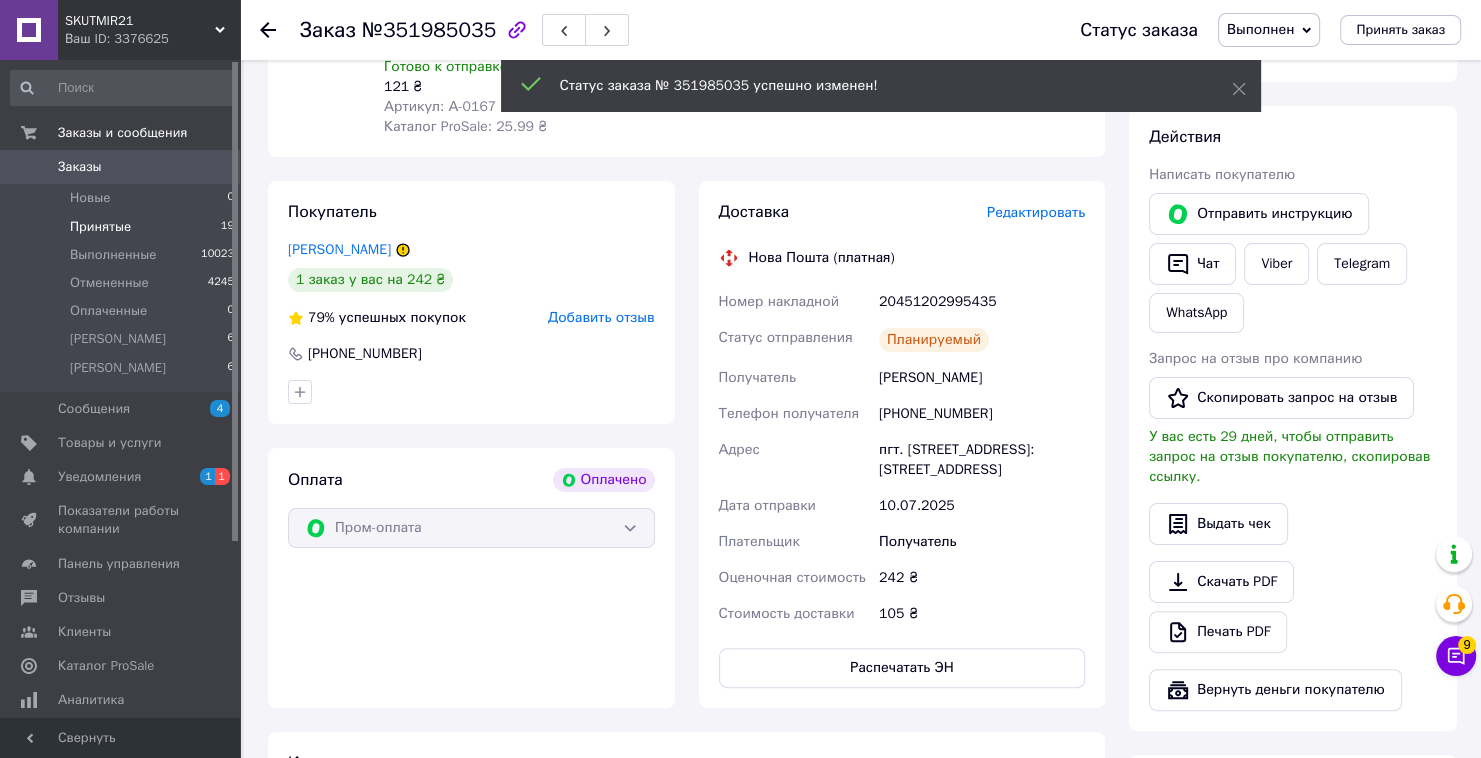 click on "Принятые 19" at bounding box center [123, 227] 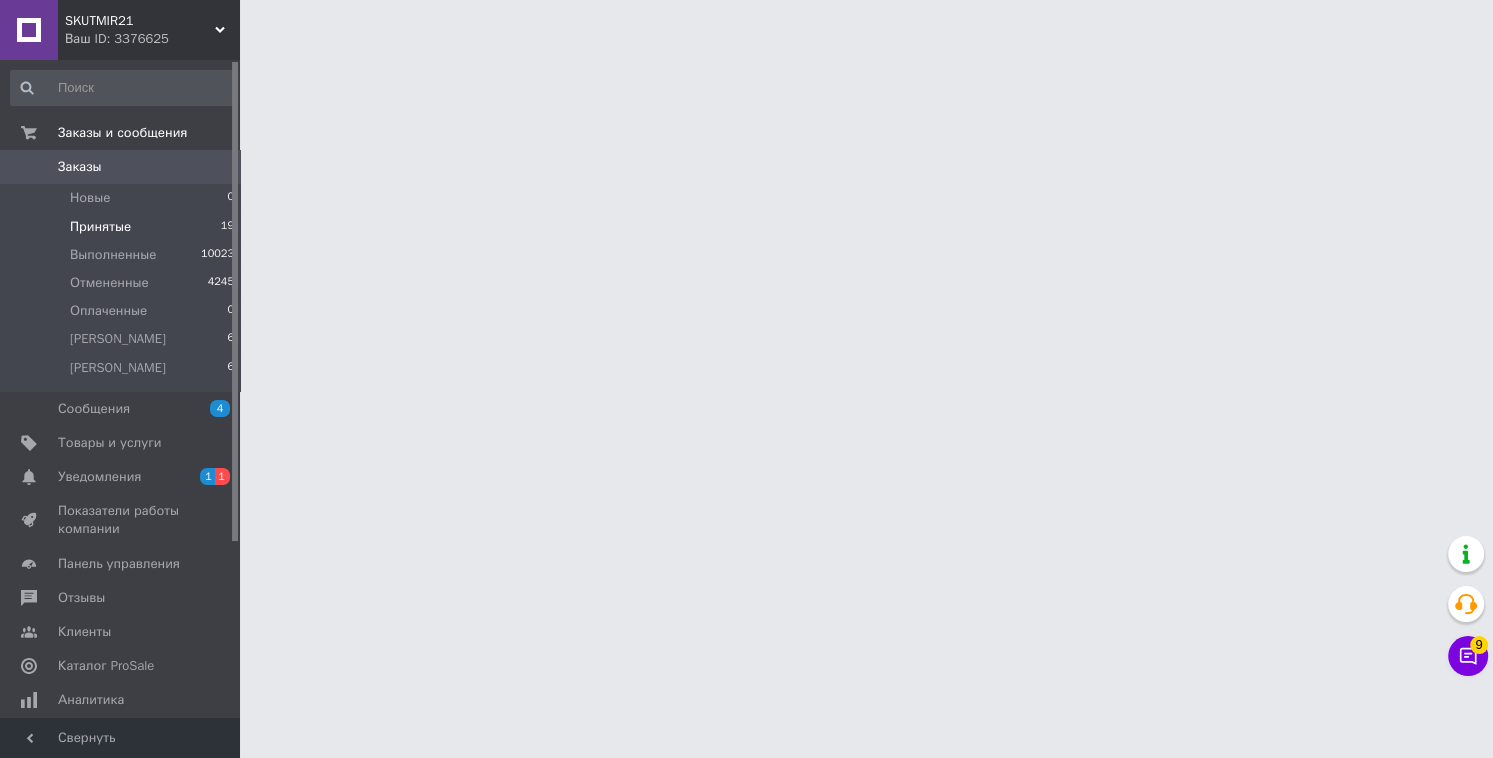 click on "Принятые 19" at bounding box center [123, 227] 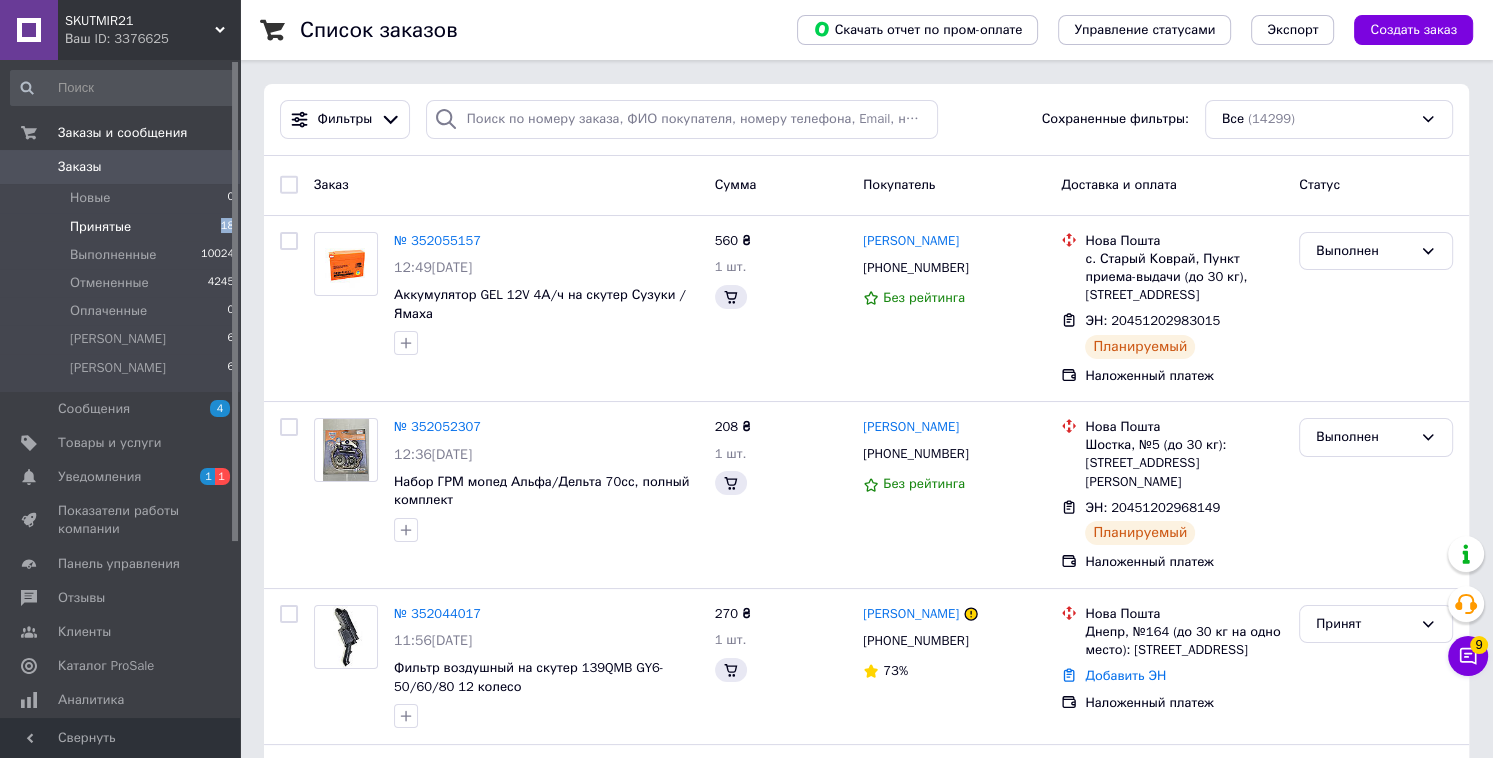 click on "Принятые 18" at bounding box center [123, 227] 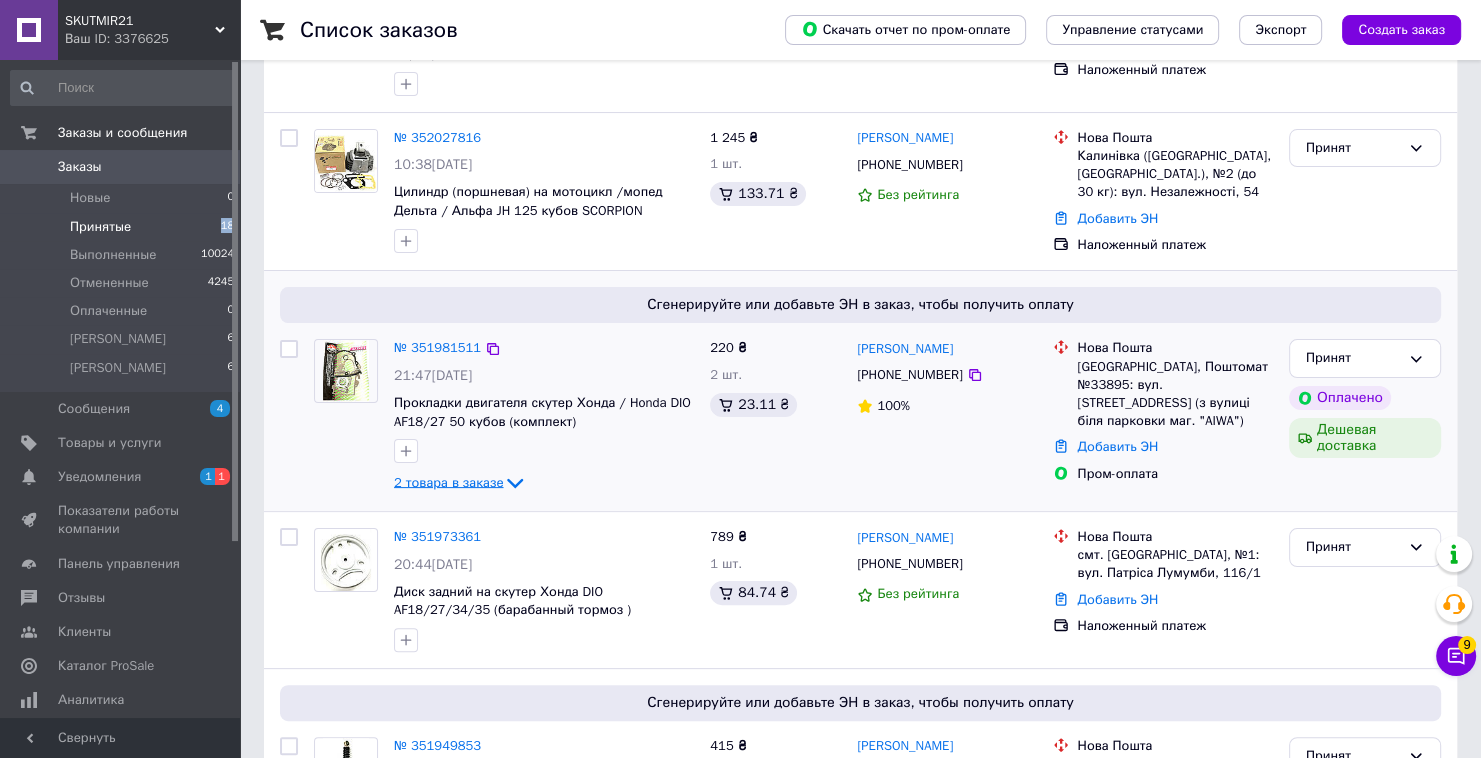 scroll, scrollTop: 400, scrollLeft: 0, axis: vertical 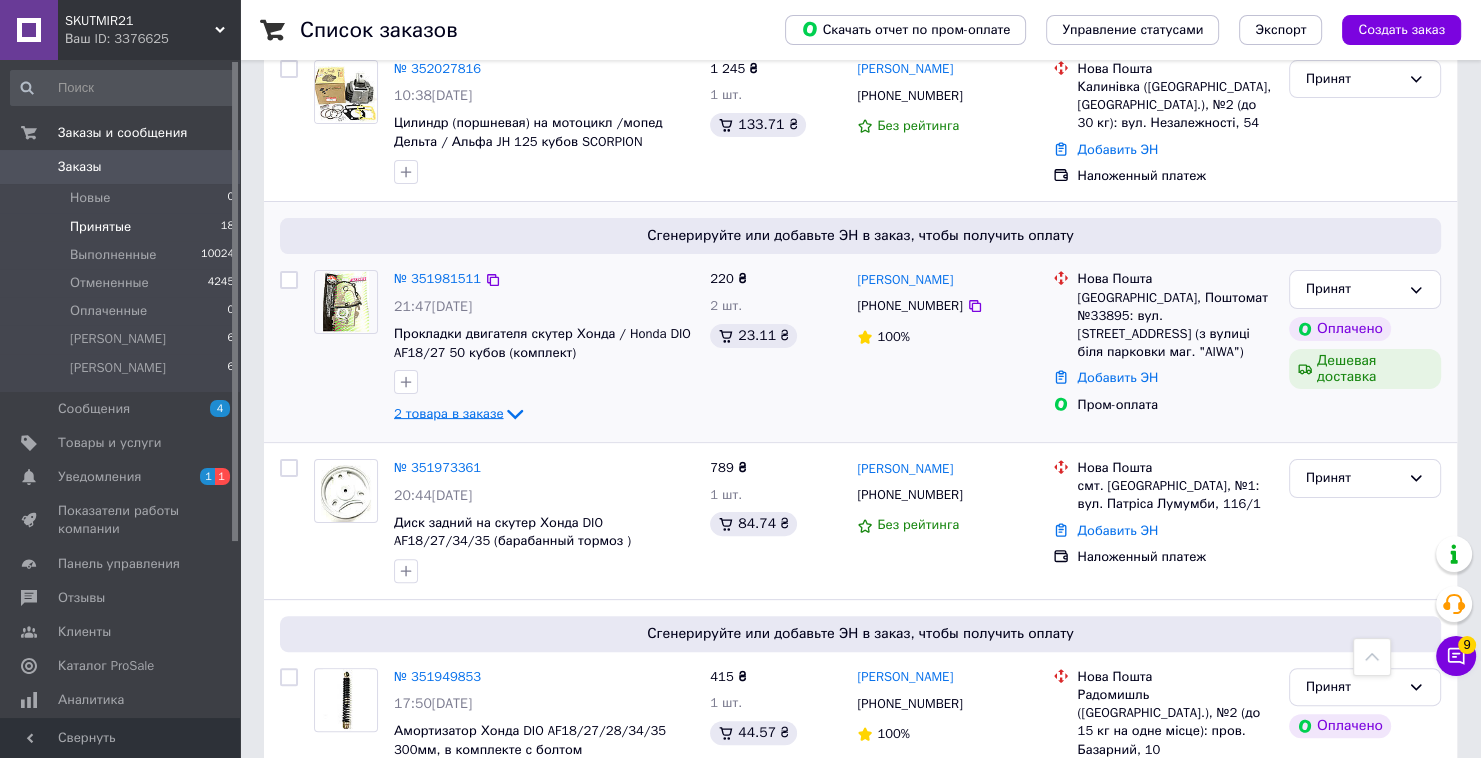 click on "2 товара в заказе" at bounding box center [448, 413] 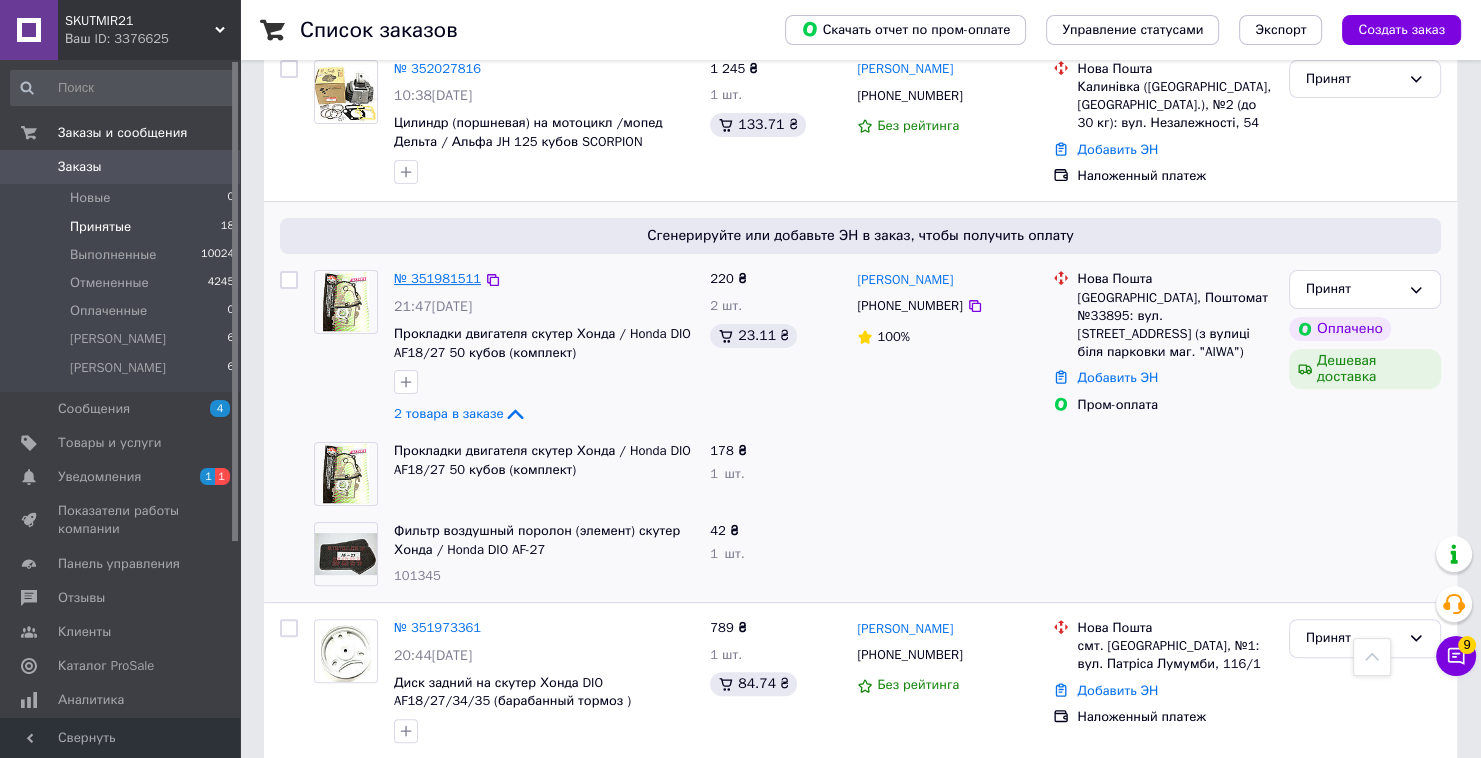 click on "№ 351981511" at bounding box center (437, 278) 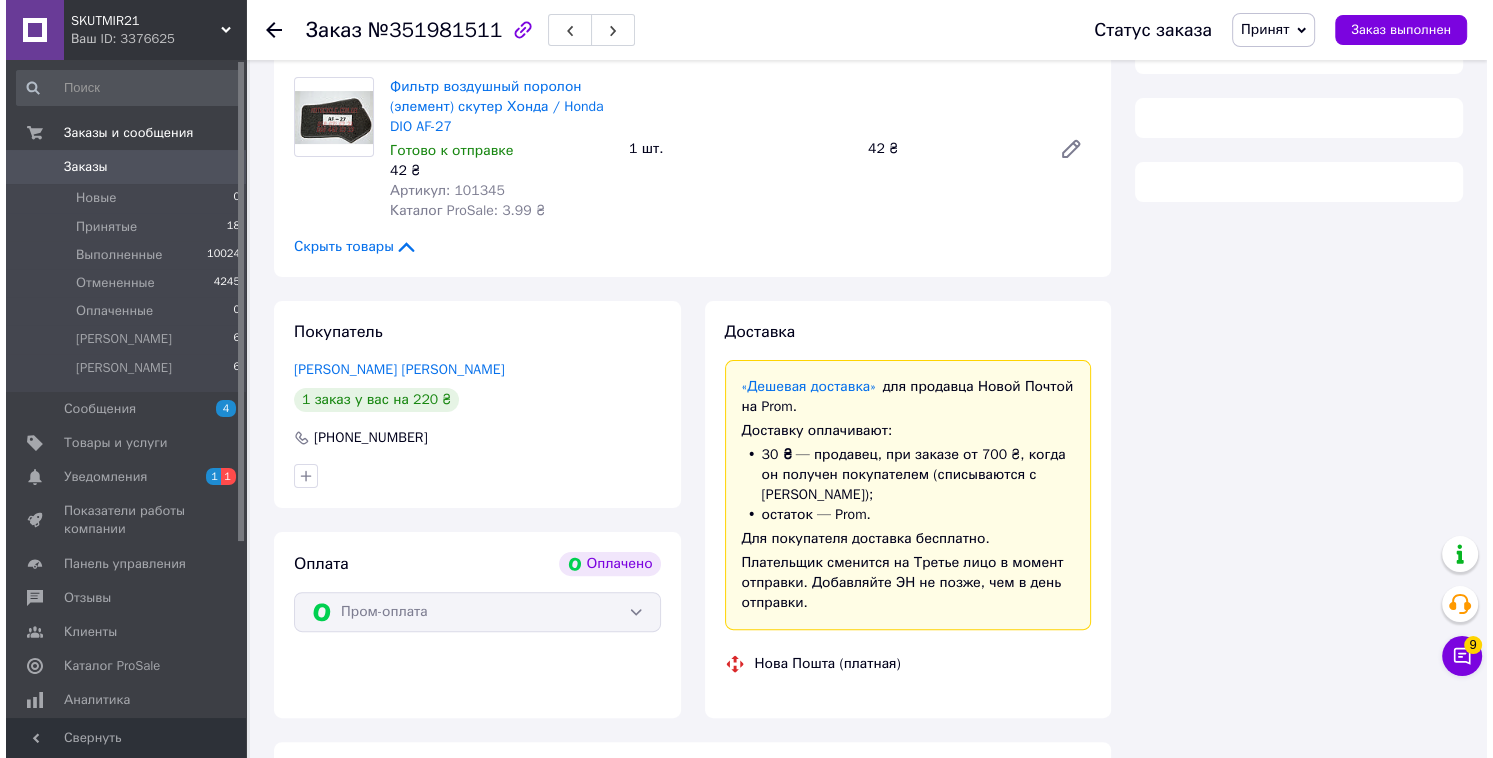 scroll, scrollTop: 305, scrollLeft: 0, axis: vertical 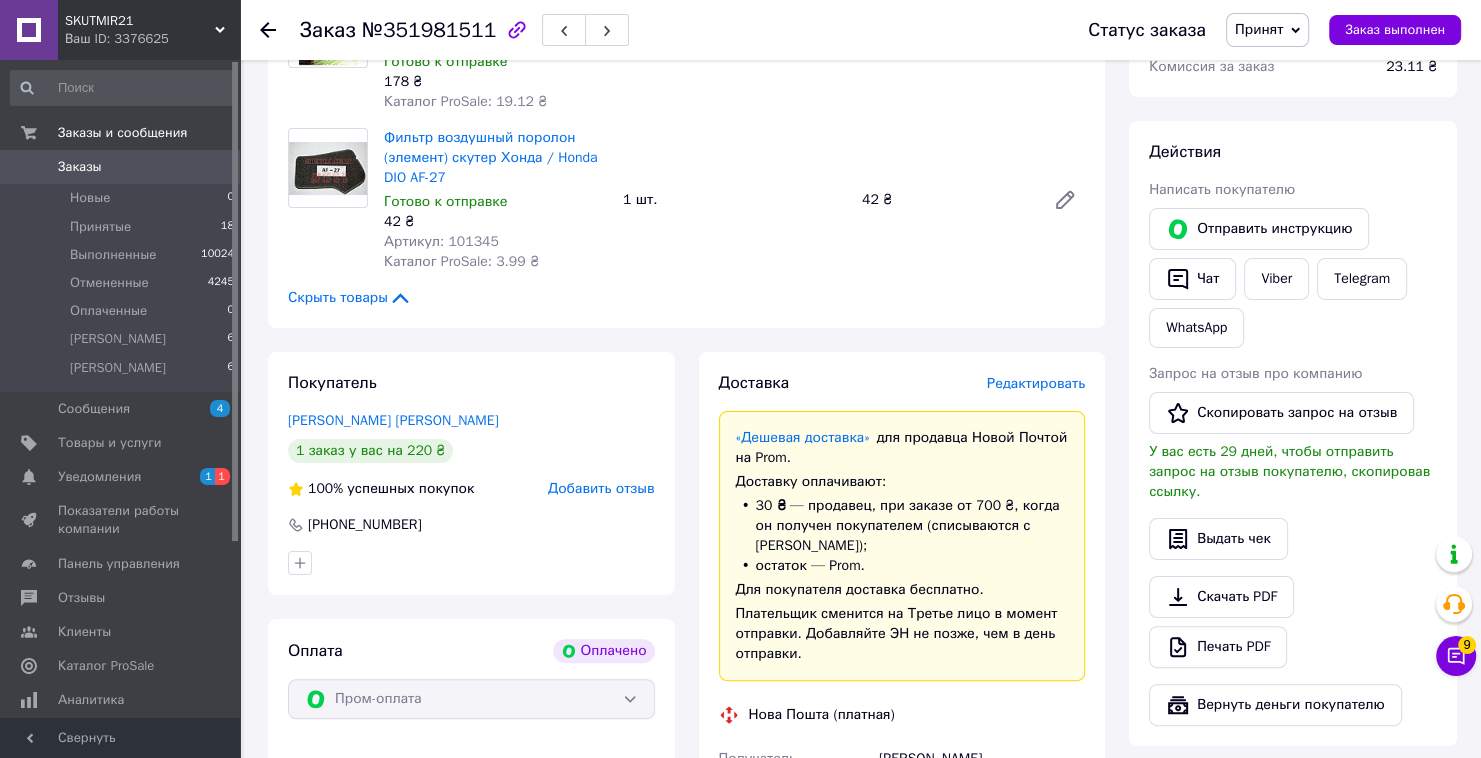 click on "Редактировать" at bounding box center (1036, 383) 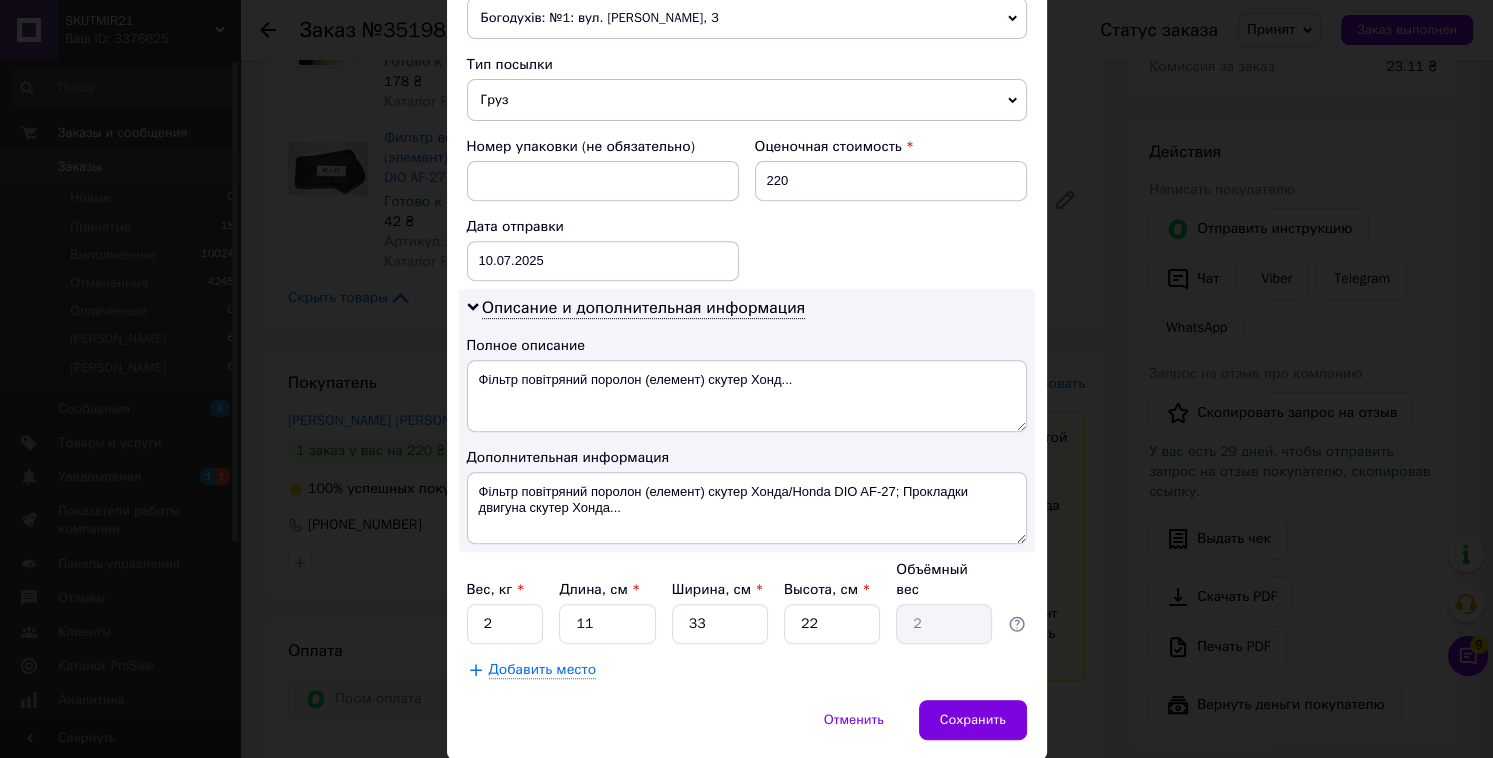 scroll, scrollTop: 788, scrollLeft: 0, axis: vertical 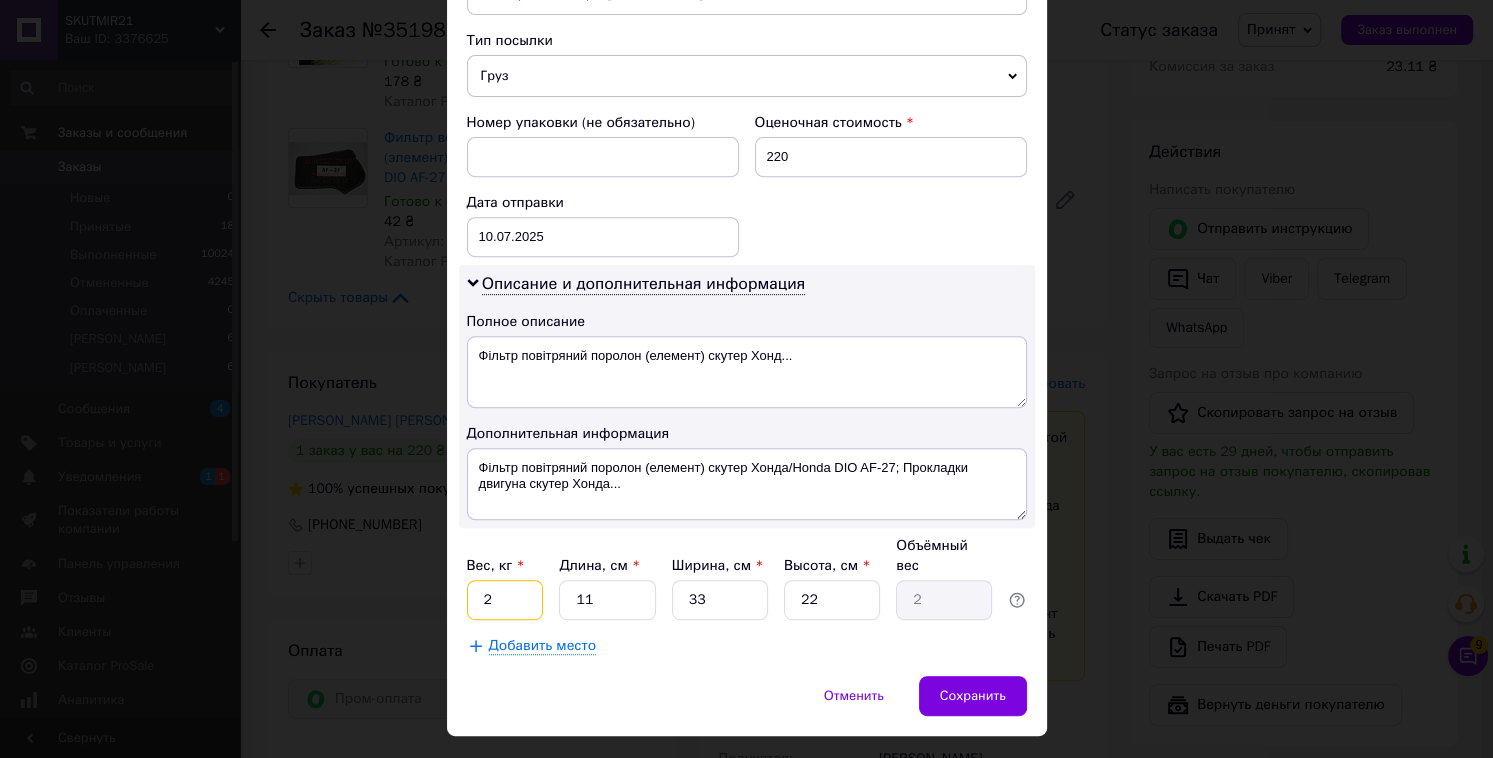 click on "2" at bounding box center [505, 600] 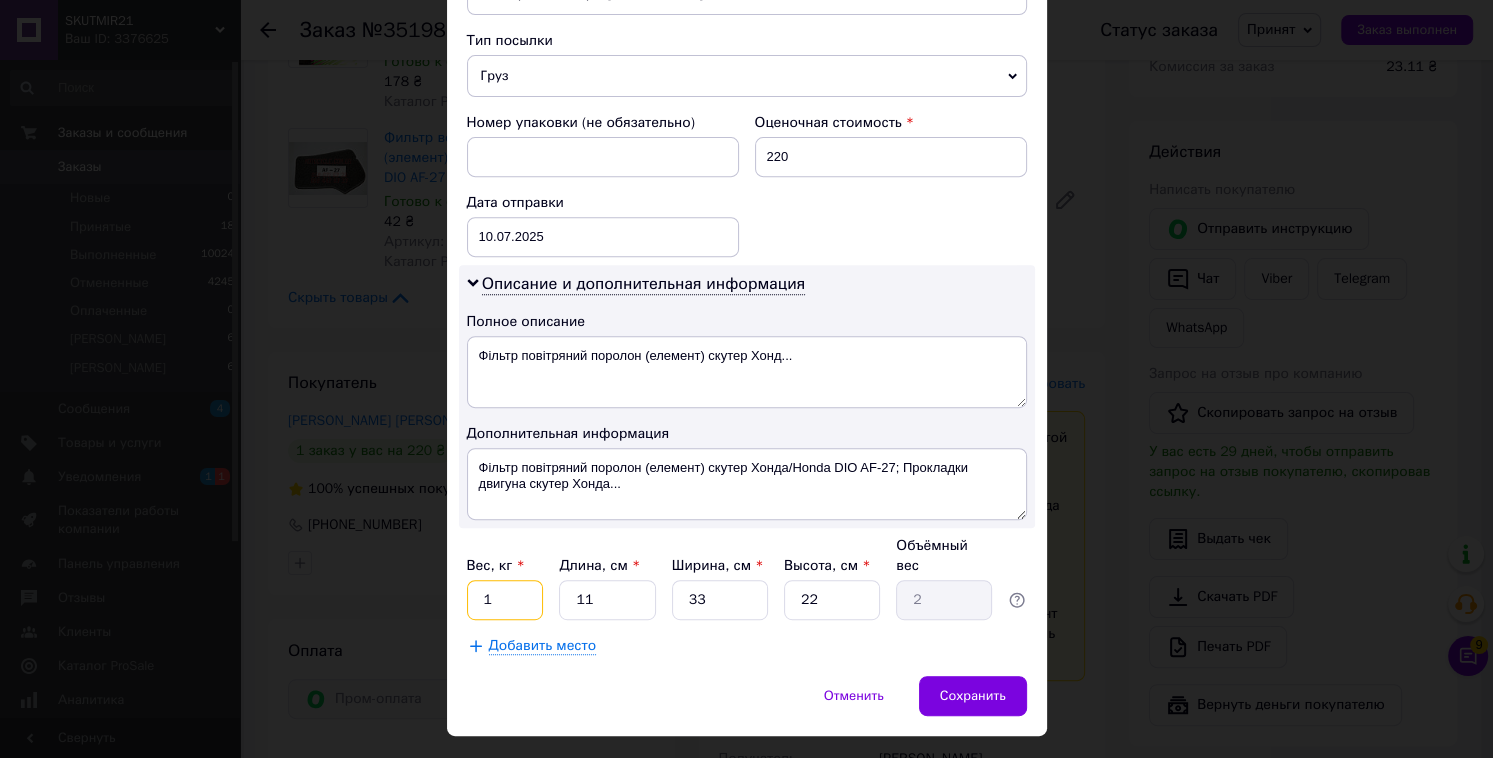 type on "1.2" 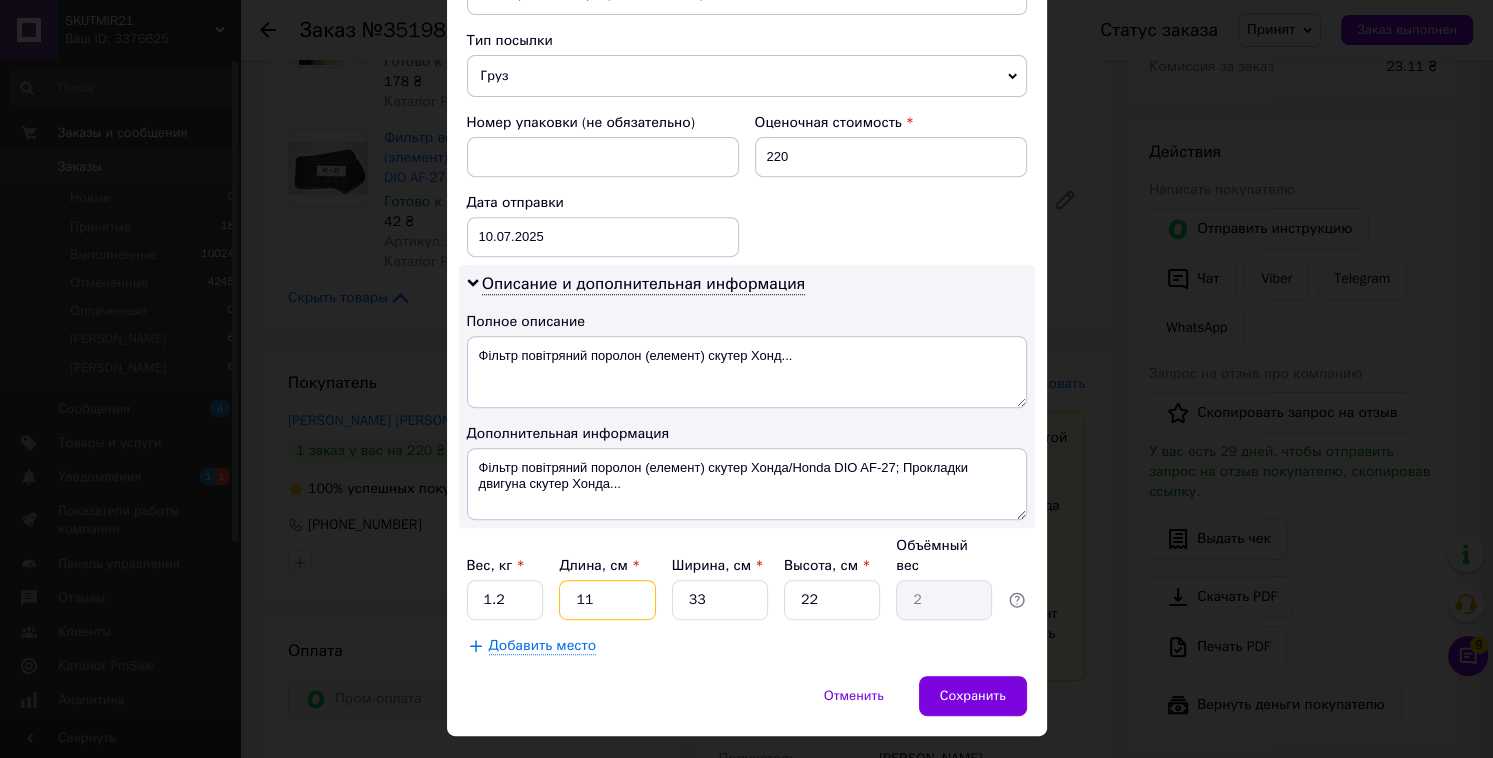 click on "11" at bounding box center [607, 600] 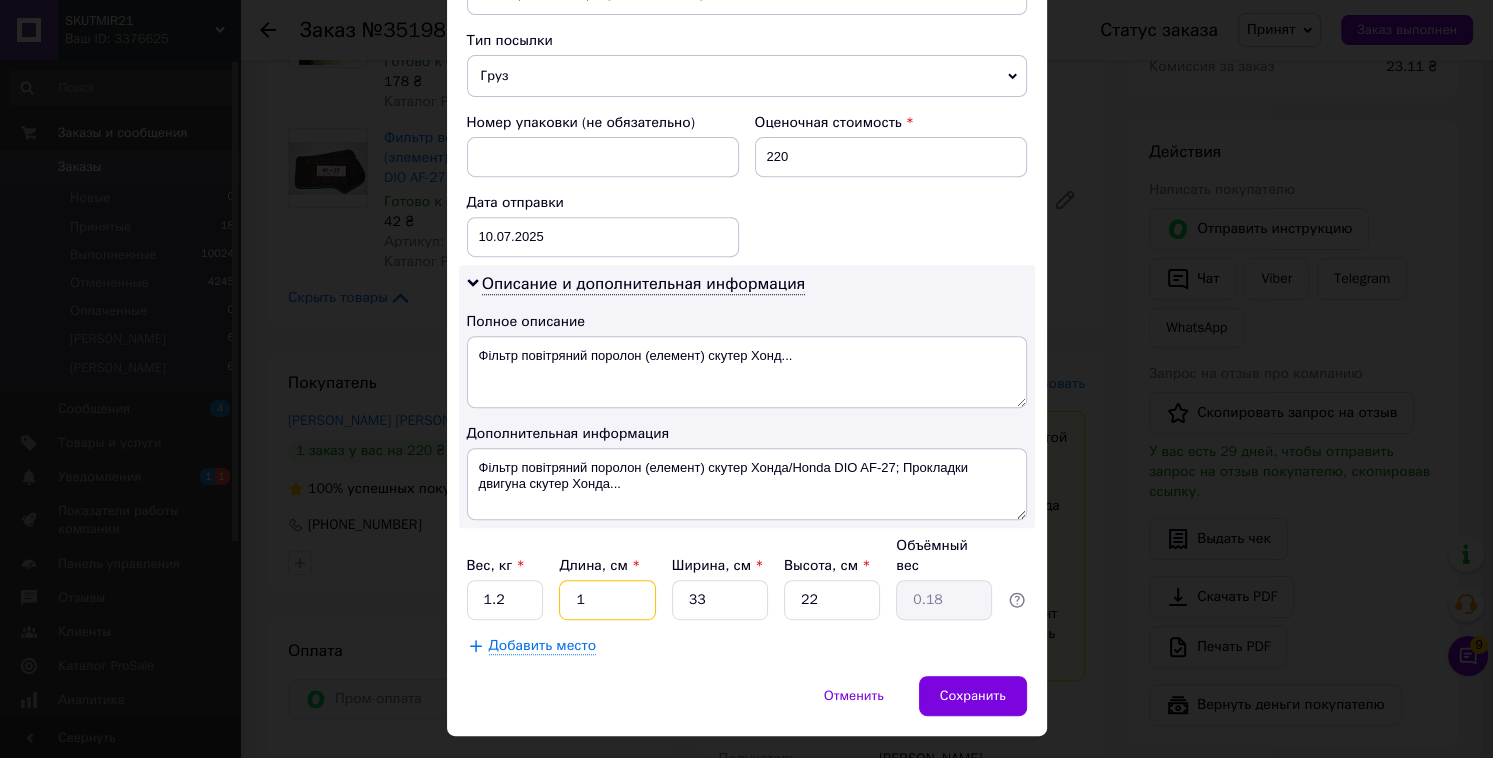 type 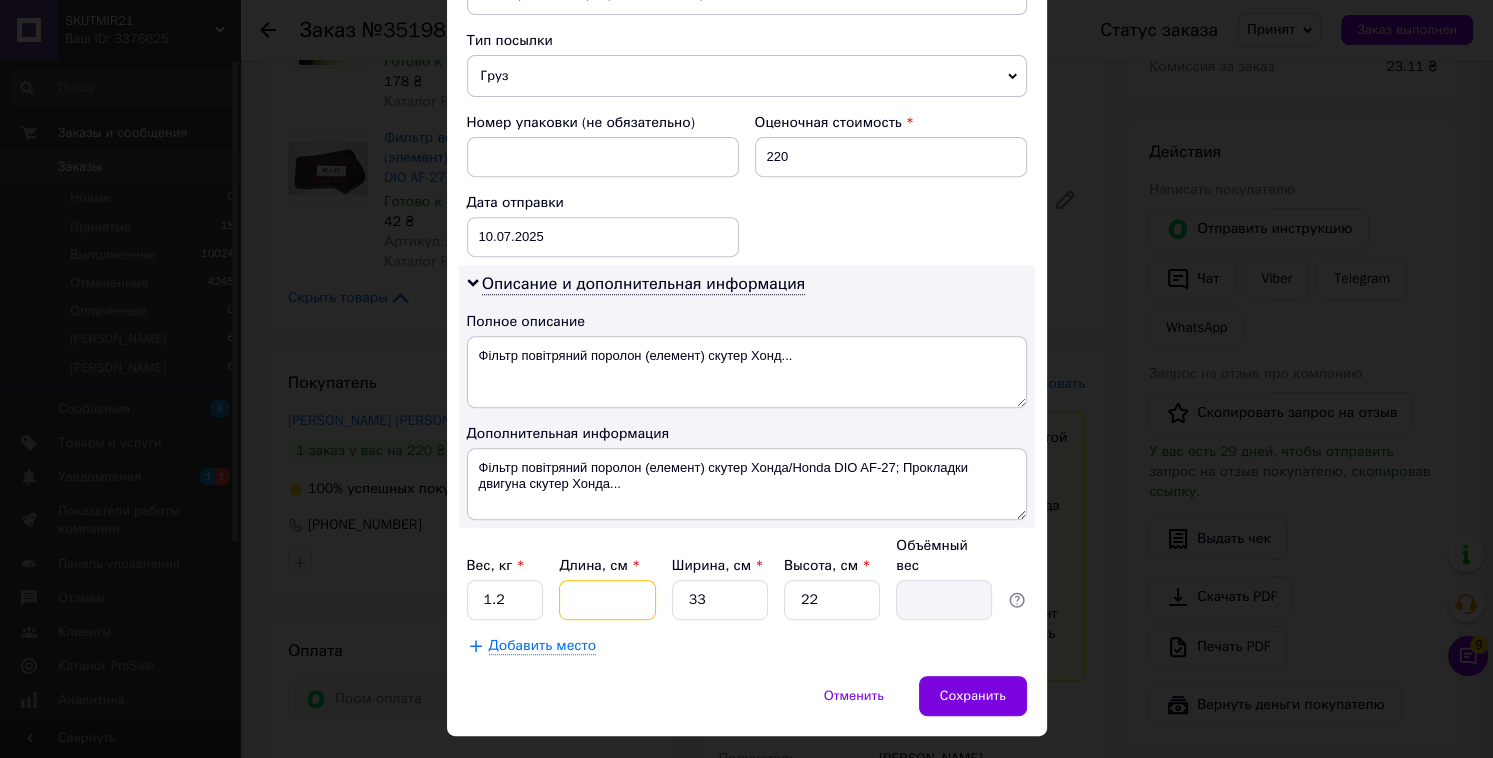 type on "3" 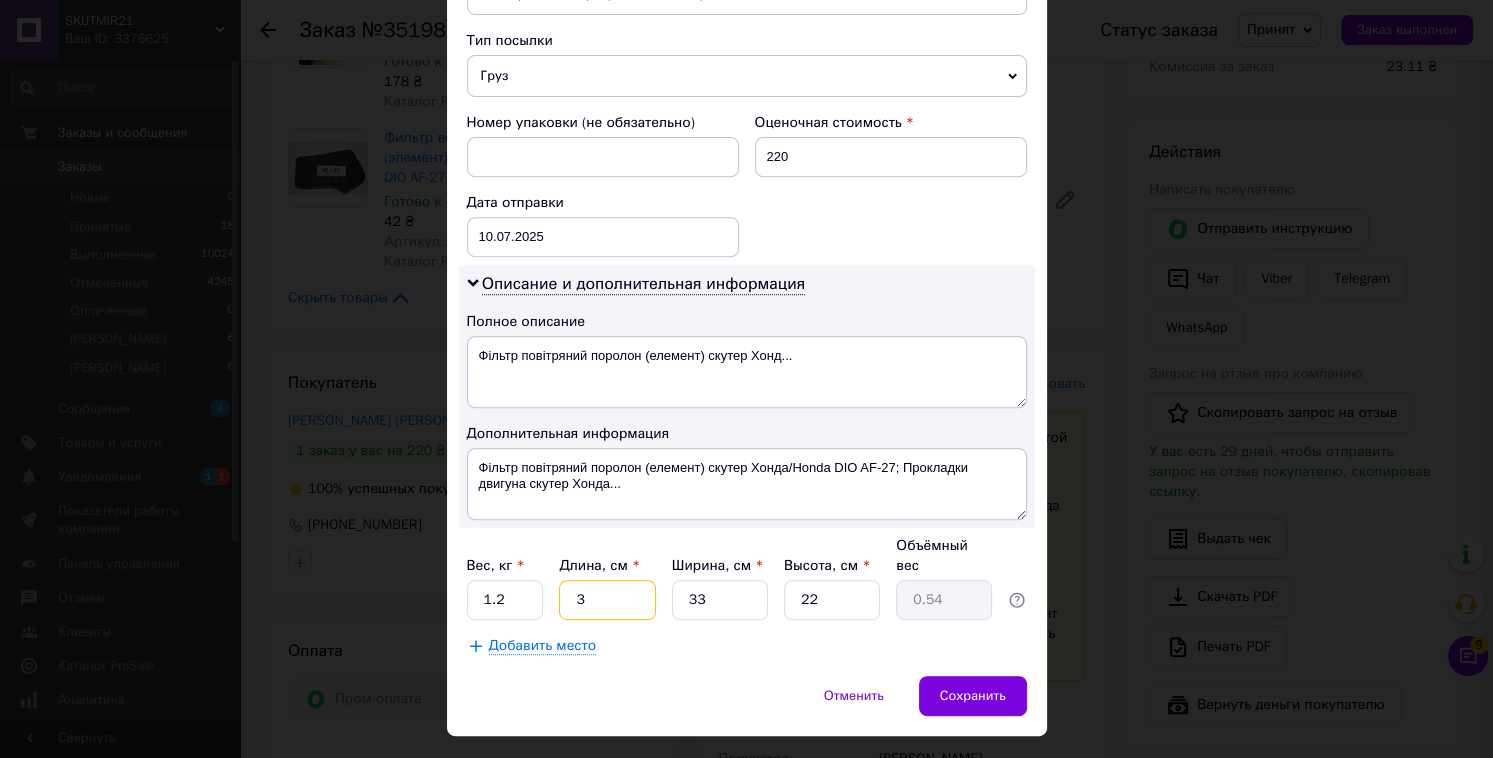 type on "30" 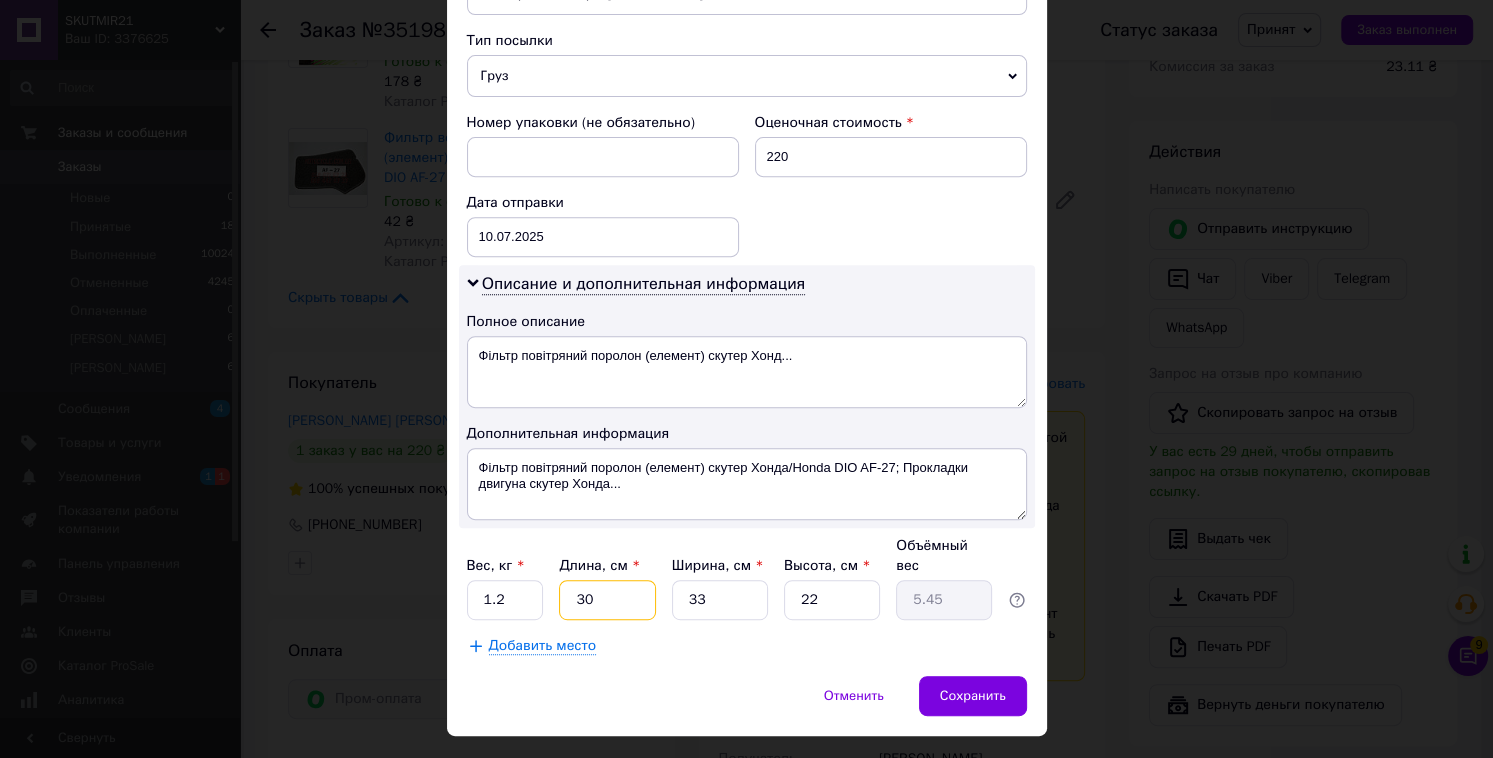 type on "30" 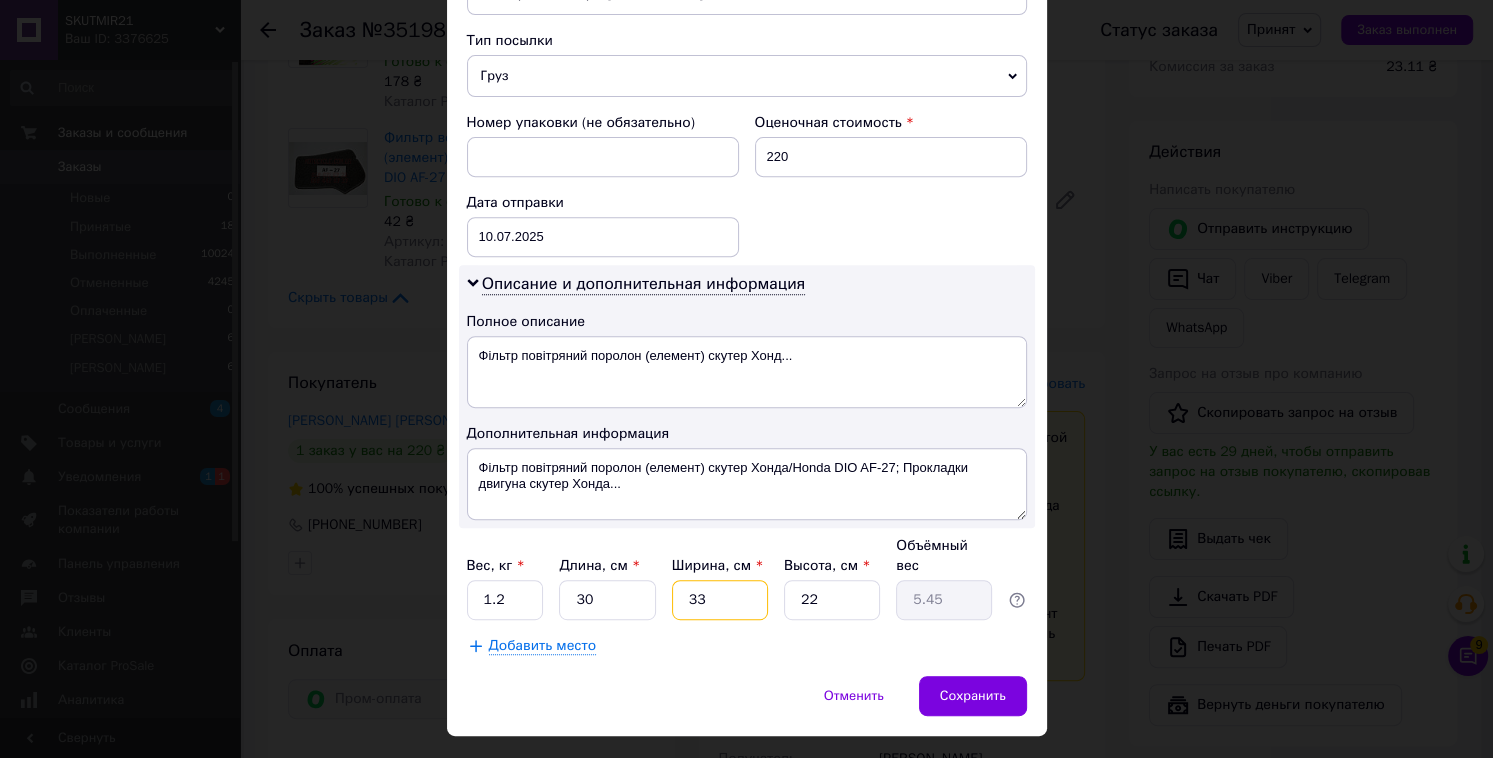 click on "33" at bounding box center [720, 600] 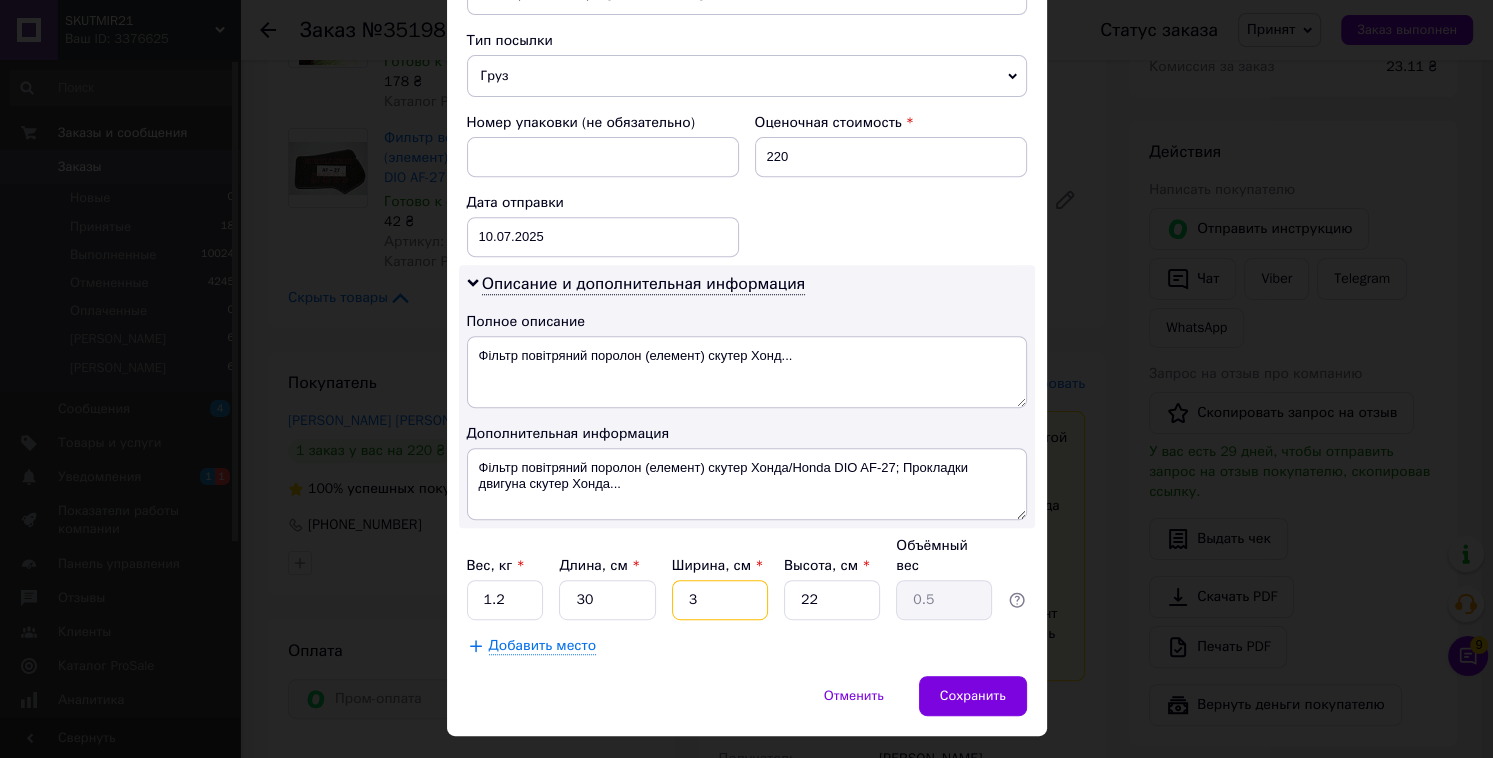 type 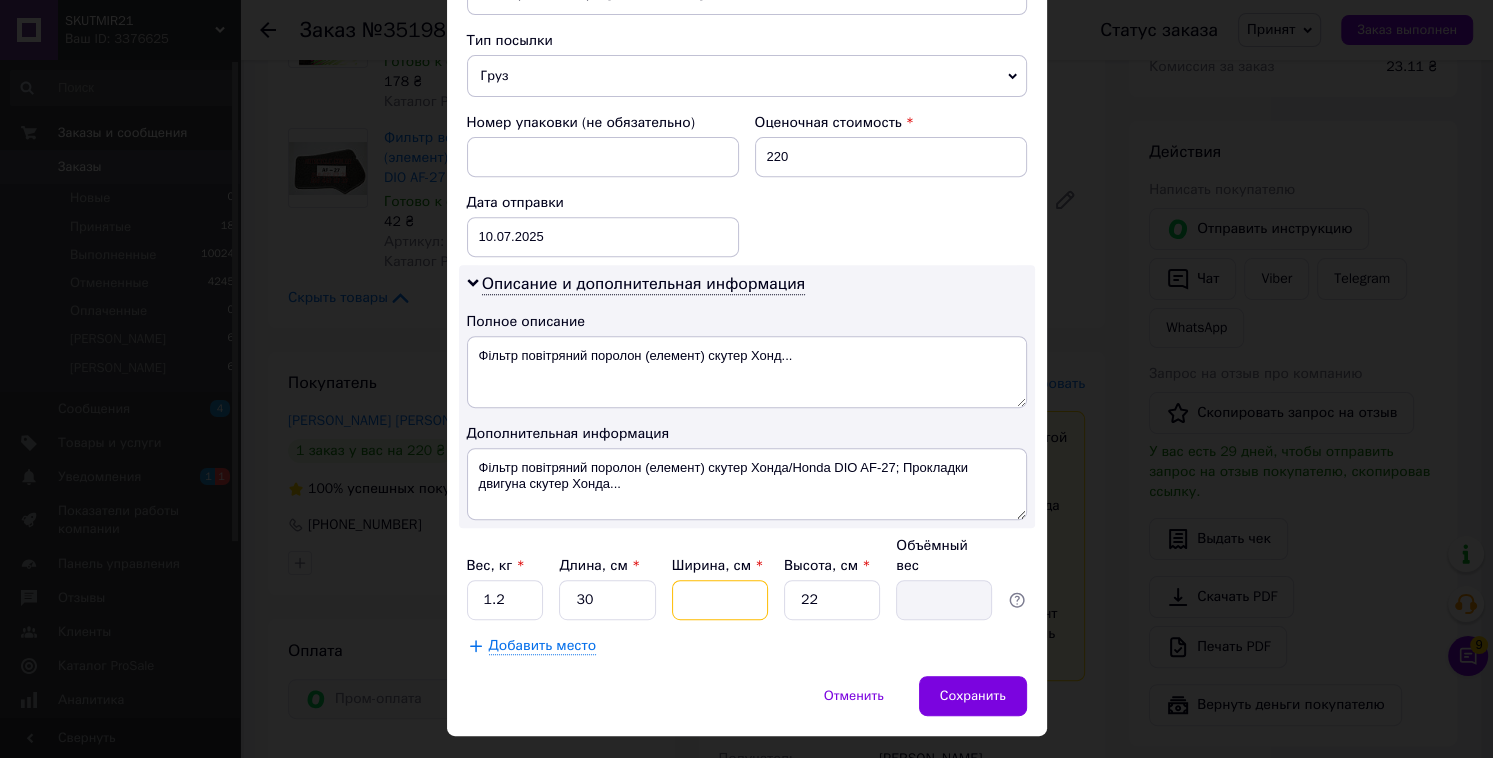 type on "2" 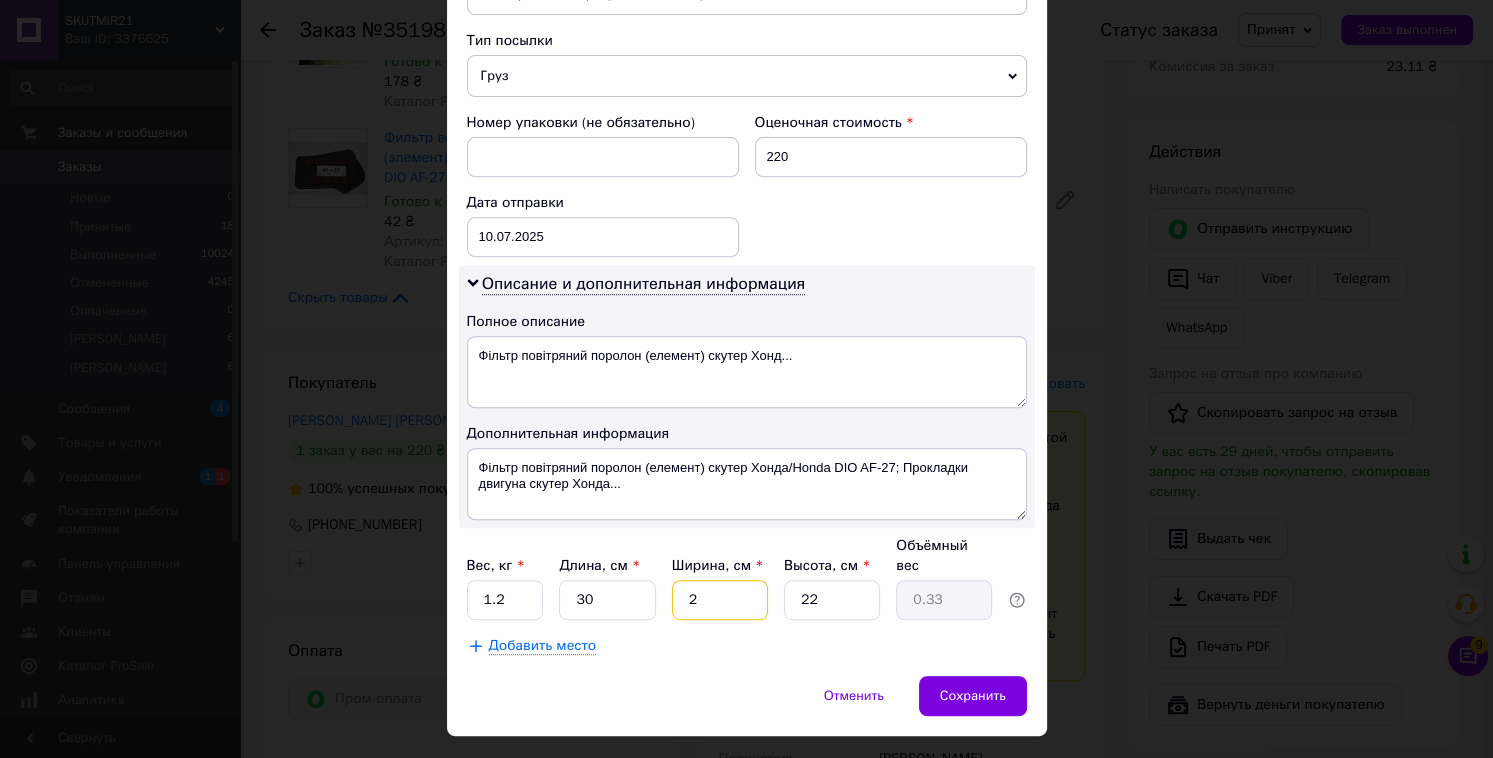 type on "20" 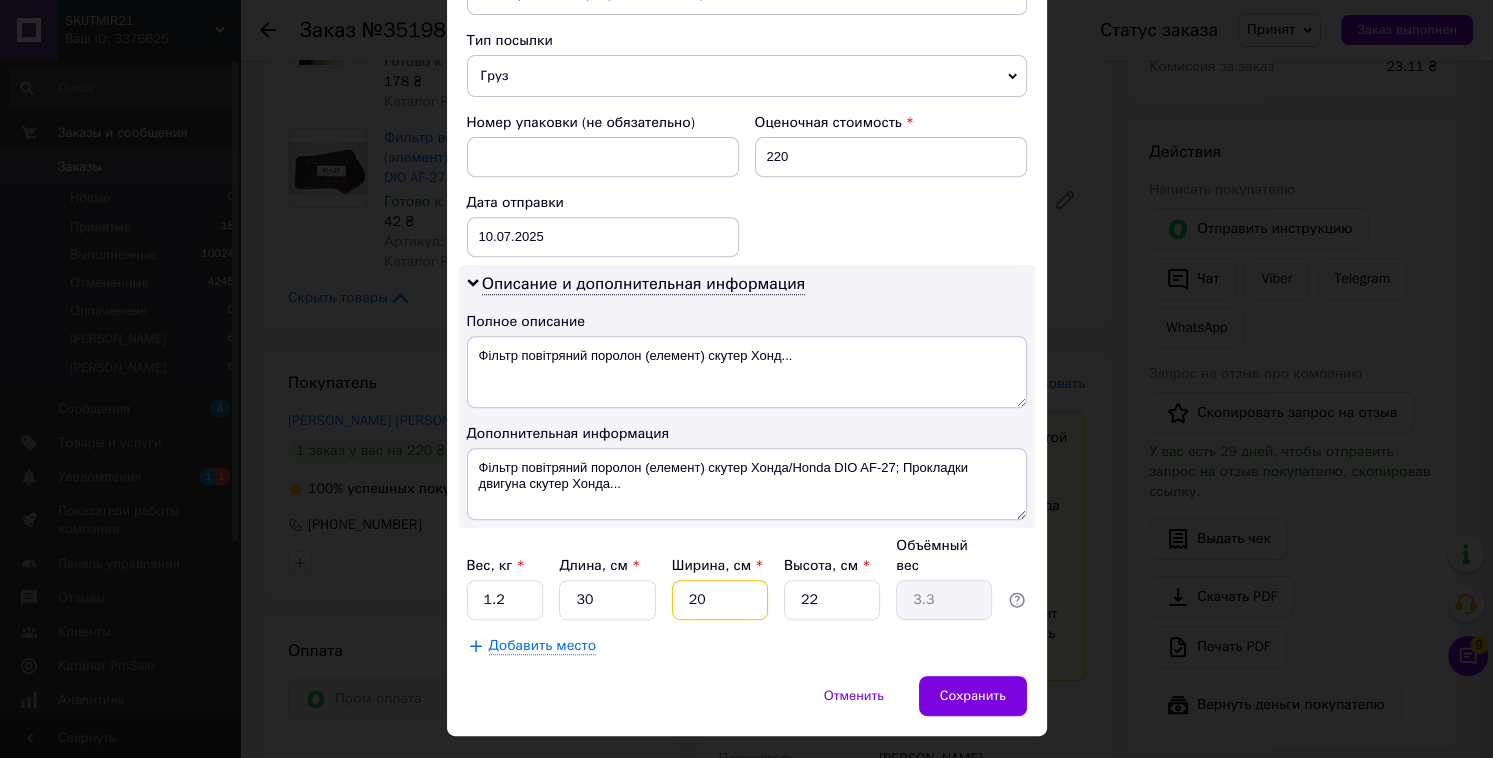 type on "20" 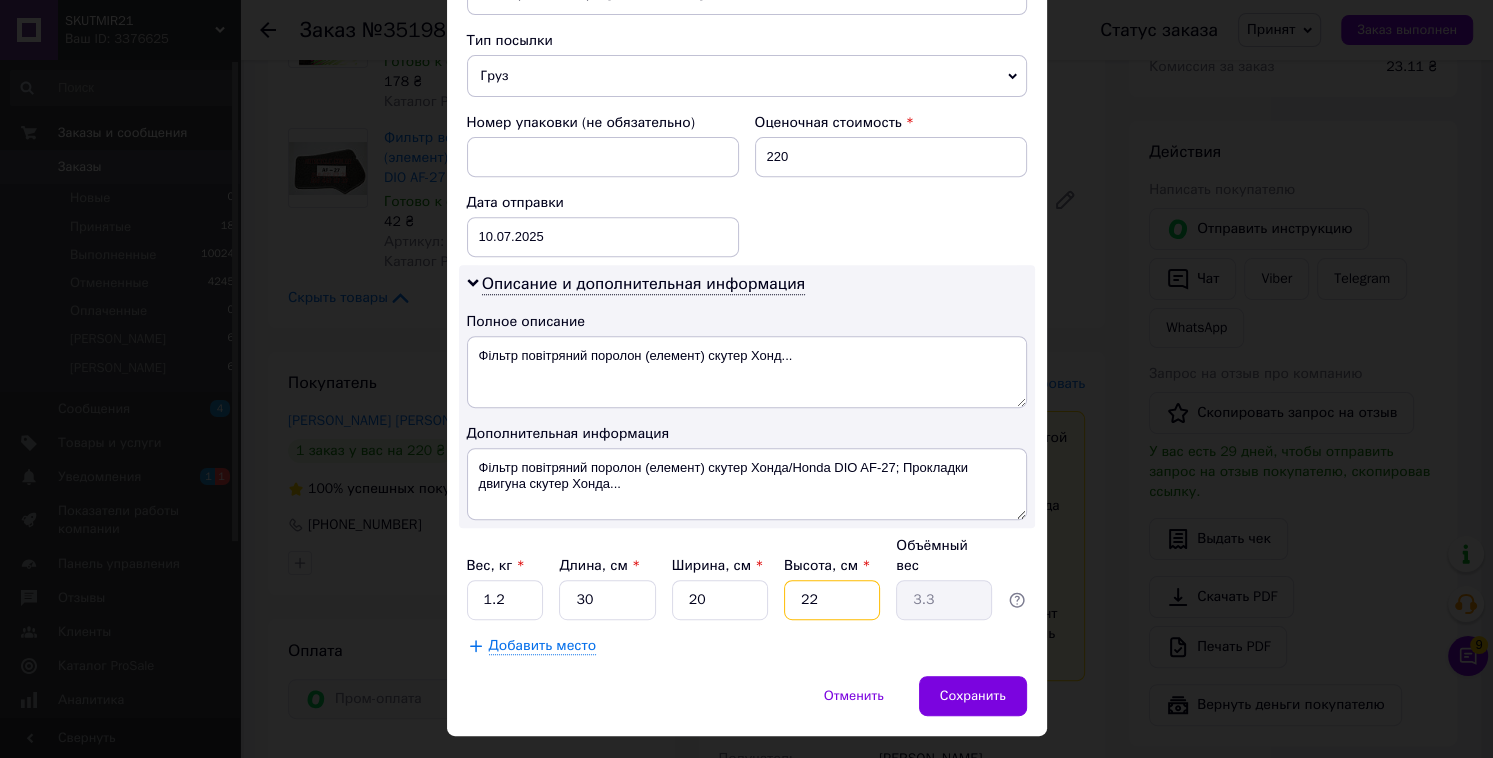 click on "22" at bounding box center [832, 600] 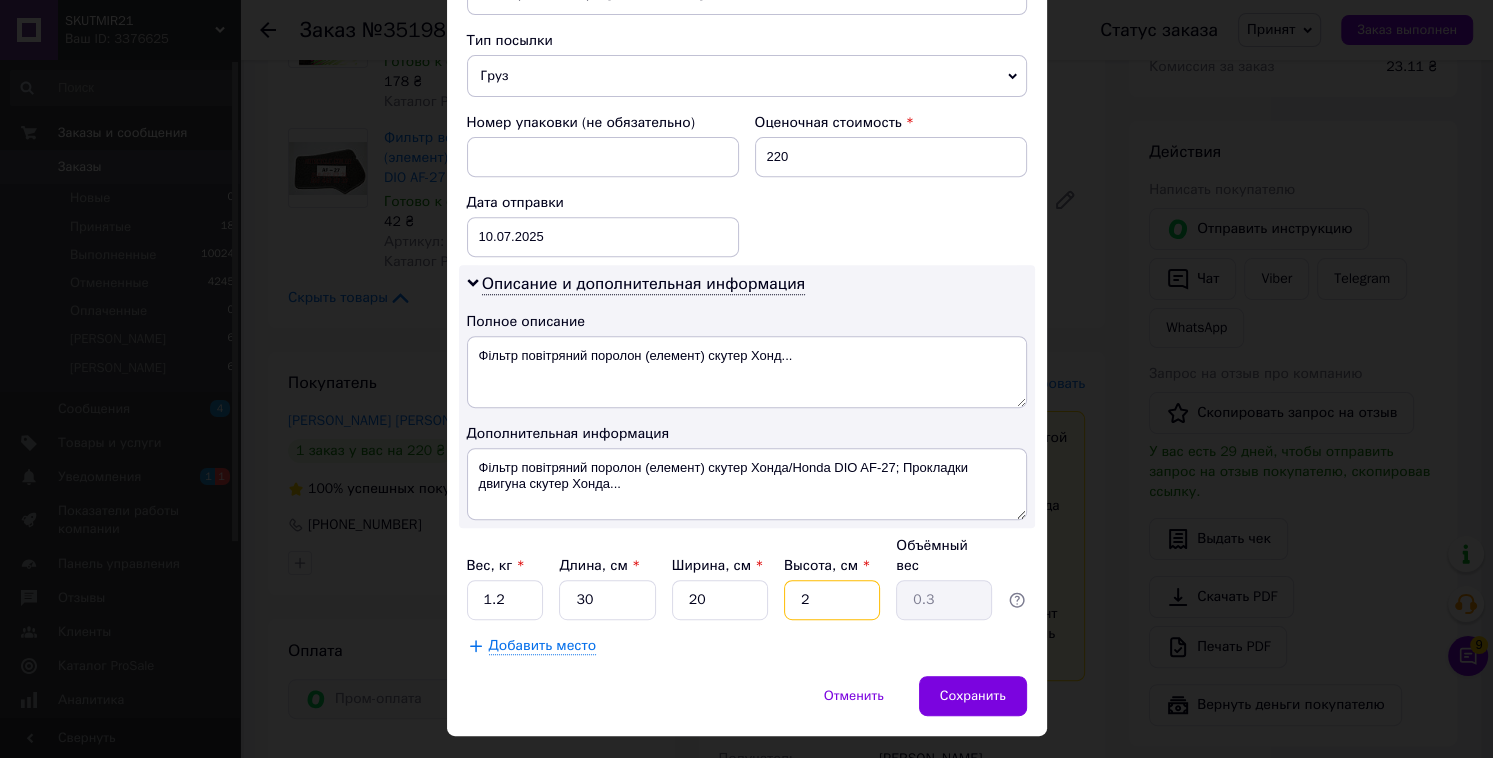 type 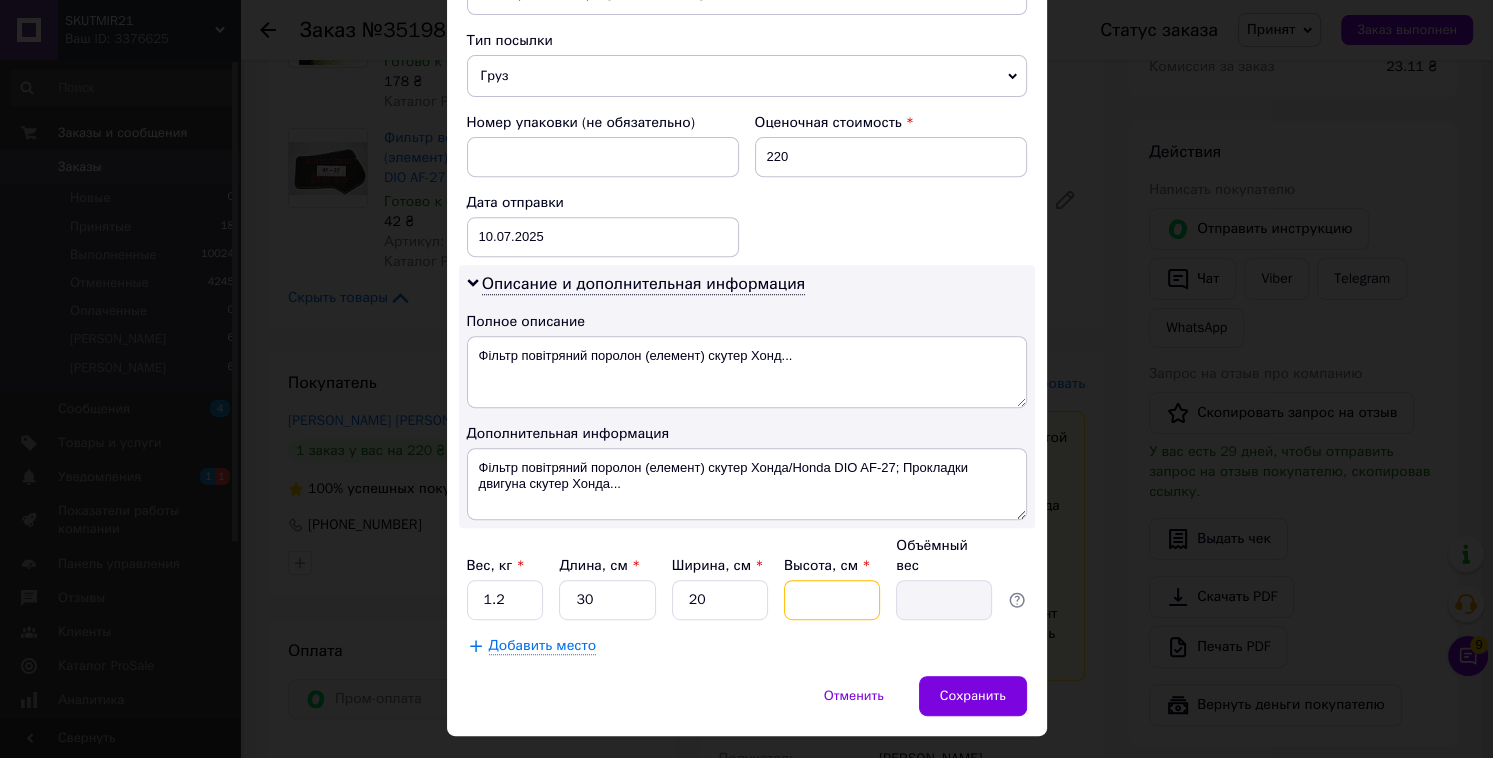 type on "5" 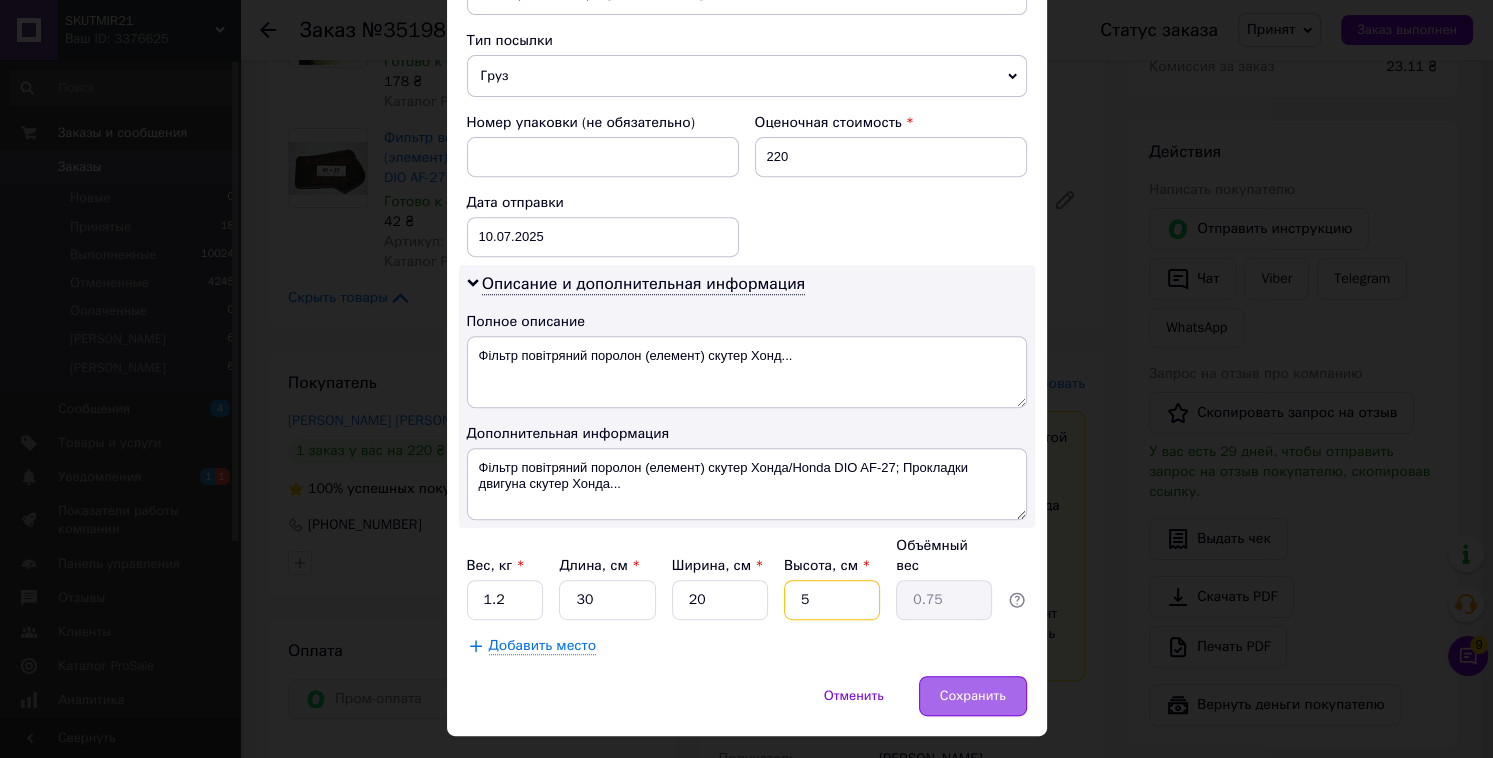 type on "5" 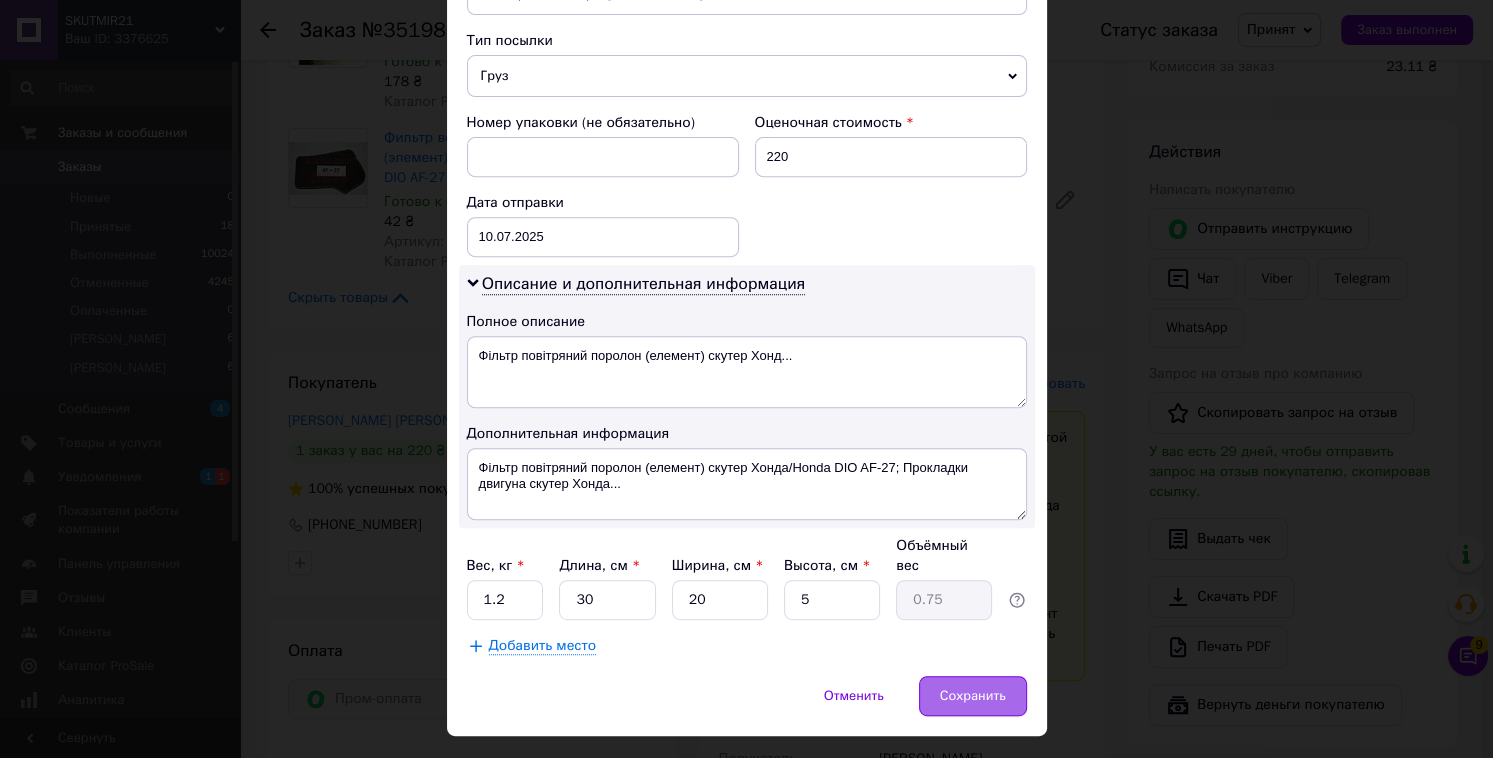 click on "Сохранить" at bounding box center (973, 696) 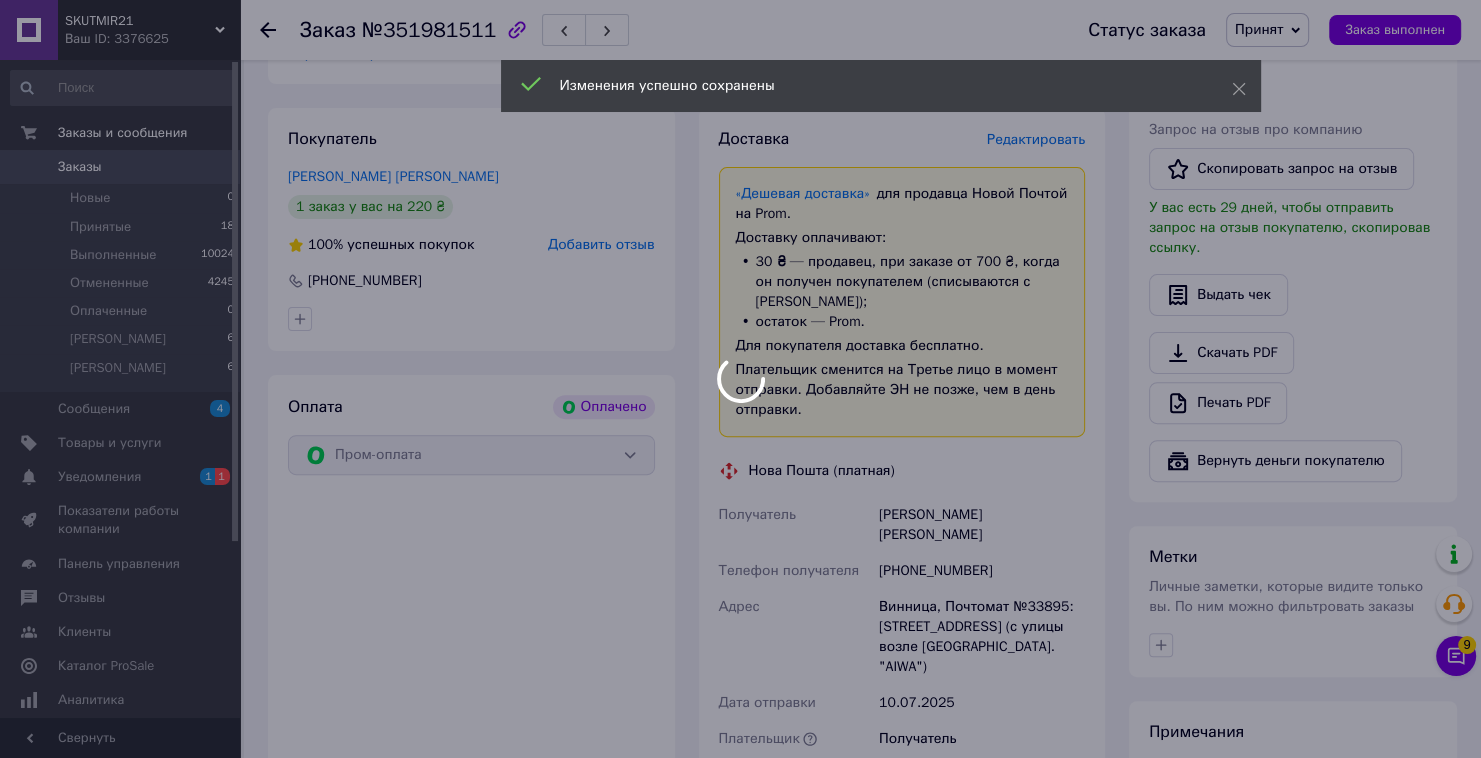 scroll, scrollTop: 785, scrollLeft: 0, axis: vertical 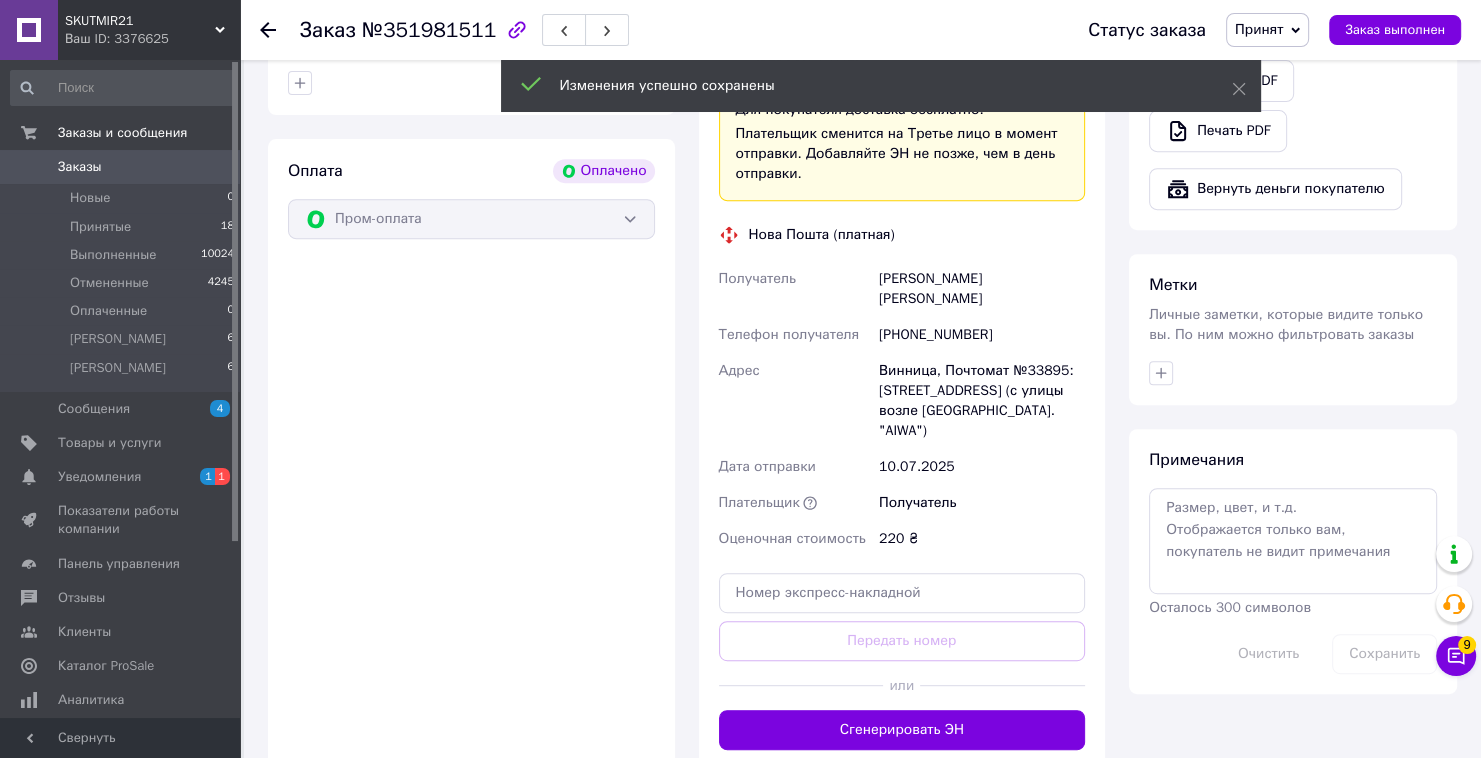 click on "Сгенерировать ЭН" at bounding box center (902, 730) 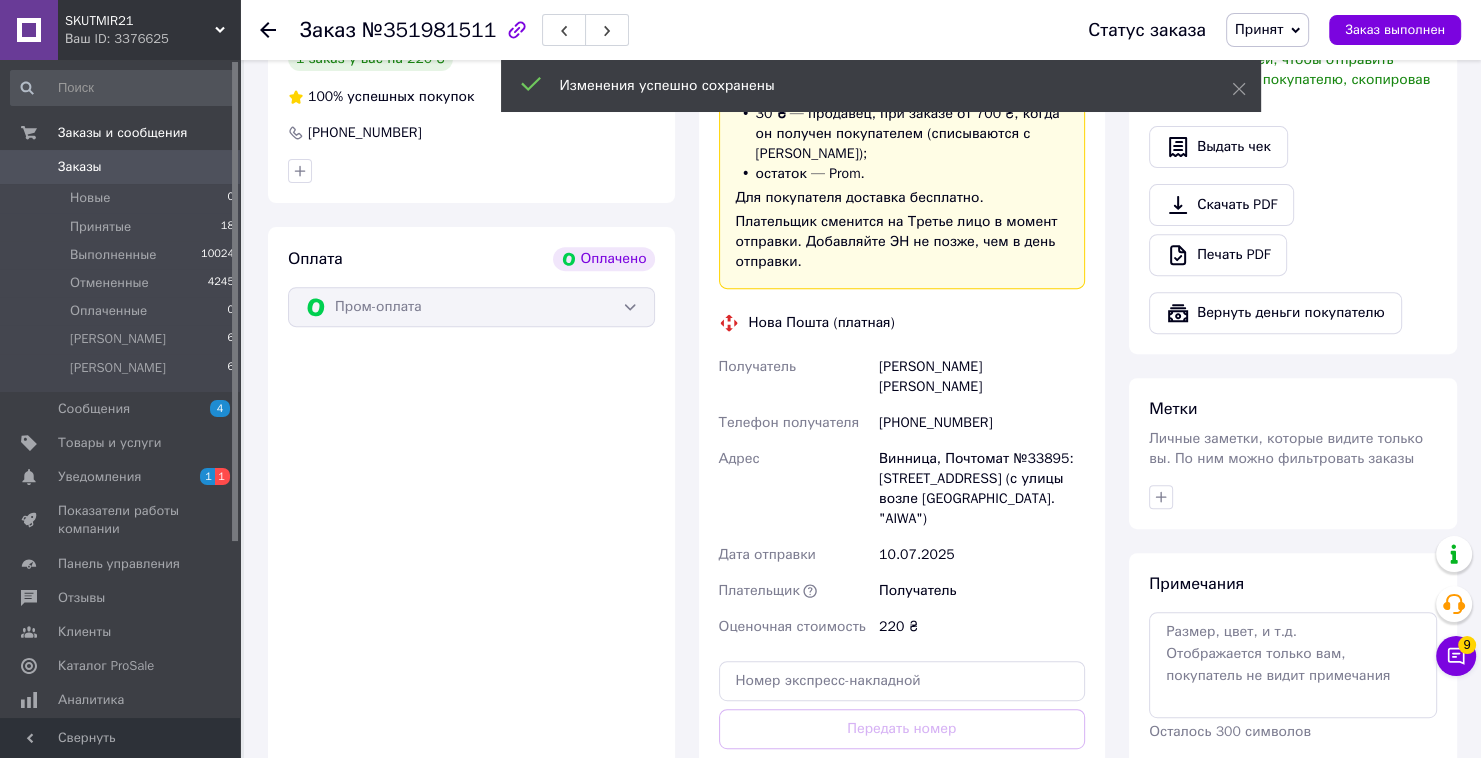 scroll, scrollTop: 545, scrollLeft: 0, axis: vertical 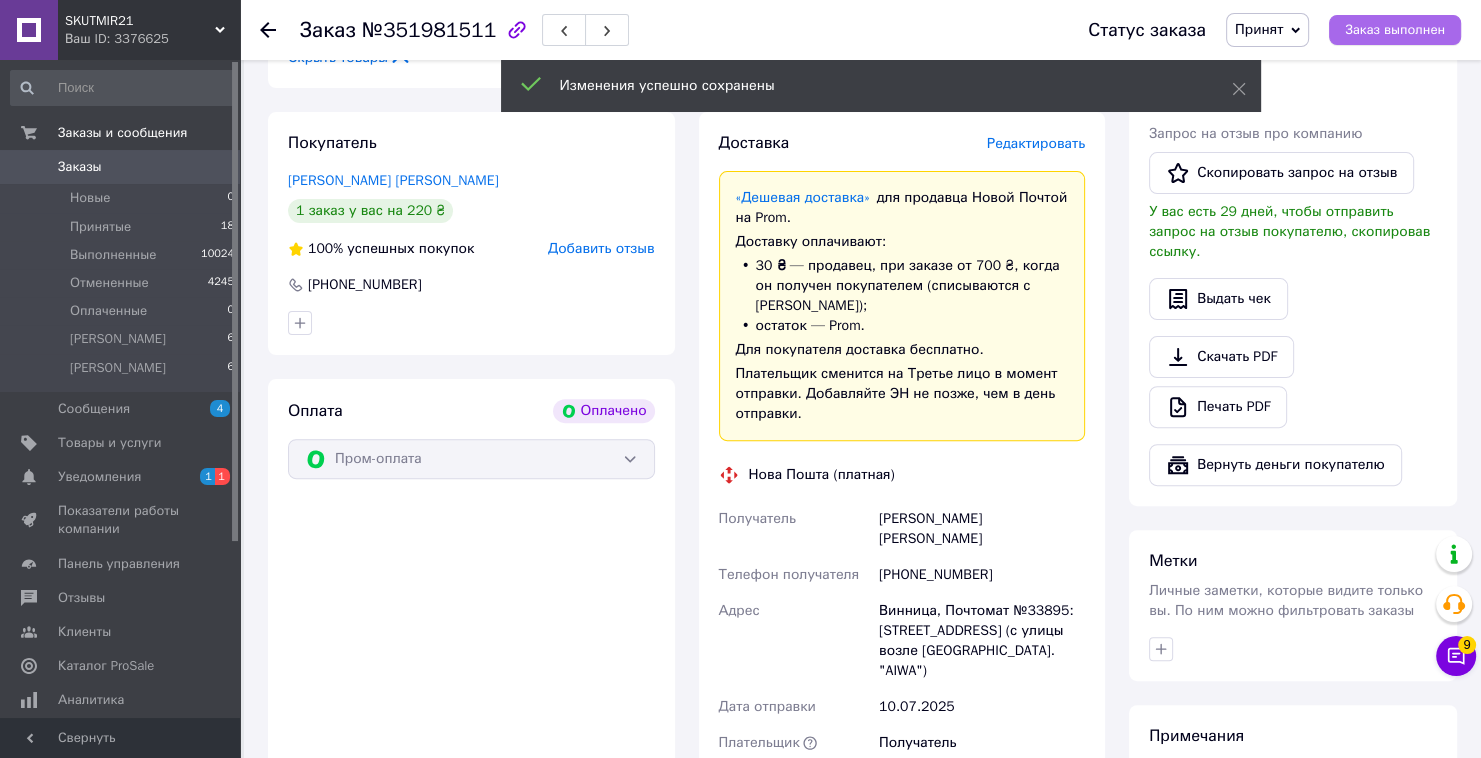 click on "Заказ выполнен" at bounding box center [1395, 30] 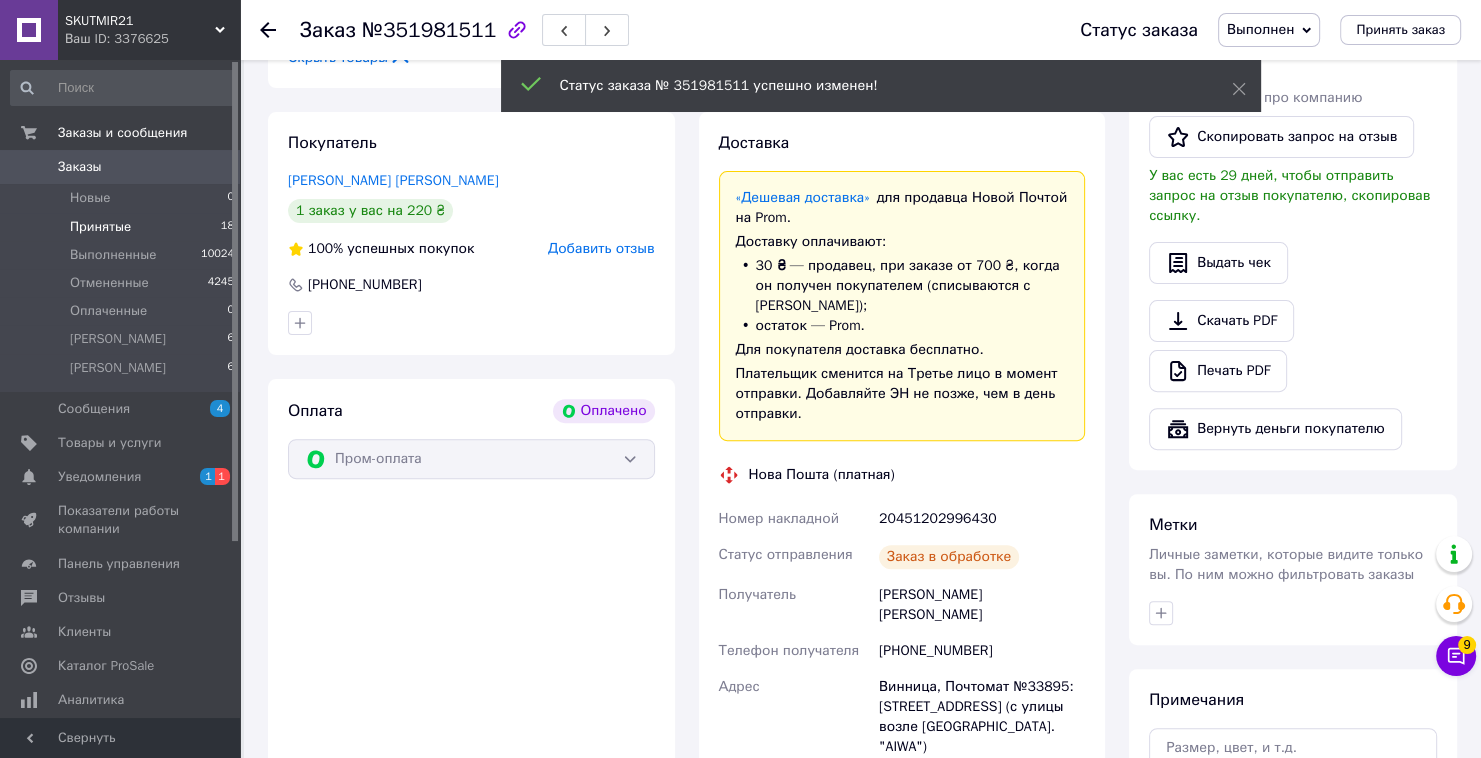 click on "Принятые 18" at bounding box center [123, 227] 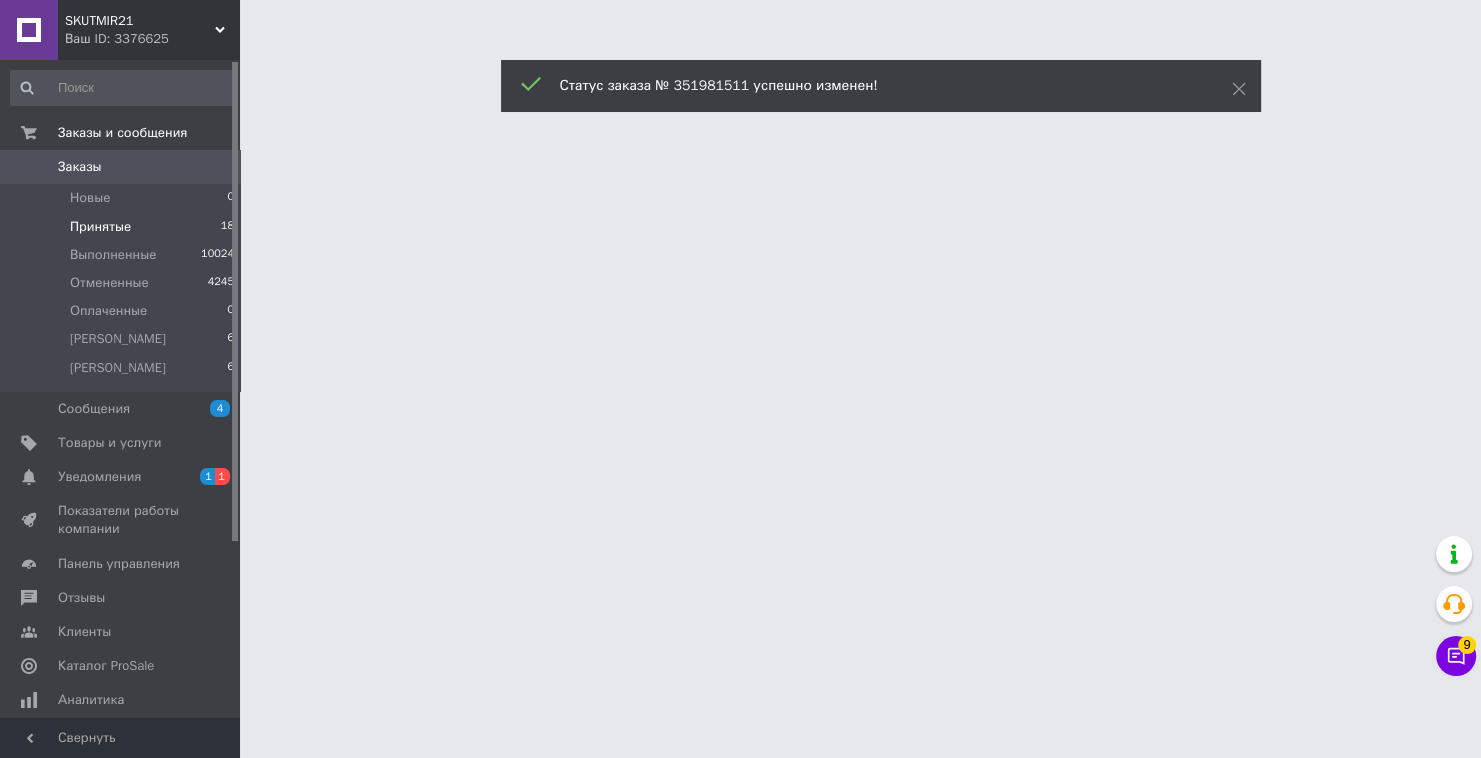 scroll, scrollTop: 0, scrollLeft: 0, axis: both 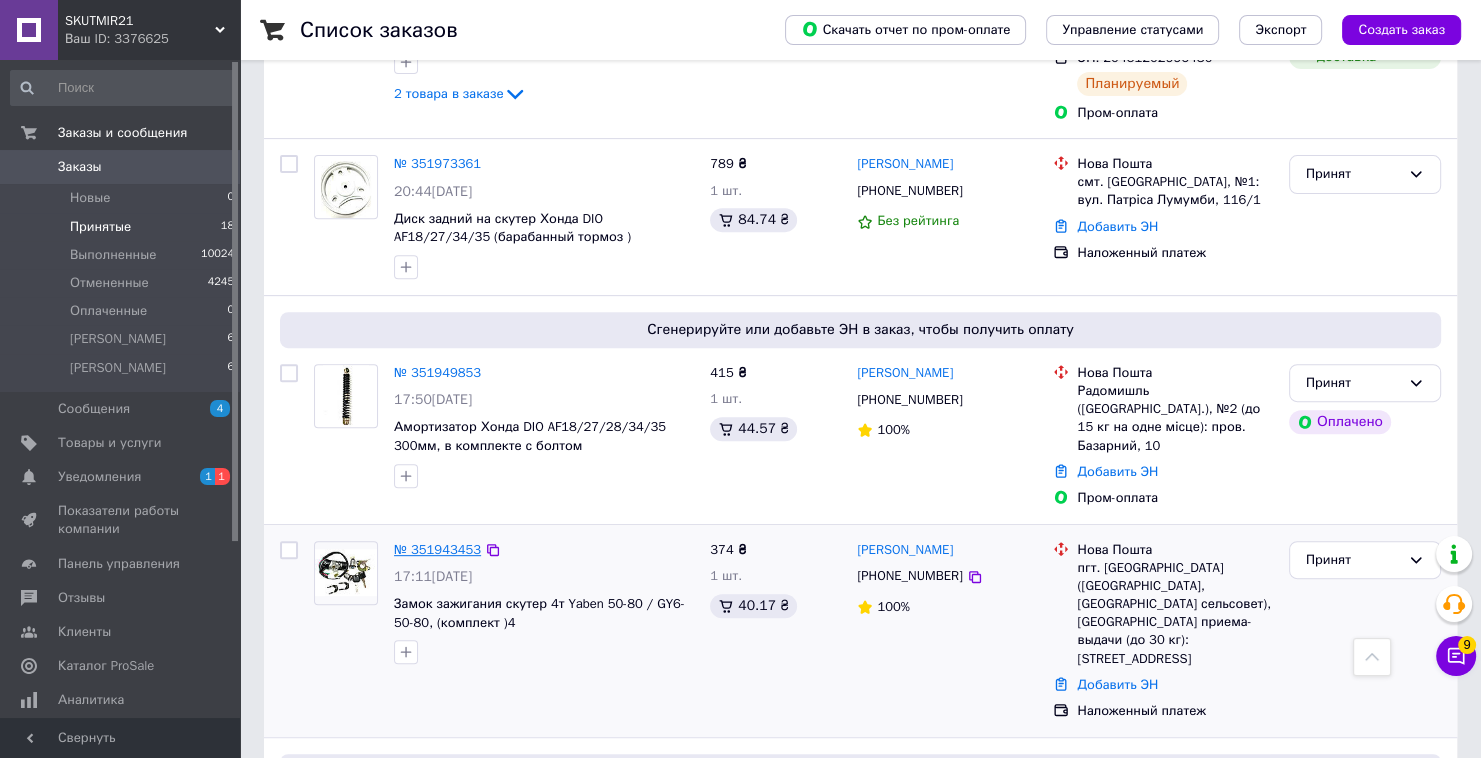 click on "№ 351943453" at bounding box center (437, 549) 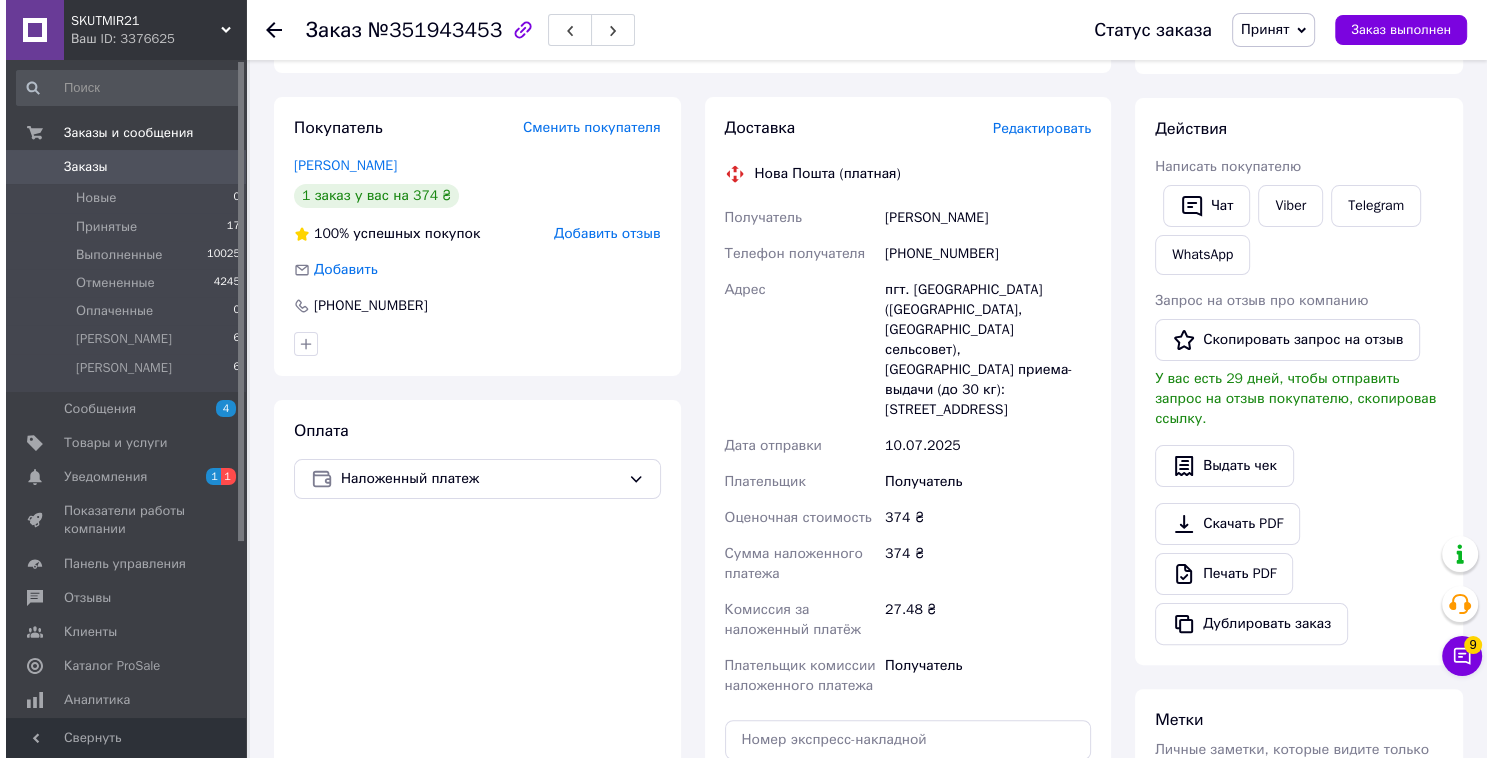 scroll, scrollTop: 274, scrollLeft: 0, axis: vertical 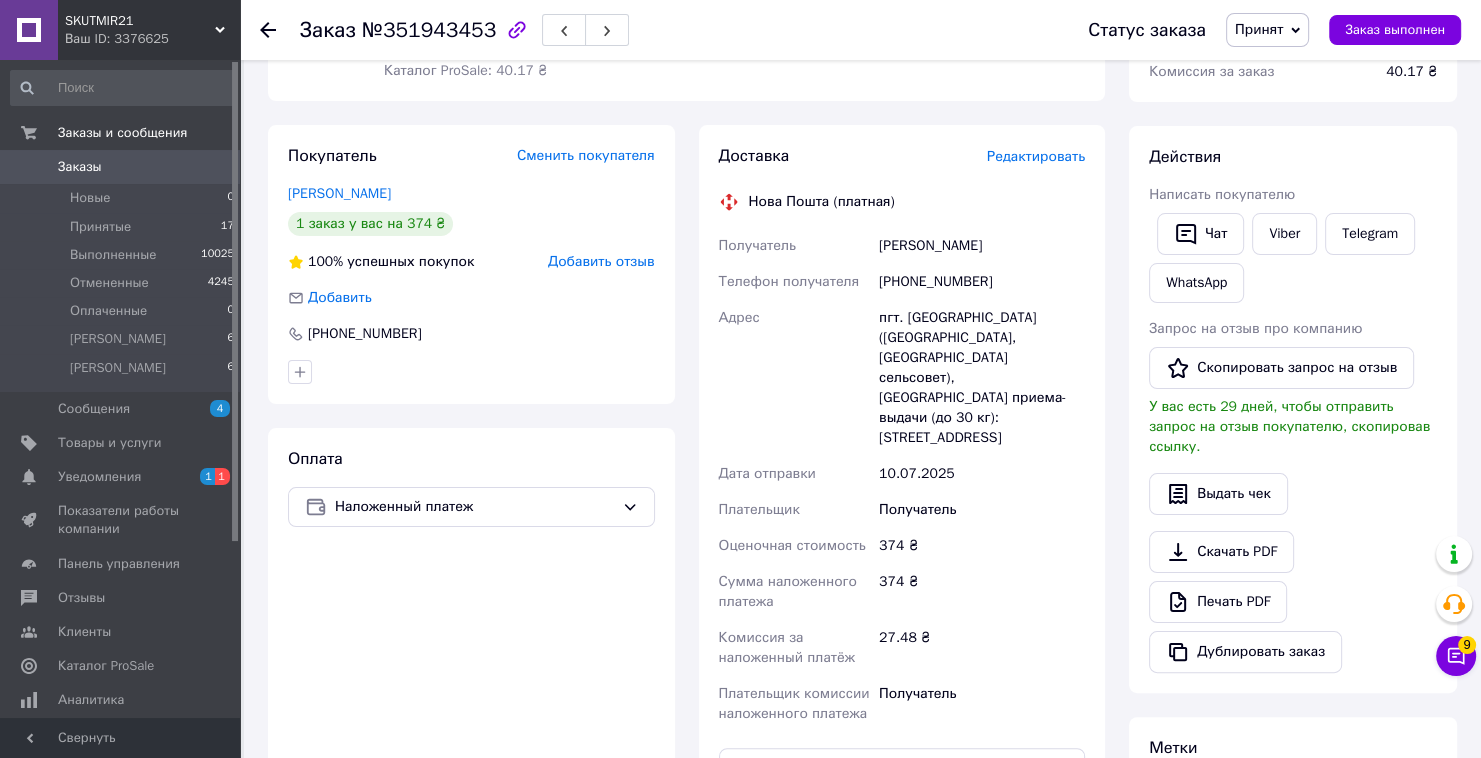 click on "Редактировать" at bounding box center [1036, 156] 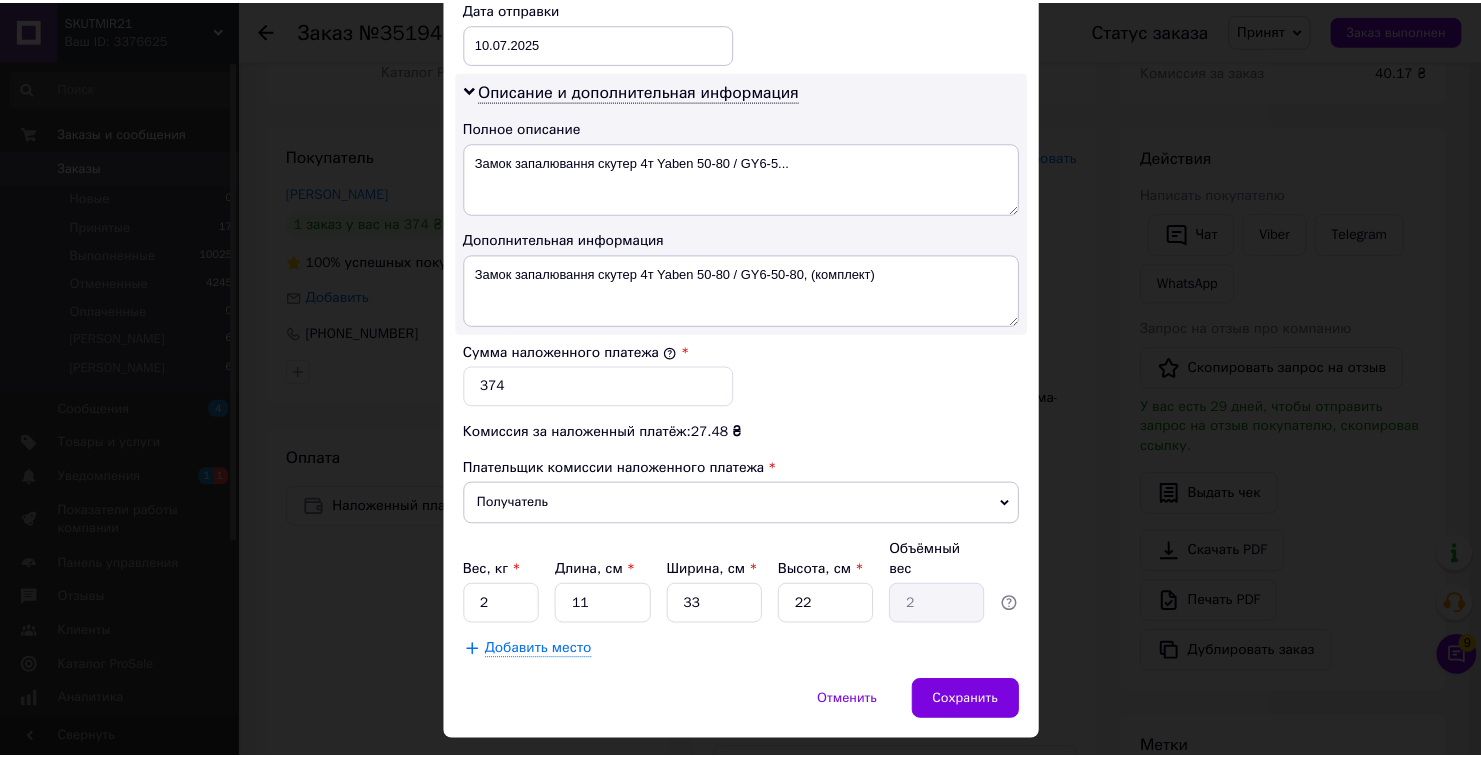 scroll, scrollTop: 1007, scrollLeft: 0, axis: vertical 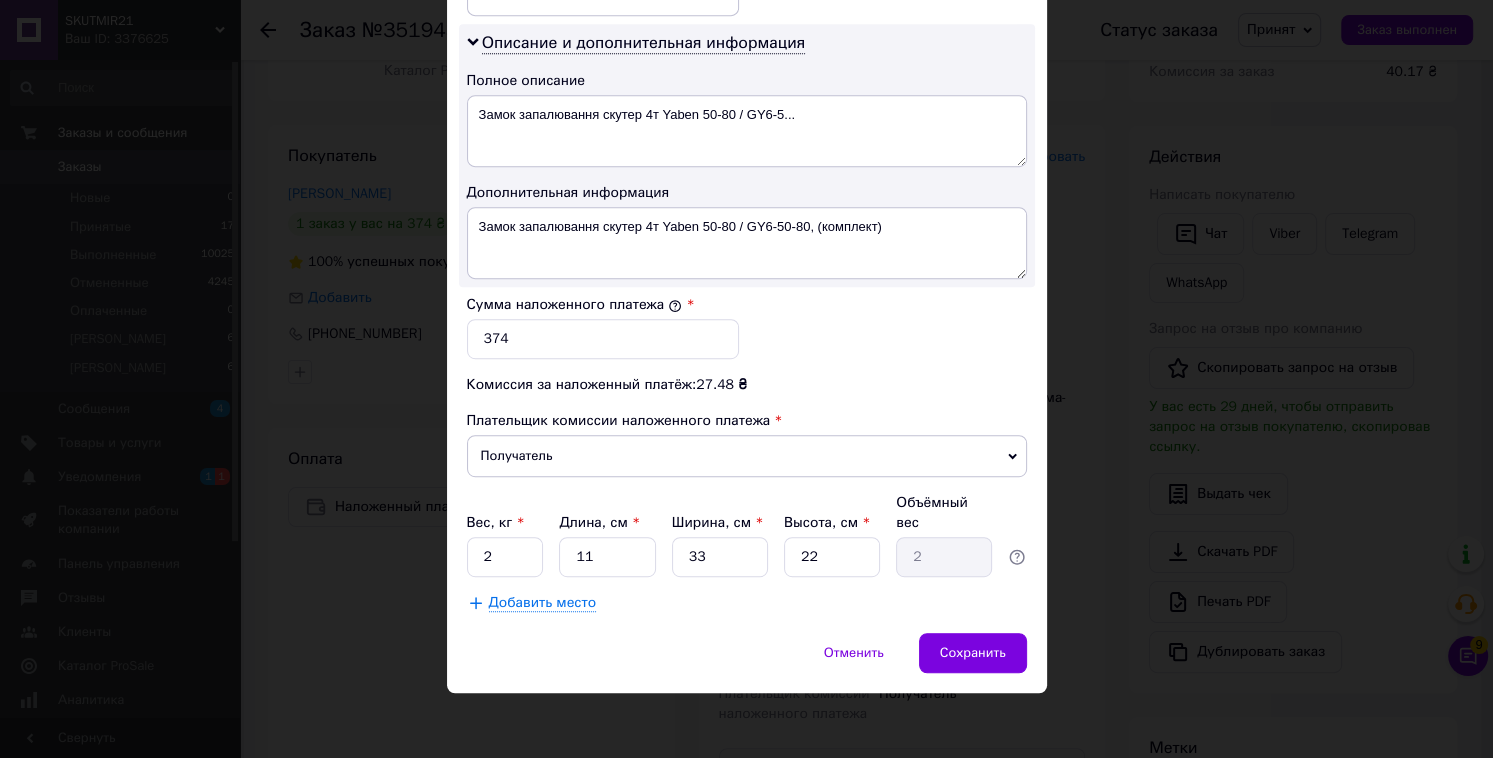 drag, startPoint x: 521, startPoint y: 587, endPoint x: 520, endPoint y: 571, distance: 16.03122 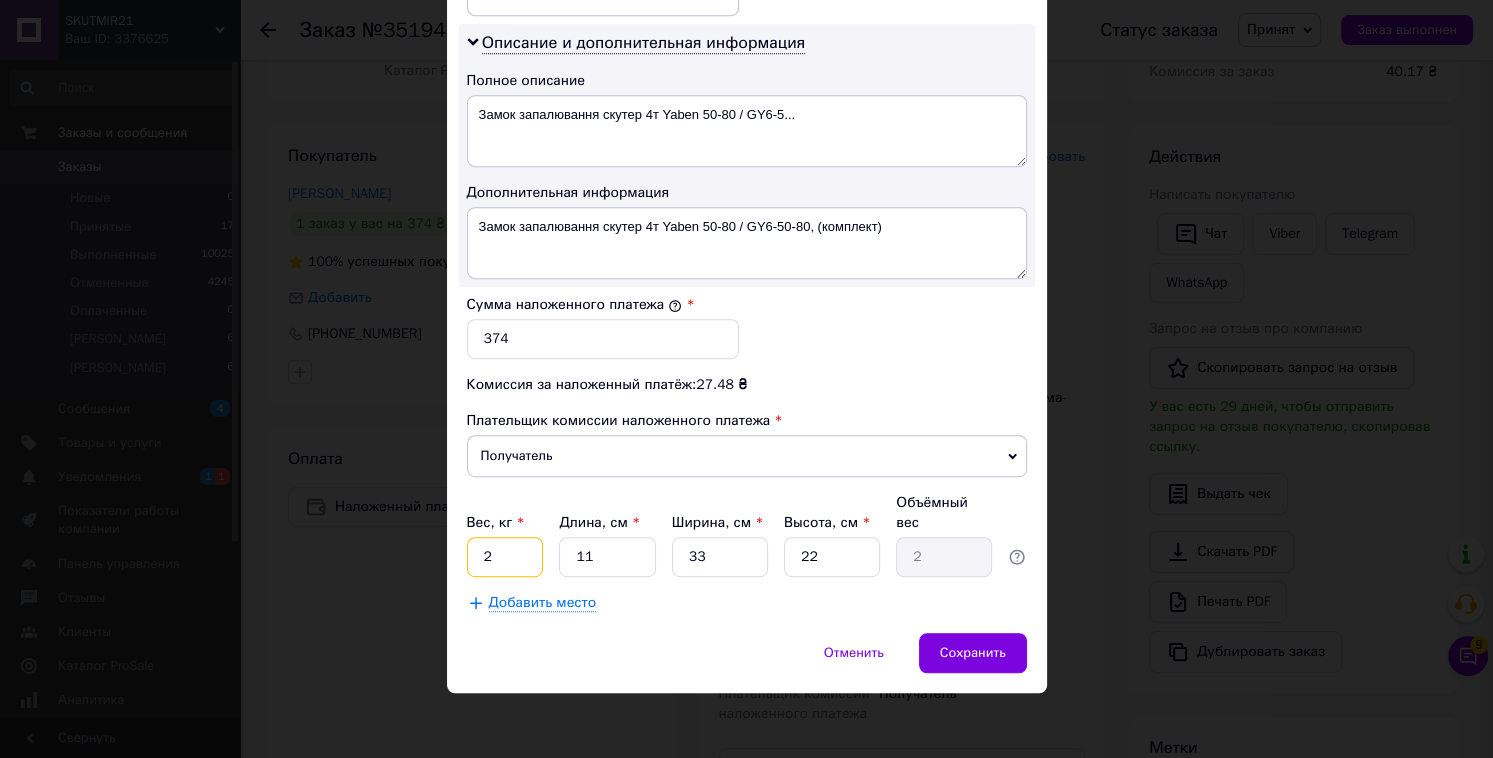 click on "2" at bounding box center (505, 557) 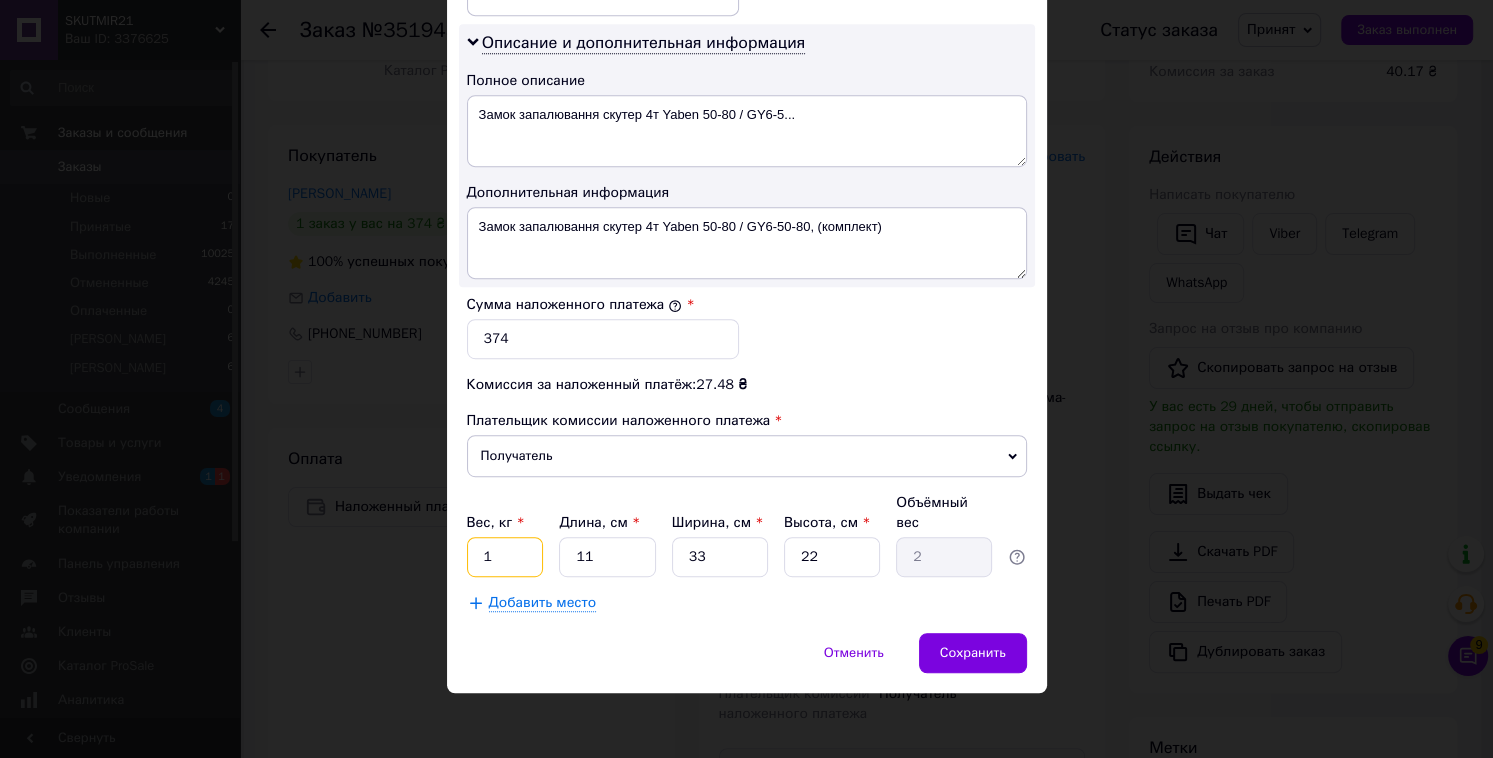 type on "1" 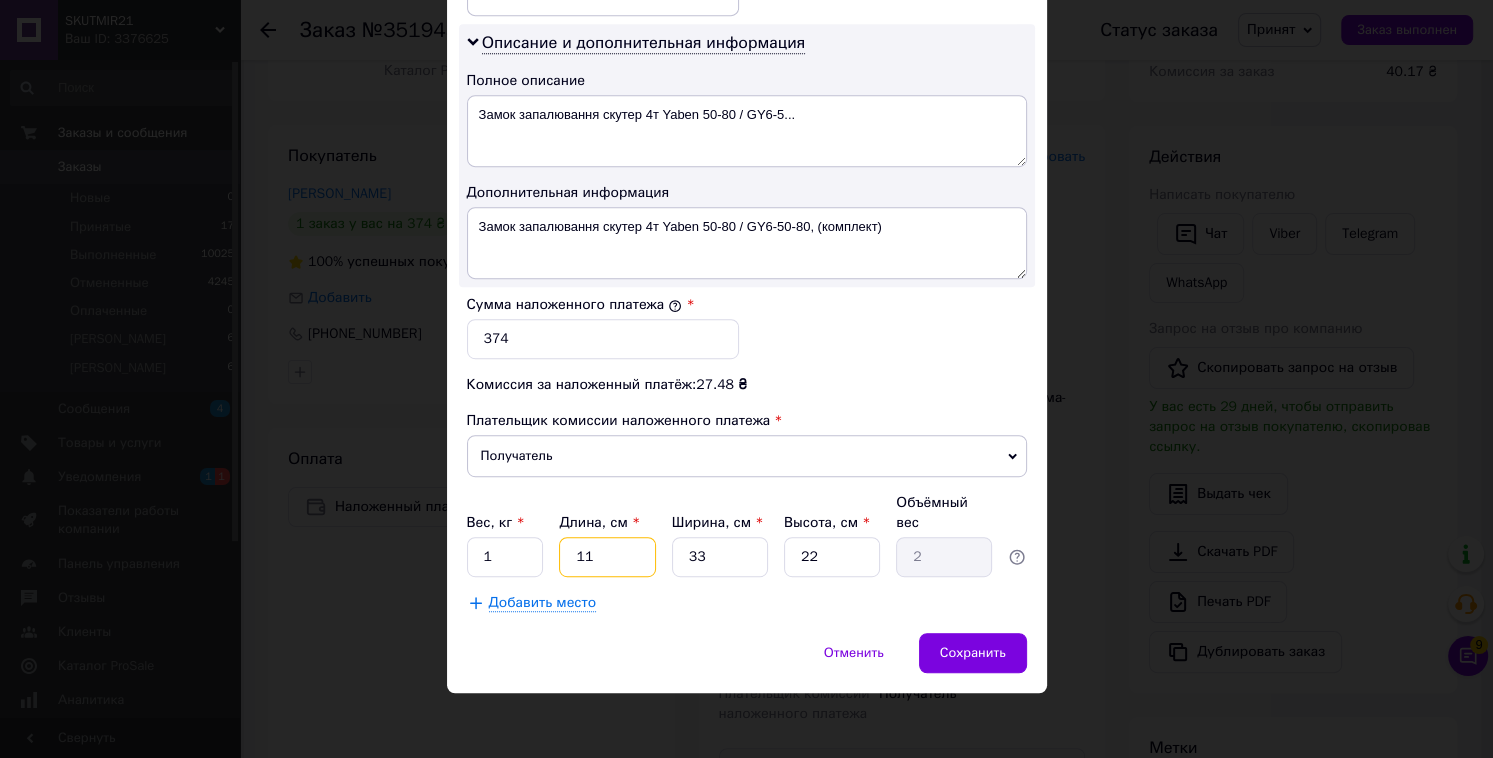 click on "11" at bounding box center [607, 557] 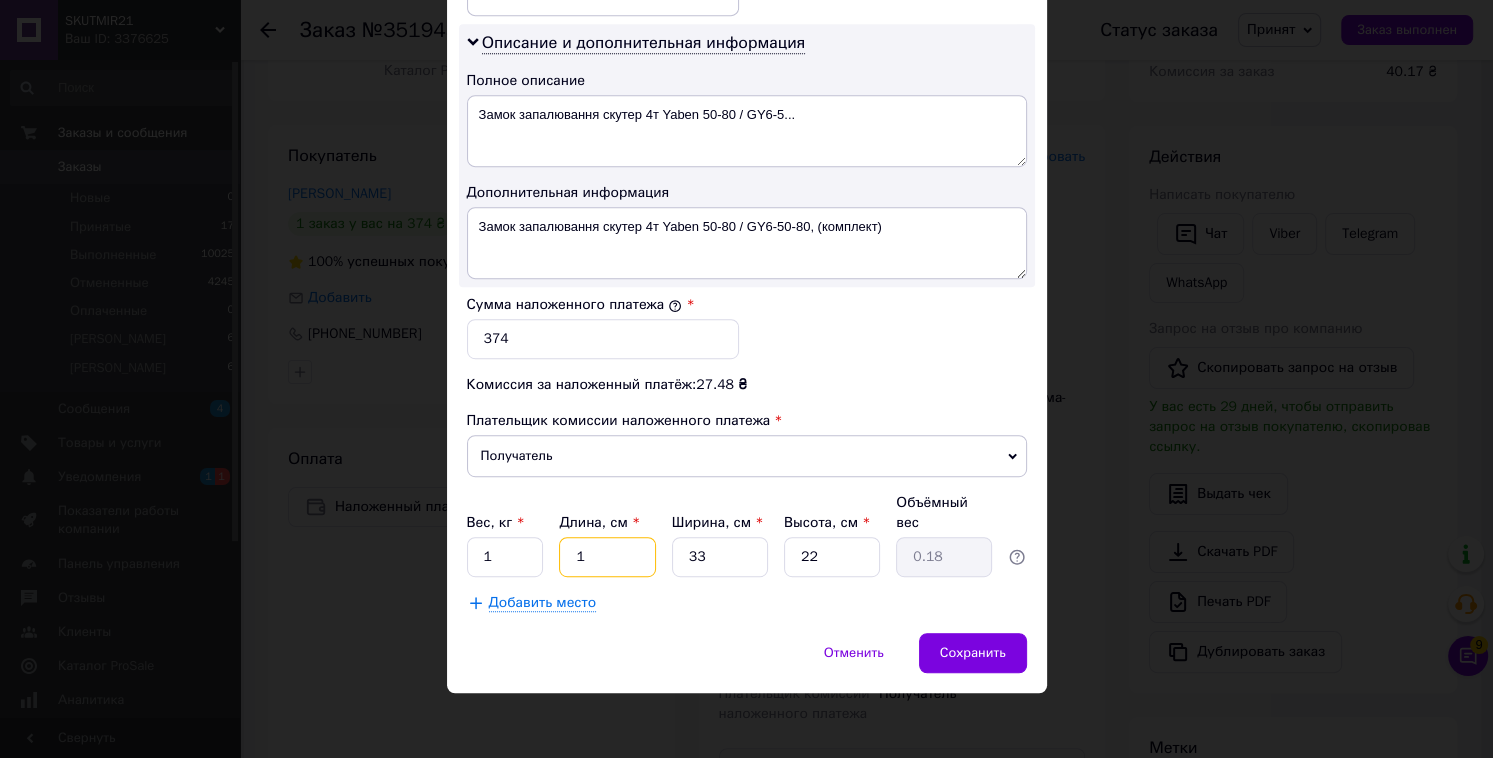 type 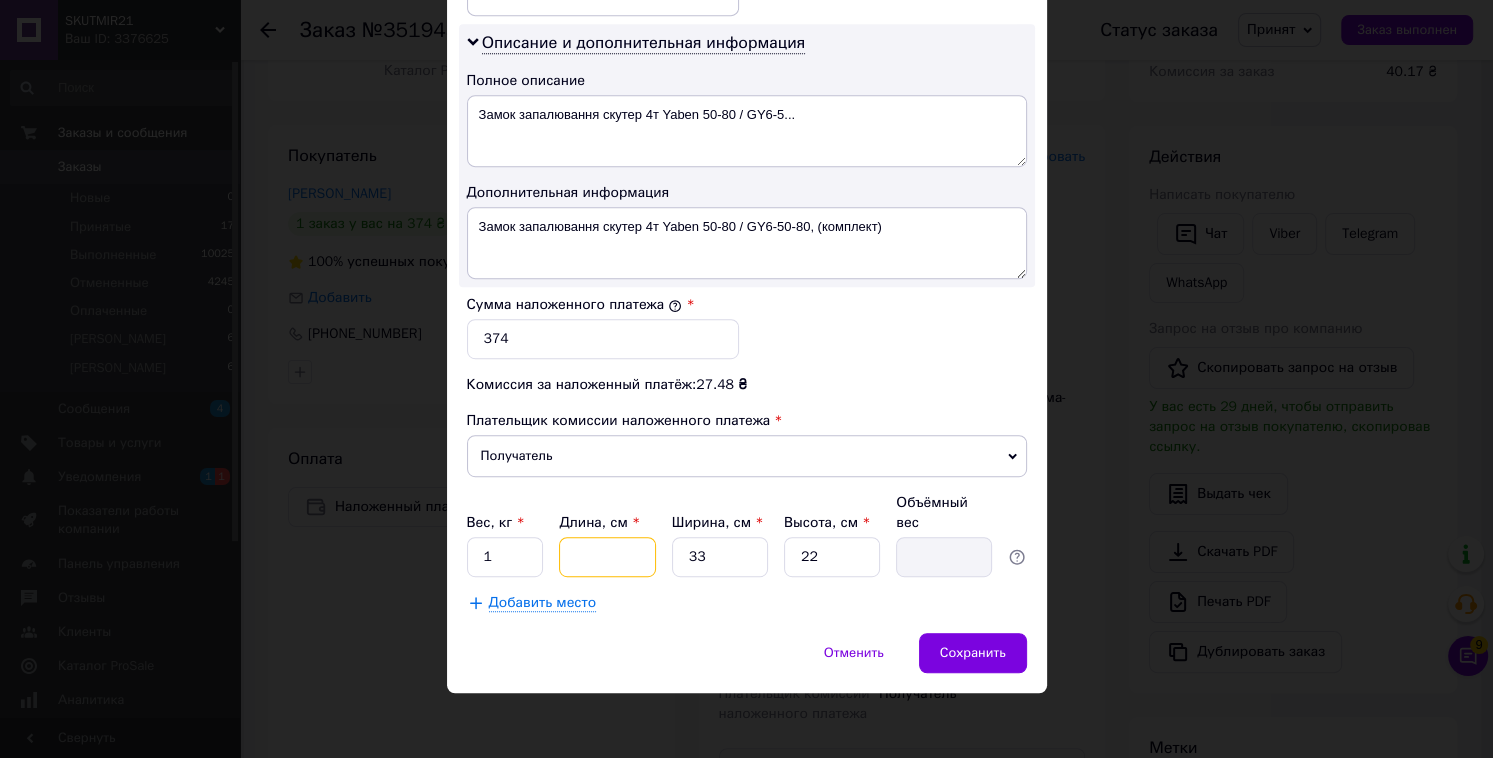 type on "2" 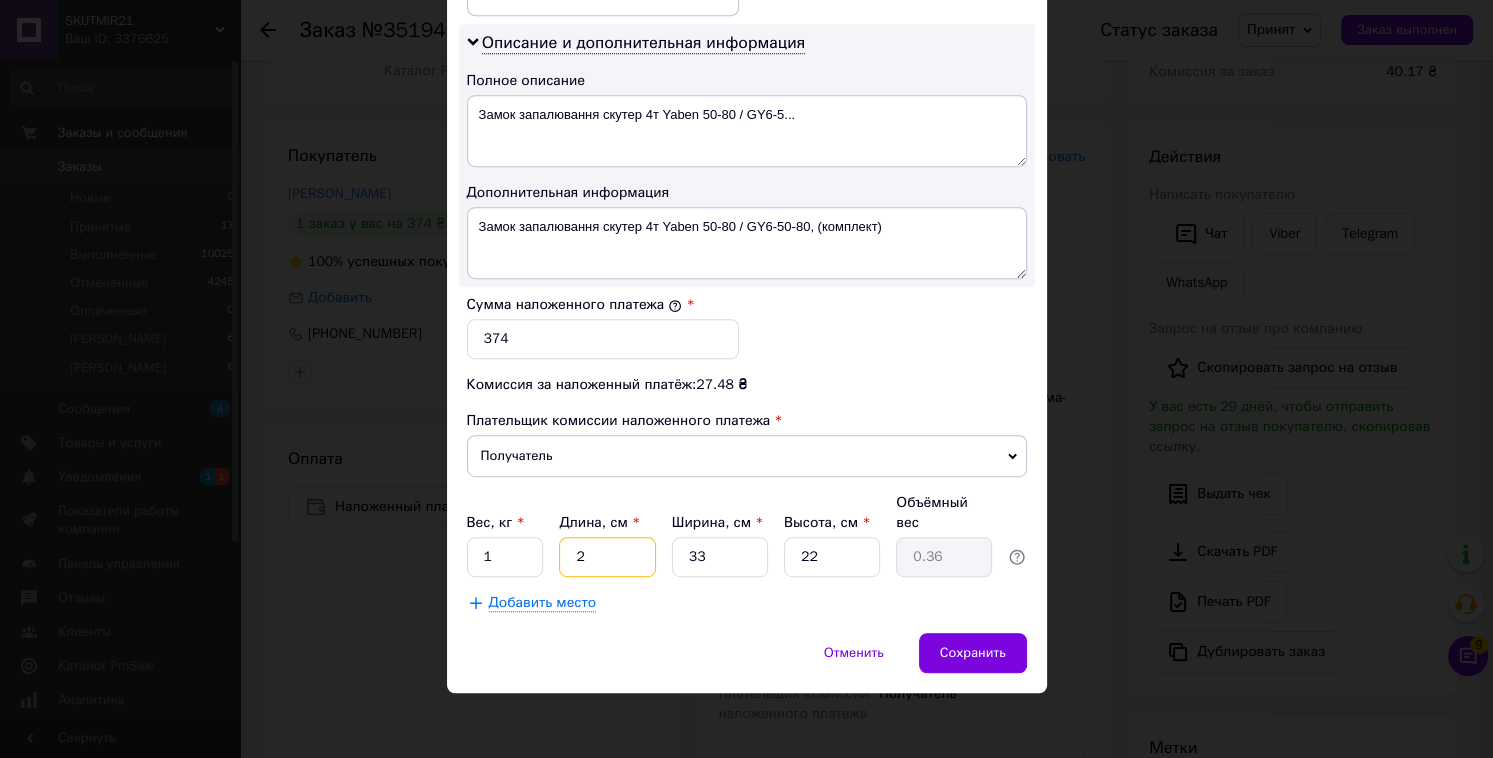 type on "20" 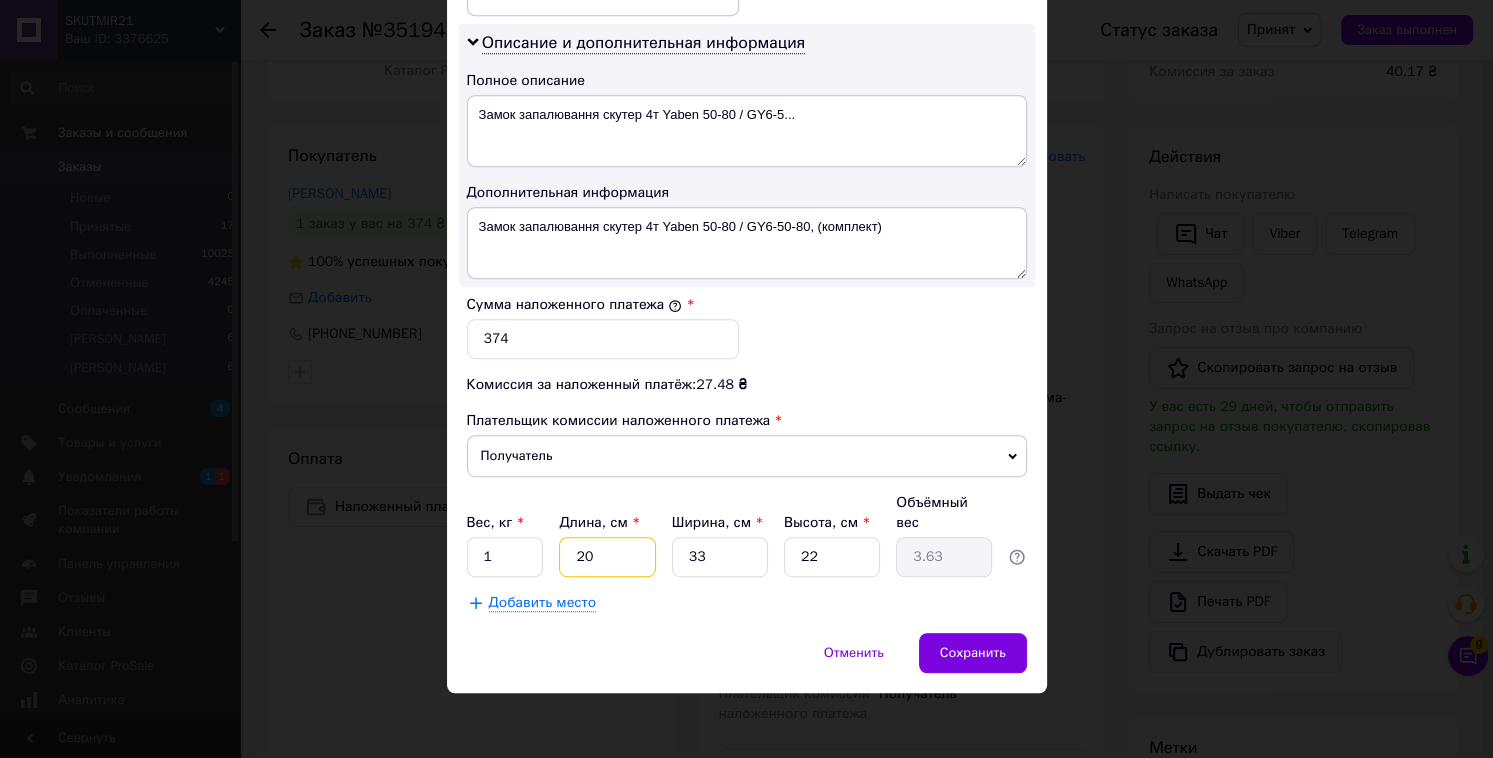 type on "20" 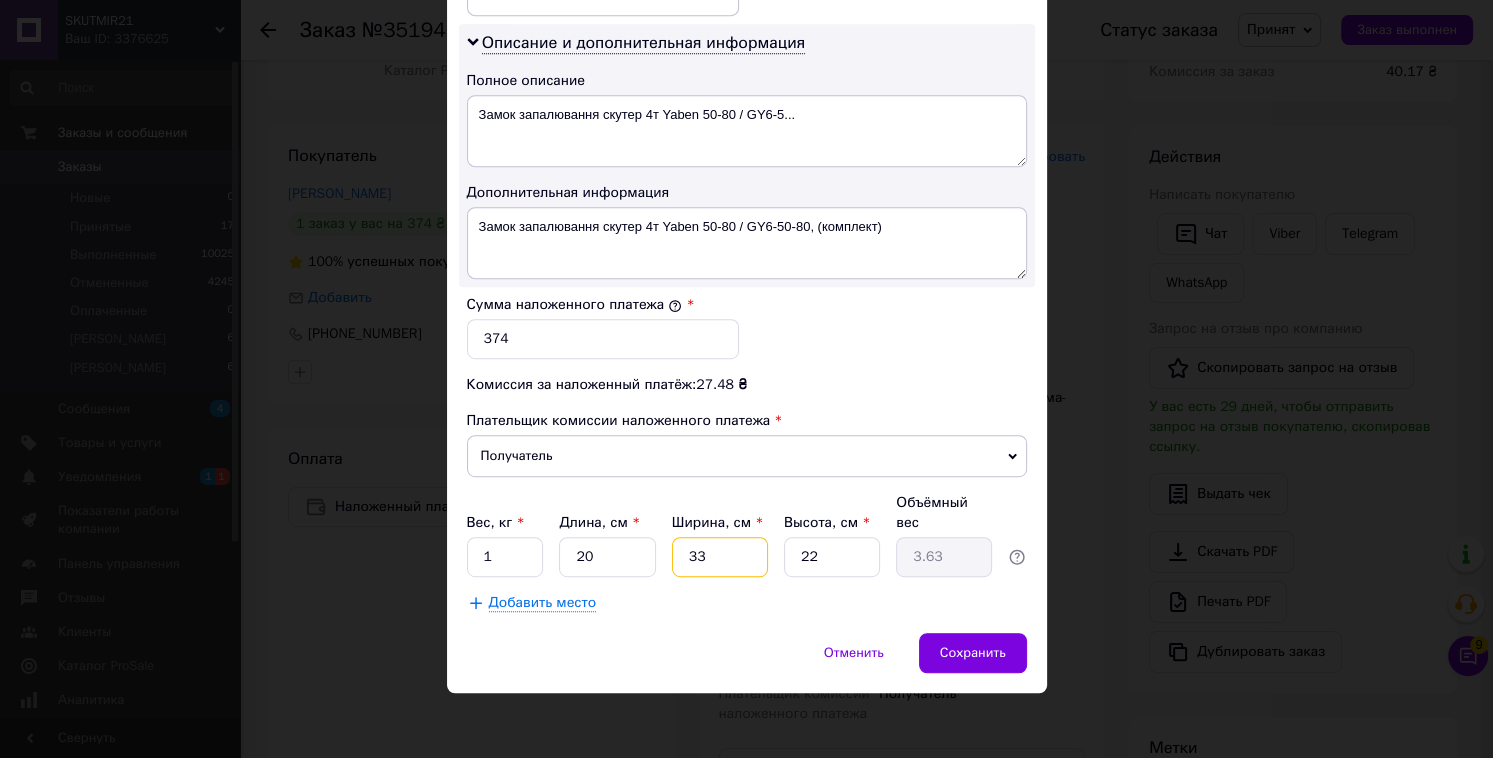 click on "33" at bounding box center [720, 557] 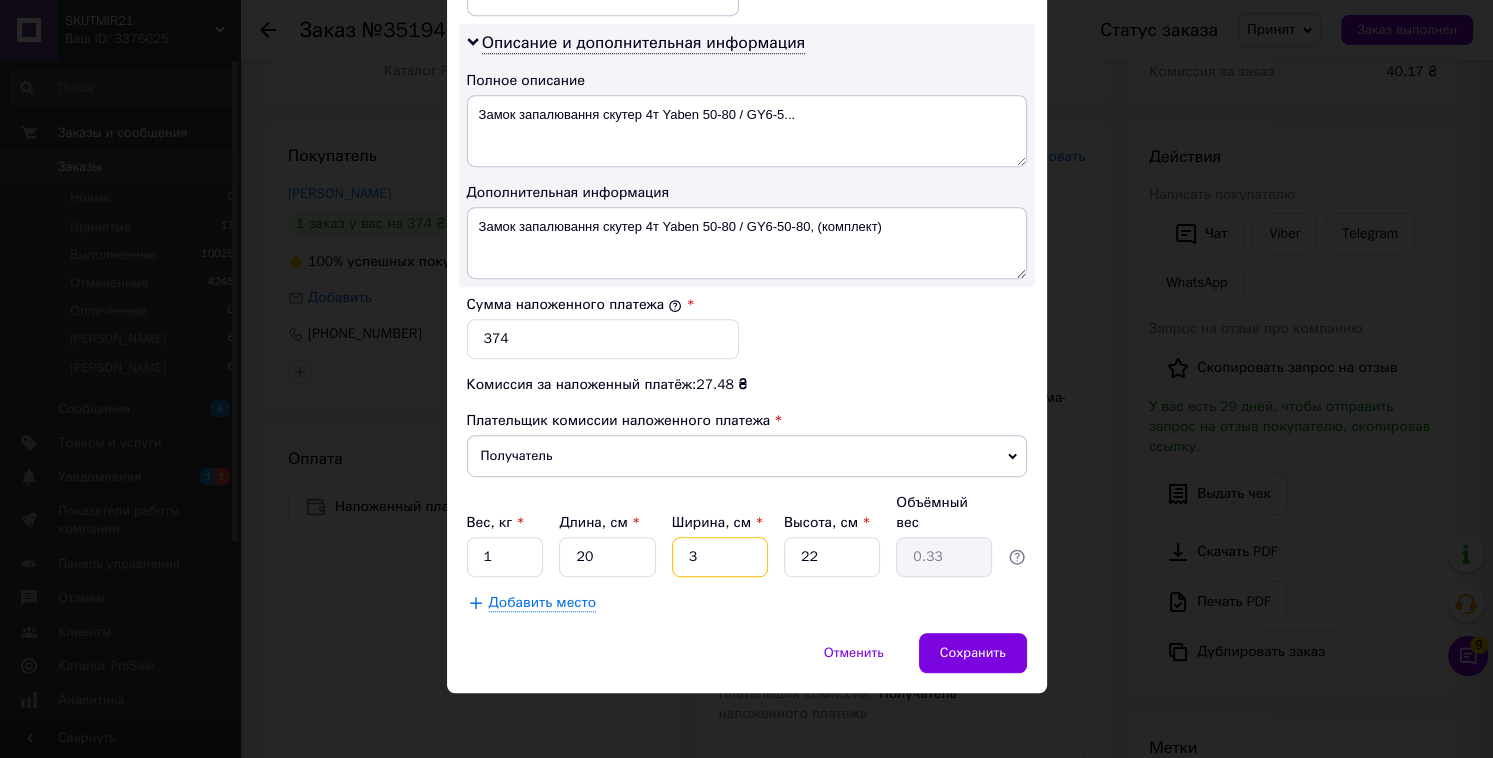 type 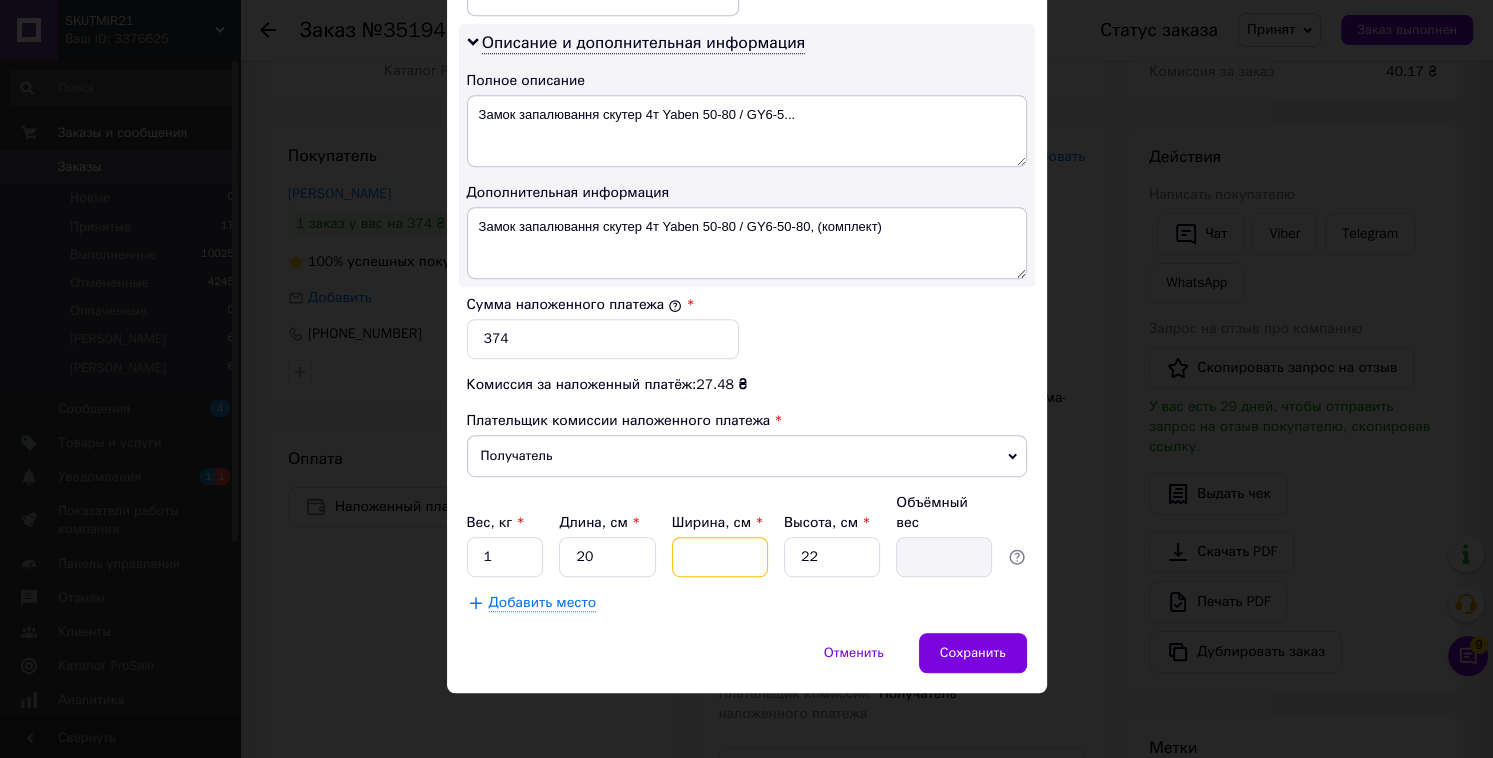 type on "2" 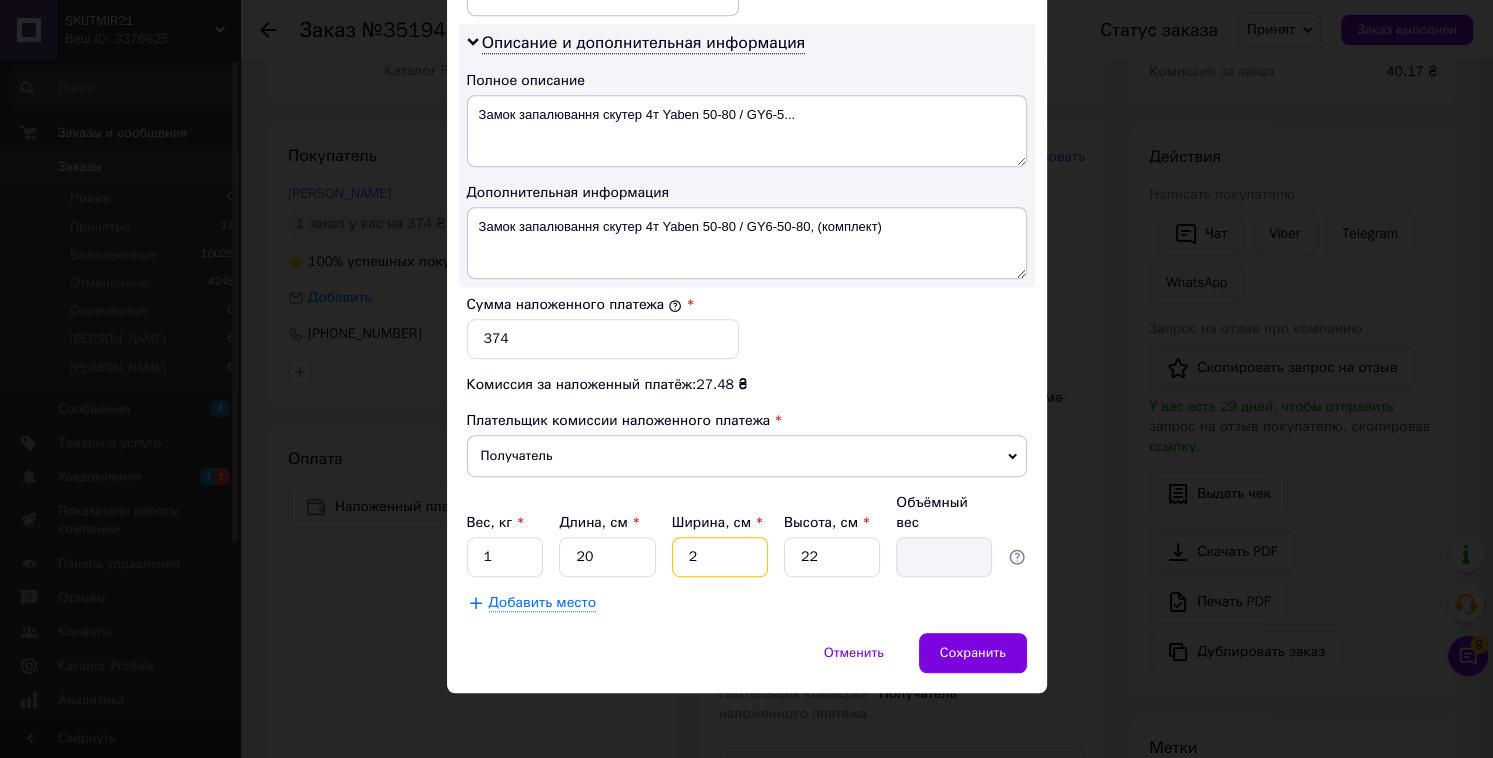 type on "0.22" 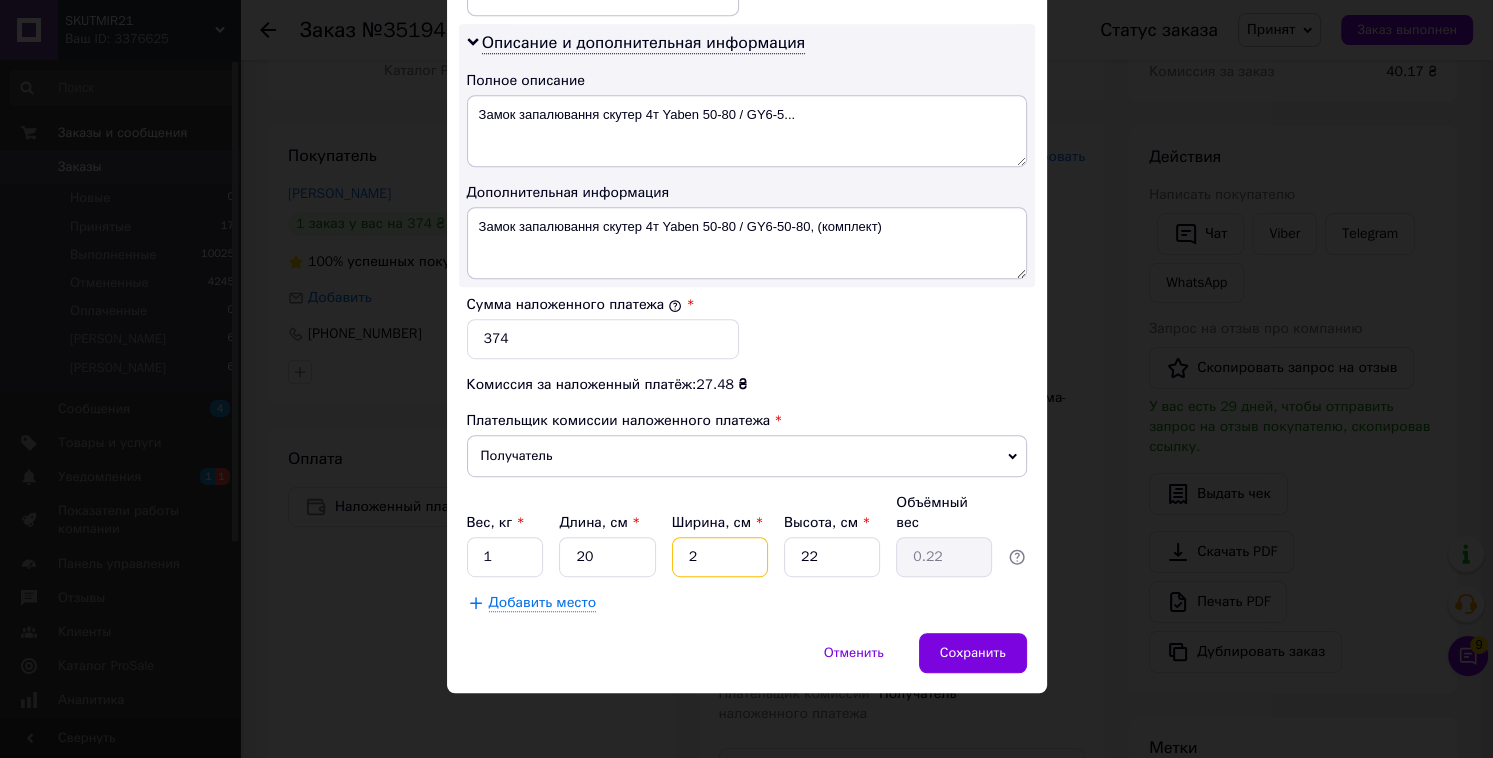type on "20" 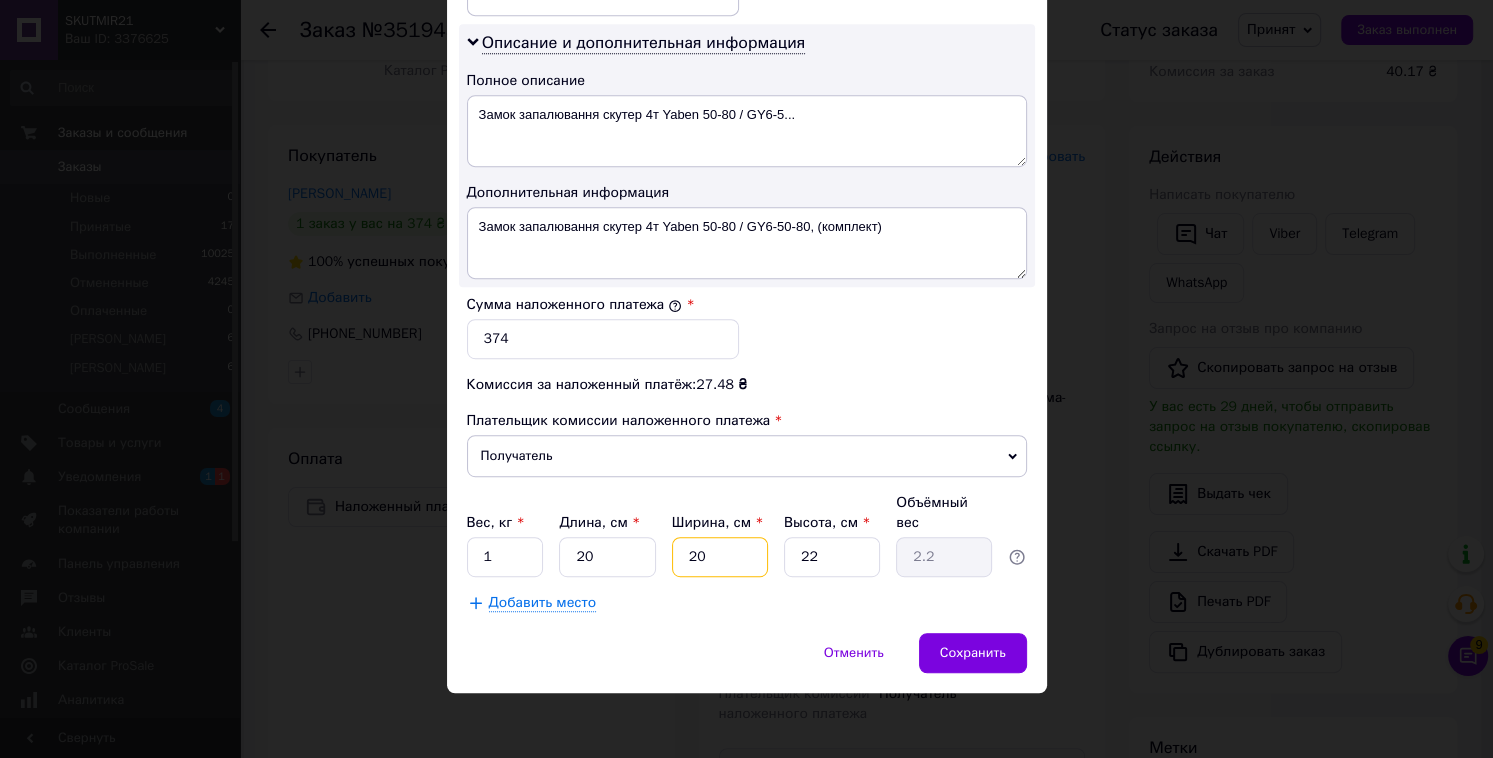 type on "20" 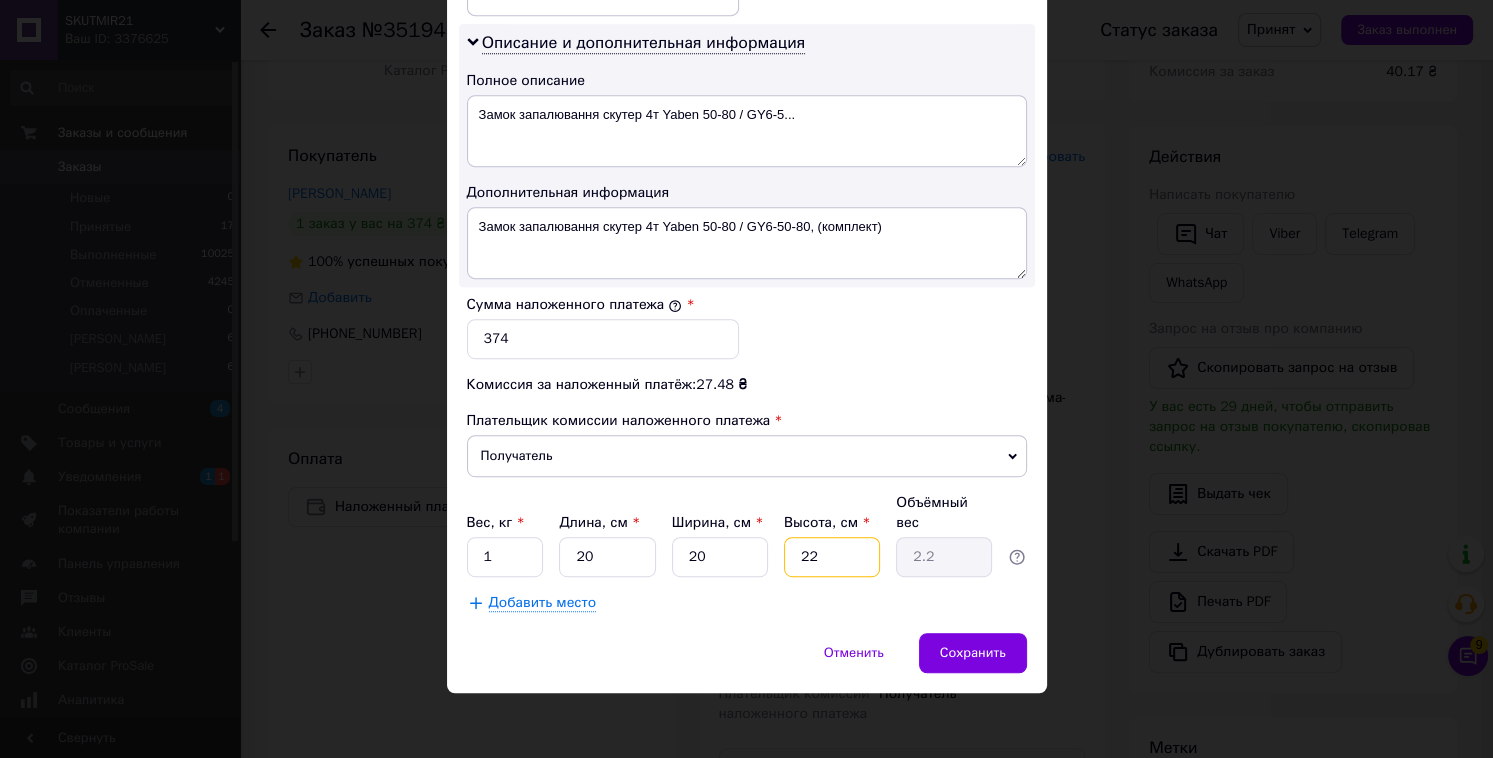 click on "22" at bounding box center (832, 557) 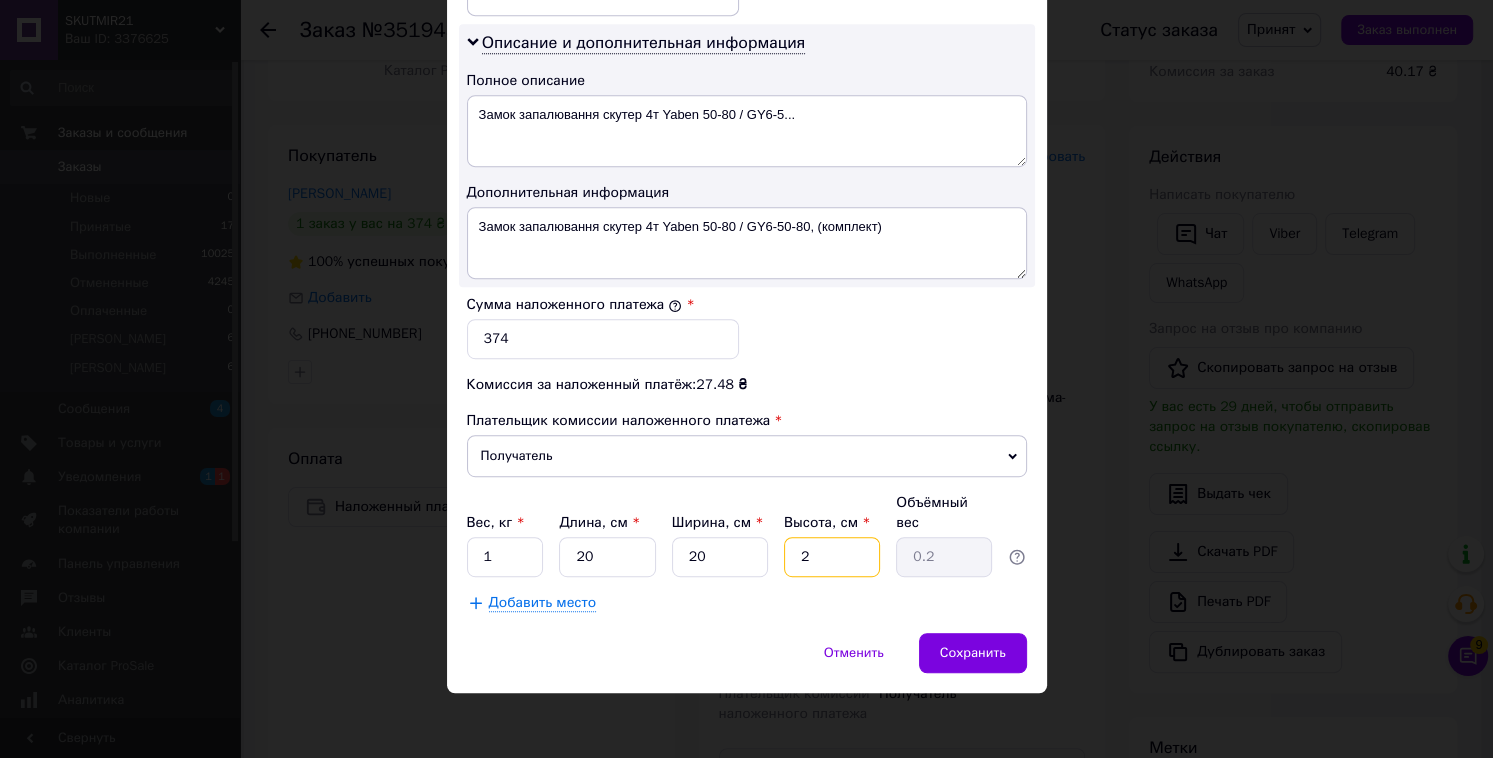 type 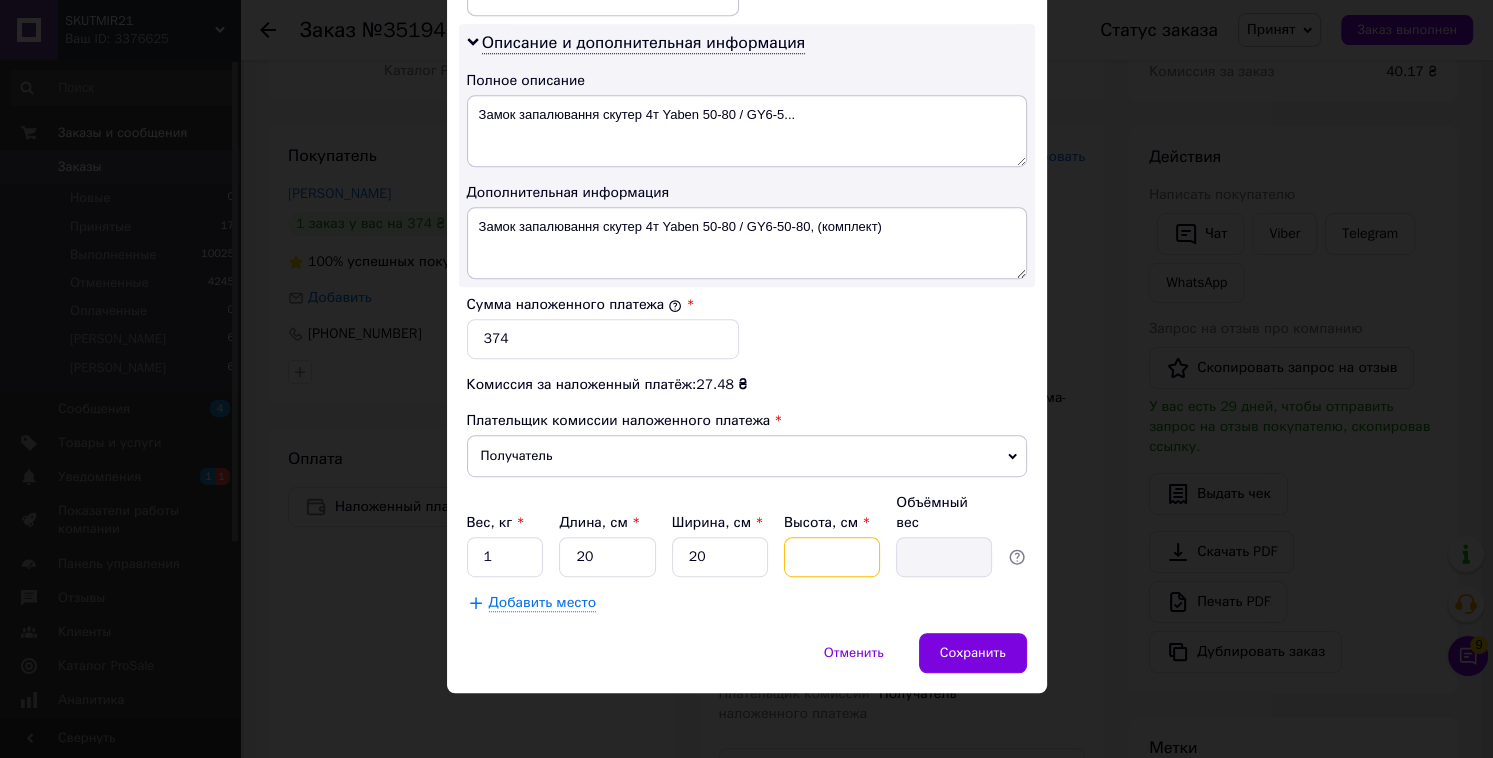 type on "7" 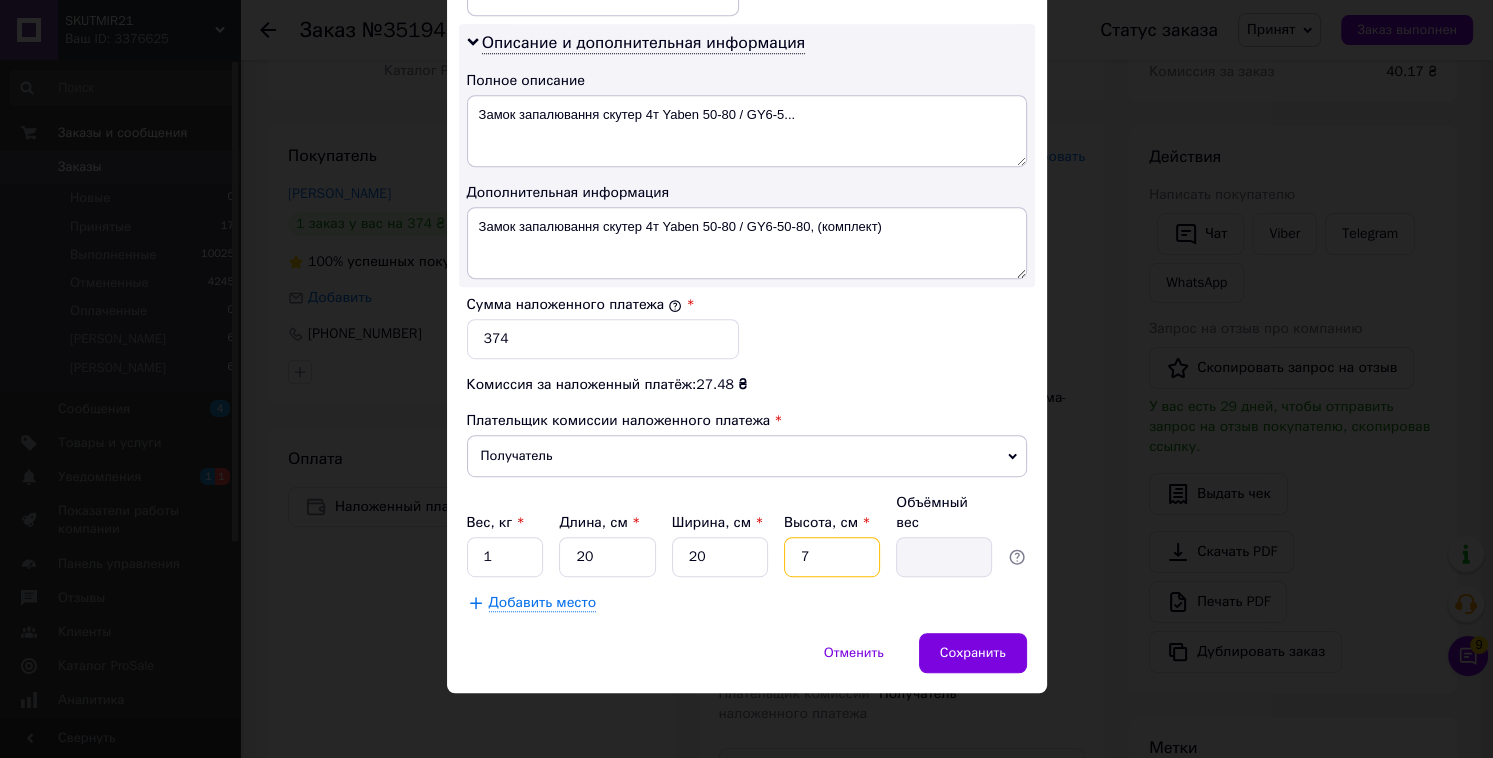 type on "0.7" 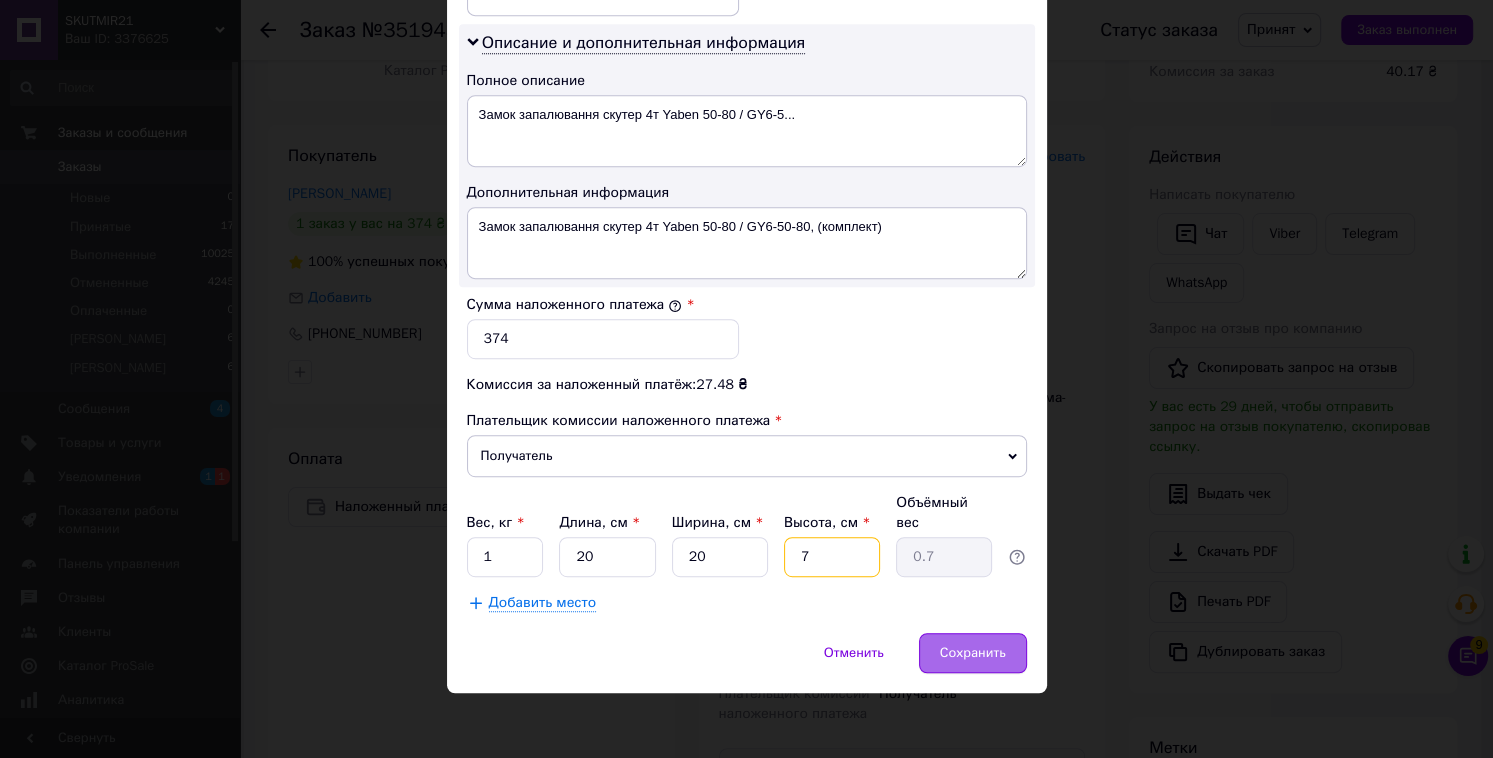 type on "7" 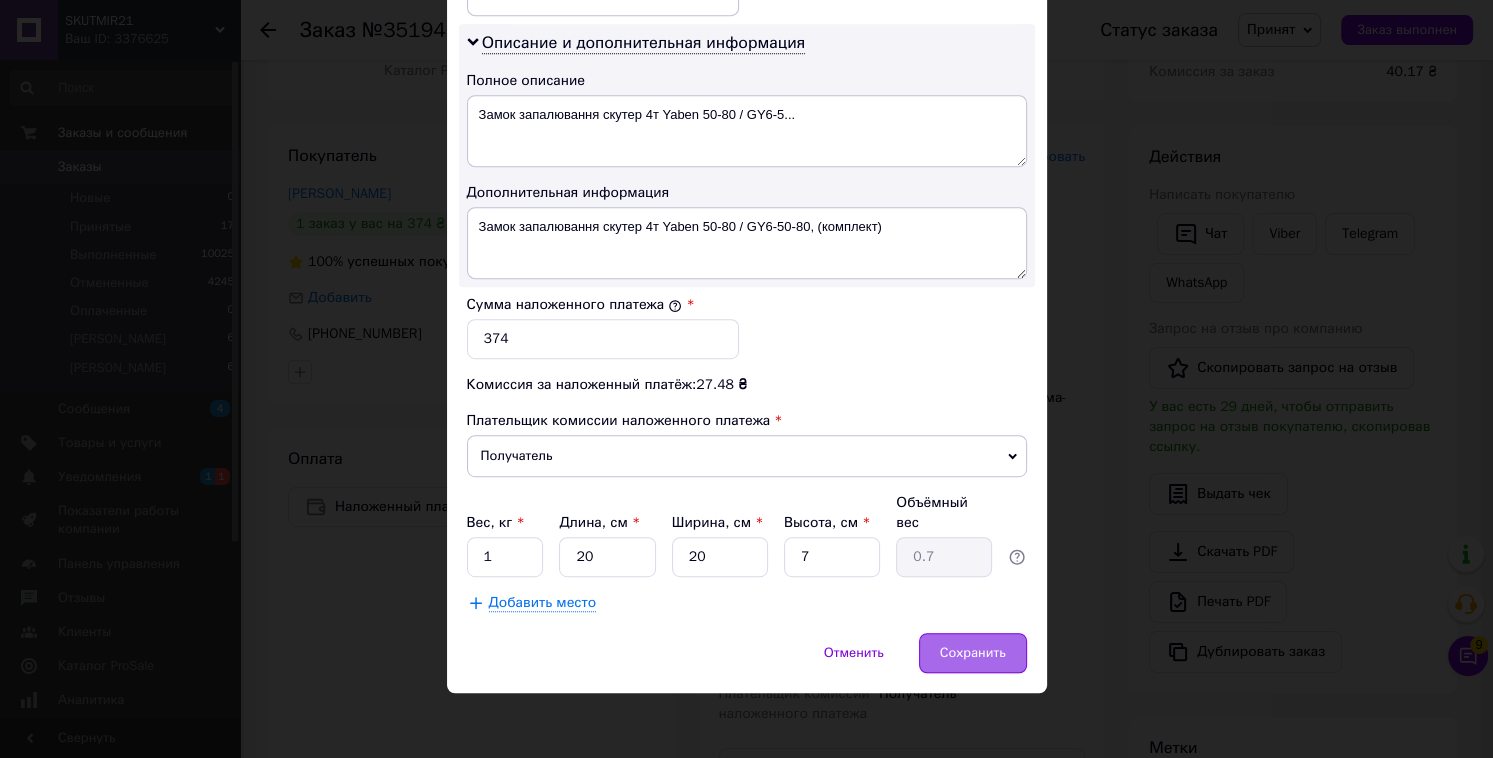 click on "Сохранить" at bounding box center [973, 653] 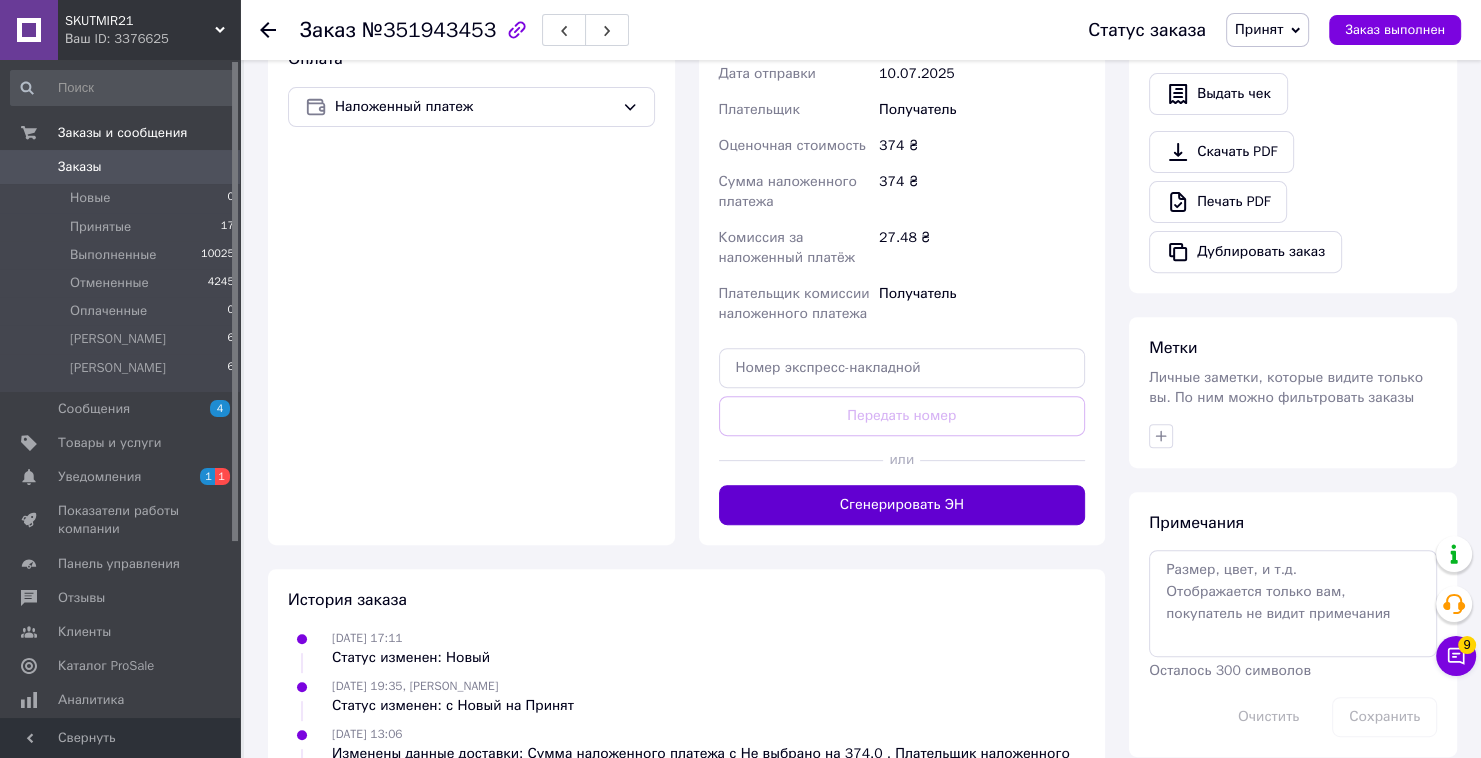 click on "Сгенерировать ЭН" at bounding box center (902, 505) 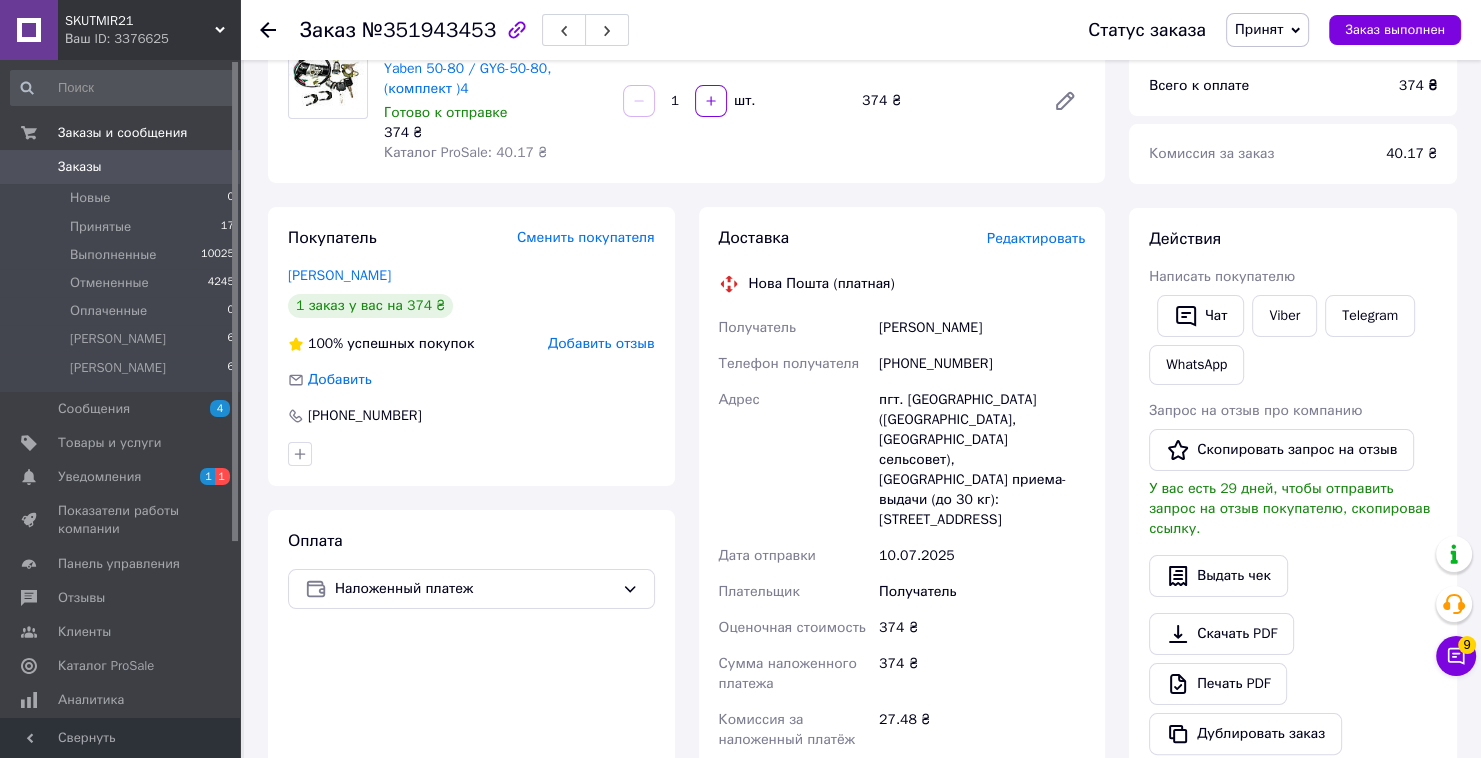 scroll, scrollTop: 114, scrollLeft: 0, axis: vertical 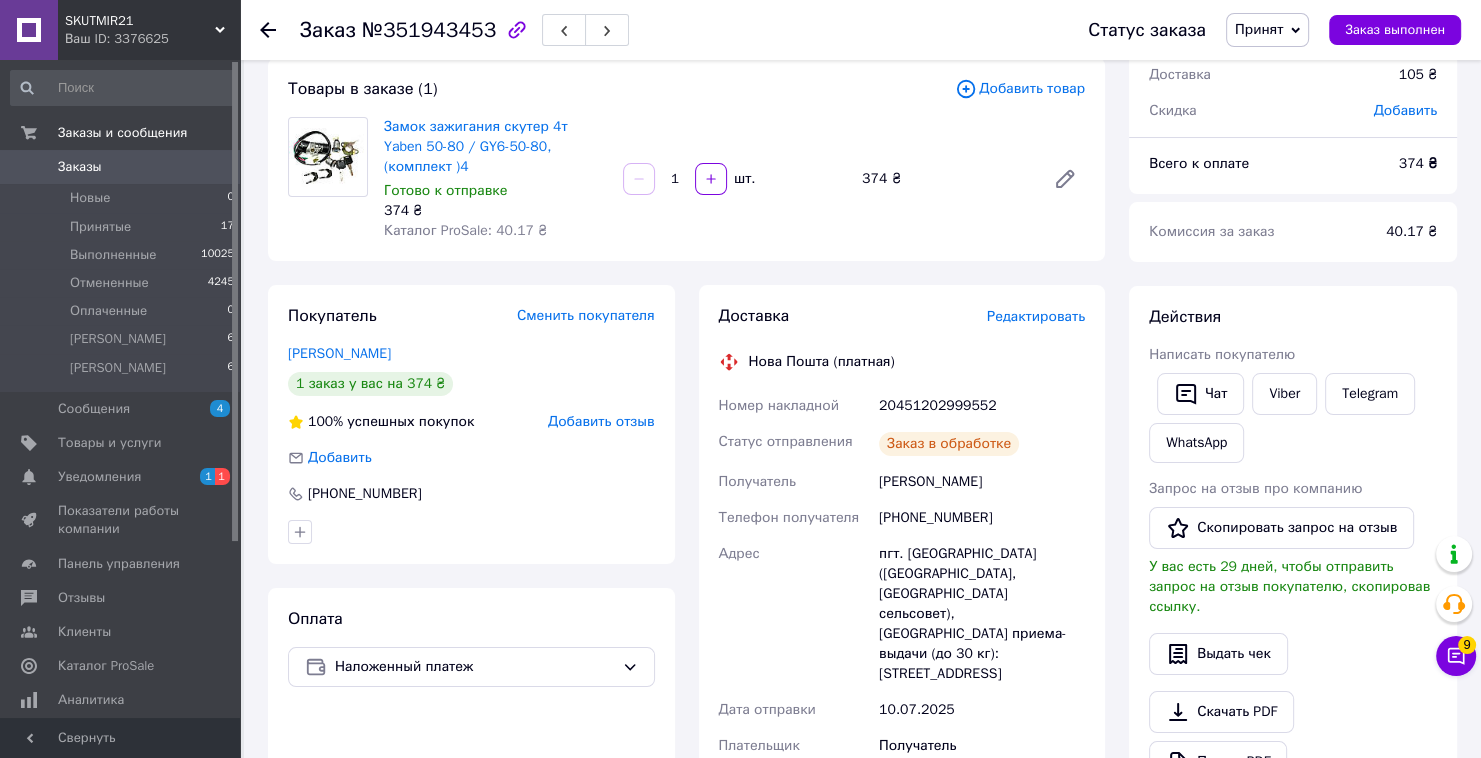 click on "Заказ выполнен" at bounding box center (1395, 30) 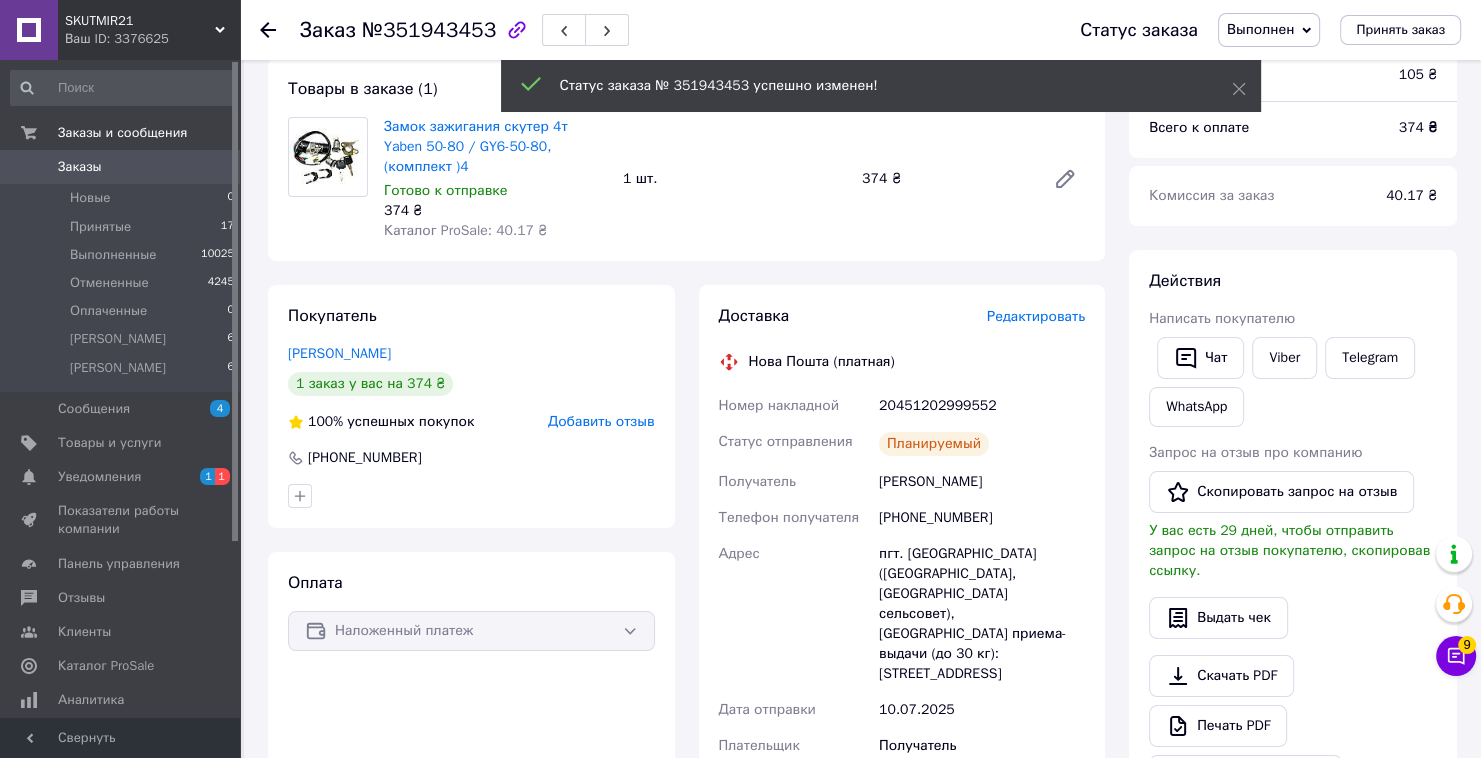 click on "Принятые 17" at bounding box center [123, 227] 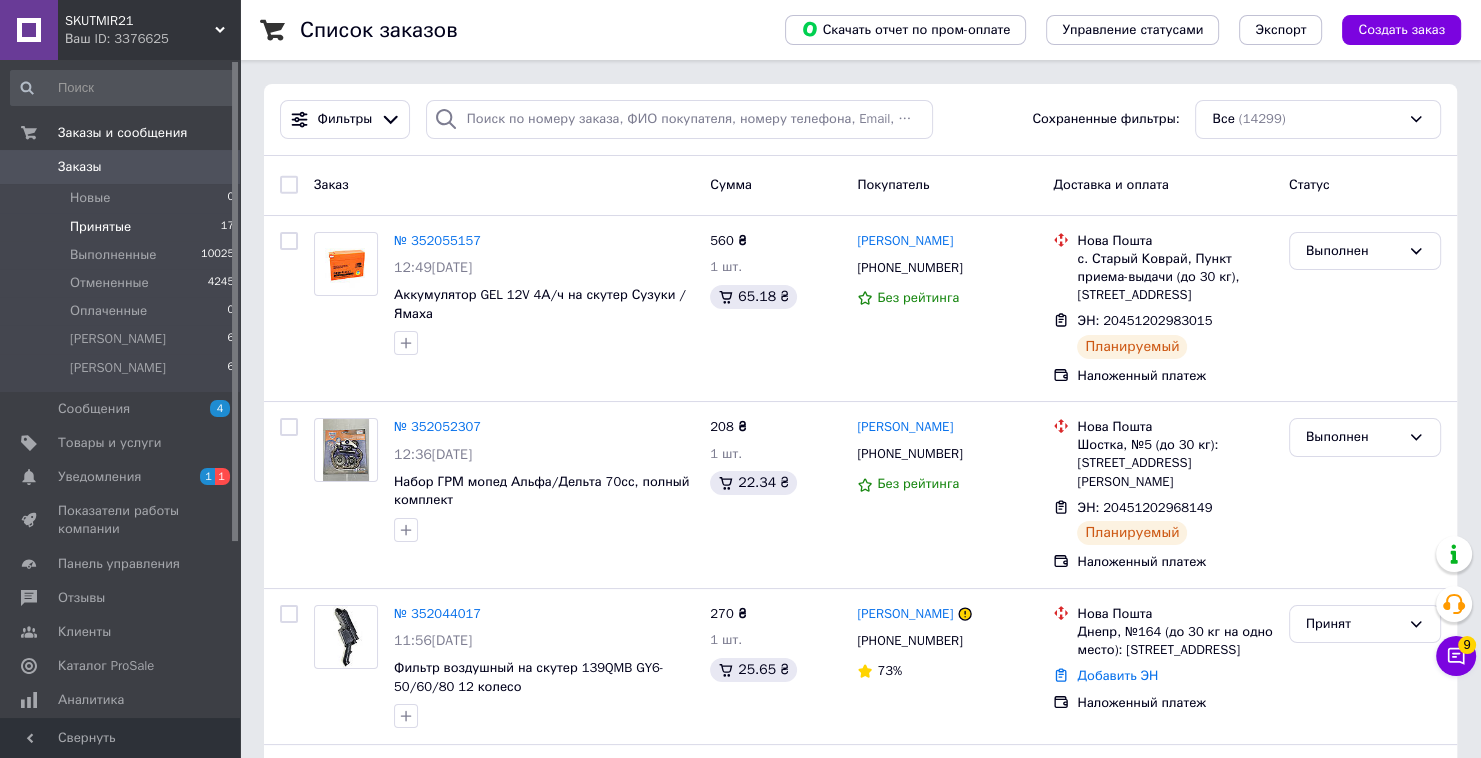 click on "Принятые" at bounding box center [100, 227] 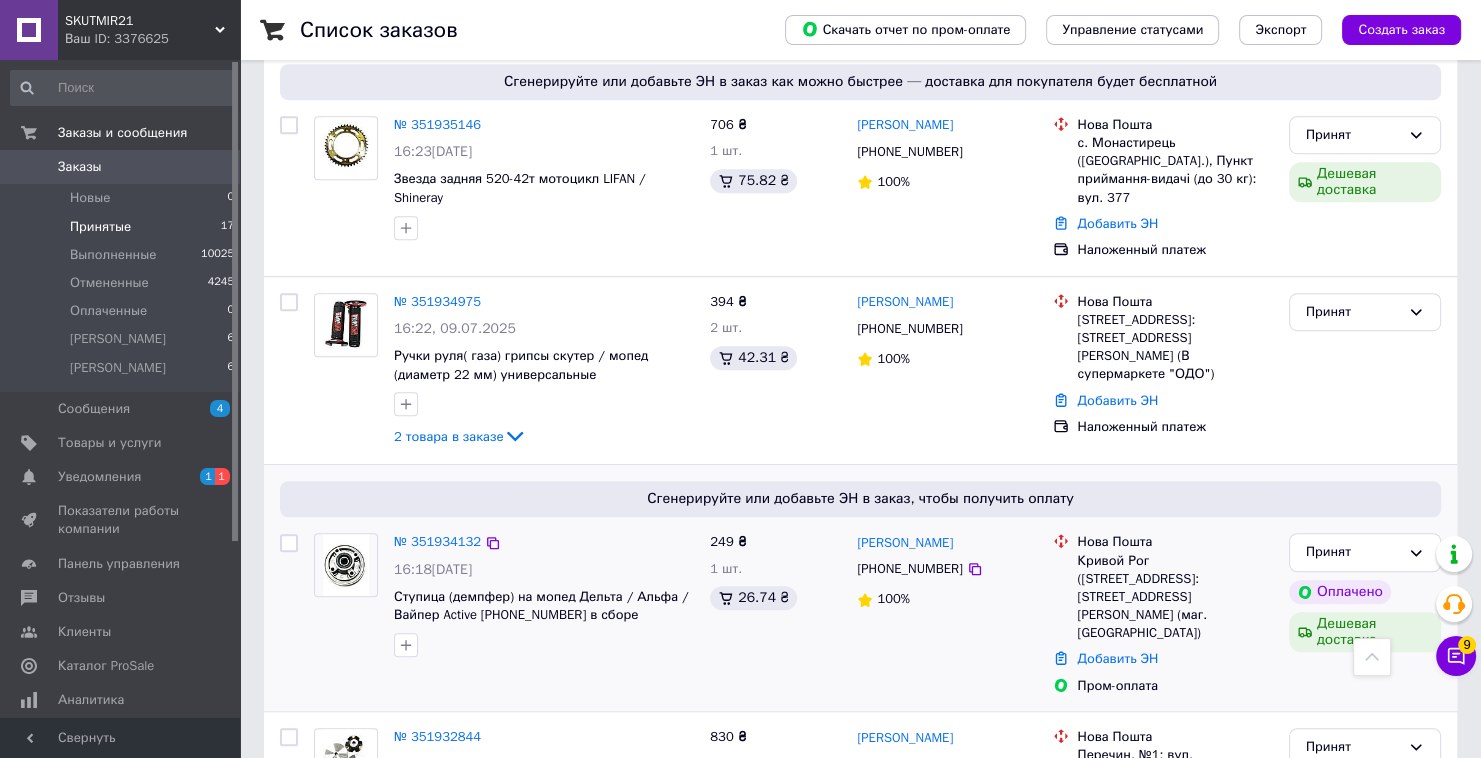 scroll, scrollTop: 1200, scrollLeft: 0, axis: vertical 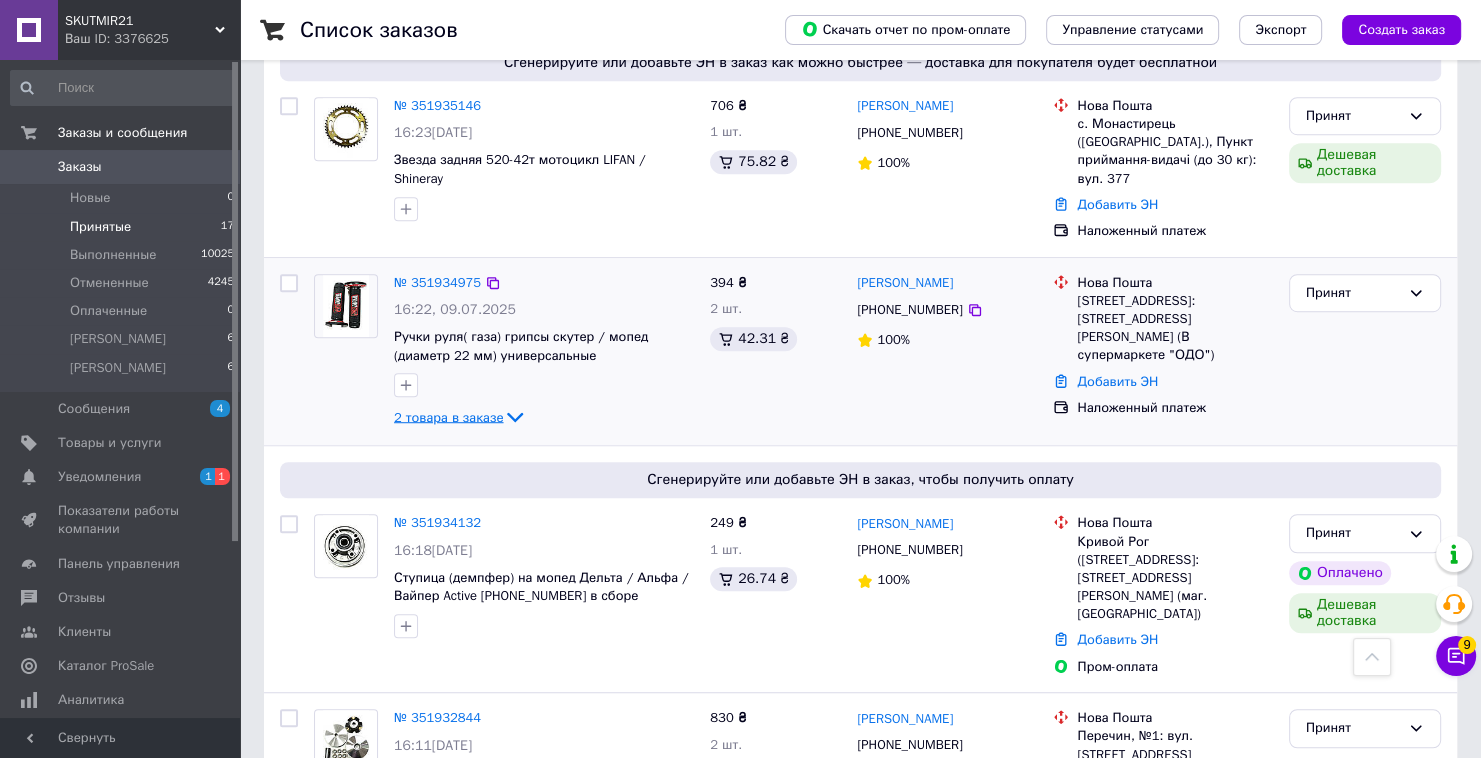 click 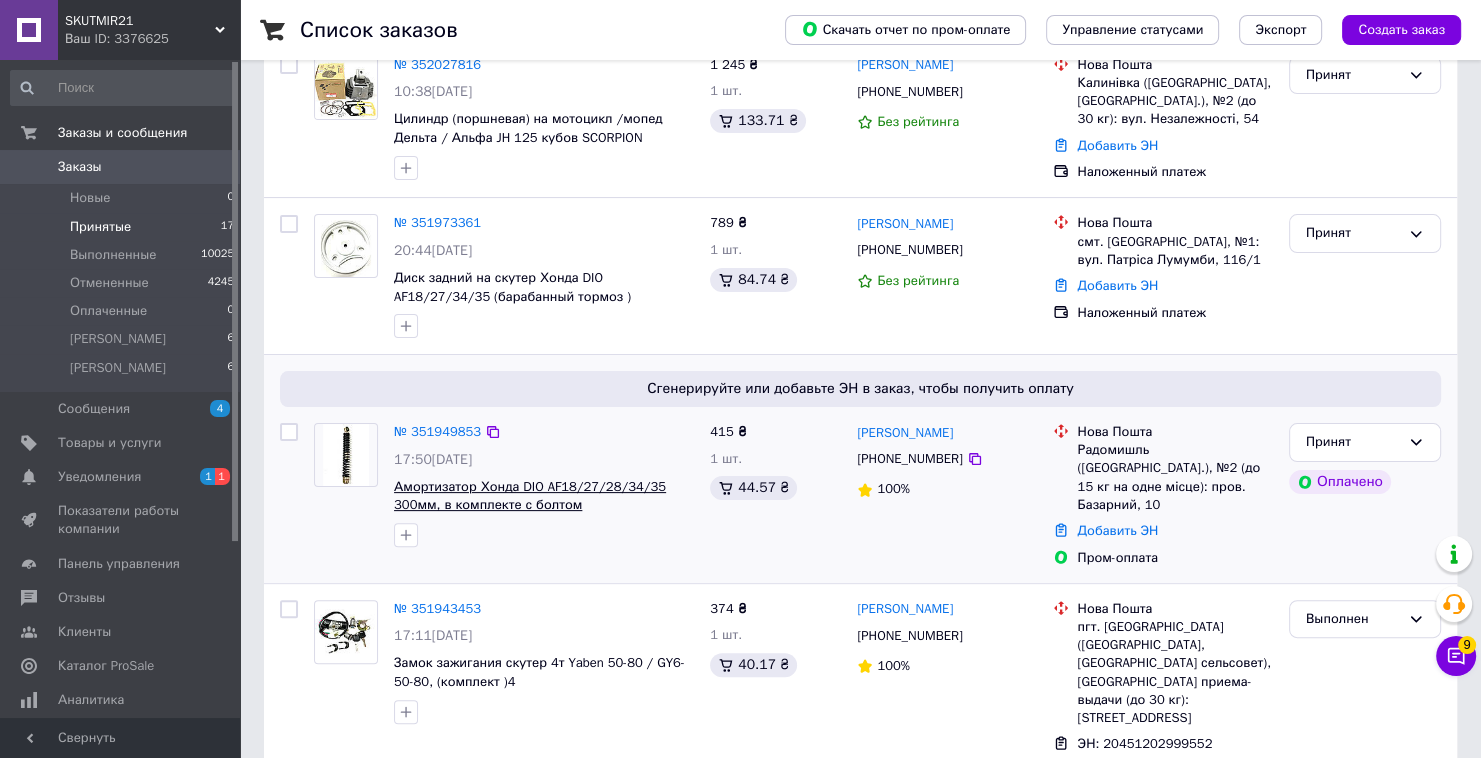 scroll, scrollTop: 483, scrollLeft: 0, axis: vertical 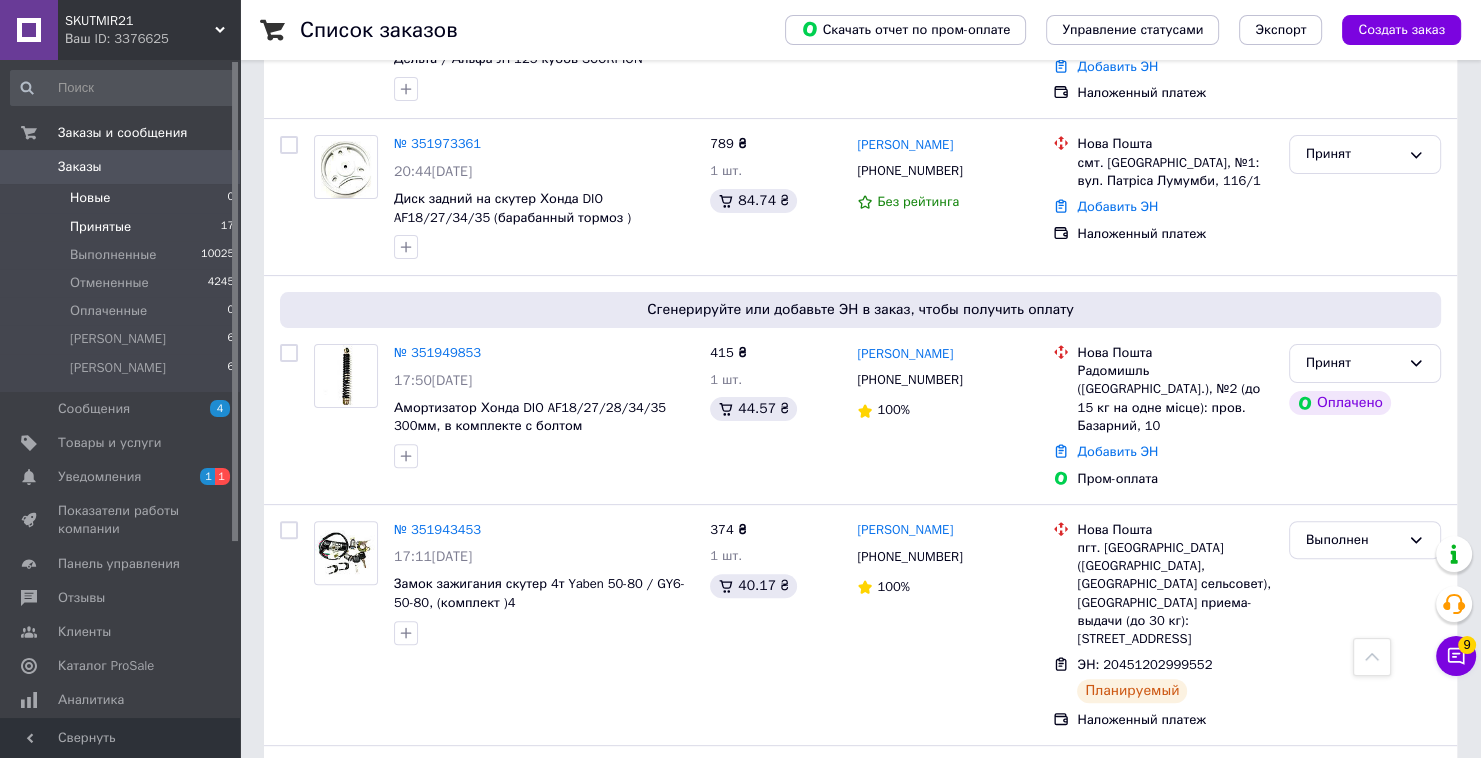 click on "Новые 0" at bounding box center (123, 198) 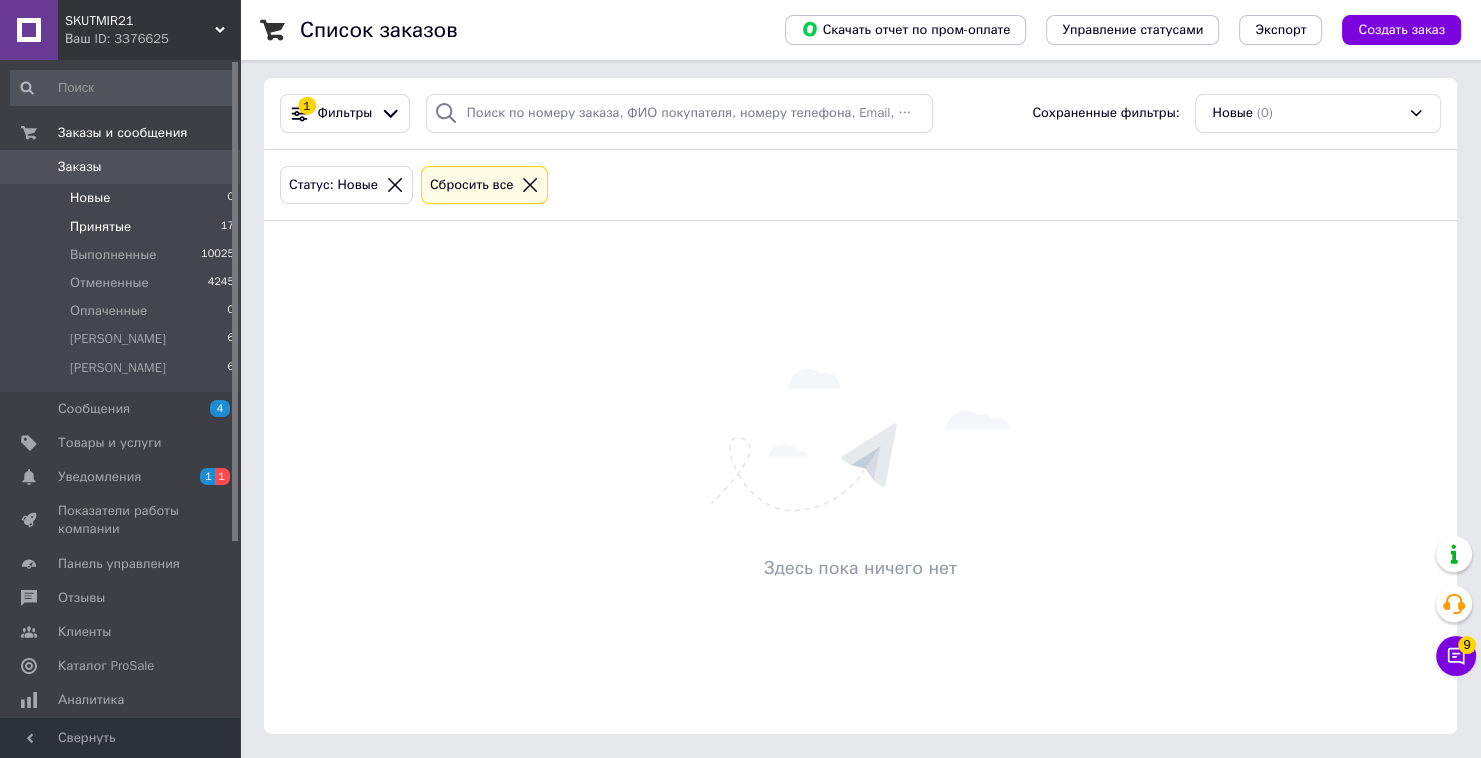 scroll, scrollTop: 0, scrollLeft: 0, axis: both 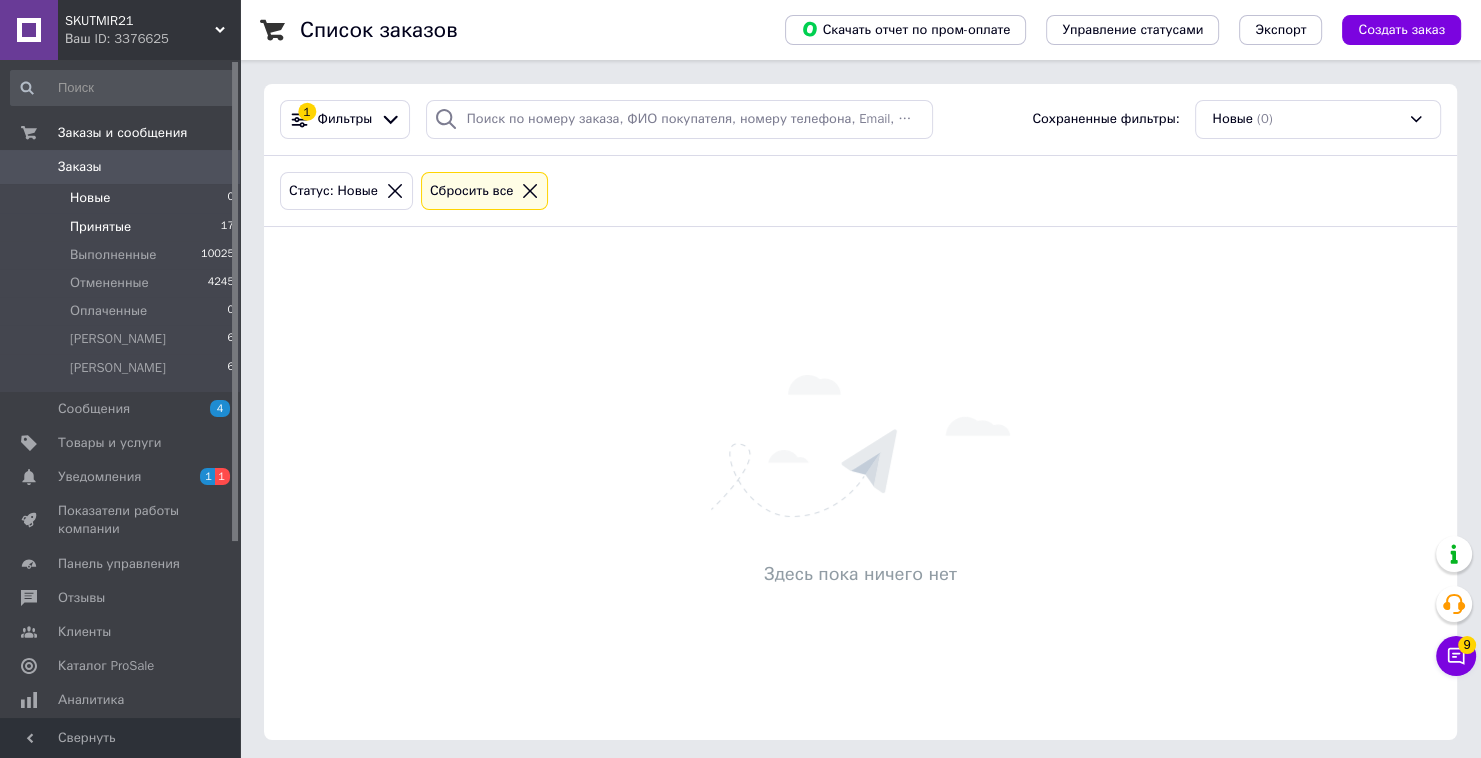 click on "Принятые 17" at bounding box center (123, 227) 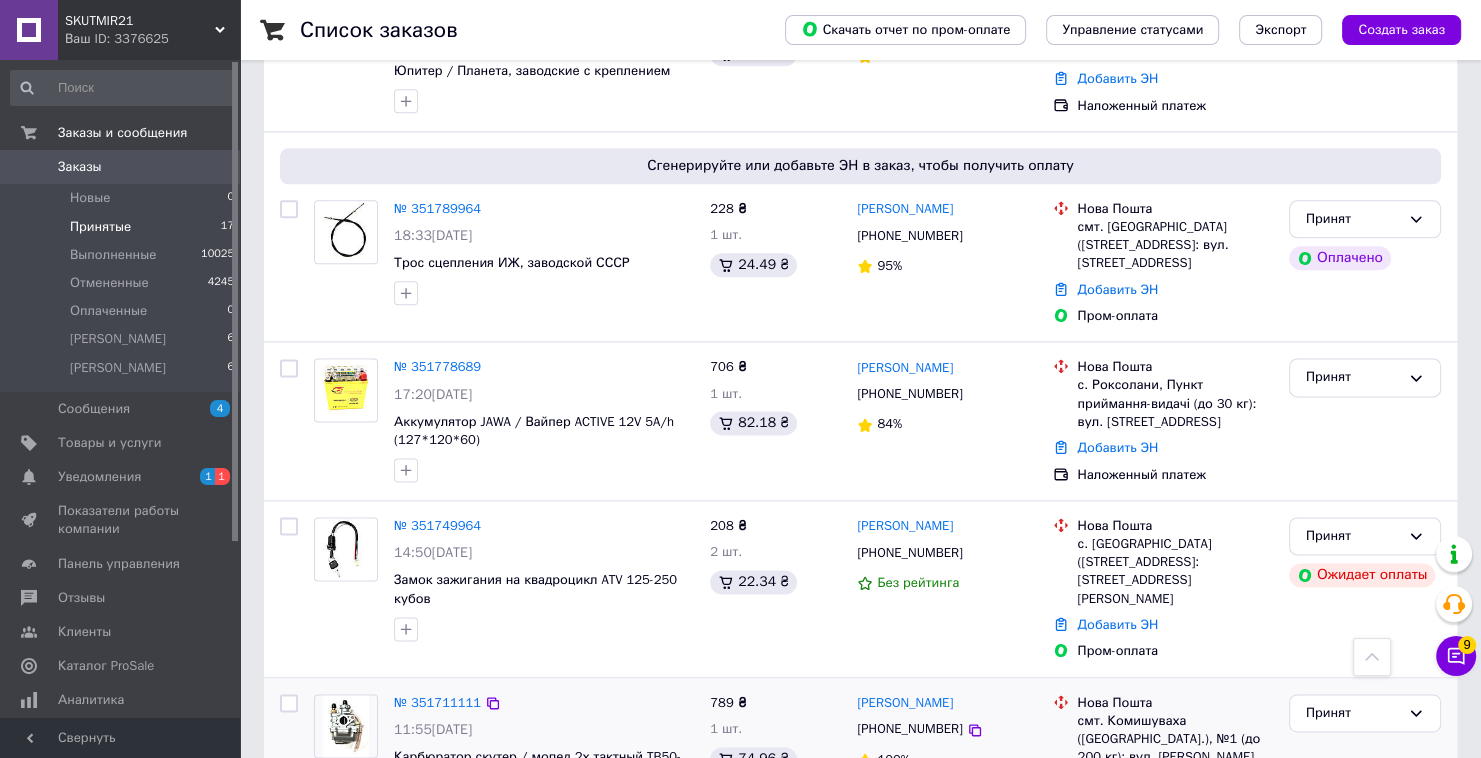 scroll, scrollTop: 2560, scrollLeft: 0, axis: vertical 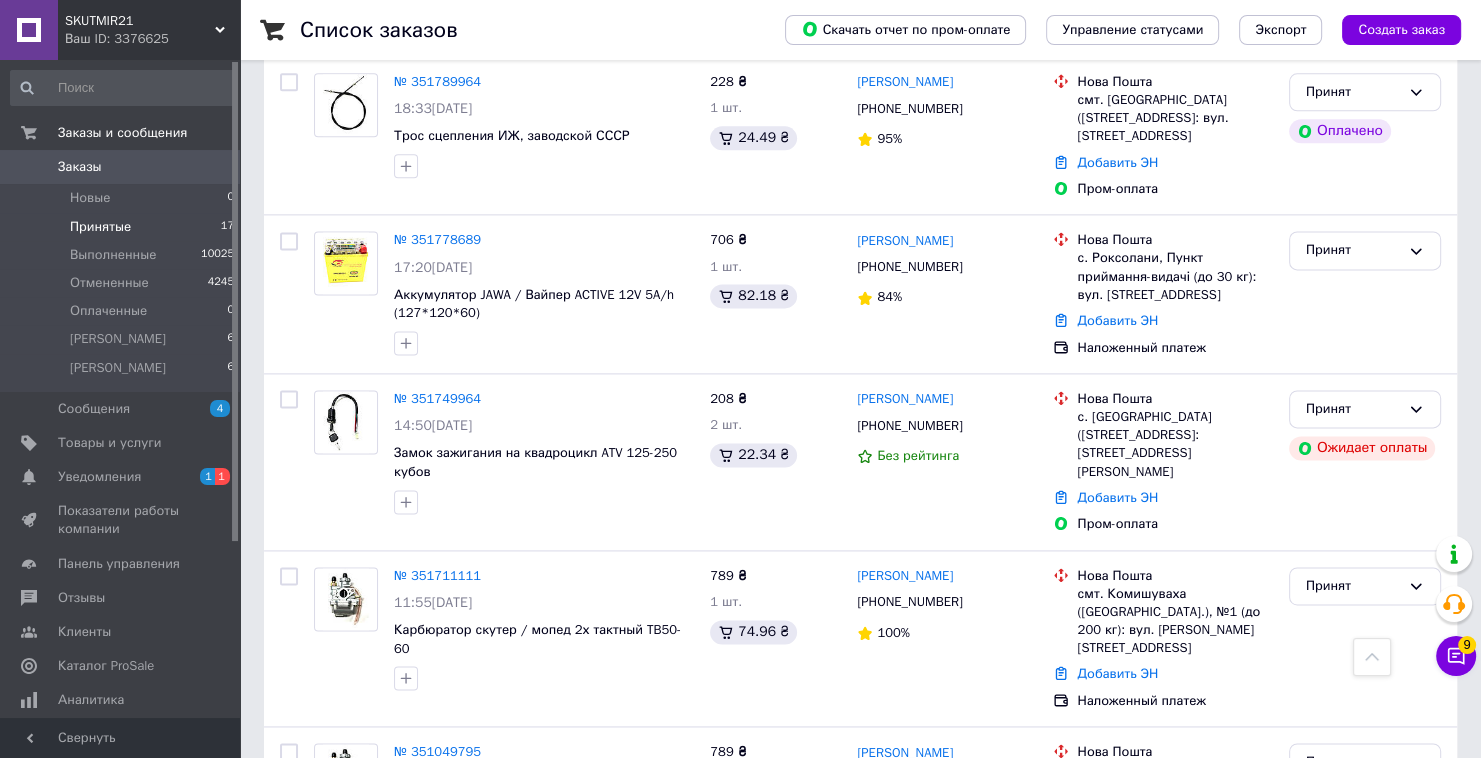 drag, startPoint x: 138, startPoint y: 48, endPoint x: 136, endPoint y: 77, distance: 29.068884 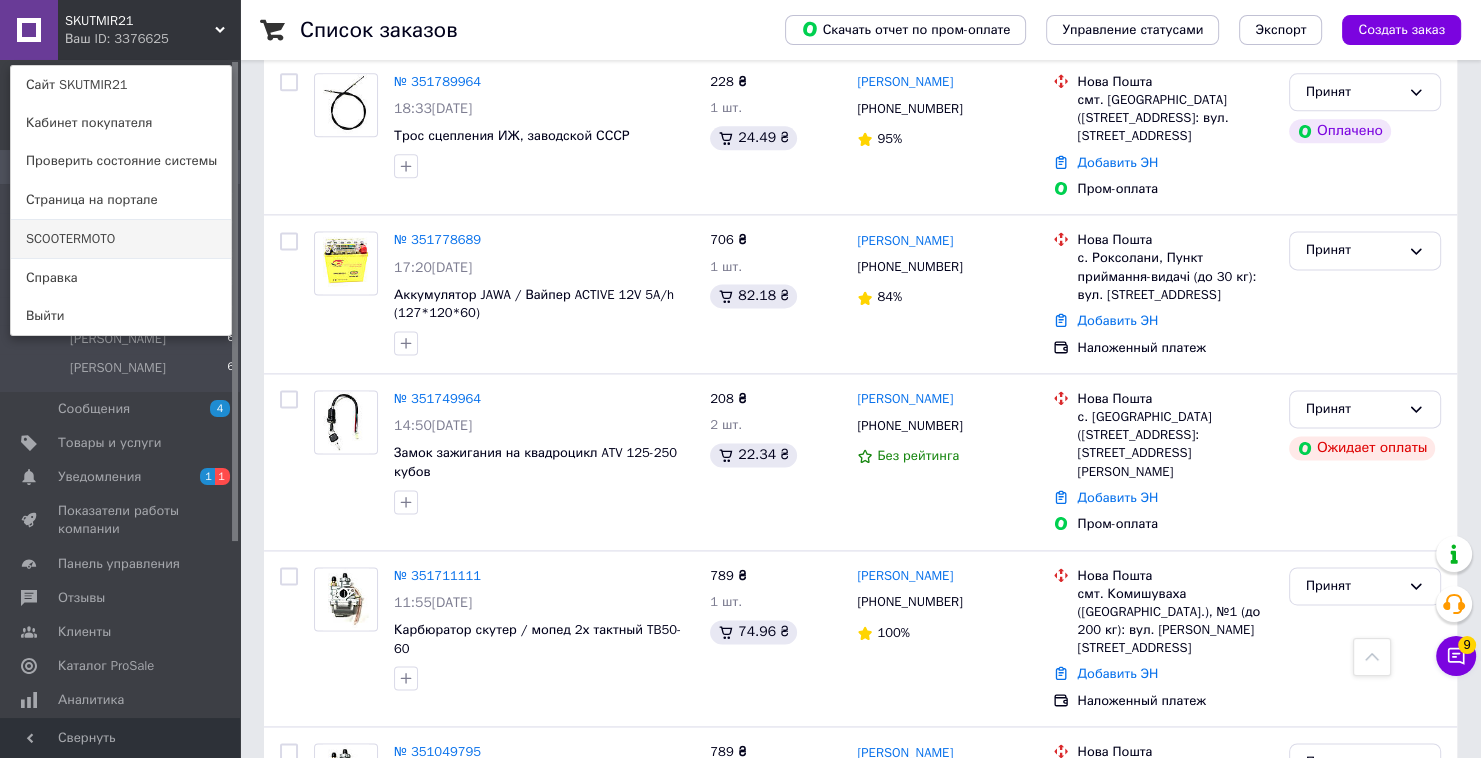 click on "SCOOTERMOTO" at bounding box center (121, 239) 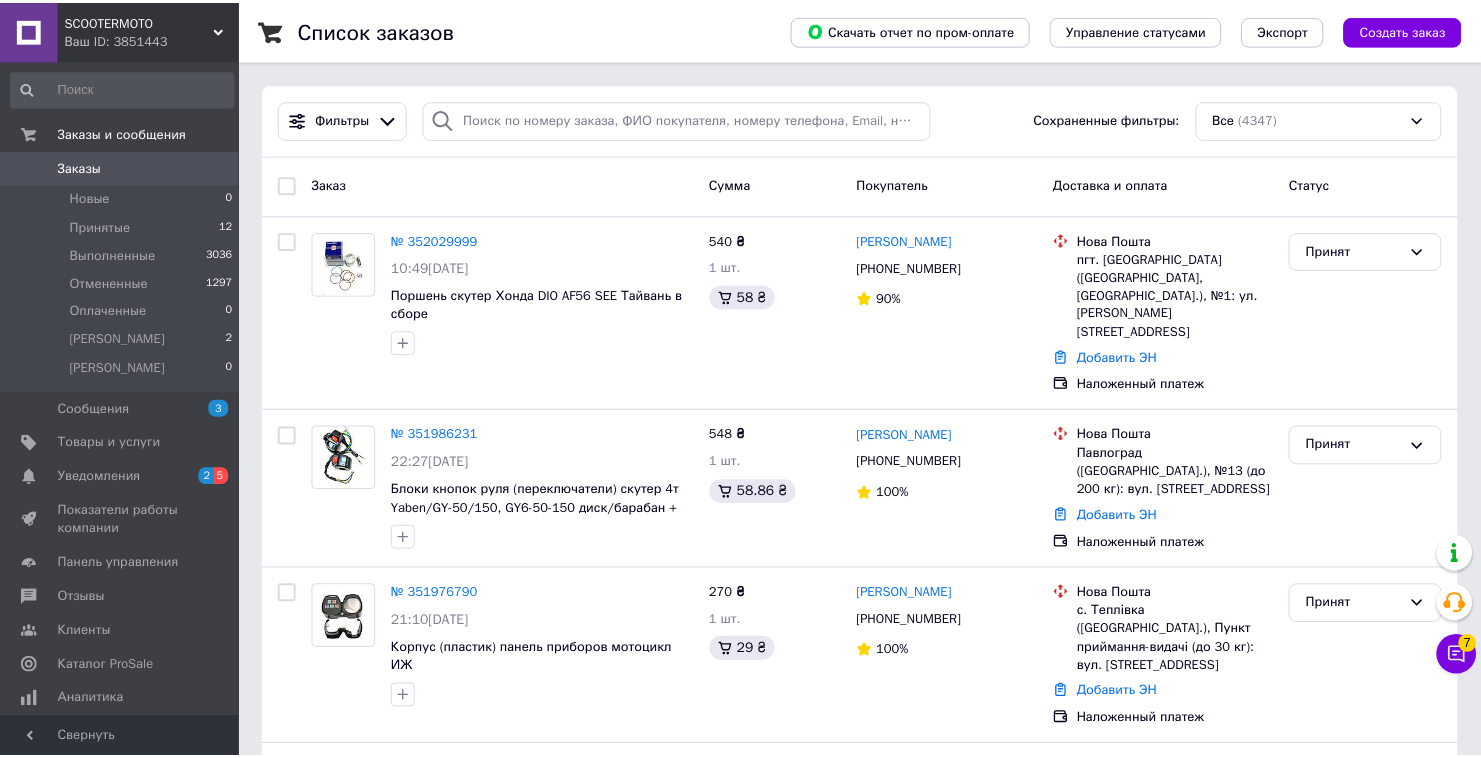 scroll, scrollTop: 0, scrollLeft: 0, axis: both 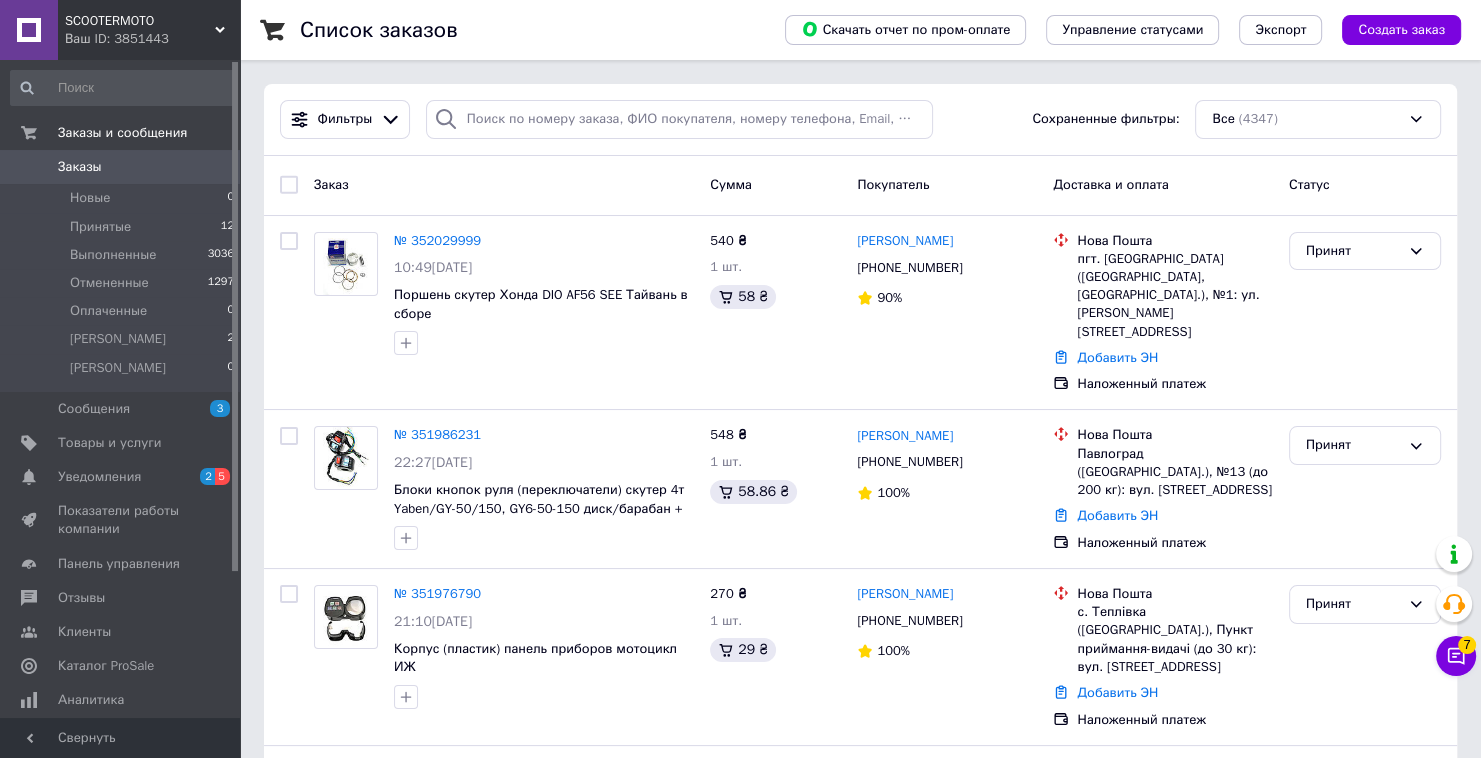 click on "SCOOTERMOTO Ваш ID: 3851443" at bounding box center (149, 30) 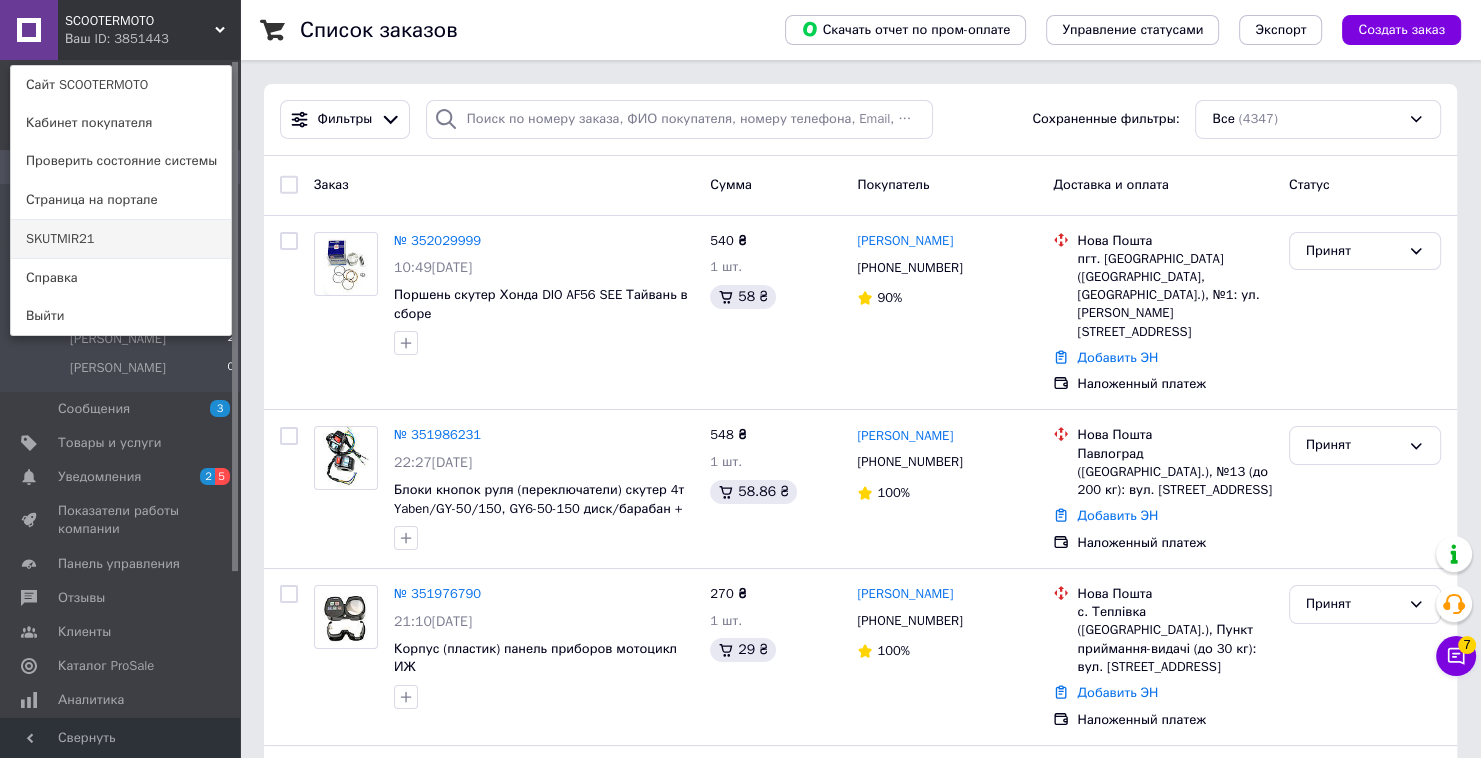 click on "SKUTMIR21" at bounding box center [121, 239] 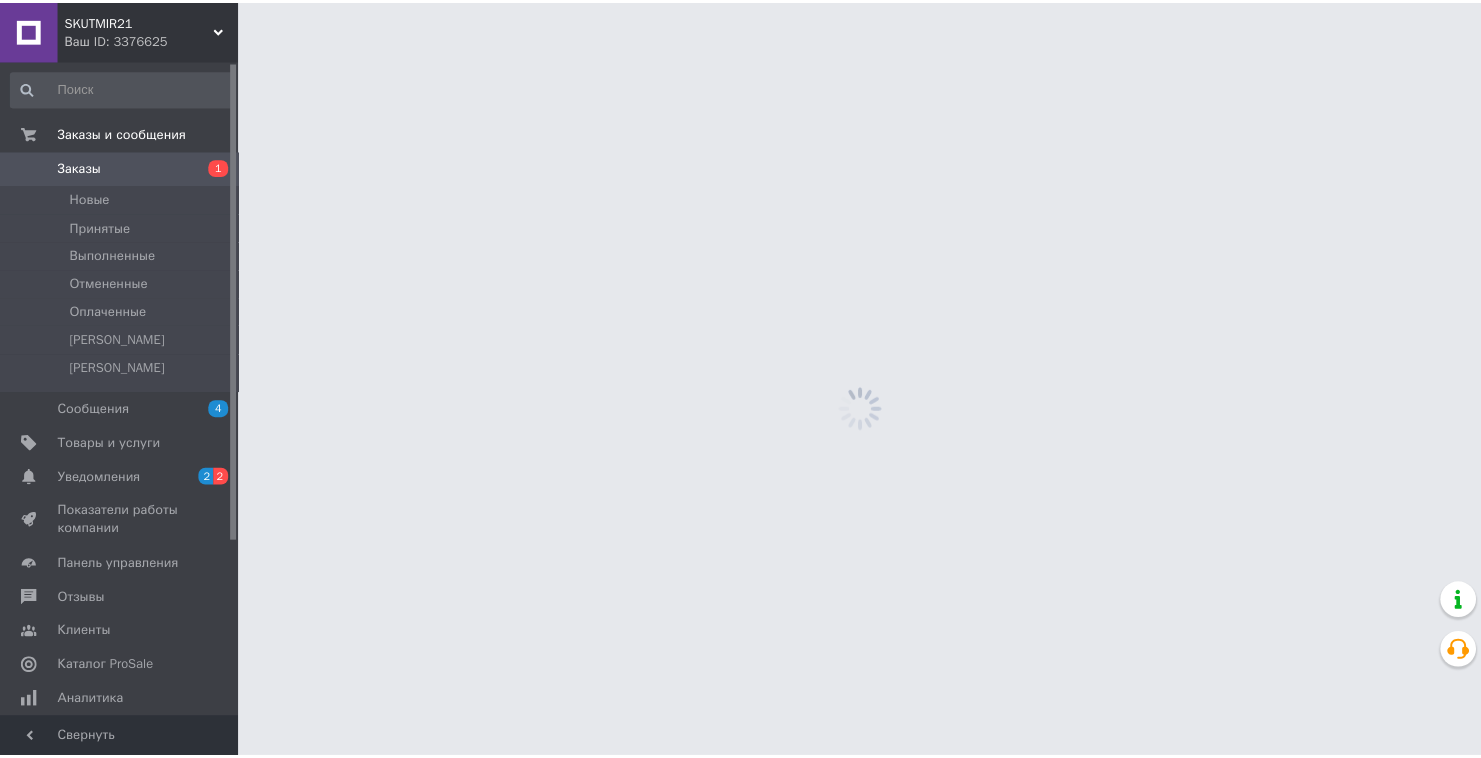 scroll, scrollTop: 0, scrollLeft: 0, axis: both 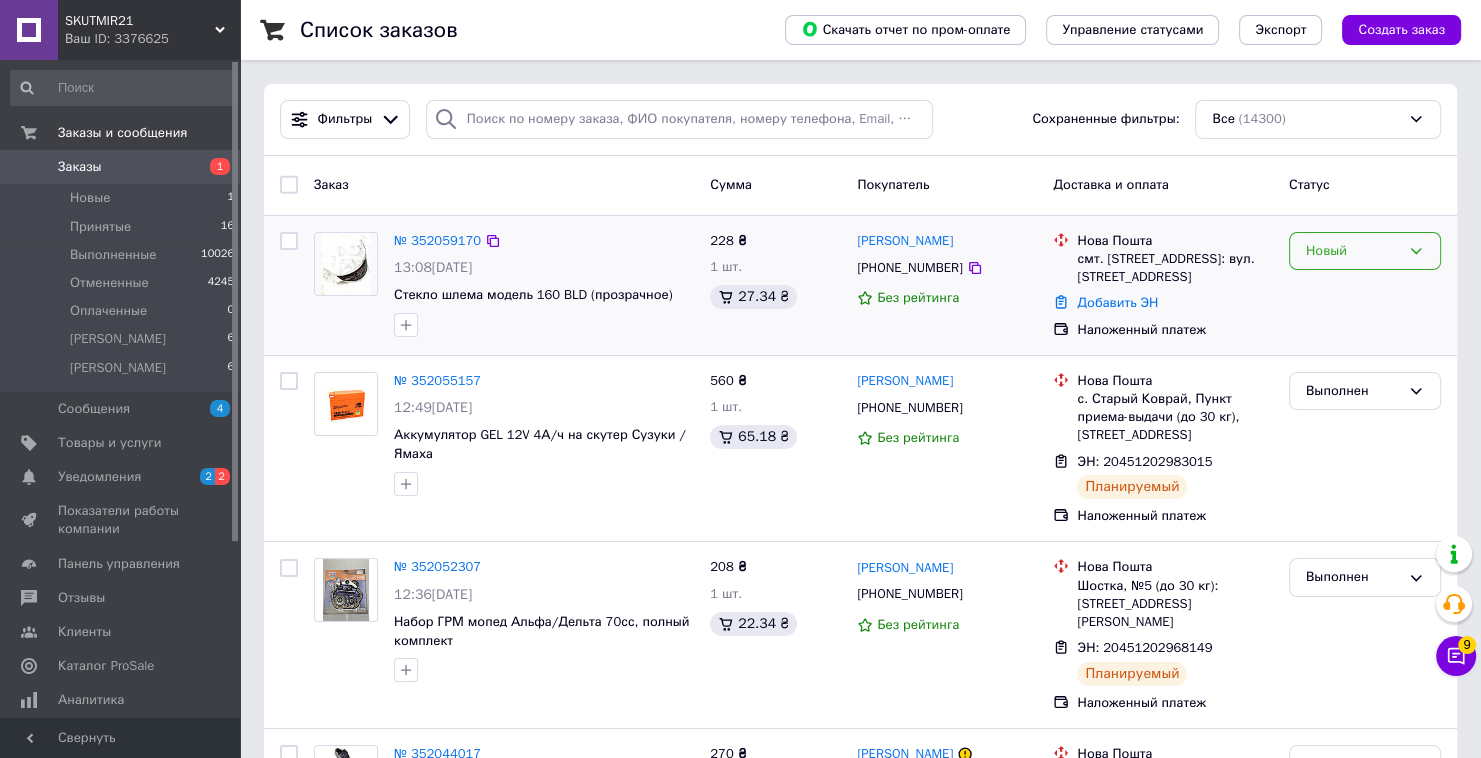 drag, startPoint x: 1444, startPoint y: 253, endPoint x: 1428, endPoint y: 257, distance: 16.492422 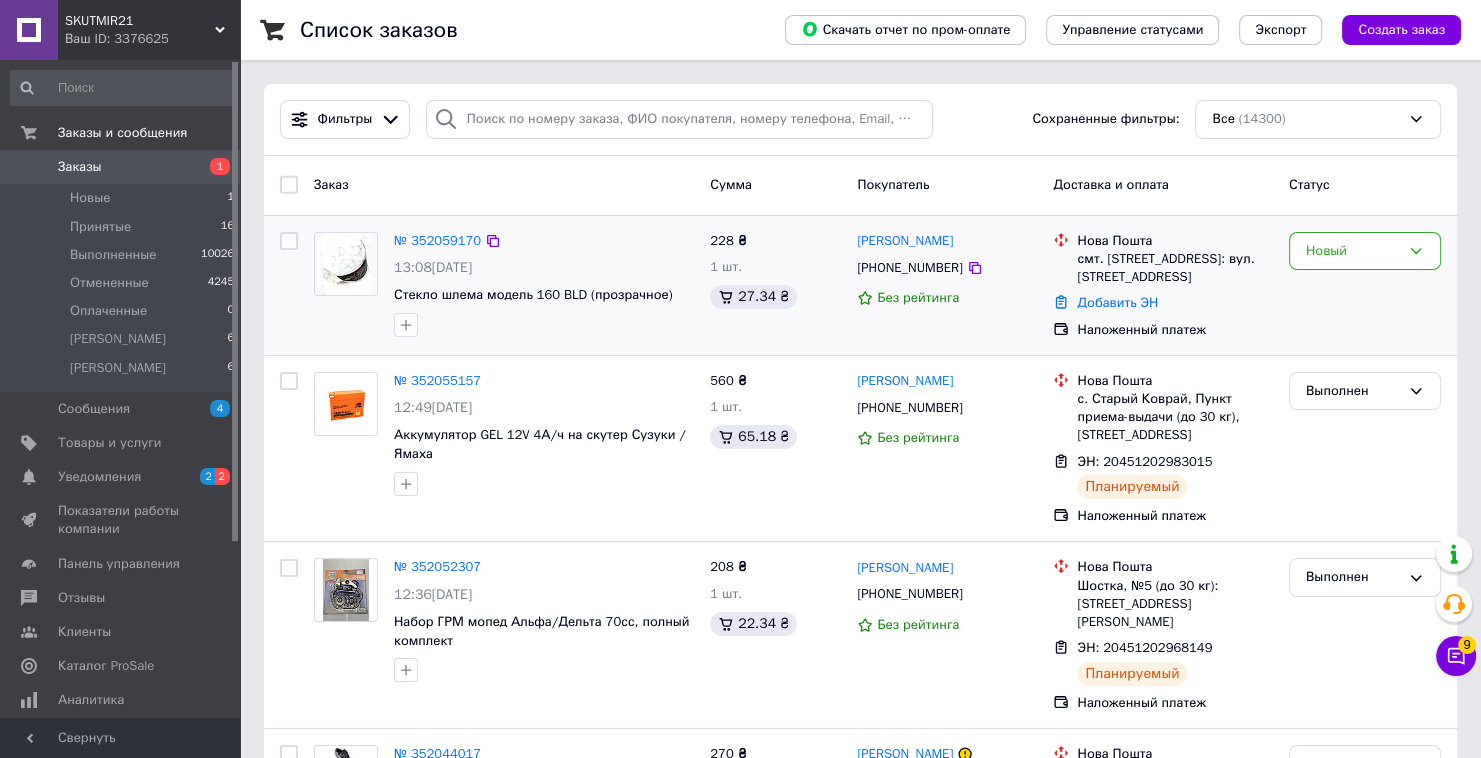 click on "Новый" at bounding box center (1365, 285) 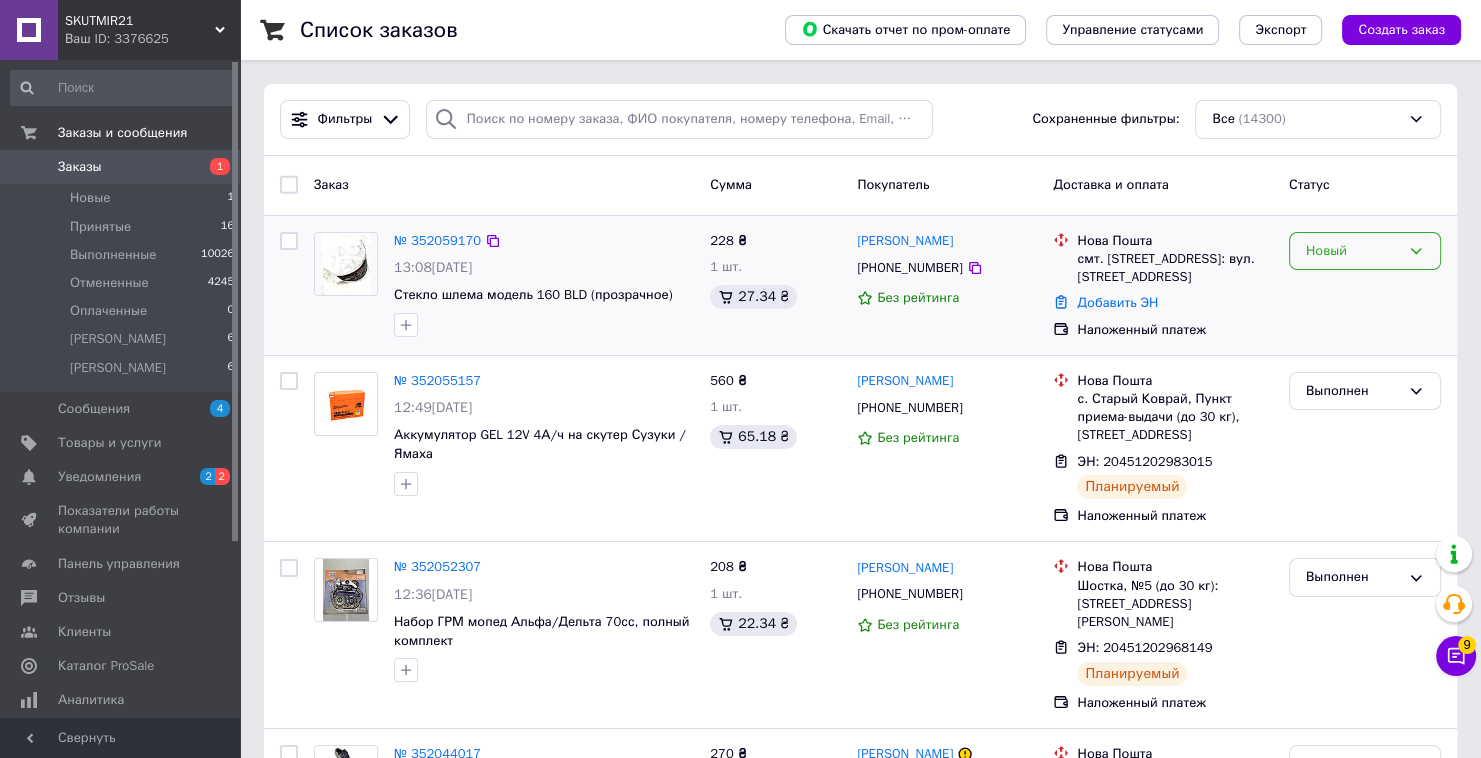 click on "Новый" at bounding box center [1365, 251] 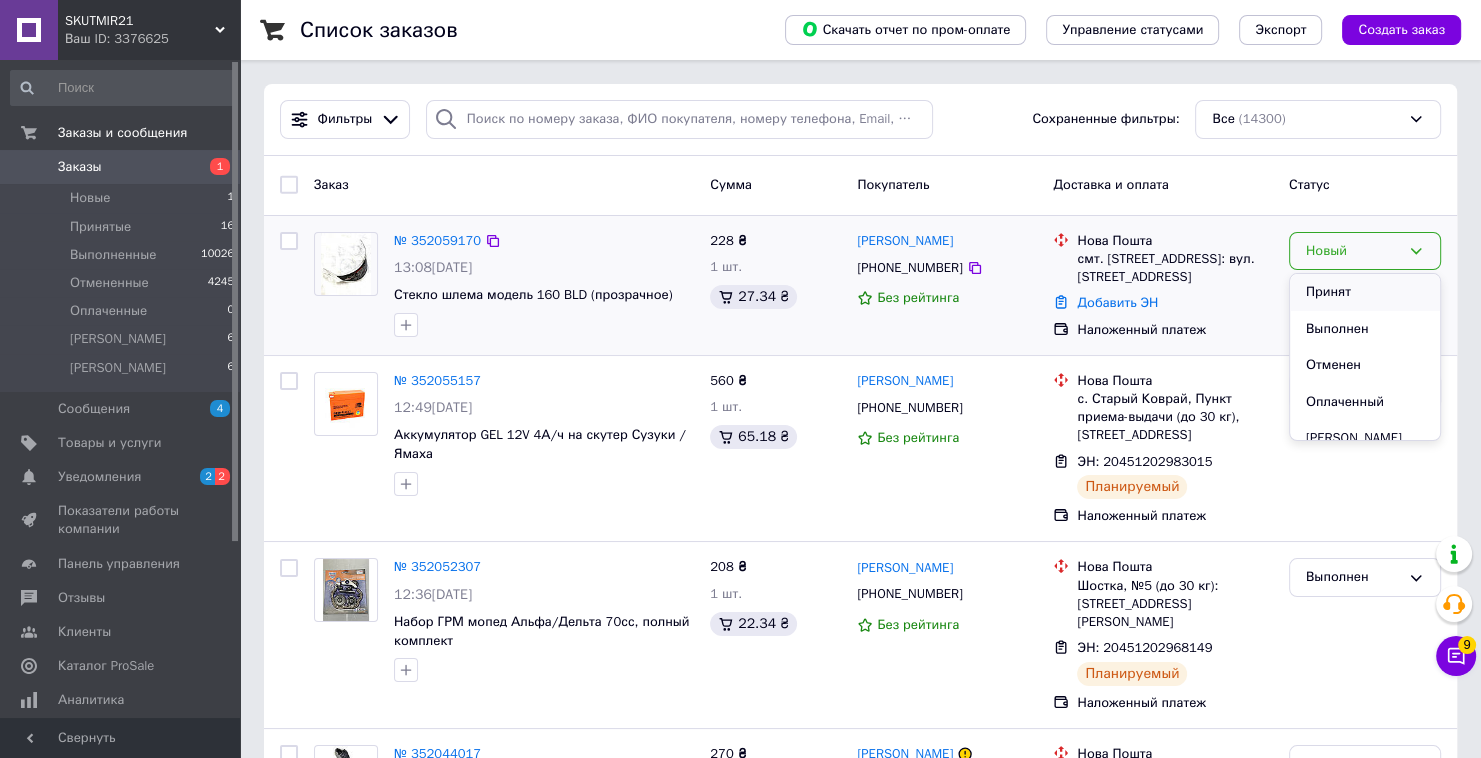 click on "Принят" at bounding box center (1365, 292) 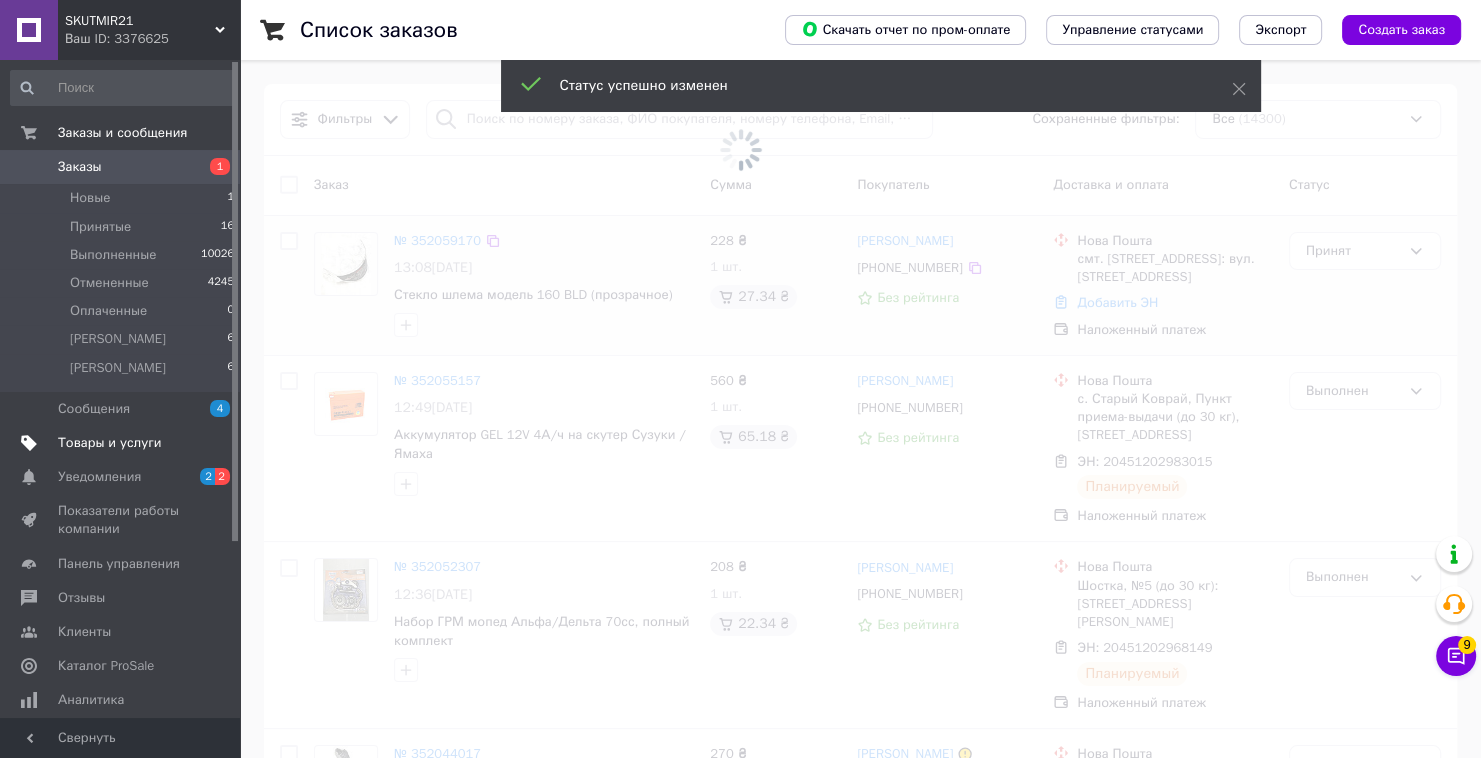 click at bounding box center (212, 443) 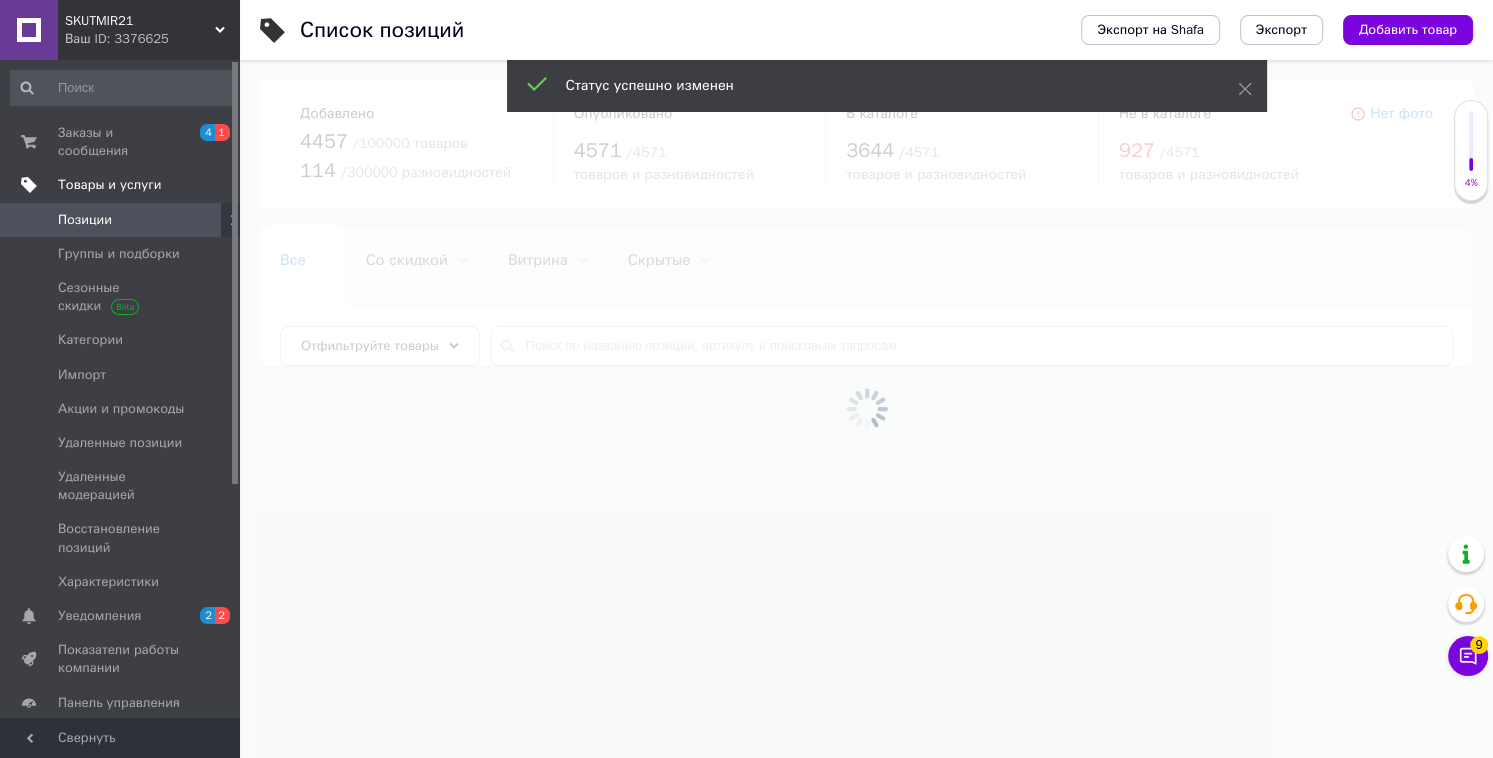 click at bounding box center [866, 409] 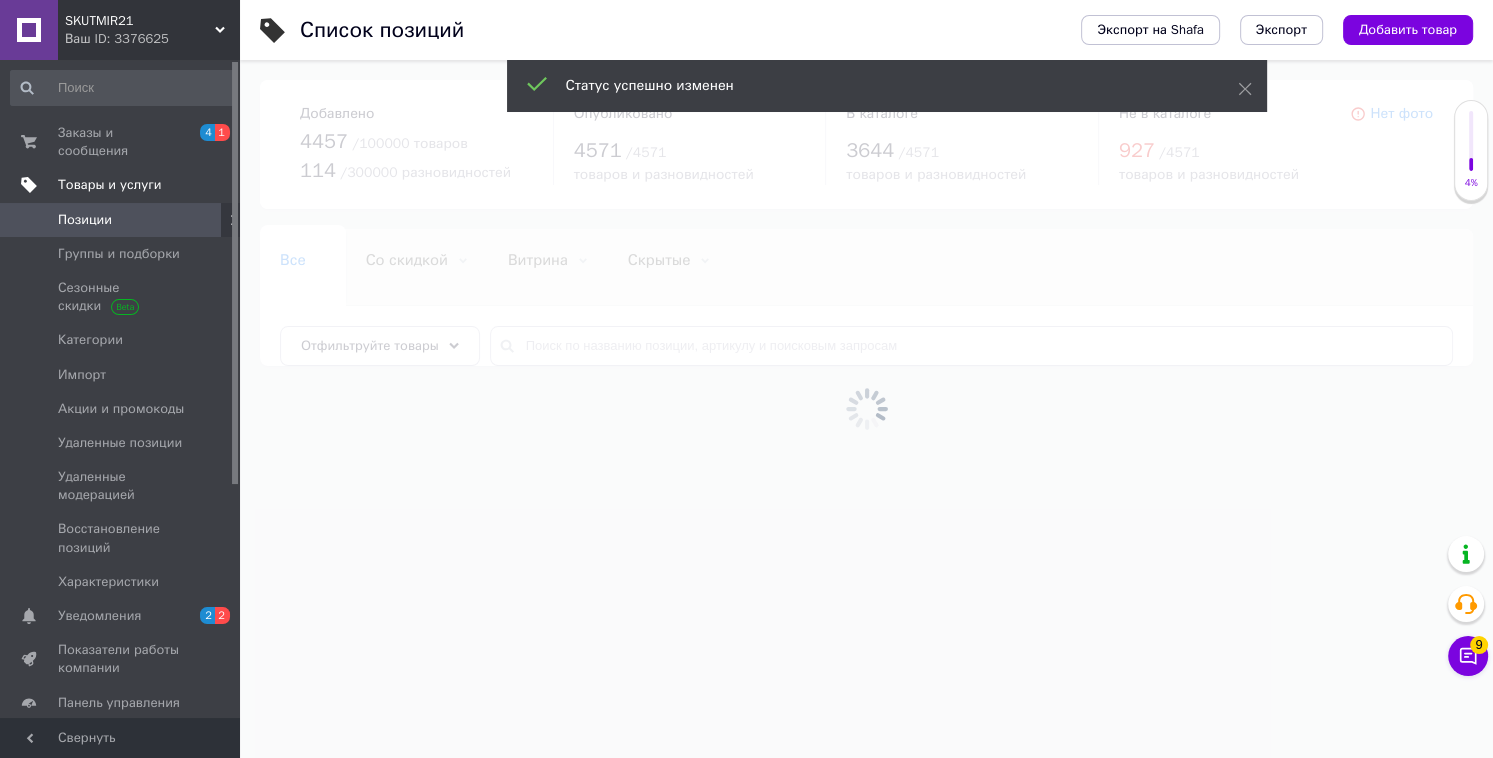 click at bounding box center (866, 409) 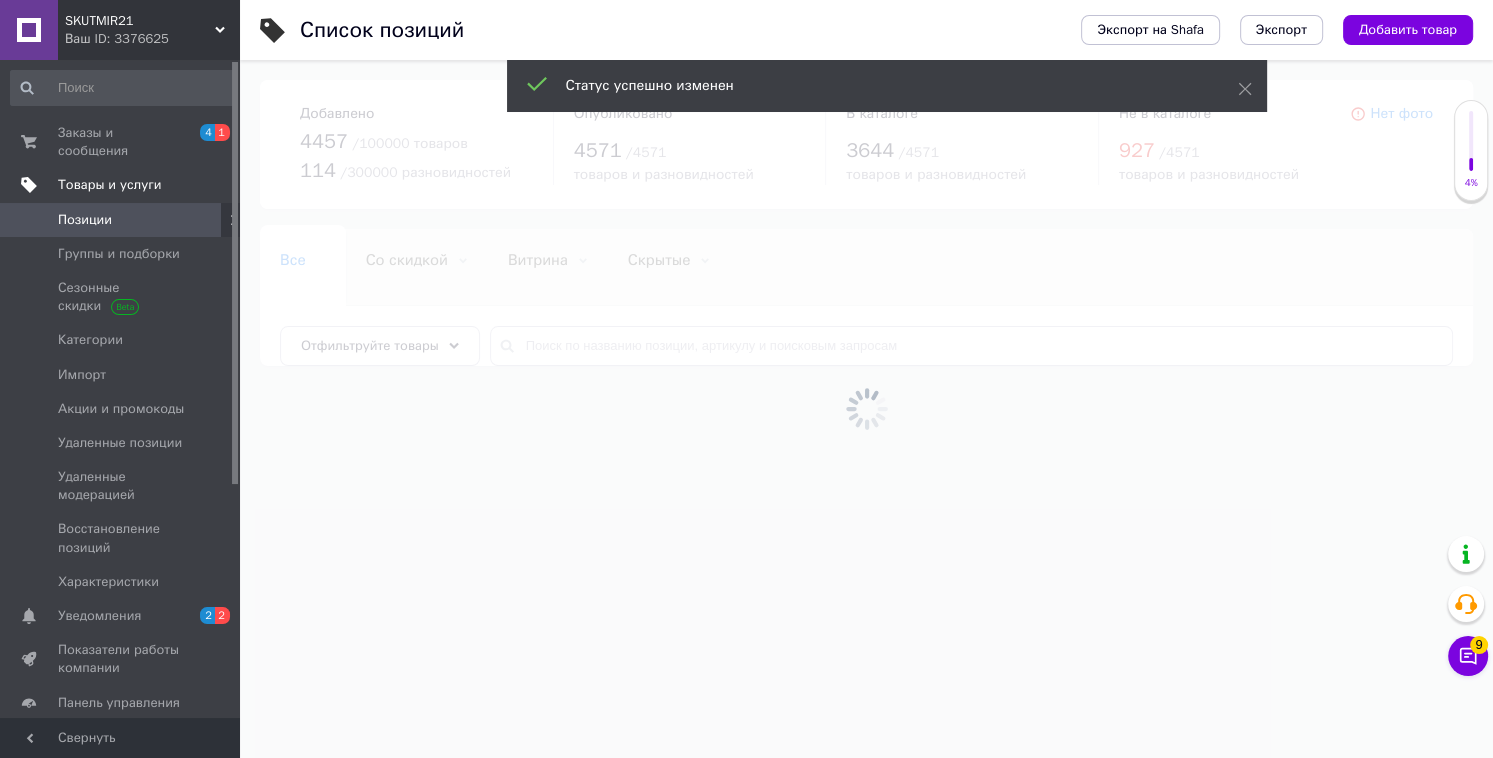 click at bounding box center (866, 409) 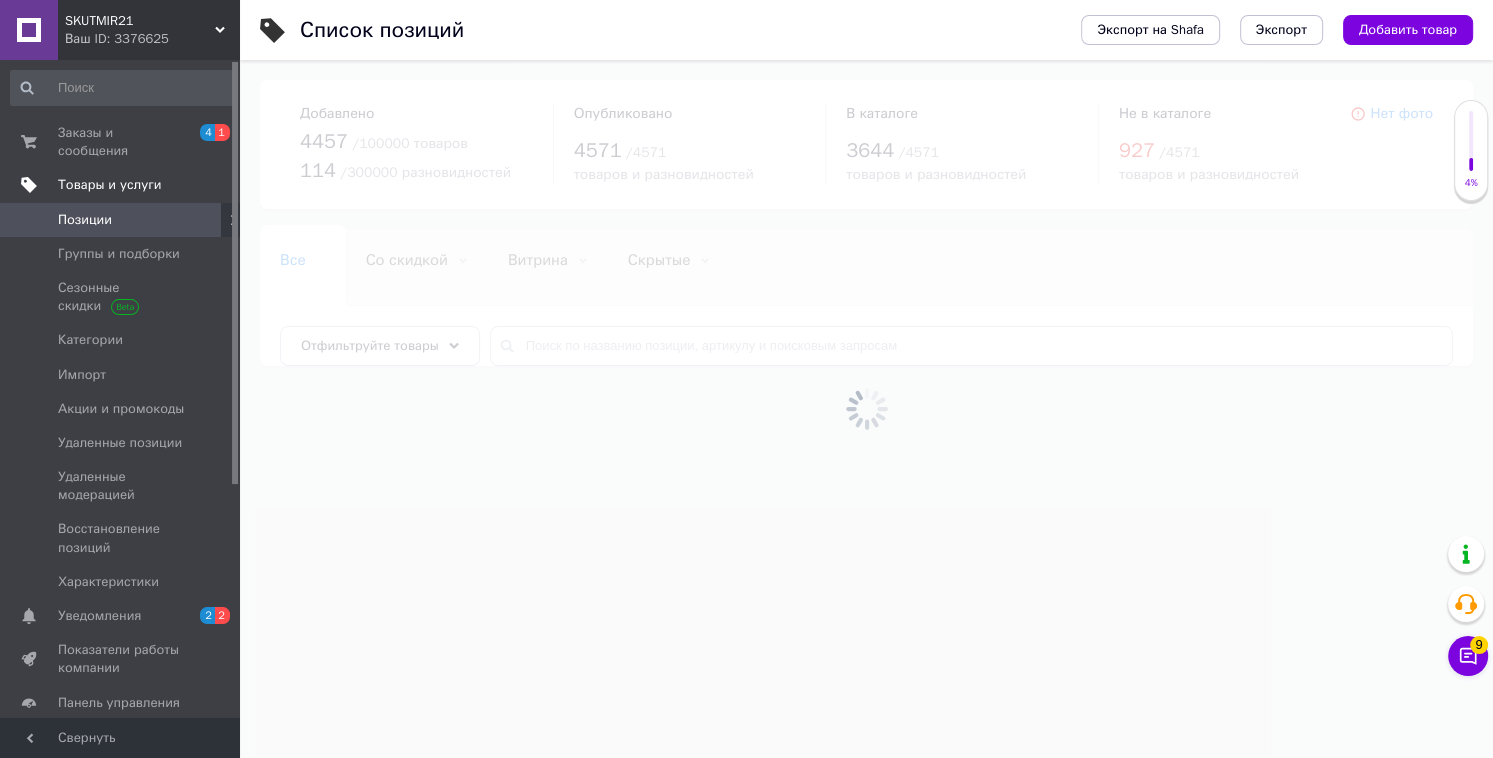 click at bounding box center (866, 409) 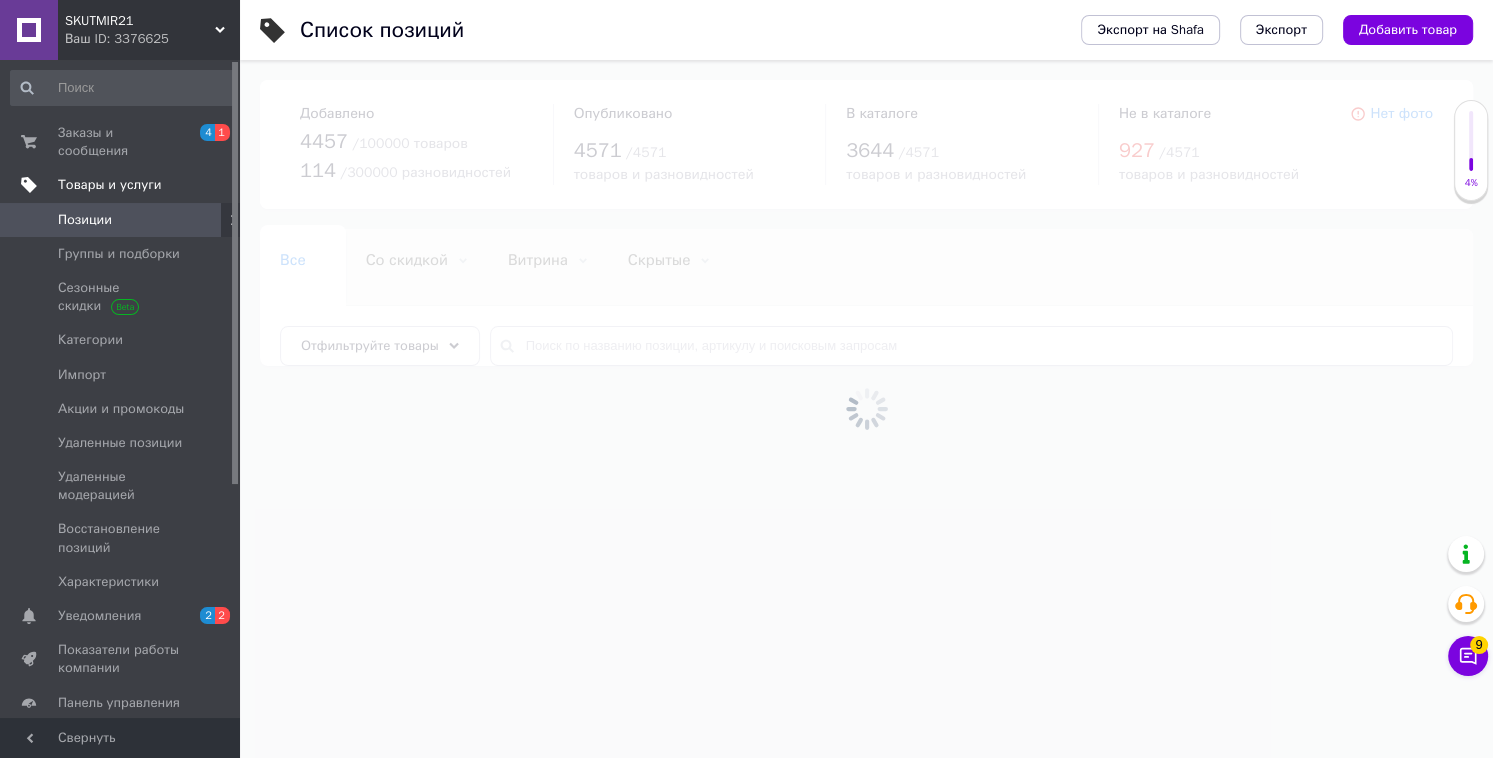 click at bounding box center (866, 409) 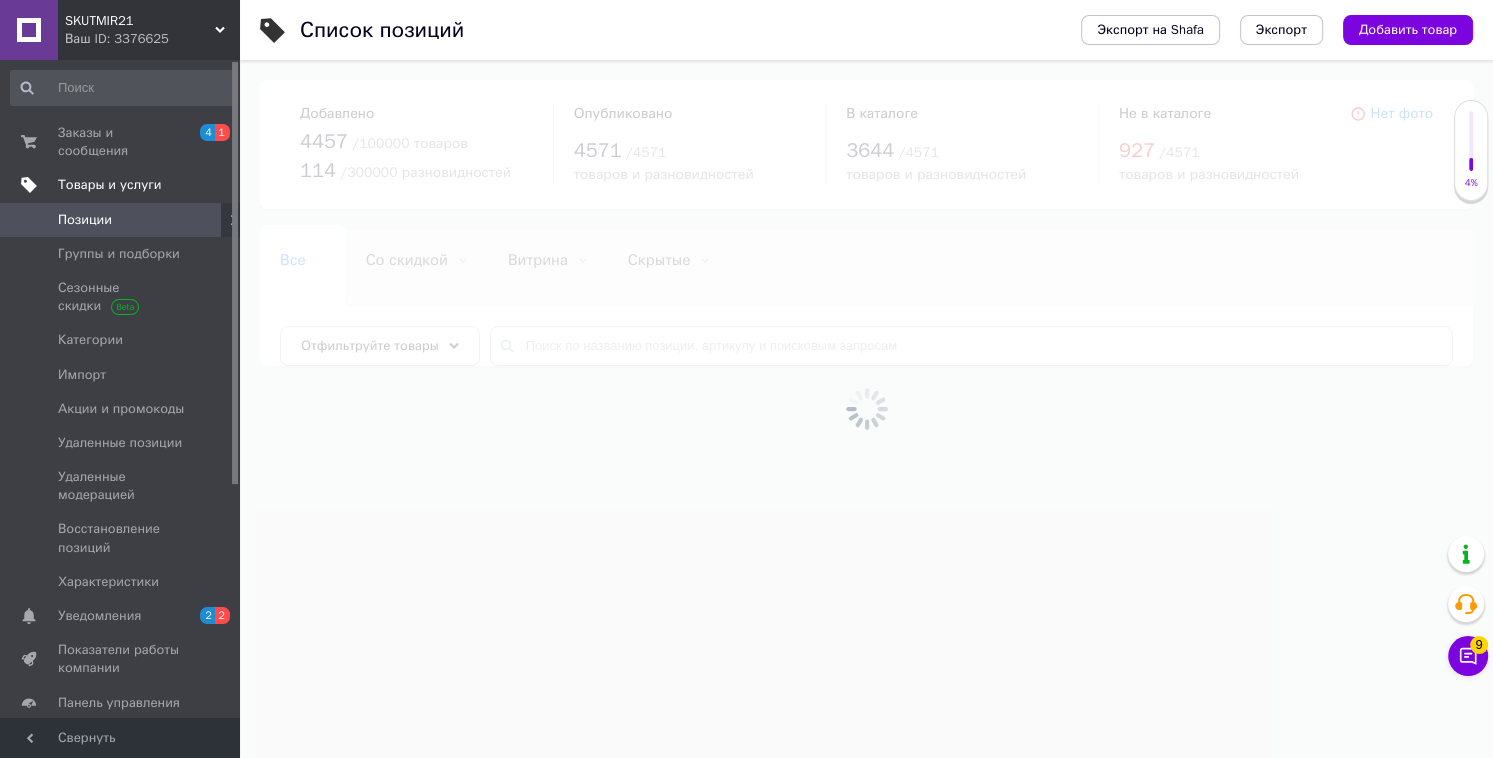 click at bounding box center (866, 409) 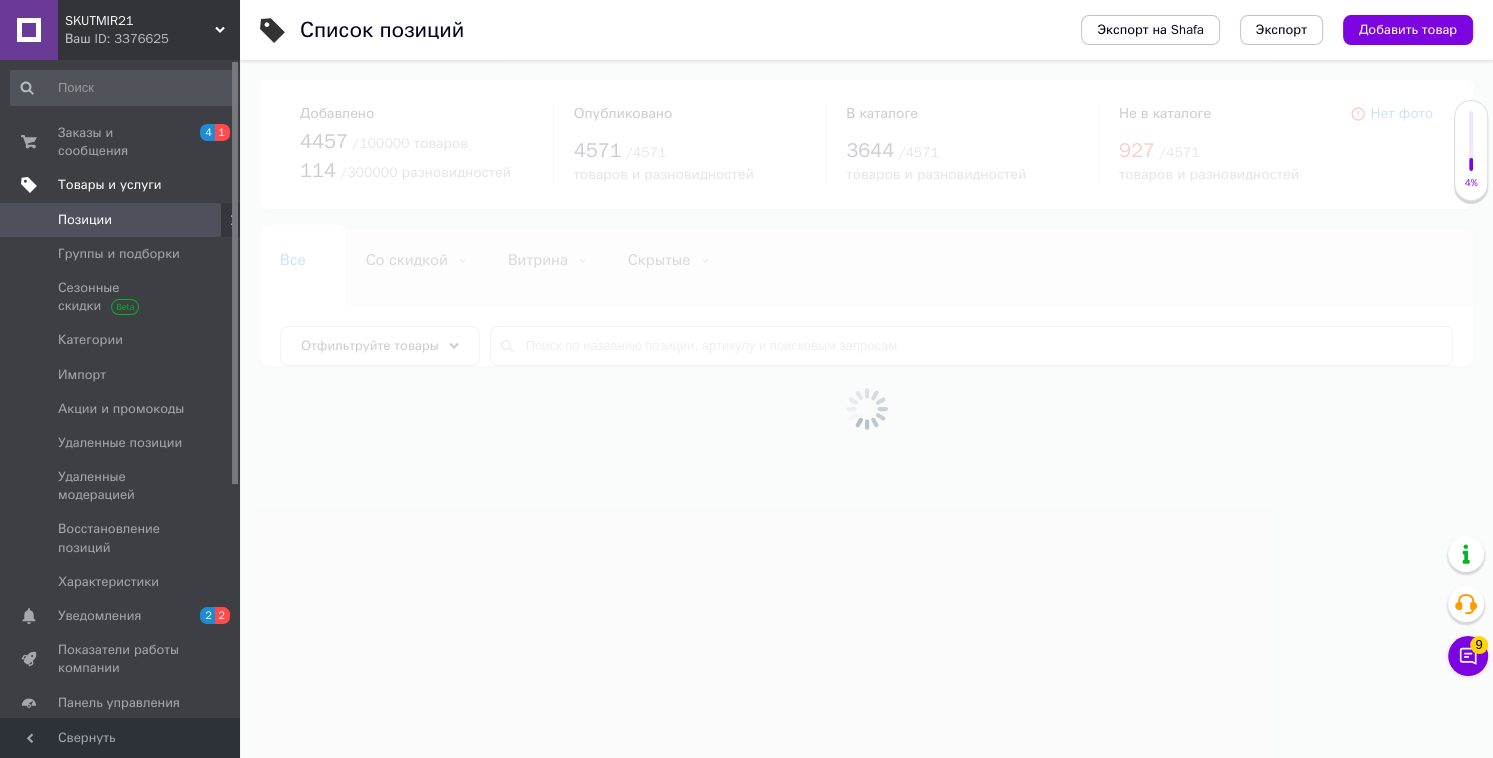 click at bounding box center (866, 409) 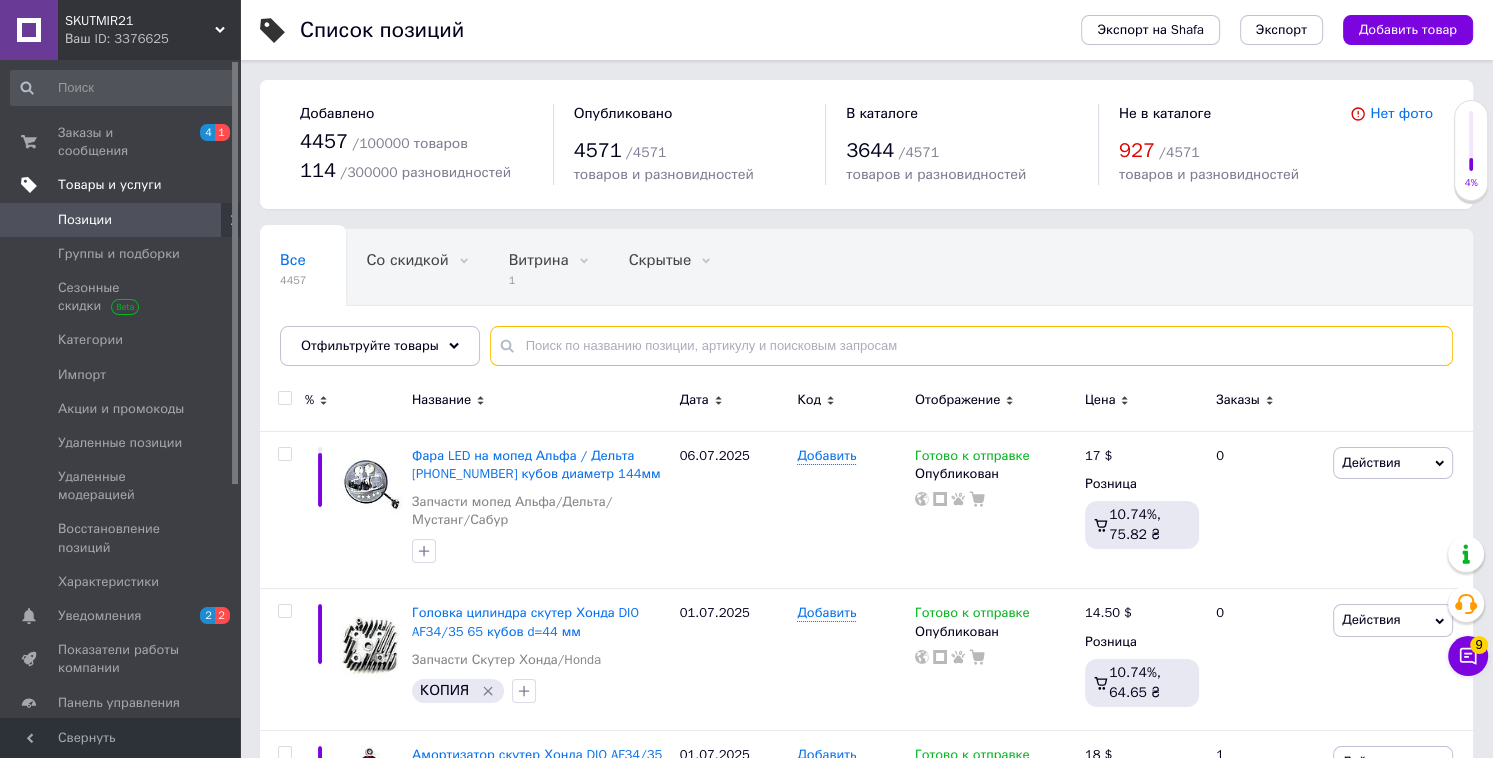 click at bounding box center [971, 346] 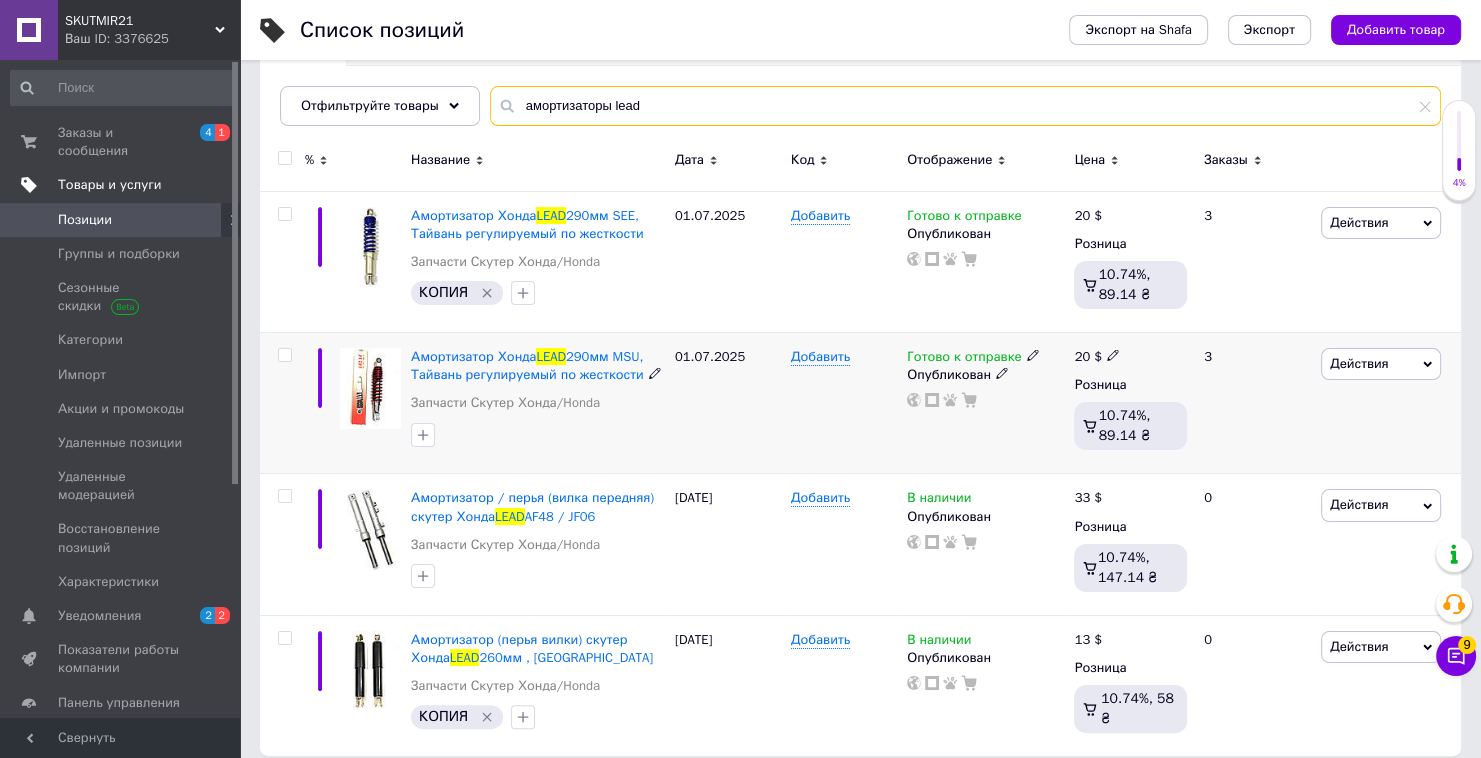 scroll, scrollTop: 256, scrollLeft: 0, axis: vertical 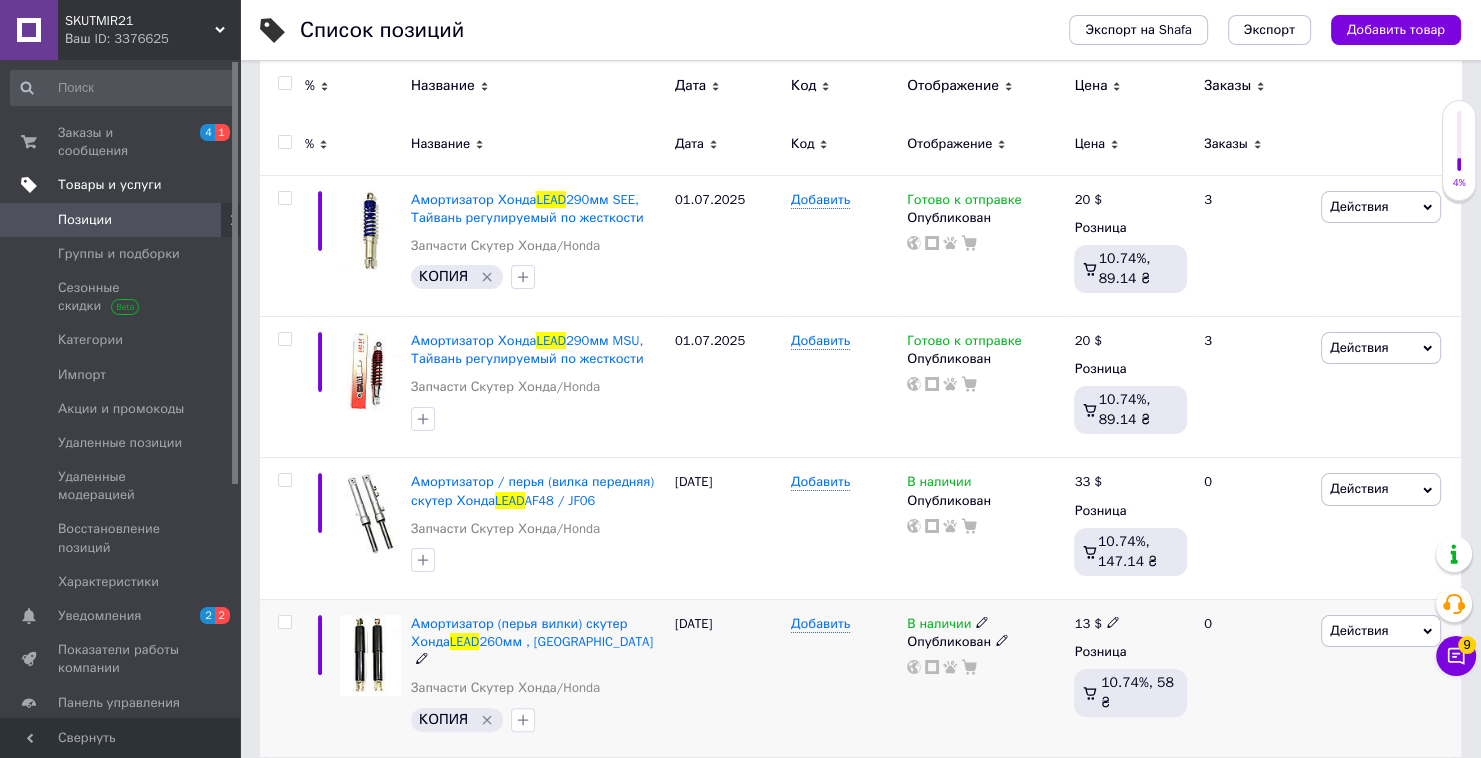 type on "амортизаторы lead" 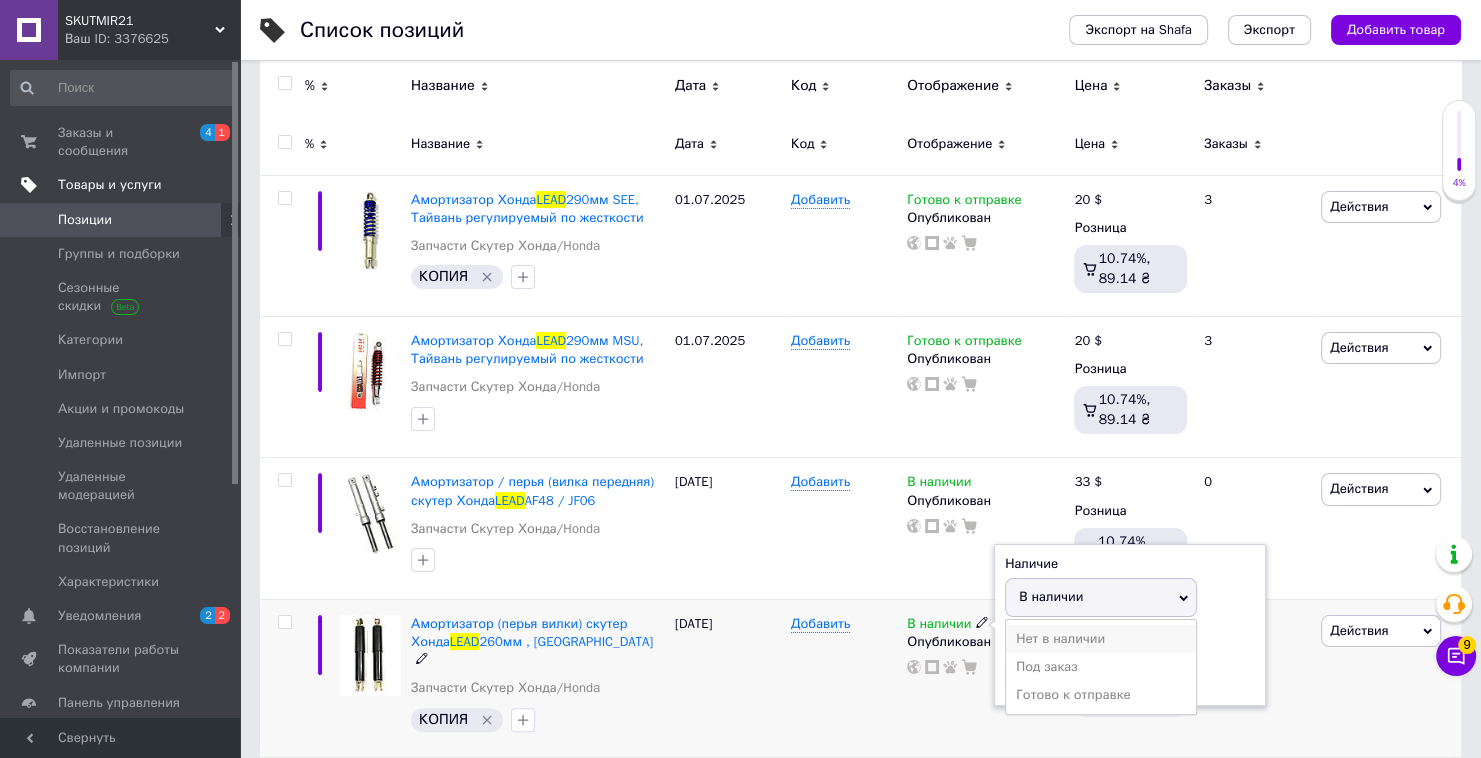 click on "Нет в наличии" at bounding box center [1101, 639] 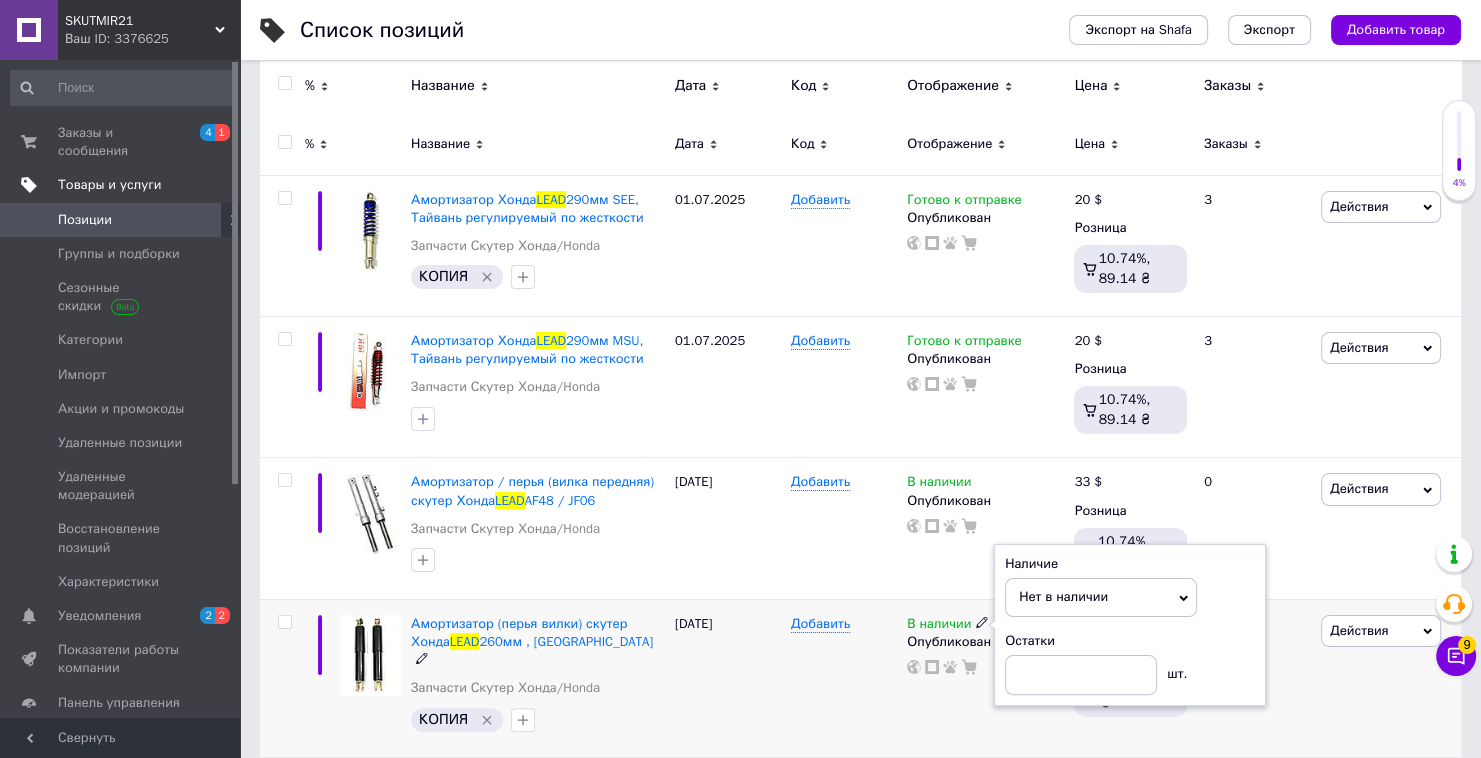 click on "17.03.2025" at bounding box center (728, 677) 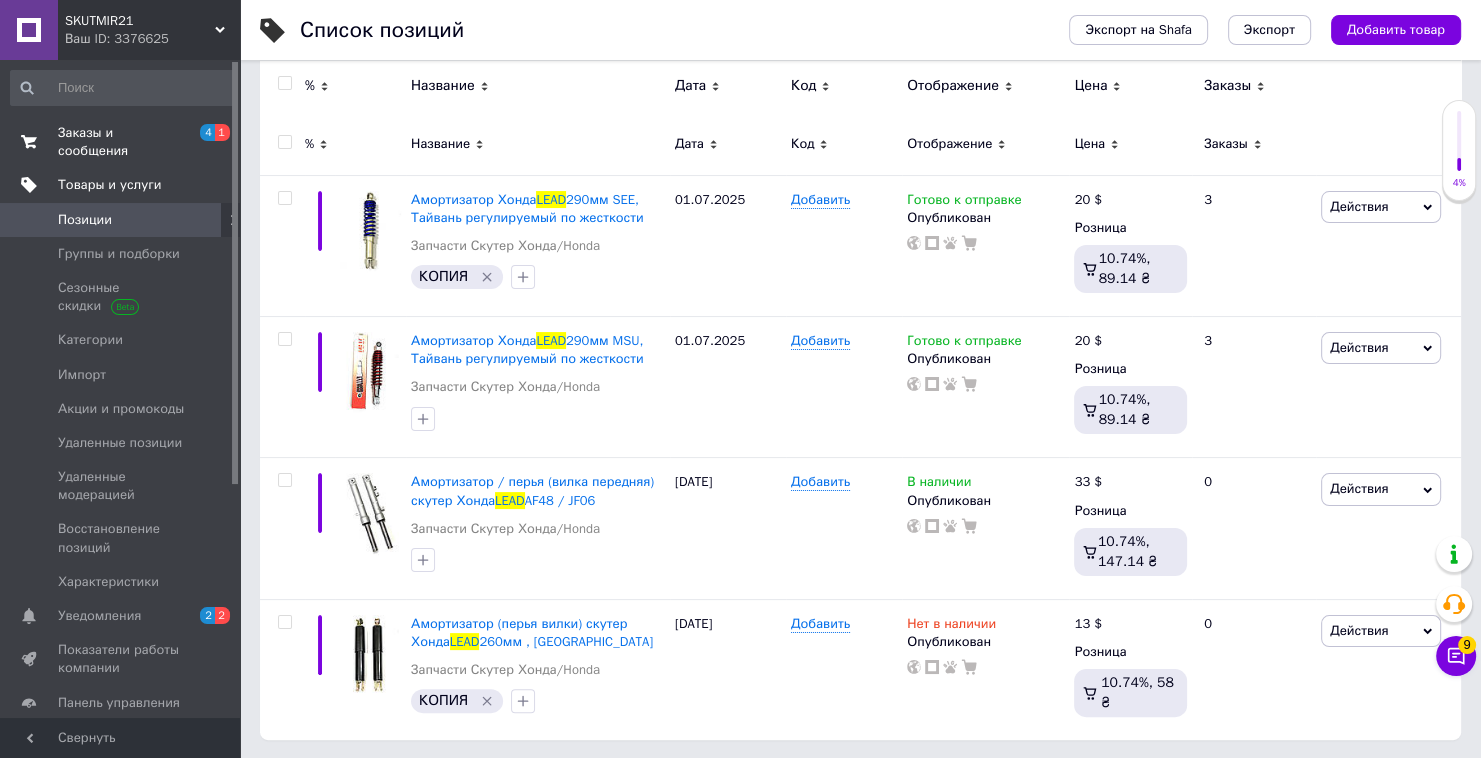 click on "Заказы и сообщения 4 1" at bounding box center (123, 142) 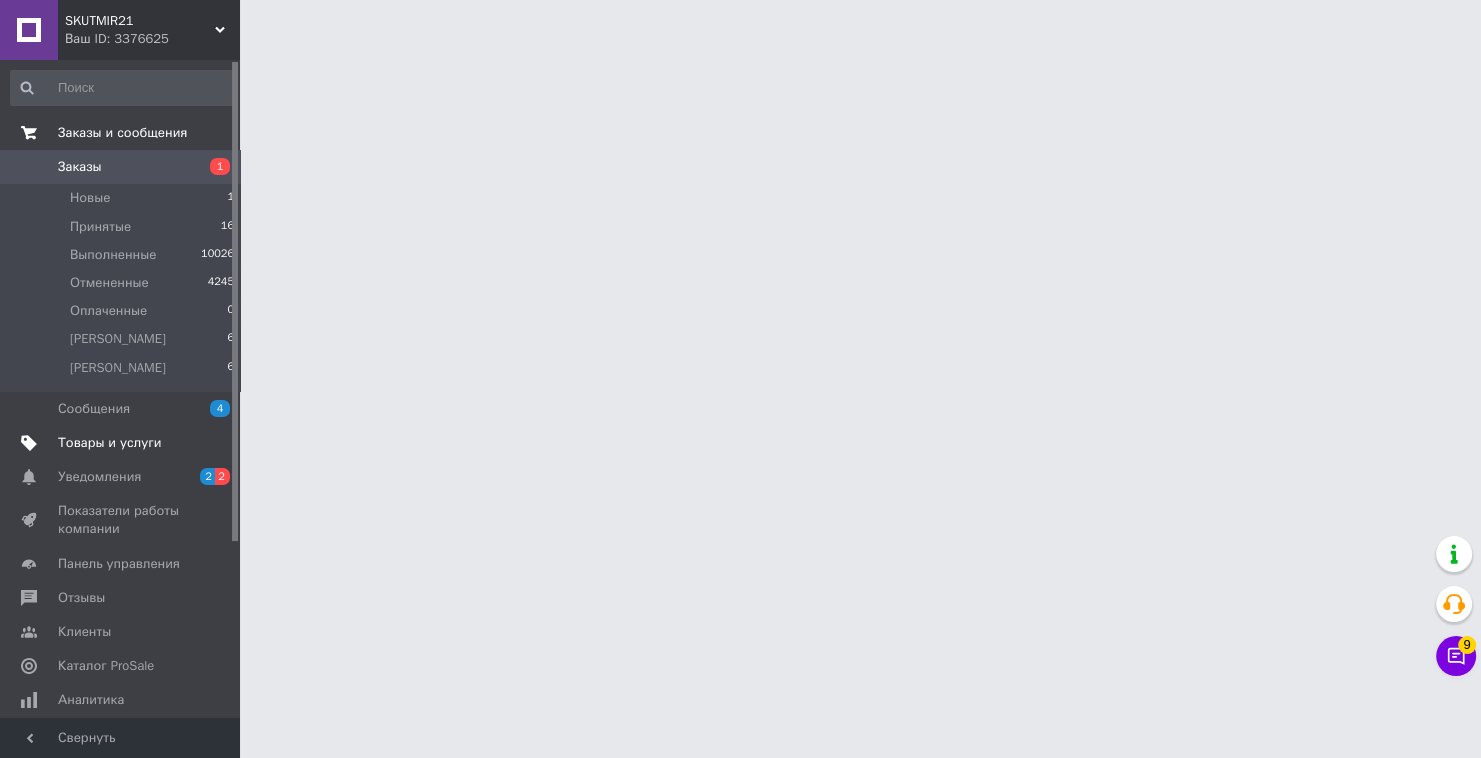 scroll, scrollTop: 0, scrollLeft: 0, axis: both 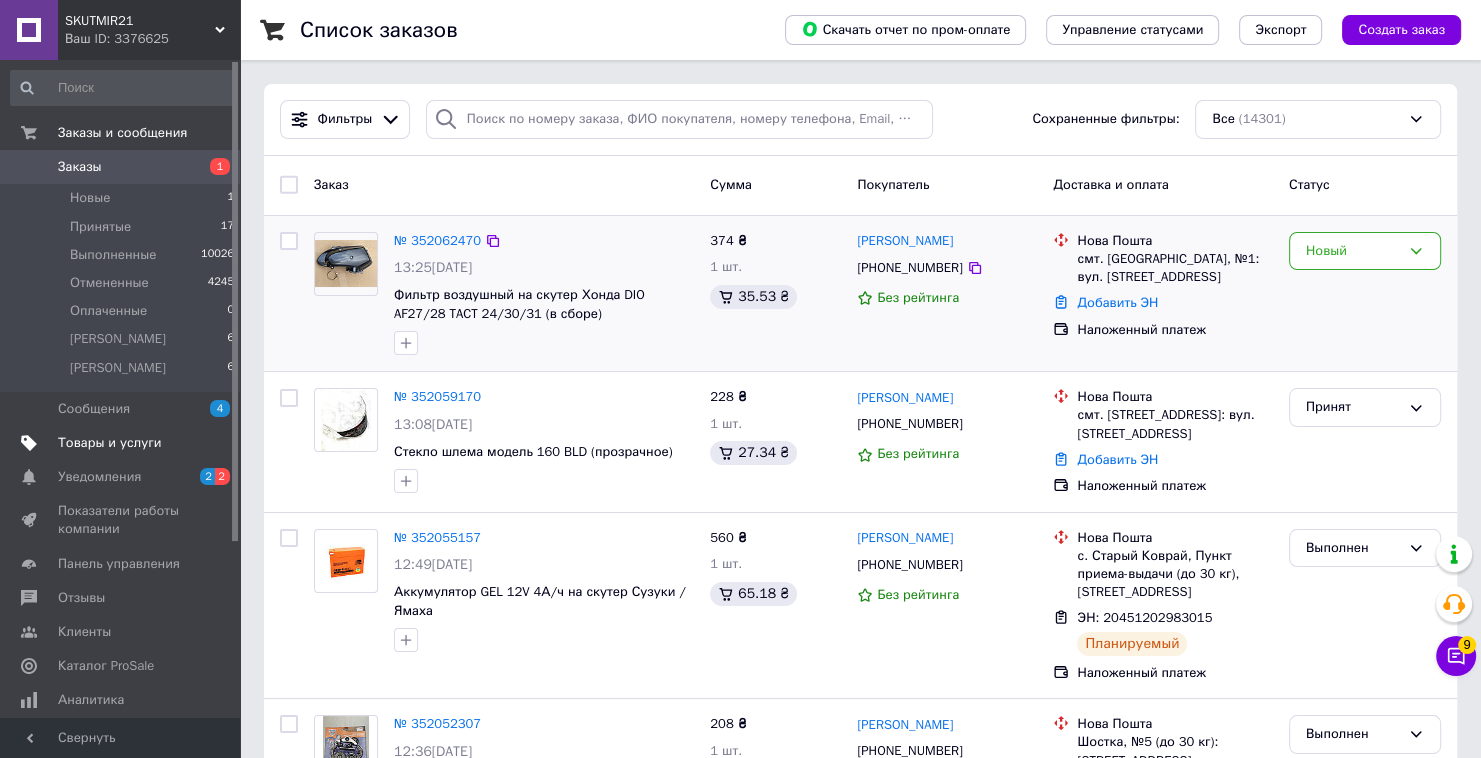 drag, startPoint x: 1368, startPoint y: 228, endPoint x: 1380, endPoint y: 273, distance: 46.572525 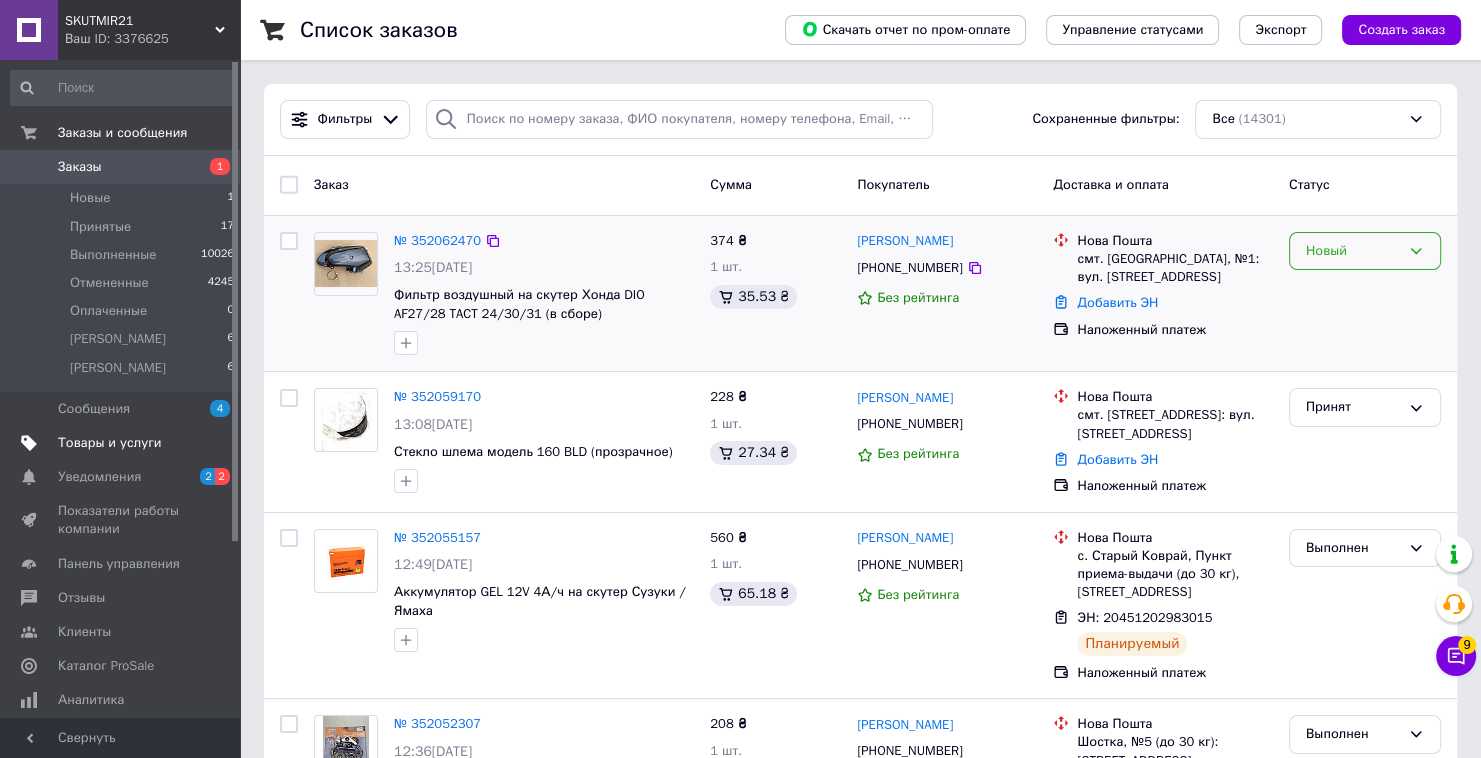 click on "Новый" at bounding box center [1365, 251] 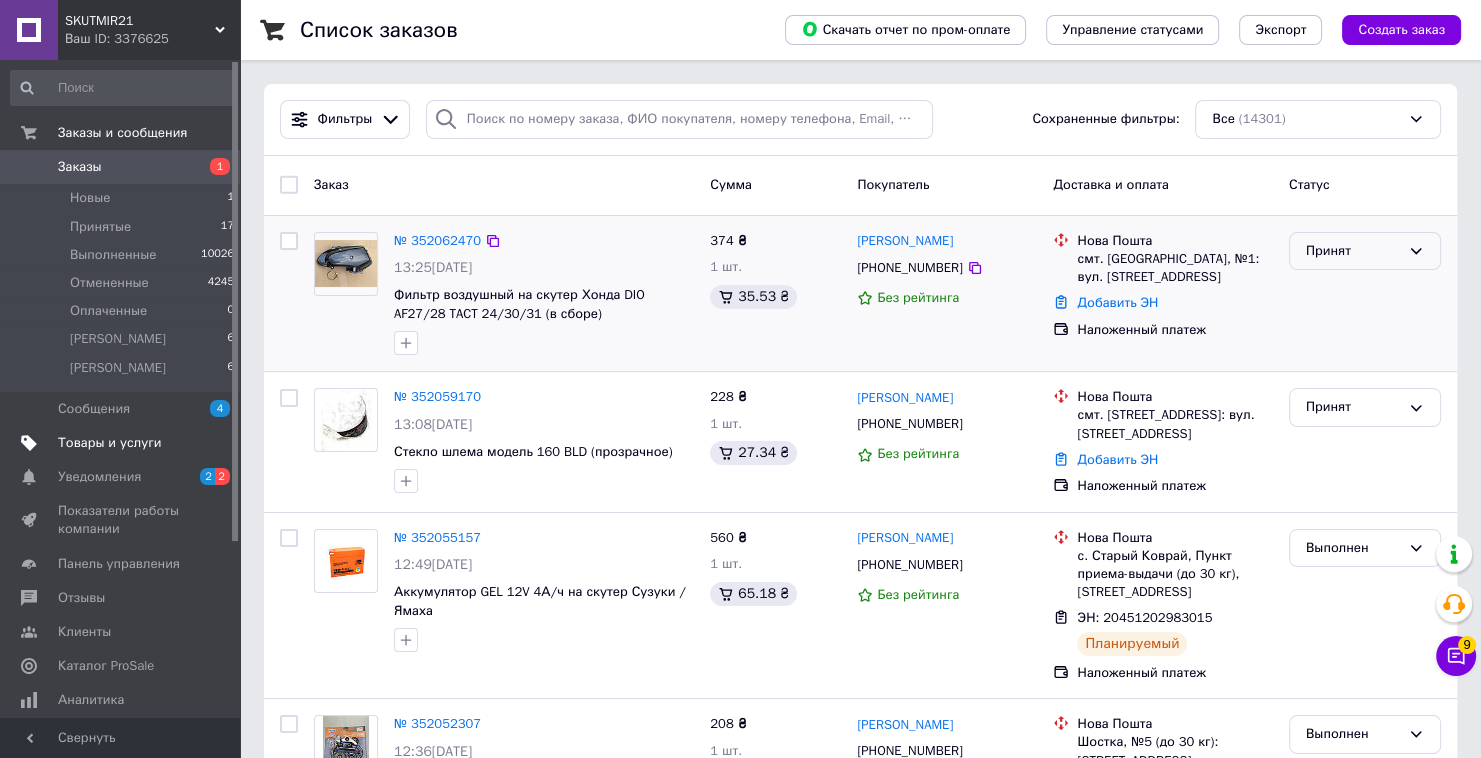 click on "Принят" at bounding box center [1353, 251] 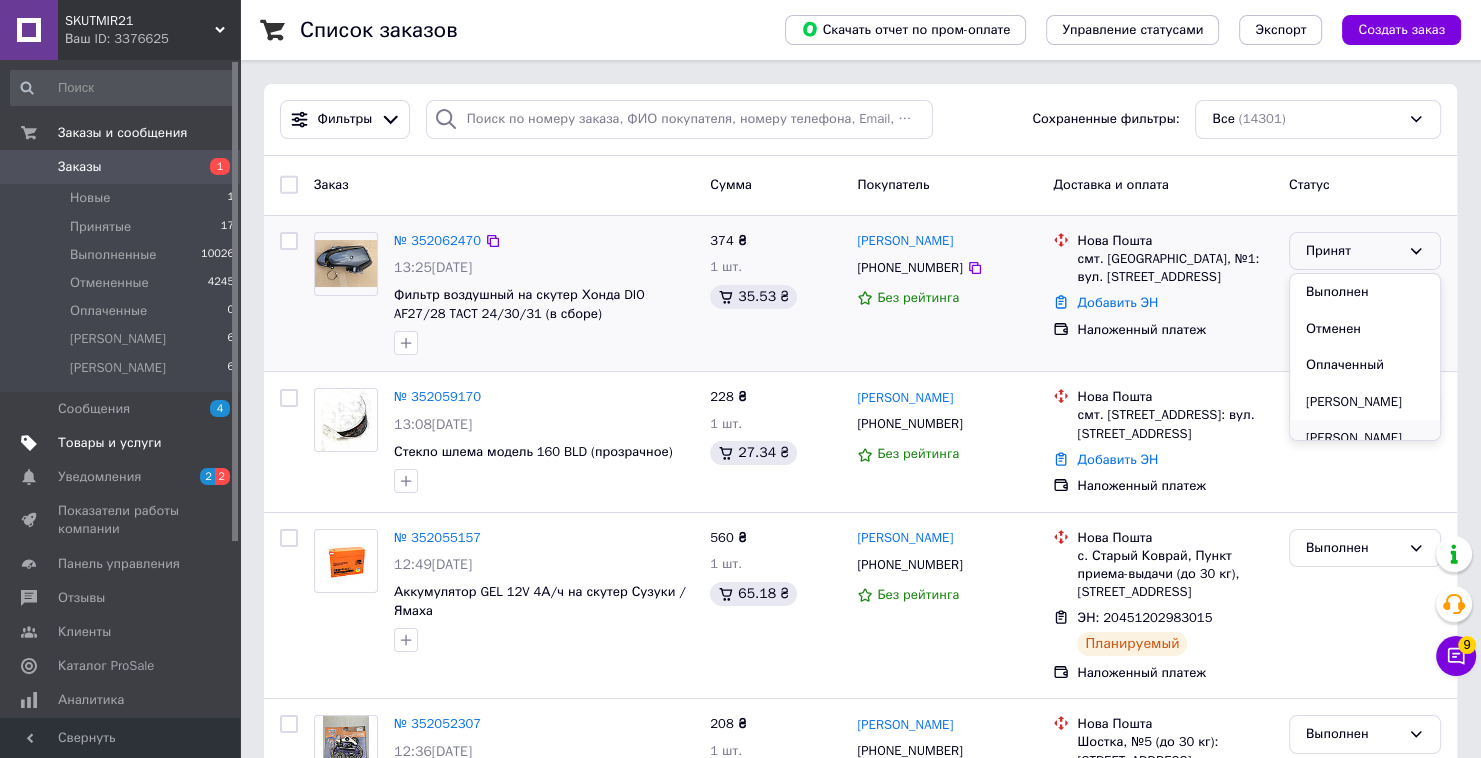 click on "[PERSON_NAME]" at bounding box center (1365, 438) 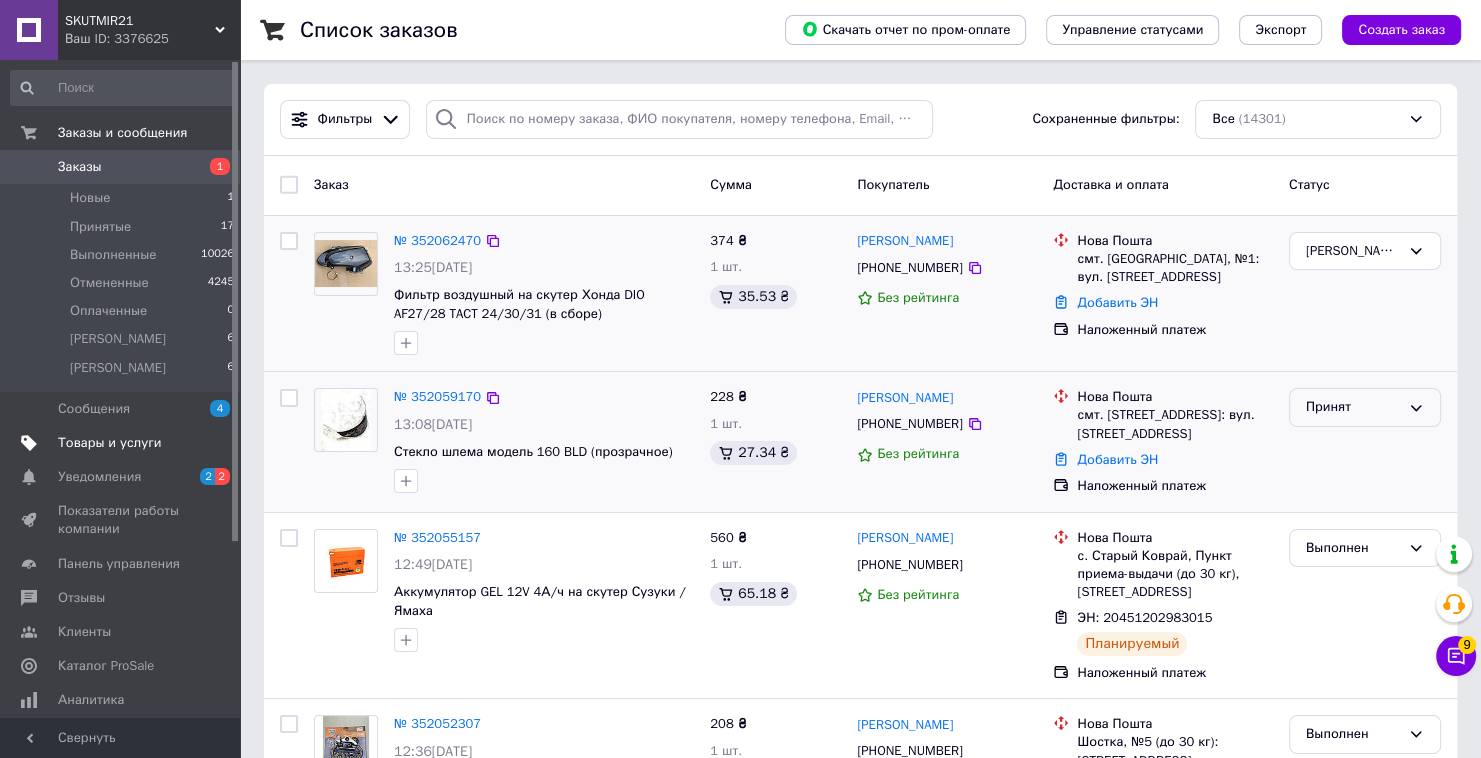 click on "Принят" at bounding box center (1353, 407) 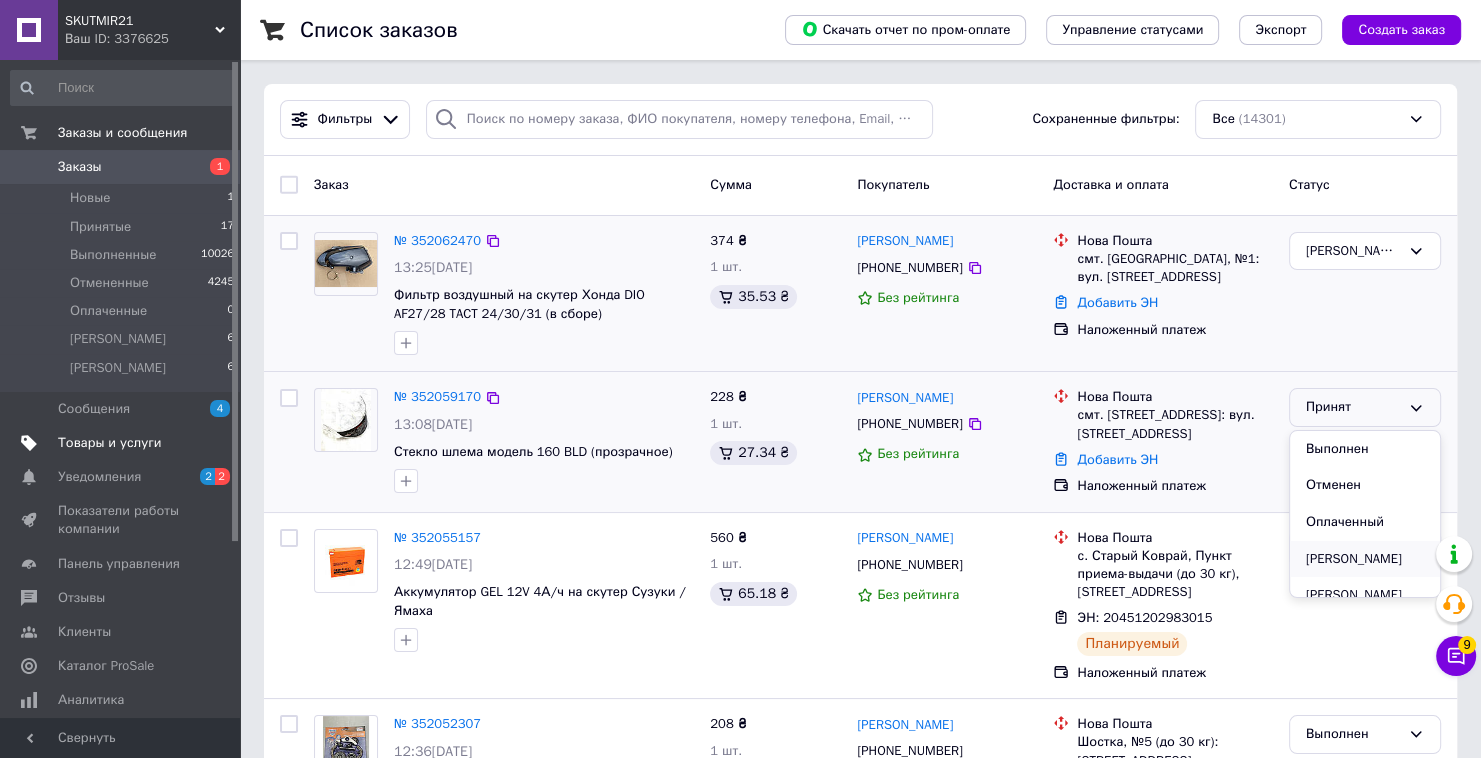scroll, scrollTop: 17, scrollLeft: 0, axis: vertical 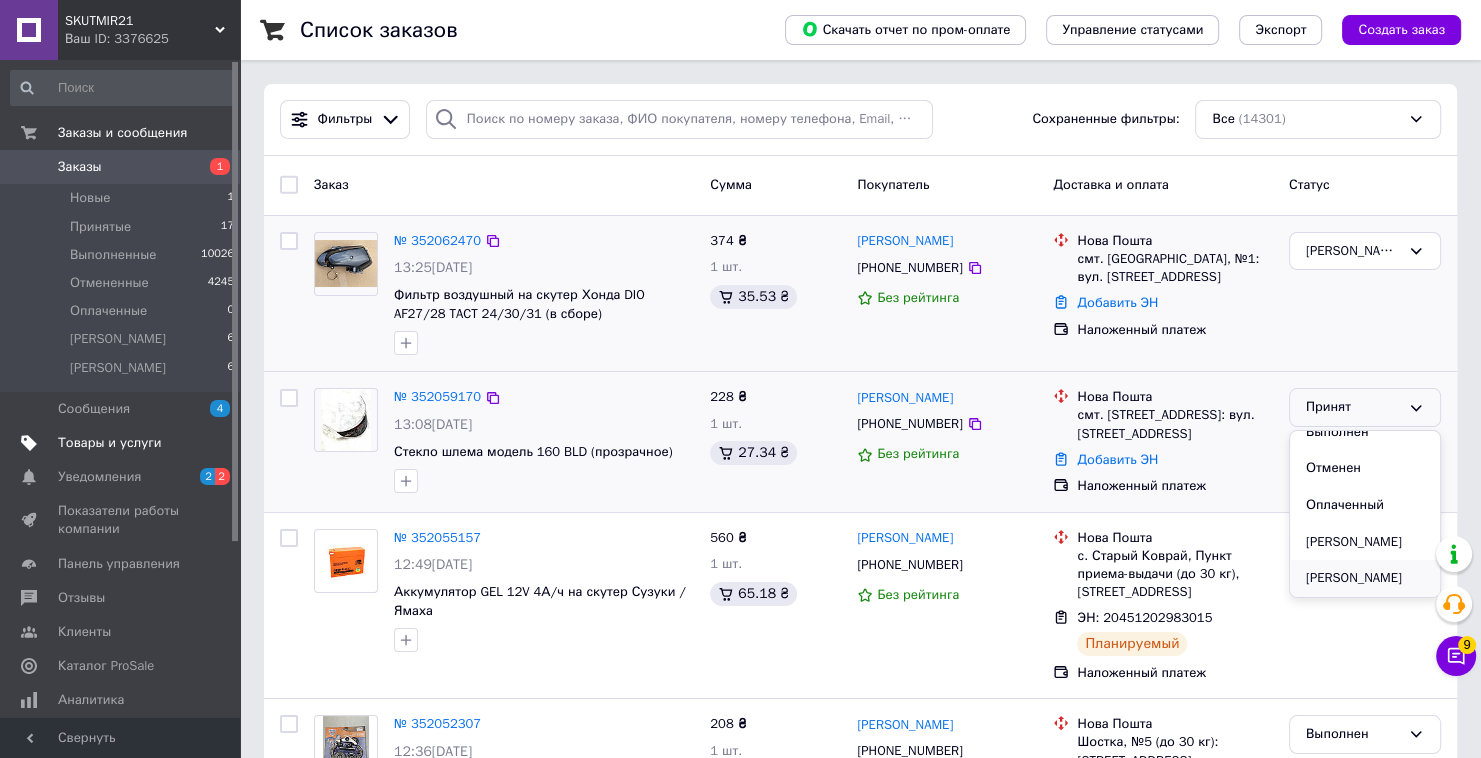 click on "[PERSON_NAME]" at bounding box center [1365, 578] 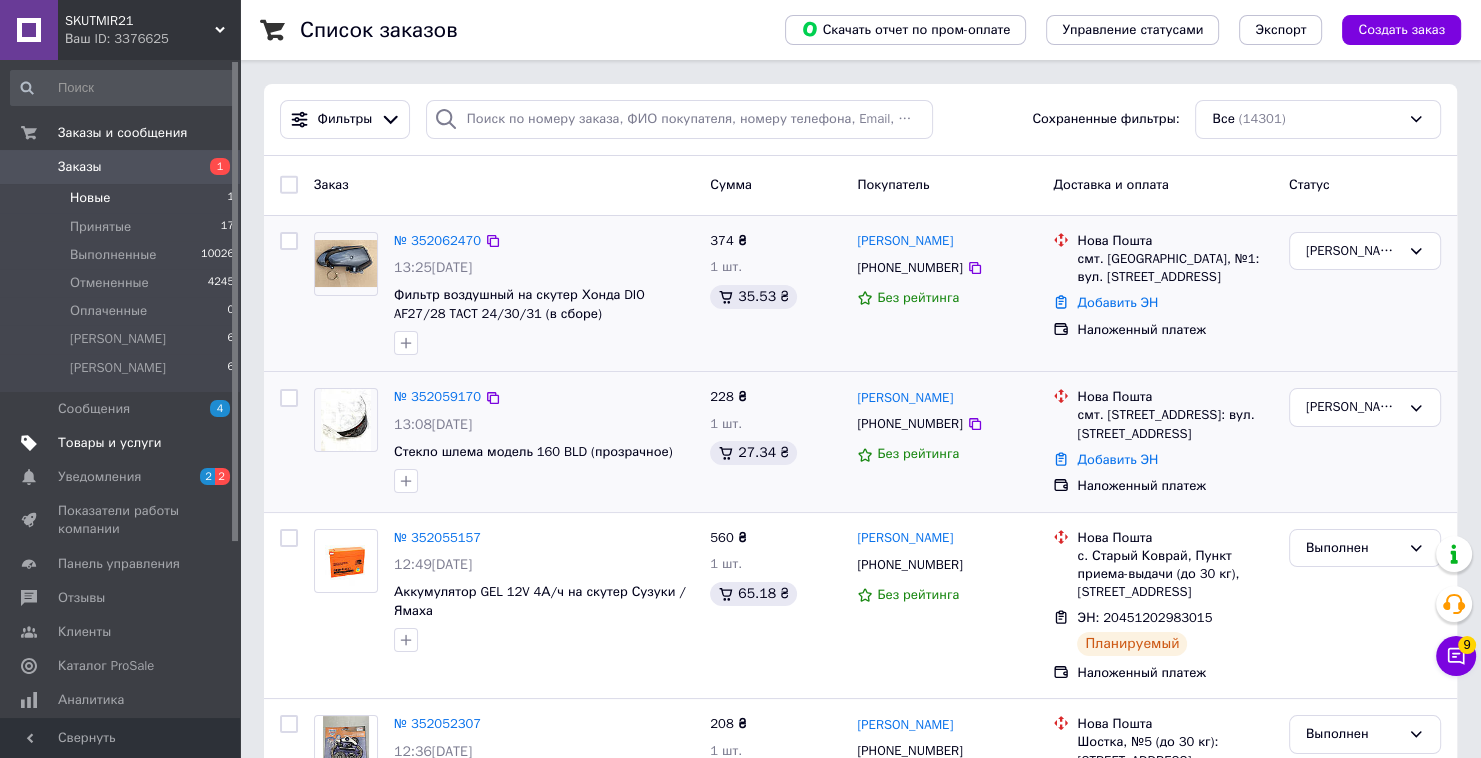 click on "Новые 1" at bounding box center (123, 198) 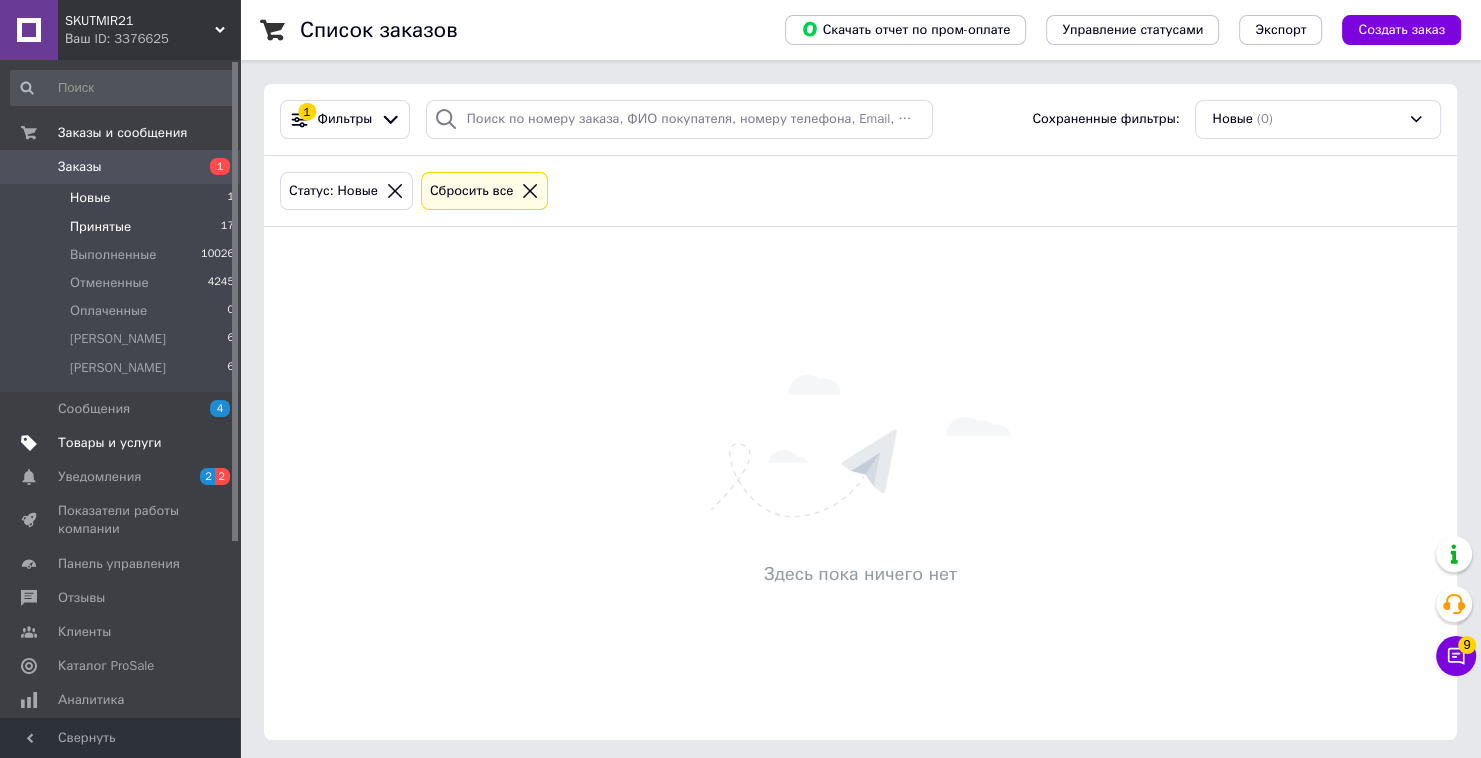 click on "Принятые 17" at bounding box center [123, 227] 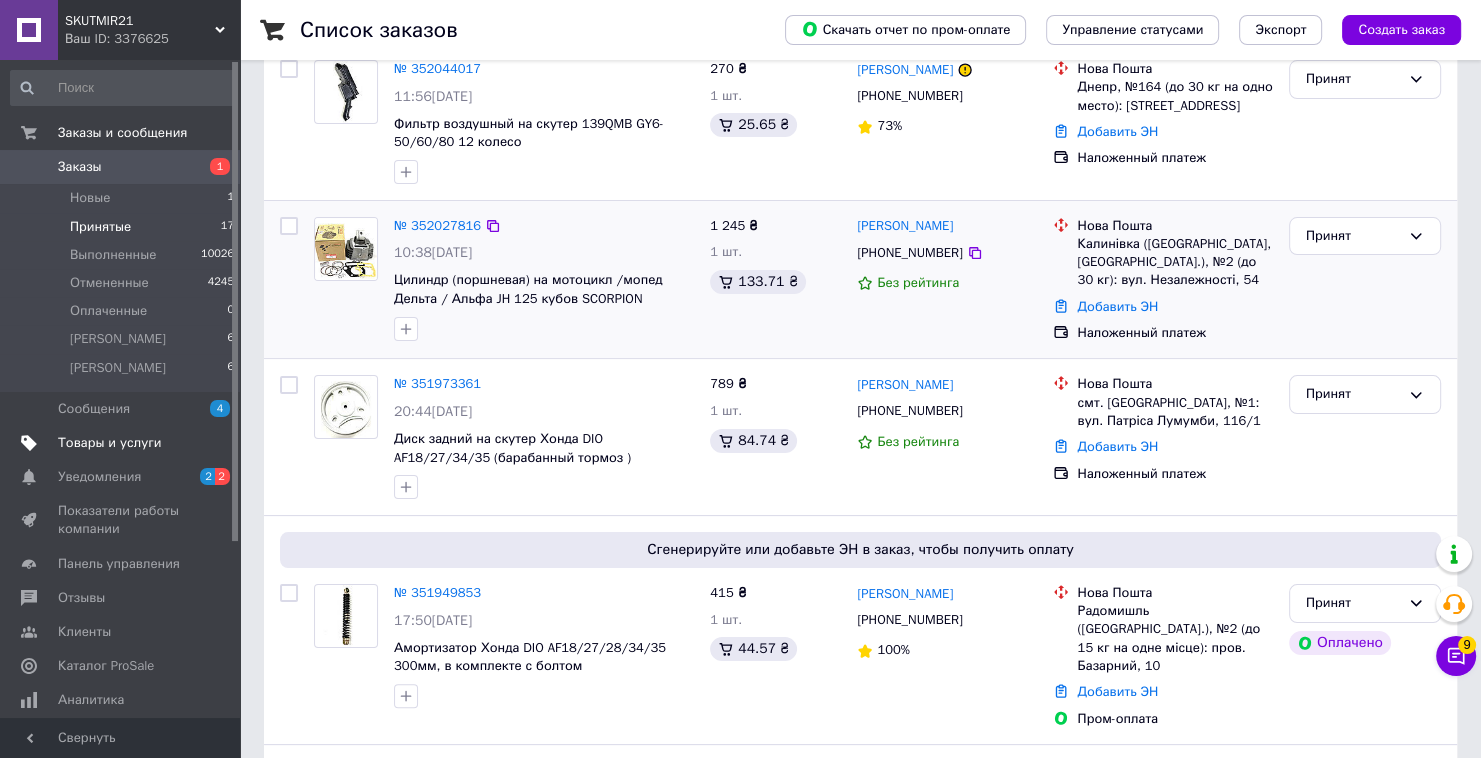 scroll, scrollTop: 240, scrollLeft: 0, axis: vertical 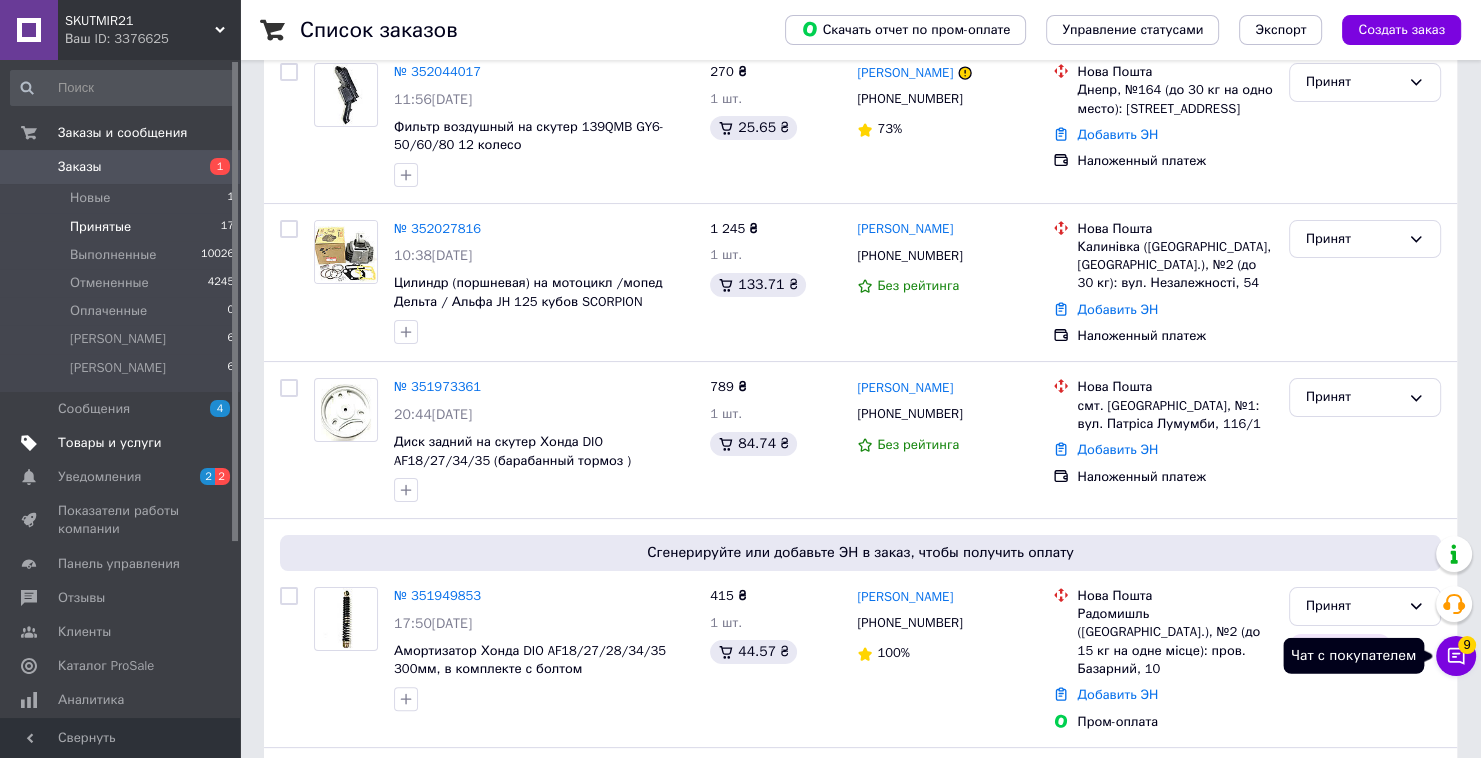click 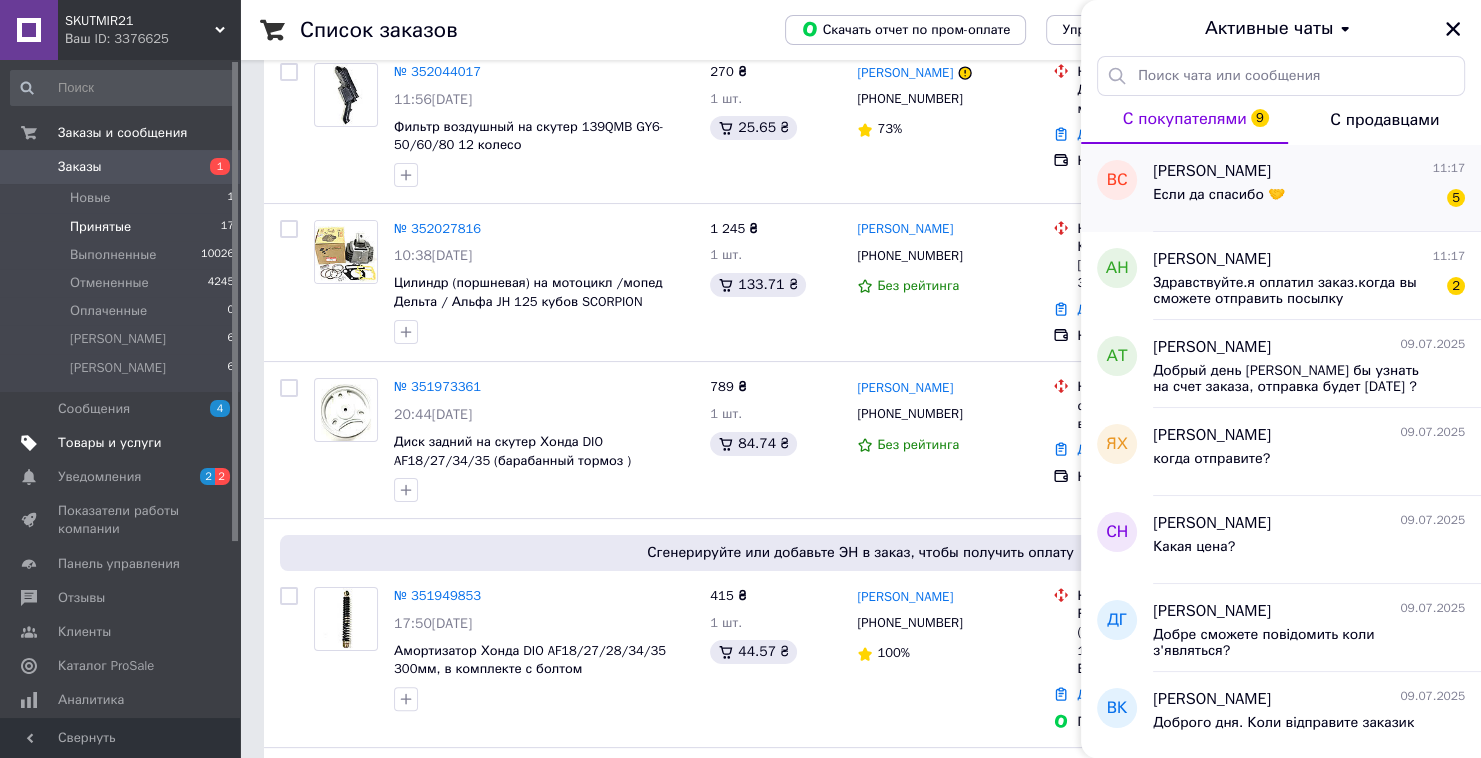 click on "Если да спасибо 🤝 5" at bounding box center (1309, 199) 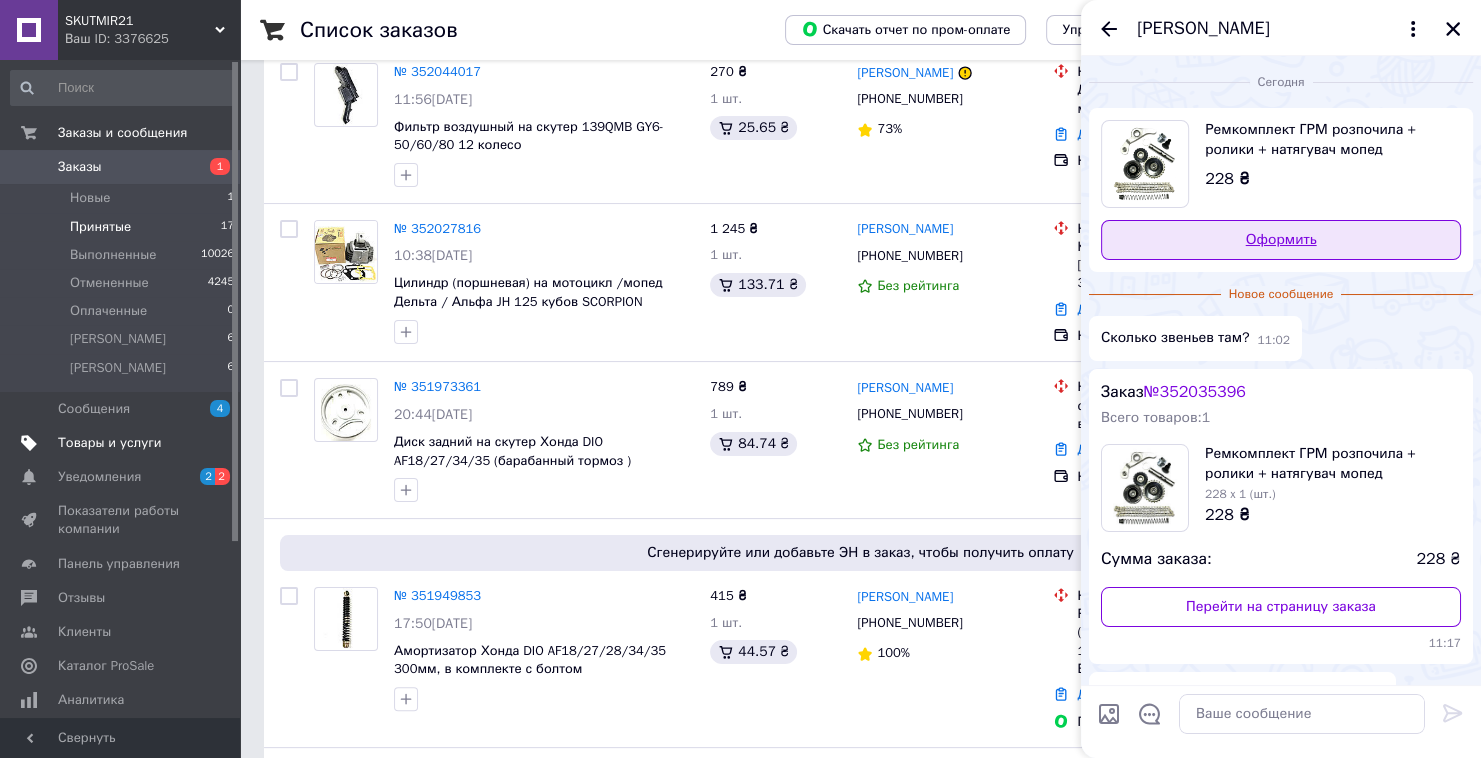 scroll, scrollTop: 0, scrollLeft: 0, axis: both 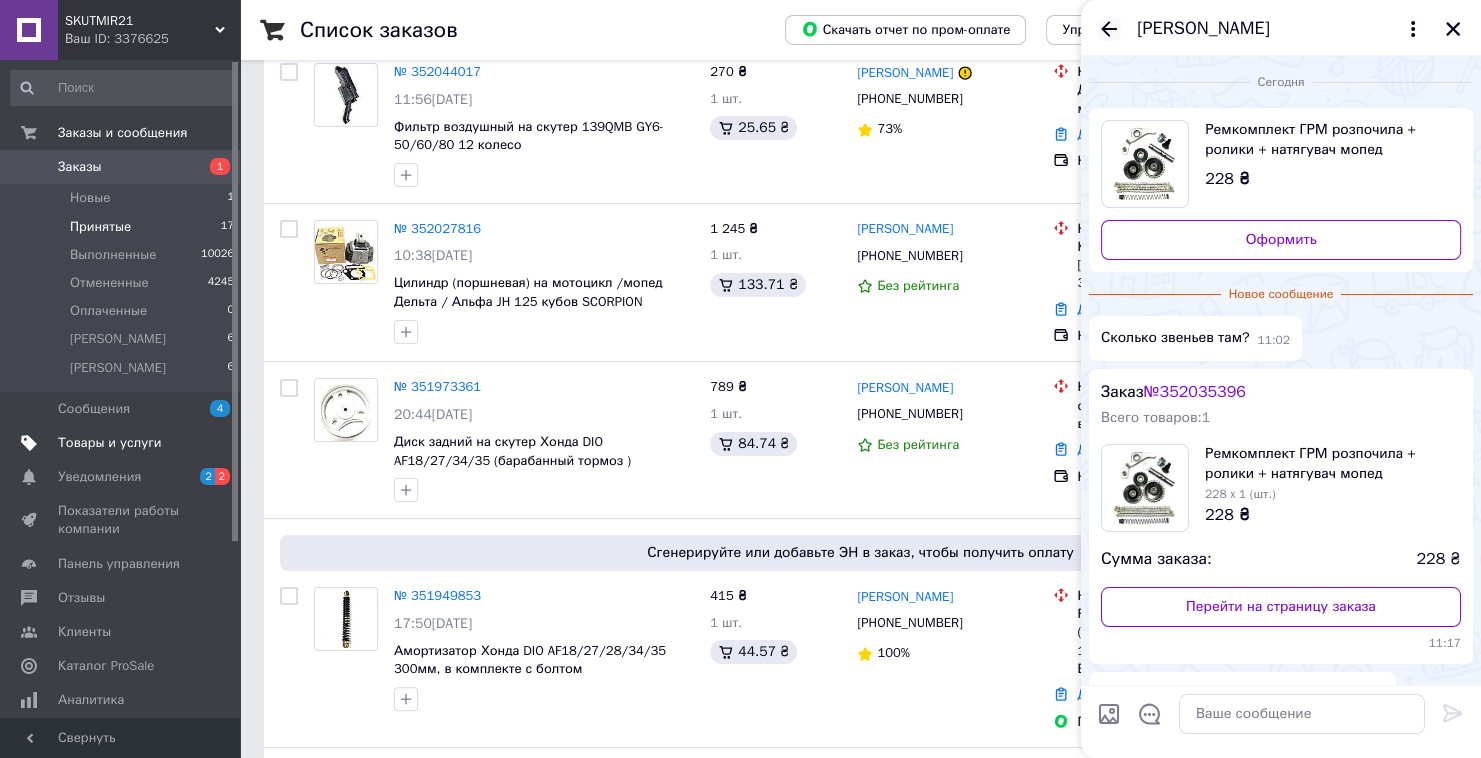click 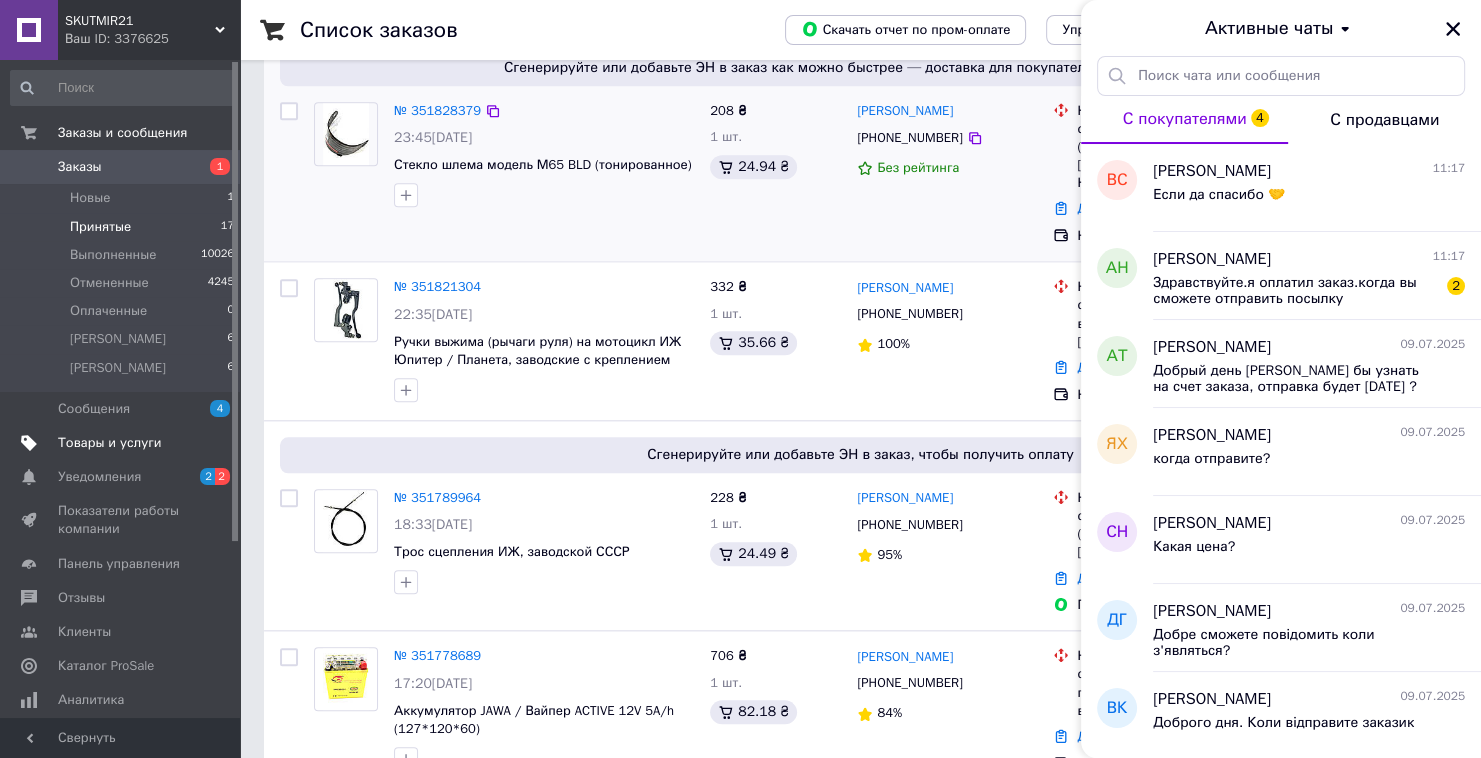 scroll, scrollTop: 2000, scrollLeft: 0, axis: vertical 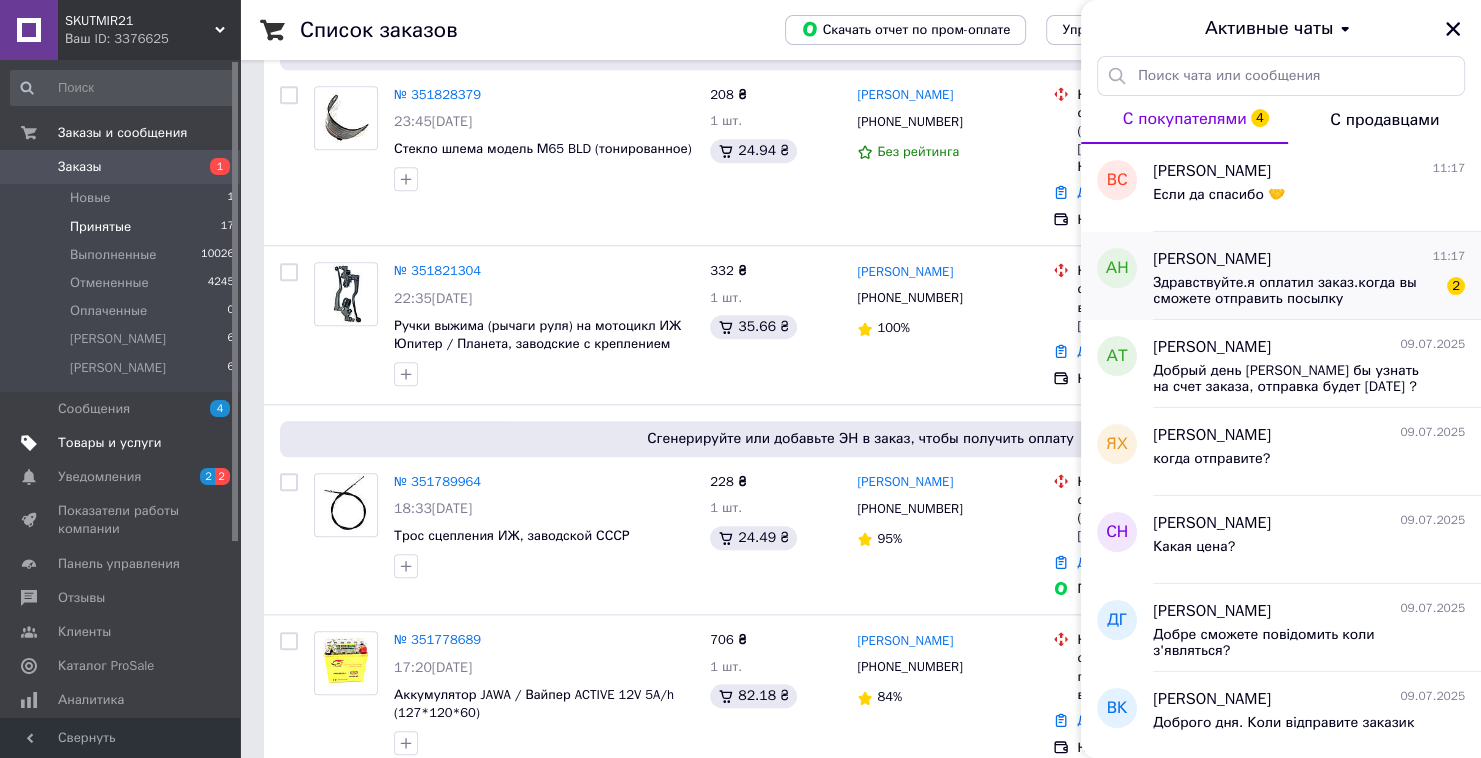 click on "Здравствуйте.я оплатил заказ.когда вы сможете отправить посылку" at bounding box center [1295, 291] 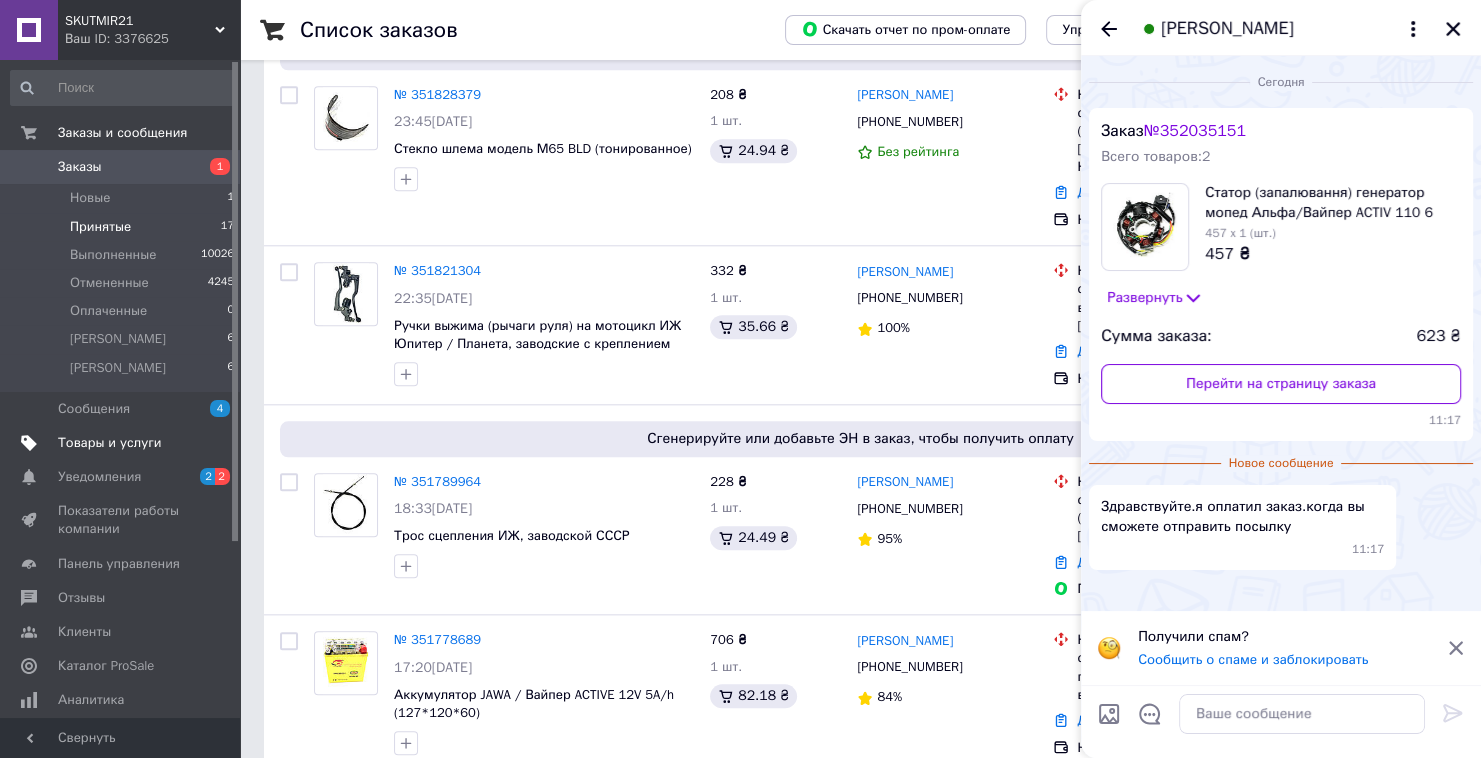 click on "Развернуть" at bounding box center (1155, 298) 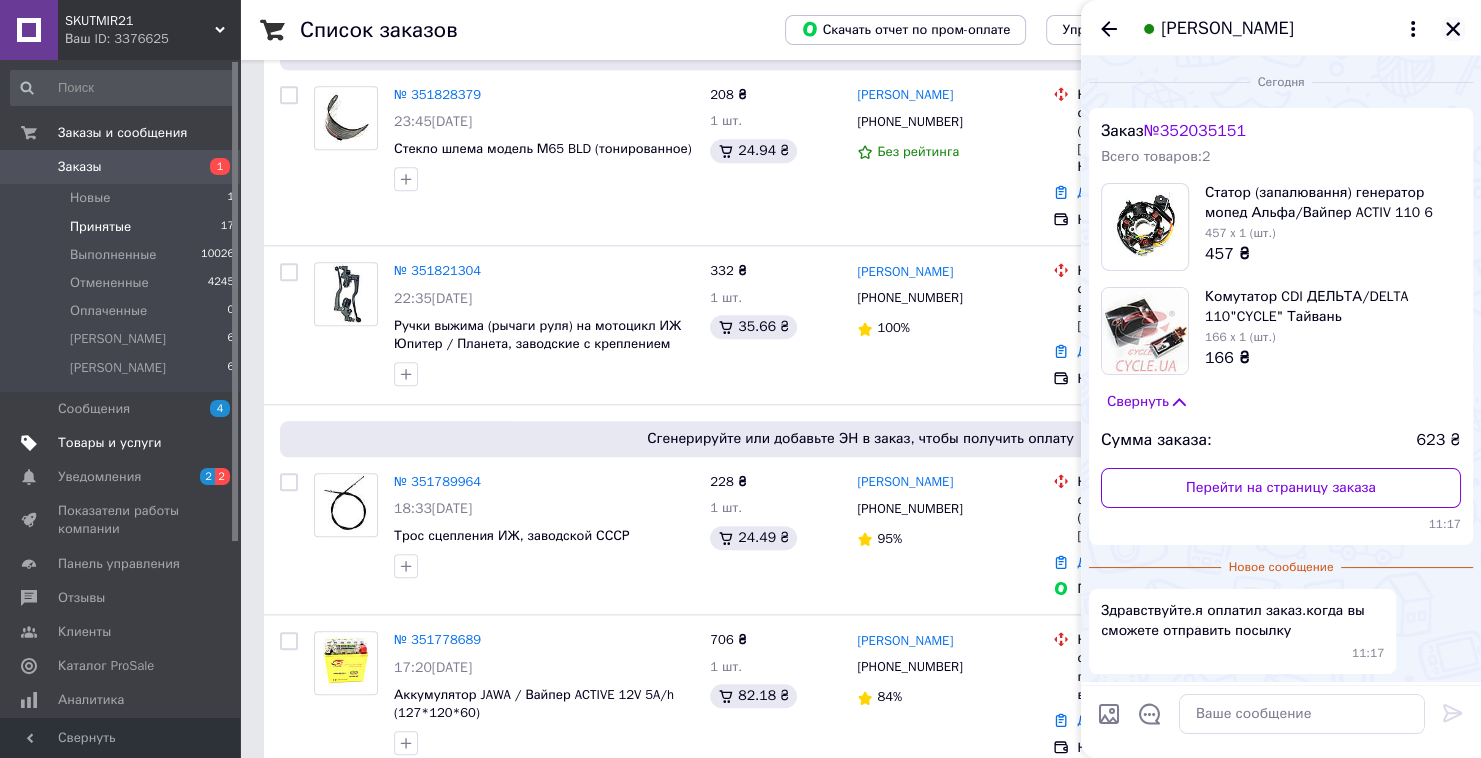 click 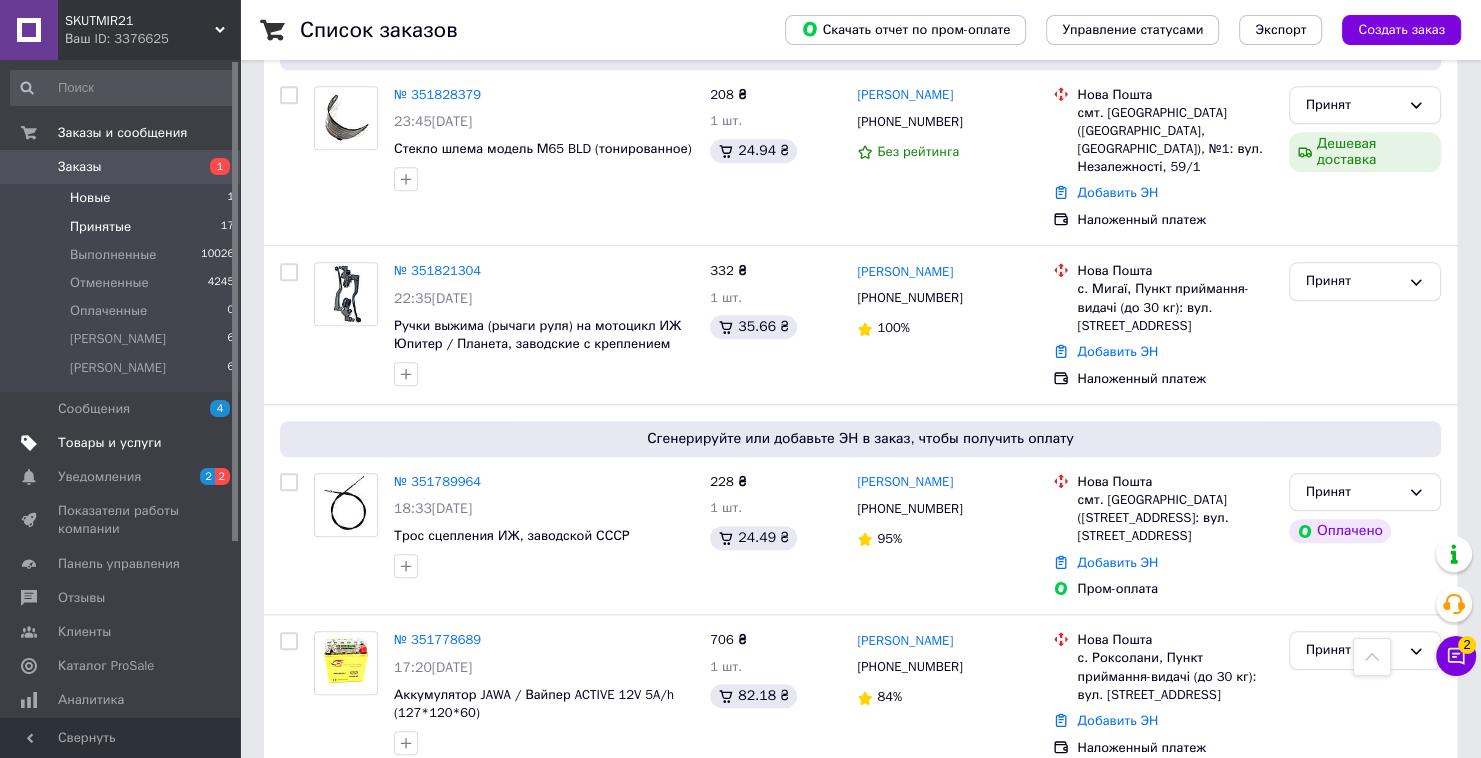 click on "Новые 1" at bounding box center [123, 198] 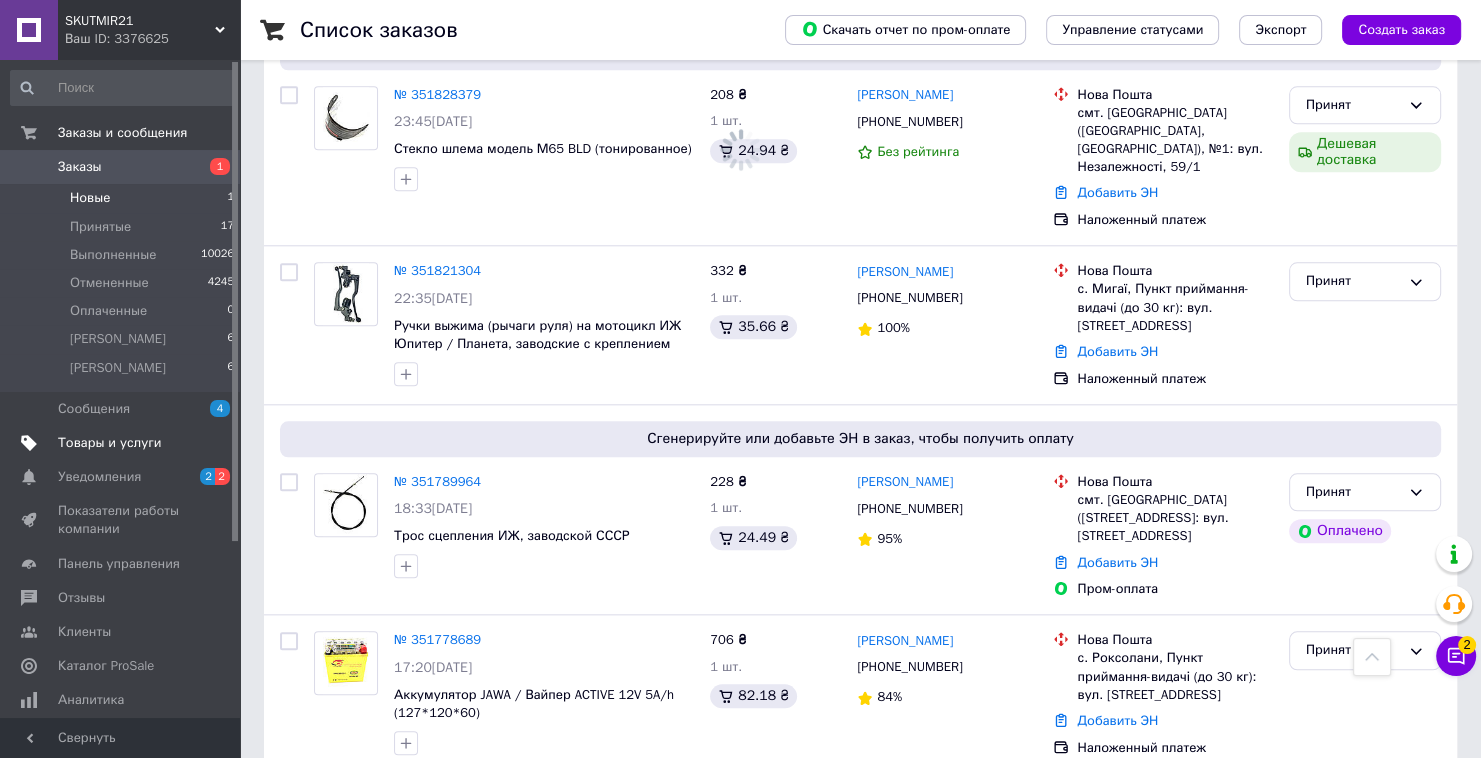 scroll, scrollTop: 0, scrollLeft: 0, axis: both 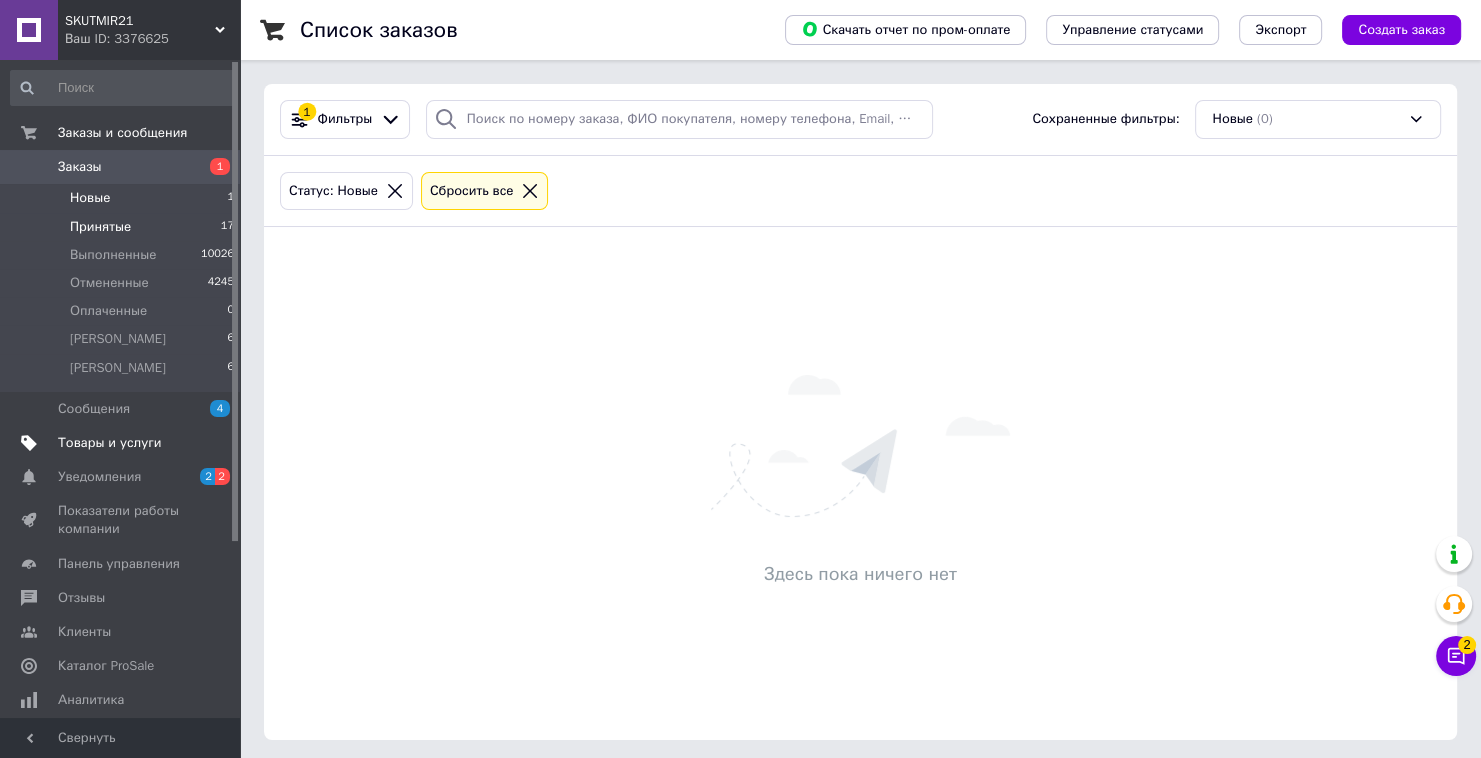 click on "Принятые 17" at bounding box center (123, 227) 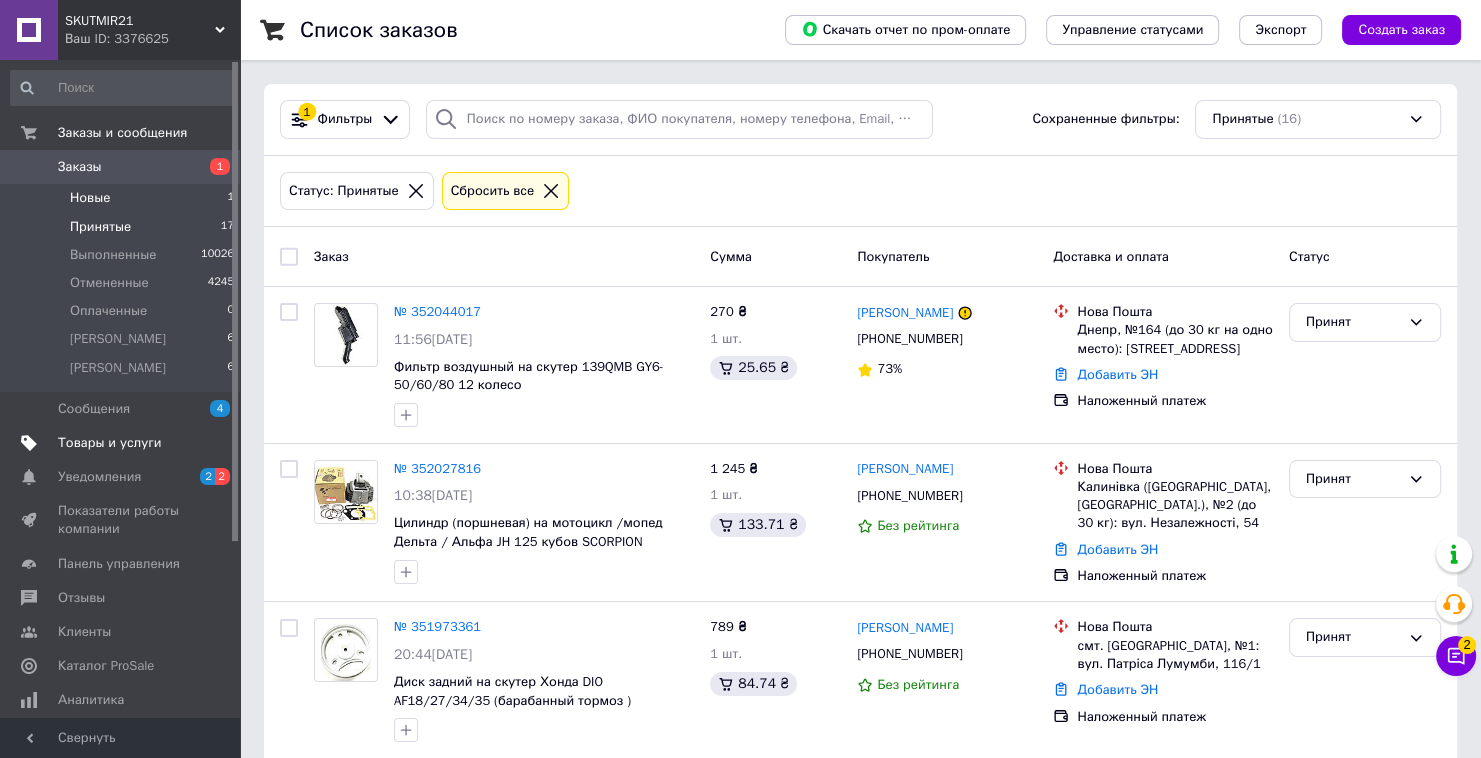click on "Новые 1" at bounding box center (123, 198) 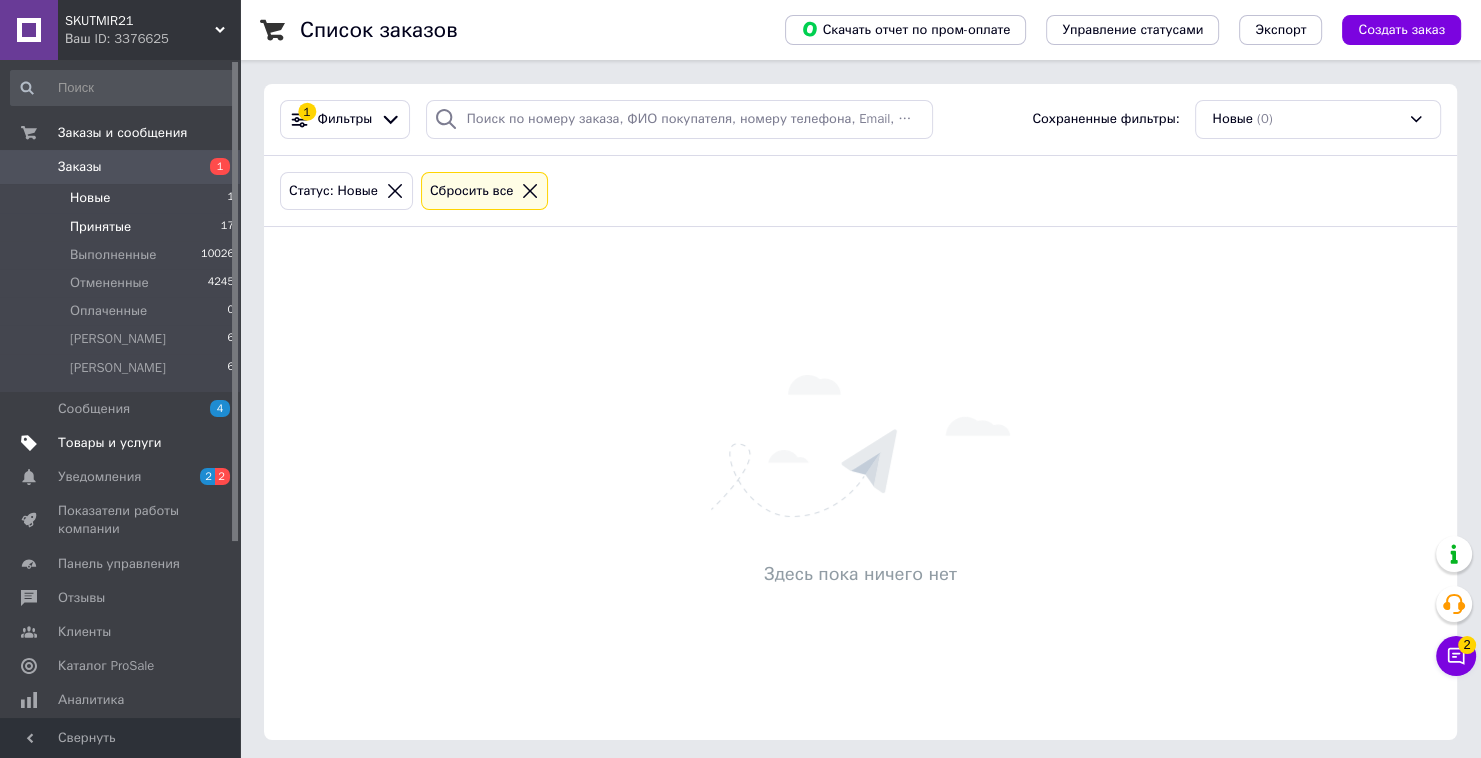 click on "Принятые 17" at bounding box center [123, 227] 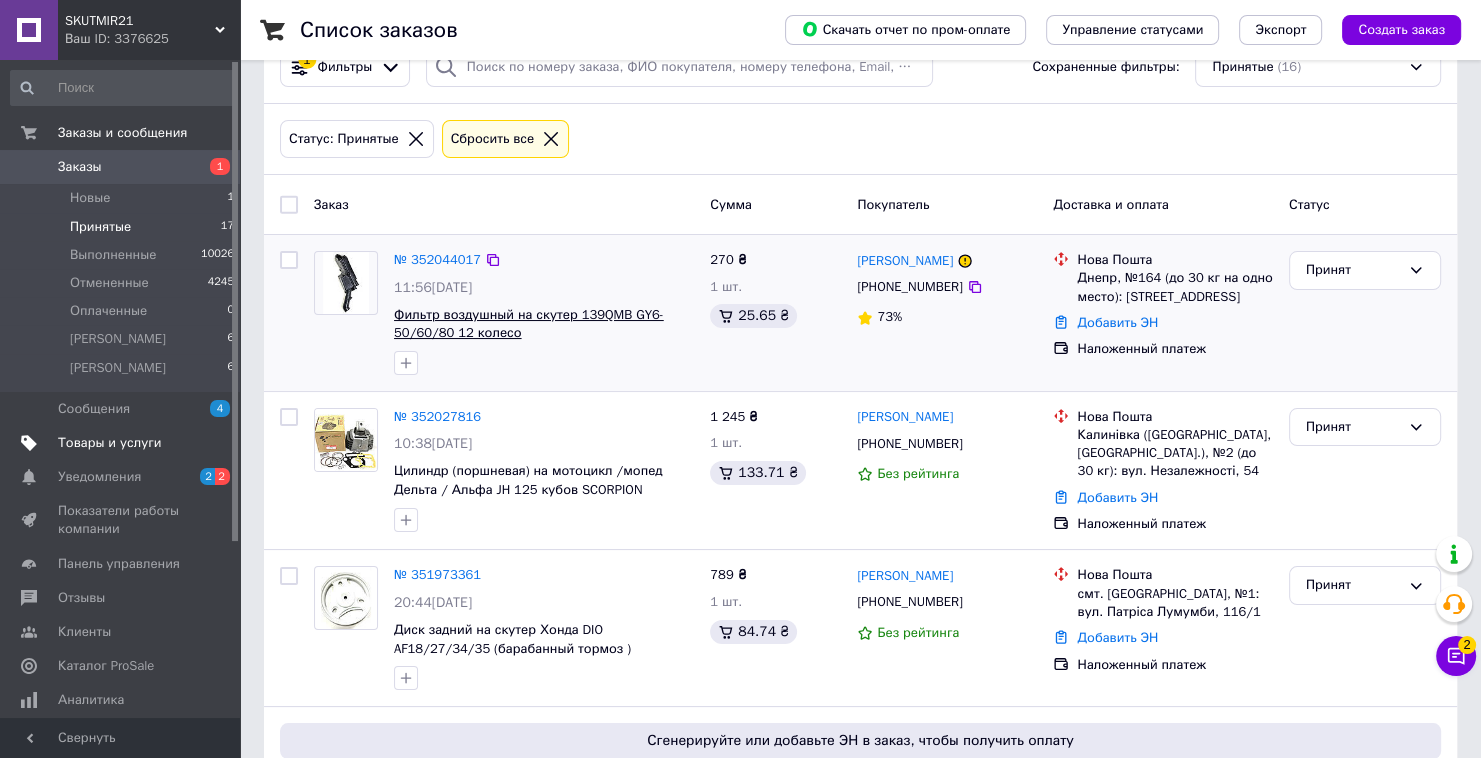 scroll, scrollTop: 80, scrollLeft: 0, axis: vertical 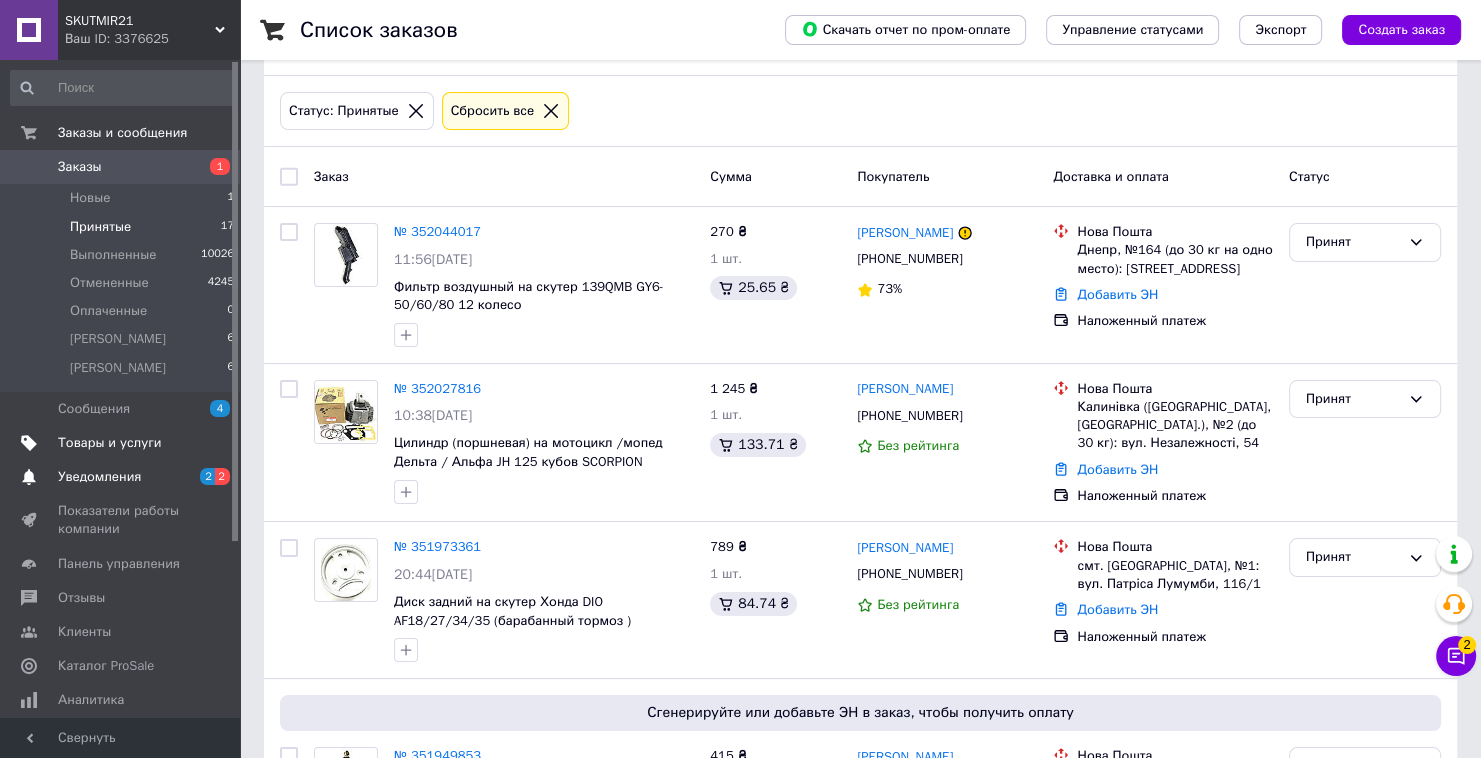 click on "Уведомления" at bounding box center [121, 477] 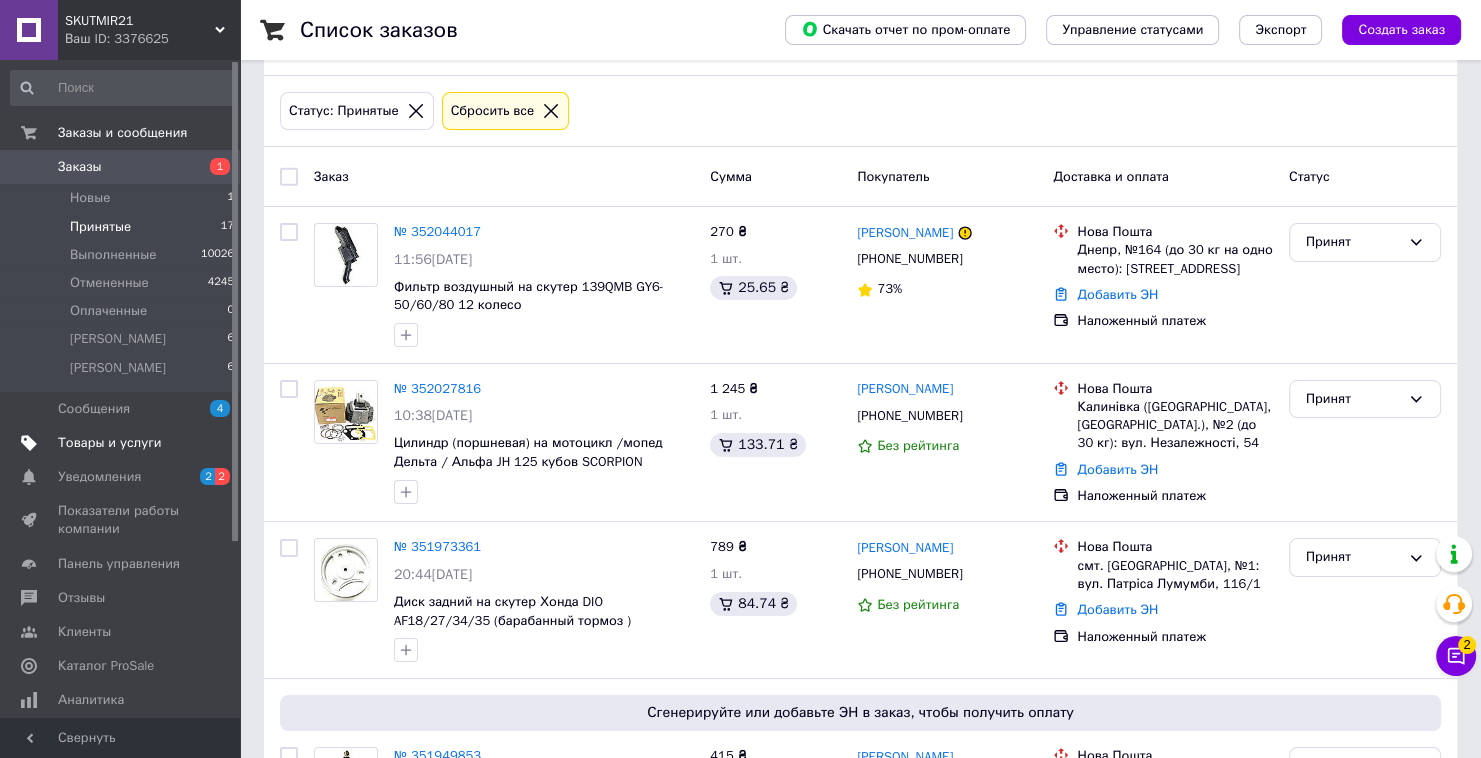 scroll, scrollTop: 0, scrollLeft: 0, axis: both 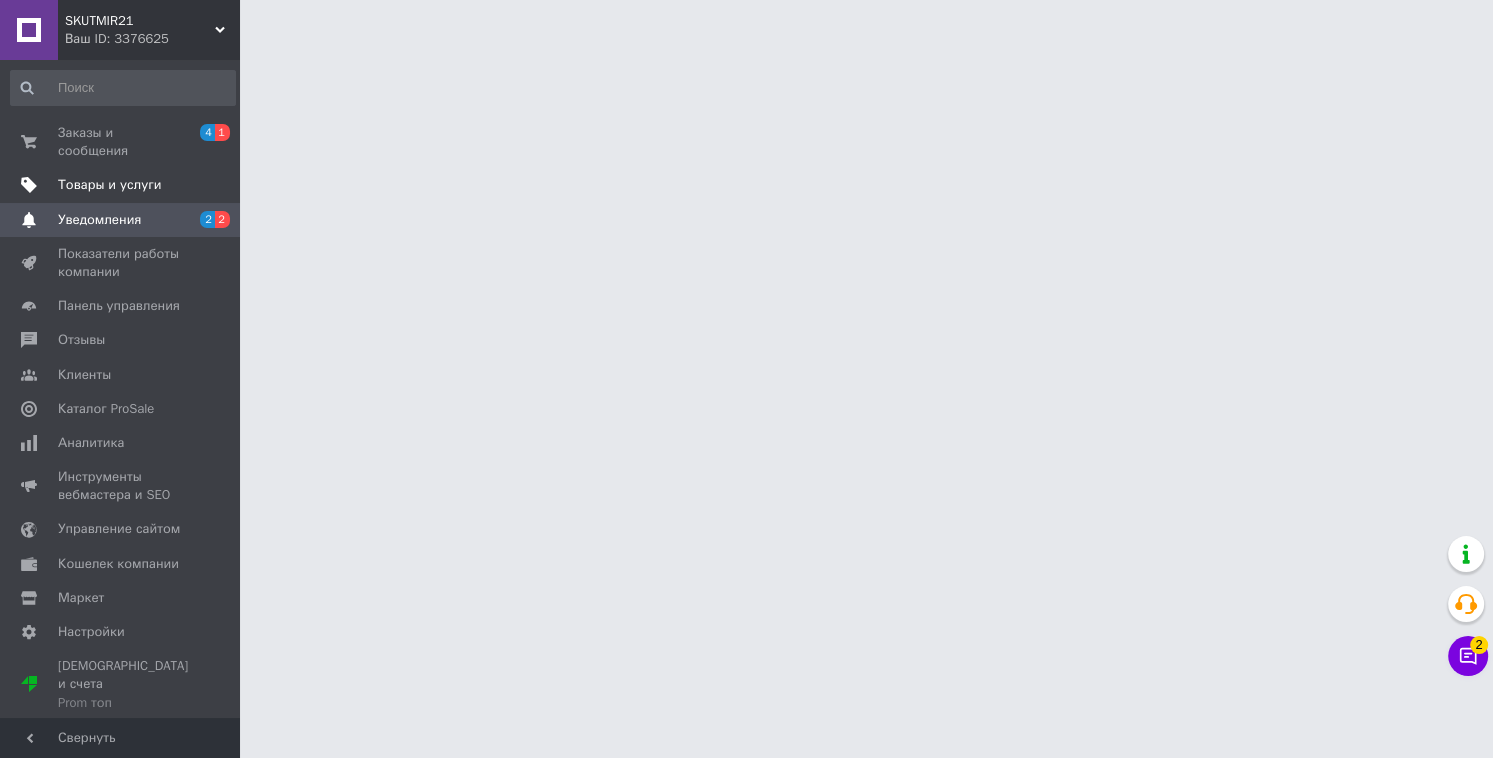 click on "SKUTMIR21 Ваш ID: 3376625 Сайт SKUTMIR21 Кабинет покупателя Проверить состояние системы Страница на портале SCOOTERMOTO Справка Выйти Заказы и сообщения 4 1 Товары и услуги Уведомления 2 2 Показатели работы компании Панель управления Отзывы Клиенты Каталог ProSale Аналитика Инструменты вебмастера и SEO Управление сайтом Кошелек компании Маркет Настройки Тарифы и счета Prom топ Свернуть" at bounding box center [746, 25] 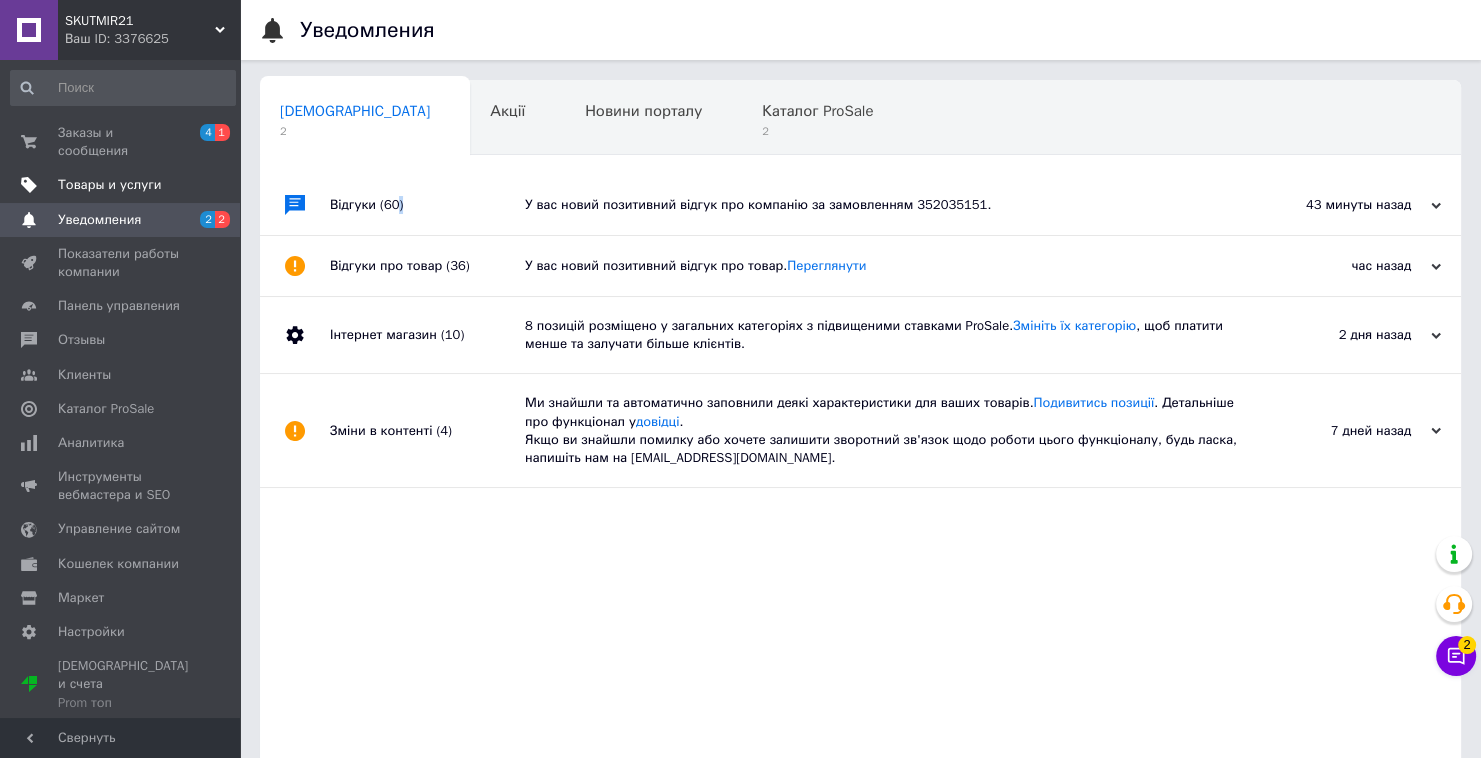 click on "Відгуки   (60)" at bounding box center (427, 205) 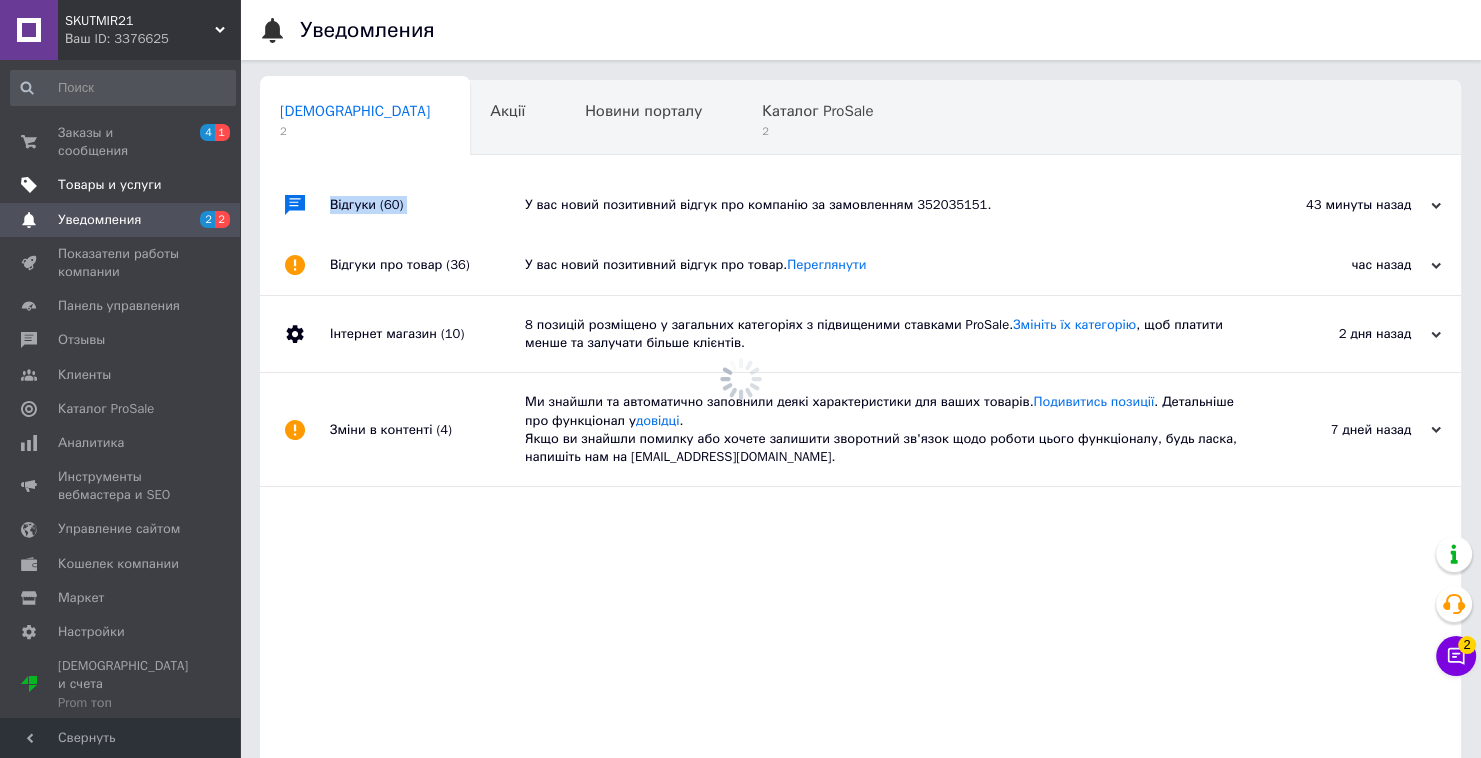 click on "Відгуки   (60)" at bounding box center [427, 205] 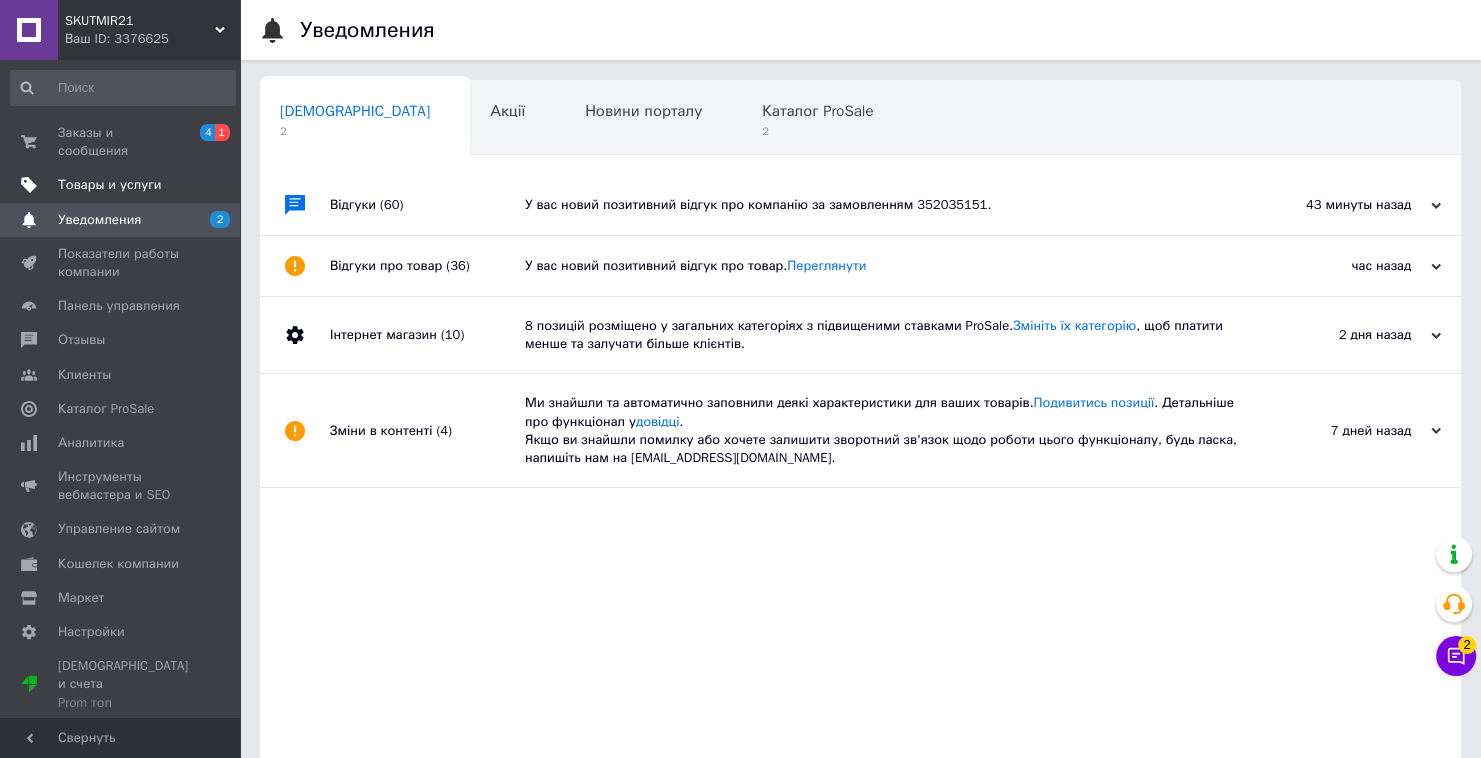 click on "Відгуки про товар   (36)" at bounding box center (427, 266) 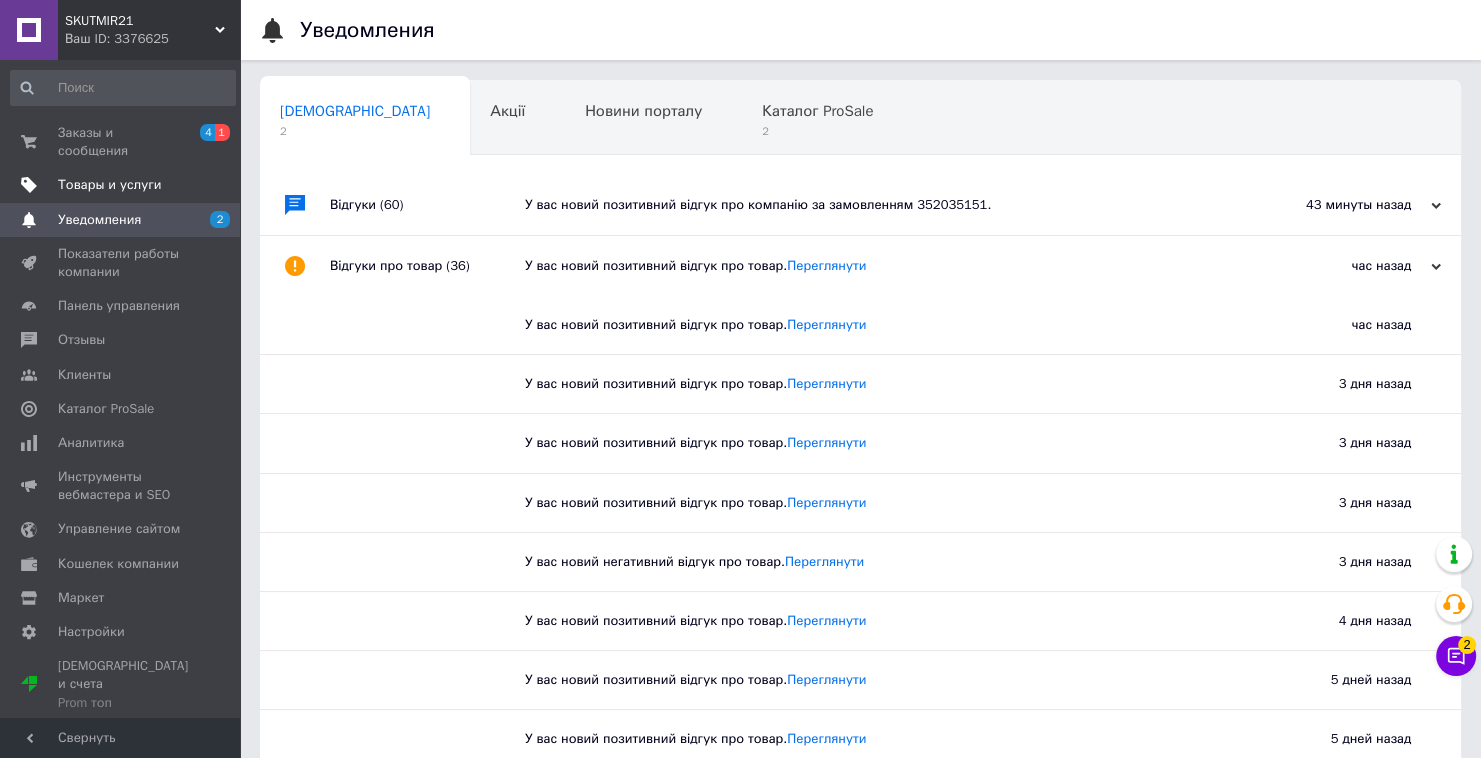 click on "Відгуки про товар   (36)" at bounding box center [427, 266] 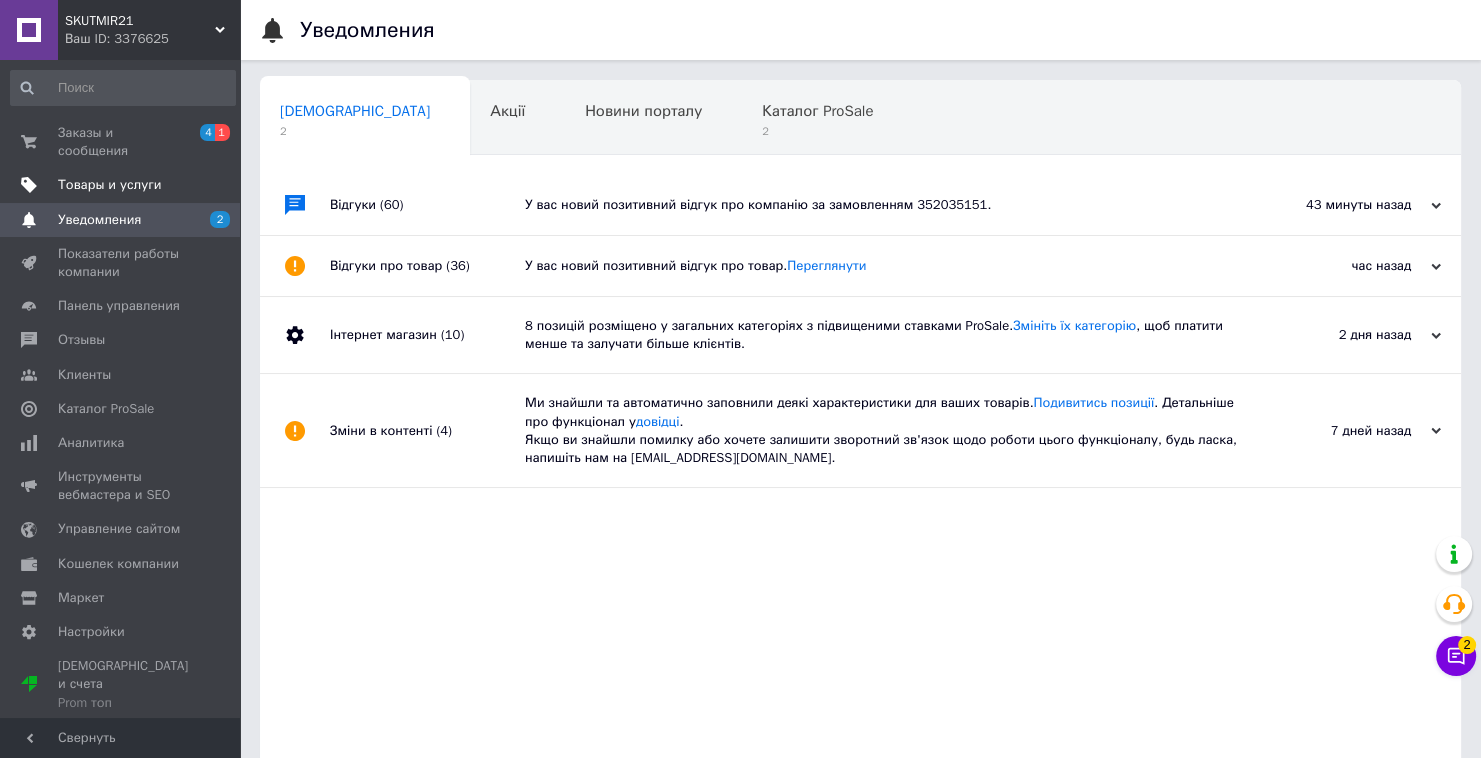 click on "Відгуки   (60)" at bounding box center (427, 205) 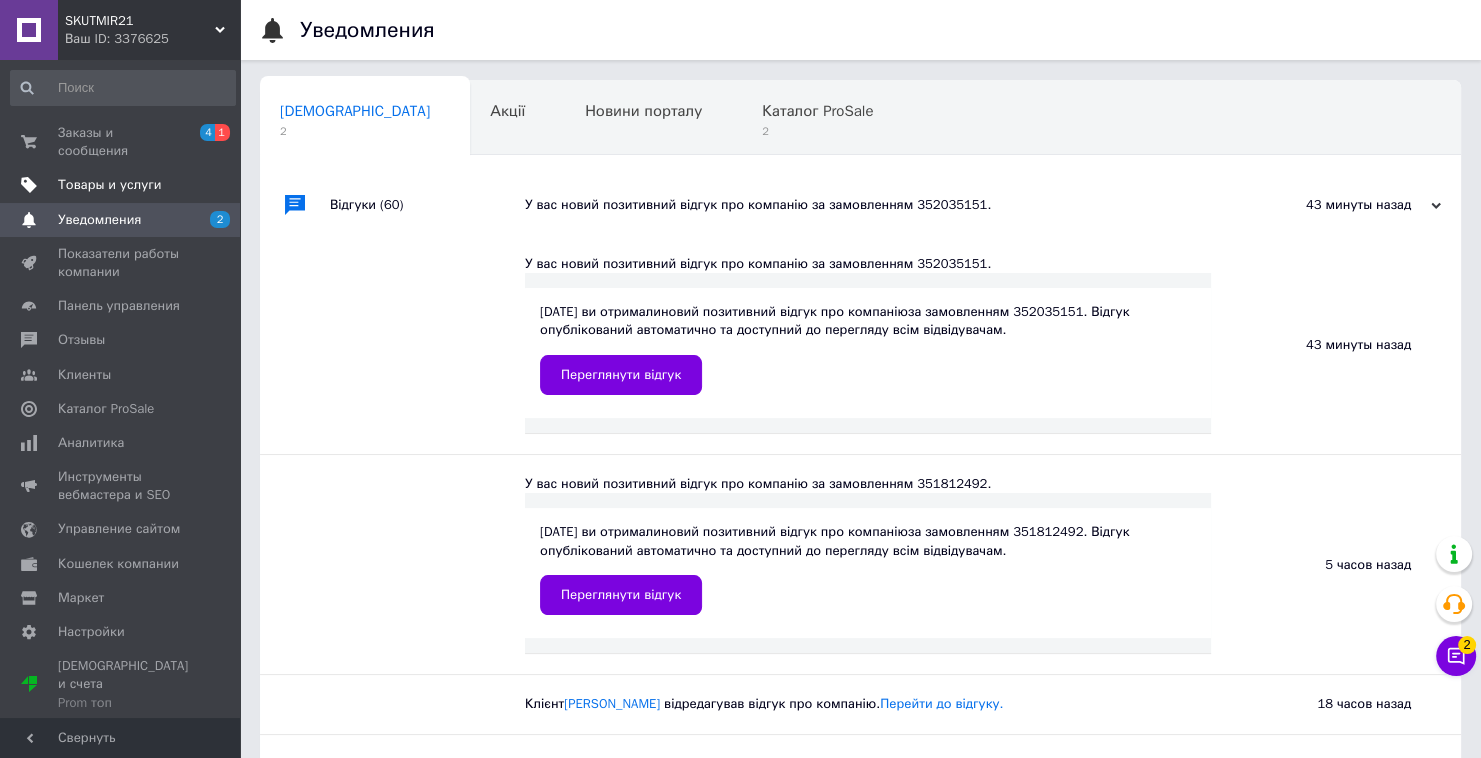 click on "Відгуки   (60)" at bounding box center (427, 205) 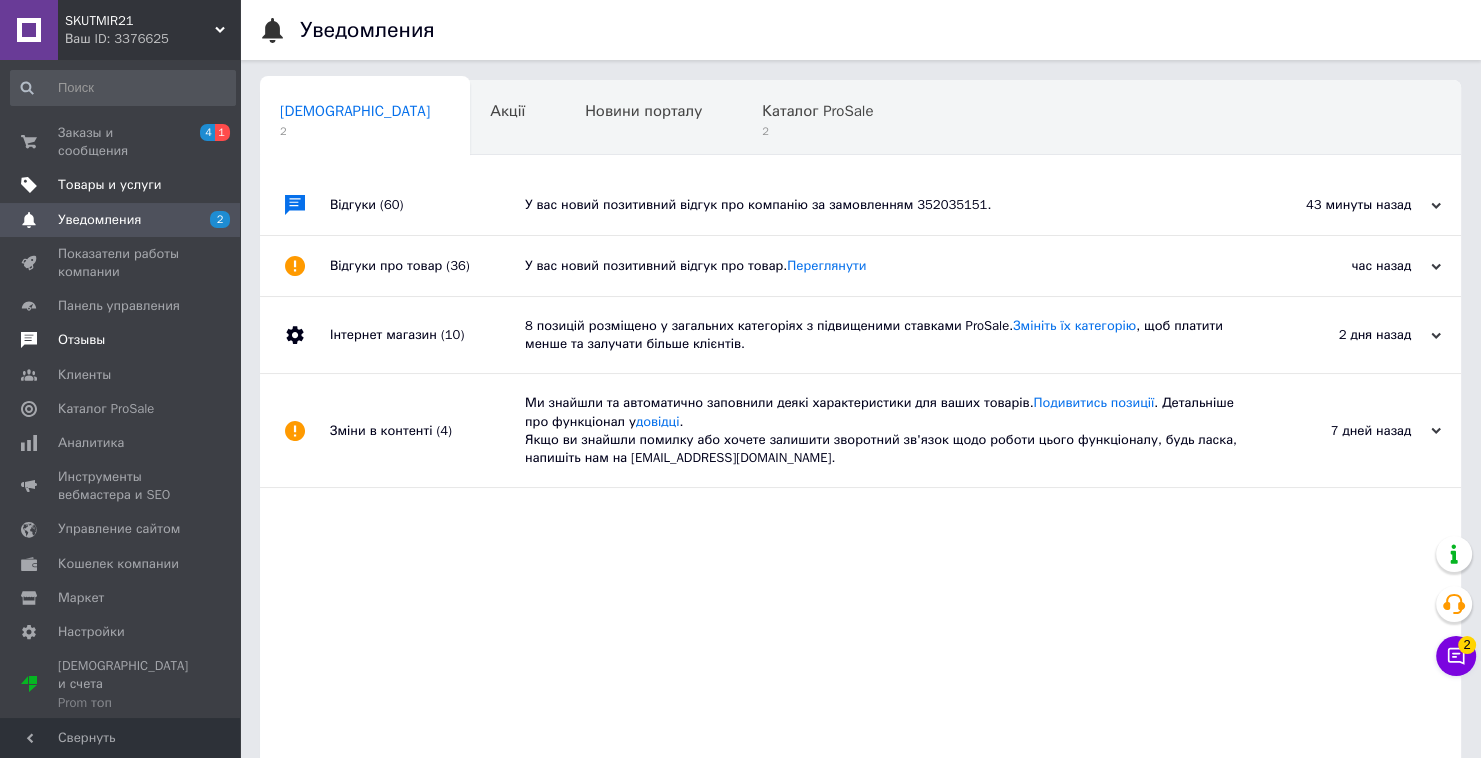 click on "Отзывы" at bounding box center [123, 340] 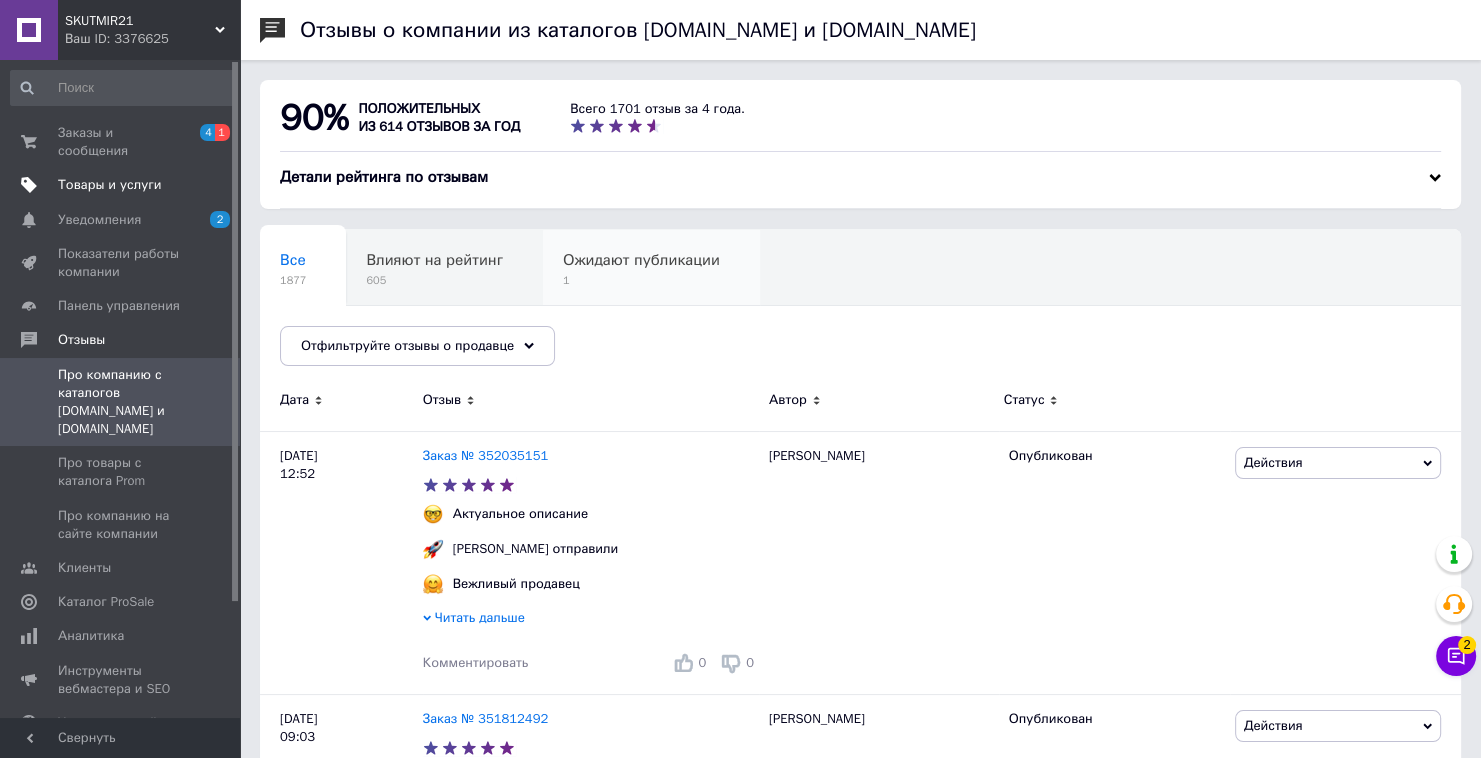 click on "Ожидают публикации 1" at bounding box center (651, 268) 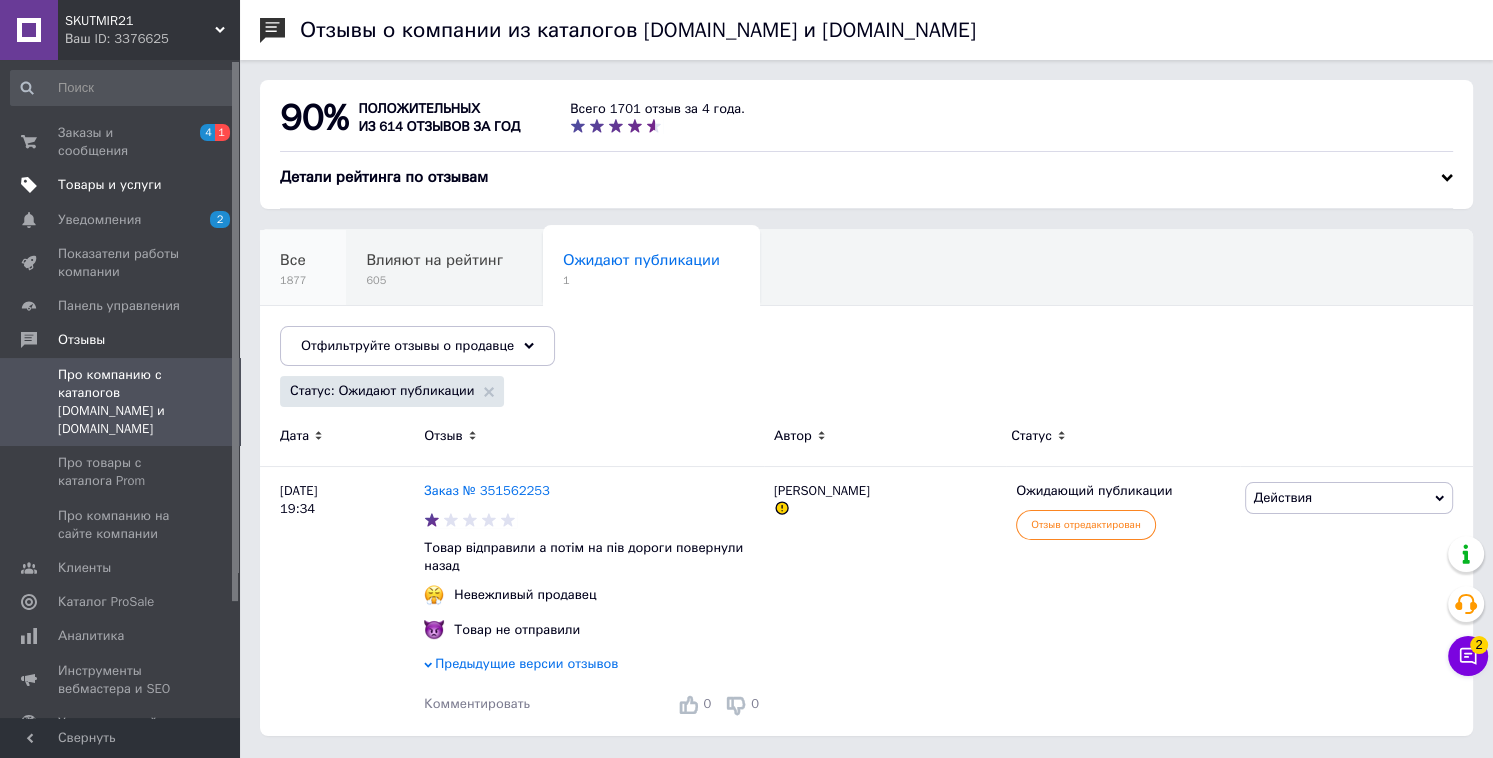 click on "Все 1877" at bounding box center [303, 268] 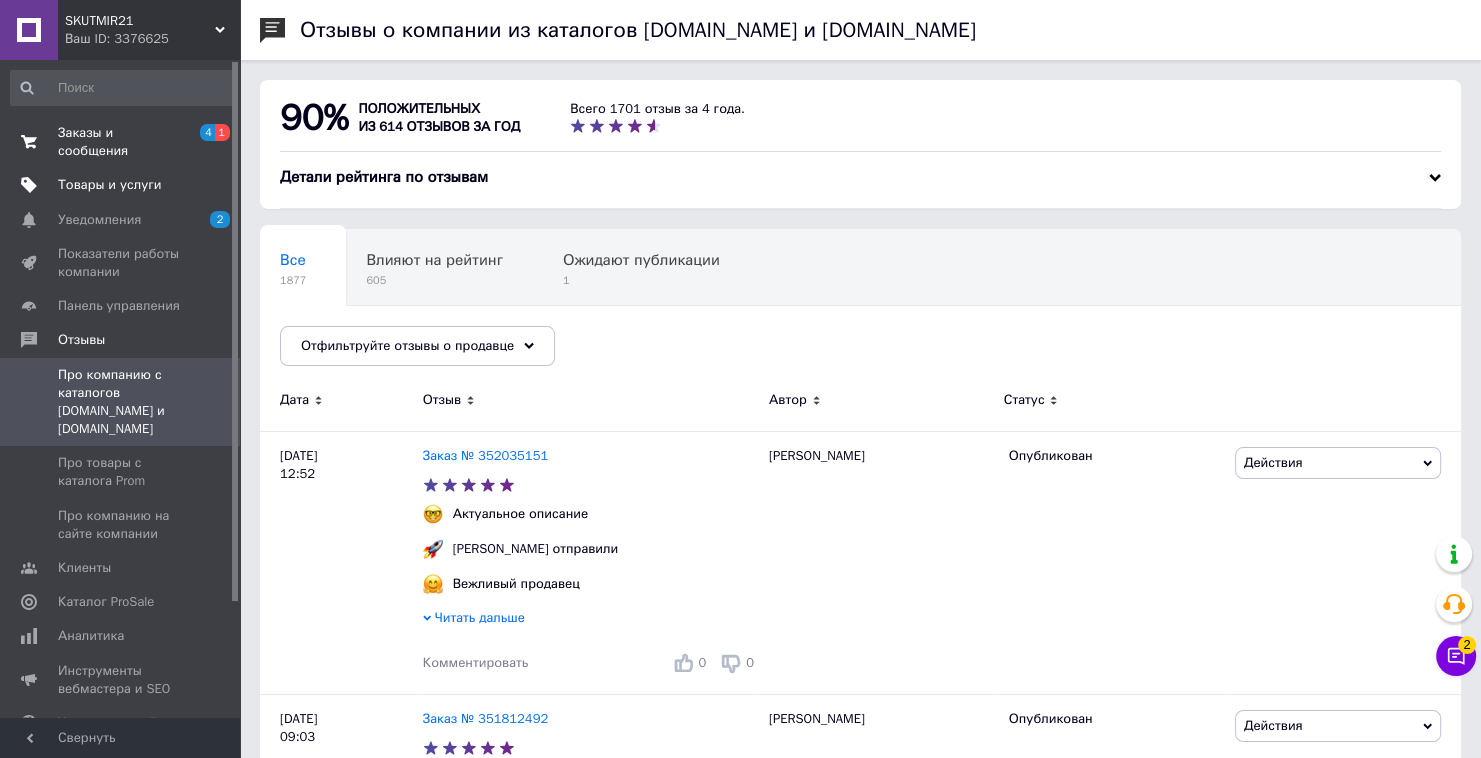 click on "Заказы и сообщения 4 1" at bounding box center [123, 142] 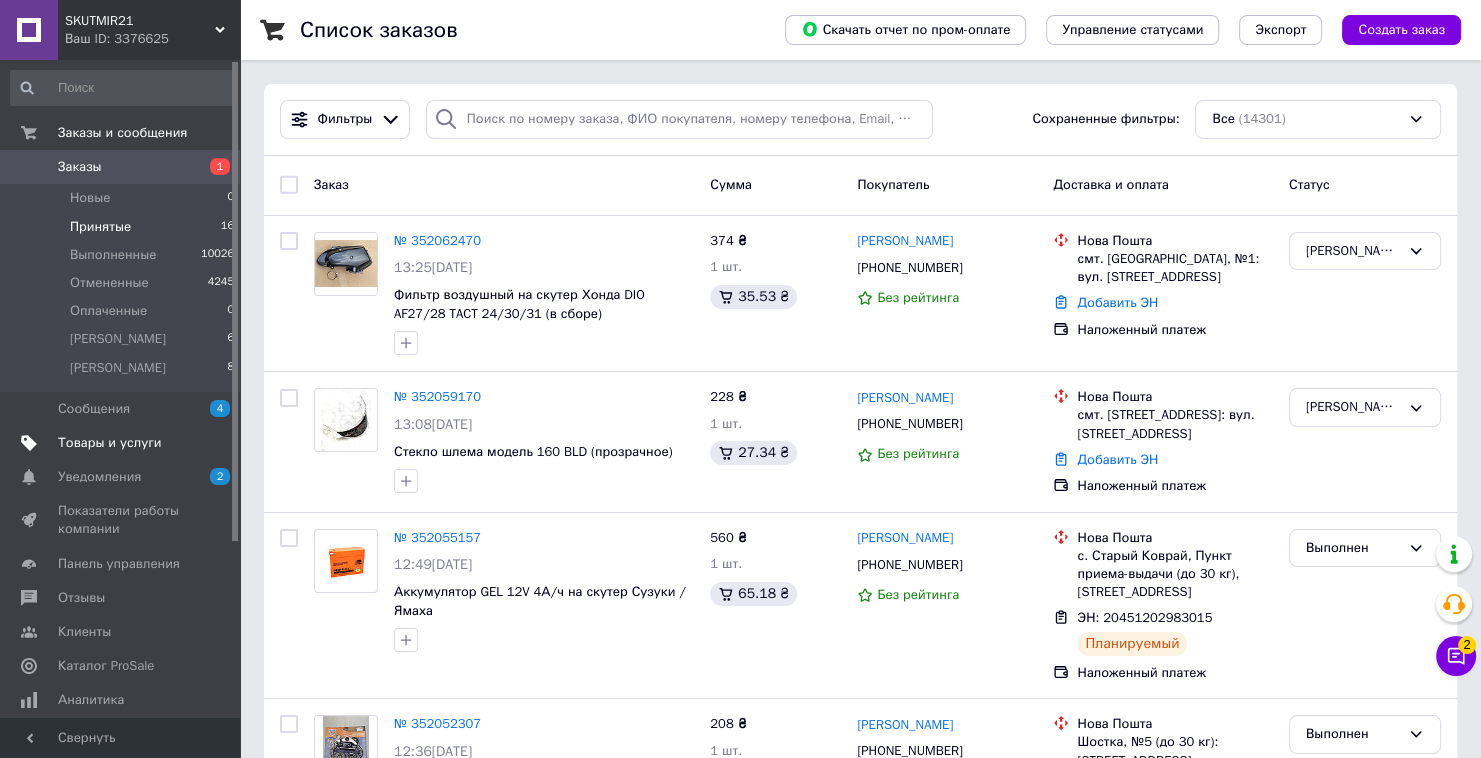click on "16" at bounding box center [227, 227] 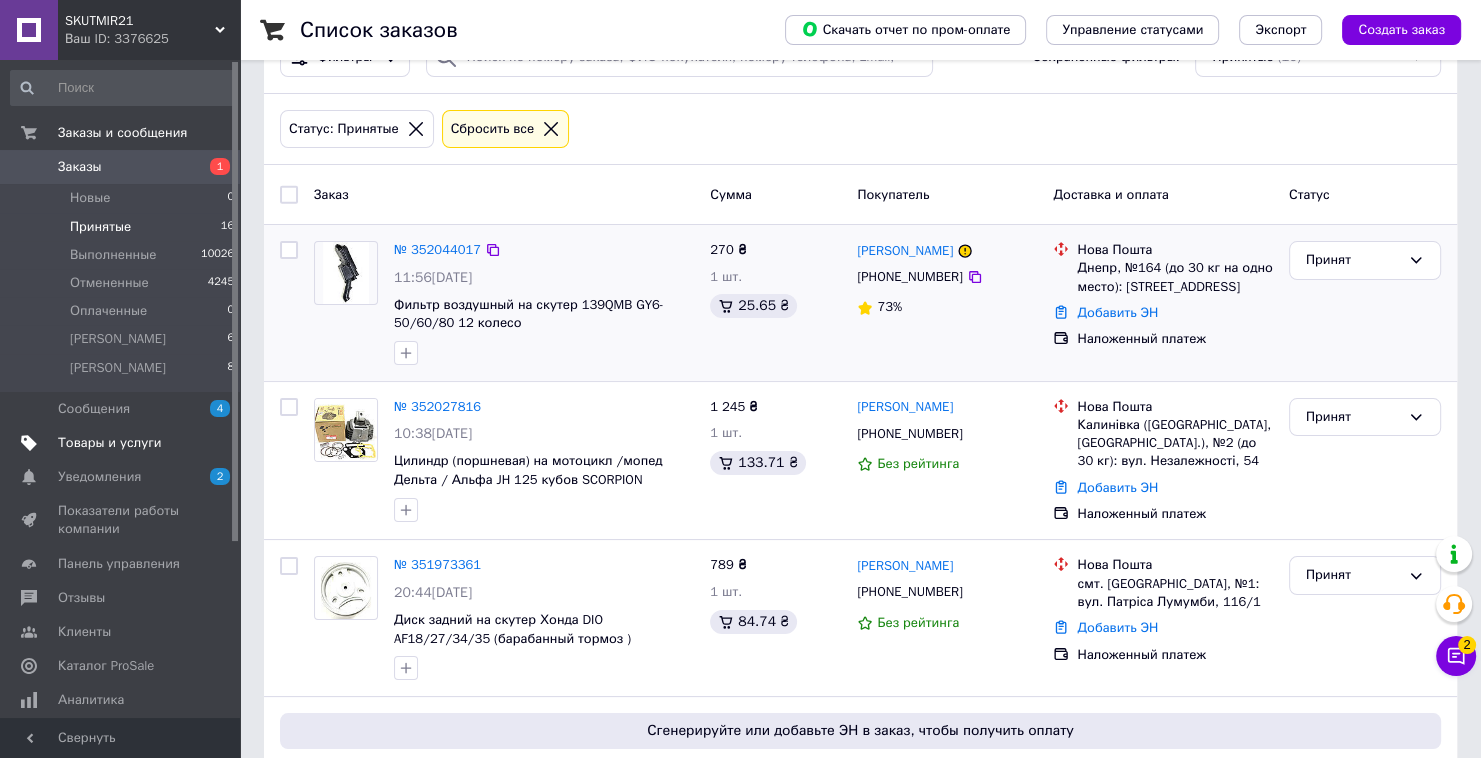 scroll, scrollTop: 80, scrollLeft: 0, axis: vertical 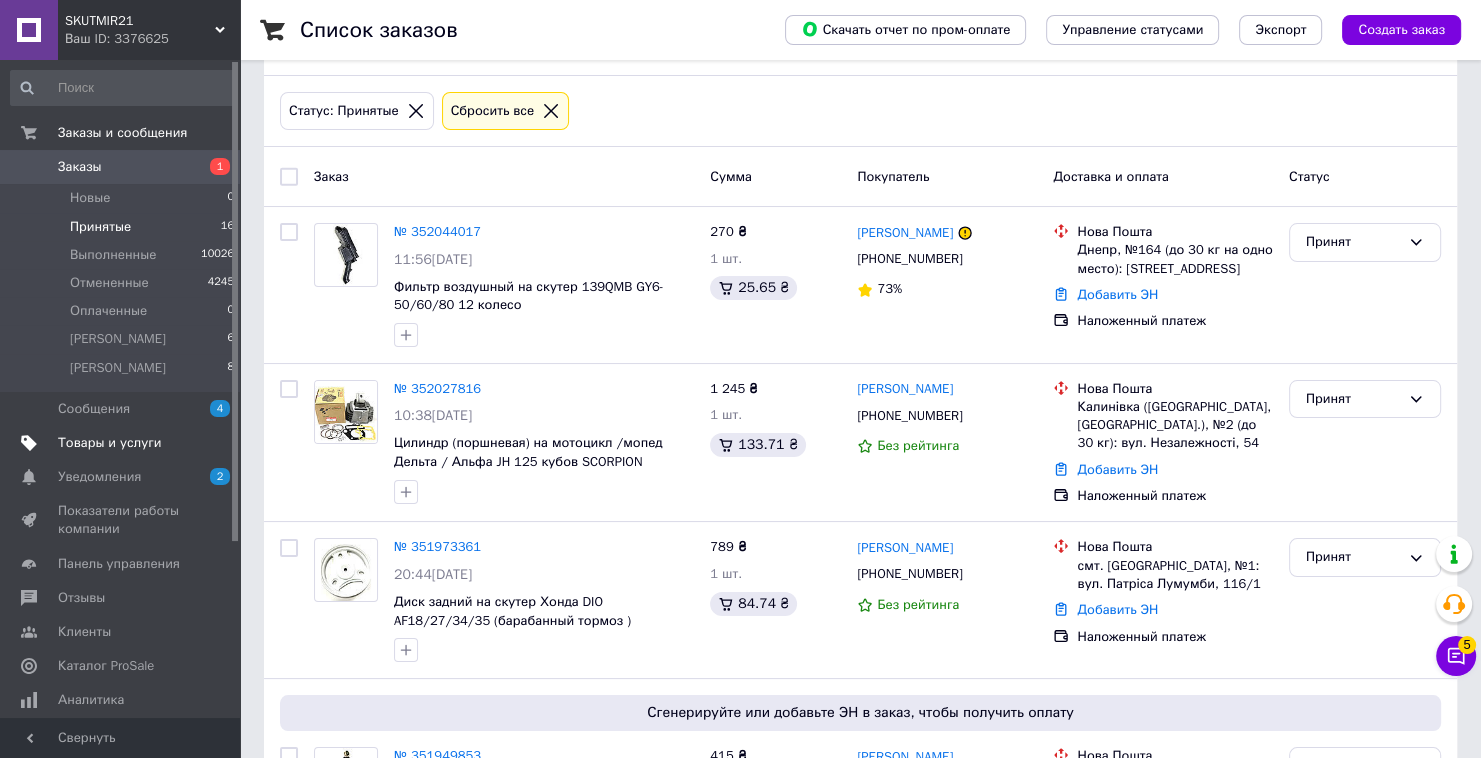 click on "Заказы 1" at bounding box center [123, 167] 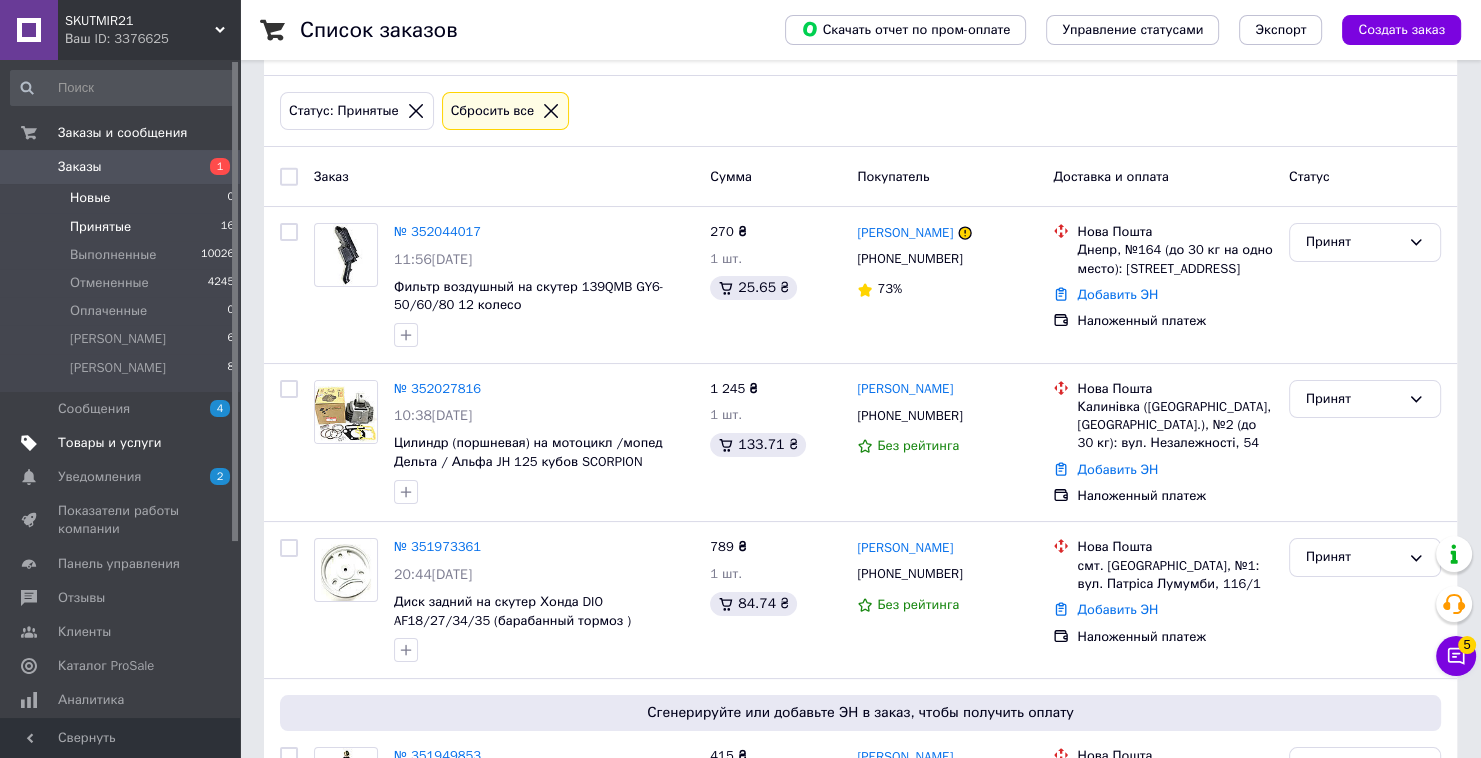 scroll, scrollTop: 0, scrollLeft: 0, axis: both 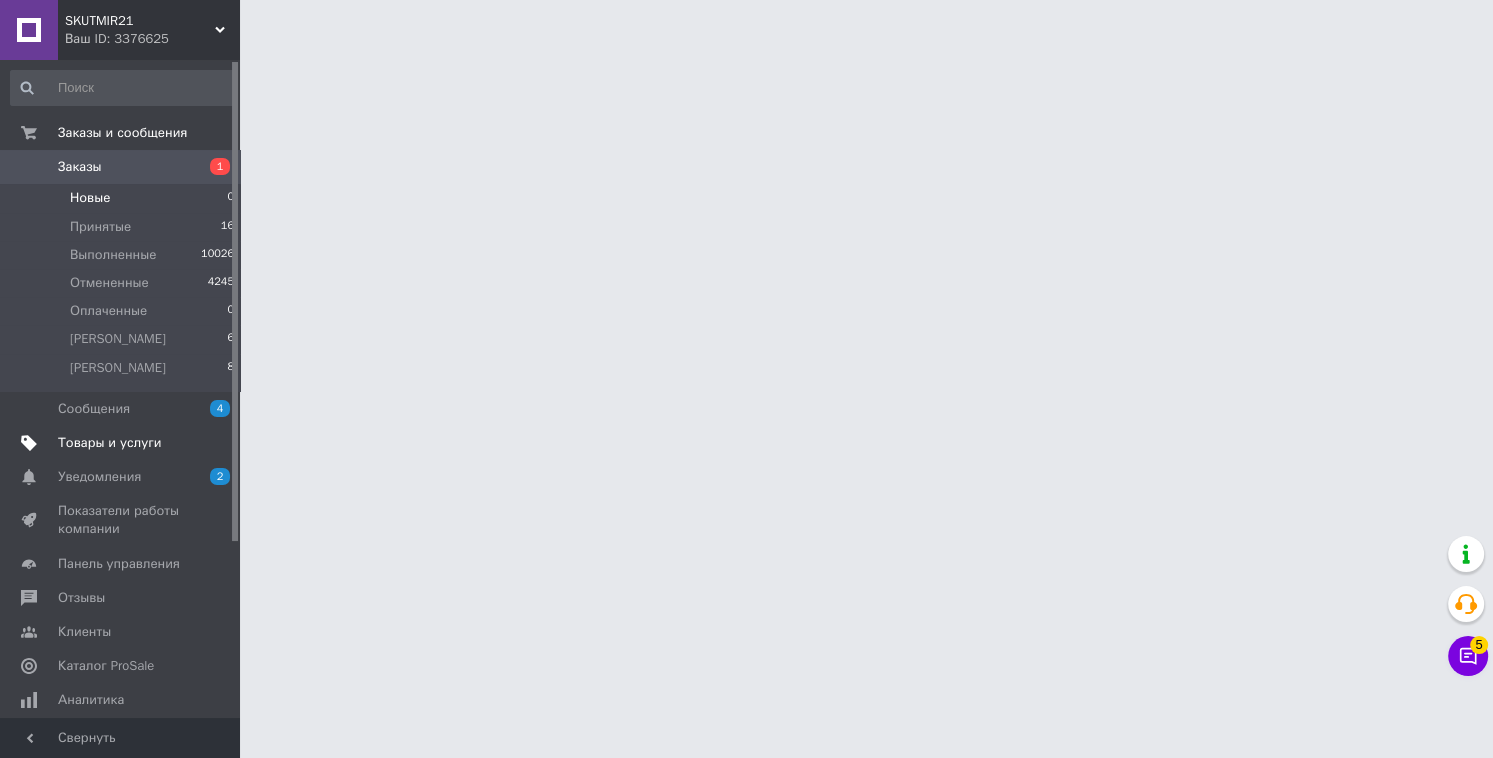 click on "Новые" at bounding box center (90, 198) 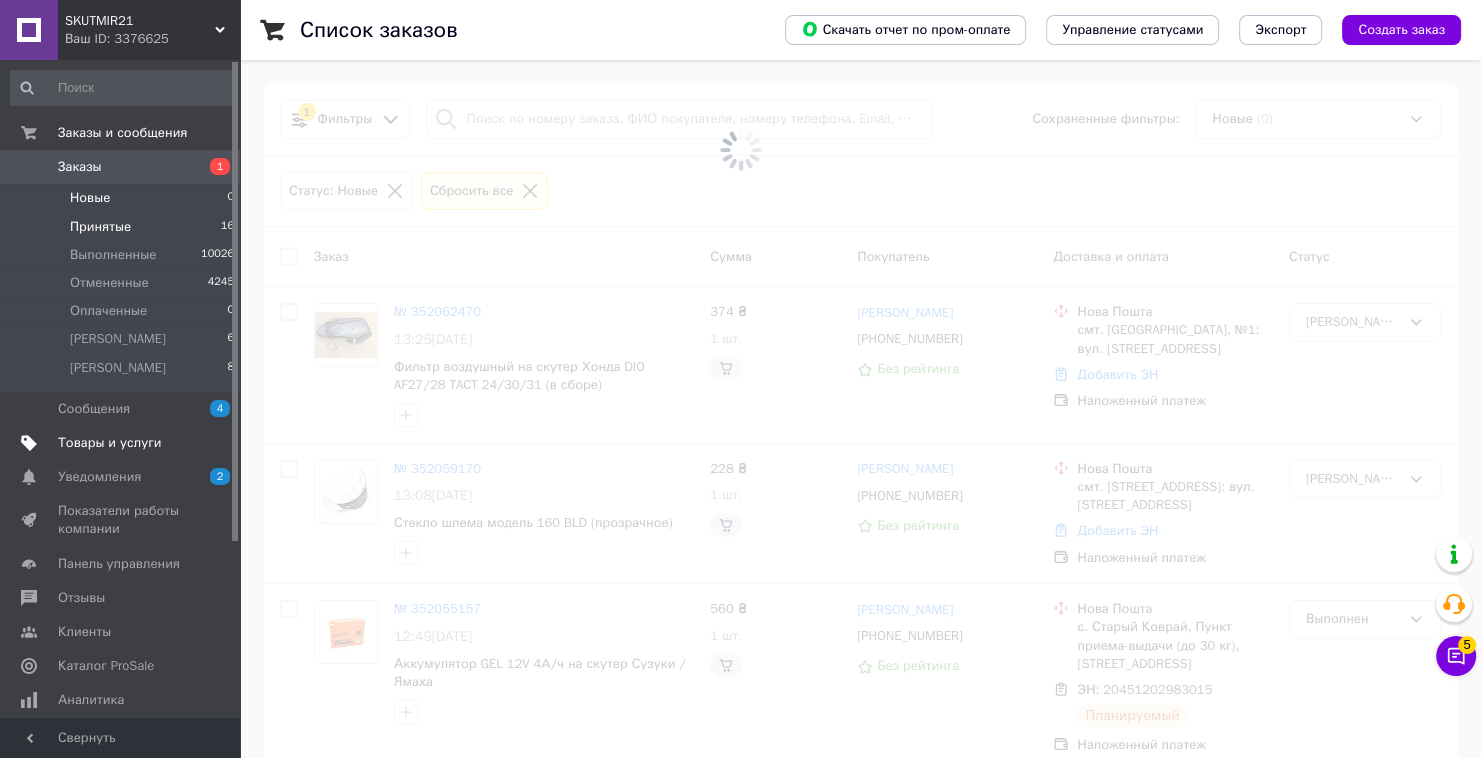 click on "Принятые 16" at bounding box center (123, 227) 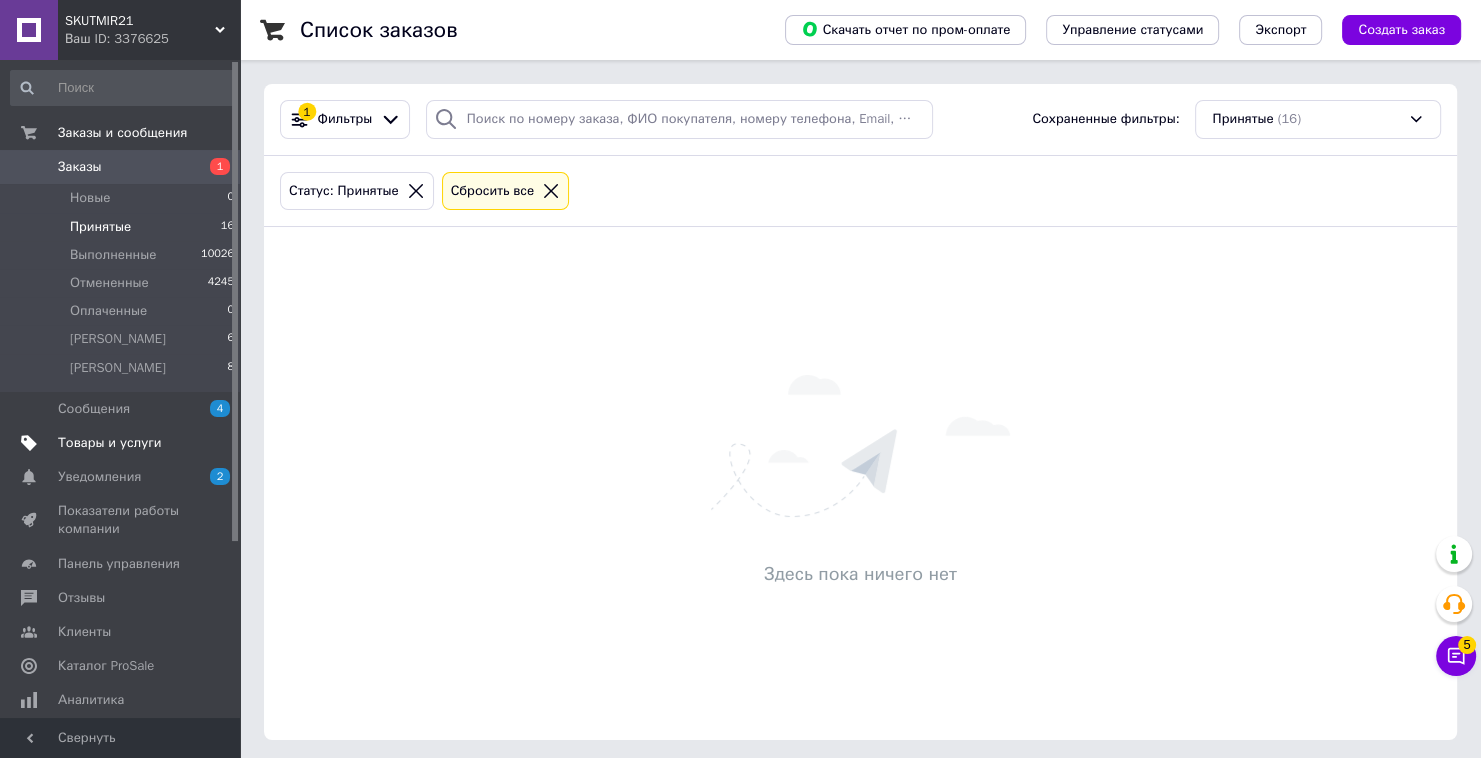 click on "Принятые 16" at bounding box center (123, 227) 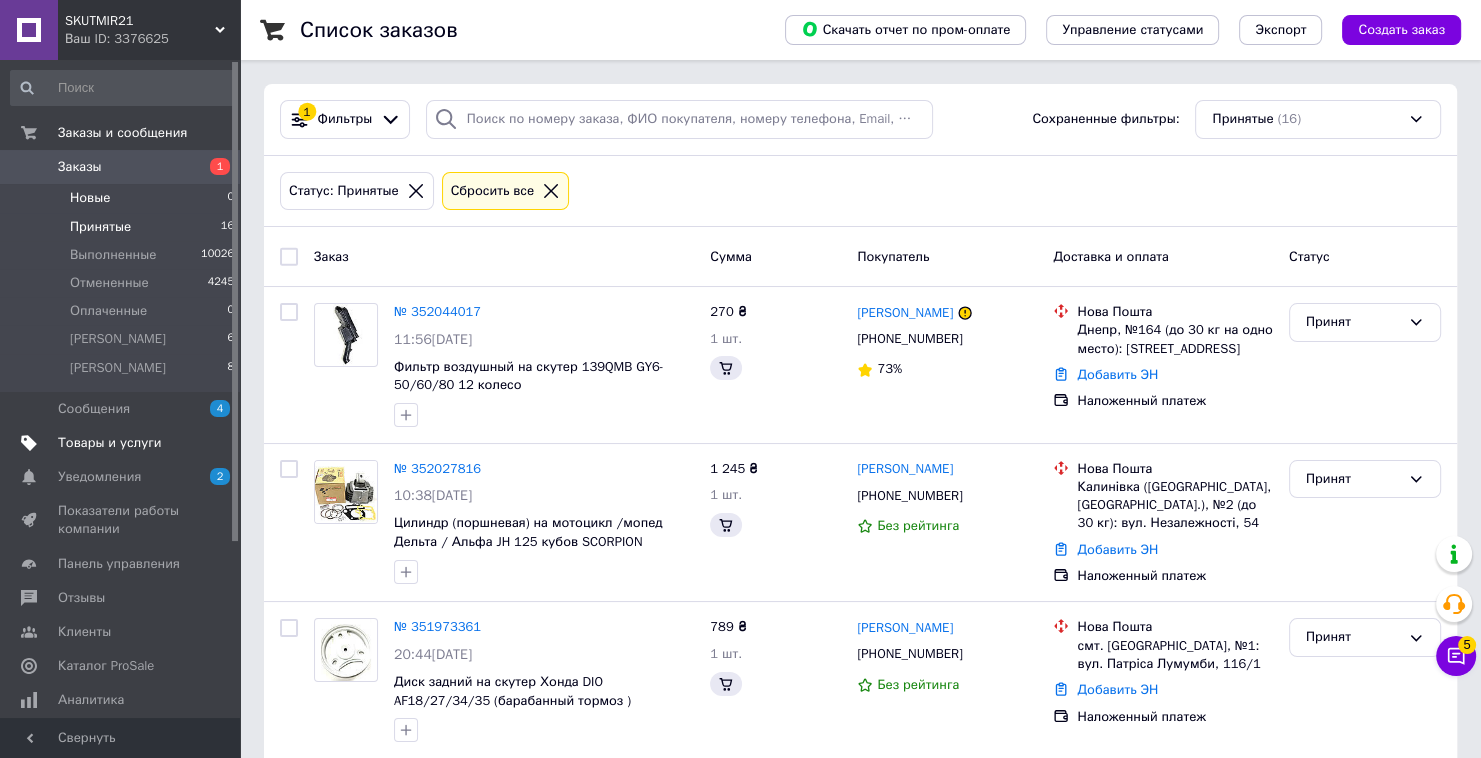 click on "Новые 0" at bounding box center (123, 198) 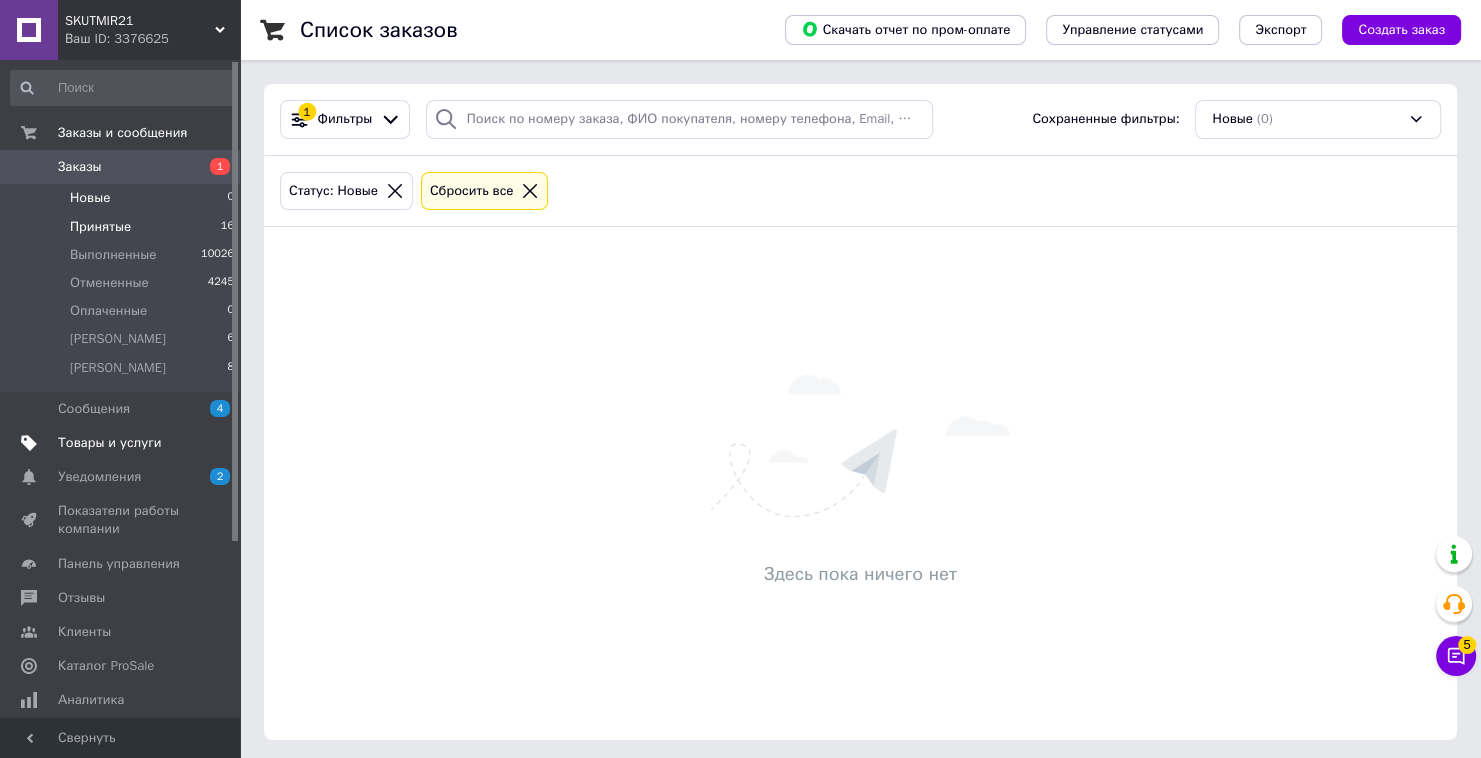 click on "Принятые 16" at bounding box center [123, 227] 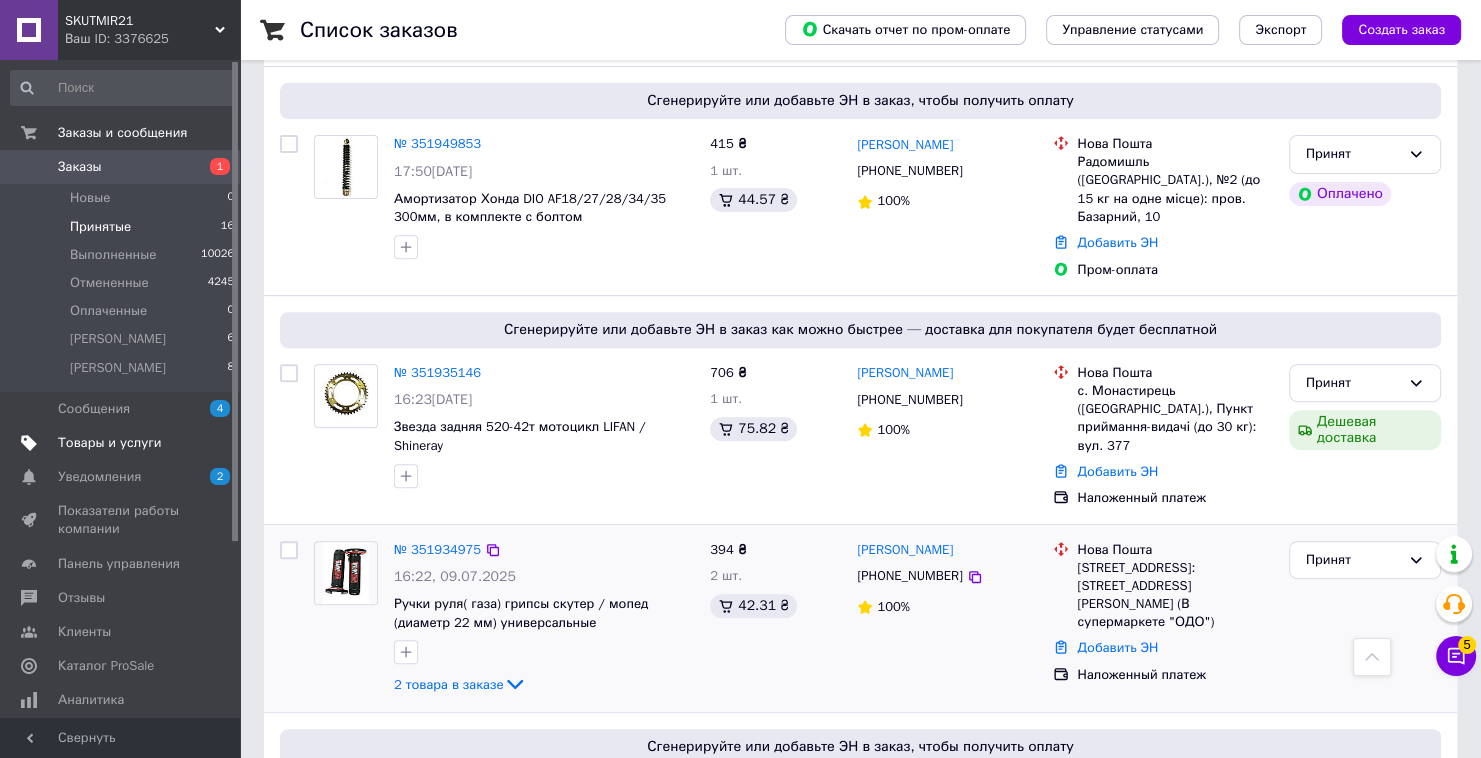 scroll, scrollTop: 720, scrollLeft: 0, axis: vertical 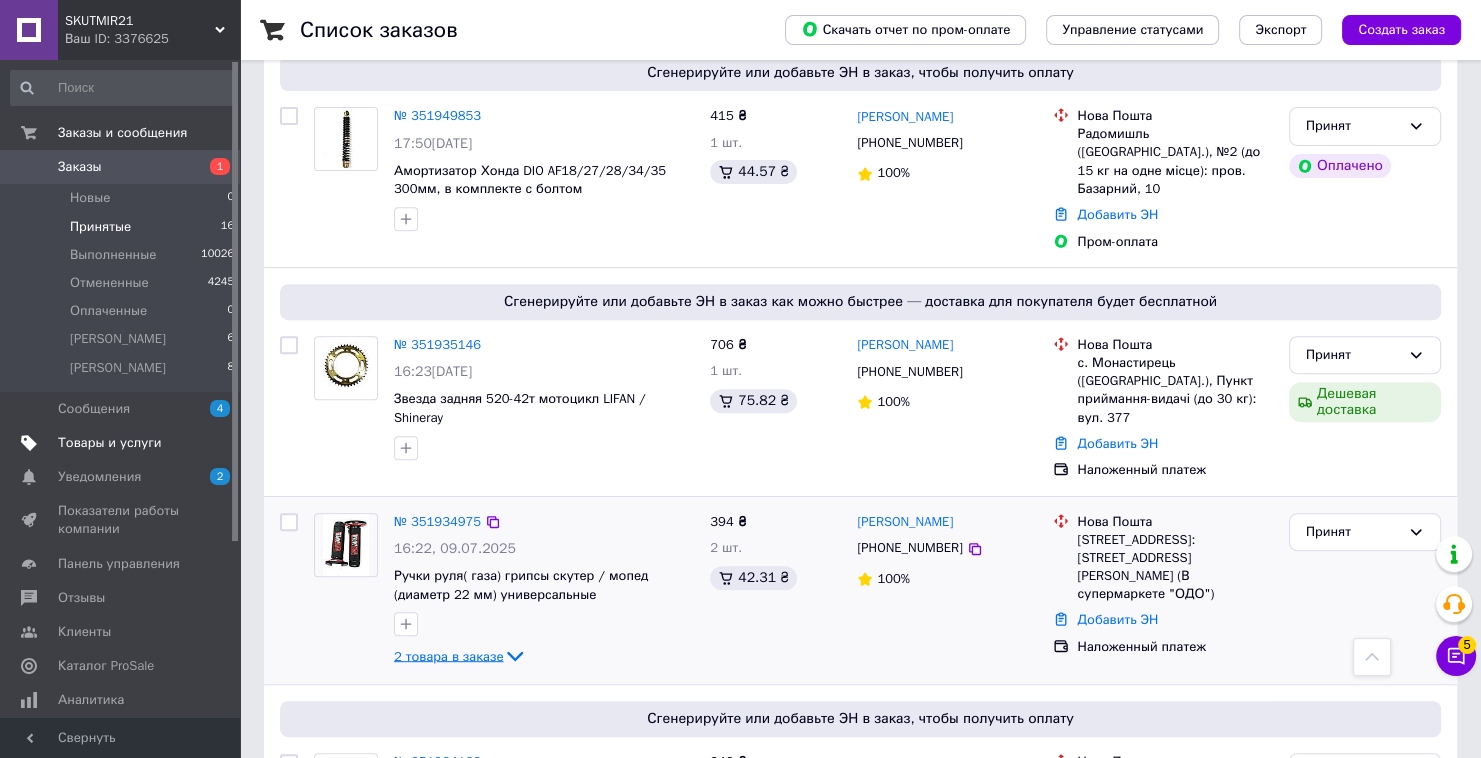 click on "2 товара в заказе" at bounding box center [448, 655] 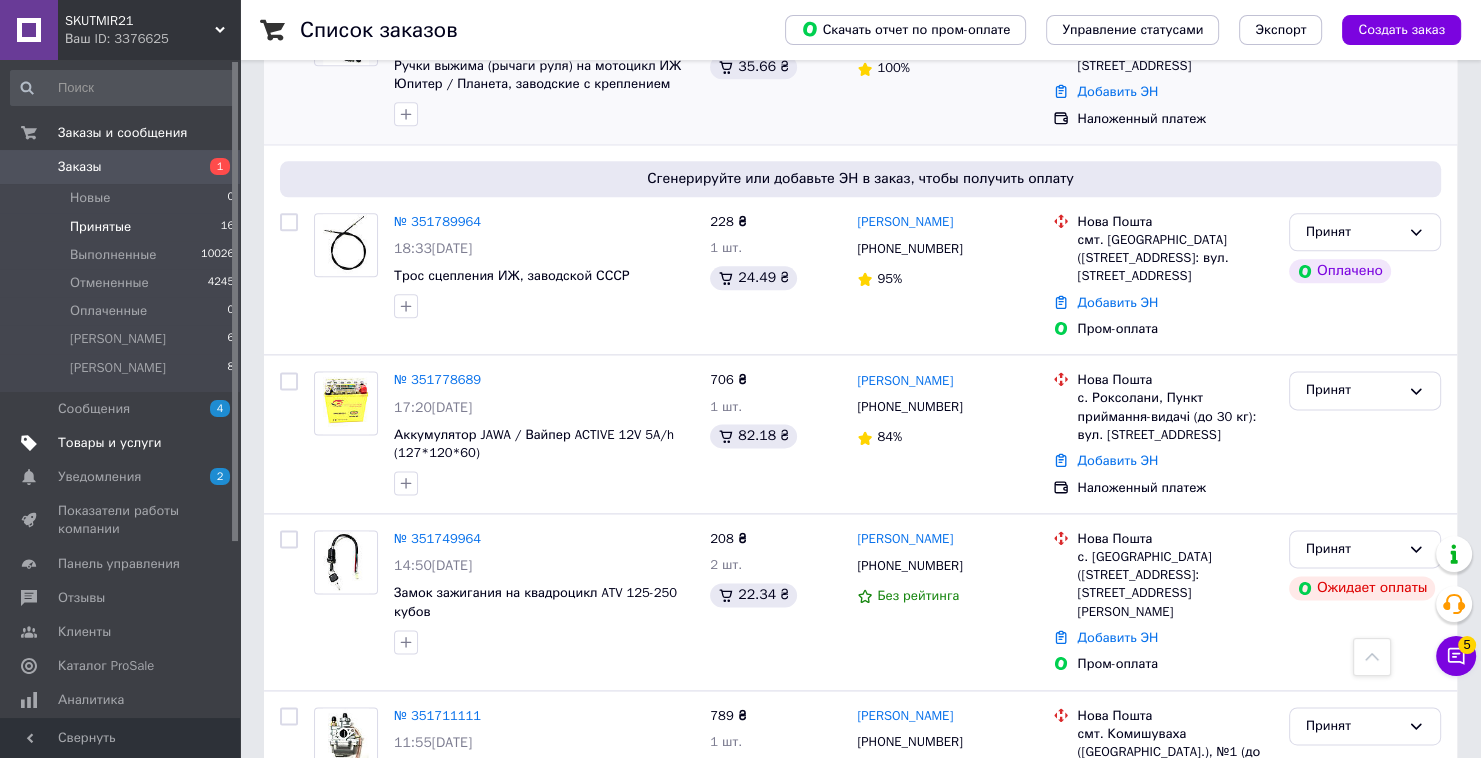 scroll, scrollTop: 2480, scrollLeft: 0, axis: vertical 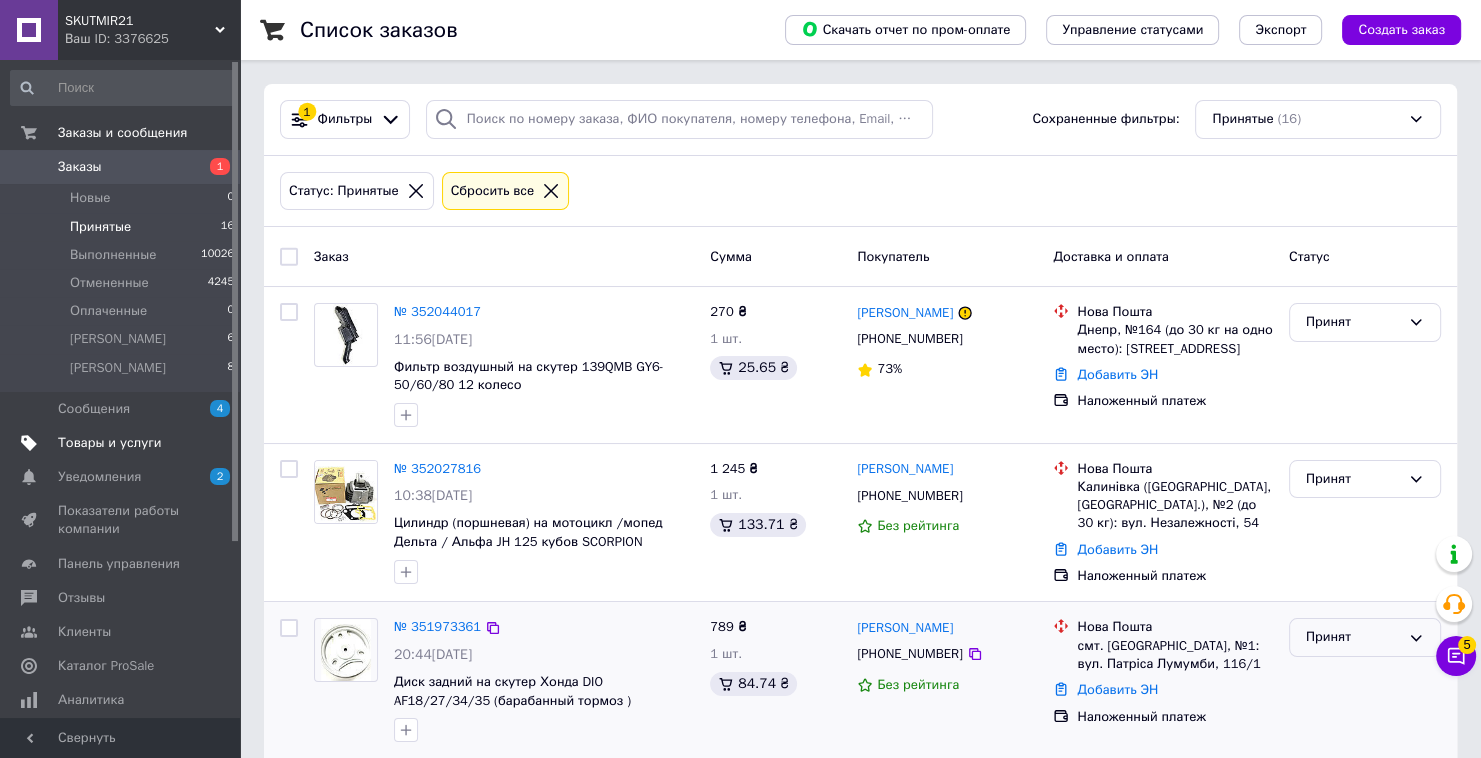 click on "Принят" at bounding box center [1365, 637] 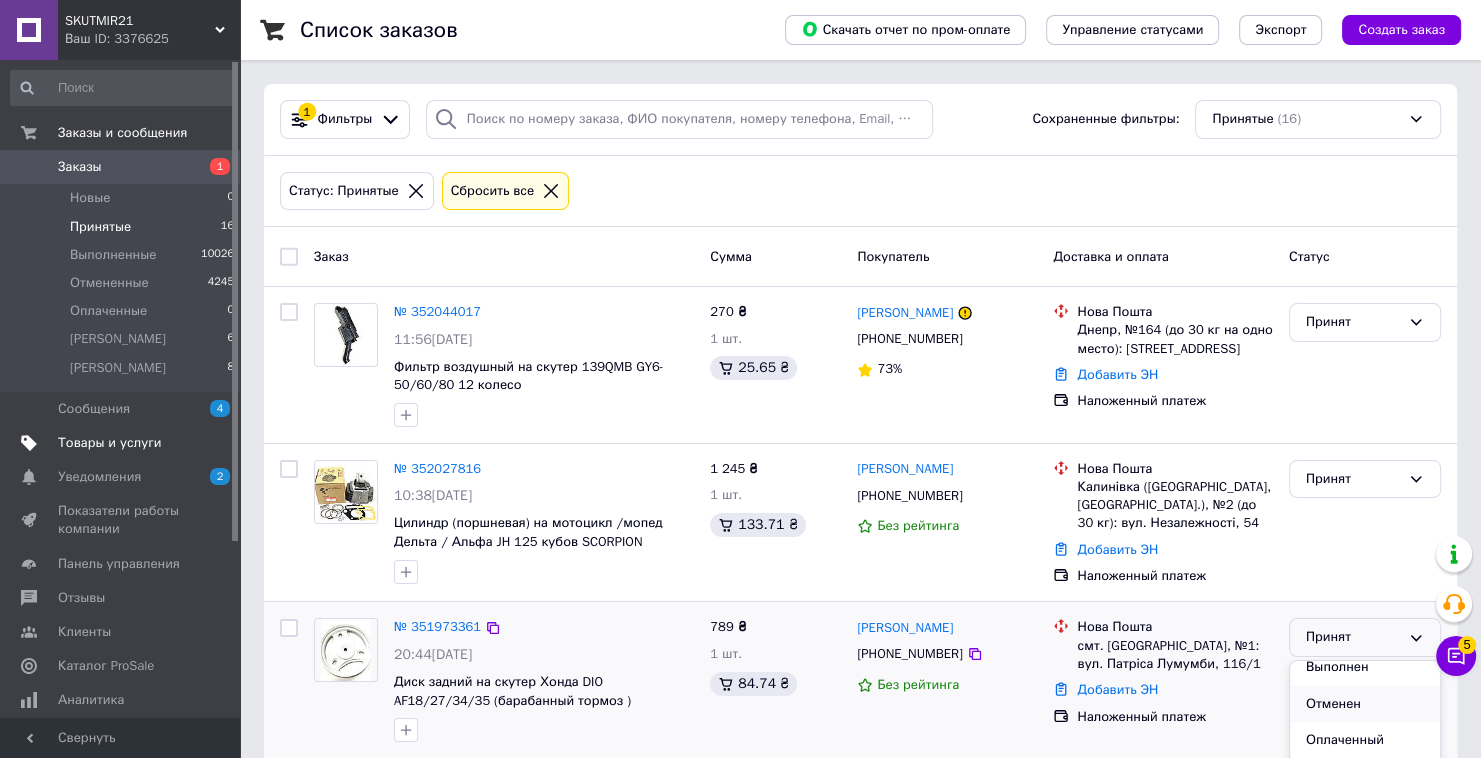 scroll, scrollTop: 16, scrollLeft: 0, axis: vertical 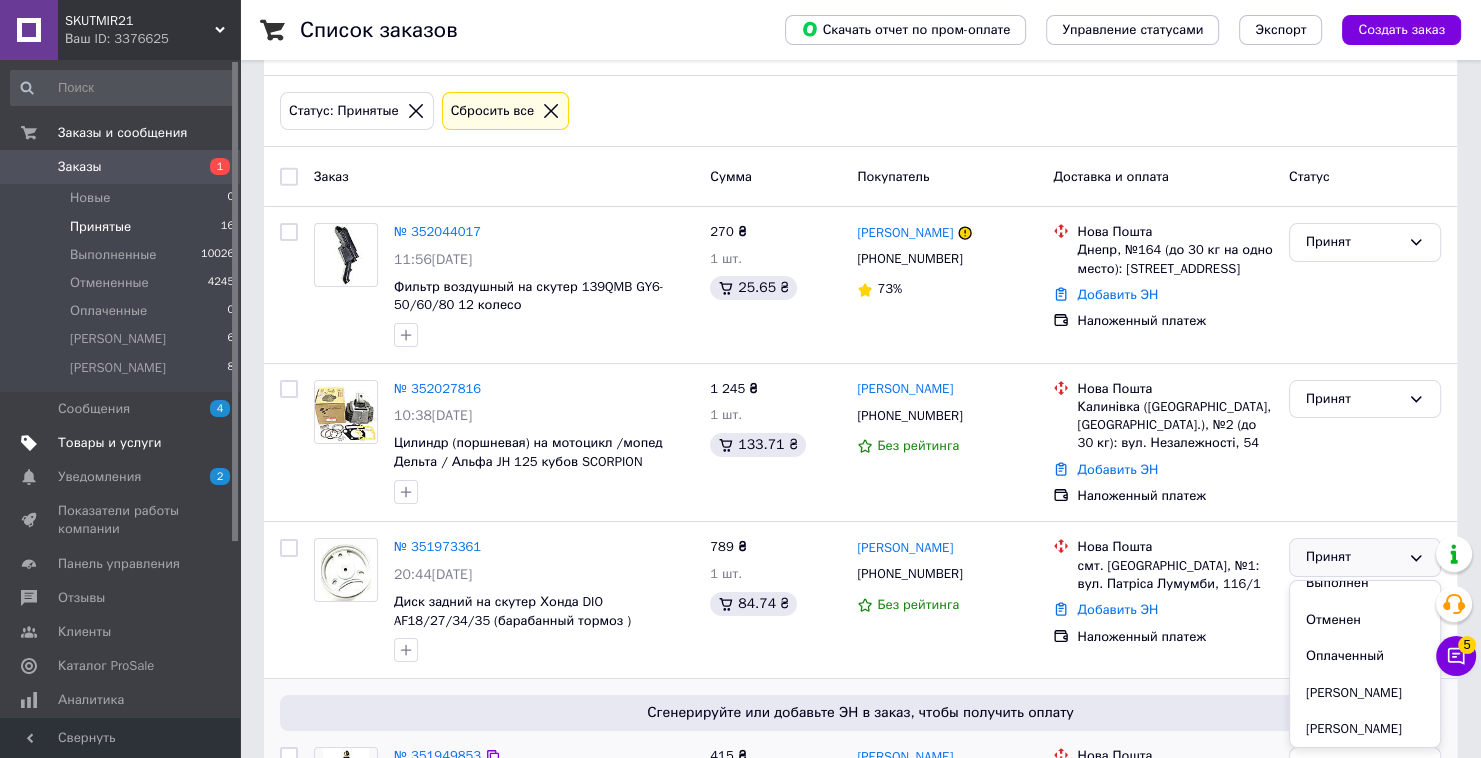 click on "[PERSON_NAME]" at bounding box center (1365, 729) 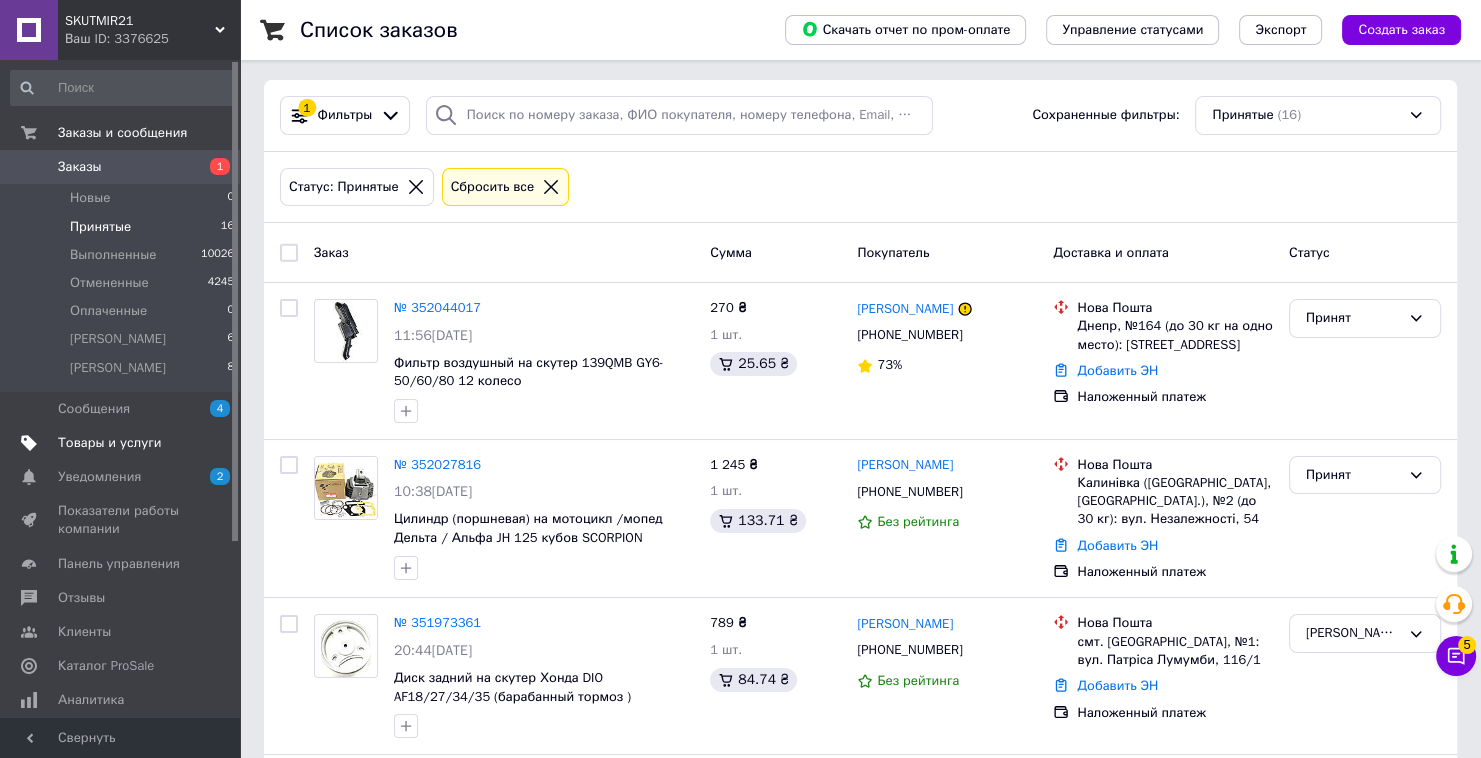 scroll, scrollTop: 2, scrollLeft: 0, axis: vertical 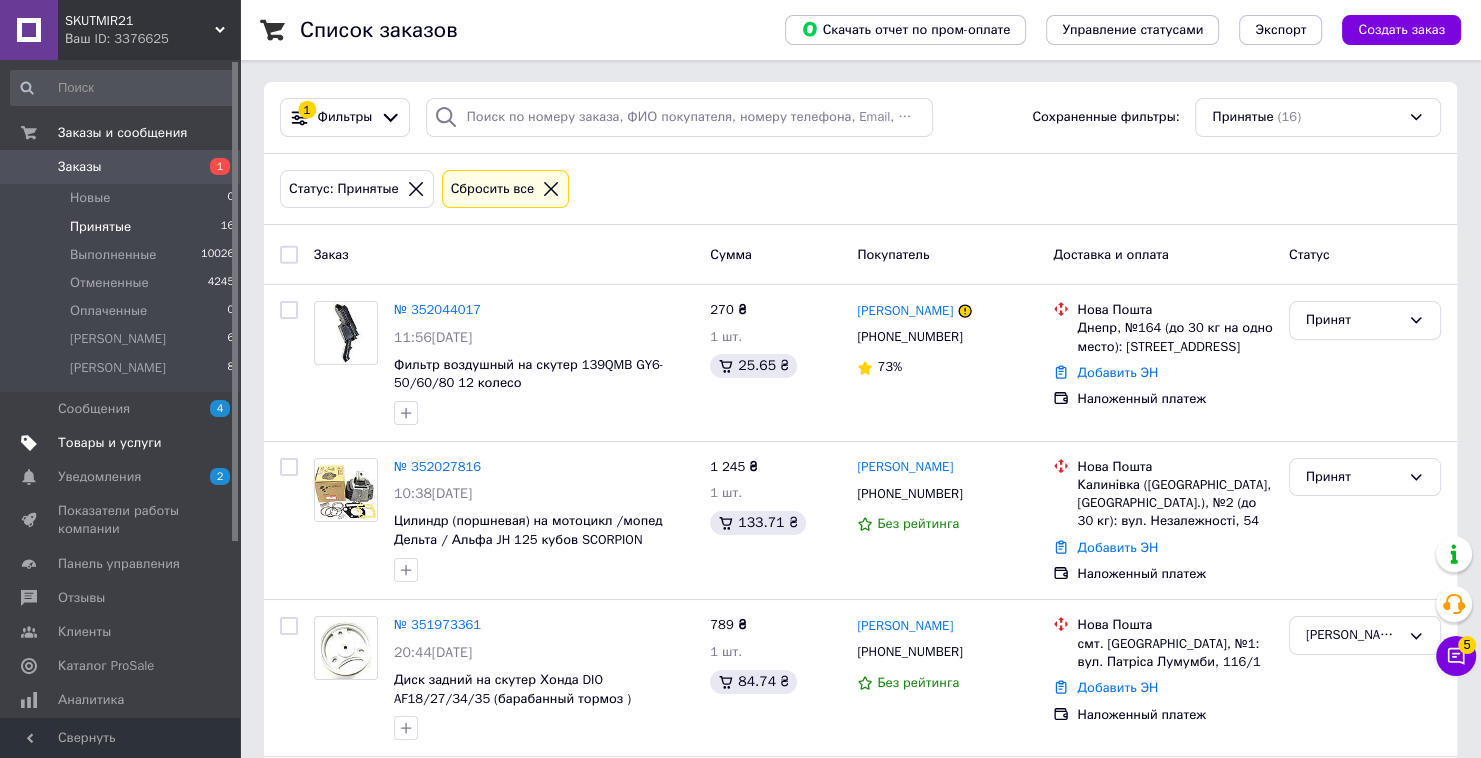 click on "Ваш ID: 3376625" at bounding box center [152, 39] 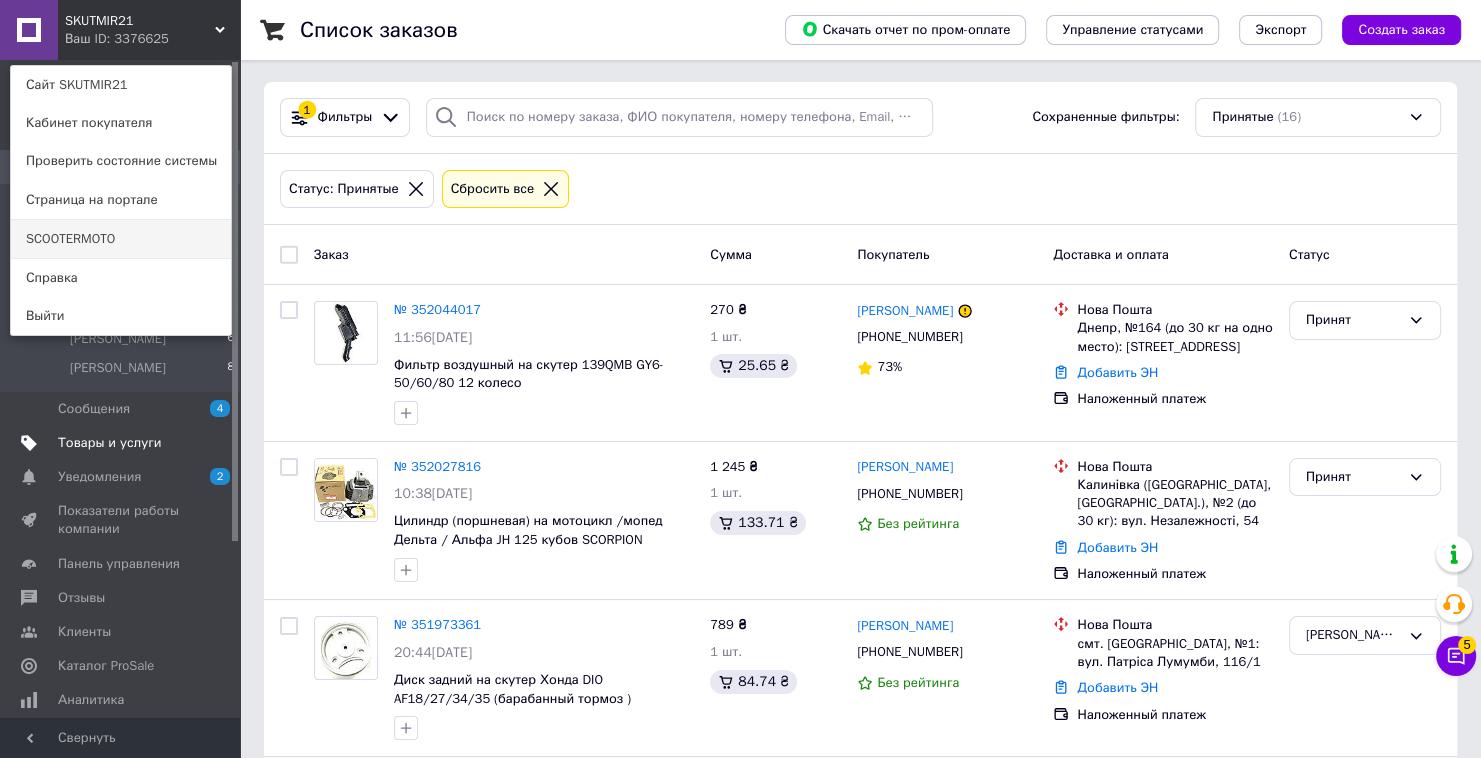 click on "SCOOTERMOTO" at bounding box center (121, 239) 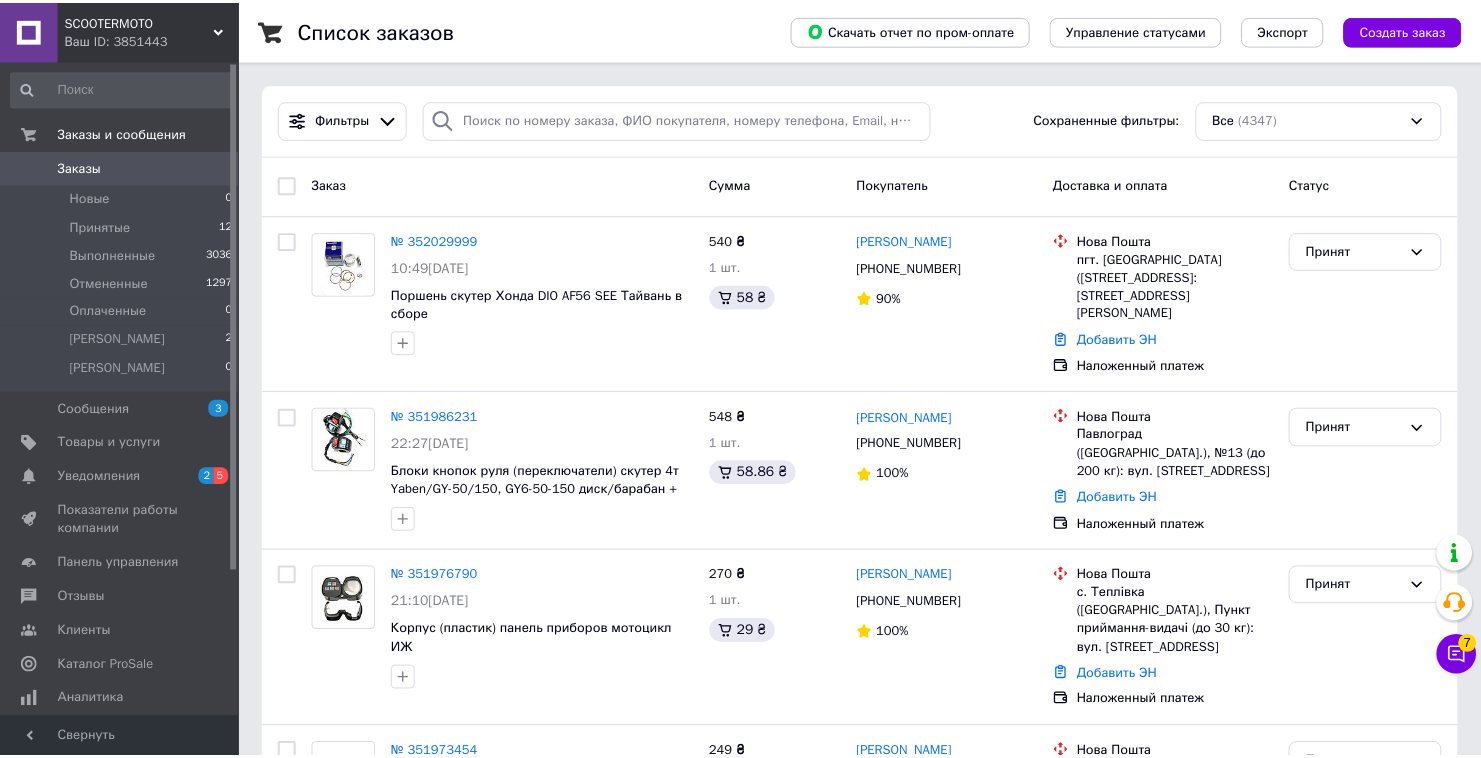 scroll, scrollTop: 0, scrollLeft: 0, axis: both 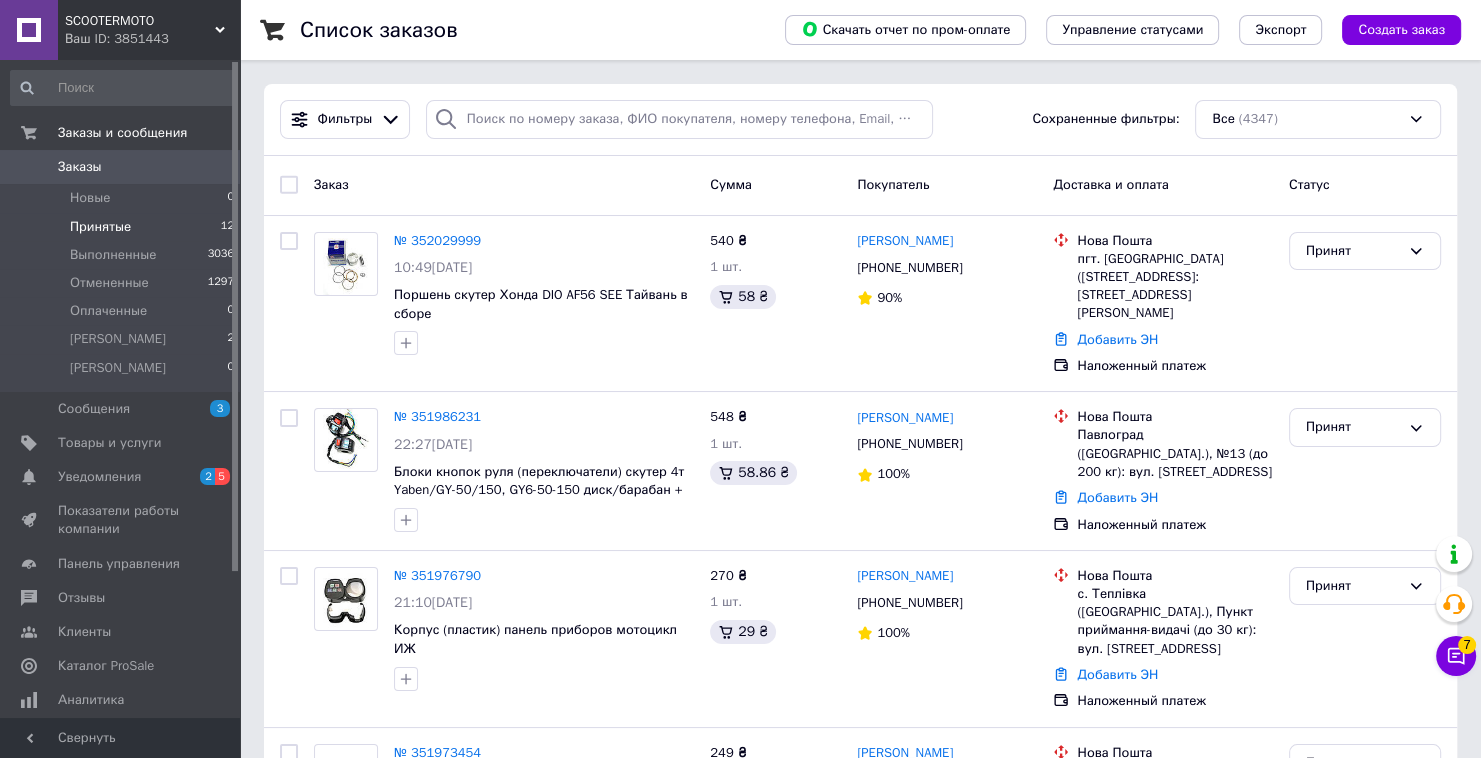 click on "12" at bounding box center [227, 227] 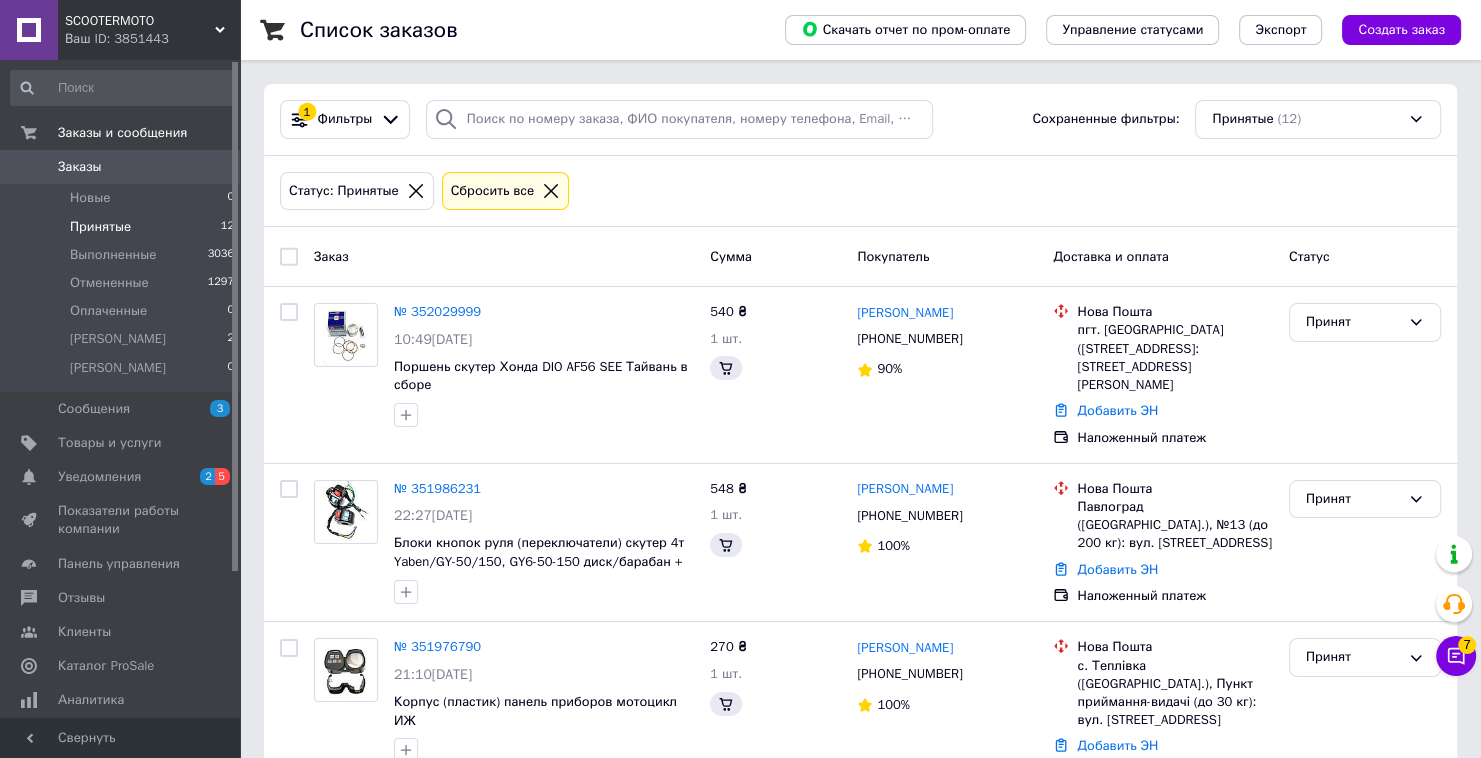 click on "Заказы и сообщения Заказы 0 Новые 0 Принятые 12 Выполненные 3036 Отмененные 1297 Оплаченные 0 [PERSON_NAME] 2 [PERSON_NAME] 0 Сообщения 3 Товары и услуги Уведомления 2 5 Показатели работы компании Панель управления Отзывы Клиенты Каталог ProSale Аналитика Управление сайтом Кошелек компании Маркет Настройки Тарифы и счета Prom топ" at bounding box center (123, 392) 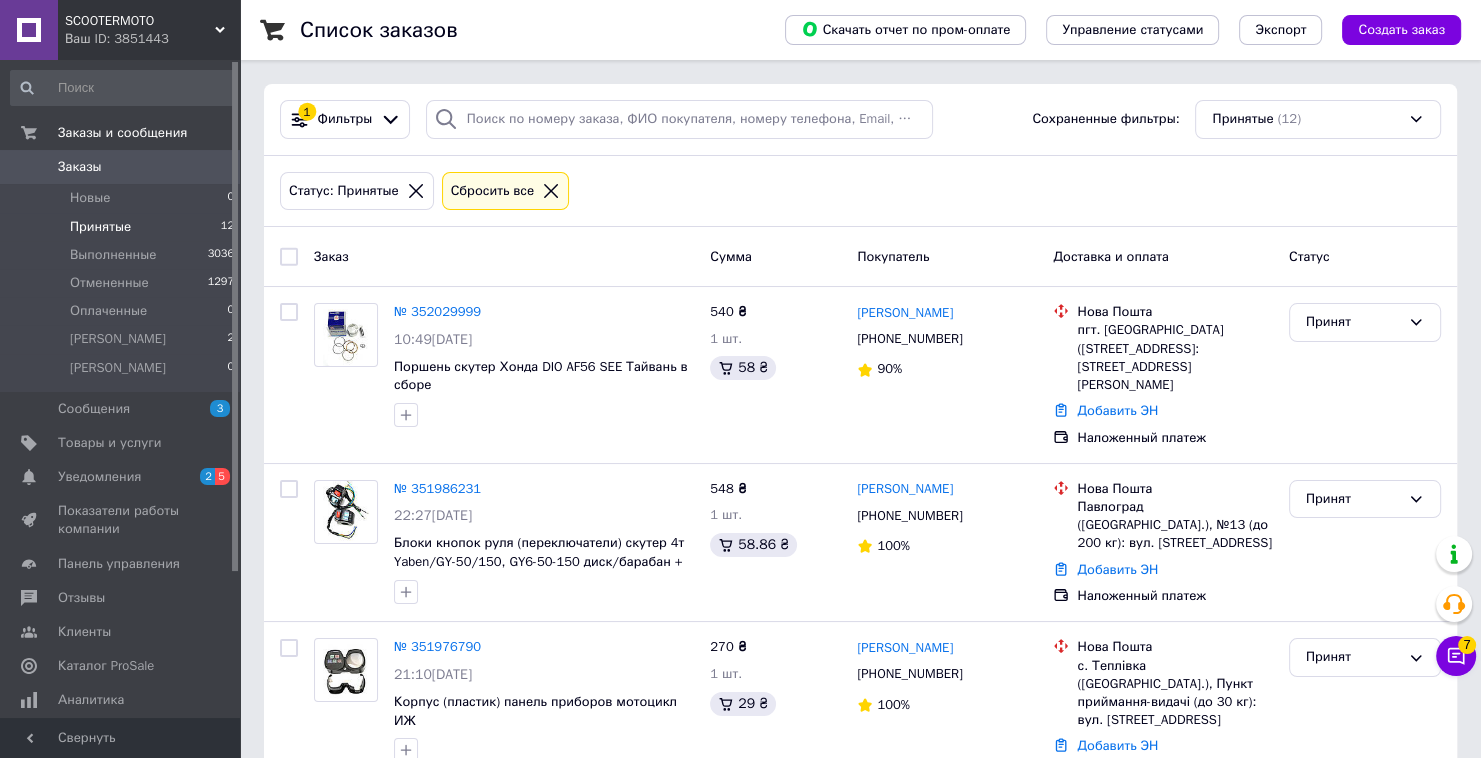 click on "Ваш ID: 3851443" at bounding box center [152, 39] 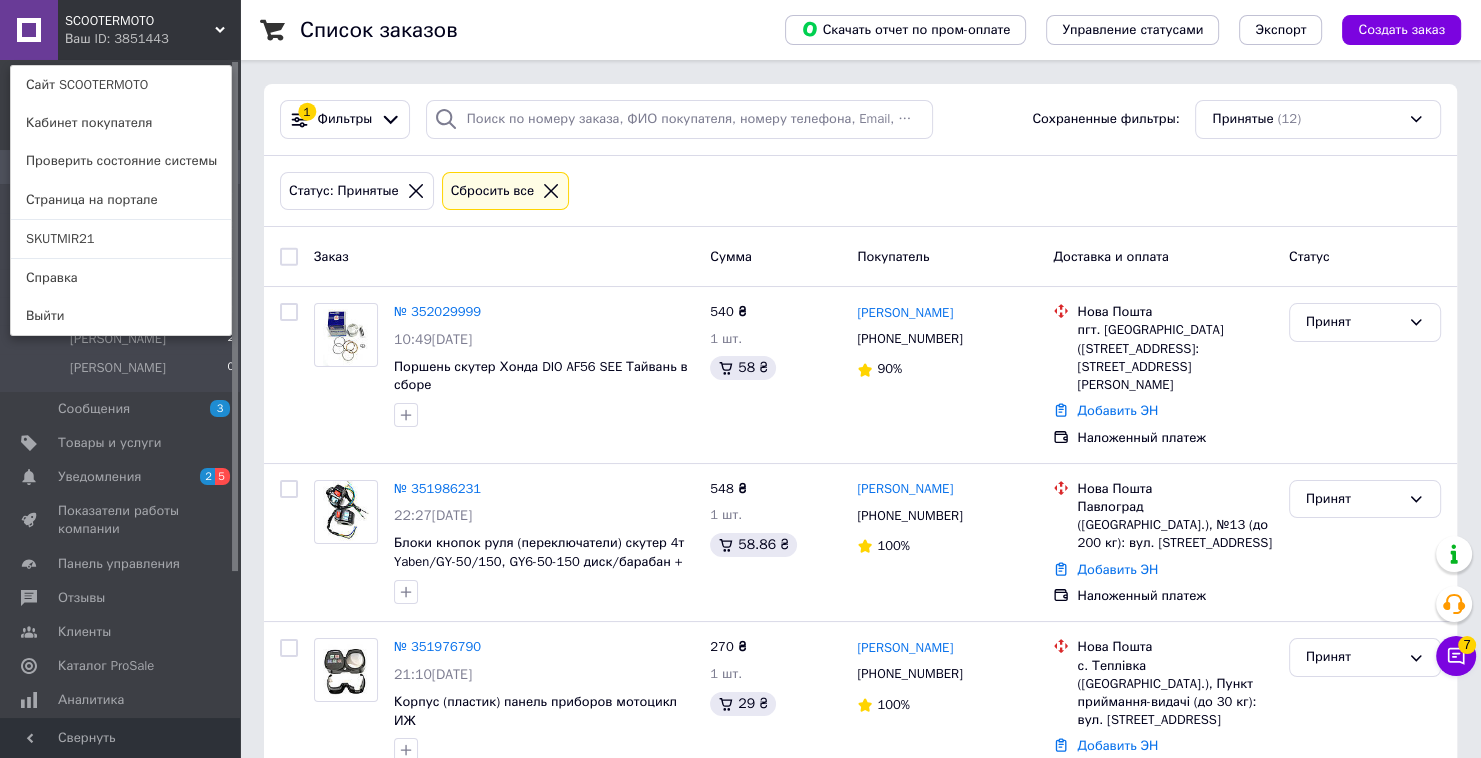click on "SKUTMIR21" at bounding box center [121, 239] 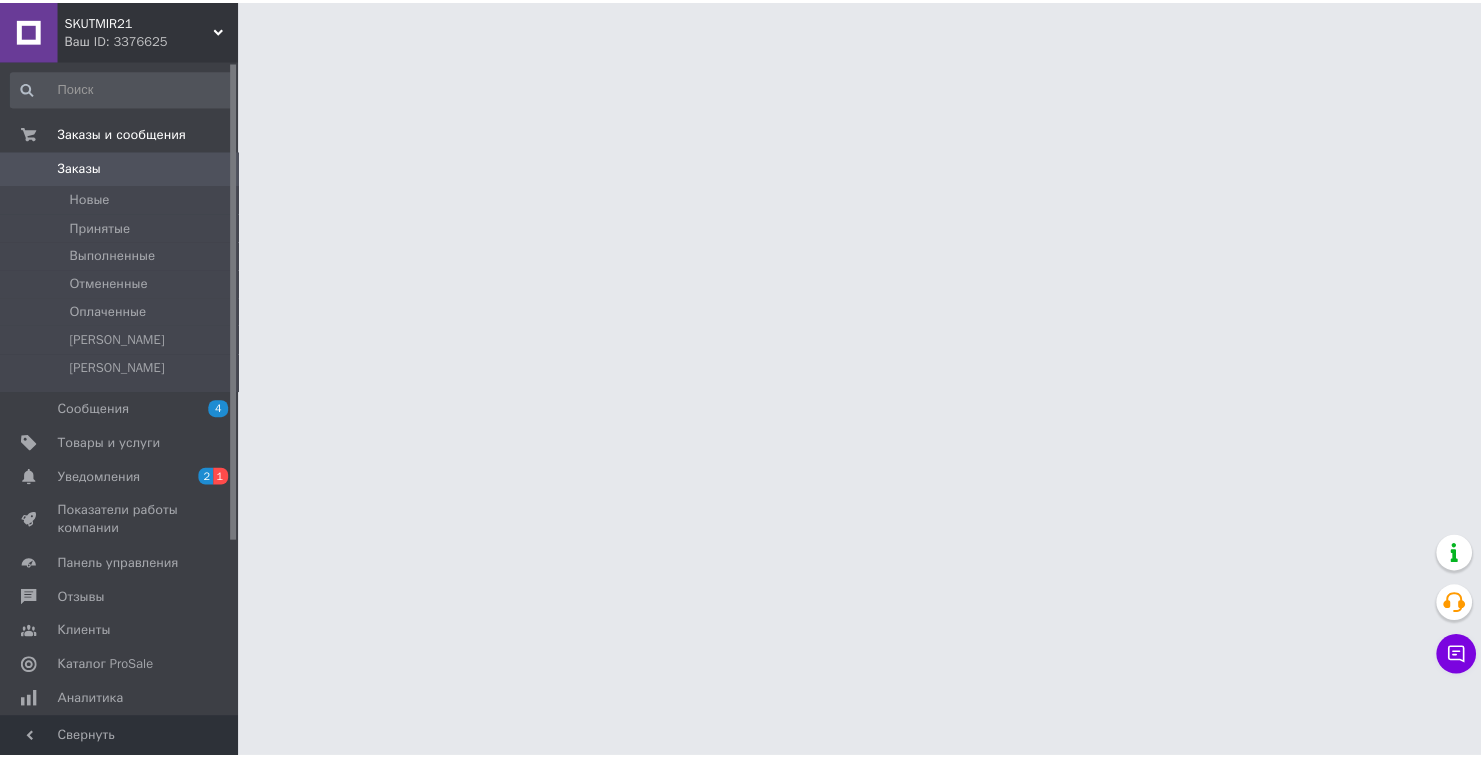 scroll, scrollTop: 0, scrollLeft: 0, axis: both 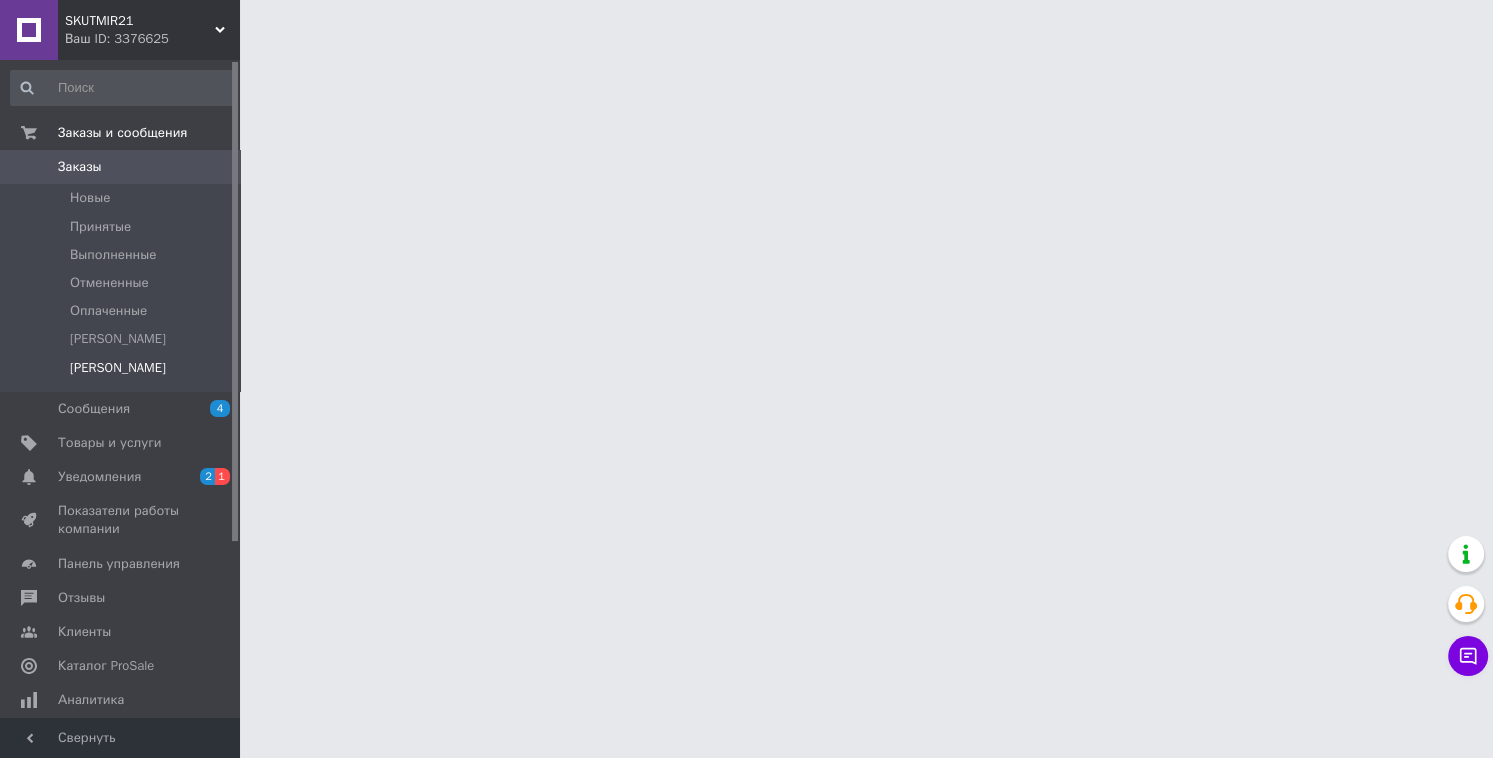 click on "[PERSON_NAME]" at bounding box center (123, 373) 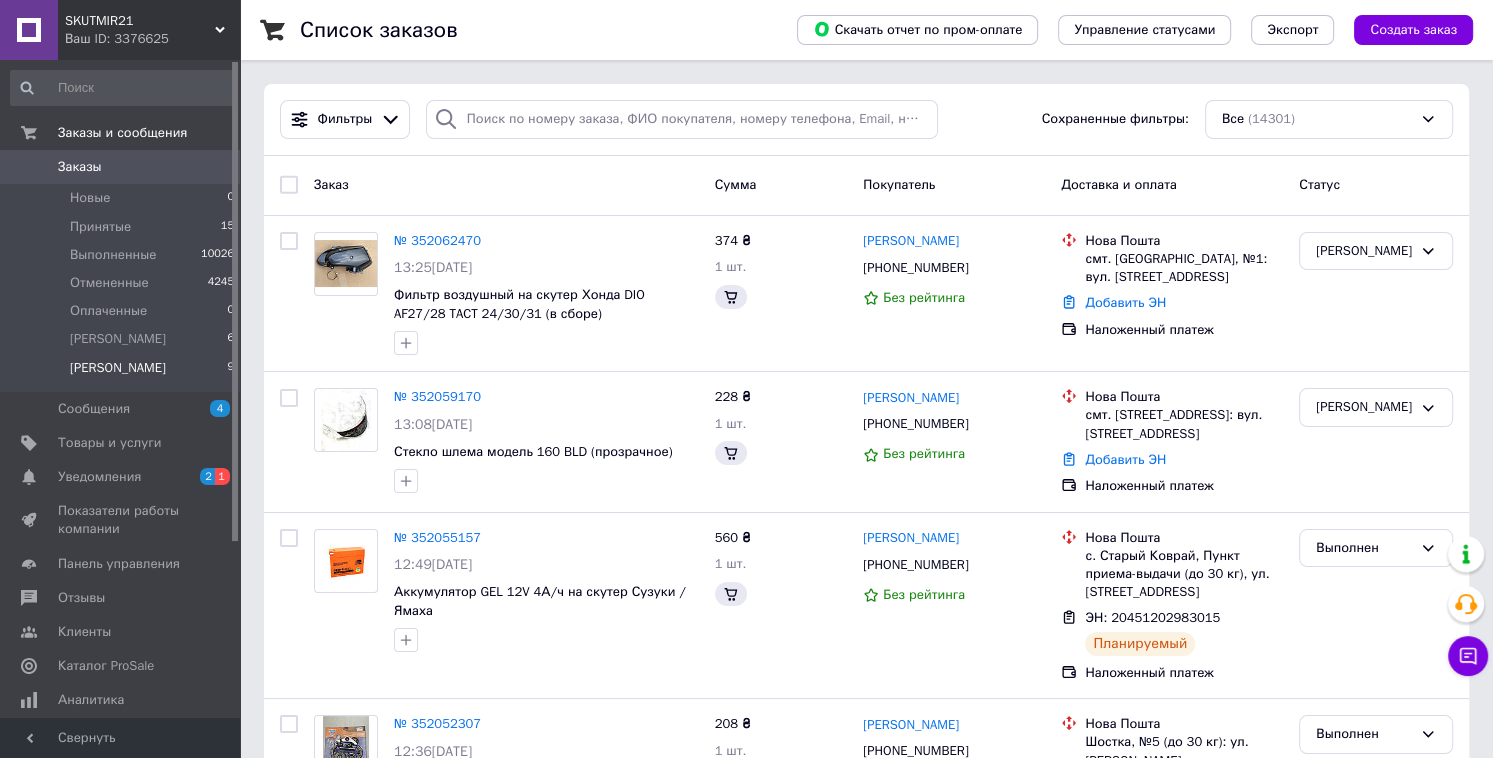 click on "[PERSON_NAME] 9" at bounding box center [123, 373] 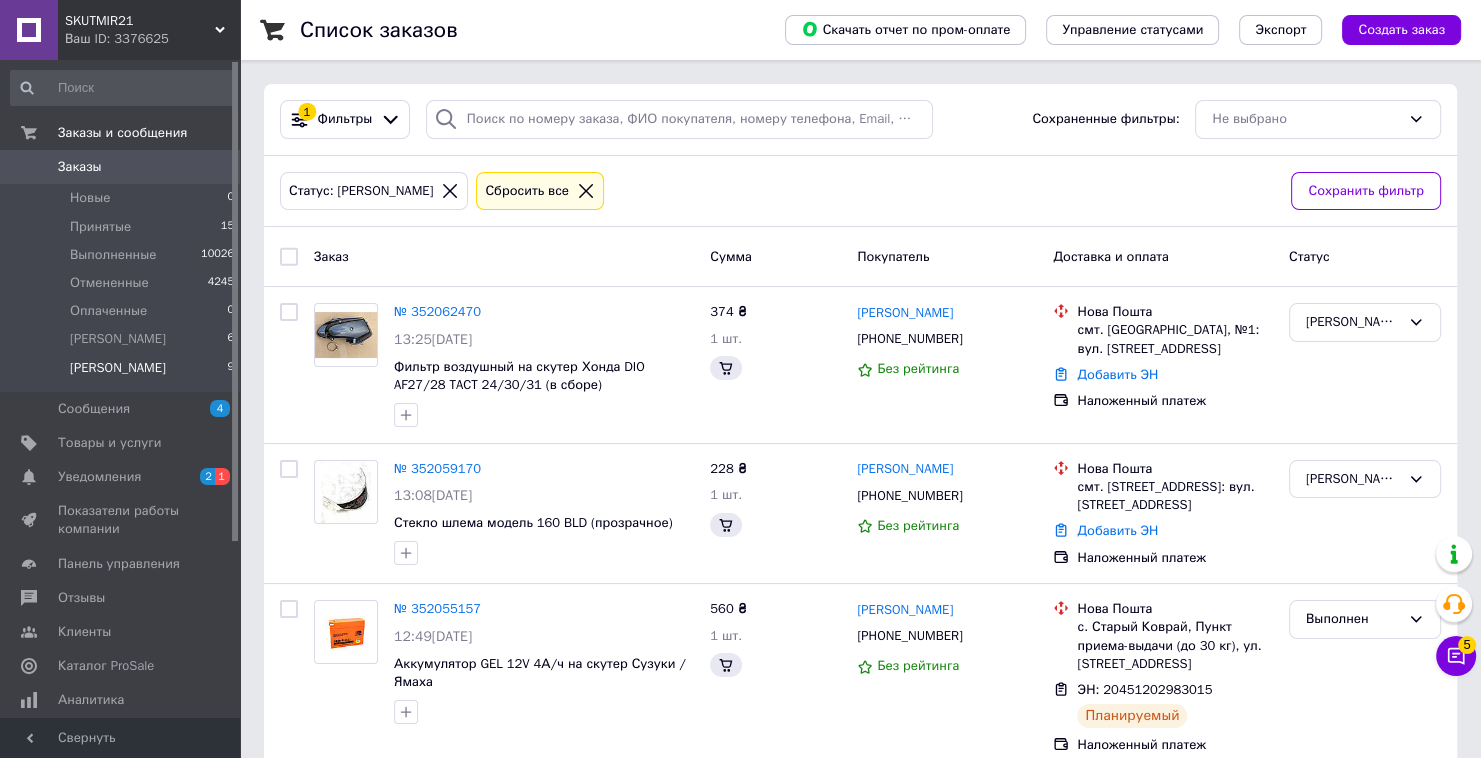 click on "[PERSON_NAME] 9" at bounding box center [123, 373] 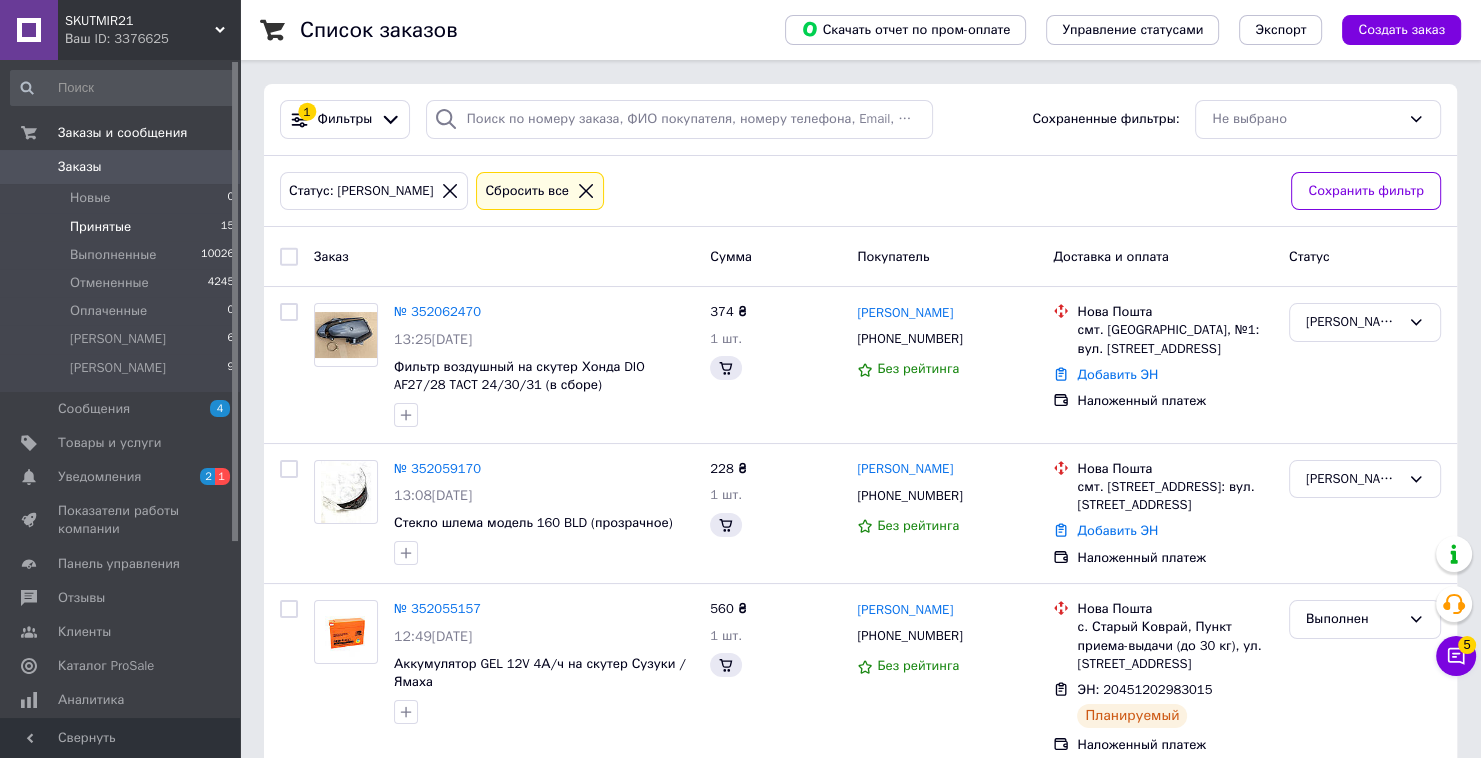 click on "Принятые 15" at bounding box center [123, 227] 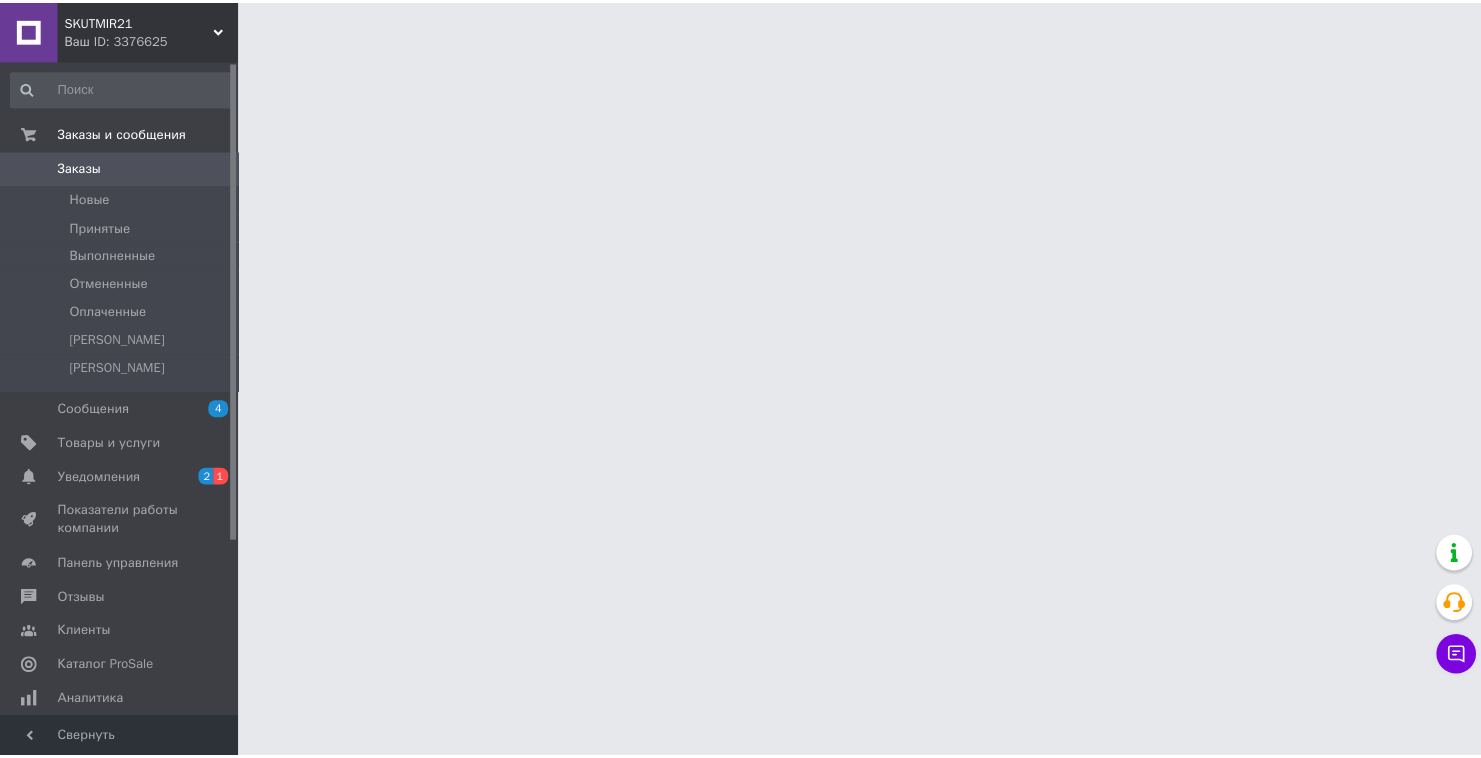 scroll, scrollTop: 0, scrollLeft: 0, axis: both 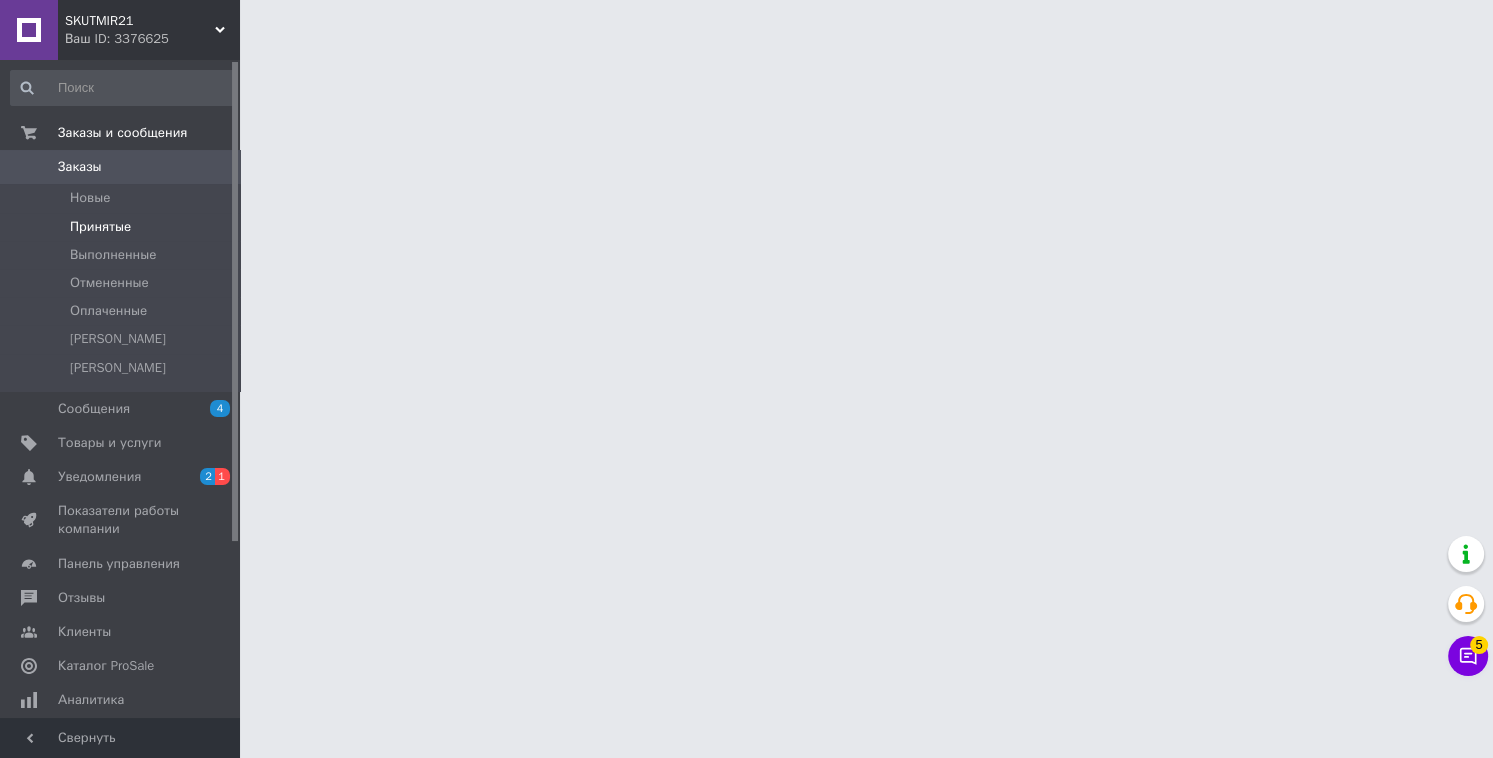 click on "Принятые" at bounding box center [100, 227] 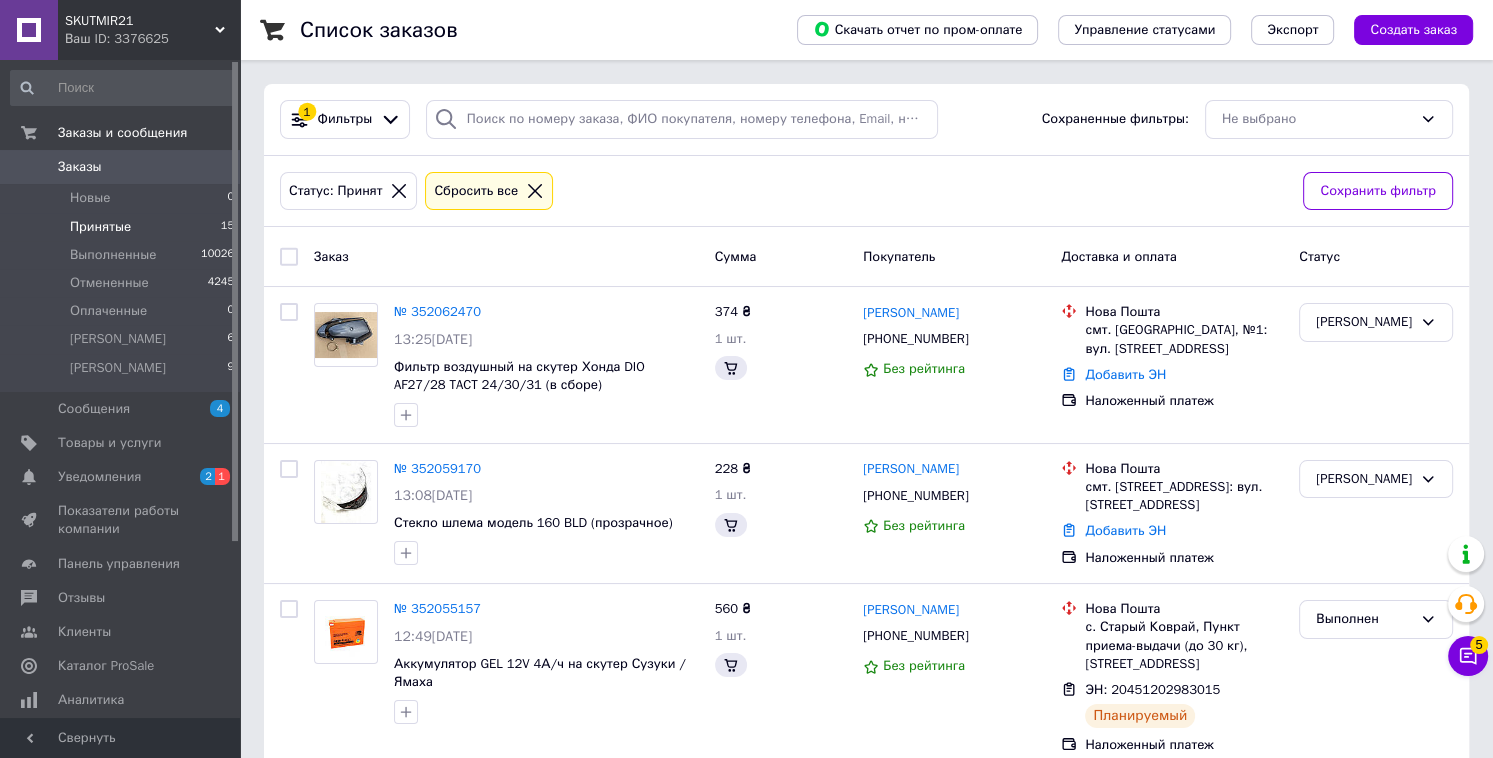 click on "Принятые" at bounding box center [100, 227] 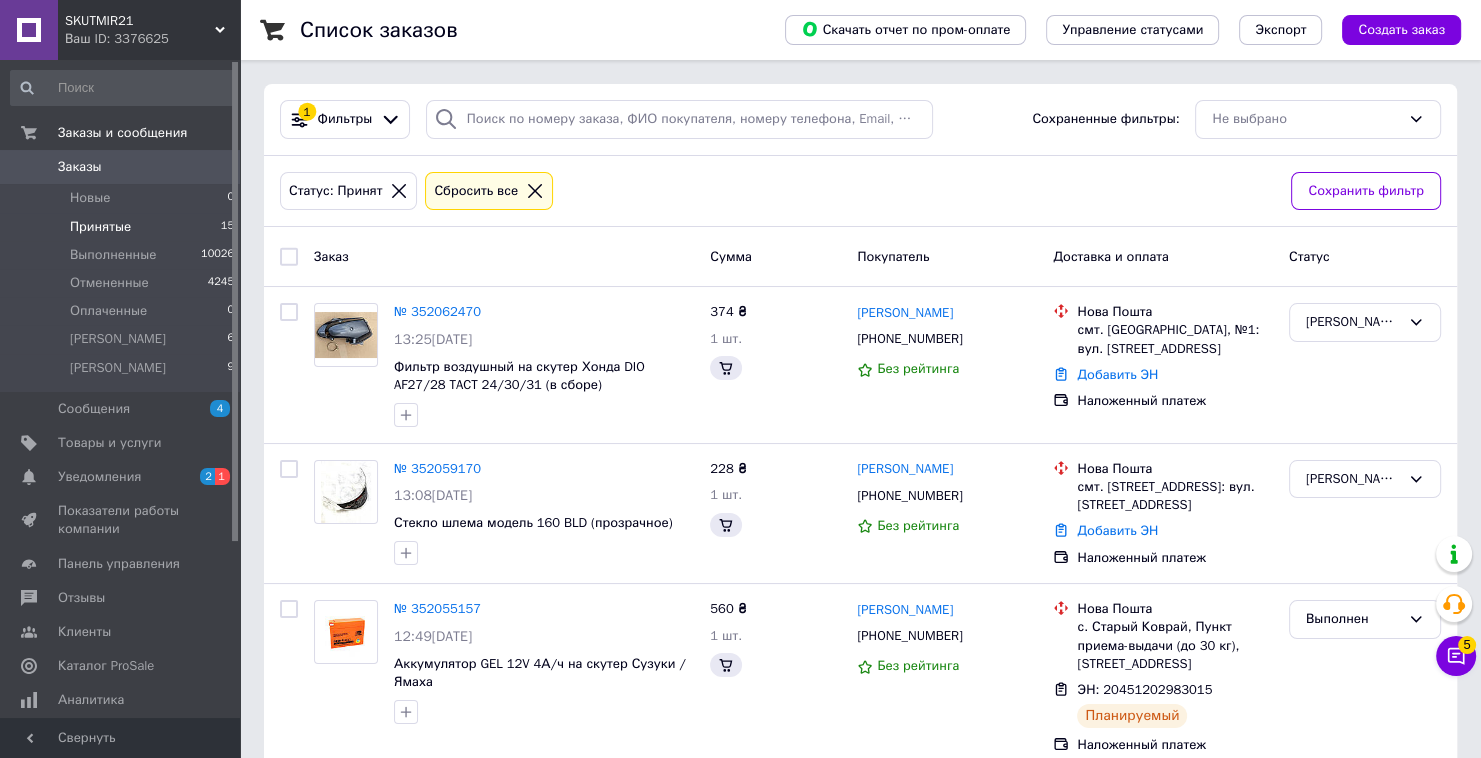 click on "Принятые" at bounding box center [100, 227] 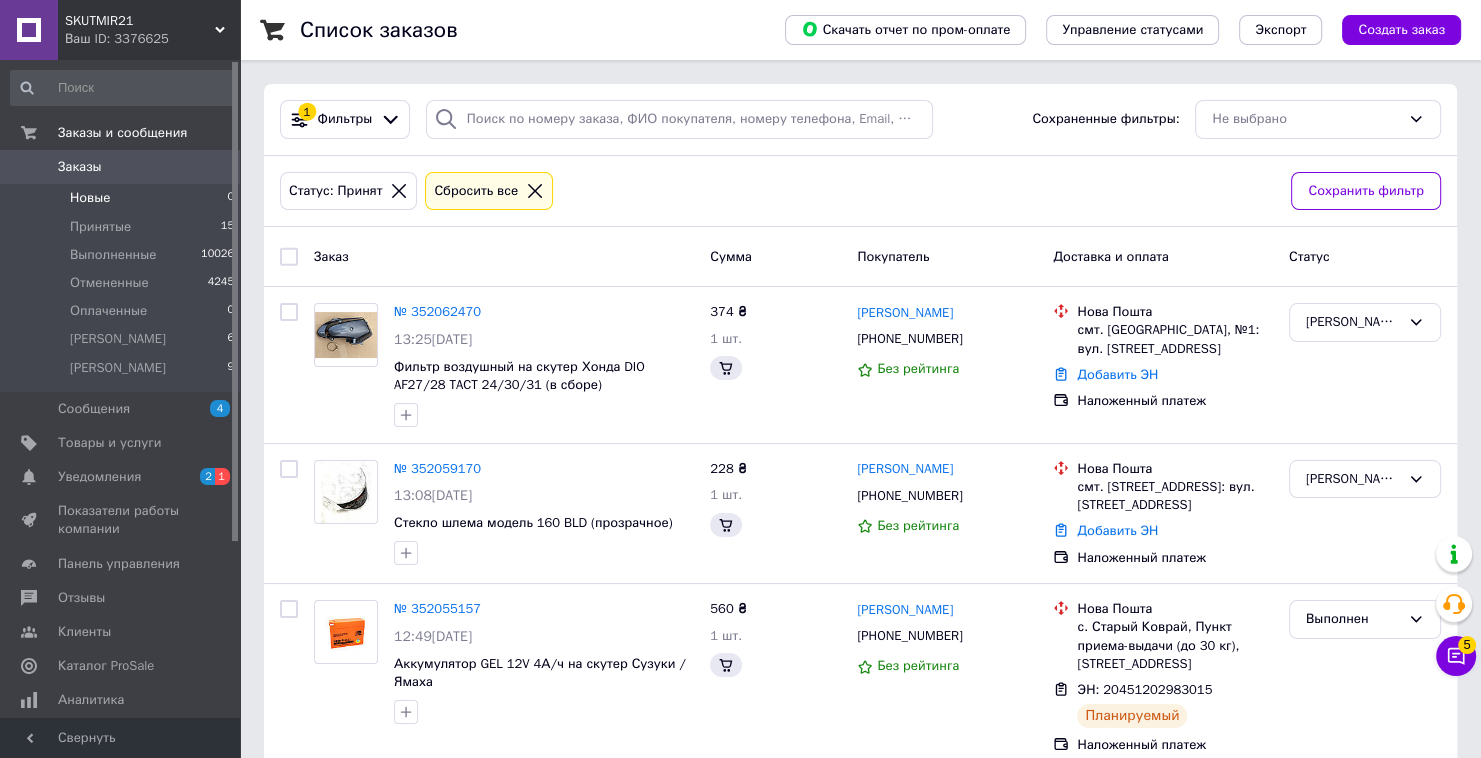 click on "Новые 0" at bounding box center [123, 198] 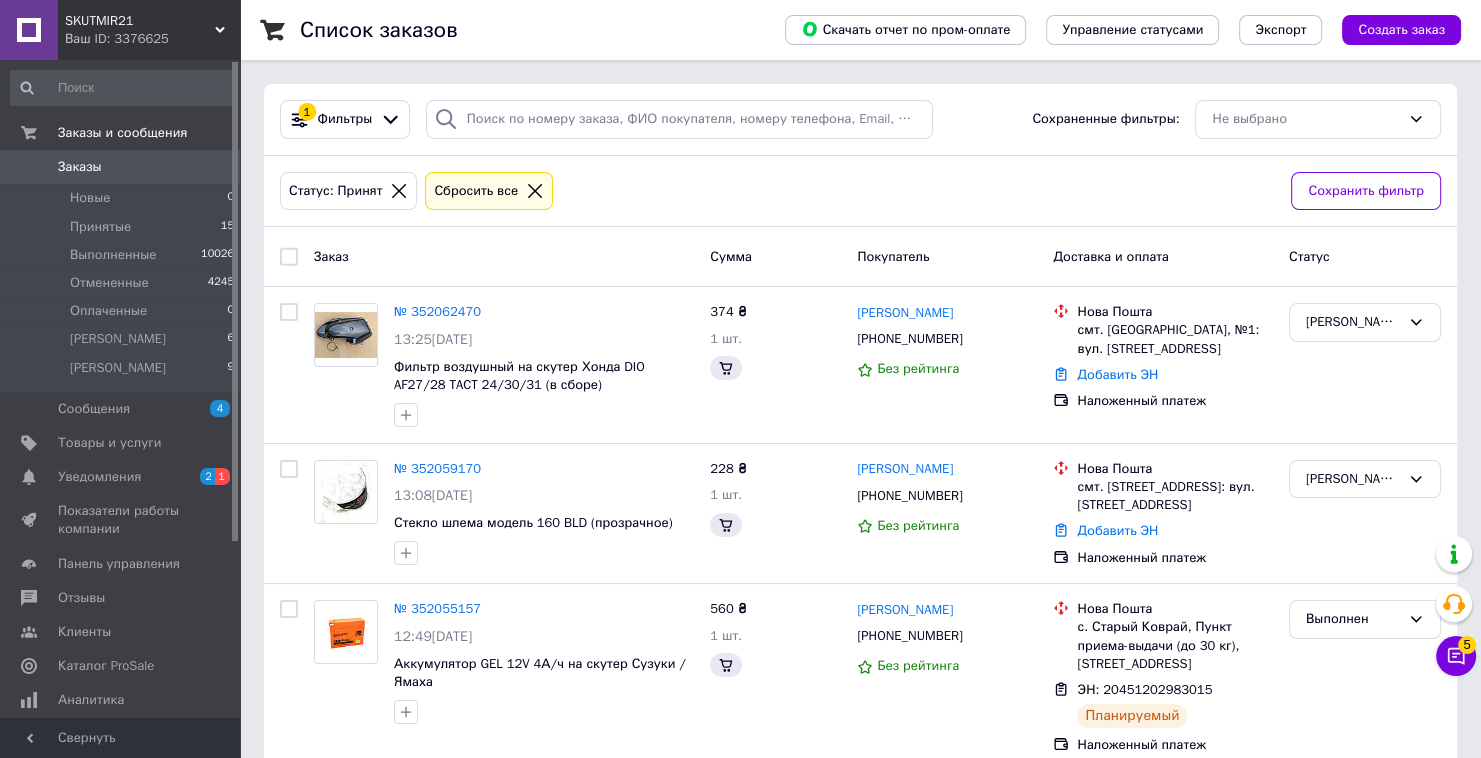 click on "Статус: Принят" at bounding box center (348, 191) 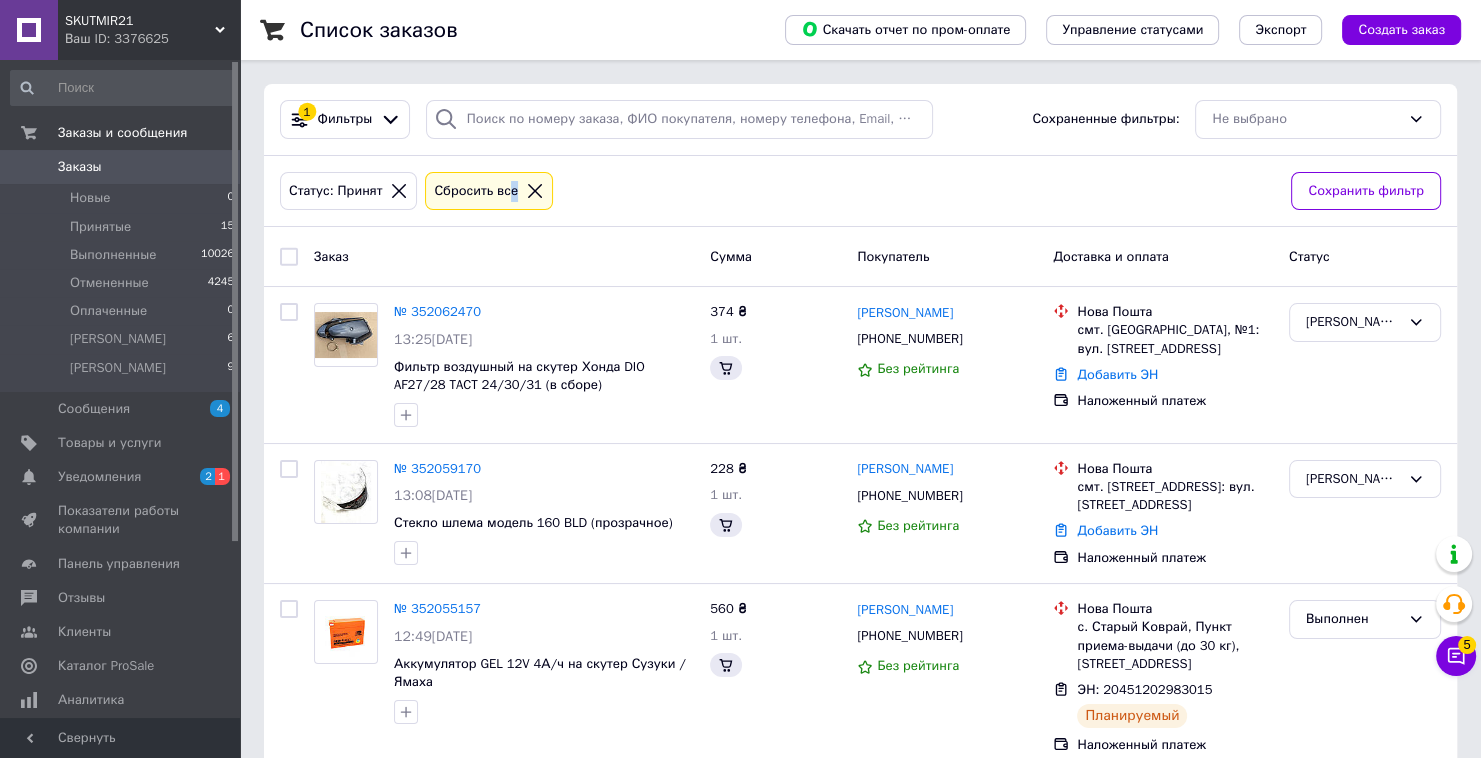 click on "Сбросить все" at bounding box center [489, 191] 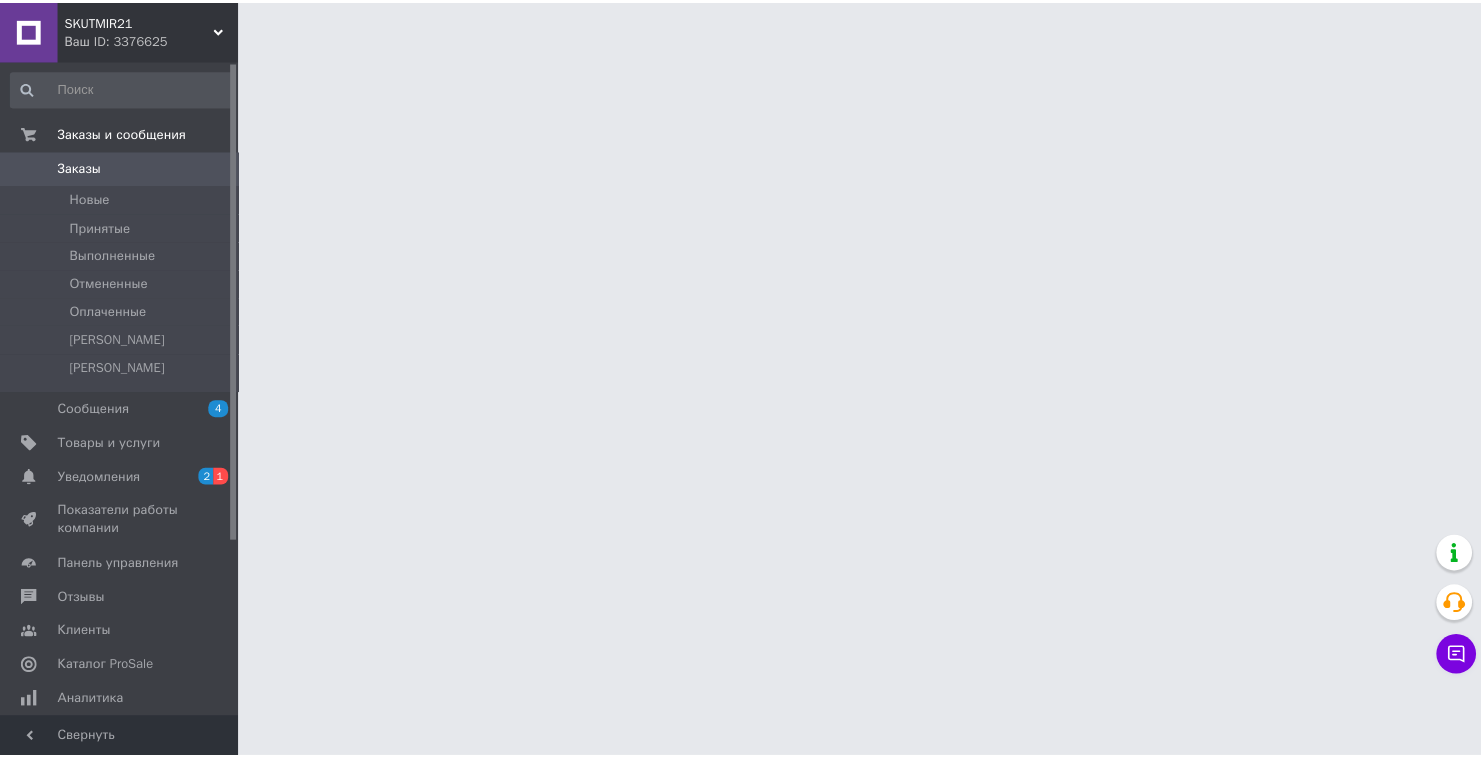 scroll, scrollTop: 0, scrollLeft: 0, axis: both 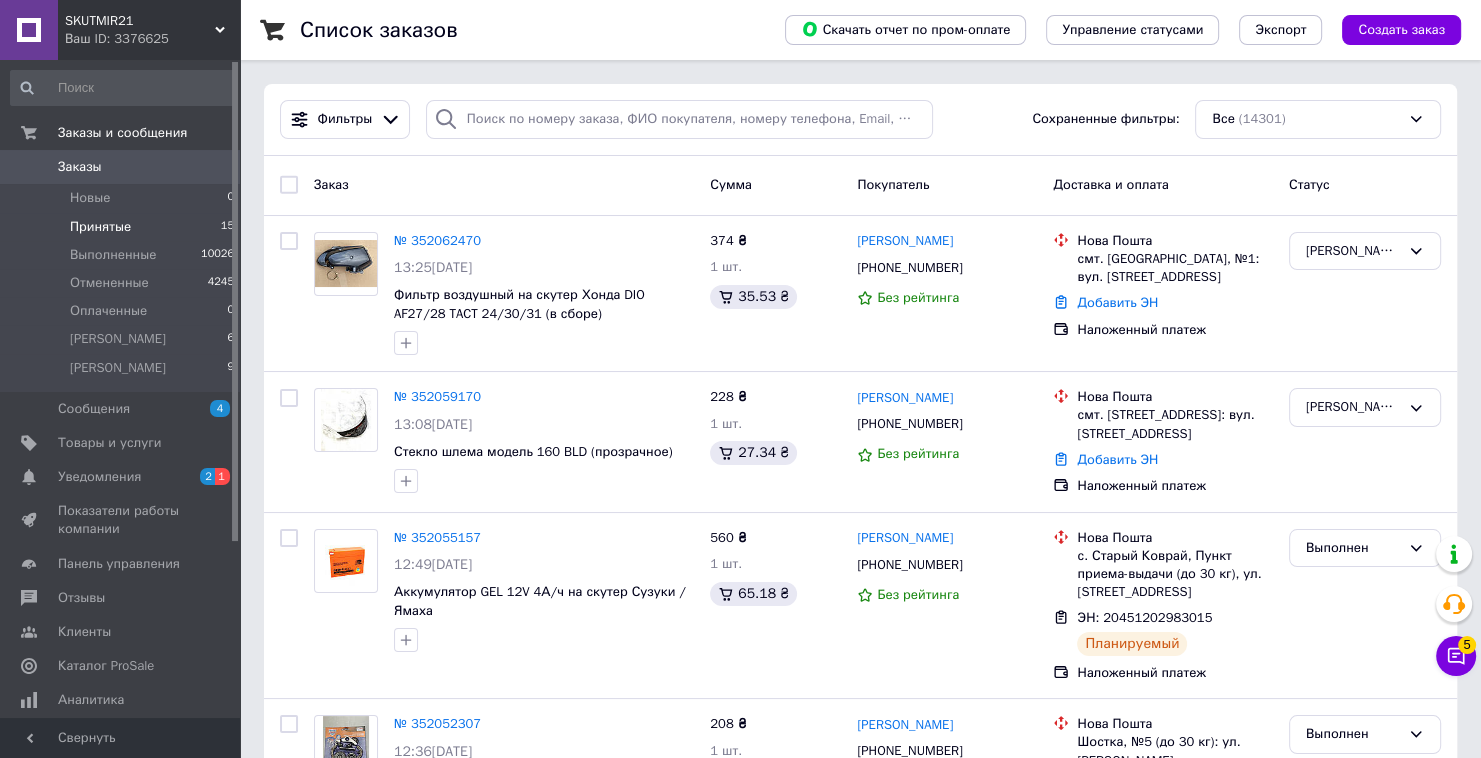 click on "Принятые 15" at bounding box center [123, 227] 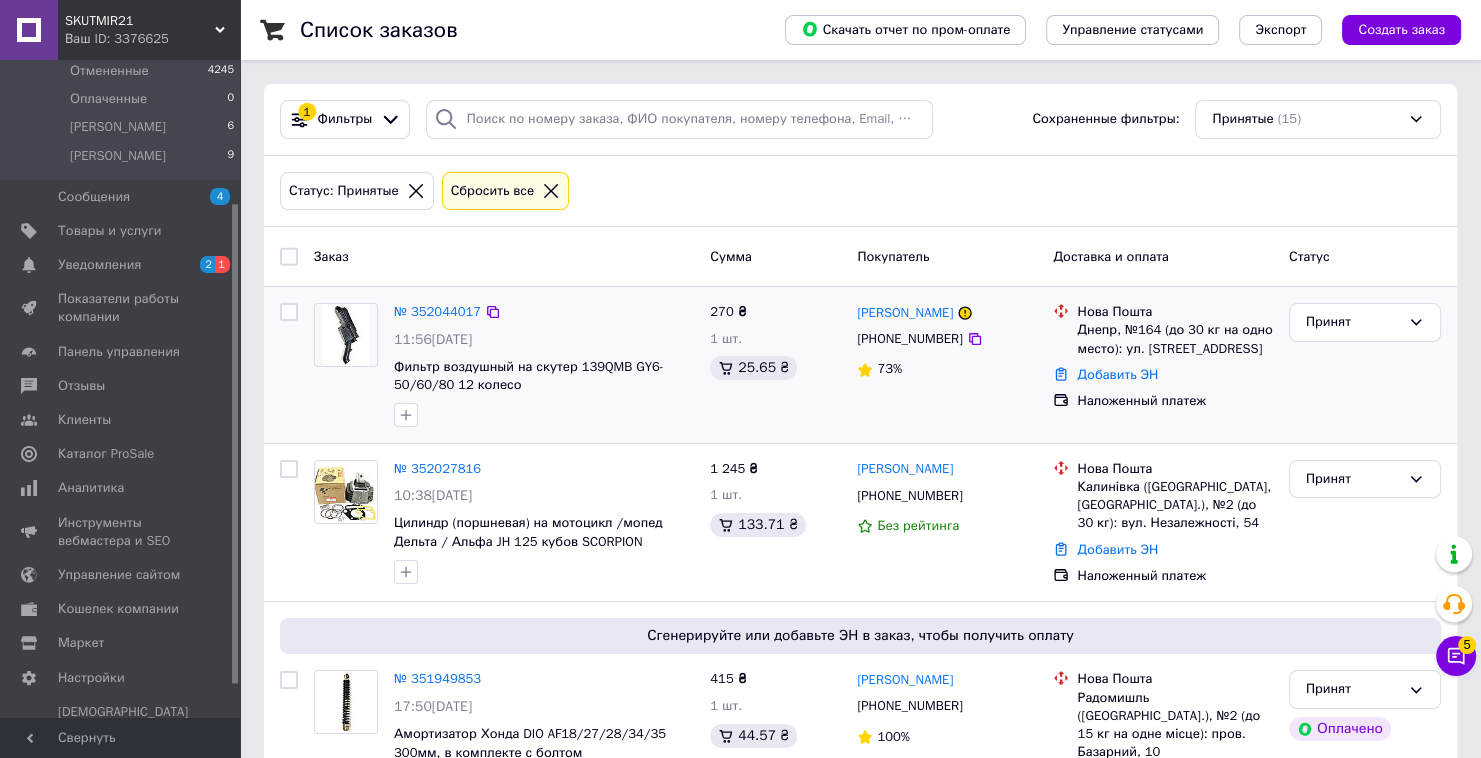 scroll, scrollTop: 240, scrollLeft: 0, axis: vertical 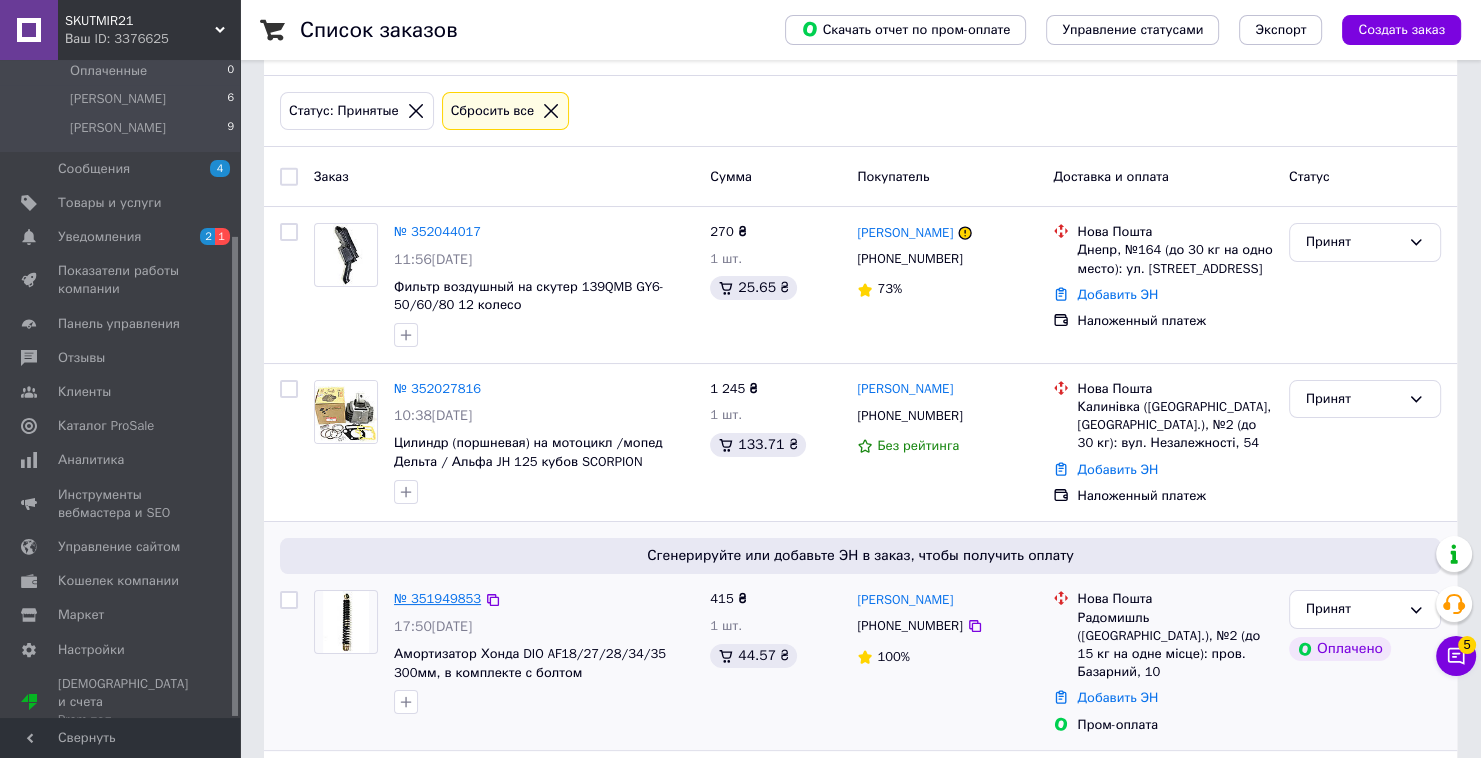 click on "№ 351949853" at bounding box center (437, 598) 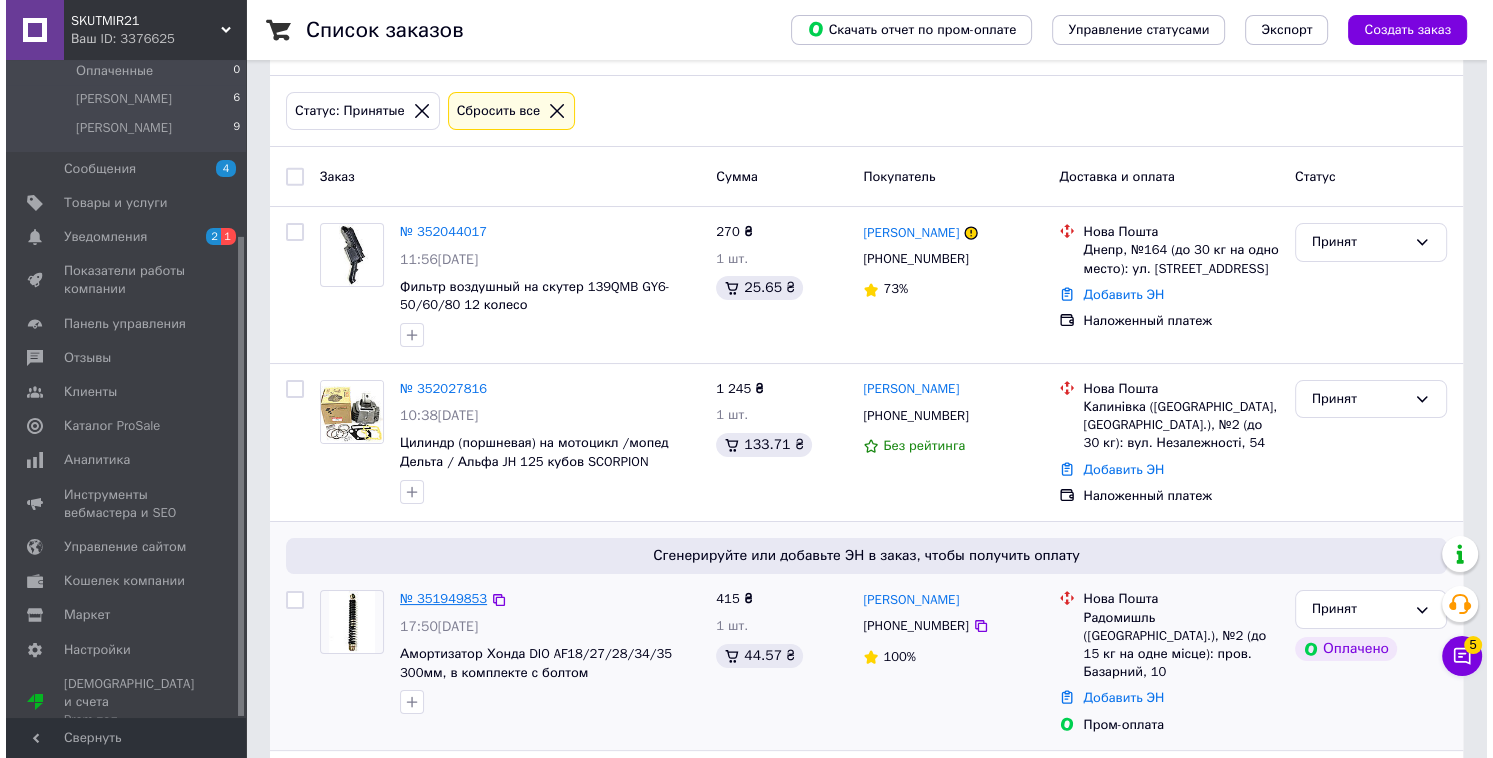 scroll, scrollTop: 0, scrollLeft: 0, axis: both 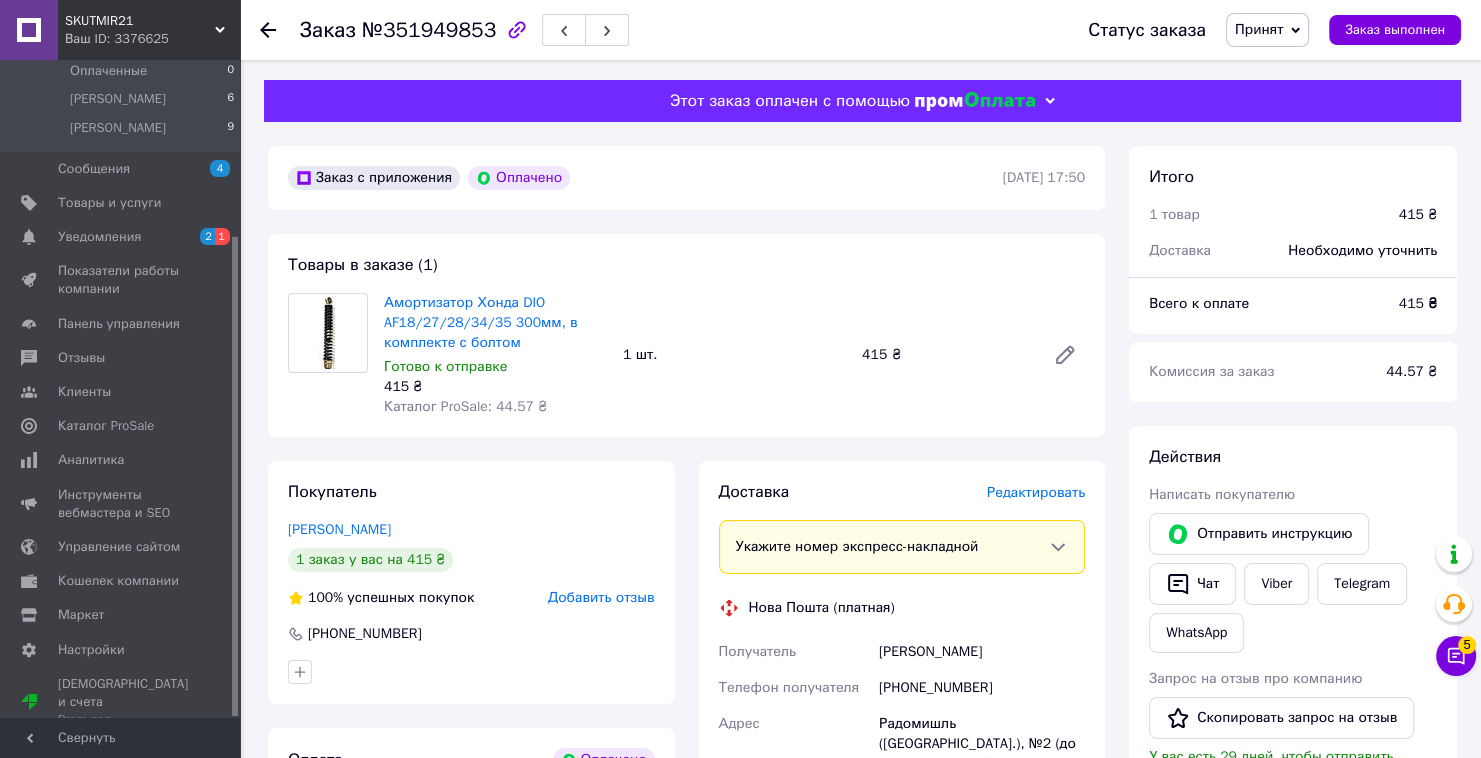 click on "Редактировать" at bounding box center [1036, 492] 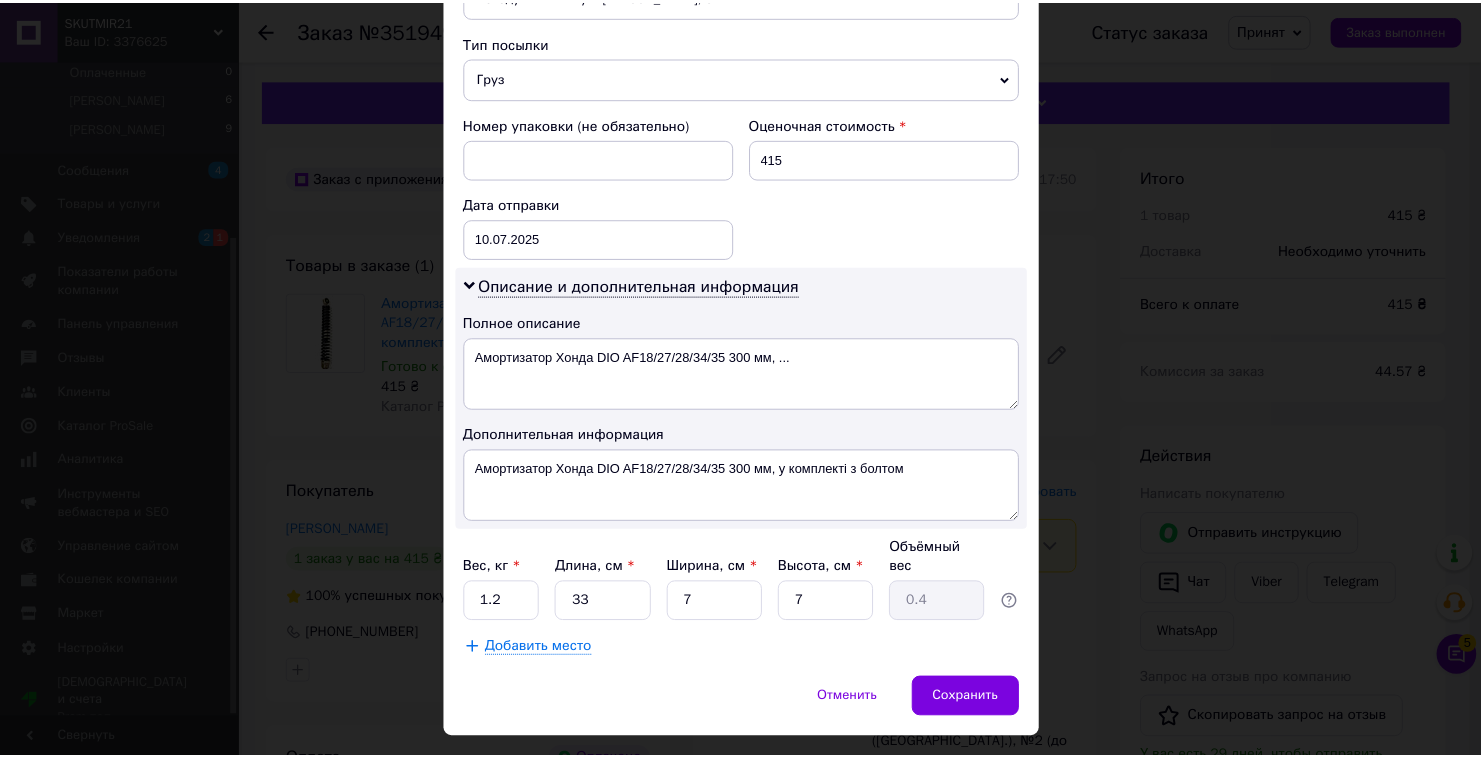 scroll, scrollTop: 788, scrollLeft: 0, axis: vertical 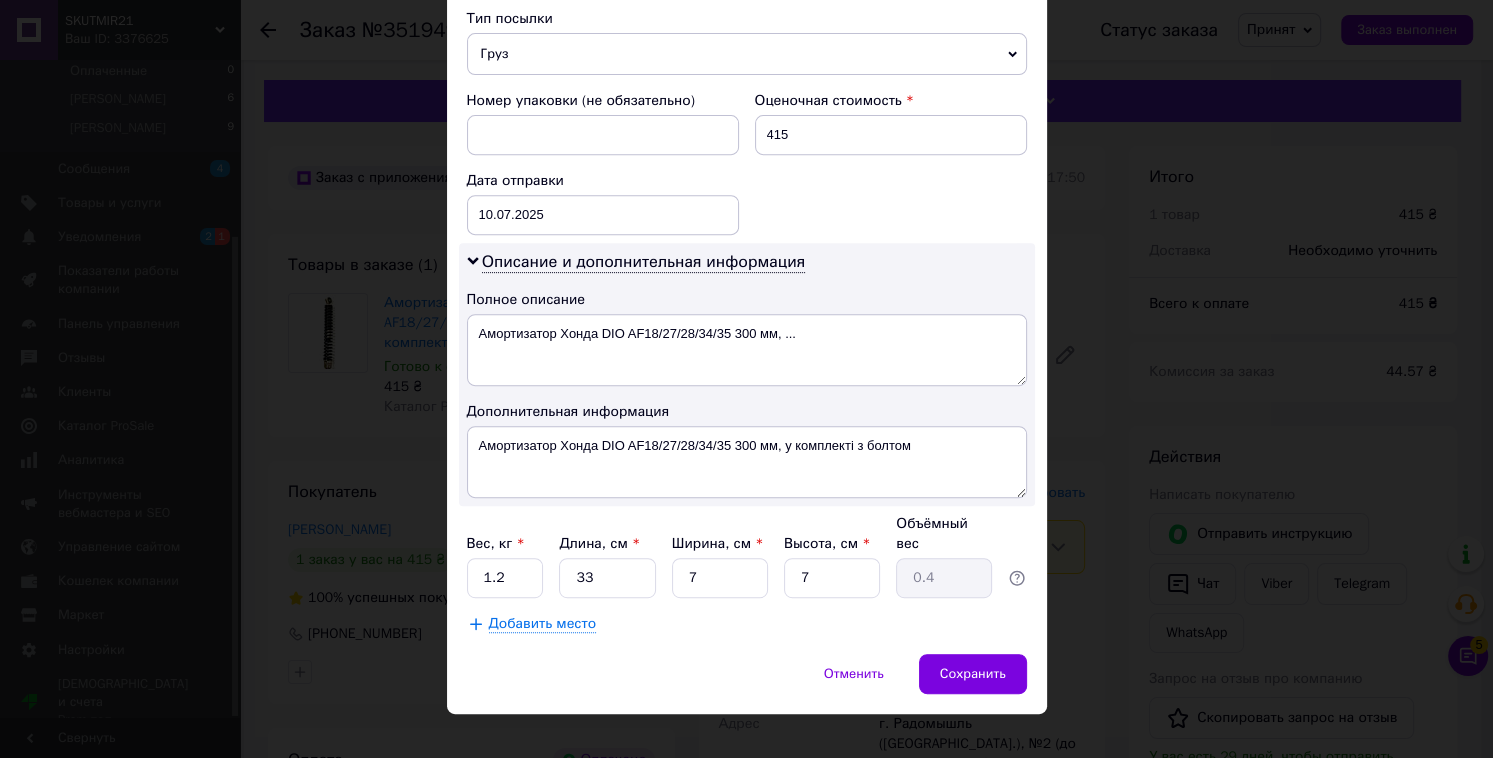 click on "Способ доставки Нова Пошта (платная) Плательщик Получатель Отправитель Фамилия получателя [PERSON_NAME] Имя получателя [PERSON_NAME] Отчество получателя Телефон получателя [PHONE_NUMBER] Тип доставки В отделении Курьером В почтомате Город г. [GEOGRAPHIC_DATA] ([GEOGRAPHIC_DATA].) Отделение №2 (до 15 кг на одне місце): пер. Базарный, 10 Место отправки Богодухів: №1: вул. [PERSON_NAME], 3 Ужгород: №4 (до 200 кг) : вул. [STREET_ADDRESS] Добавить еще место отправки Тип посылки Груз Документы Номер упаковки (не обязательно) Оценочная стоимость 415 Дата отправки [DATE] < 2025 > < Июль > Пн Вт Ср Чт Пт Сб Вс" at bounding box center (747, -2) 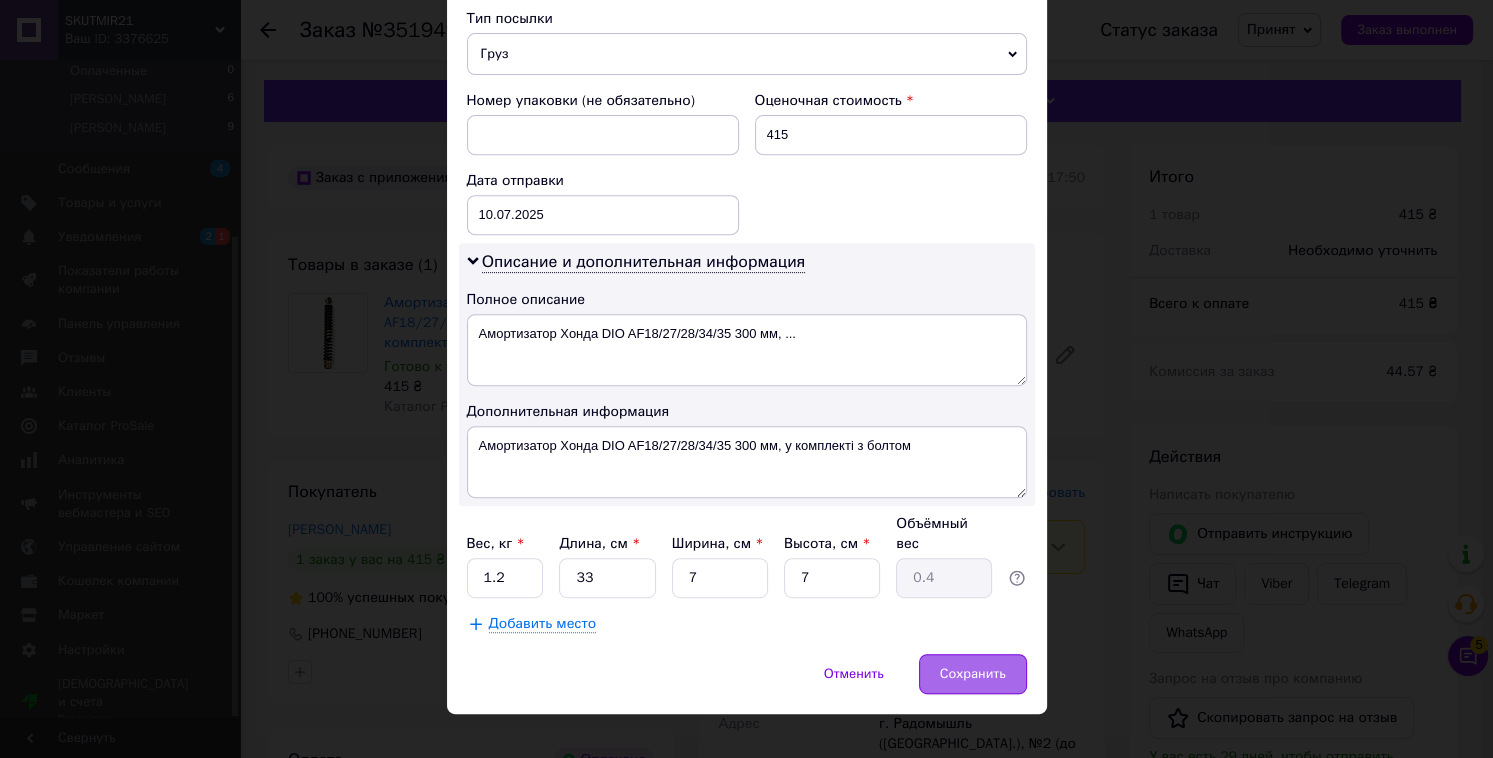 click on "Сохранить" at bounding box center [973, 674] 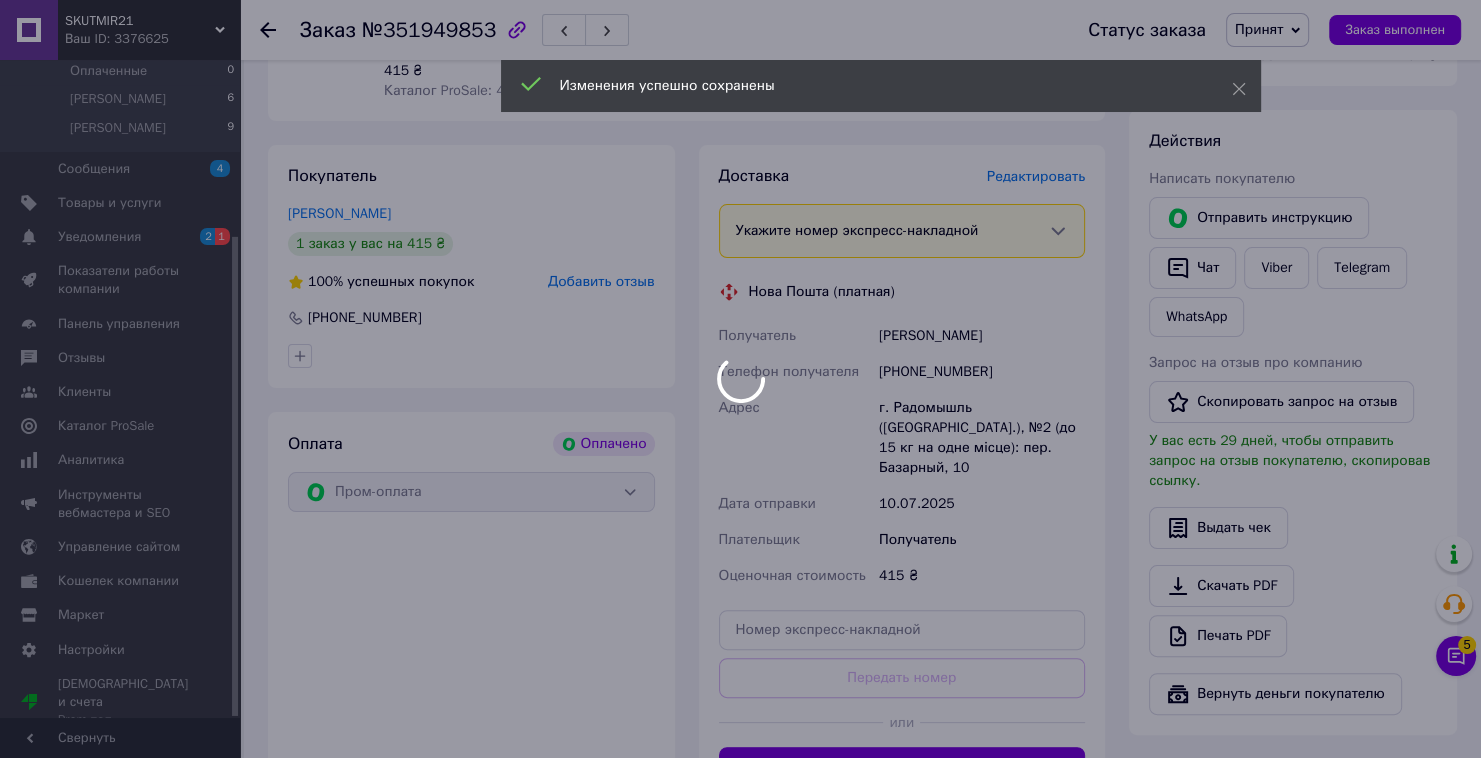 scroll, scrollTop: 400, scrollLeft: 0, axis: vertical 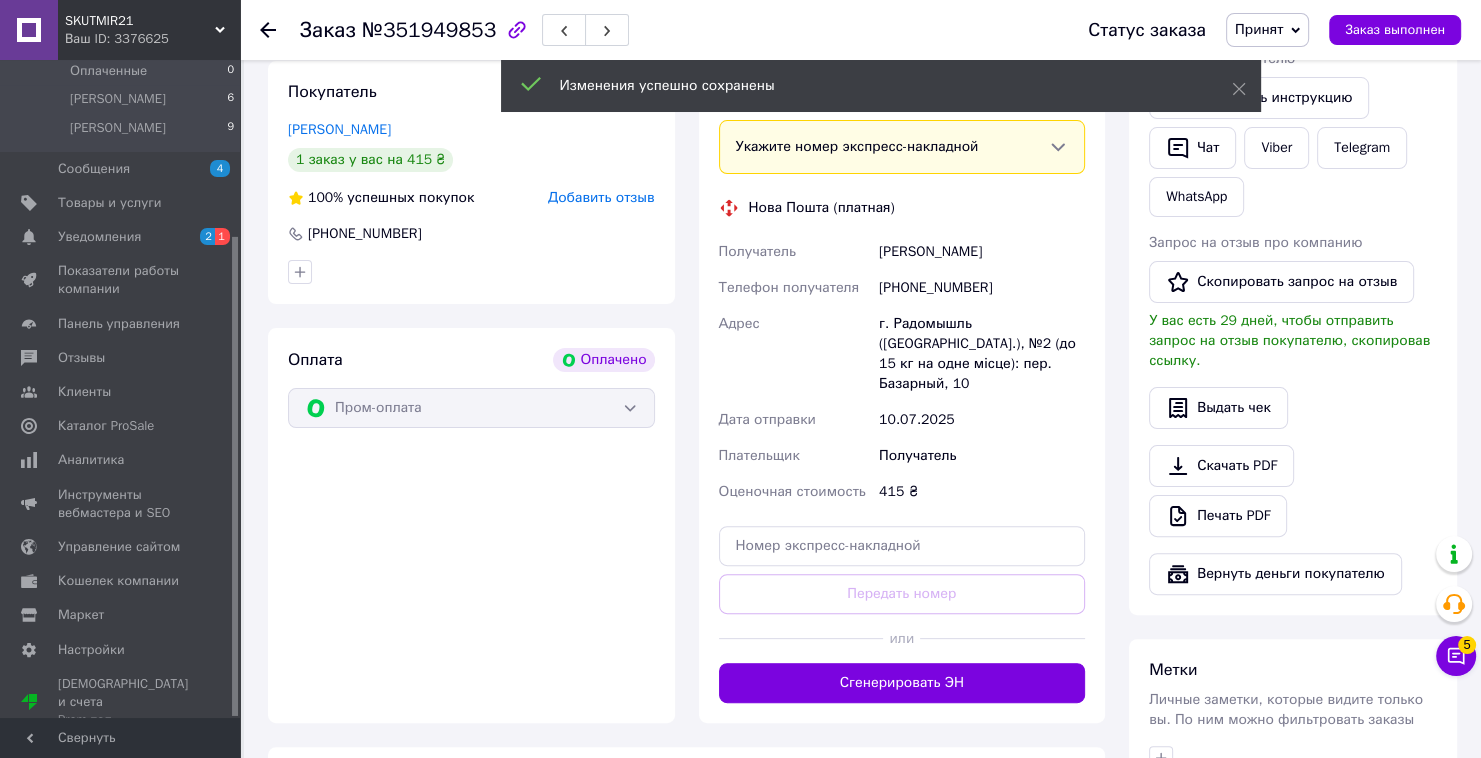 click on "Сгенерировать ЭН" at bounding box center (902, 683) 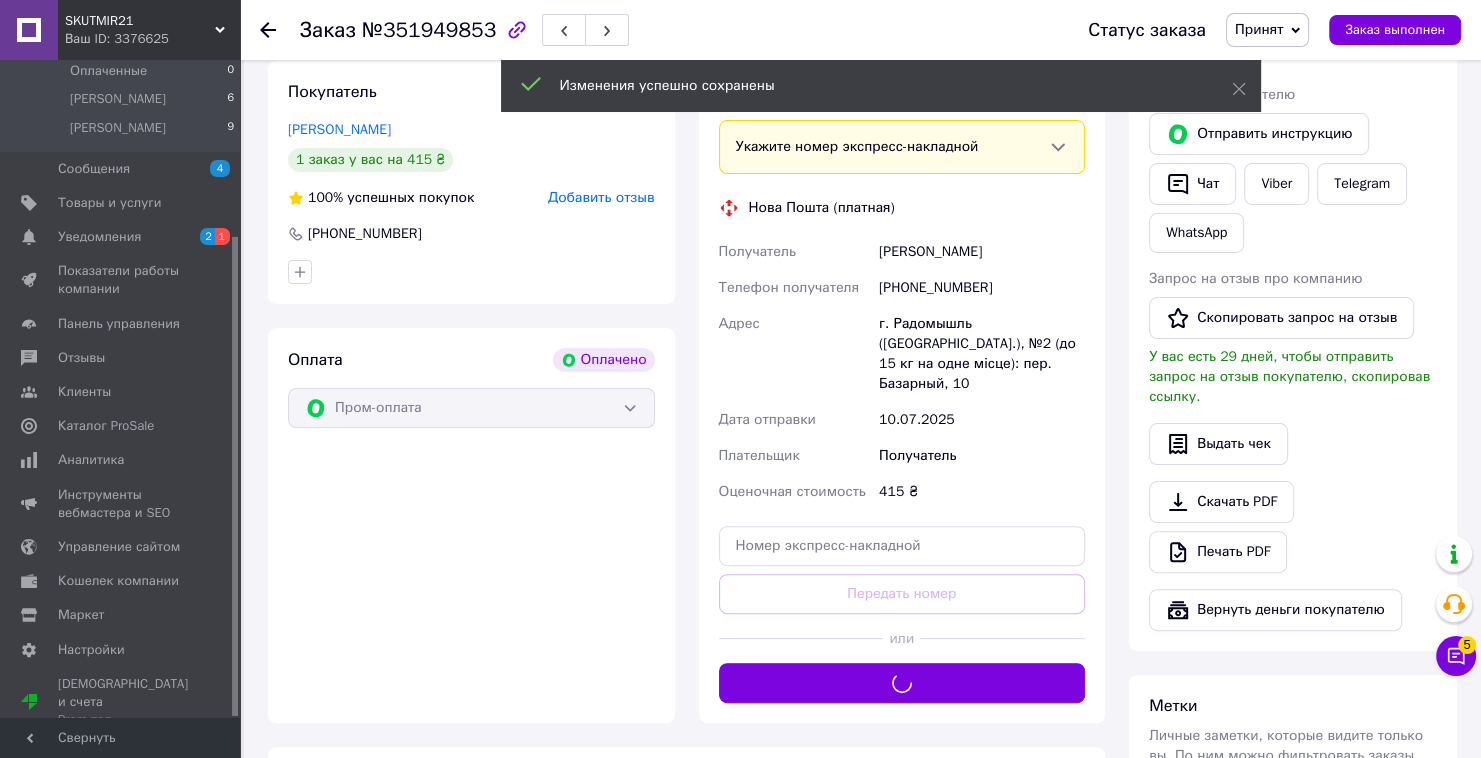 click on "Статус заказа Принят Выполнен Отменен Оплаченный аня егор Заказ выполнен" at bounding box center (1264, 30) 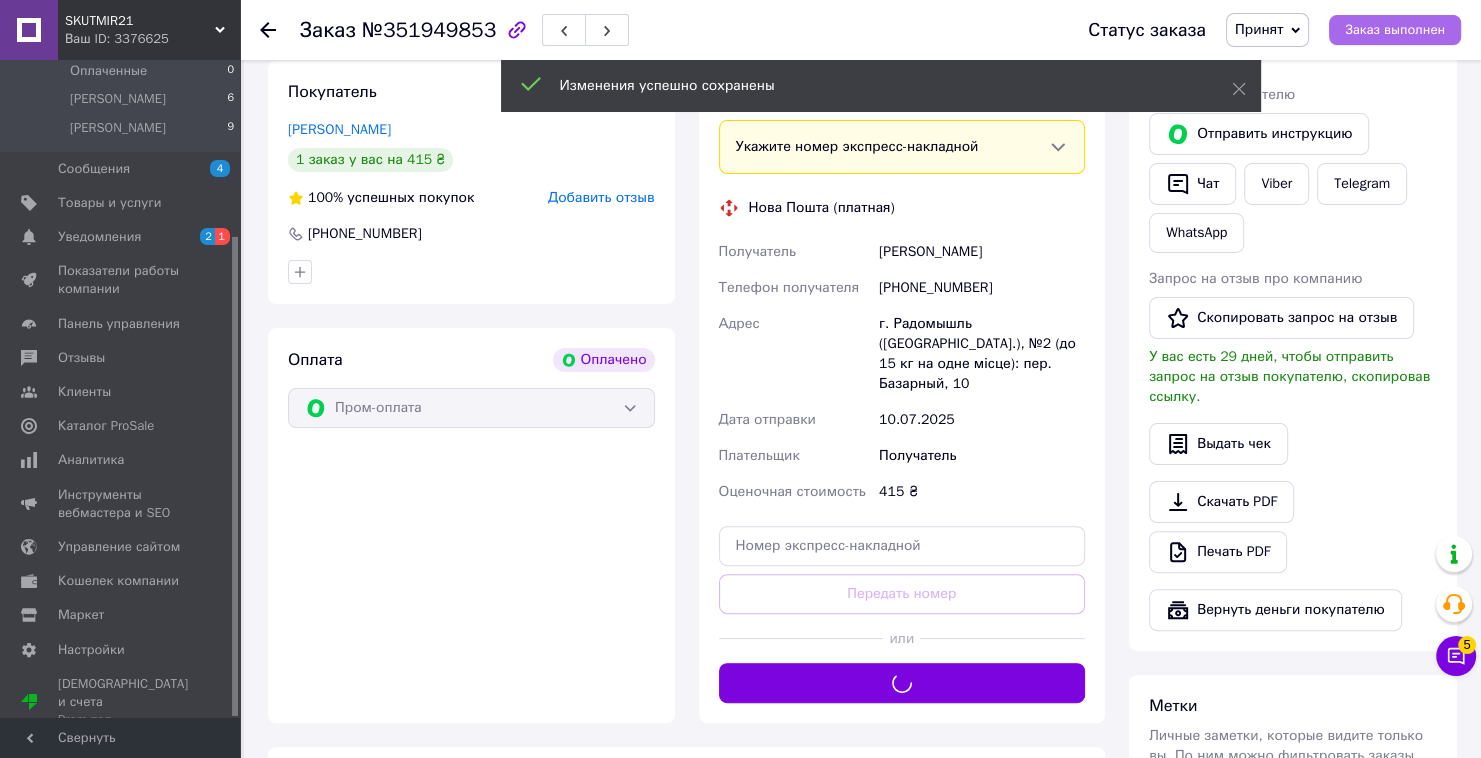 click on "Заказ выполнен" at bounding box center (1395, 30) 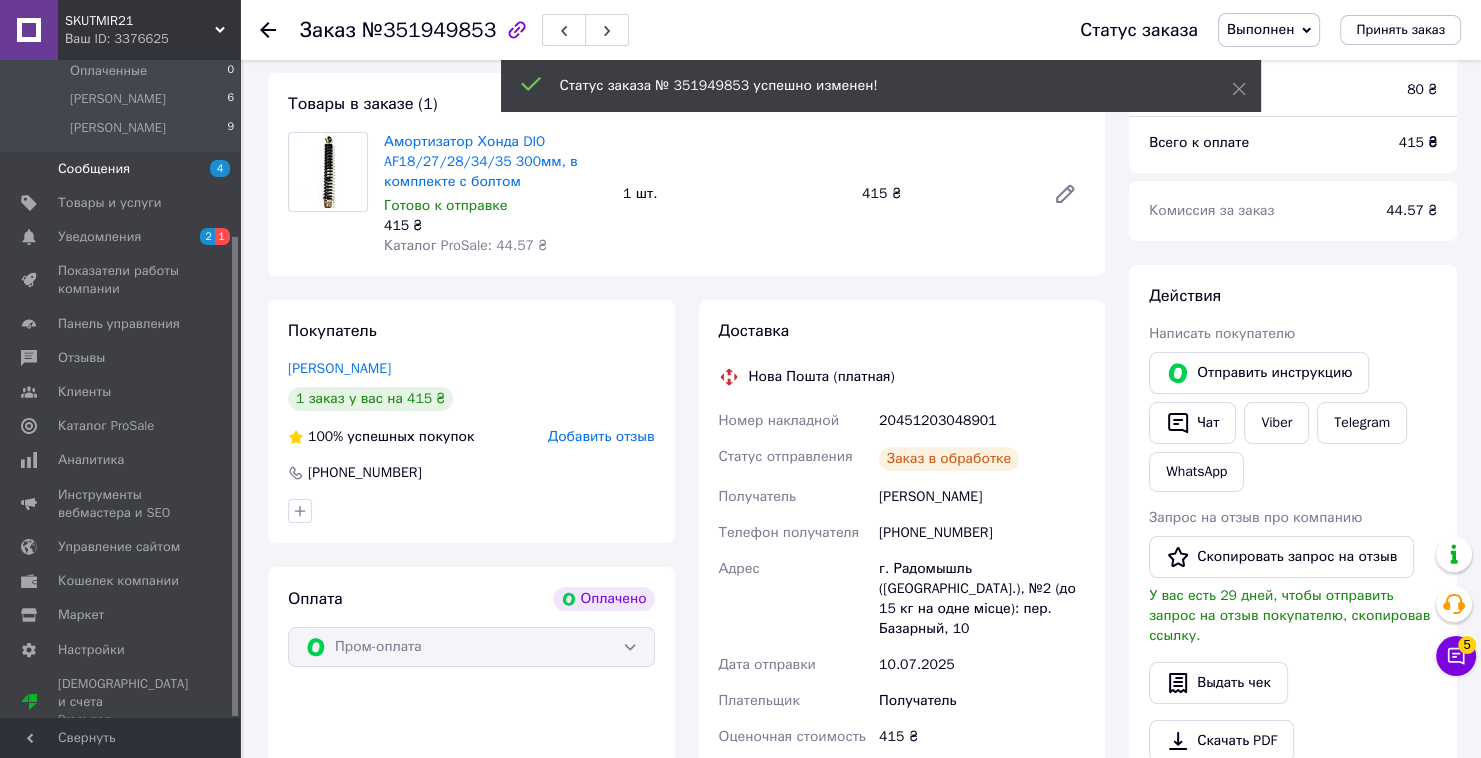 scroll, scrollTop: 160, scrollLeft: 0, axis: vertical 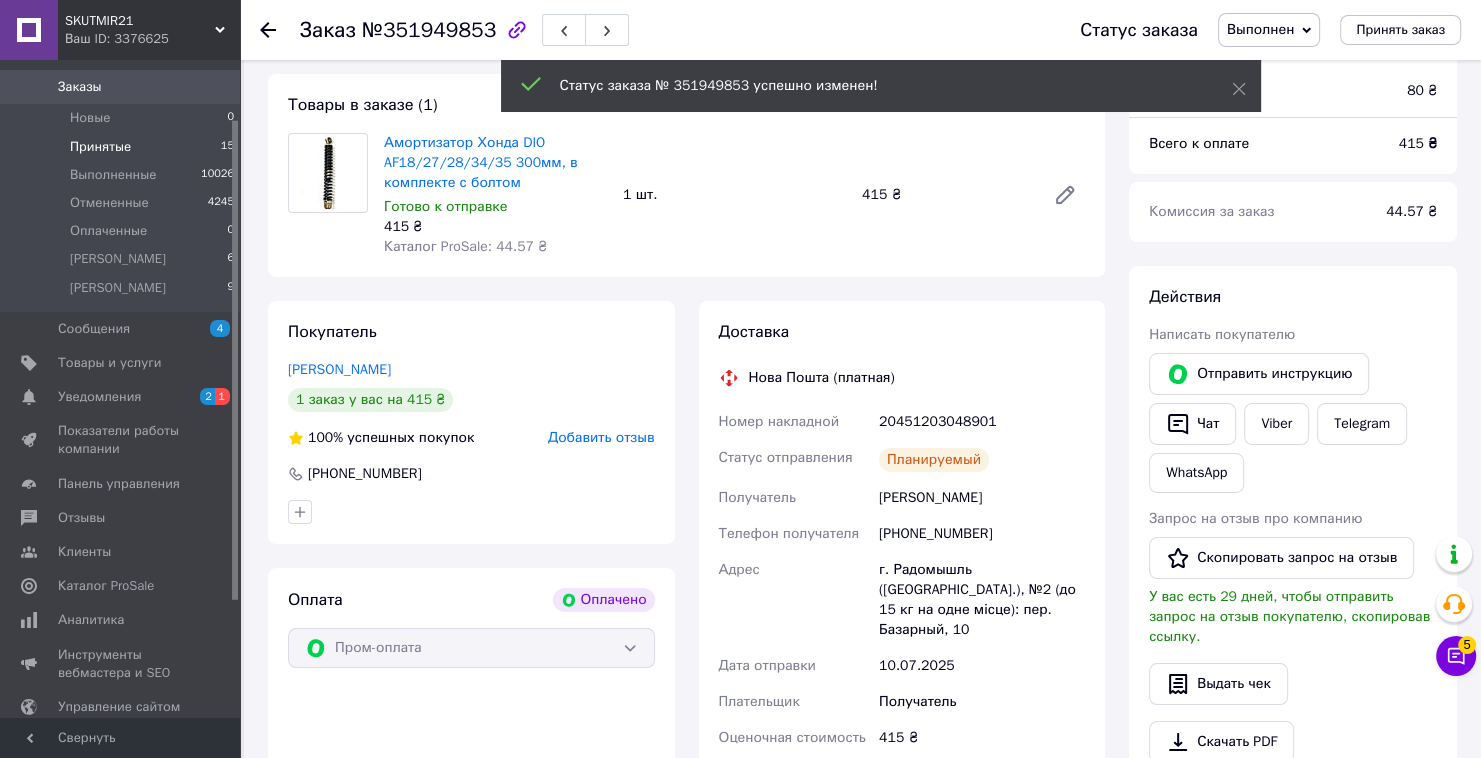 click on "Принятые 15" at bounding box center [123, 147] 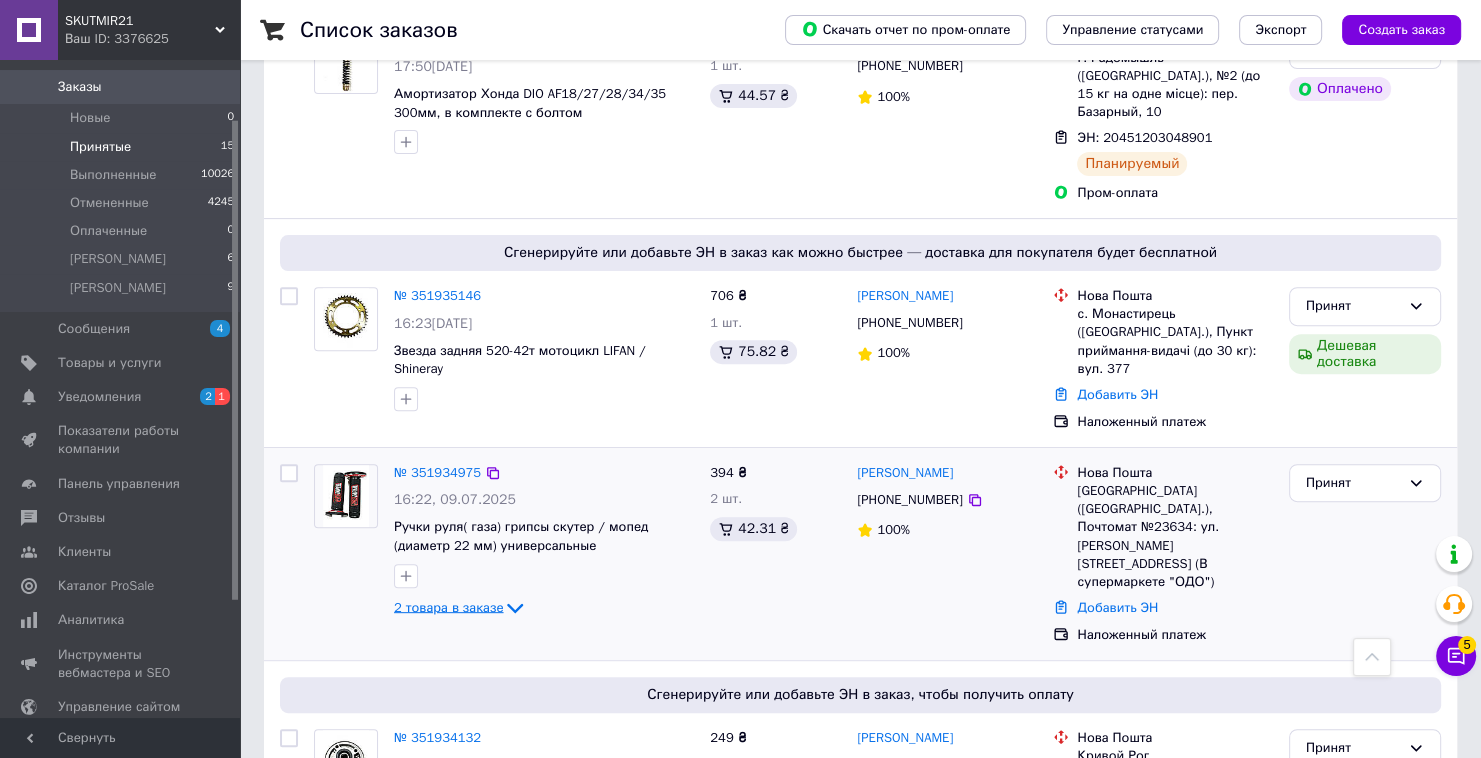 scroll, scrollTop: 720, scrollLeft: 0, axis: vertical 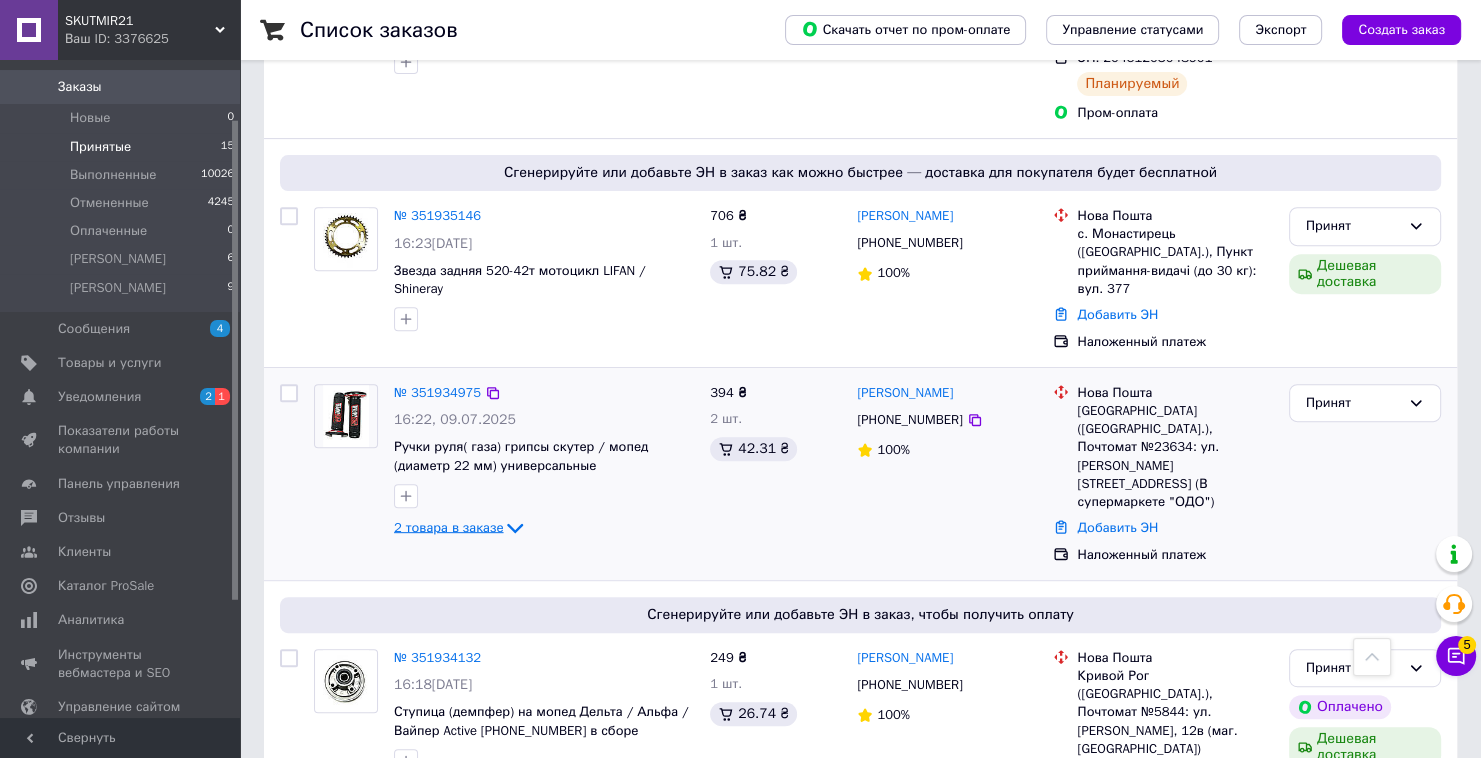 click 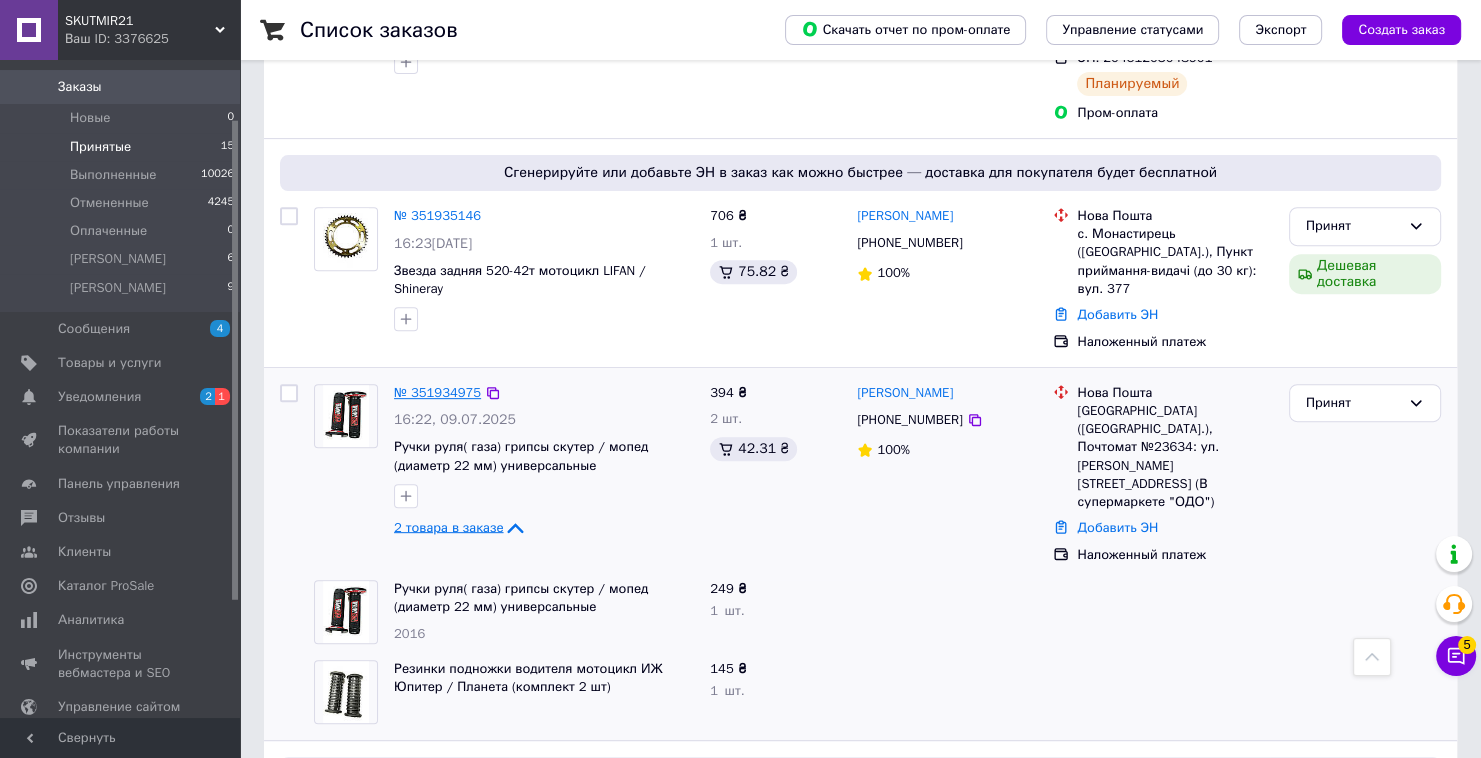 click on "№ 351934975" at bounding box center [437, 392] 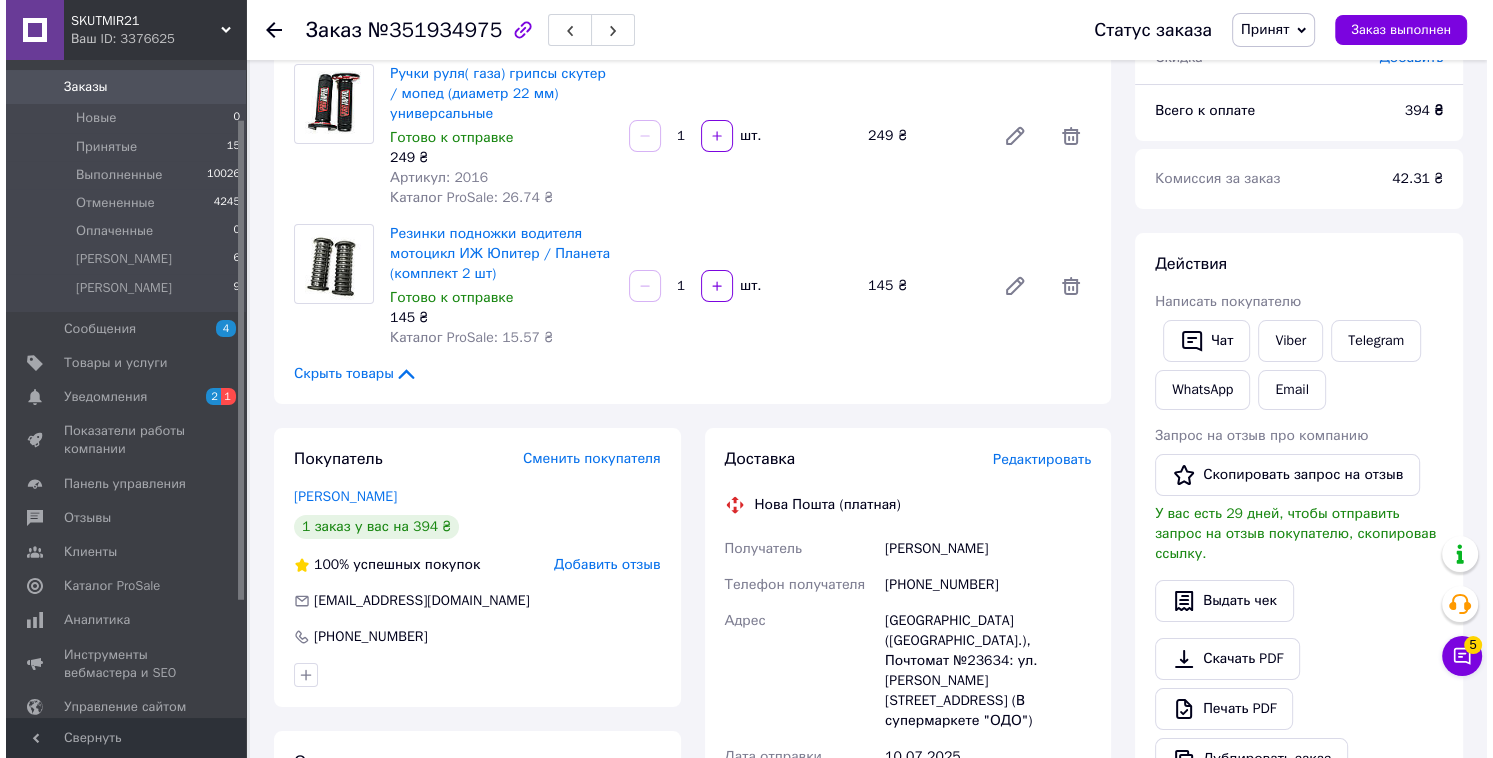 scroll, scrollTop: 160, scrollLeft: 0, axis: vertical 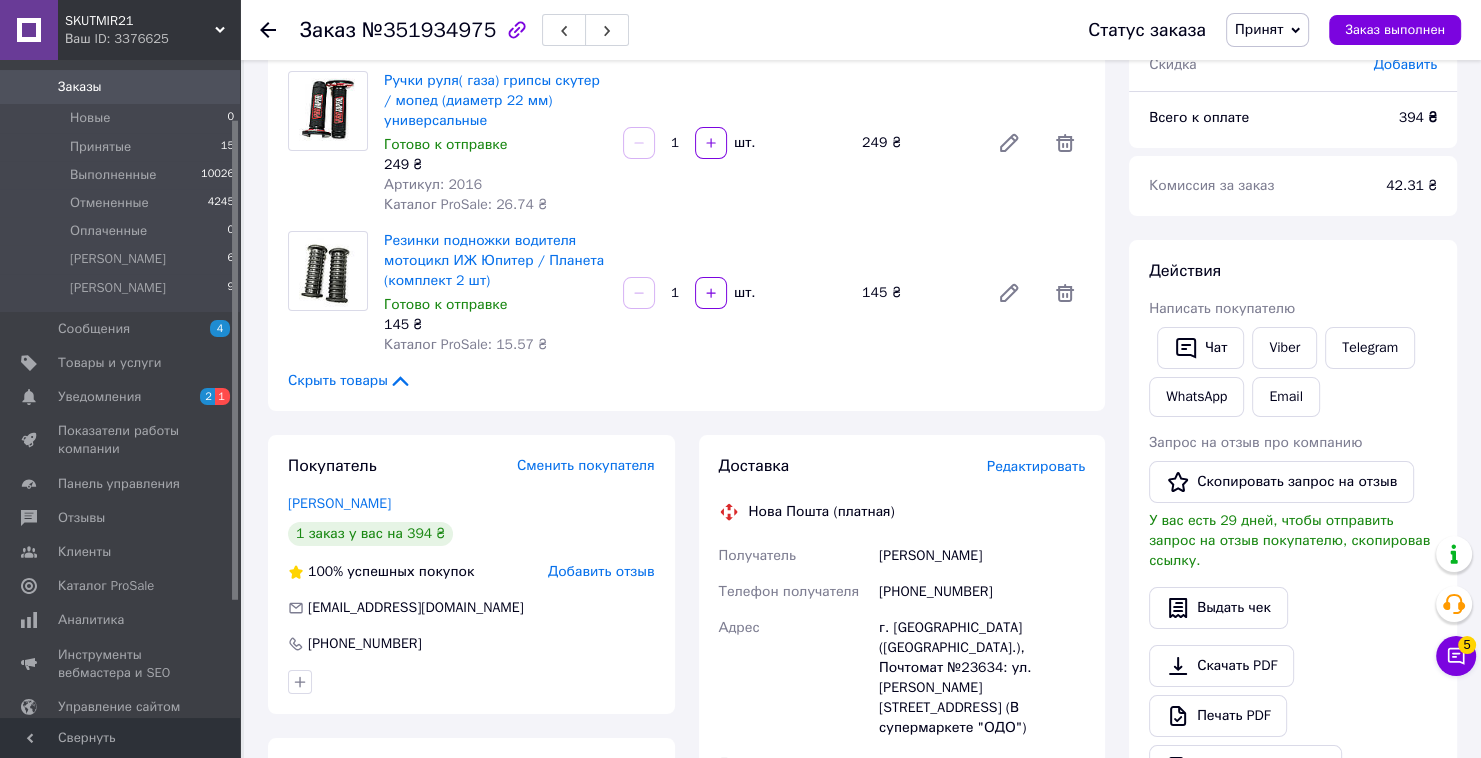 click on "Редактировать" at bounding box center (1036, 466) 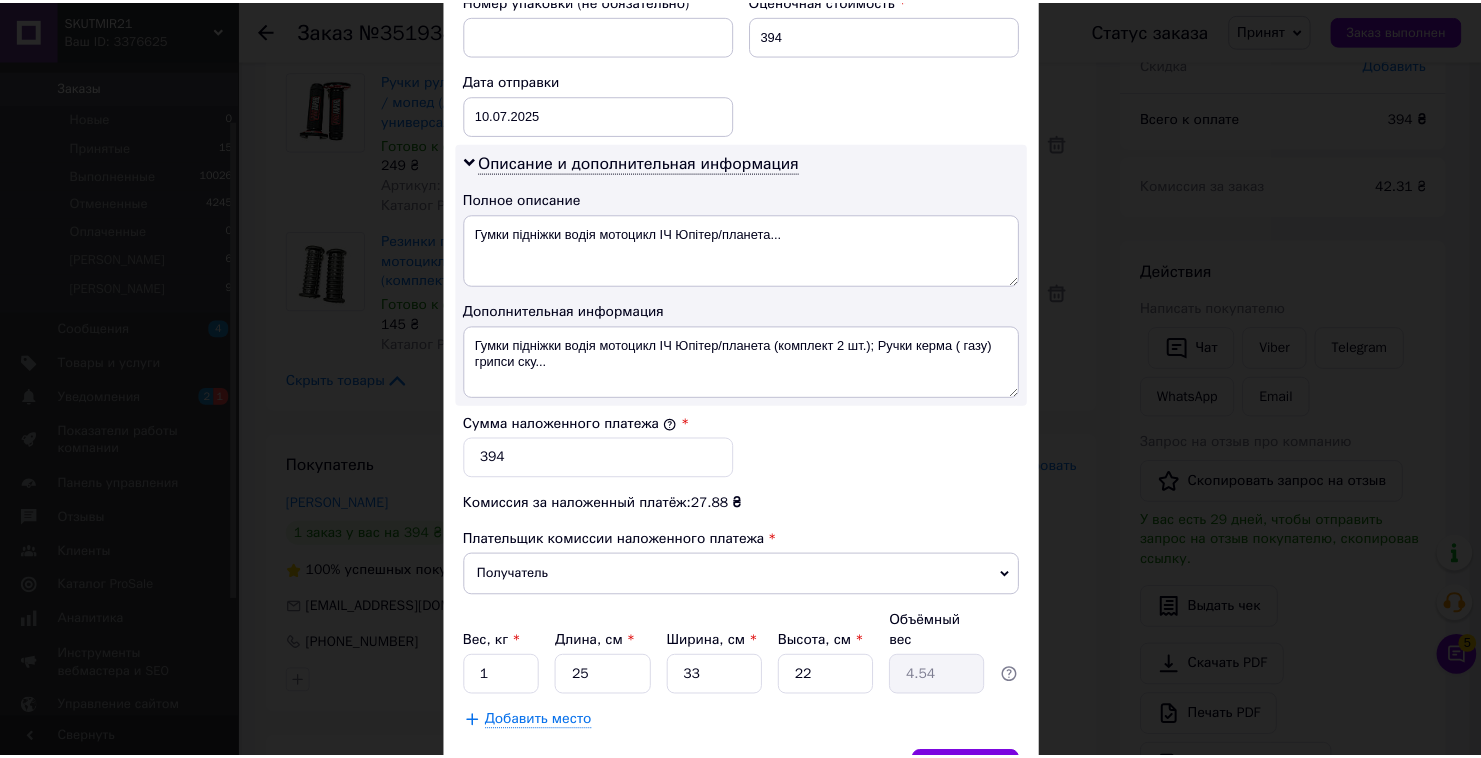 scroll, scrollTop: 985, scrollLeft: 0, axis: vertical 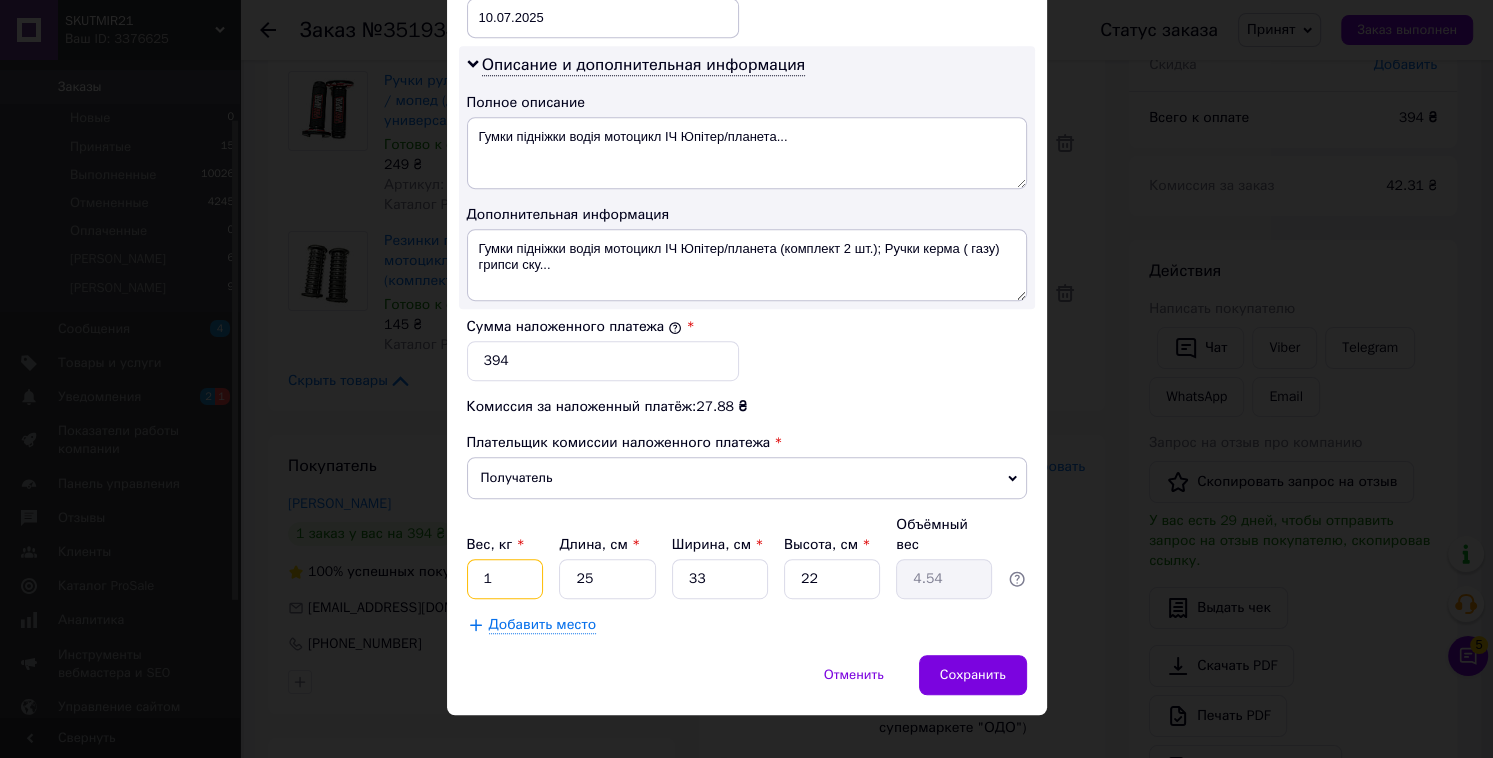 click on "1" at bounding box center [505, 579] 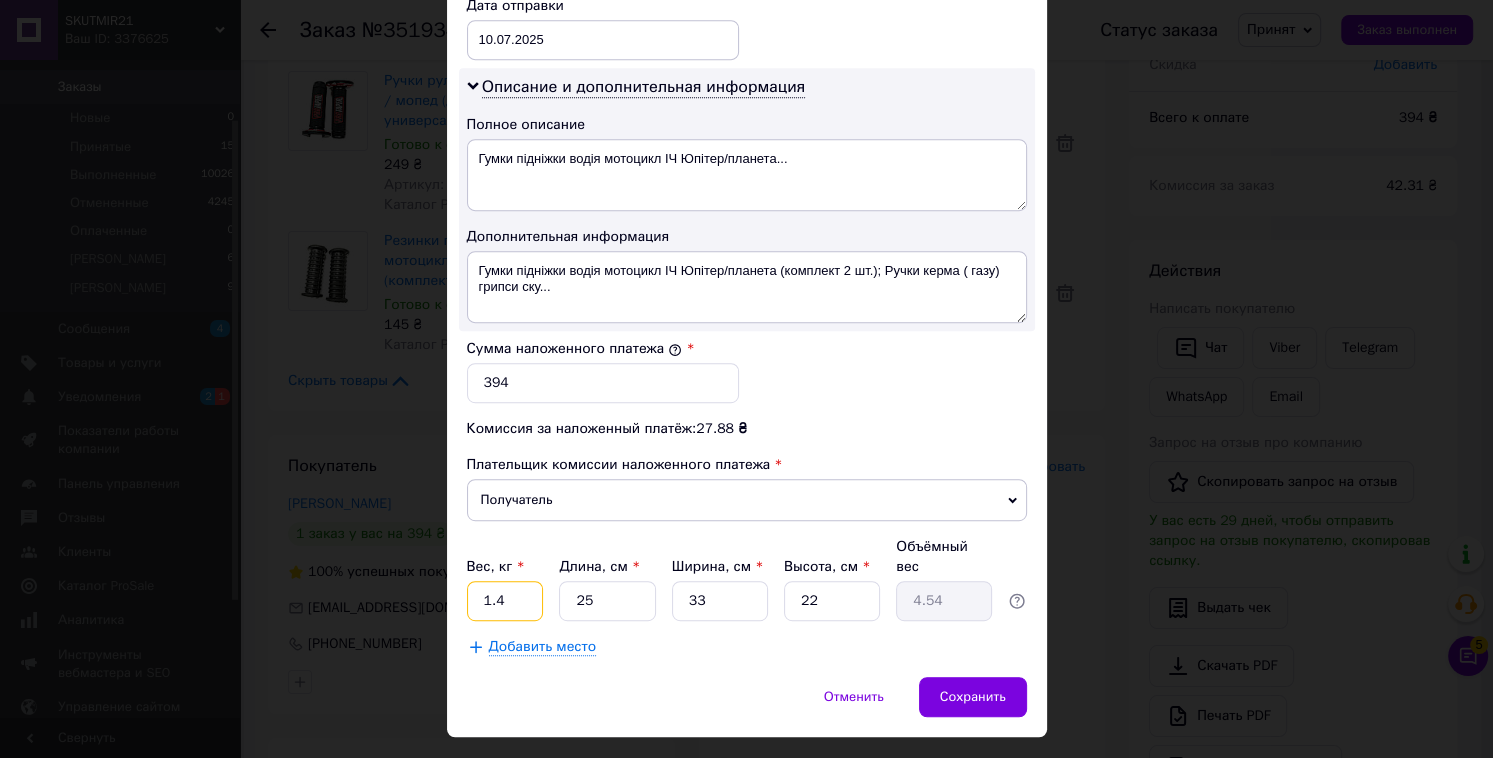 type on "1.4" 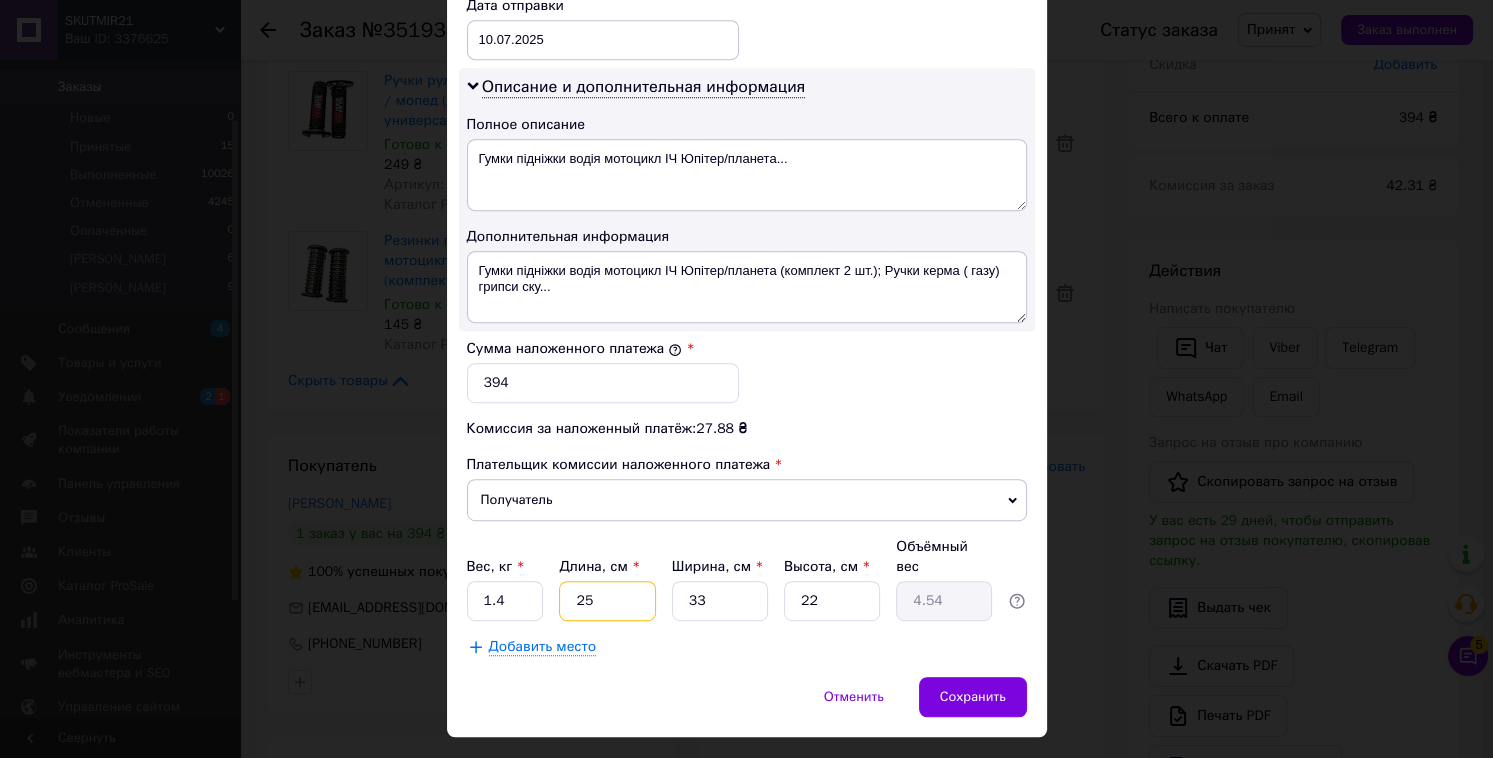 click on "25" at bounding box center (607, 601) 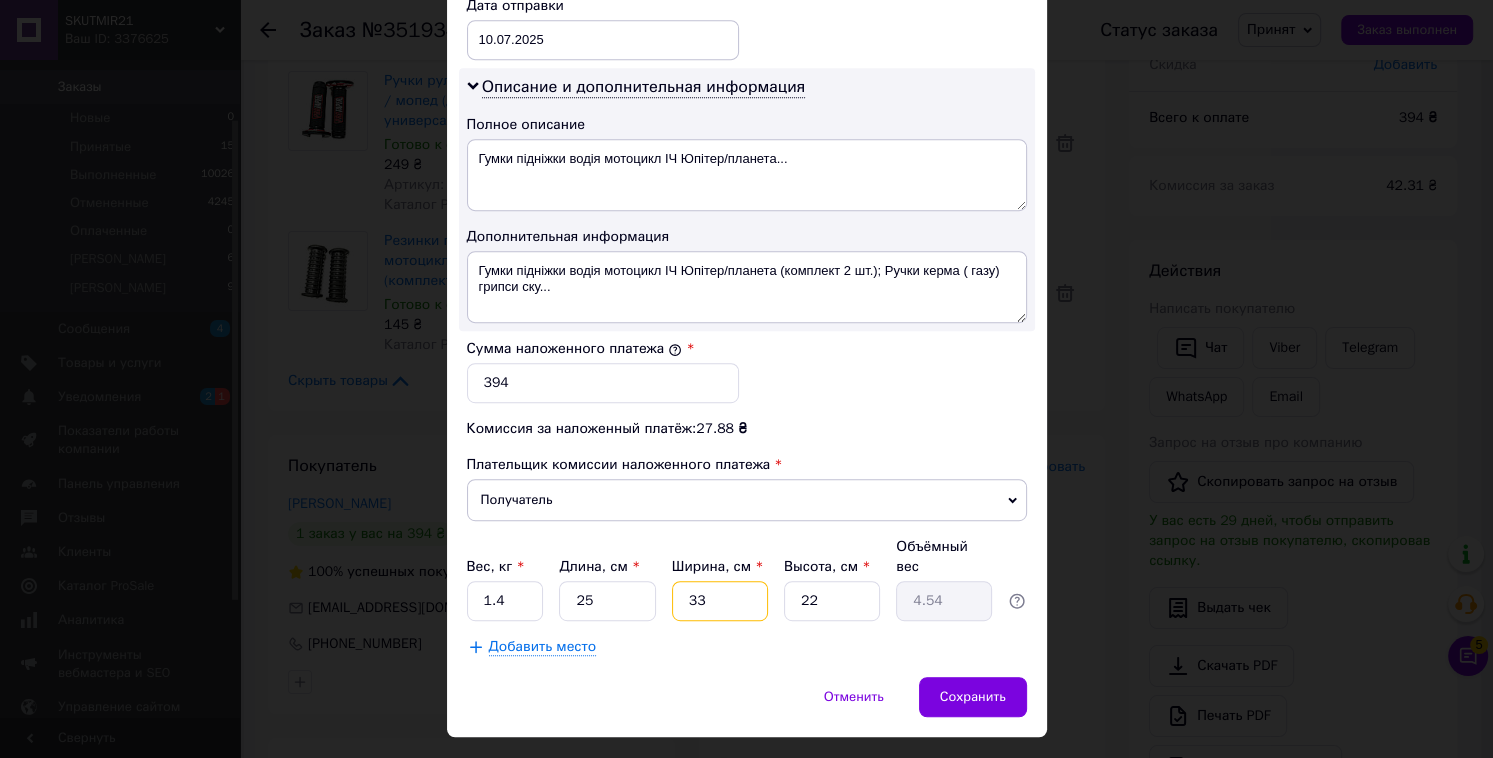 click on "33" at bounding box center [720, 601] 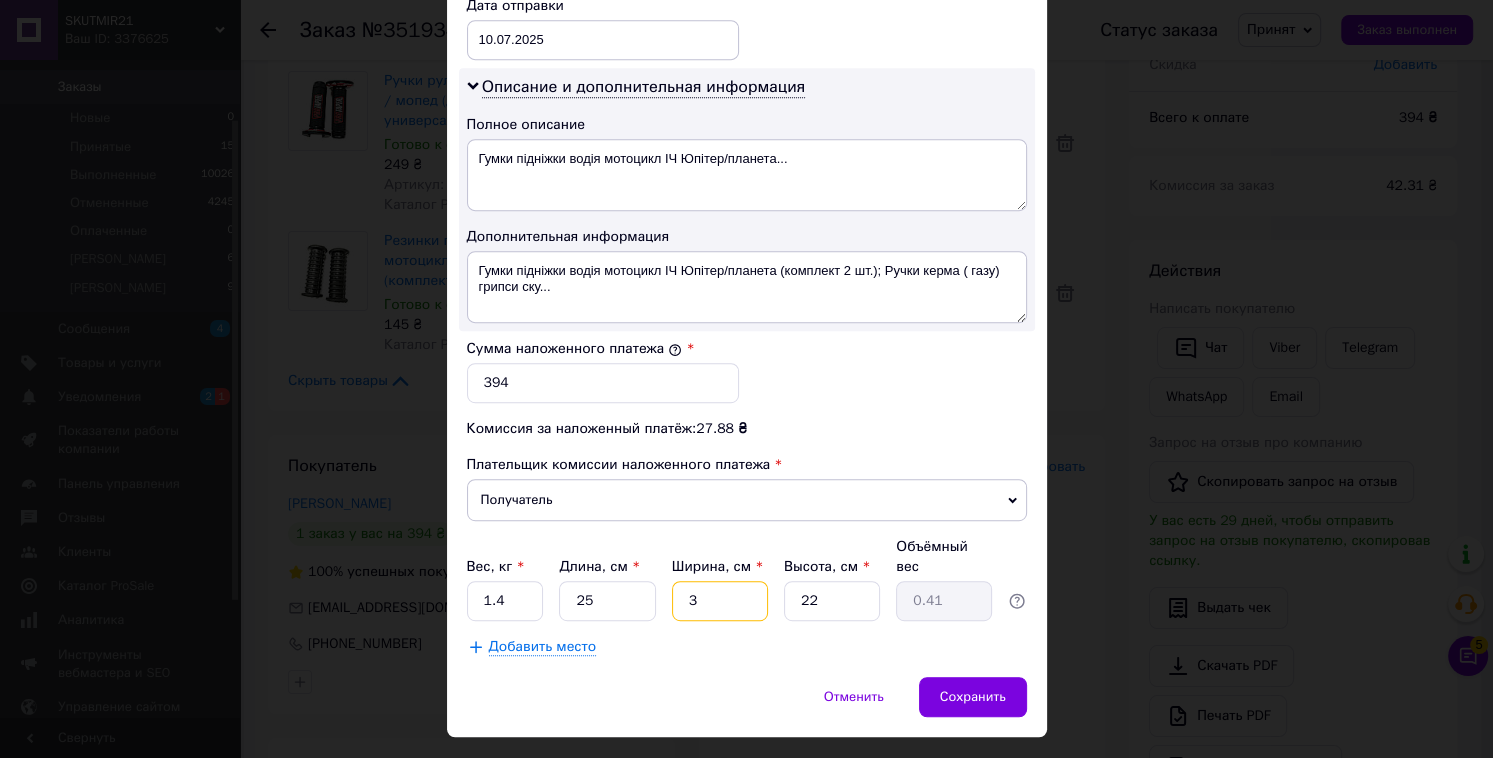 type 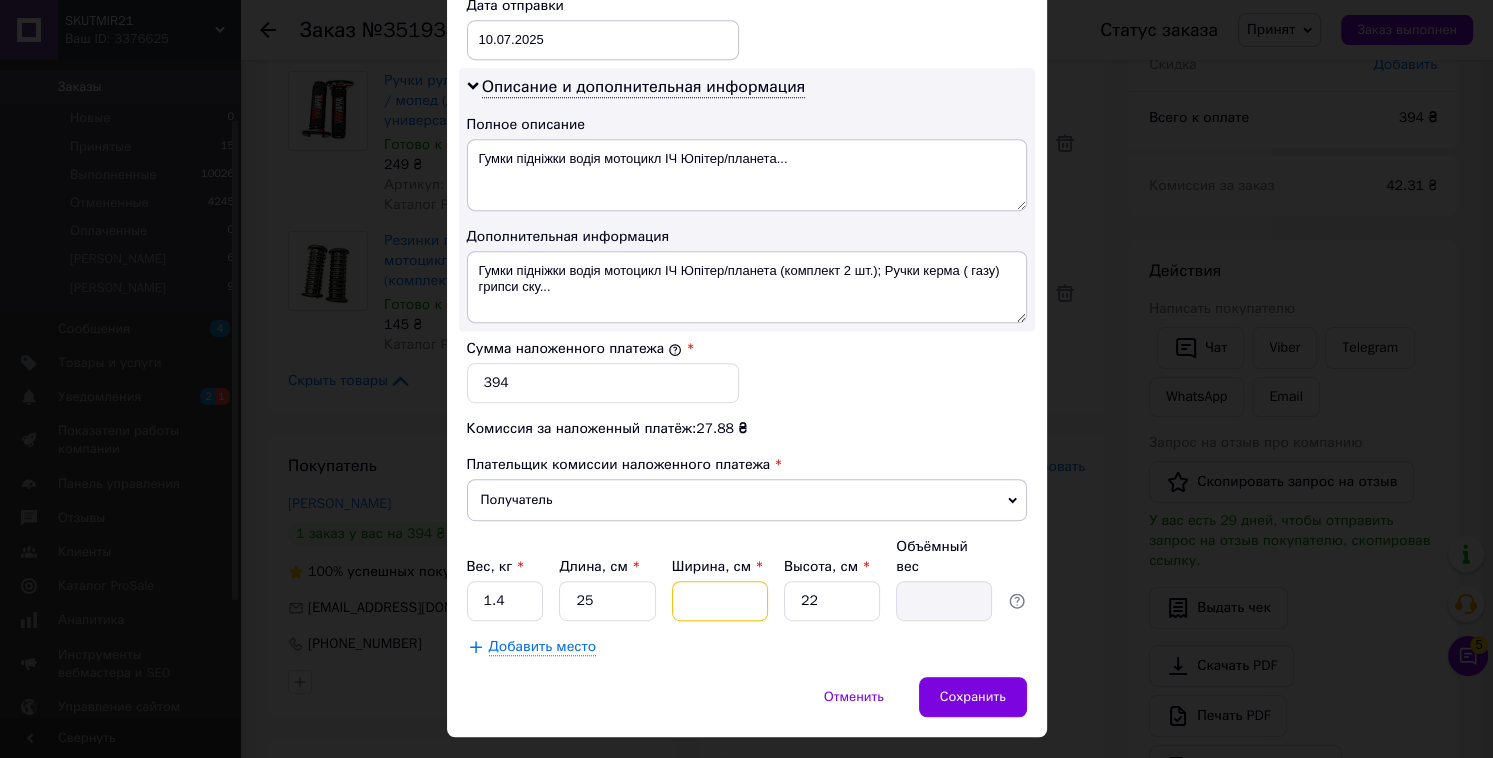 type on "2" 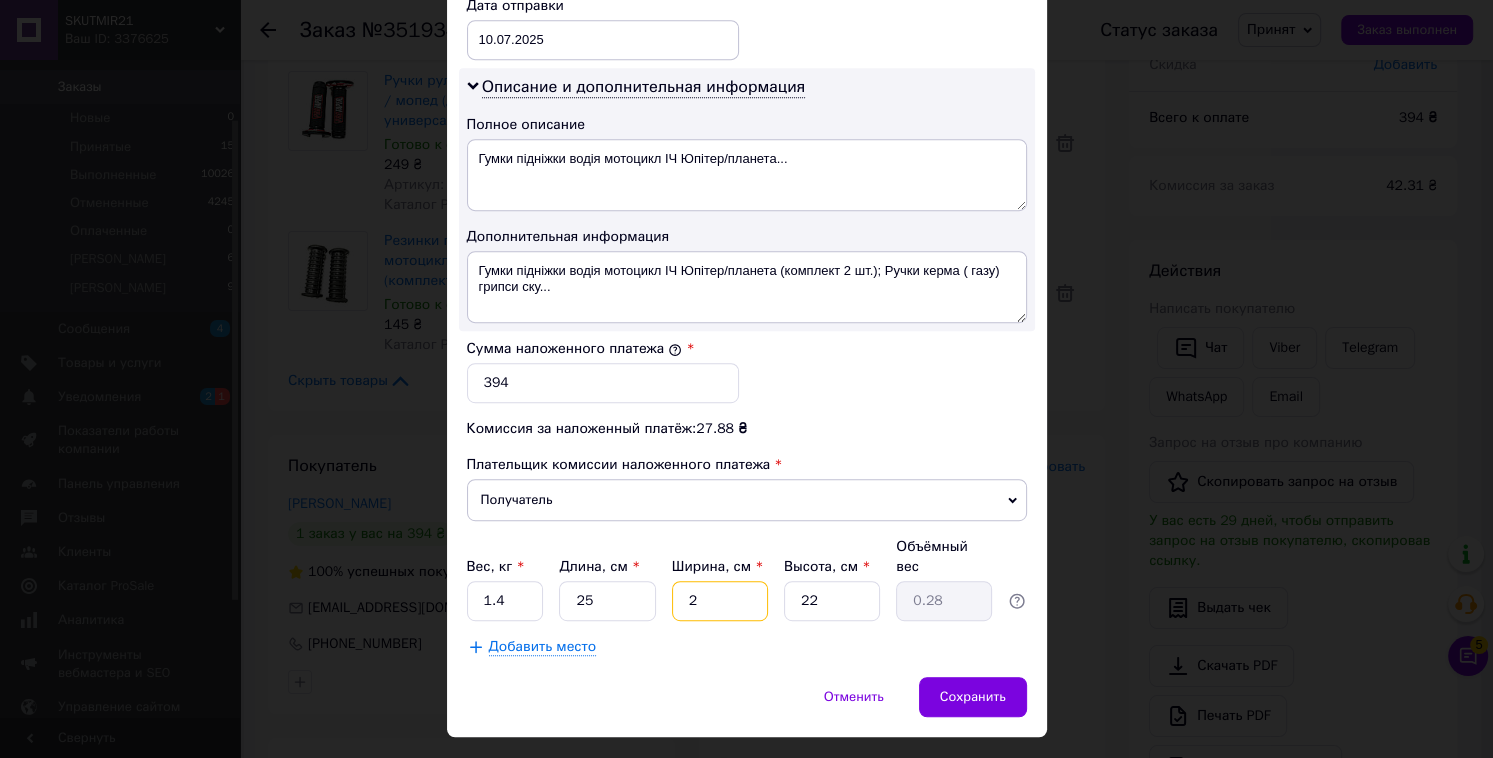 type on "20" 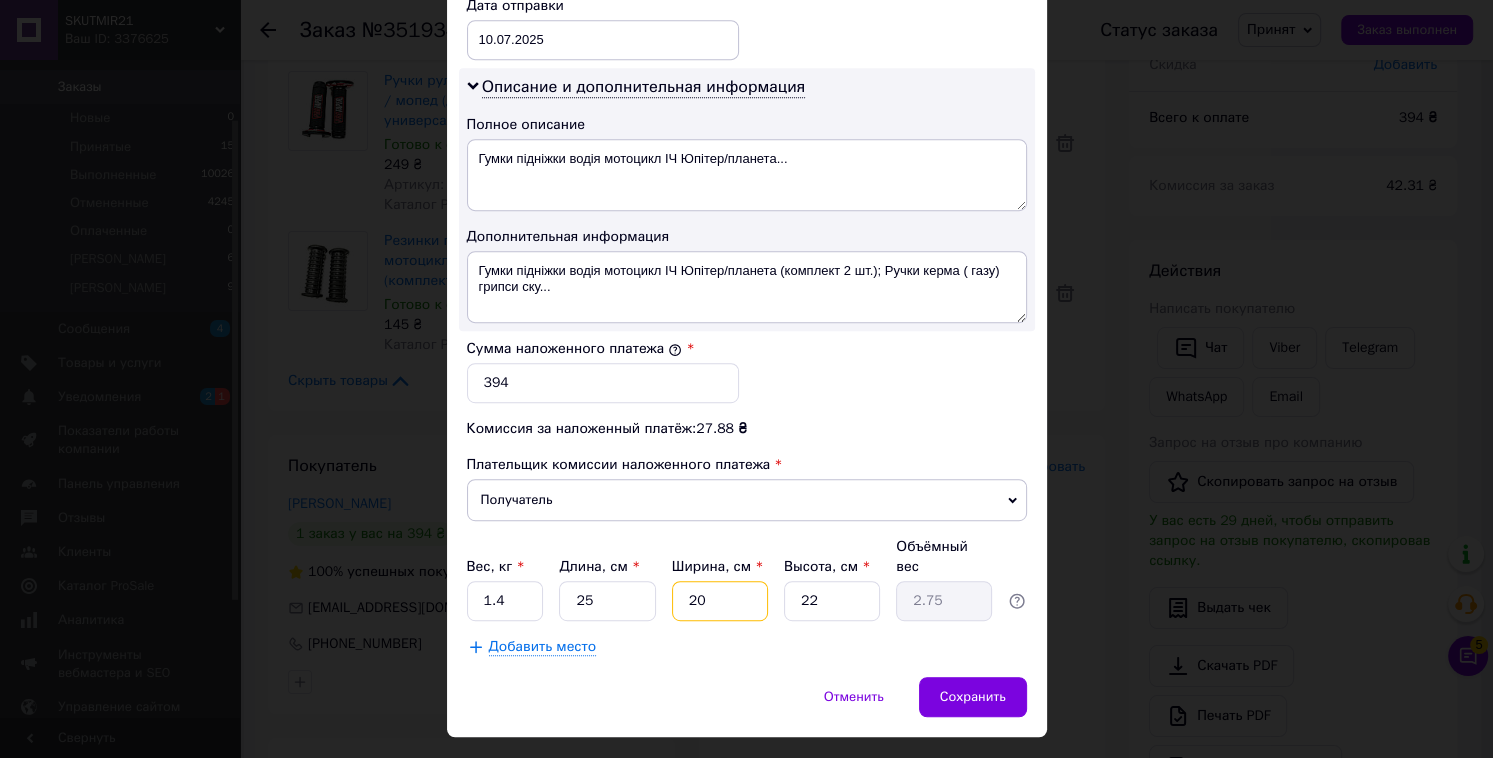 type on "20" 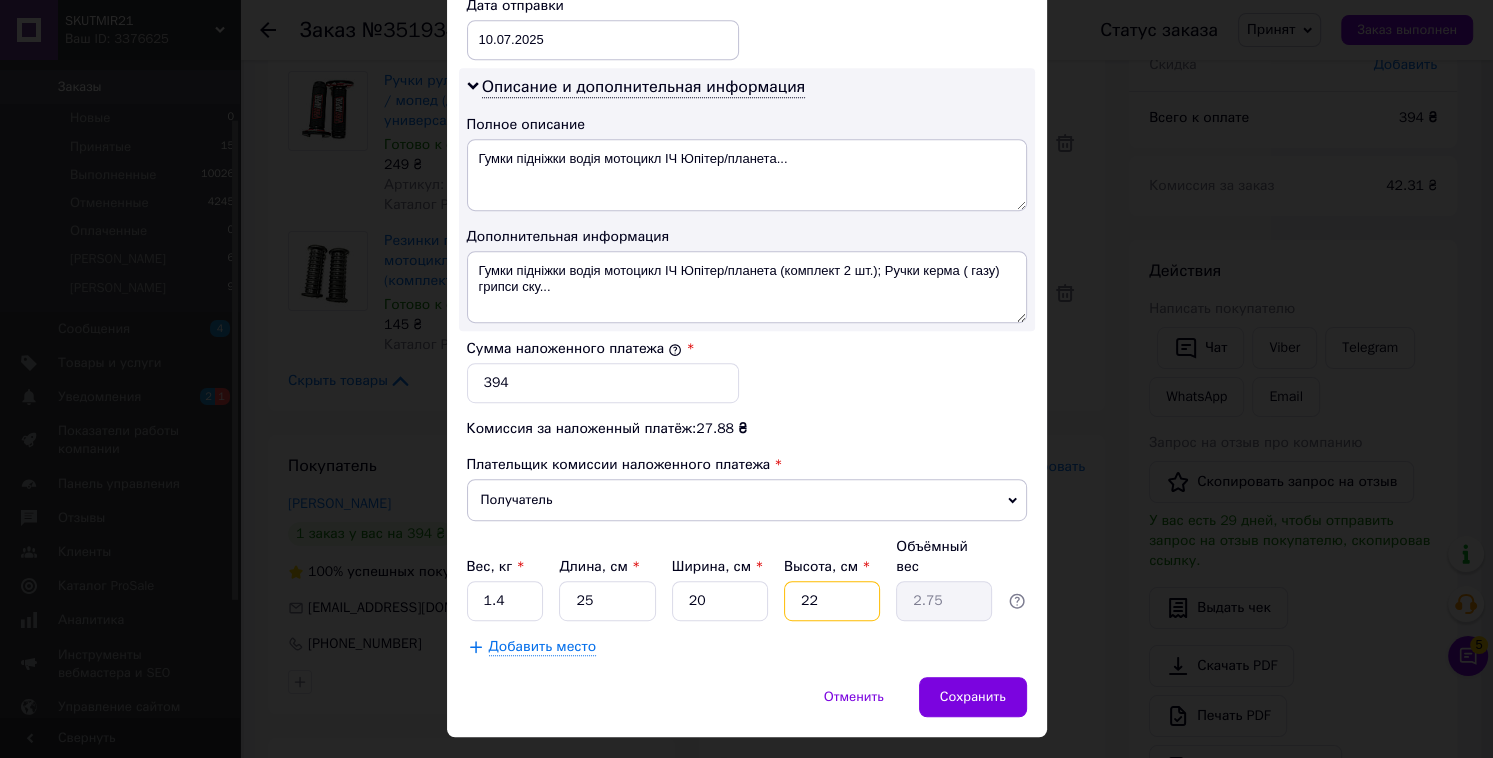 click on "22" at bounding box center (832, 601) 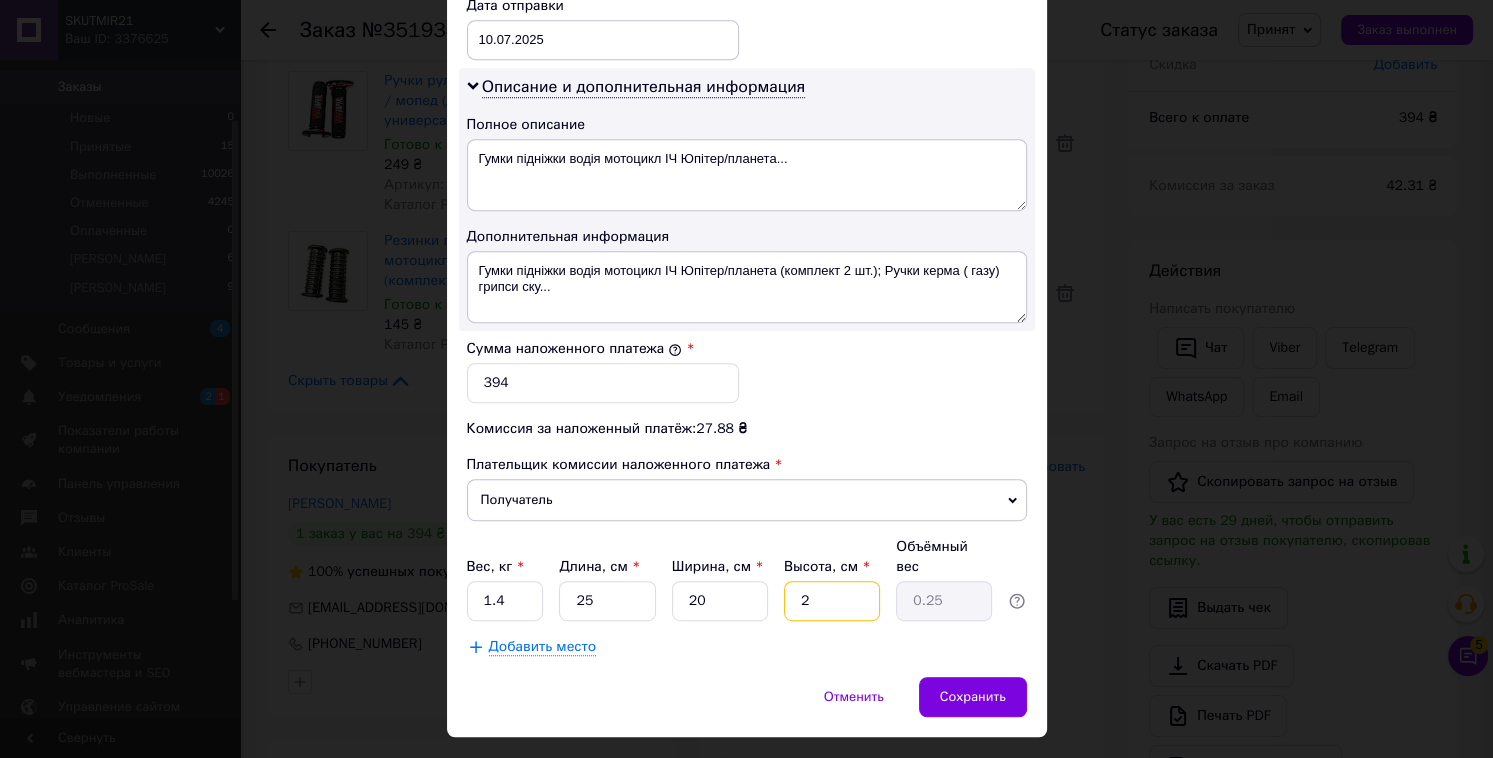 type 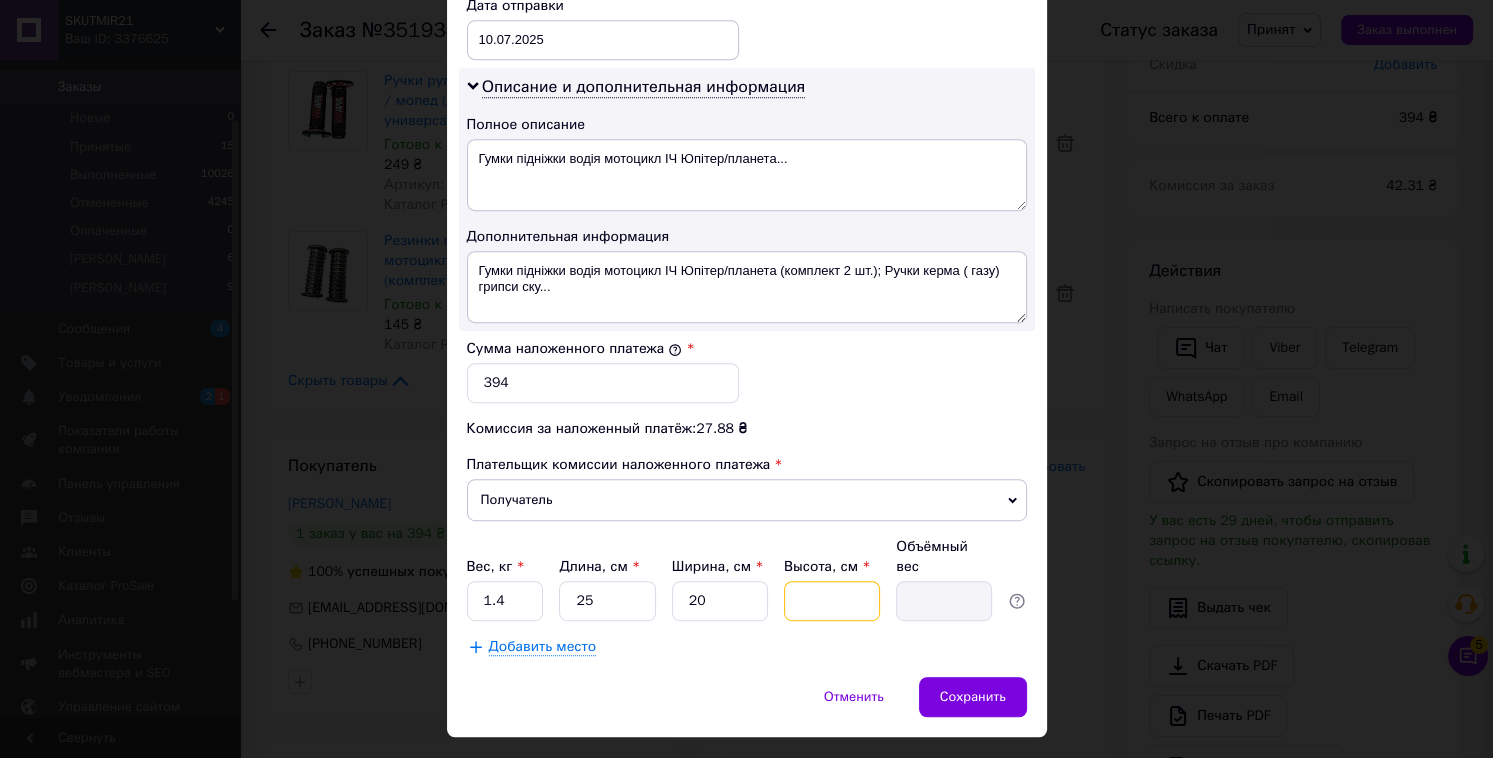 type on "7" 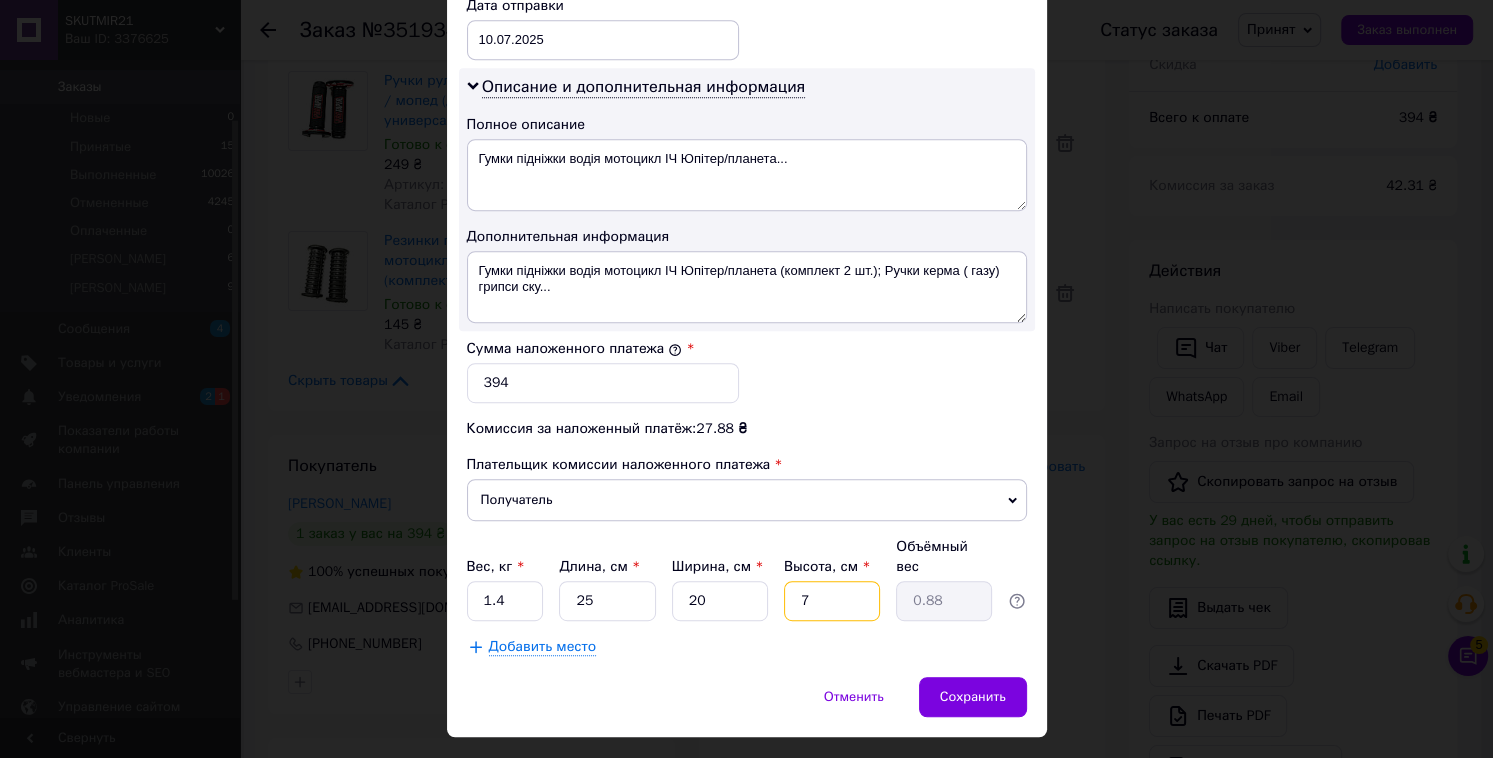 type on "7" 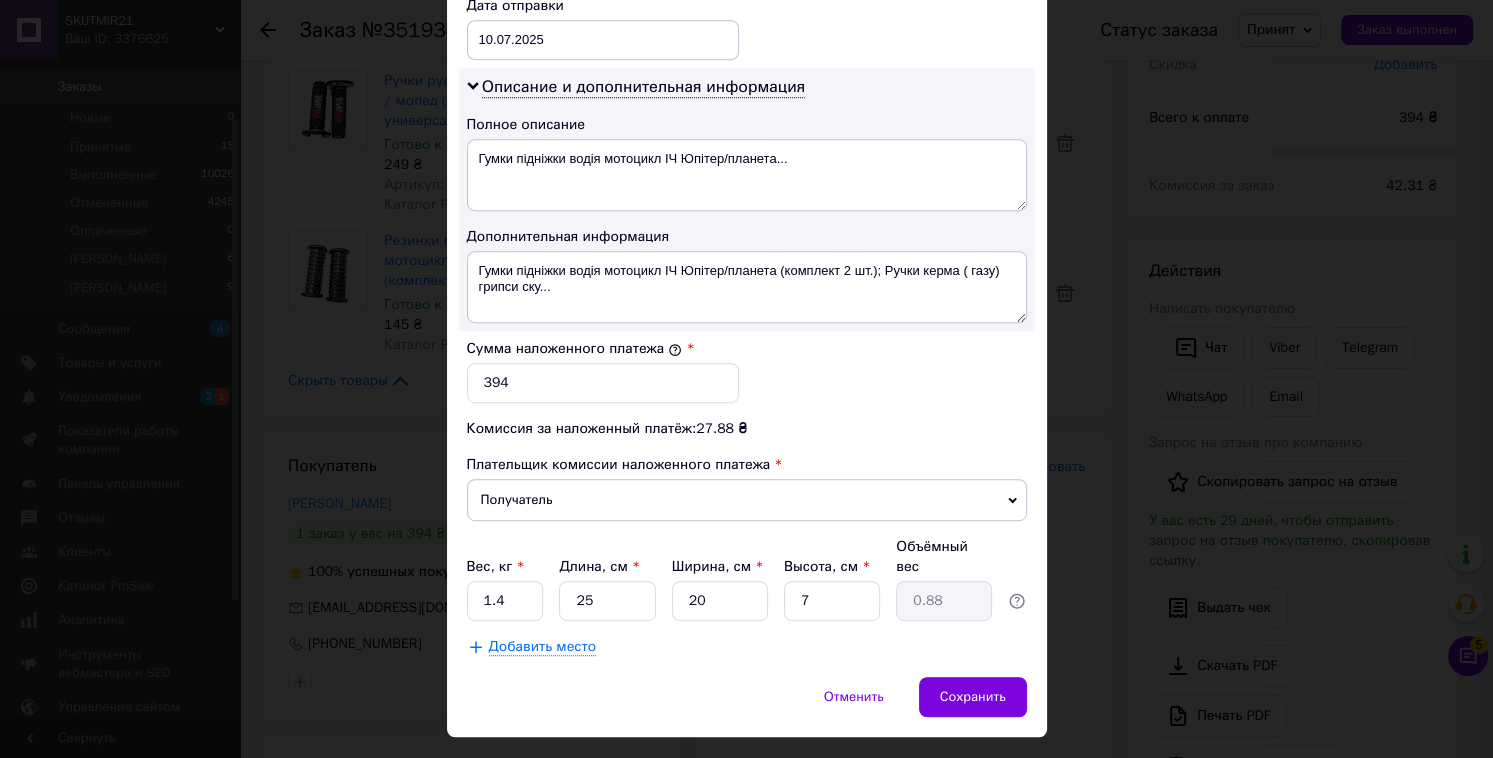 click on "Способ доставки Нова Пошта (платная) Плательщик Получатель Отправитель Фамилия получателя Доля Имя получателя Вадим Отчество получателя Телефон получателя +380966494327 Тип доставки В отделении Курьером В почтомате Город г. Киев (Киевская обл.) Отделение Почтомат №23634: ул. Николая Василенка, 1 (В супермаркете "ОДО") Место отправки Богодухів: №1: вул. Загорулько, 3 Ужгород: №4 (до 200 кг) : вул. Капушанська, 168 Добавить еще место отправки Тип посылки Груз Документы Номер упаковки (не обязательно) Оценочная стоимость 394 Дата отправки 10.07.2025 < 2025 > < Июль > Пн Вт Ср Чт Пт Сб Вс" at bounding box center (747, -89) 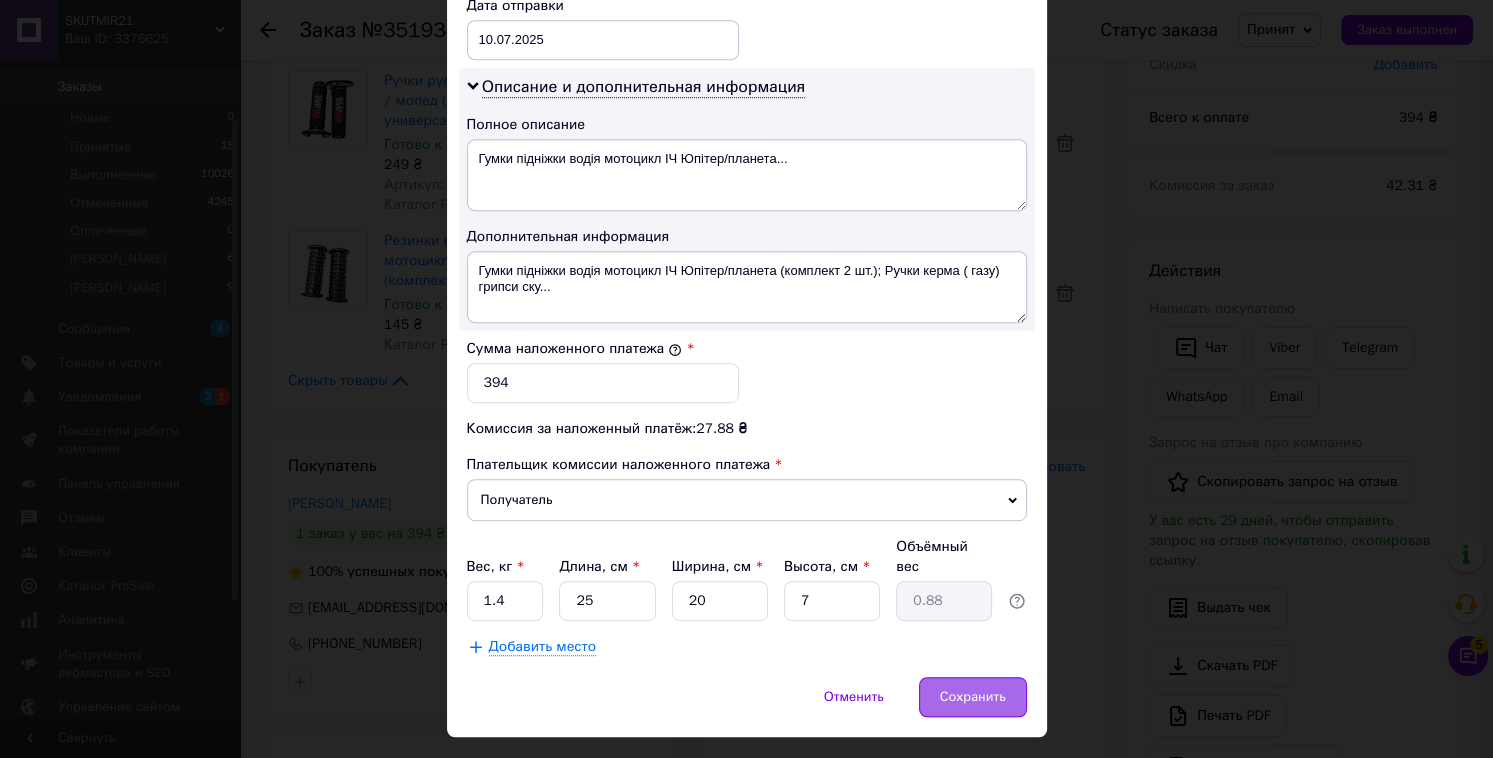 click on "Сохранить" at bounding box center (973, 697) 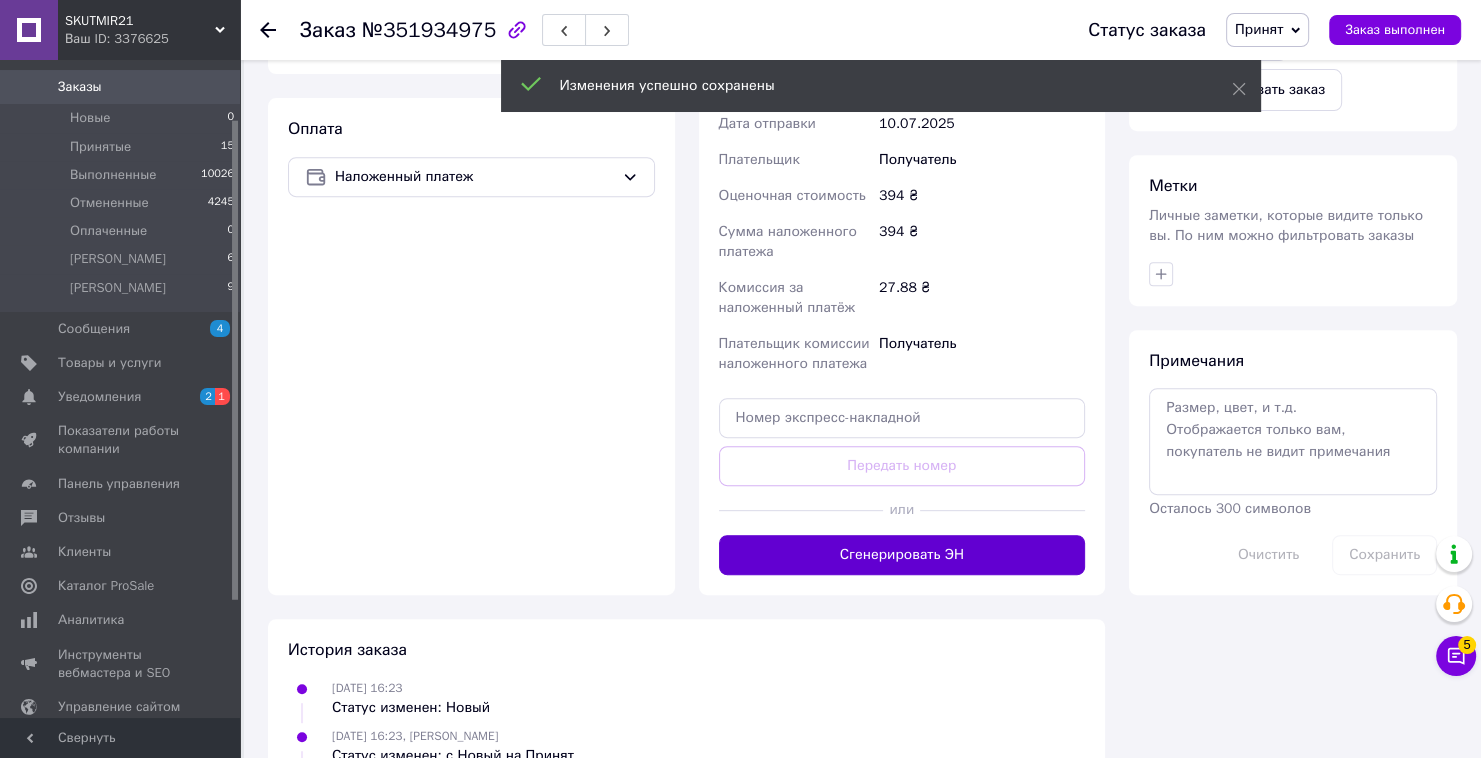 click on "Сгенерировать ЭН" at bounding box center [902, 555] 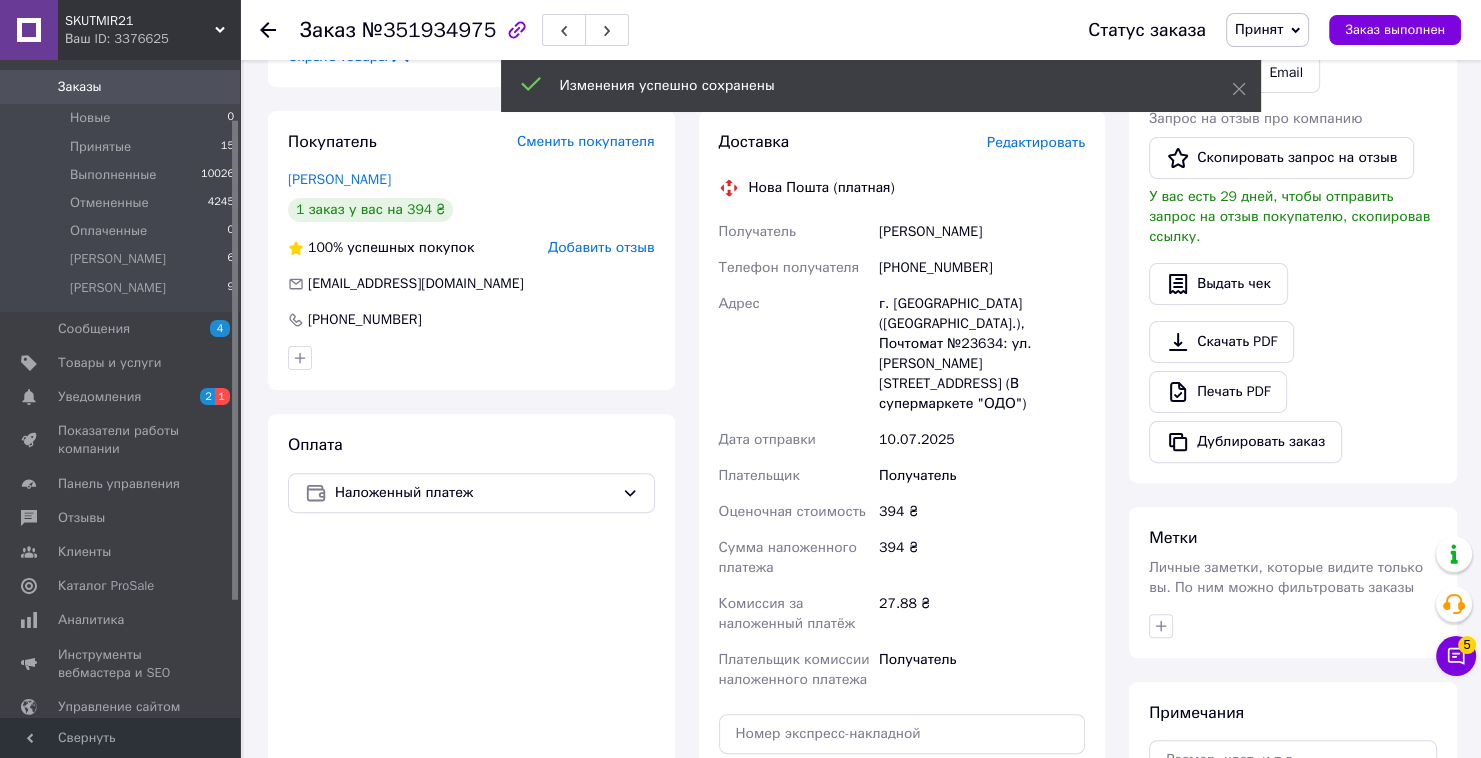 scroll, scrollTop: 480, scrollLeft: 0, axis: vertical 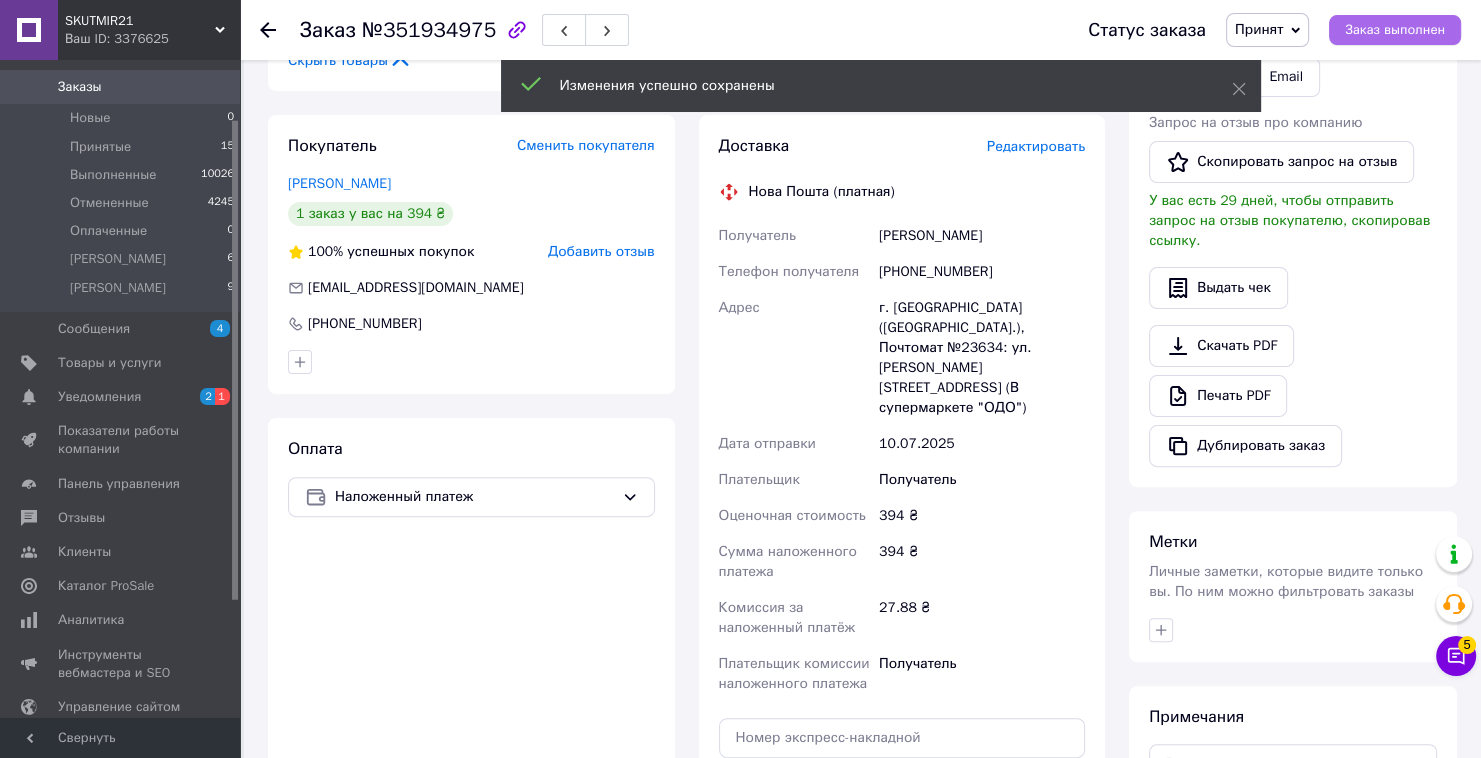click on "Заказ выполнен" at bounding box center (1395, 30) 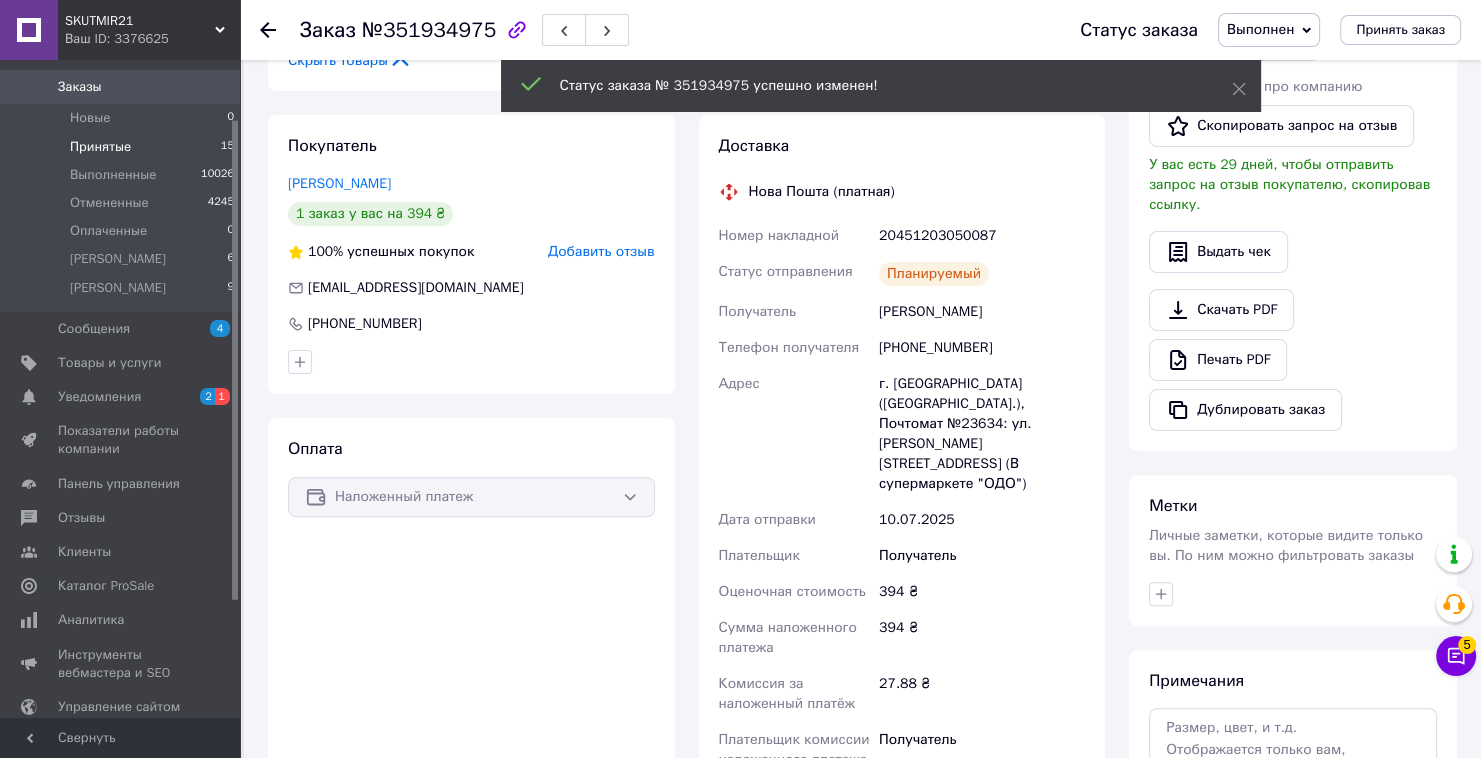 click on "Принятые 15" at bounding box center (123, 147) 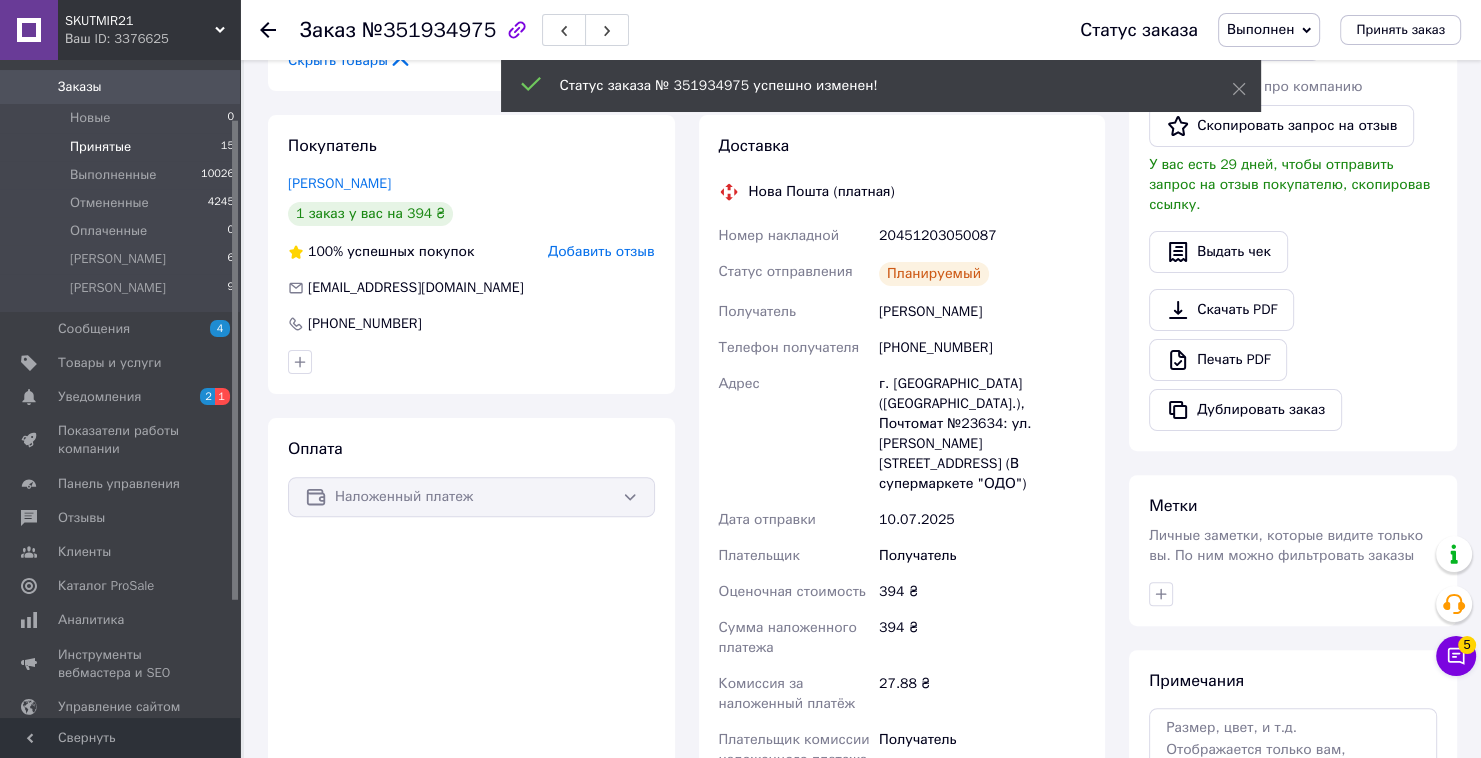 scroll, scrollTop: 0, scrollLeft: 0, axis: both 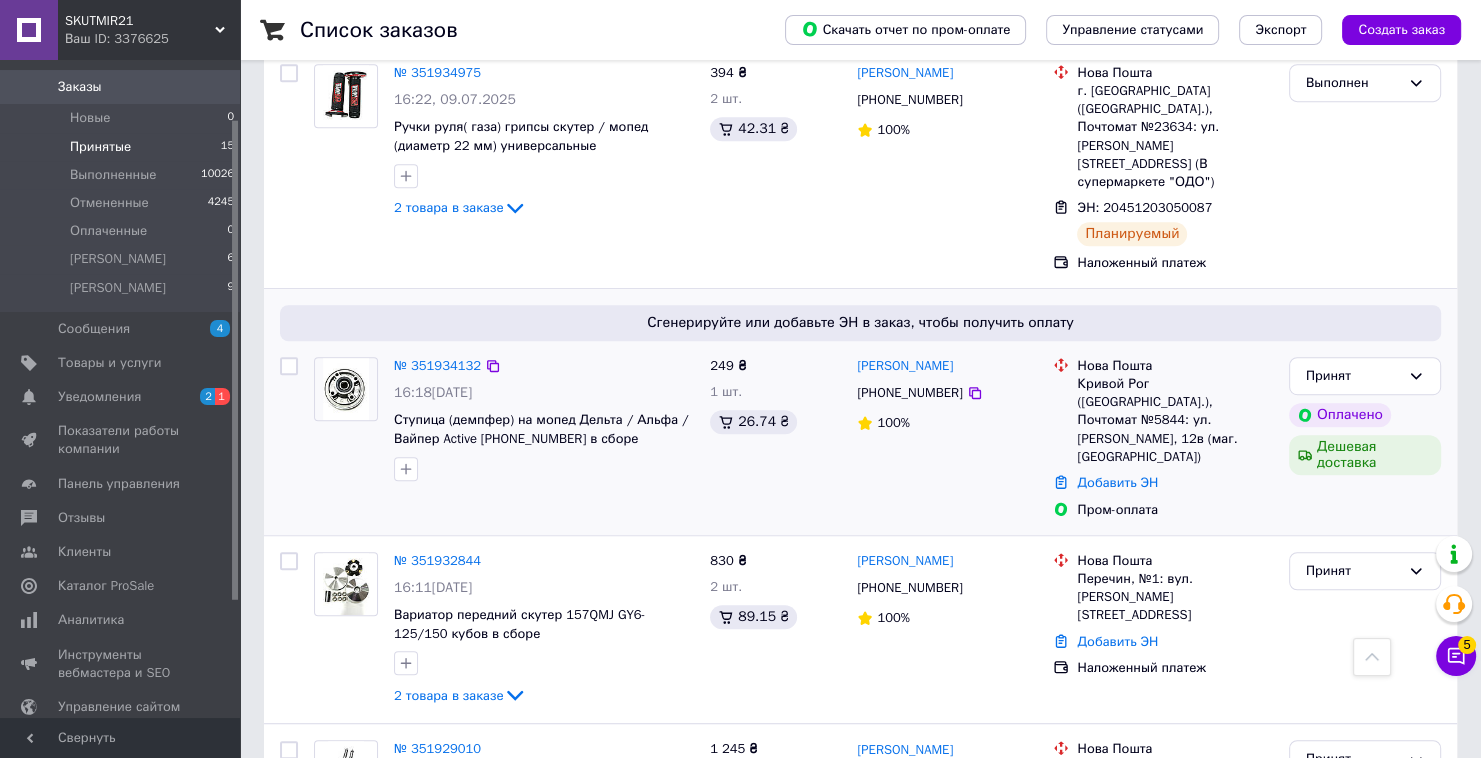 click on "№ 351934132" at bounding box center (437, 366) 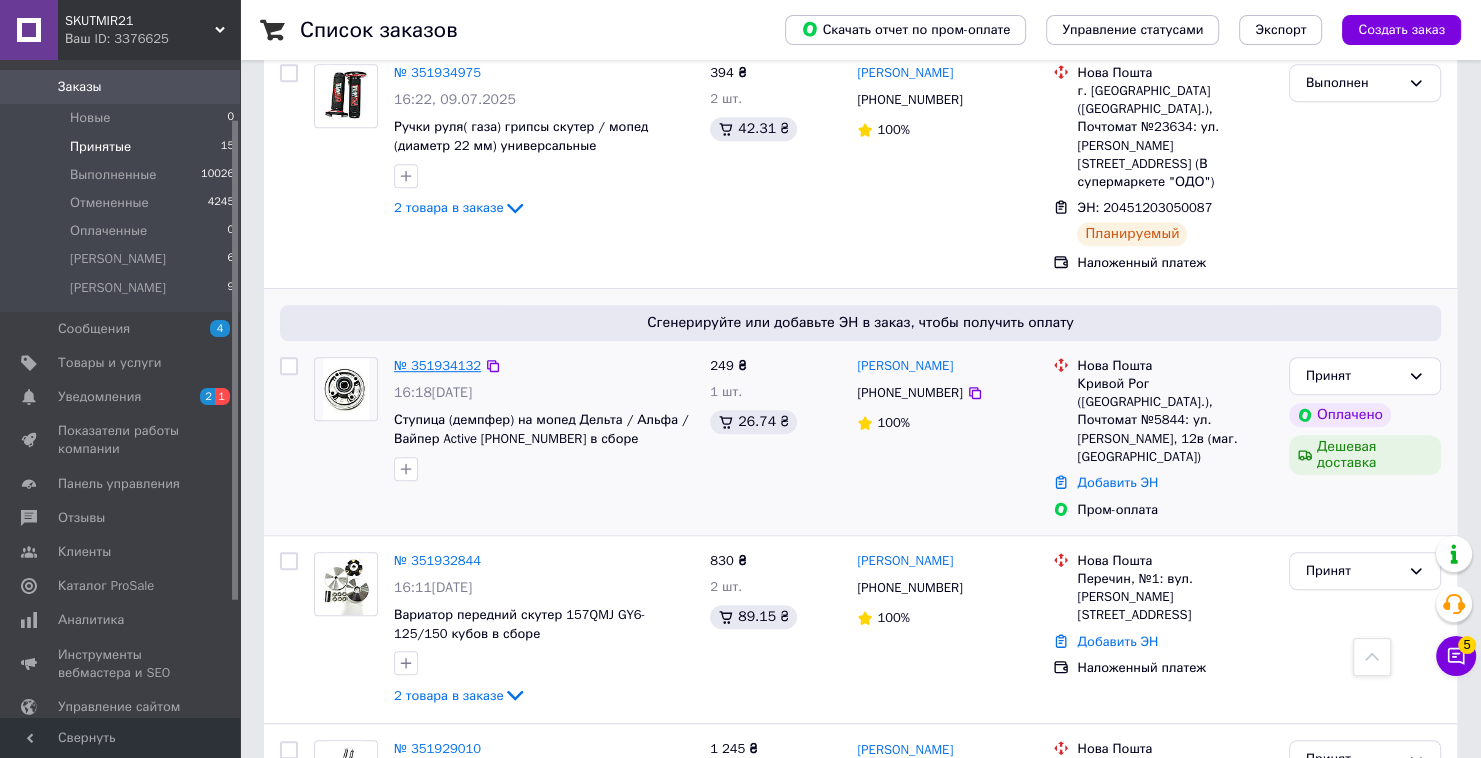 click on "№ 351934132" at bounding box center [437, 365] 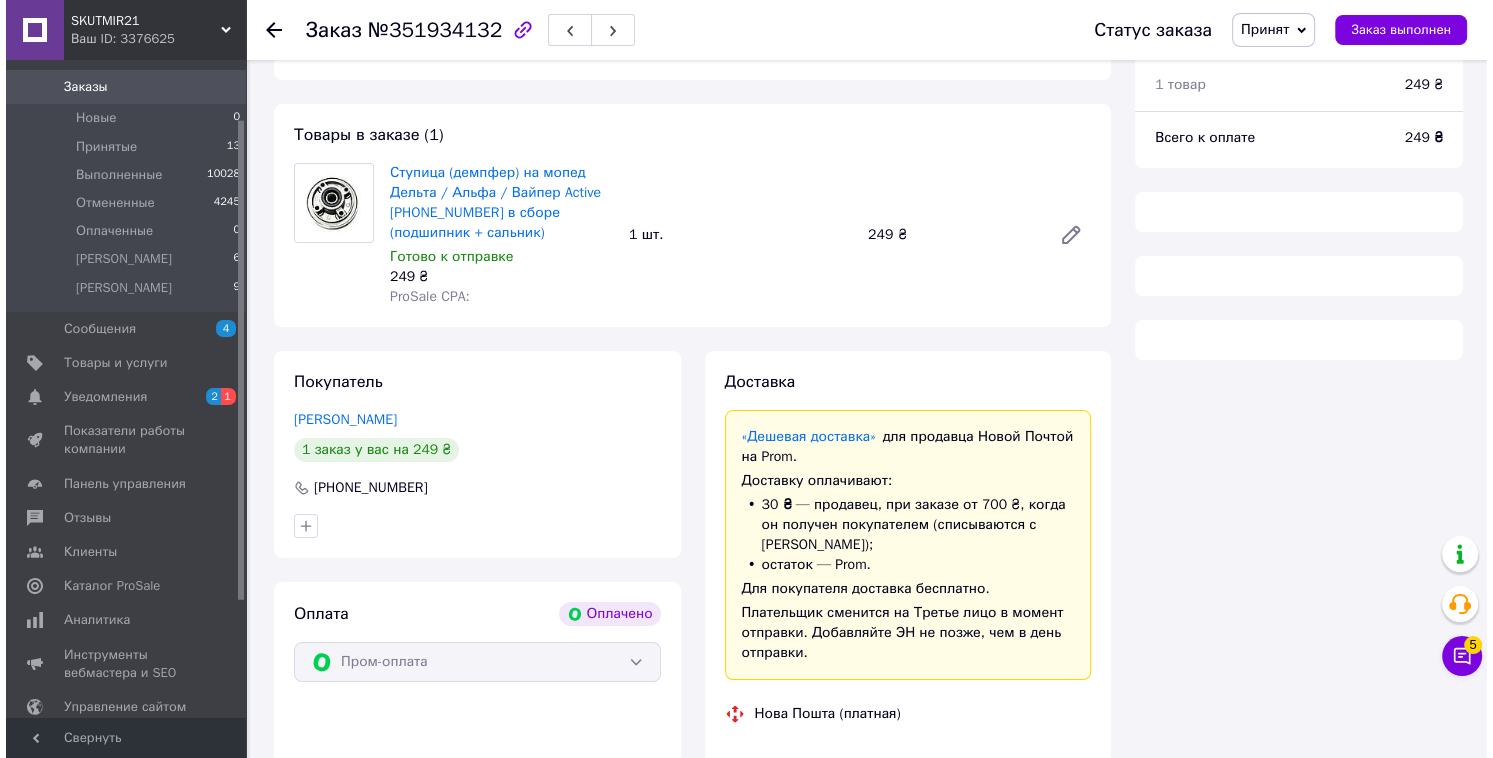 scroll, scrollTop: 129, scrollLeft: 0, axis: vertical 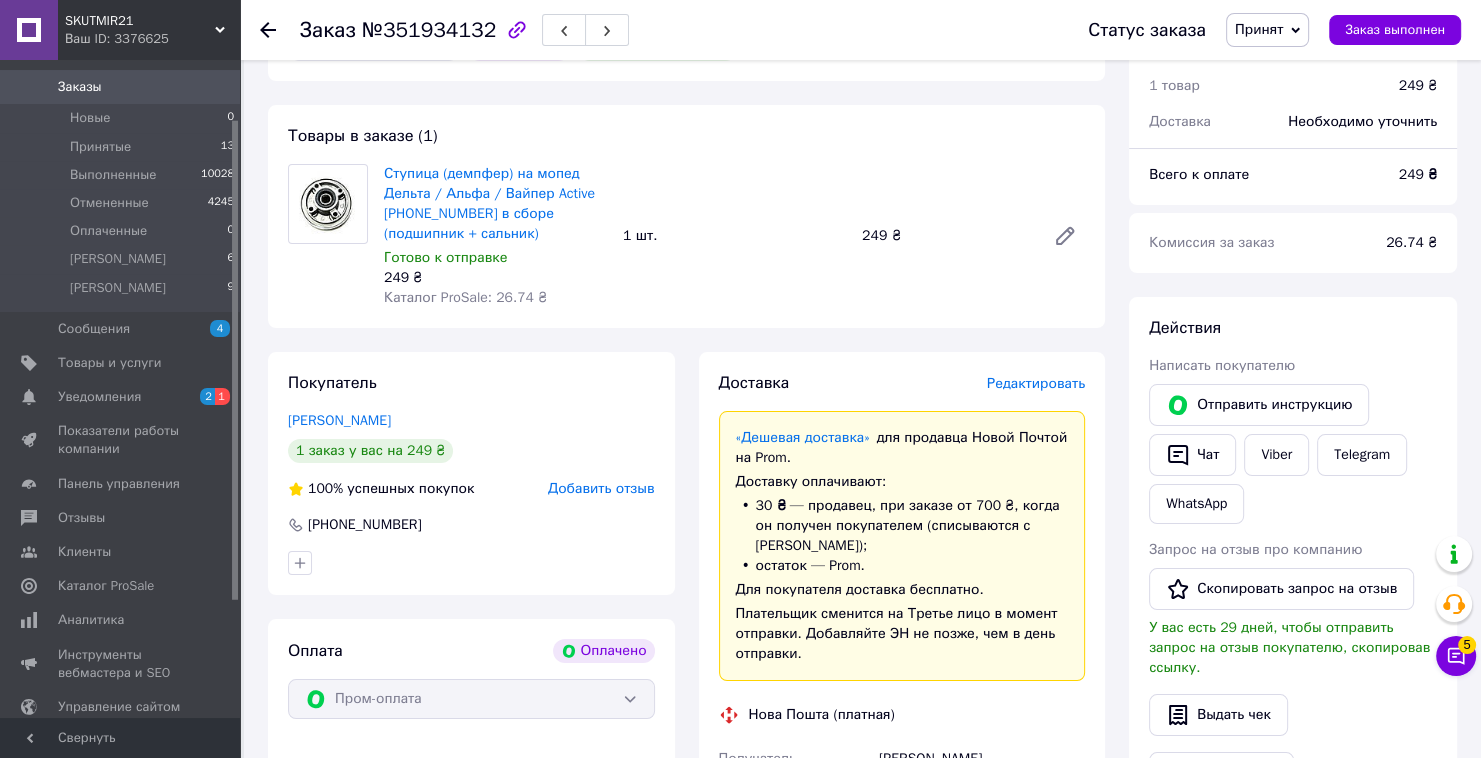 click on "Редактировать" at bounding box center (1036, 383) 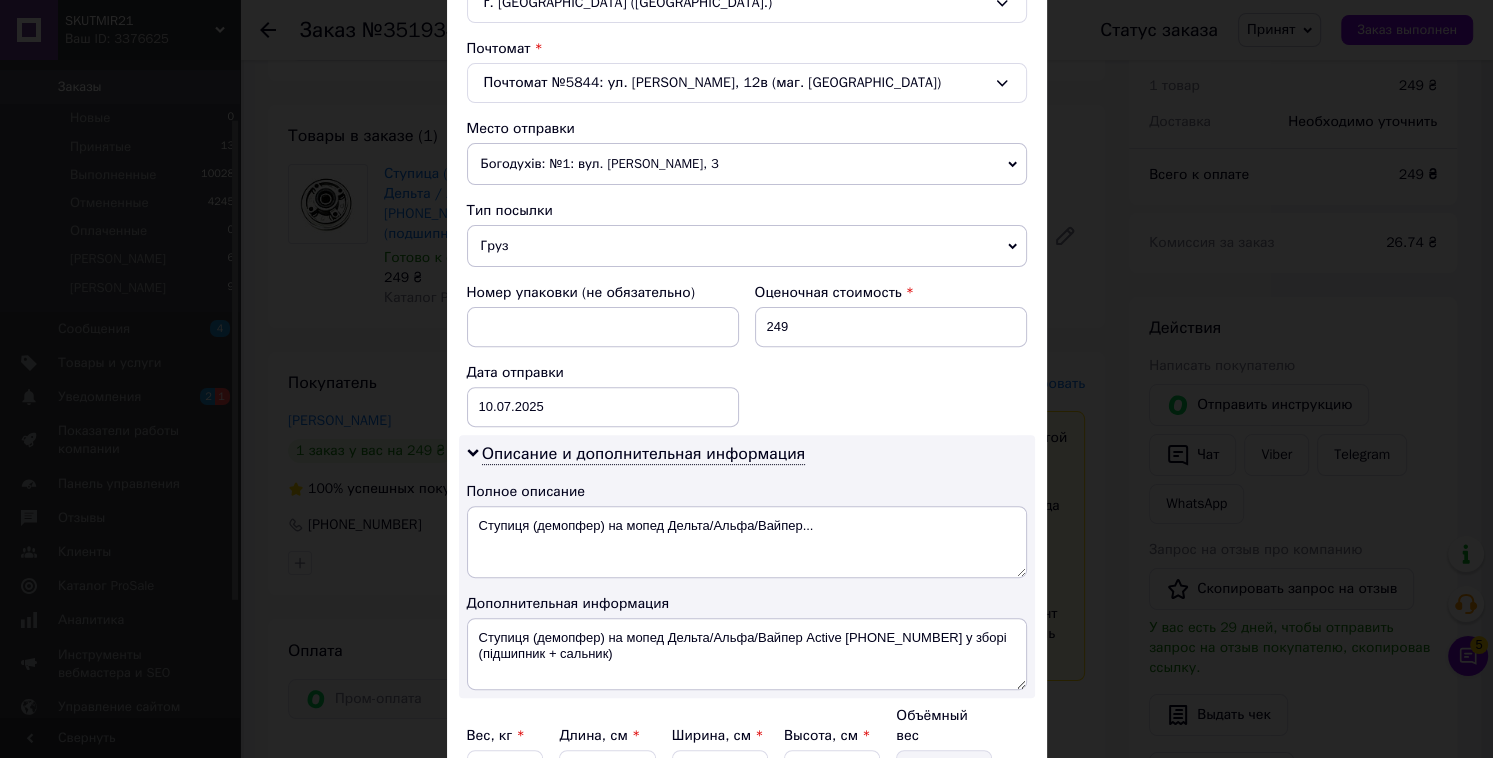 scroll, scrollTop: 788, scrollLeft: 0, axis: vertical 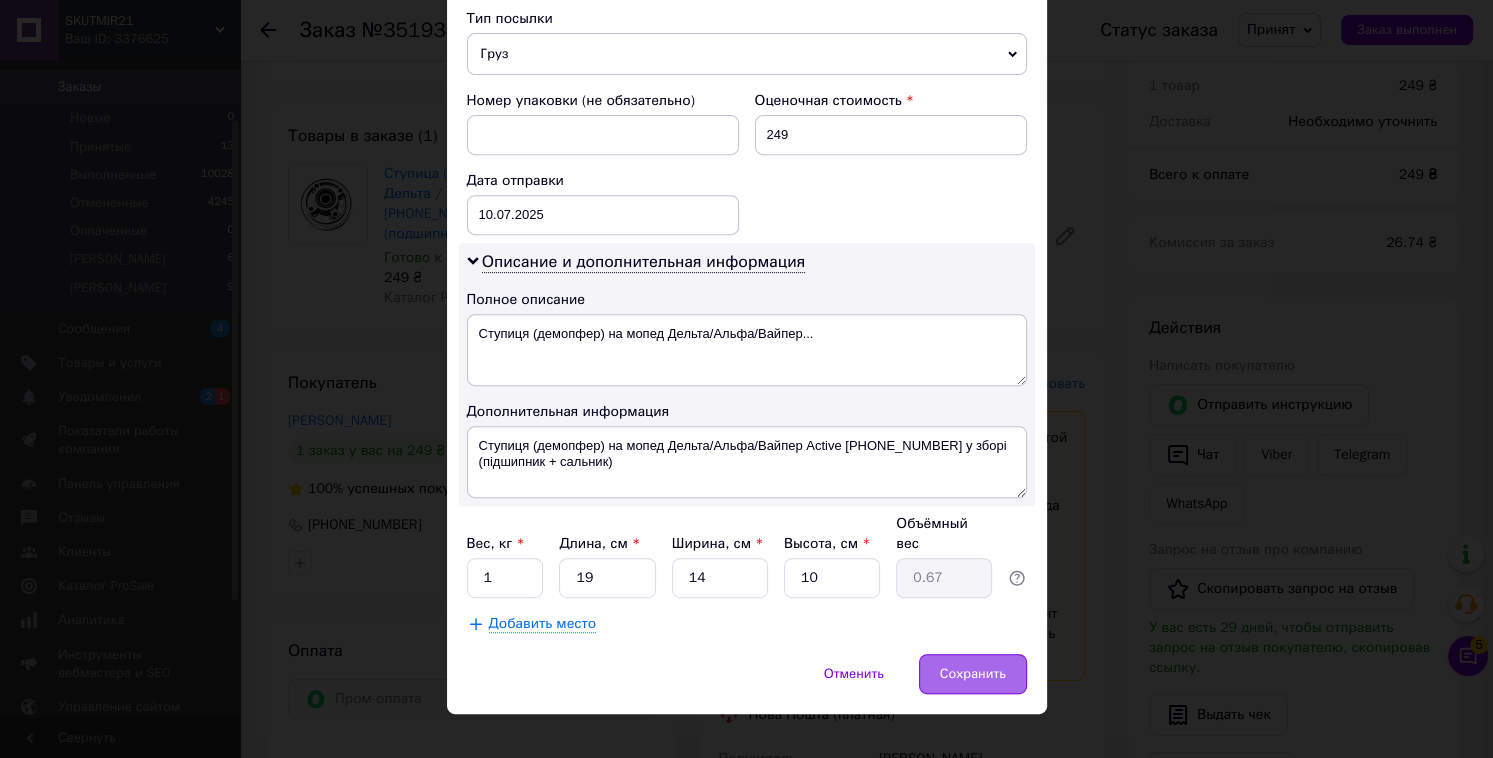 click on "Сохранить" at bounding box center (973, 674) 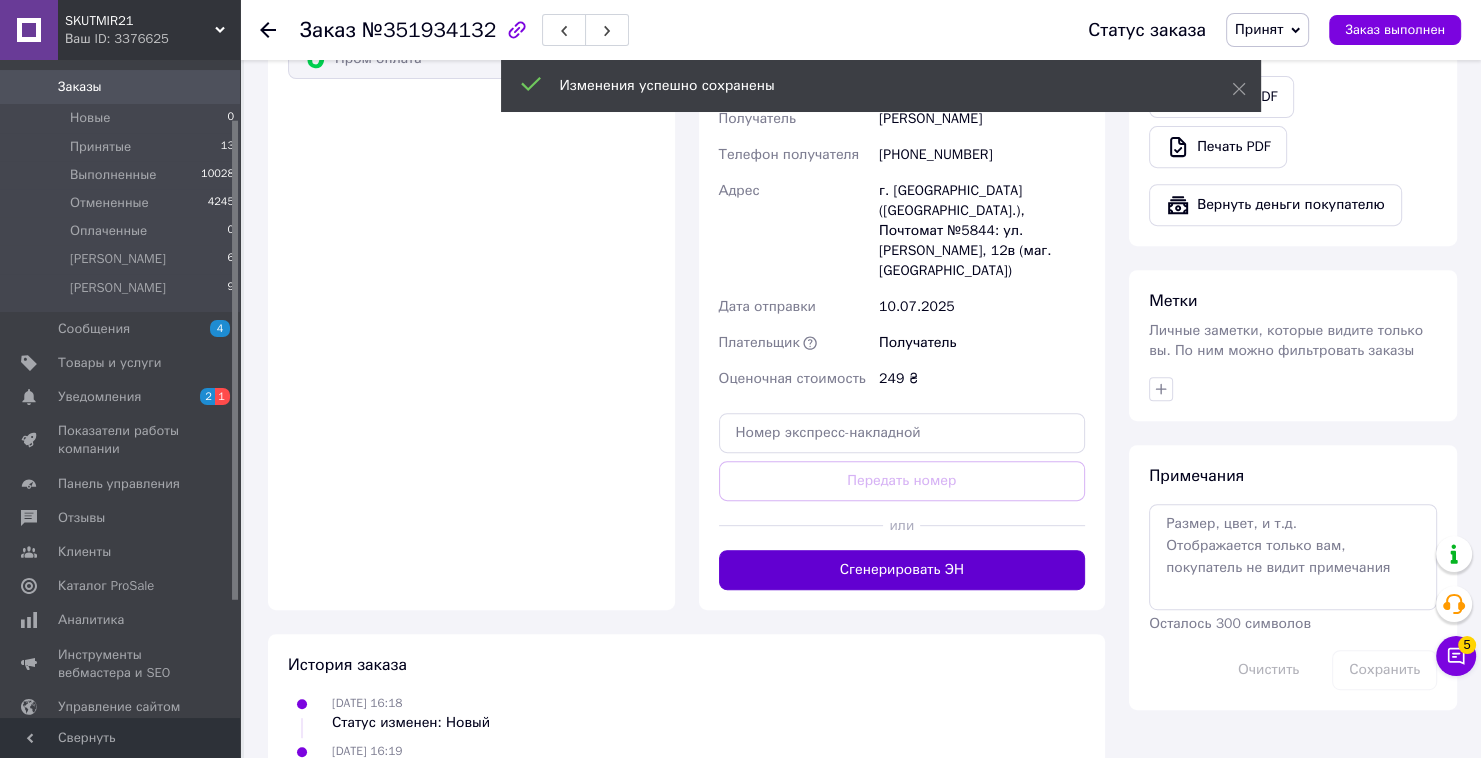 click on "Сгенерировать ЭН" at bounding box center (902, 570) 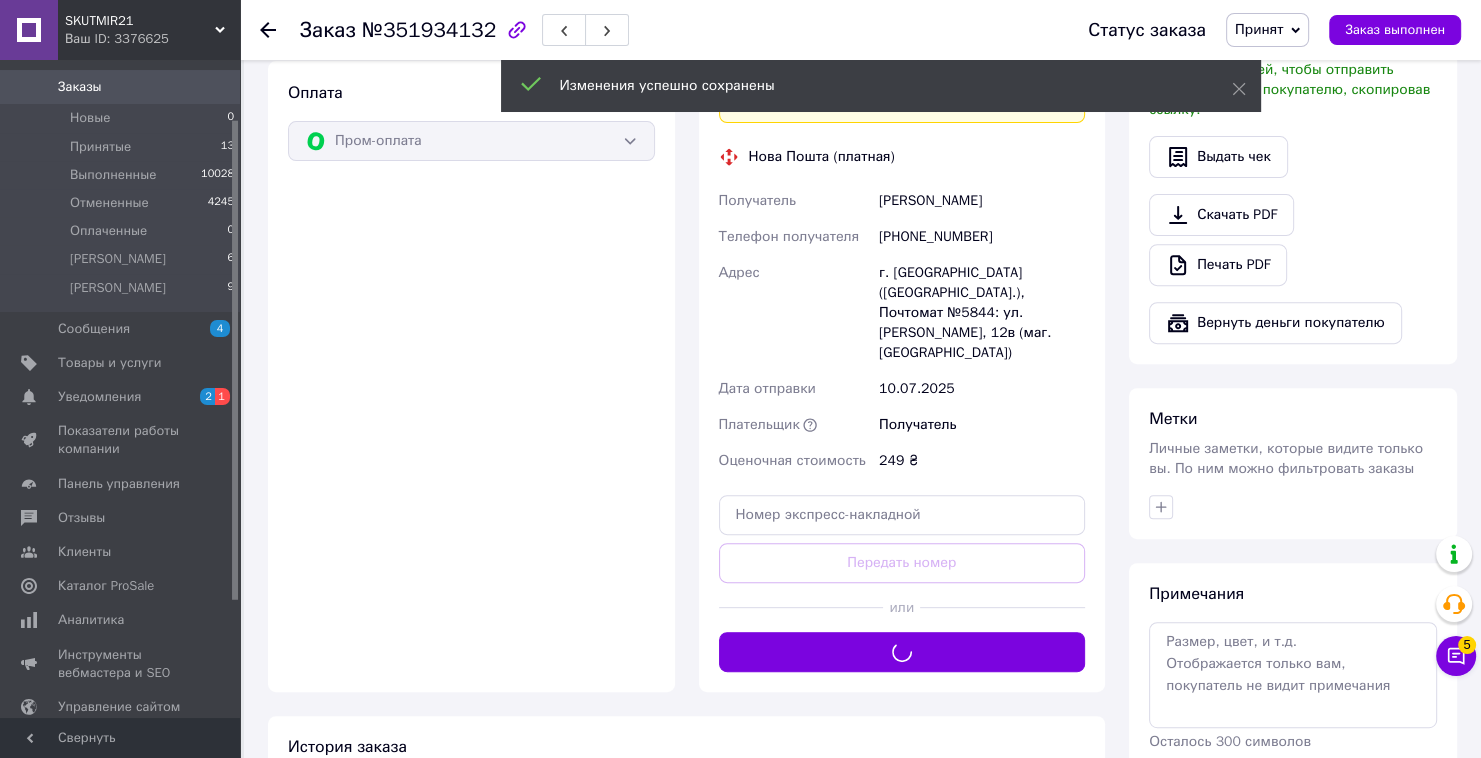scroll, scrollTop: 609, scrollLeft: 0, axis: vertical 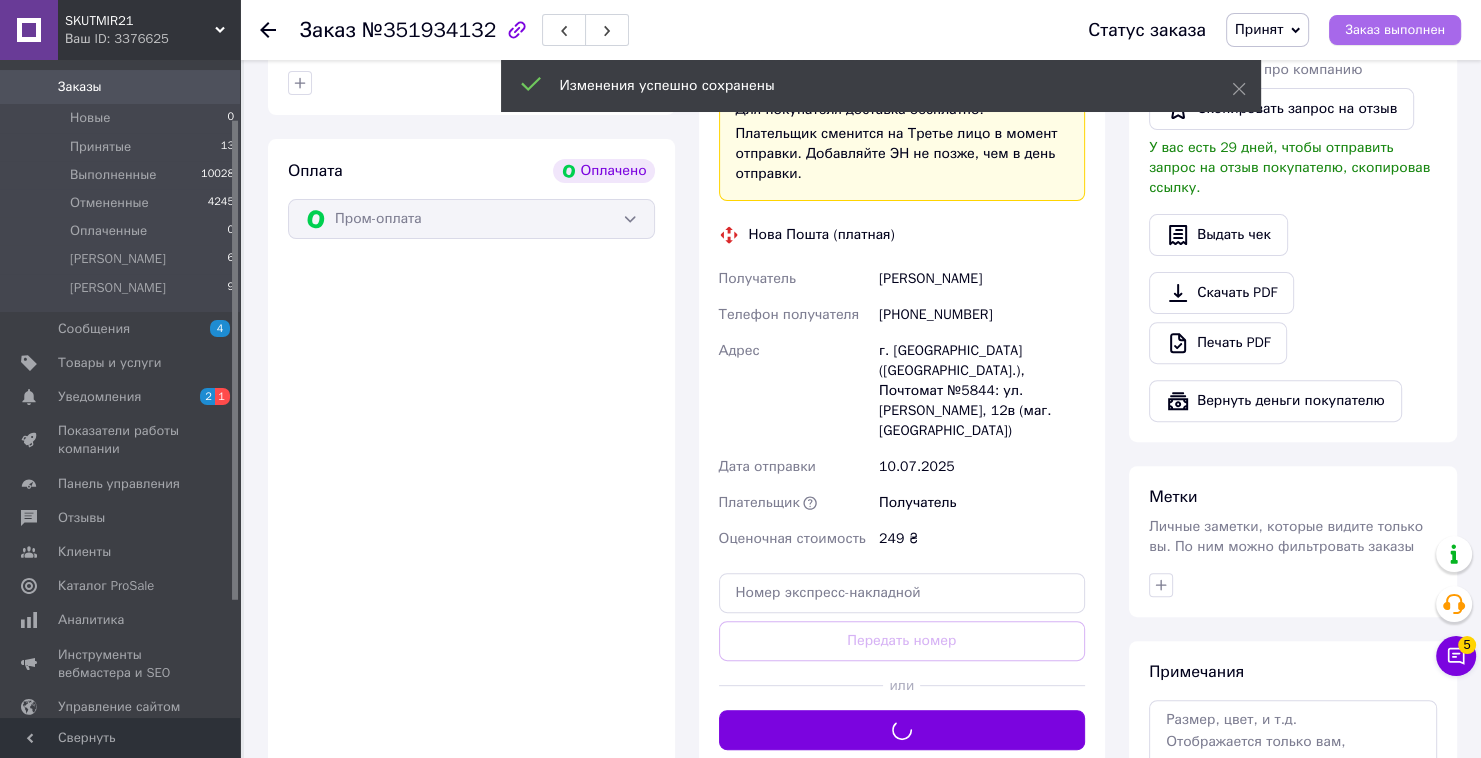 click on "Заказ выполнен" at bounding box center [1395, 30] 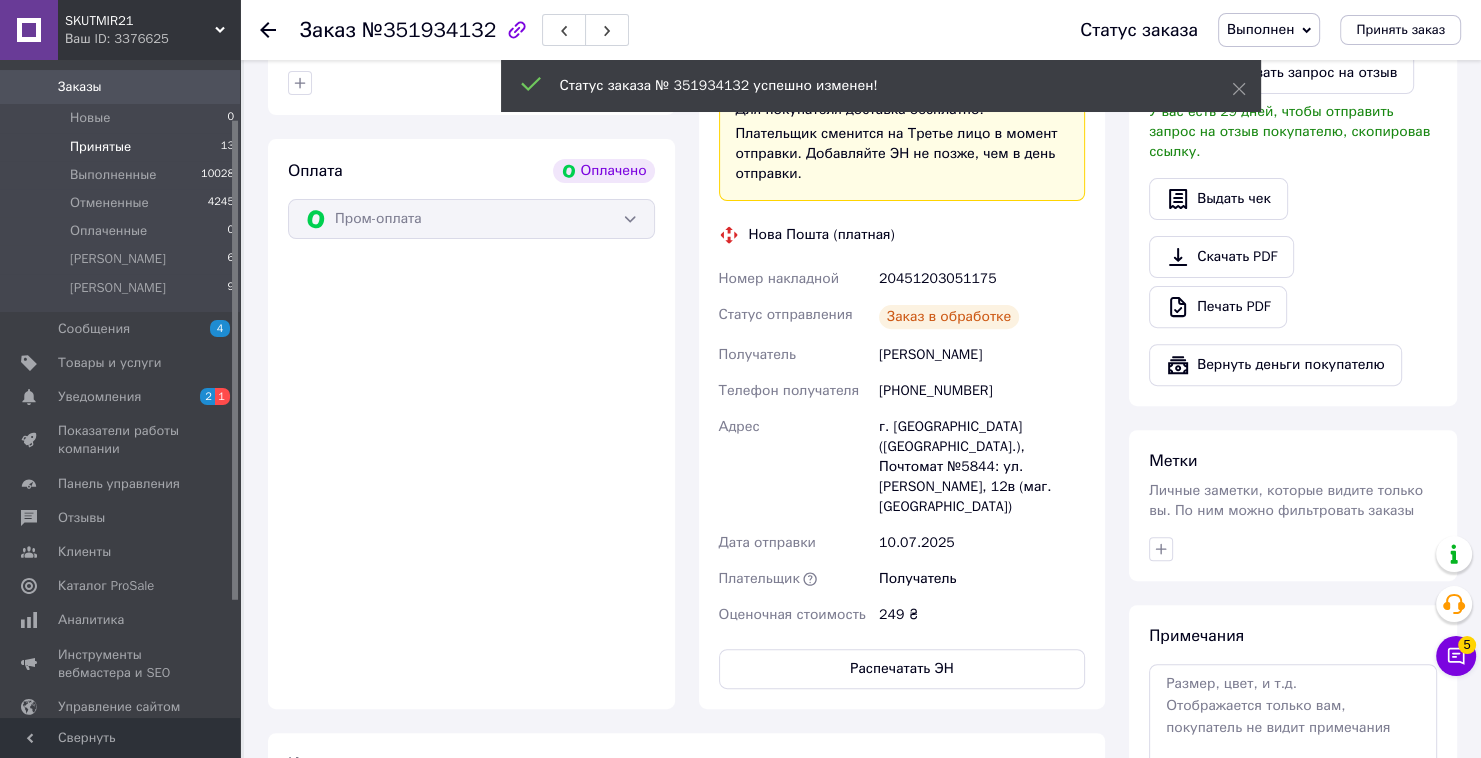 click on "Принятые 13" at bounding box center [123, 147] 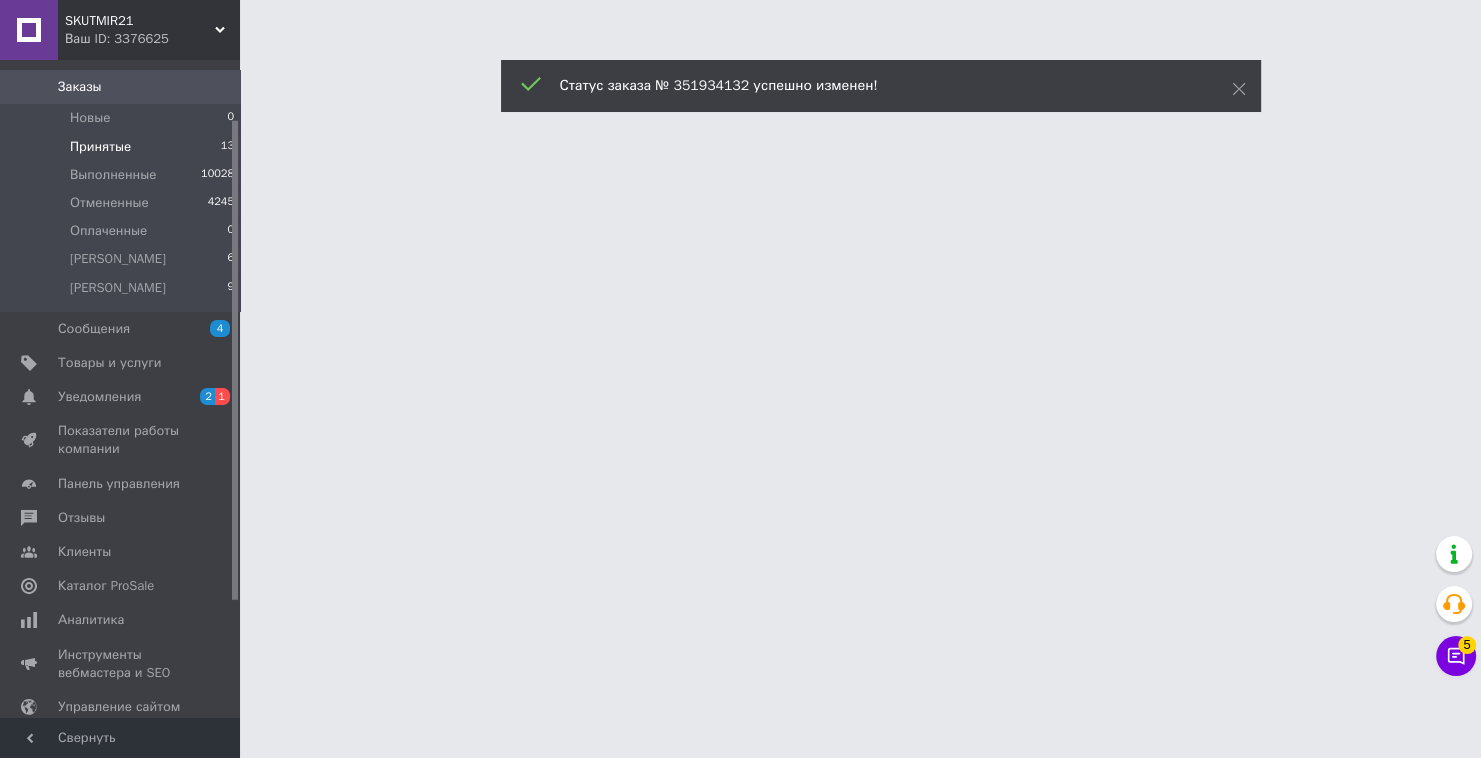 scroll, scrollTop: 0, scrollLeft: 0, axis: both 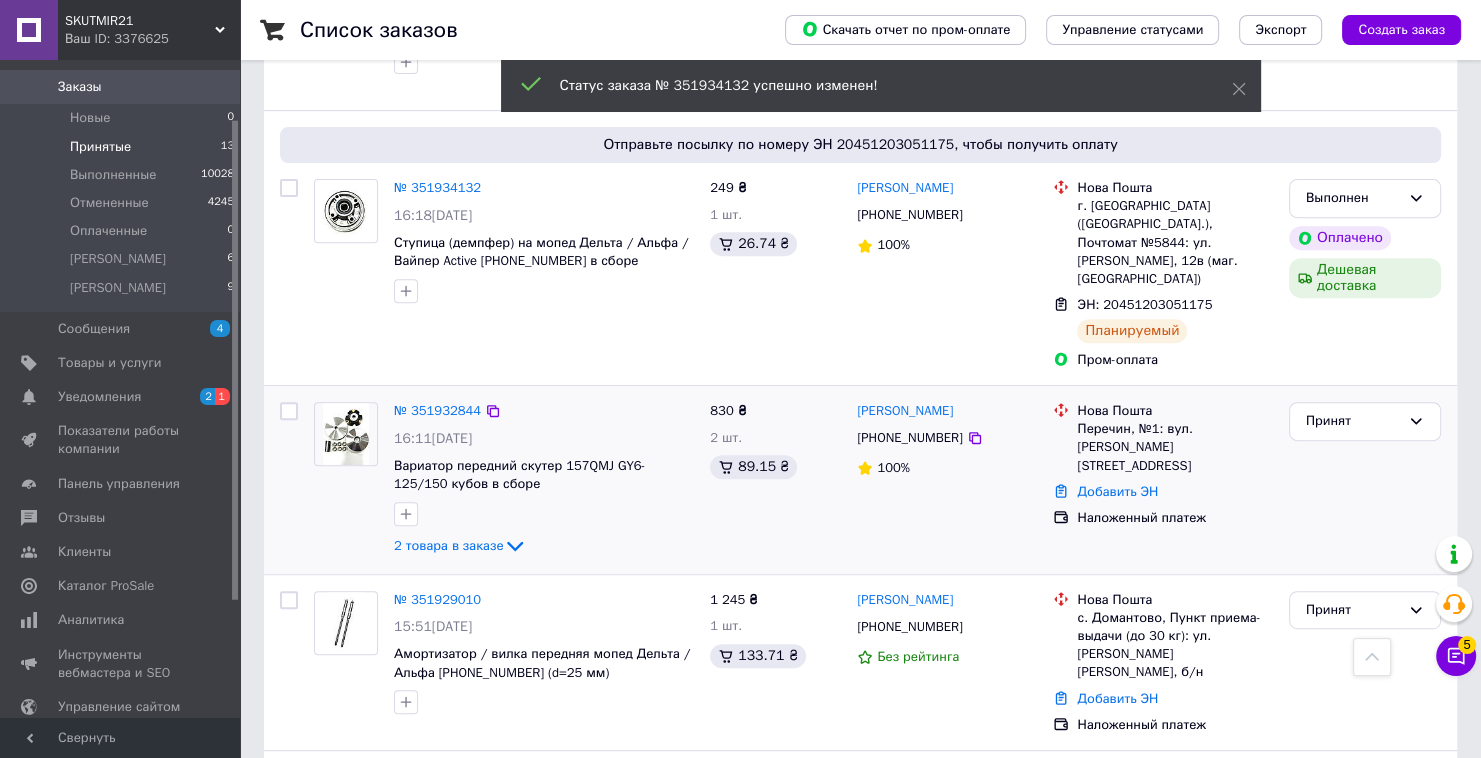 click on "2 товара в заказе" 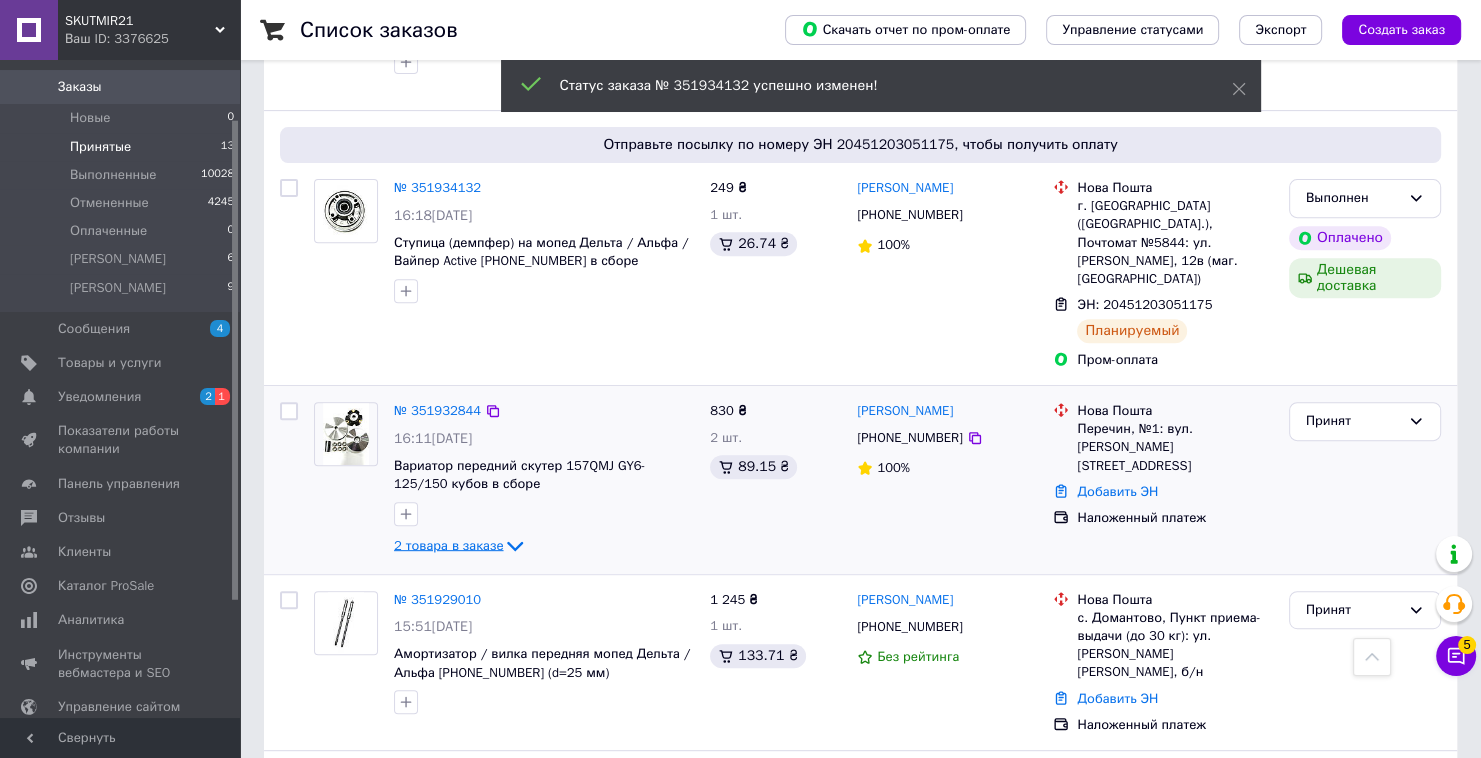 click 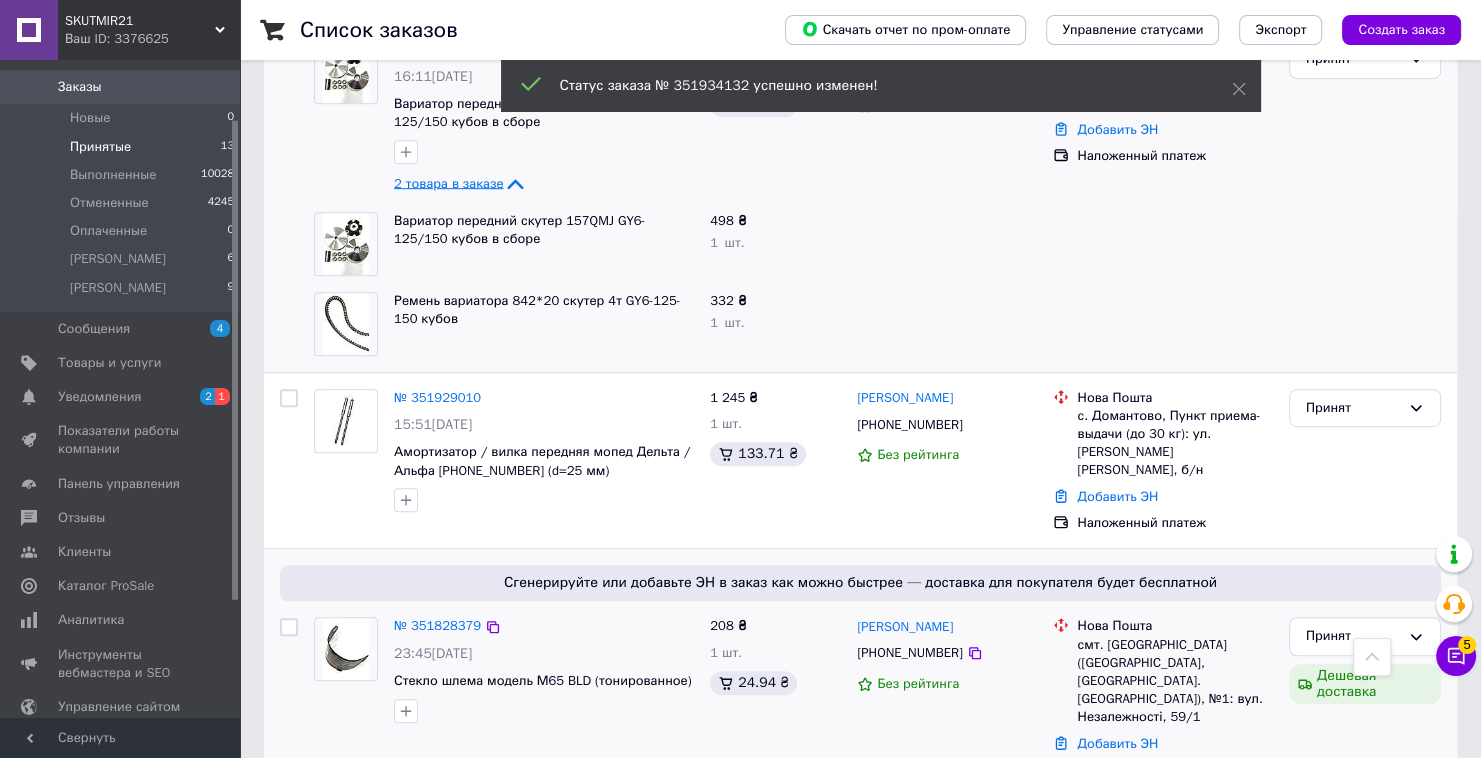 scroll, scrollTop: 1120, scrollLeft: 0, axis: vertical 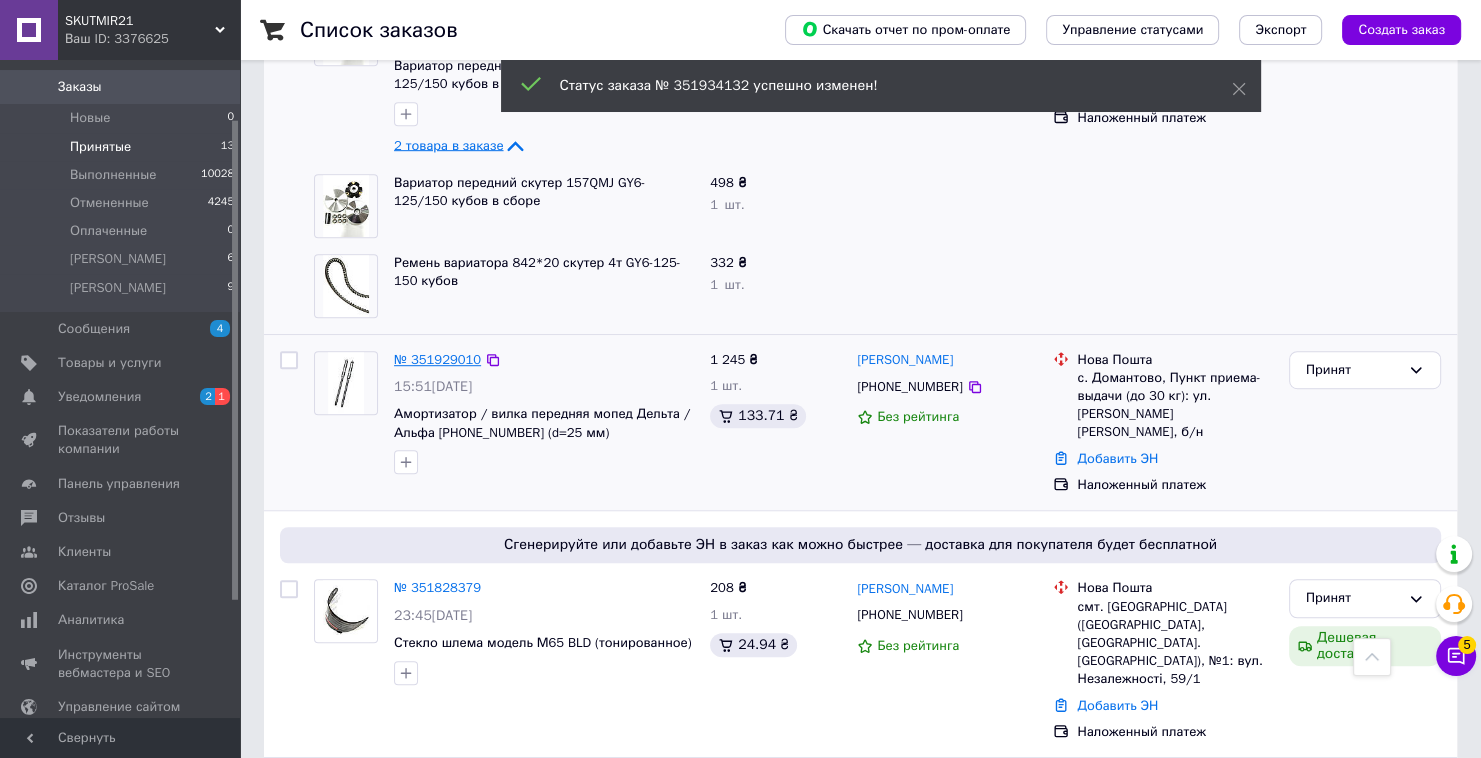click on "№ 351929010" at bounding box center (437, 359) 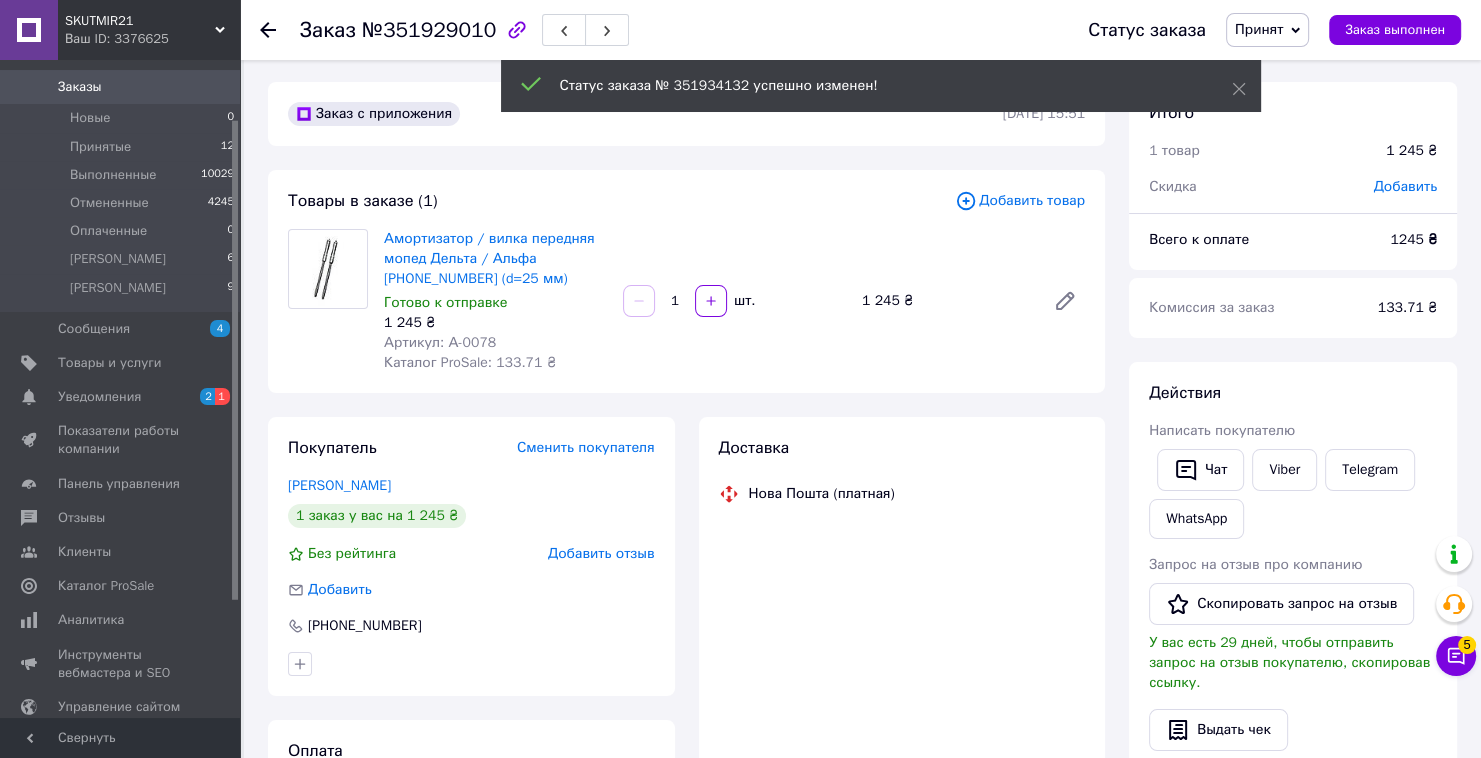 scroll, scrollTop: 0, scrollLeft: 0, axis: both 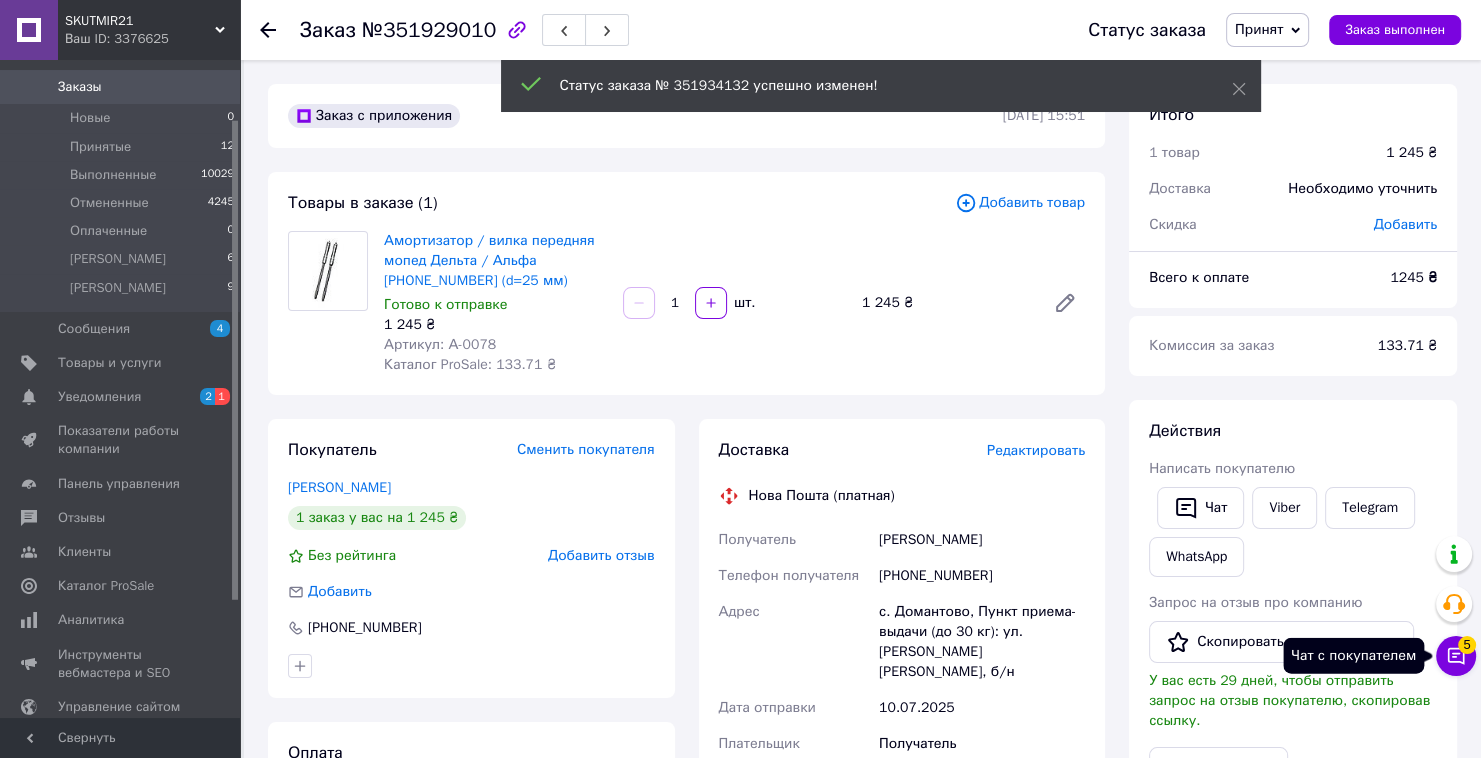 click 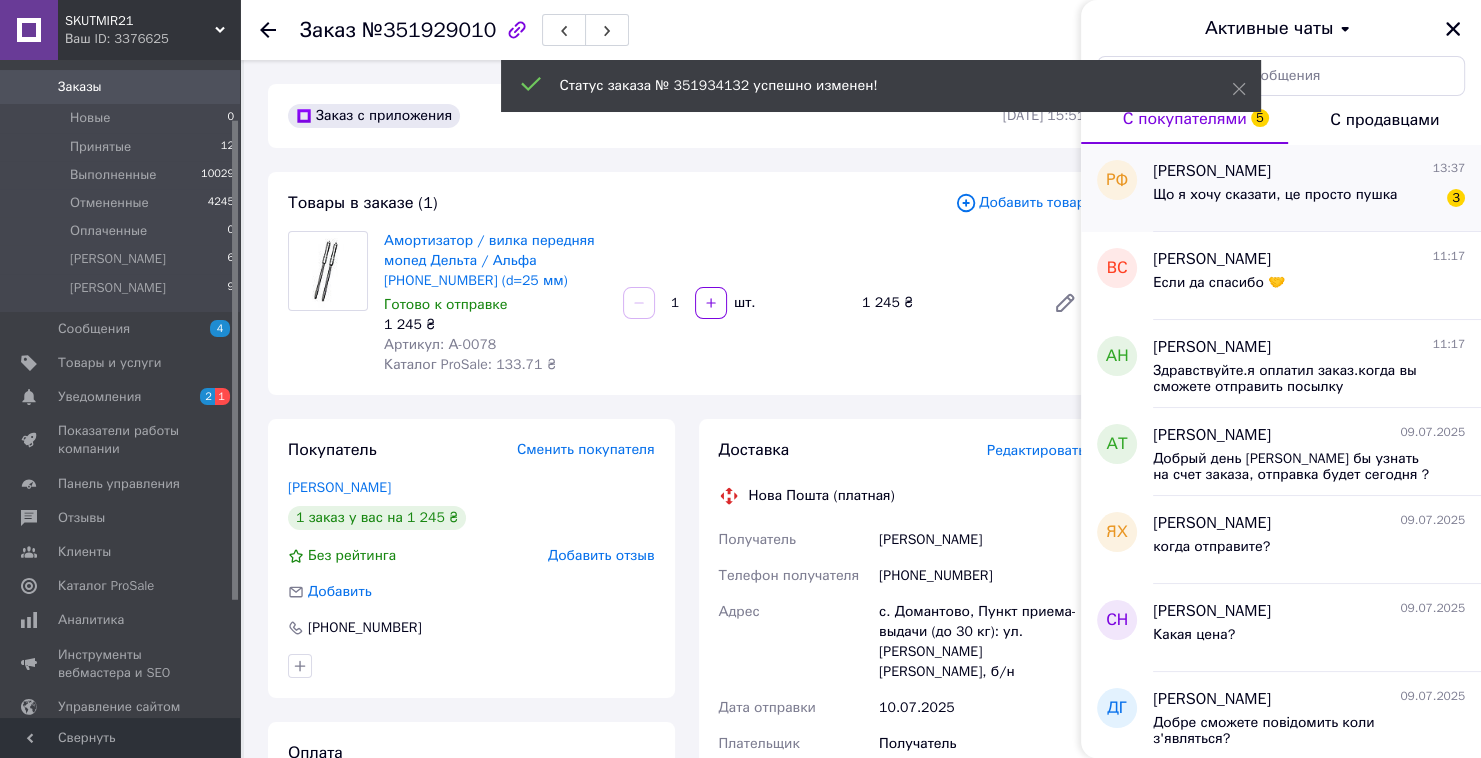 click on "Руслан Федченко 13:37 Що я хочу сказати, це просто пушка 3" at bounding box center [1317, 188] 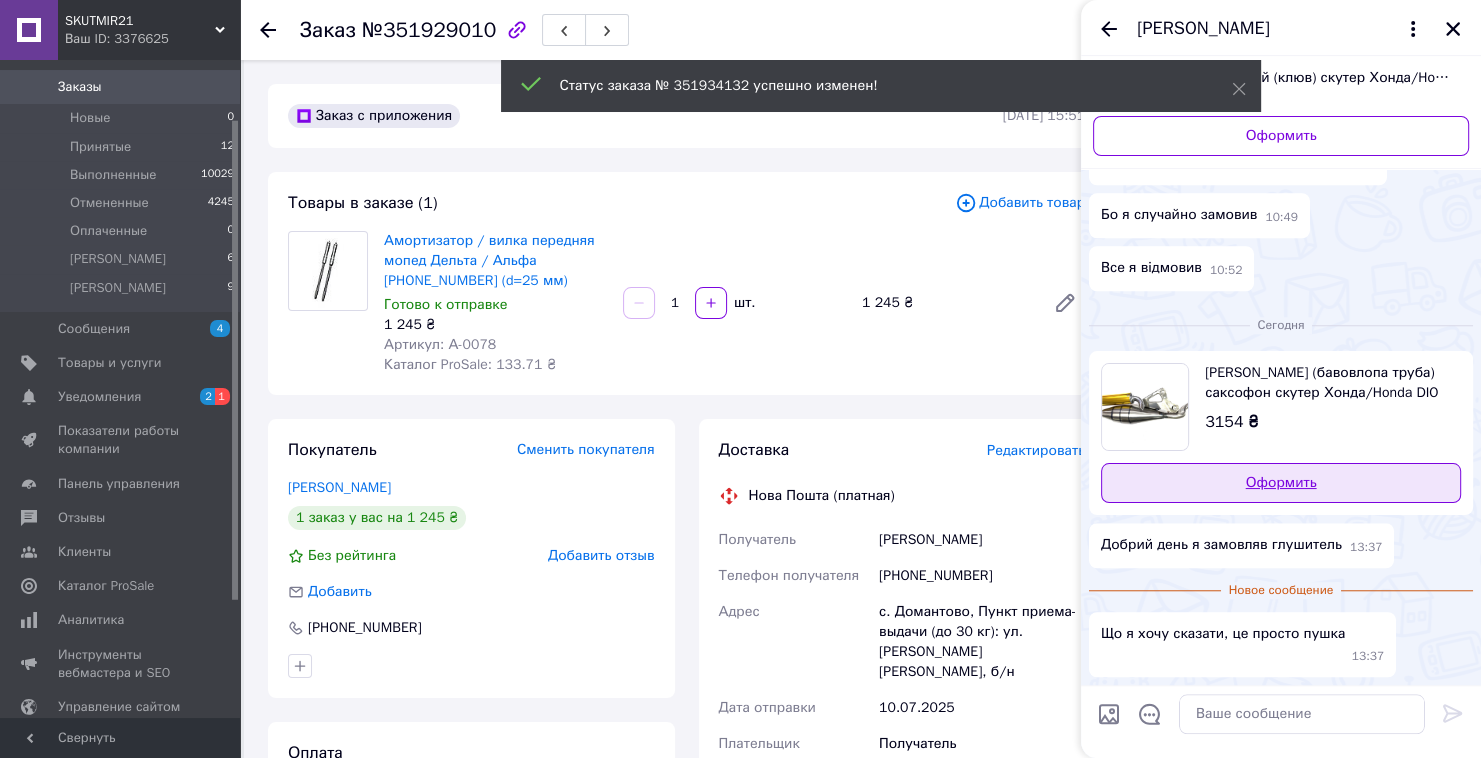 scroll, scrollTop: 1760, scrollLeft: 0, axis: vertical 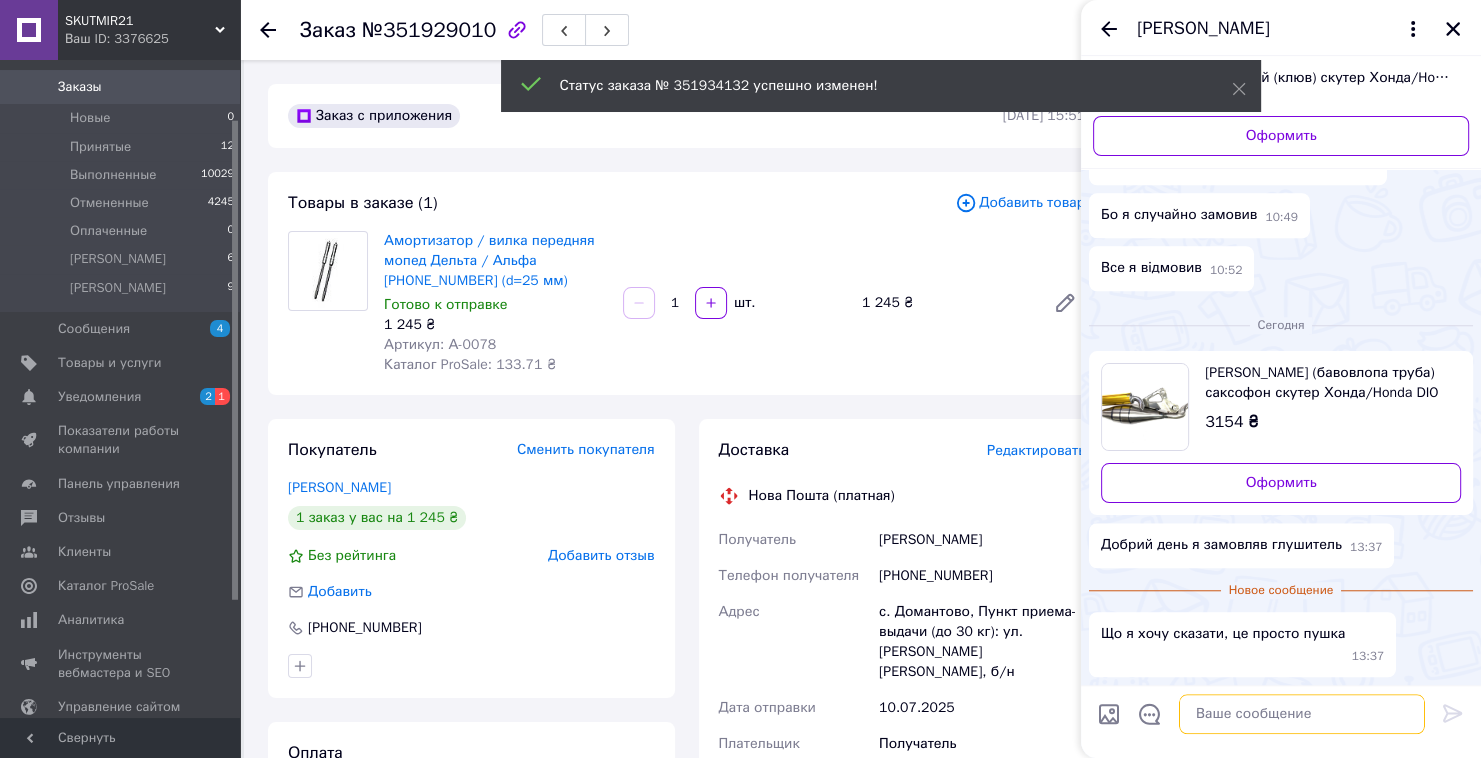 click at bounding box center [1302, 714] 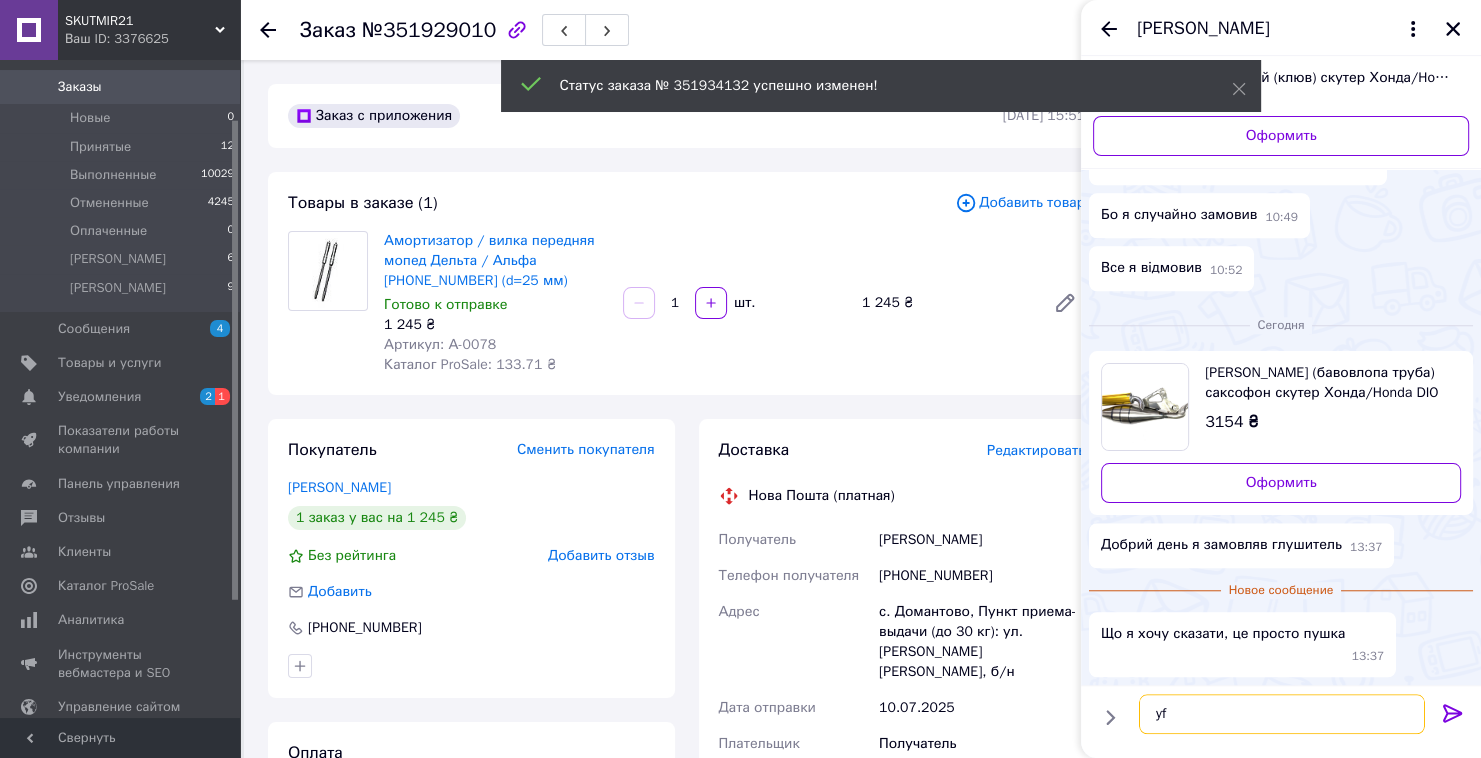 type on "y" 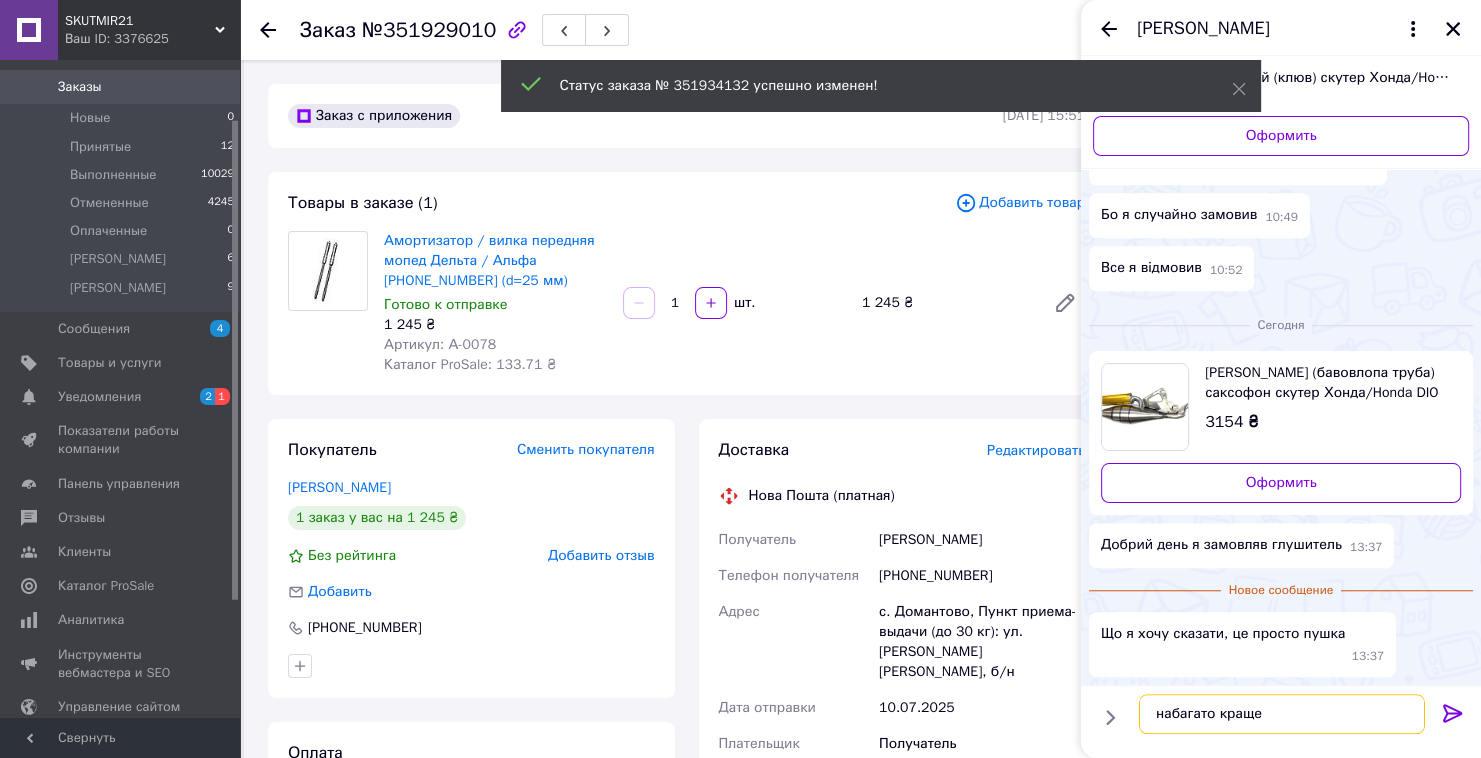 type on "набагато краще?" 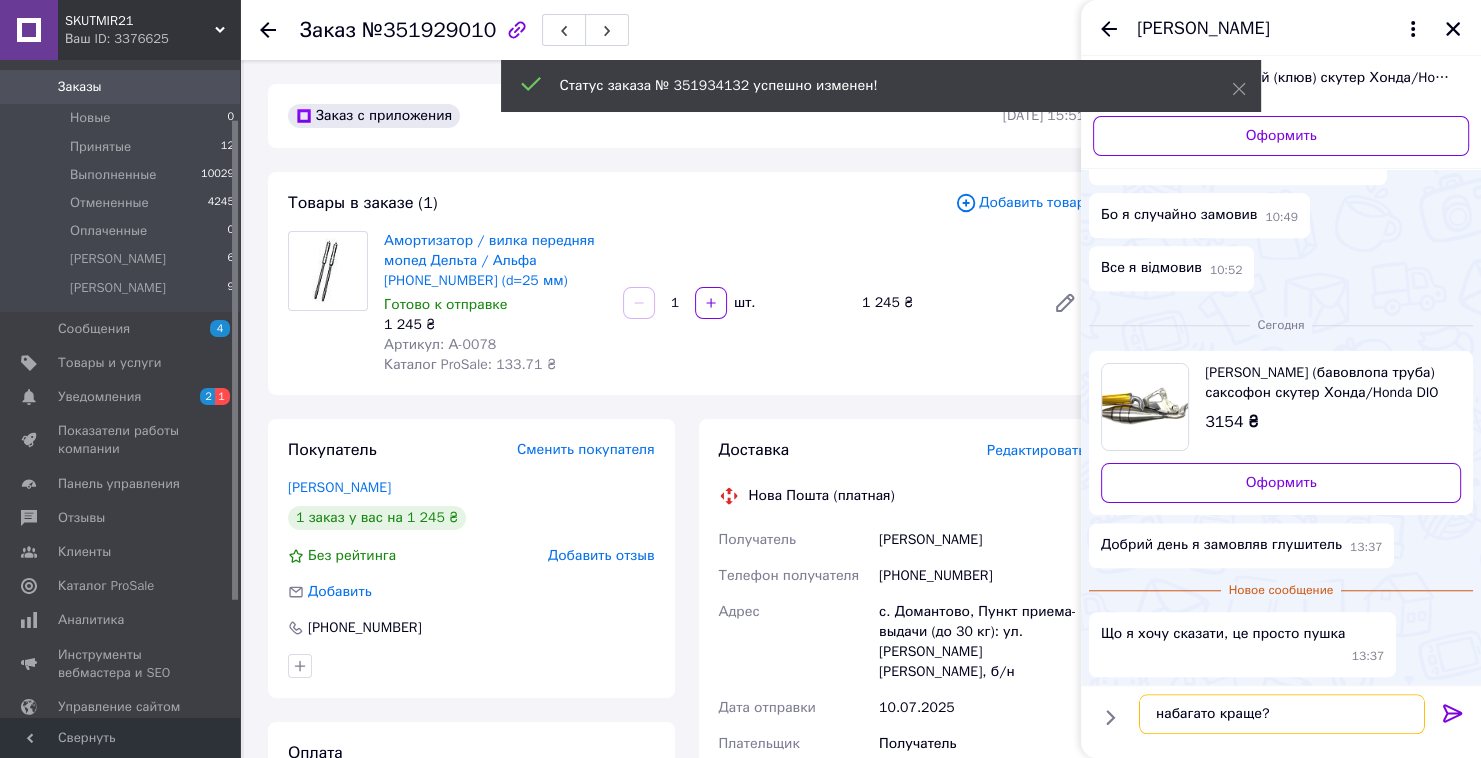type 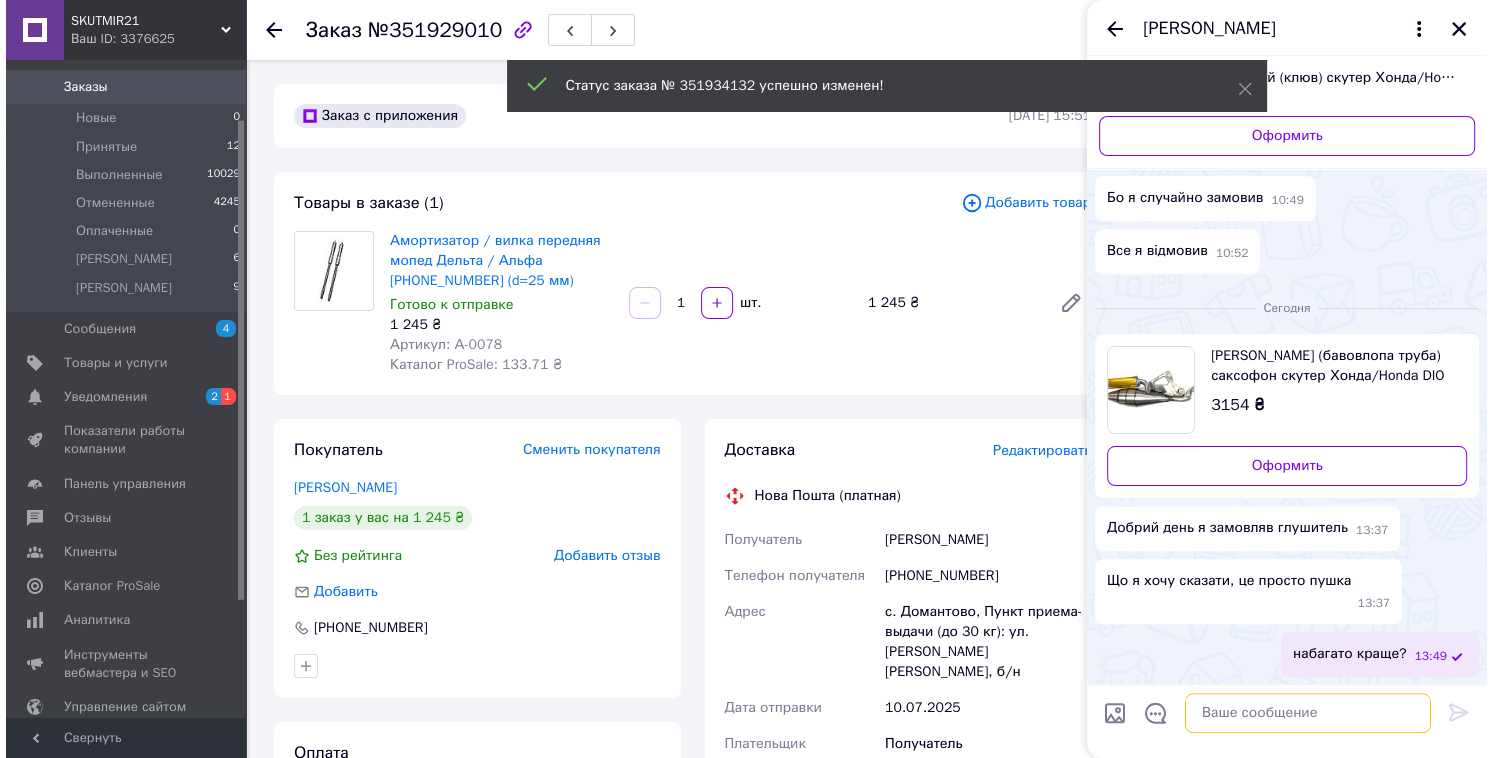 scroll, scrollTop: 1776, scrollLeft: 0, axis: vertical 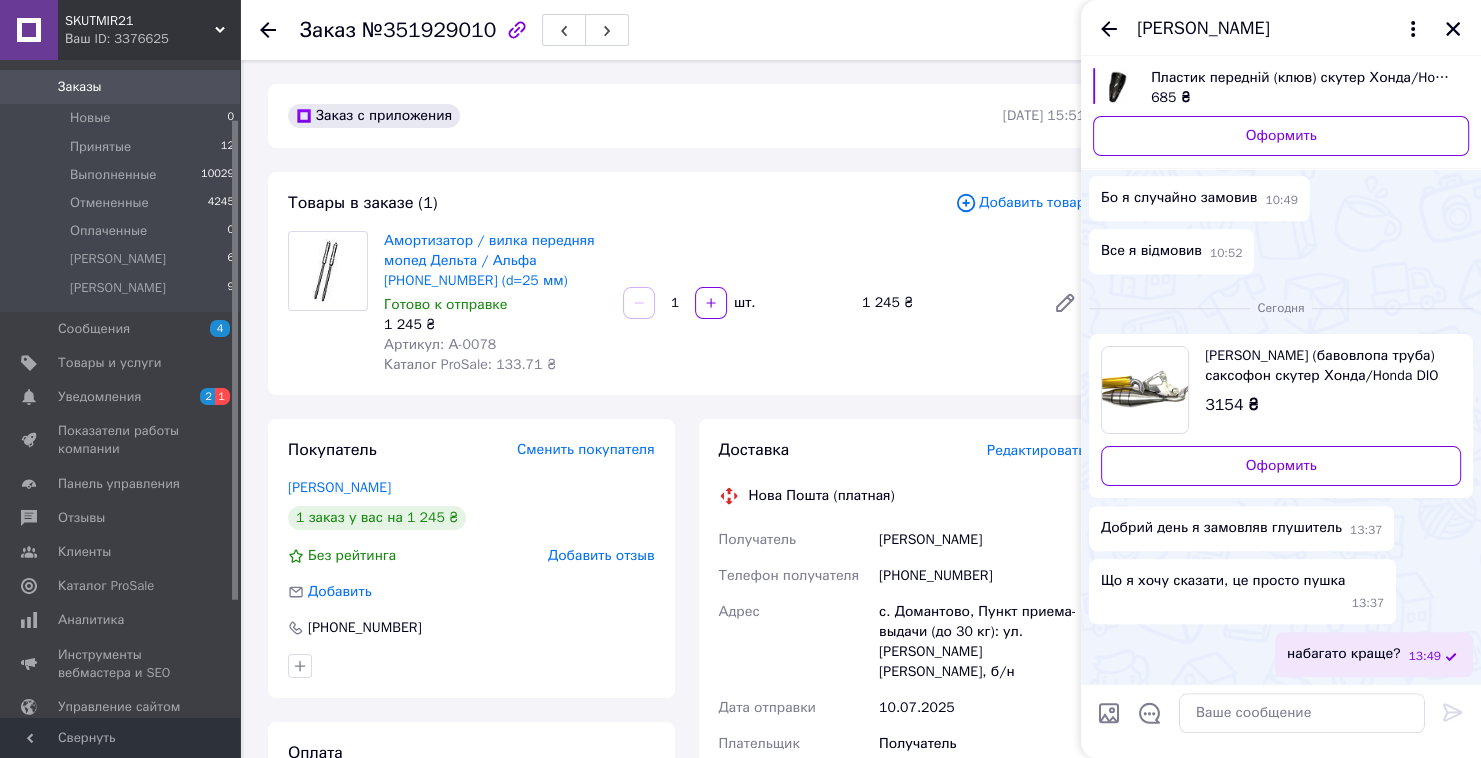 drag, startPoint x: 1112, startPoint y: 37, endPoint x: 1132, endPoint y: 40, distance: 20.22375 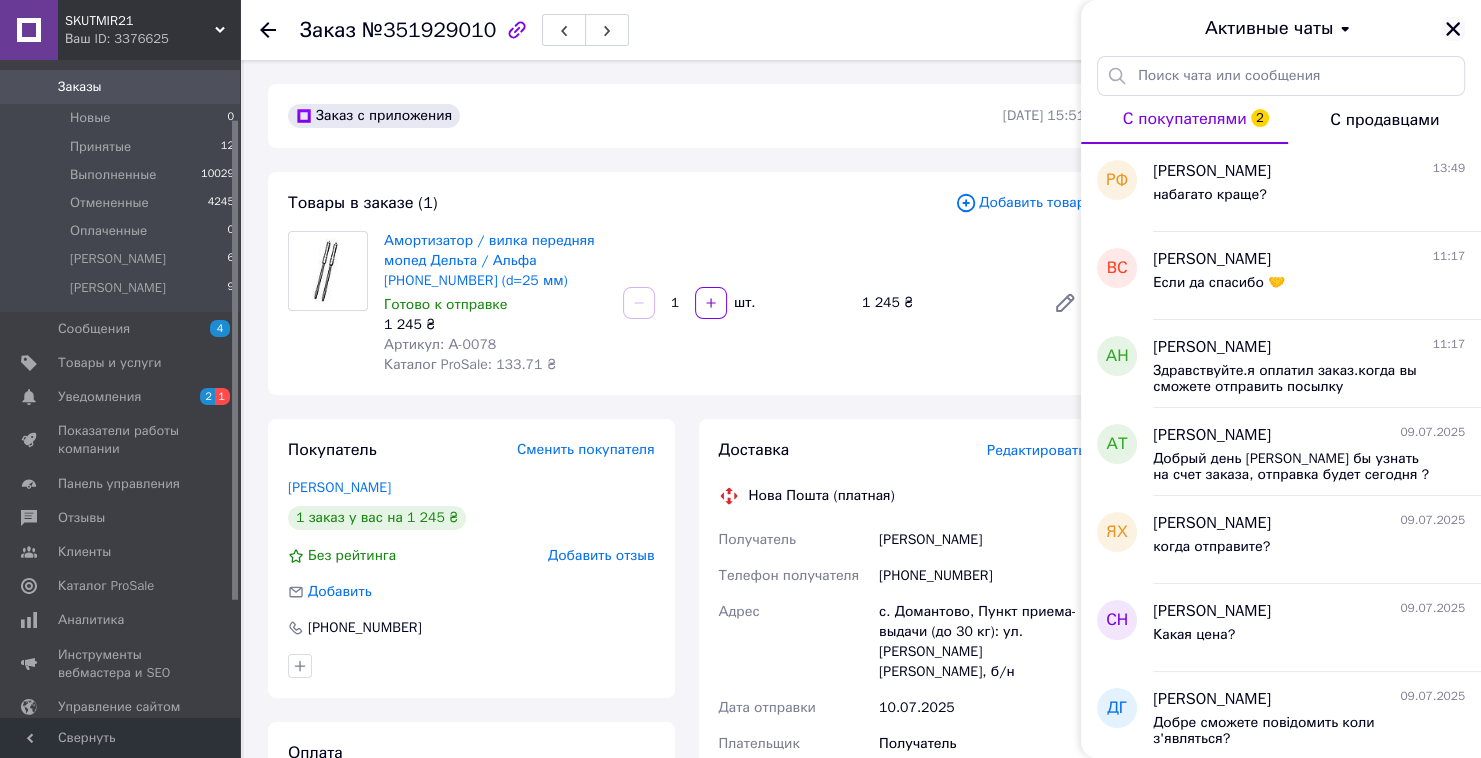 click 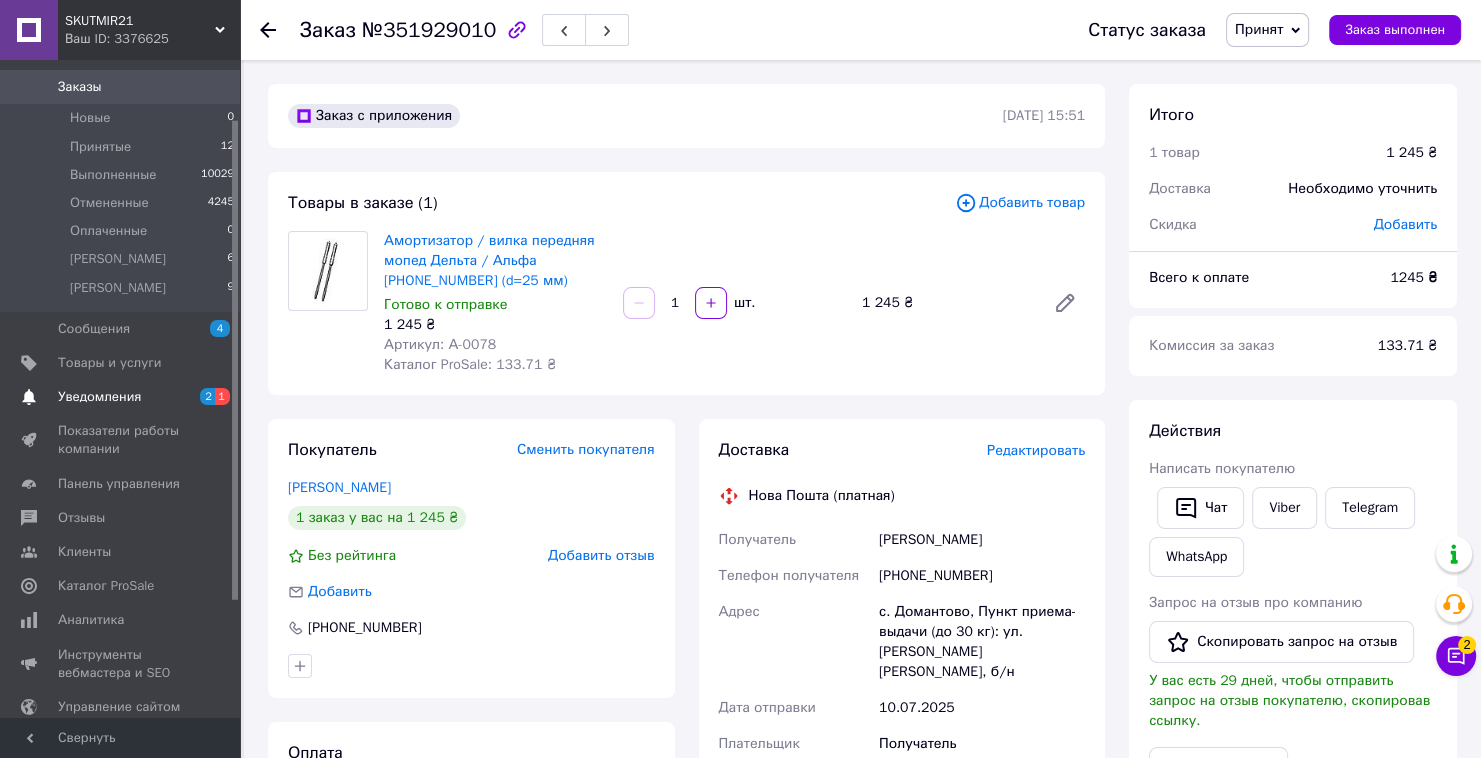 click on "Уведомления 2 1" at bounding box center [123, 397] 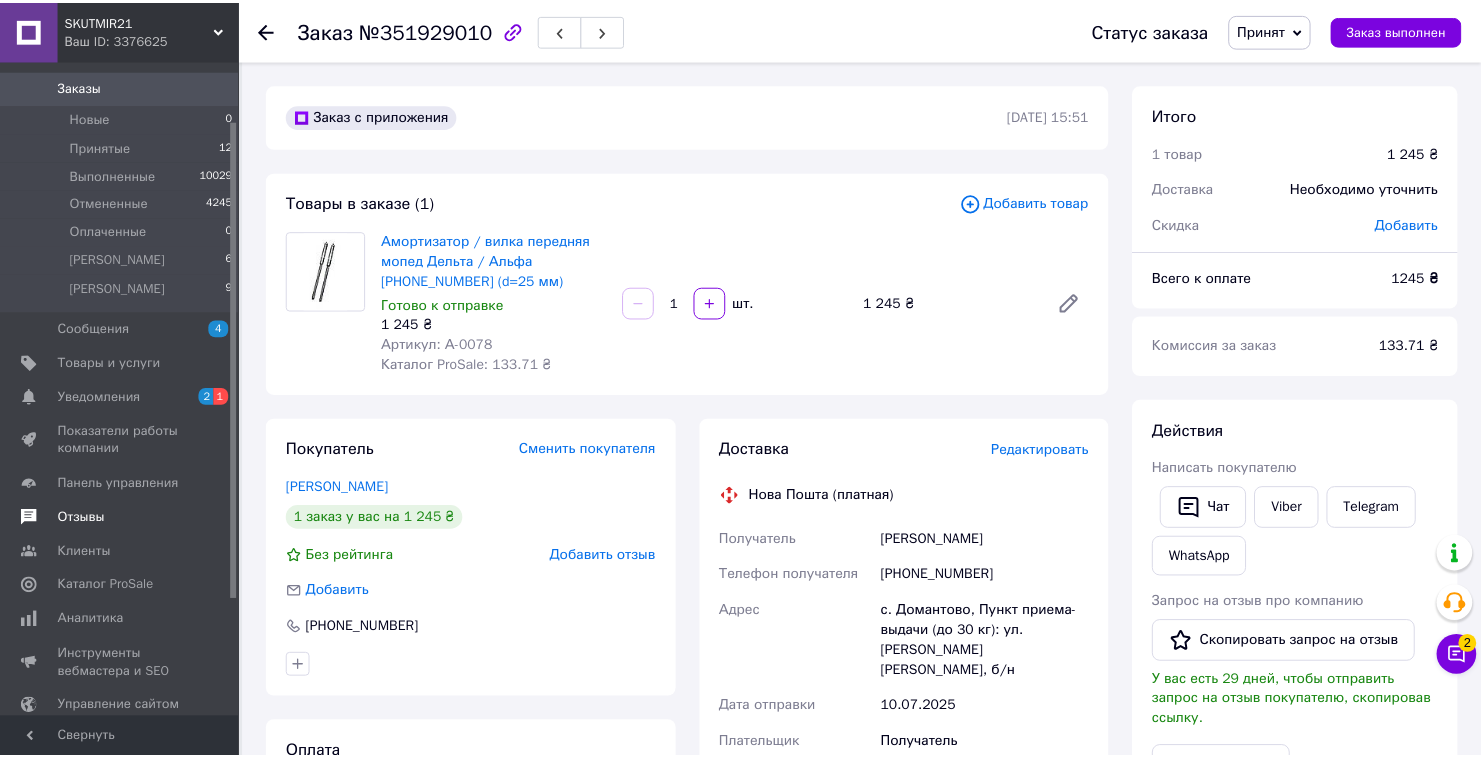 scroll, scrollTop: 0, scrollLeft: 0, axis: both 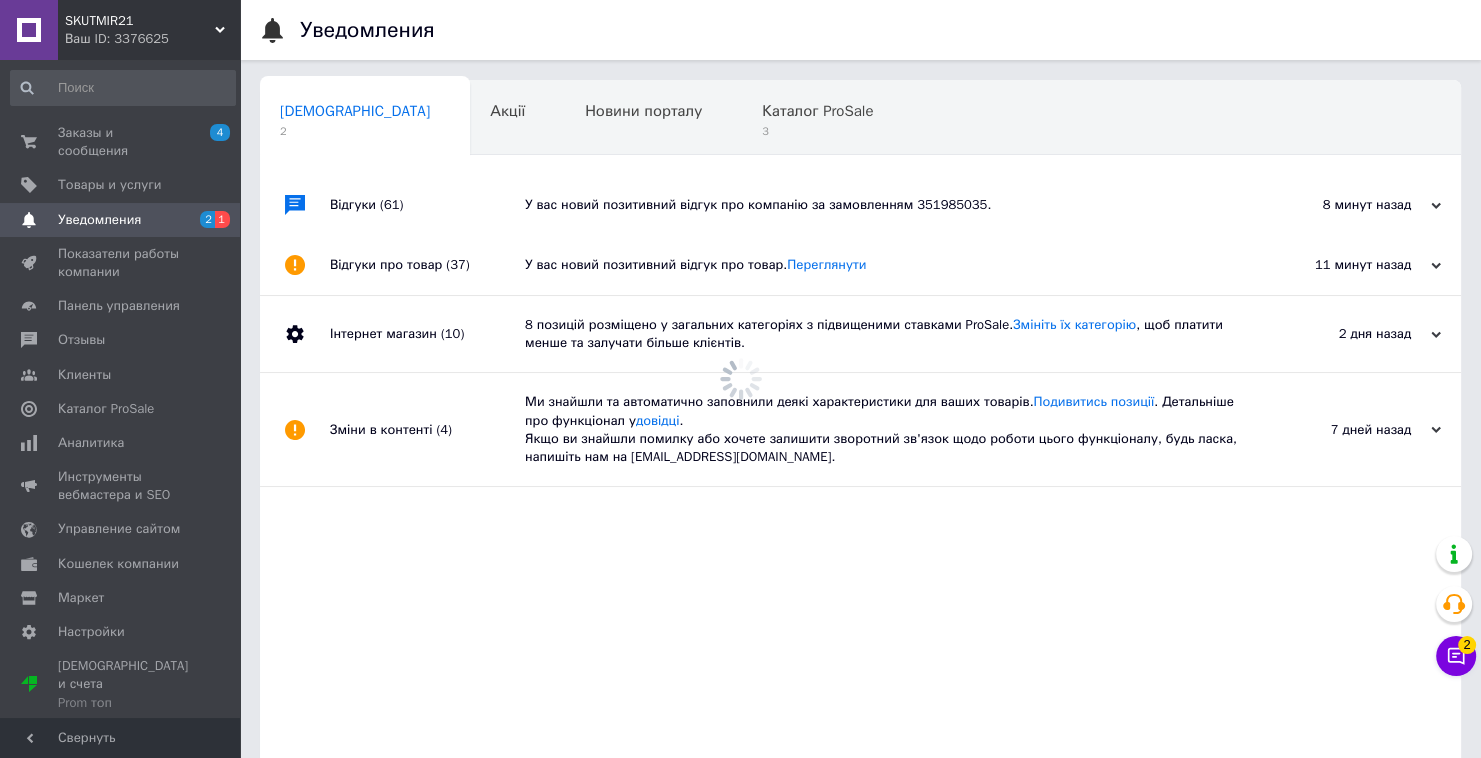 click on "Відгуки   (61)" at bounding box center [427, 205] 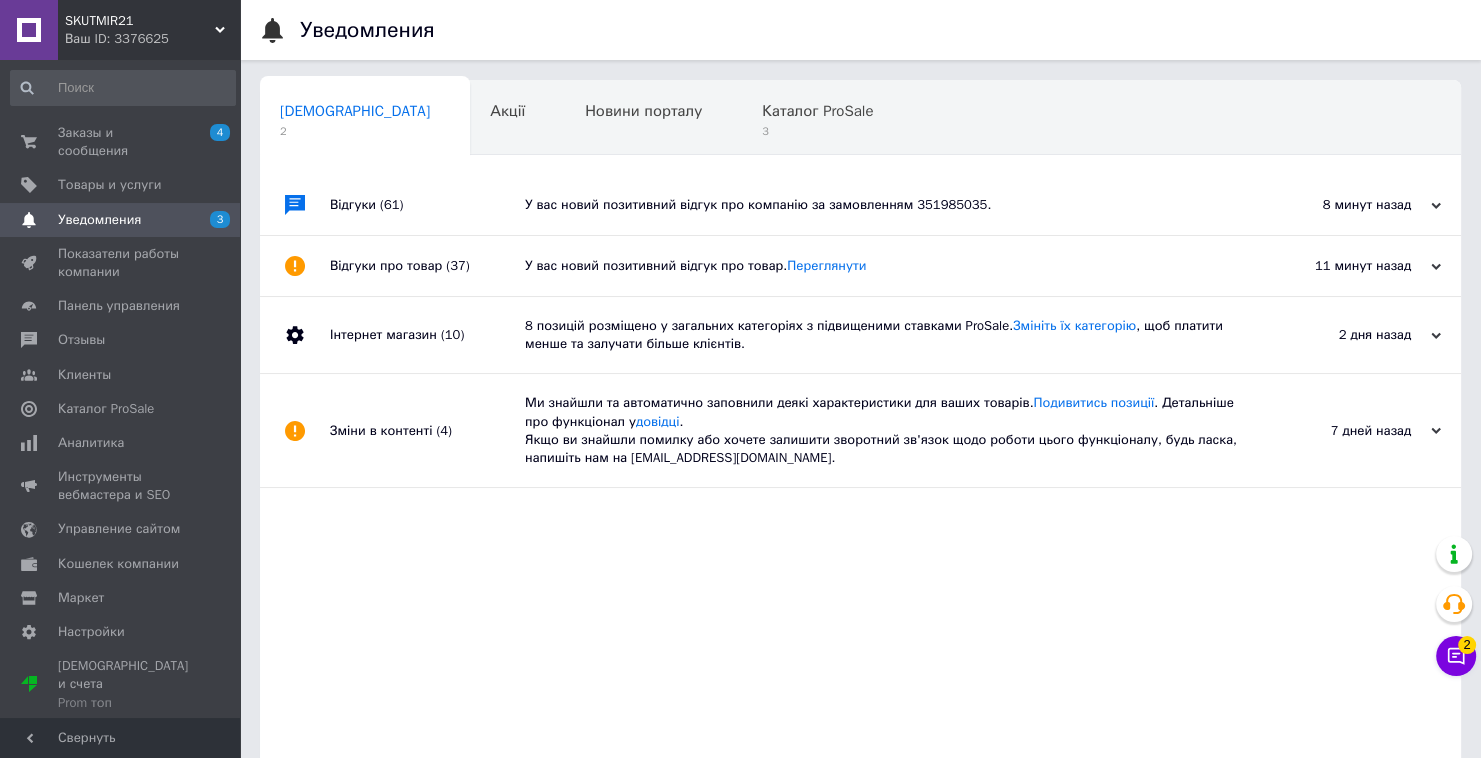 click on "Відгуки про товар   (37)" at bounding box center (427, 266) 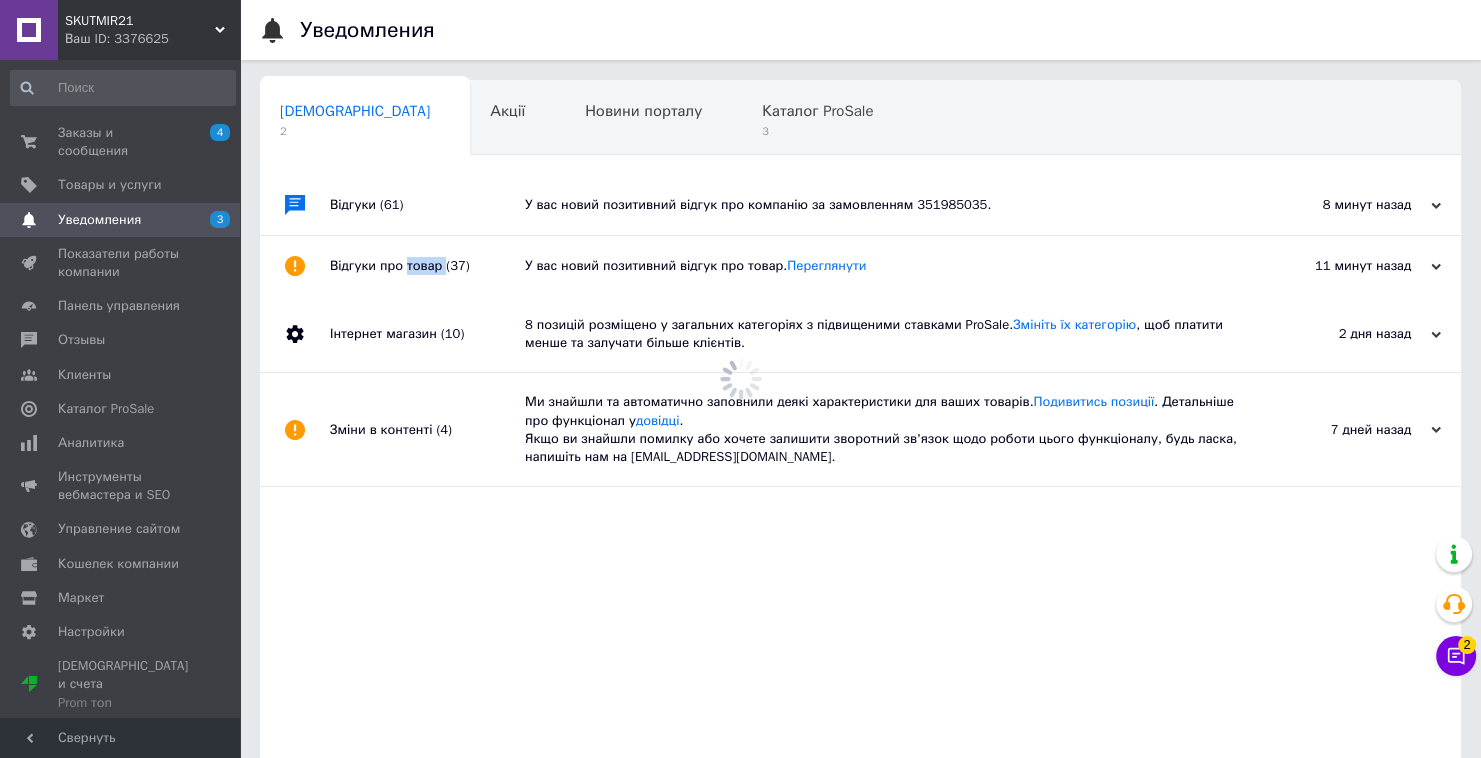 click on "Відгуки про товар   (37)" at bounding box center [427, 266] 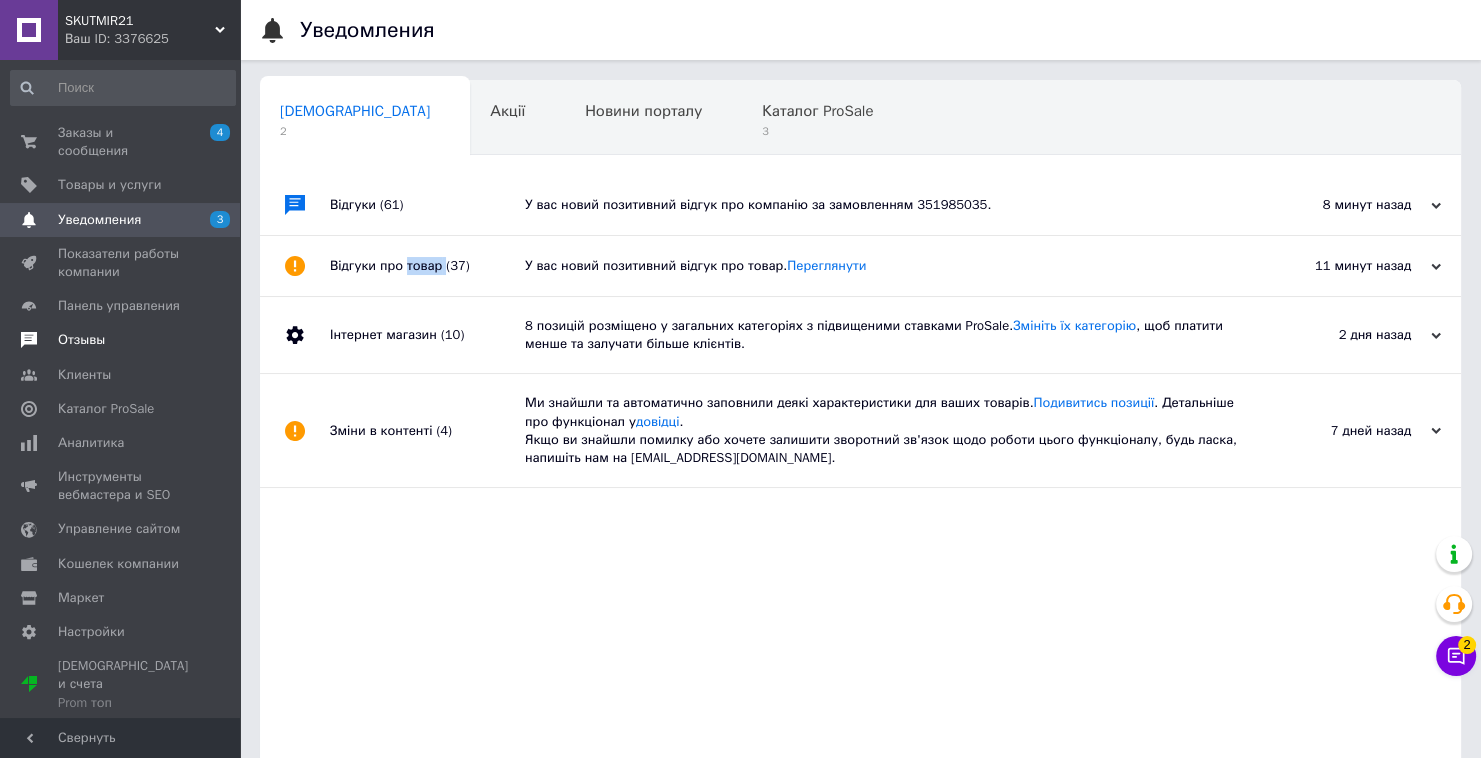 click on "Отзывы" at bounding box center [123, 340] 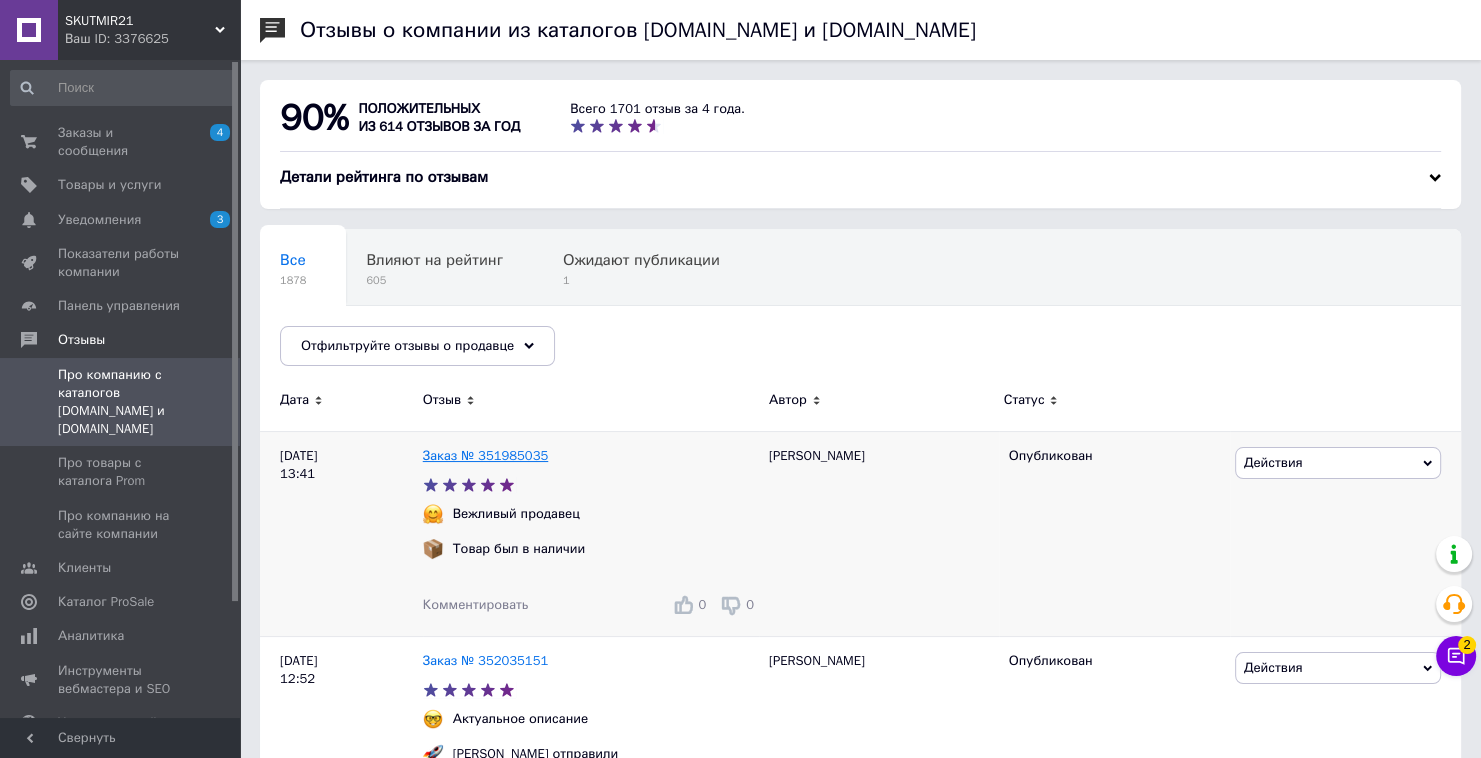 click on "Заказ № 351985035" at bounding box center (486, 455) 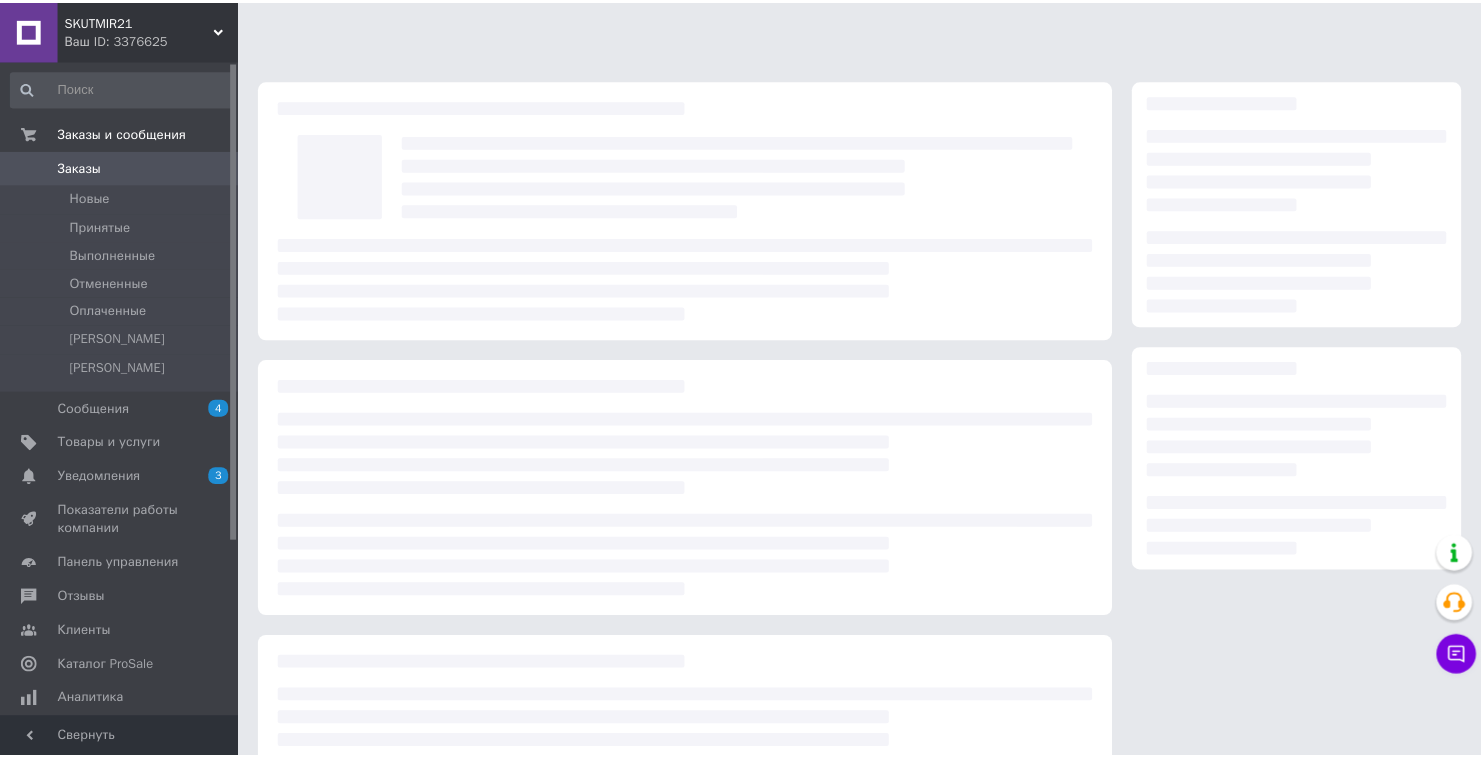 scroll, scrollTop: 0, scrollLeft: 0, axis: both 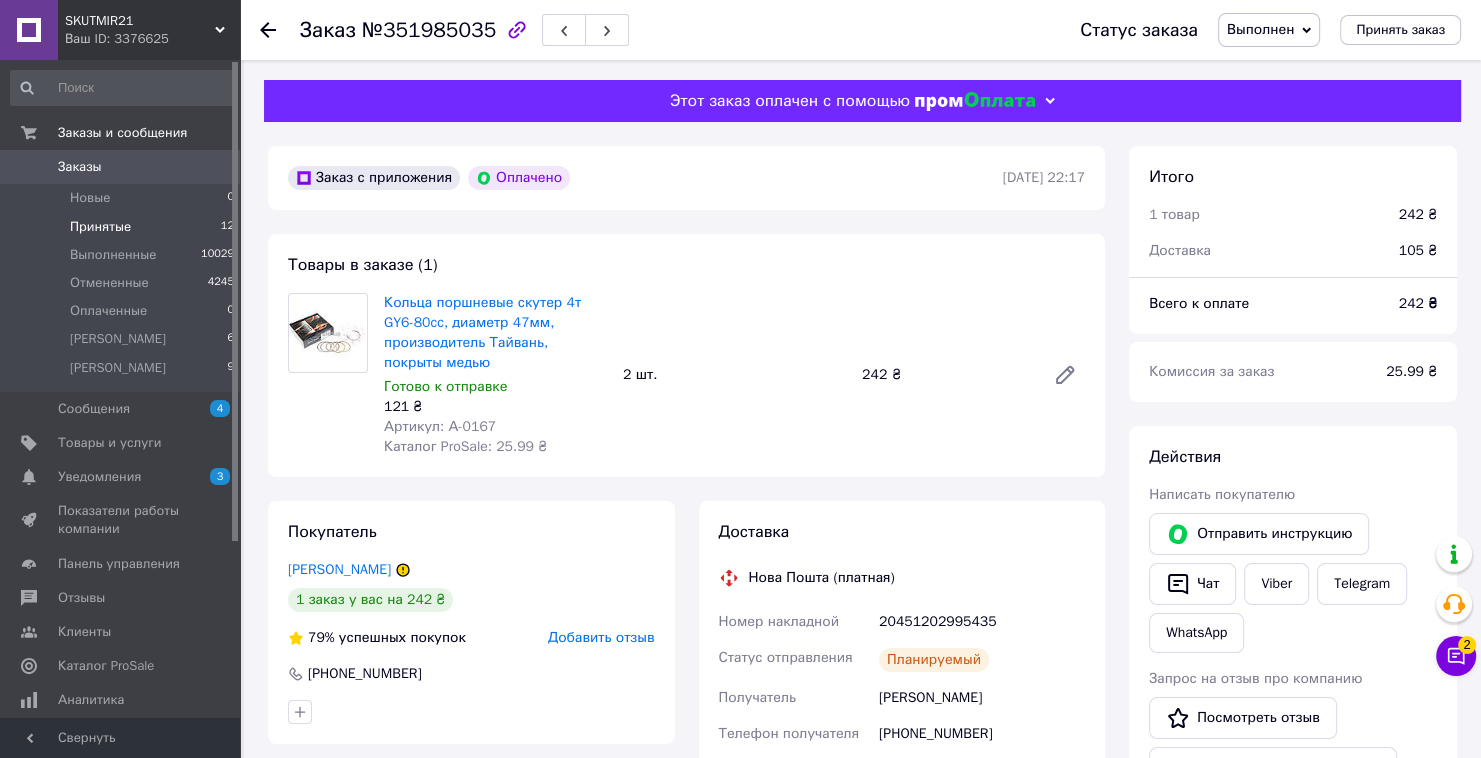 click on "Принятые 12" at bounding box center (123, 227) 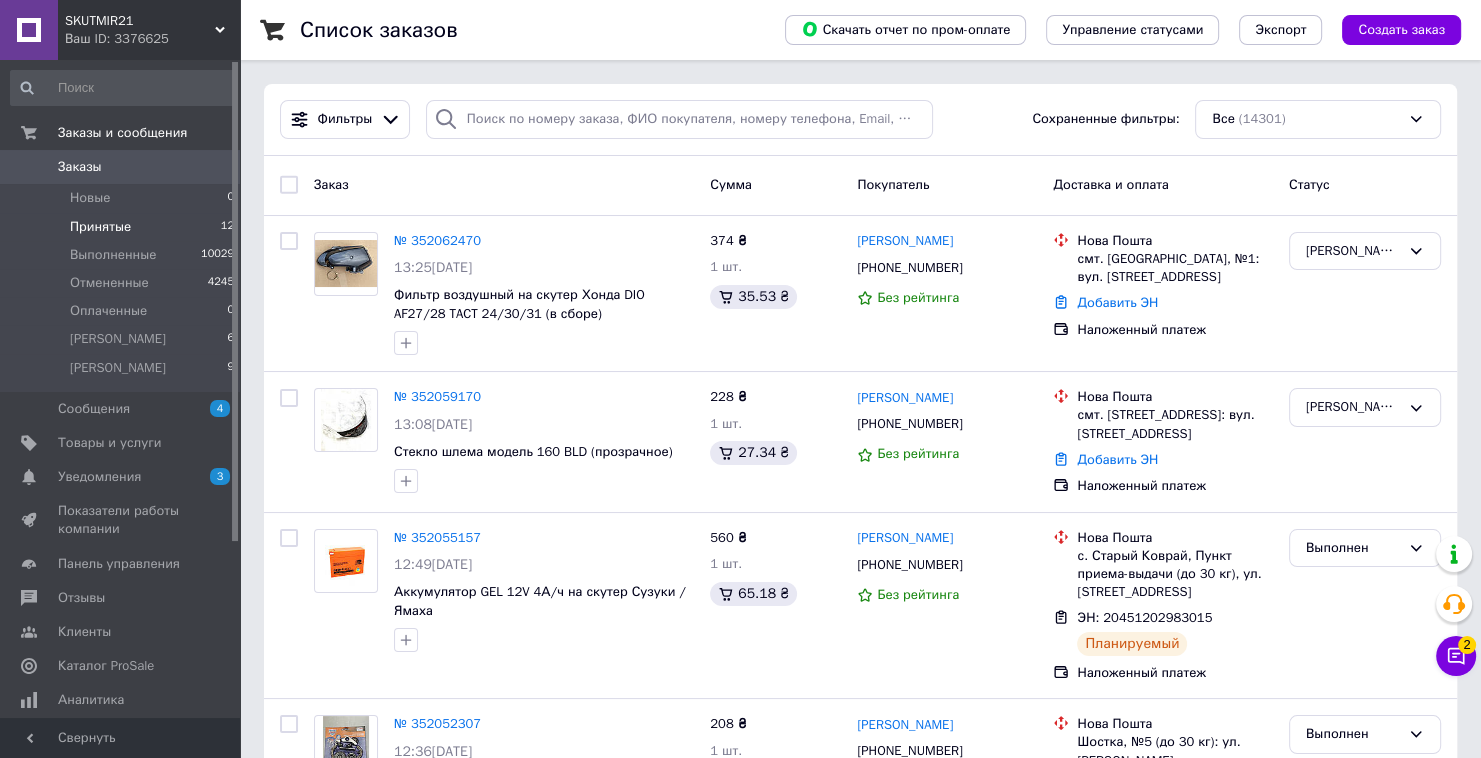 click on "Принятые 12" at bounding box center [123, 227] 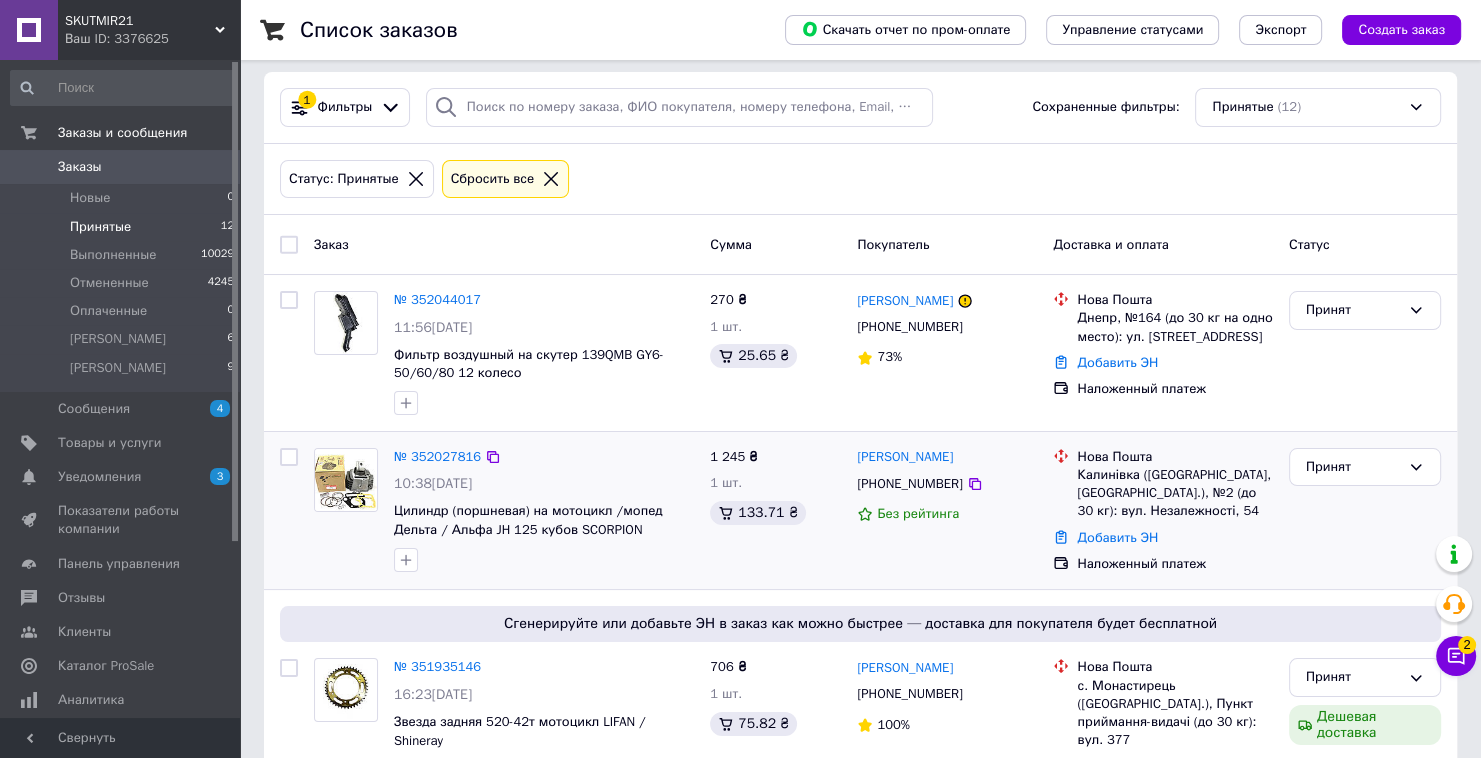 scroll, scrollTop: 0, scrollLeft: 0, axis: both 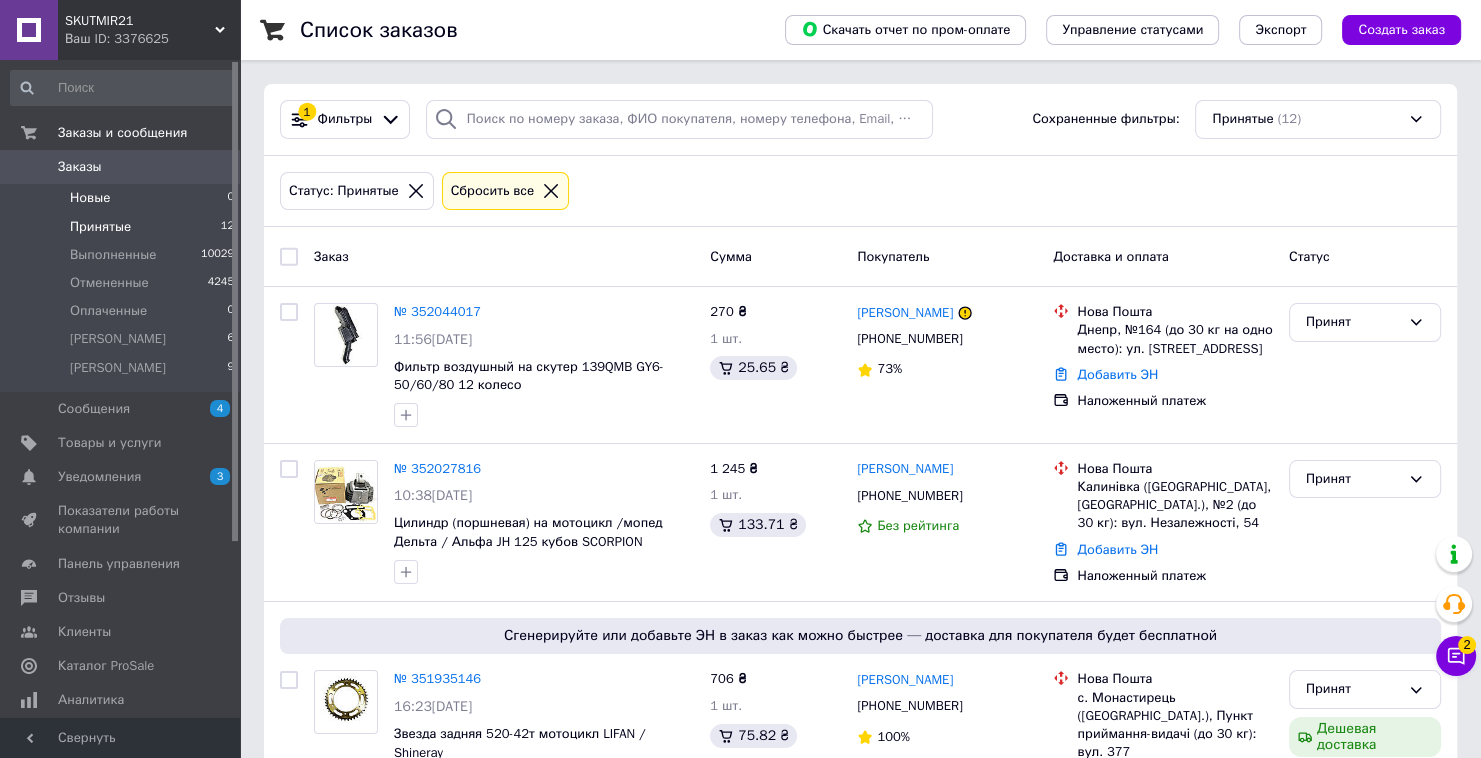 click on "Новые 0" at bounding box center (123, 198) 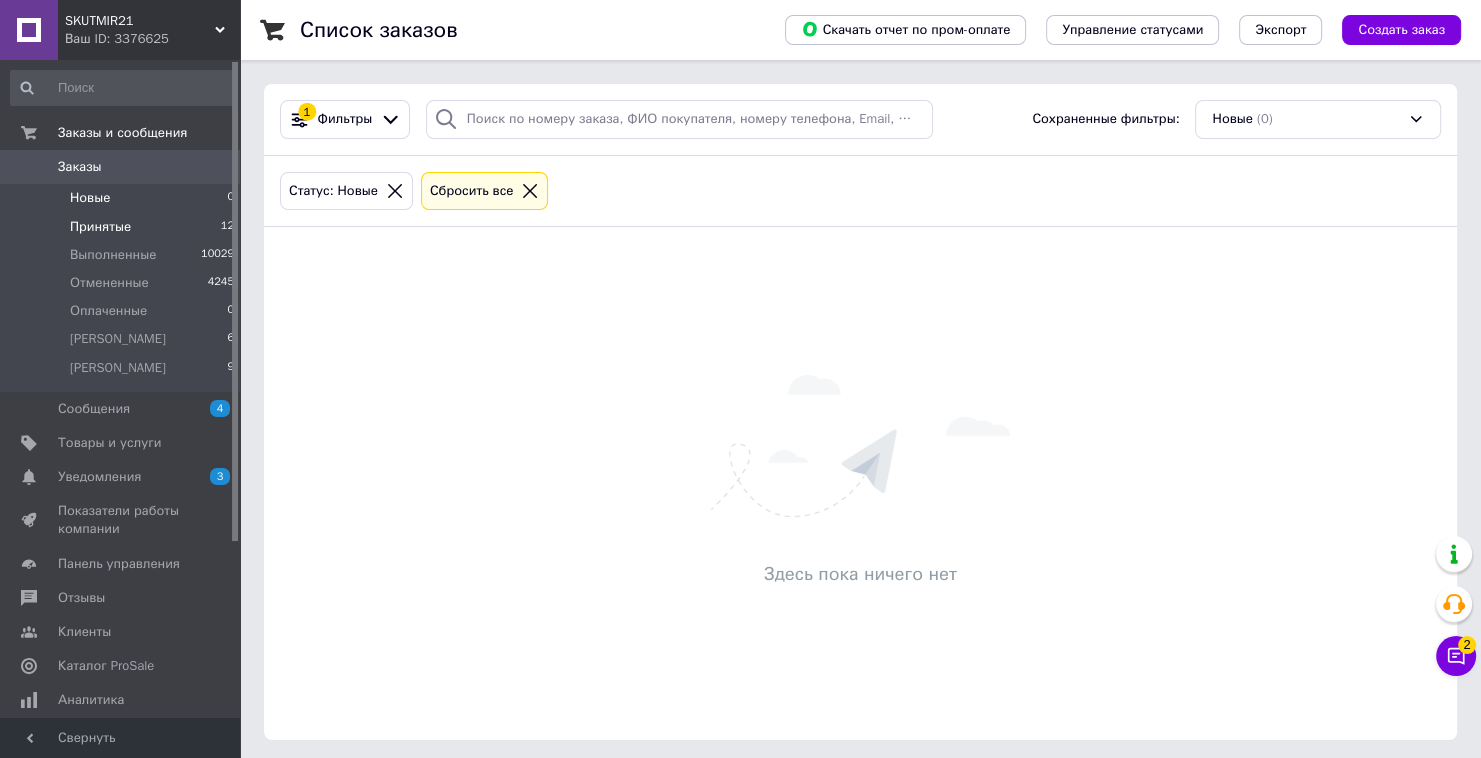 click on "Принятые 12" at bounding box center [123, 227] 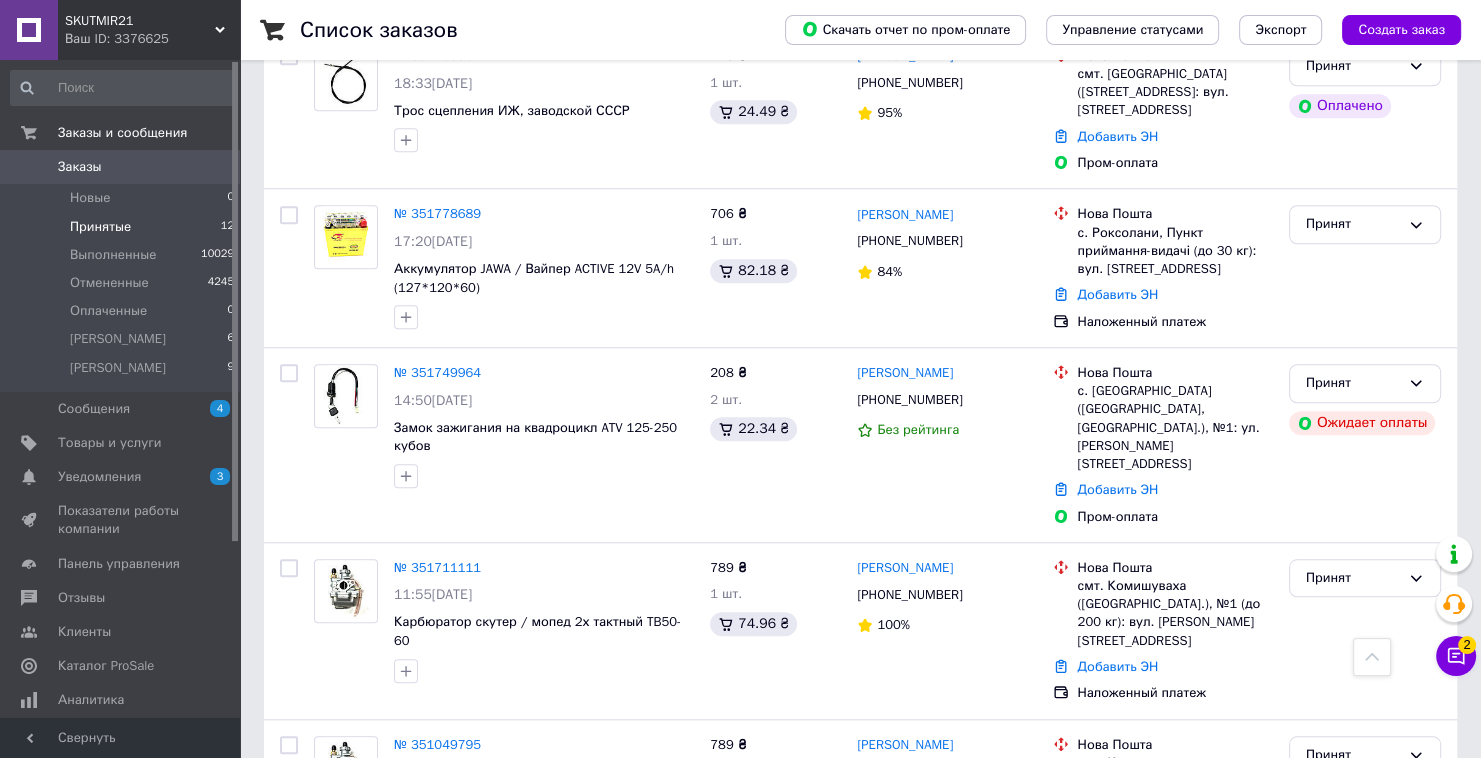 scroll, scrollTop: 1636, scrollLeft: 0, axis: vertical 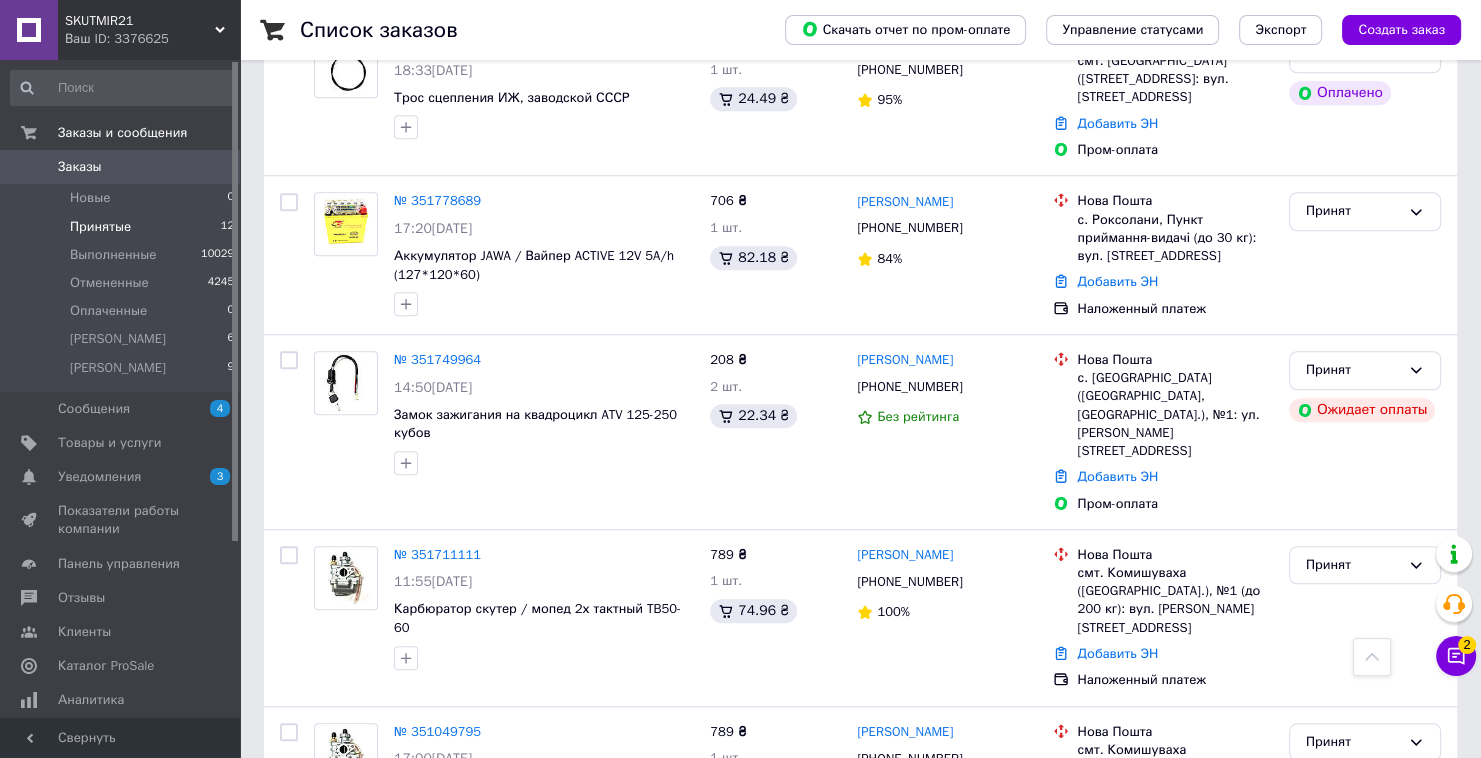 click at bounding box center (123, 88) 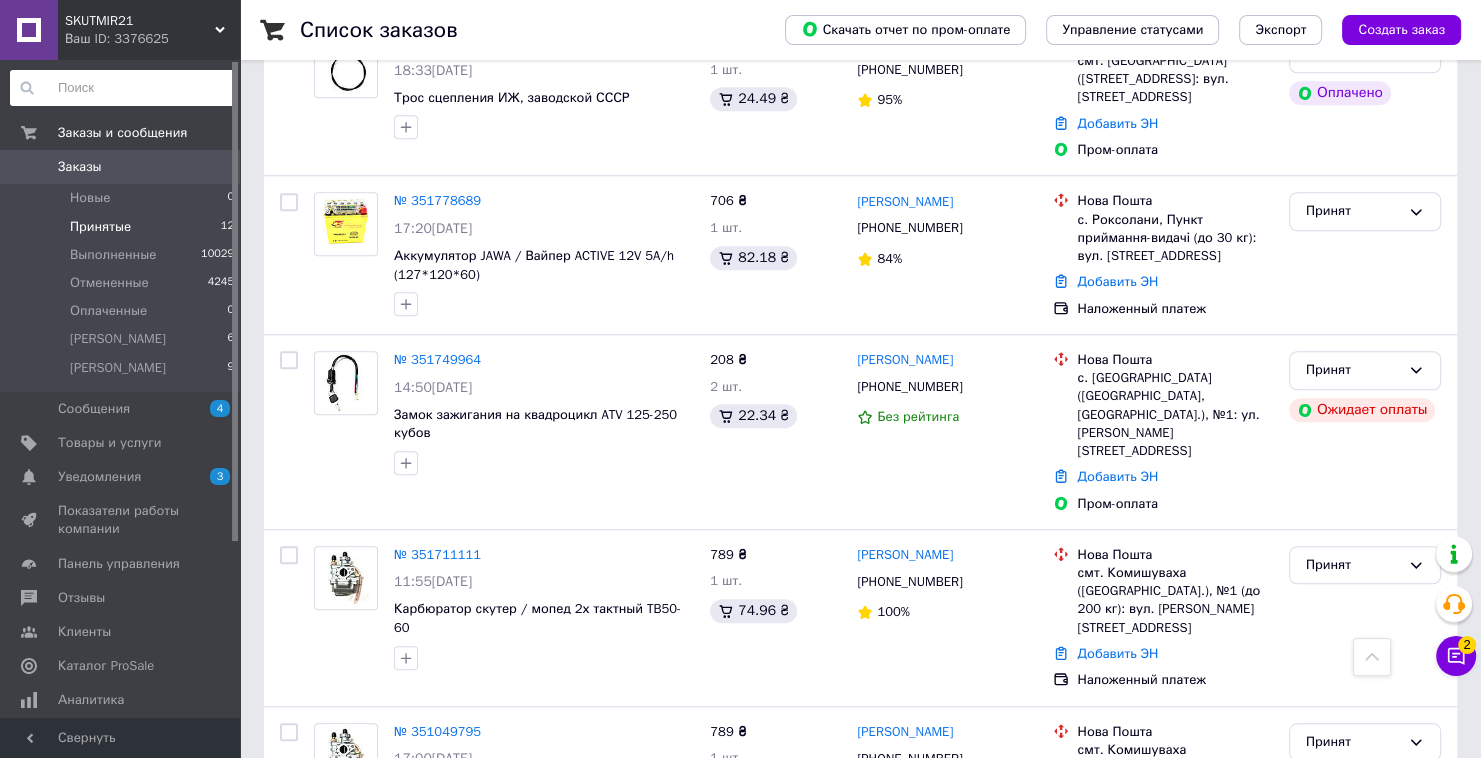 click on "Ваш ID: 3376625" at bounding box center (152, 39) 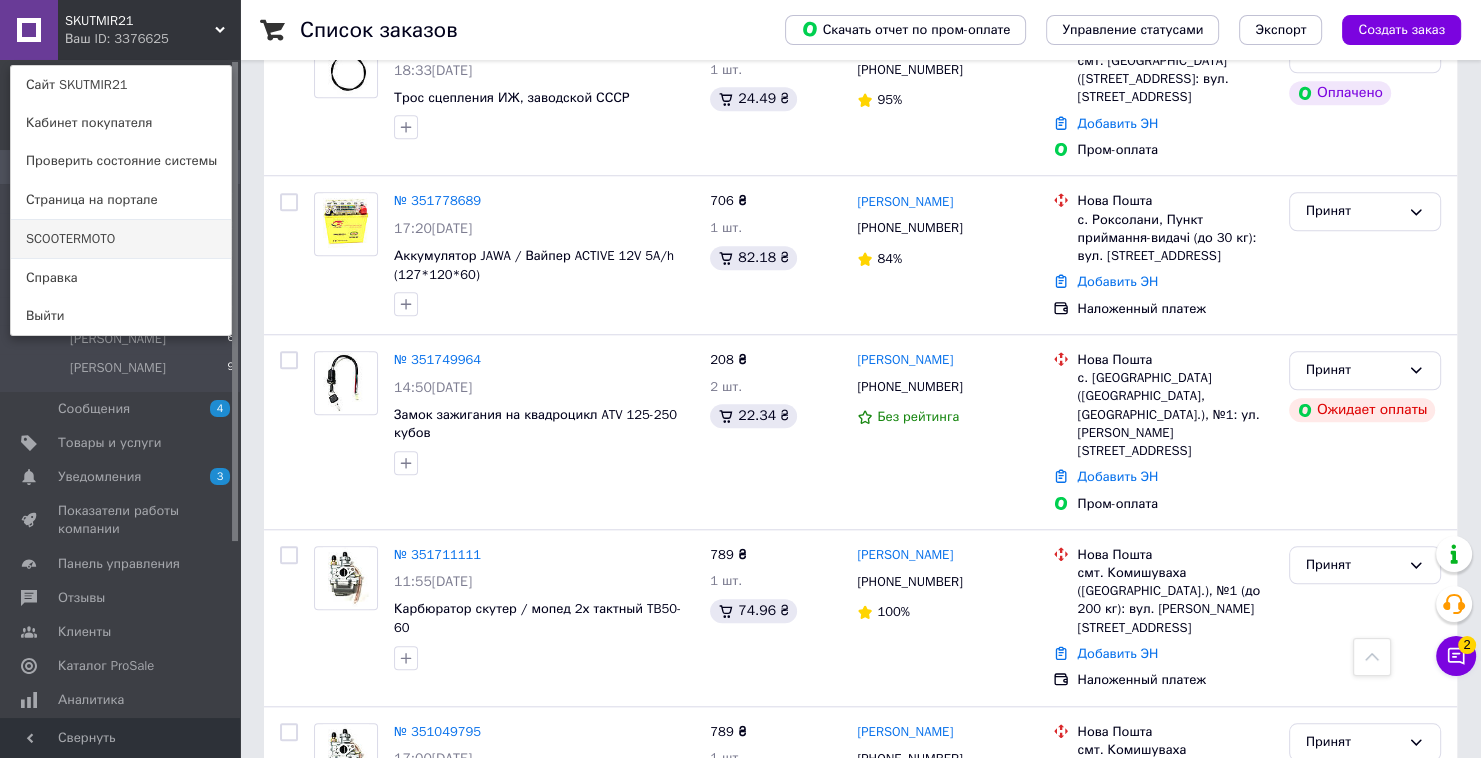 click on "SCOOTERMOTO" at bounding box center (121, 239) 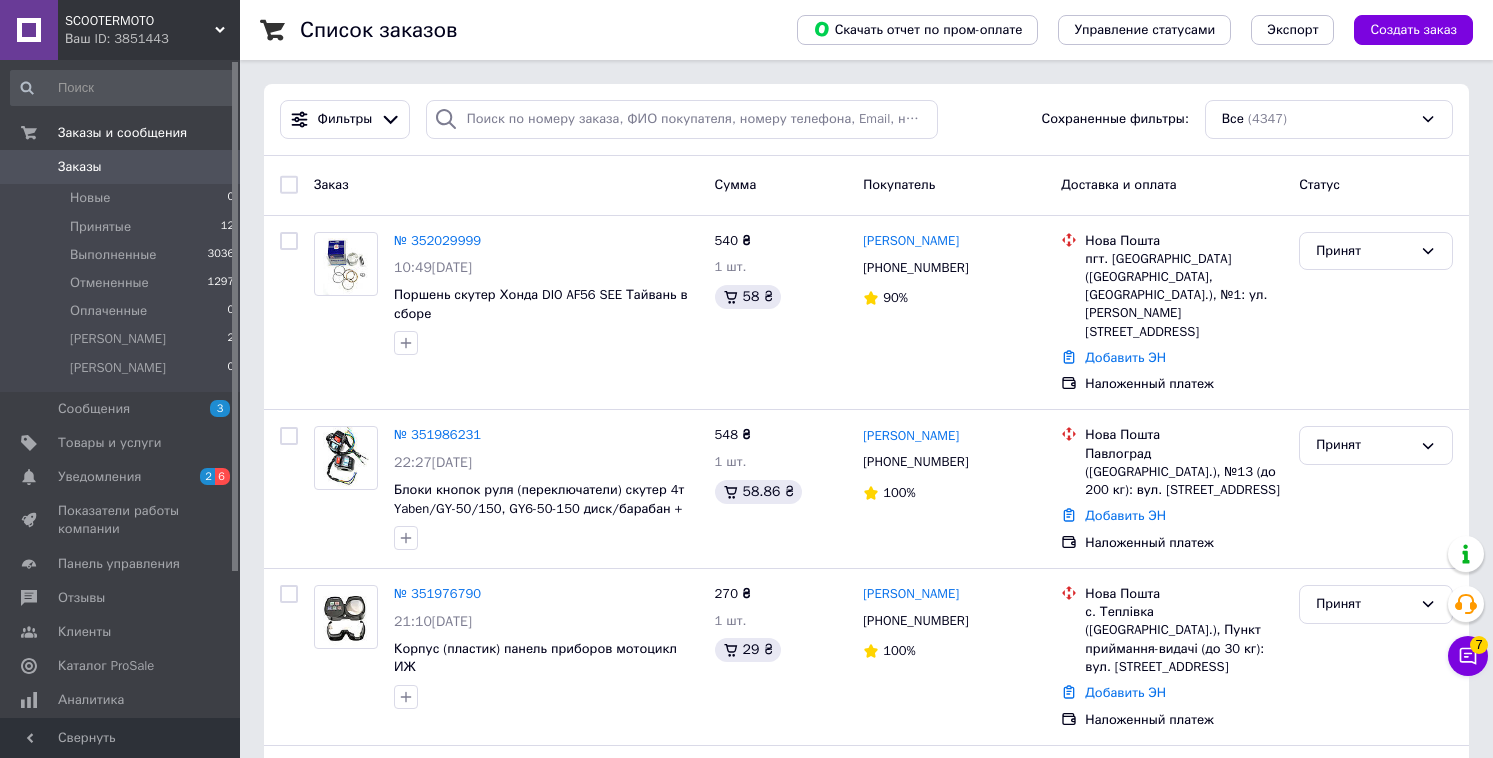 scroll, scrollTop: 0, scrollLeft: 0, axis: both 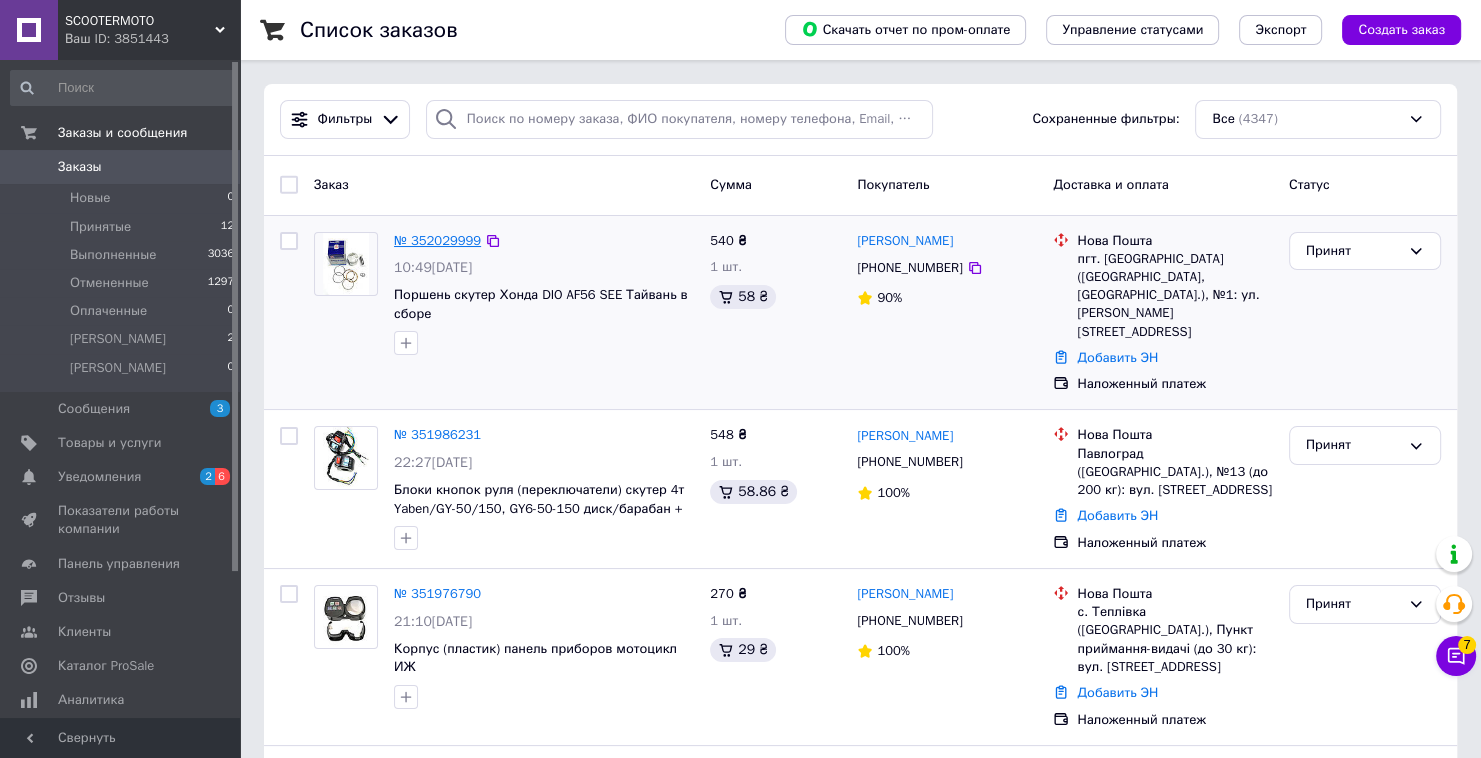 click on "№ 352029999" at bounding box center [437, 240] 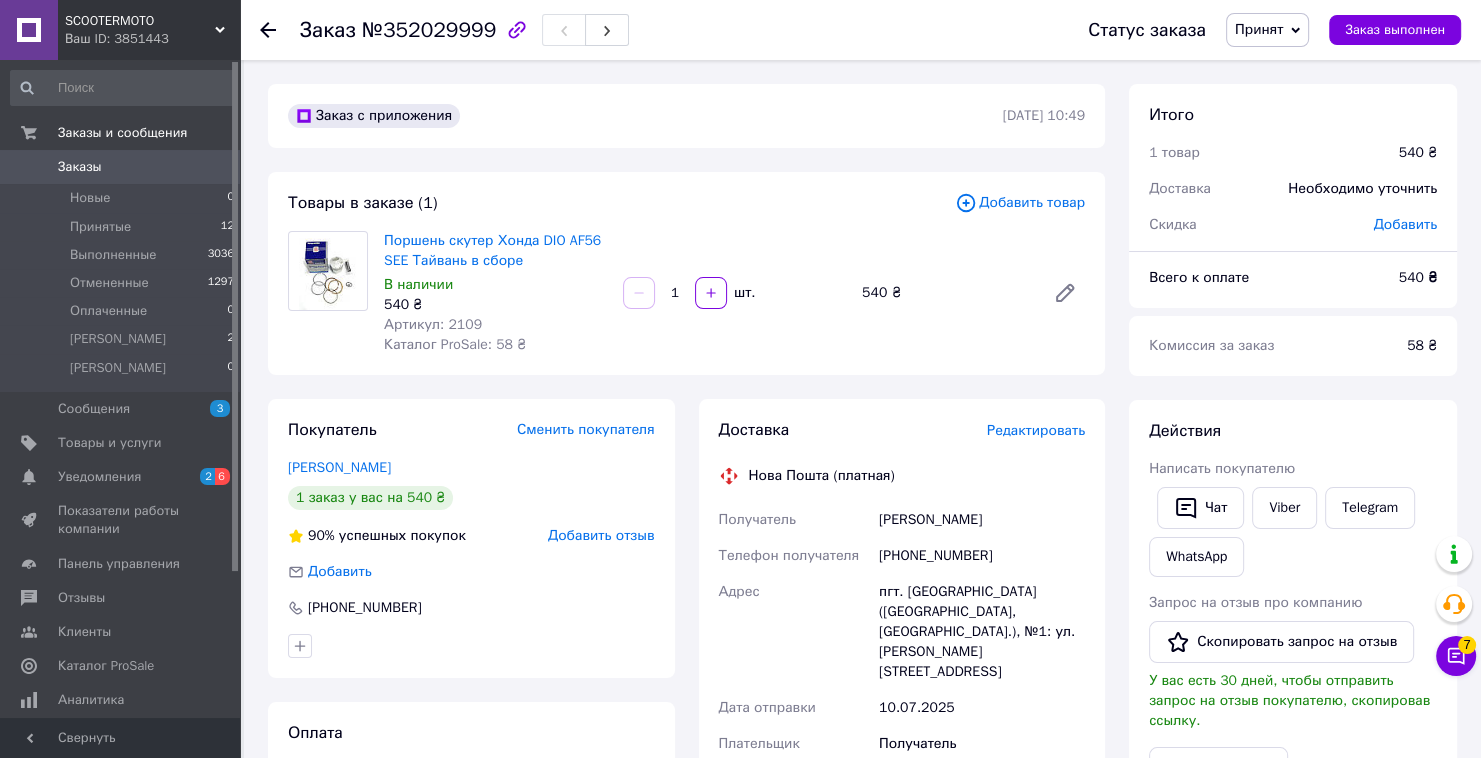 click on "Редактировать" at bounding box center [1036, 430] 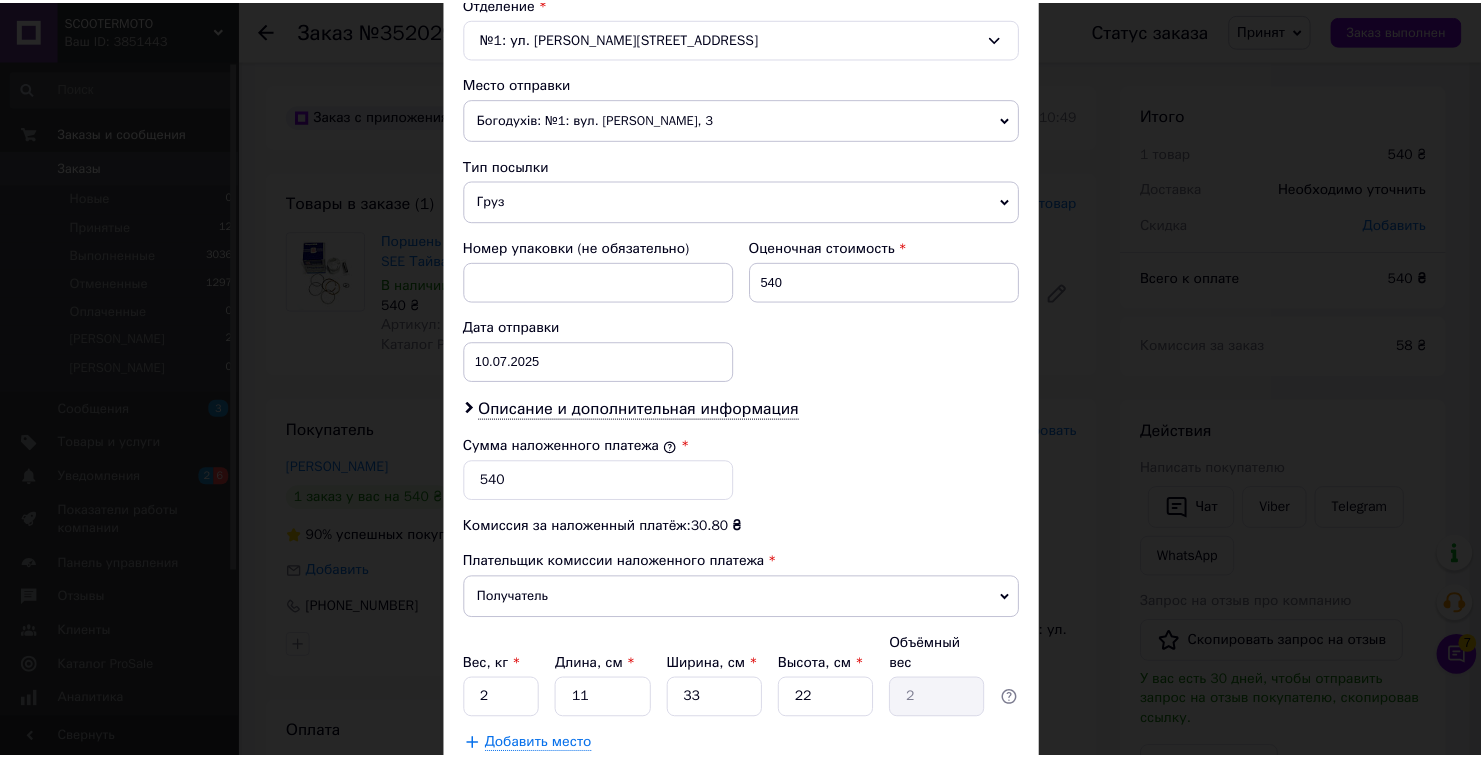 scroll, scrollTop: 762, scrollLeft: 0, axis: vertical 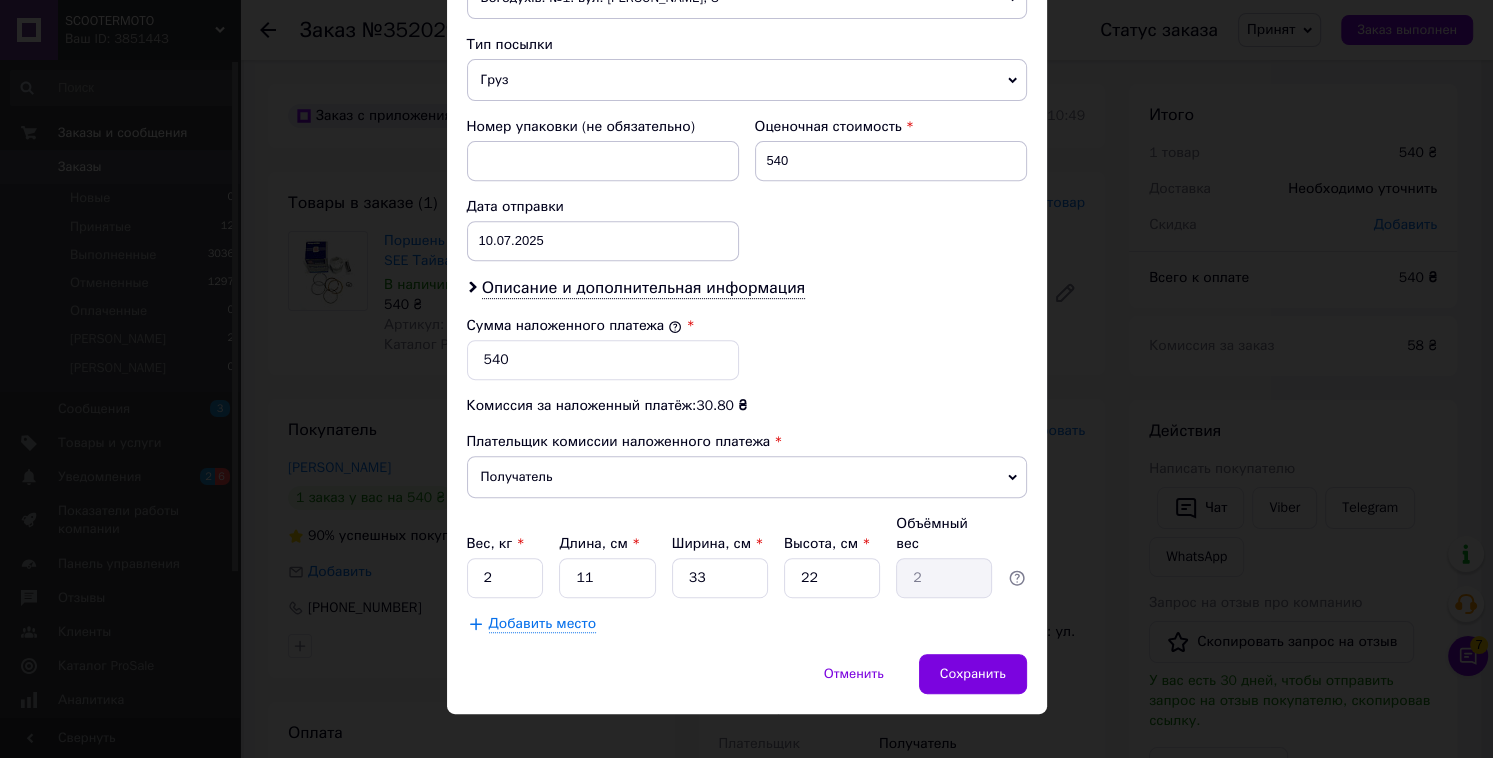 click on "Вес, кг   *" at bounding box center [505, 544] 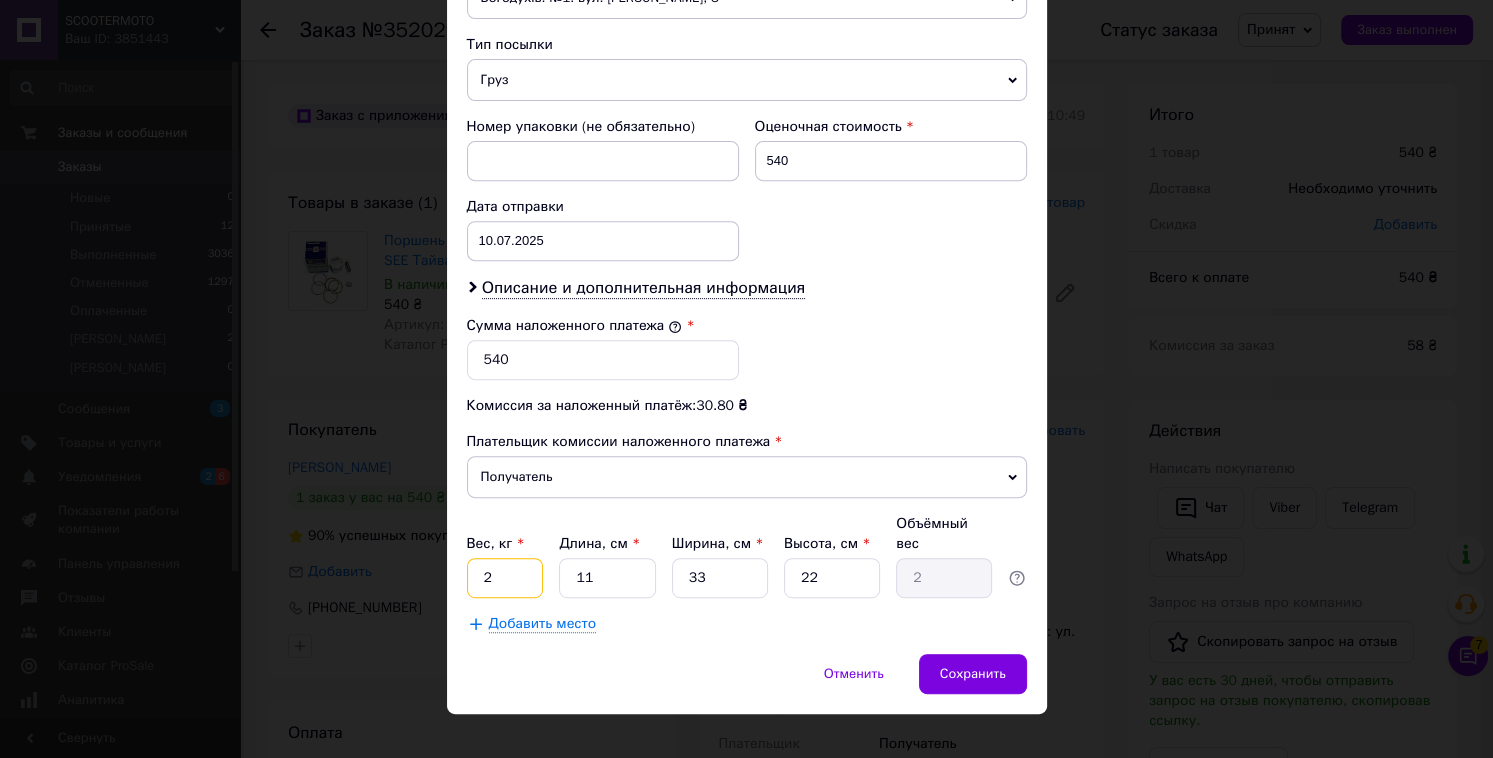 click on "2" at bounding box center (505, 578) 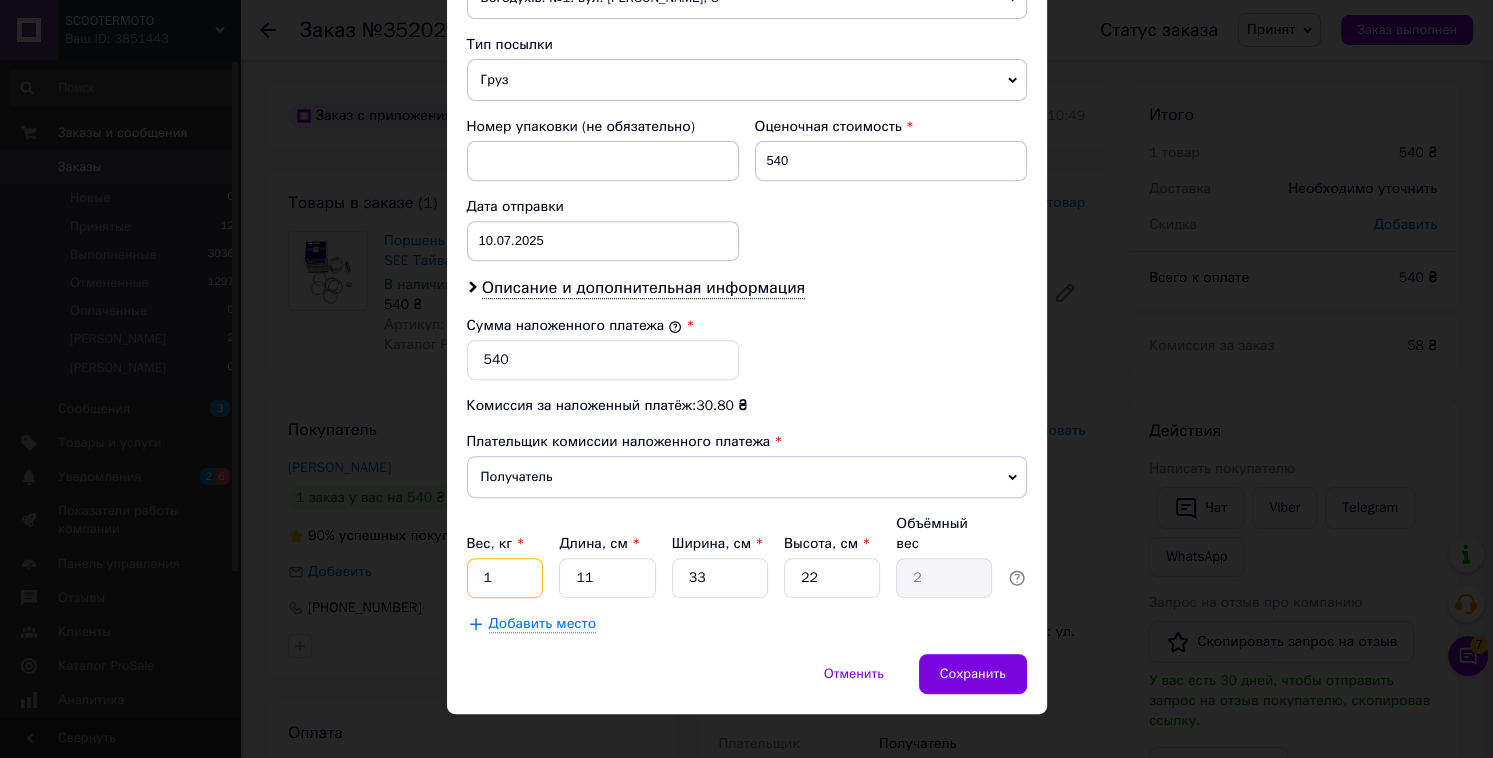 type on "1" 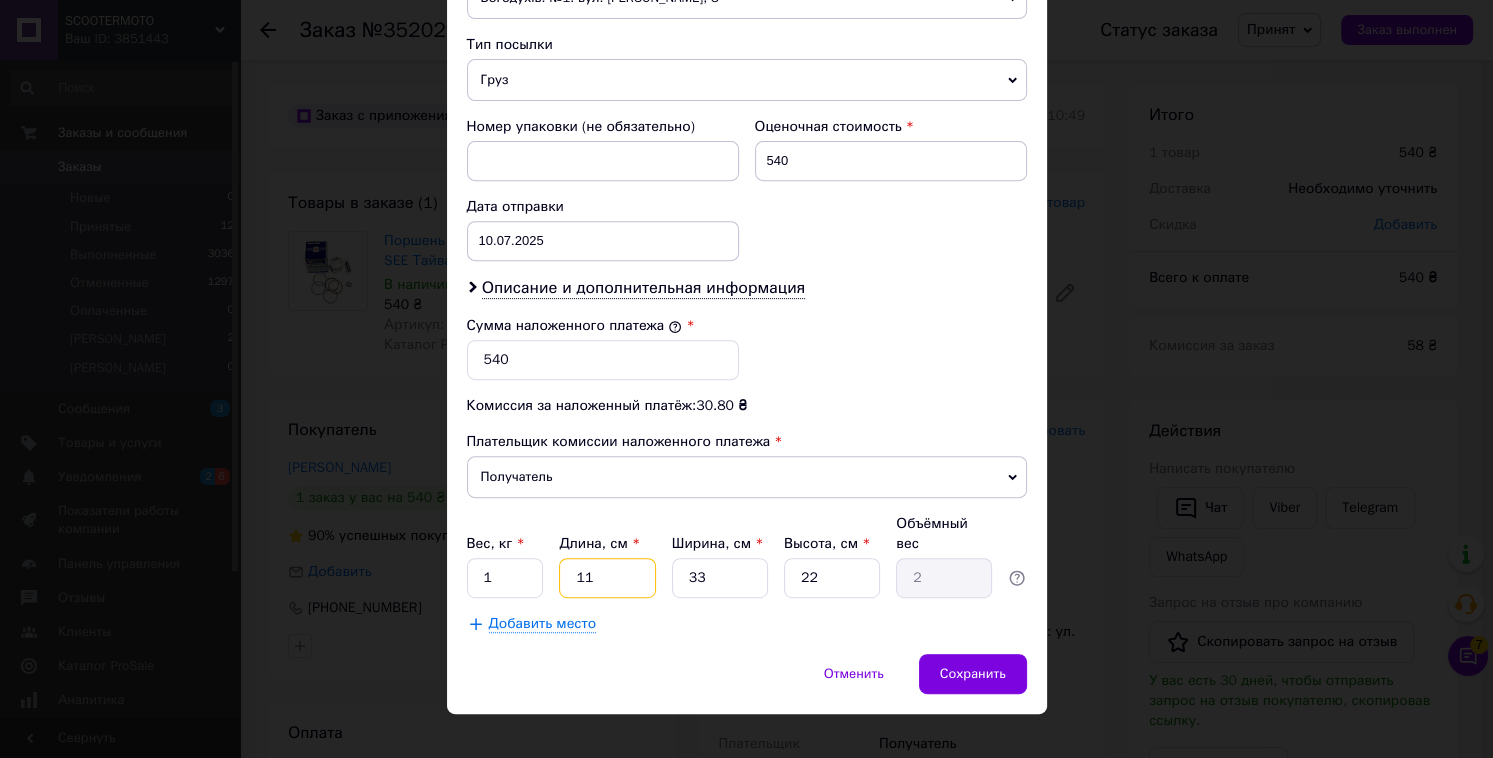click on "11" at bounding box center (607, 578) 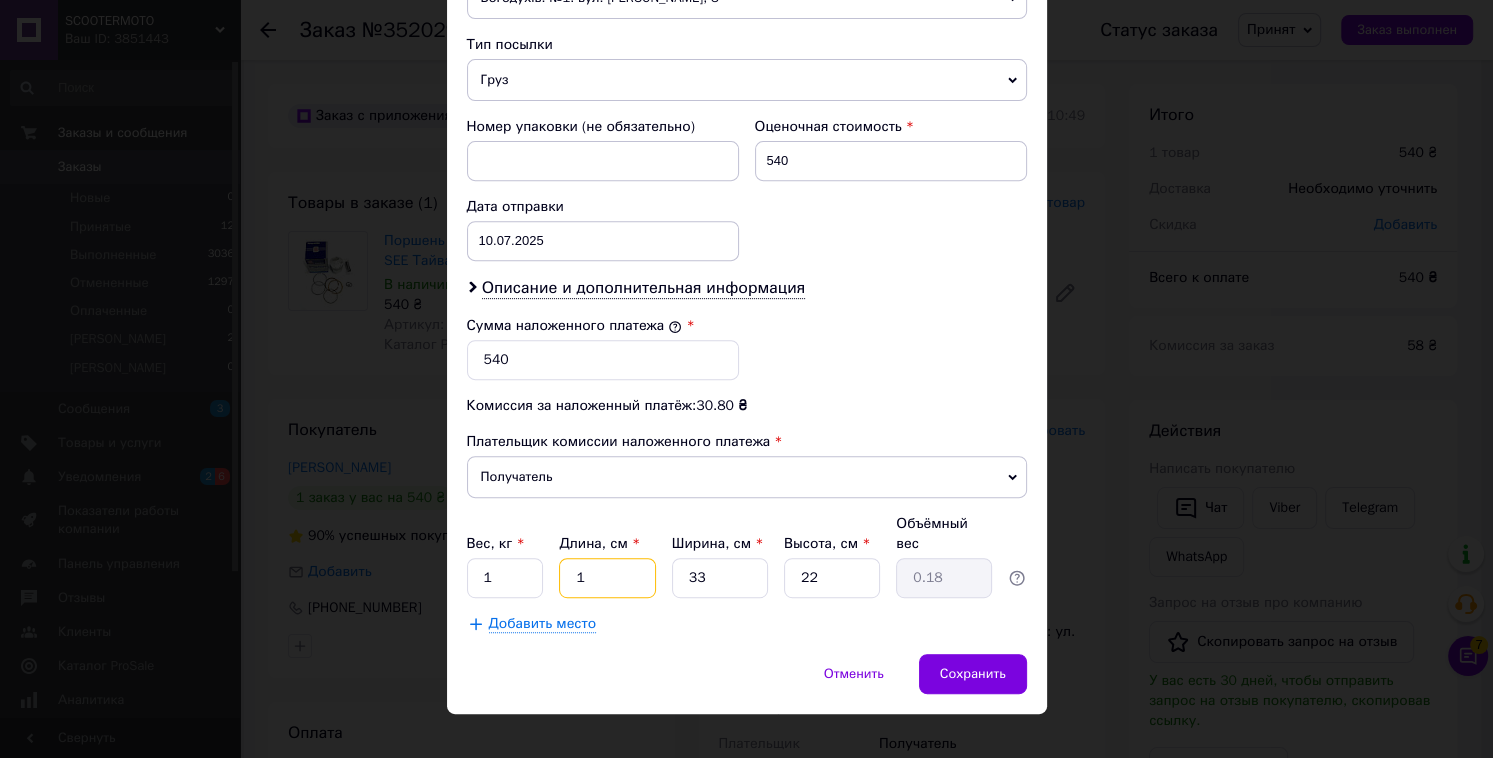 type 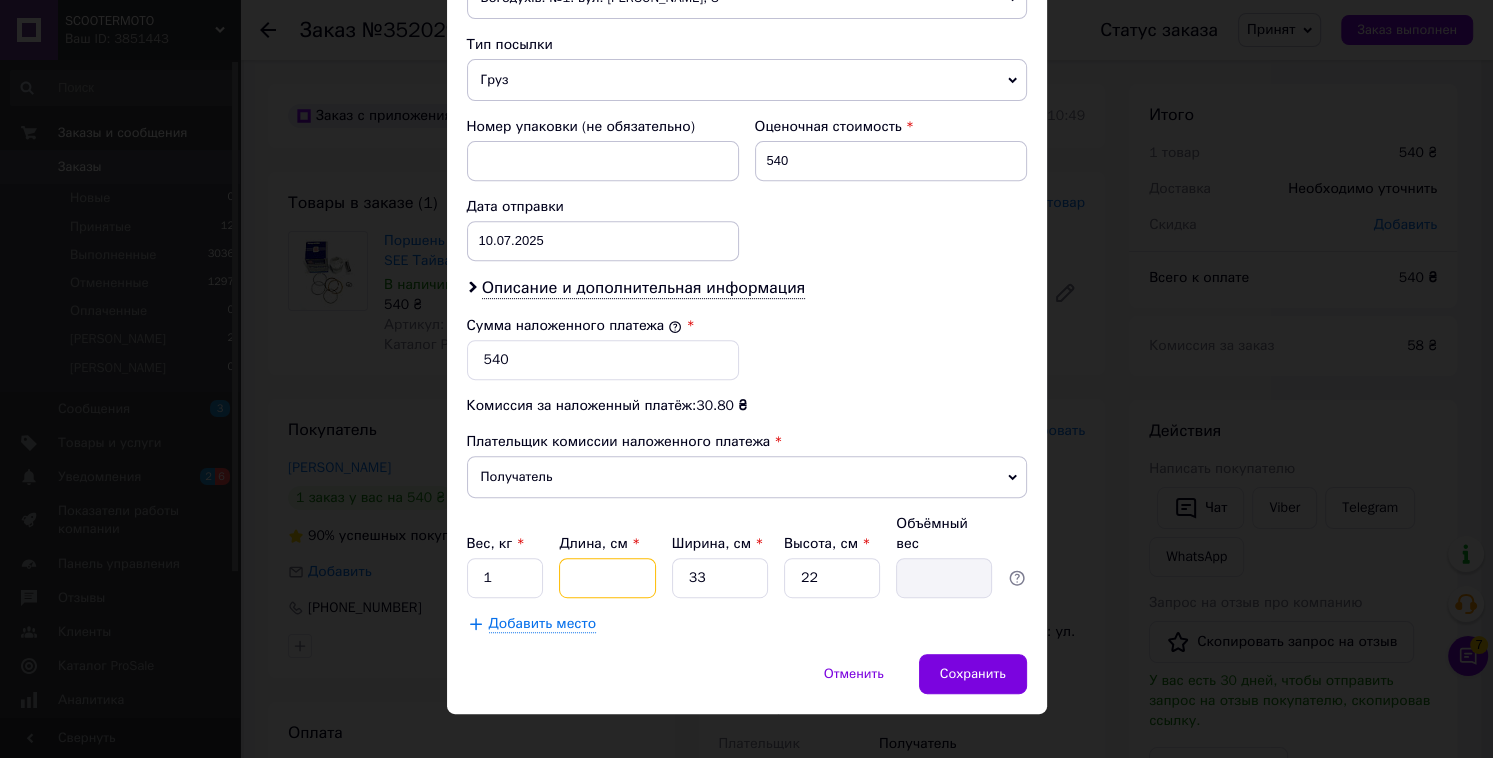 type on "2" 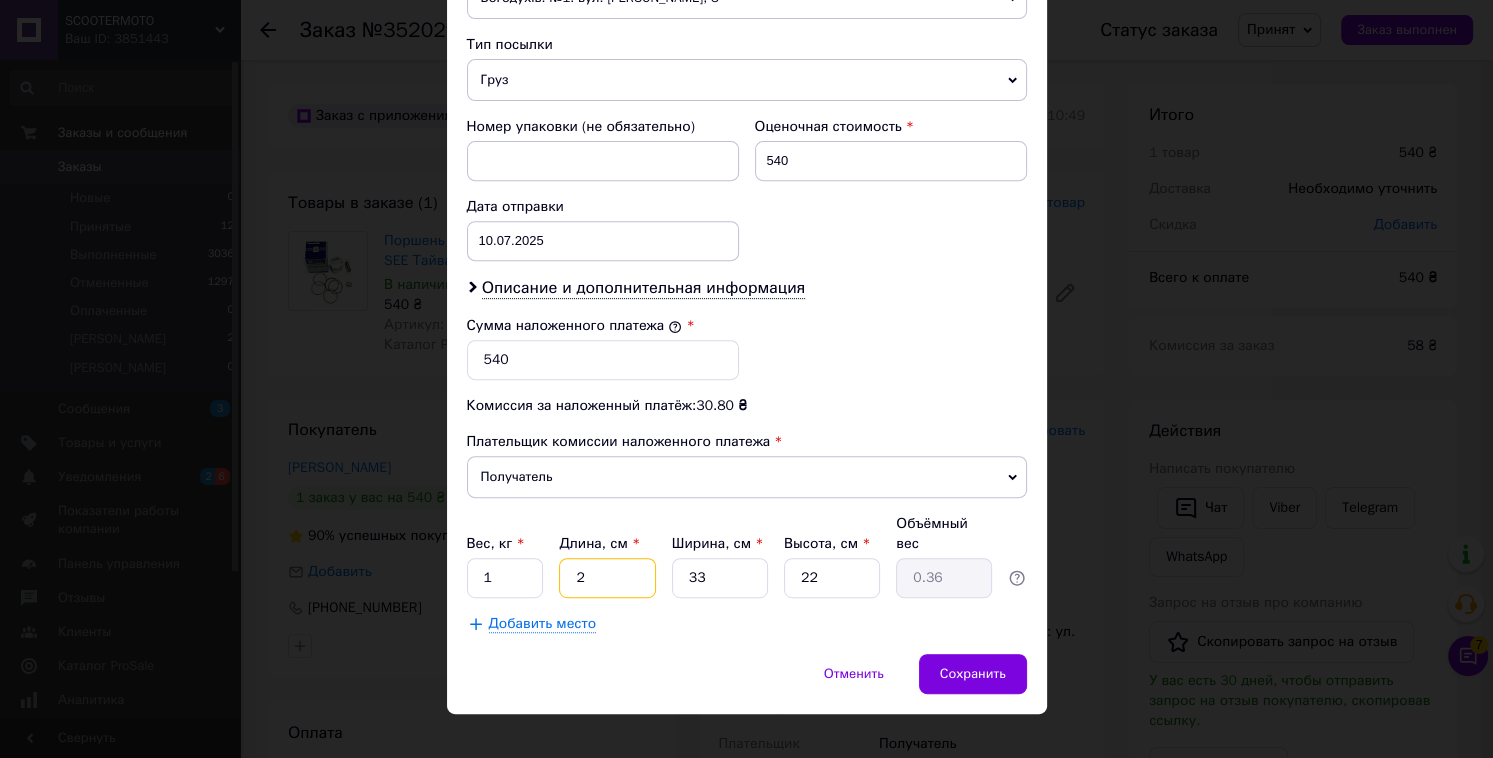 type on "20" 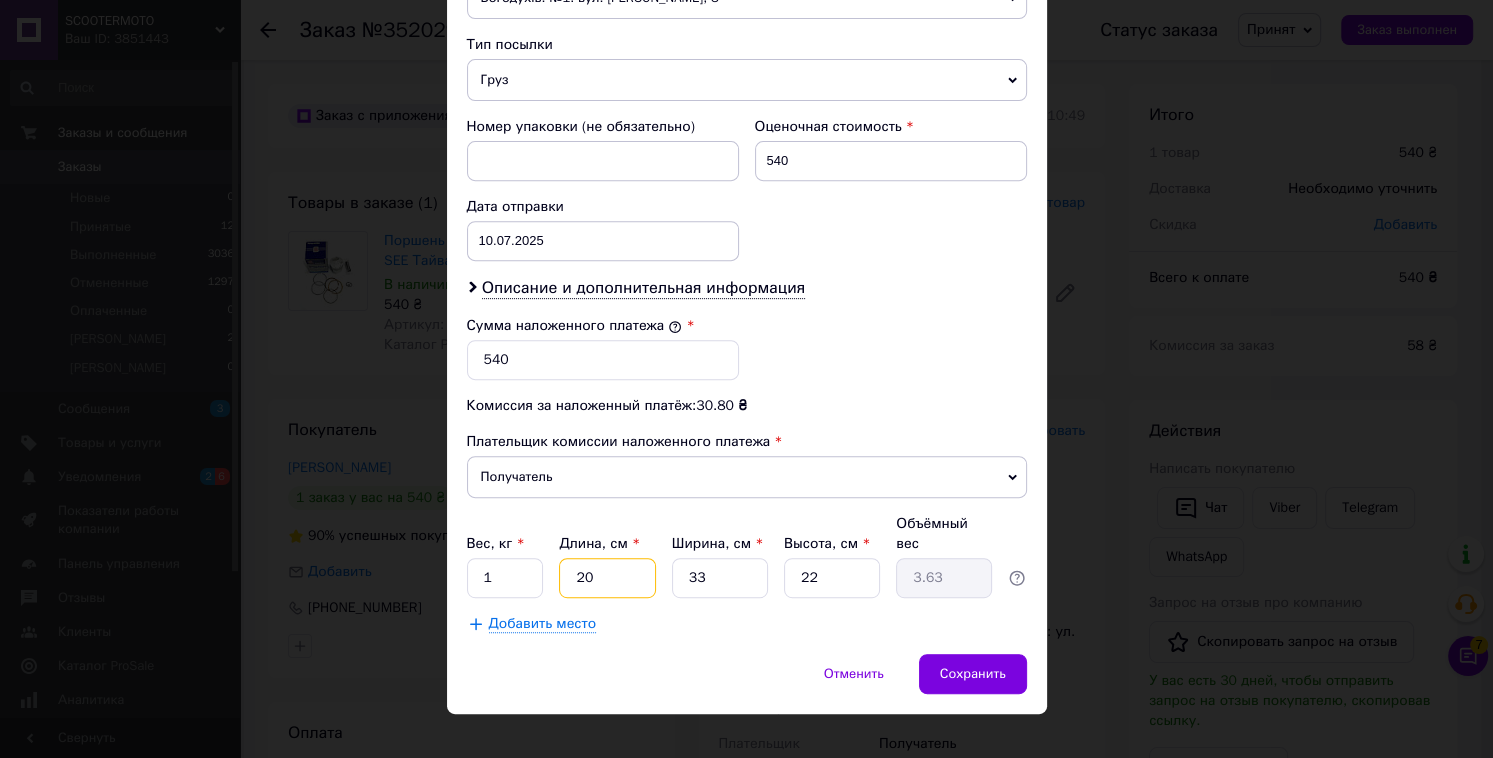 type on "20" 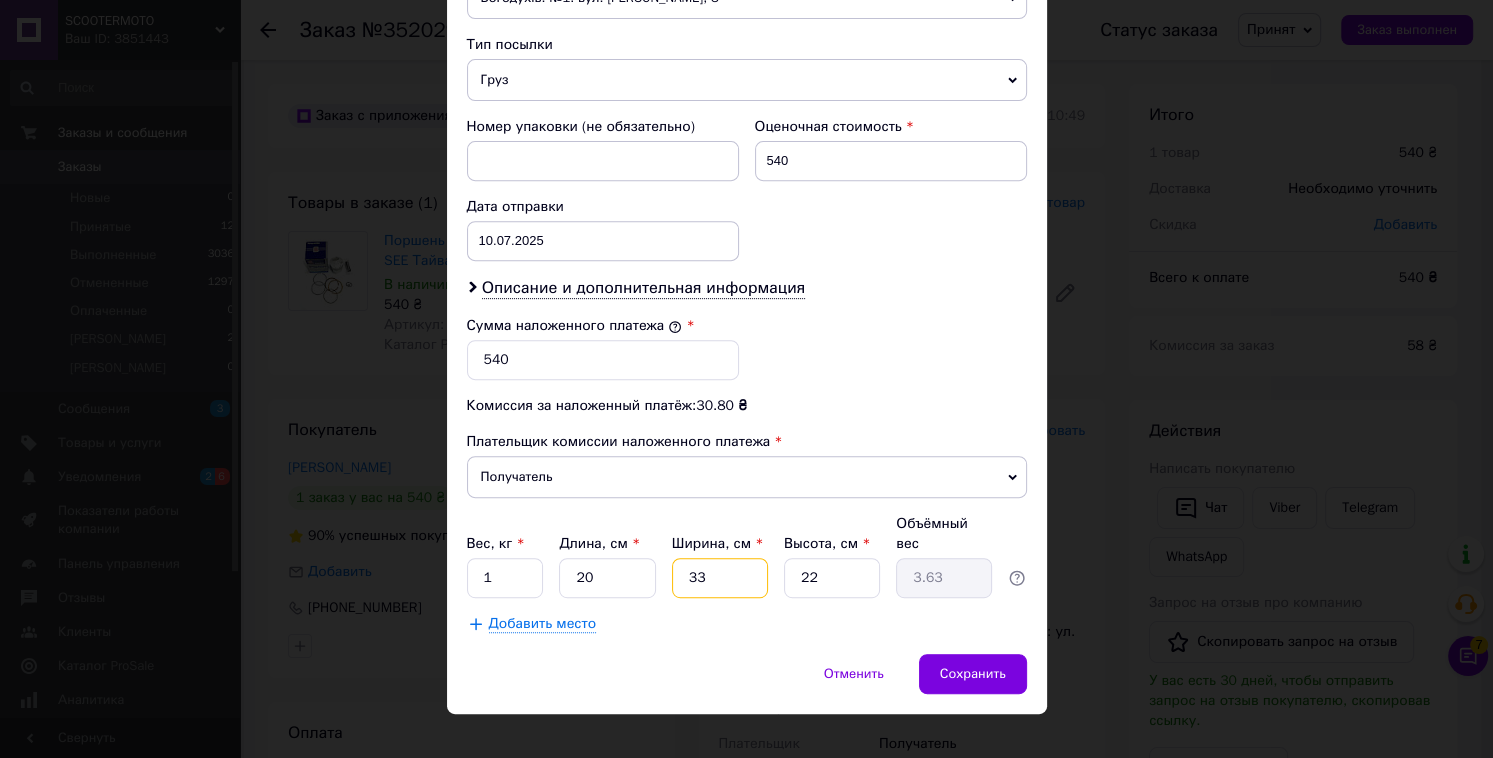 click on "33" at bounding box center [720, 578] 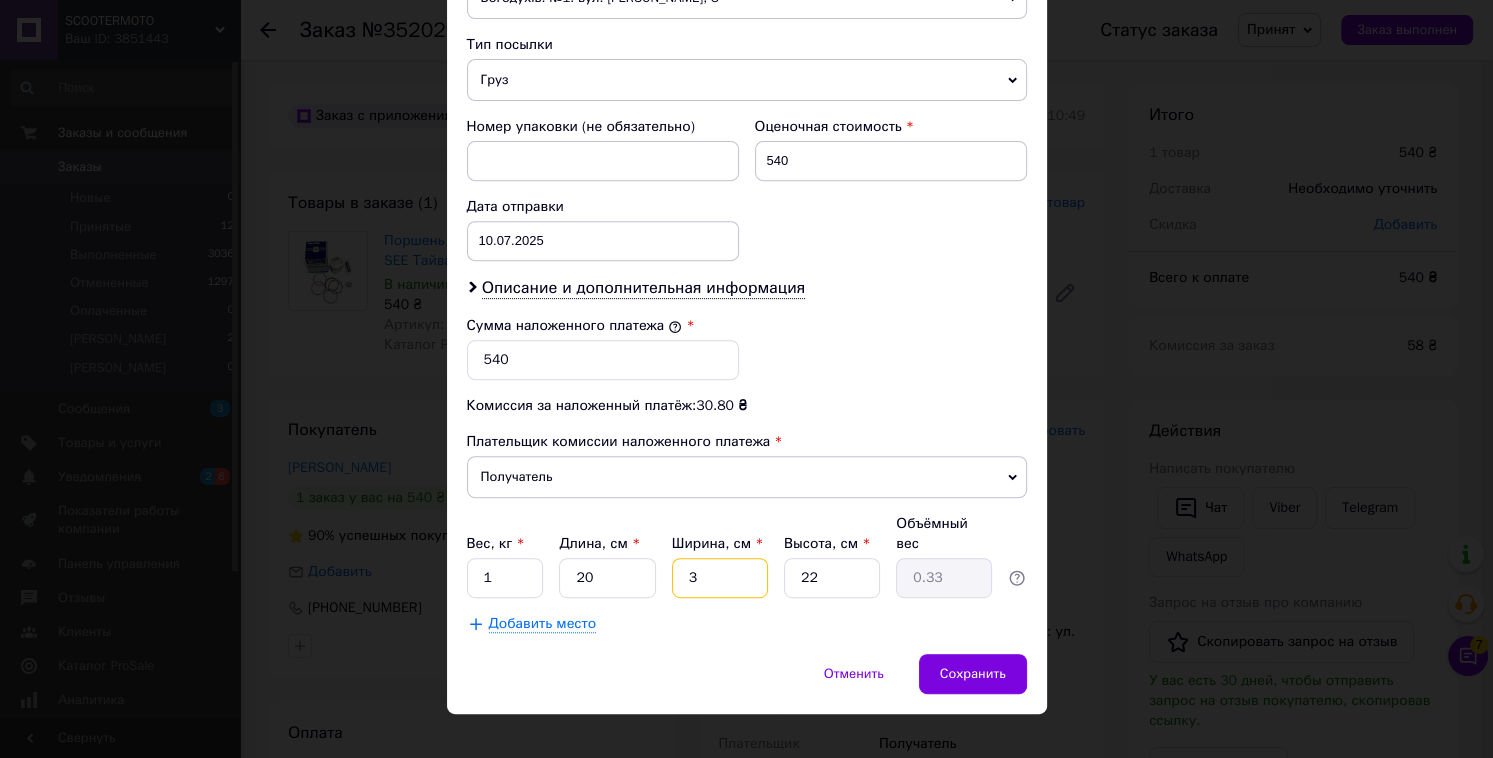 type 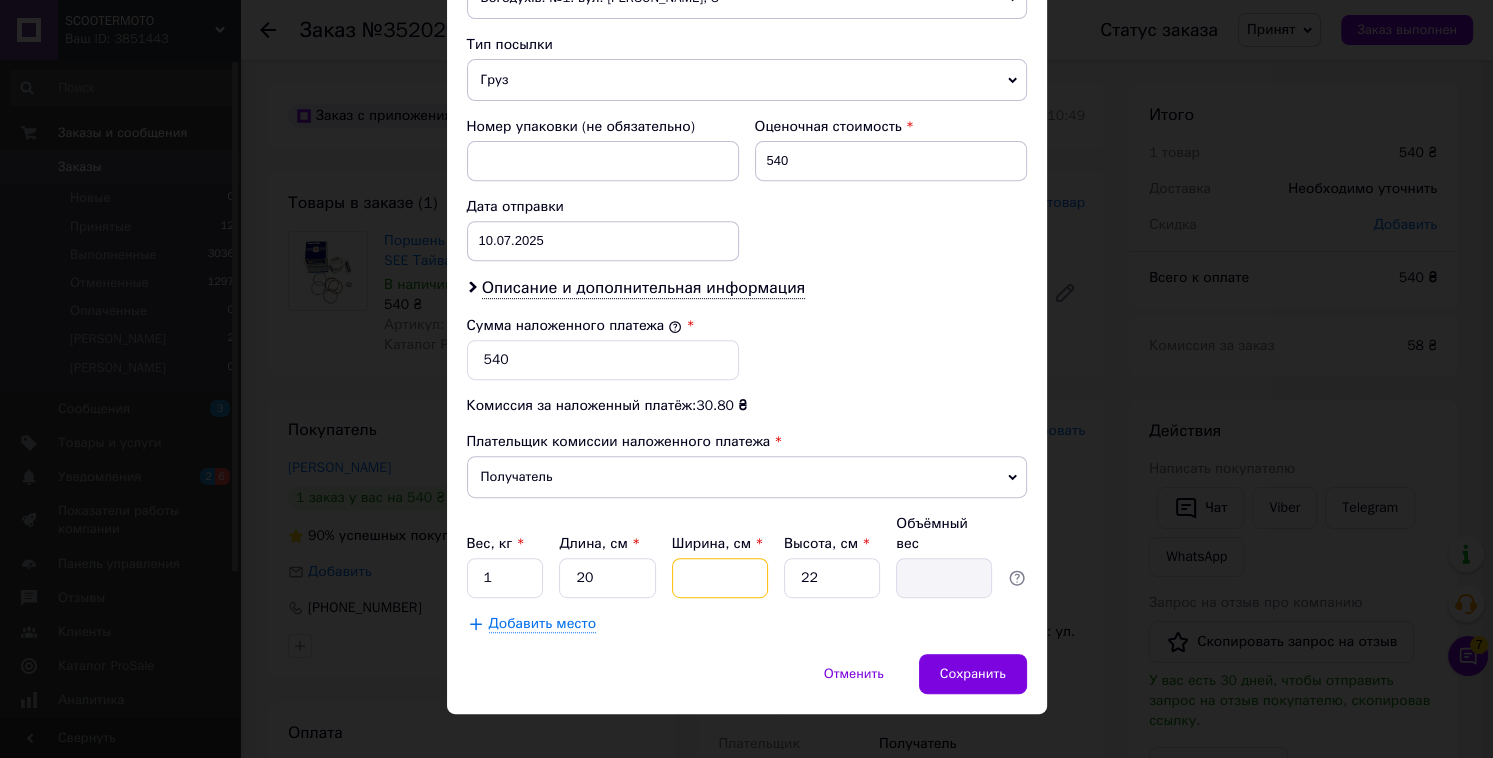 type on "2" 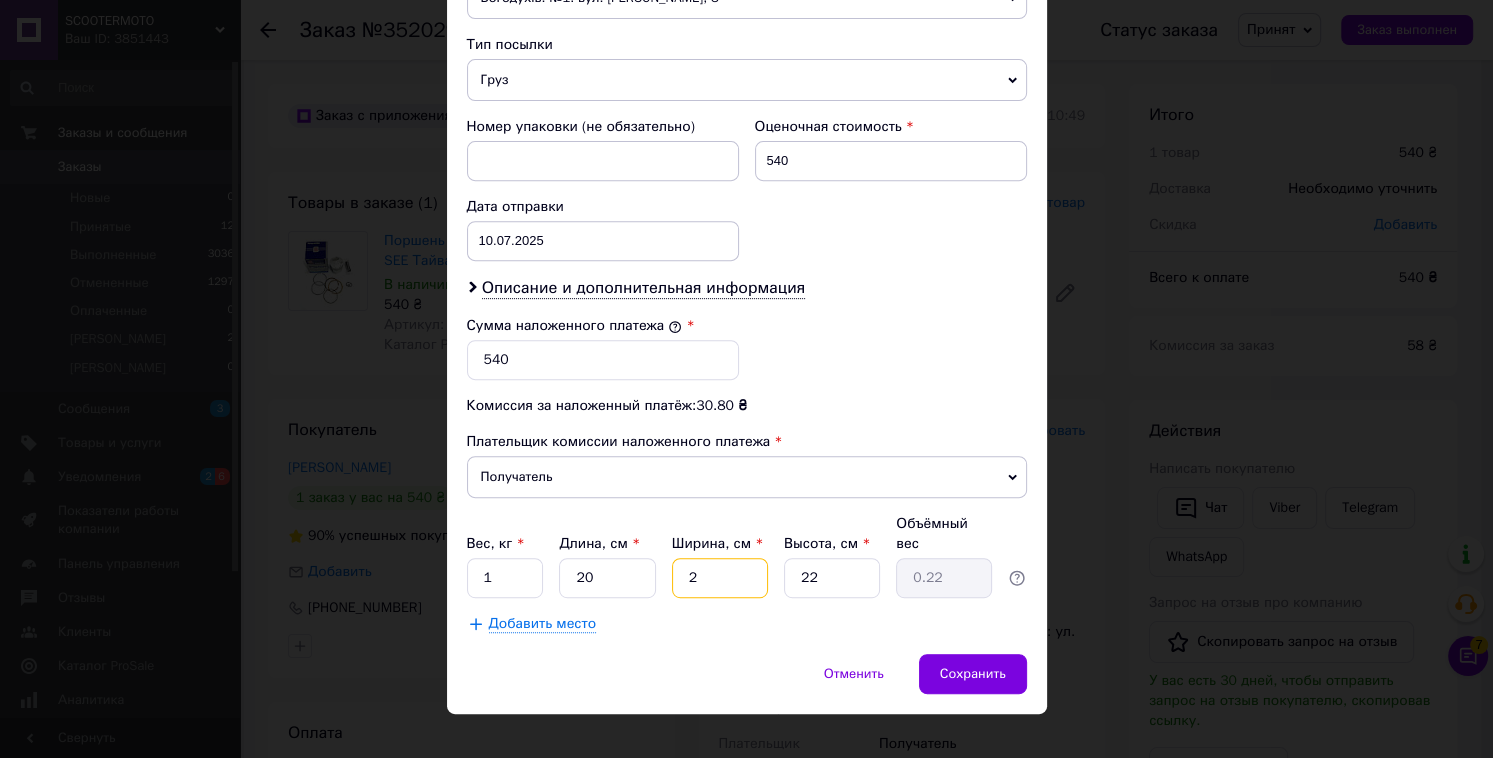 type on "20" 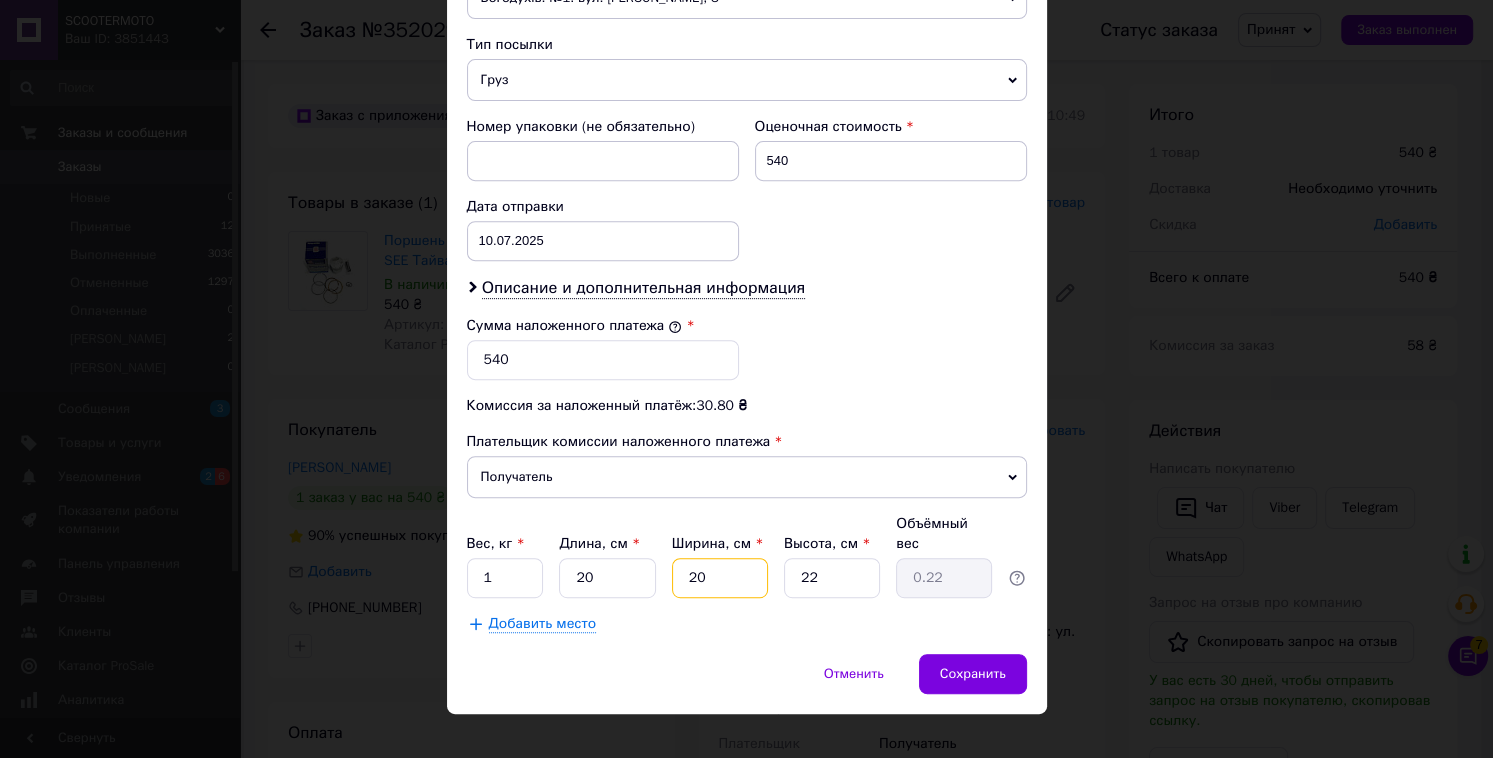 type on "2.2" 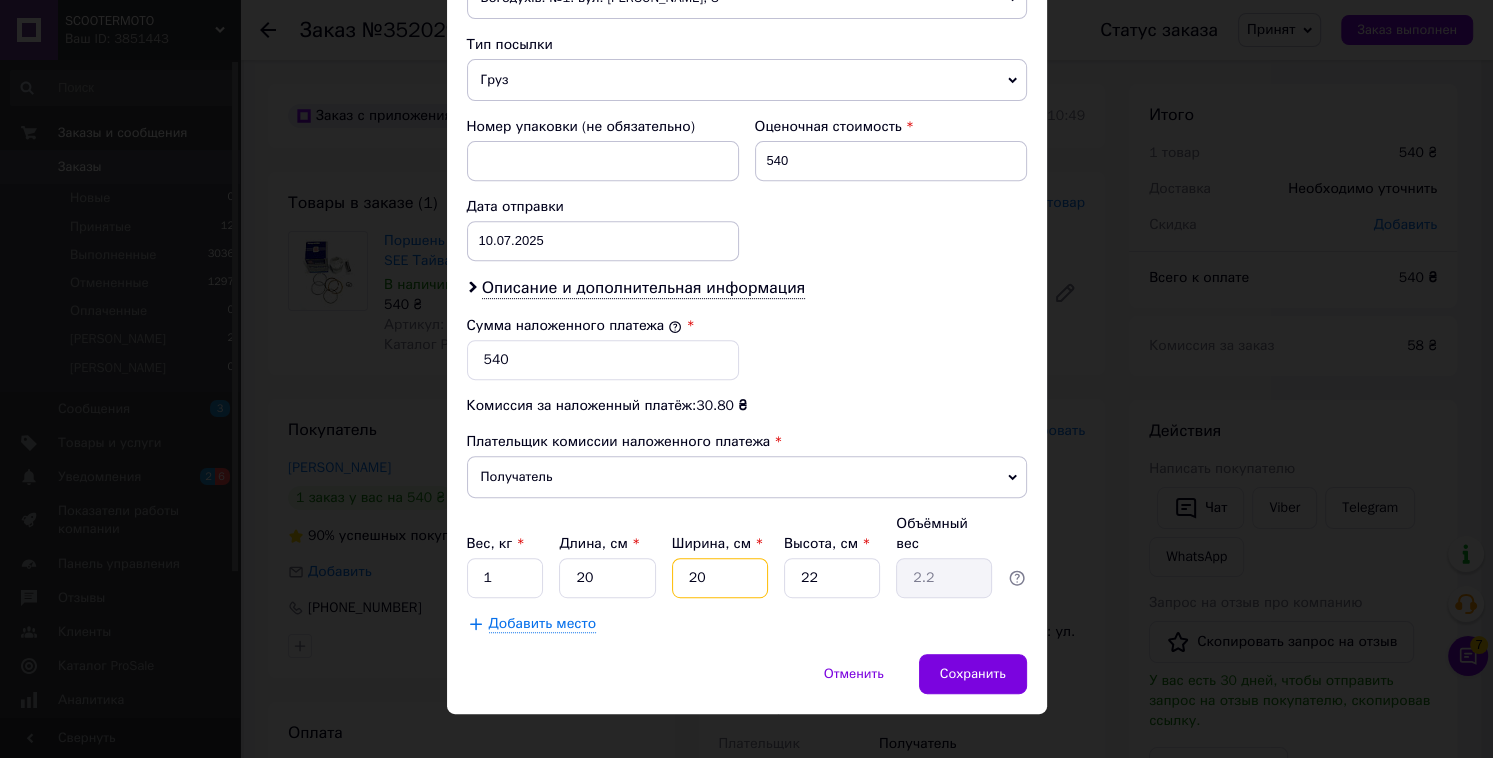 type on "20" 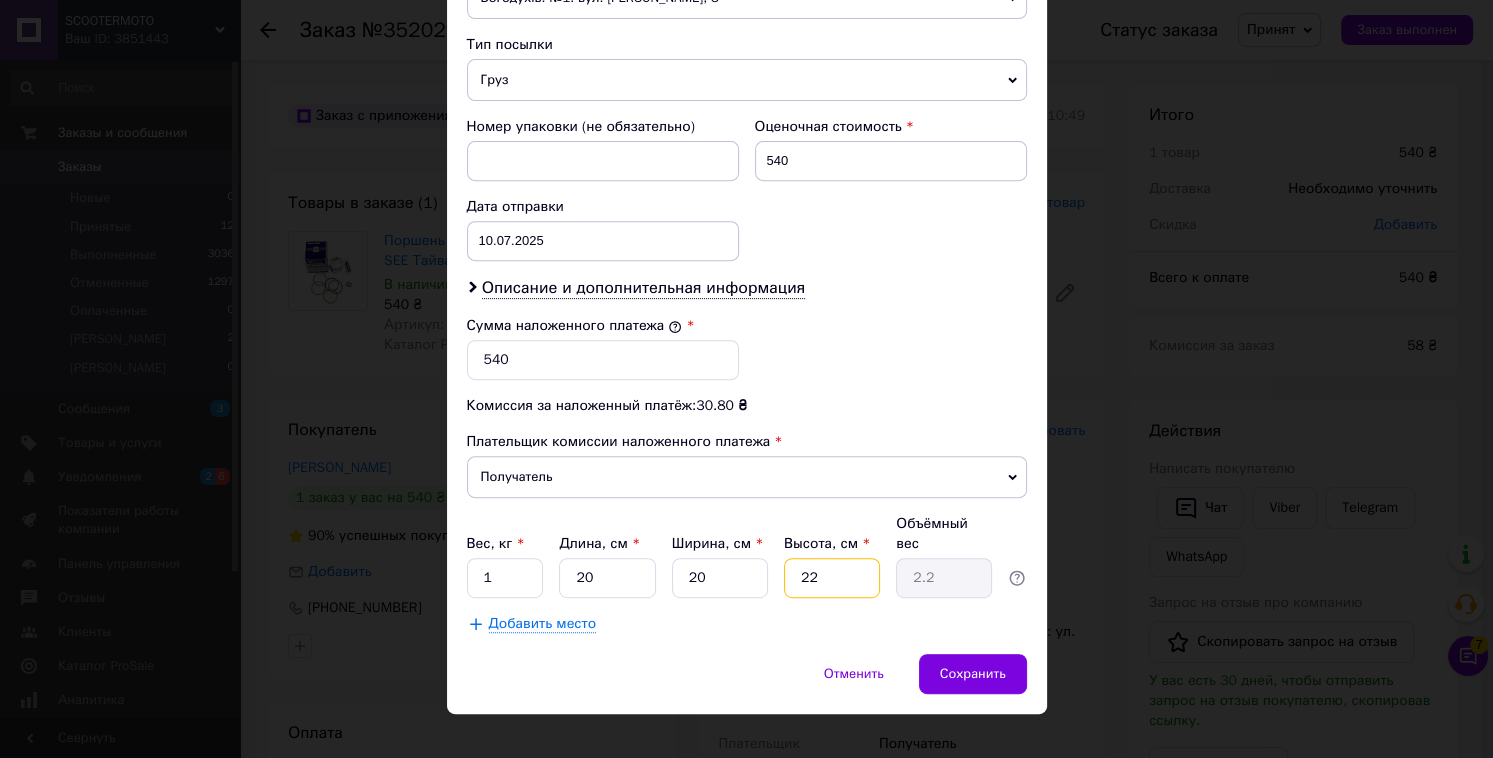 click on "22" at bounding box center [832, 578] 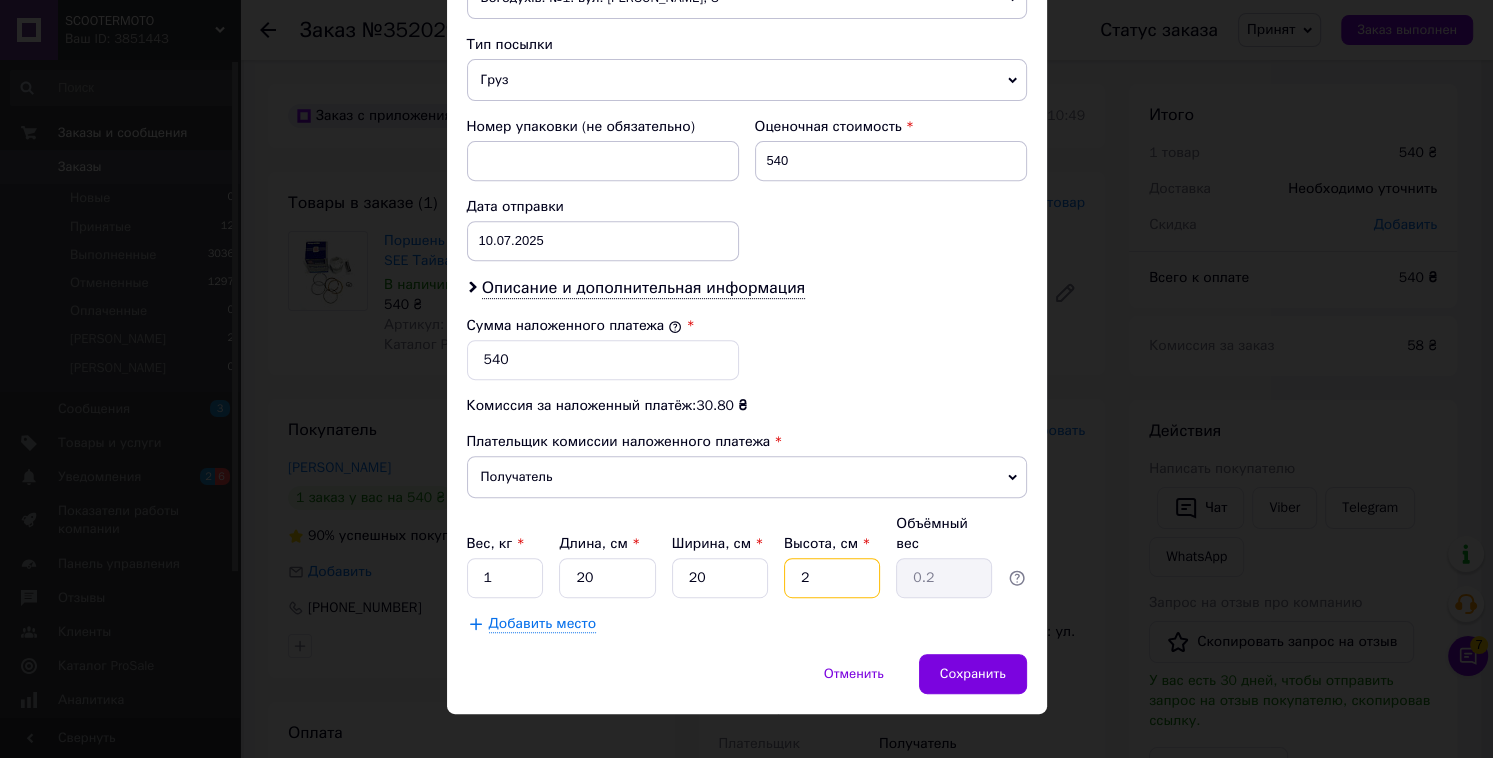 type 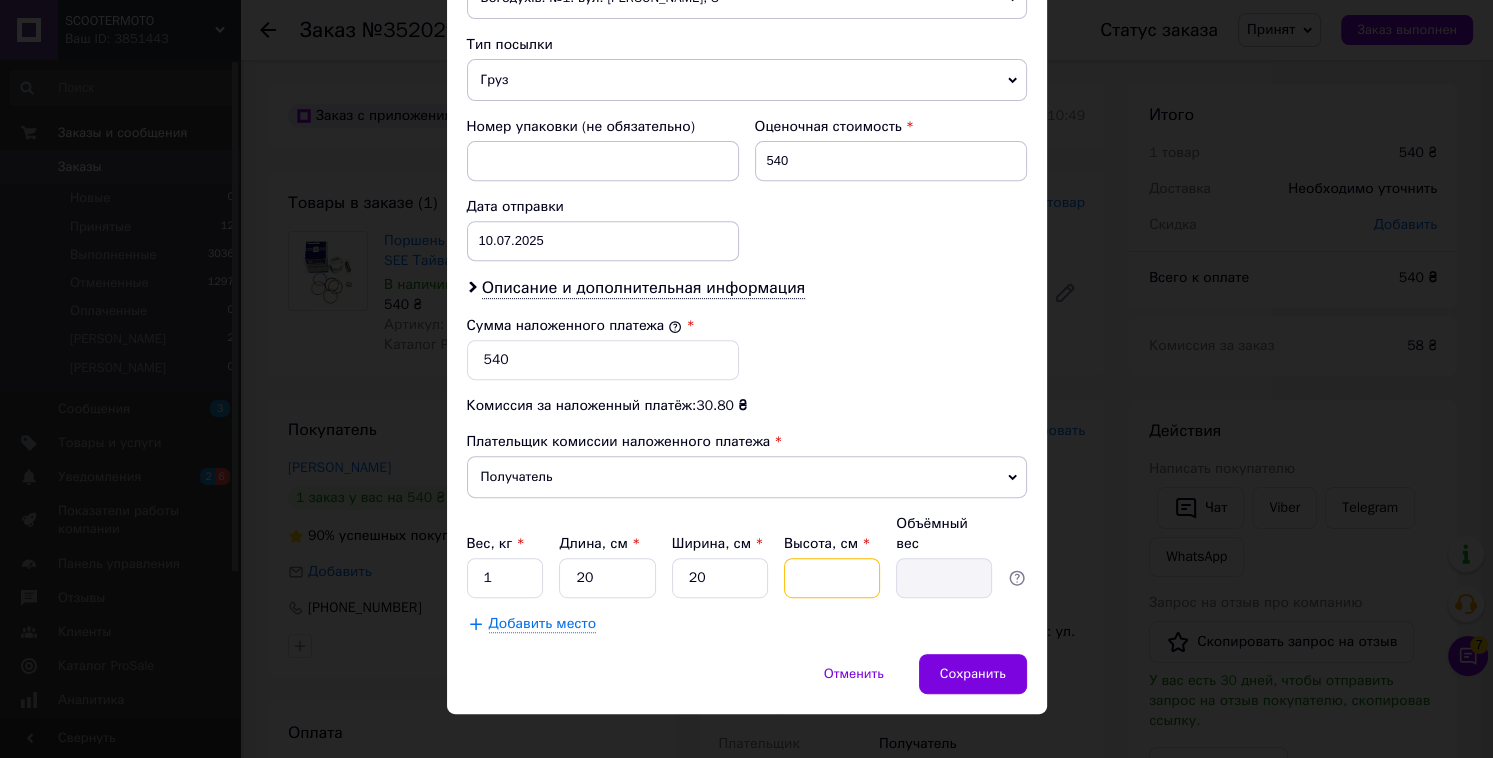 type on "5" 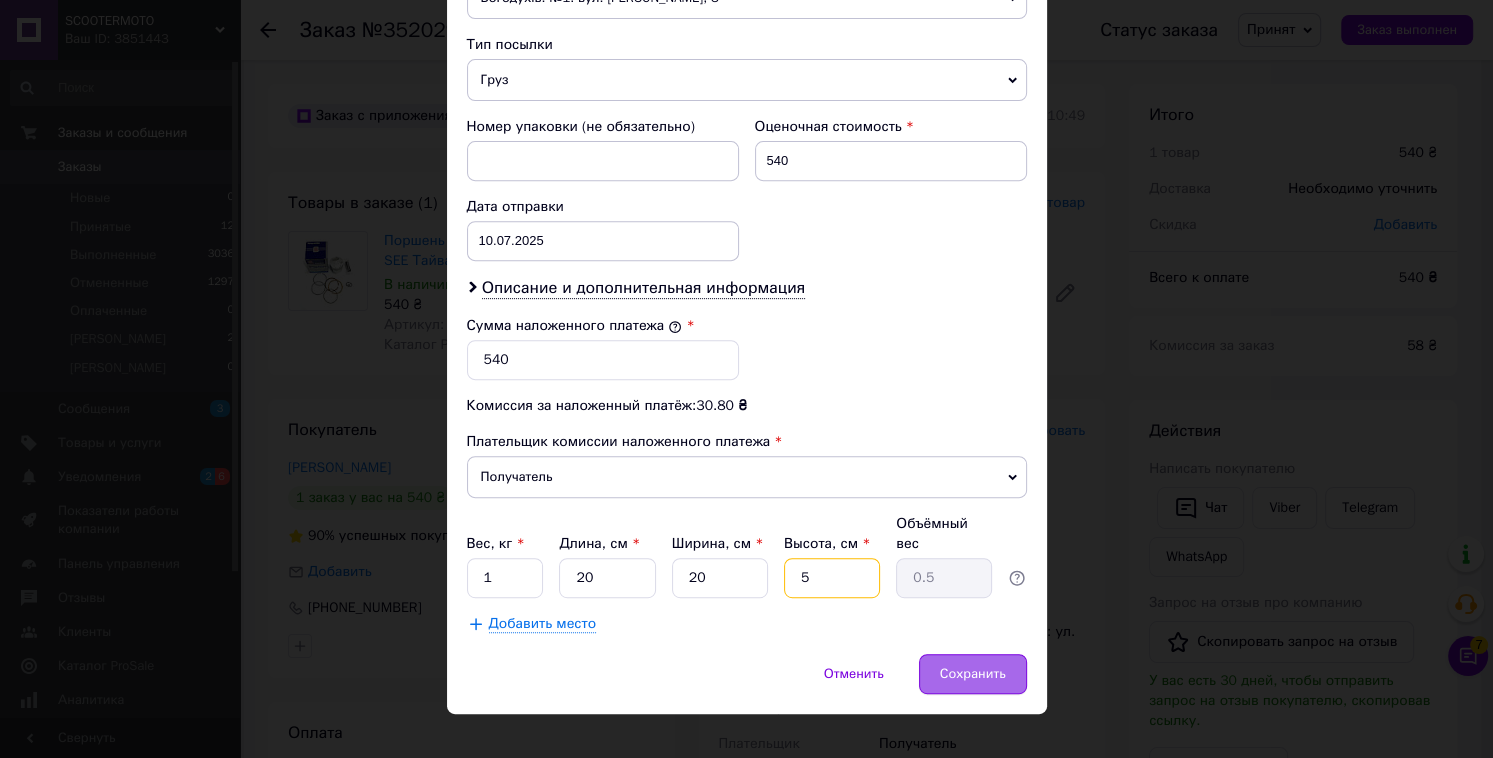 type on "5" 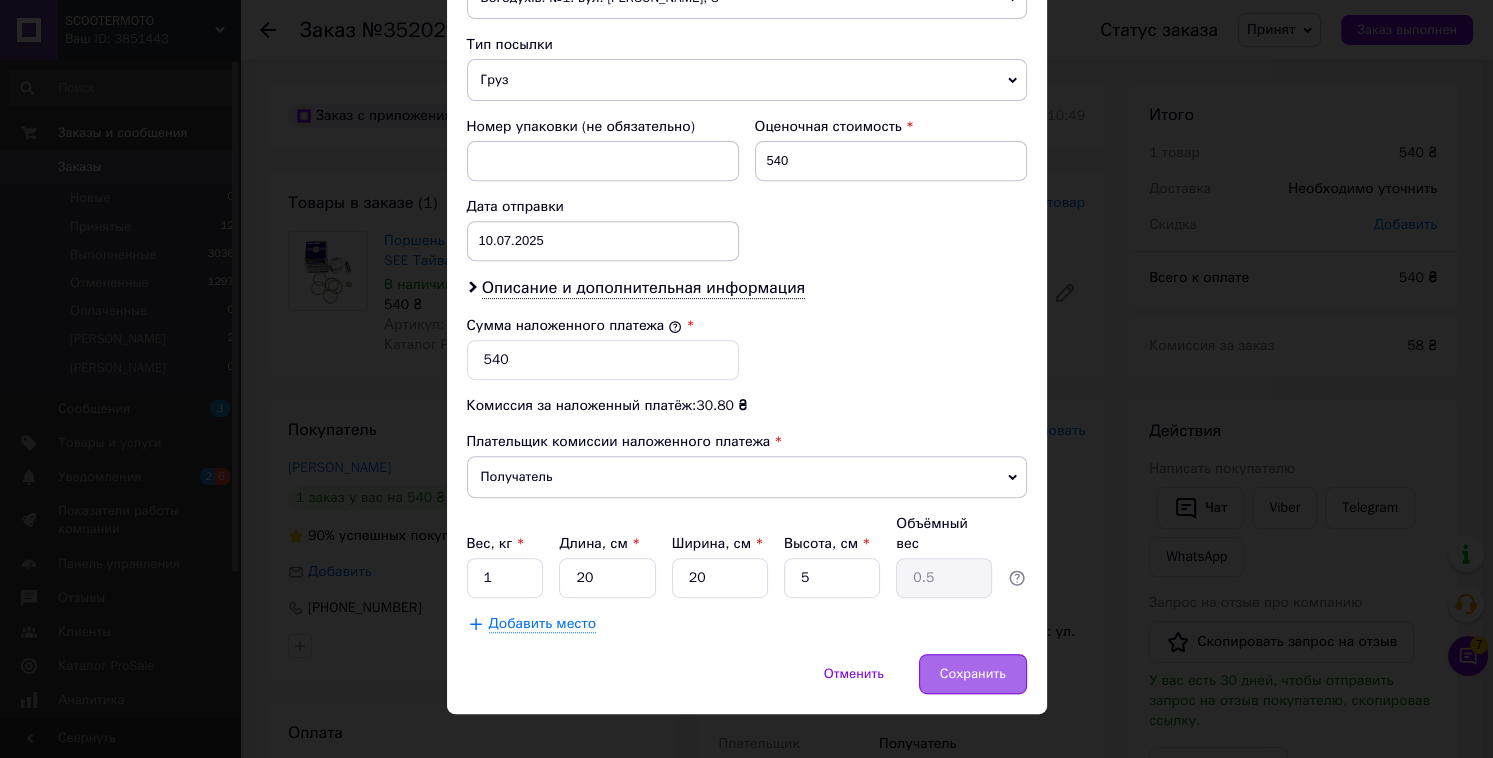 click on "Сохранить" at bounding box center (973, 674) 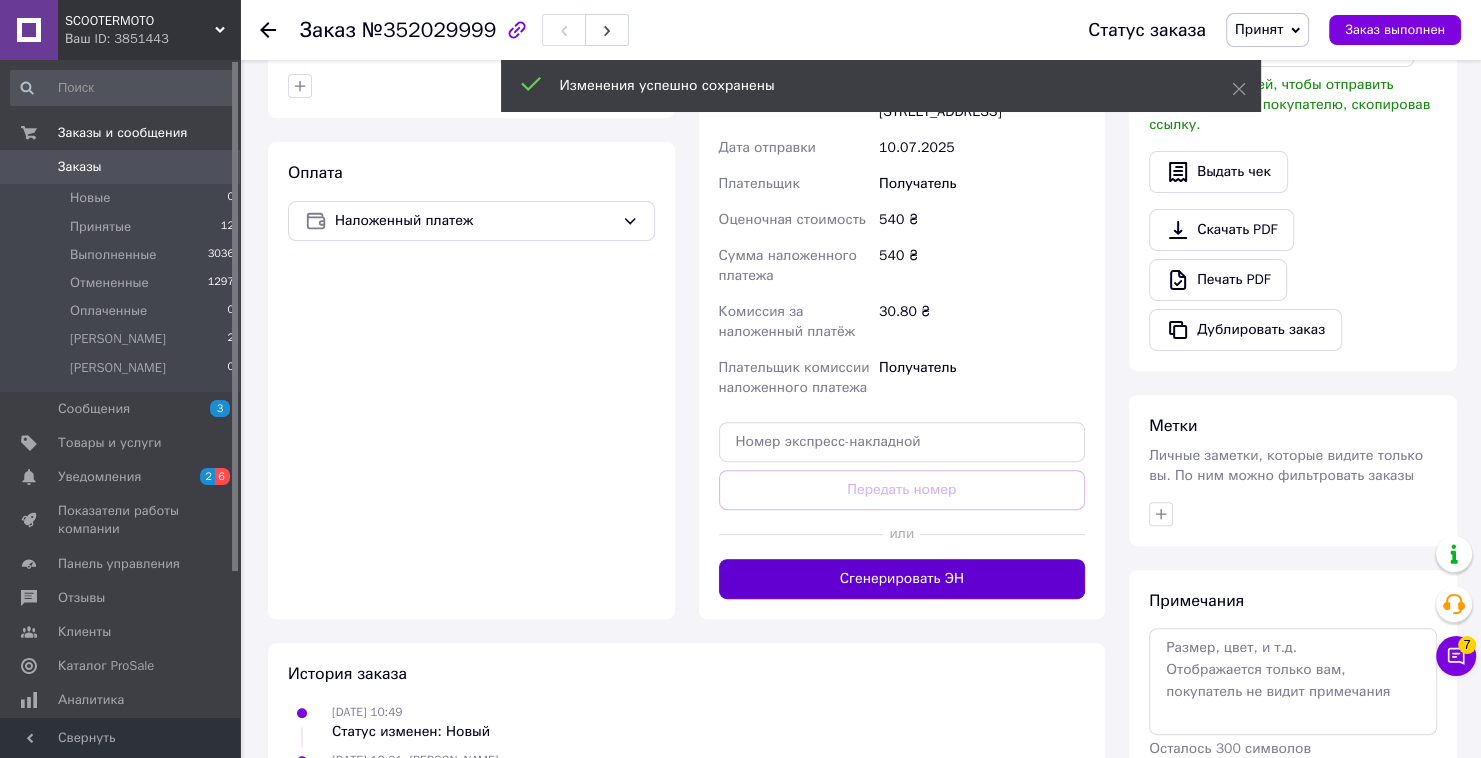 click on "Сгенерировать ЭН" at bounding box center (902, 579) 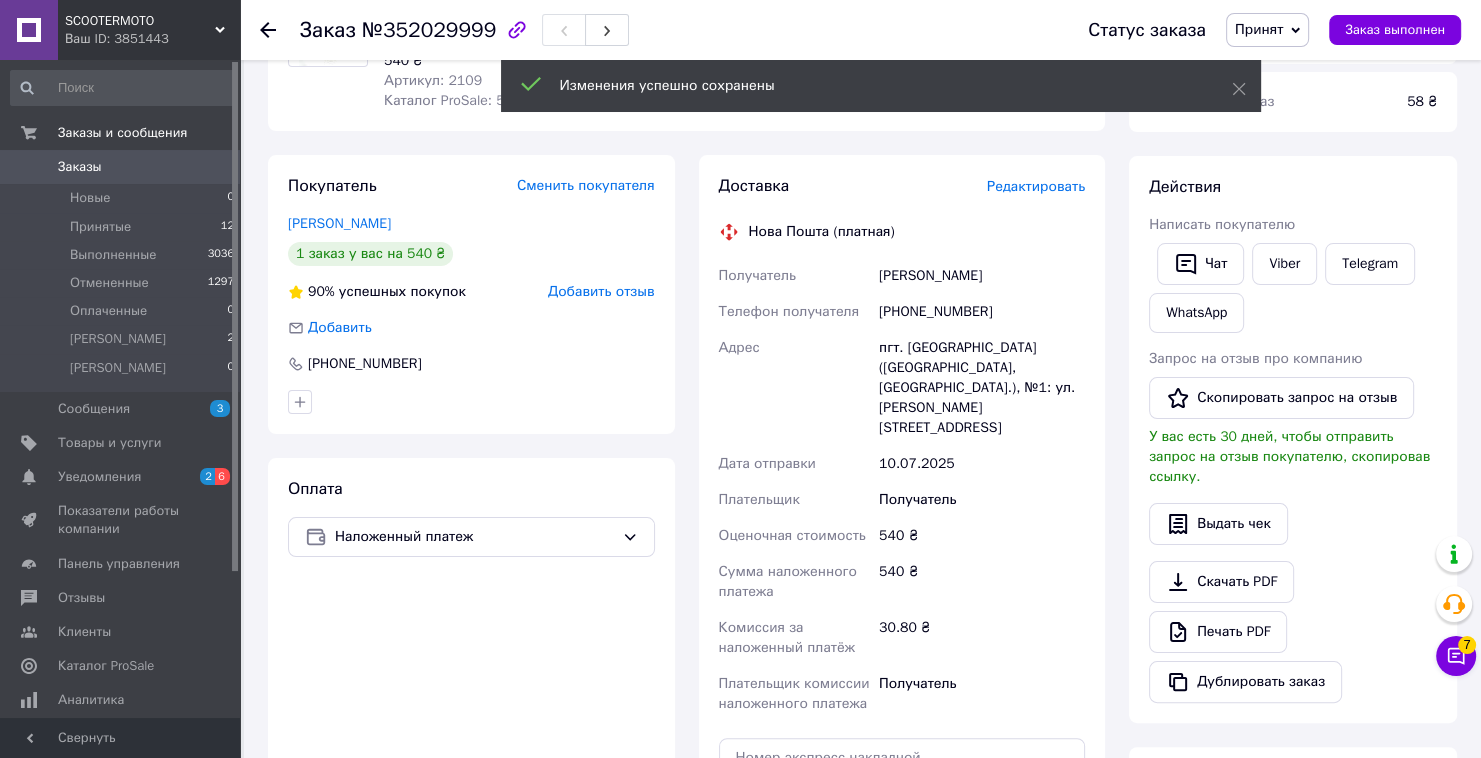 scroll, scrollTop: 240, scrollLeft: 0, axis: vertical 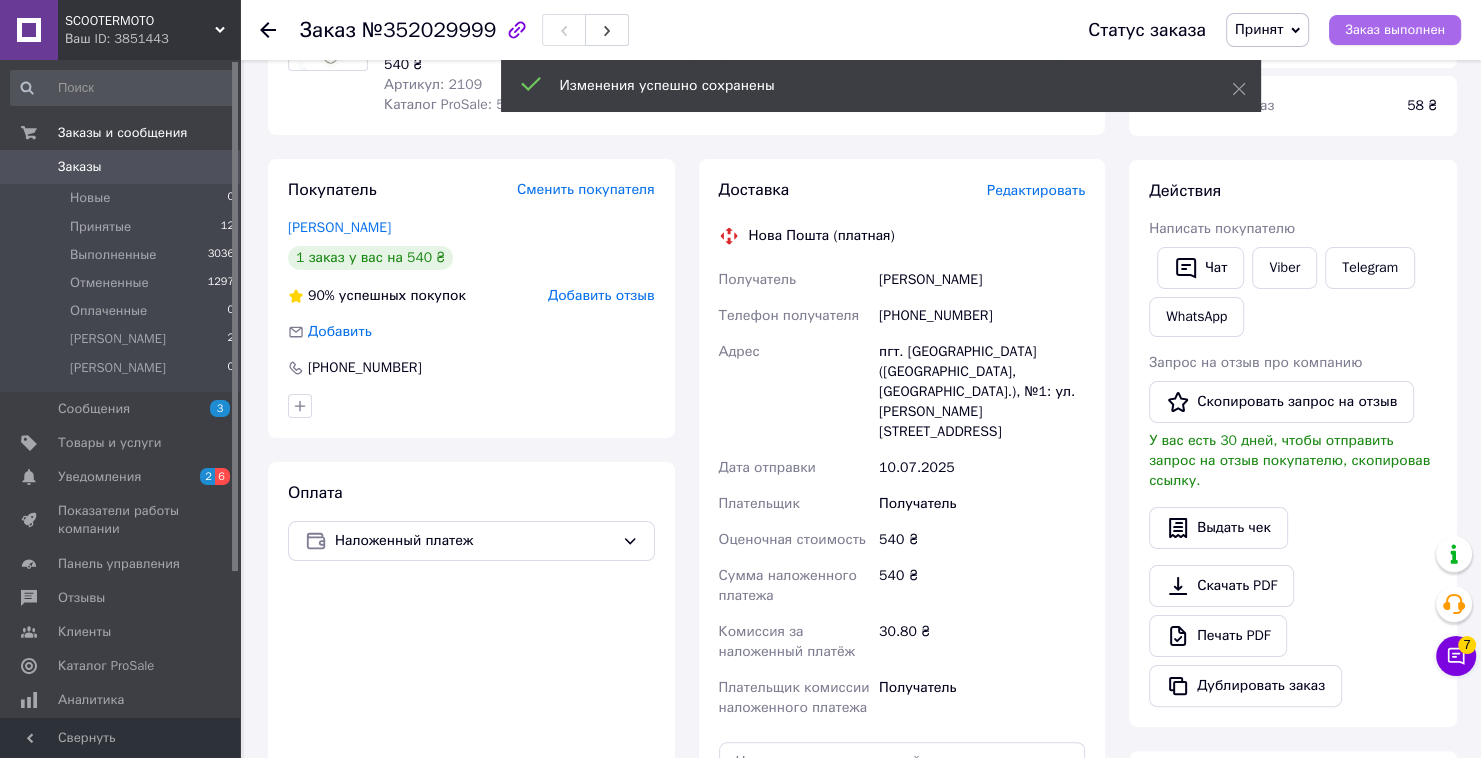 click on "Заказ выполнен" at bounding box center [1395, 30] 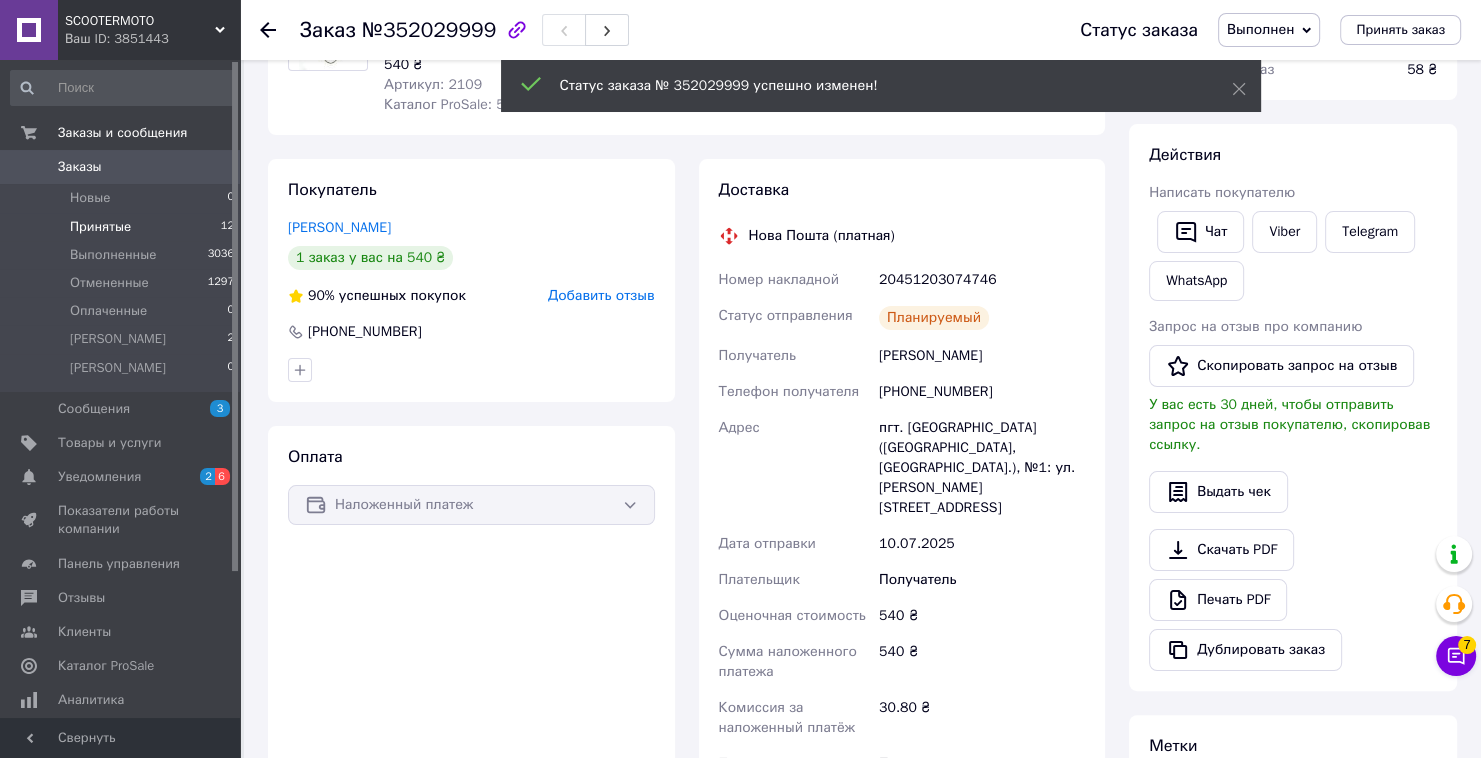 click on "Принятые" at bounding box center [100, 227] 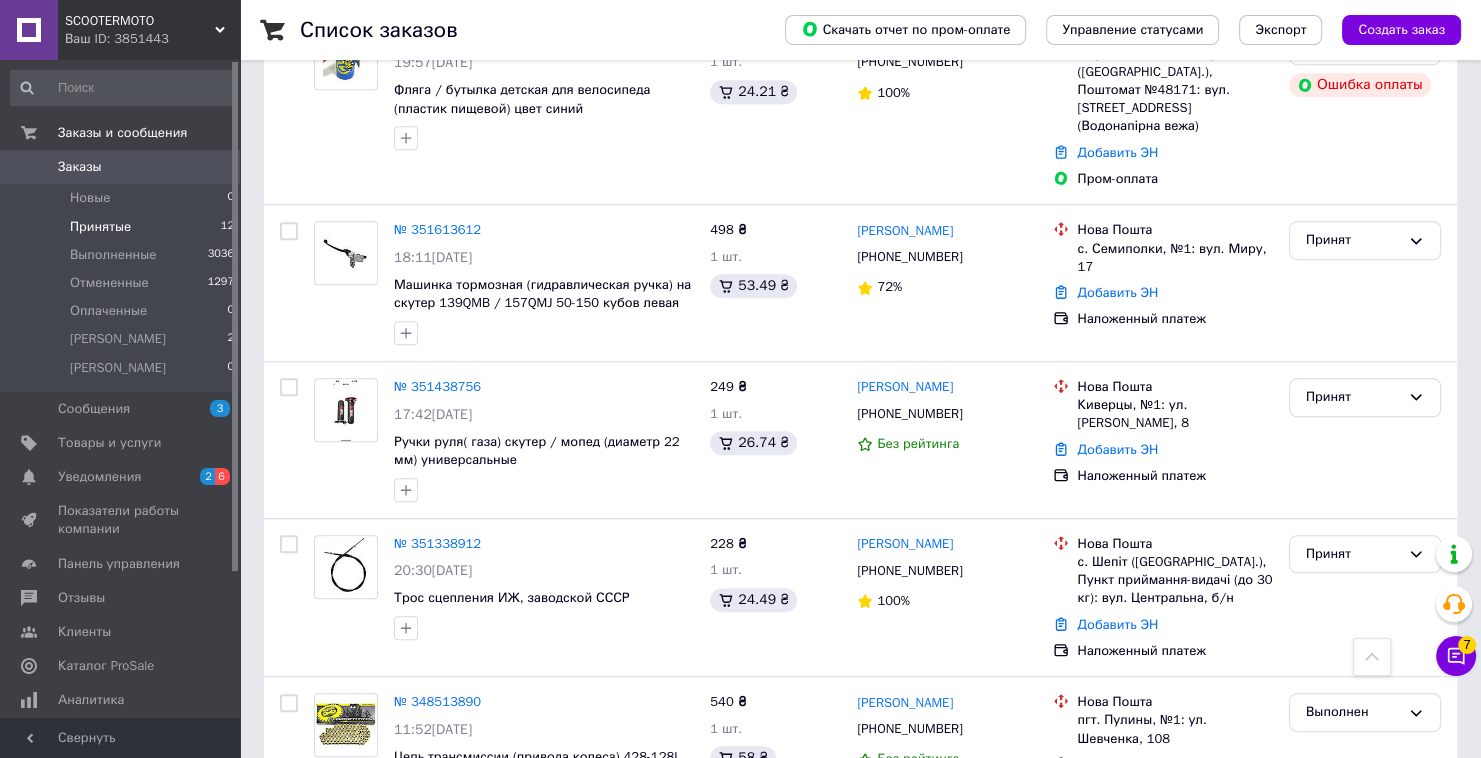 scroll, scrollTop: 1296, scrollLeft: 0, axis: vertical 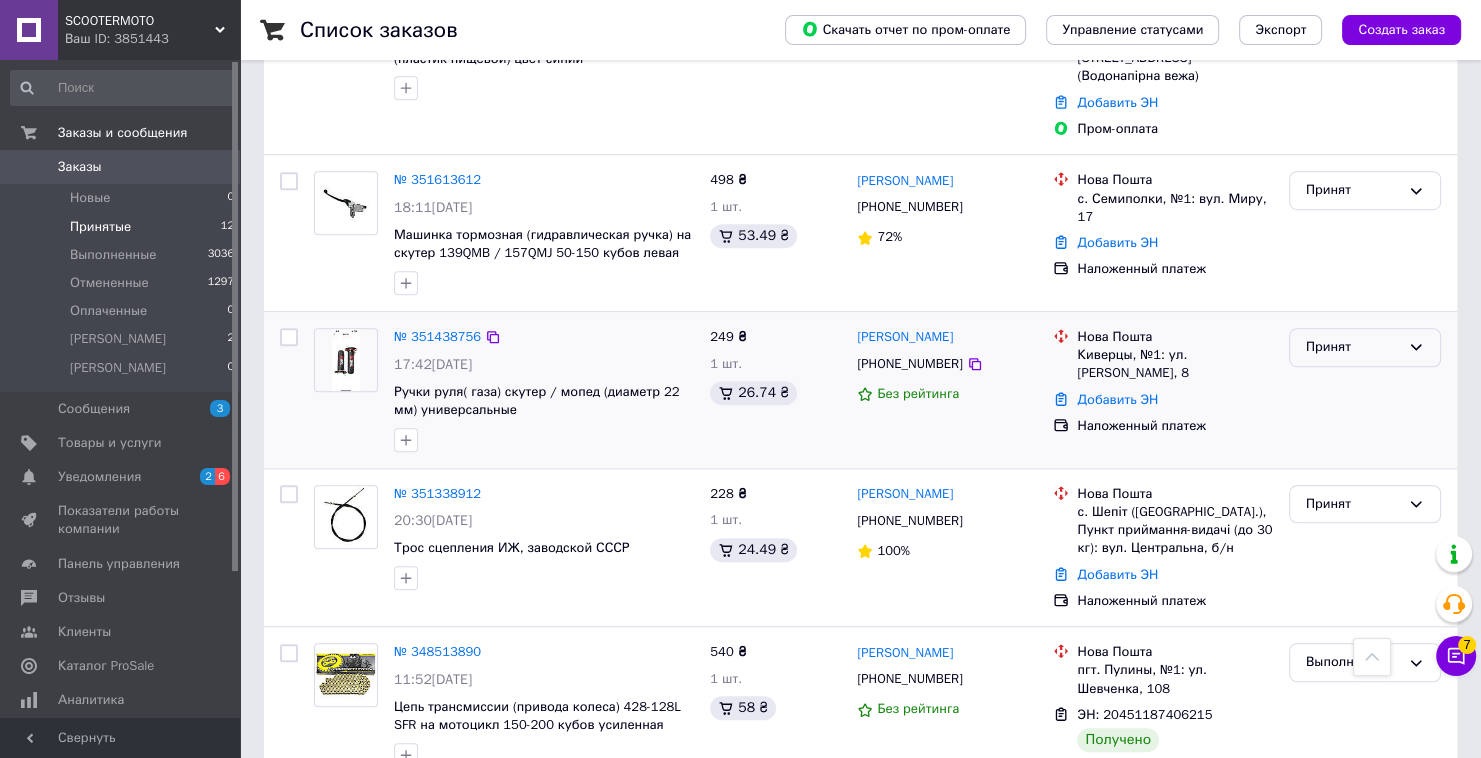 click on "Принят" at bounding box center [1365, 347] 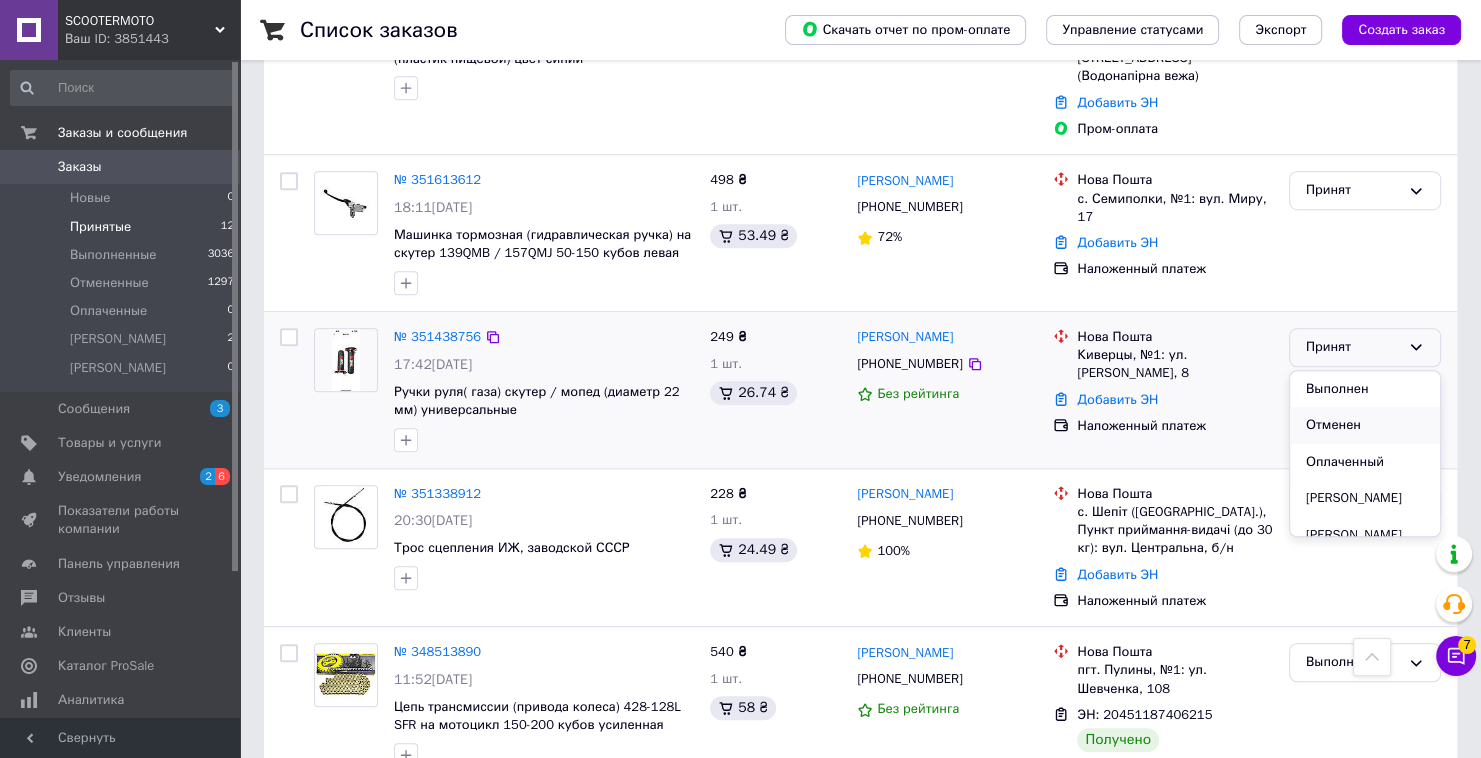 click on "Отменен" at bounding box center [1365, 425] 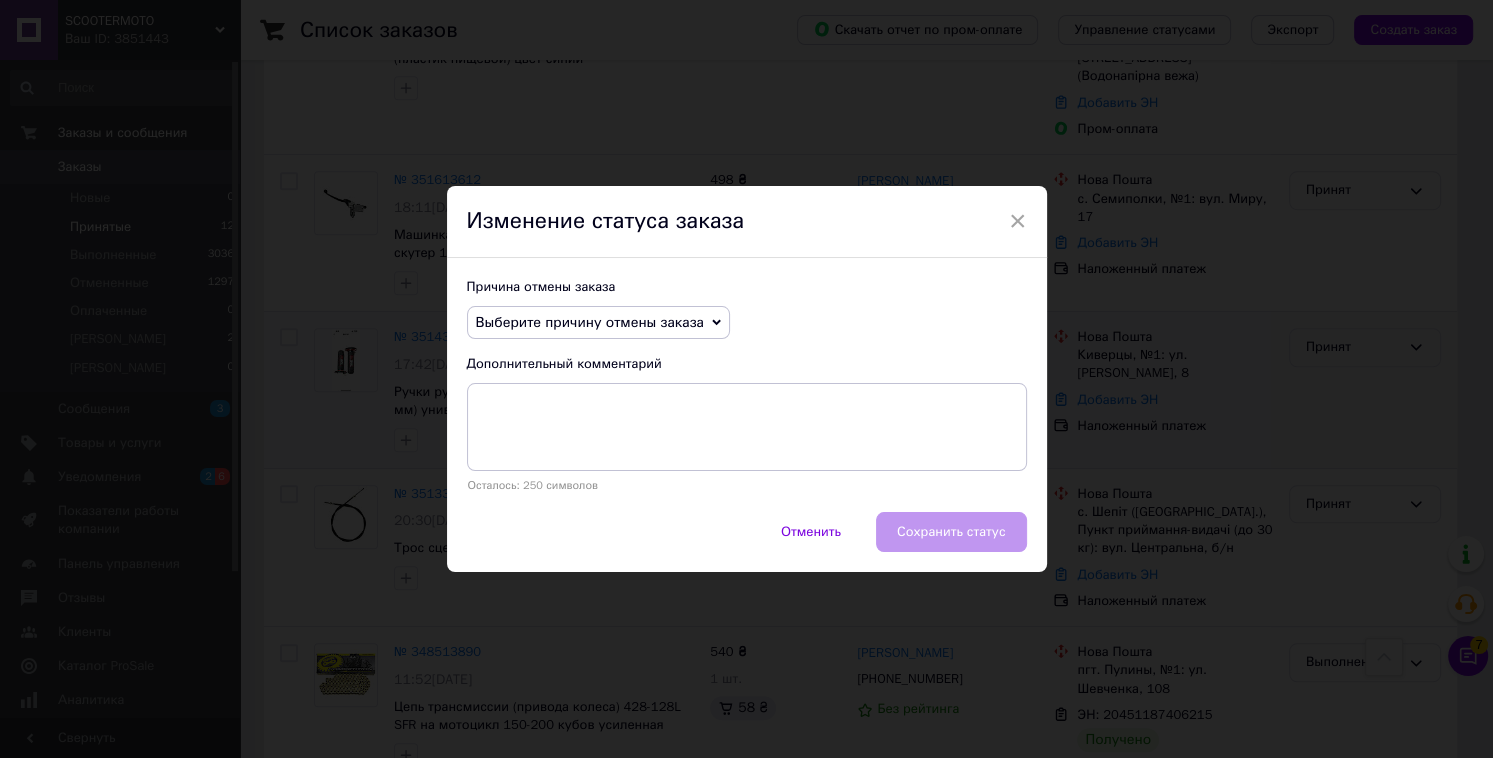 click on "Выберите причину отмены заказа" at bounding box center (598, 323) 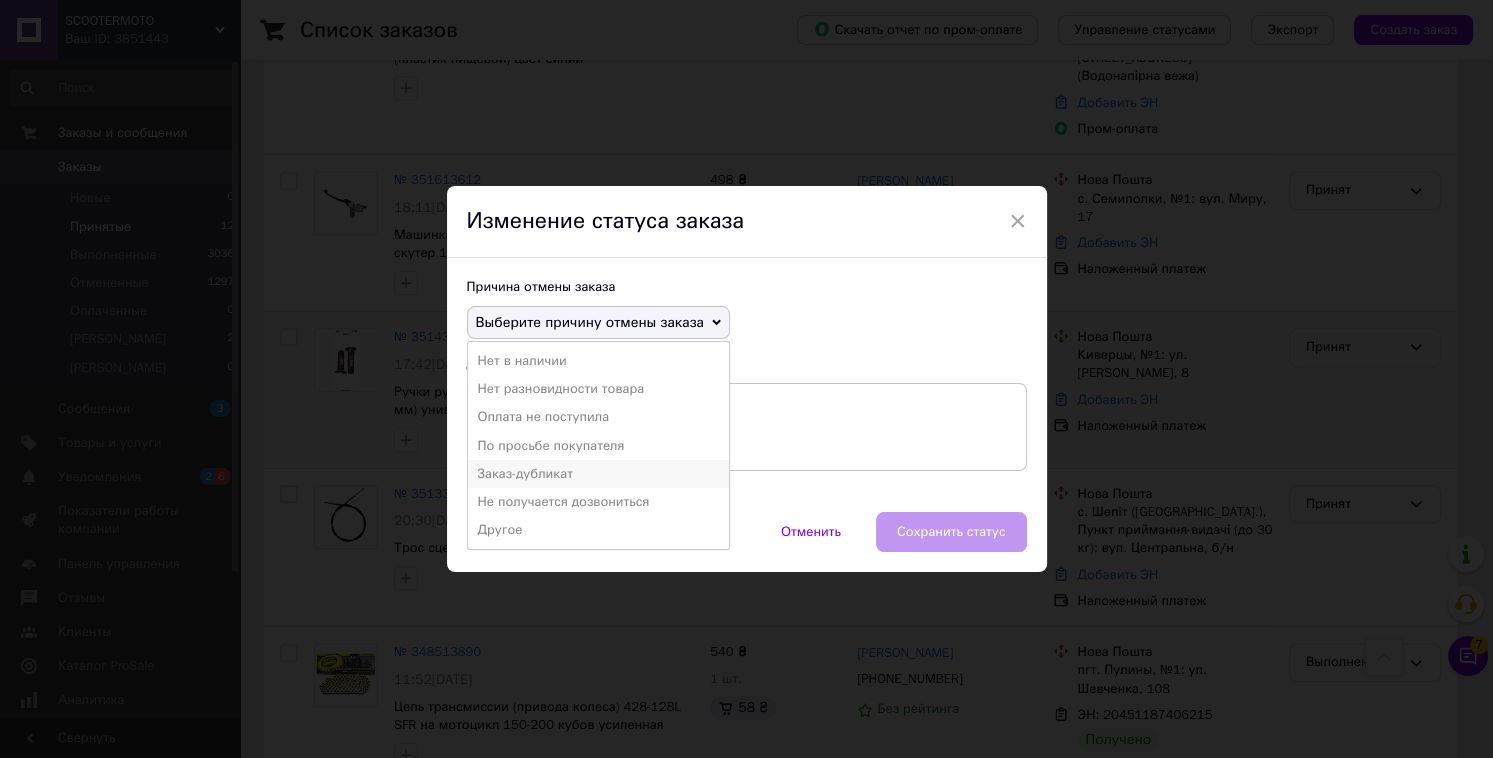 click on "Заказ-дубликат" at bounding box center [598, 474] 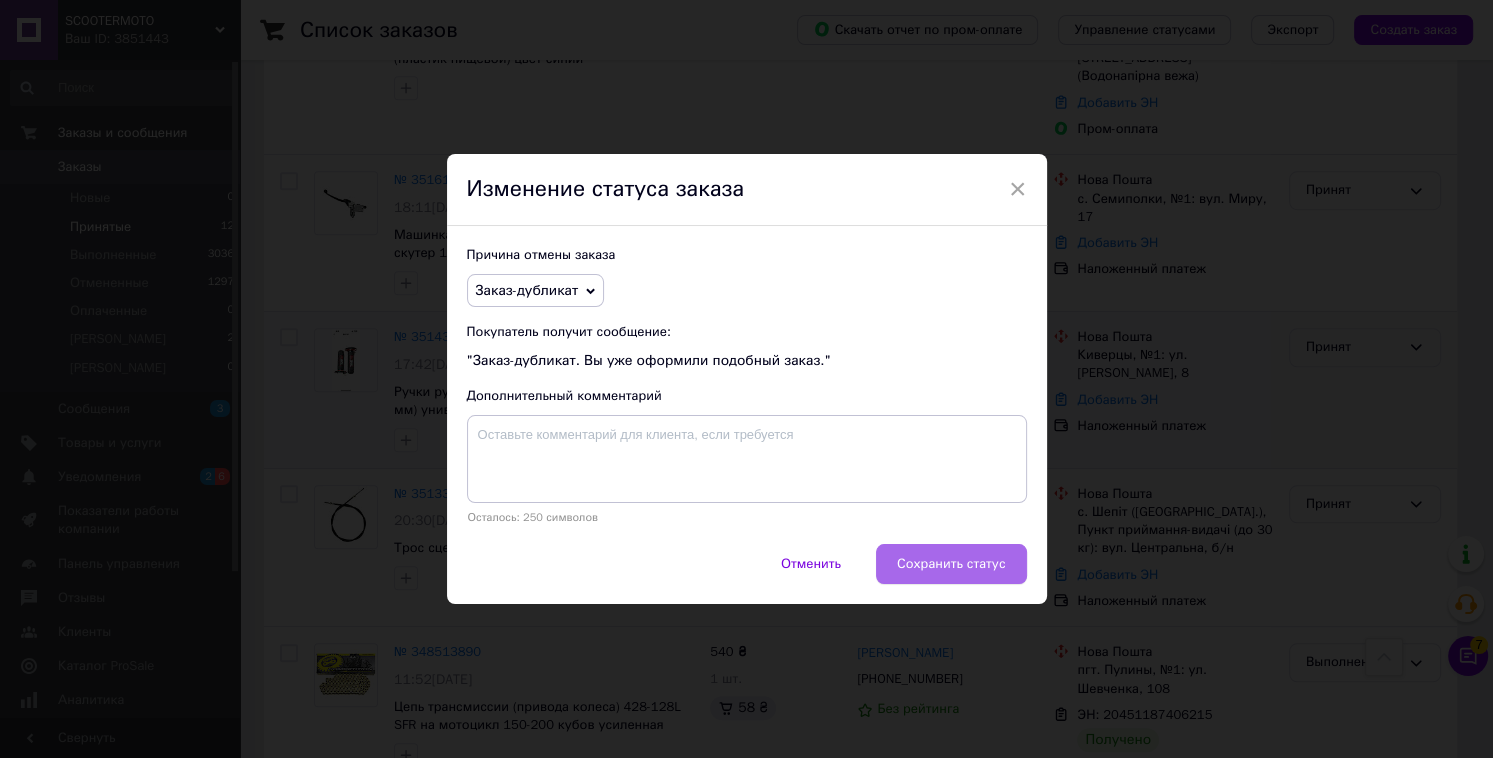 click on "Сохранить статус" at bounding box center [951, 564] 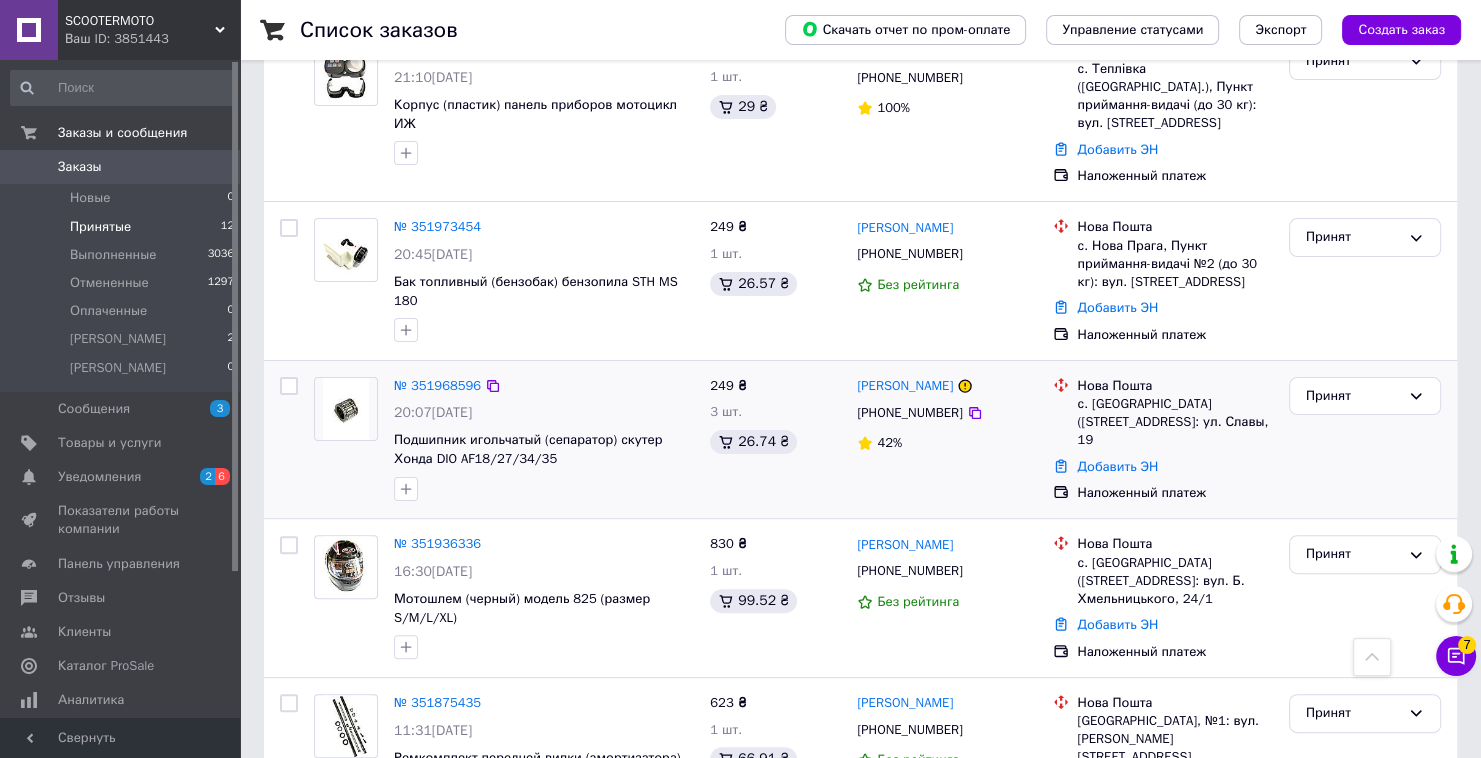 scroll, scrollTop: 416, scrollLeft: 0, axis: vertical 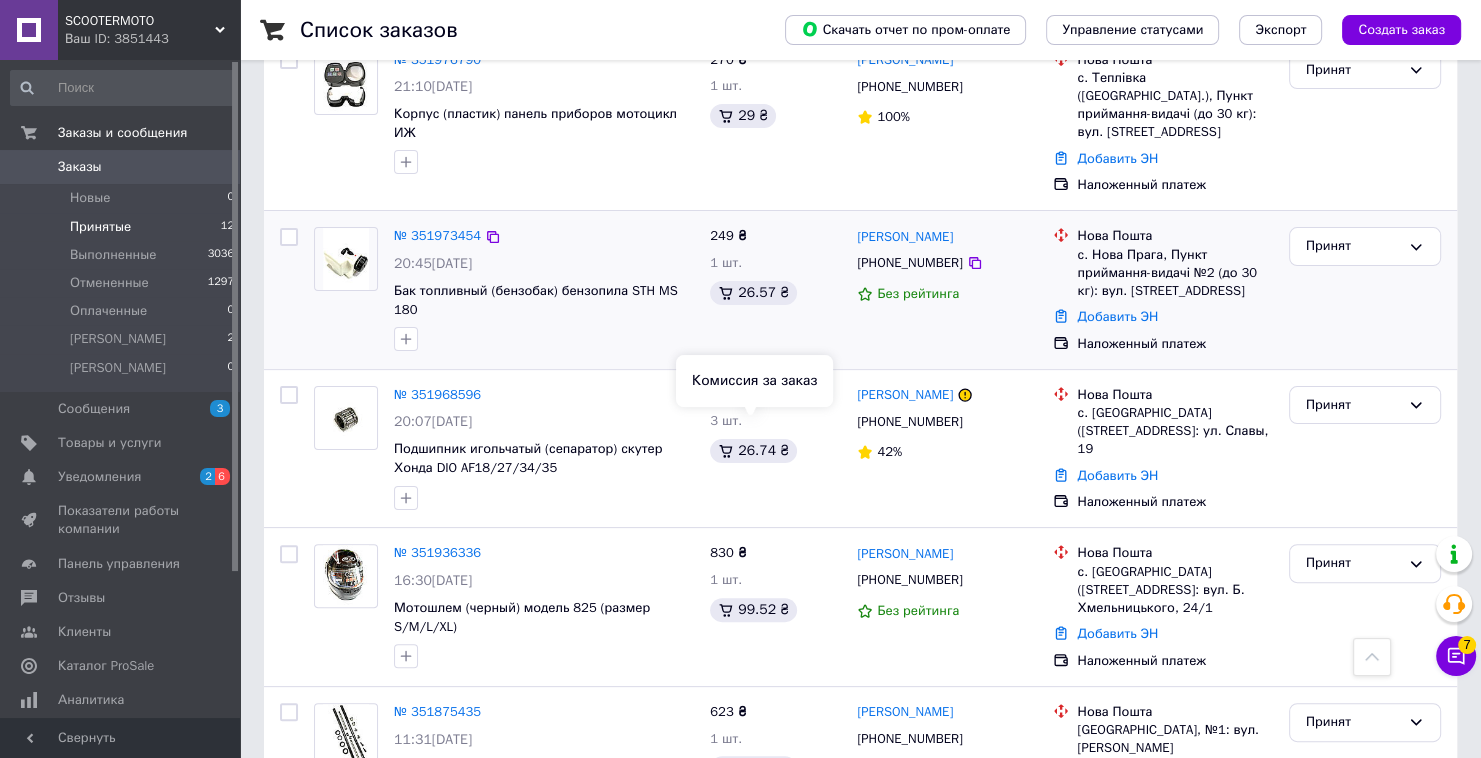 click on "249 ₴ 1 шт. 26.57 ₴" at bounding box center (775, 290) 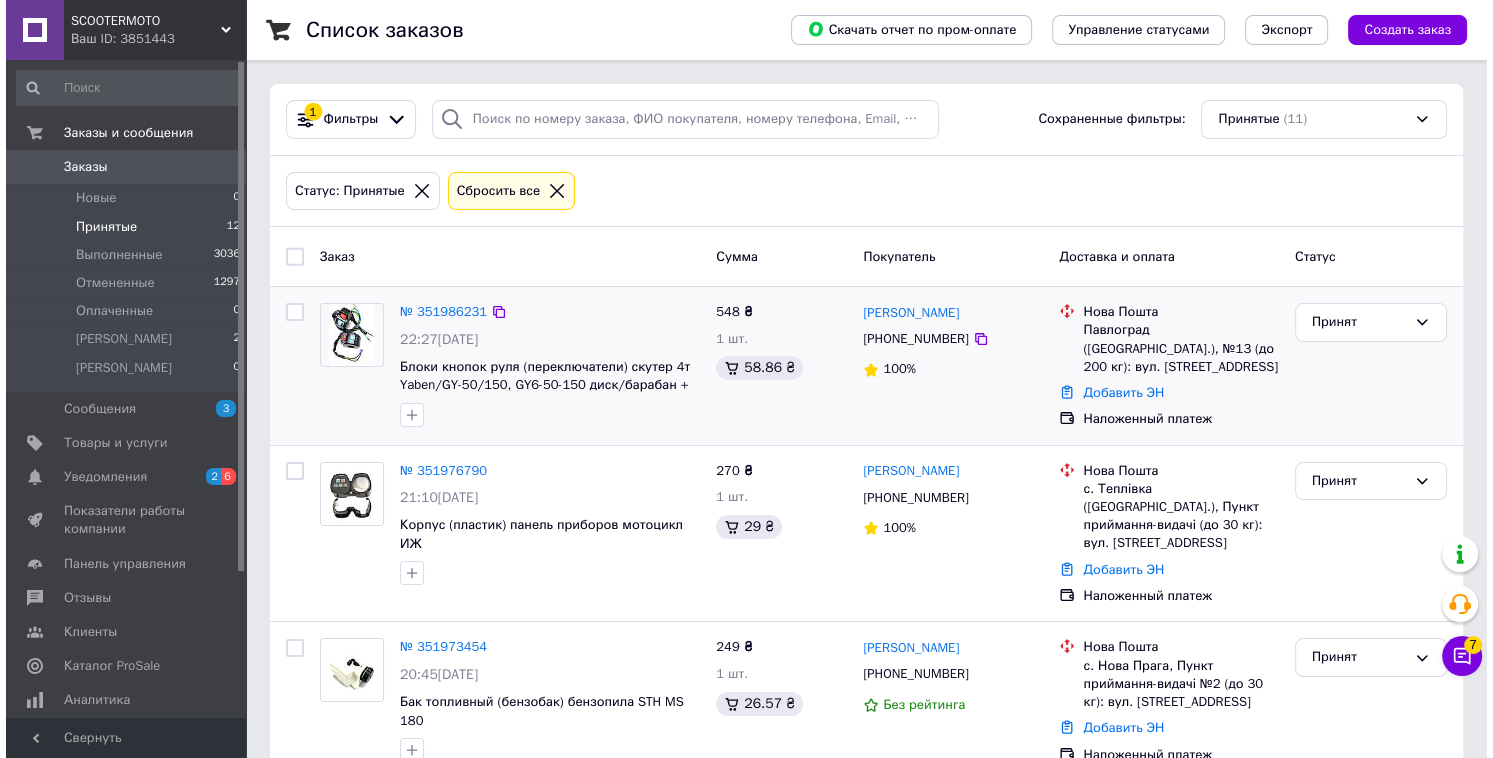 scroll, scrollTop: 0, scrollLeft: 0, axis: both 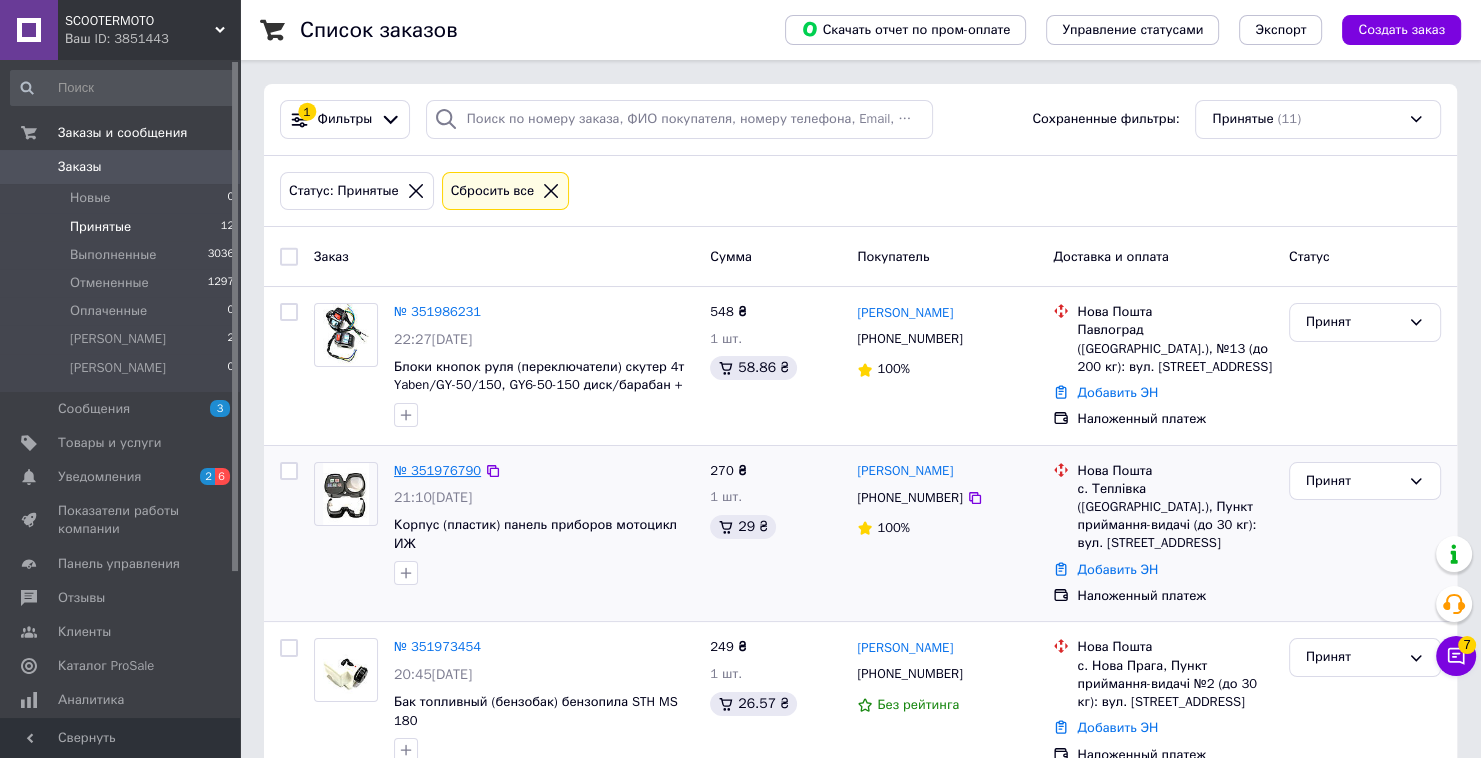 click on "№ 351976790" at bounding box center [437, 470] 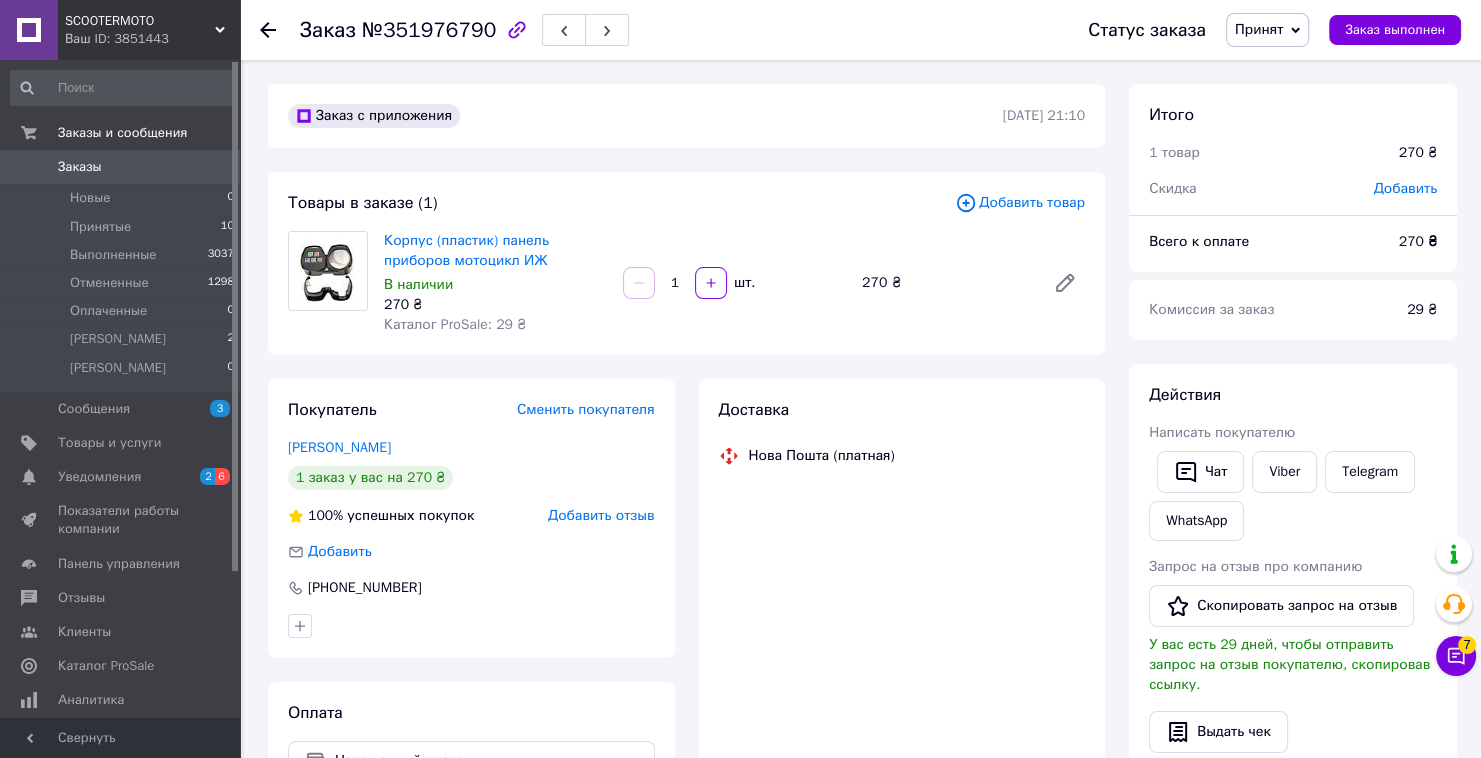 click on "Доставка Нова Пошта (платная)" at bounding box center (902, 590) 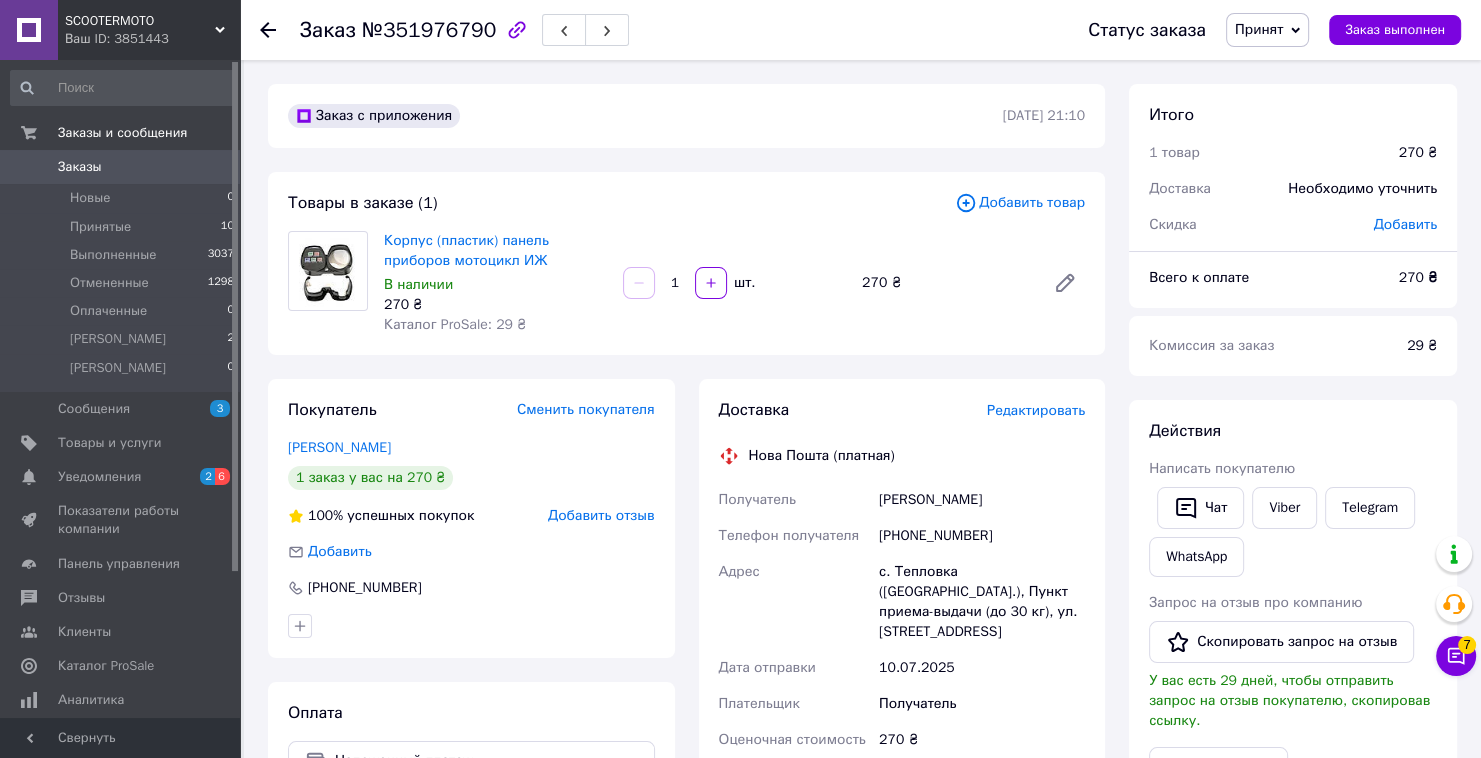 click on "Редактировать" at bounding box center [1036, 410] 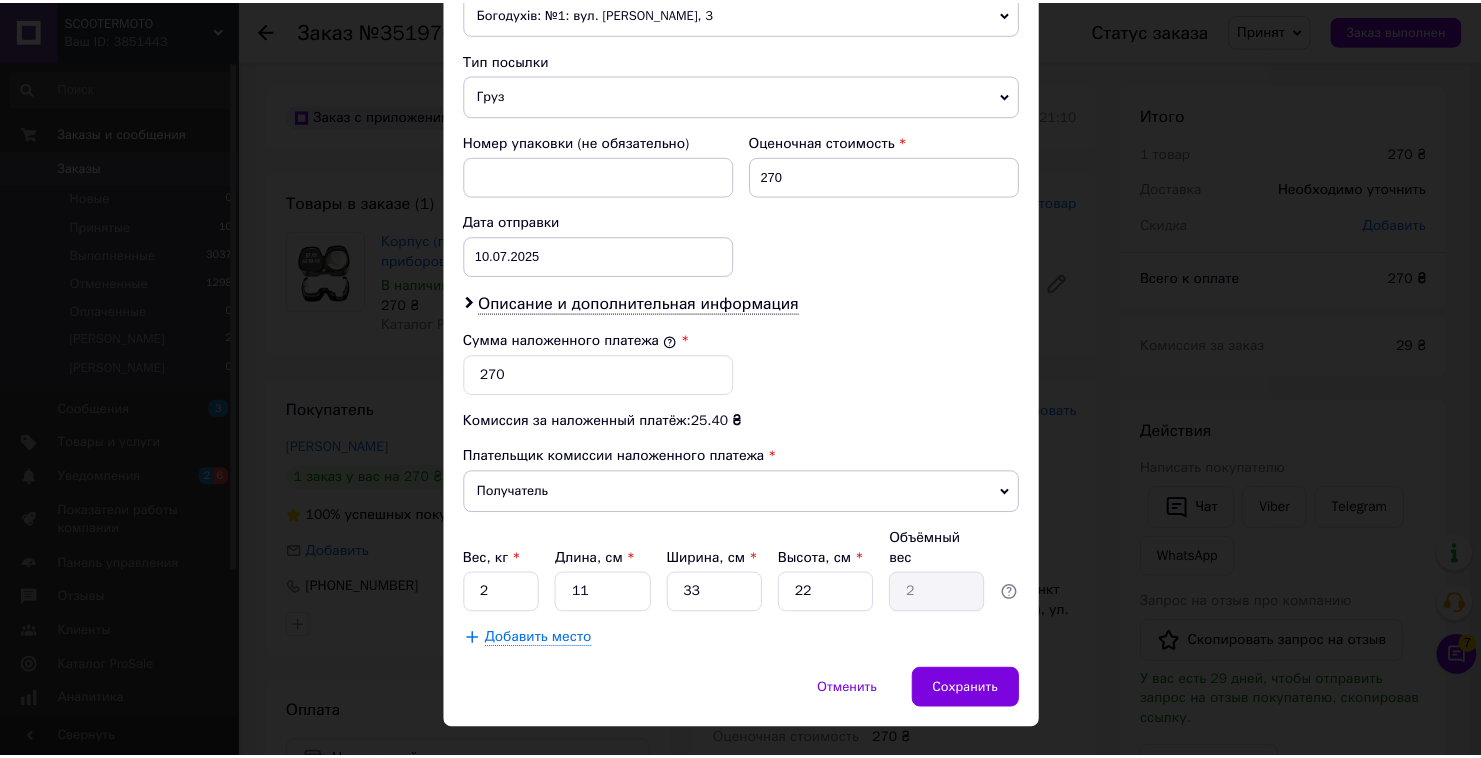 scroll, scrollTop: 762, scrollLeft: 0, axis: vertical 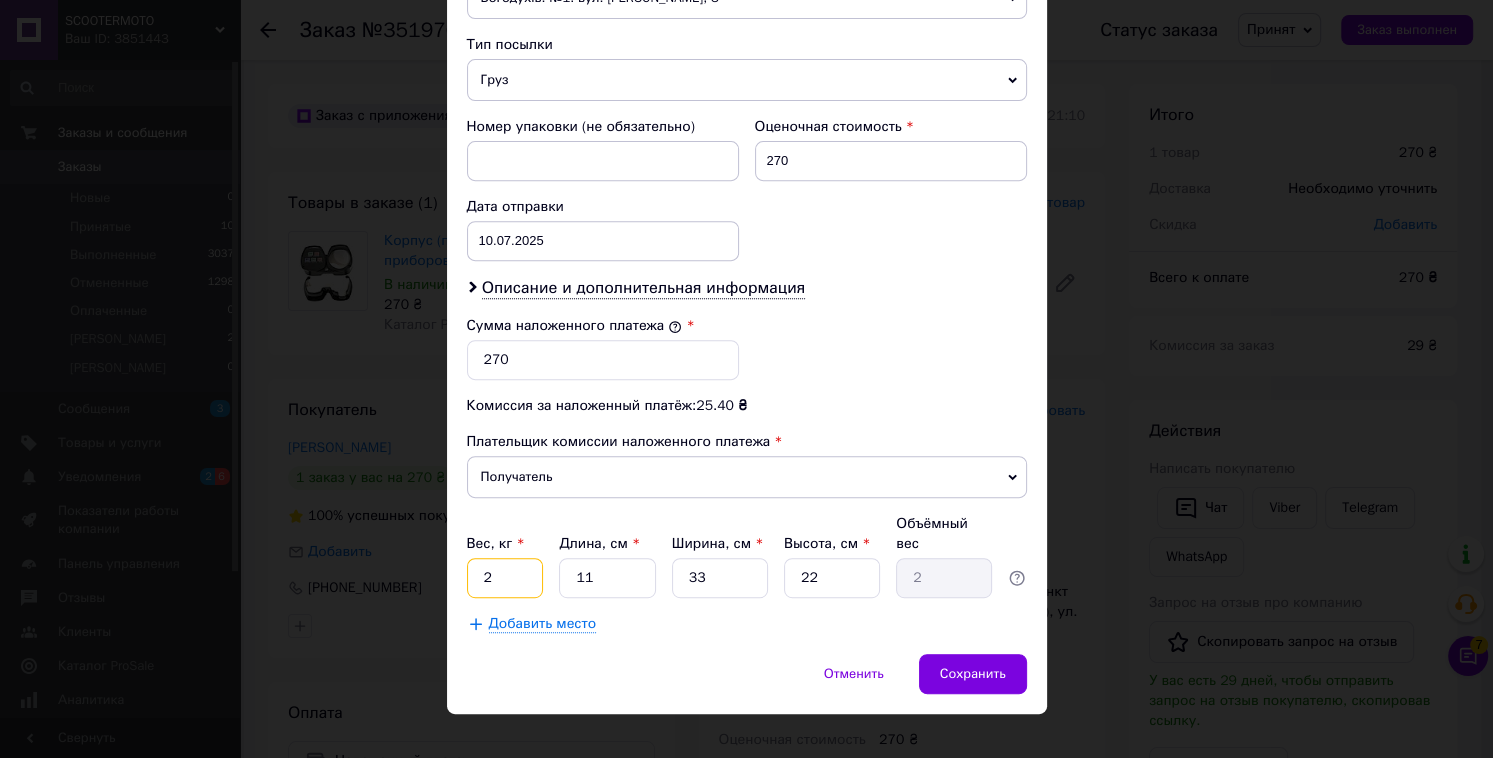 click on "2" at bounding box center [505, 578] 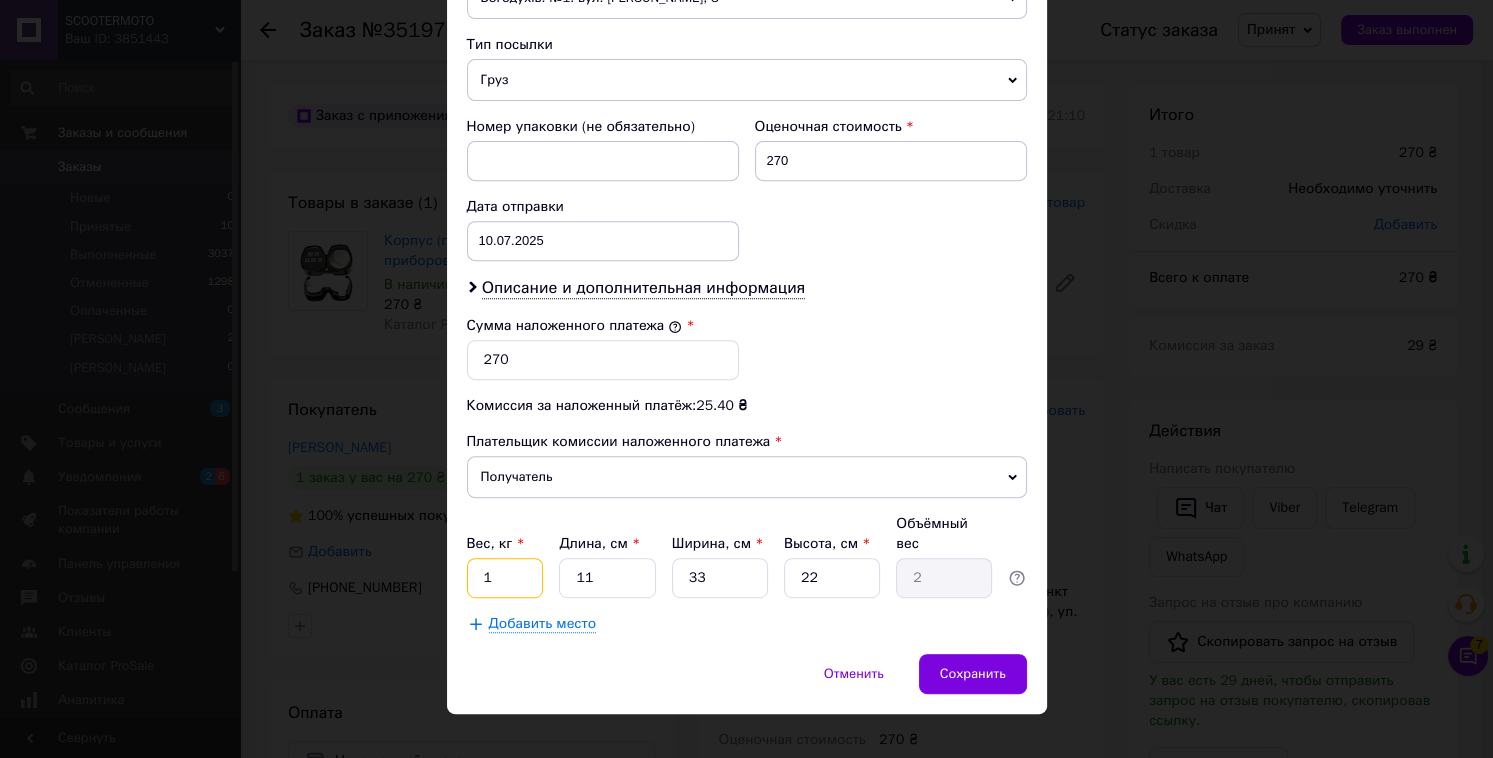 type on "1" 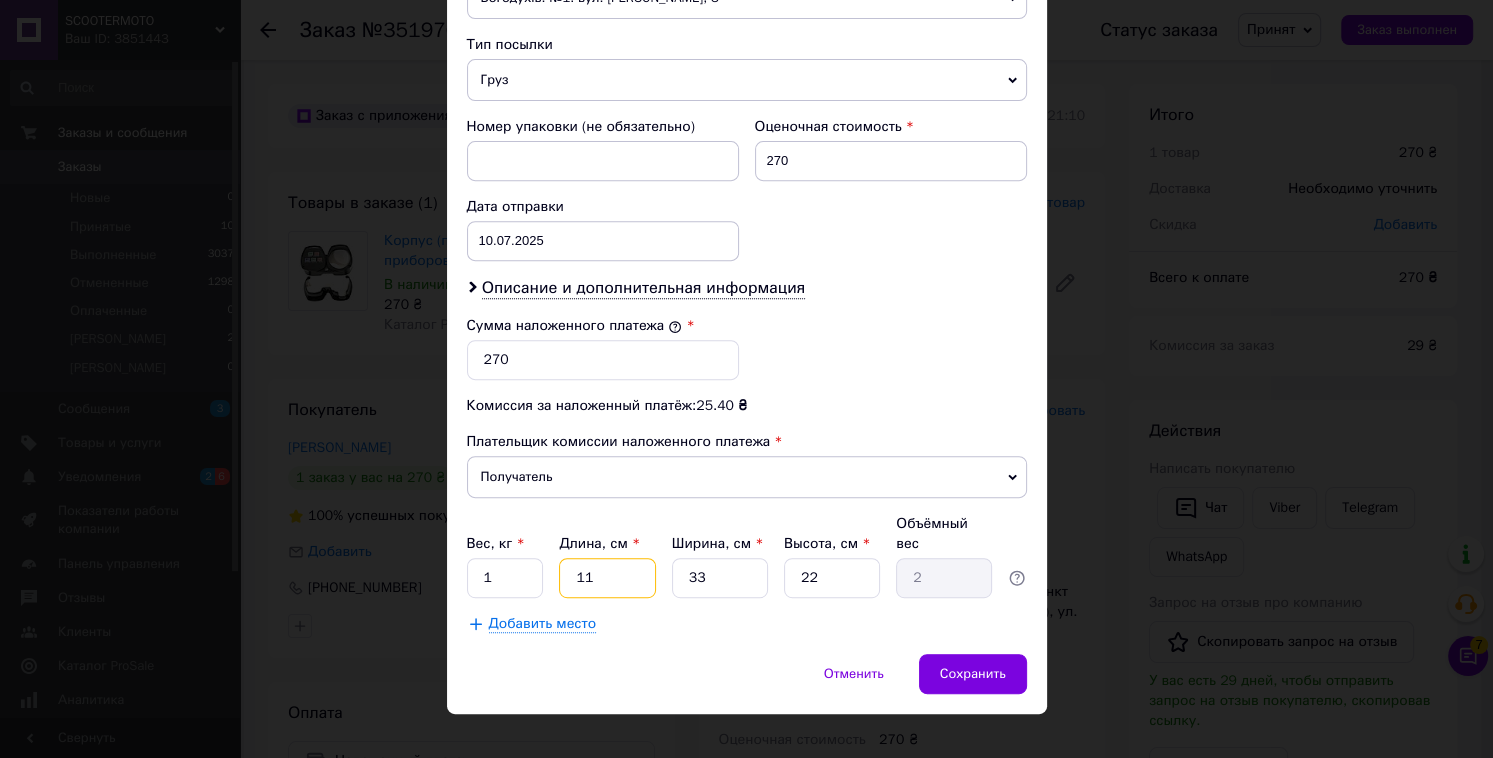 click on "11" at bounding box center [607, 578] 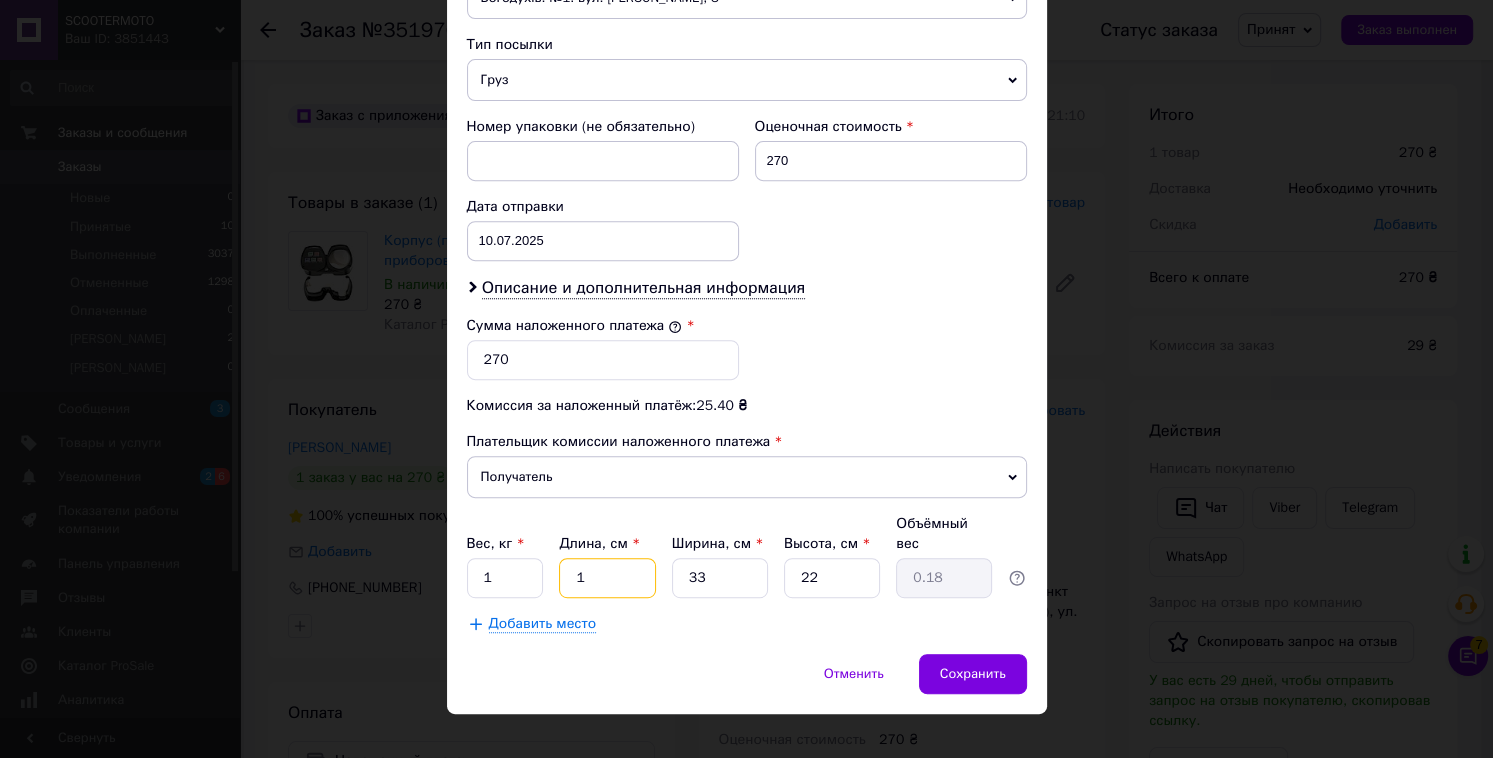 type 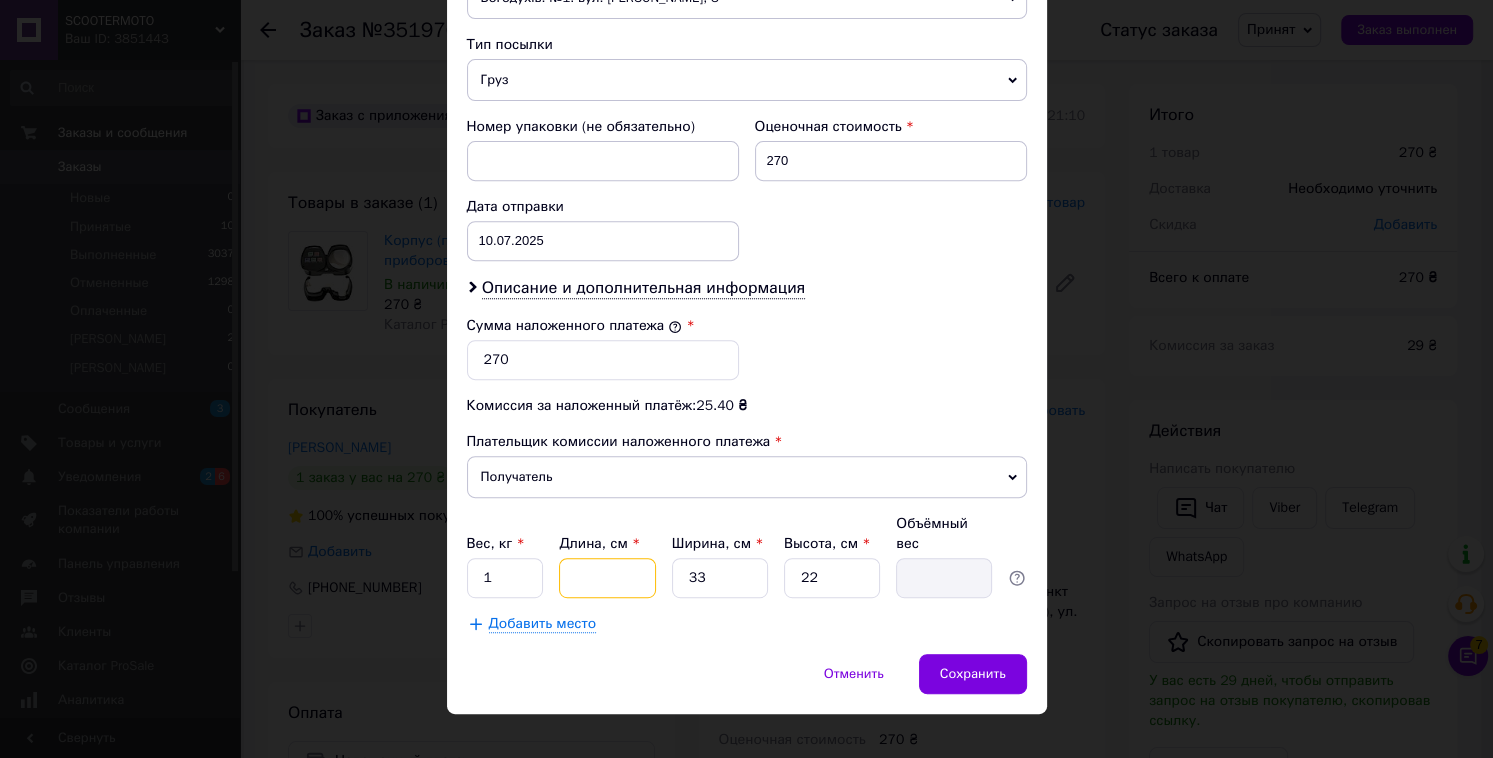 type on "2" 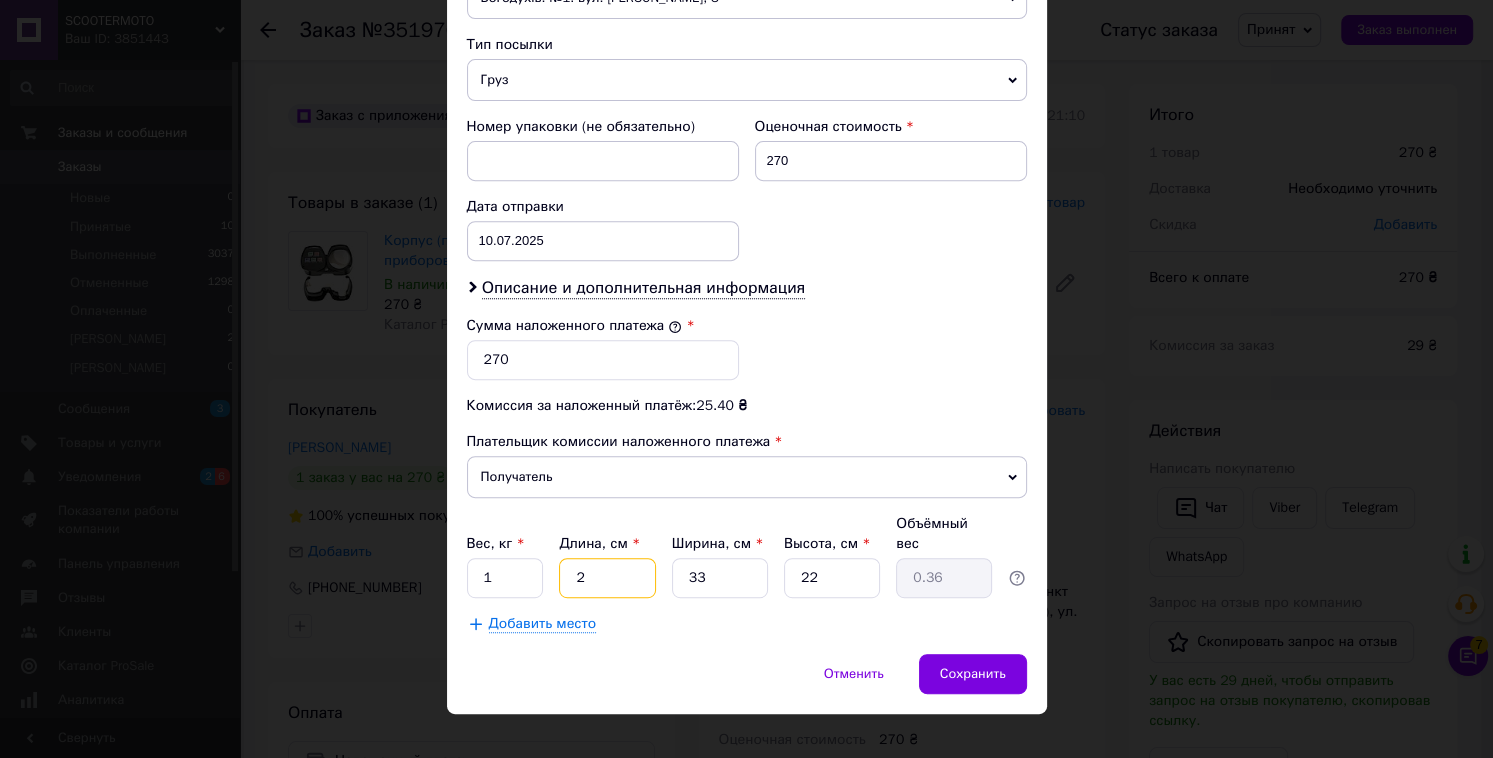 type on "20" 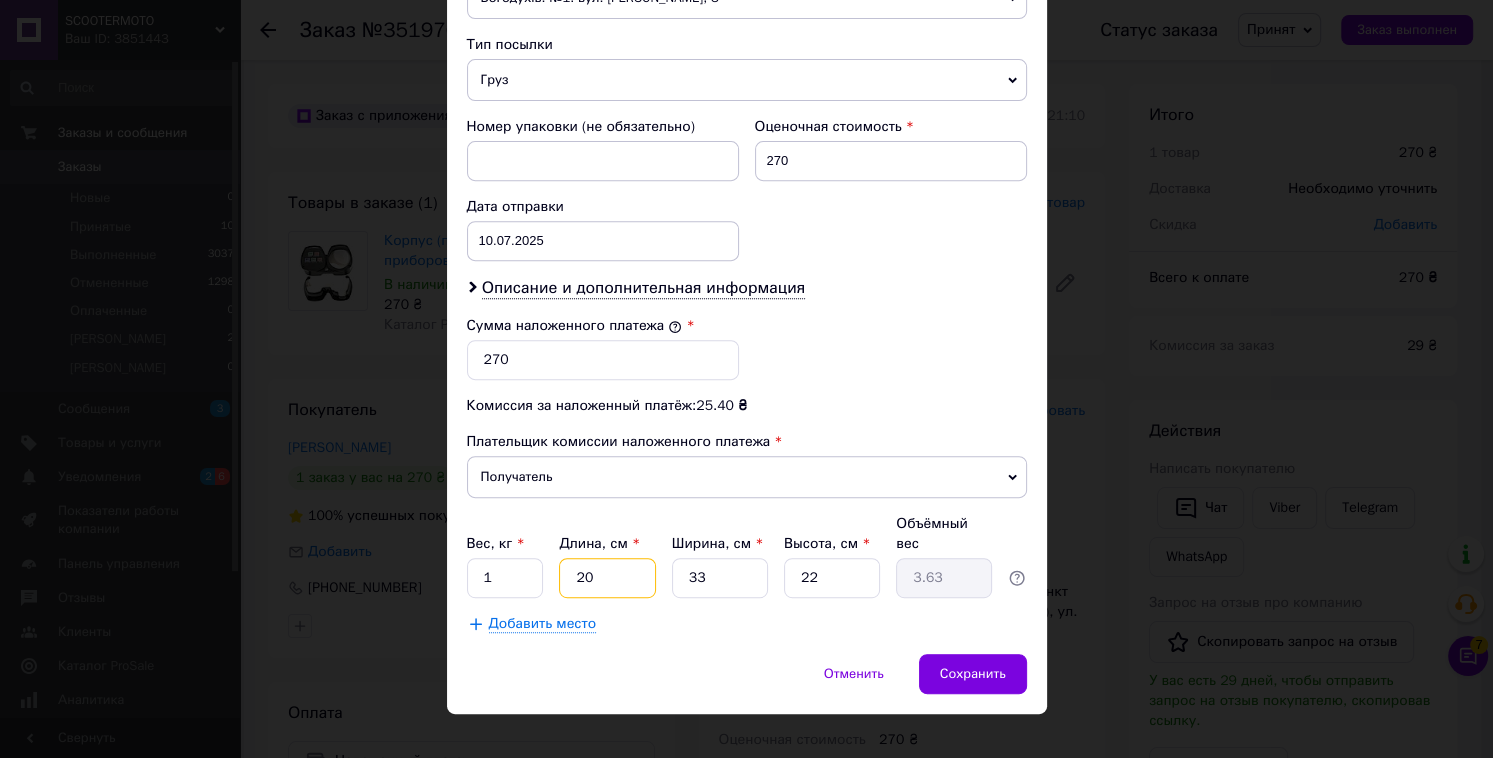 type on "20" 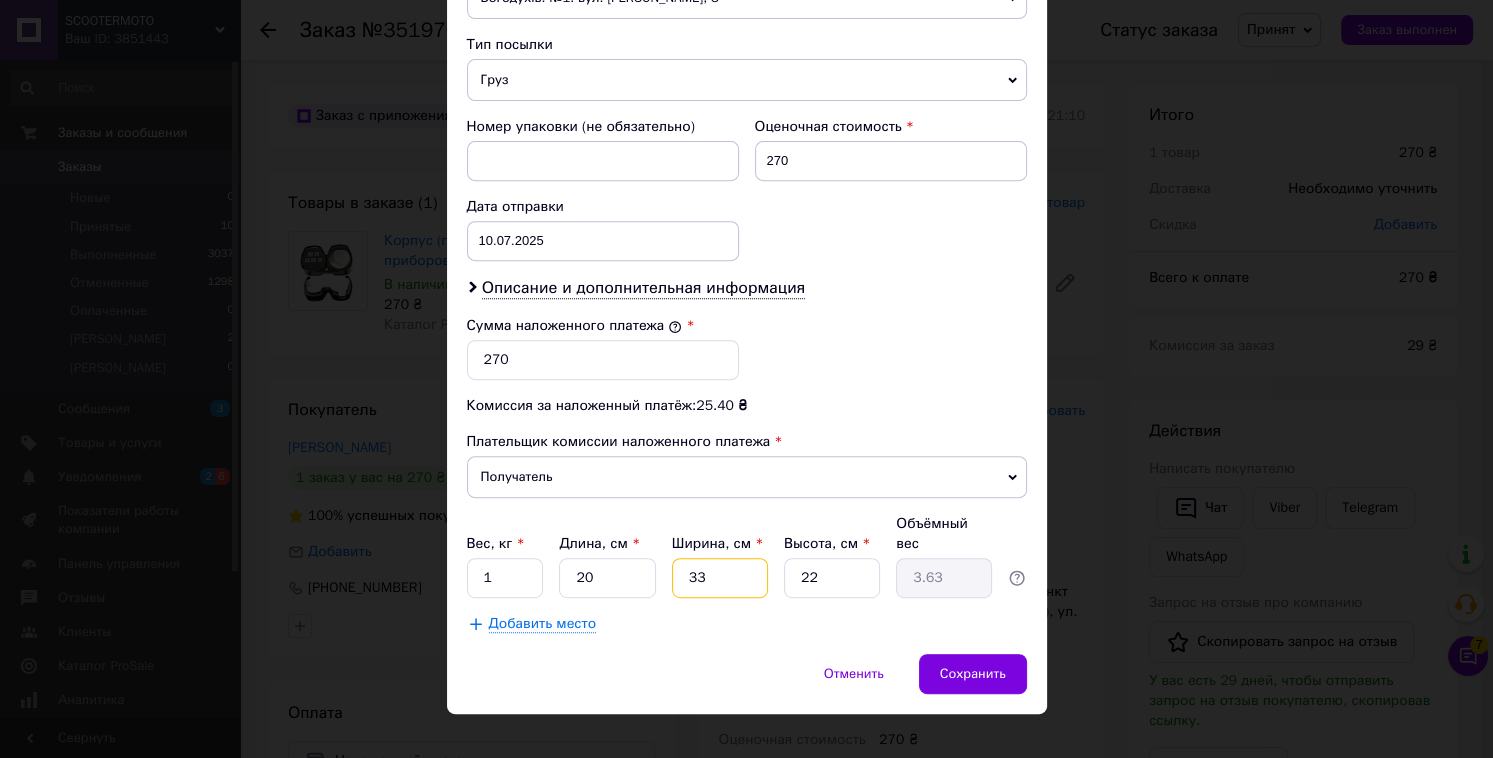 click on "33" at bounding box center (720, 578) 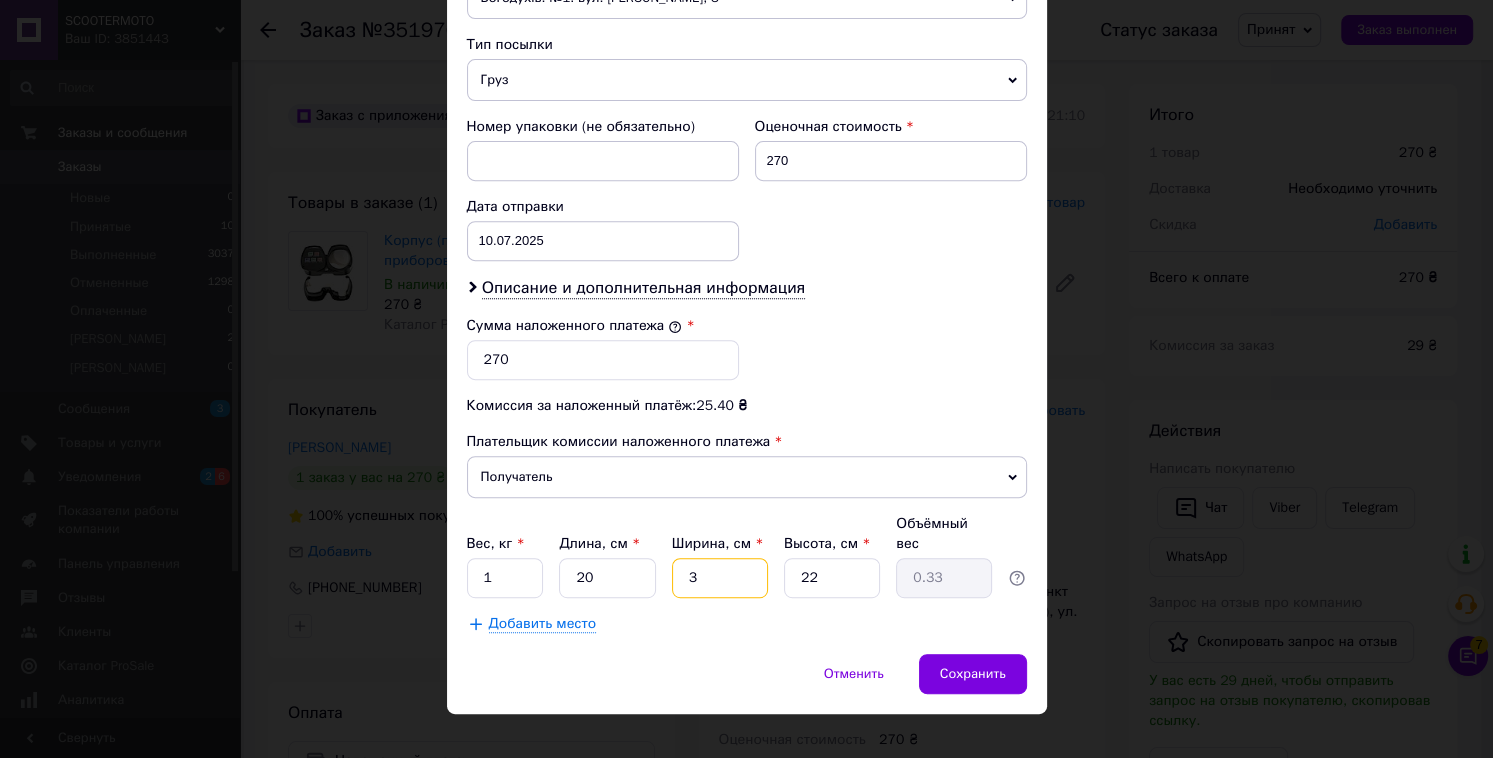 type 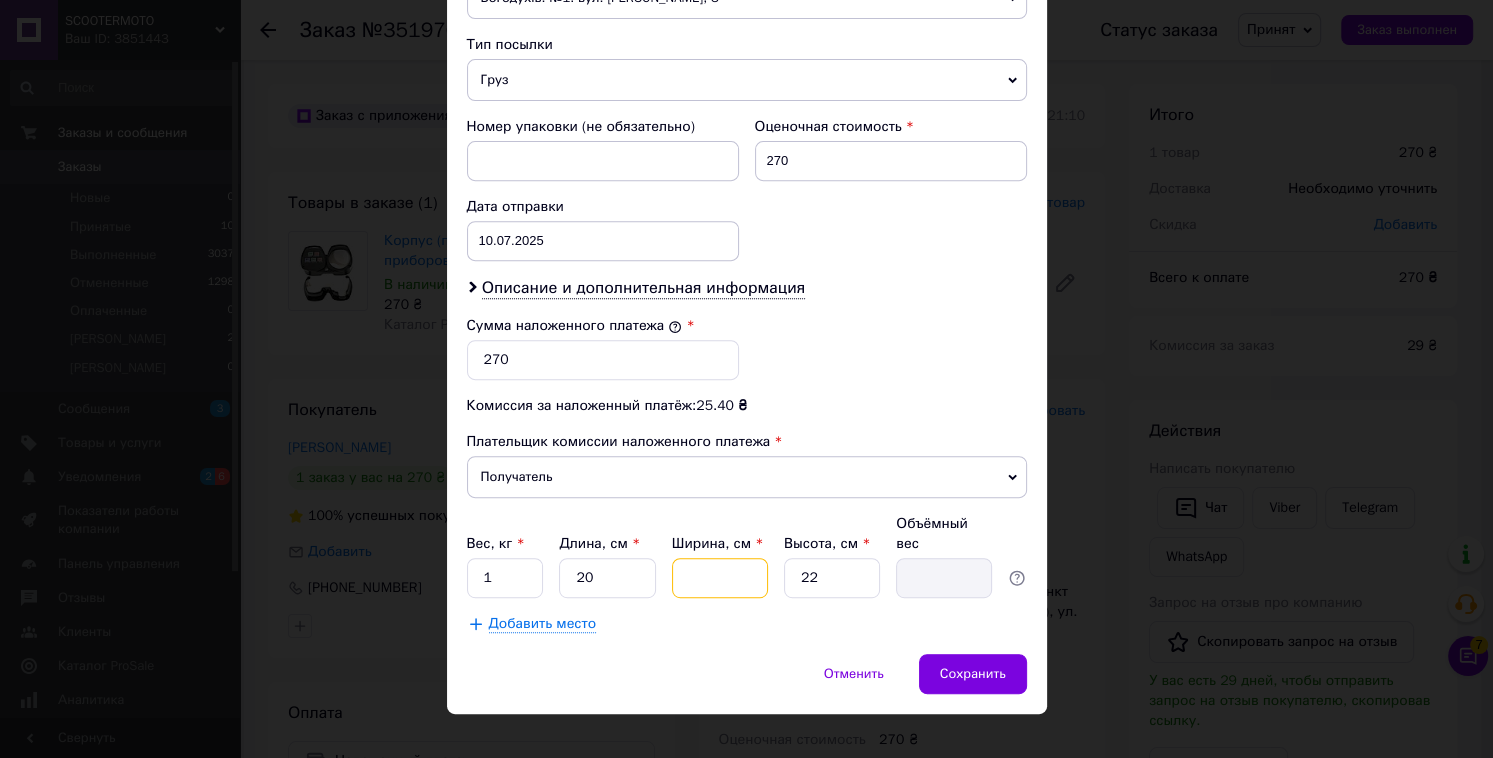 type on "1" 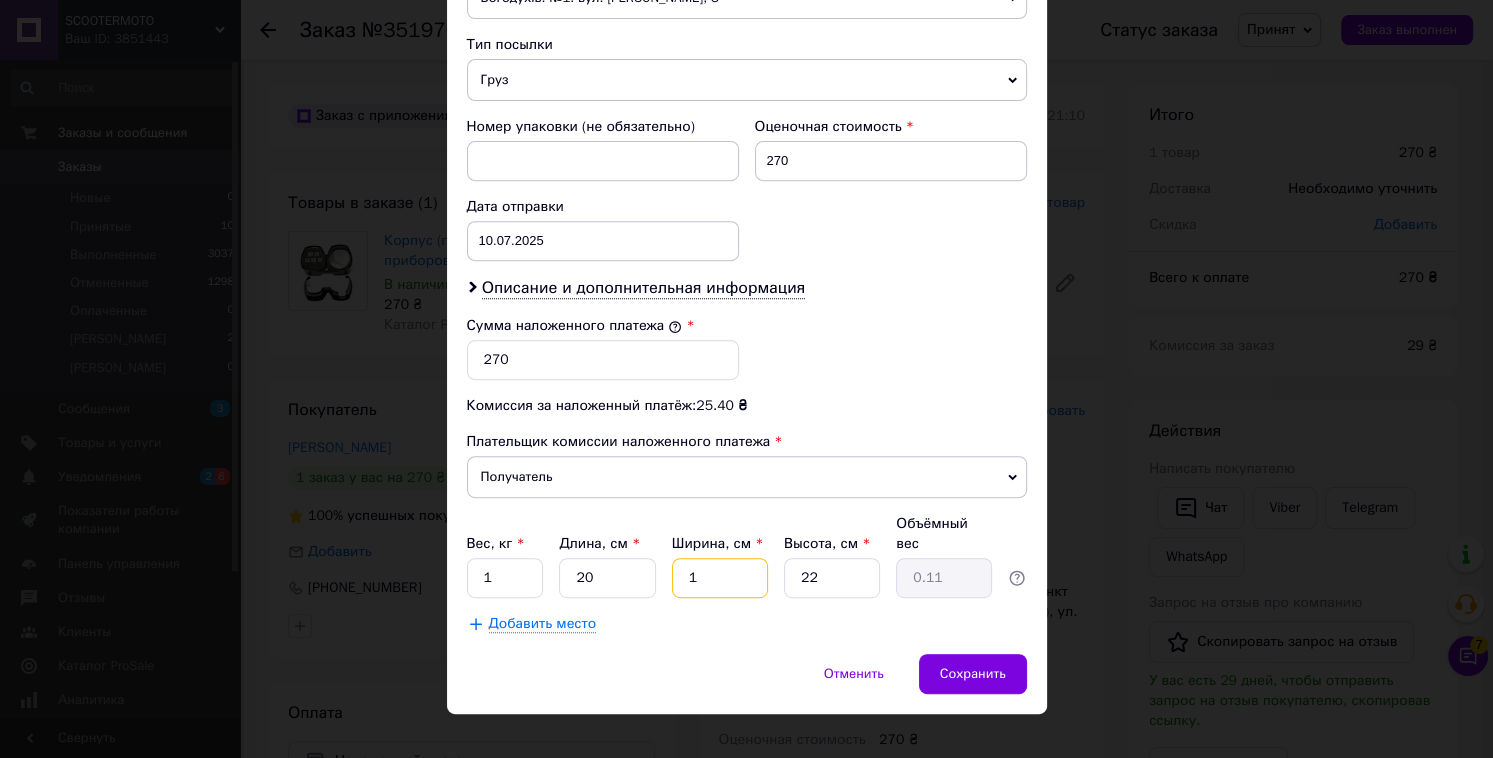 type on "15" 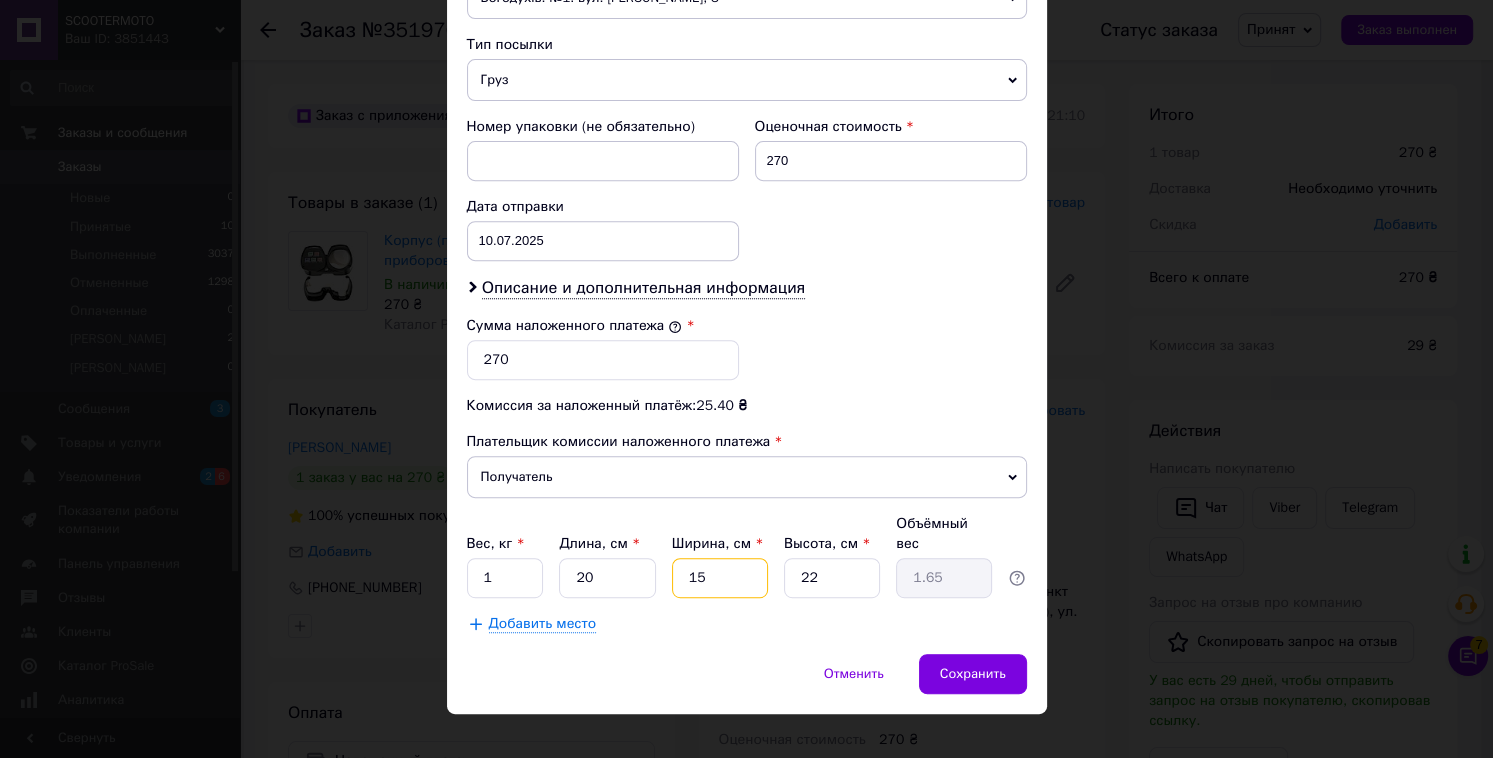 type on "15" 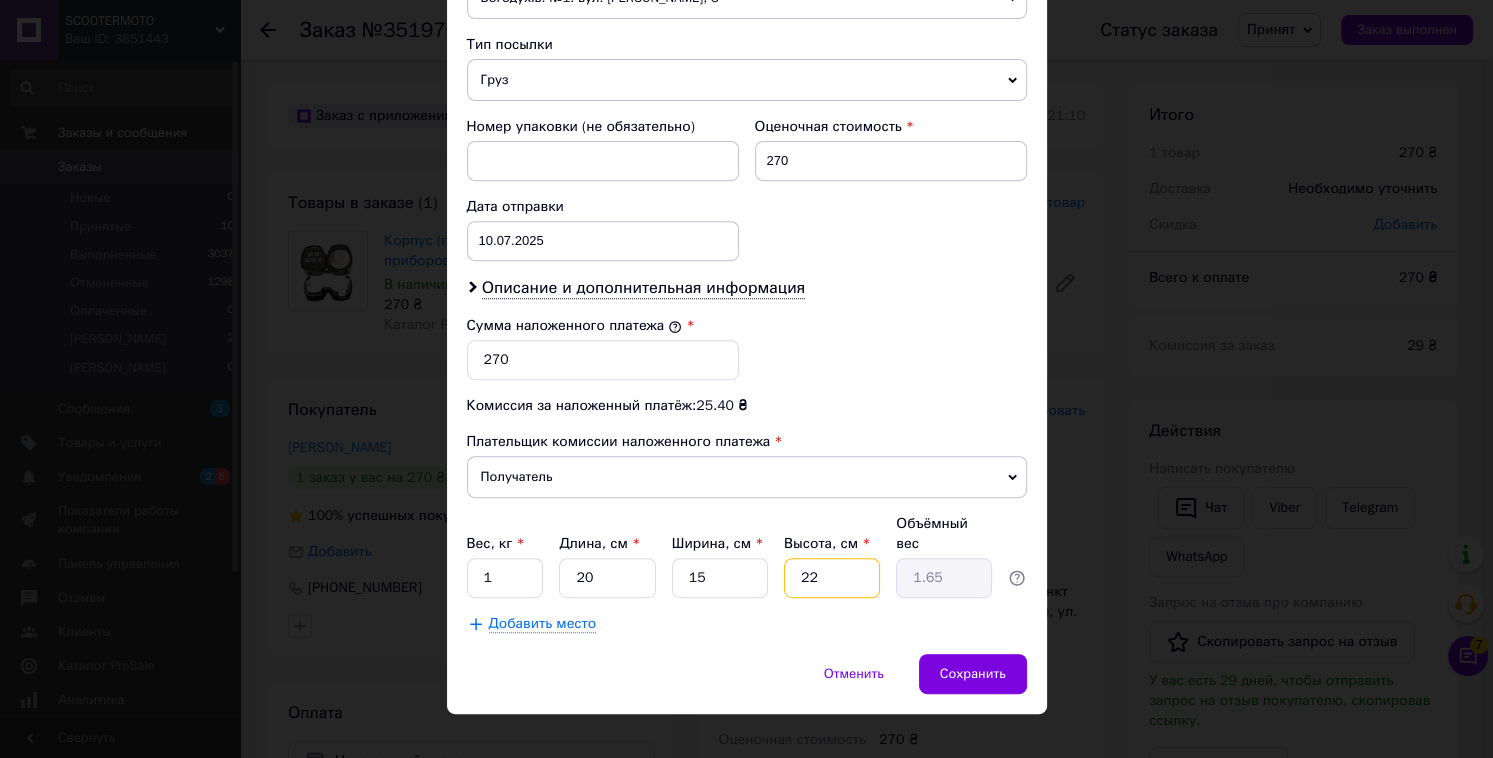 click on "22" at bounding box center (832, 578) 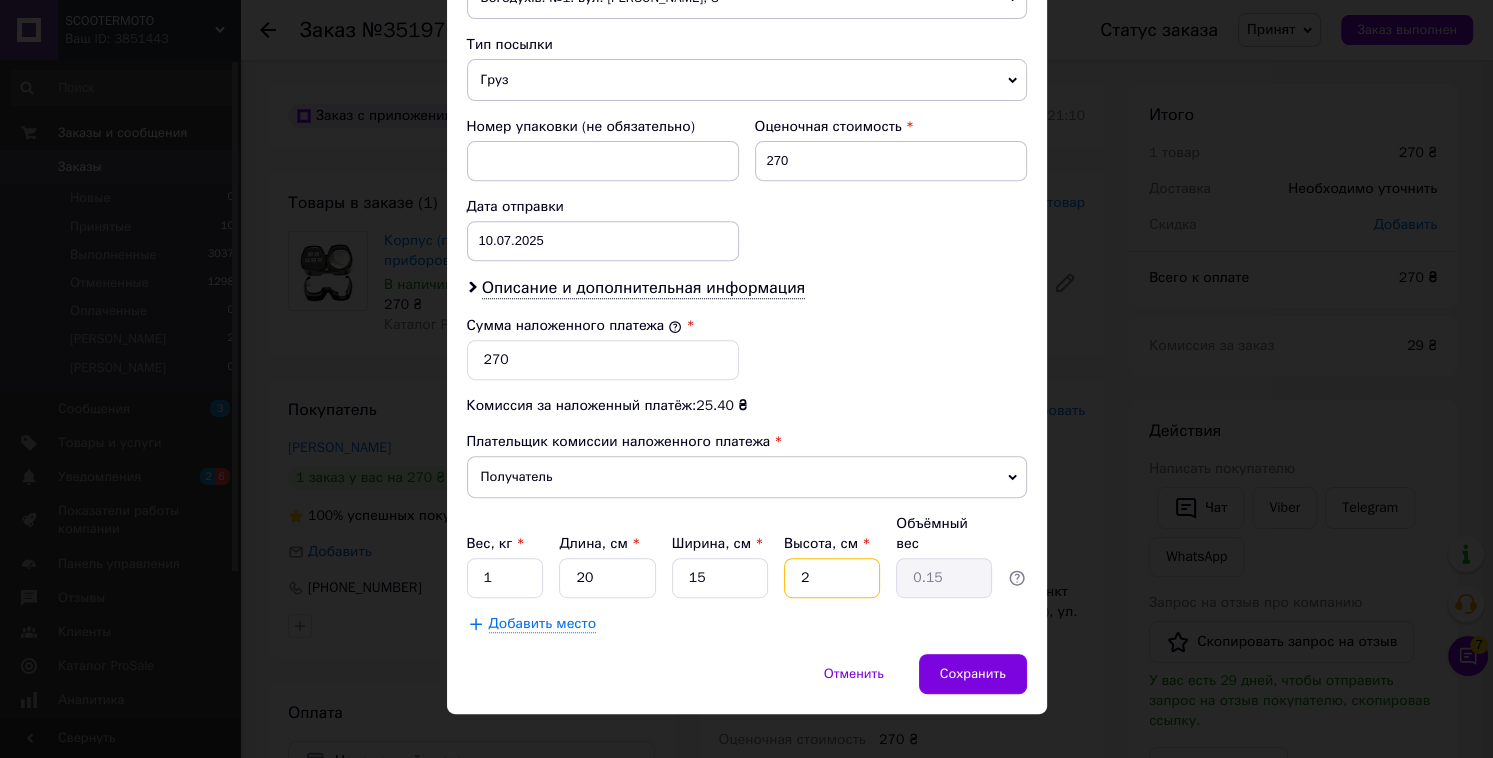 type 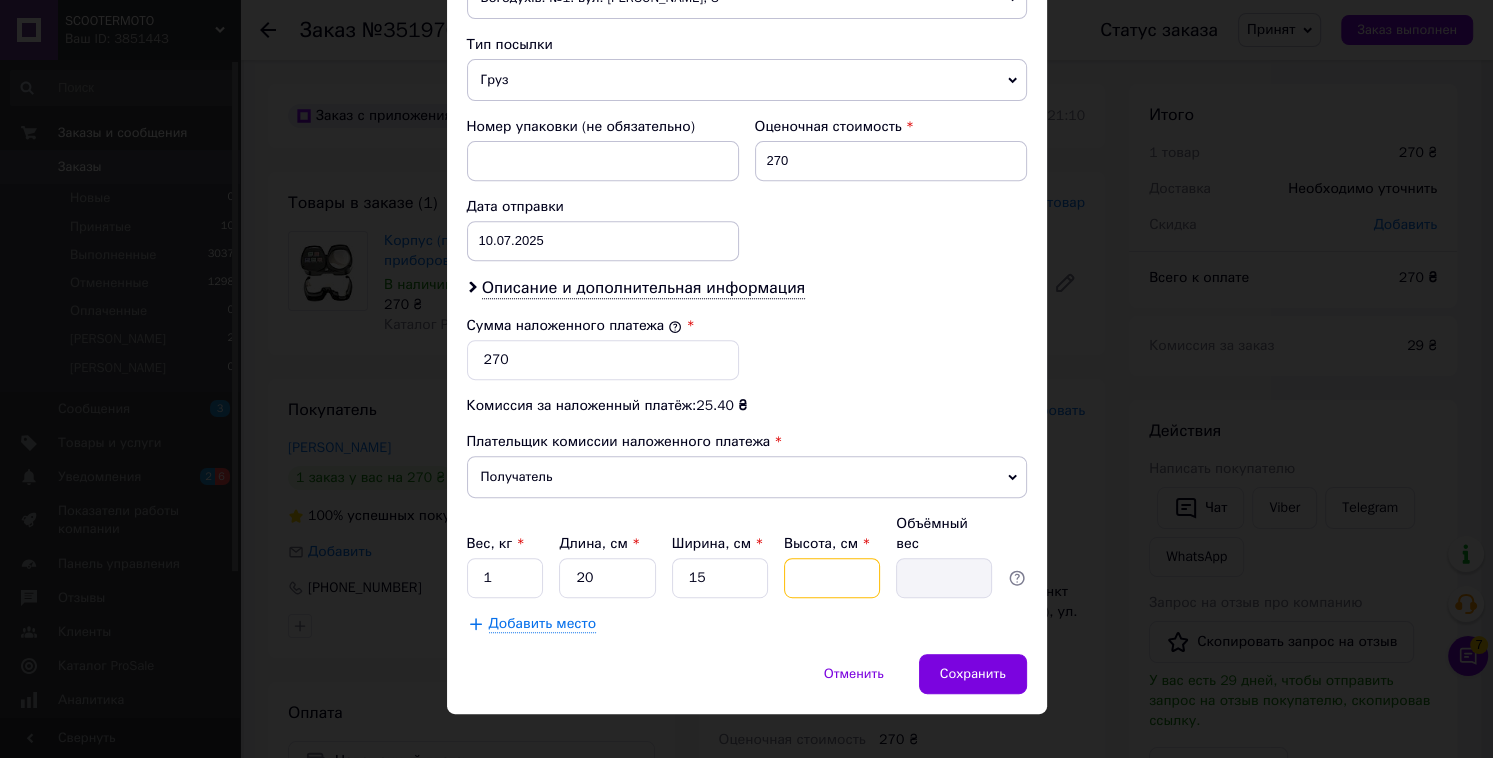type on "8" 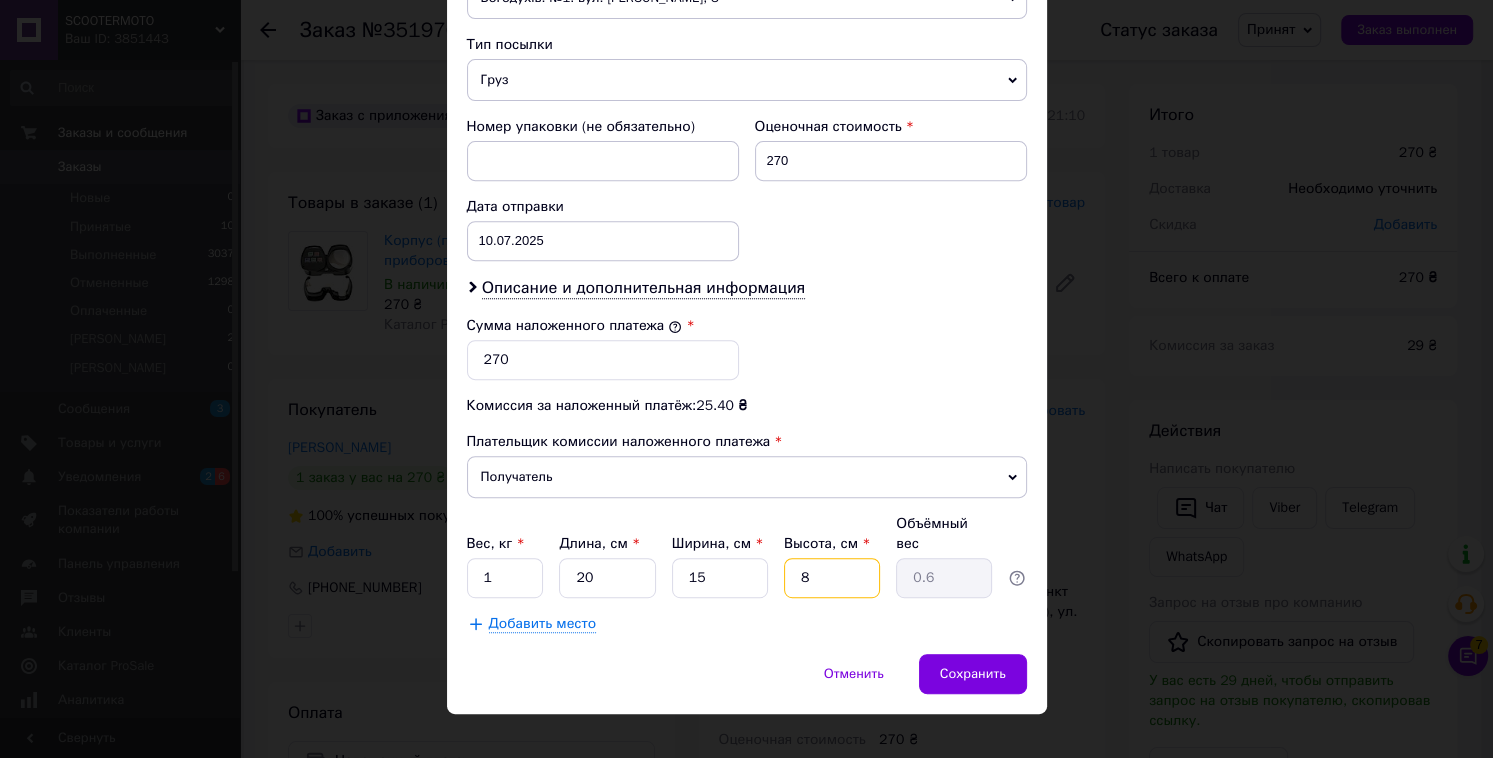 type on "8" 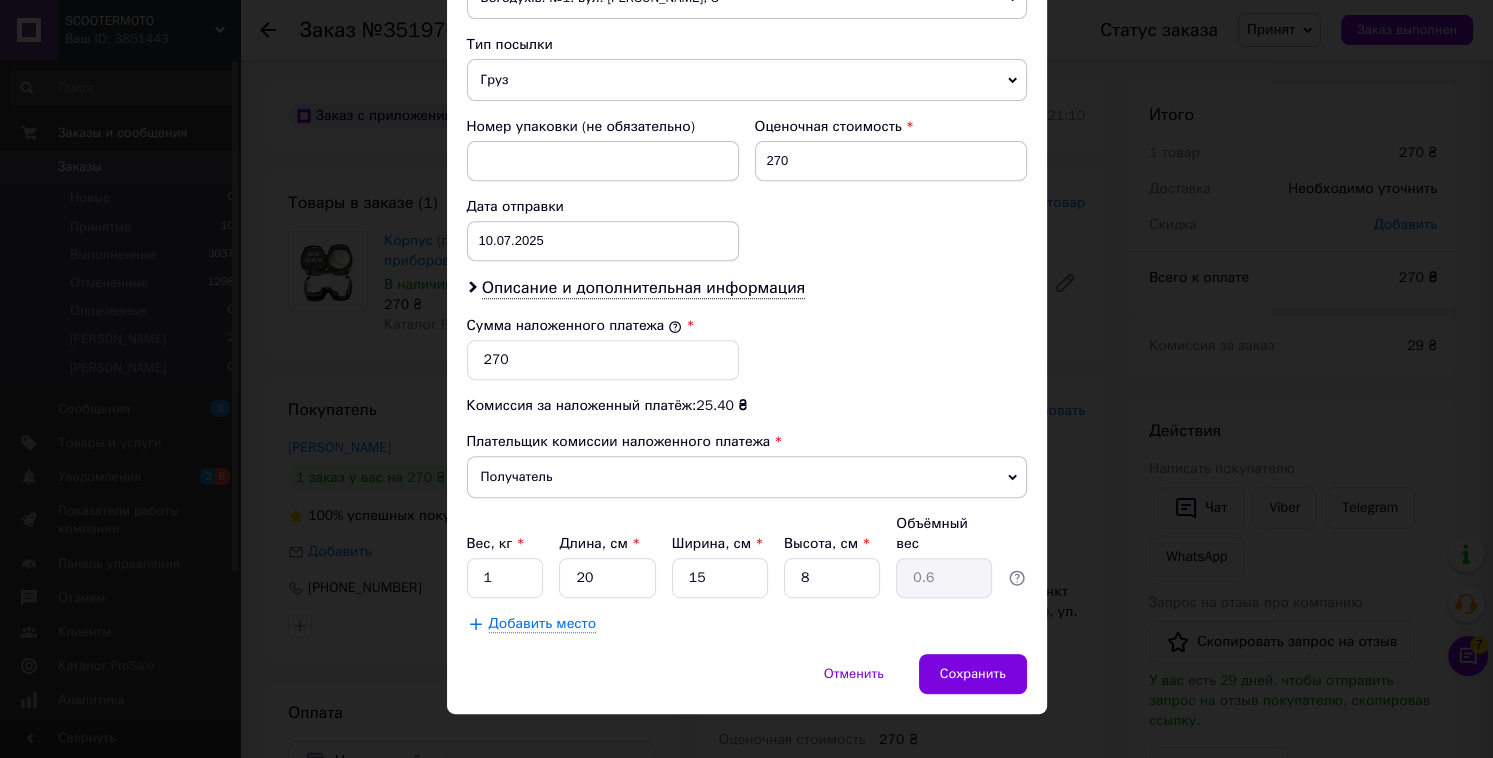 click on "Способ доставки Нова Пошта (платная) Плательщик Получатель Отправитель Фамилия получателя Гайдук Имя получателя Михайло Отчество получателя Телефон получателя +380960376479 Тип доставки В отделении Курьером В почтомате Город с. Тепловка (Полтавская обл.) Отделение Пункт приема-выдачи (до 30 кг), ул. Центральная, 87 Место отправки Богодухів: №1: вул. Загорулько, 3 Ужгород: №4 (до 200 кг) : вул. Капушанська, 168 Добавить еще место отправки Тип посылки Груз Документы Номер упаковки (не обязательно) Оценочная стоимость 270 Дата отправки 10.07.2025 < 2025 > < Июль > Пн Вт Ср Чт Пт Сб Вс 30" at bounding box center (747, 11) 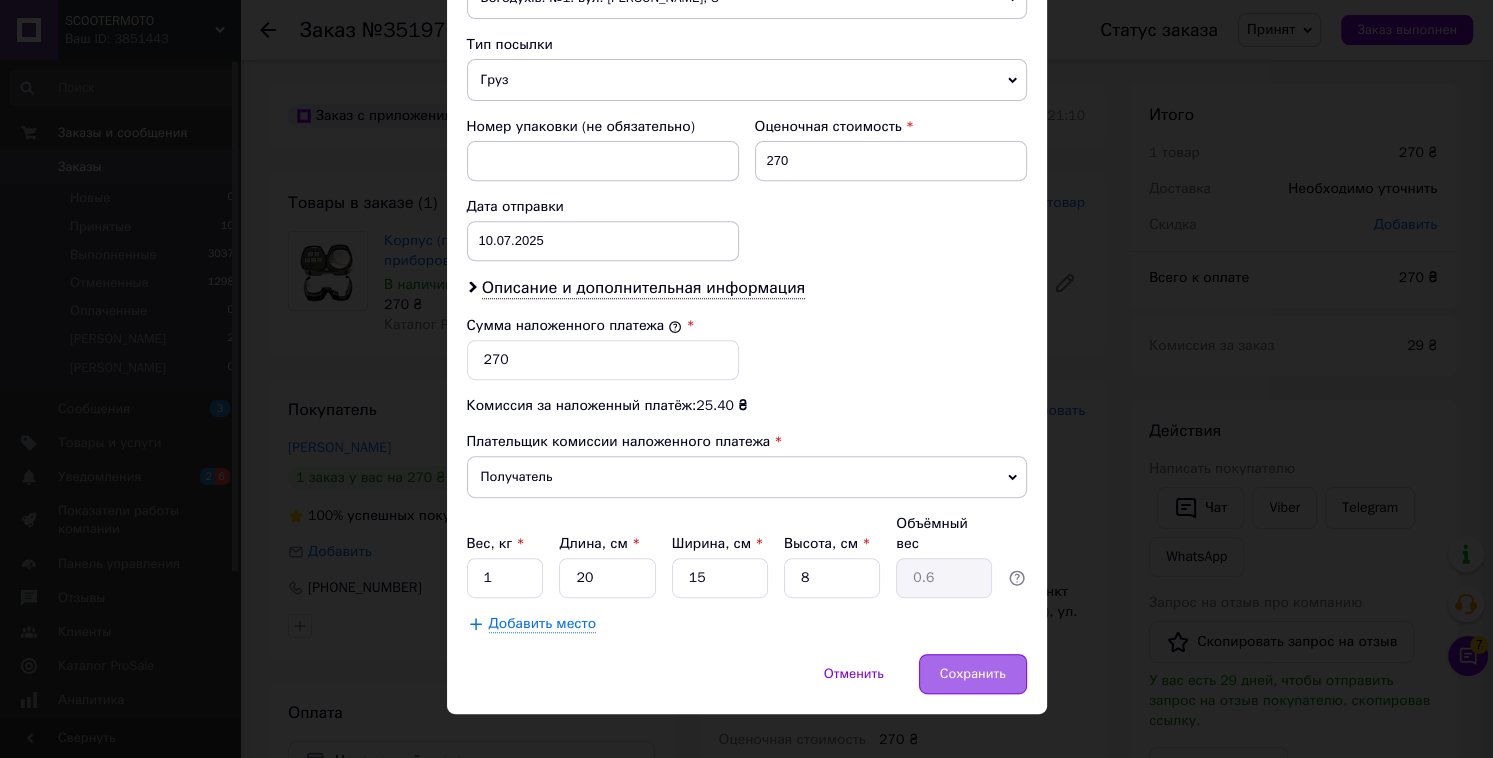 click on "Сохранить" at bounding box center [973, 674] 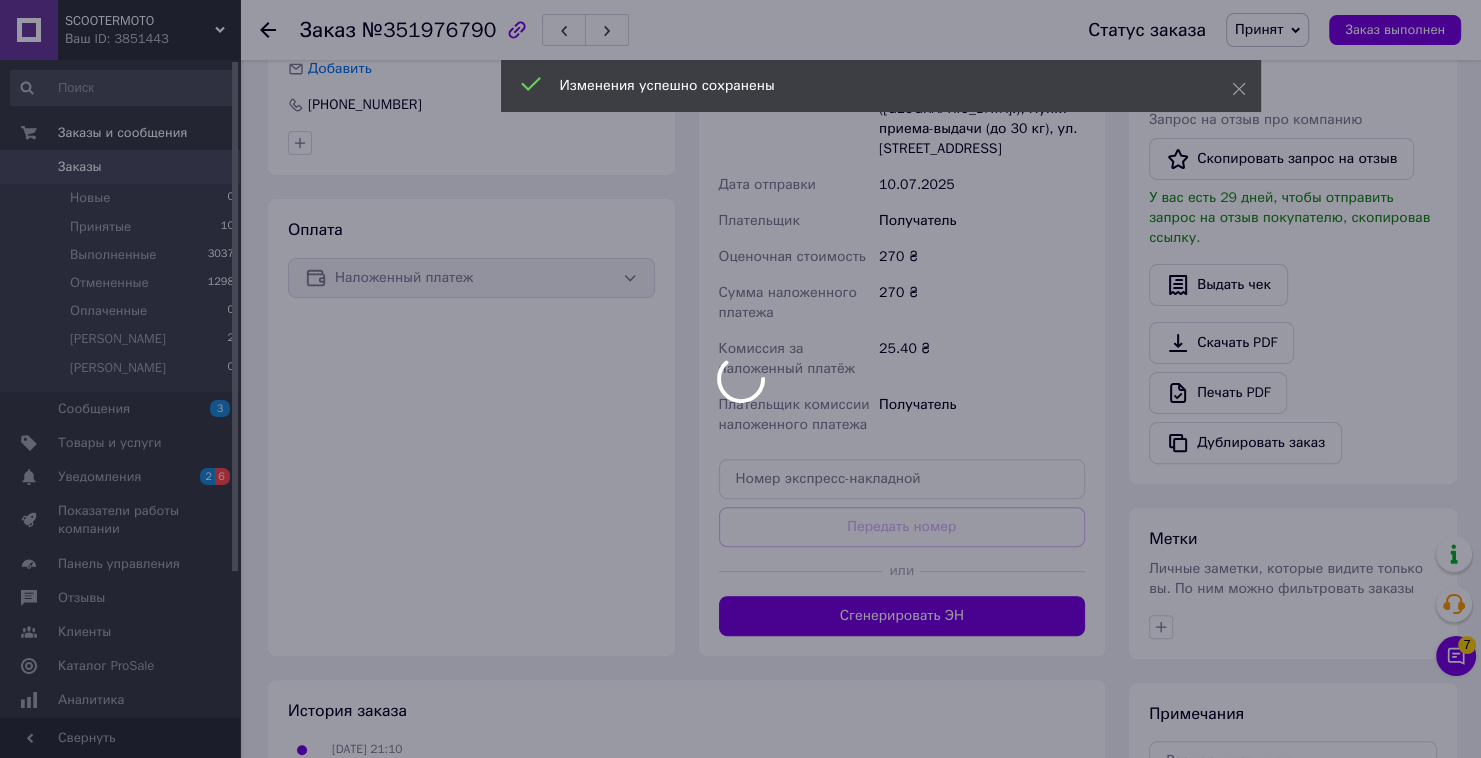 scroll, scrollTop: 560, scrollLeft: 0, axis: vertical 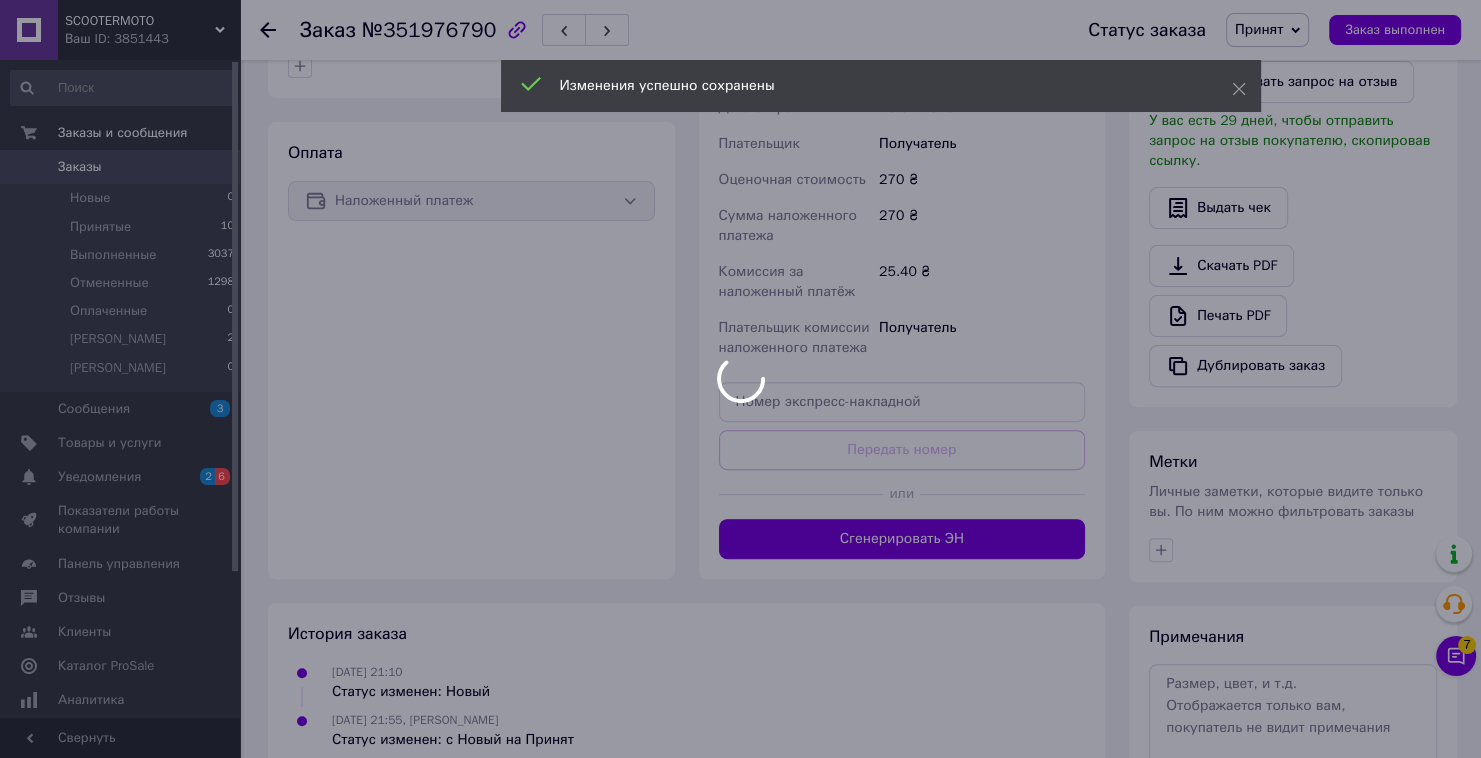 click on "Сгенерировать ЭН" at bounding box center (902, 539) 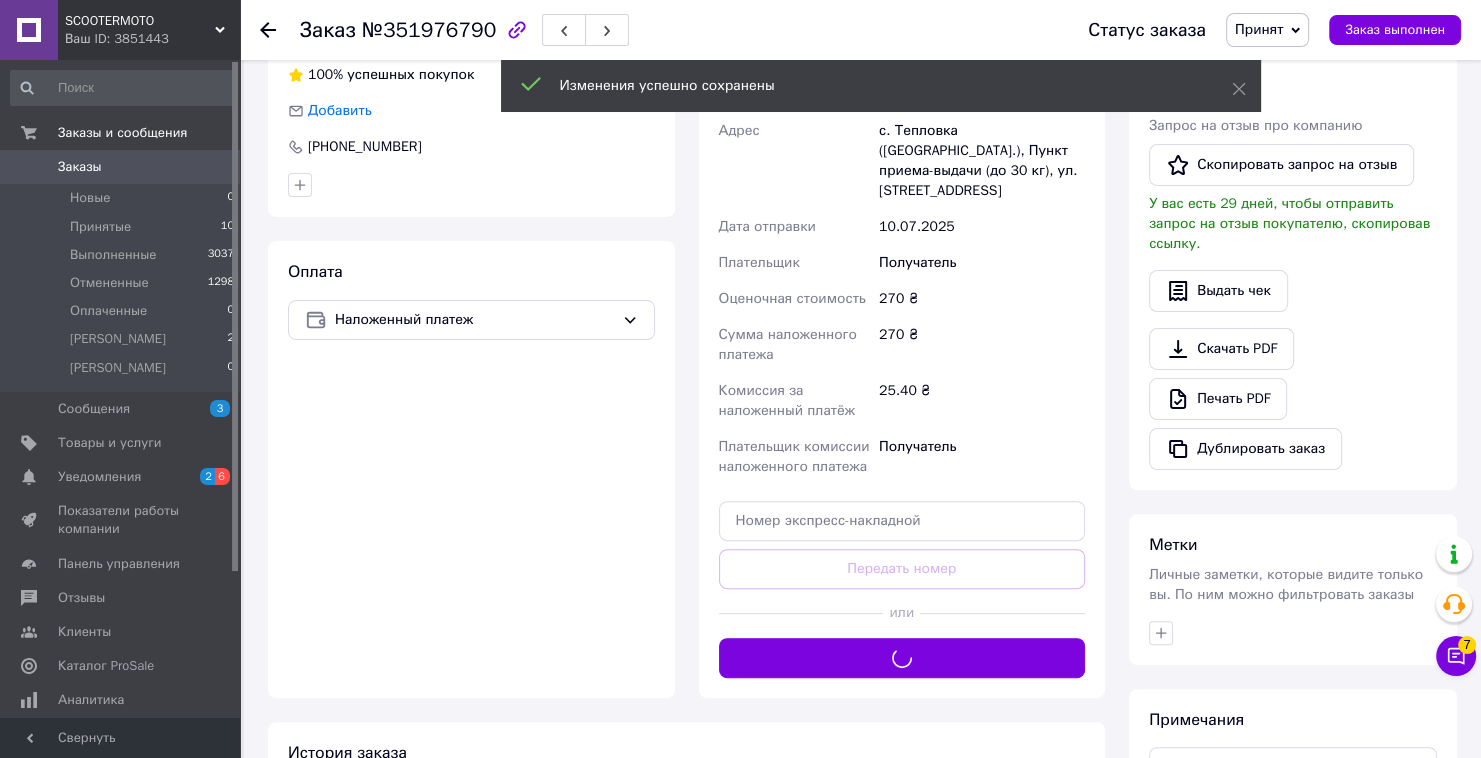 scroll, scrollTop: 320, scrollLeft: 0, axis: vertical 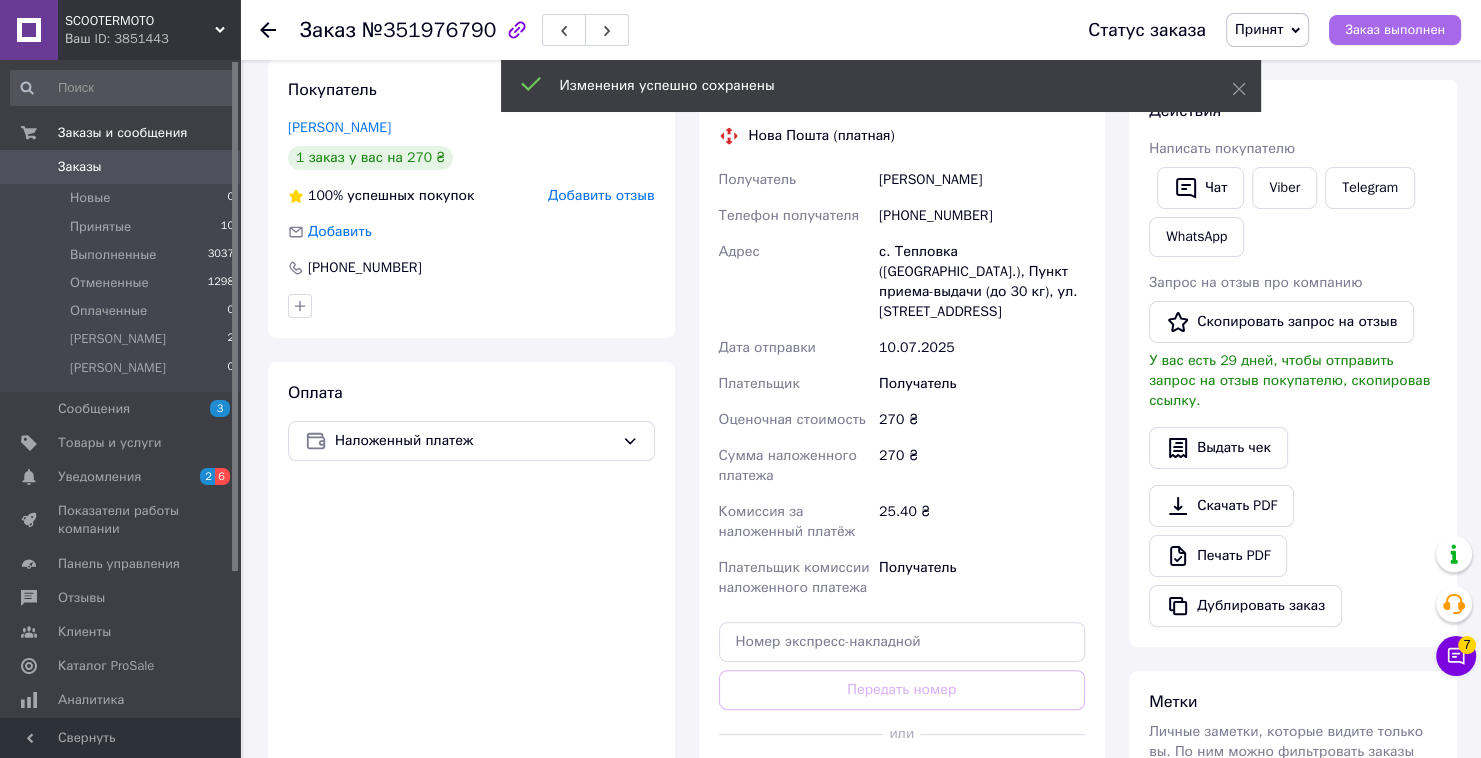click on "Заказ выполнен" at bounding box center [1395, 30] 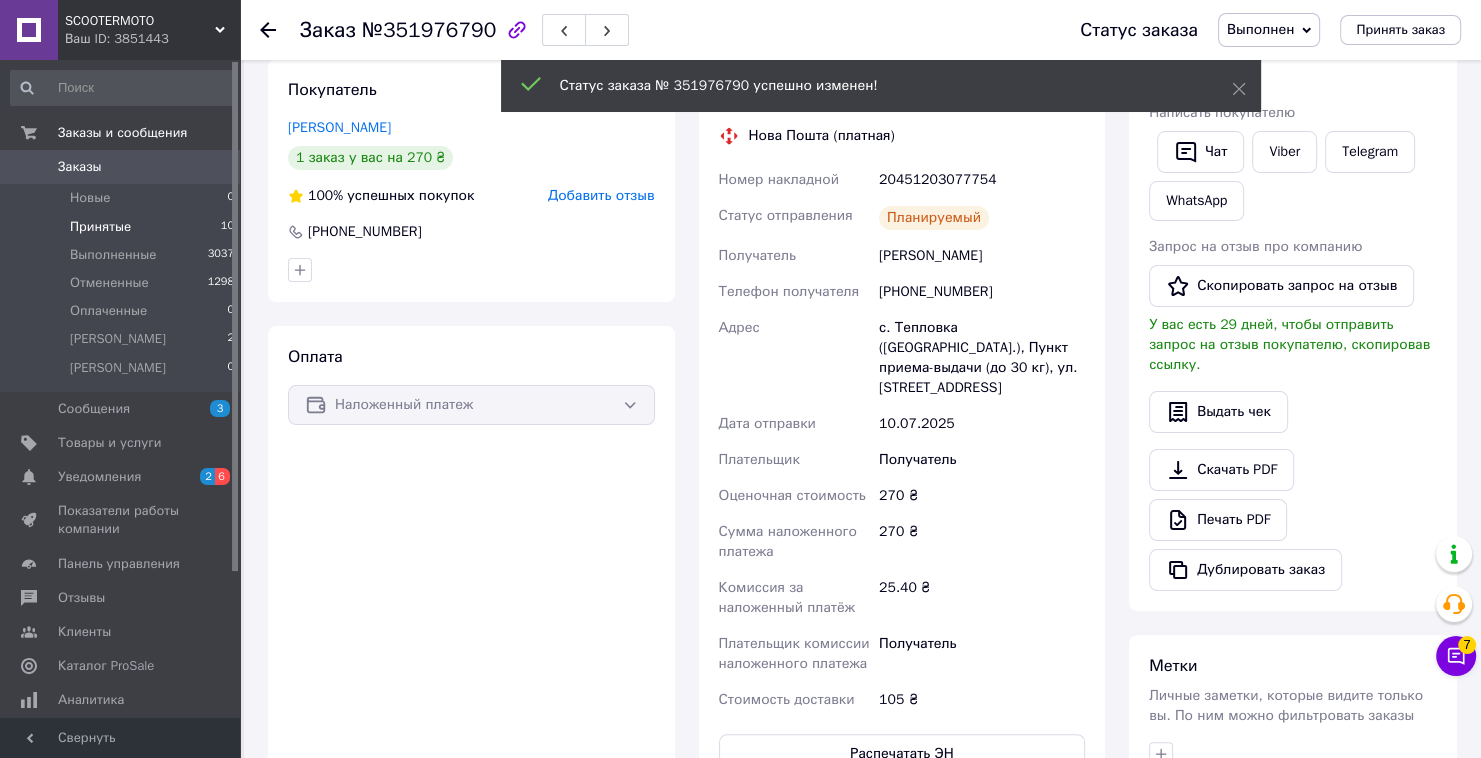 click on "Принятые 10" at bounding box center (123, 227) 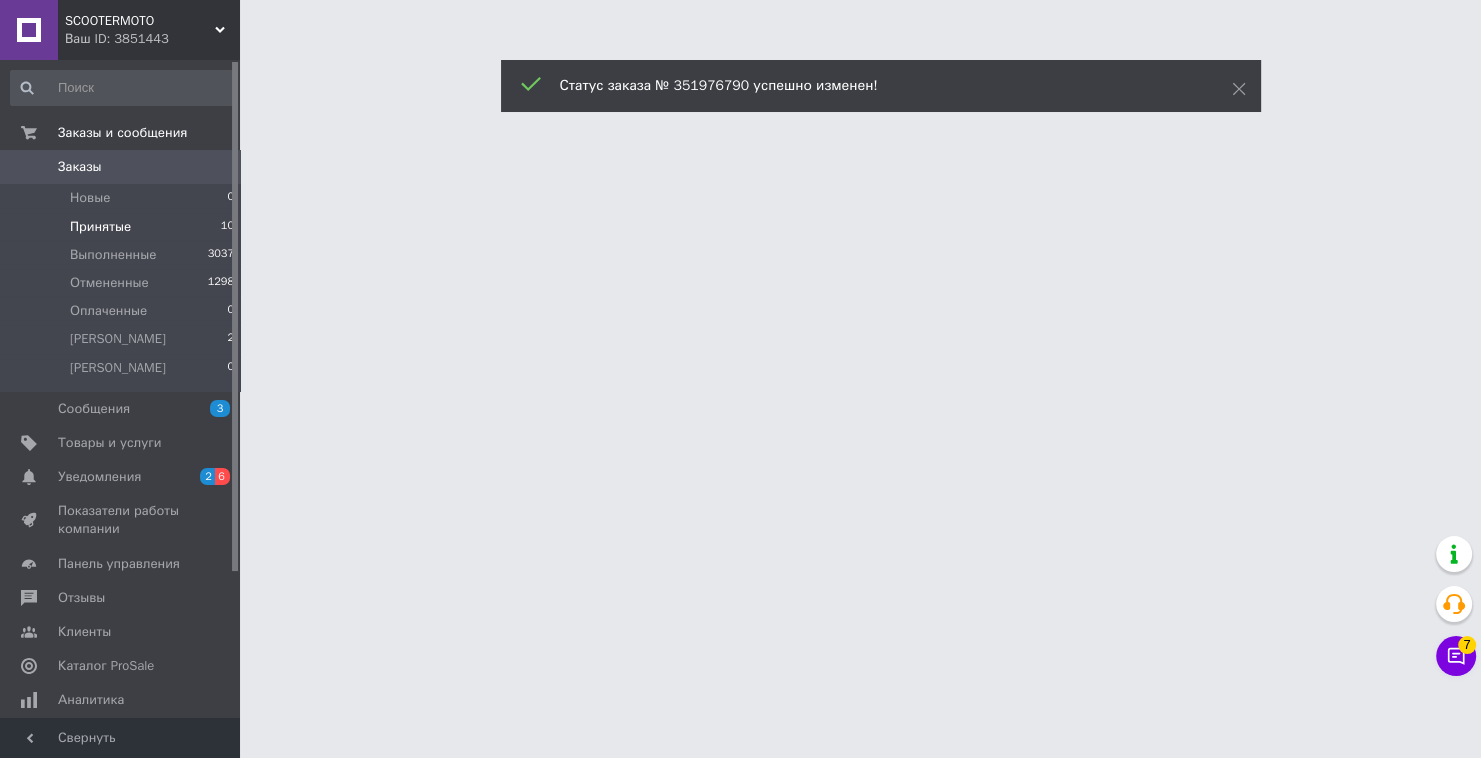 scroll, scrollTop: 0, scrollLeft: 0, axis: both 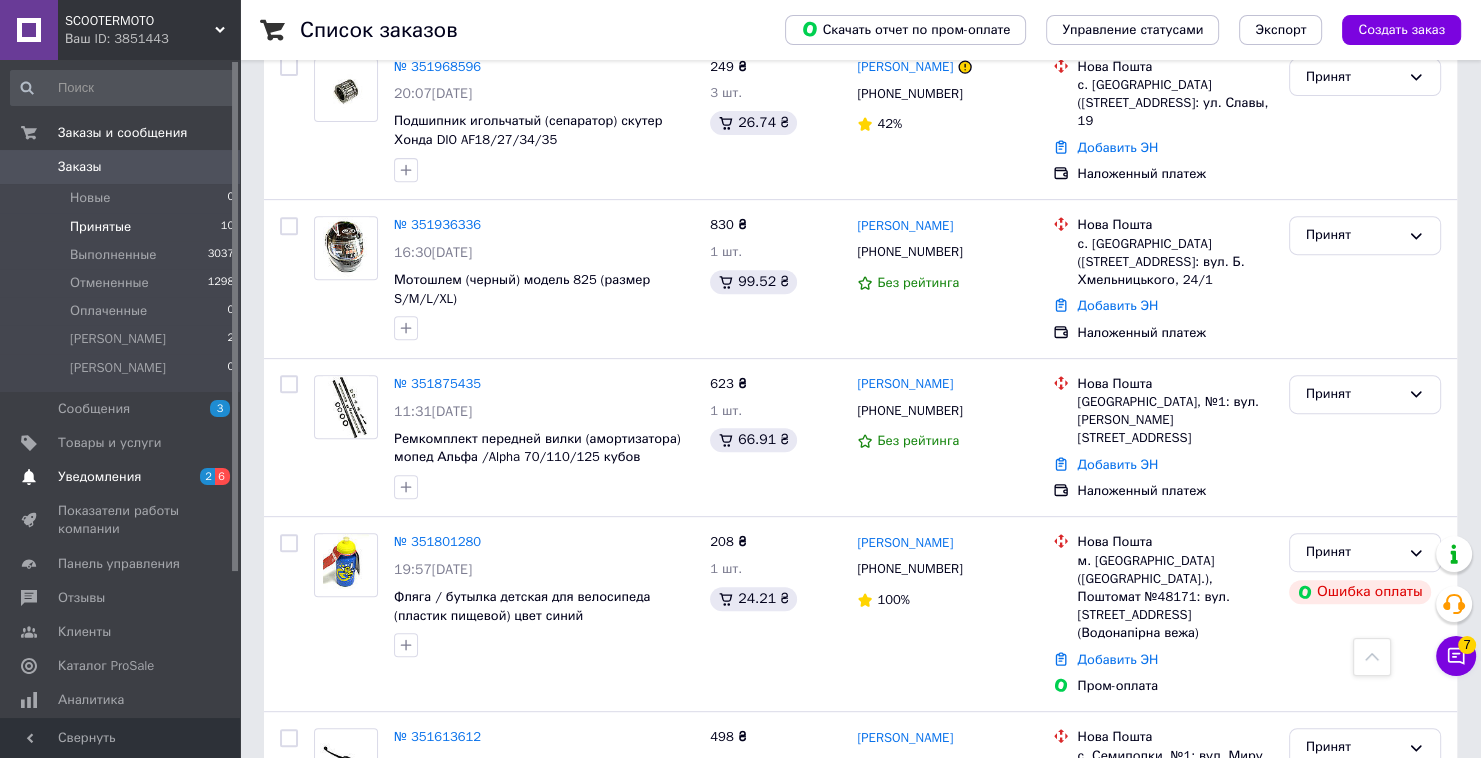 click on "6" at bounding box center [222, 476] 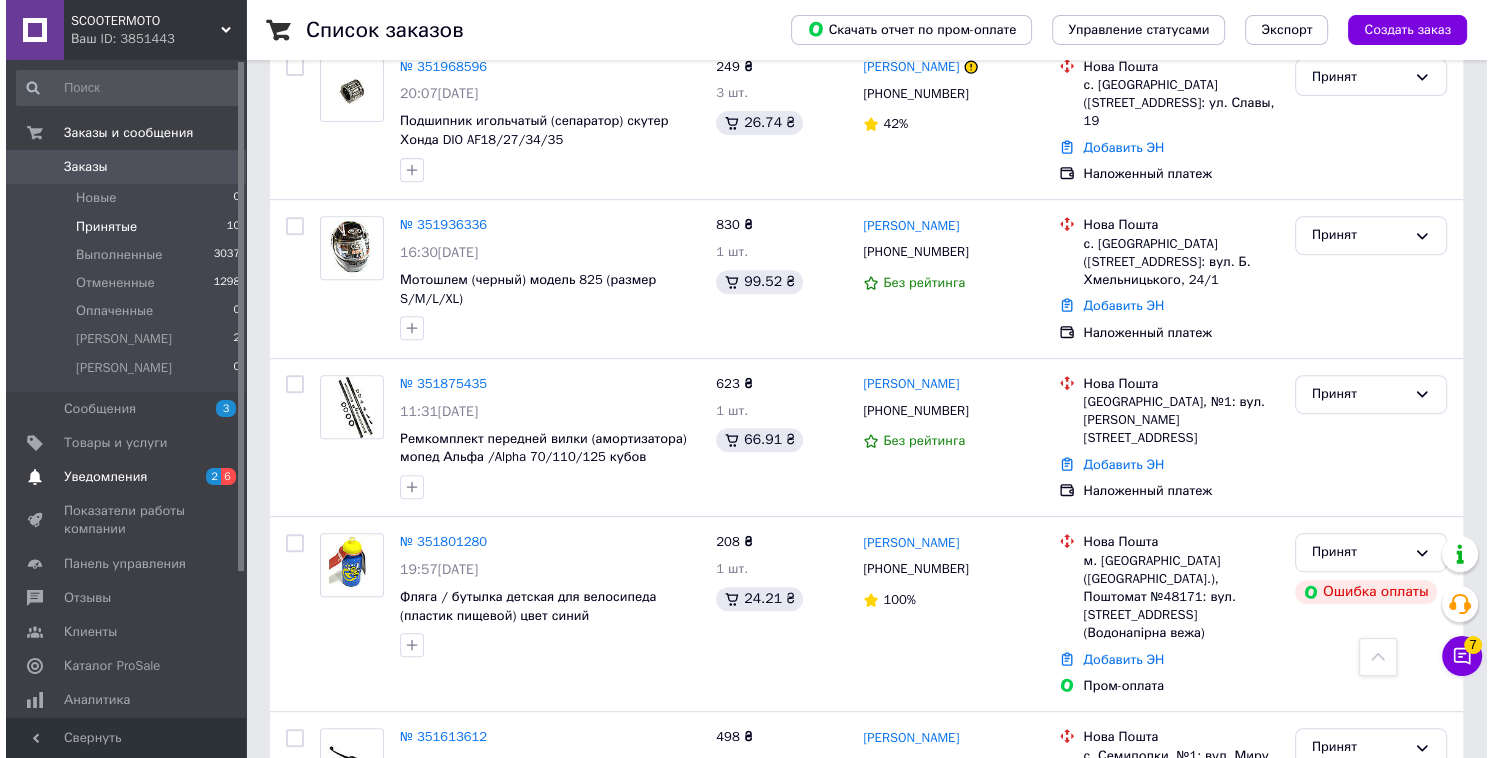 scroll, scrollTop: 0, scrollLeft: 0, axis: both 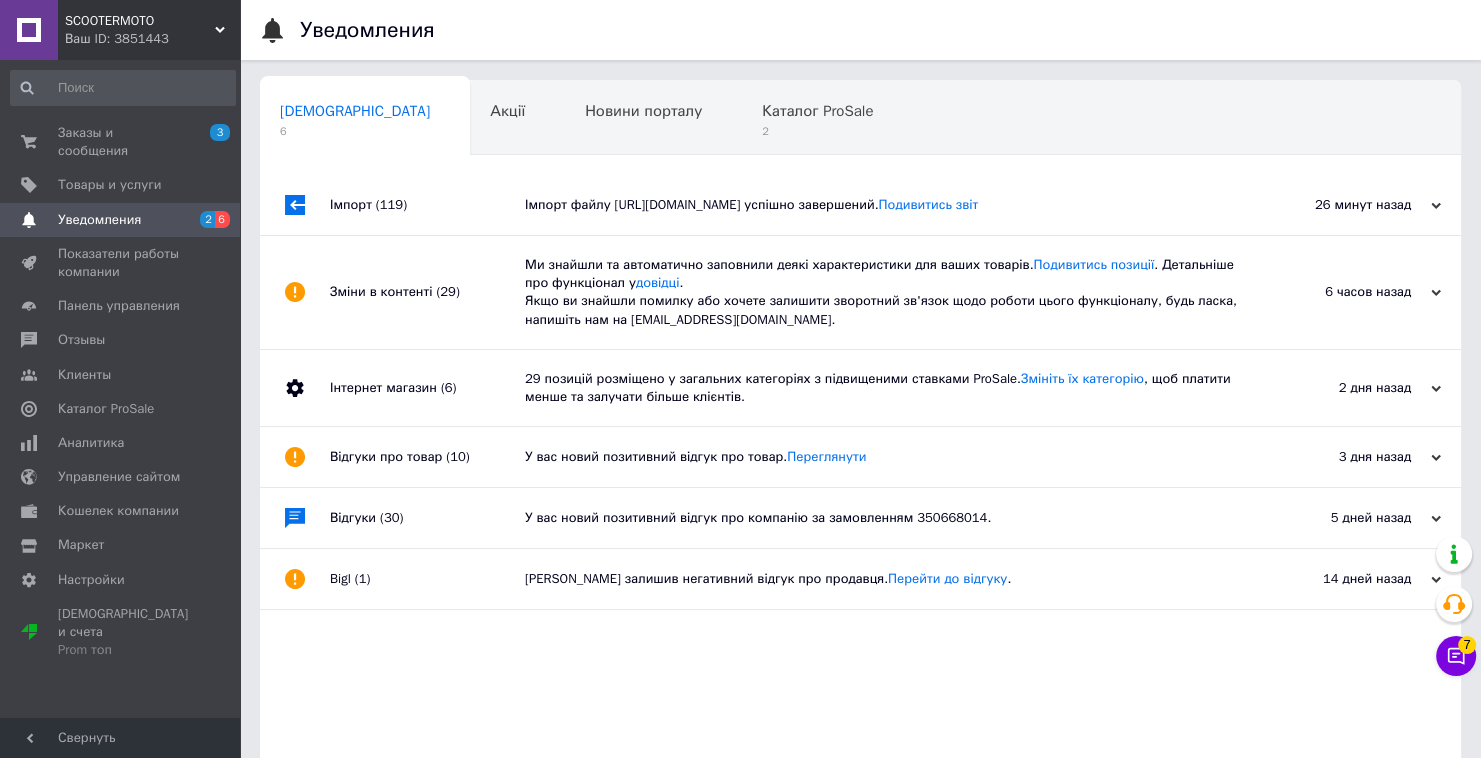 click on "Імпорт   (119)" at bounding box center (427, 205) 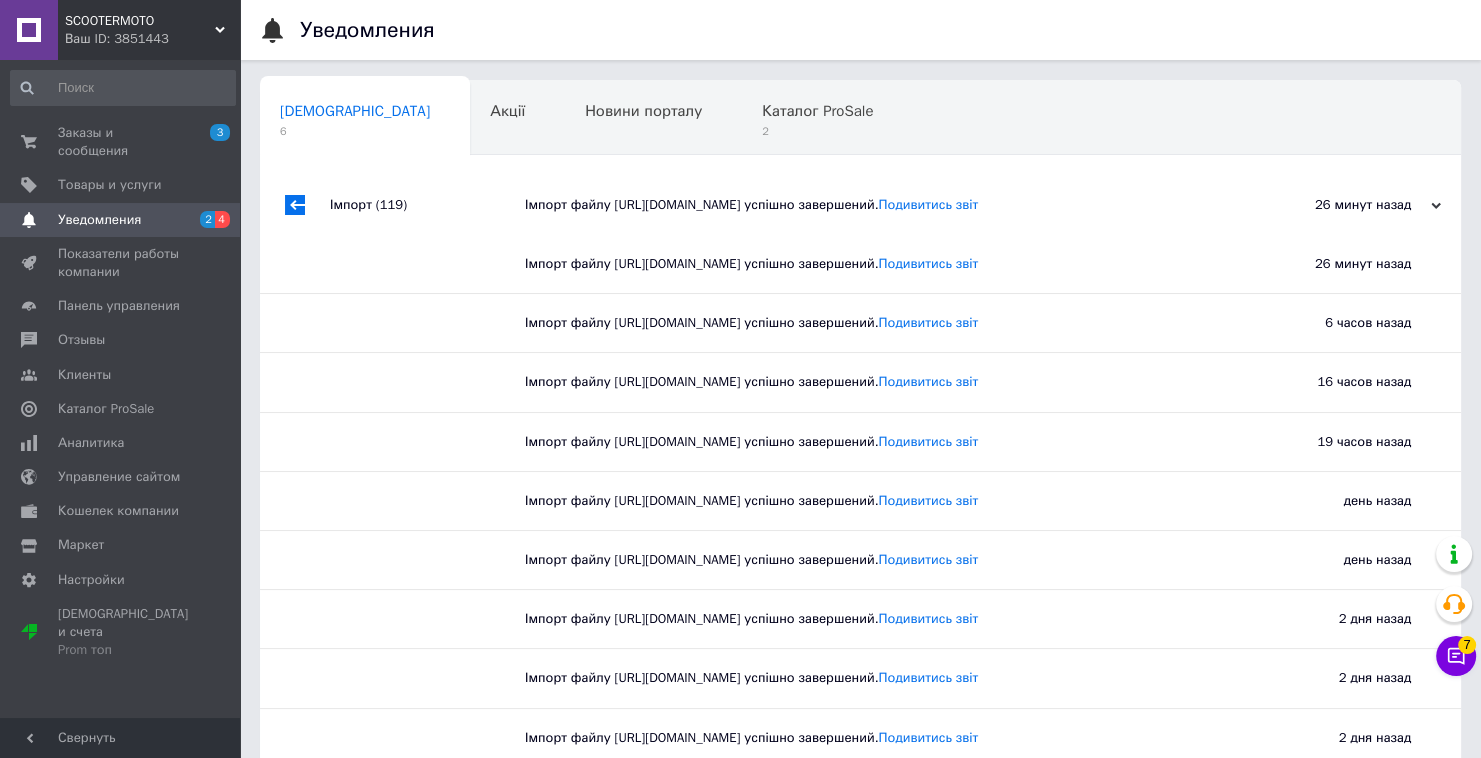 click on "Імпорт   (119) Імпорт файлу https://sco-scorpion.prom.ua/products_feed.xml?hash_tag=32806b23e0a28a4f60280a3f54dd9287&sales_notes=&product_ids=&label_ids=&exclude_fields=&html_description=0&yandex_cpa=&process_presence_sure=&languages=ru&extra_fields=quantityInStock%2Ckeywords&group_ids= успішно завершений.  Подивитись звіт 26 минут назад 10.07.2025     Імпорт файлу https://sco-scorpion.prom.ua/products_feed.xml?hash_tag=32806b23e0a28a4f60280a3f54dd9287&sales_notes=&product_ids=&label_ids=&exclude_fields=&html_description=0&yandex_cpa=&process_presence_sure=&languages=ru&extra_fields=quantityInStock%2Ckeywords&group_ids= успішно завершений.  Подивитись звіт 26 минут назад     Подивитись звіт 6 часов назад     Подивитись звіт 16 часов назад     Подивитись звіт 19 часов назад     Подивитись звіт         ." at bounding box center (860, 3913) 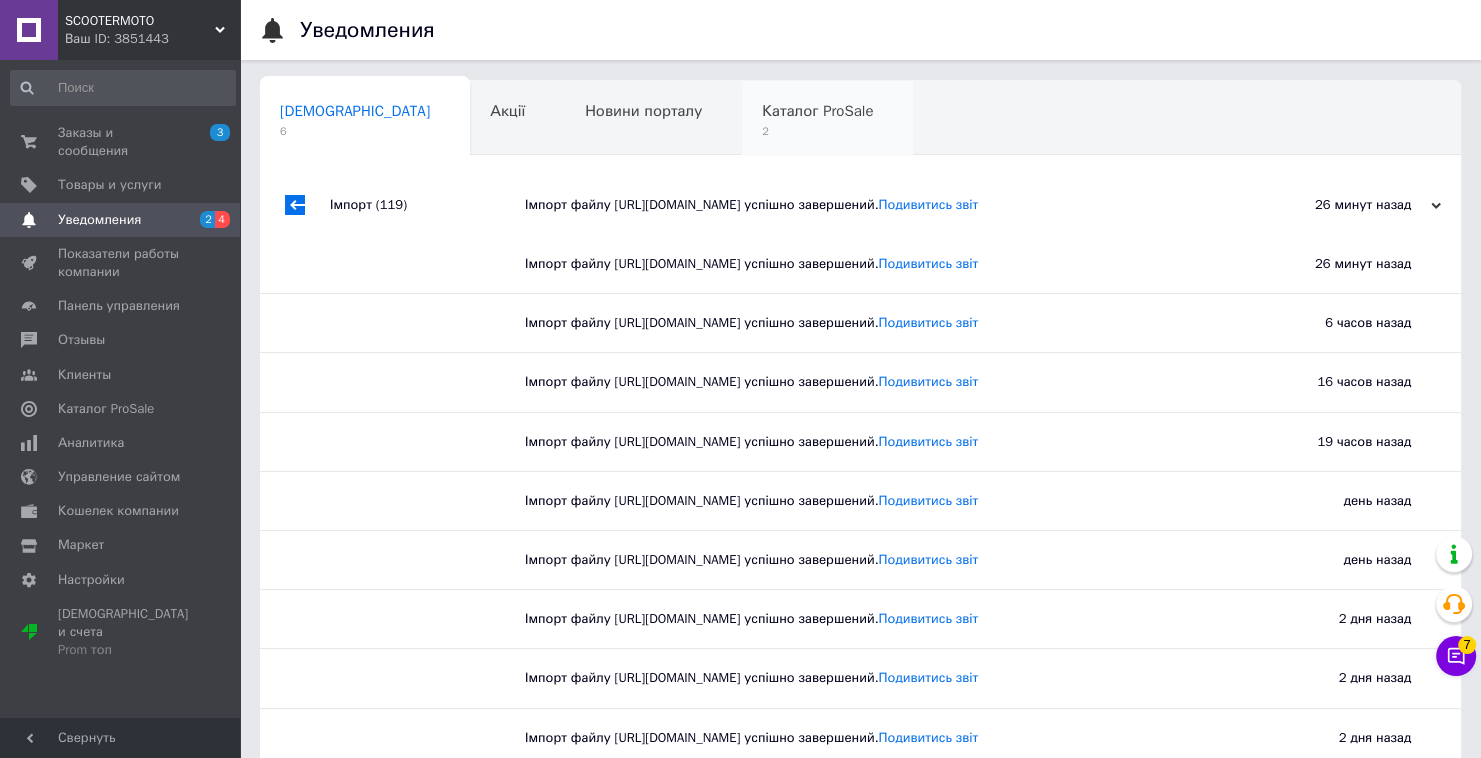click on "2" at bounding box center [817, 131] 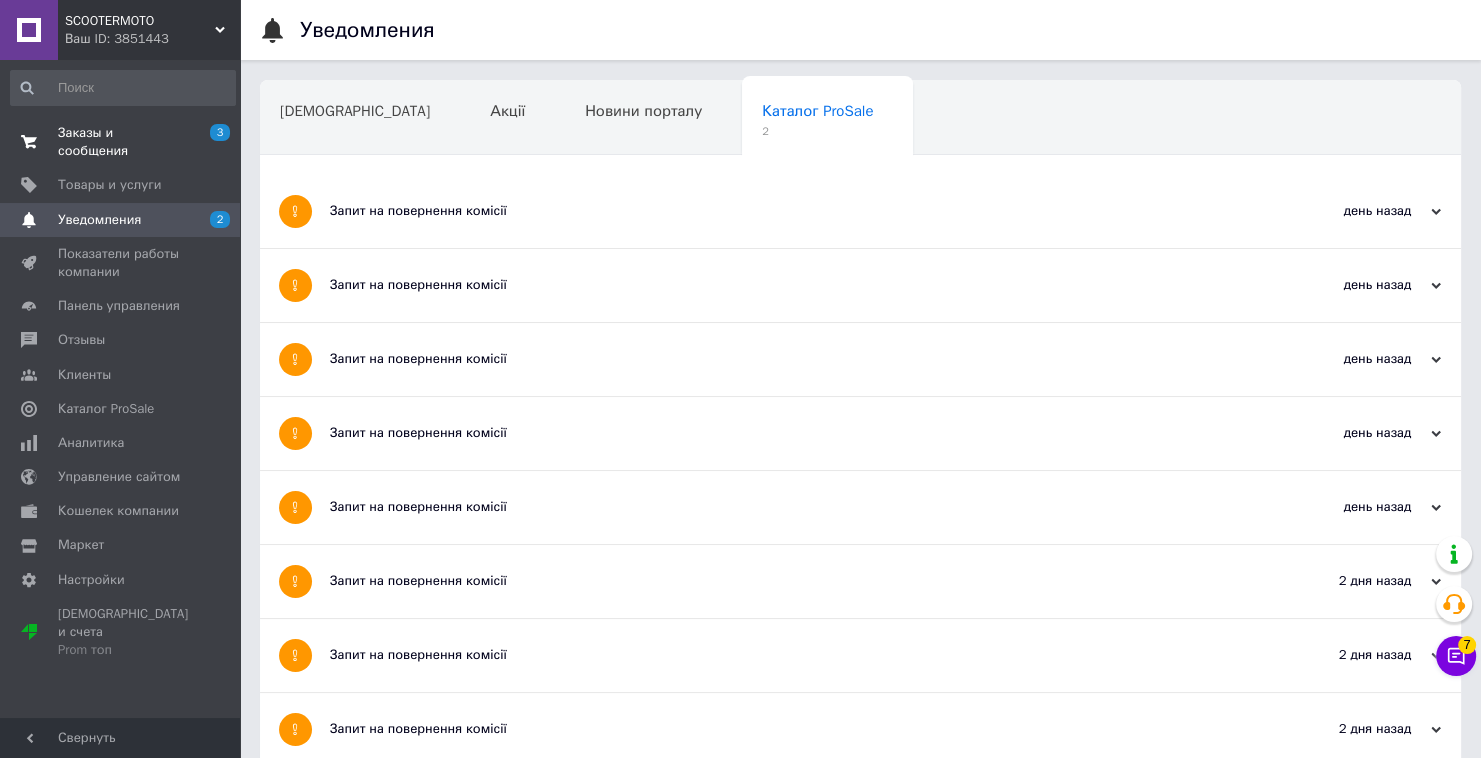 click on "3 0" at bounding box center [212, 142] 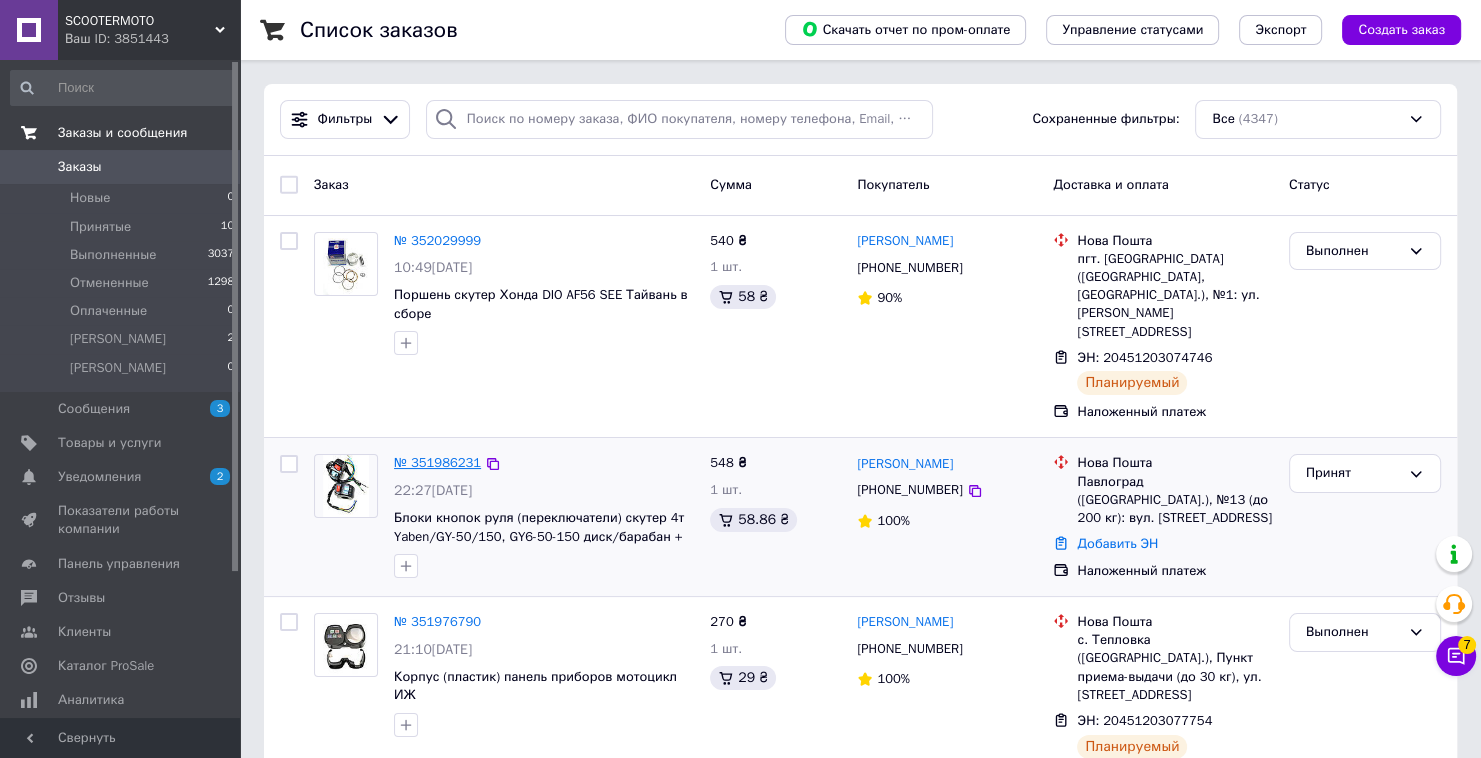 click on "№ 351986231" at bounding box center [437, 462] 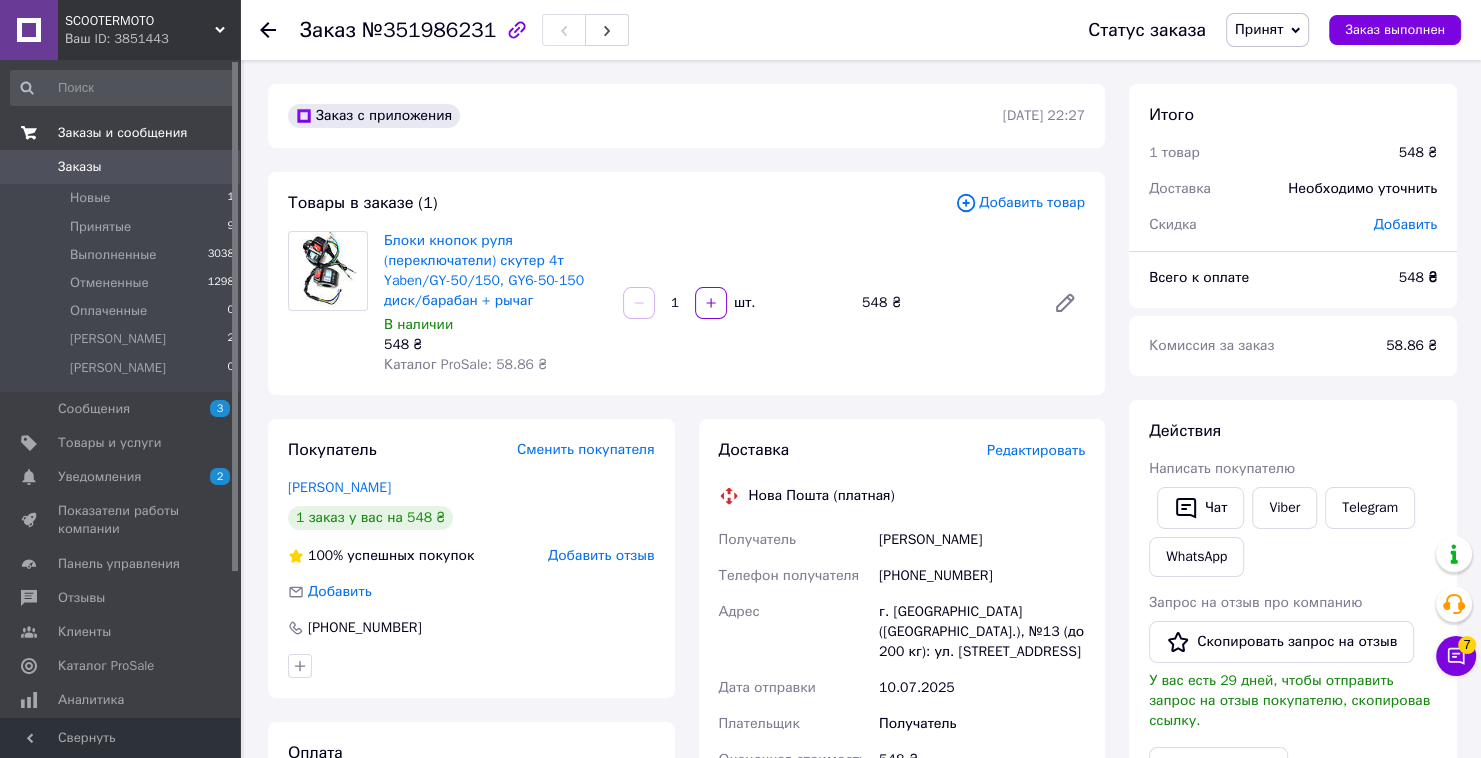 click on "Доставка Редактировать Нова Пошта (платная) Получатель Нестеренко Юрий Телефон получателя +380950320322 Адрес г. Павлоград (Днепропетровская обл.), №13 (до 200 кг): ул. Харьковская, 88а Дата отправки 10.07.2025 Плательщик Получатель Оценочная стоимость 548 ₴ Сумма наложенного платежа 548 ₴ Комиссия за наложенный платёж 30.96 ₴ Плательщик комиссии наложенного платежа Получатель Передать номер или Сгенерировать ЭН" at bounding box center (902, 789) 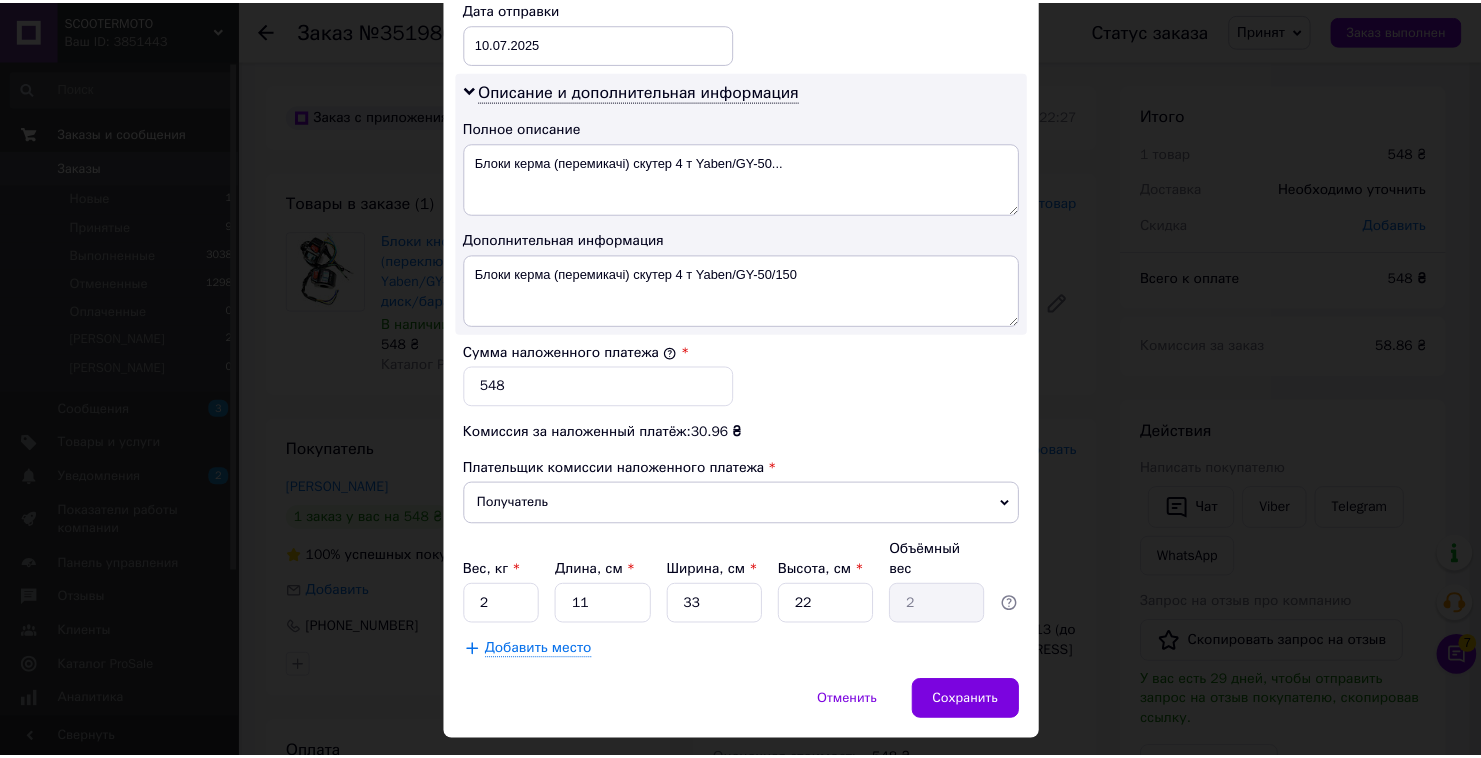 scroll, scrollTop: 985, scrollLeft: 0, axis: vertical 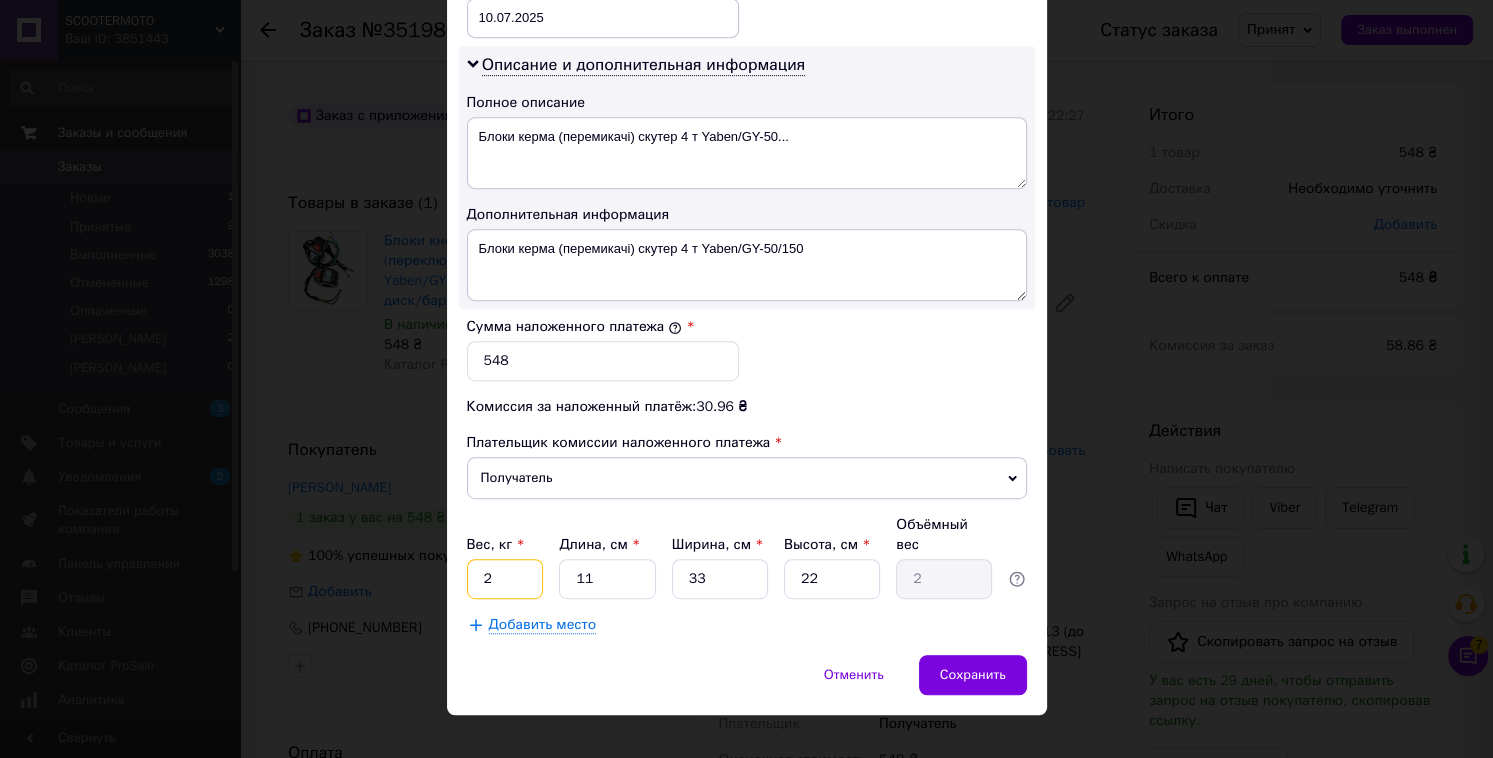 click on "2" at bounding box center [505, 579] 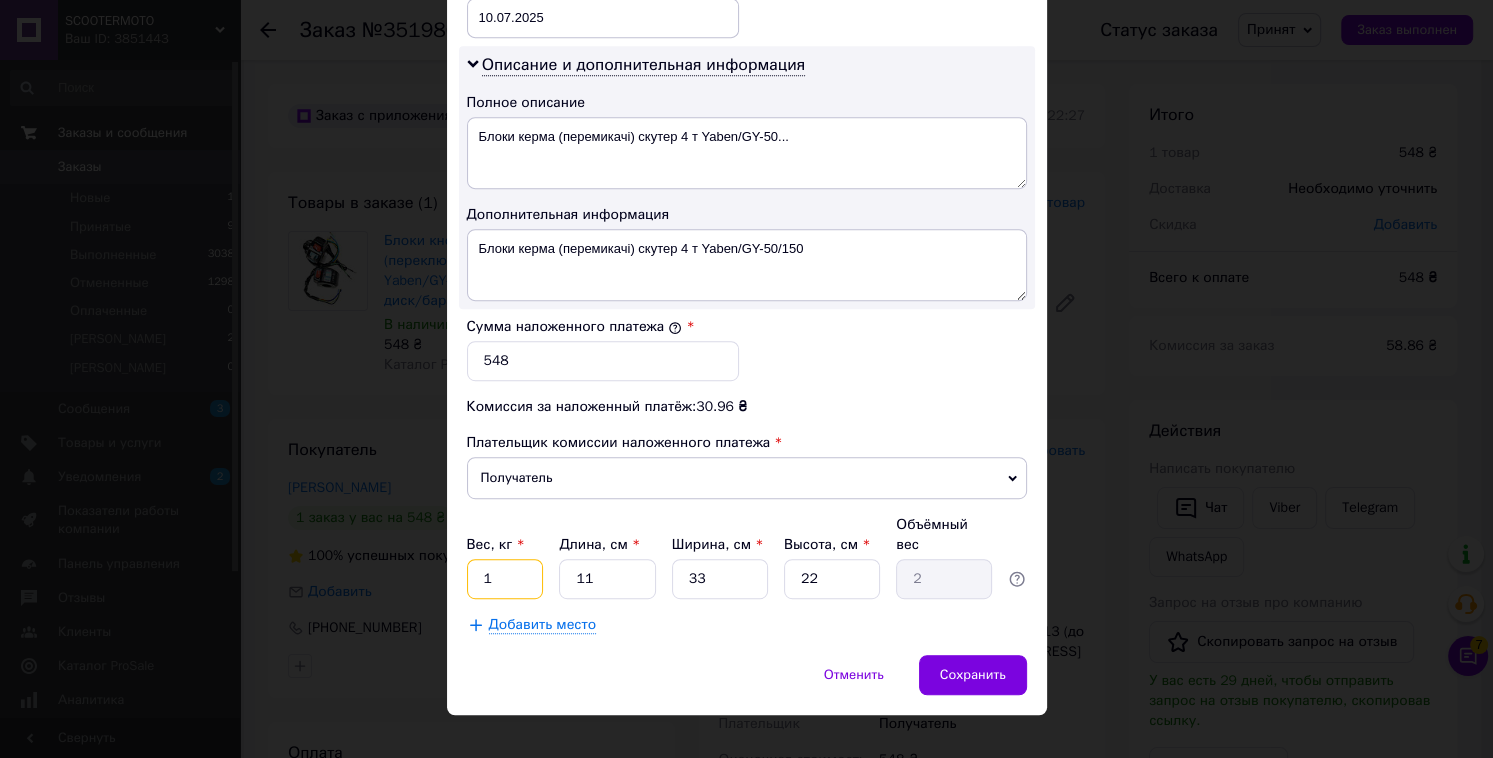type on "1.2" 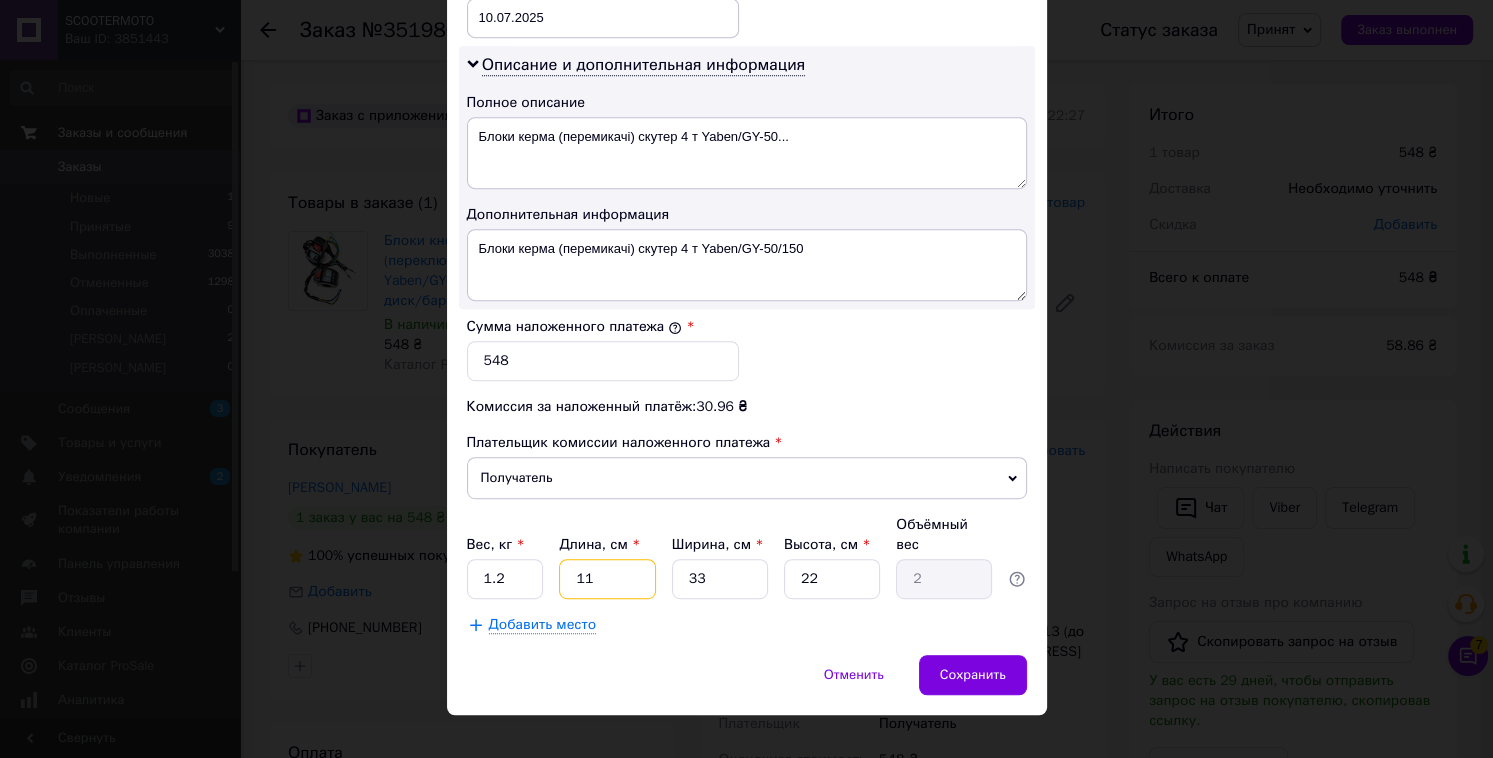 click on "11" at bounding box center (607, 579) 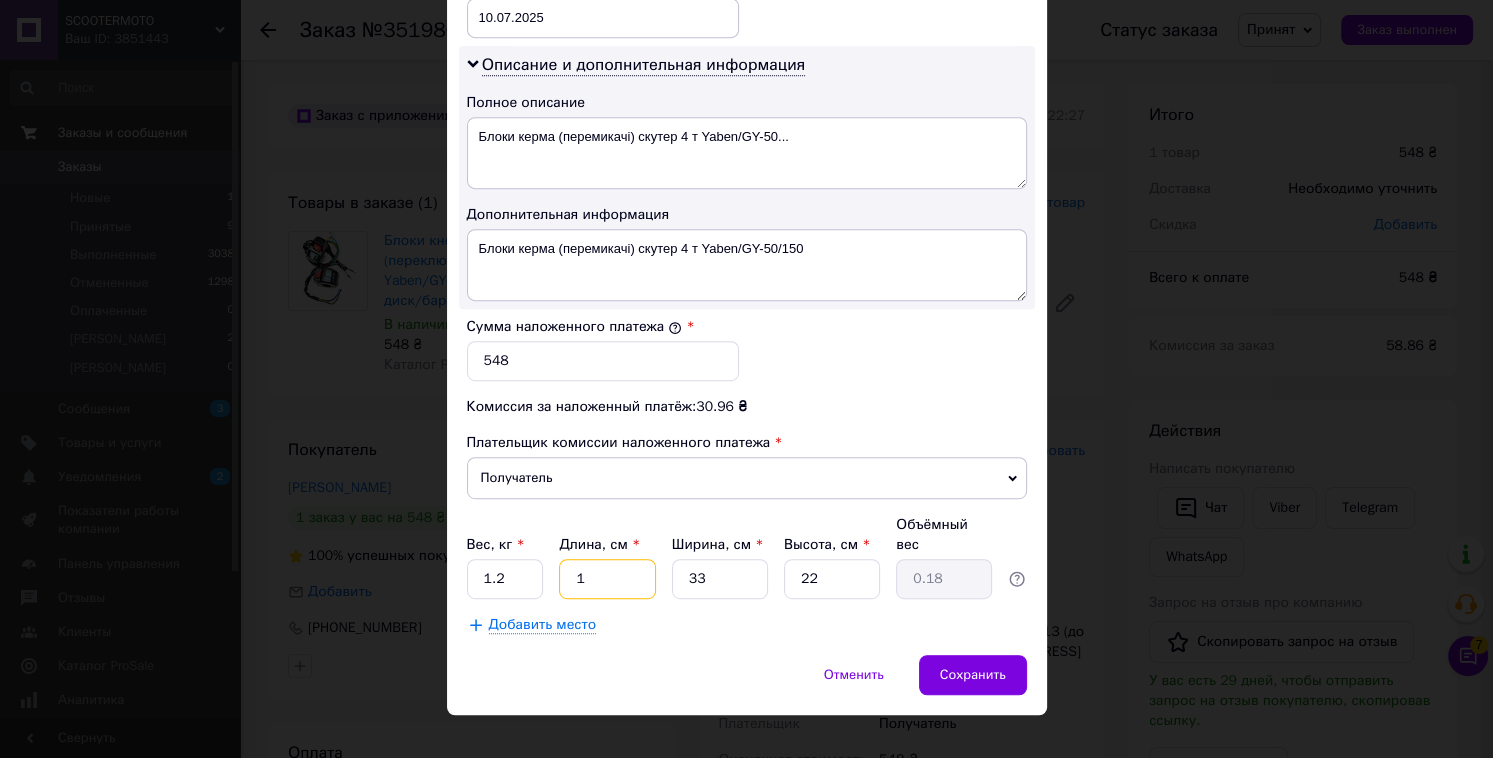 type 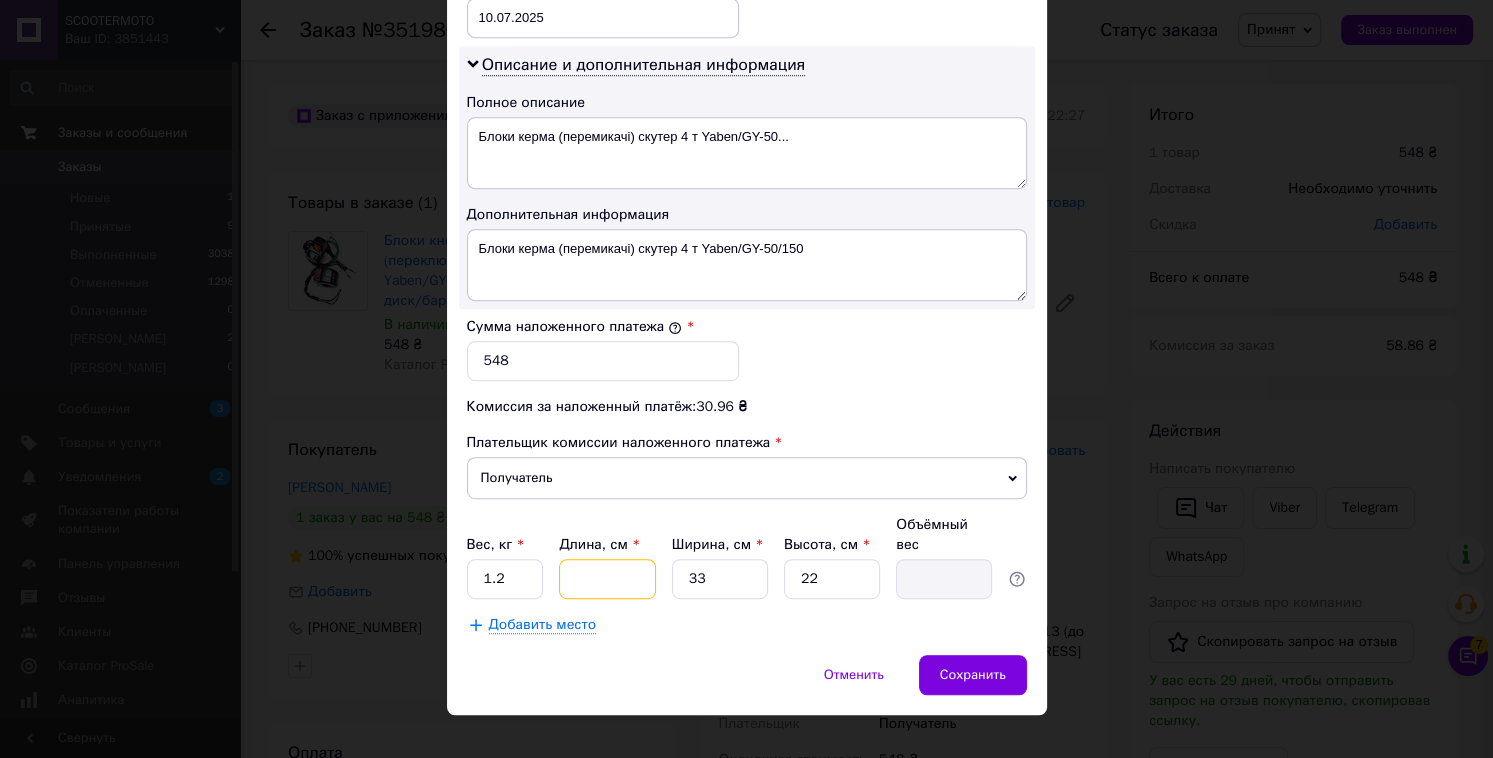 type on "2" 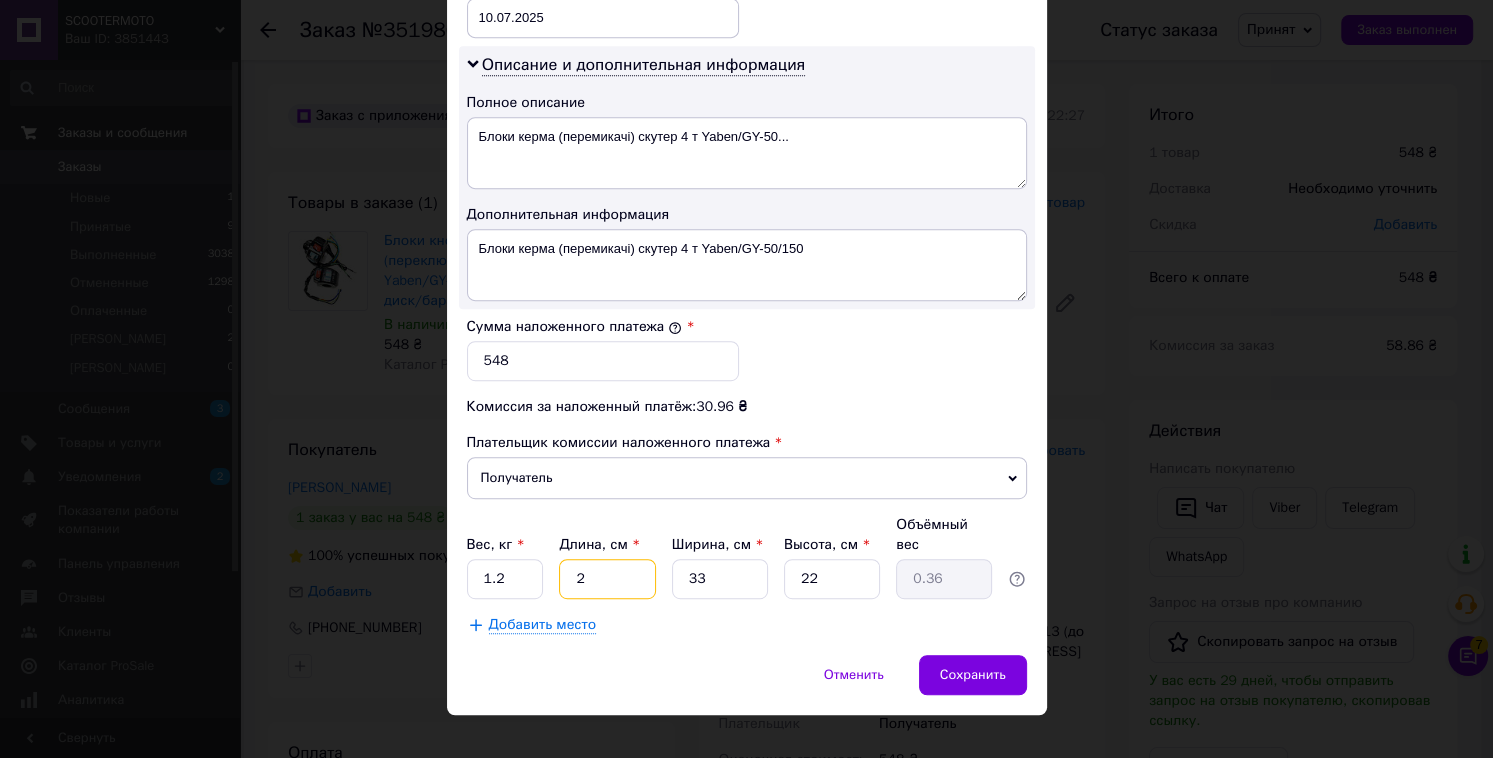 type on "25" 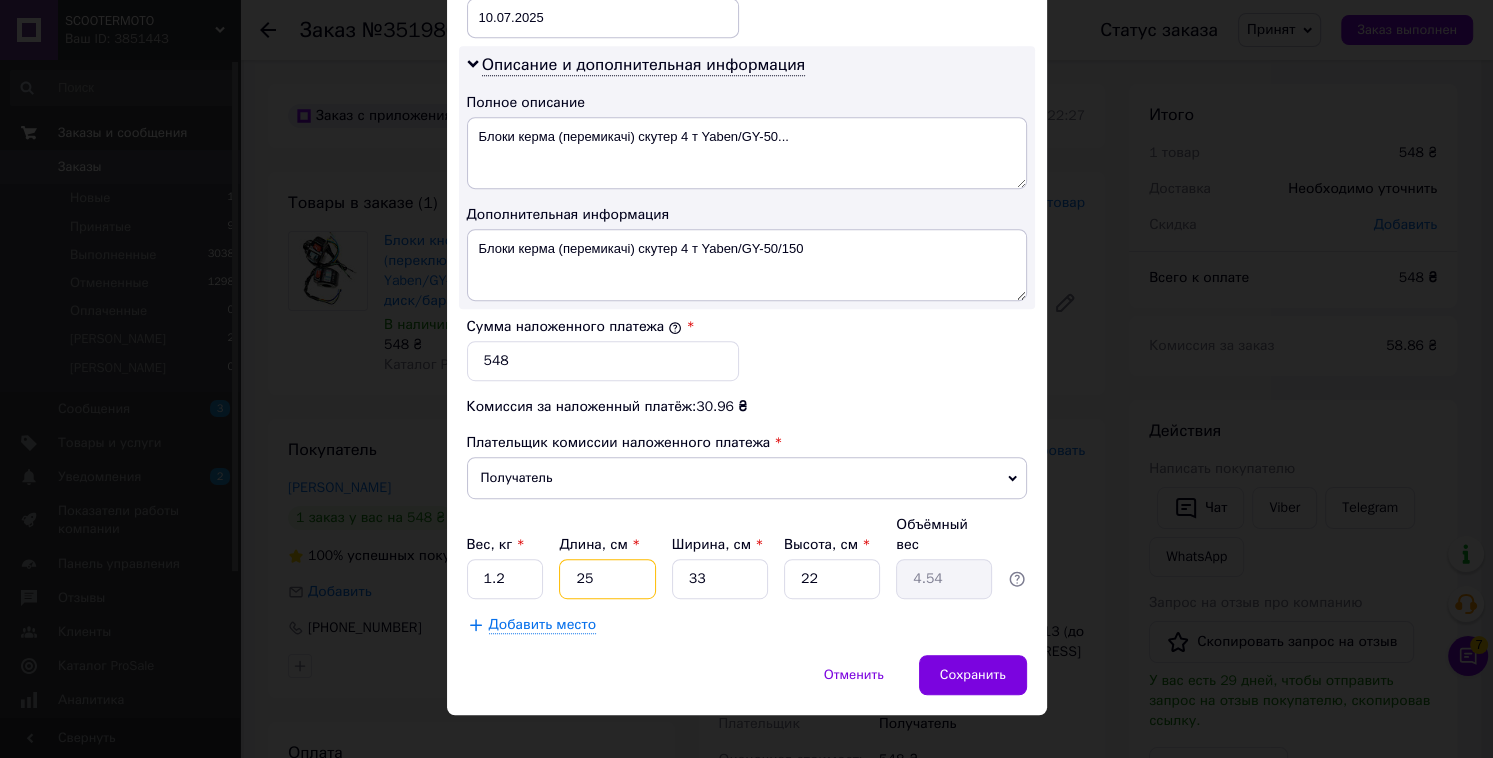 type on "25" 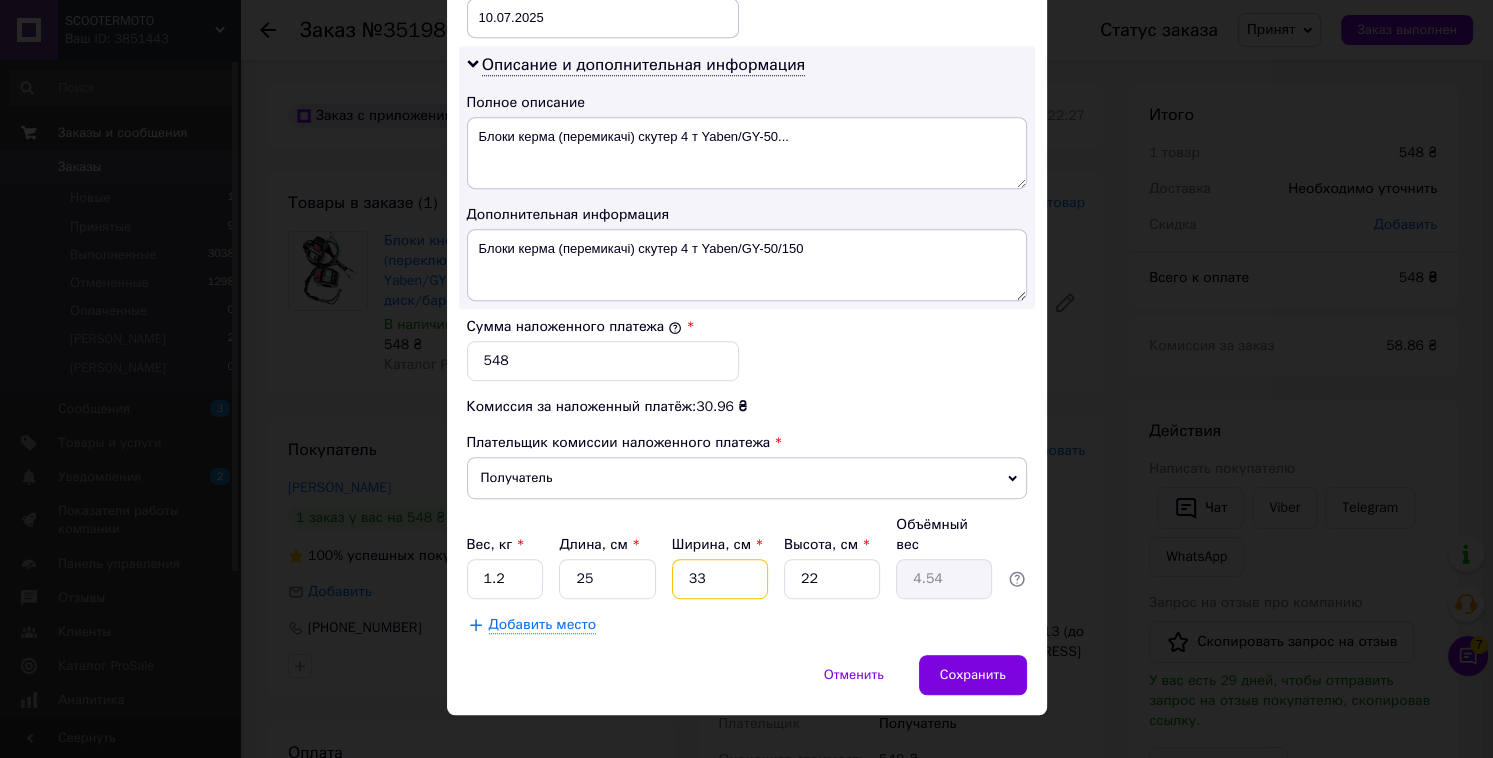 type on "3" 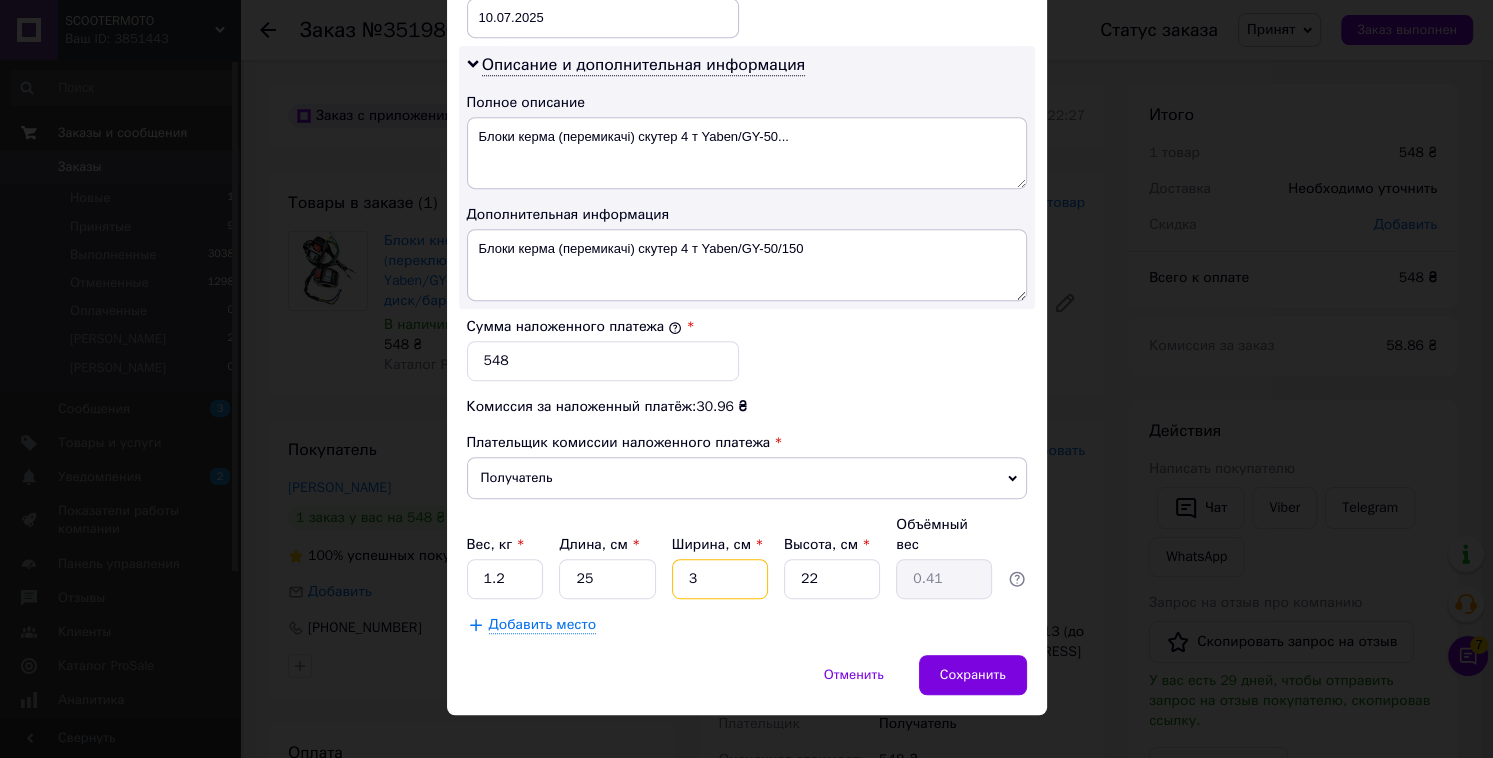 click on "3" at bounding box center [720, 579] 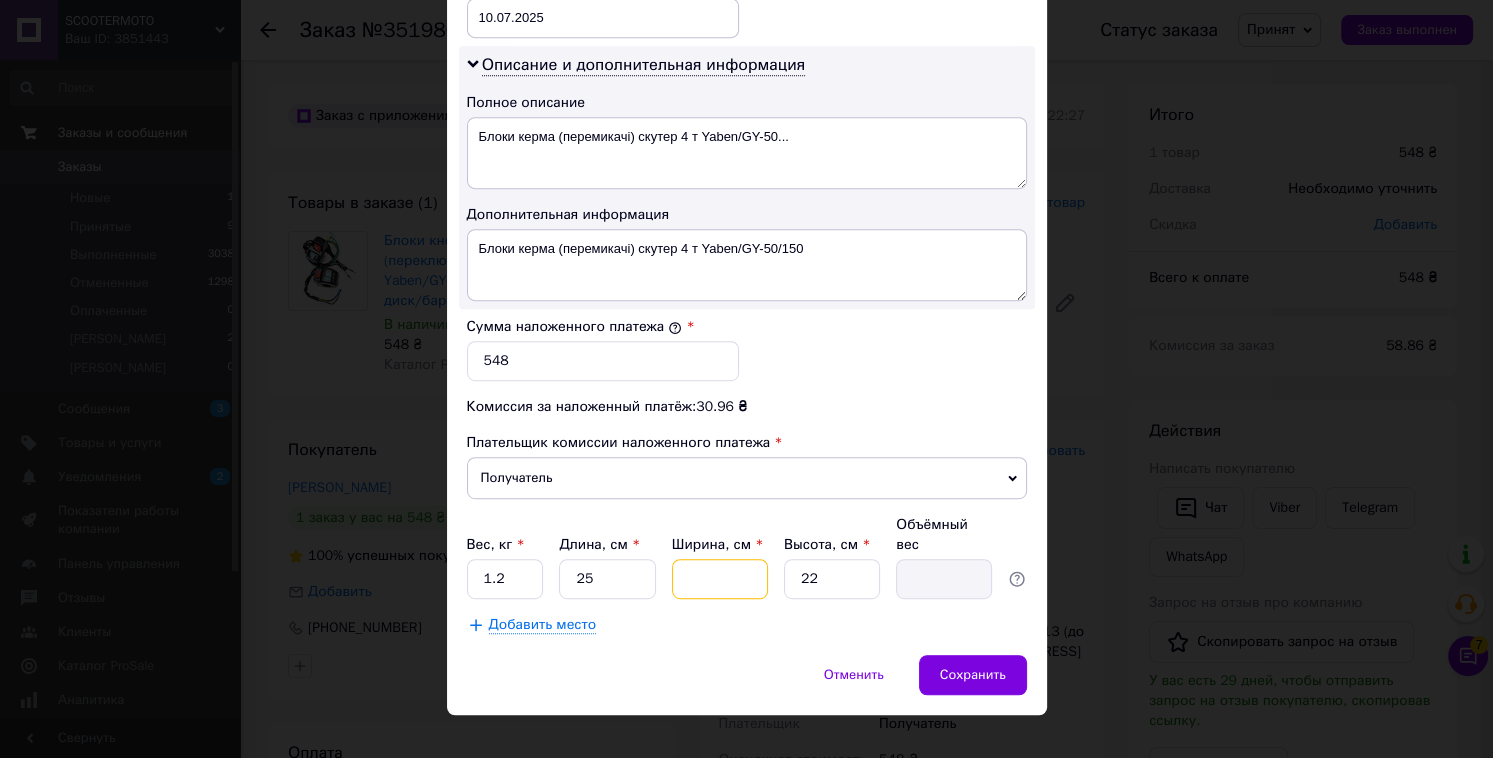 type on "2" 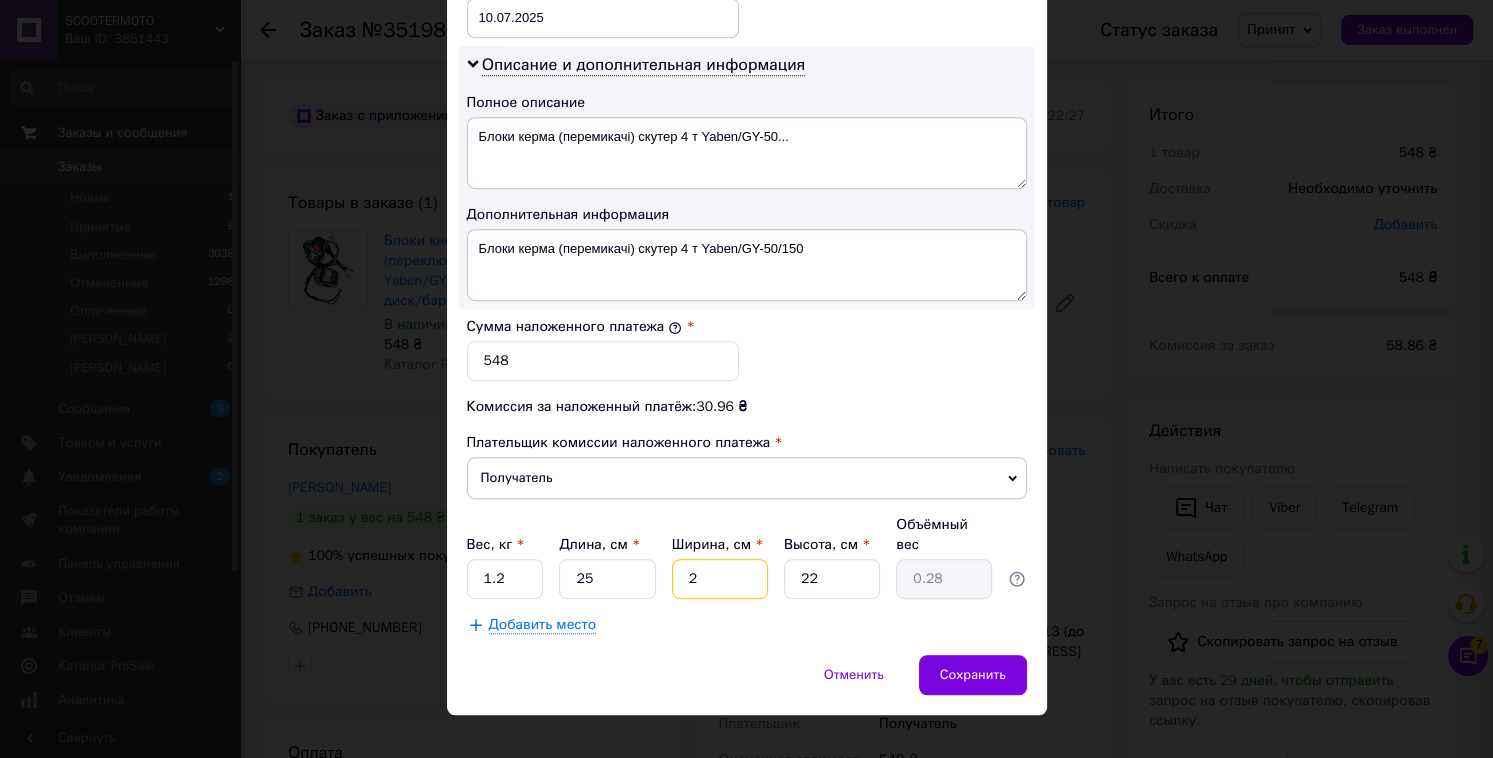 type on "20" 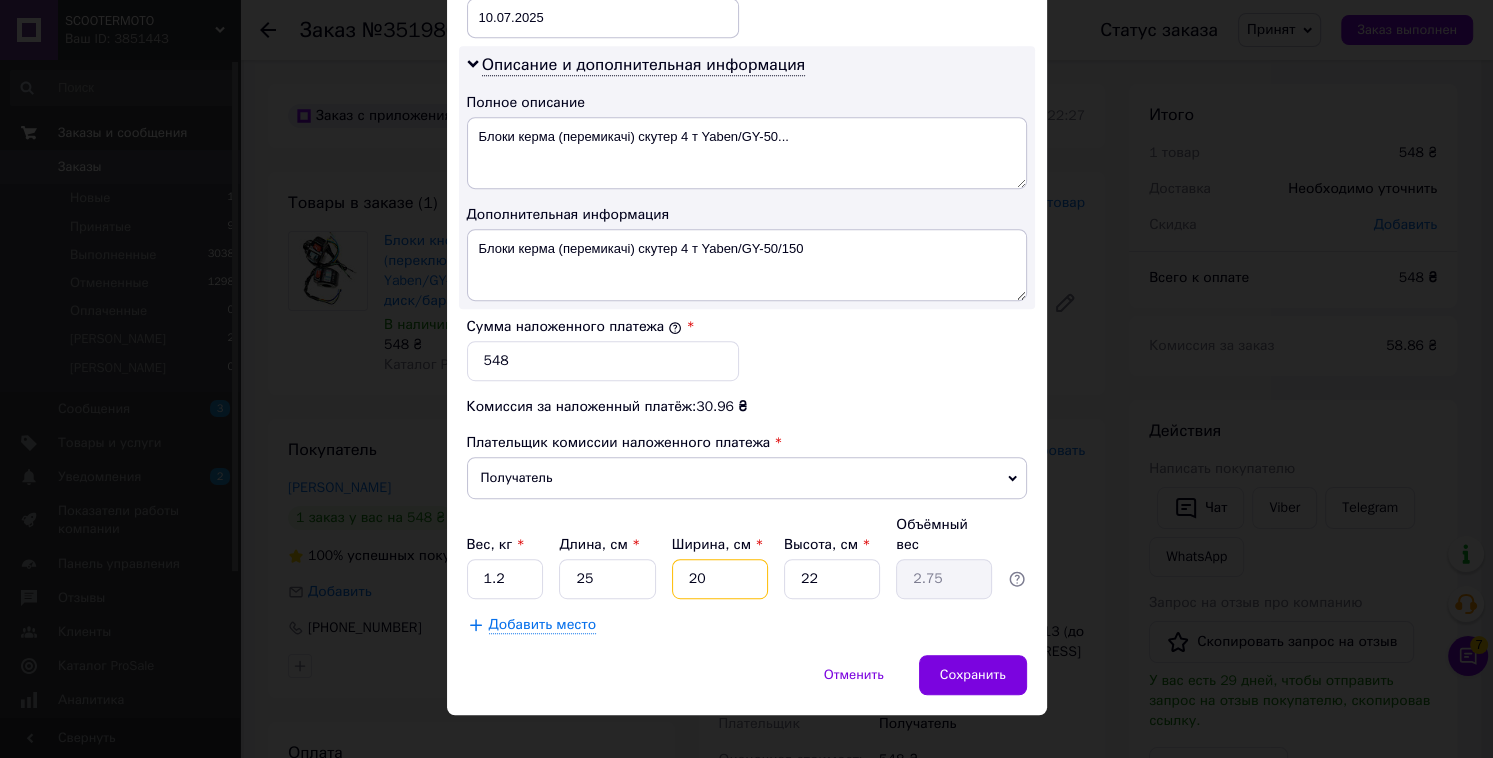 type on "20" 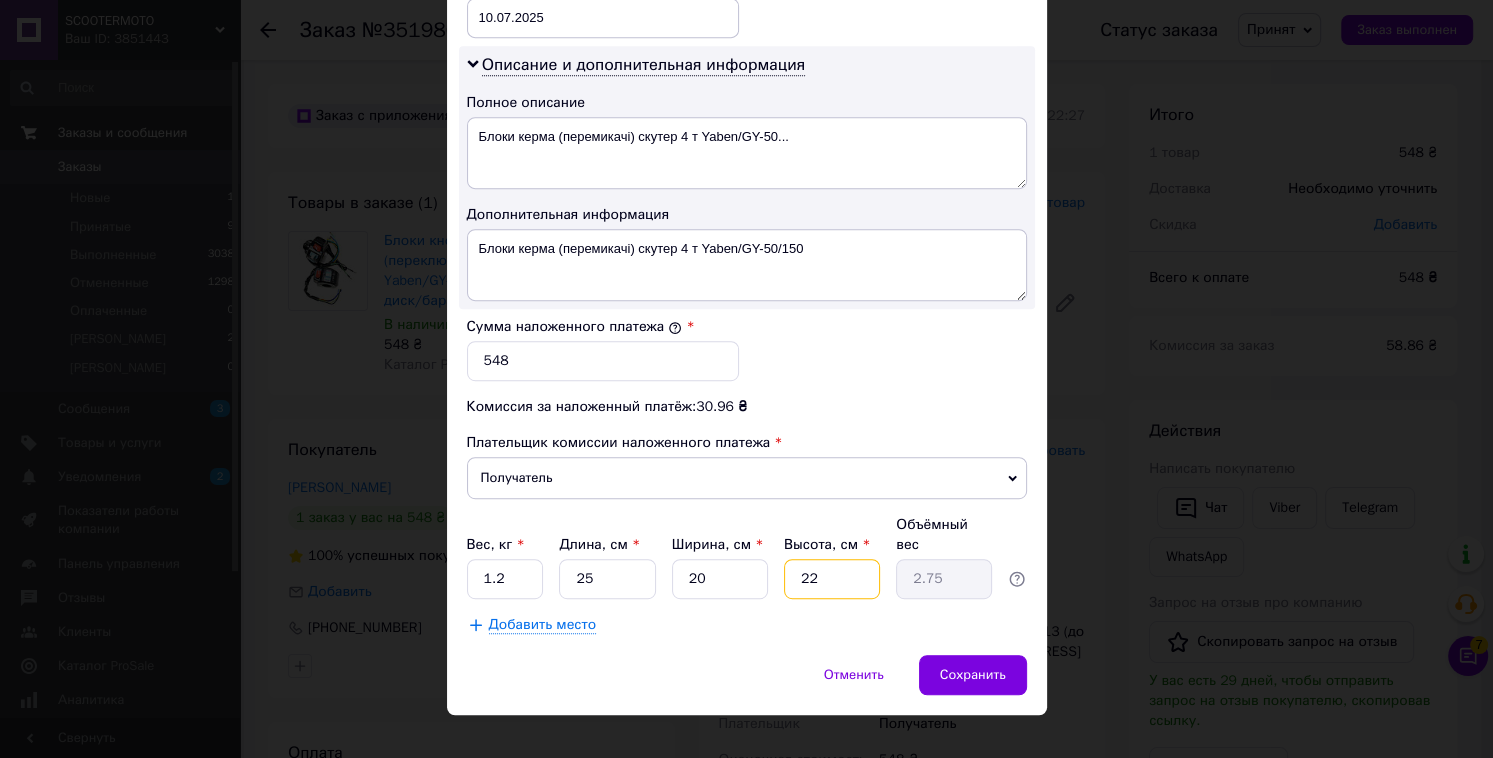 click on "22" at bounding box center (832, 579) 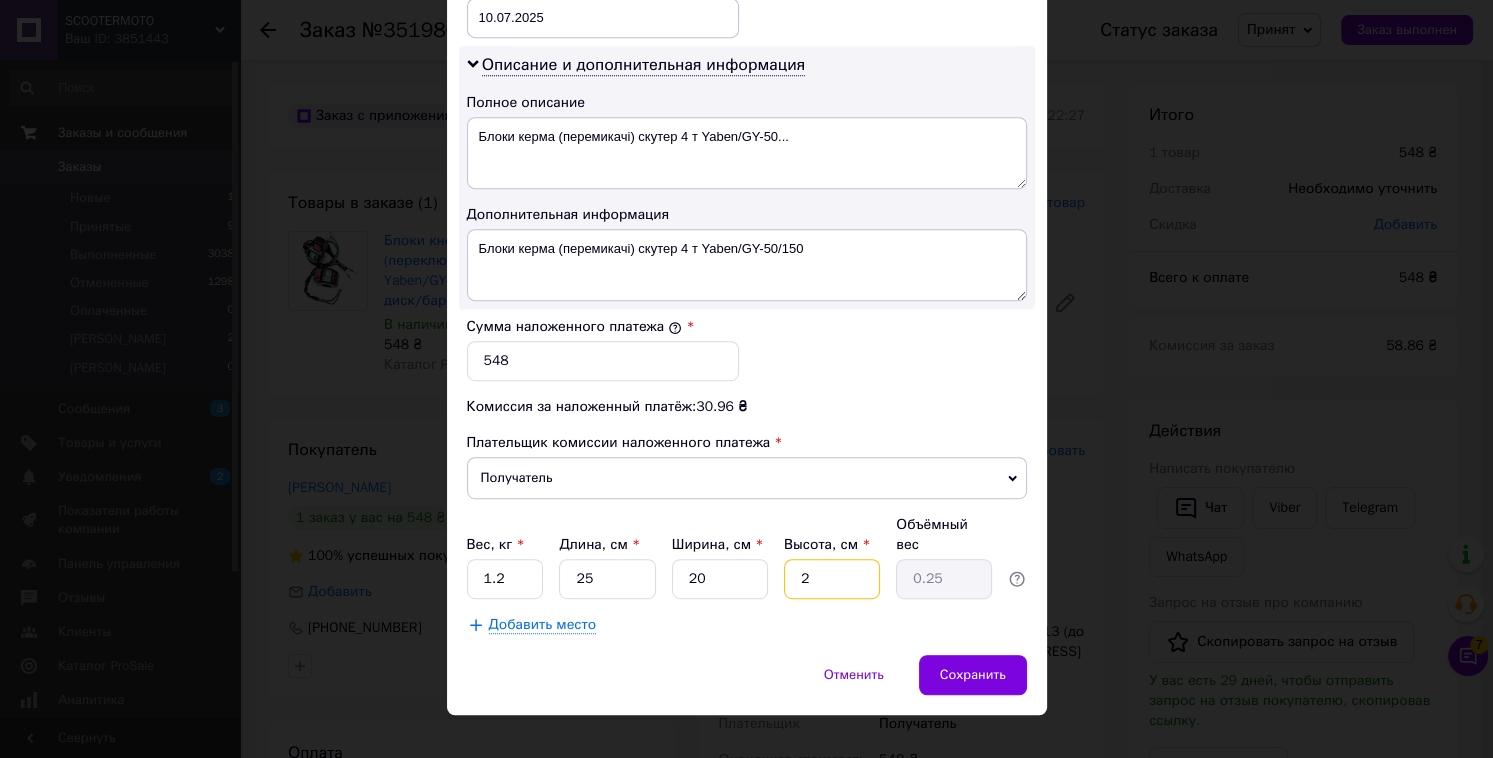 type 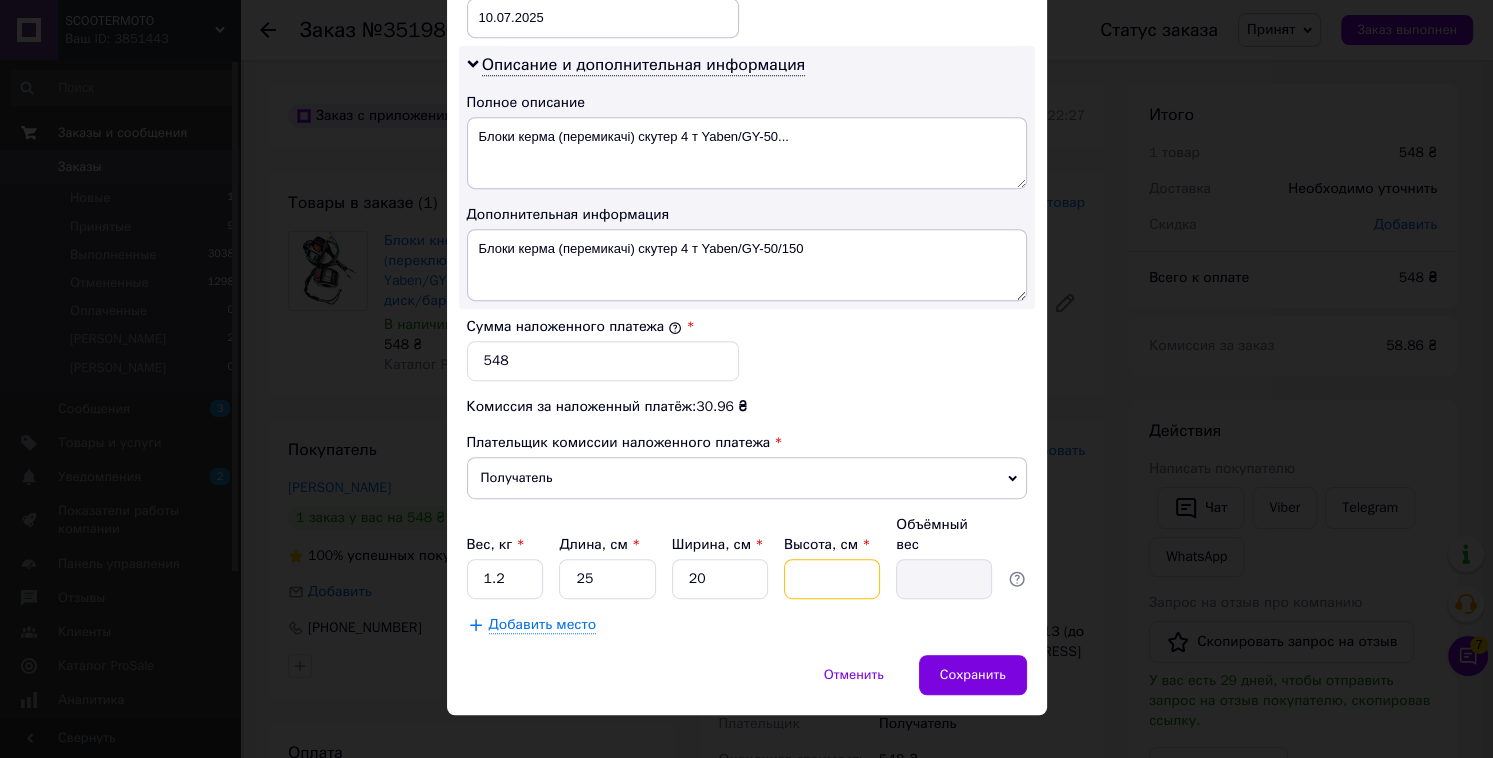type on "7" 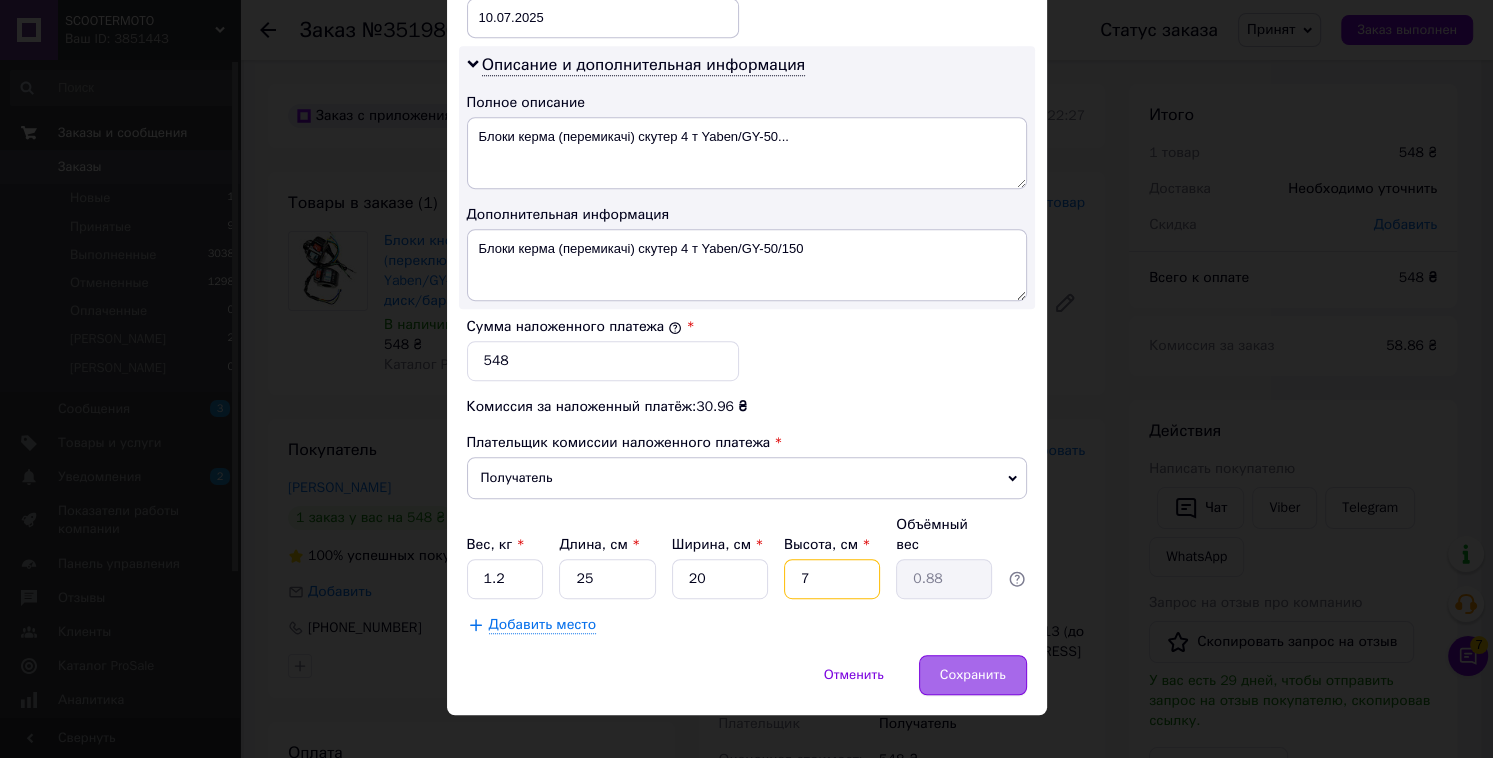 type on "7" 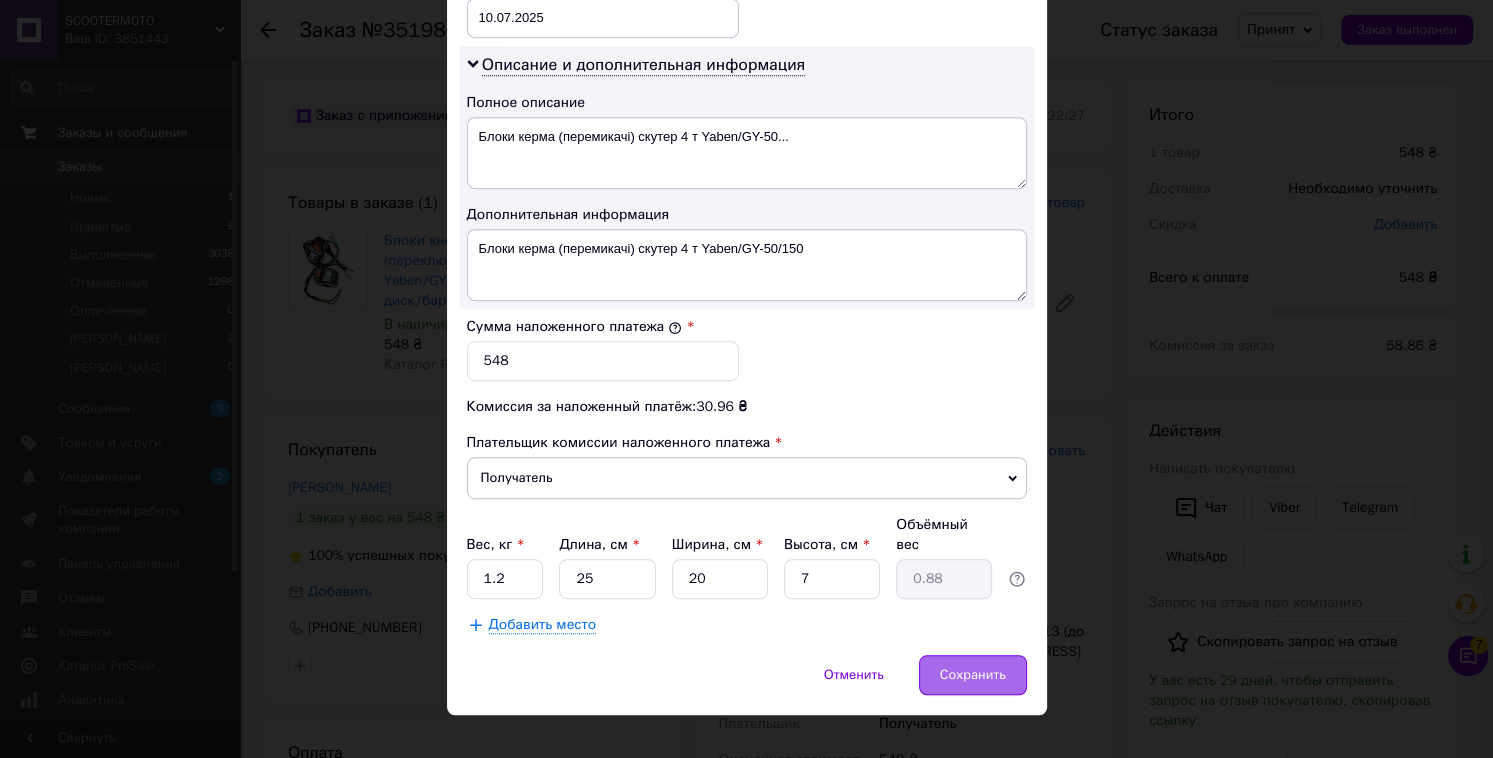 click on "Сохранить" at bounding box center (973, 675) 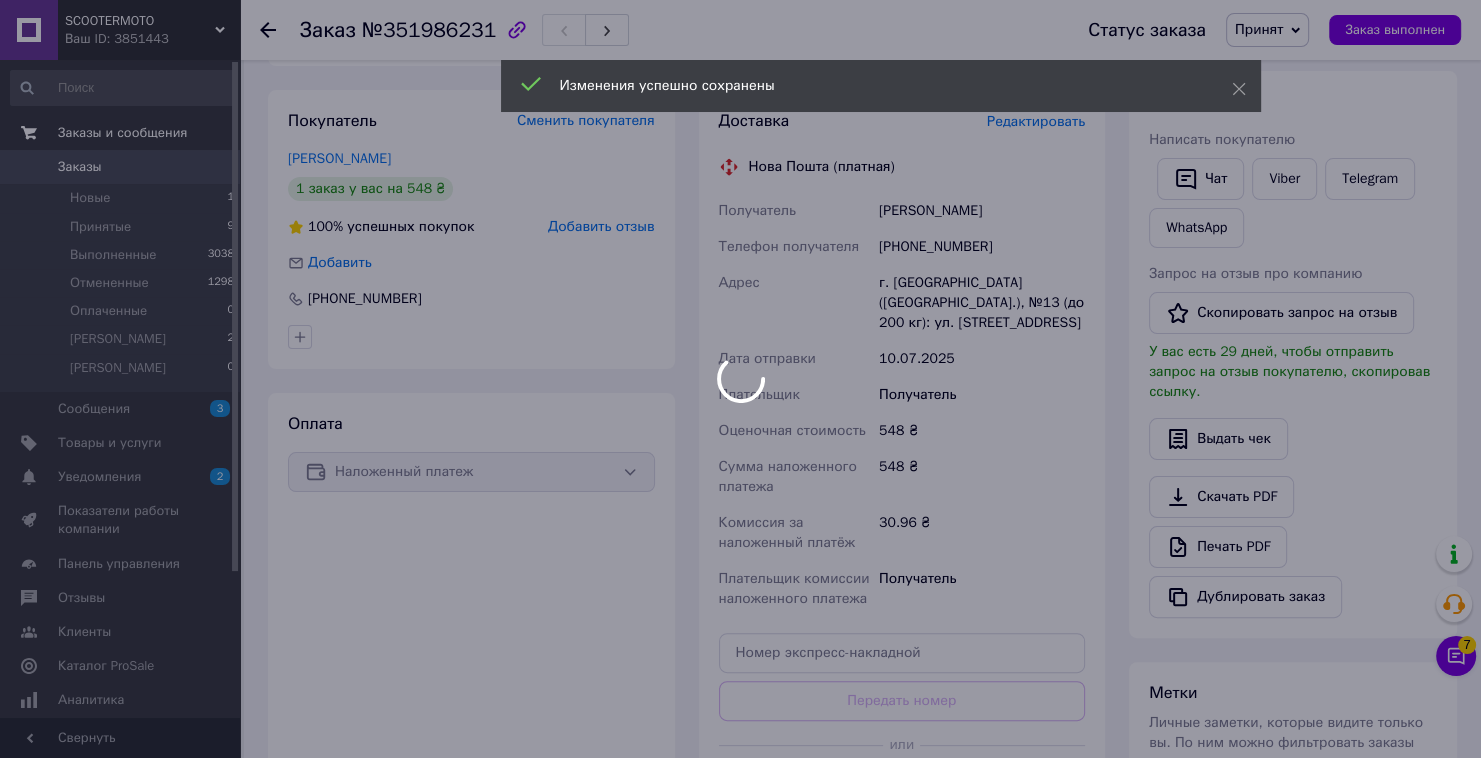 scroll, scrollTop: 480, scrollLeft: 0, axis: vertical 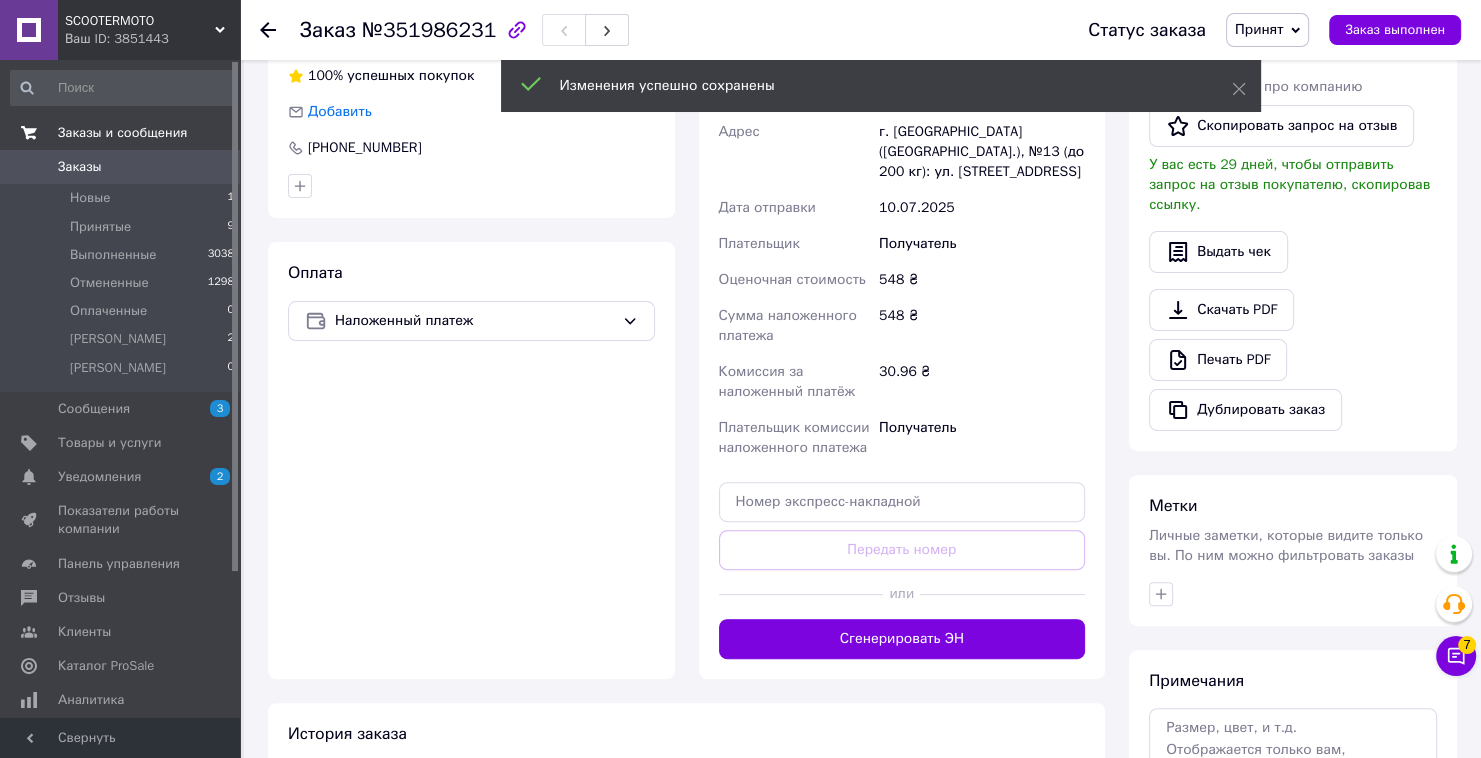 click on "Сгенерировать ЭН" at bounding box center [902, 639] 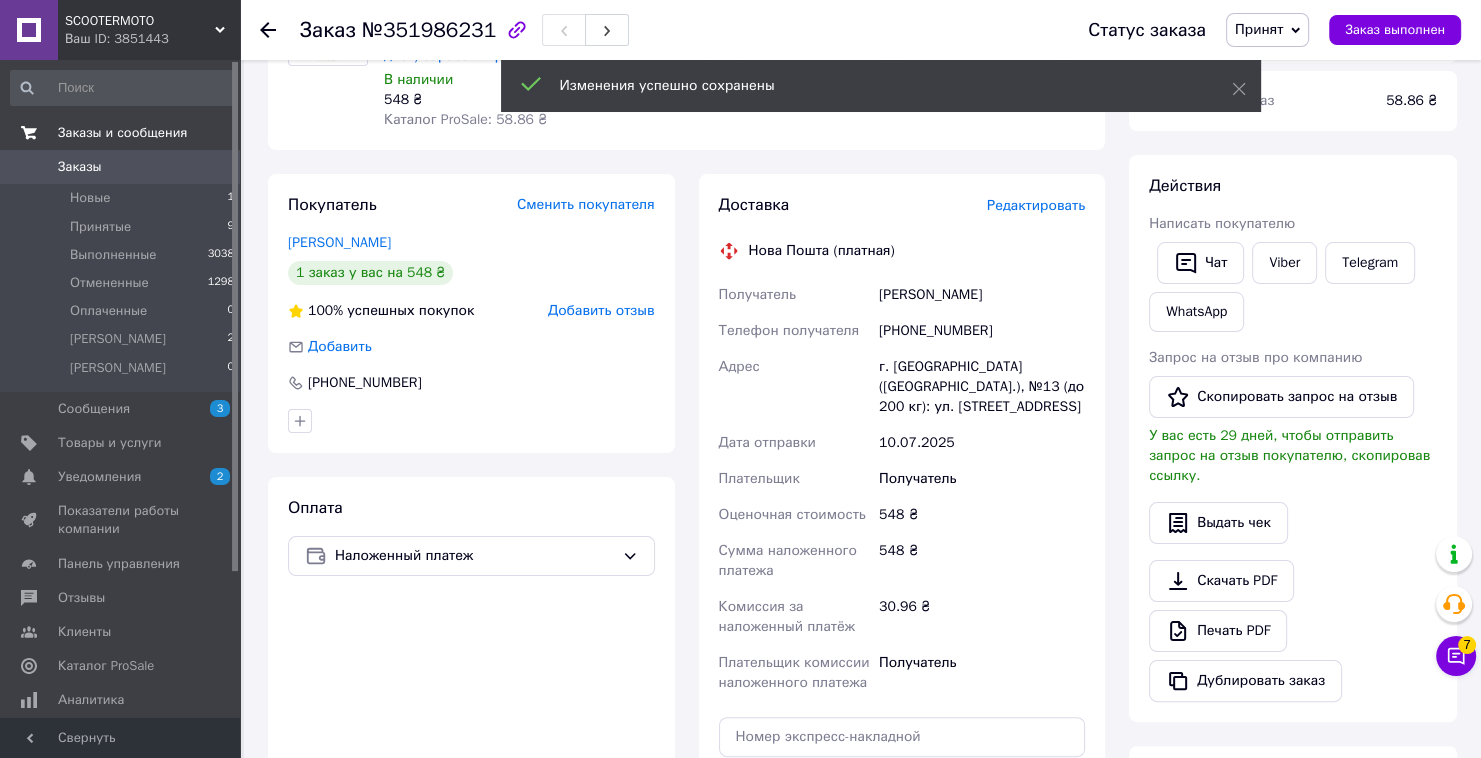 scroll, scrollTop: 240, scrollLeft: 0, axis: vertical 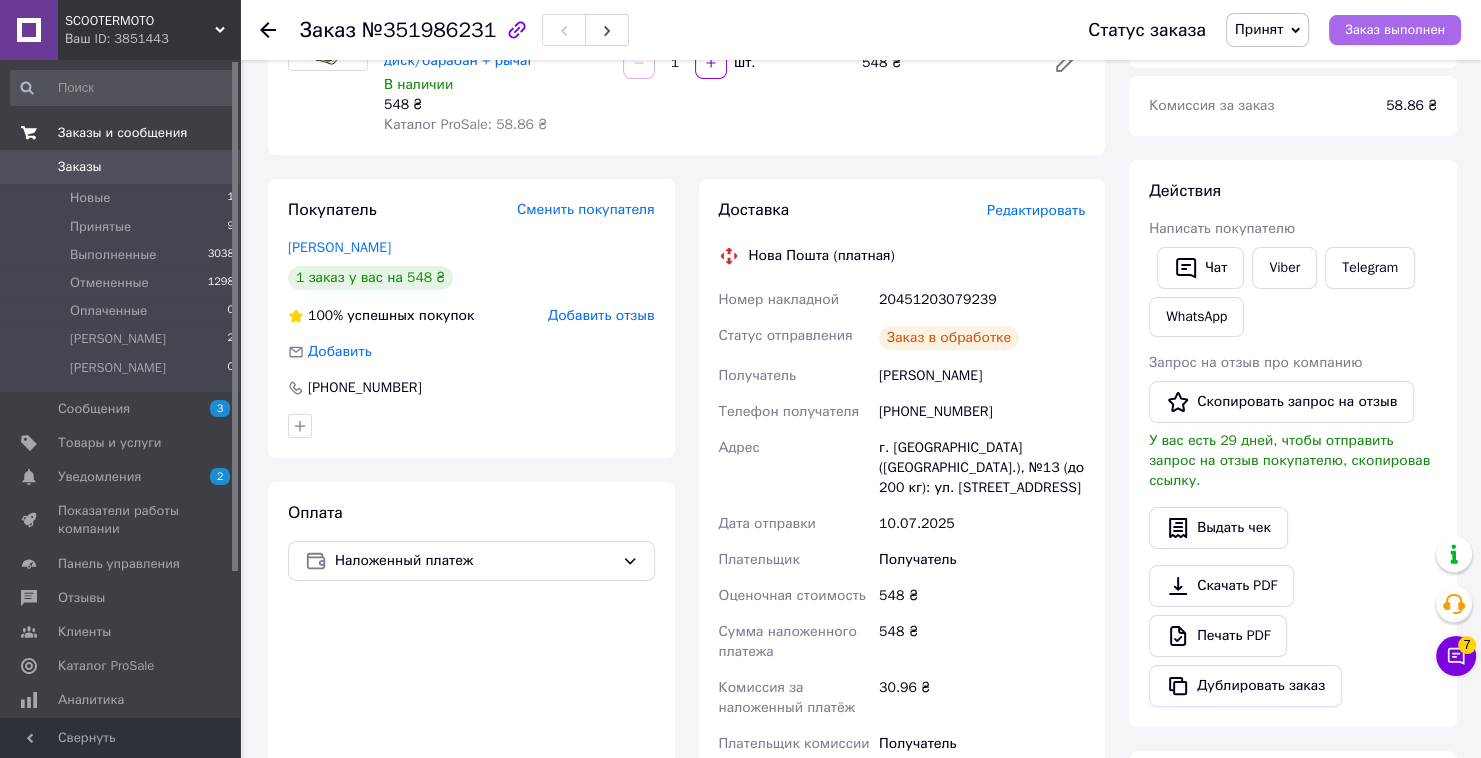 drag, startPoint x: 1380, startPoint y: 30, endPoint x: 1371, endPoint y: 38, distance: 12.0415945 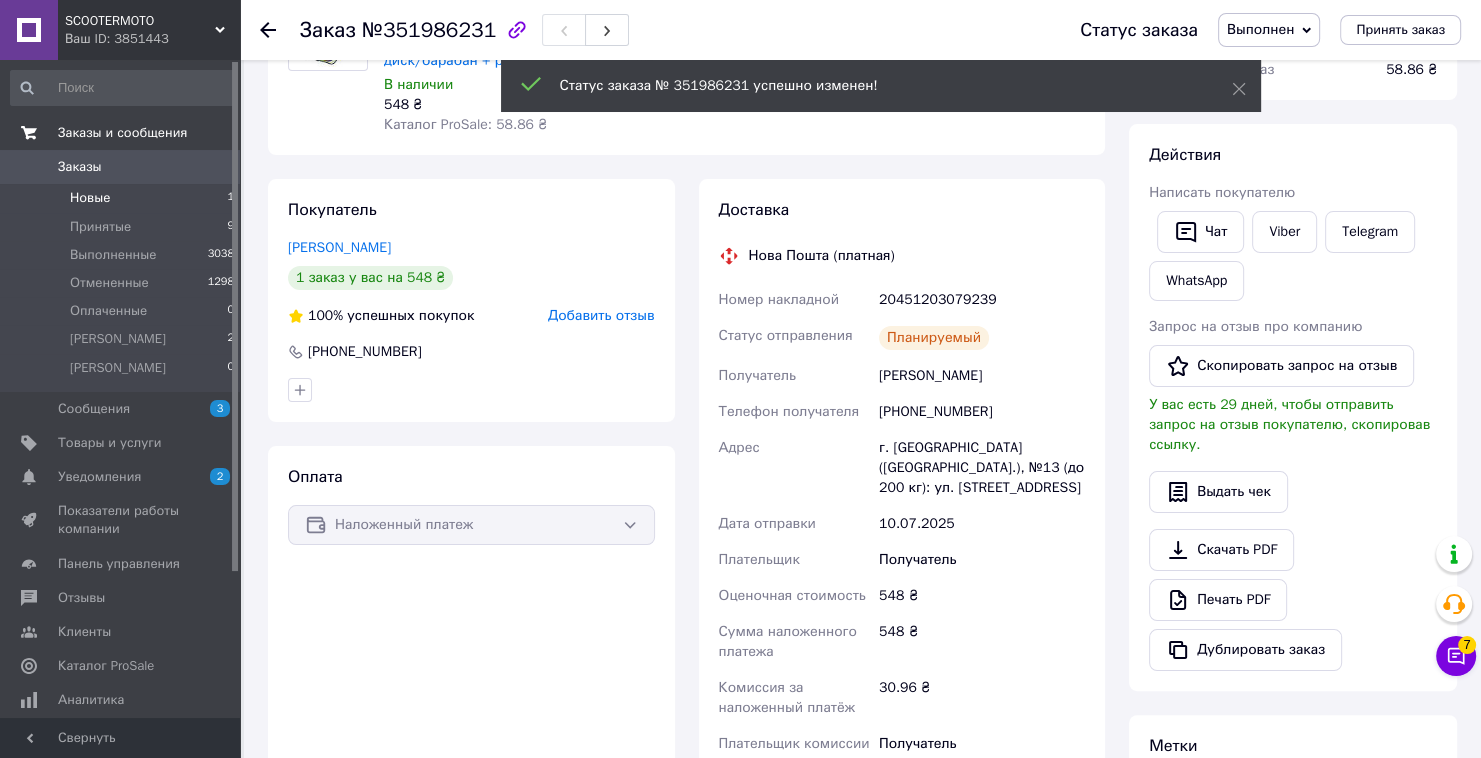 click on "Новые 1" at bounding box center [123, 198] 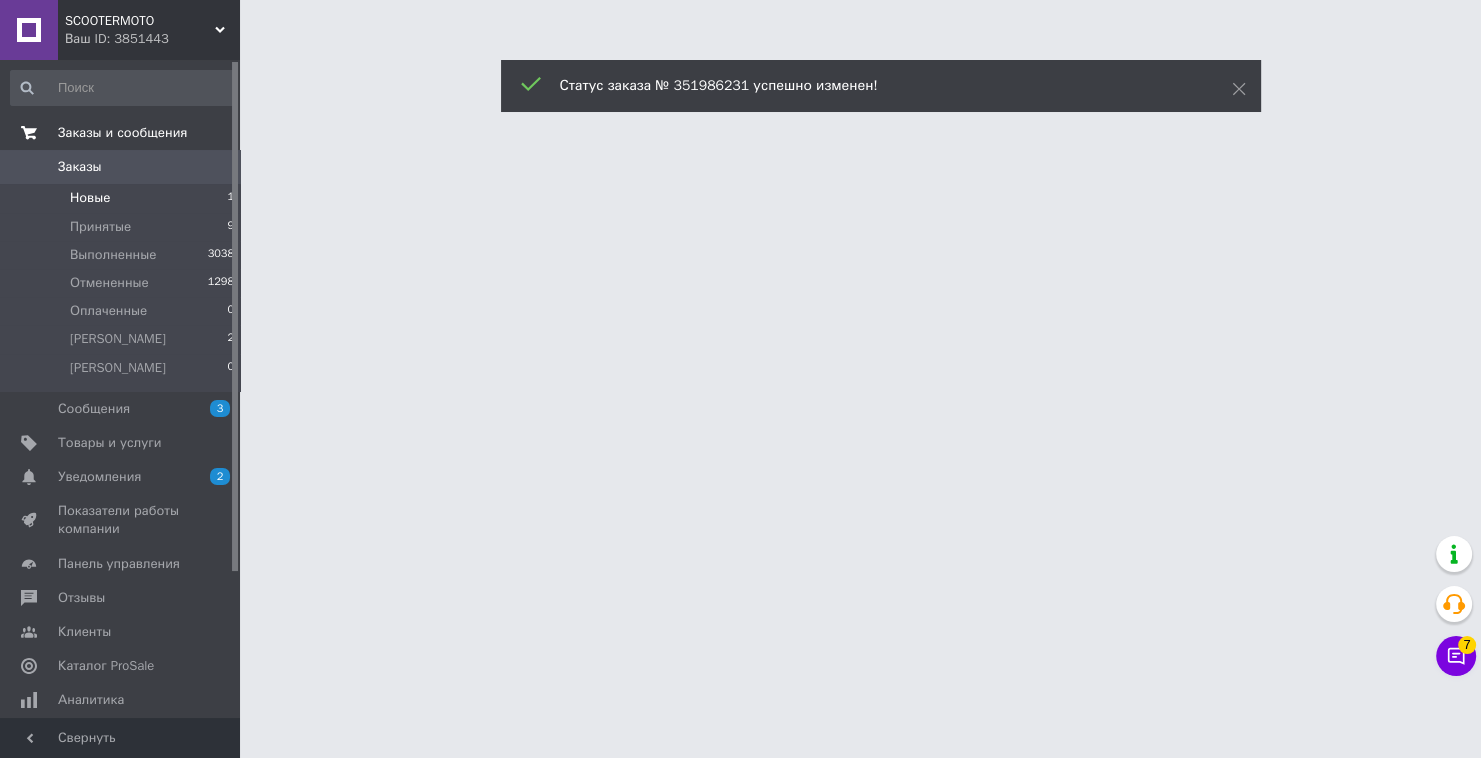 scroll, scrollTop: 0, scrollLeft: 0, axis: both 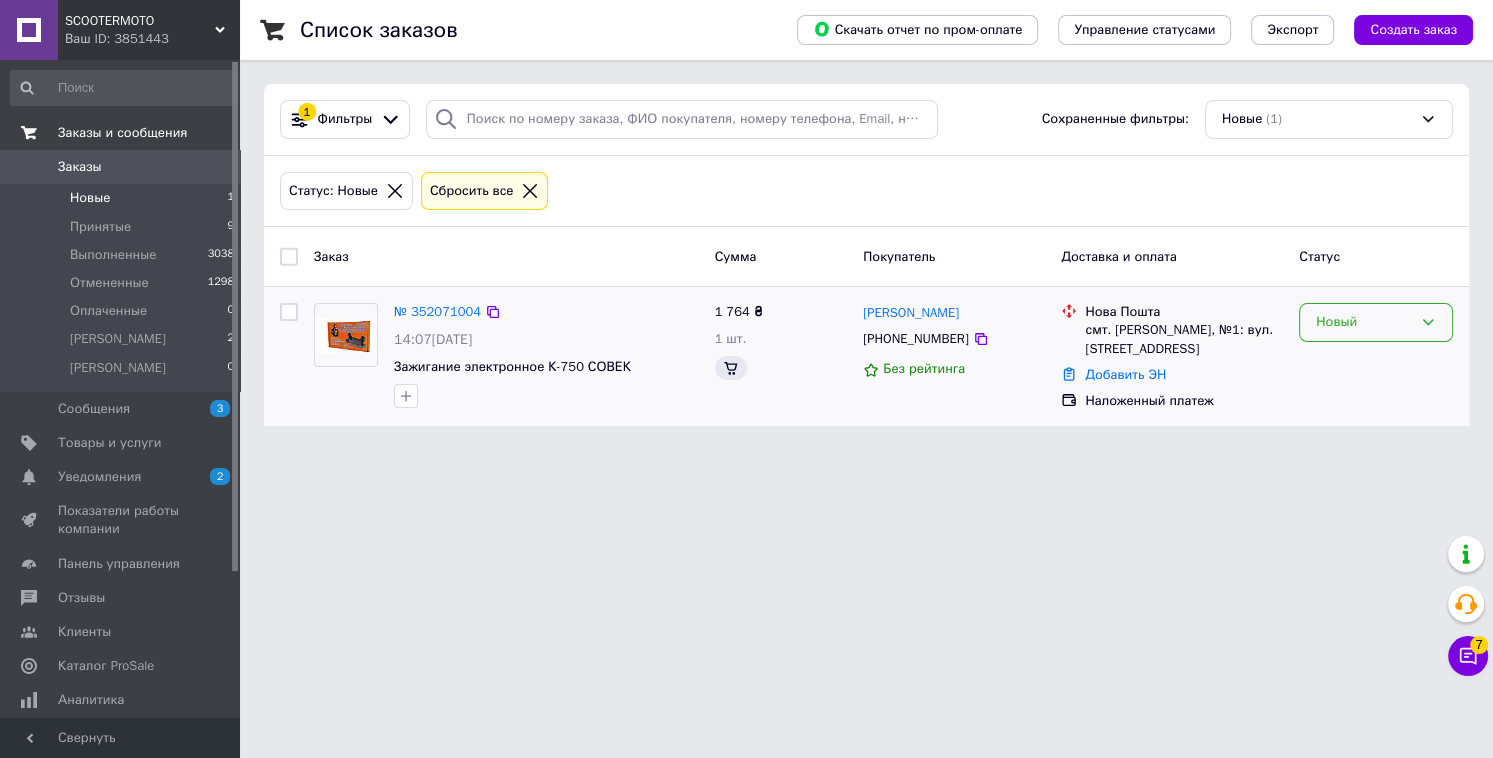 click on "Новый" at bounding box center (1364, 322) 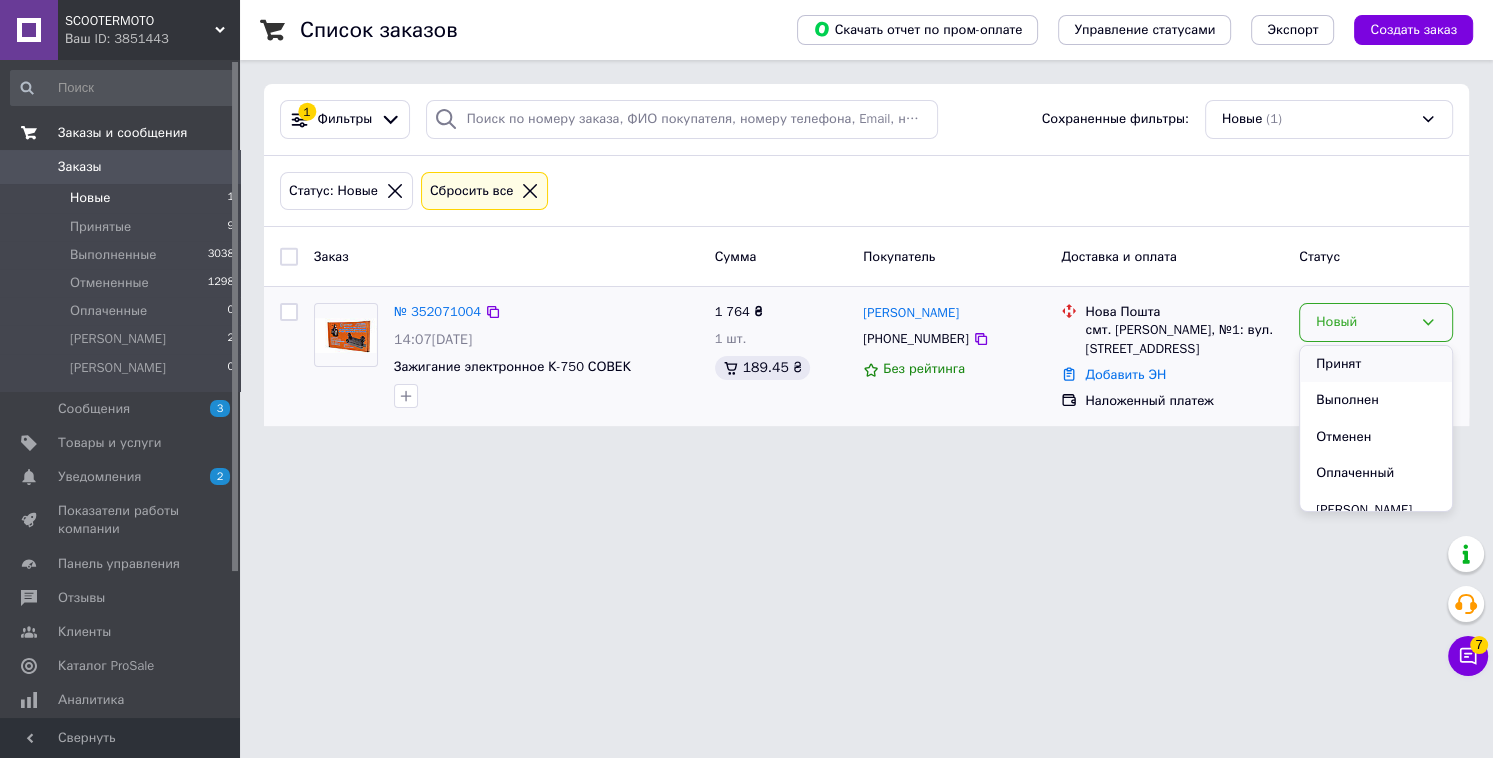 click on "Принят" at bounding box center (1376, 364) 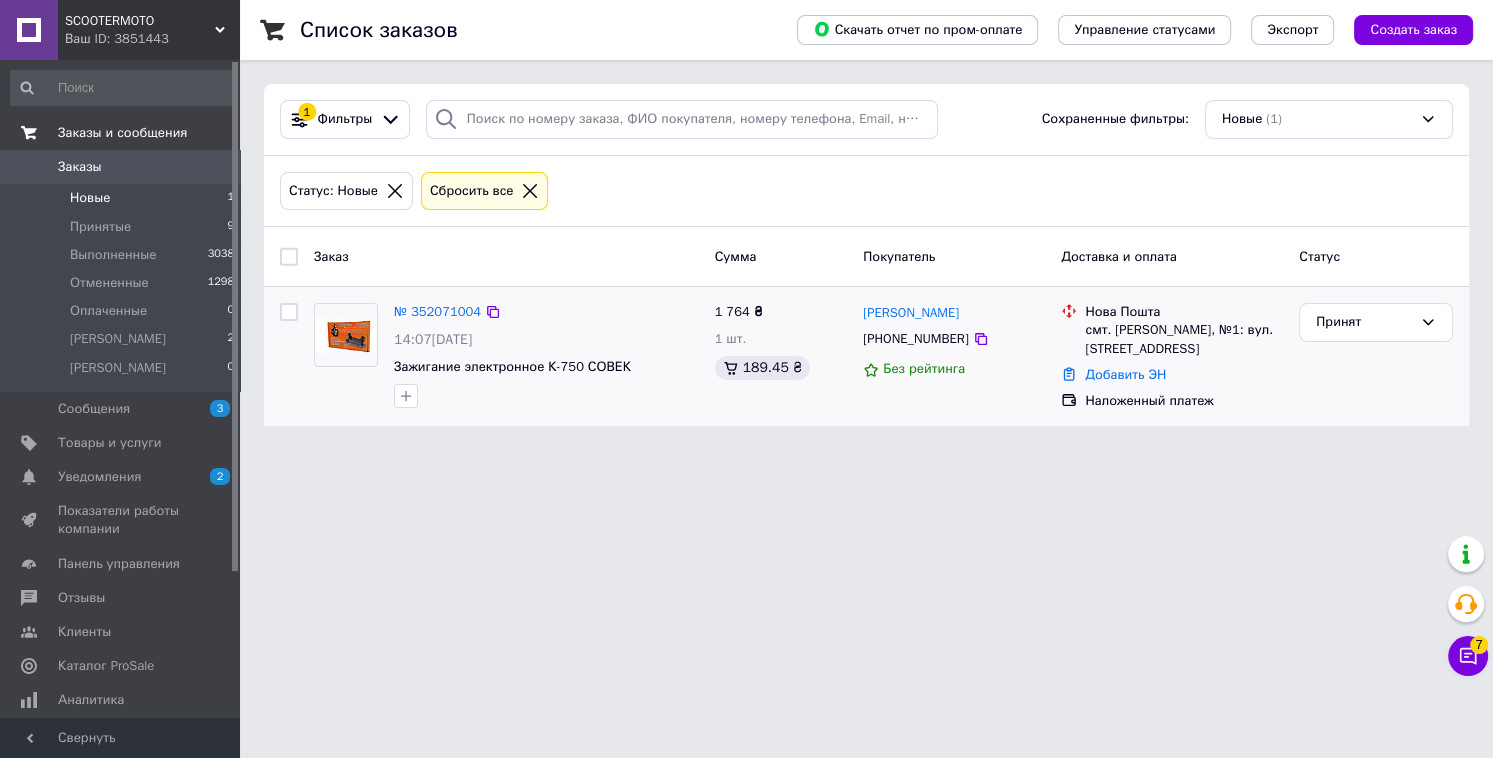 click on "Новые 1" at bounding box center (123, 198) 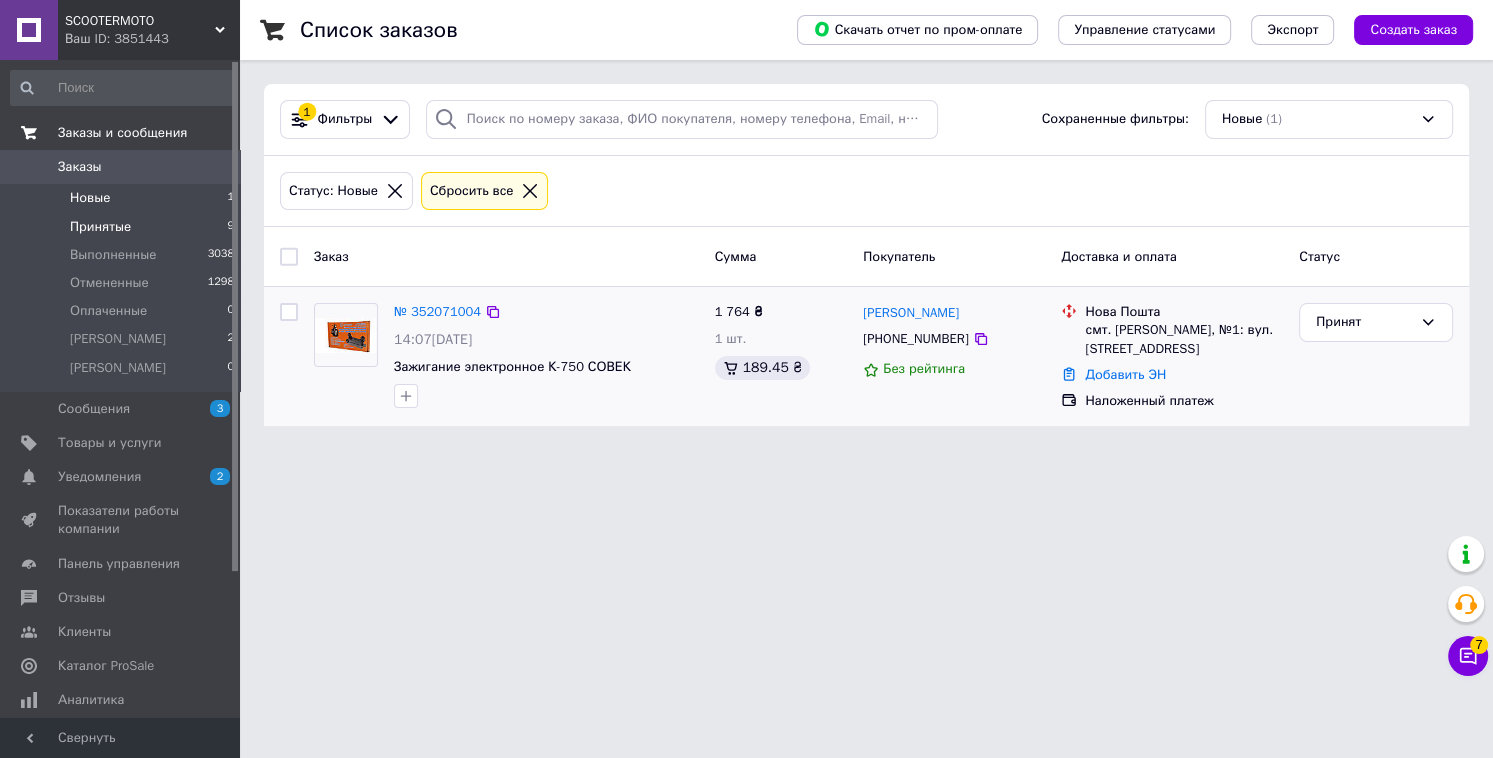 click on "Принятые 9" at bounding box center [123, 227] 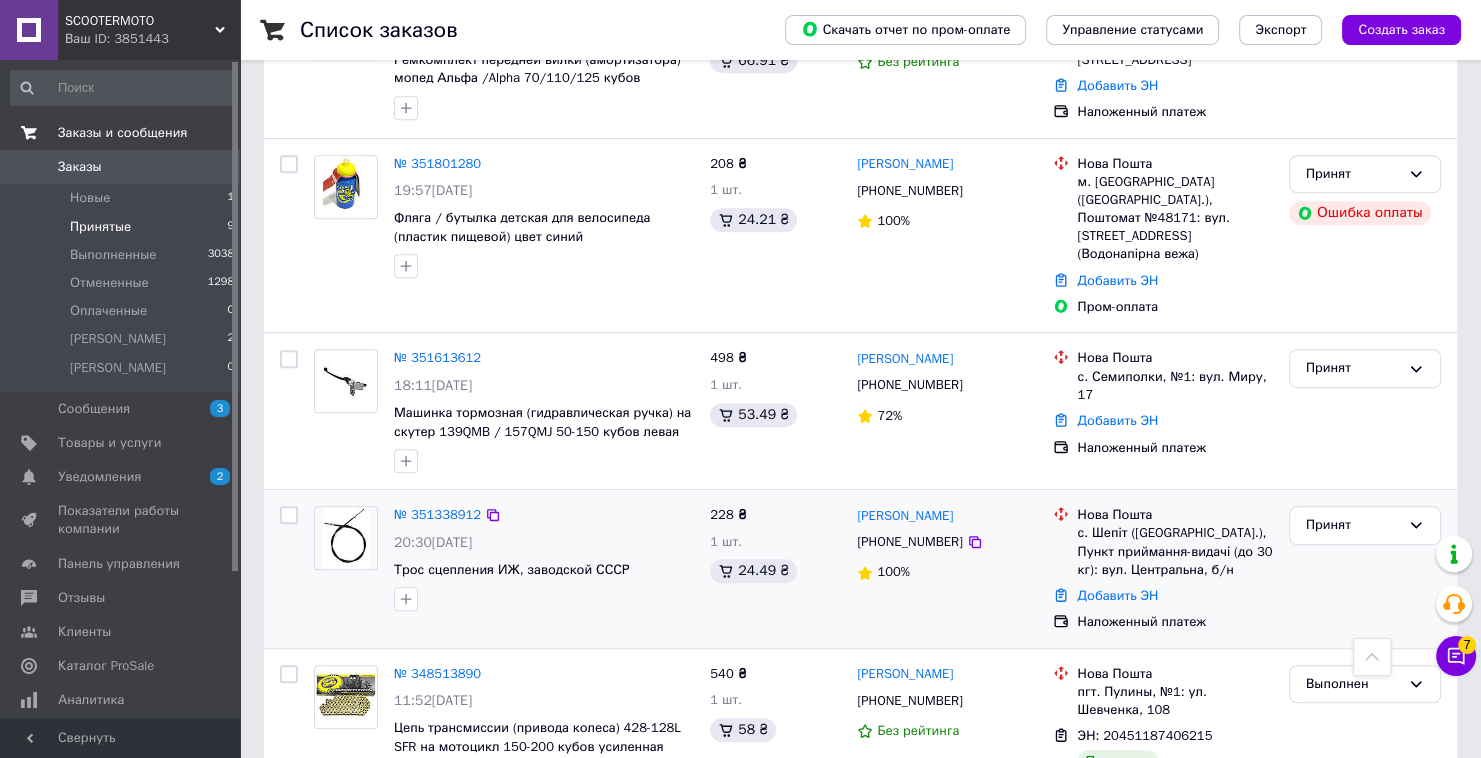 scroll, scrollTop: 963, scrollLeft: 0, axis: vertical 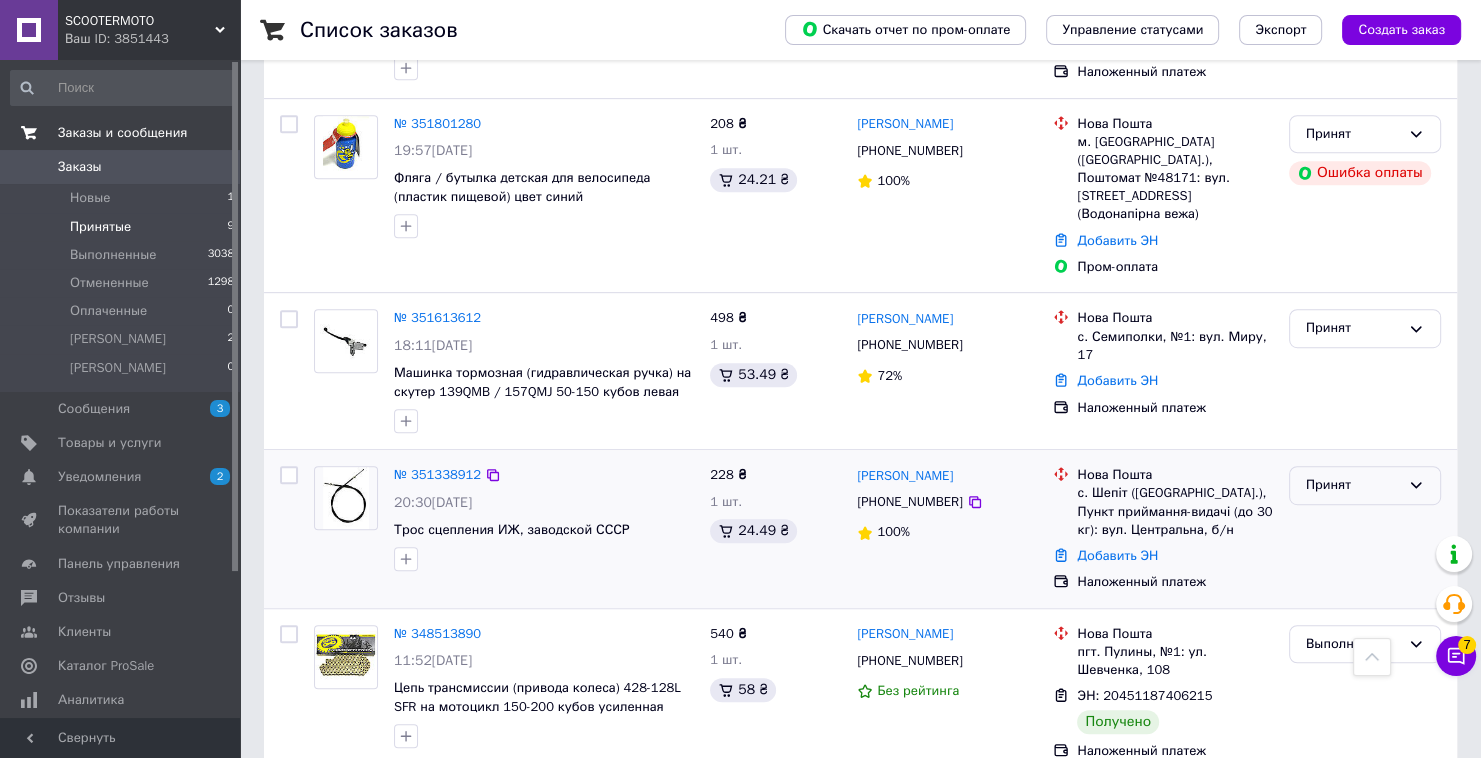 click on "Принят" at bounding box center (1353, 485) 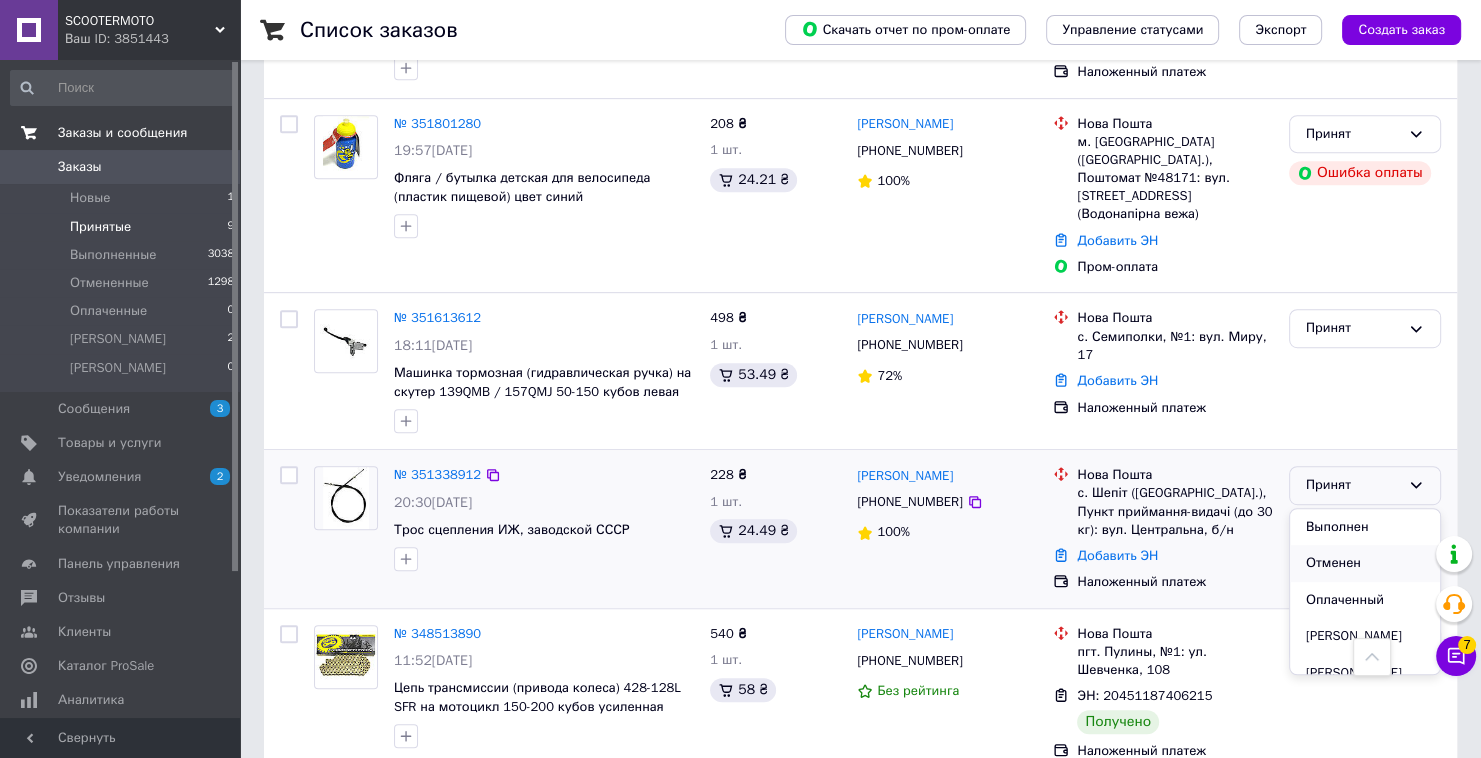 click on "Отменен" at bounding box center [1365, 563] 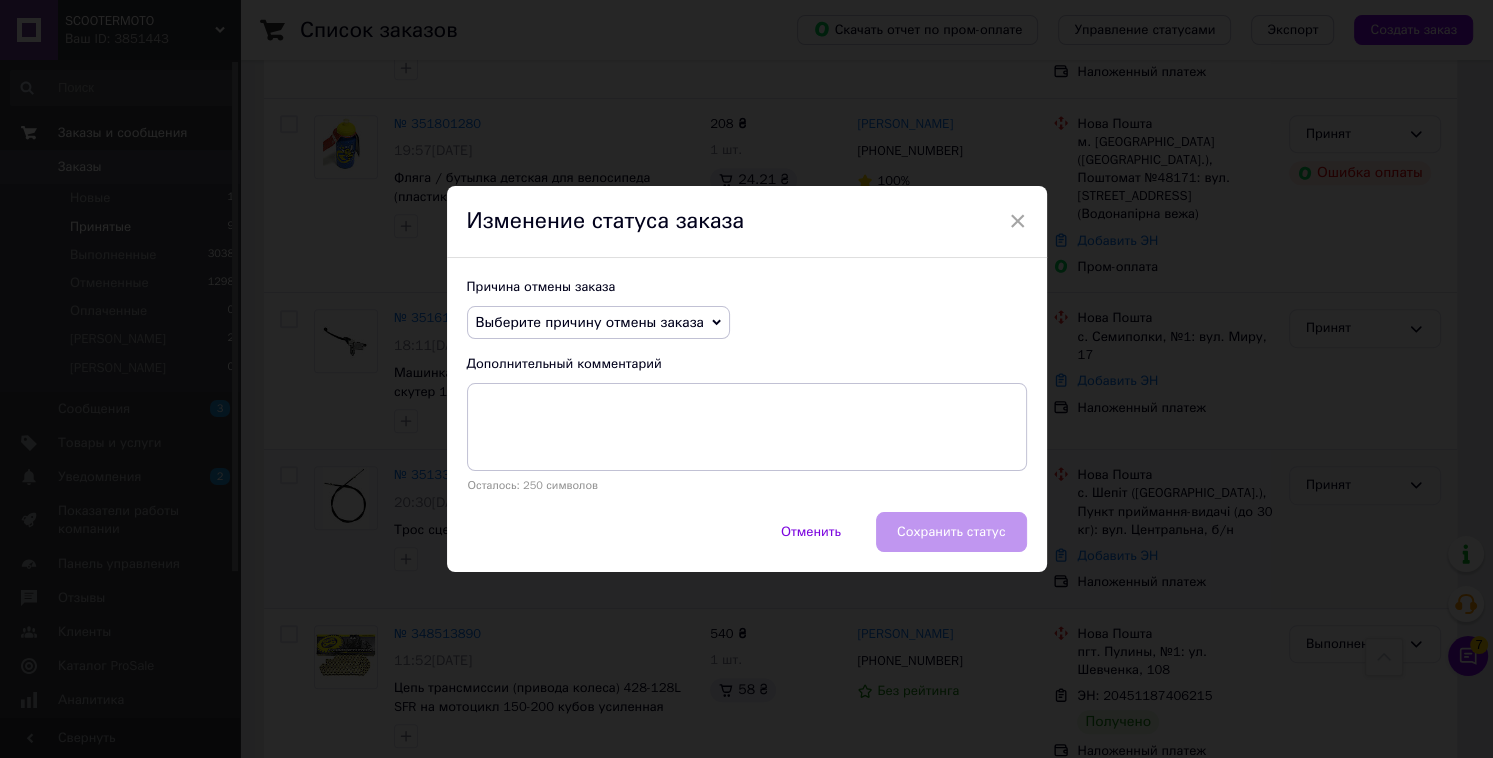 click on "Причина отмены заказа Выберите причину отмены заказа Нет в наличии Нет разновидности товара Оплата не поступила По просьбе покупателя Заказ-дубликат Не получается дозвониться Другое Дополнительный комментарий Осталось: 250 символов" at bounding box center [747, 385] 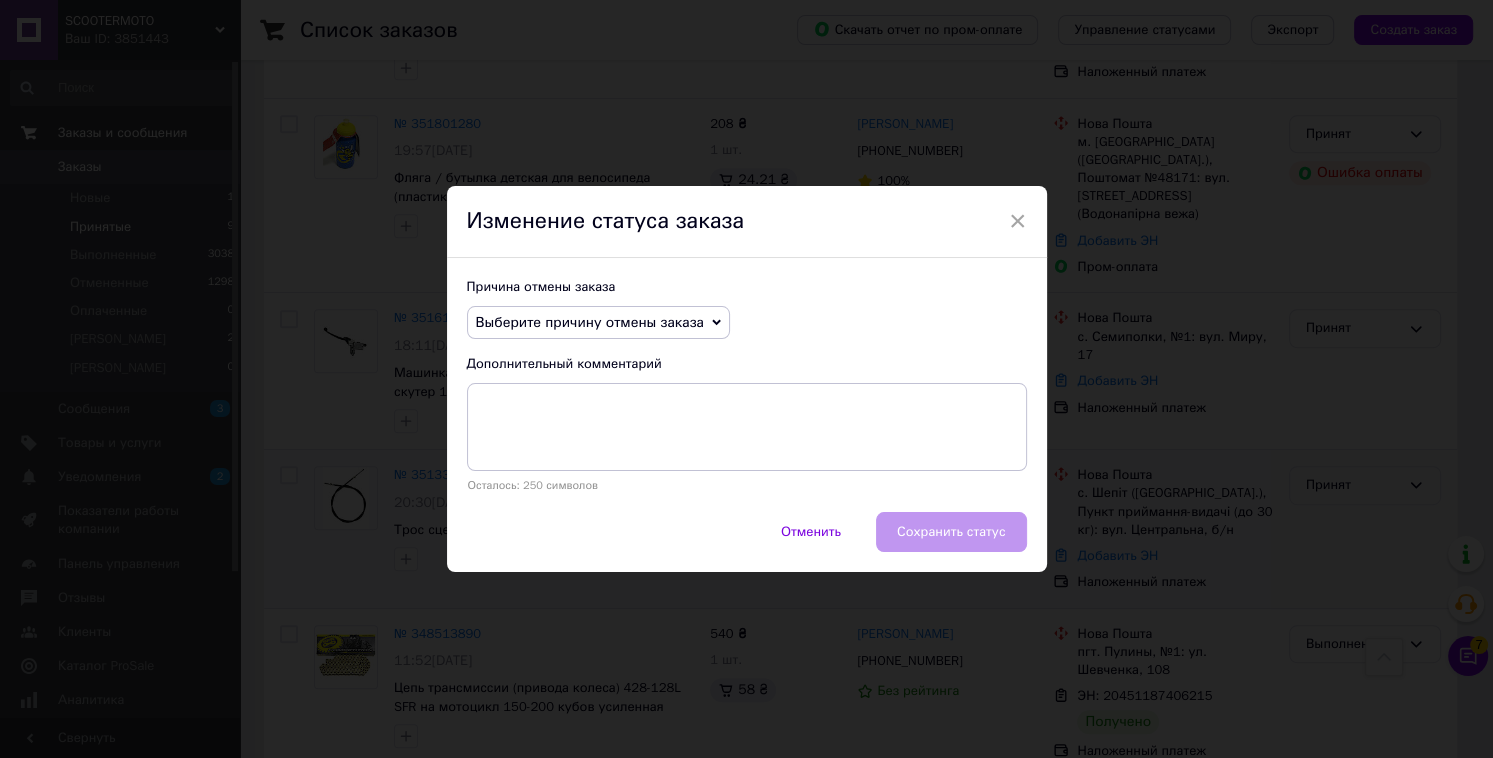 click on "Выберите причину отмены заказа" at bounding box center (590, 322) 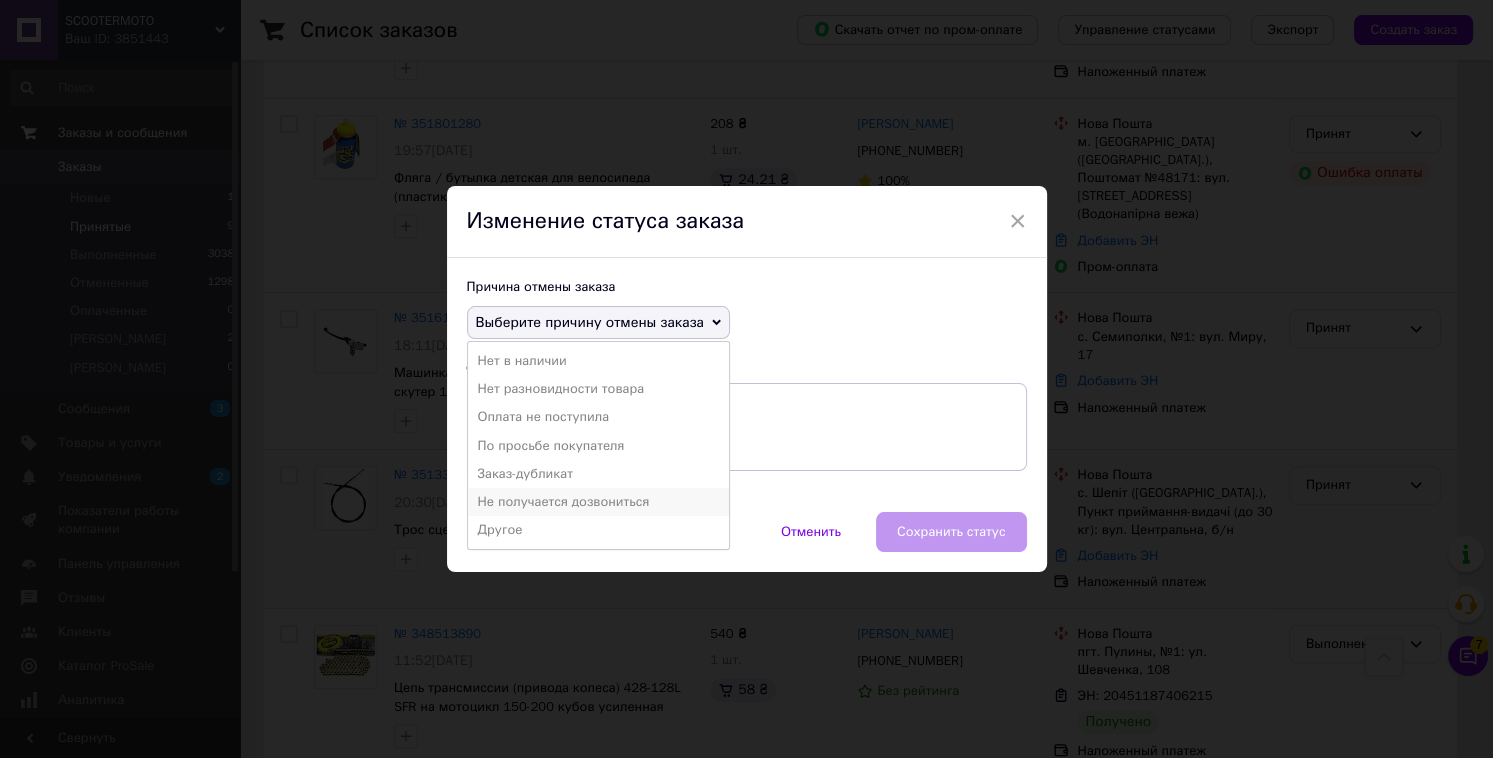click on "Не получается дозвониться" at bounding box center (598, 502) 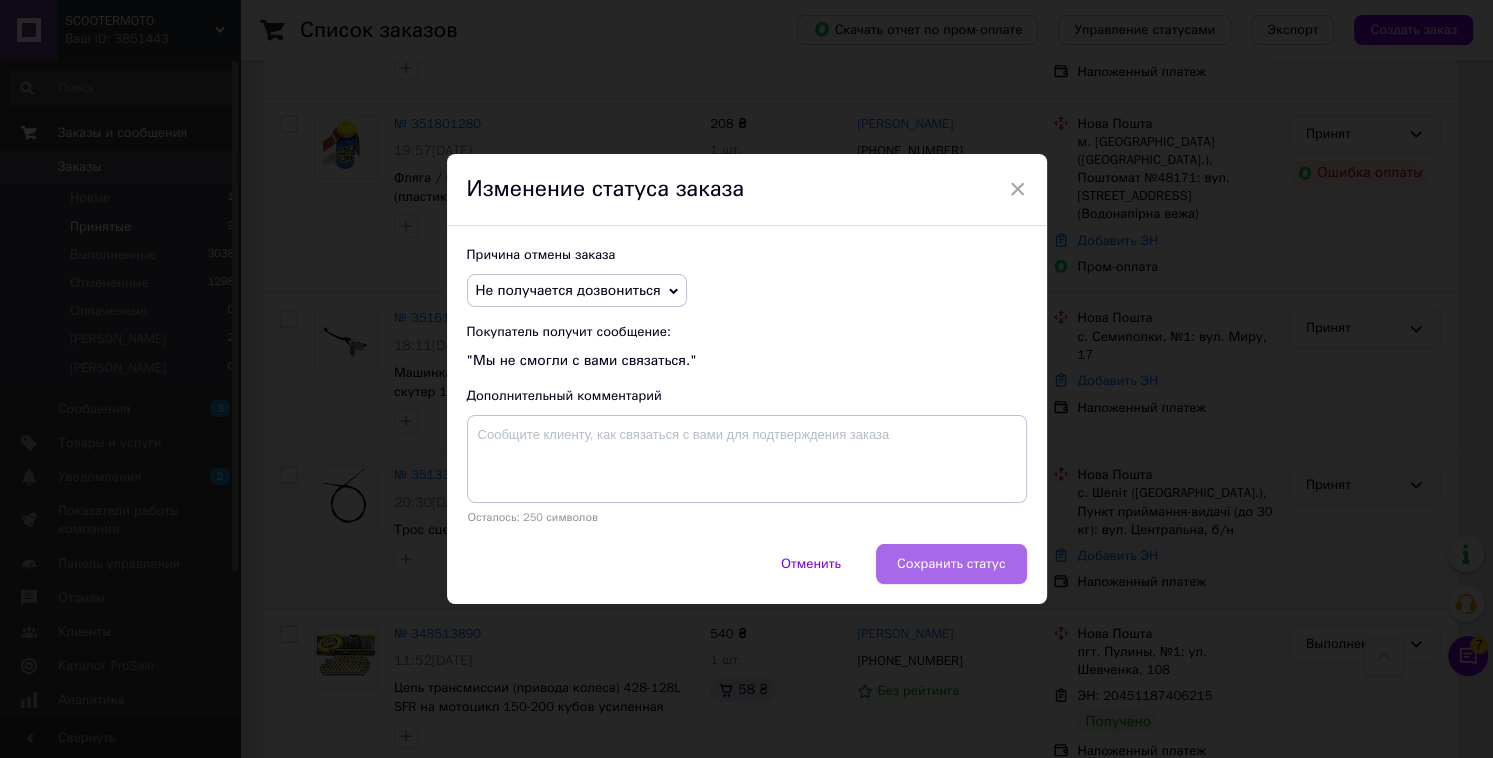click on "Сохранить статус" at bounding box center (951, 564) 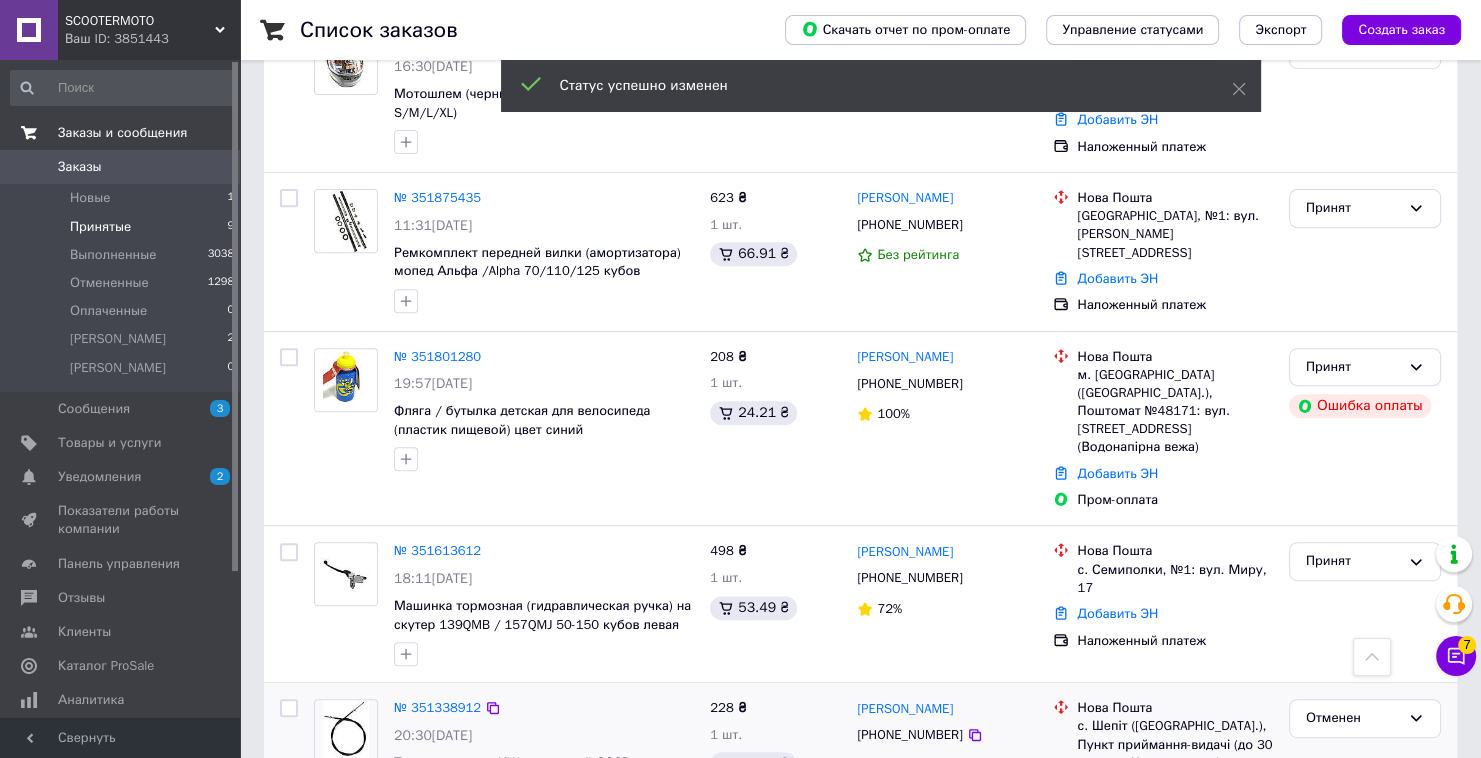 scroll, scrollTop: 723, scrollLeft: 0, axis: vertical 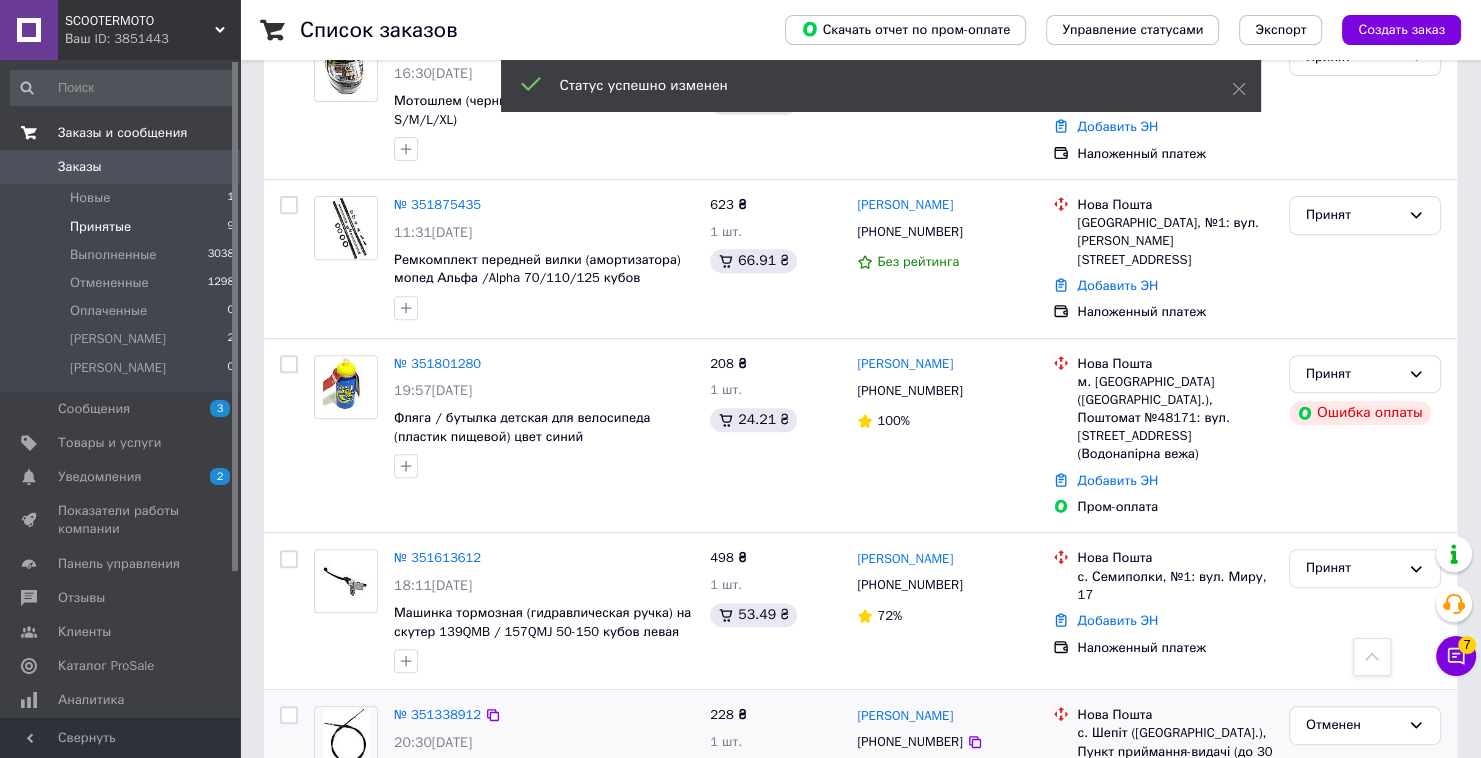 click on "Ваш ID: 3851443" at bounding box center [152, 39] 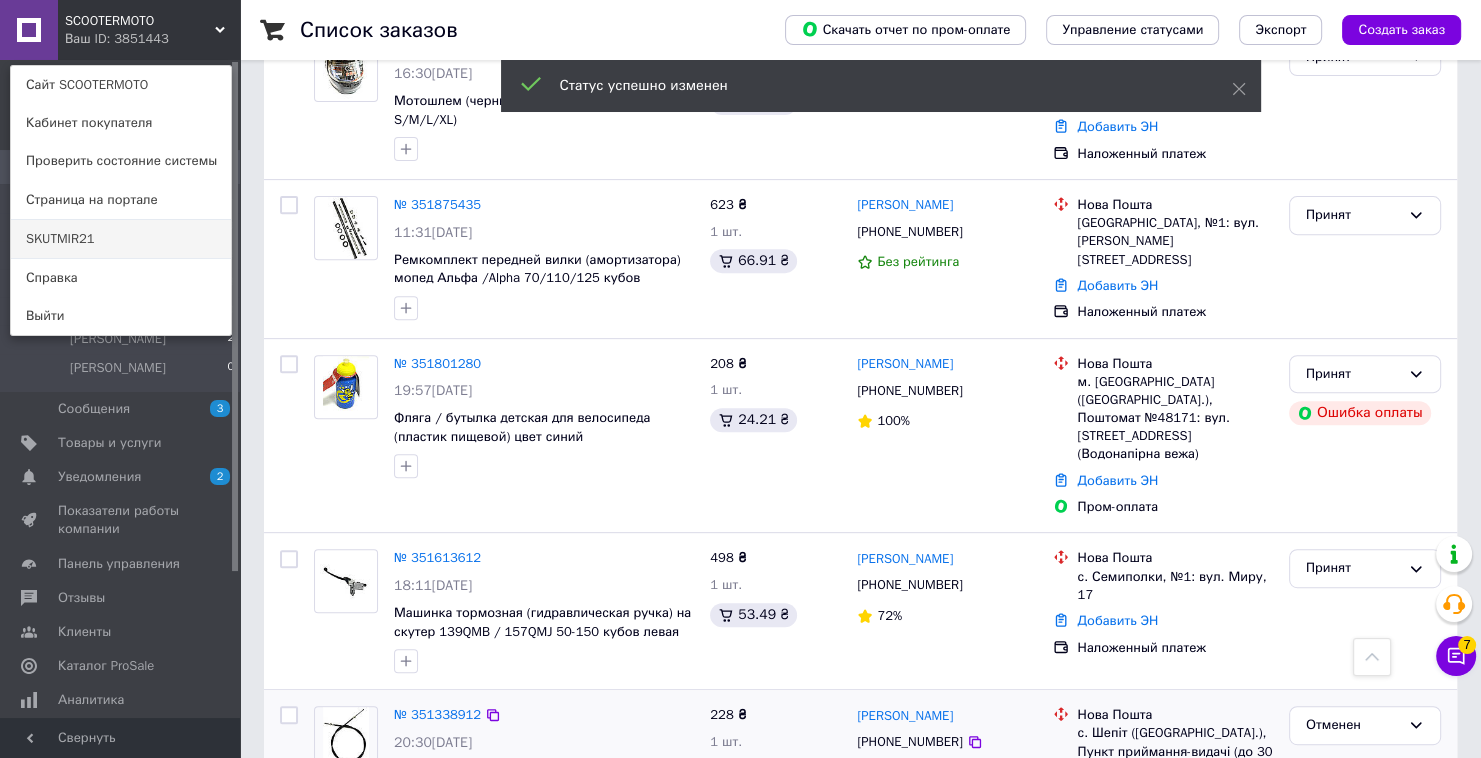 click on "SKUTMIR21" at bounding box center [121, 239] 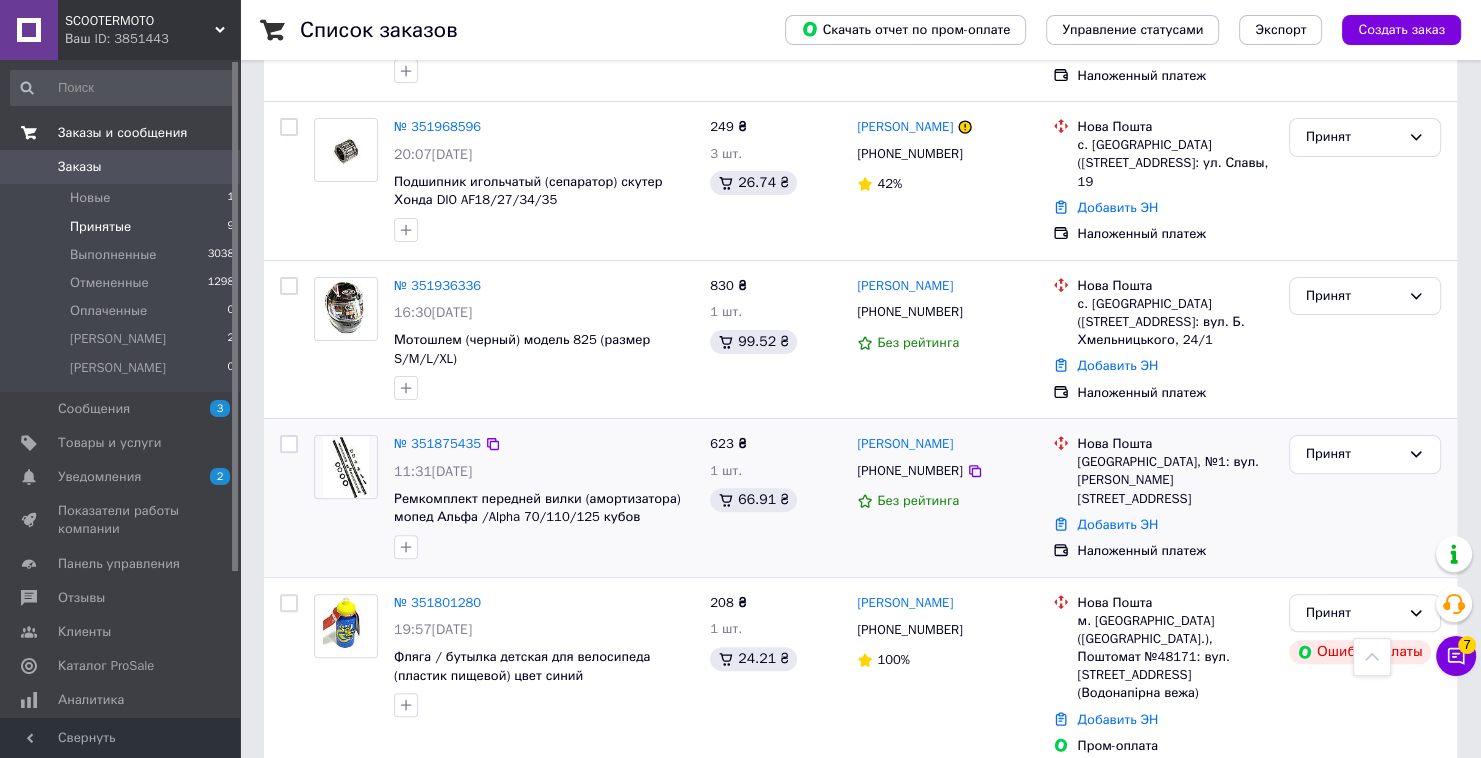scroll, scrollTop: 483, scrollLeft: 0, axis: vertical 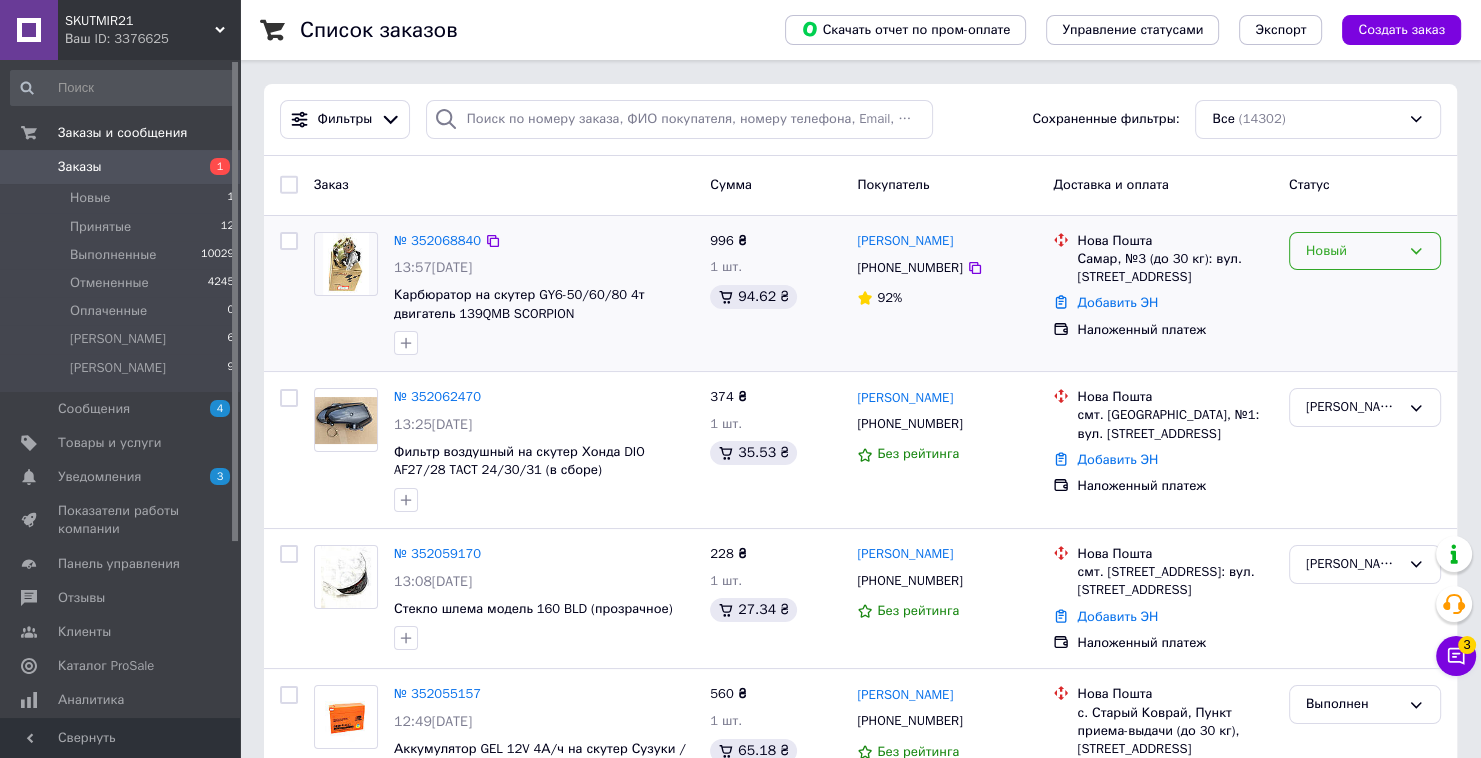 click on "Новый" at bounding box center [1365, 251] 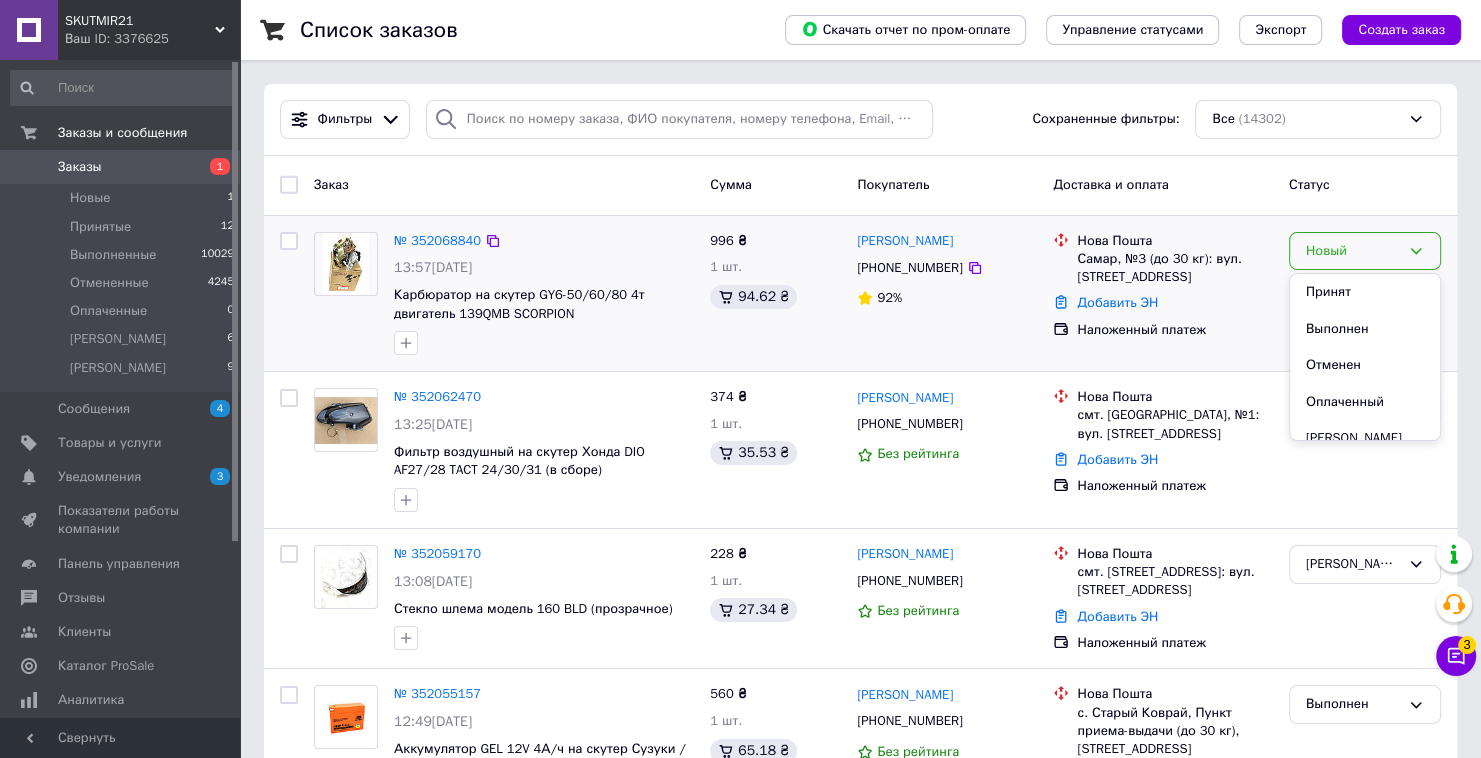 click on "Принят" at bounding box center (1365, 292) 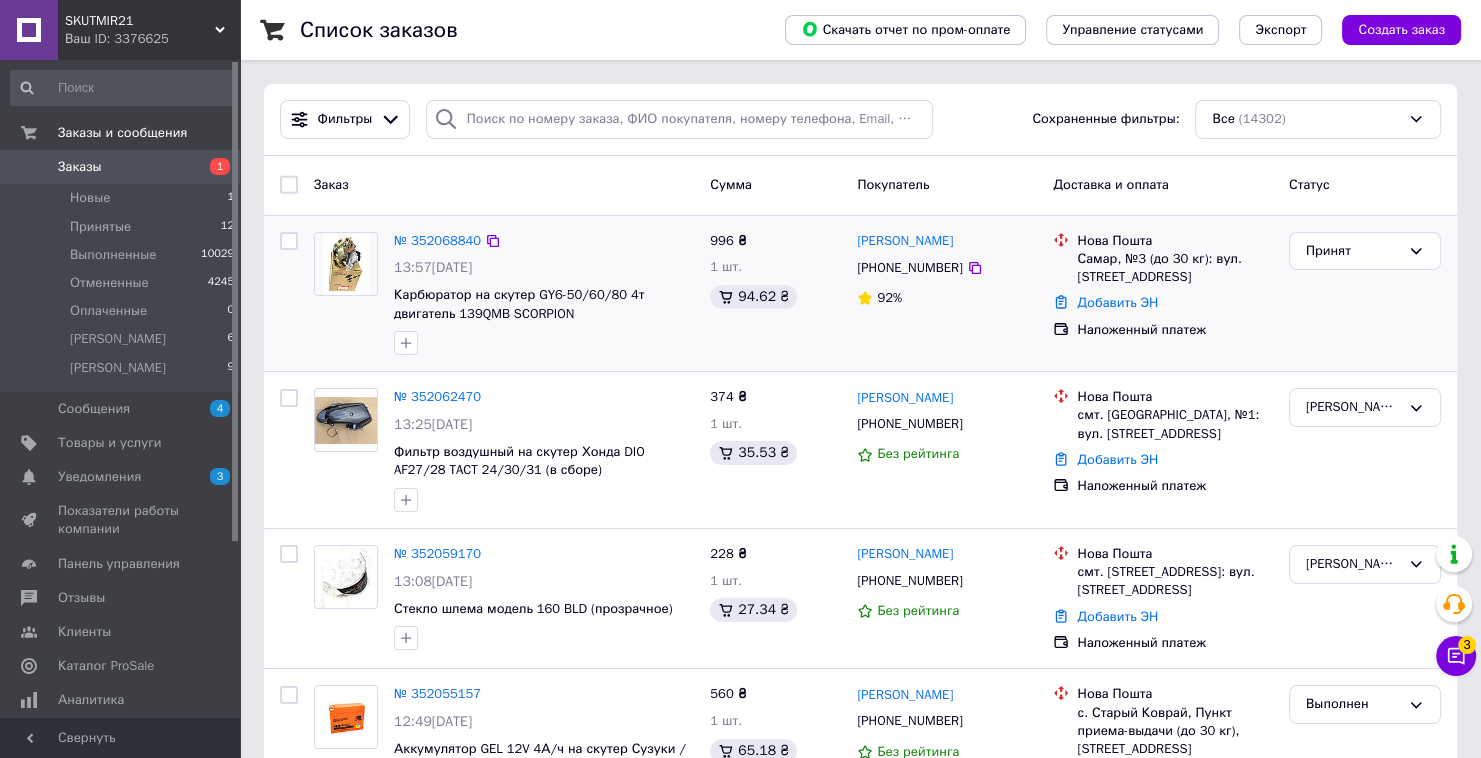 click on "№ 352068840" at bounding box center [437, 241] 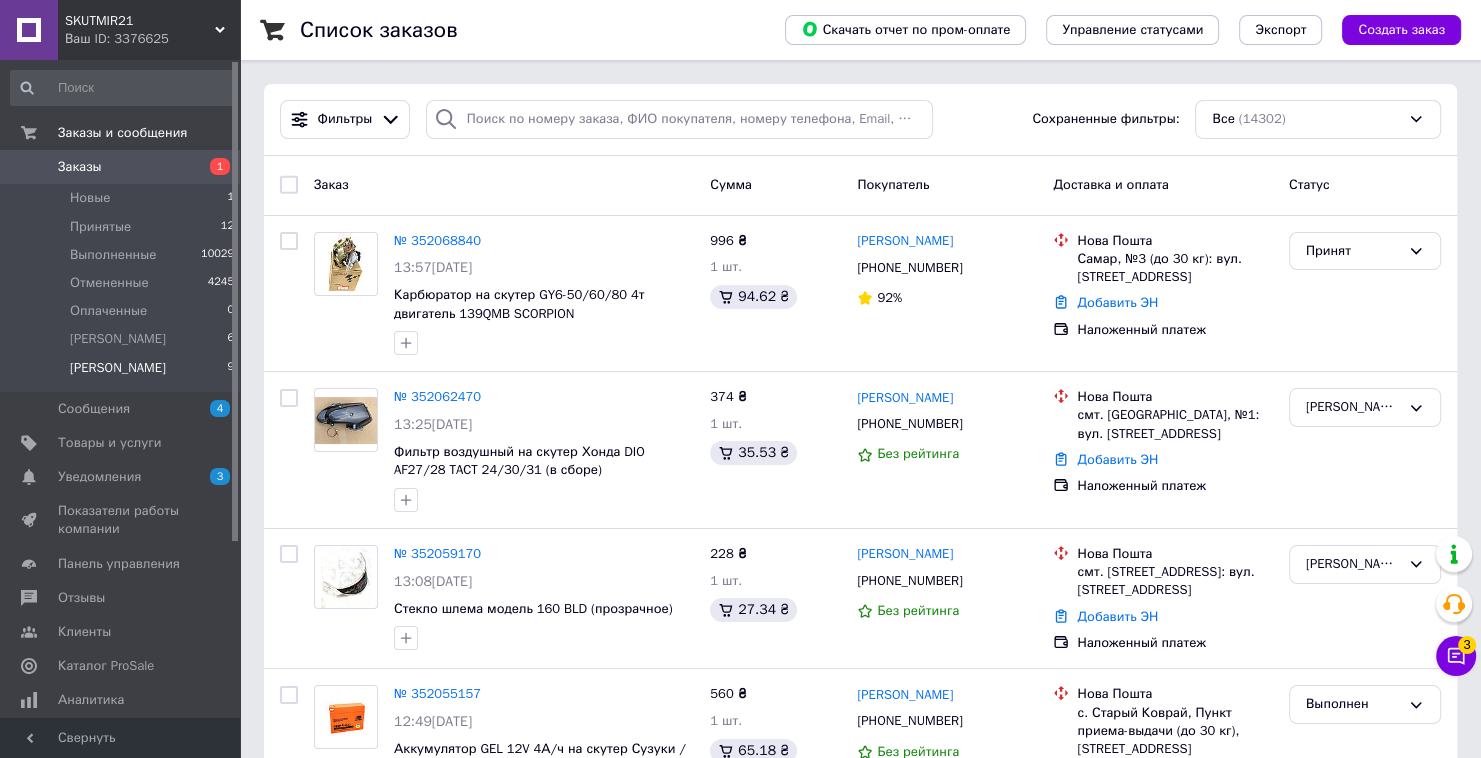 click on "[PERSON_NAME] 9" at bounding box center [123, 373] 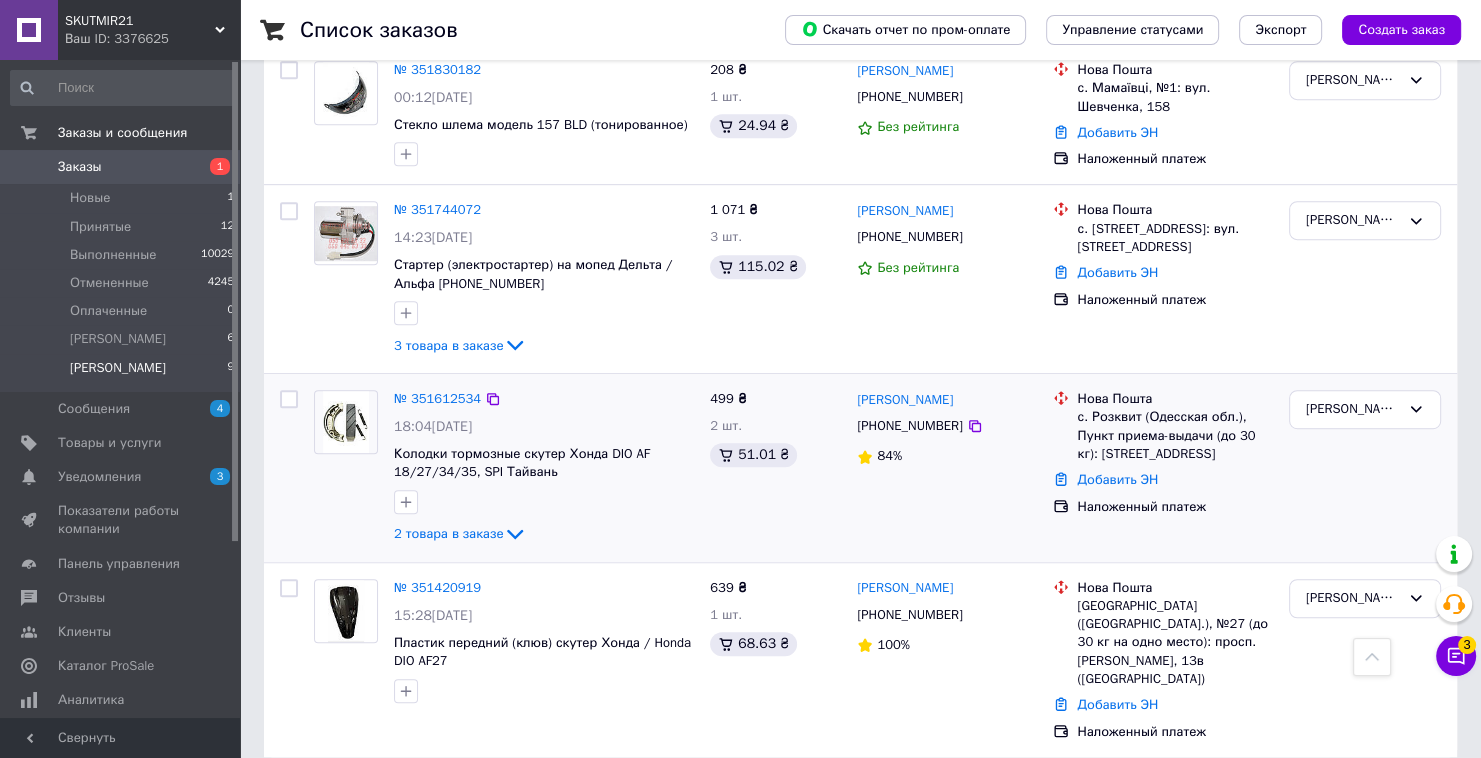 scroll, scrollTop: 1044, scrollLeft: 0, axis: vertical 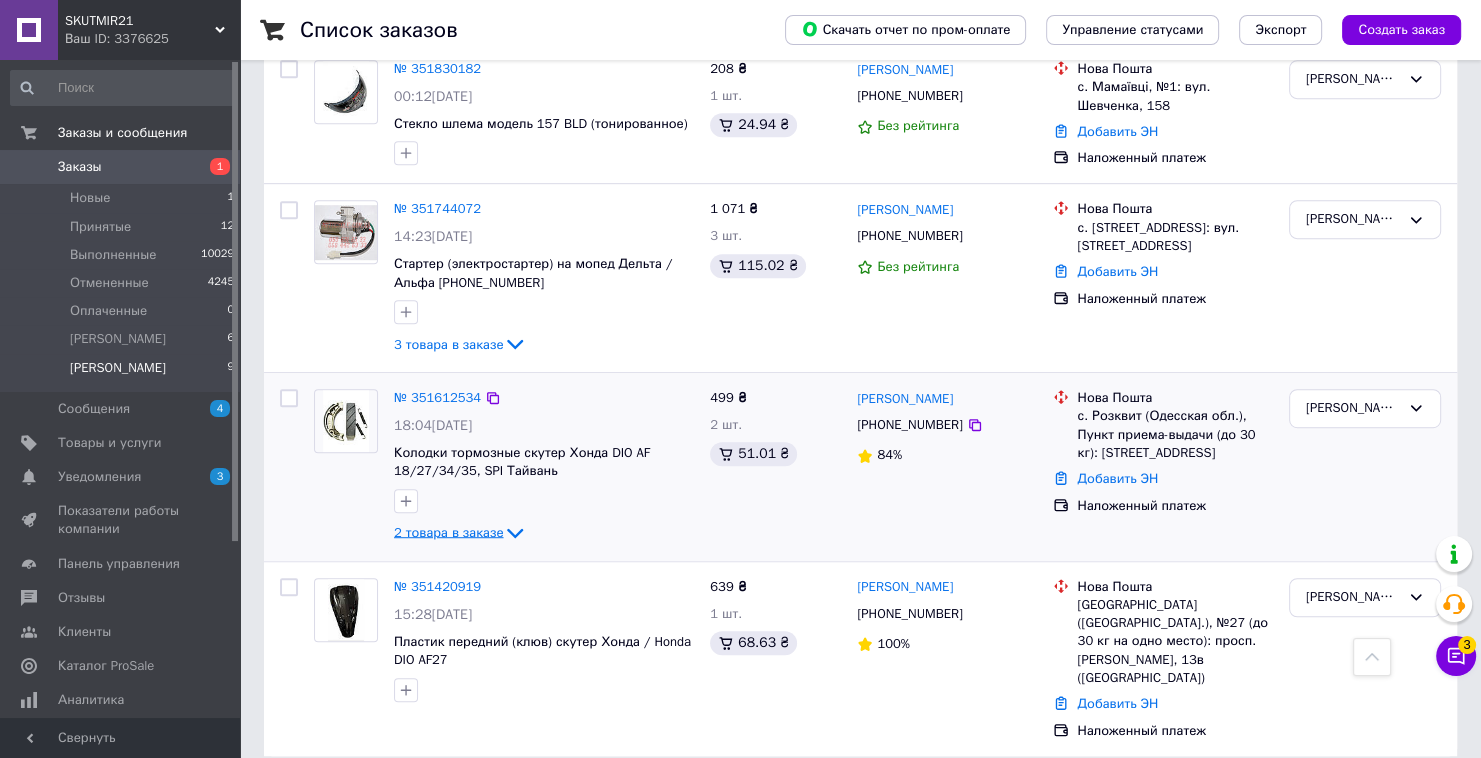 click 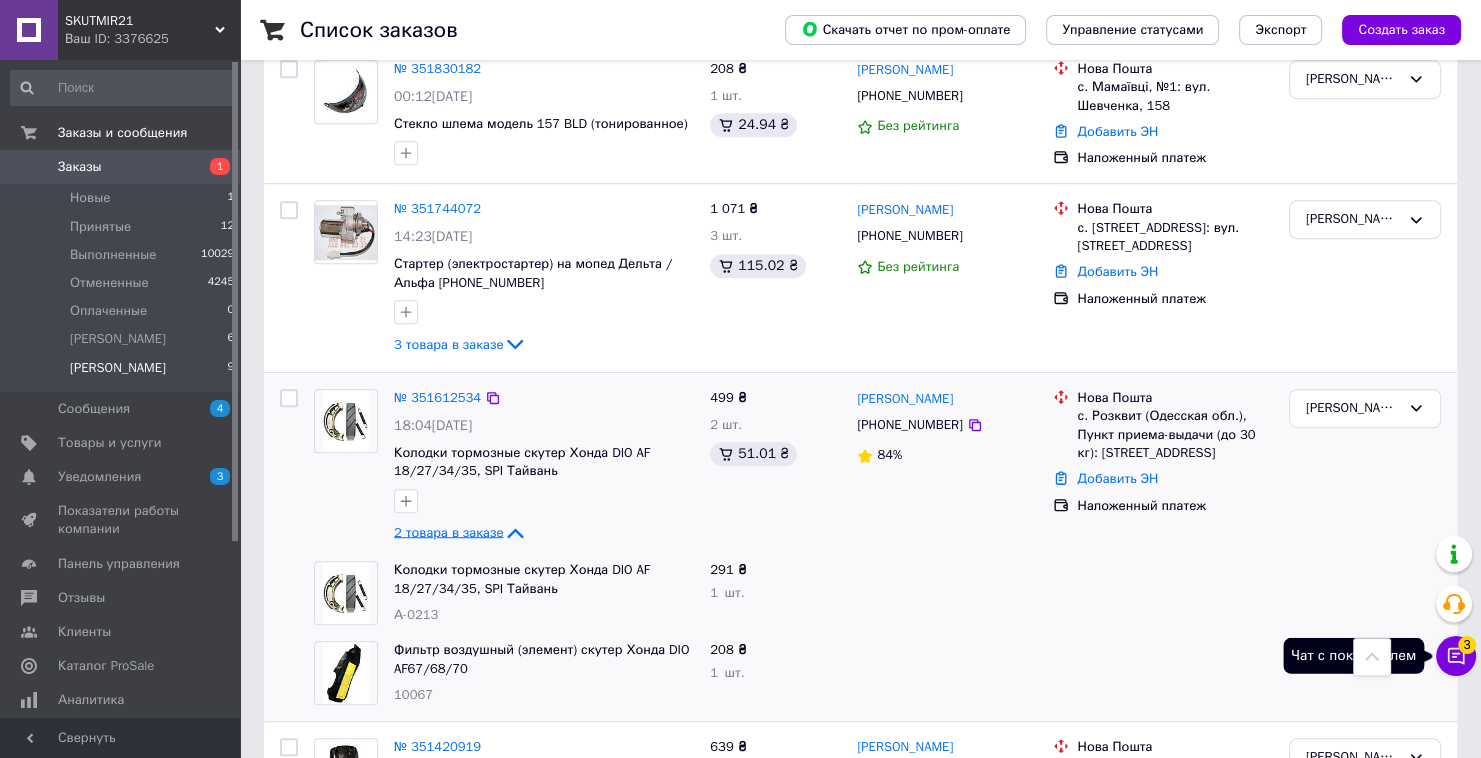click 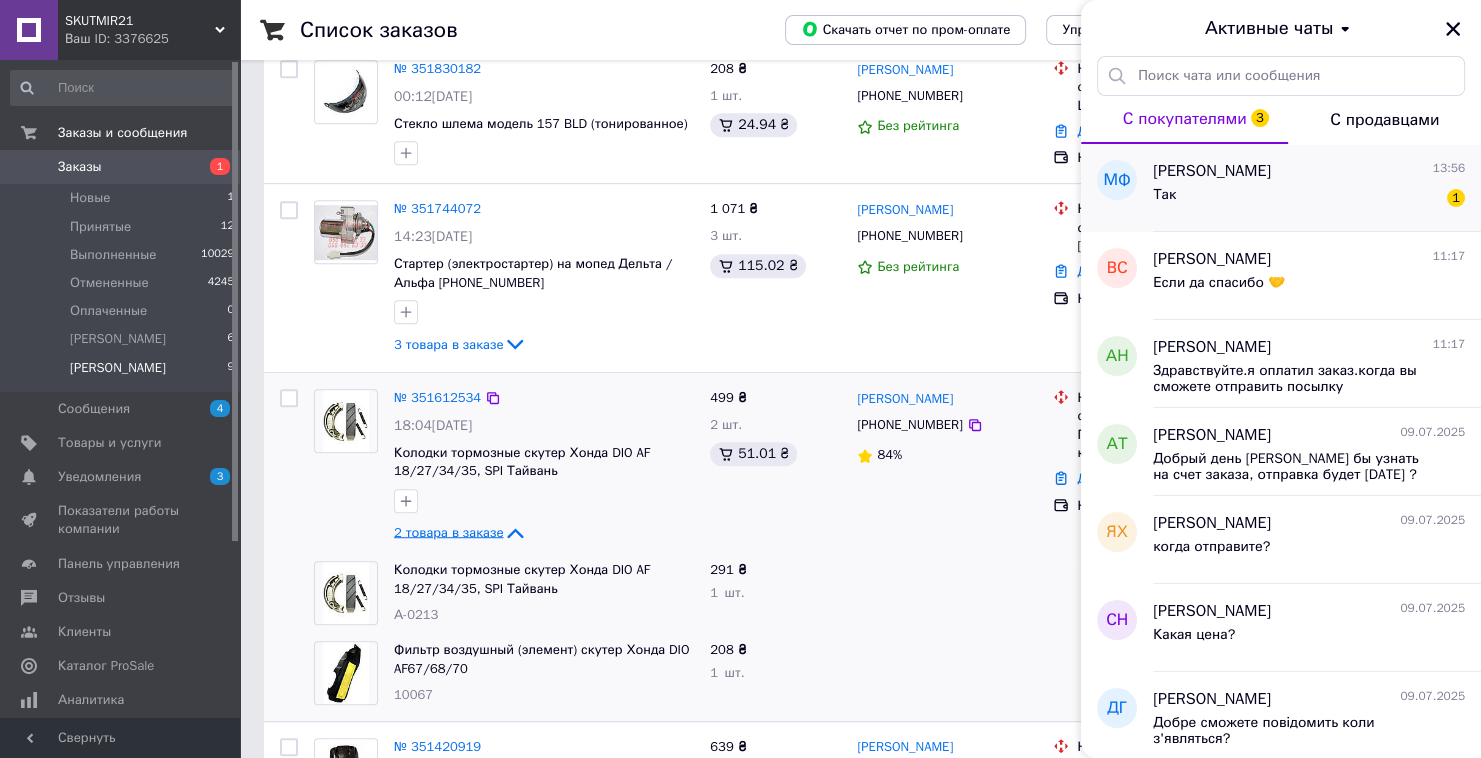 click on "Так 1" at bounding box center [1309, 199] 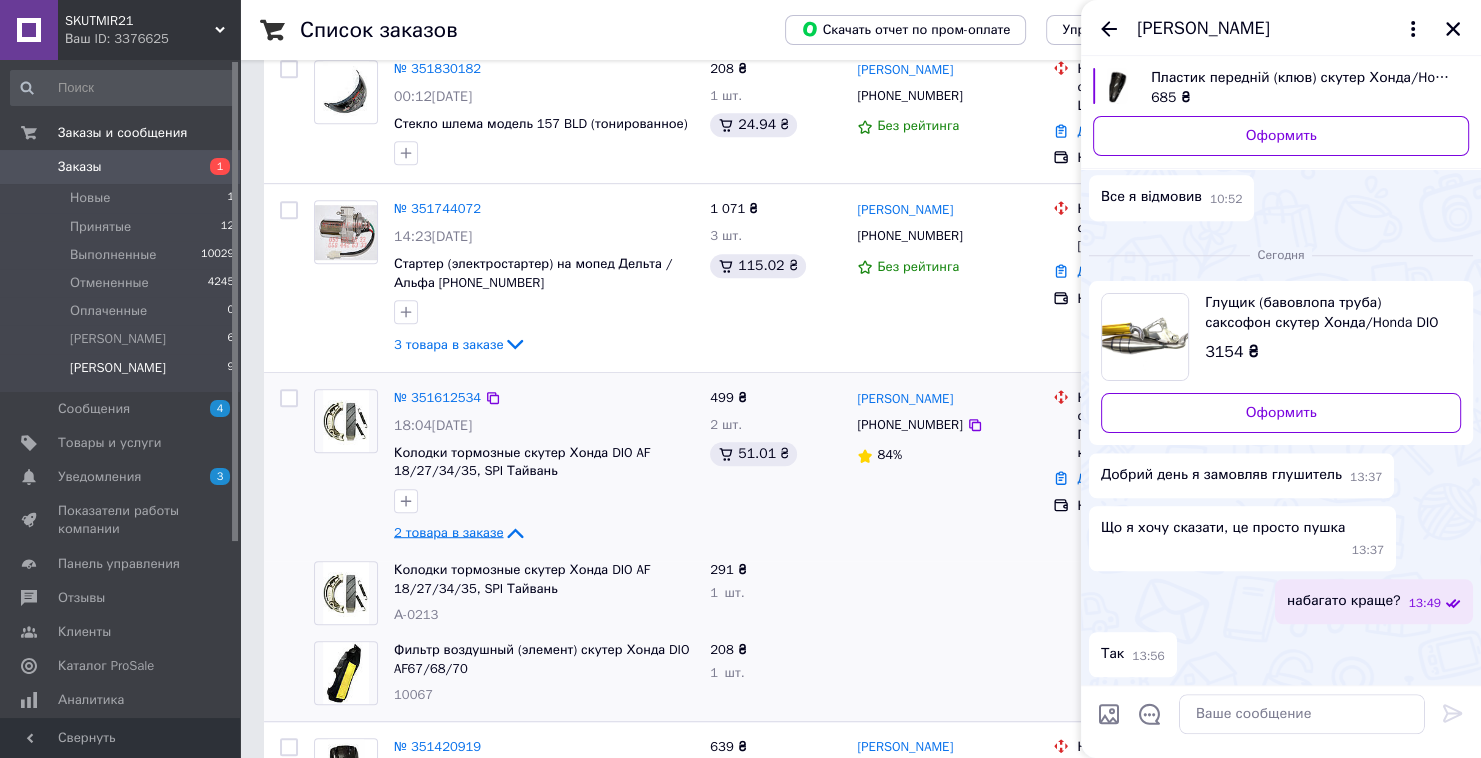 scroll, scrollTop: 1603, scrollLeft: 0, axis: vertical 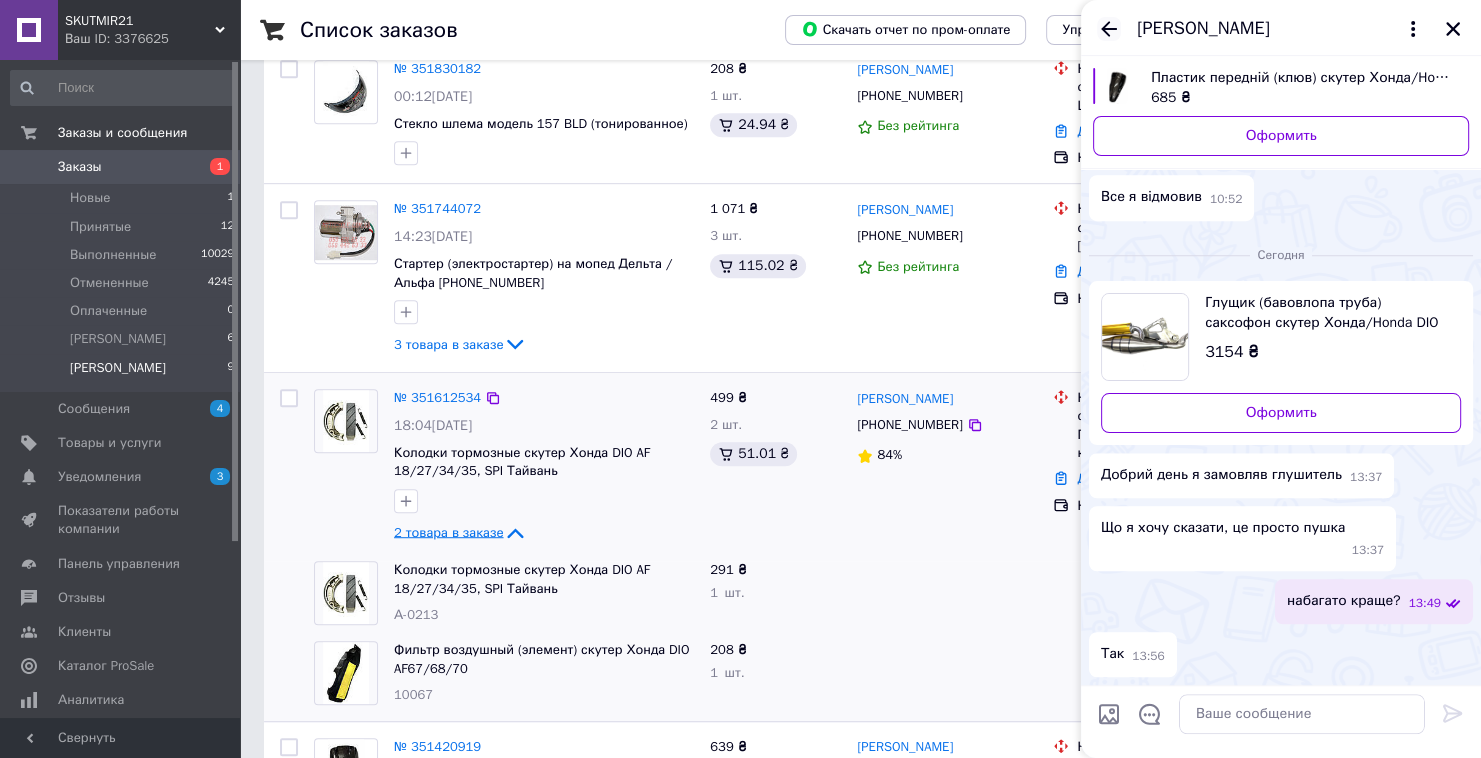 click 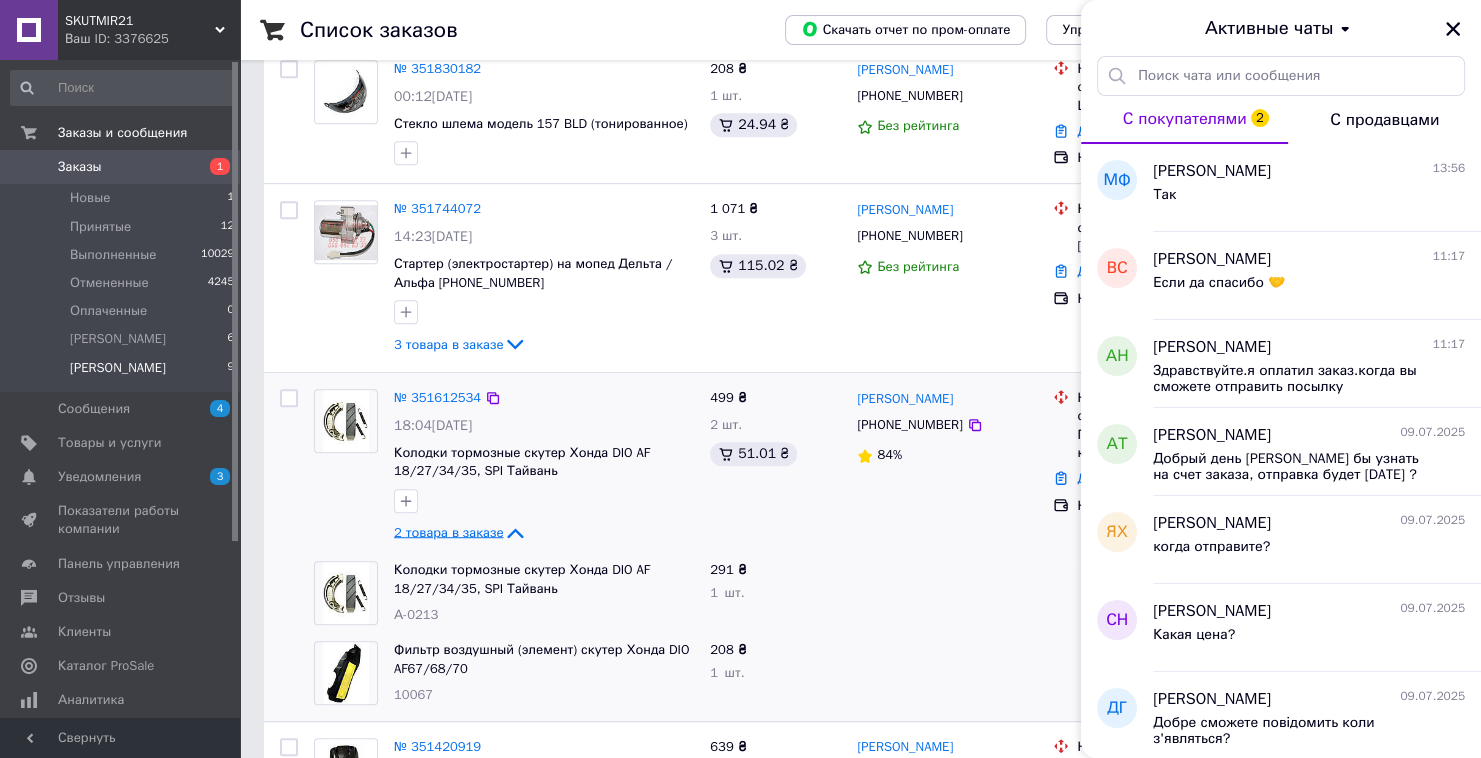 click on "Активные чаты" at bounding box center (1281, 28) 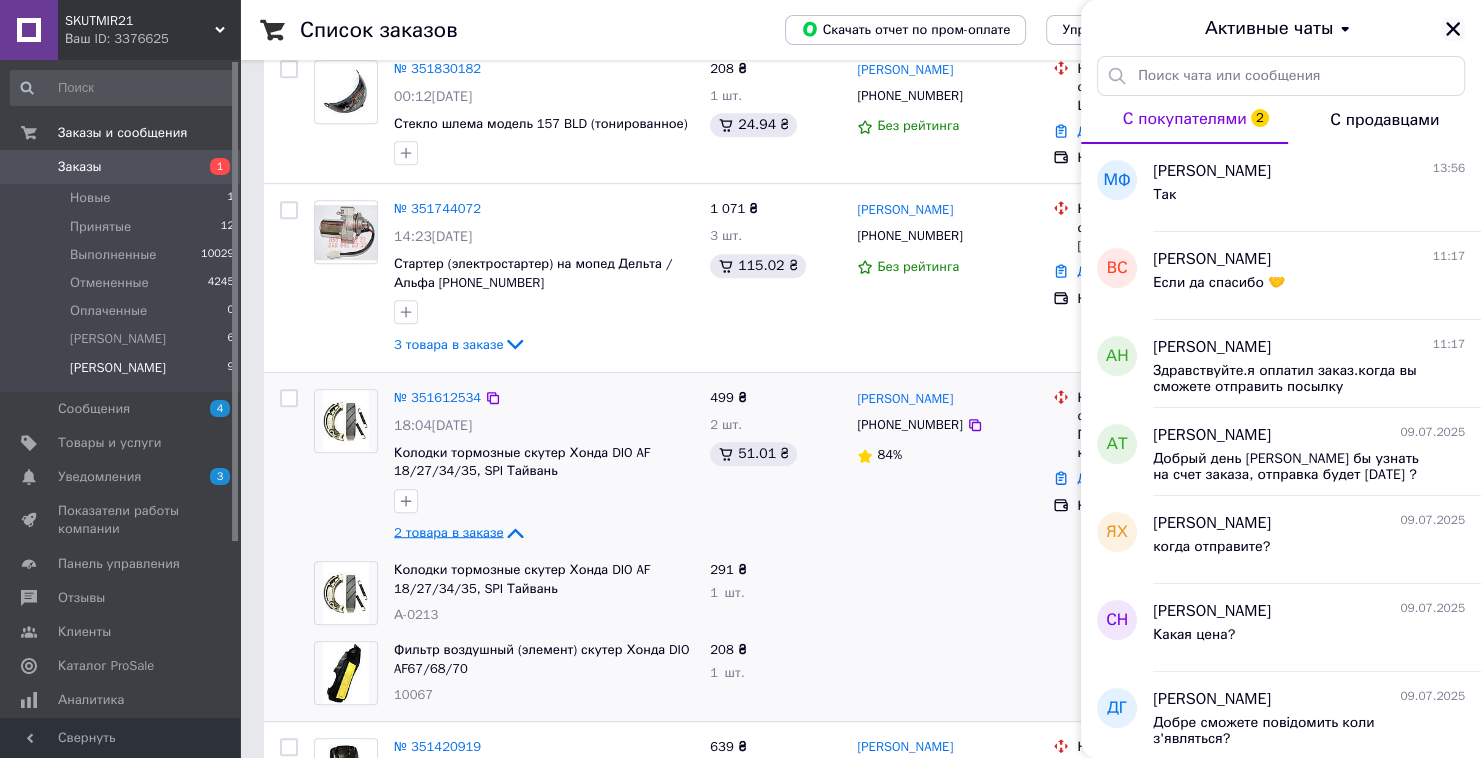 click 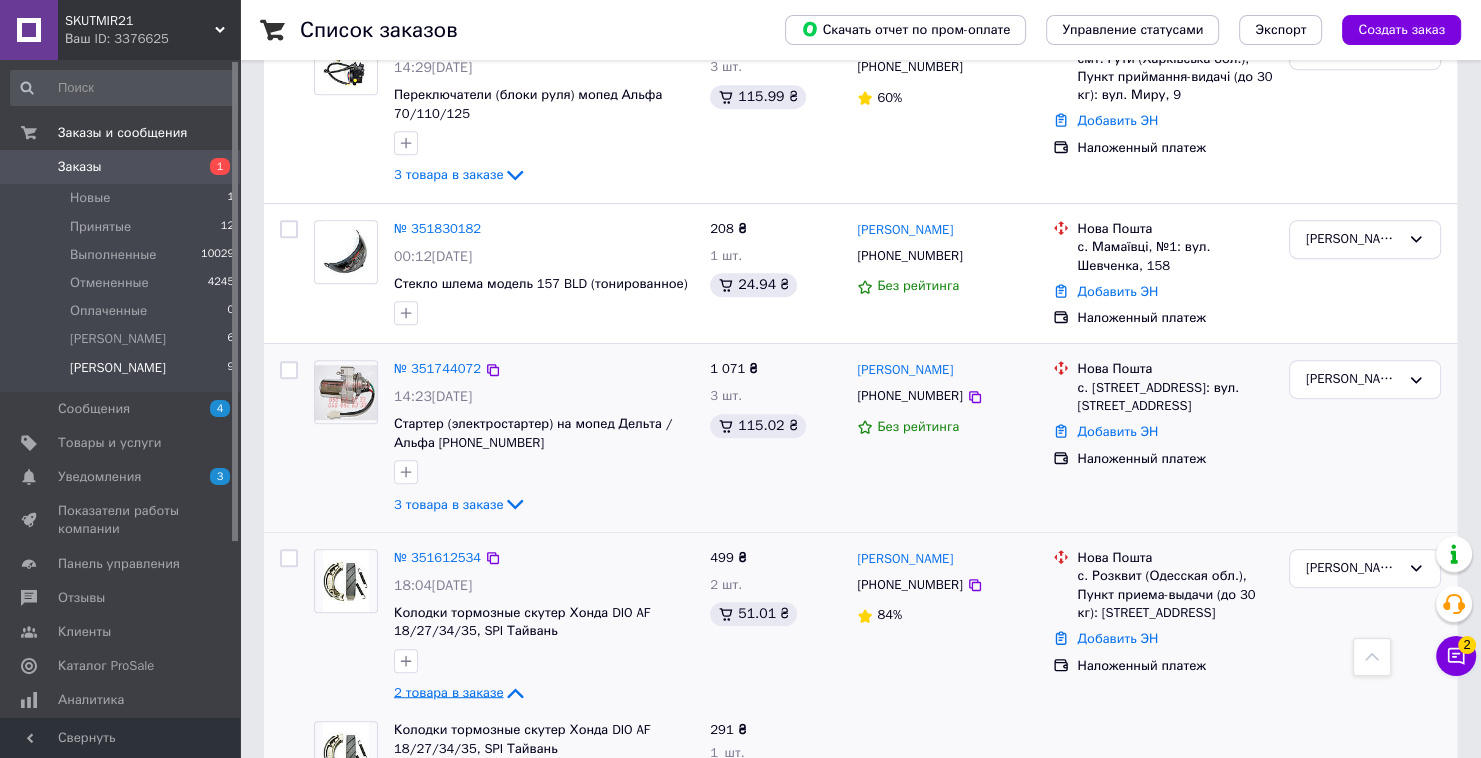 scroll, scrollTop: 804, scrollLeft: 0, axis: vertical 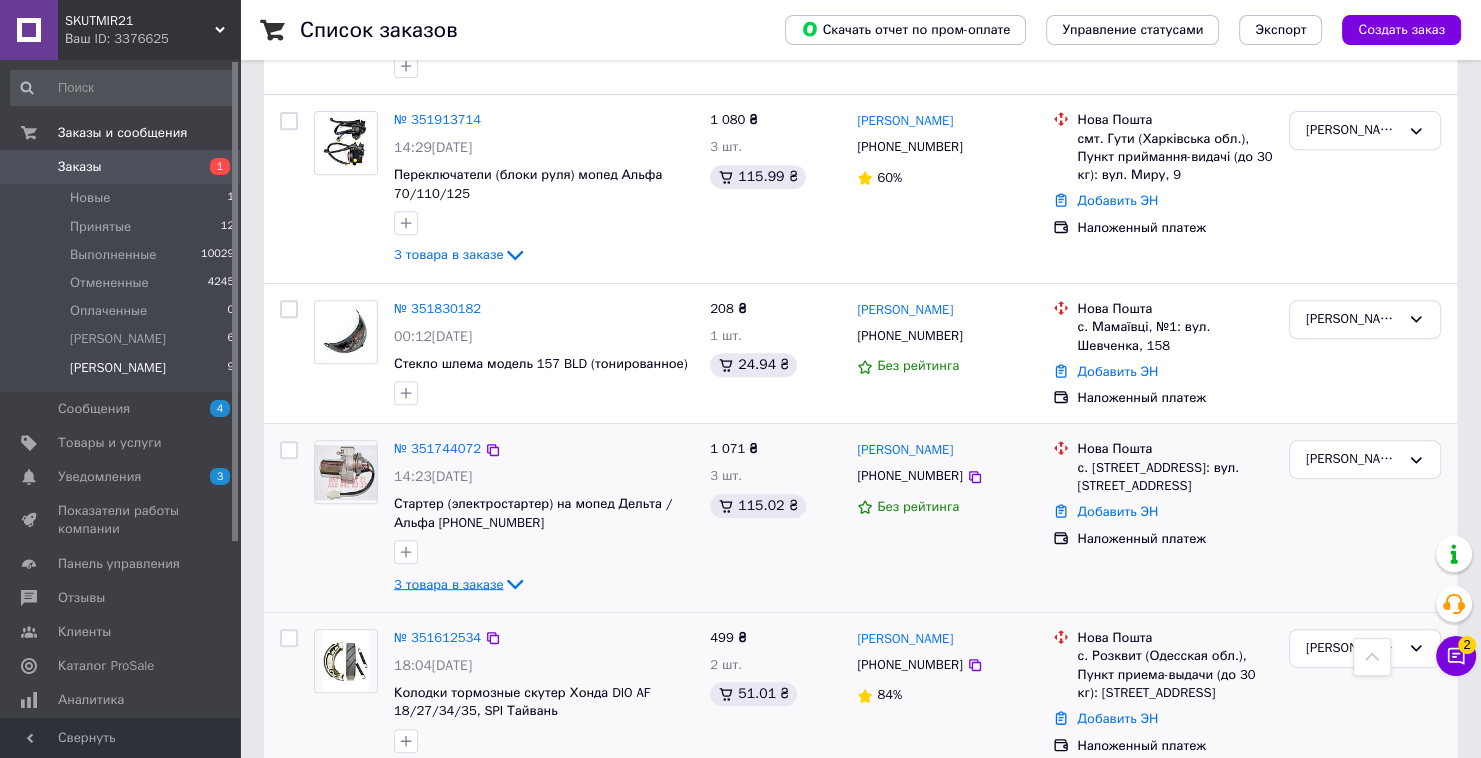 click 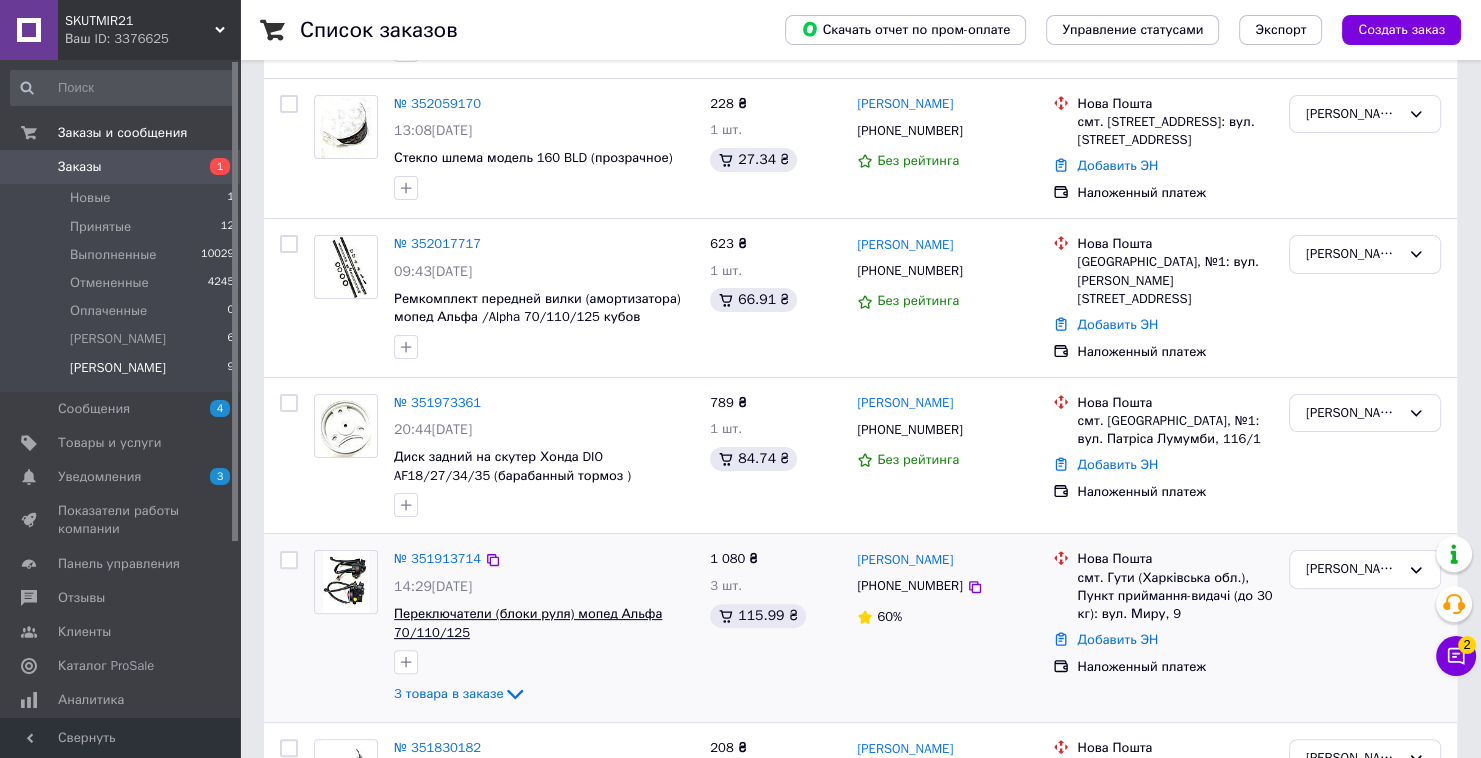 scroll, scrollTop: 404, scrollLeft: 0, axis: vertical 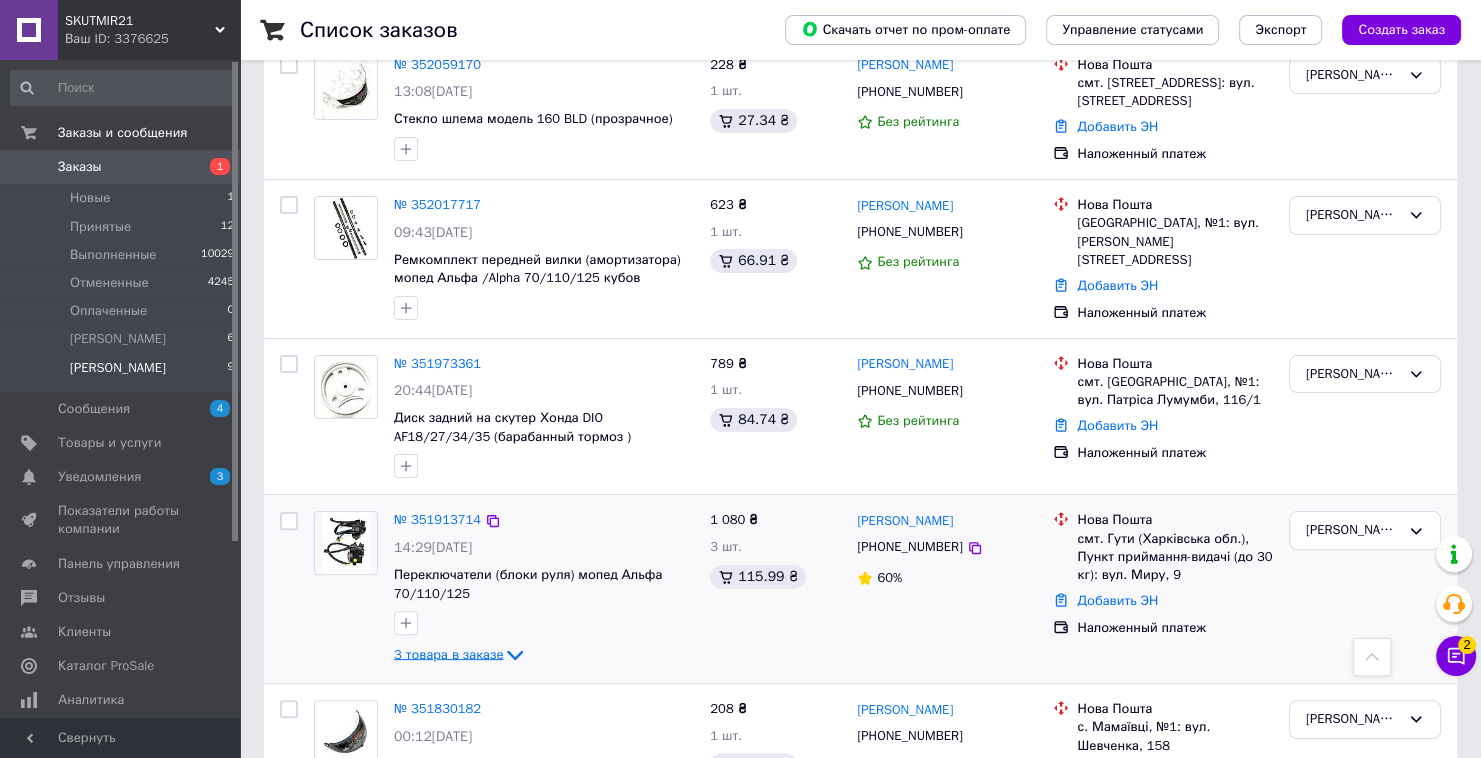 click on "3 товара в заказе" at bounding box center [448, 654] 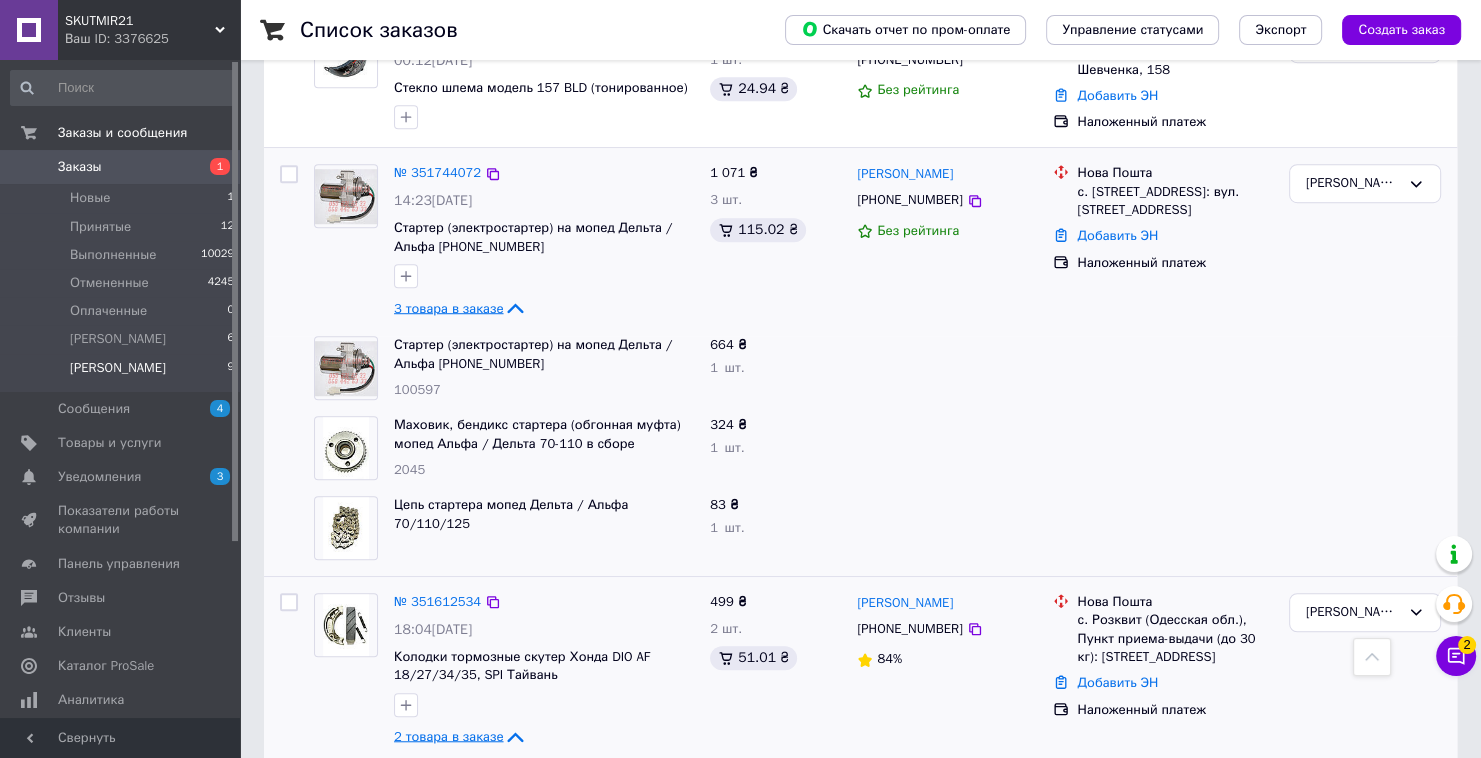scroll, scrollTop: 1444, scrollLeft: 0, axis: vertical 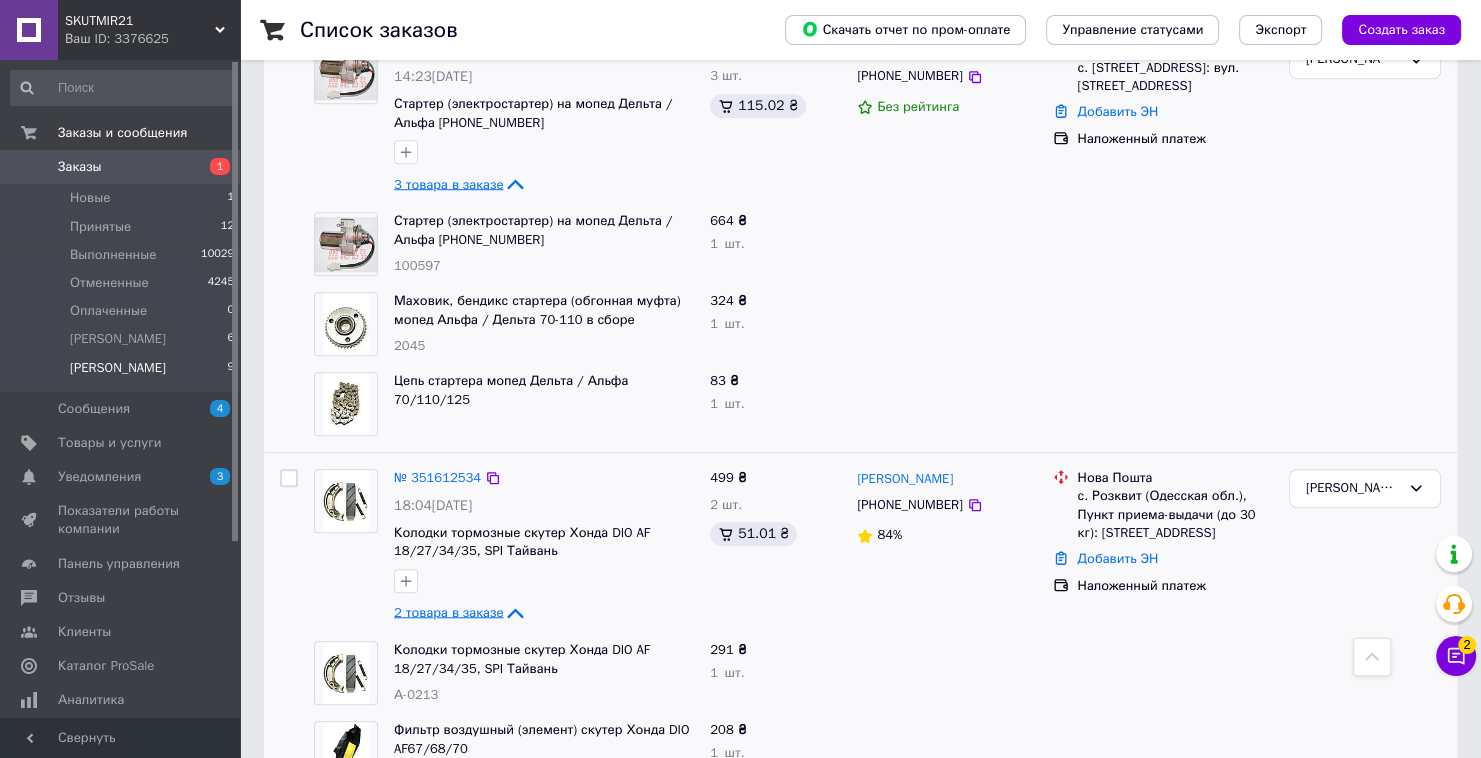 click on "егор 9" at bounding box center (123, 373) 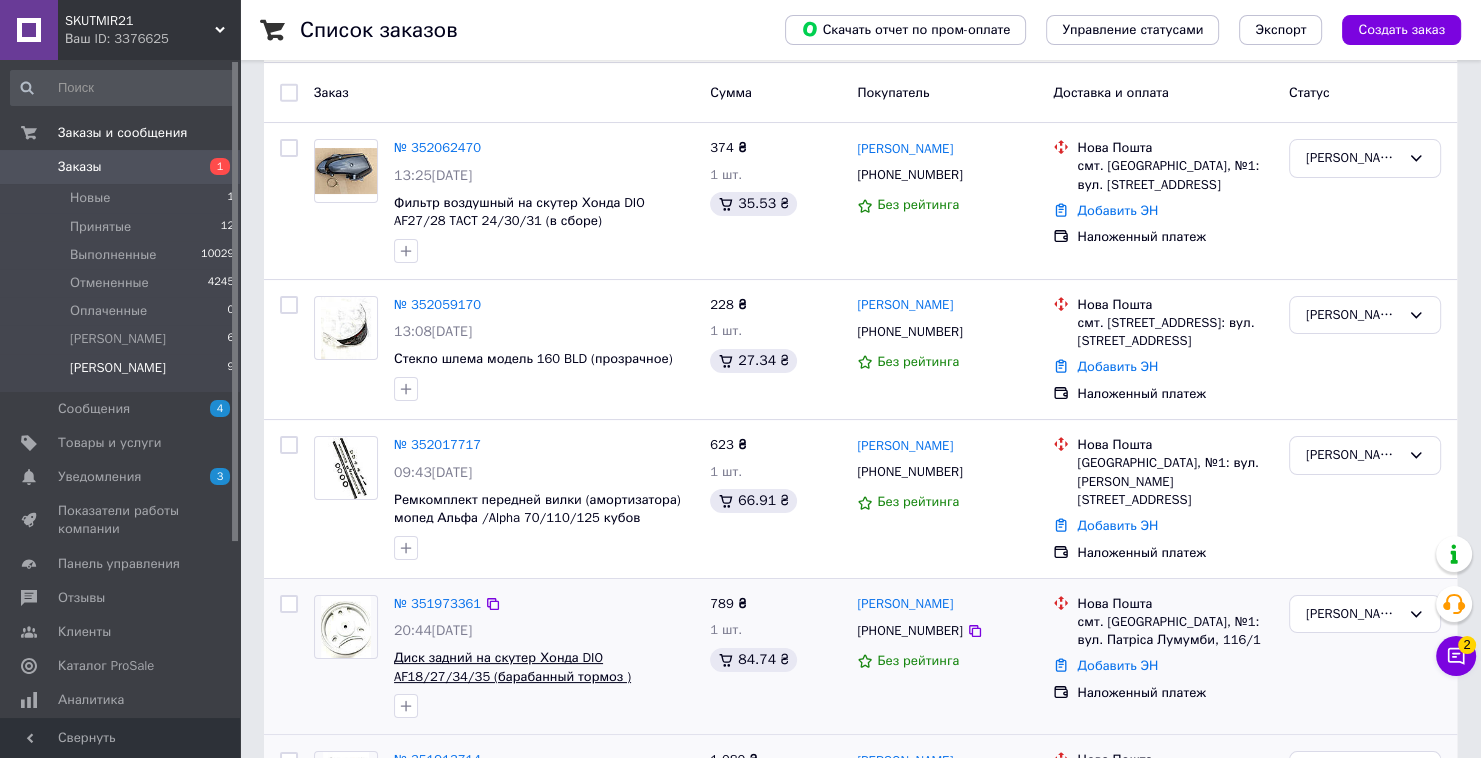 scroll, scrollTop: 4, scrollLeft: 0, axis: vertical 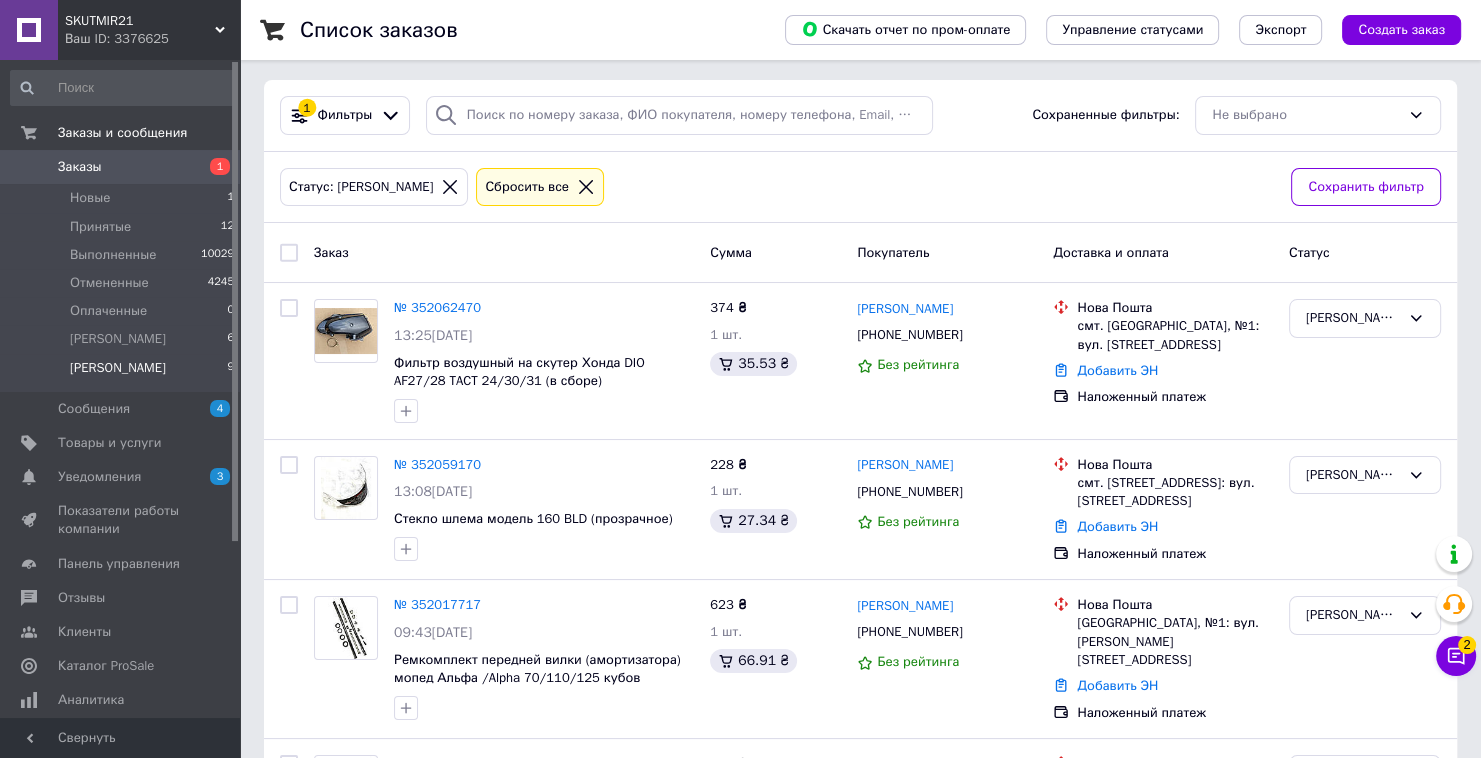 click on "SKUTMIR21" at bounding box center (140, 21) 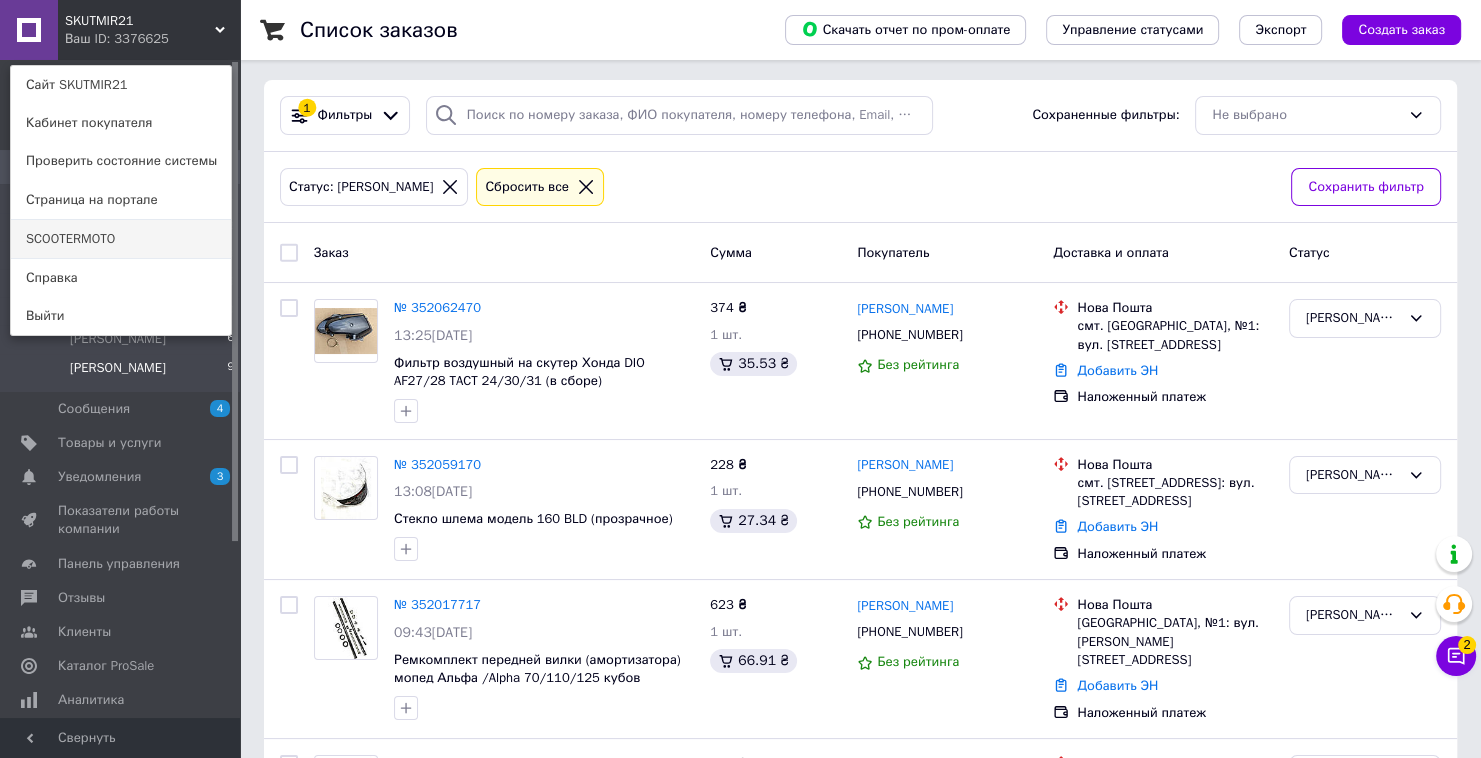 click on "SCOOTERMOTO" at bounding box center [121, 239] 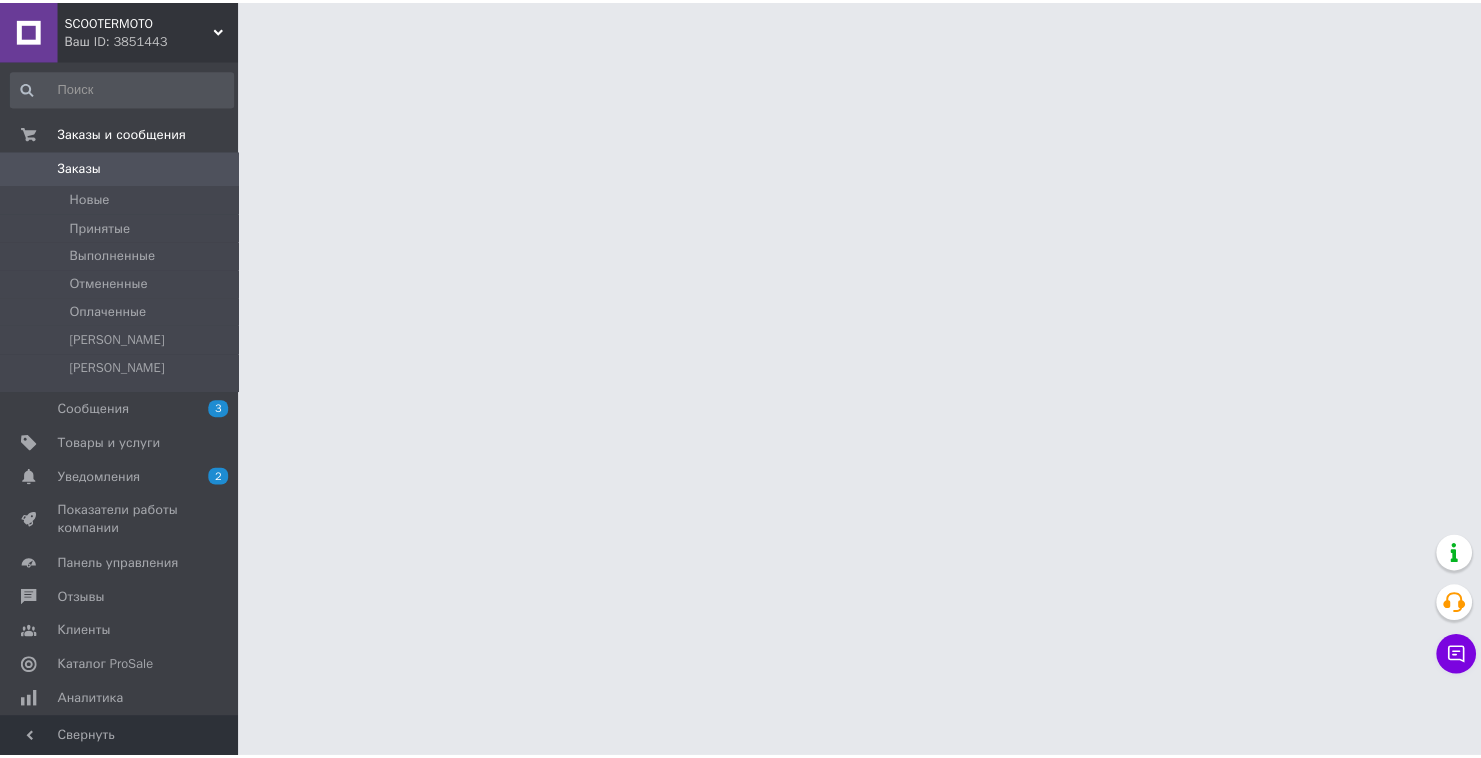 scroll, scrollTop: 0, scrollLeft: 0, axis: both 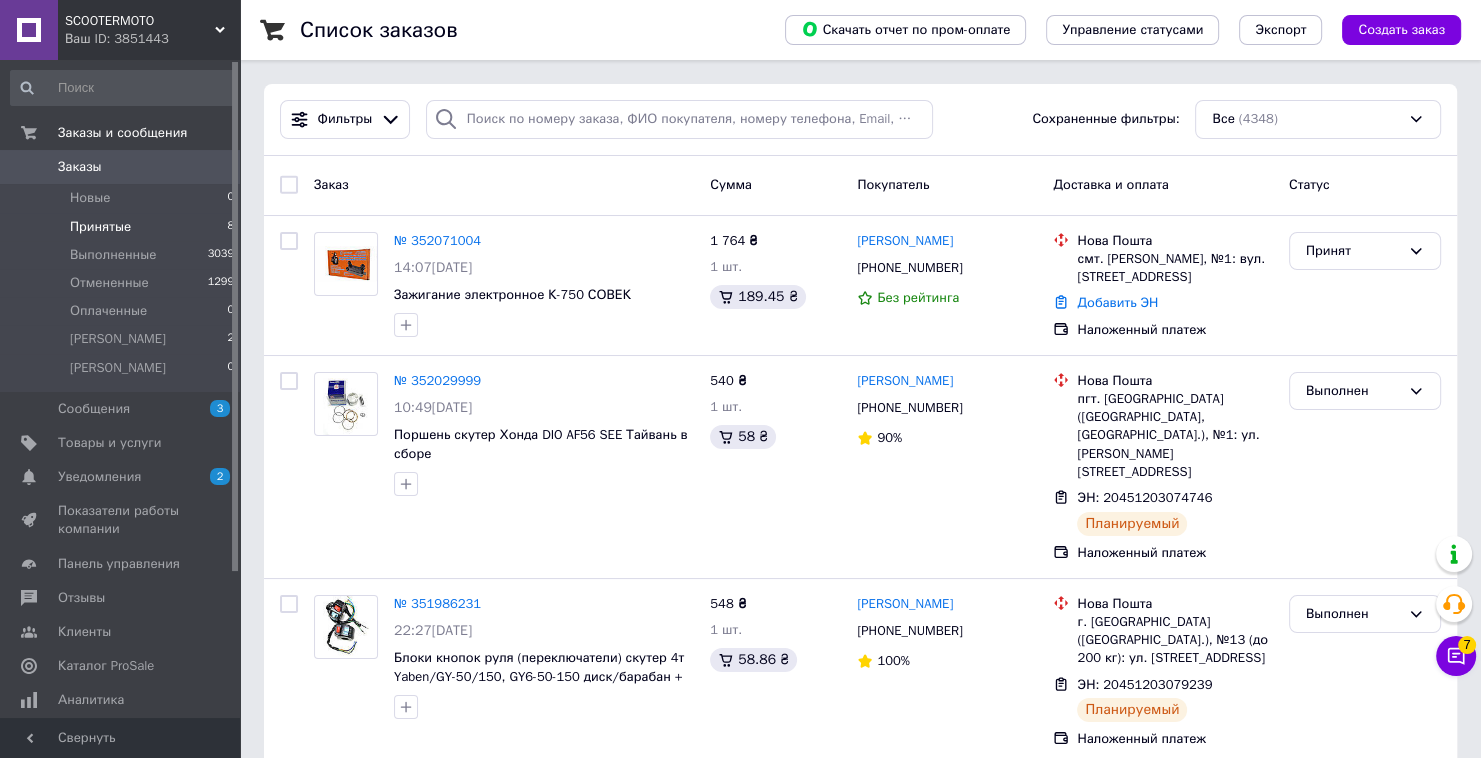 click on "Принятые 8" at bounding box center [123, 227] 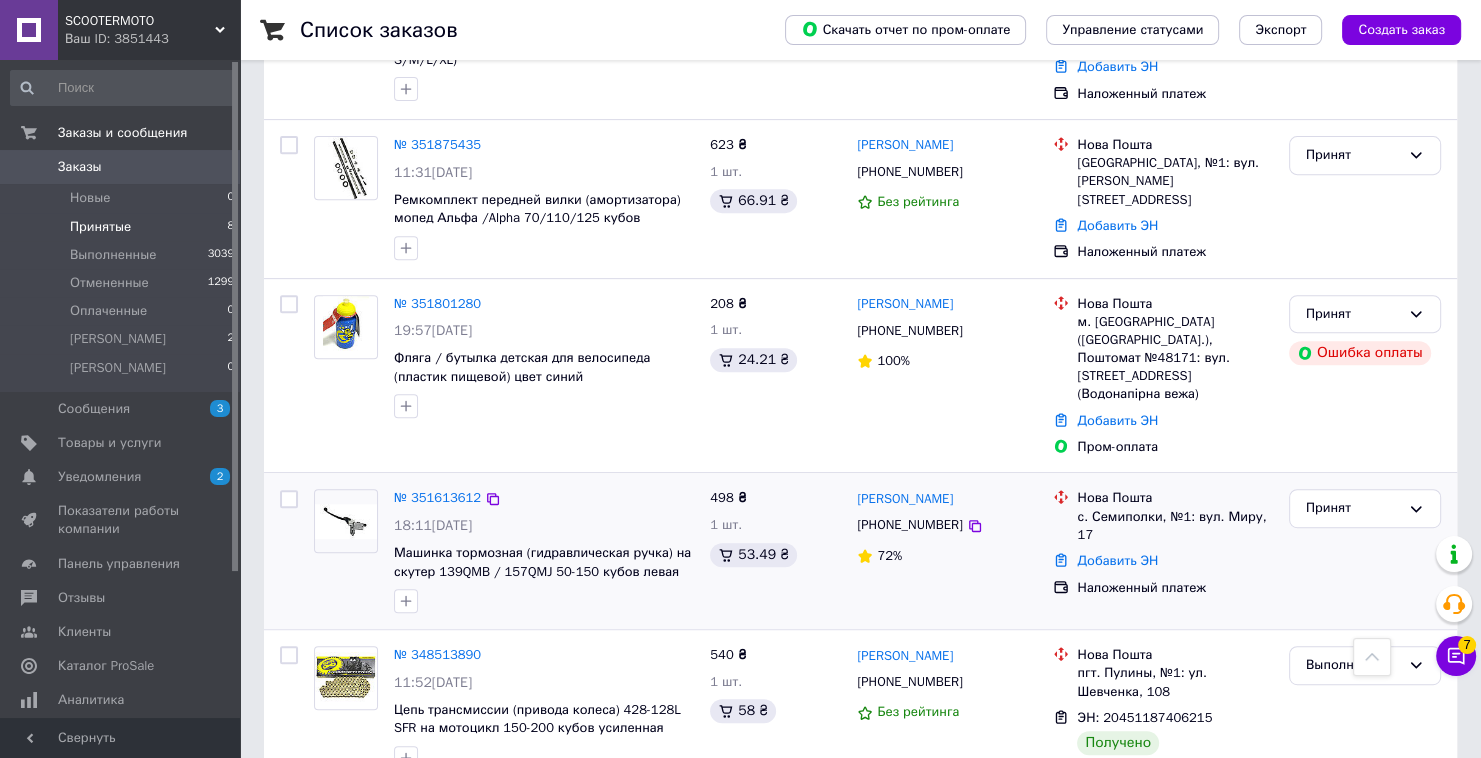 scroll, scrollTop: 804, scrollLeft: 0, axis: vertical 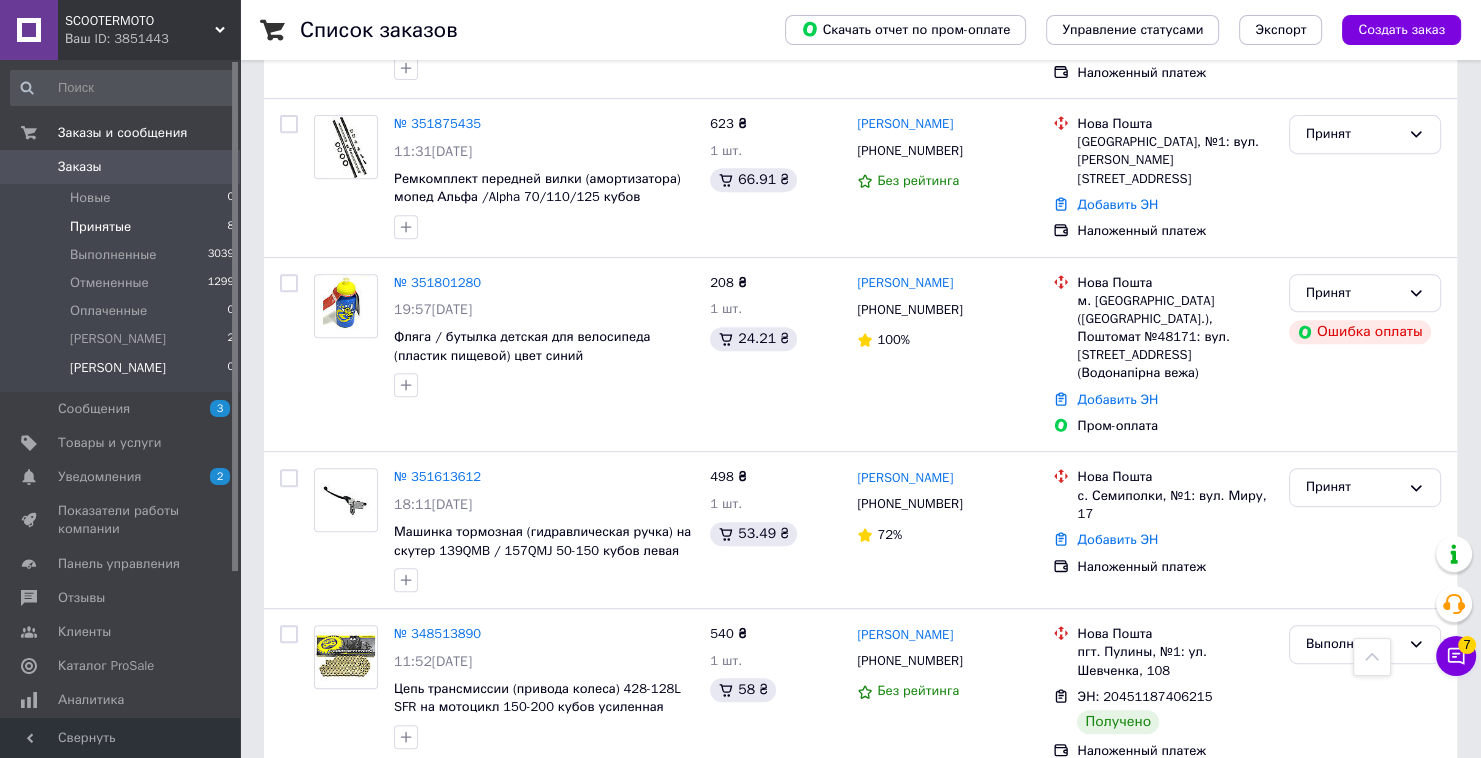 click on "[PERSON_NAME] 0" at bounding box center (123, 373) 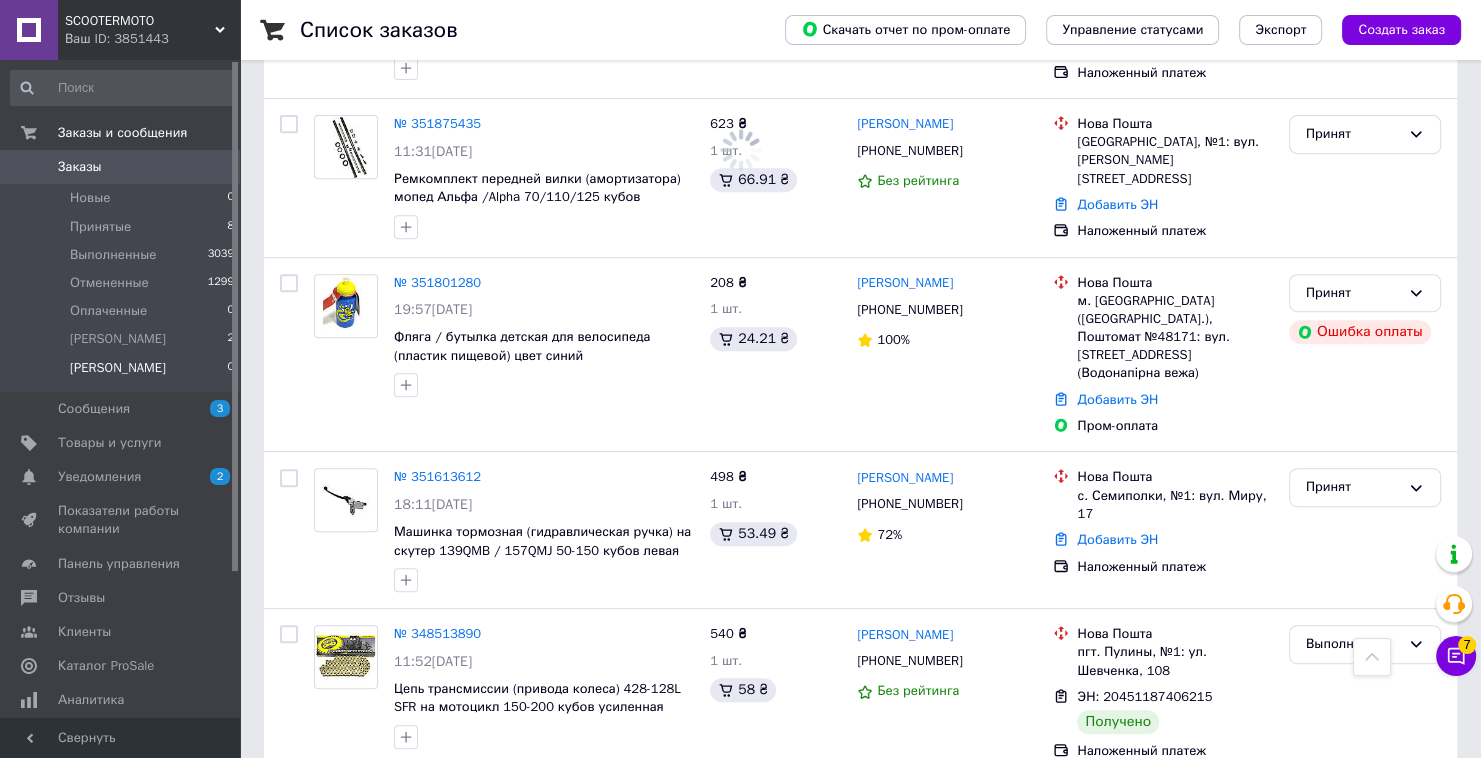 scroll, scrollTop: 0, scrollLeft: 0, axis: both 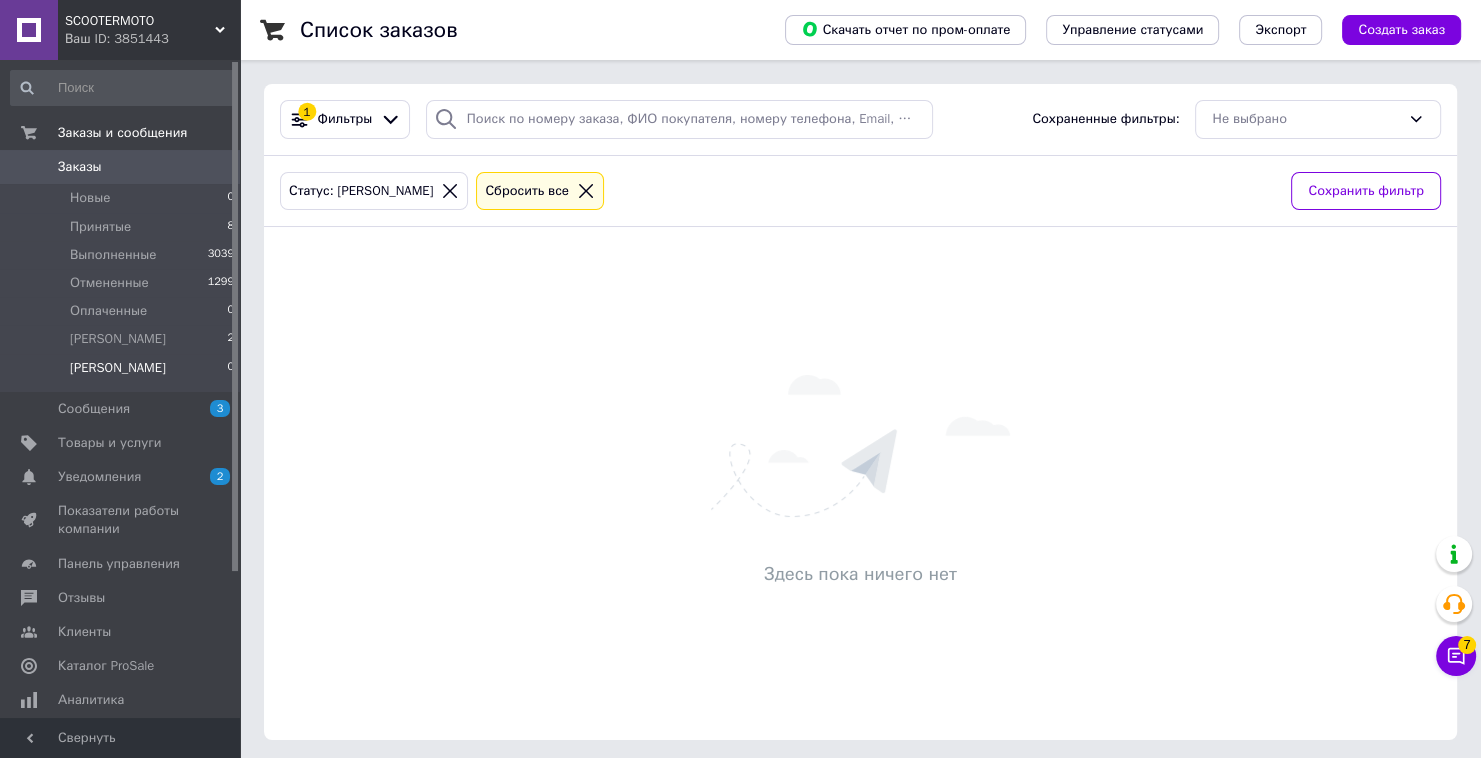 click on "SCOOTERMOTO" at bounding box center (140, 21) 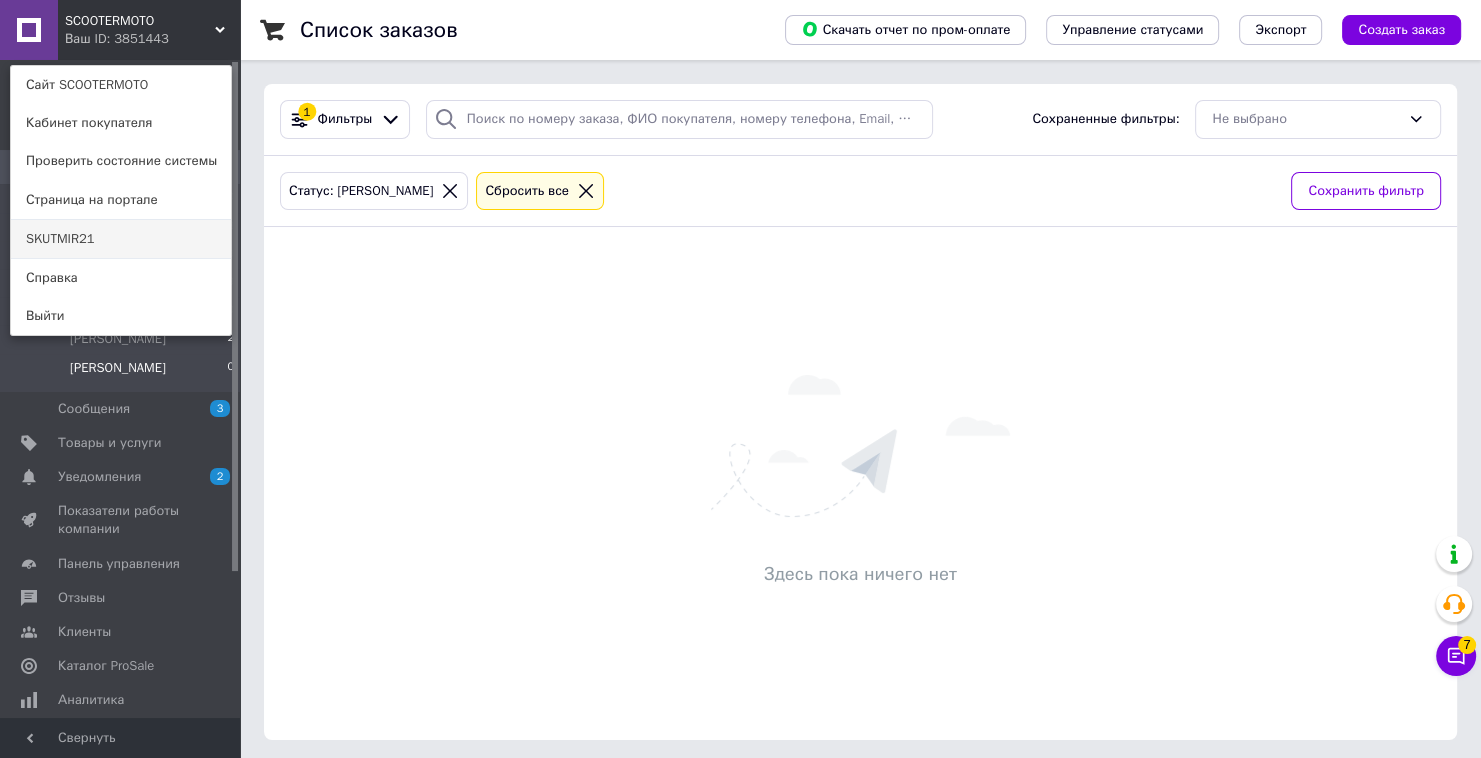 click on "SKUTMIR21" at bounding box center [121, 239] 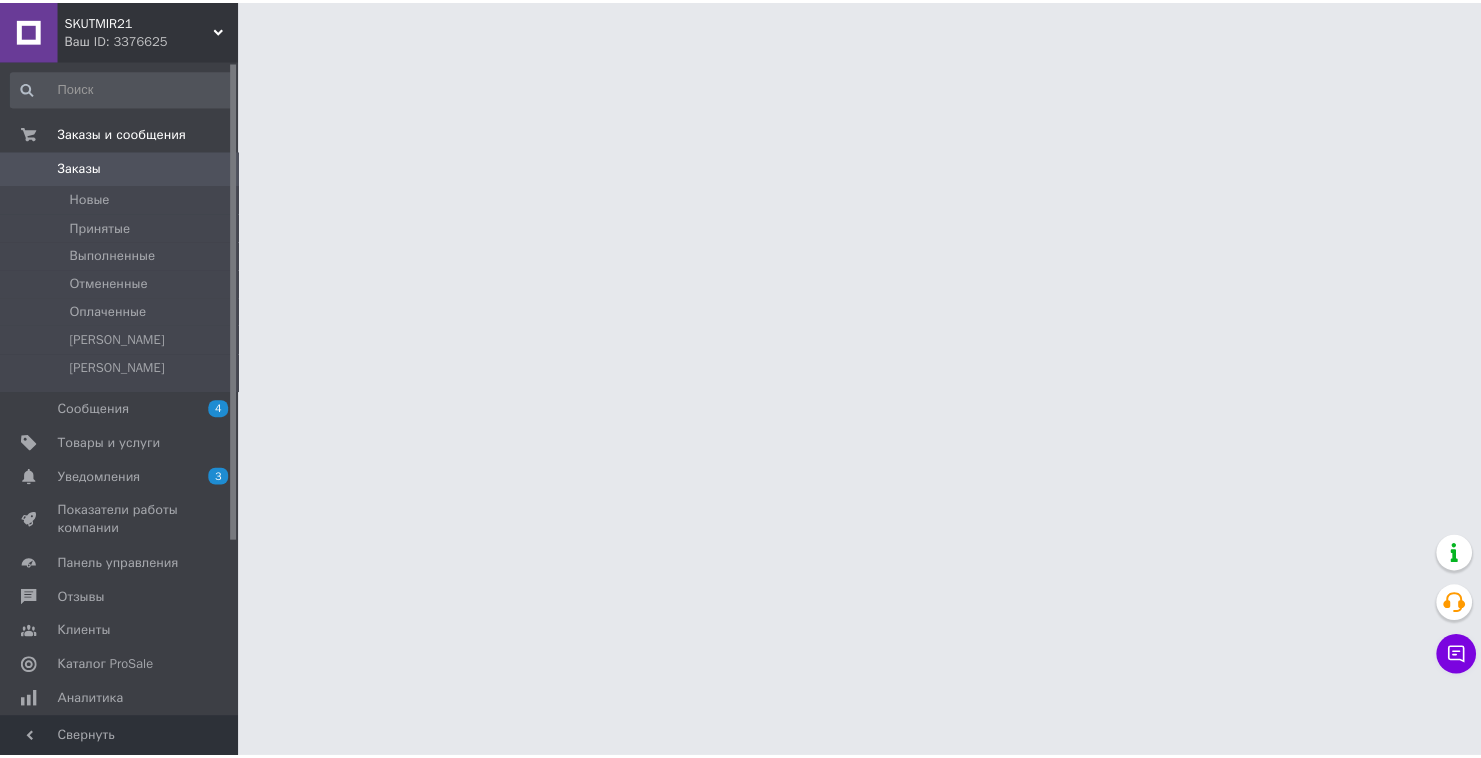 scroll, scrollTop: 0, scrollLeft: 0, axis: both 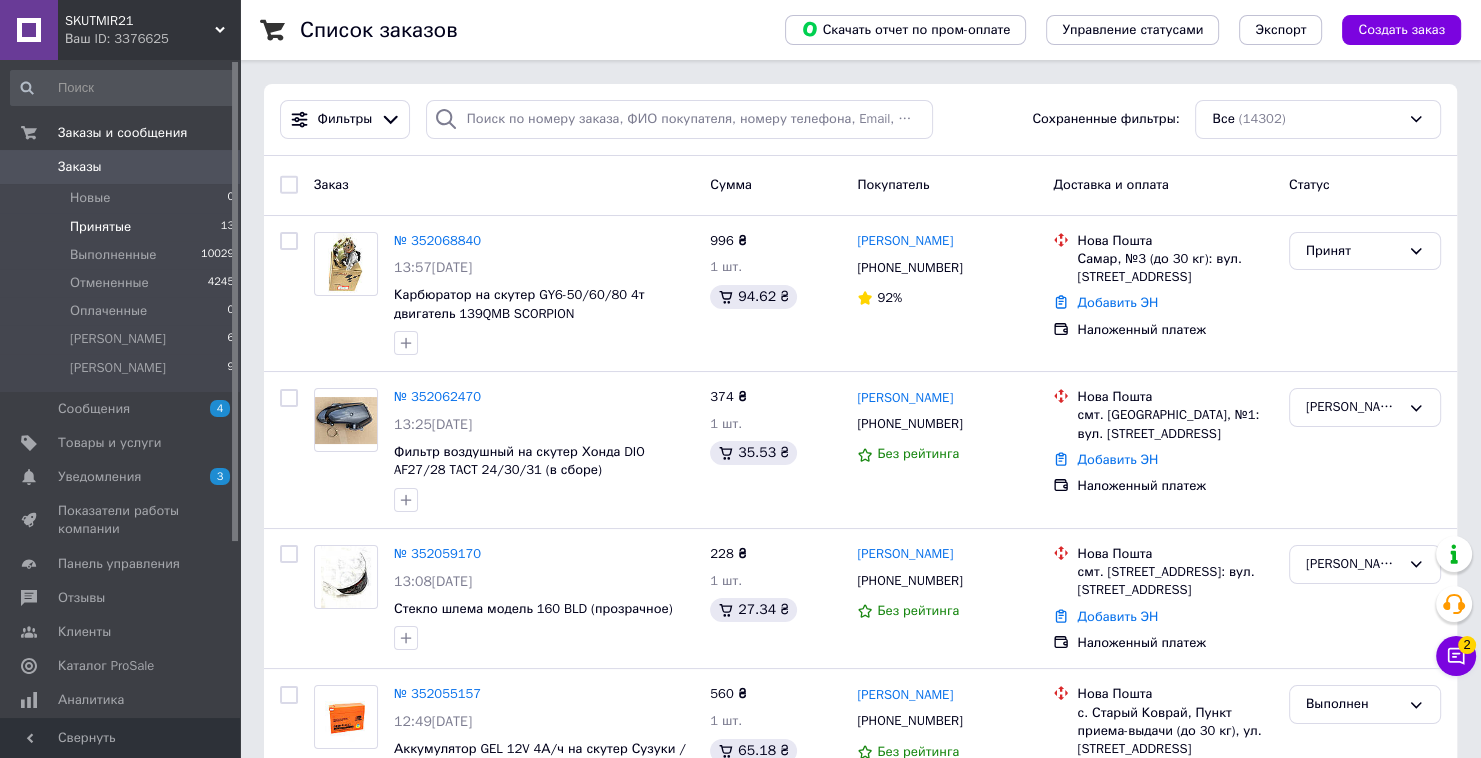 click on "Принятые 13" at bounding box center [123, 227] 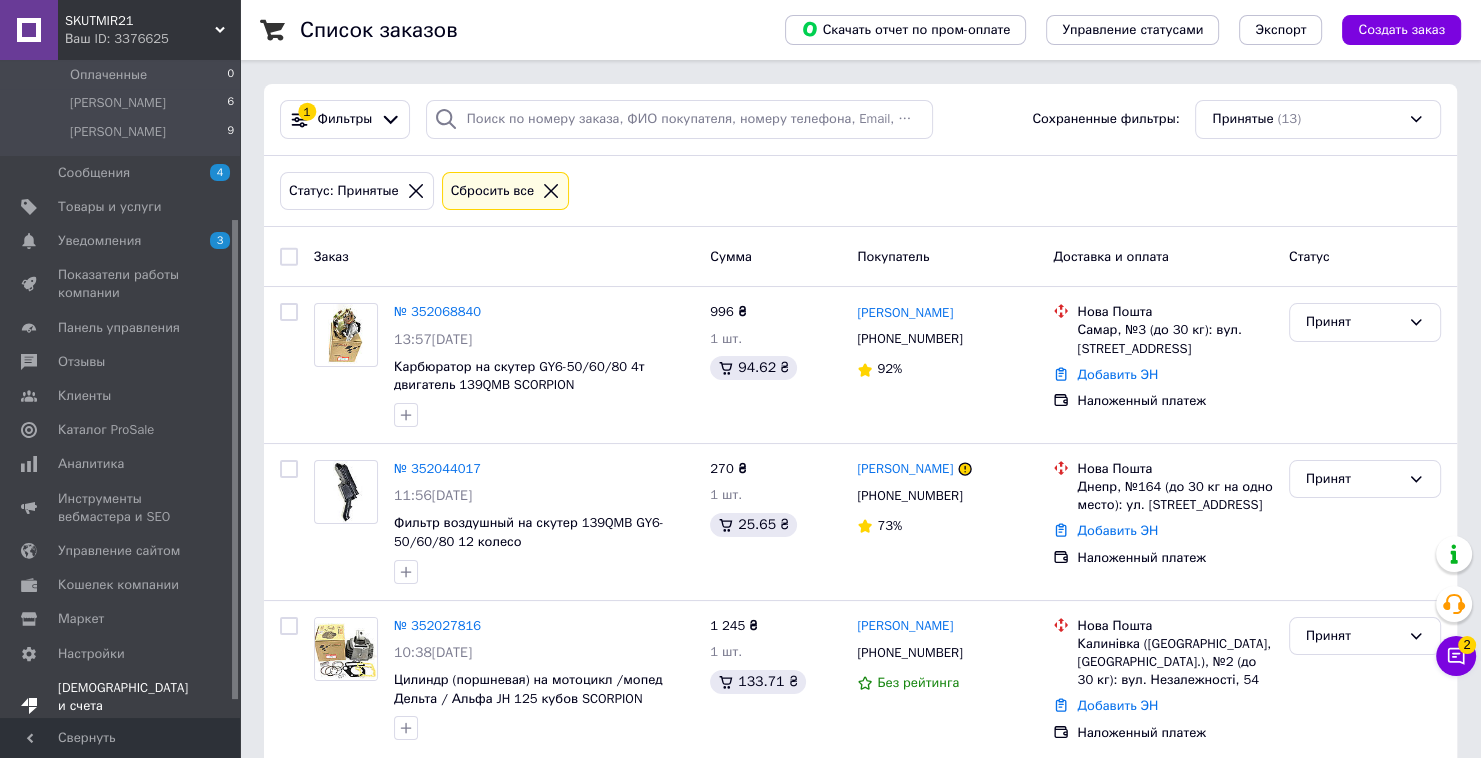 scroll, scrollTop: 240, scrollLeft: 0, axis: vertical 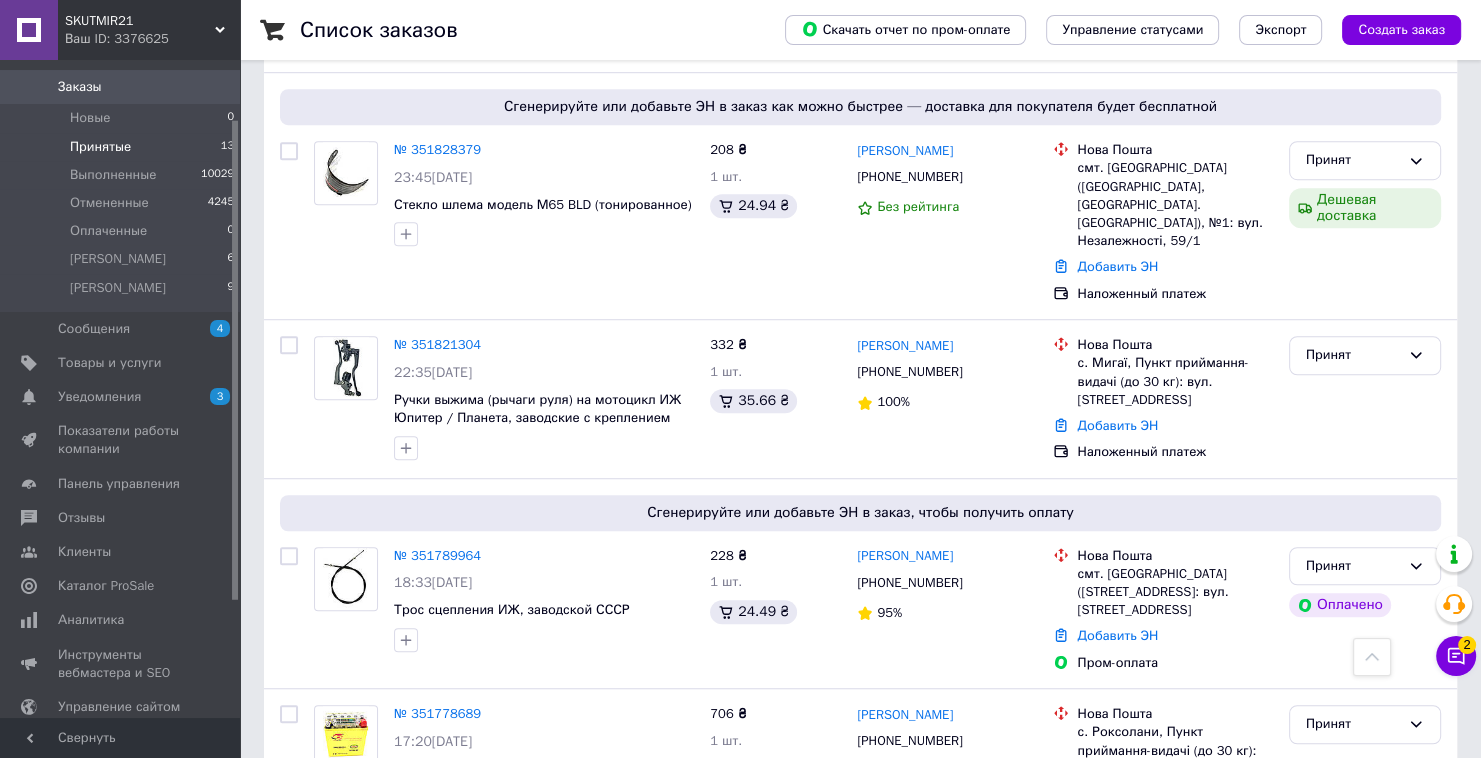 click on "Принятые 13" at bounding box center (123, 147) 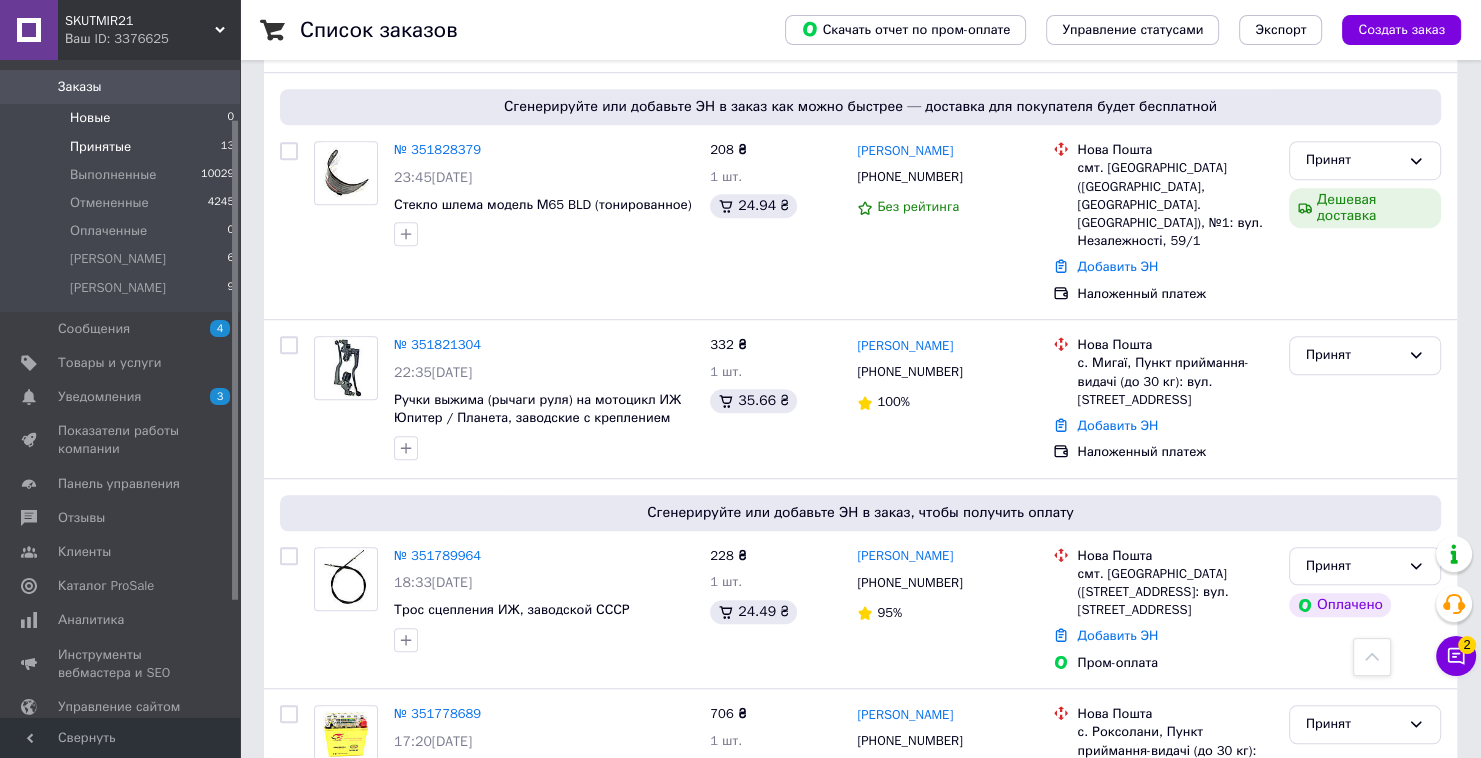click on "Новые 0" at bounding box center [123, 118] 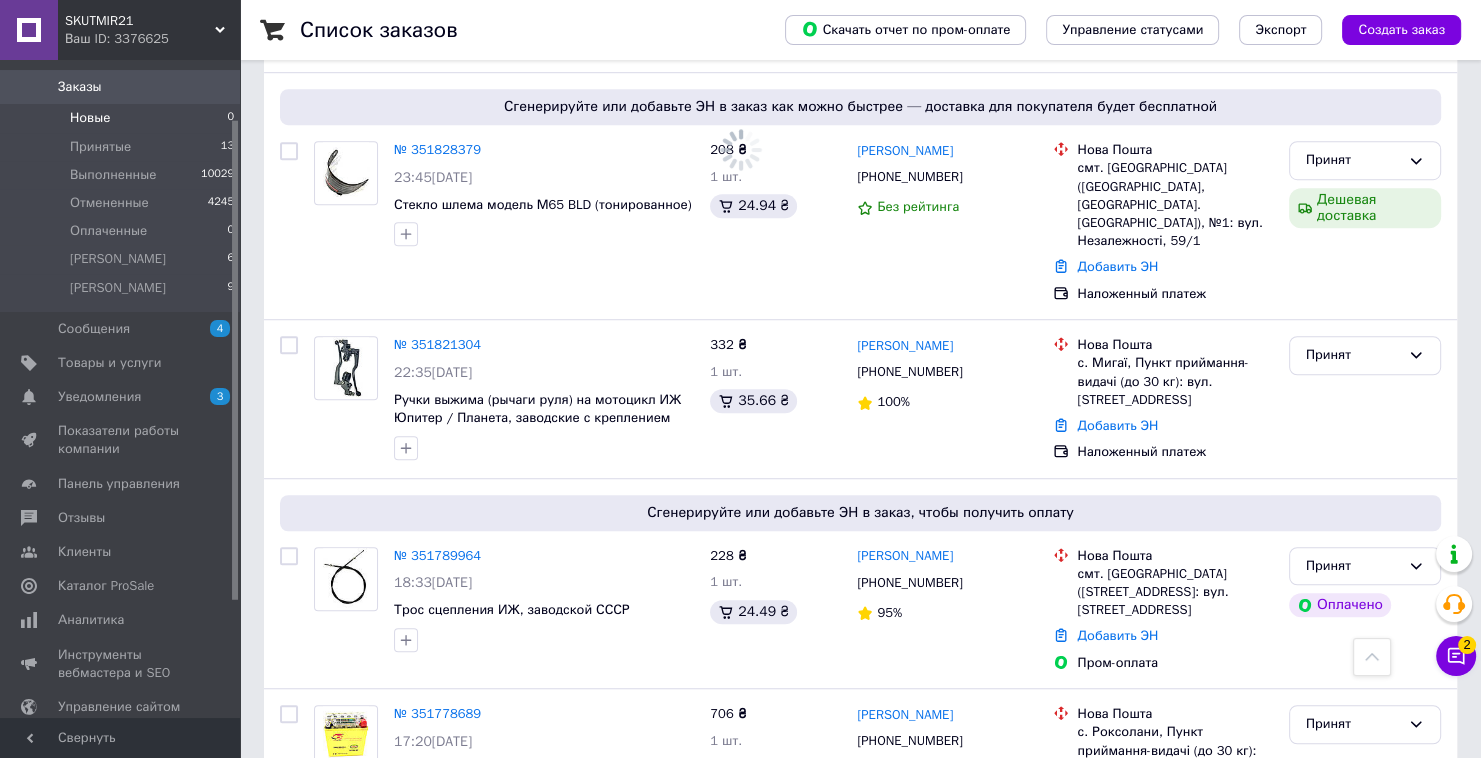 scroll, scrollTop: 0, scrollLeft: 0, axis: both 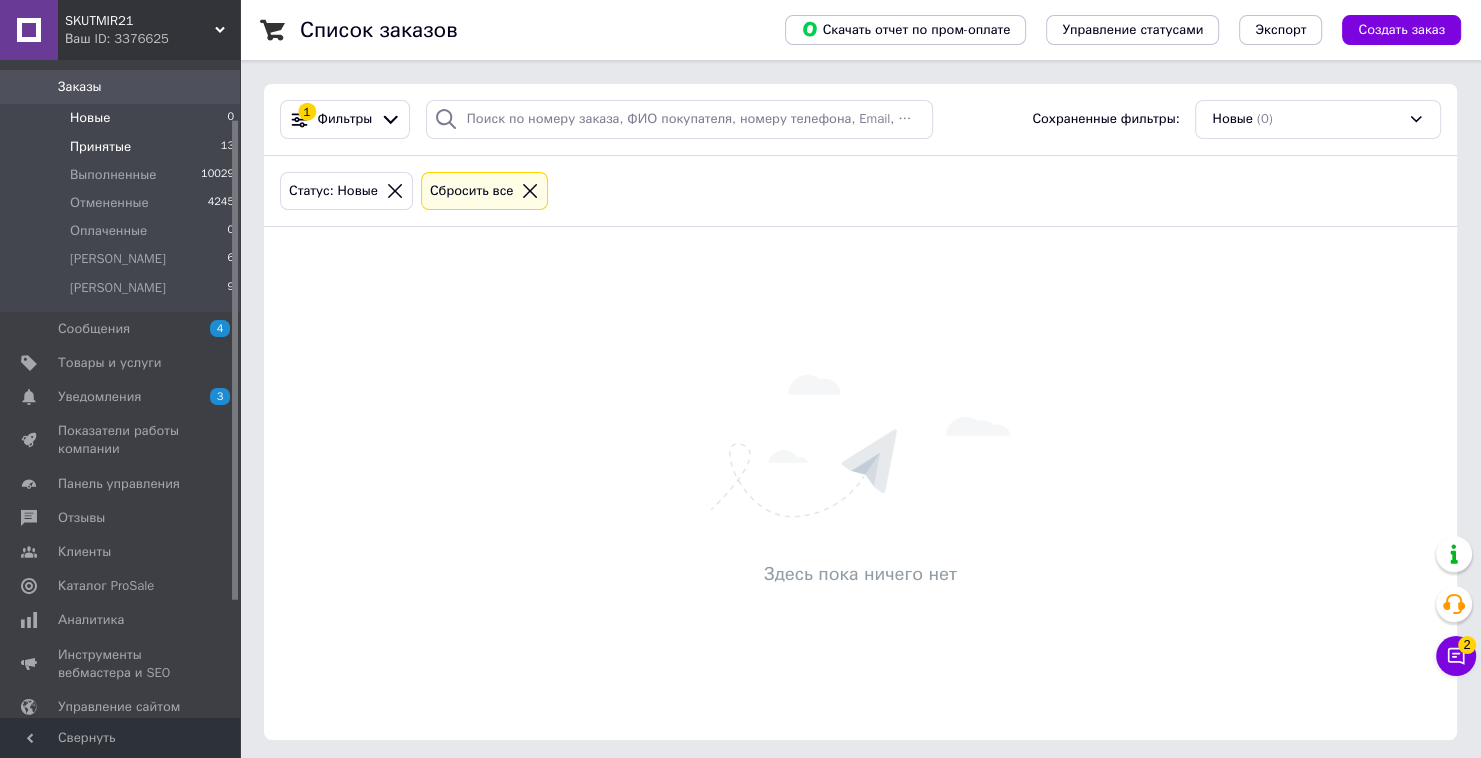 click on "Принятые 13" at bounding box center (123, 147) 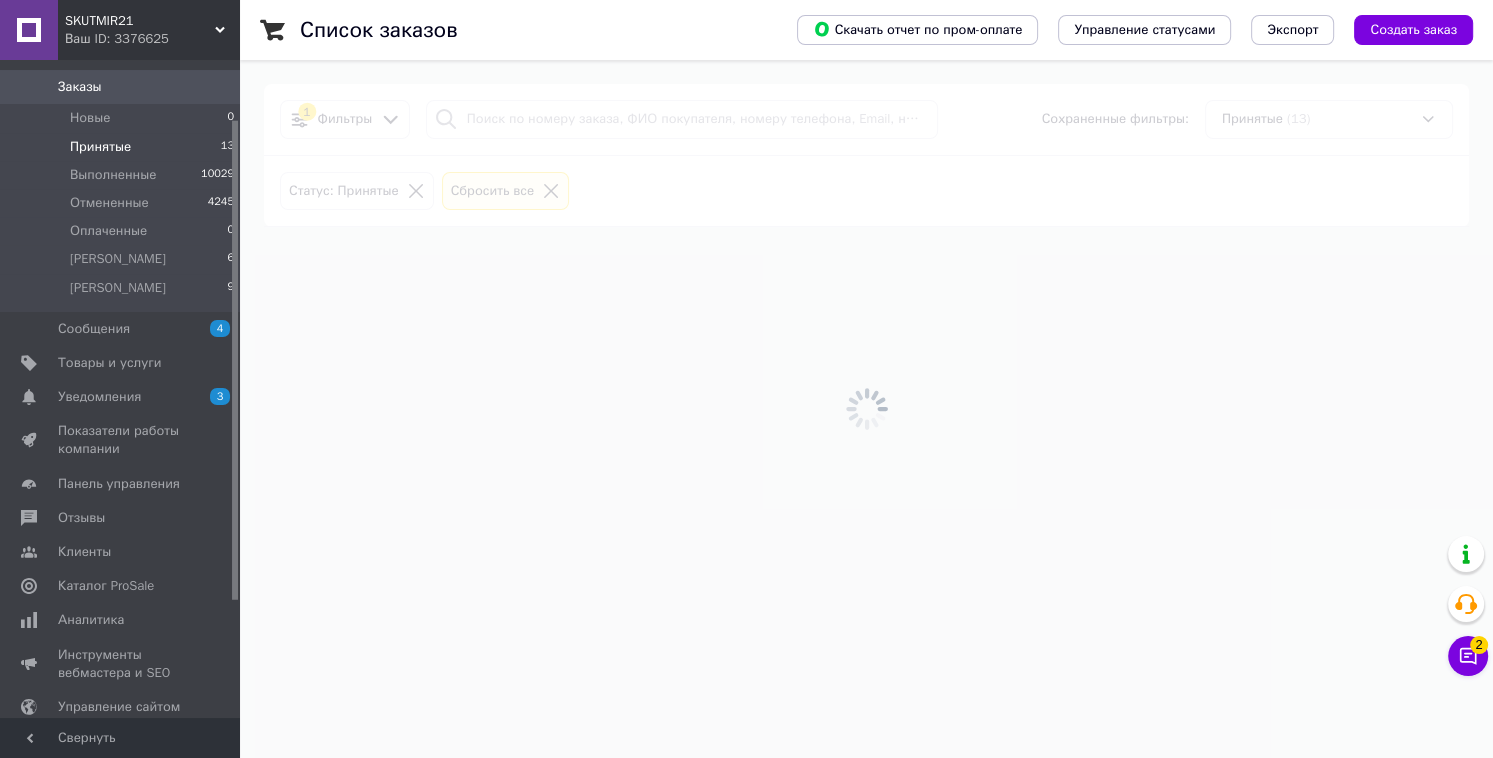 click on "SKUTMIR21" at bounding box center [140, 21] 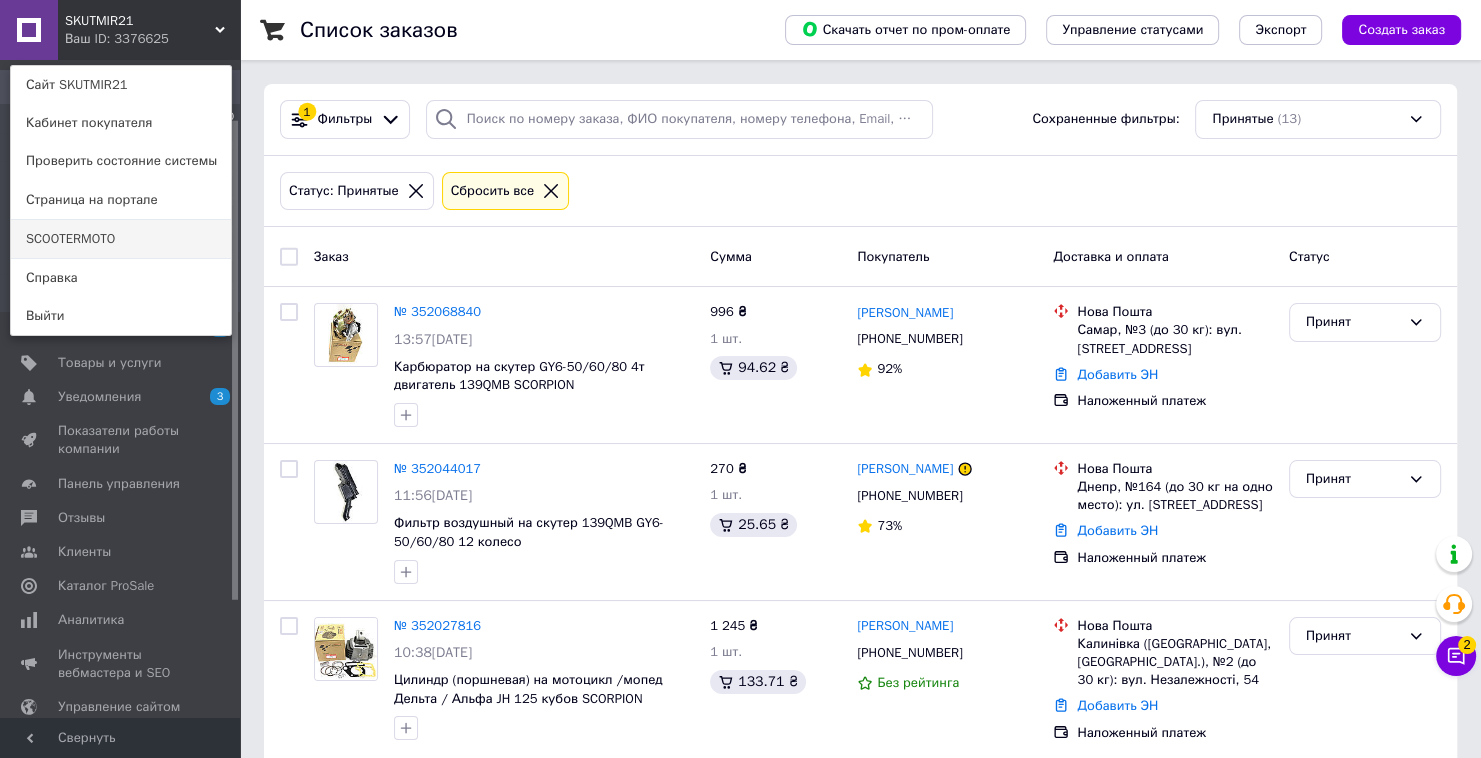 click on "SCOOTERMOTO" at bounding box center (121, 239) 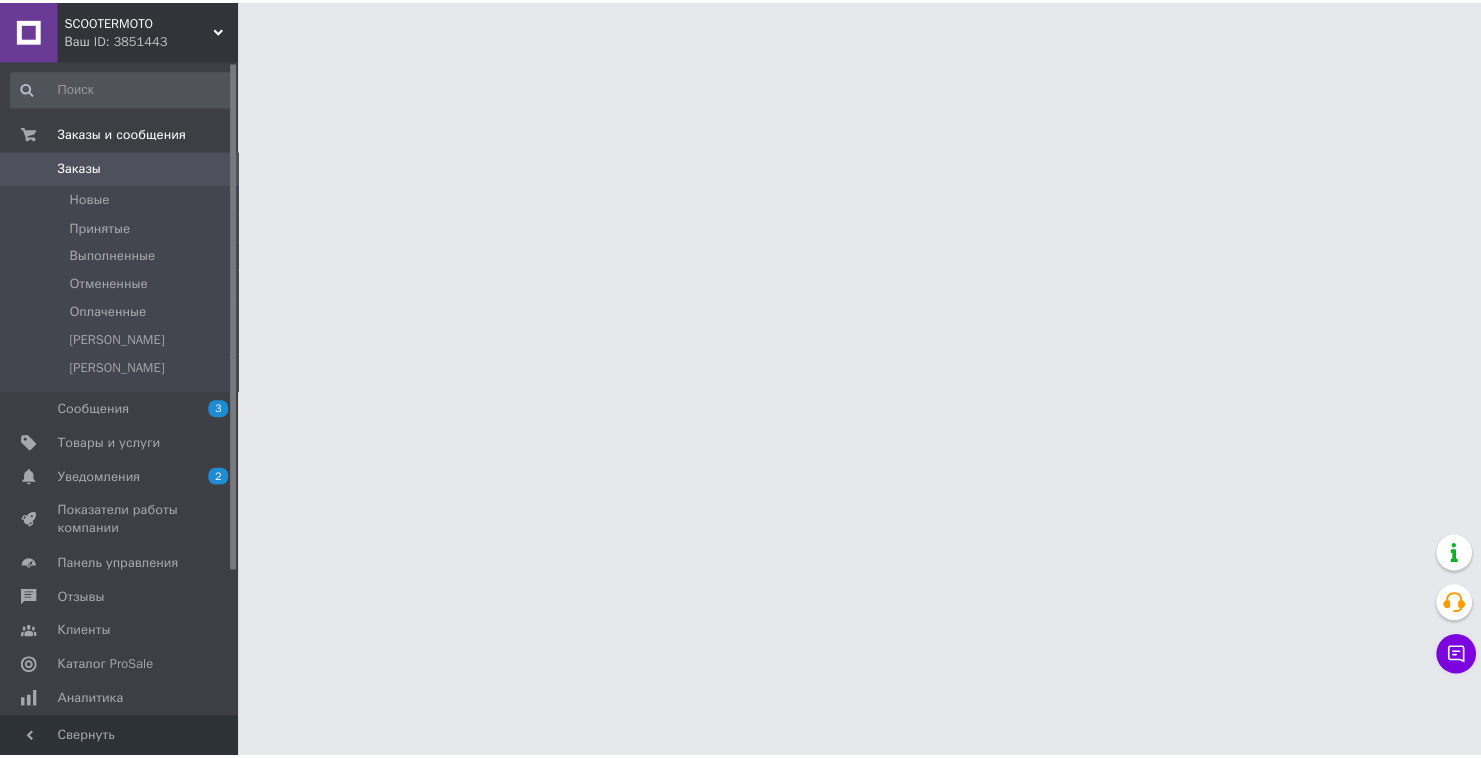 scroll, scrollTop: 0, scrollLeft: 0, axis: both 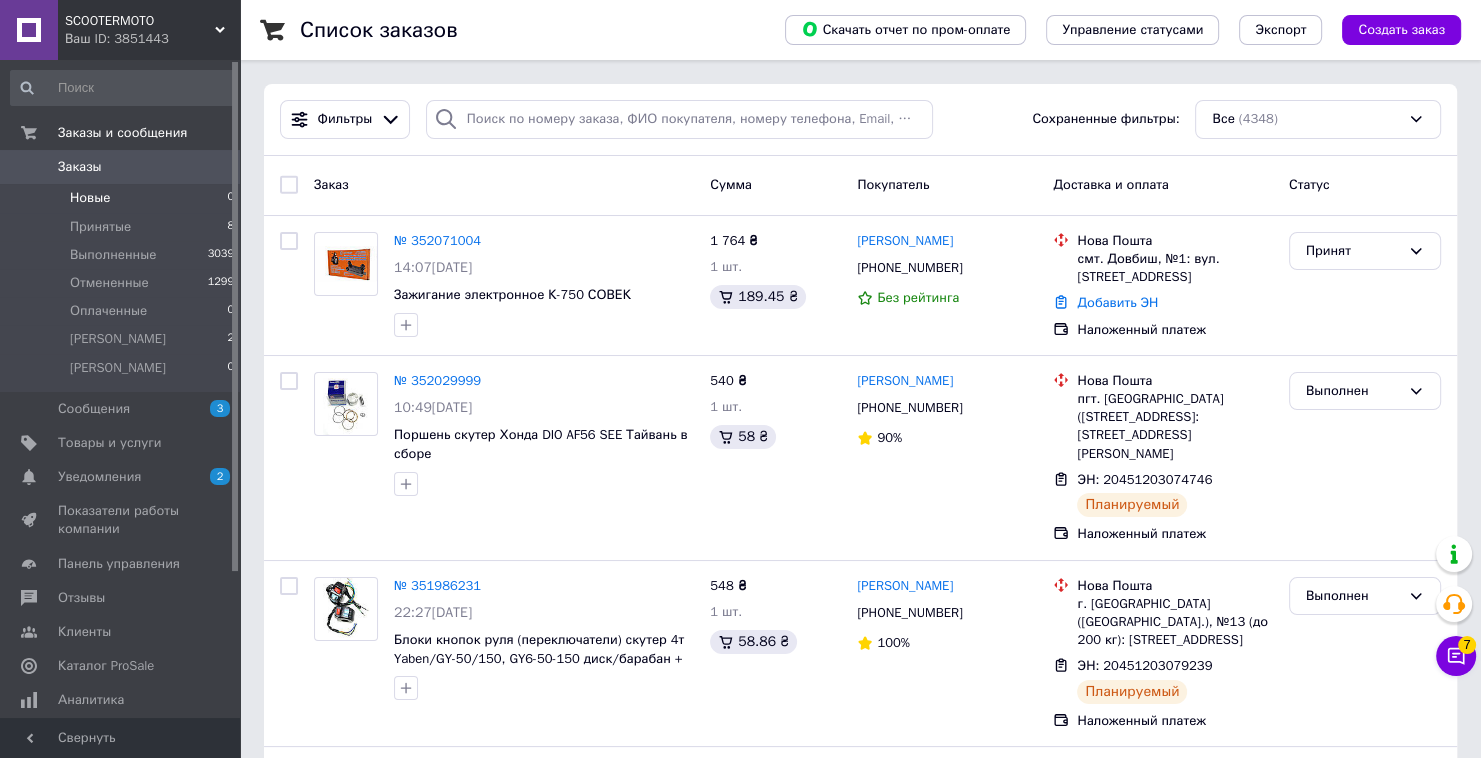 click on "Новые 0" at bounding box center [123, 198] 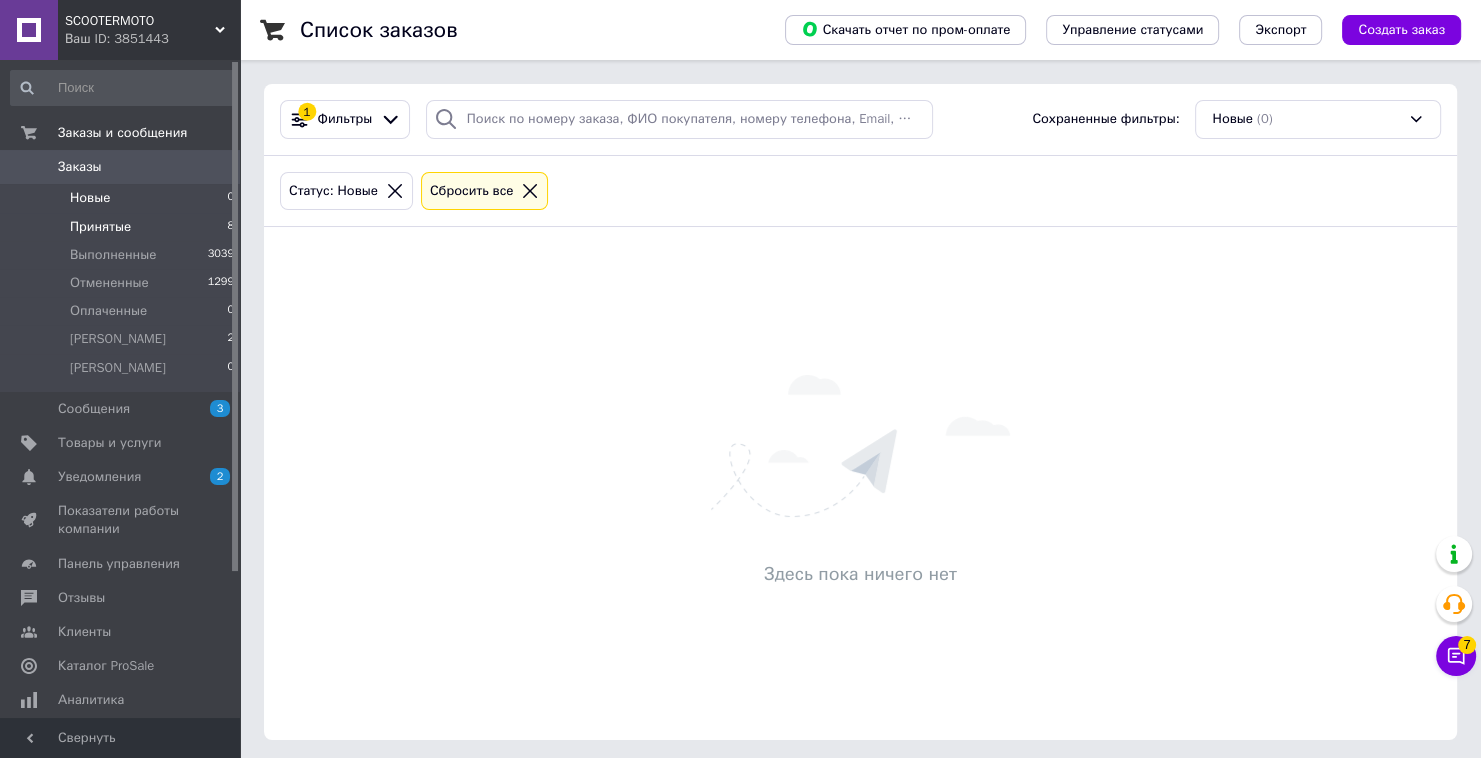 click on "Принятые 8" at bounding box center [123, 227] 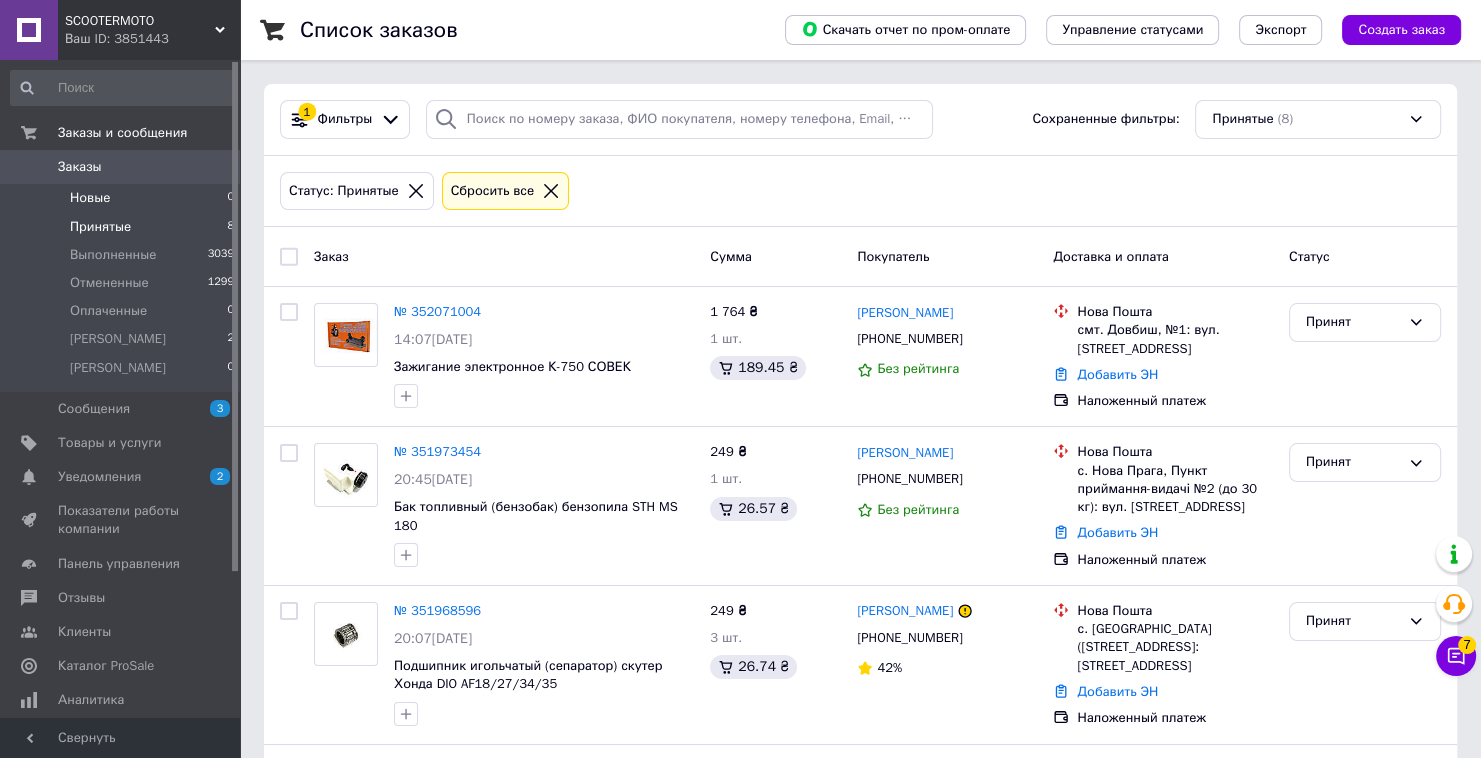 click on "Новые 0" at bounding box center (123, 198) 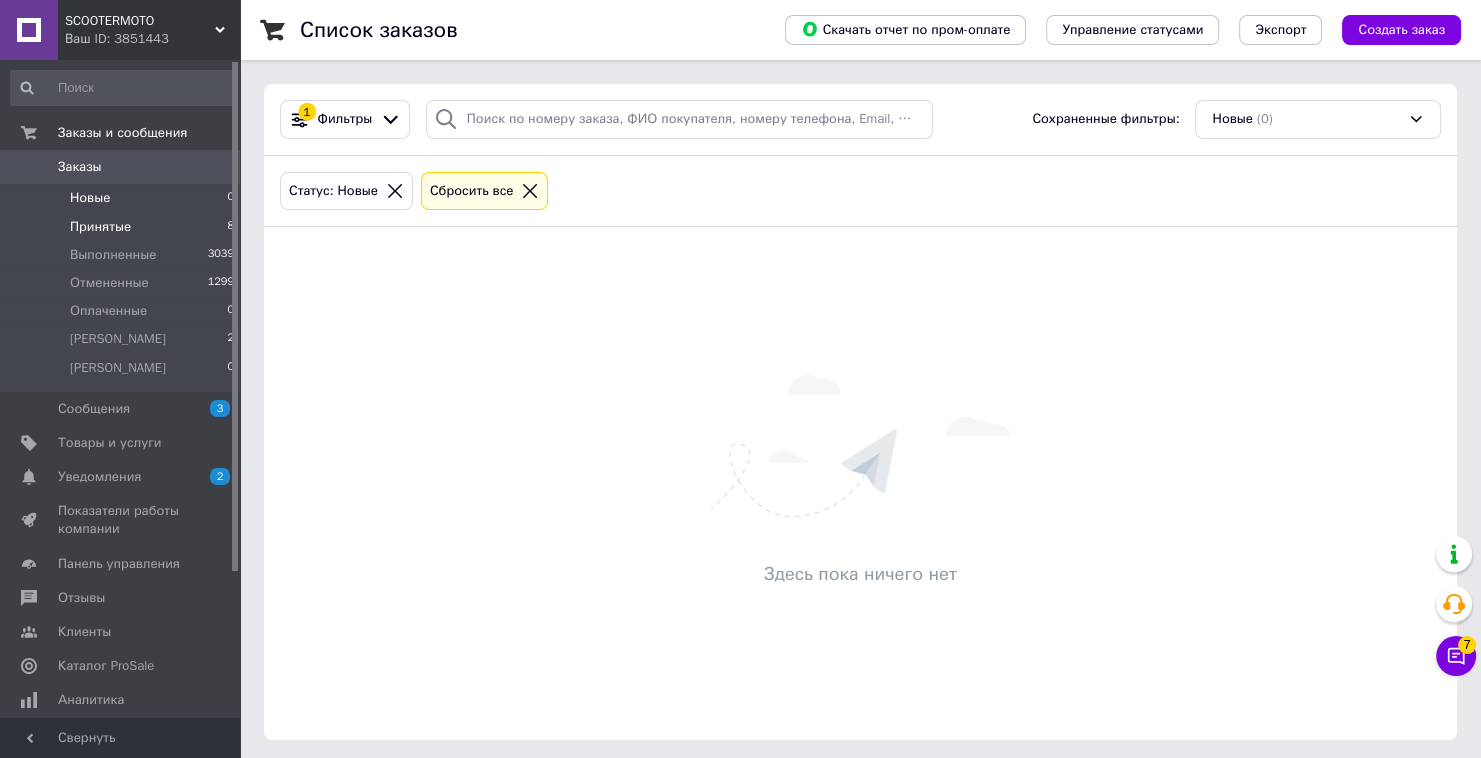 click on "Принятые 8" at bounding box center [123, 227] 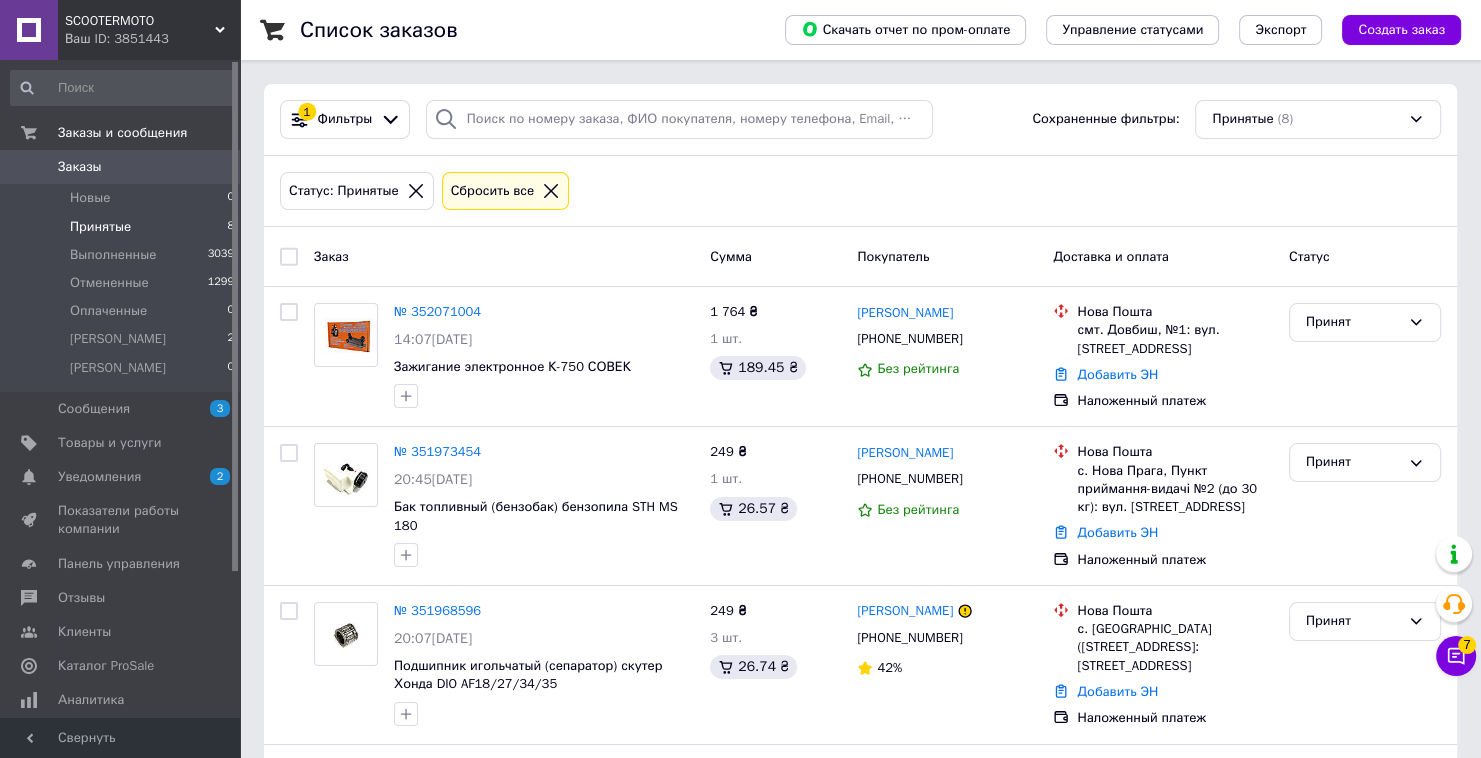 click on "Ваш ID: 3851443" at bounding box center [152, 39] 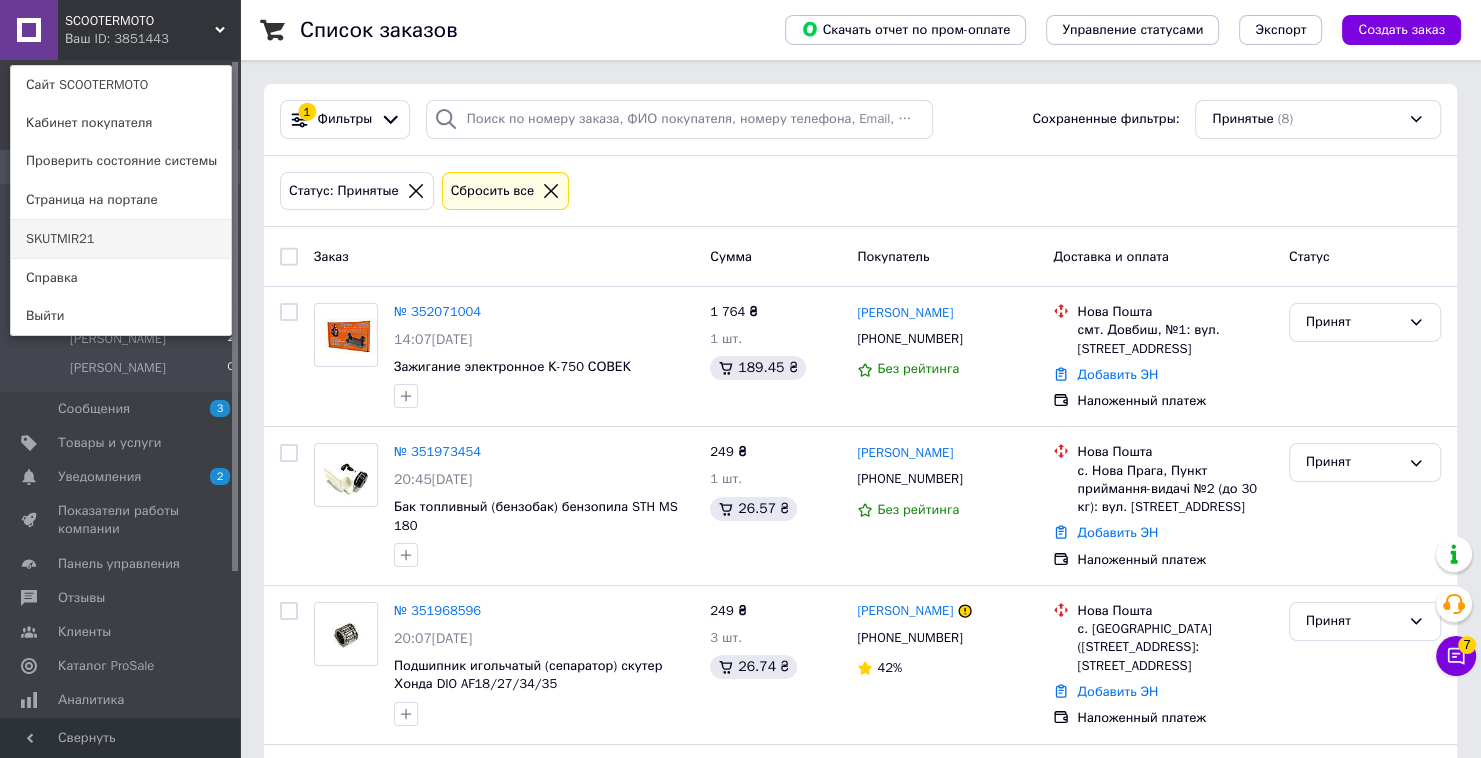 click on "SKUTMIR21" at bounding box center (121, 239) 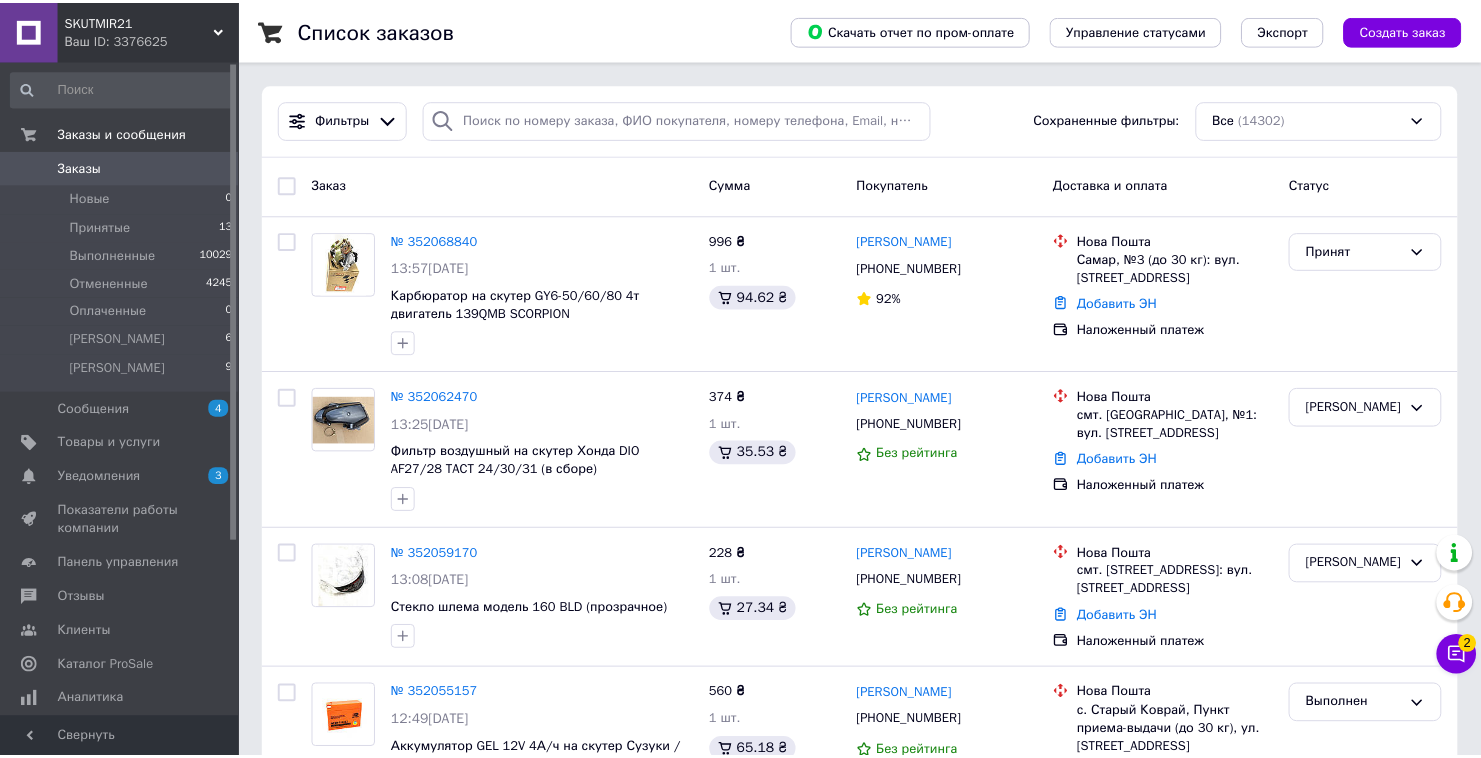 scroll, scrollTop: 0, scrollLeft: 0, axis: both 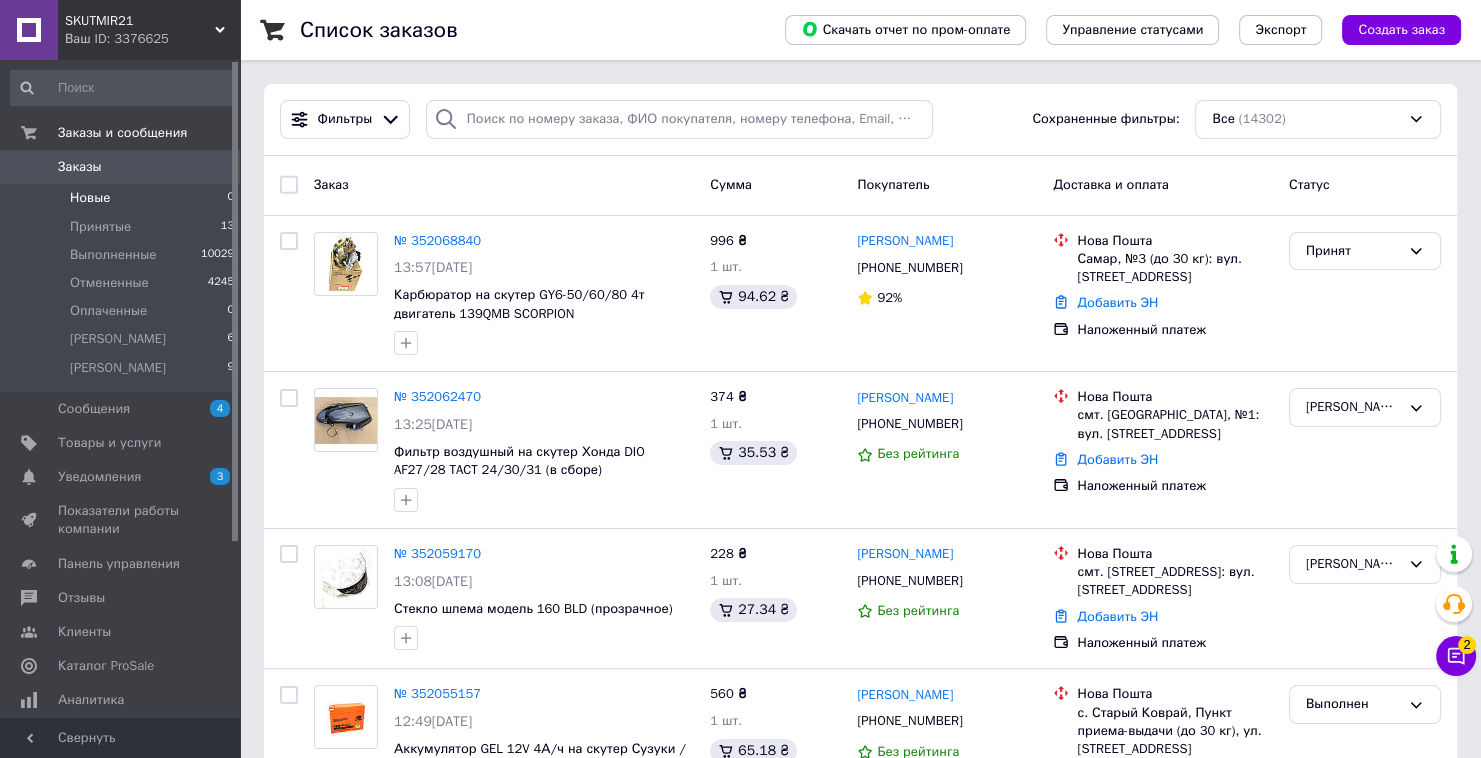 click on "Новые 0" at bounding box center (123, 198) 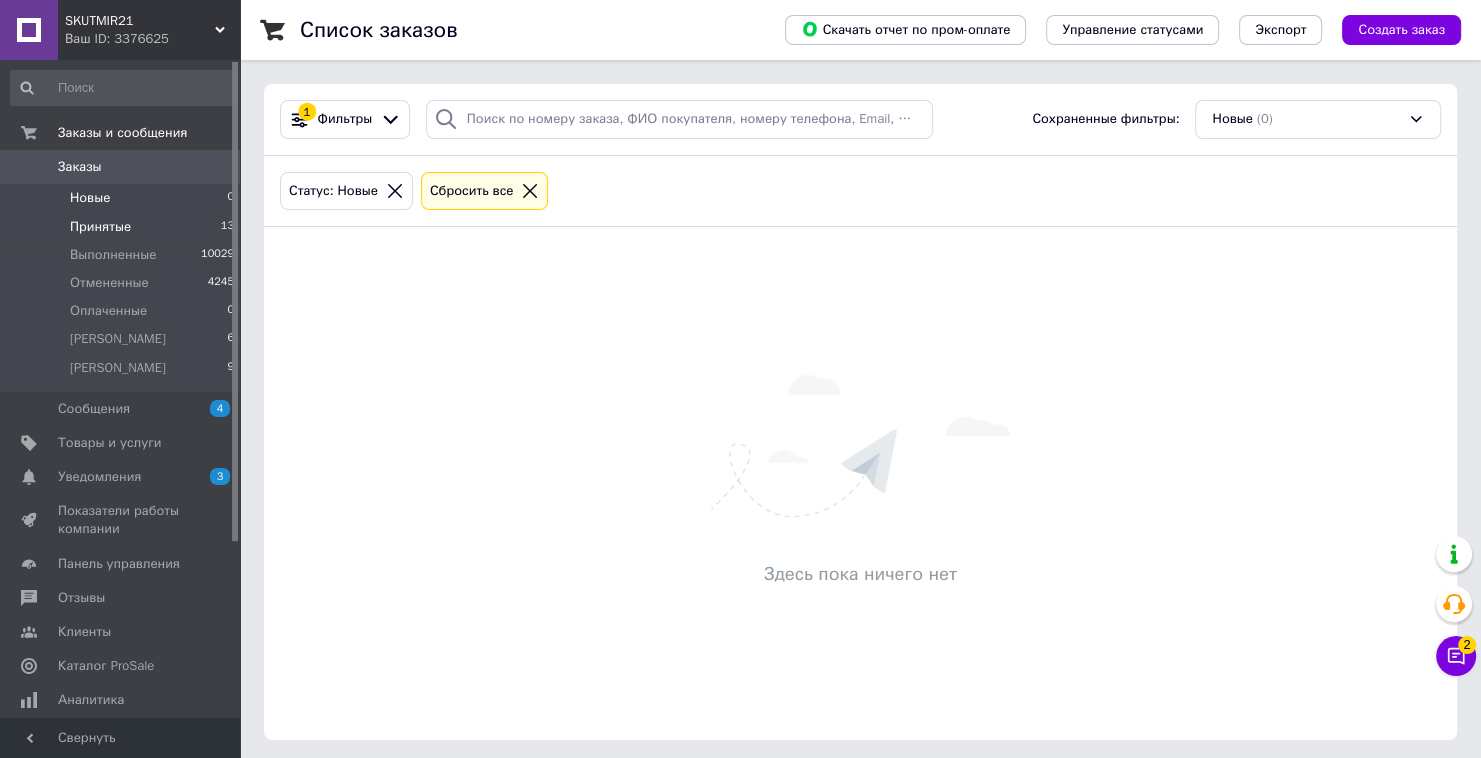 click on "Принятые 13" at bounding box center (123, 227) 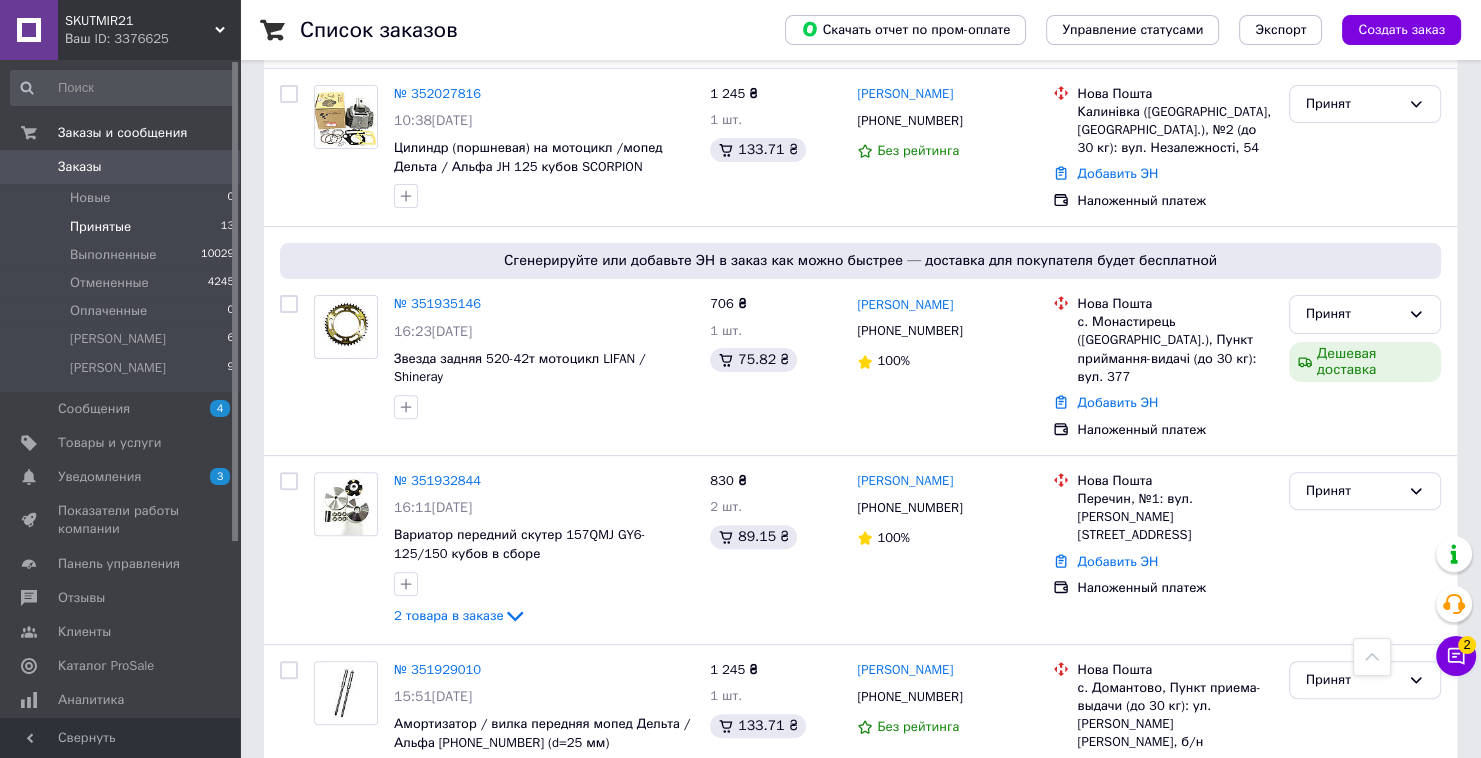scroll, scrollTop: 592, scrollLeft: 0, axis: vertical 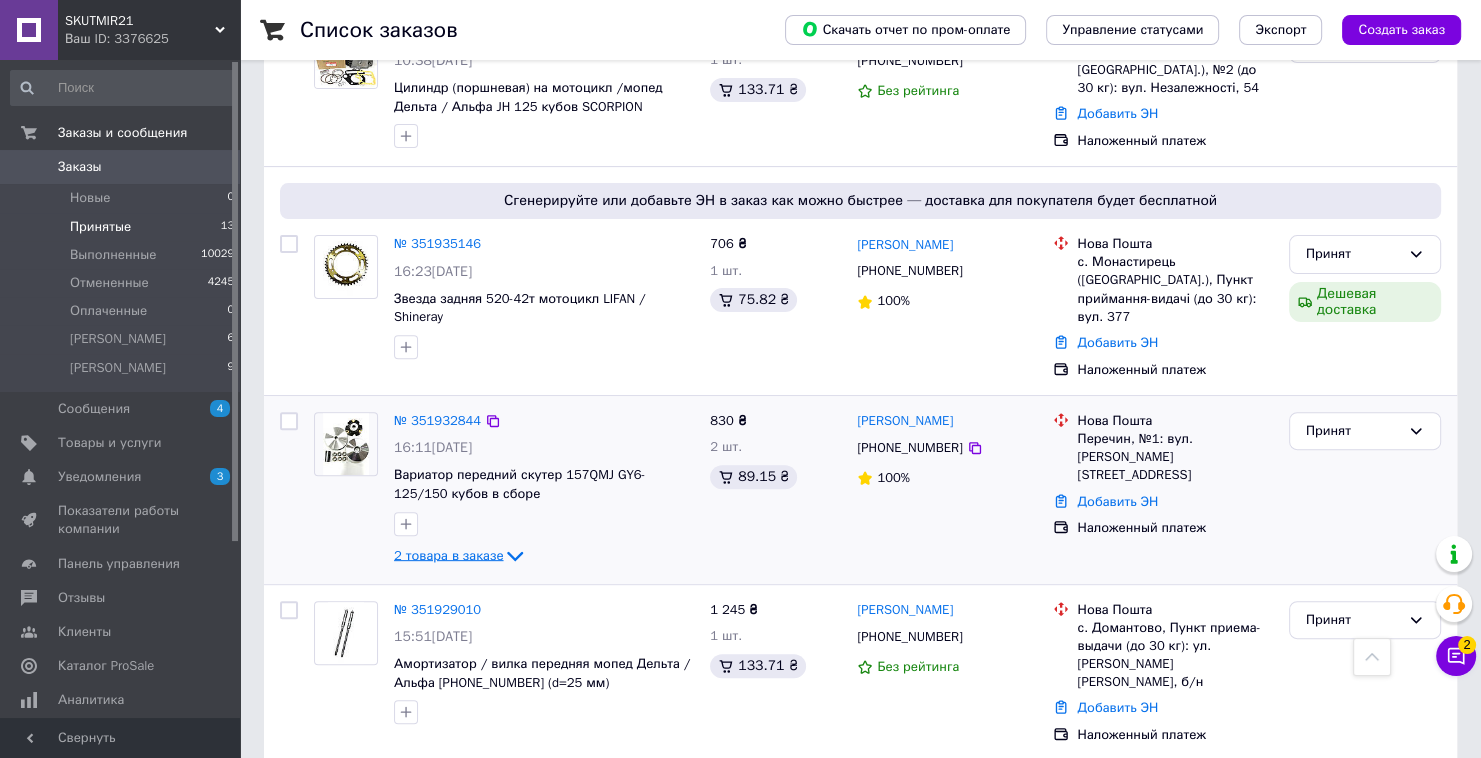 click 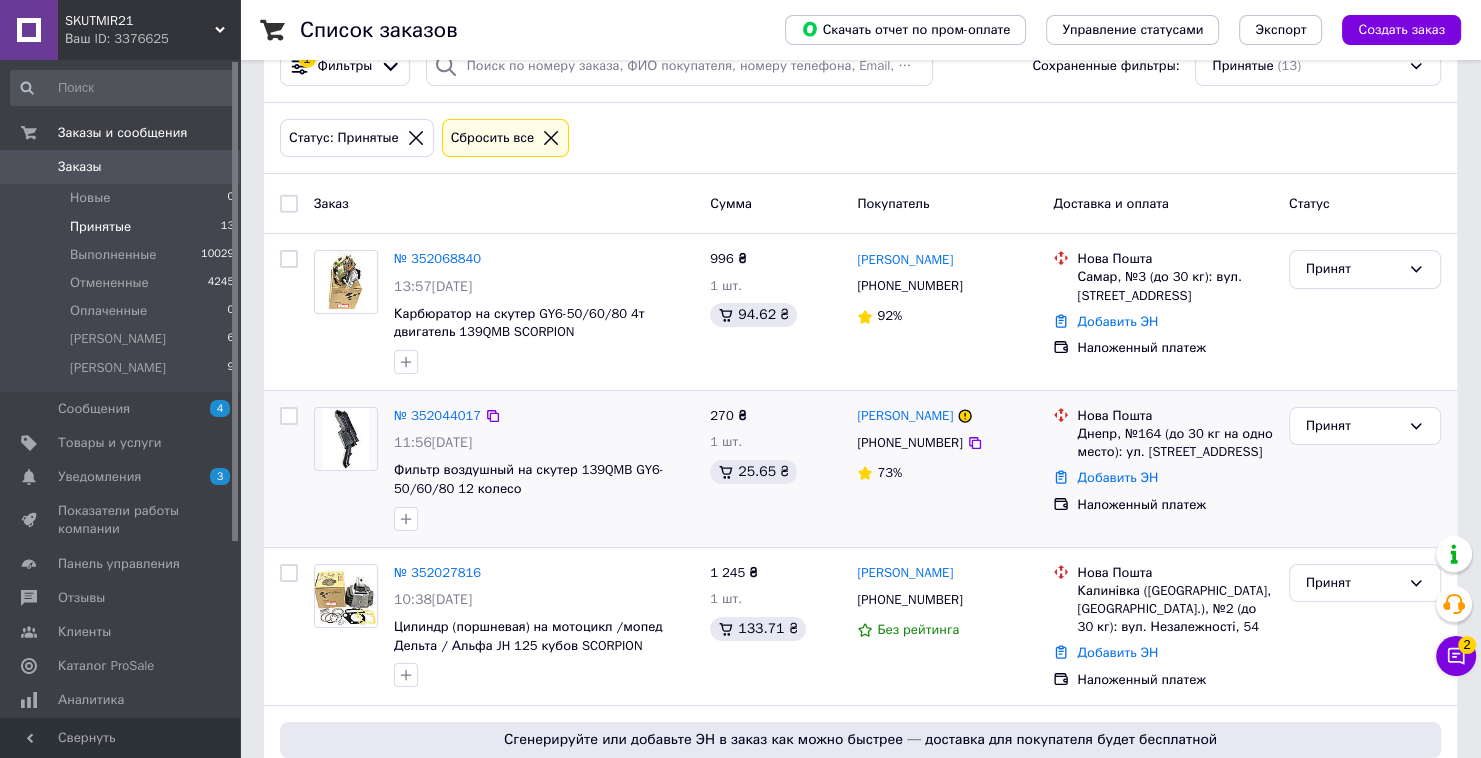 scroll, scrollTop: 80, scrollLeft: 0, axis: vertical 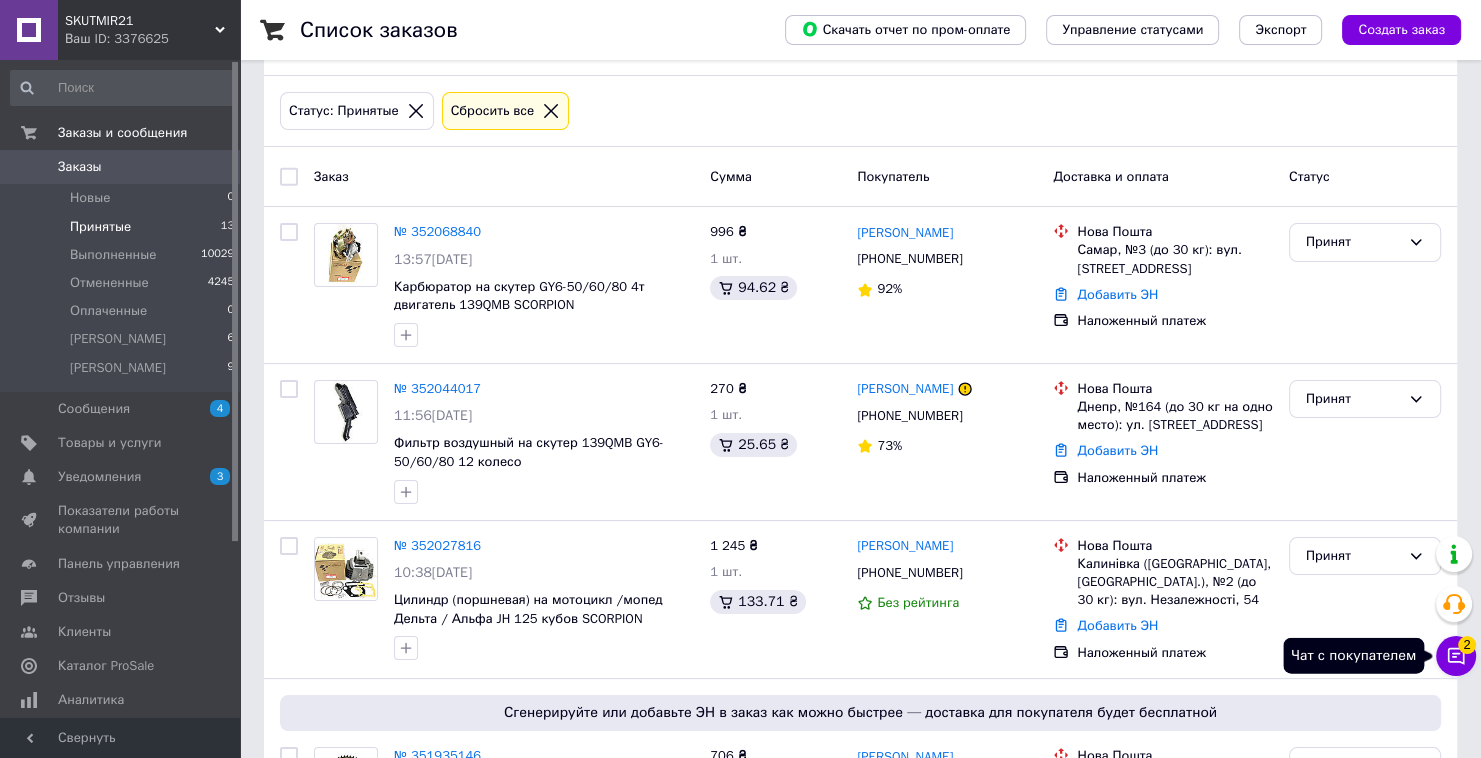 click 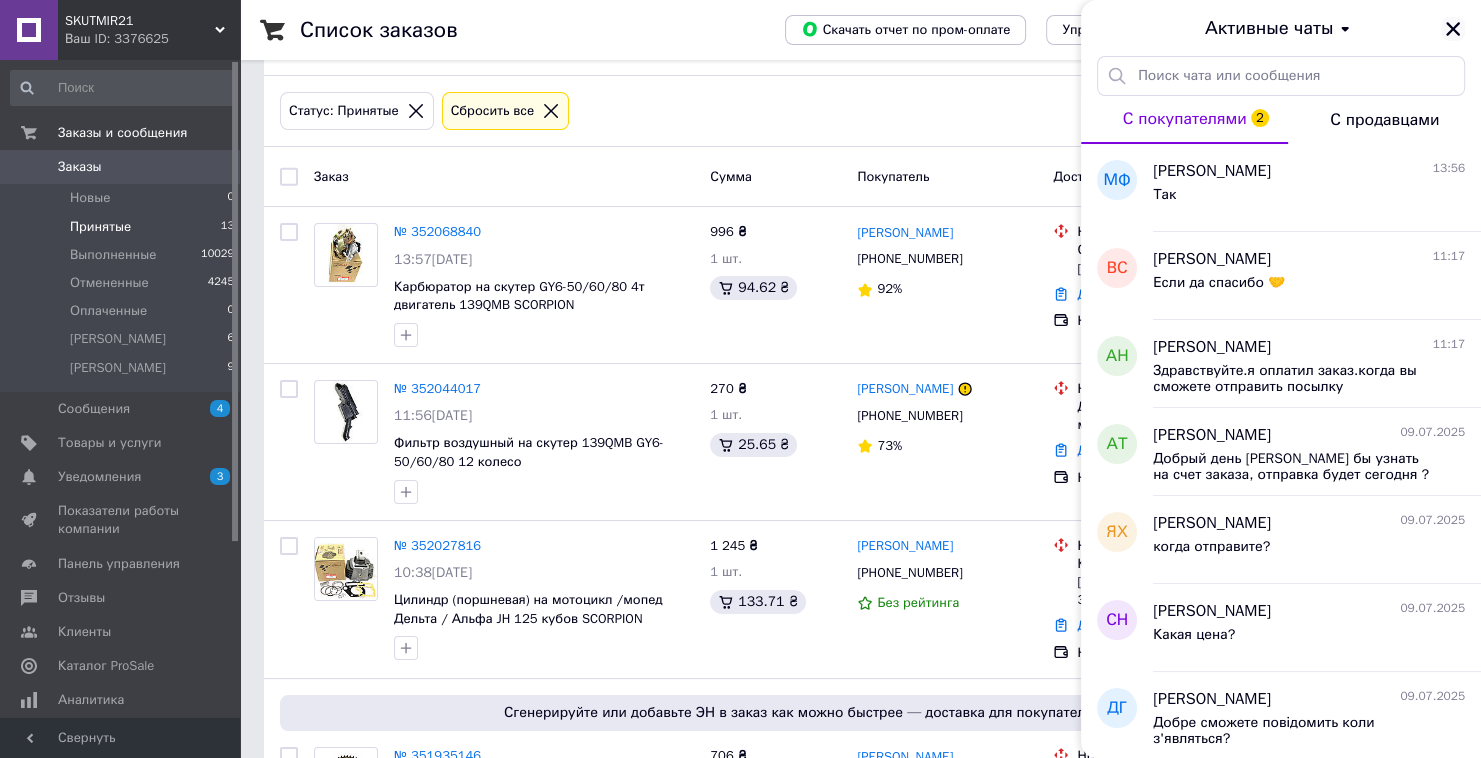 click 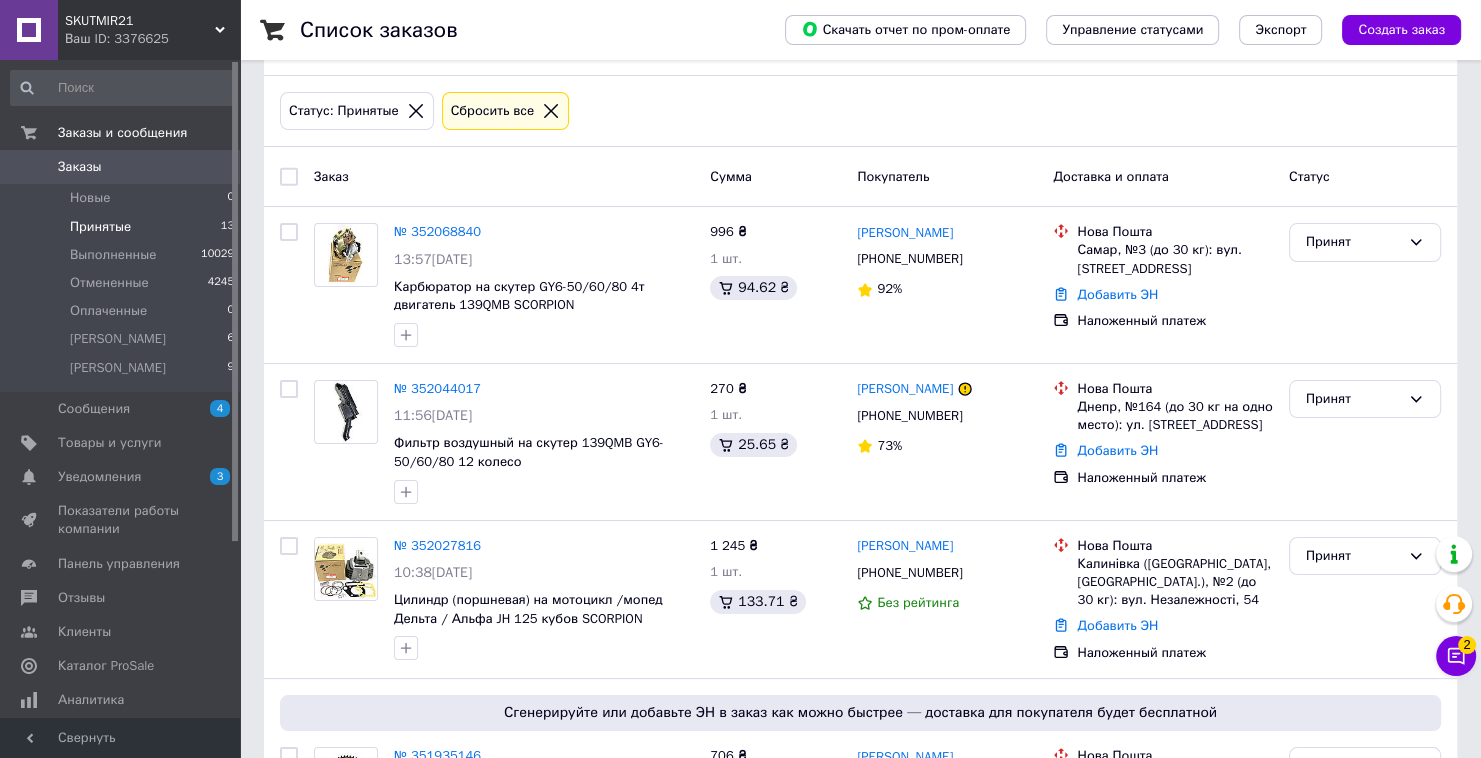 click on "Заказы 0" at bounding box center (123, 167) 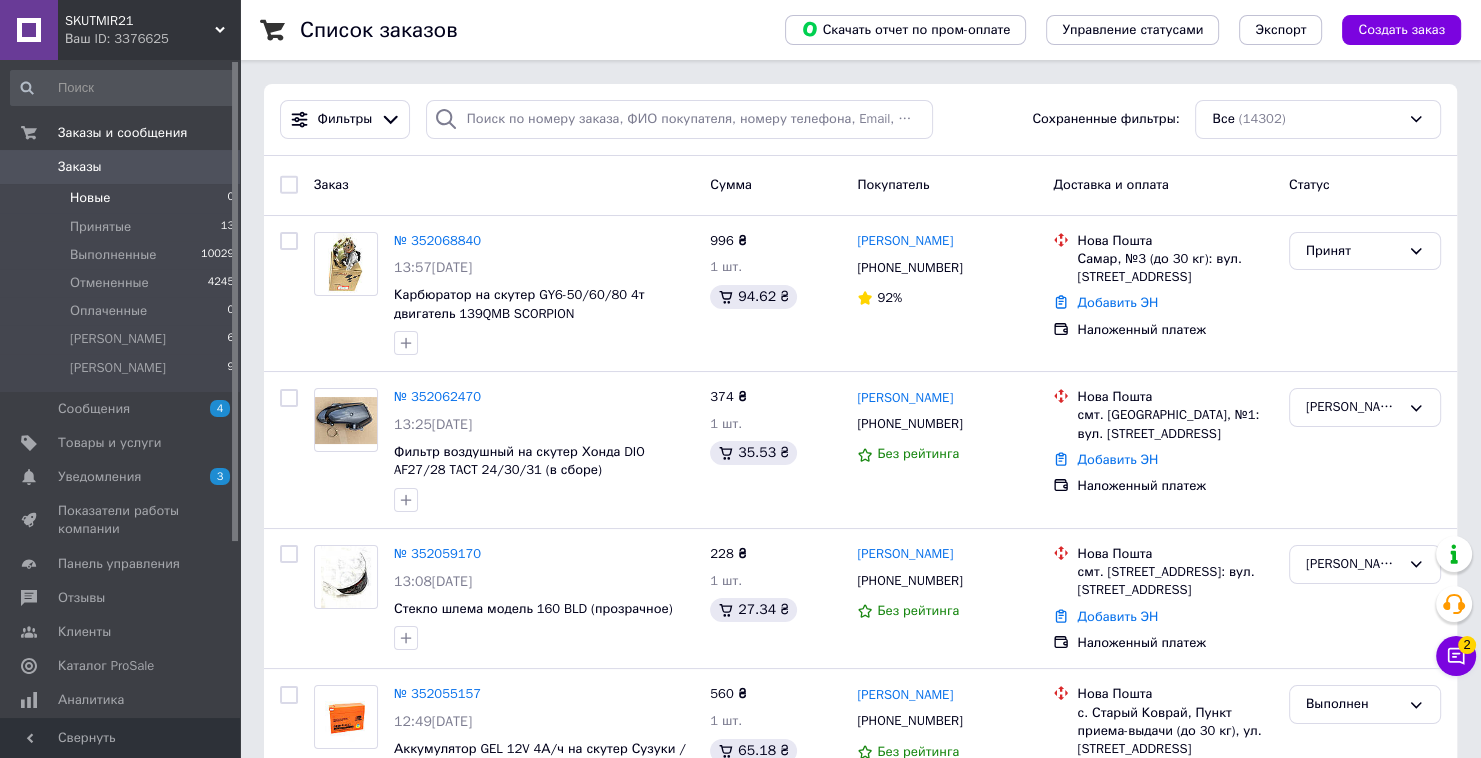 click on "Новые 0" at bounding box center [123, 198] 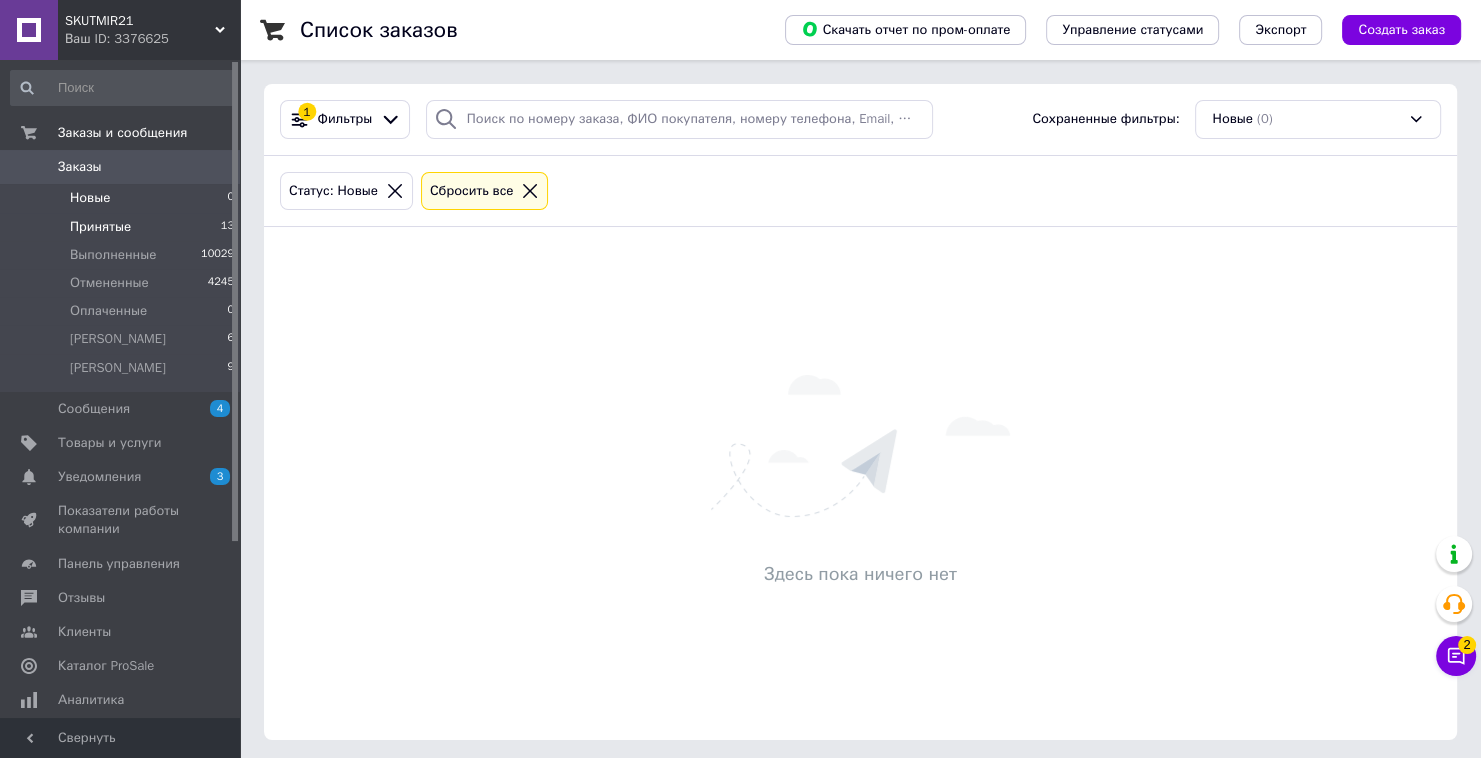 click on "Принятые 13" at bounding box center [123, 227] 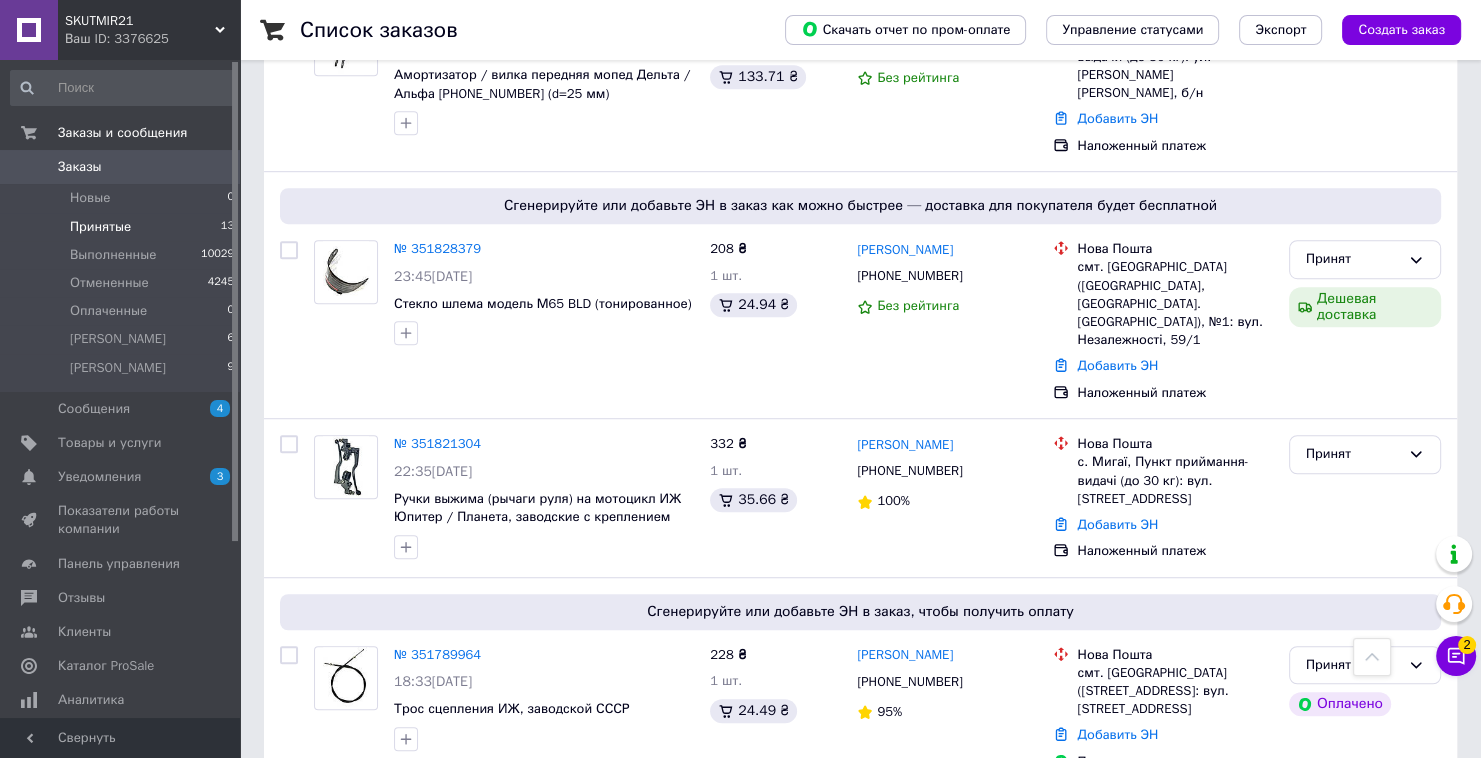 scroll, scrollTop: 1360, scrollLeft: 0, axis: vertical 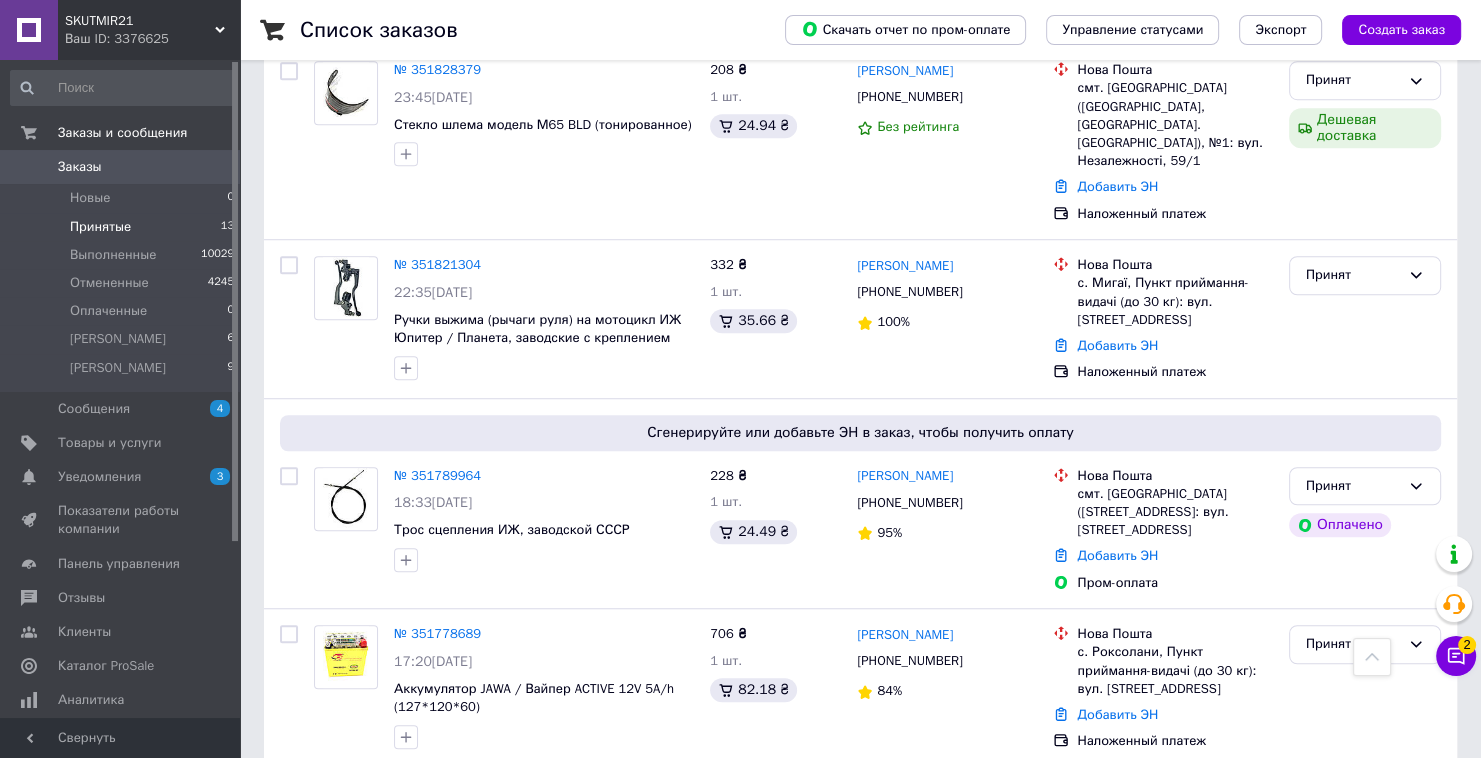click on "SKUTMIR21 Ваш ID: 3376625" at bounding box center (149, 30) 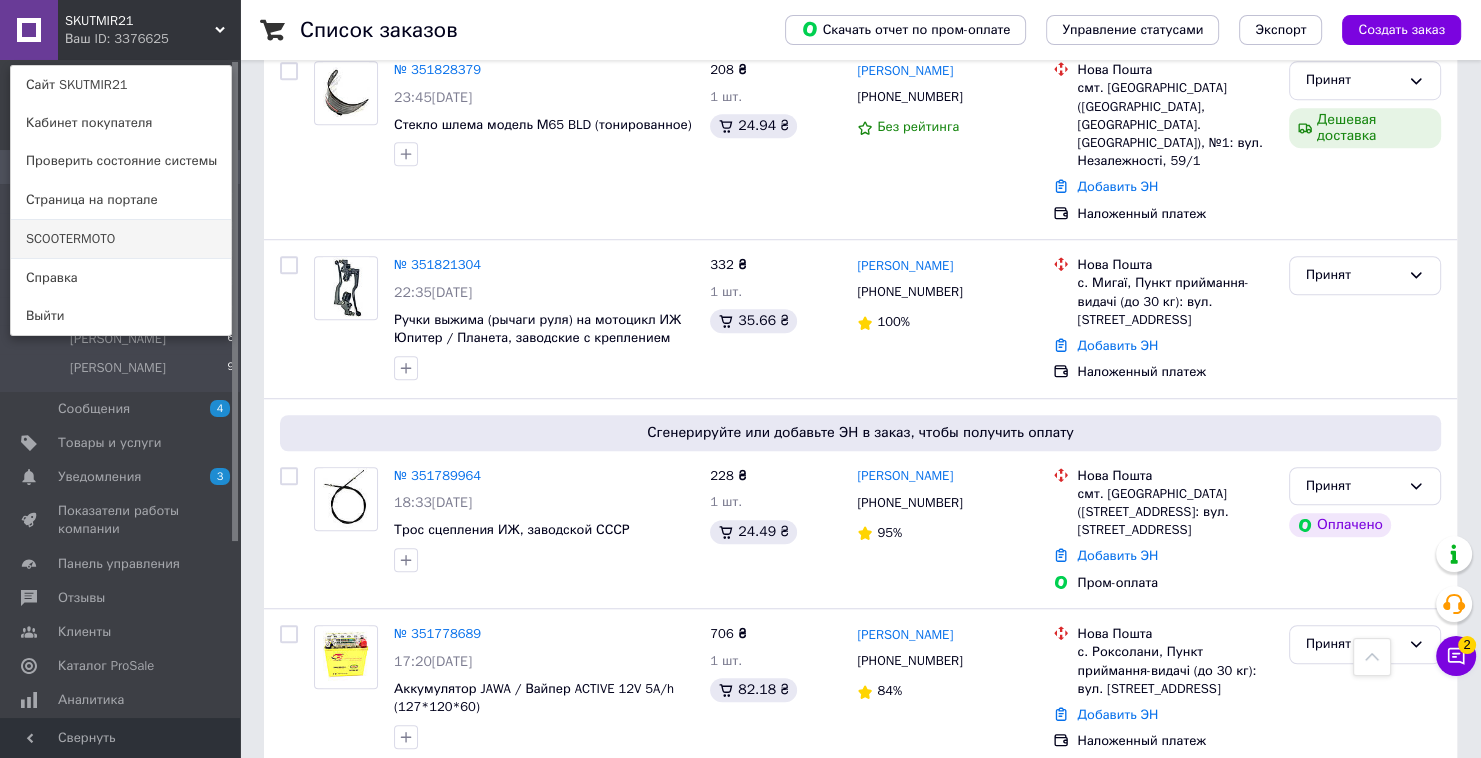 click on "SCOOTERMOTO" at bounding box center [121, 239] 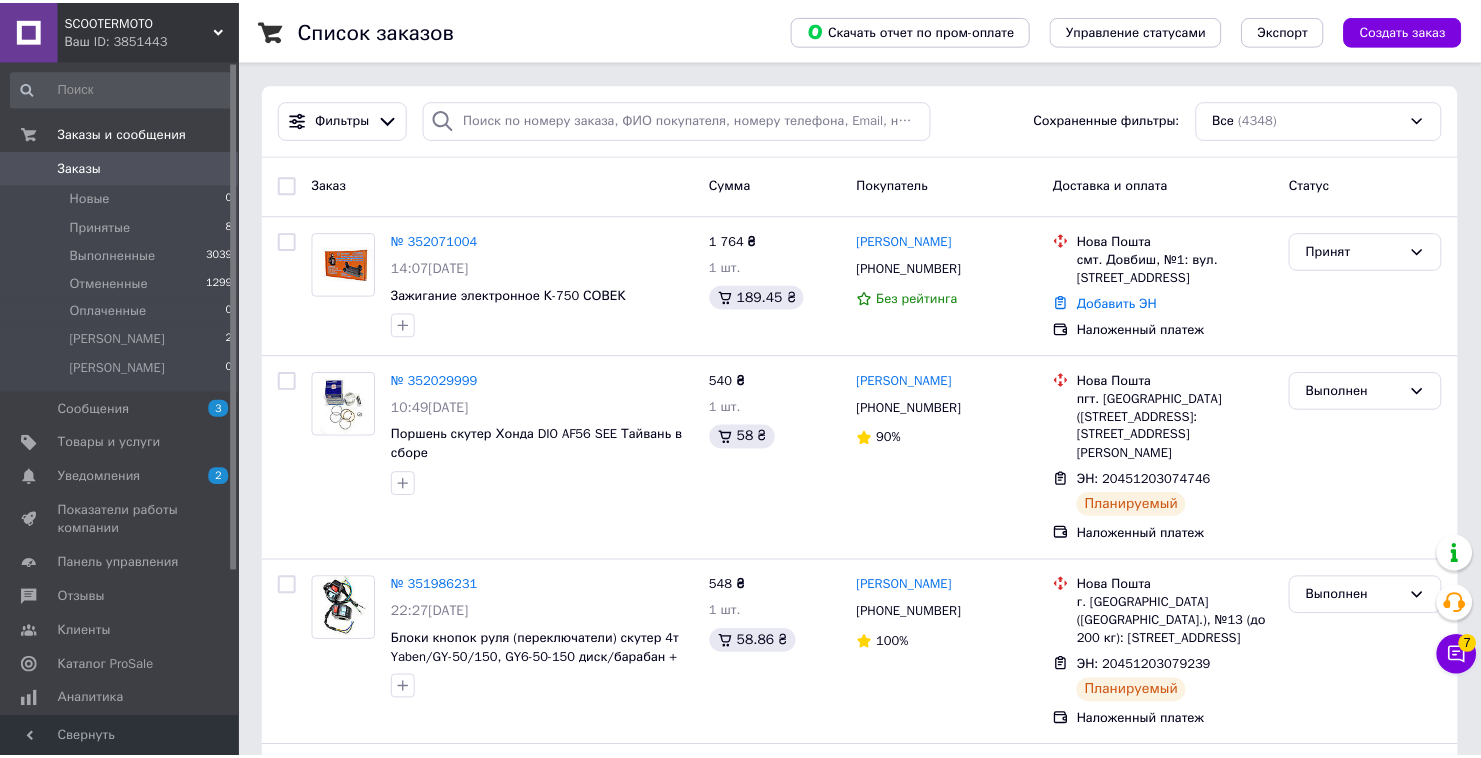 scroll, scrollTop: 0, scrollLeft: 0, axis: both 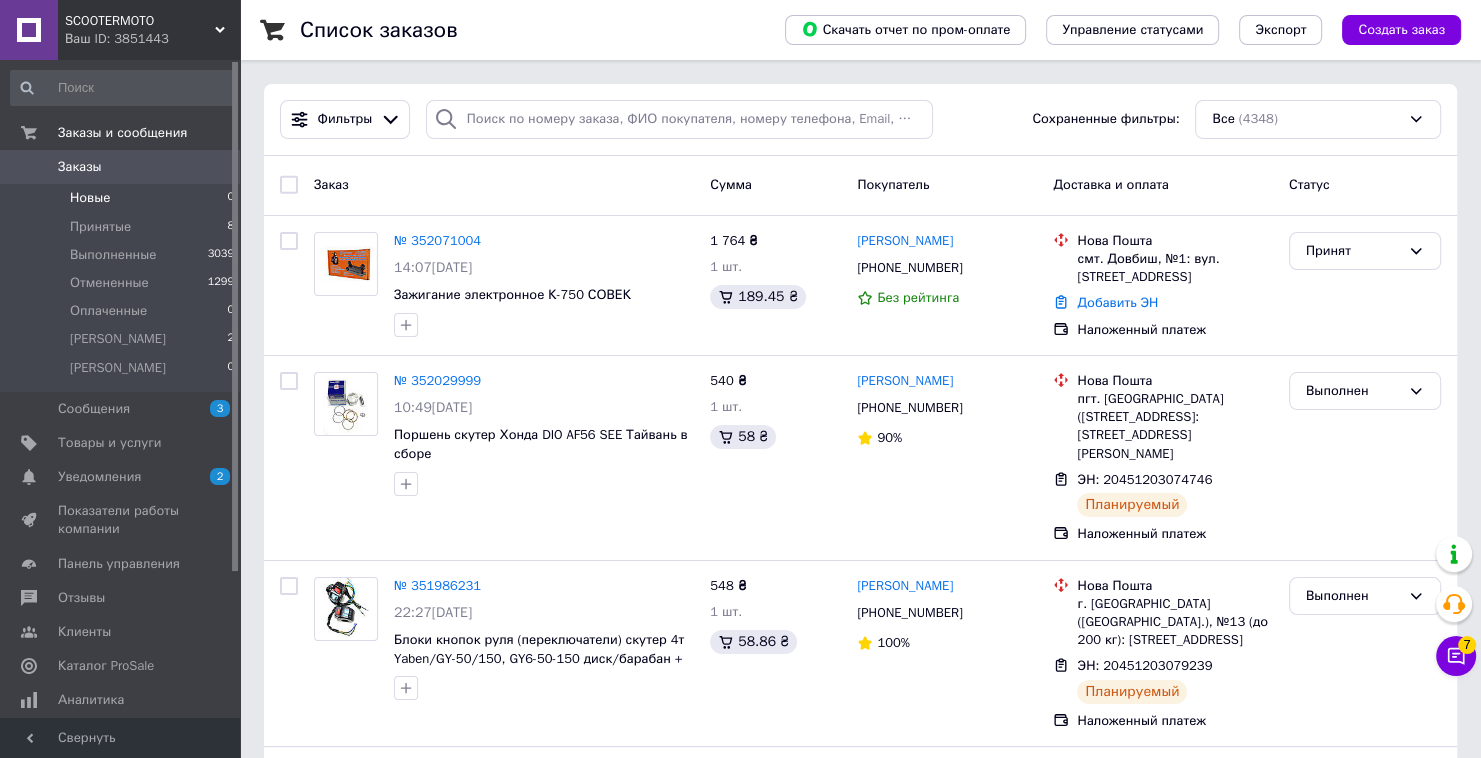 click on "Новые 0" at bounding box center (123, 198) 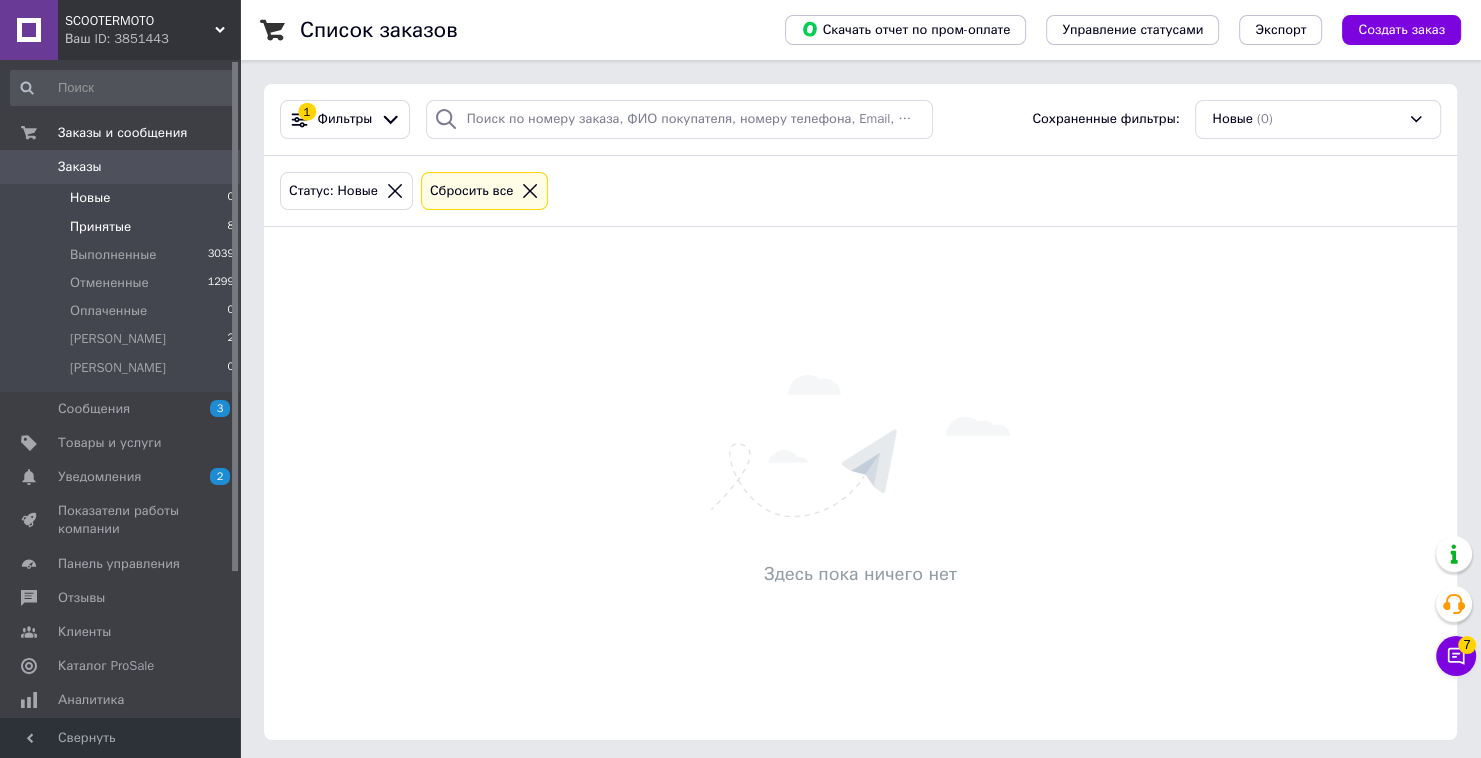 click on "Принятые 8" at bounding box center (123, 227) 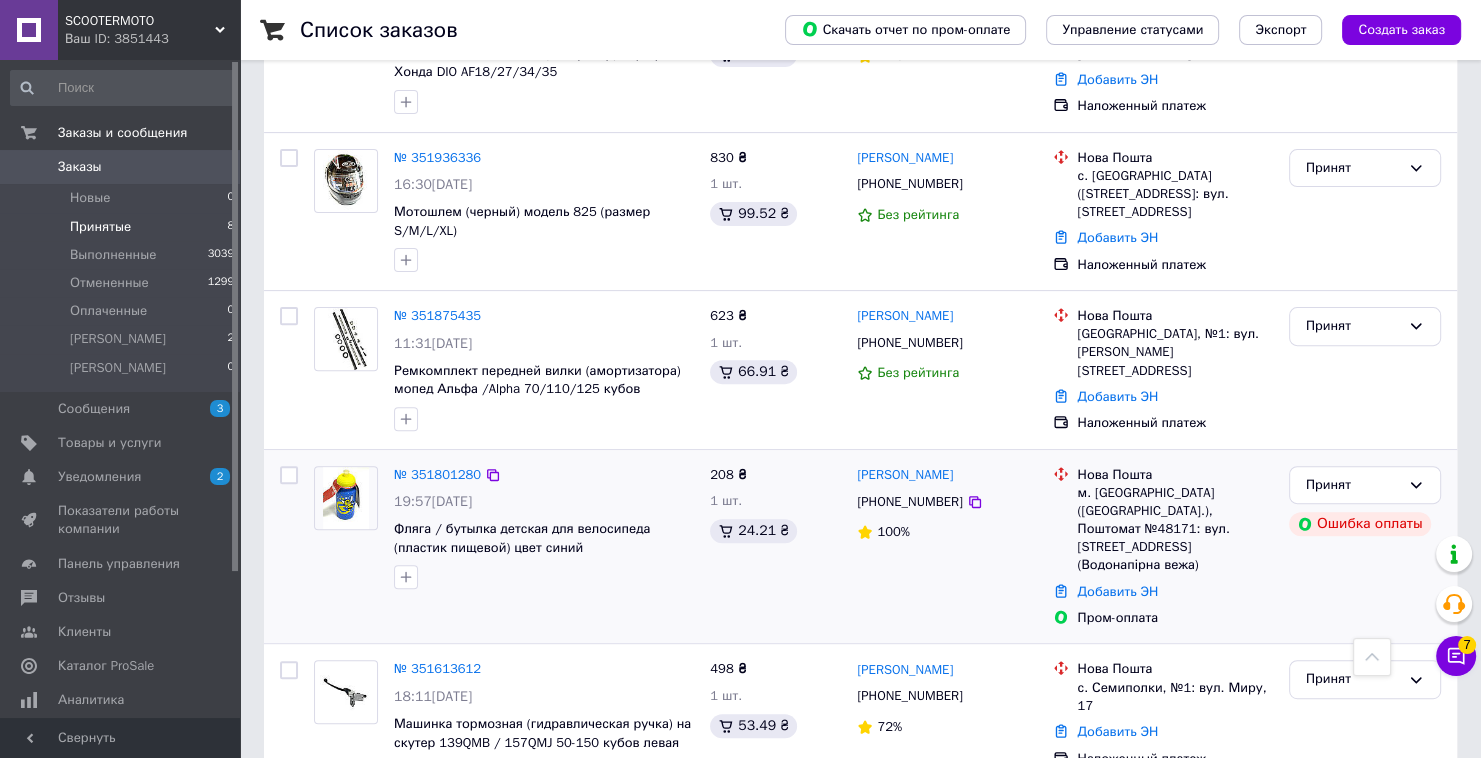 scroll, scrollTop: 640, scrollLeft: 0, axis: vertical 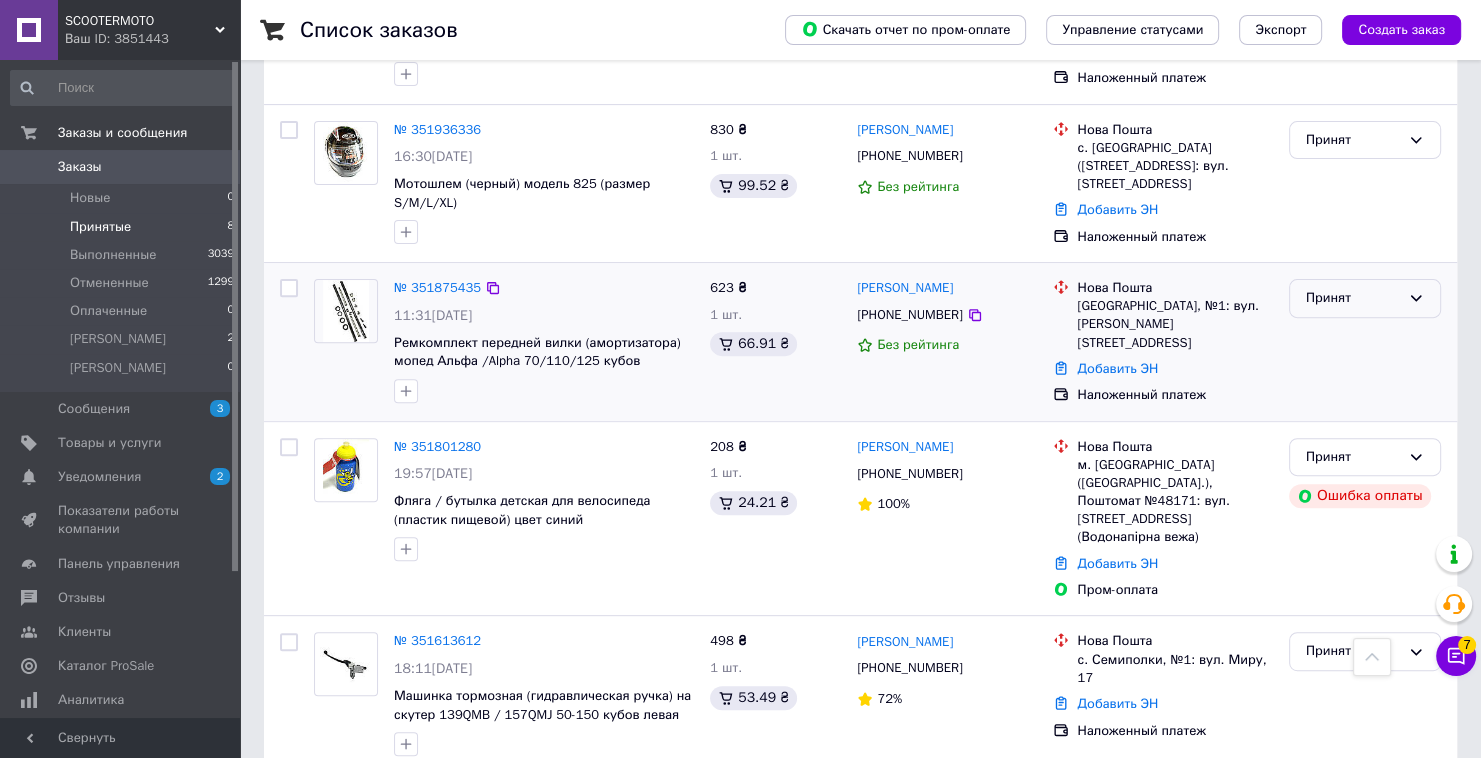 click on "Принят" at bounding box center [1365, 298] 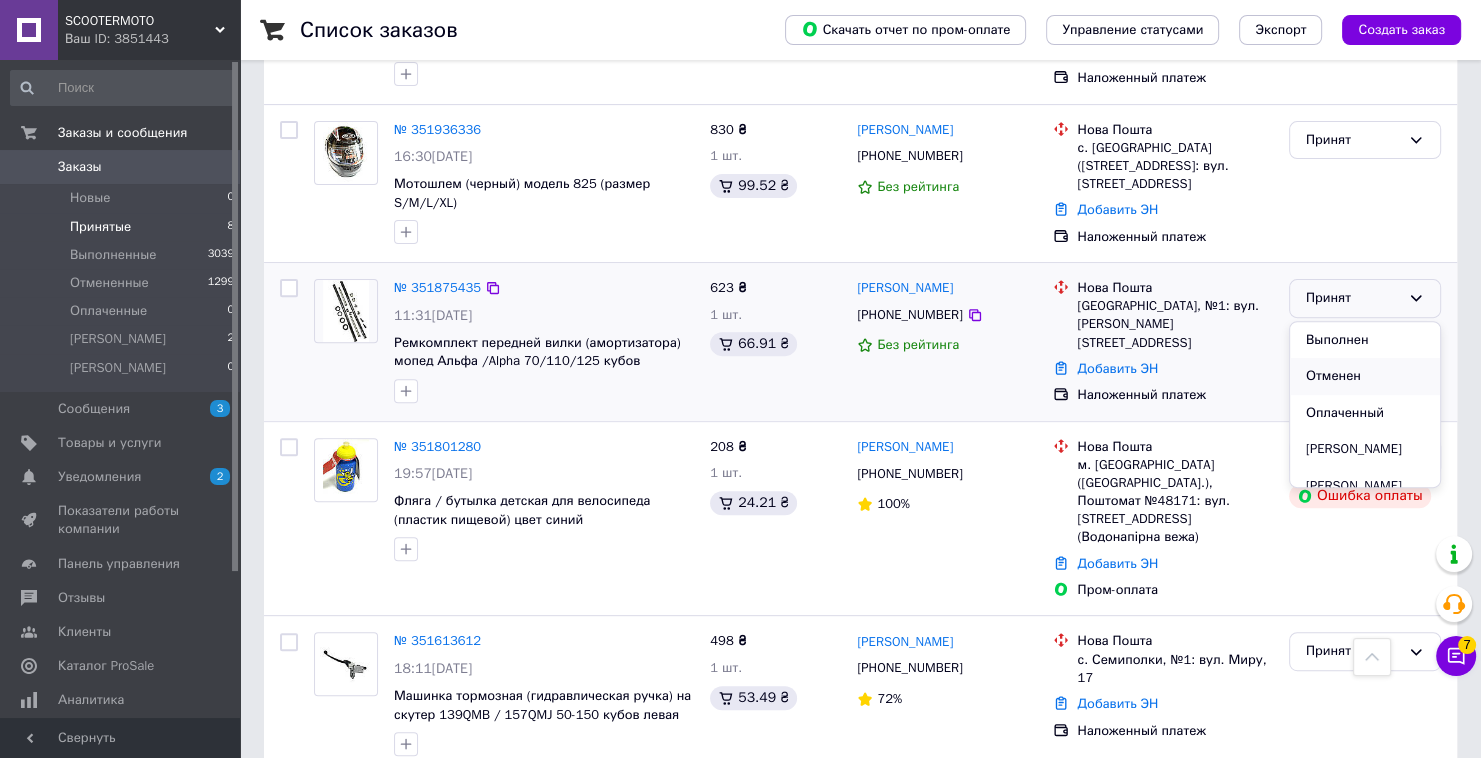 click on "Отменен" at bounding box center [1365, 376] 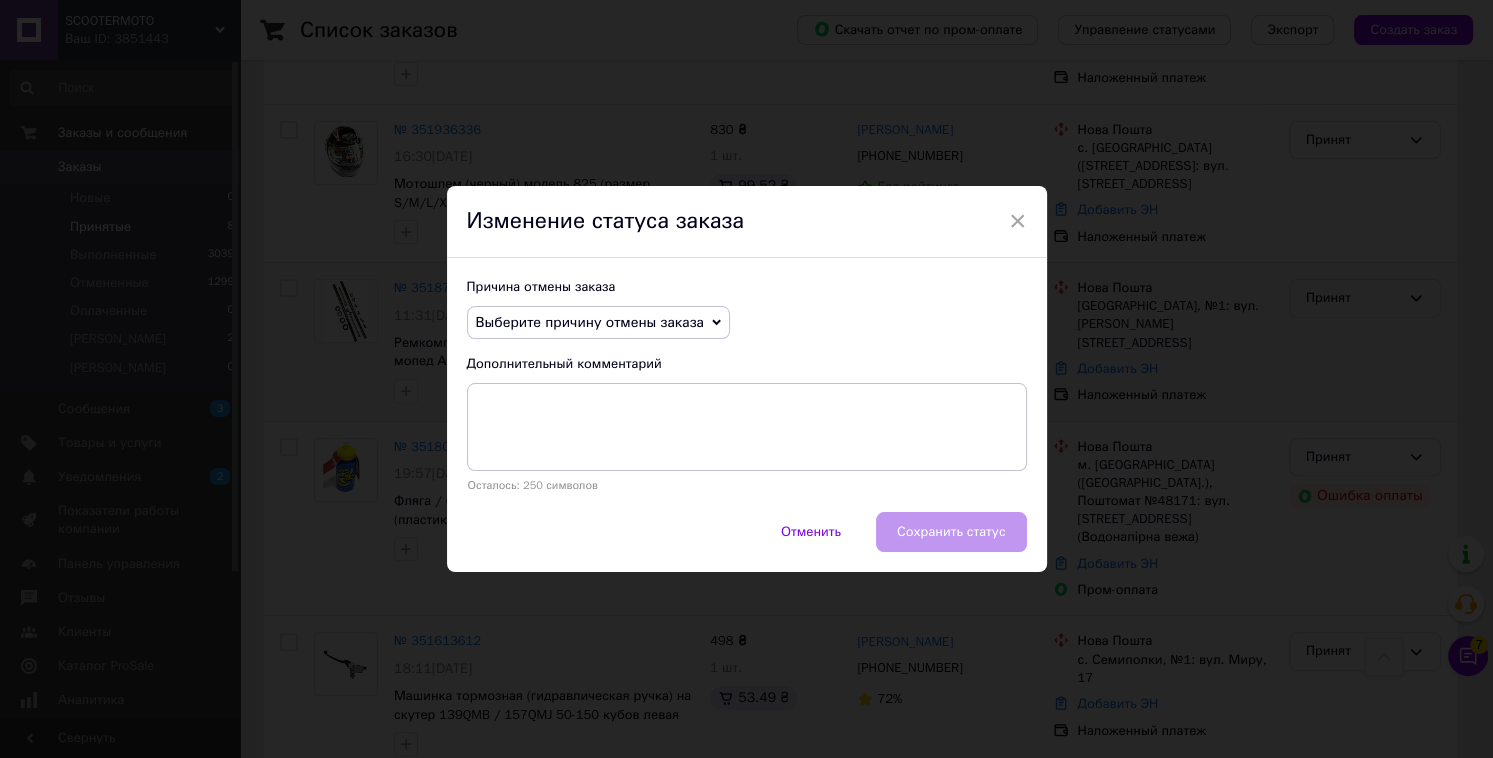 click on "Выберите причину отмены заказа" at bounding box center (590, 322) 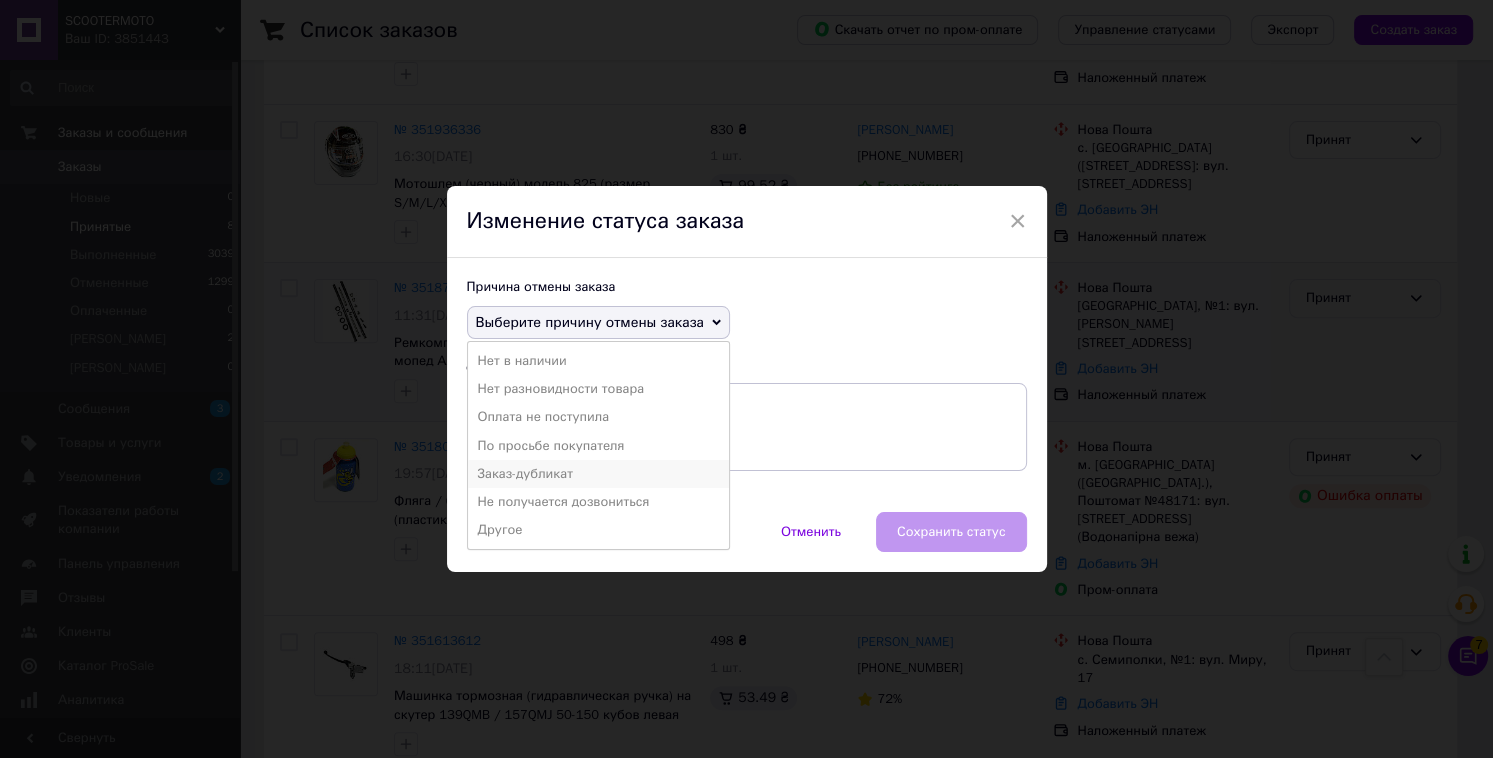 click on "Заказ-дубликат" at bounding box center [598, 474] 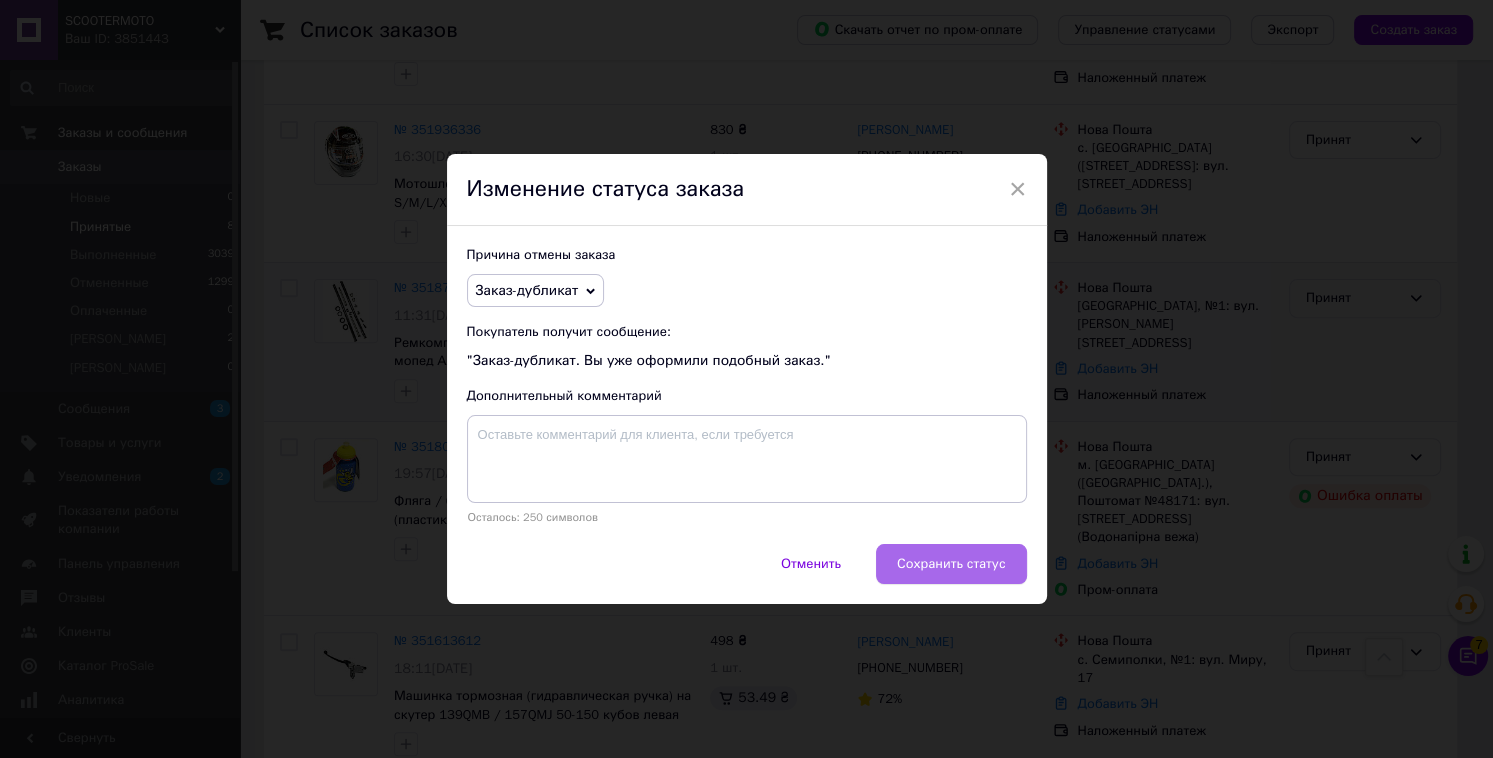 click on "Сохранить статус" at bounding box center [951, 564] 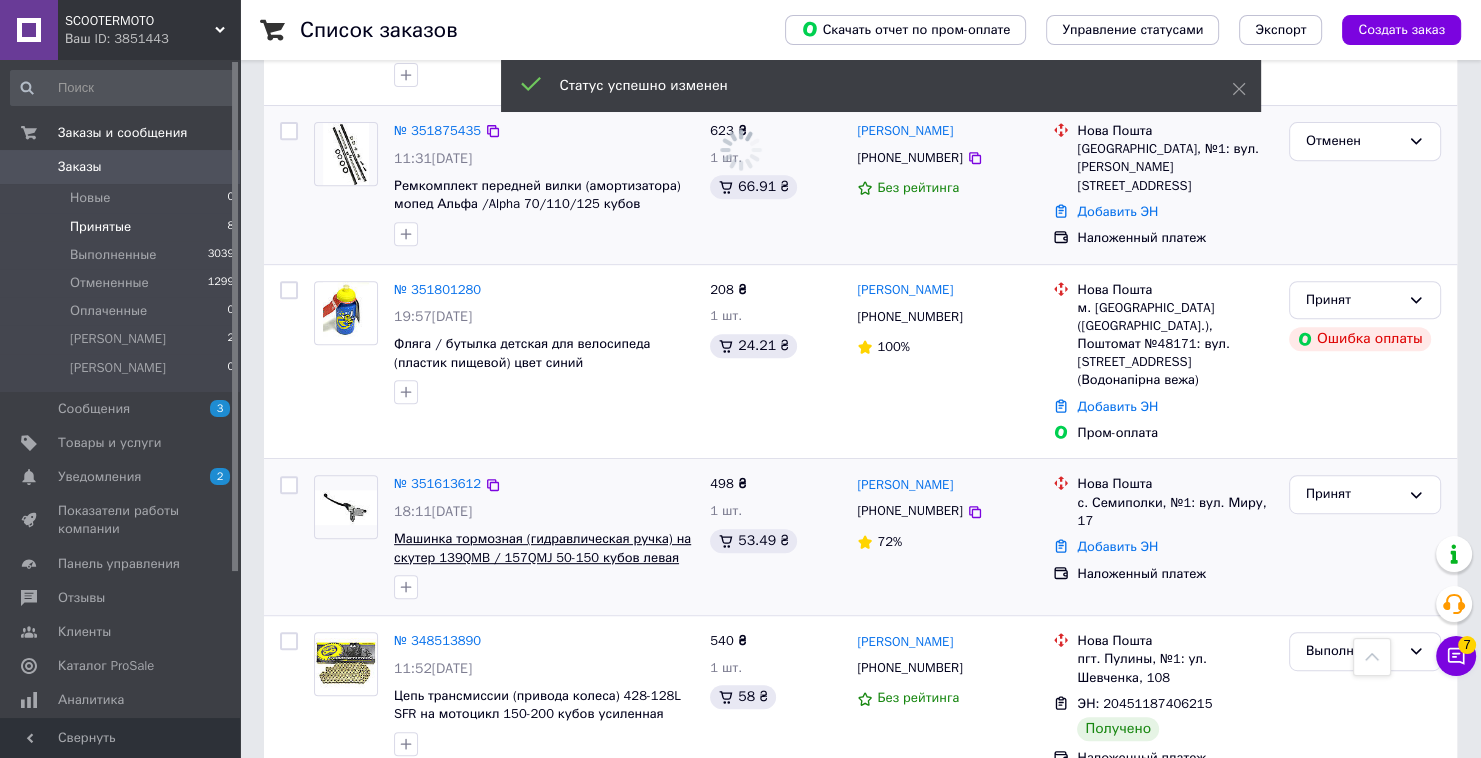scroll, scrollTop: 804, scrollLeft: 0, axis: vertical 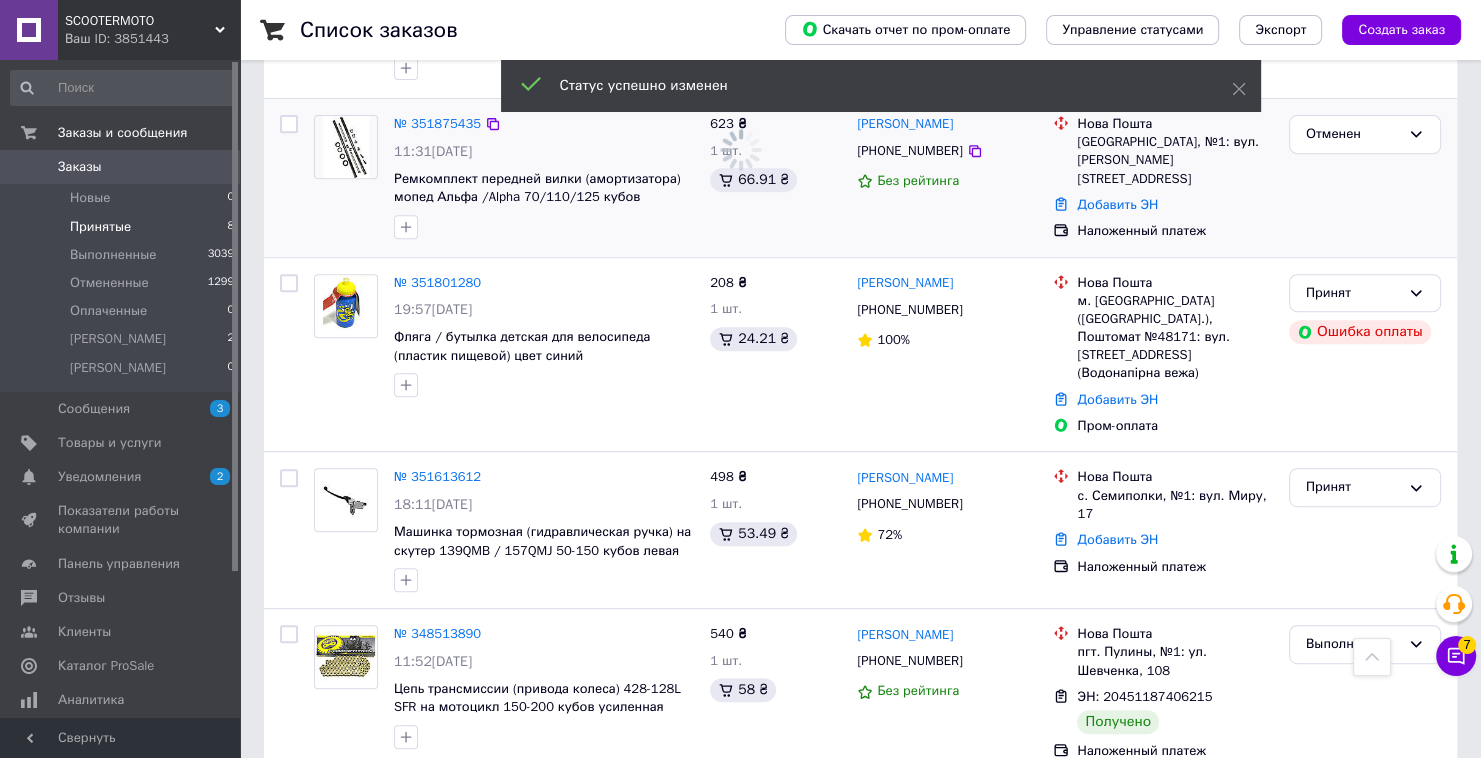 drag, startPoint x: 158, startPoint y: 37, endPoint x: 154, endPoint y: 47, distance: 10.770329 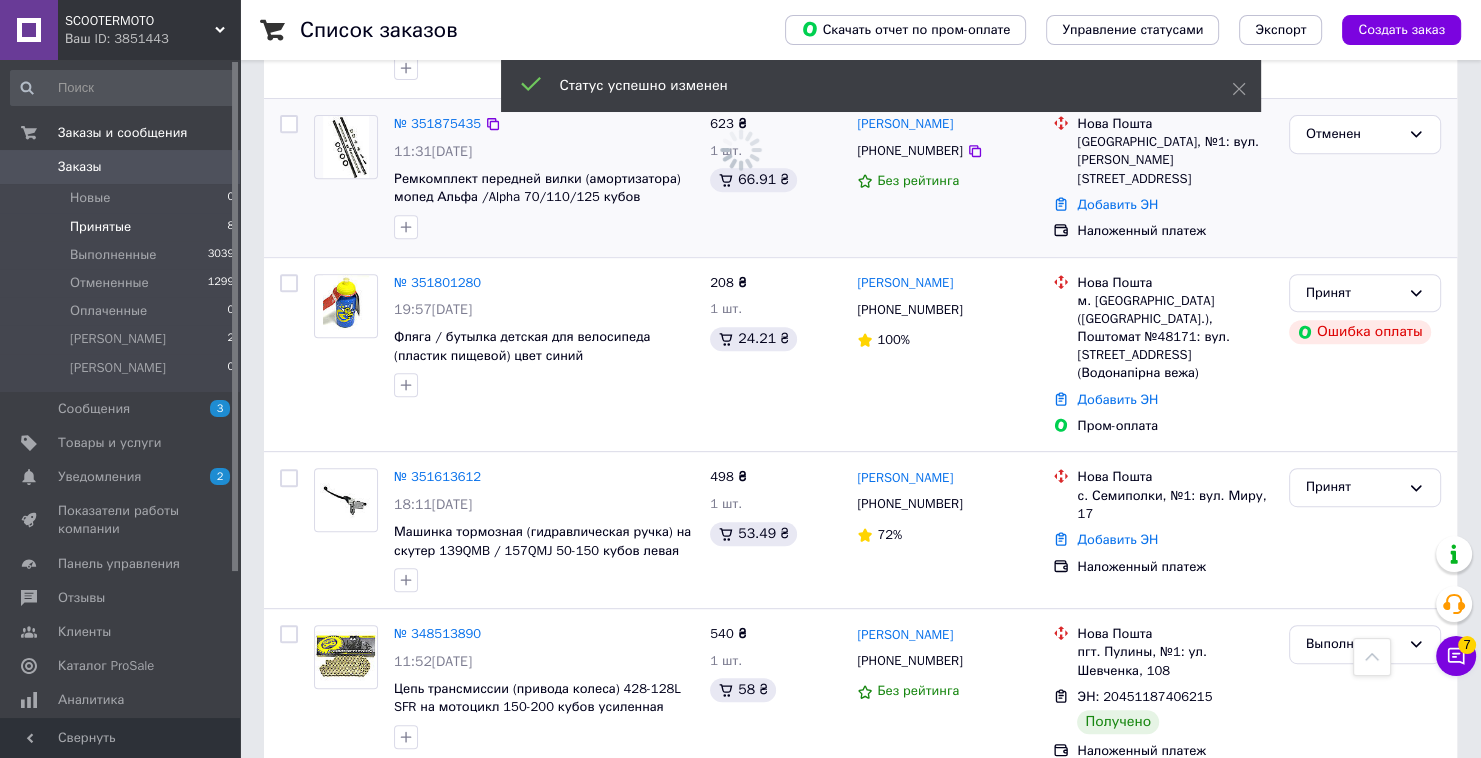 click on "Ваш ID: 3851443" at bounding box center [152, 39] 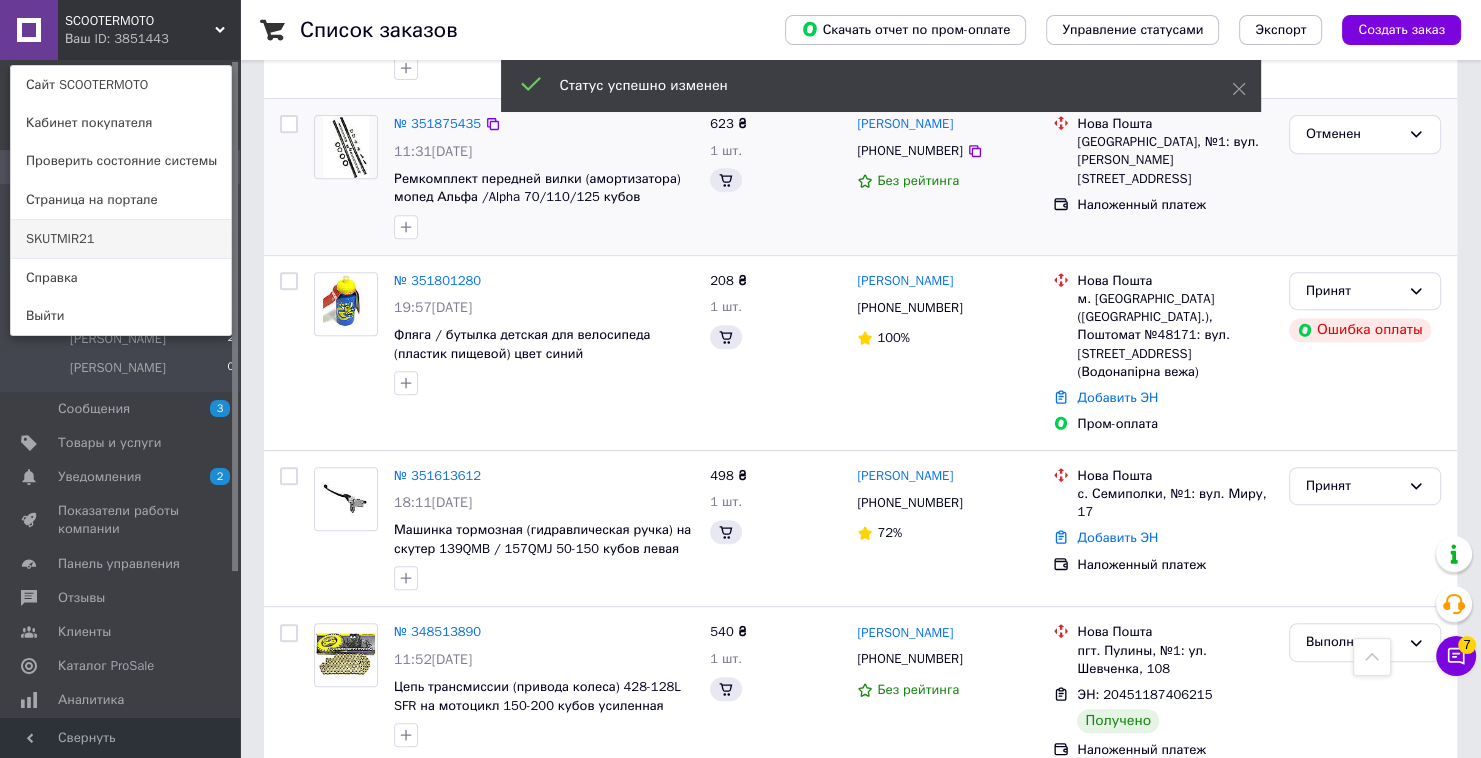 click on "SKUTMIR21" at bounding box center (121, 239) 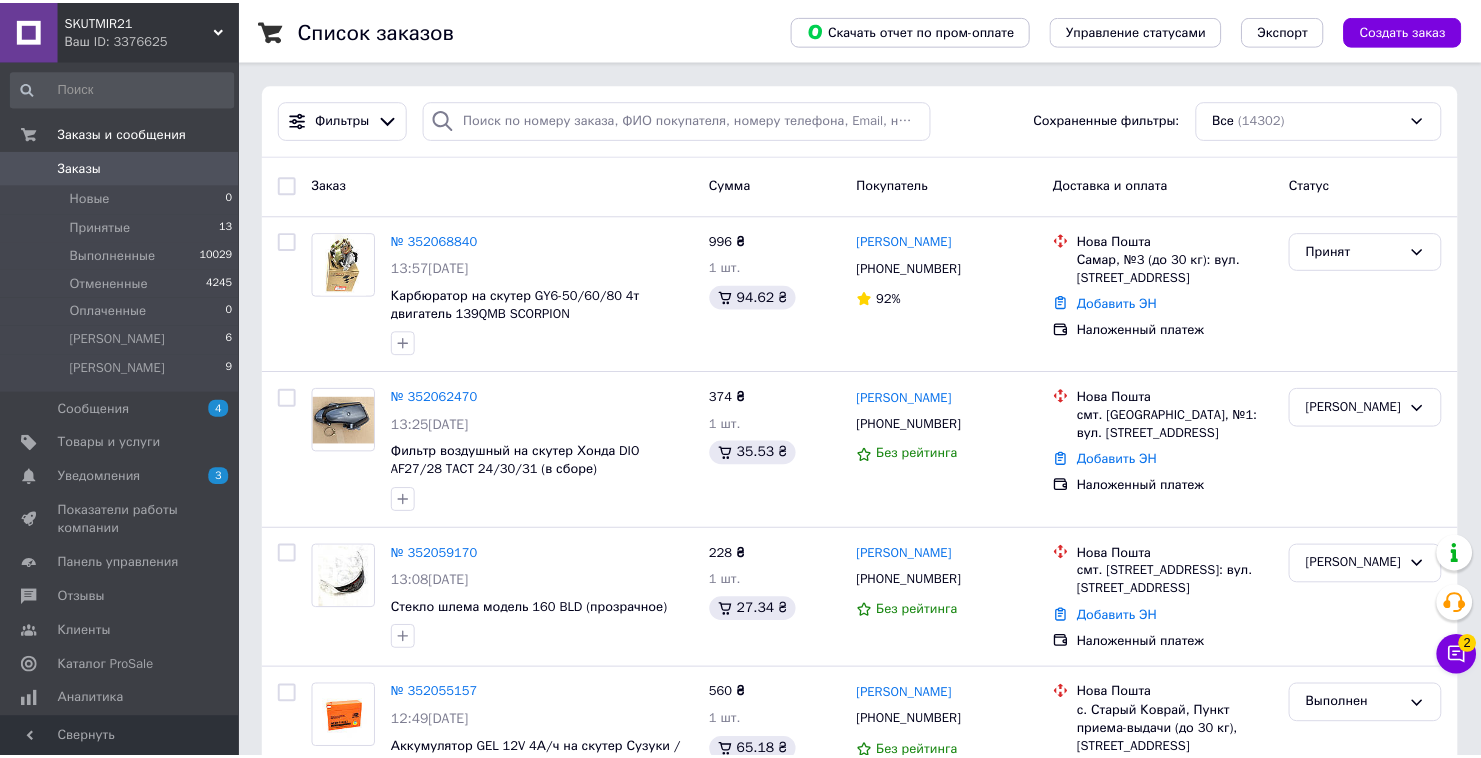 scroll, scrollTop: 0, scrollLeft: 0, axis: both 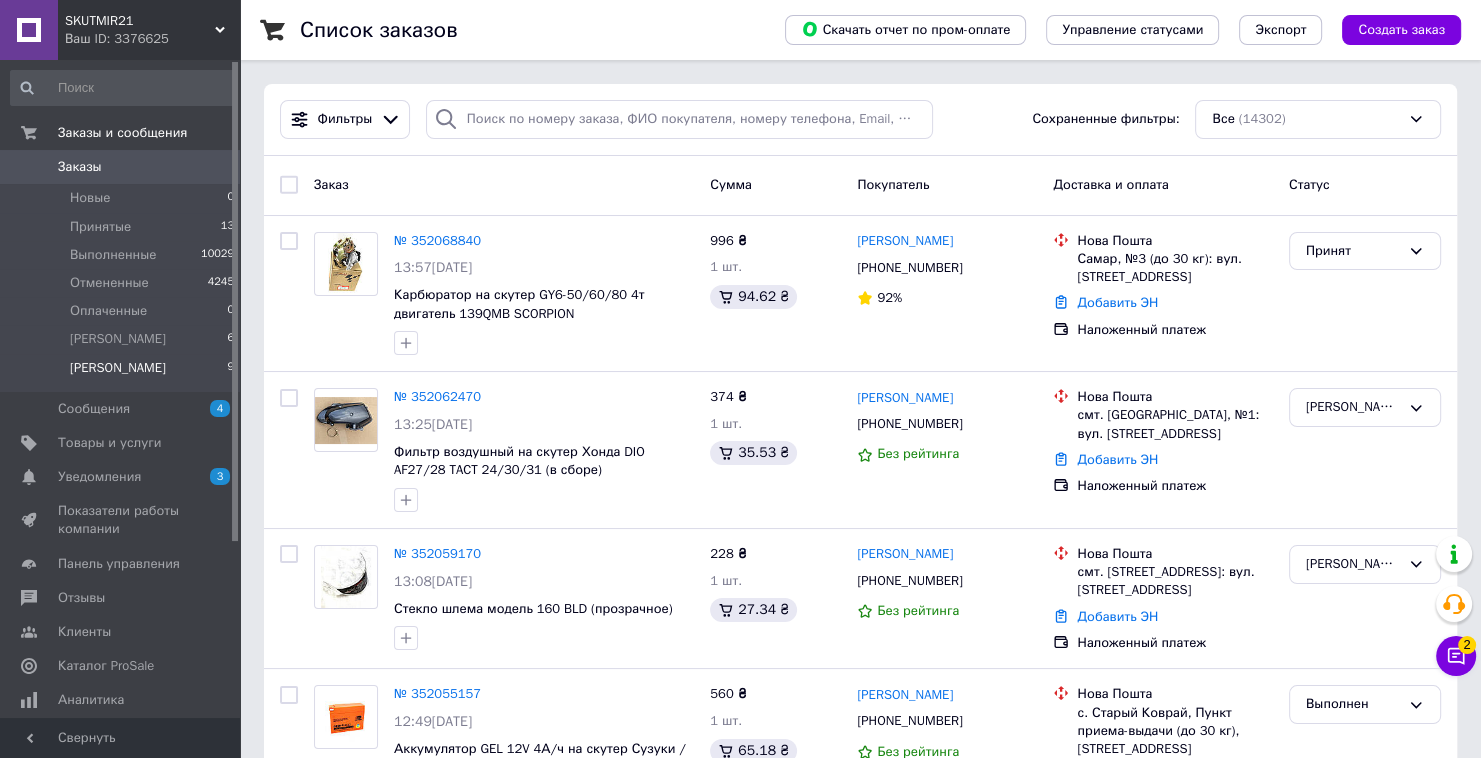 click on "[PERSON_NAME] 9" at bounding box center [123, 373] 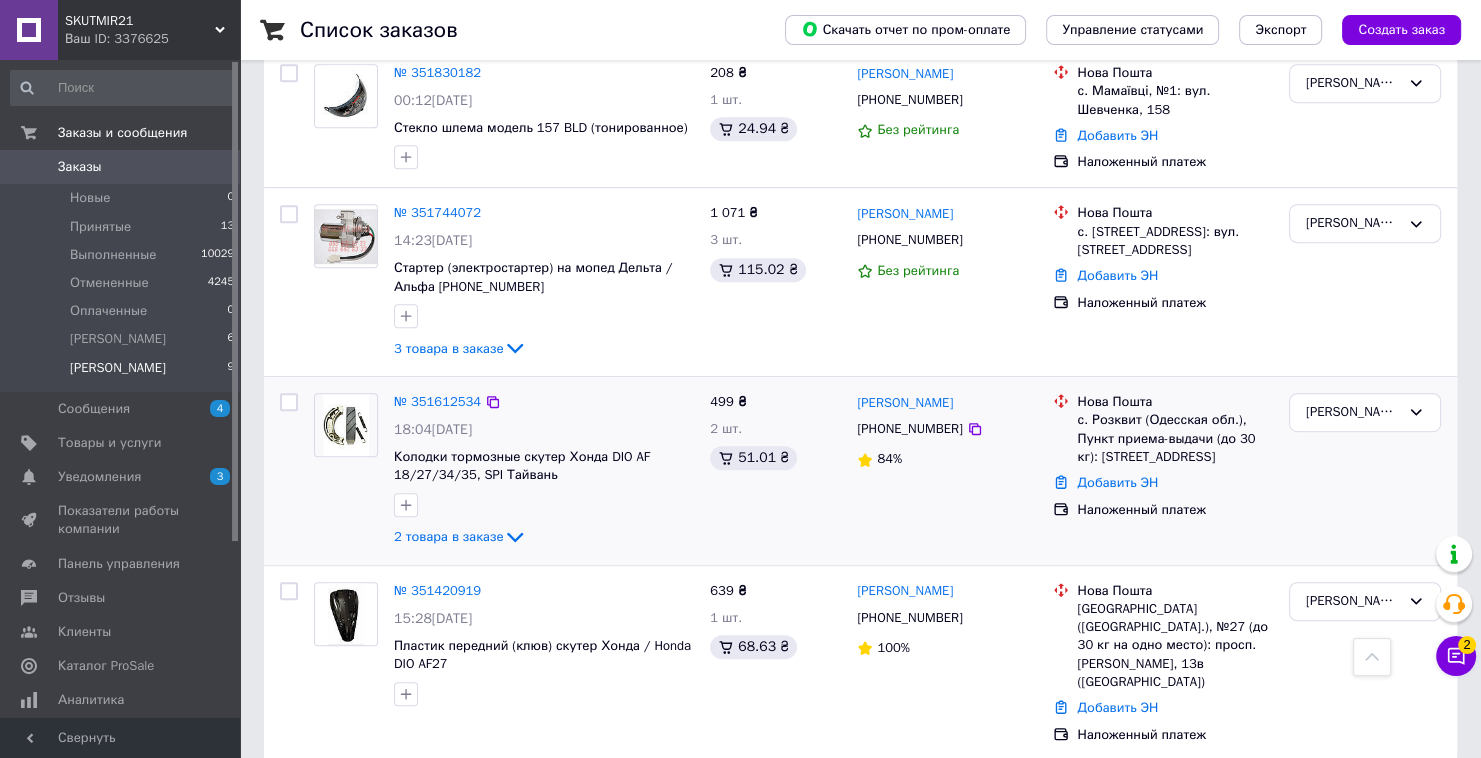 scroll, scrollTop: 1044, scrollLeft: 0, axis: vertical 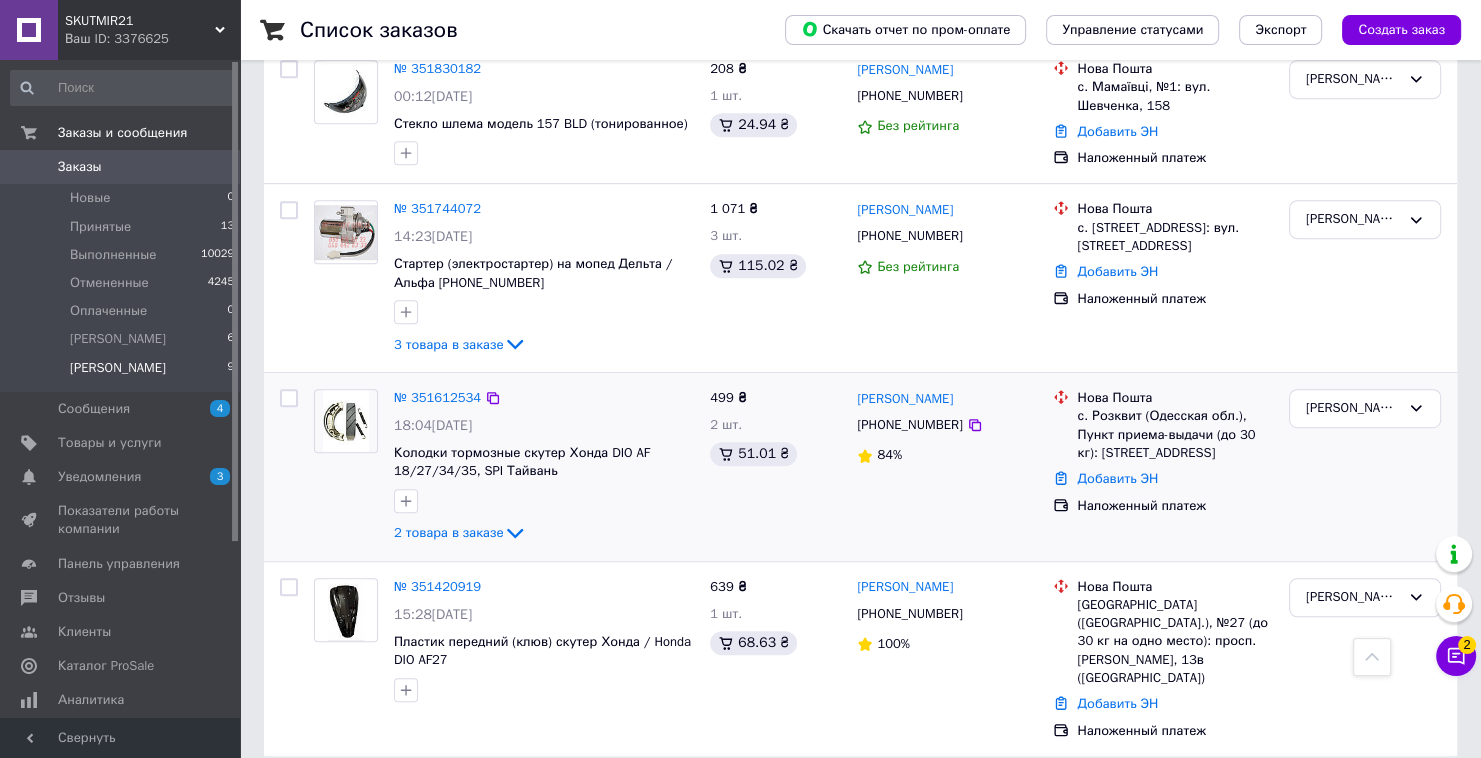 click on "№ 351612534 18:04[DATE] Колодки тормозные скутер Хонда DIO AF 18/27/34/35, SPI Тайвань 2 товара в заказе 499 ₴ 2 шт. 51.01 ₴ [PERSON_NAME] [PHONE_NUMBER] 84% Нова Пошта с. Розквит (Одесская обл.), Пункт приема-выдачи (до 30 кг): [STREET_ADDRESS] Добавить ЭН Наложенный платеж [PERSON_NAME]" at bounding box center (860, 467) 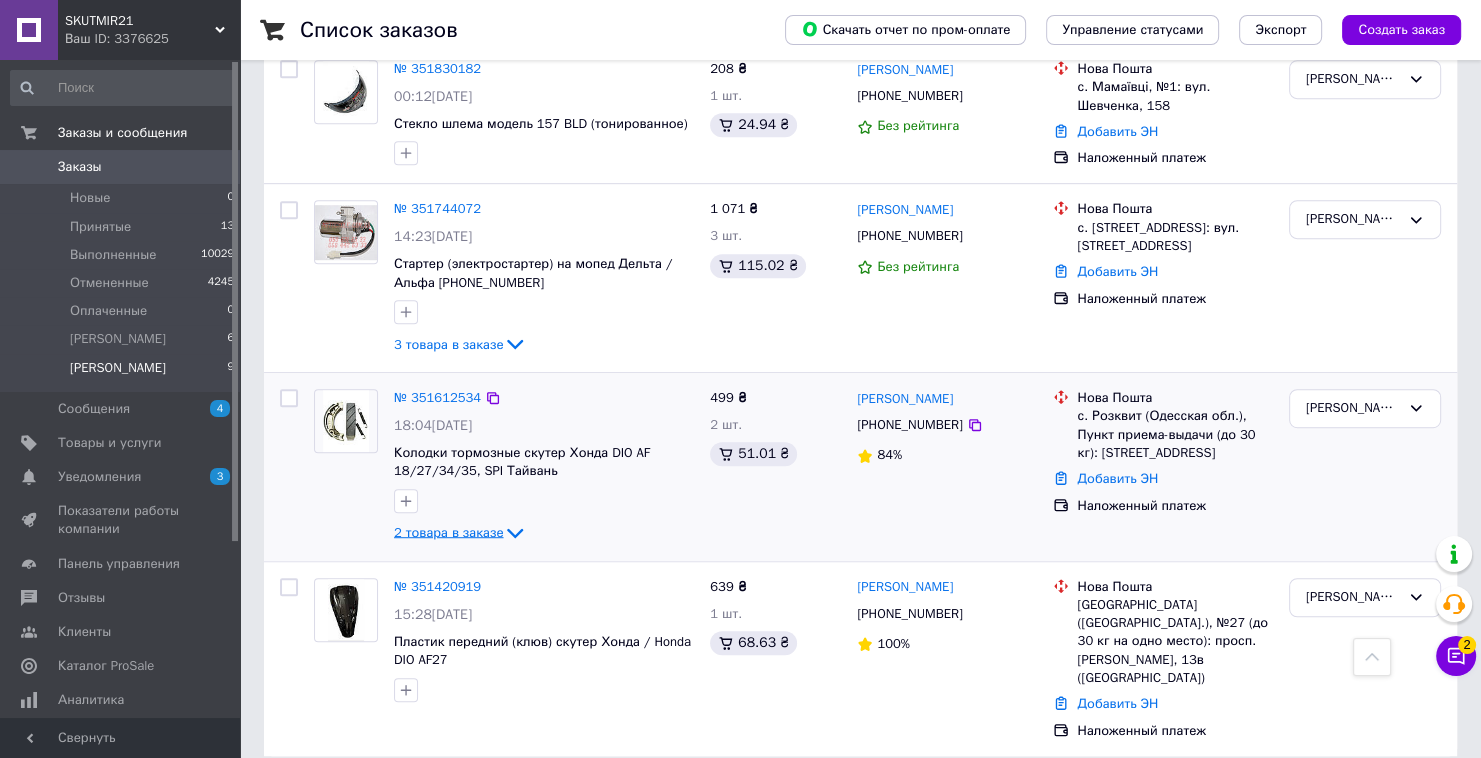 click on "2 товара в заказе" at bounding box center [448, 532] 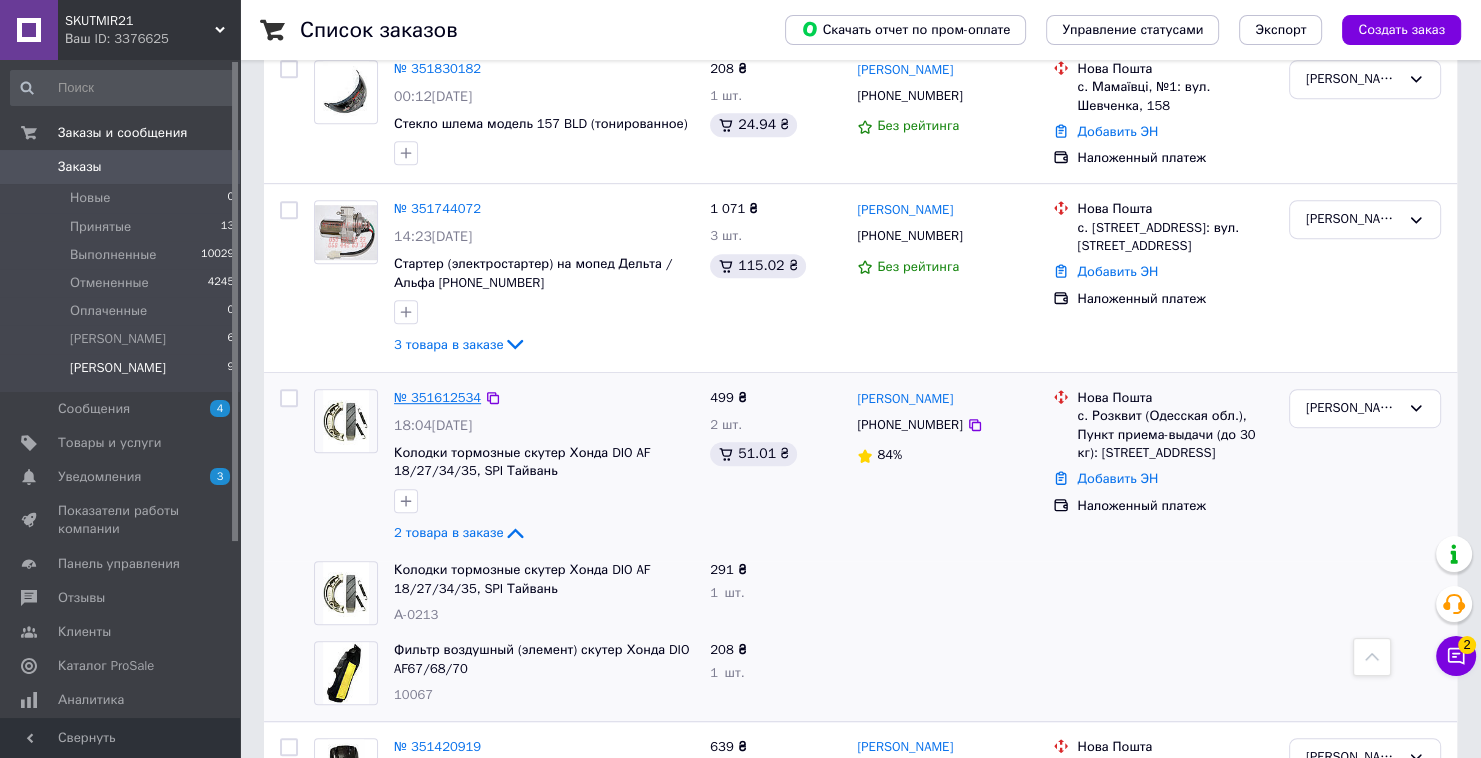 click on "№ 351612534" at bounding box center (437, 397) 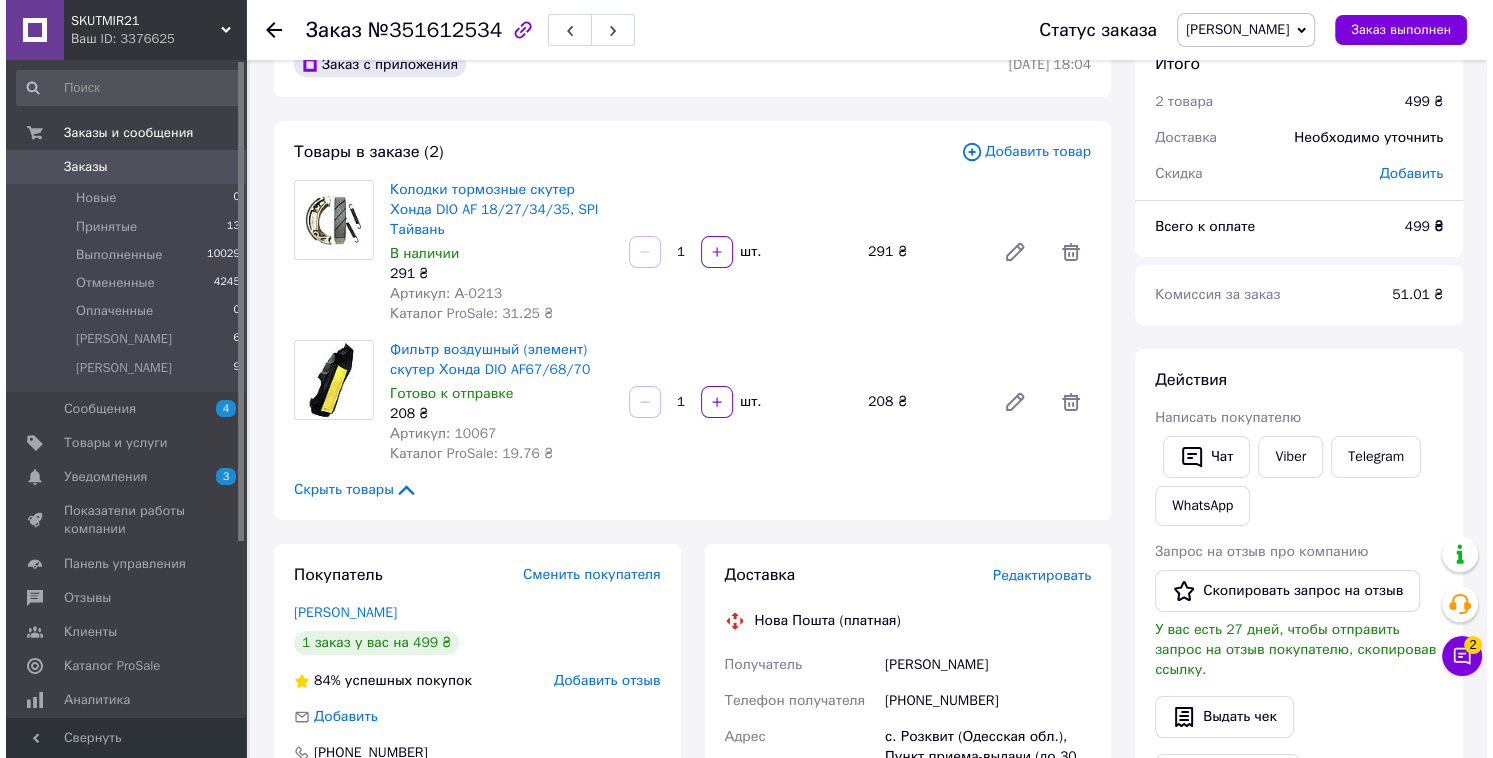 scroll, scrollTop: 80, scrollLeft: 0, axis: vertical 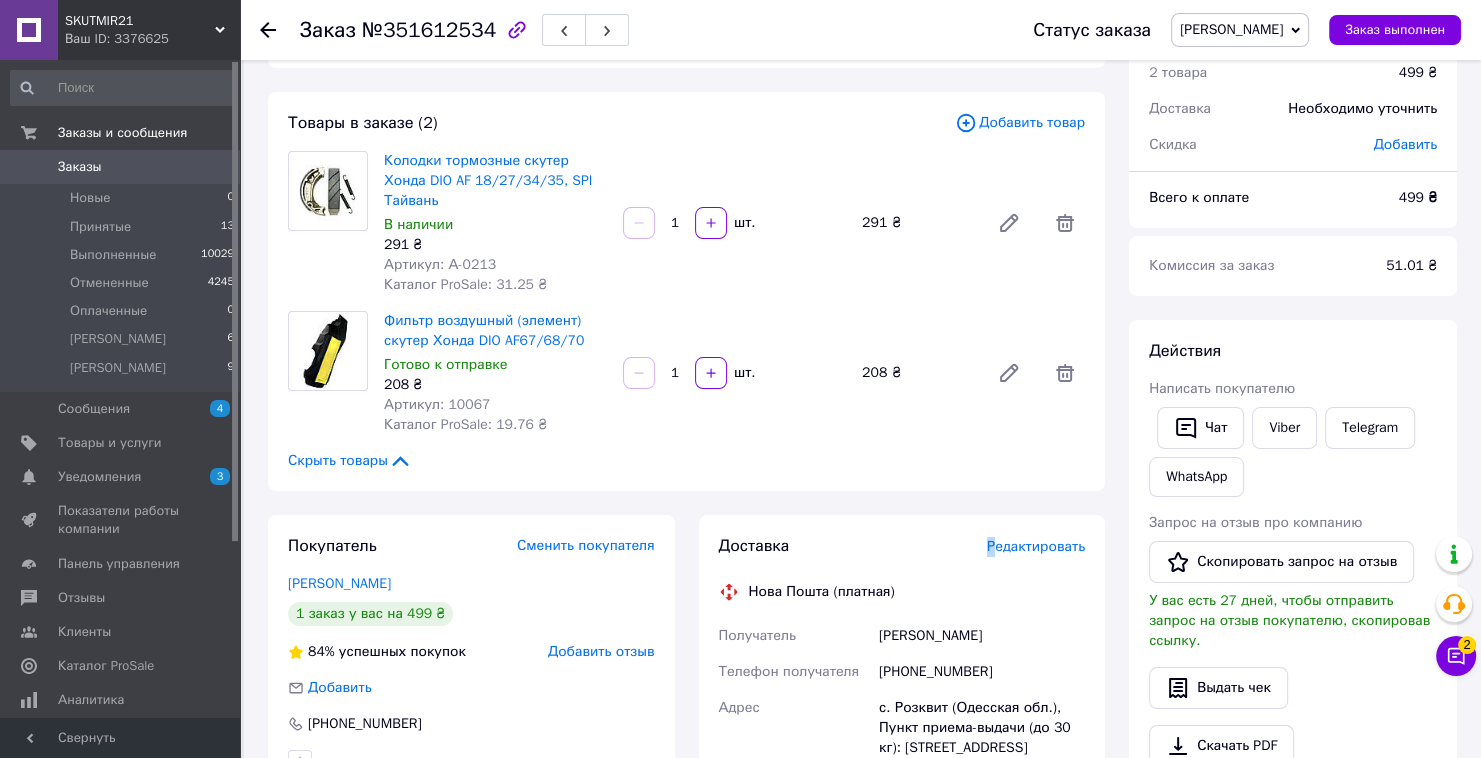 click on "Редактировать" at bounding box center [1036, 546] 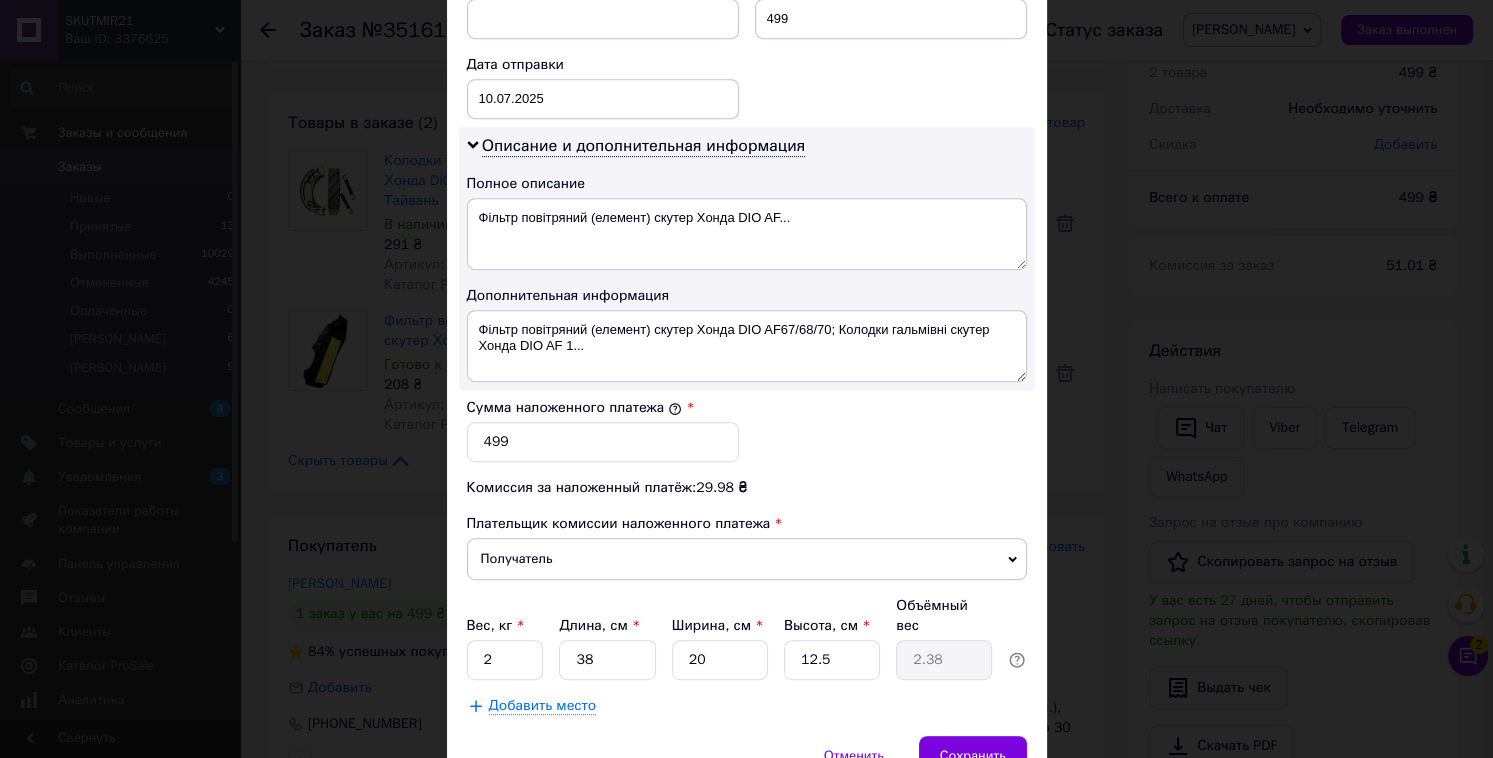 scroll, scrollTop: 985, scrollLeft: 0, axis: vertical 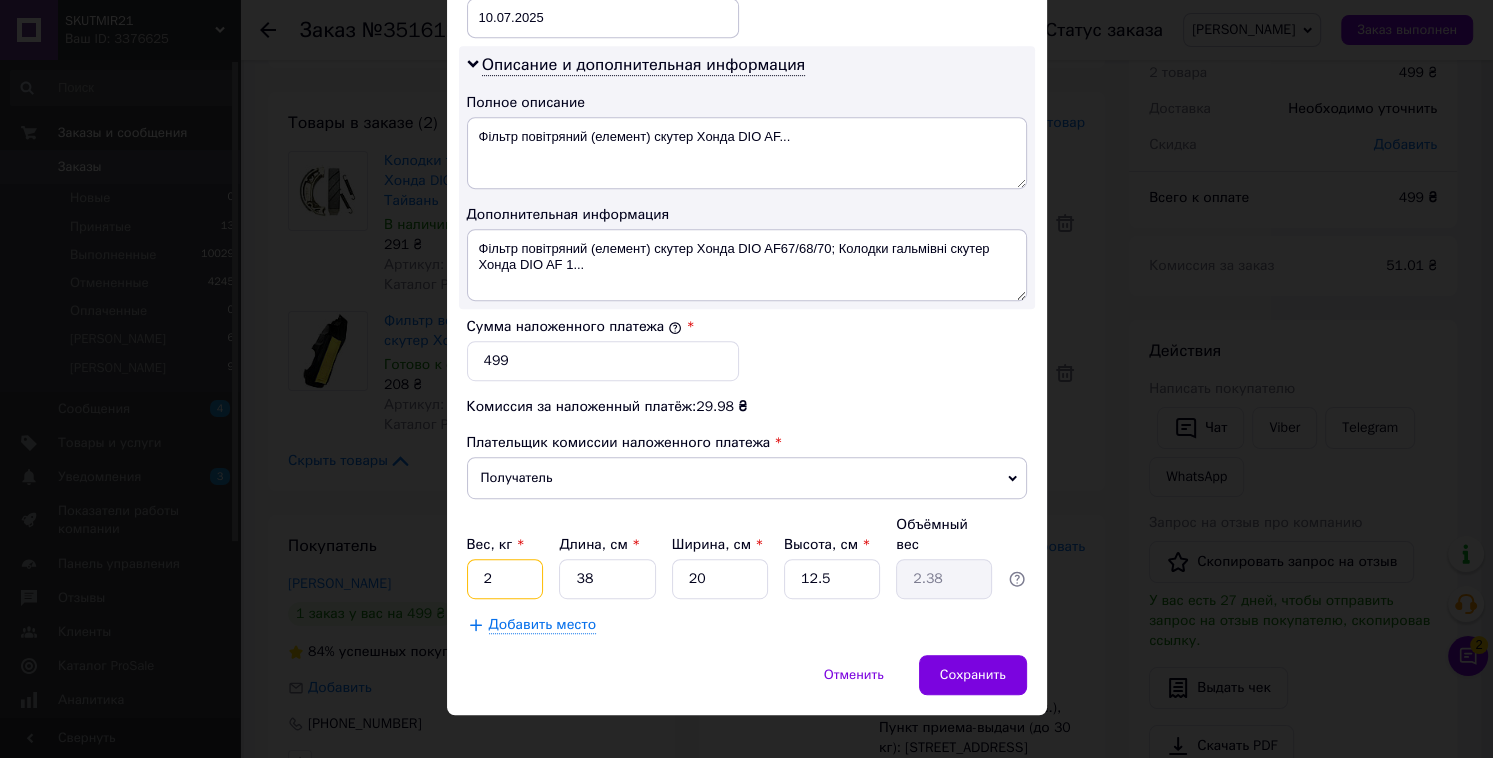 click on "2" at bounding box center (505, 579) 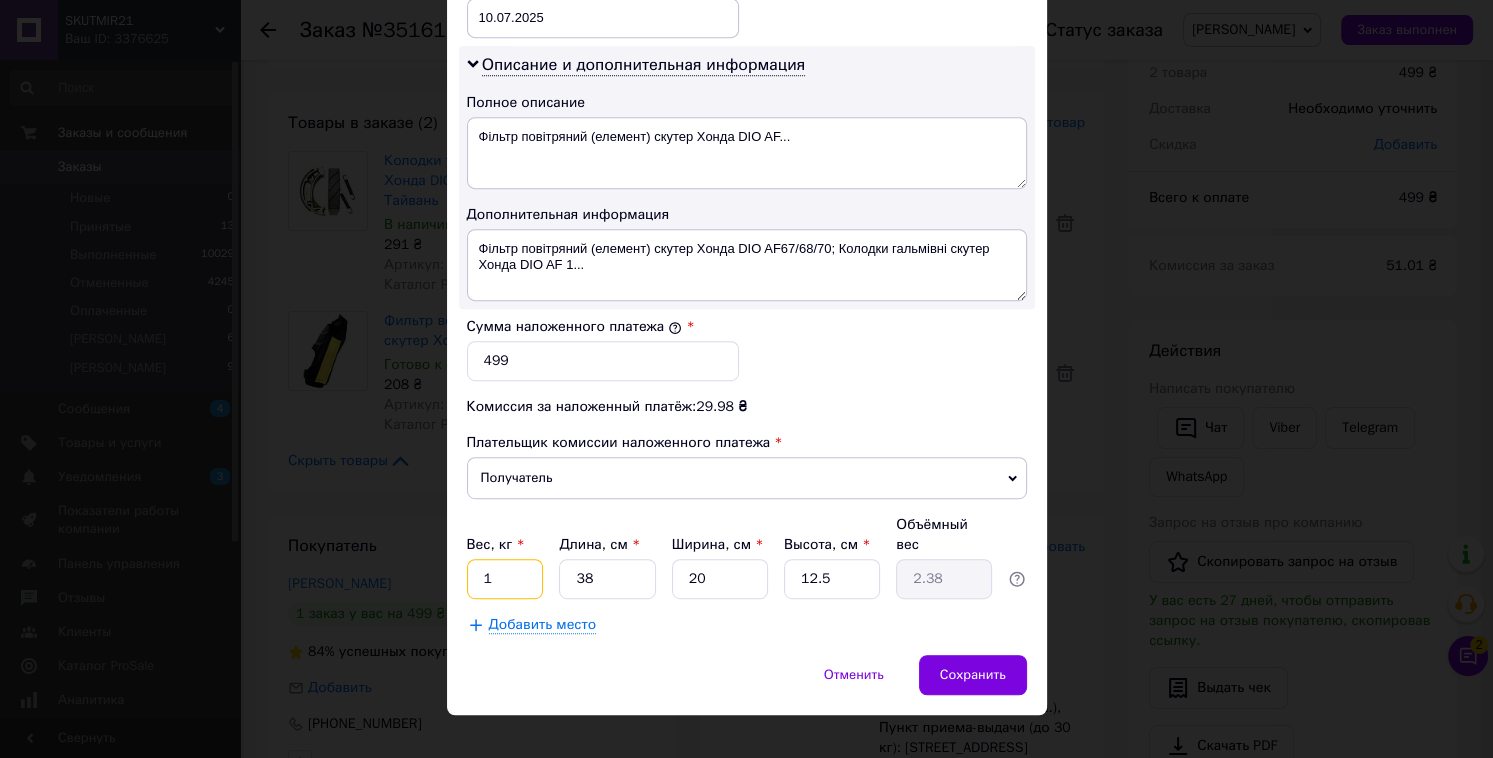 type on "1.5" 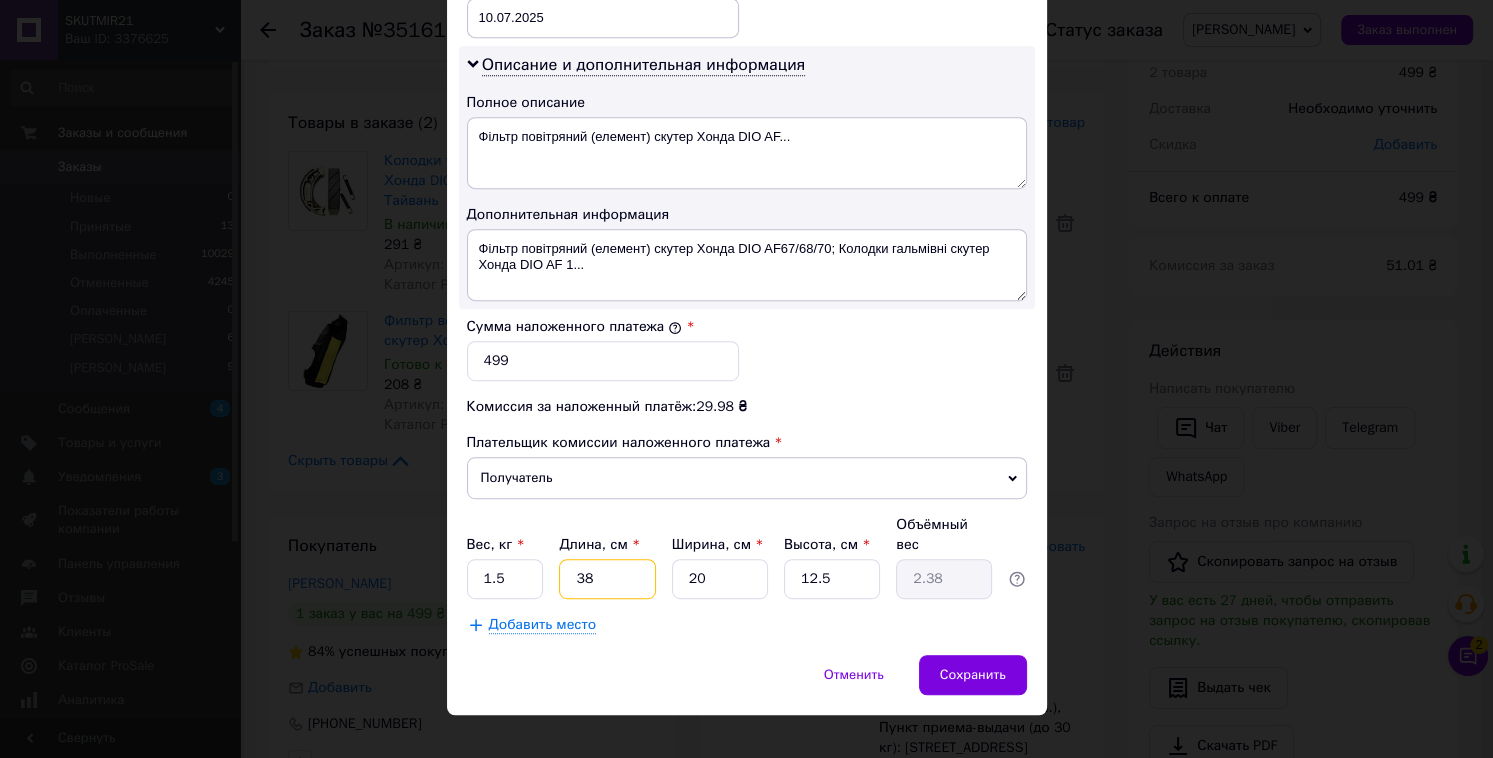 click on "38" at bounding box center (607, 579) 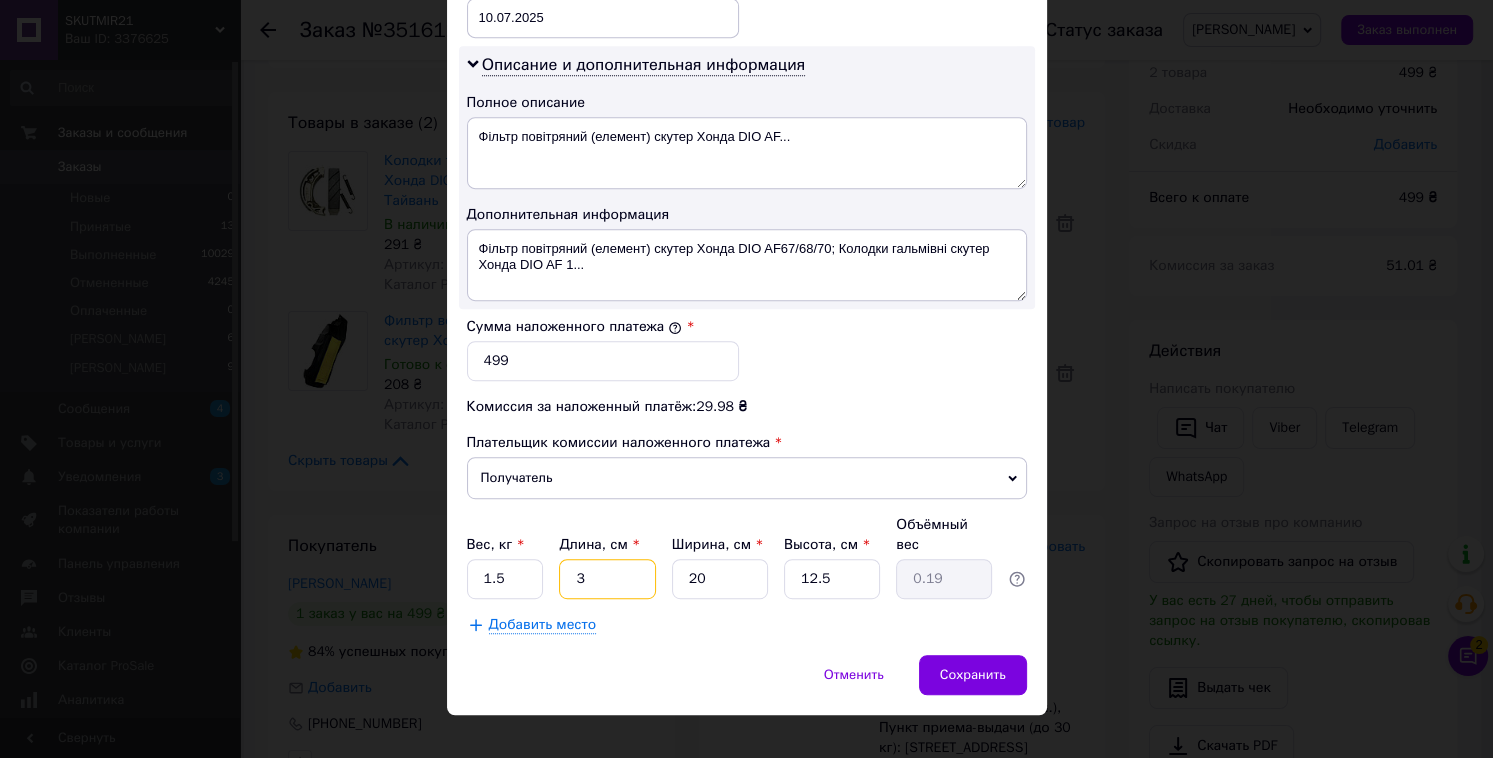type 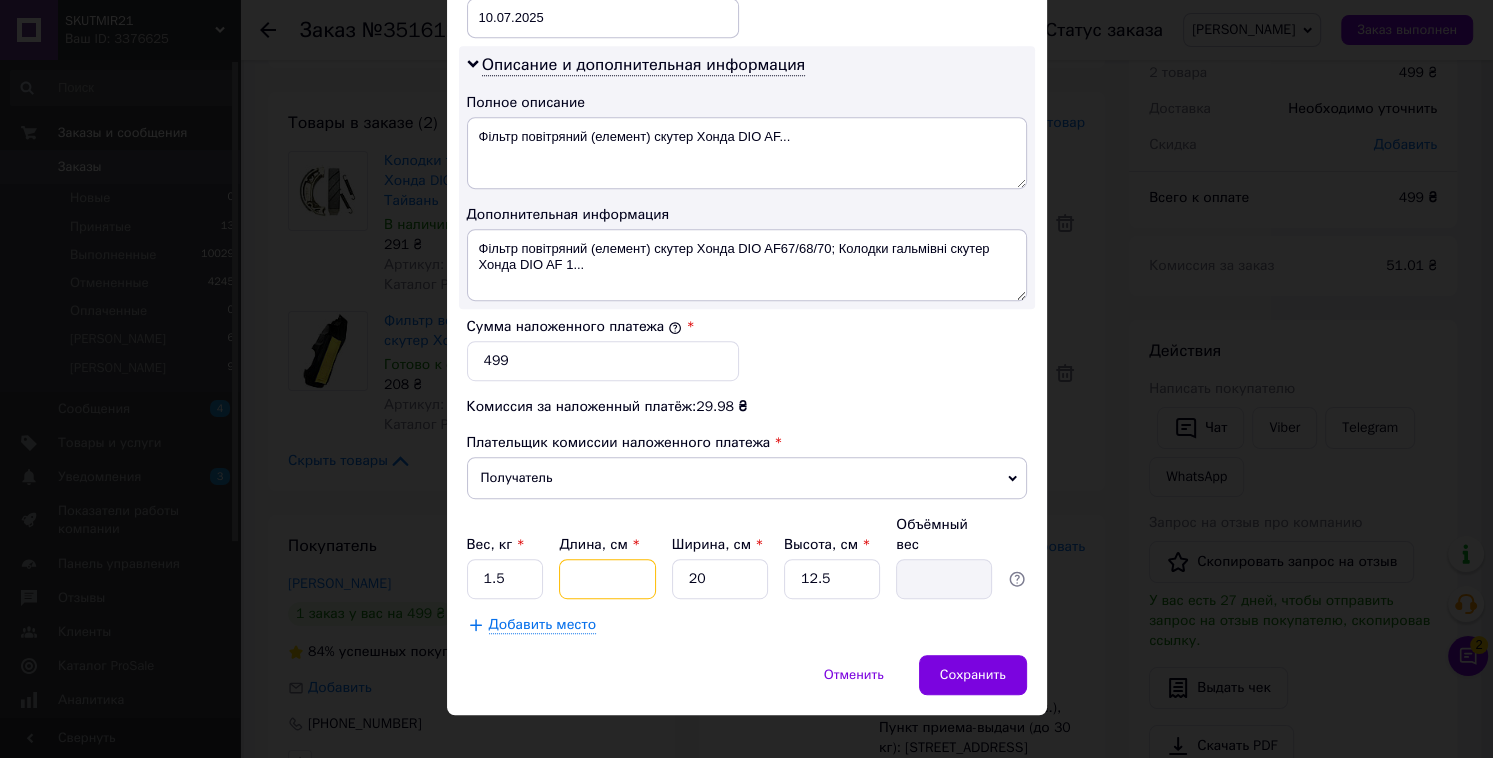 type on "3" 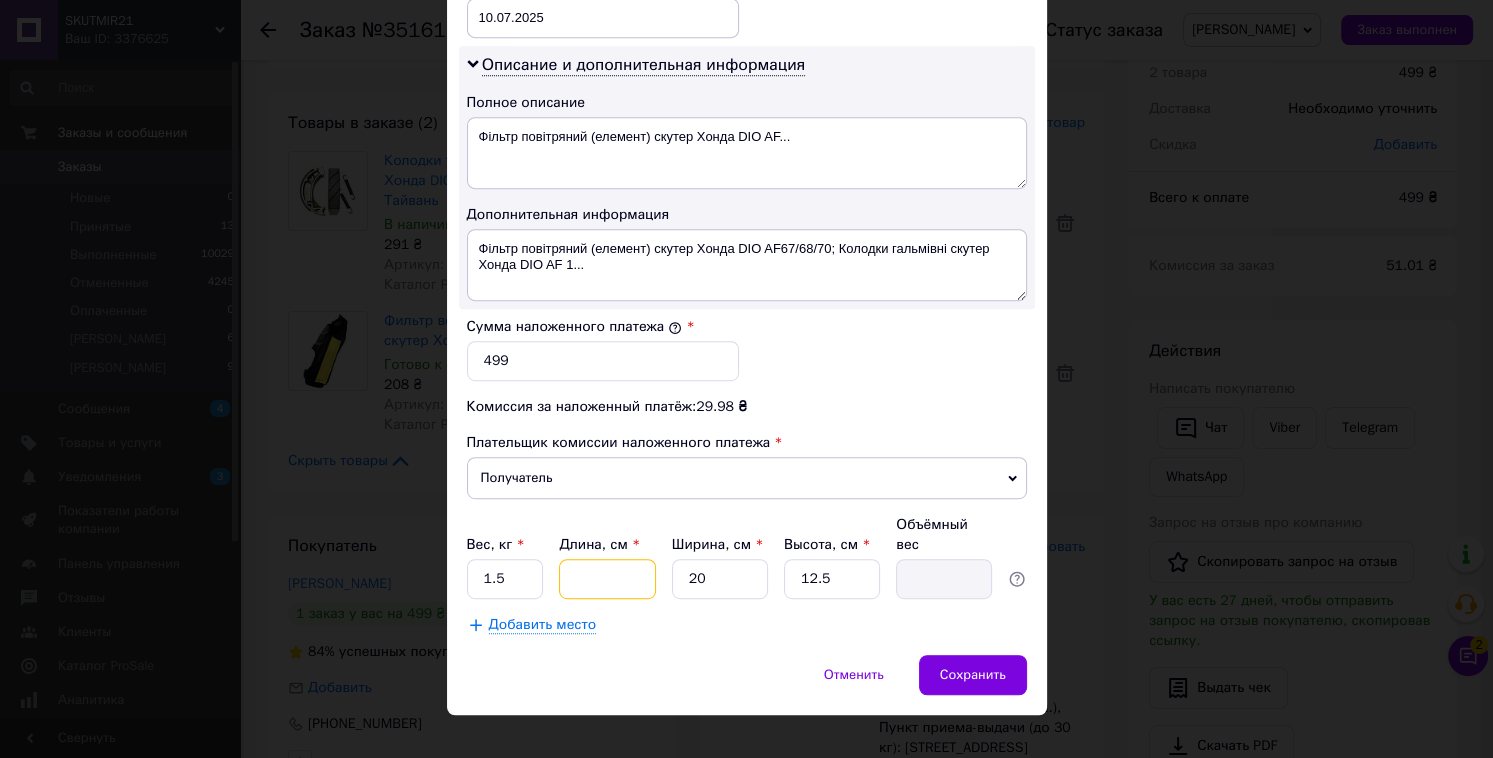 type on "0.19" 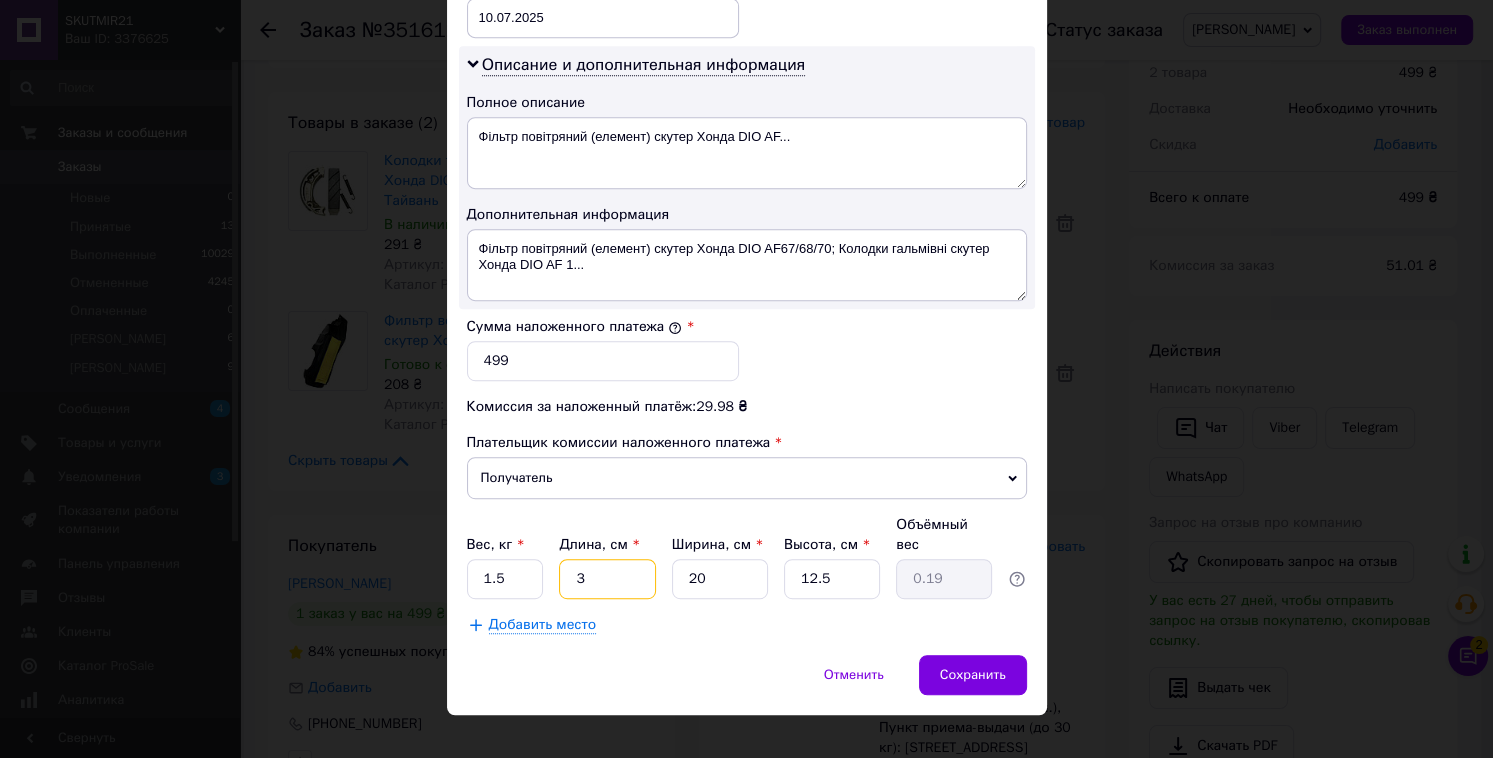 type on "34" 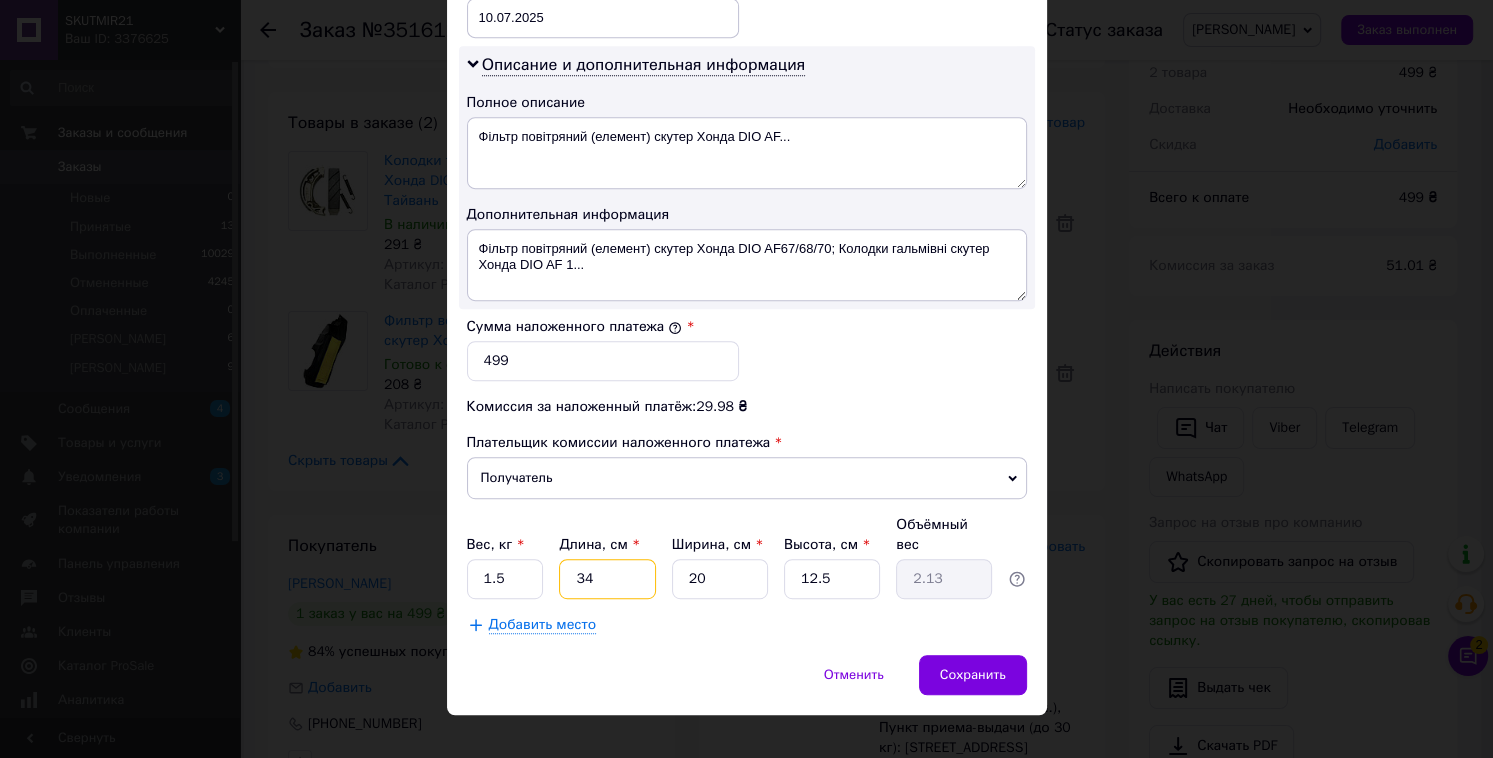 type on "34" 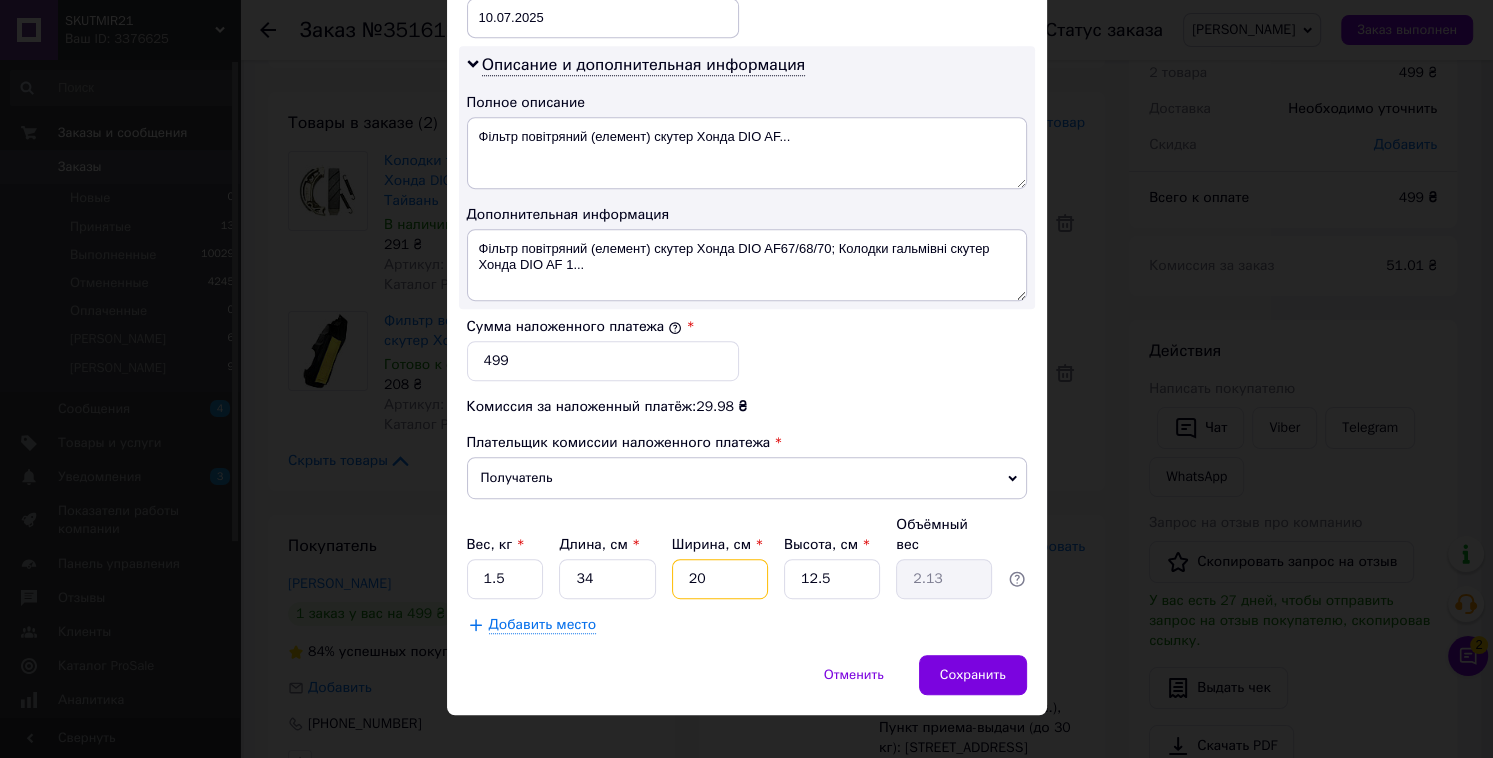 click on "20" at bounding box center [720, 579] 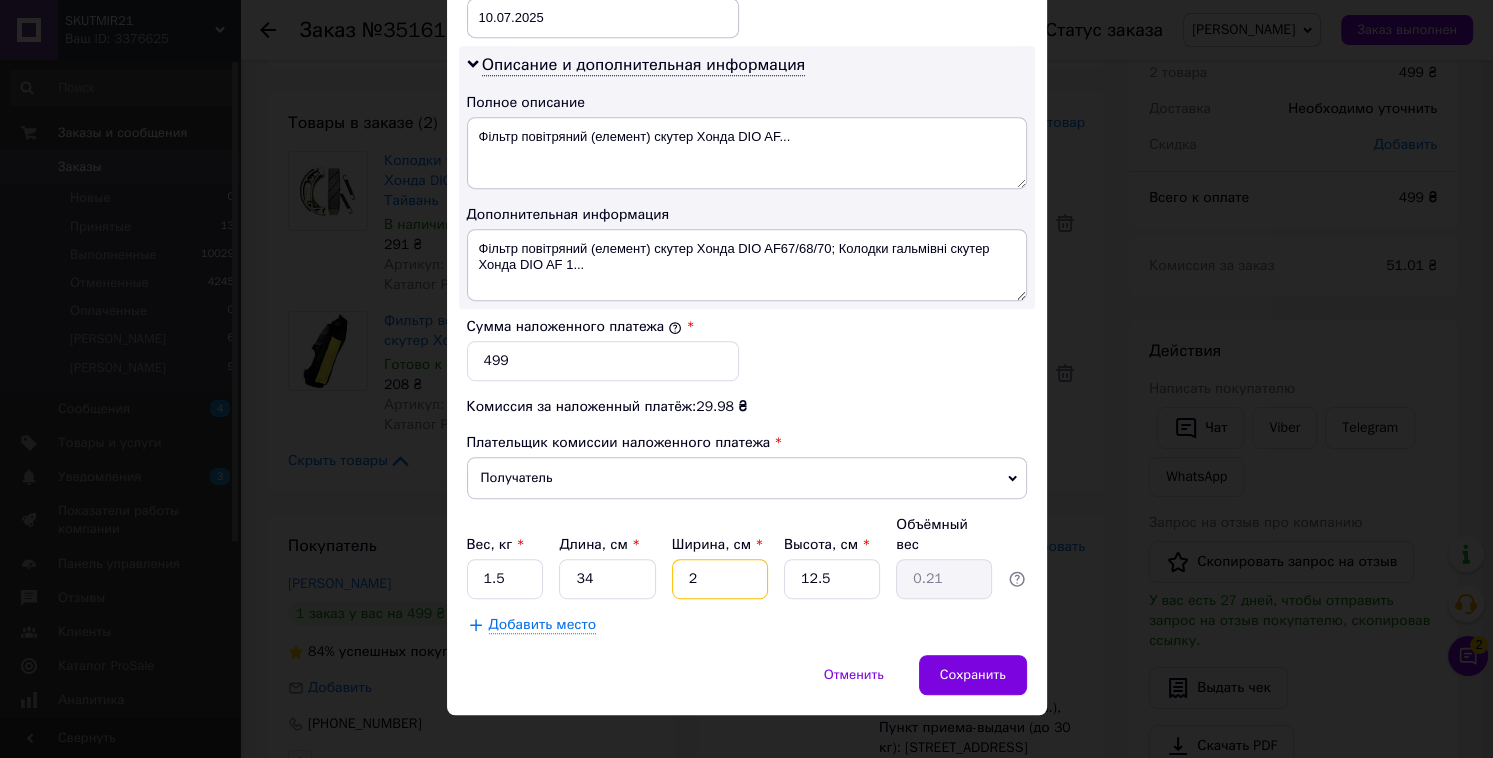 type 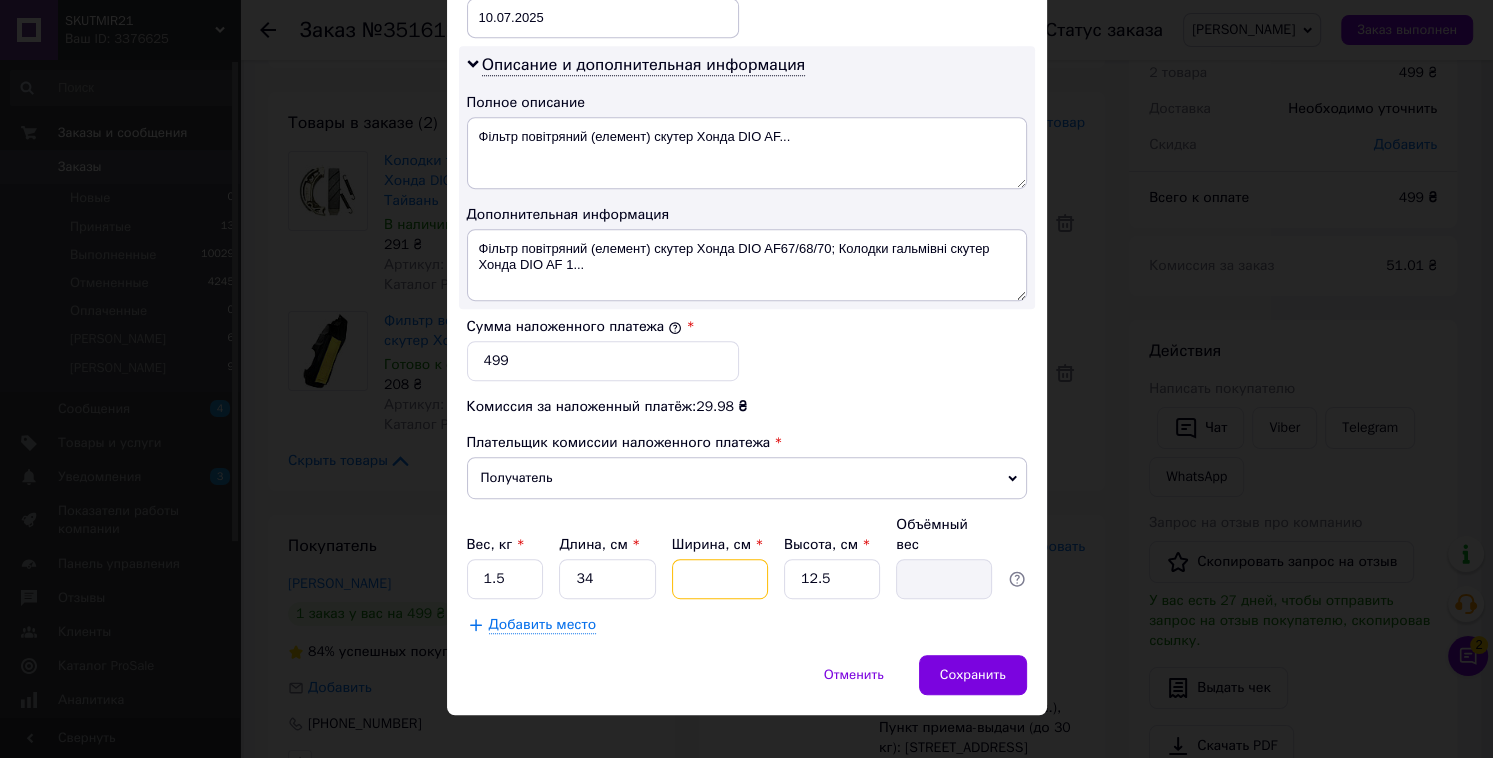 type on "1" 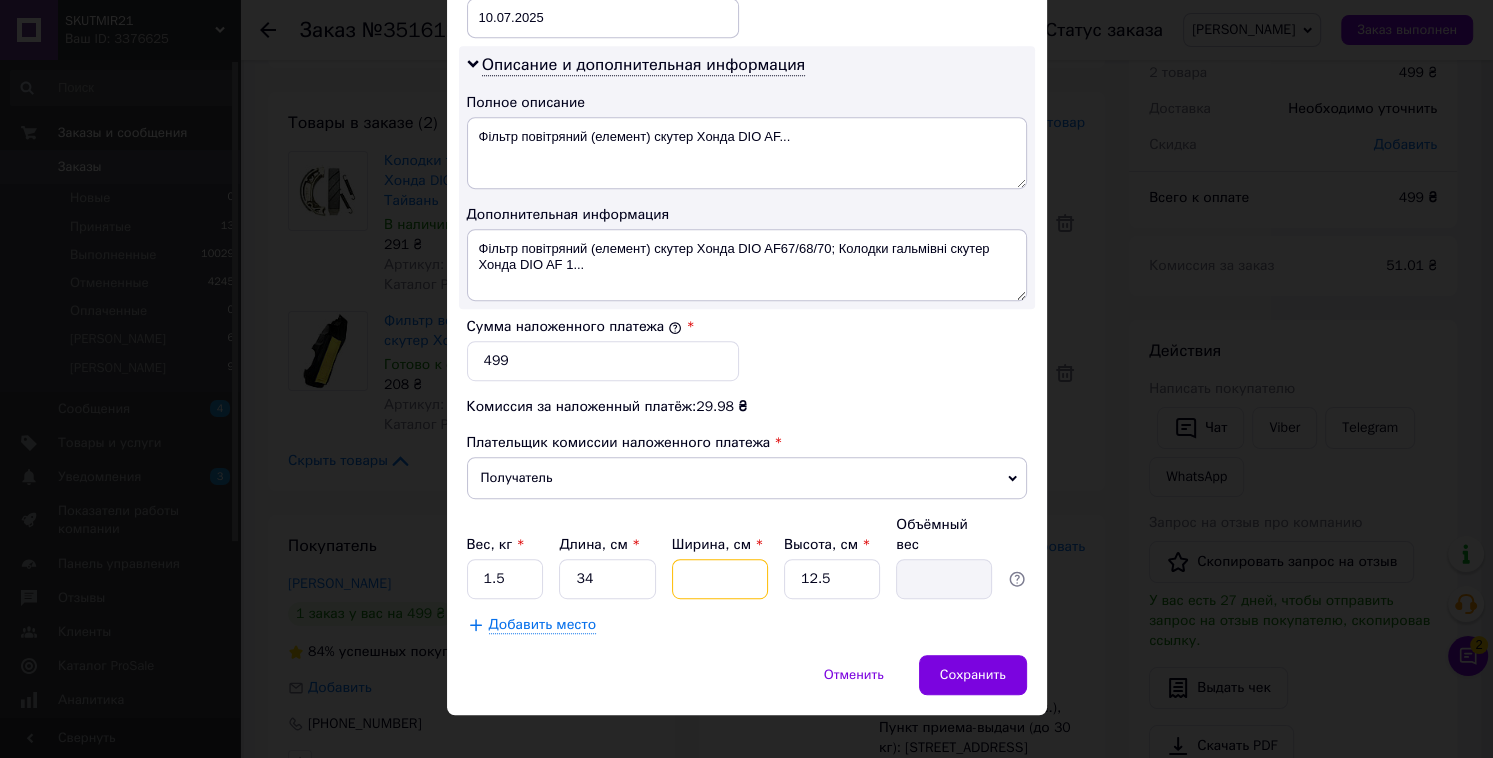type on "0.11" 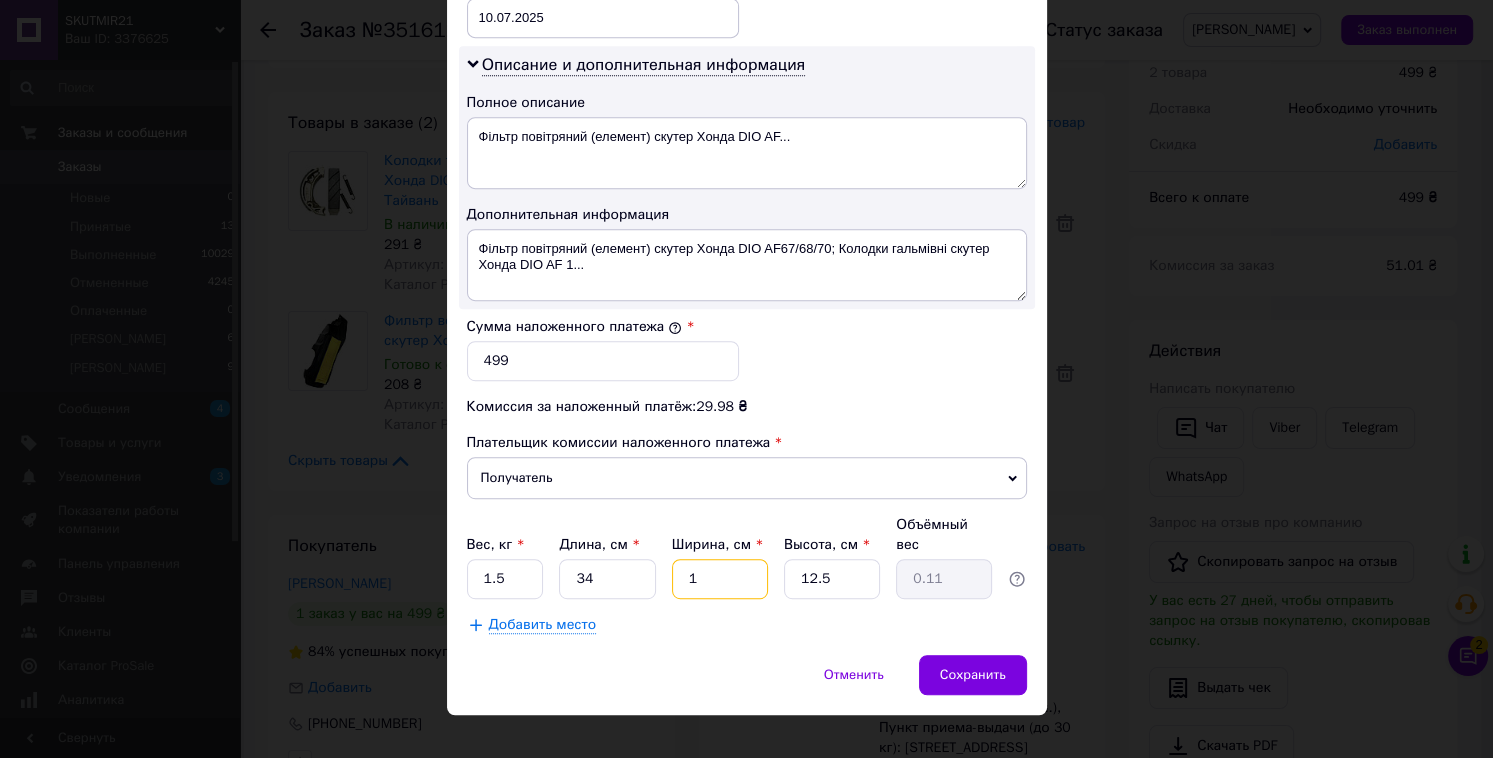 type on "17" 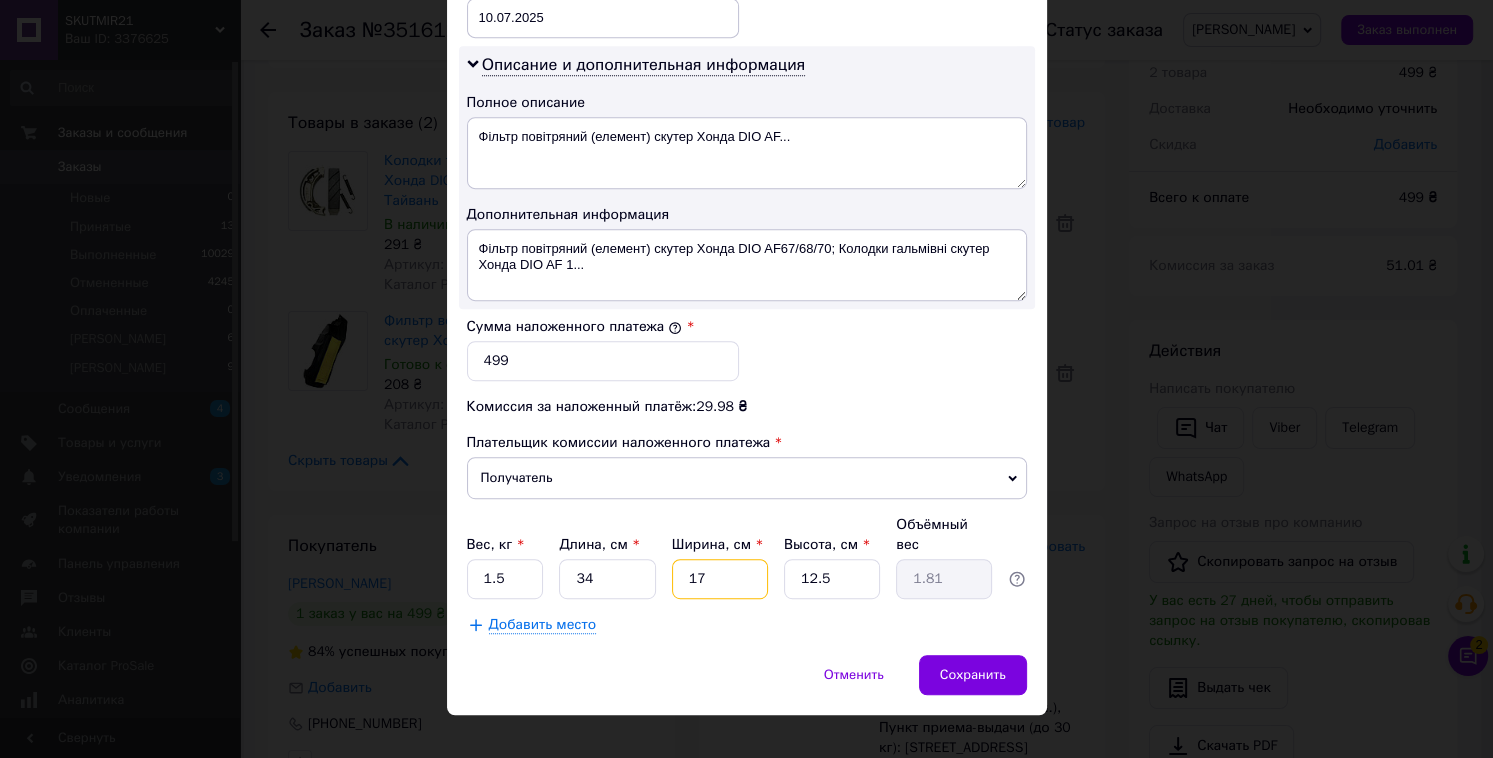 type on "17" 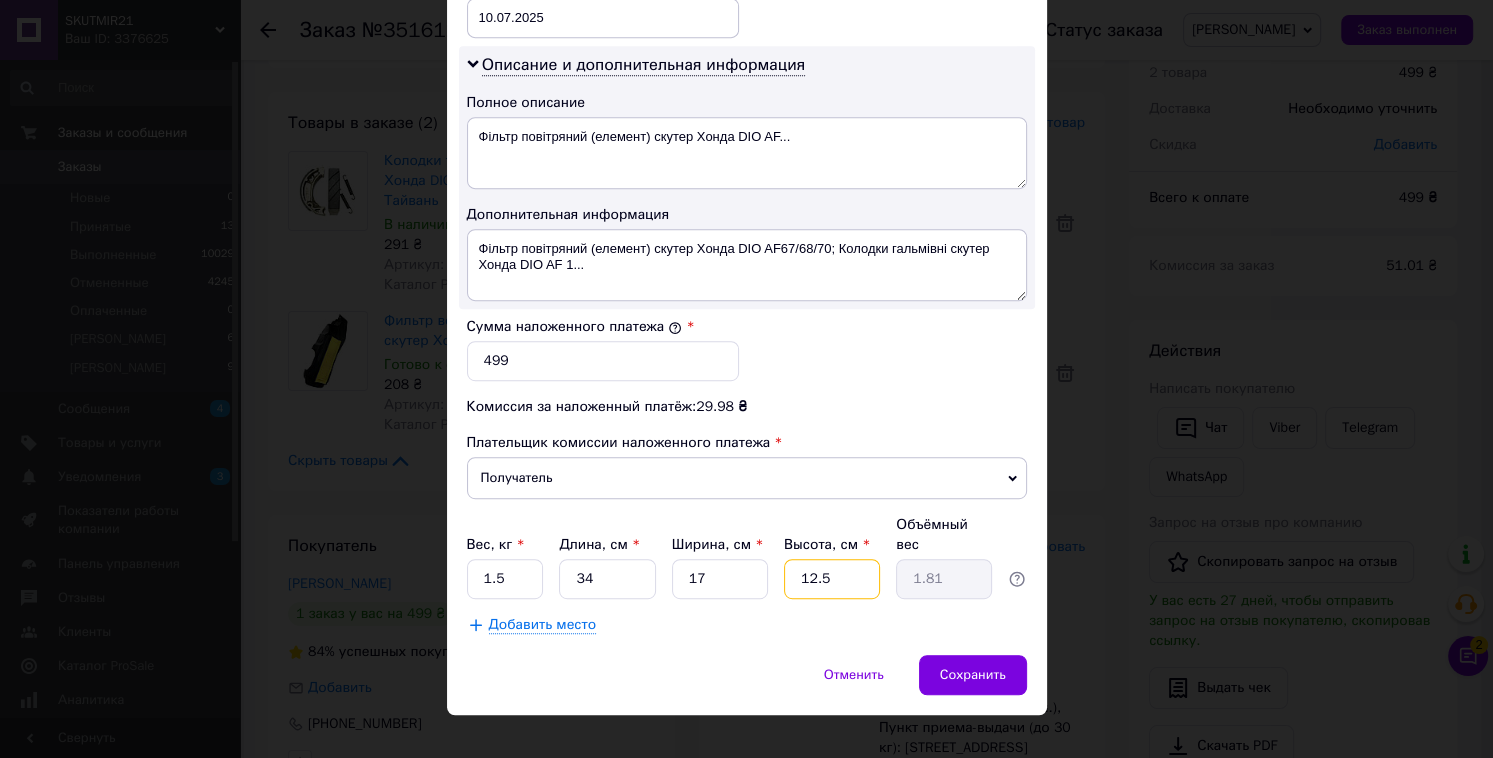 click on "12.5" at bounding box center (832, 579) 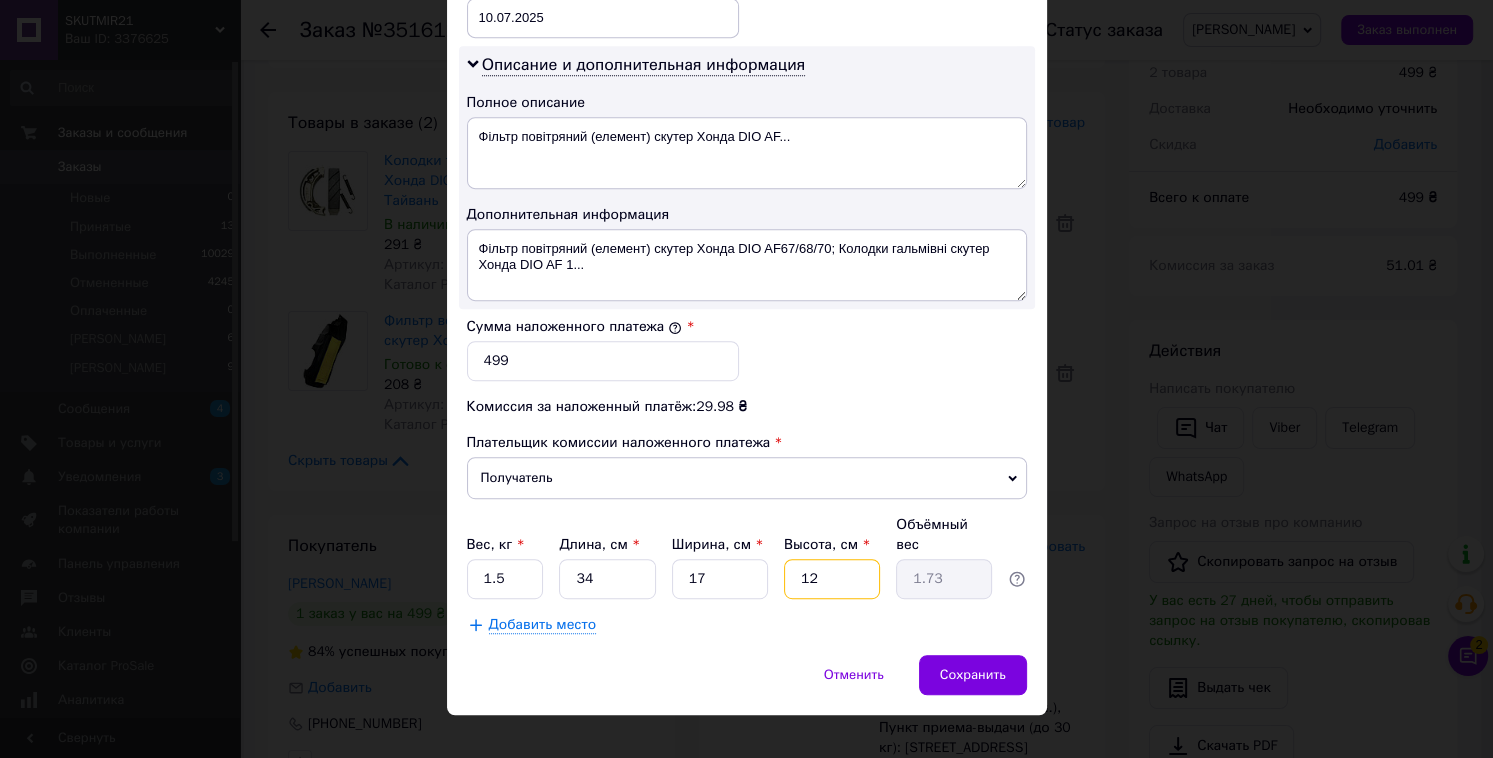 type on "1" 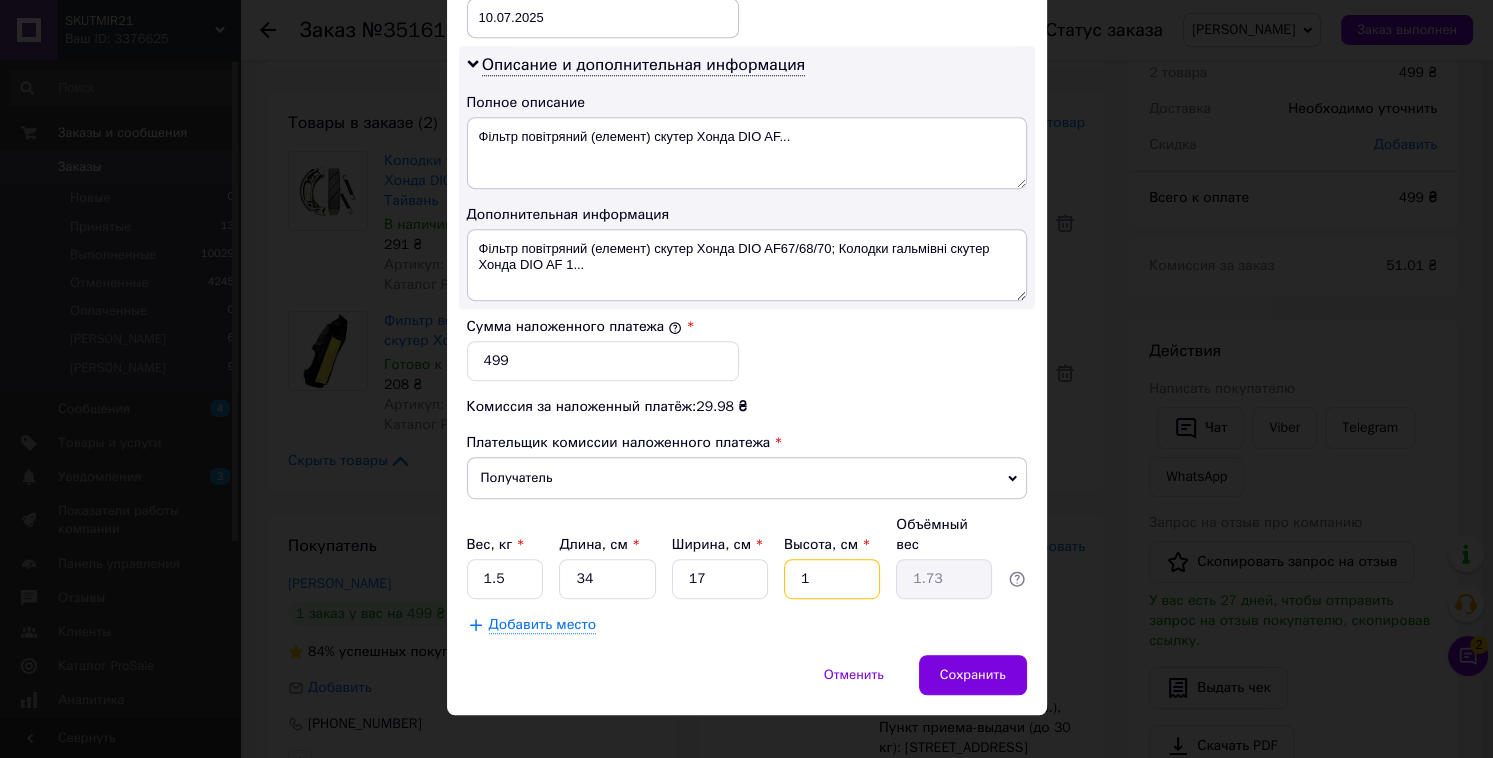 type on "0.14" 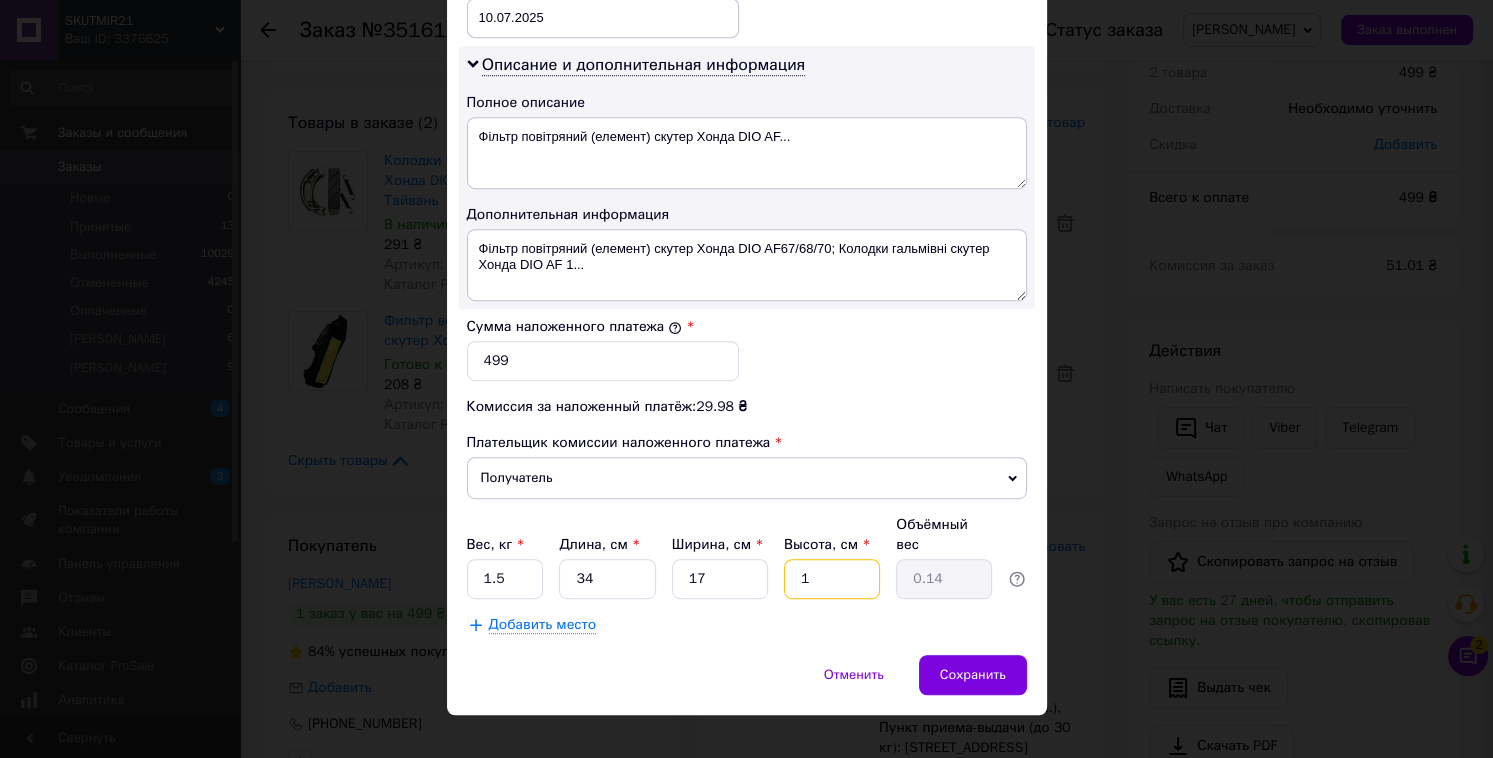 type 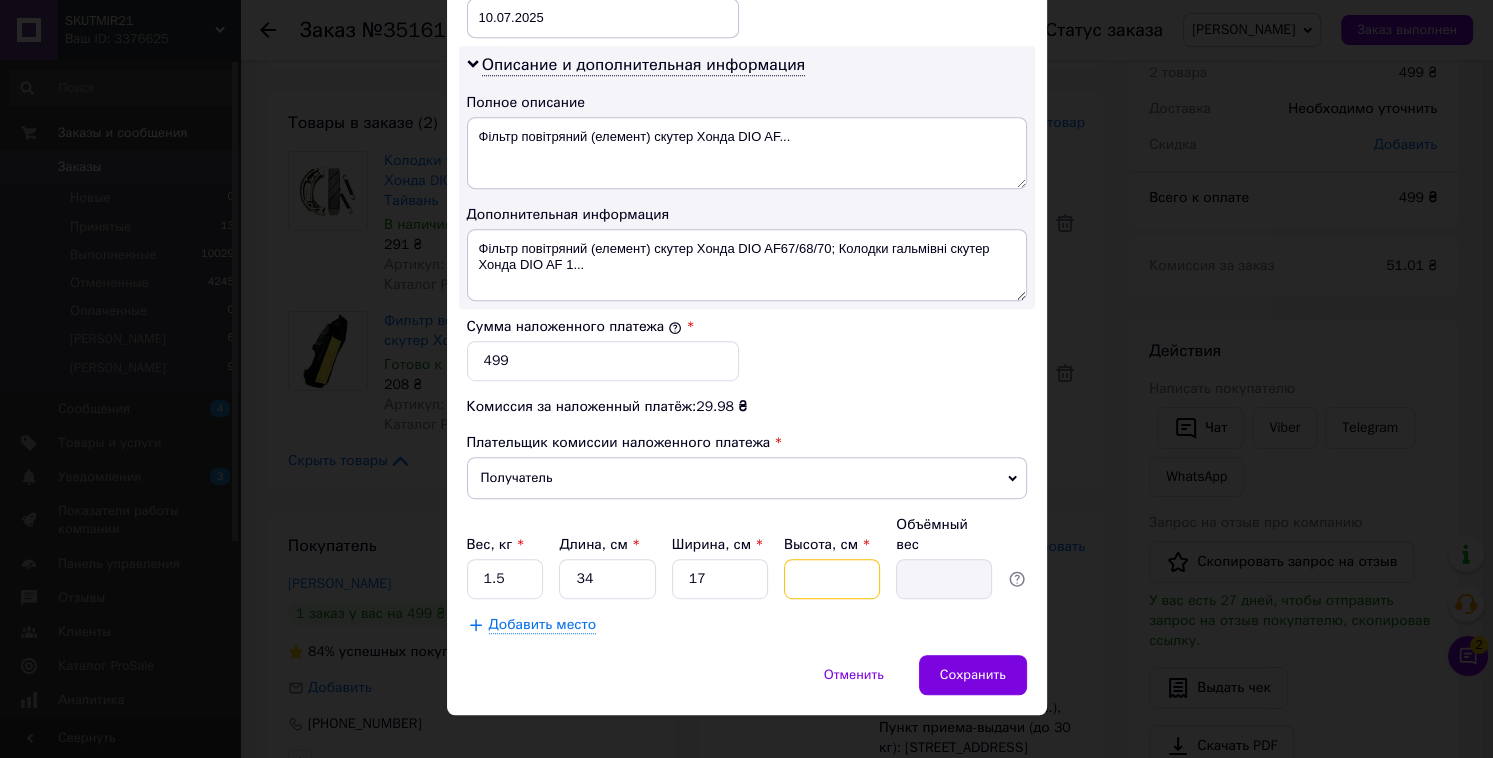 type on "1" 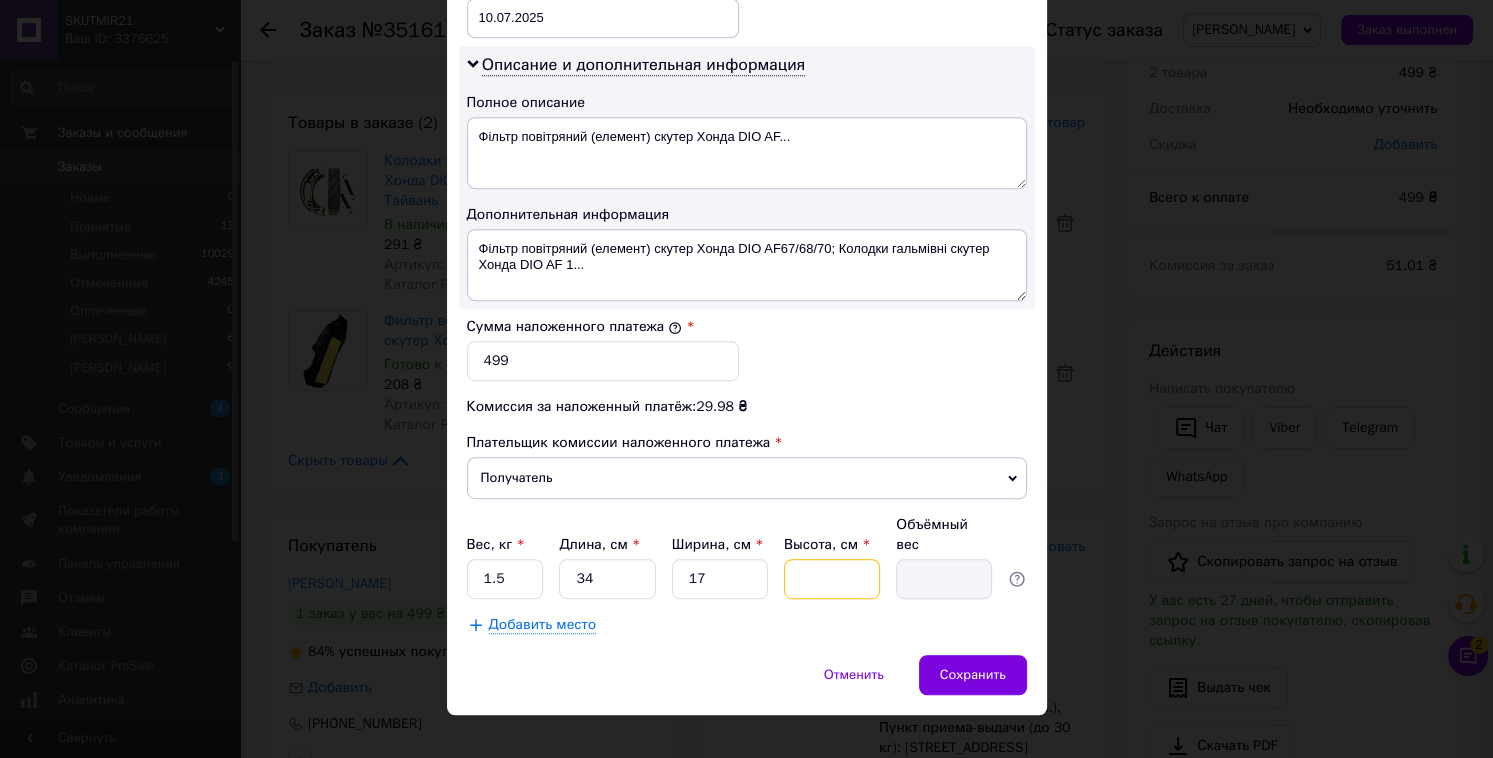 type on "0.14" 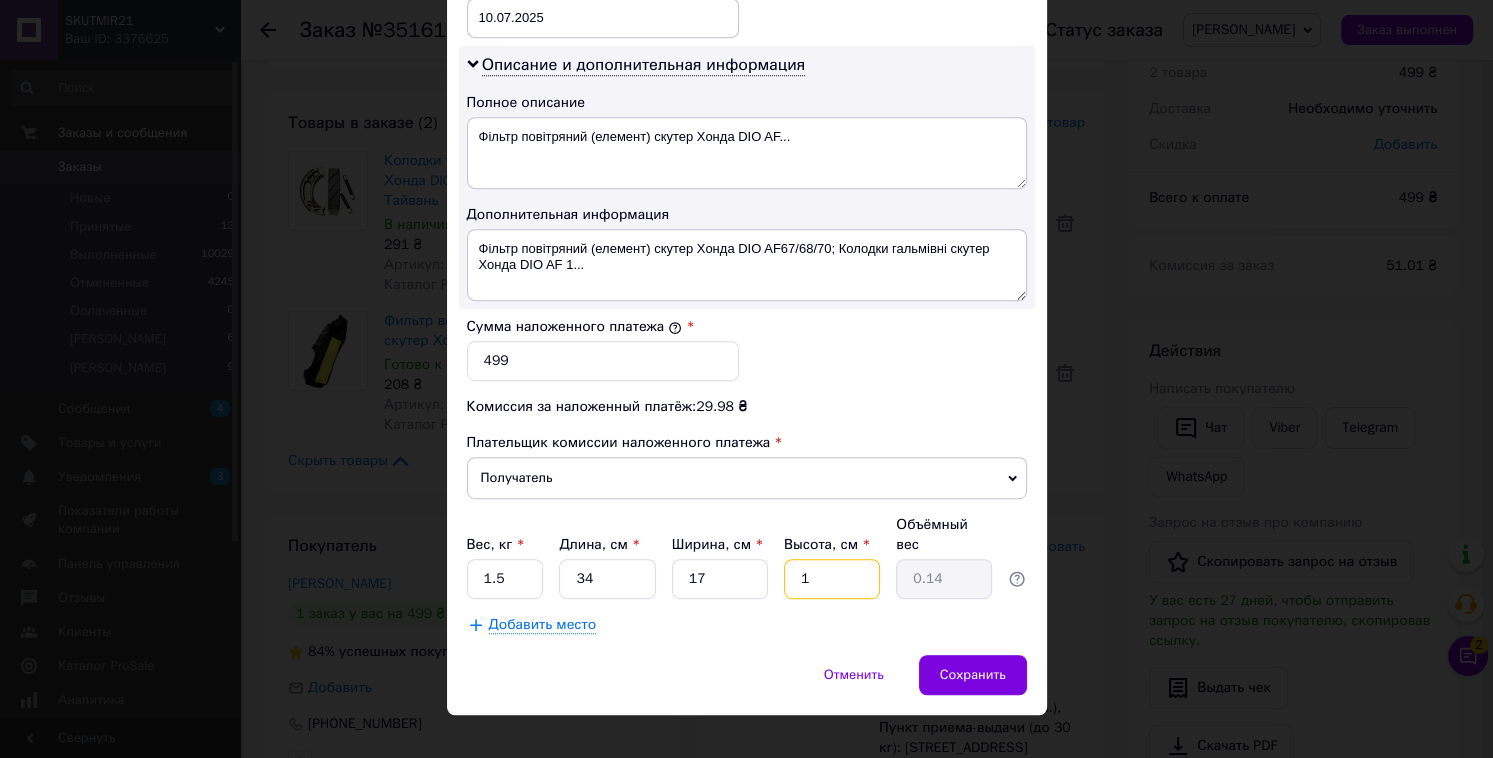type on "15" 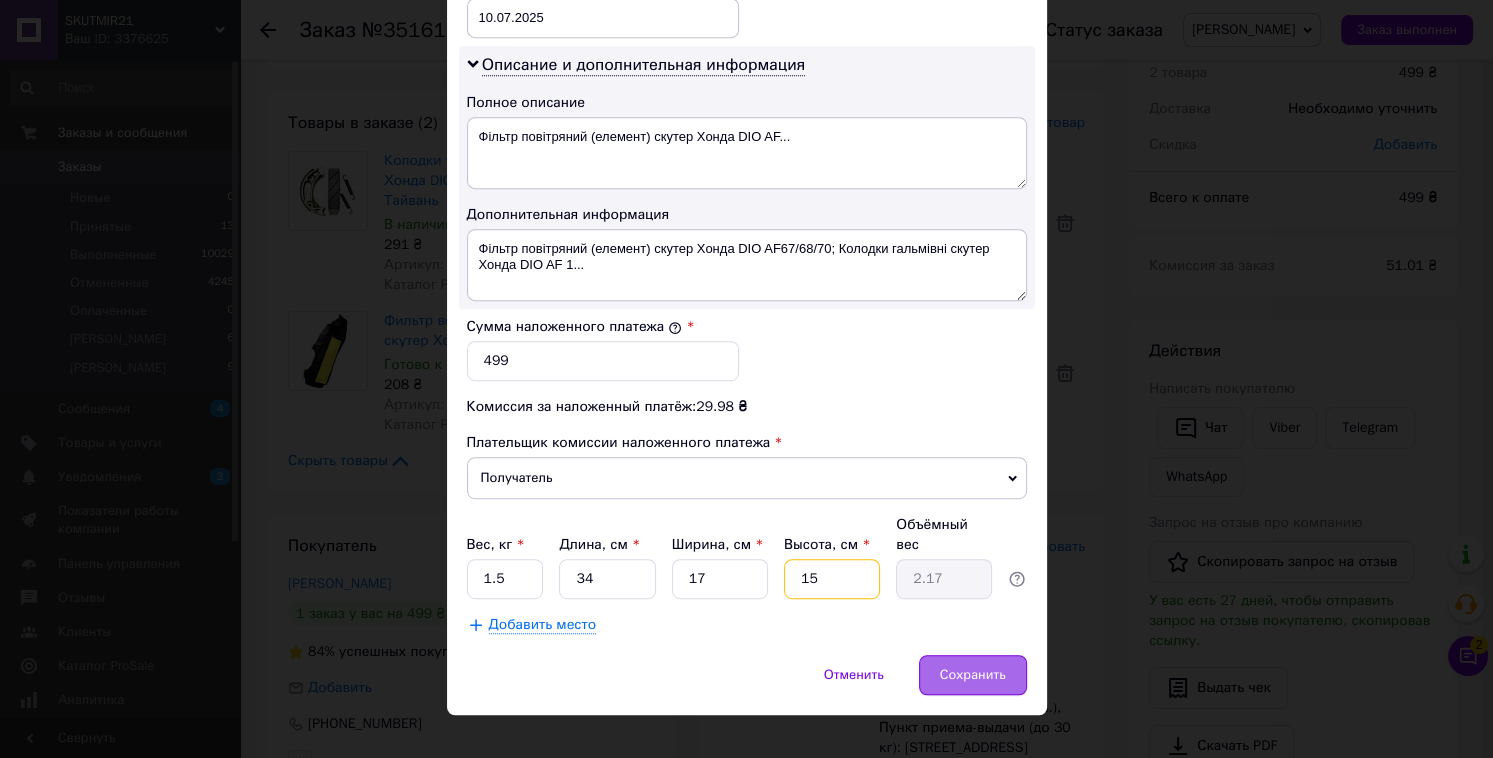 type on "15" 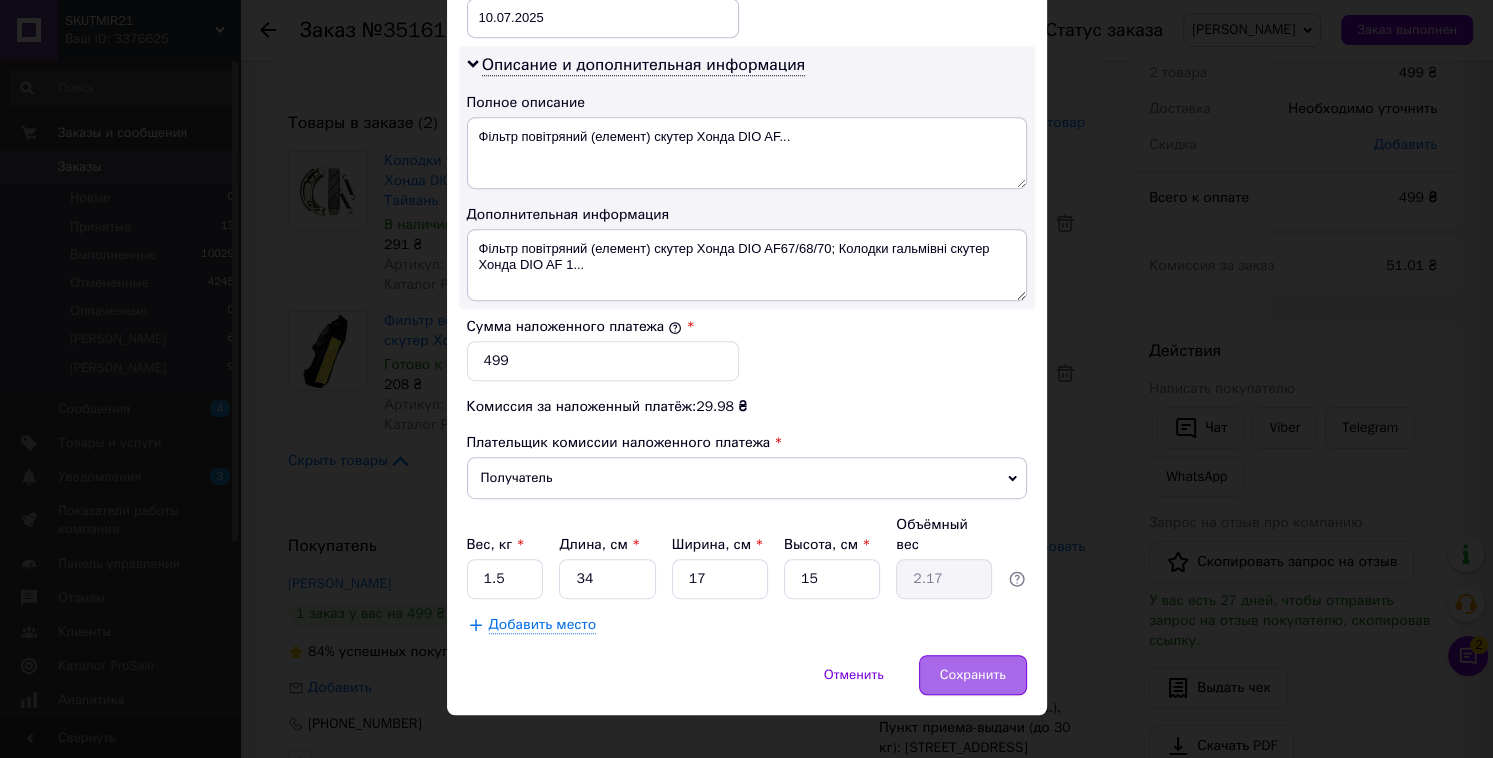 click on "Сохранить" at bounding box center [973, 675] 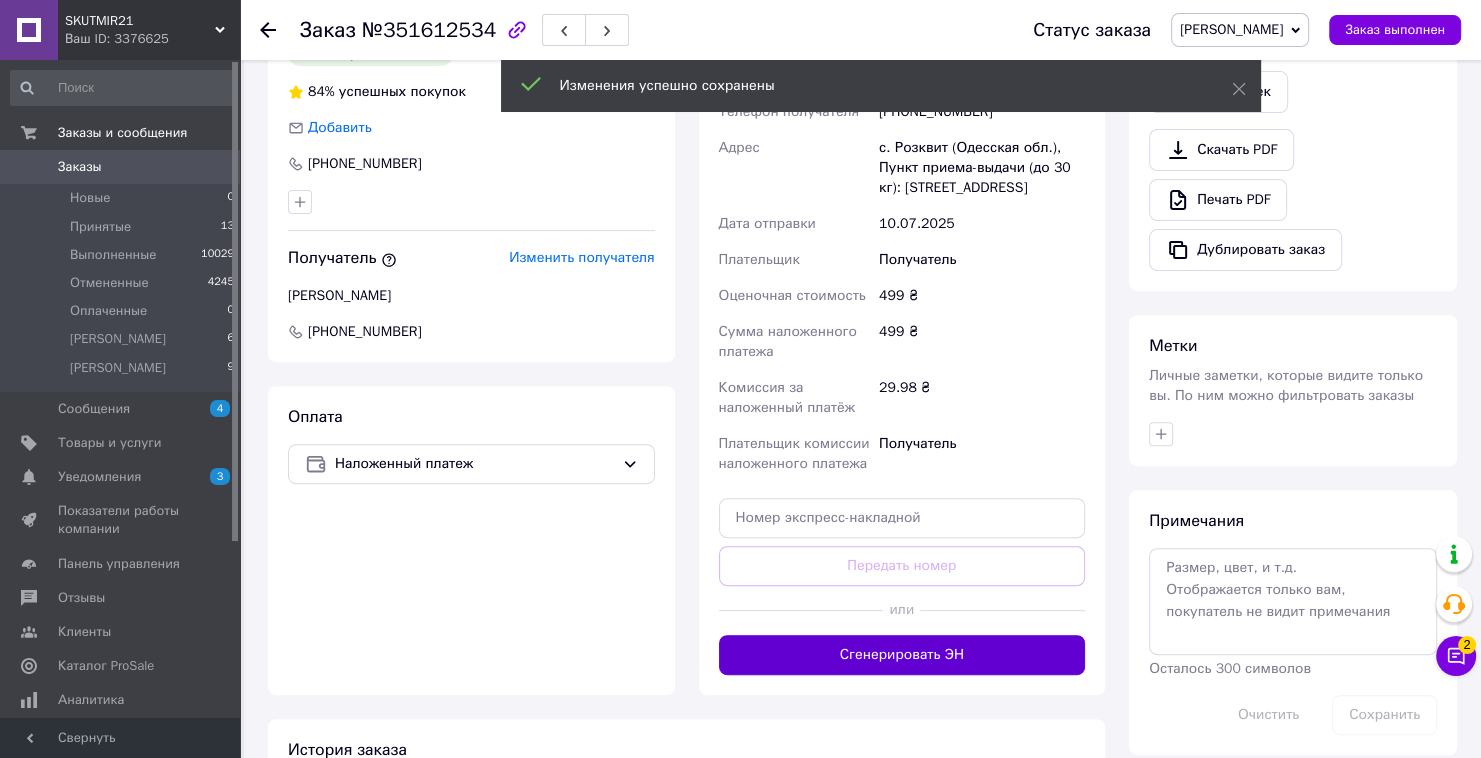 click on "Сгенерировать ЭН" at bounding box center (902, 655) 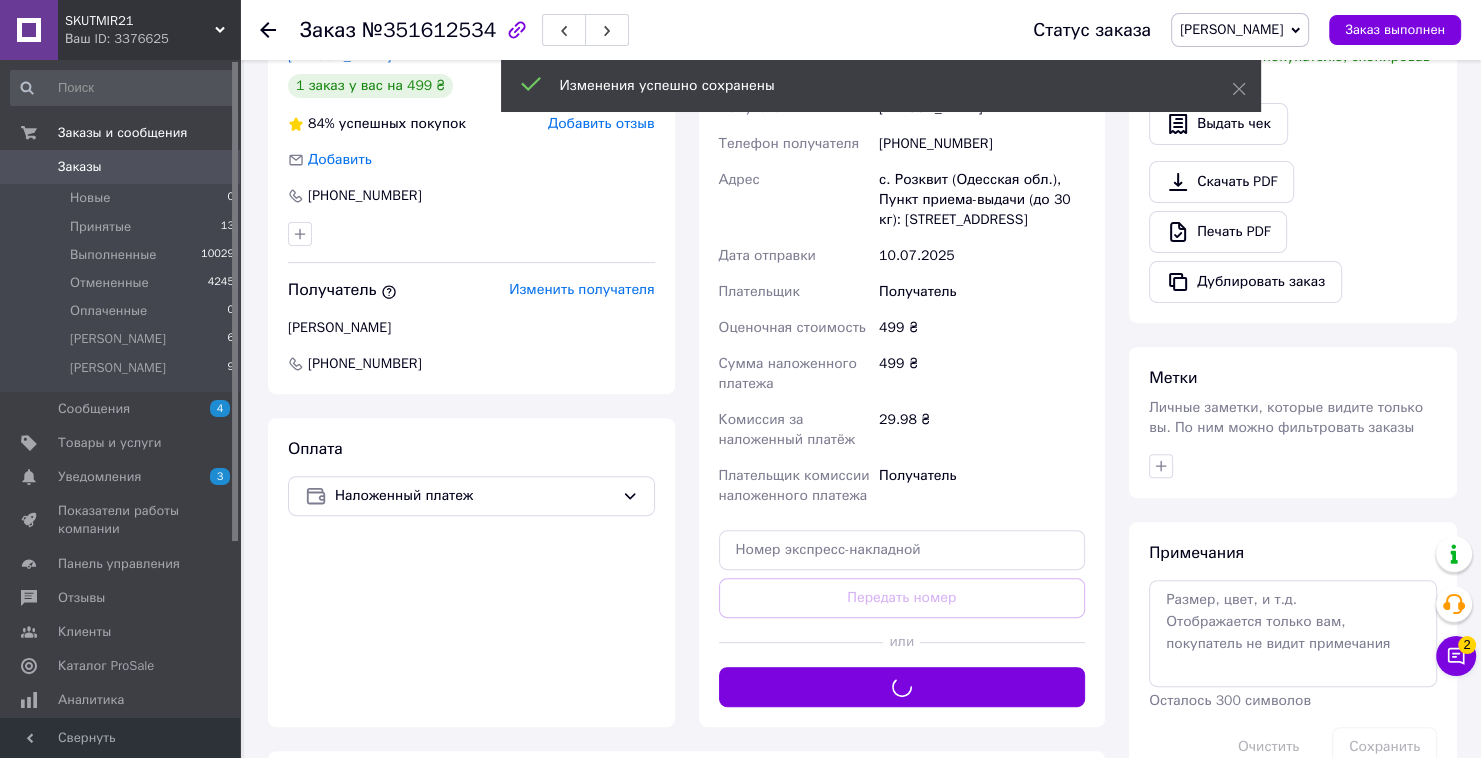 scroll, scrollTop: 480, scrollLeft: 0, axis: vertical 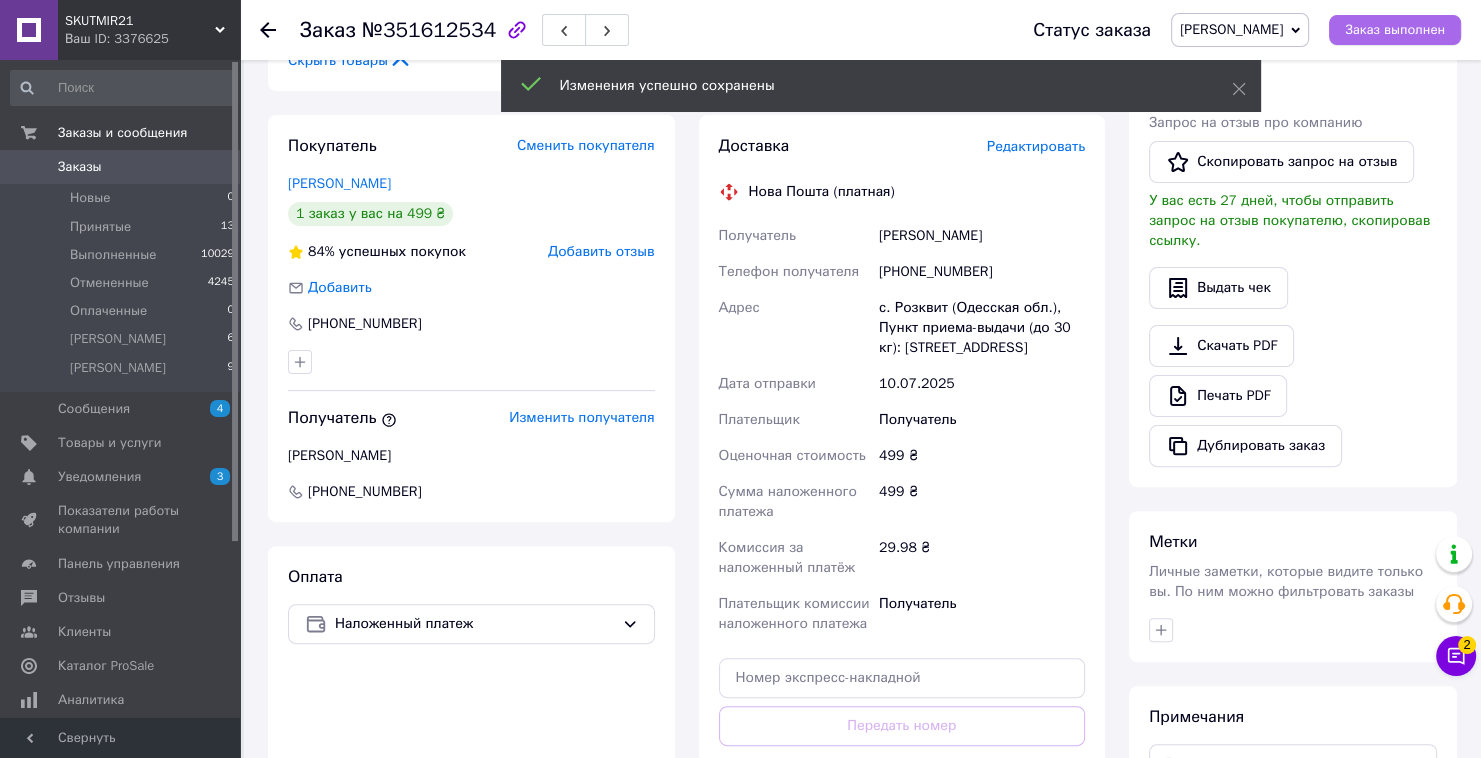 click on "Заказ выполнен" at bounding box center [1395, 30] 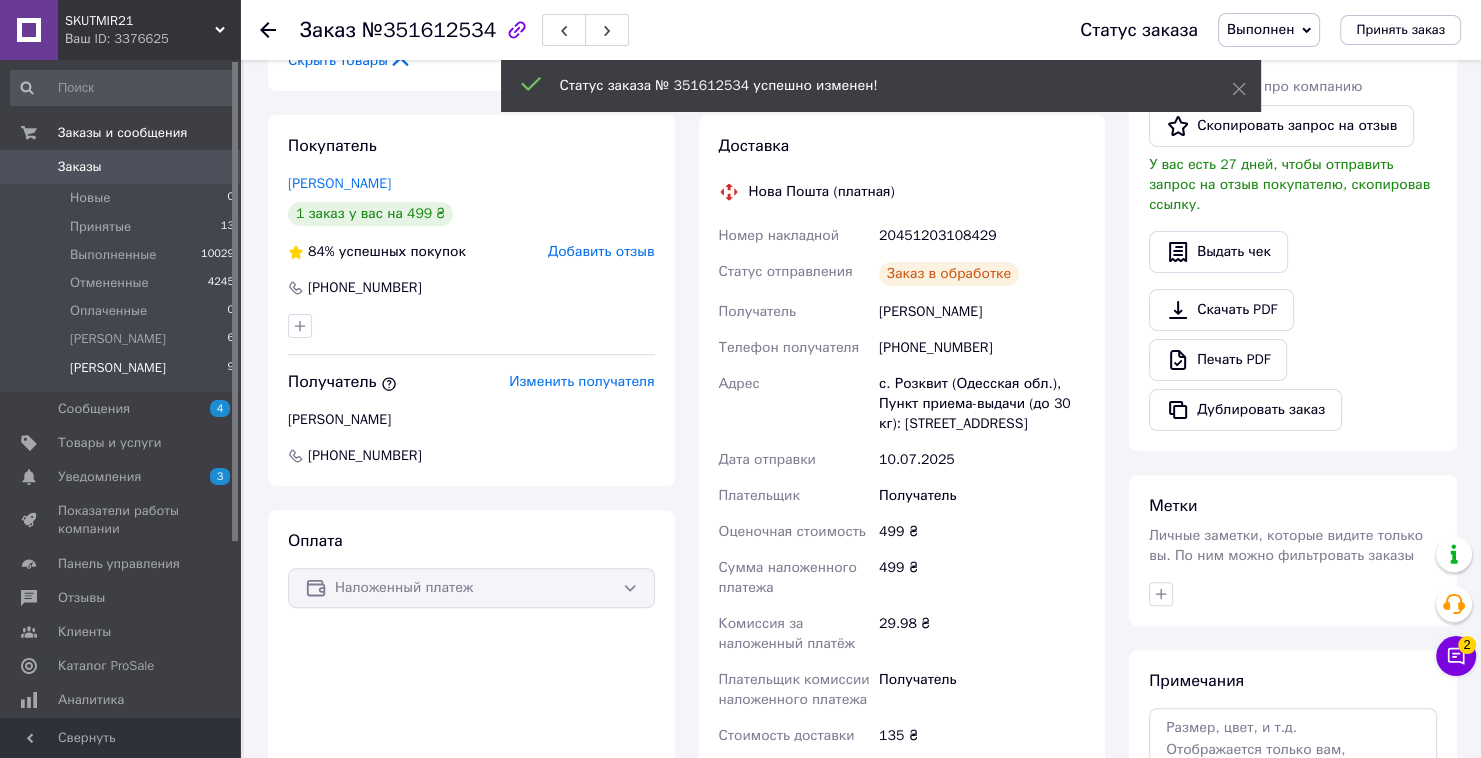 click on "егор 9" at bounding box center (123, 373) 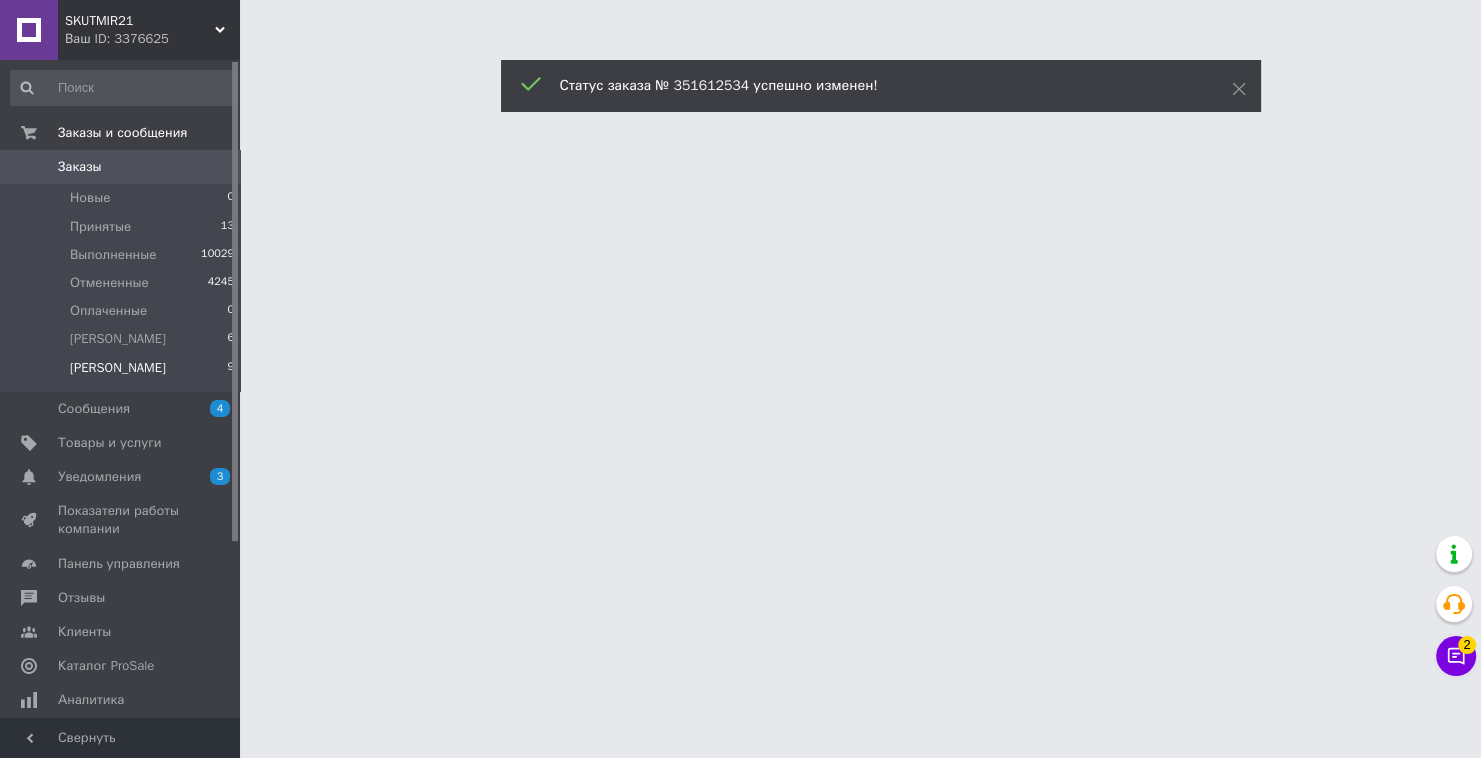 scroll, scrollTop: 0, scrollLeft: 0, axis: both 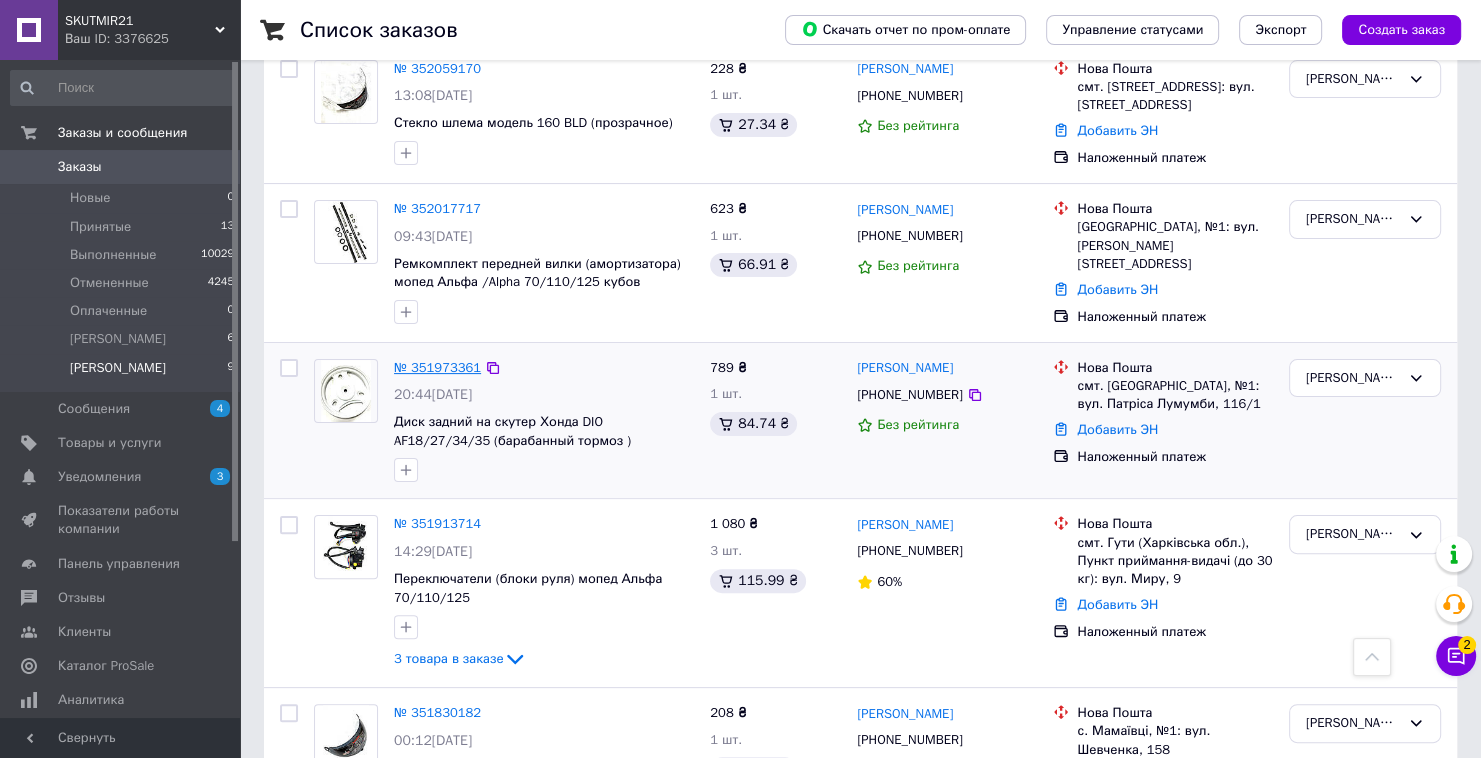 click on "№ 351973361" at bounding box center [437, 367] 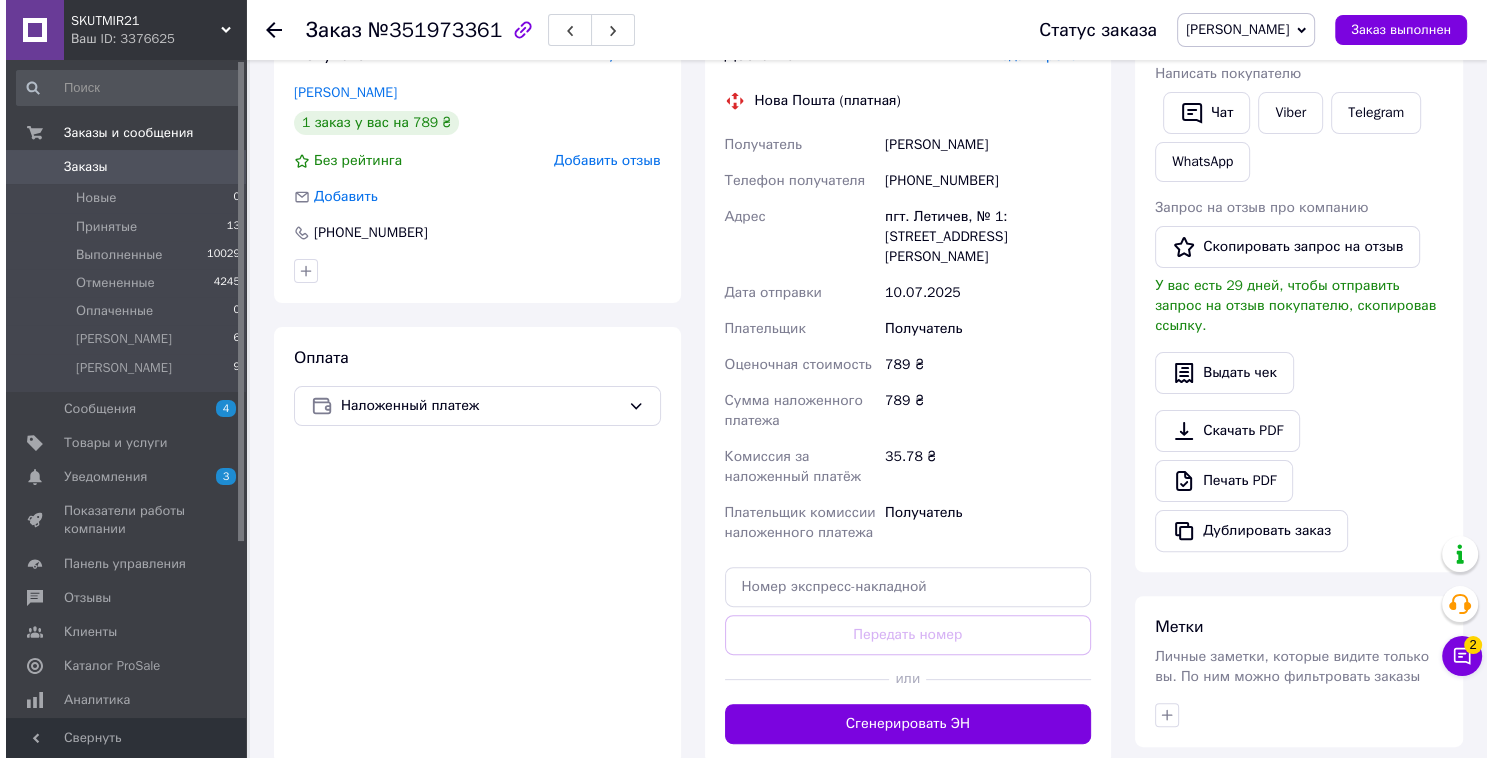 scroll, scrollTop: 160, scrollLeft: 0, axis: vertical 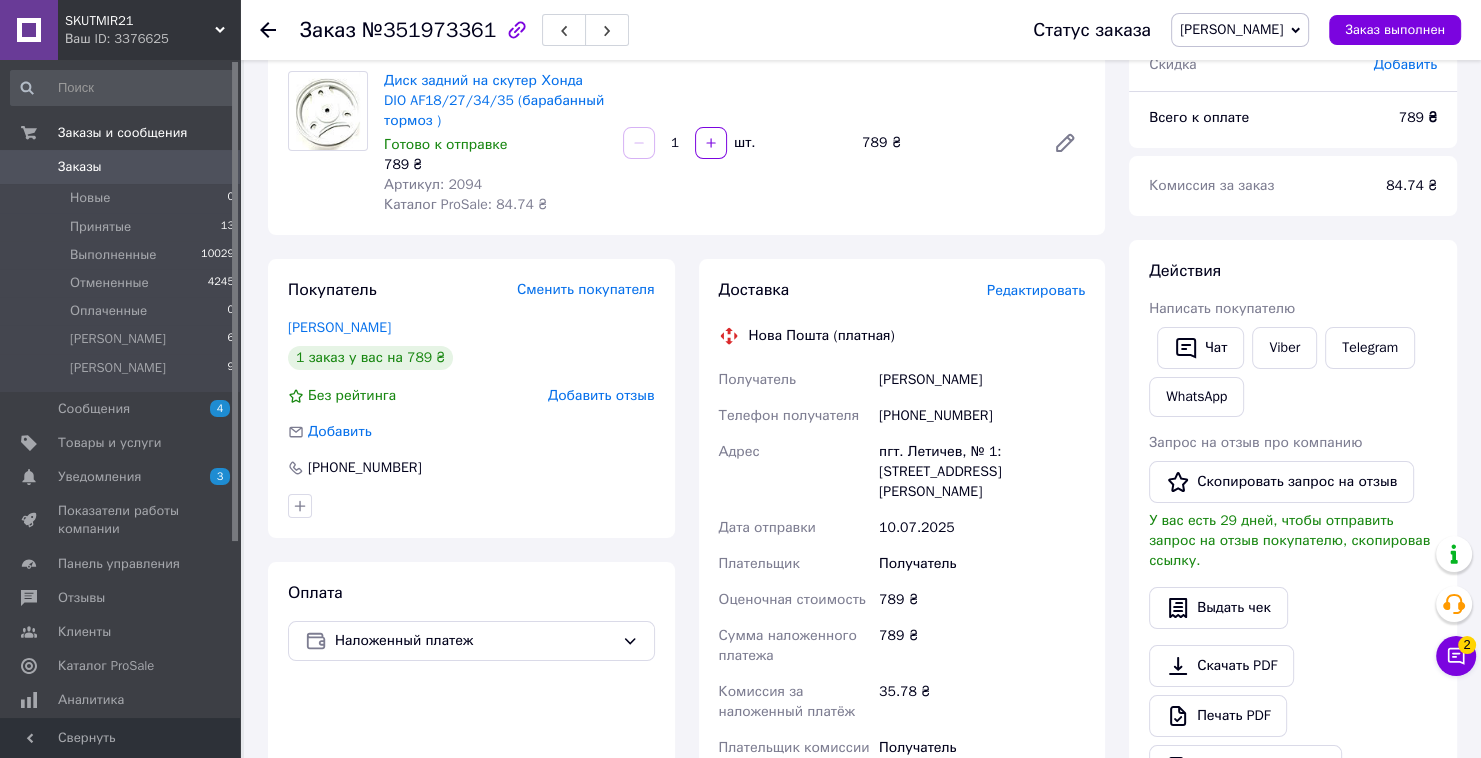 click on "Редактировать" at bounding box center (1036, 290) 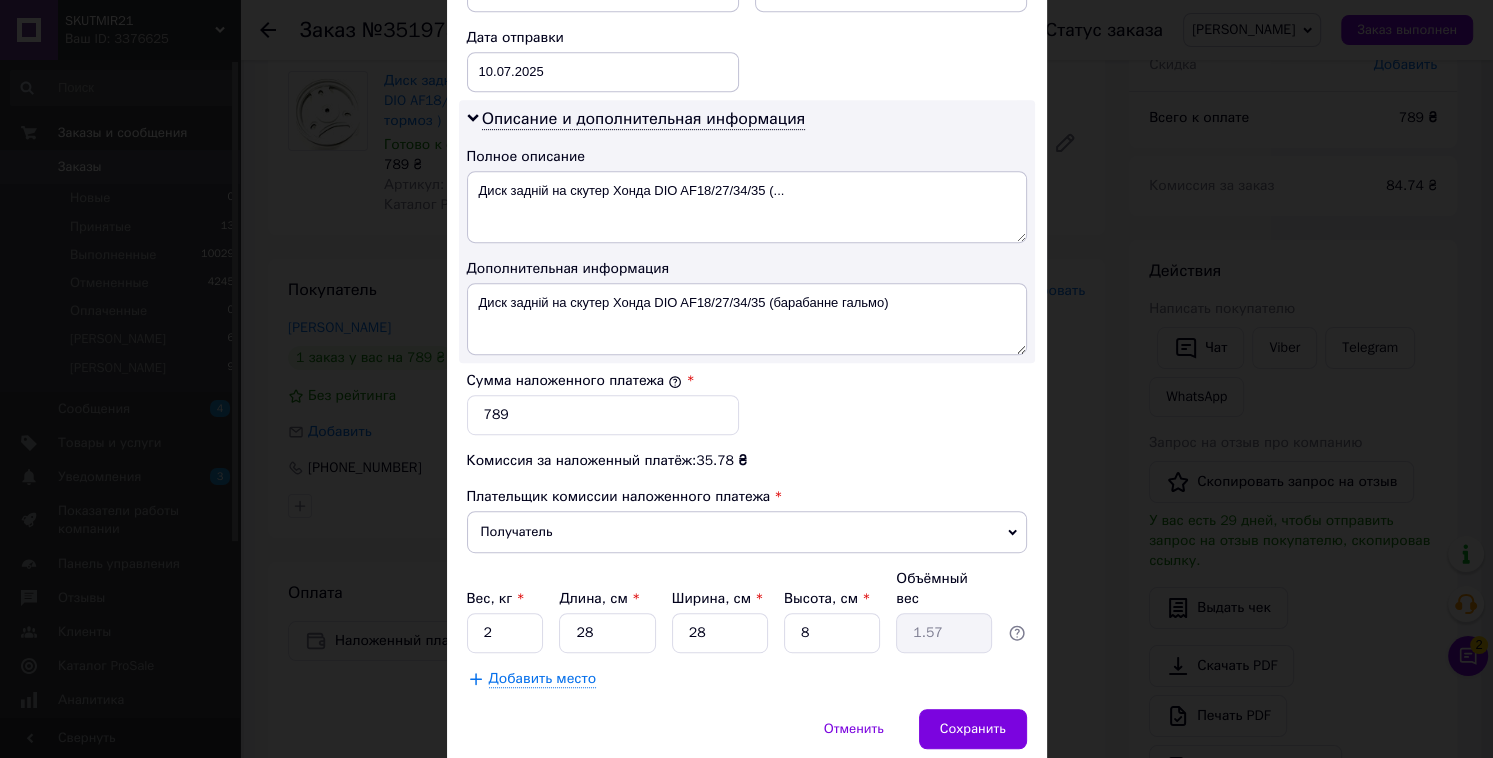 scroll, scrollTop: 960, scrollLeft: 0, axis: vertical 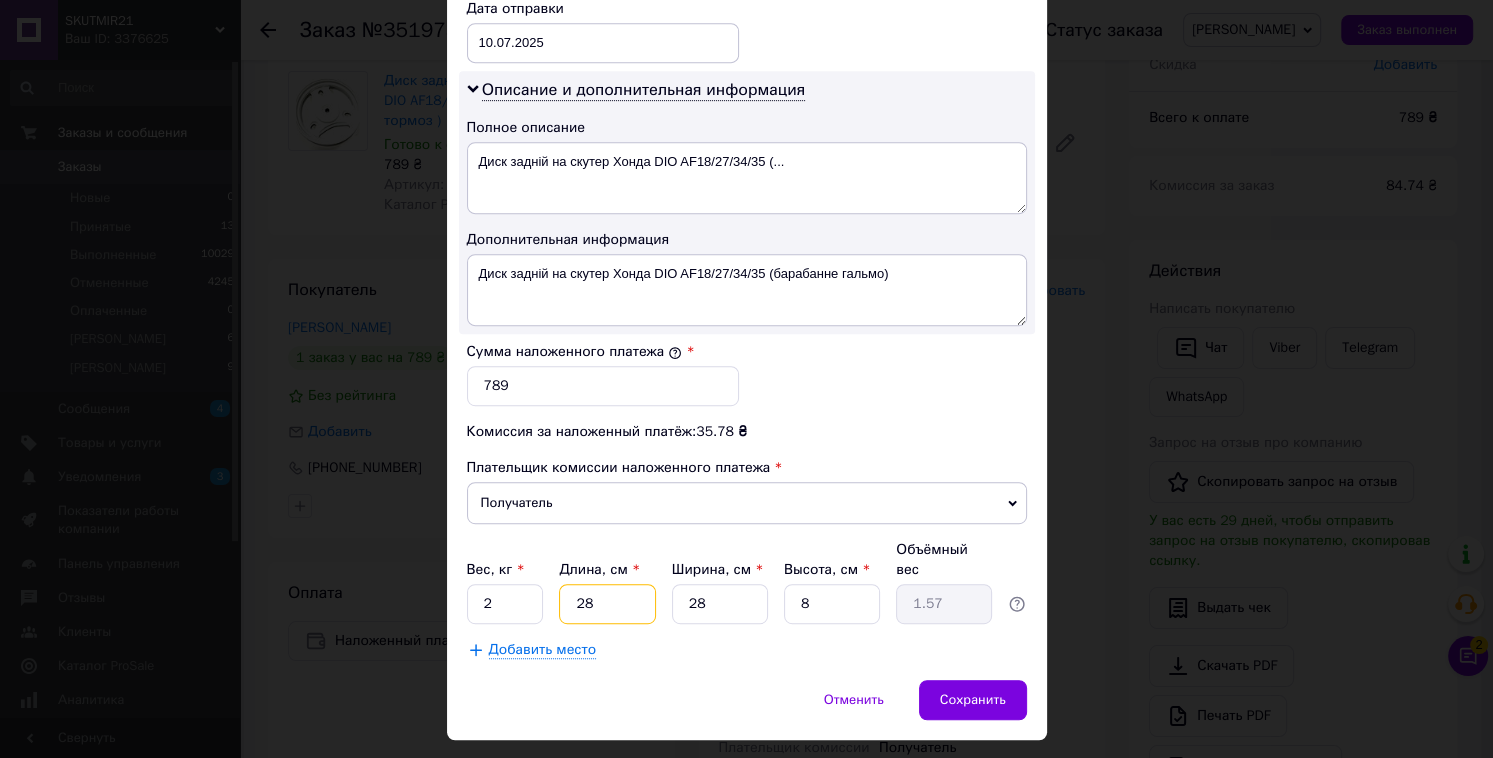 click on "28" at bounding box center (607, 604) 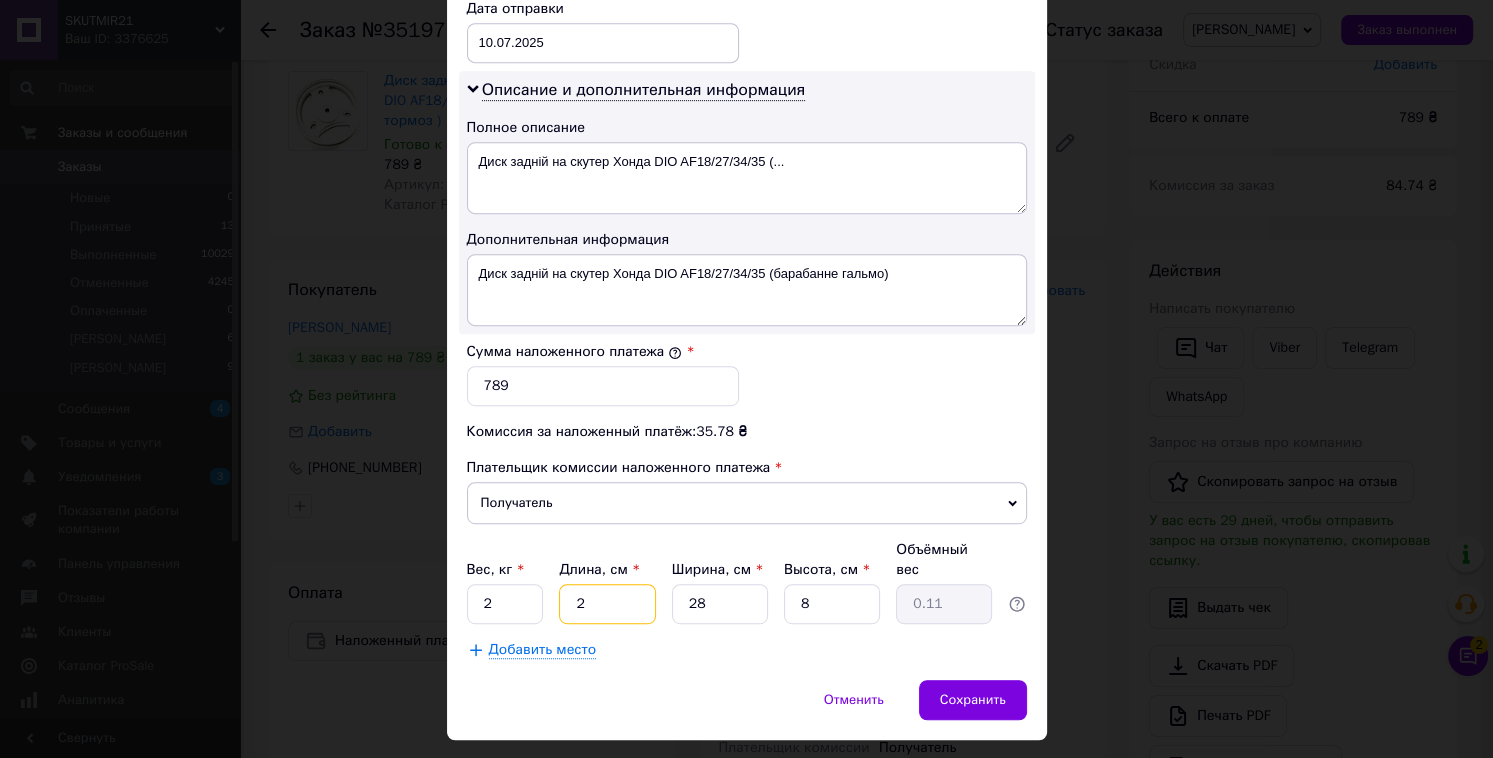 type 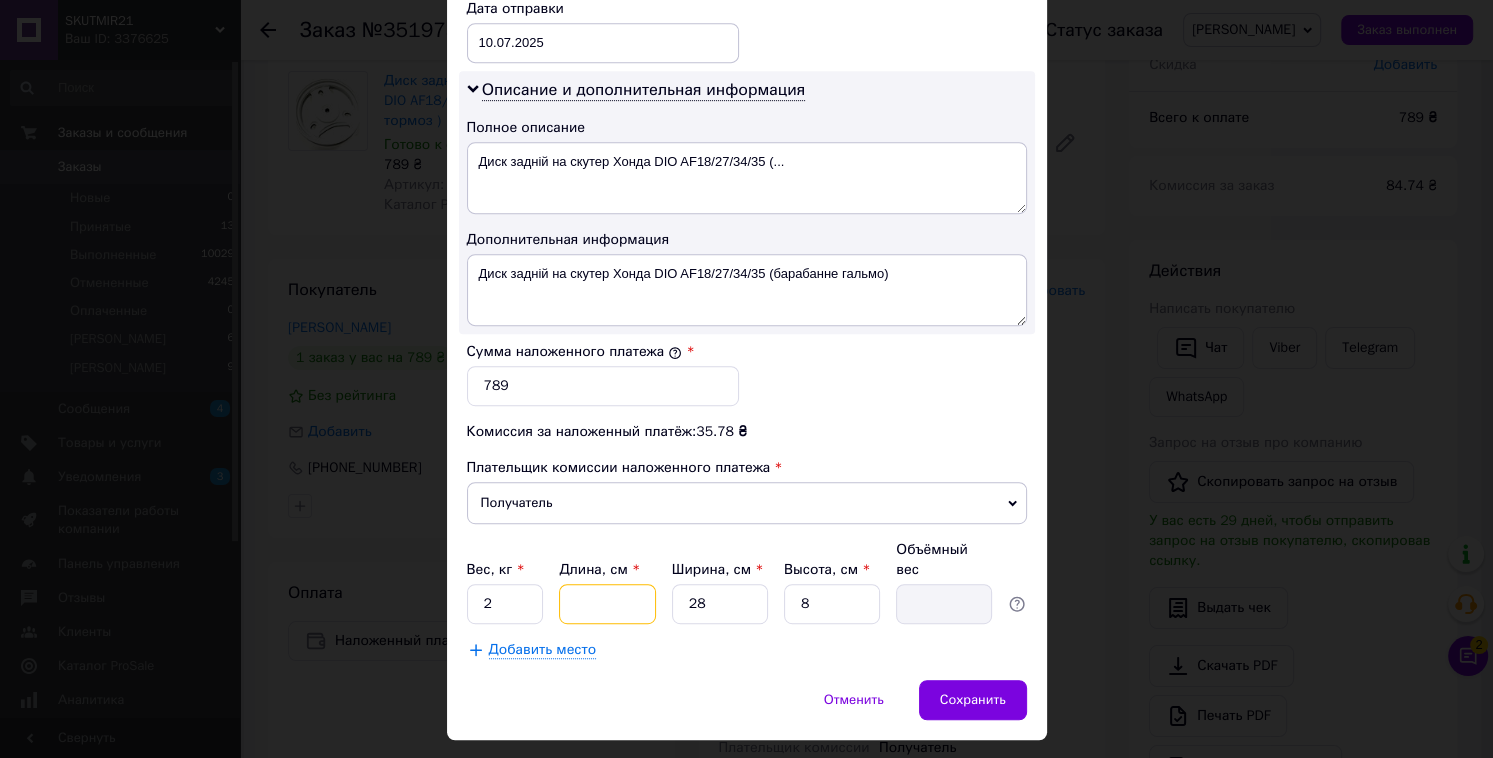 type on "3" 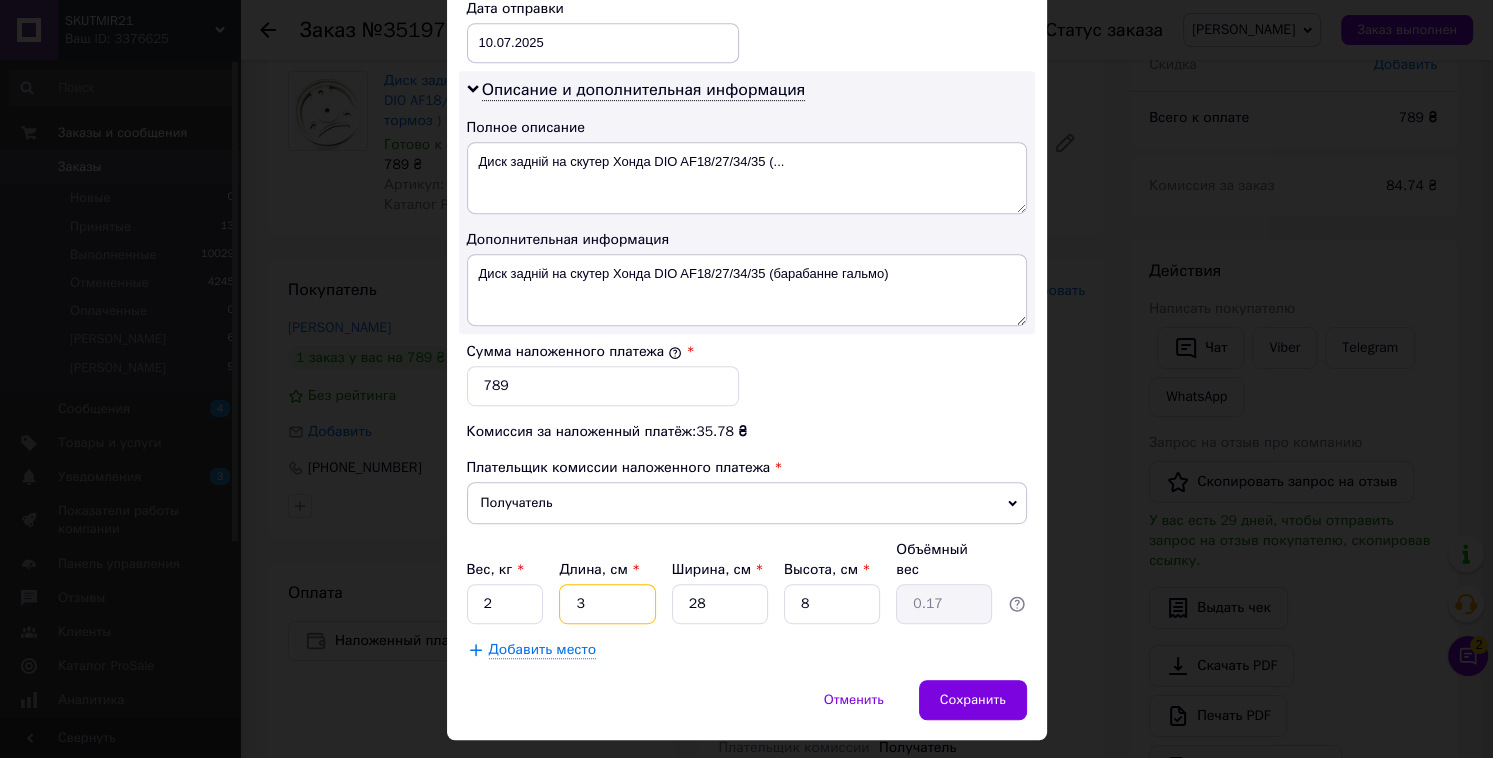 type on "34" 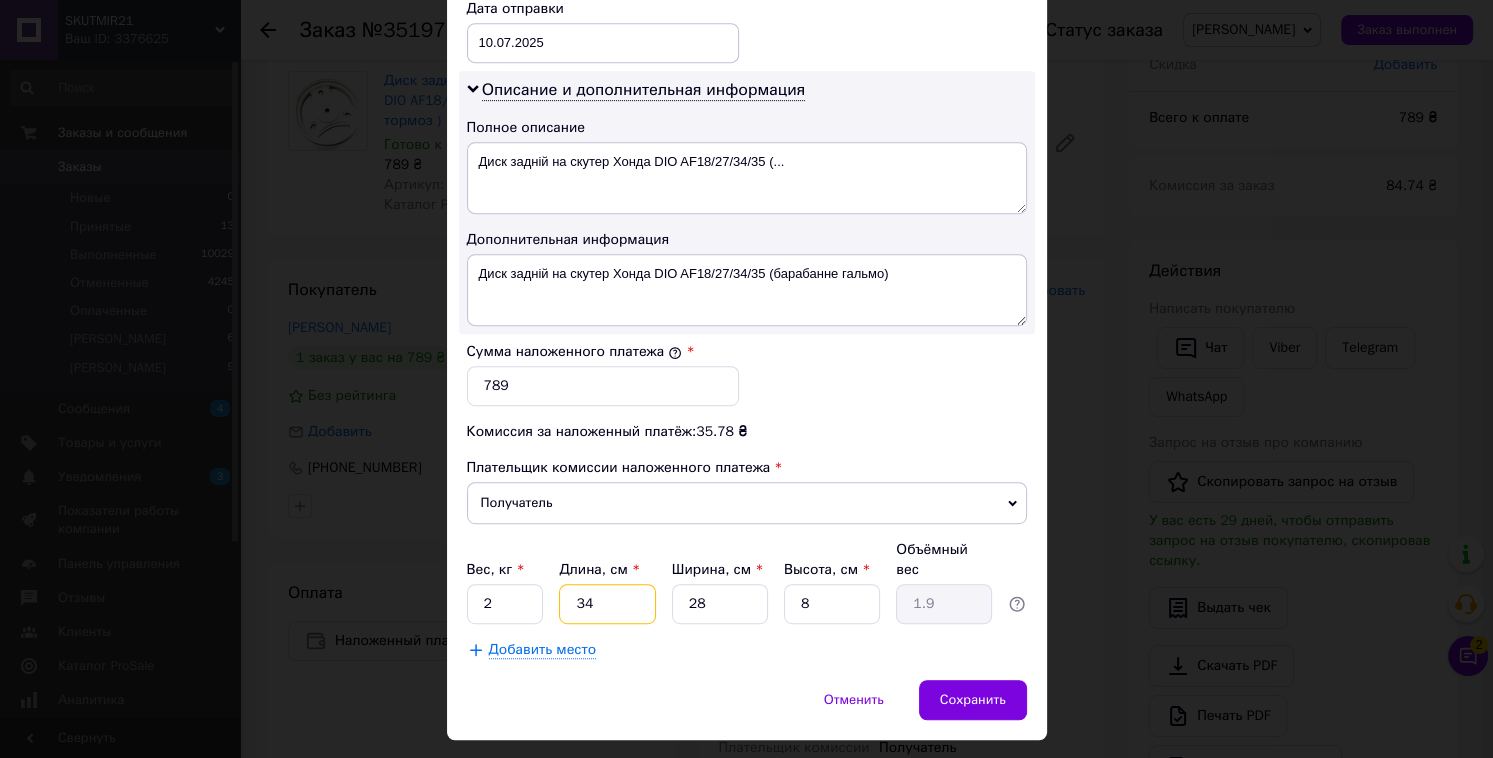 type on "3" 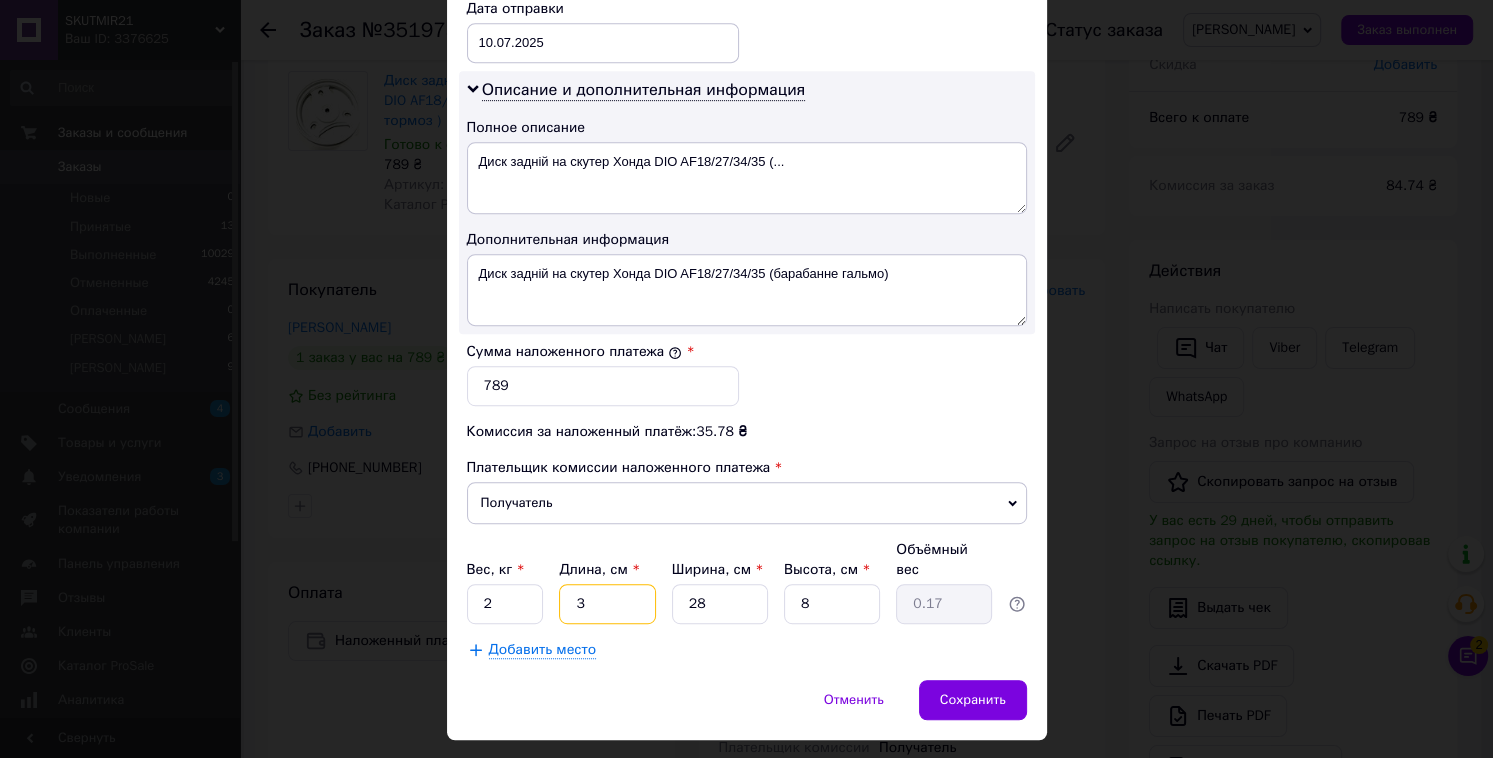 type on "31" 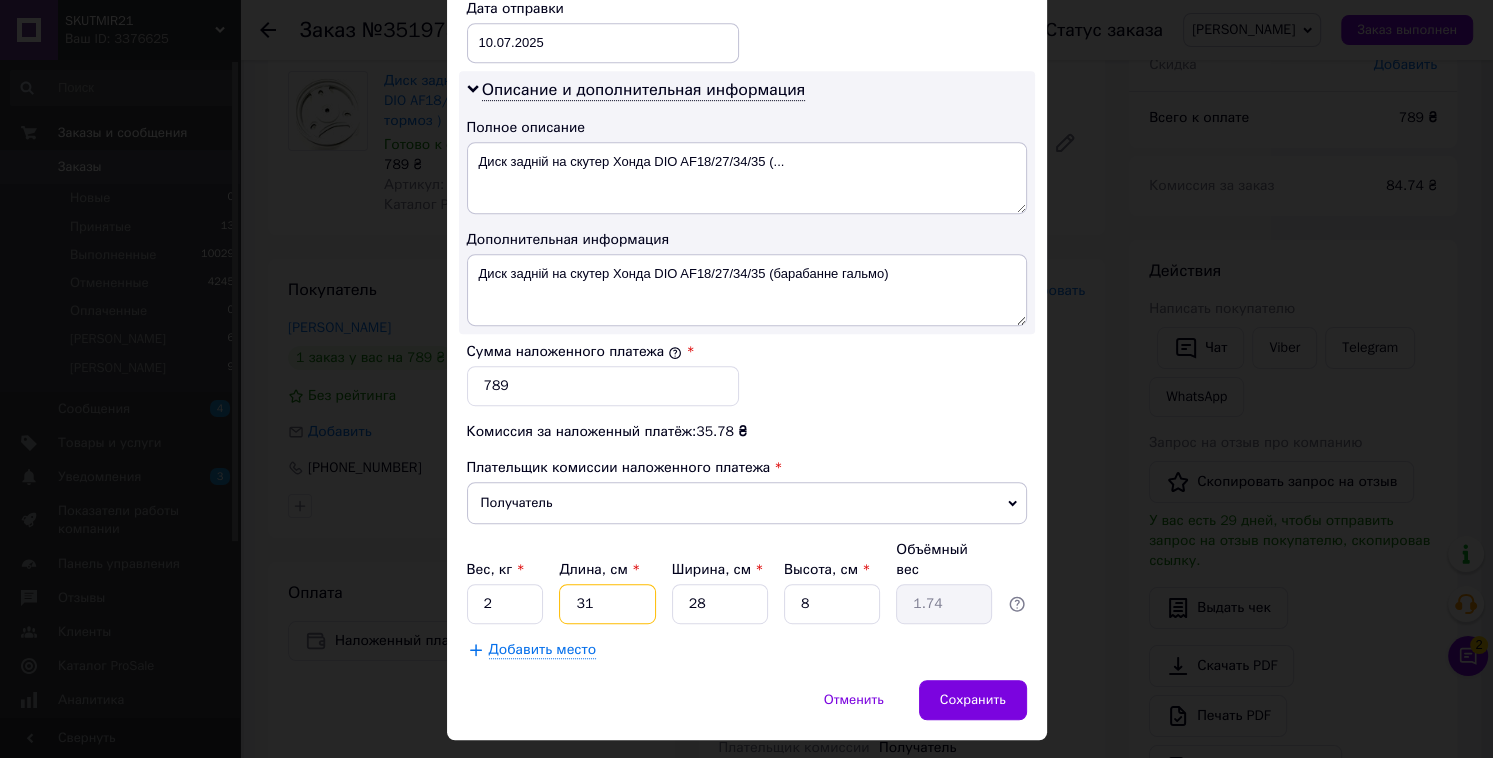 type on "31" 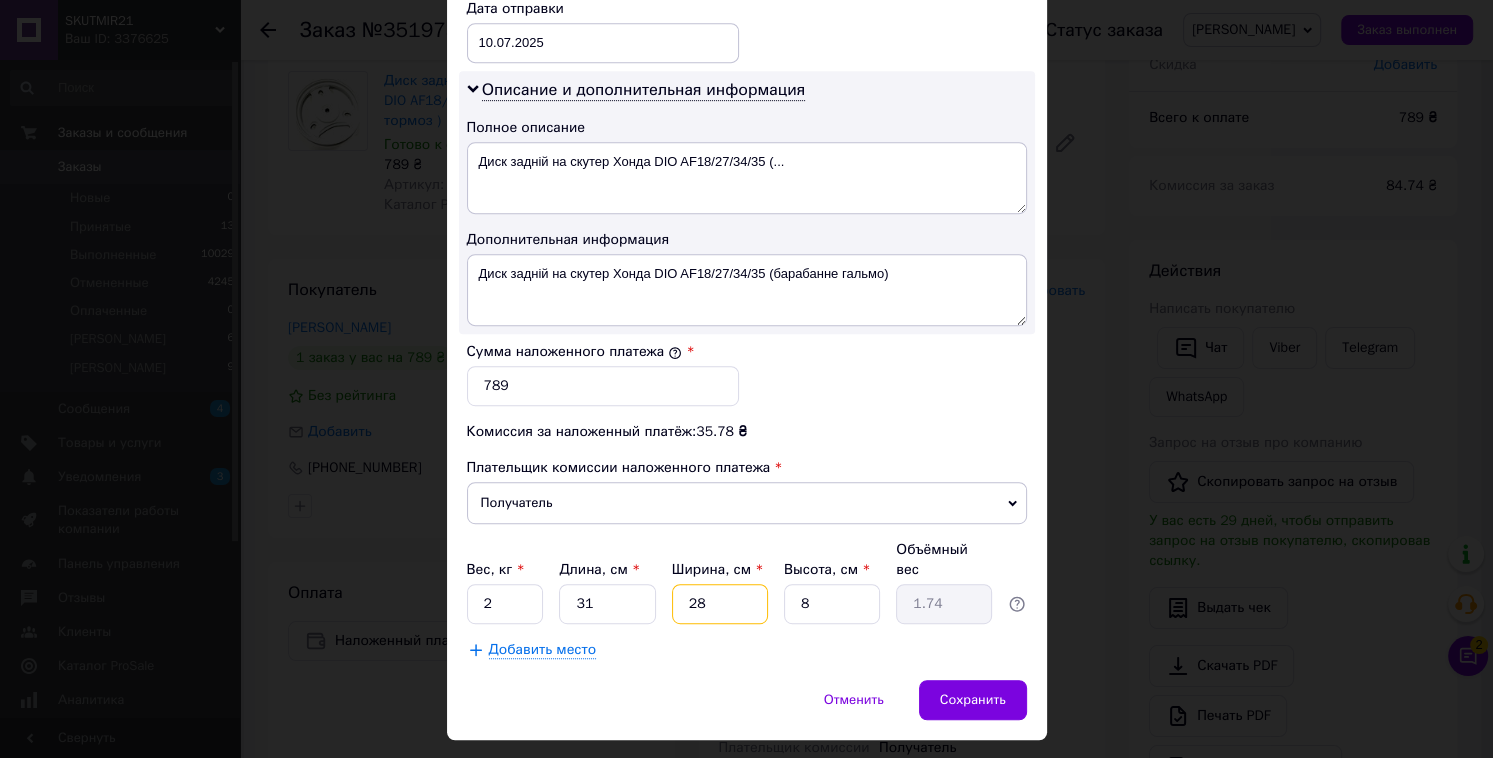 click on "28" at bounding box center (720, 604) 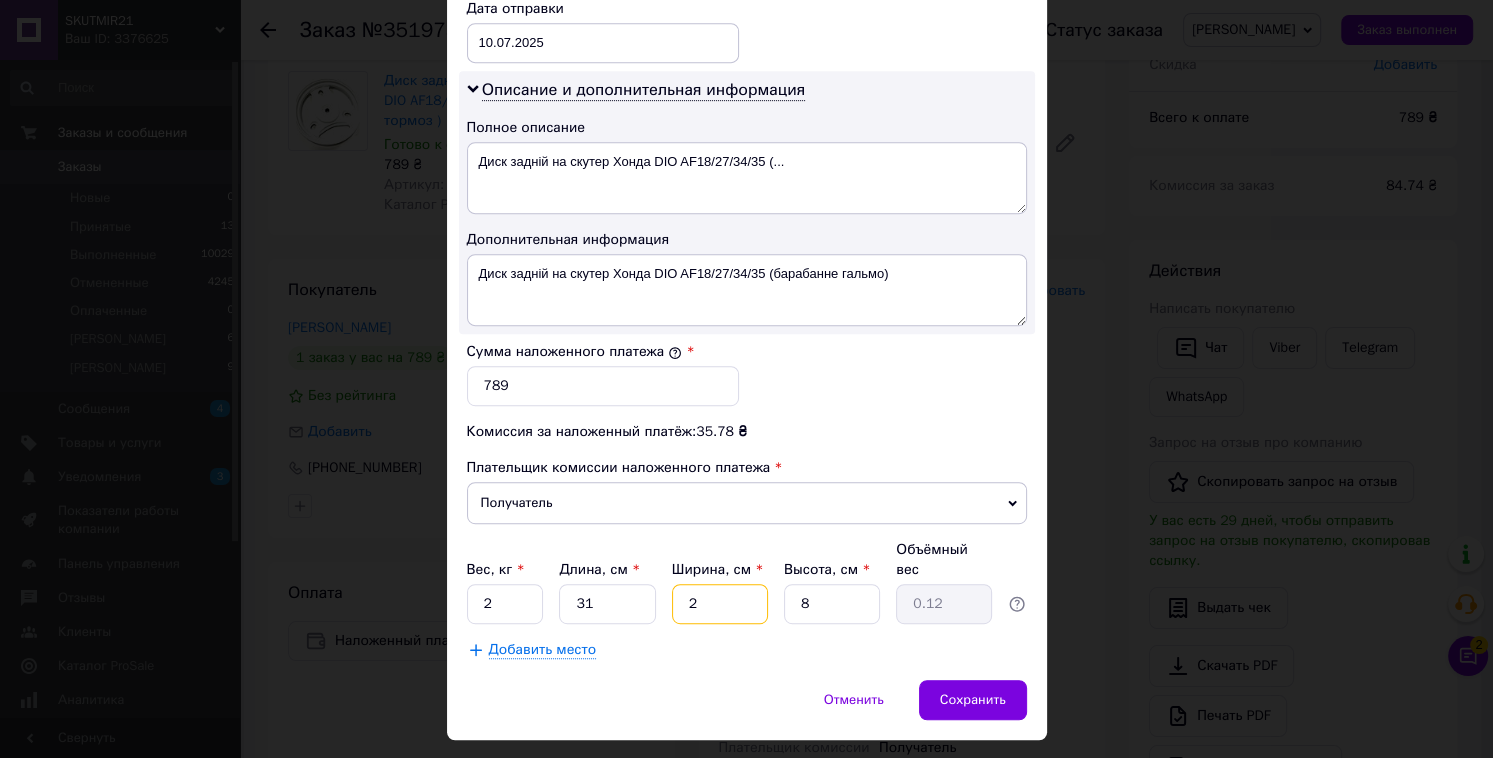 type 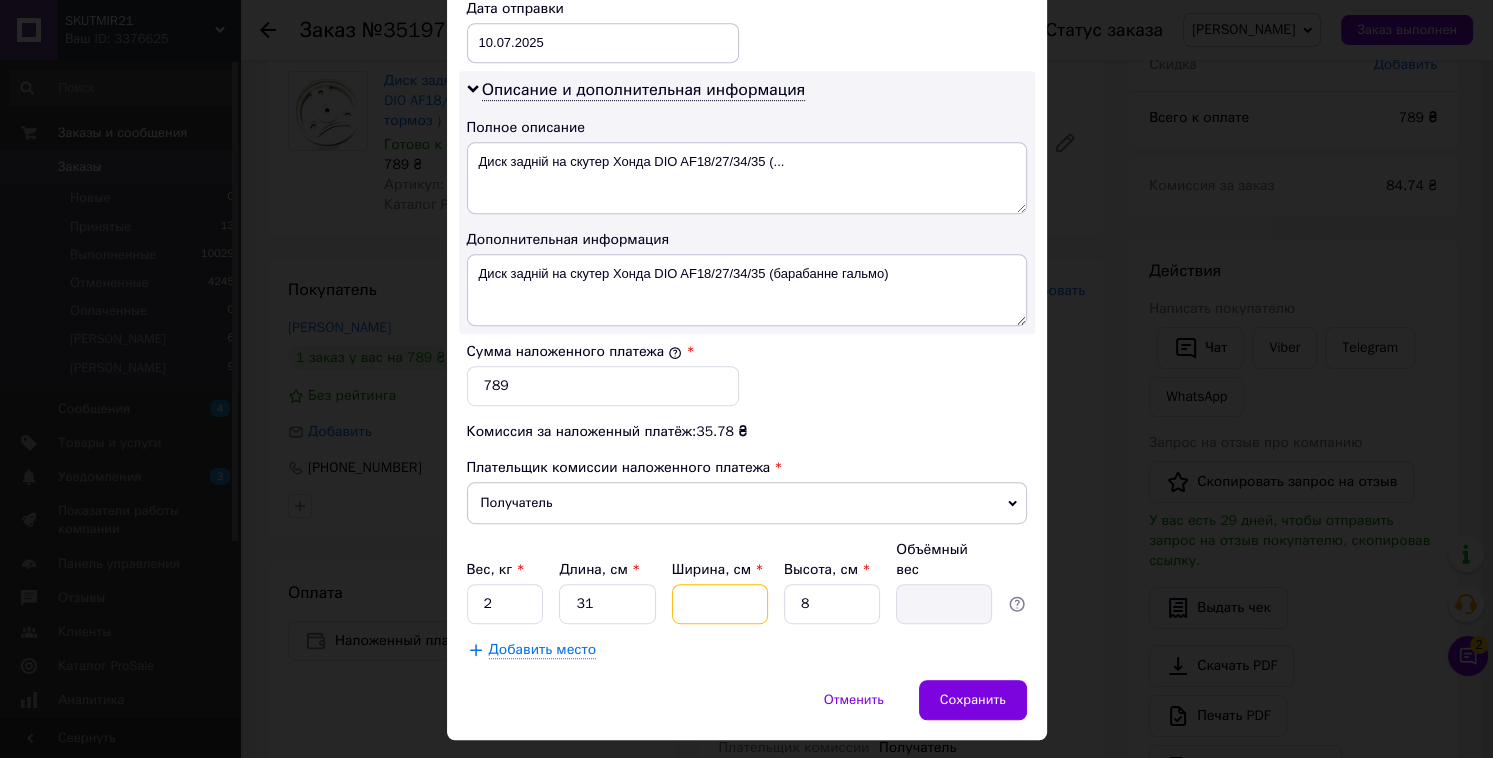 type on "2" 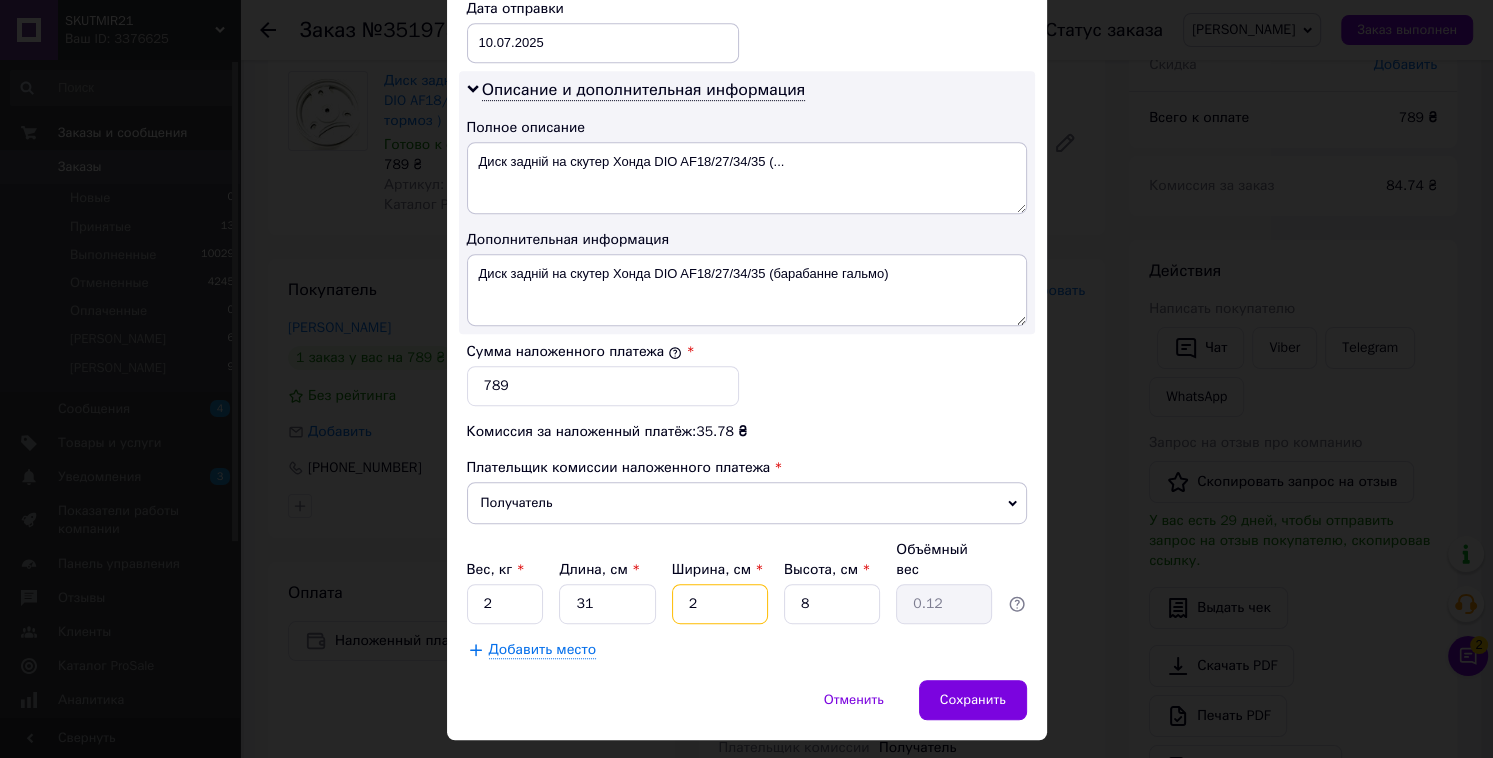 type on "27" 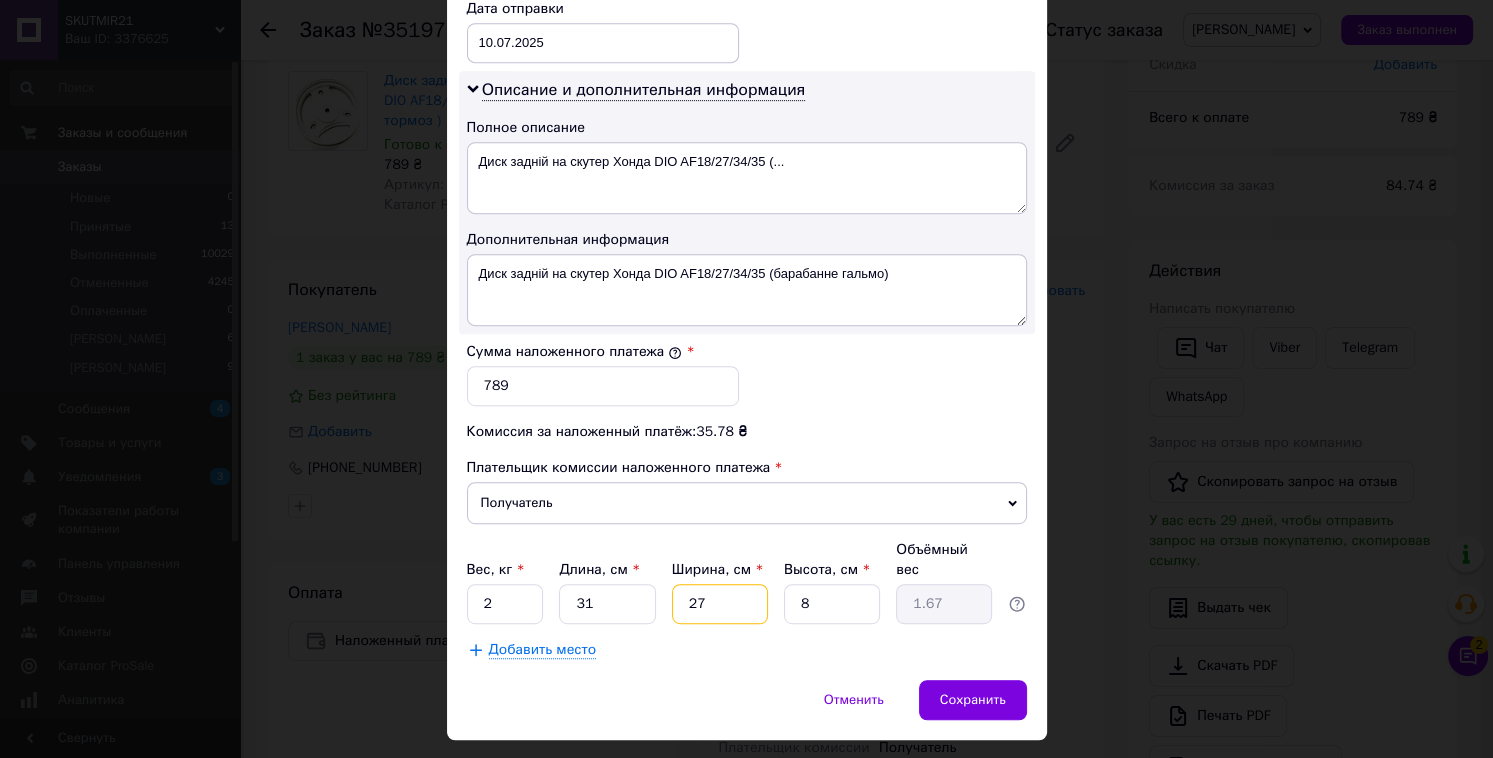 type on "27" 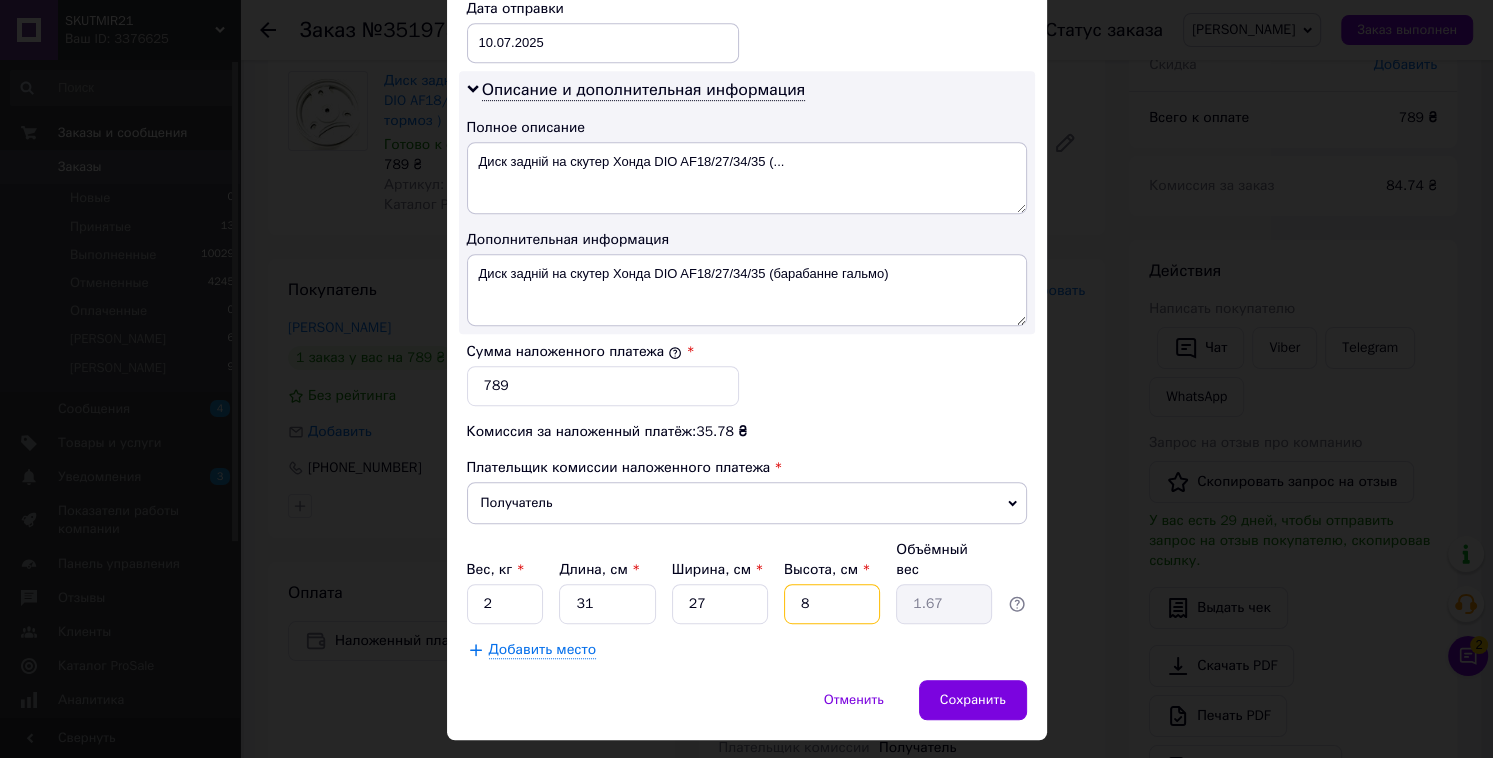 click on "8" at bounding box center [832, 604] 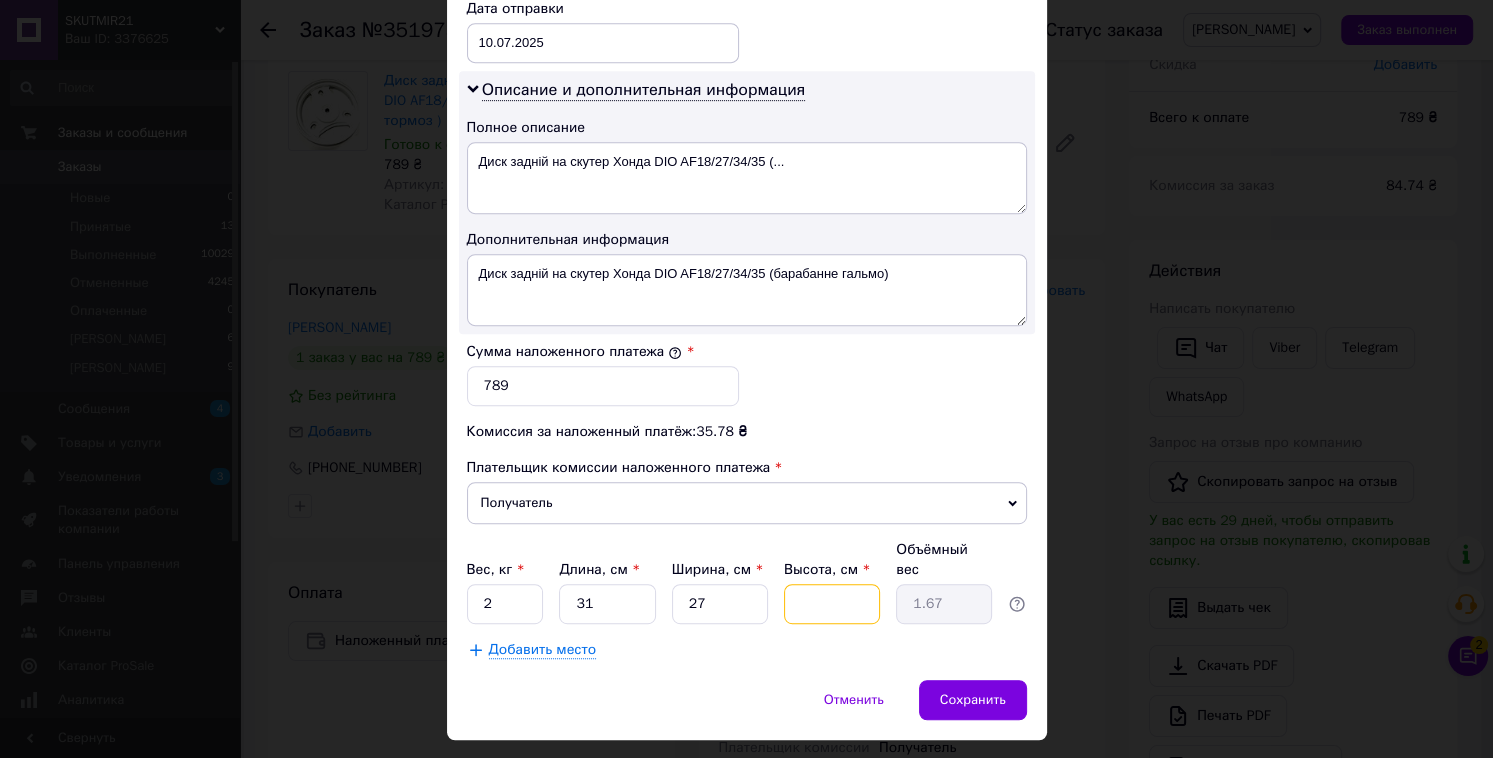 type 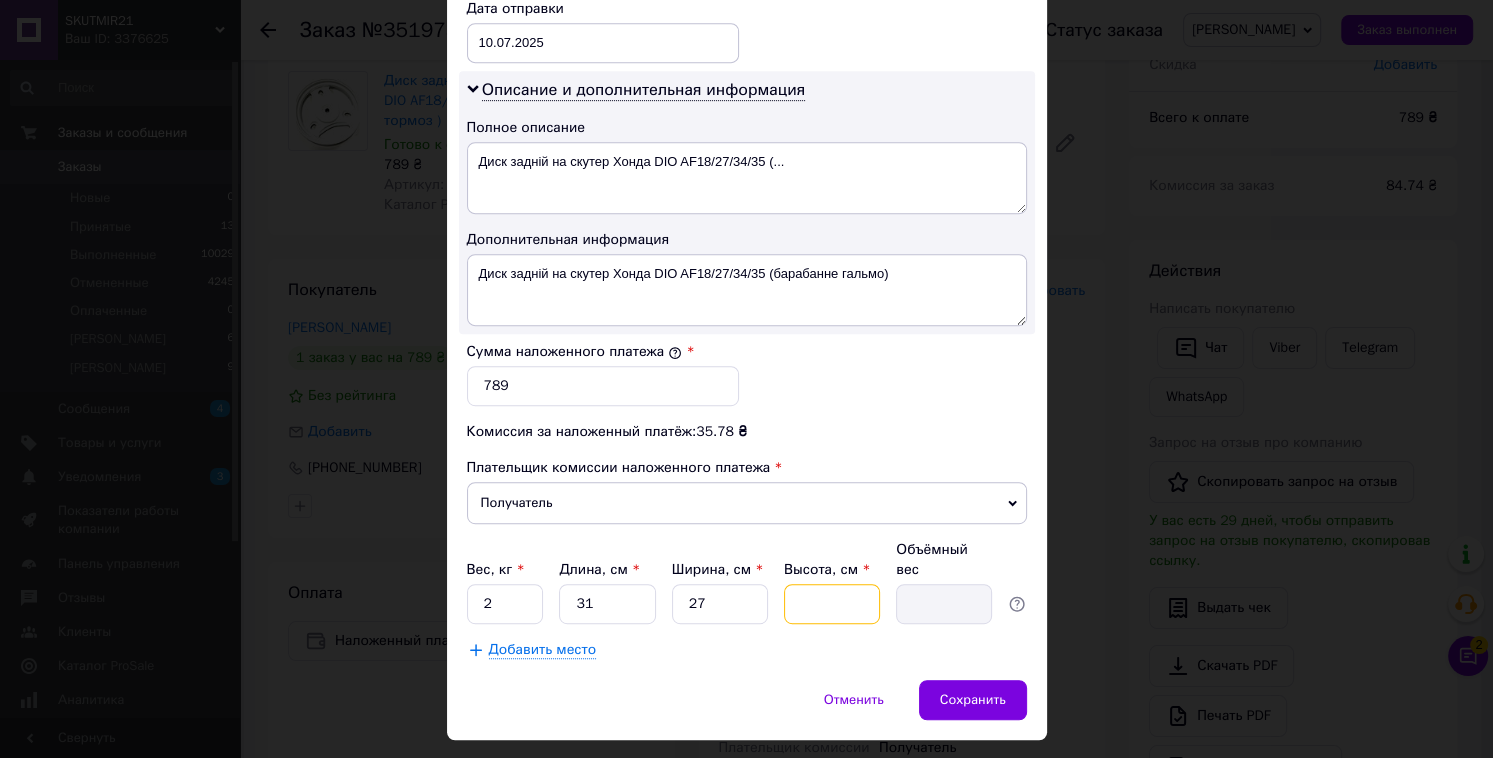 type on "1" 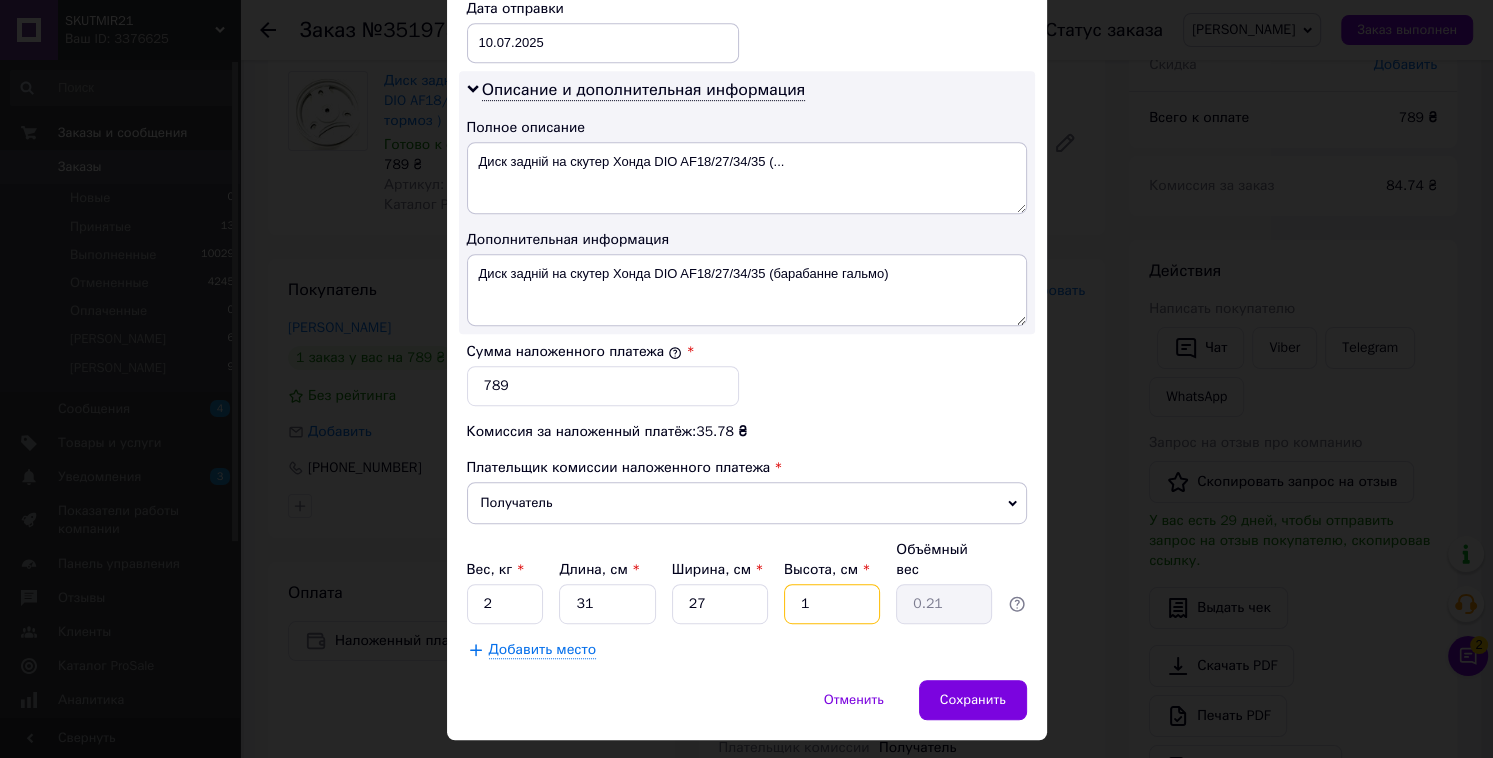 type on "10" 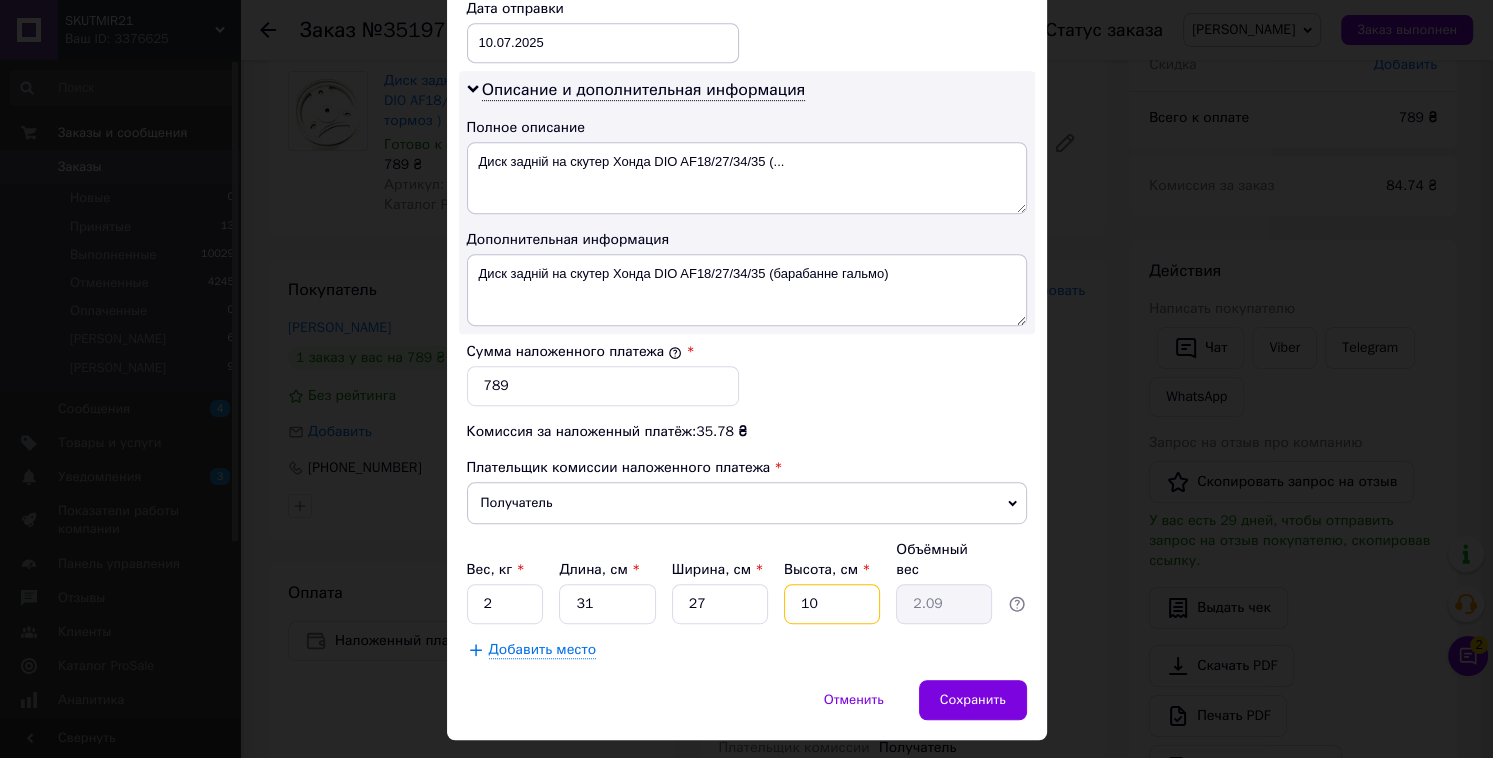 type on "10" 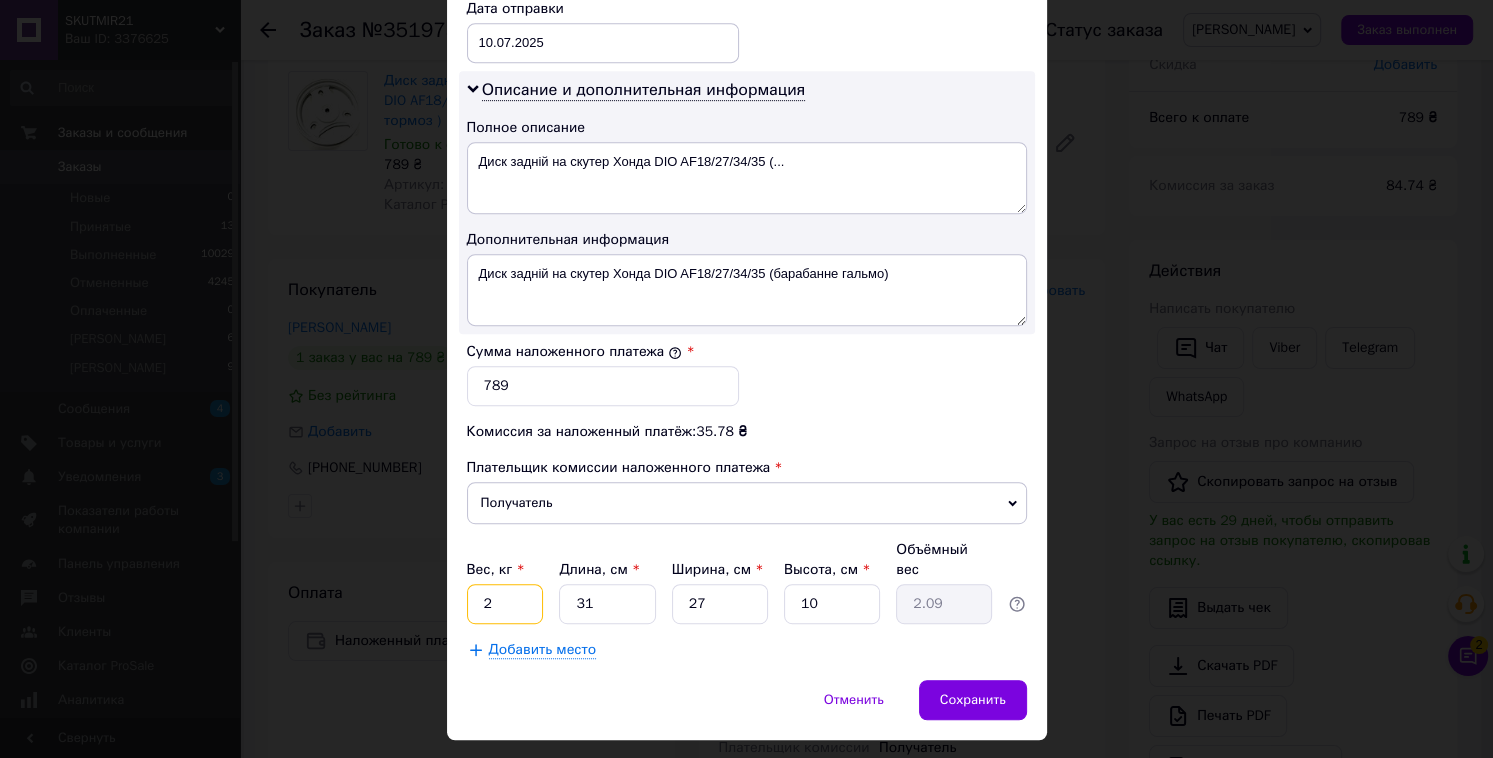 click on "2" at bounding box center (505, 604) 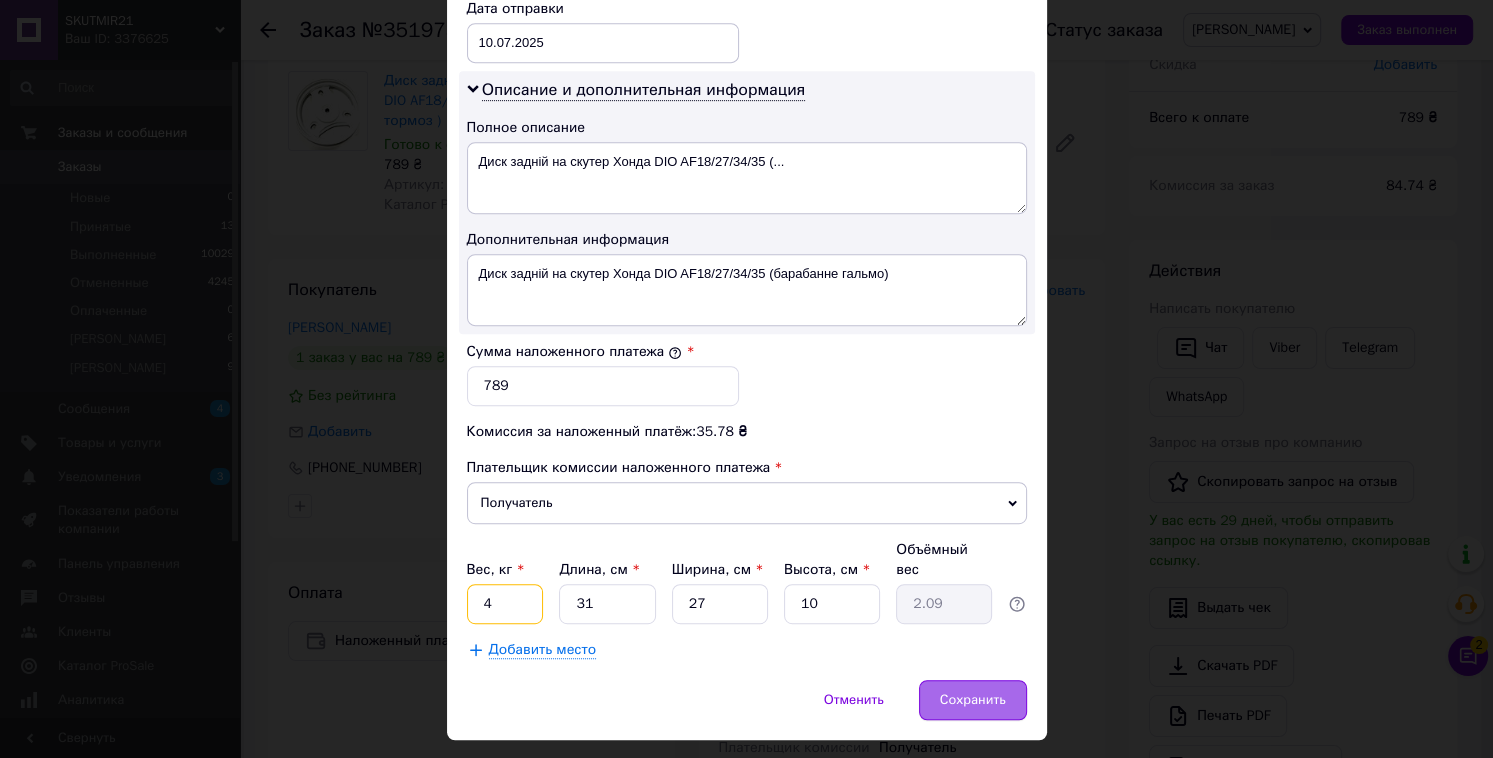 type on "4" 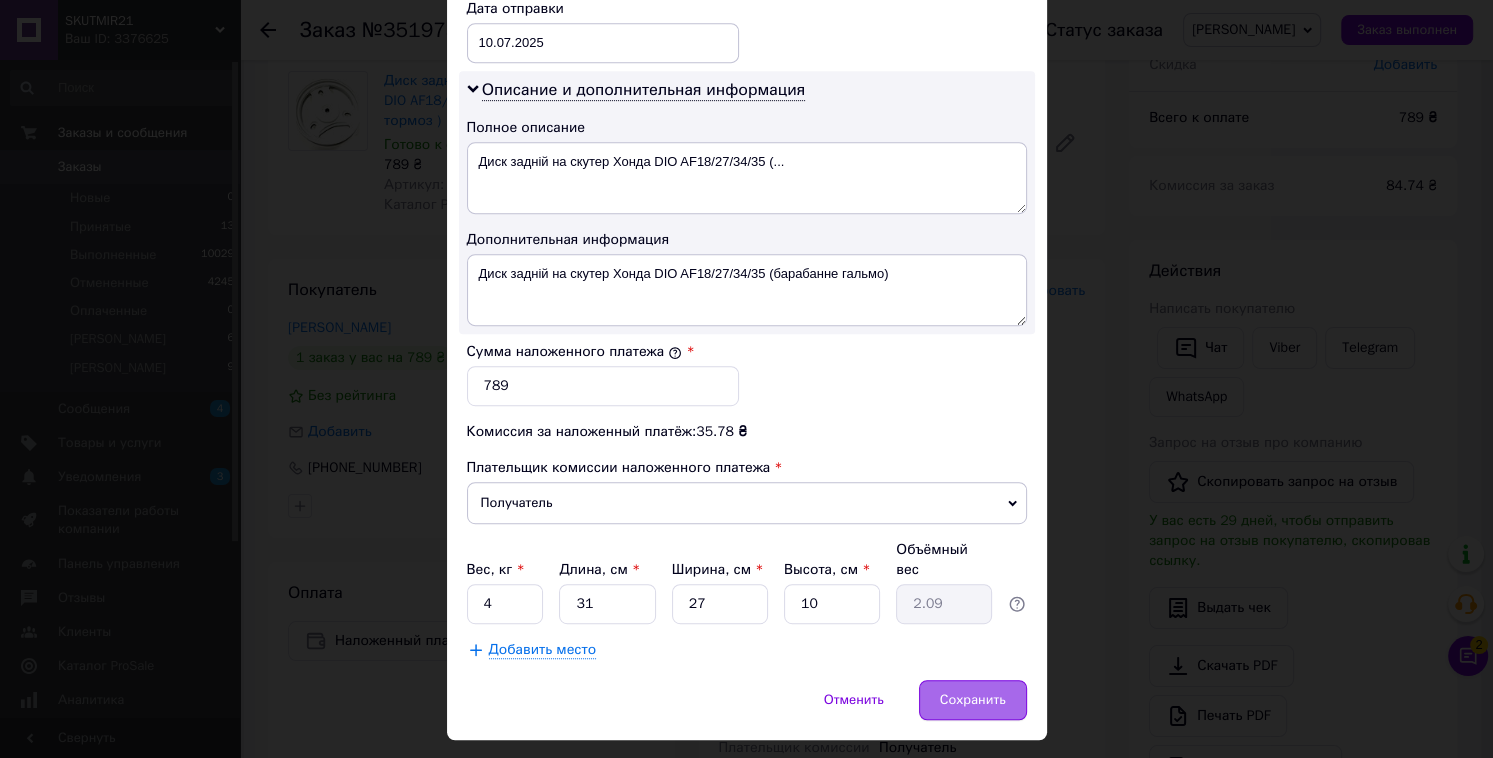click on "Сохранить" at bounding box center [973, 700] 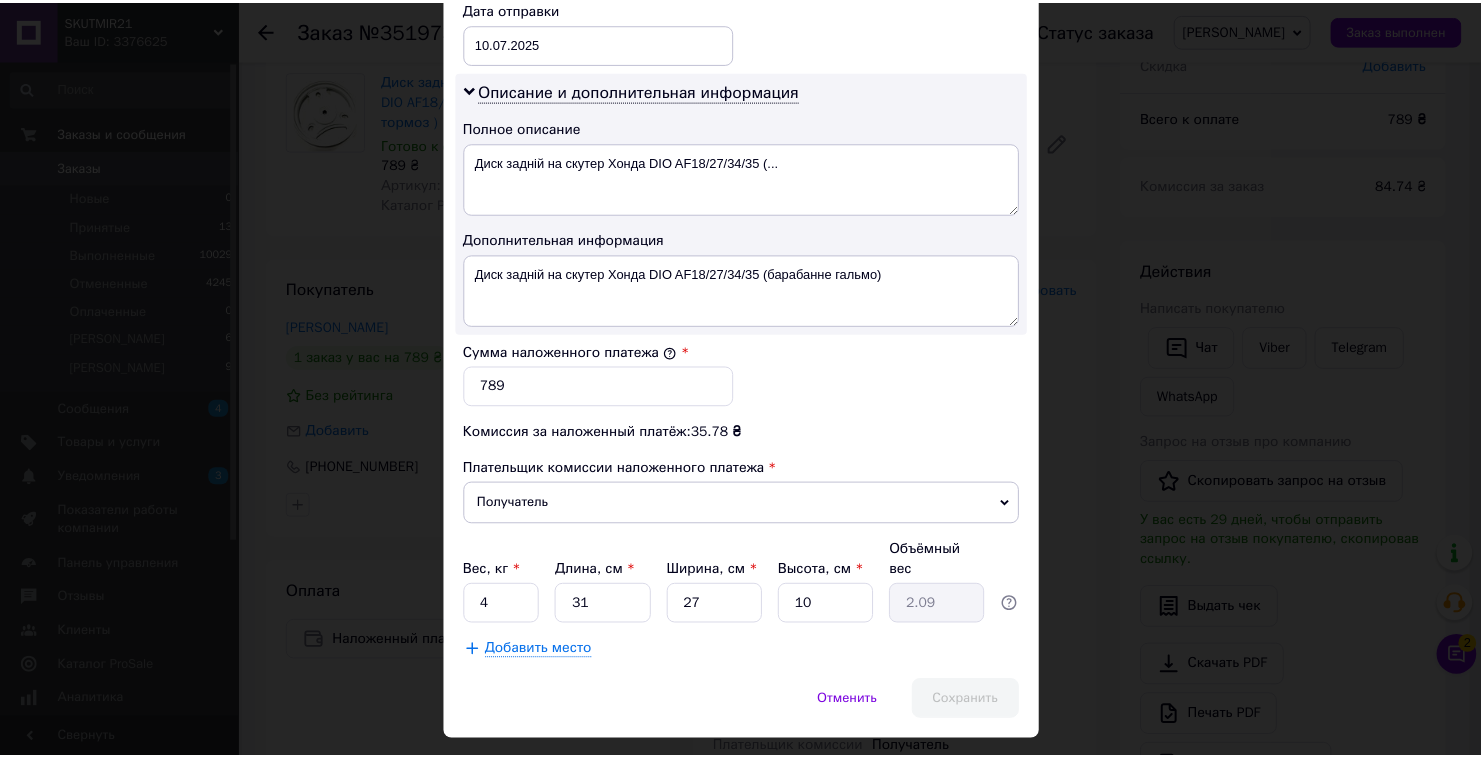 scroll, scrollTop: 980, scrollLeft: 0, axis: vertical 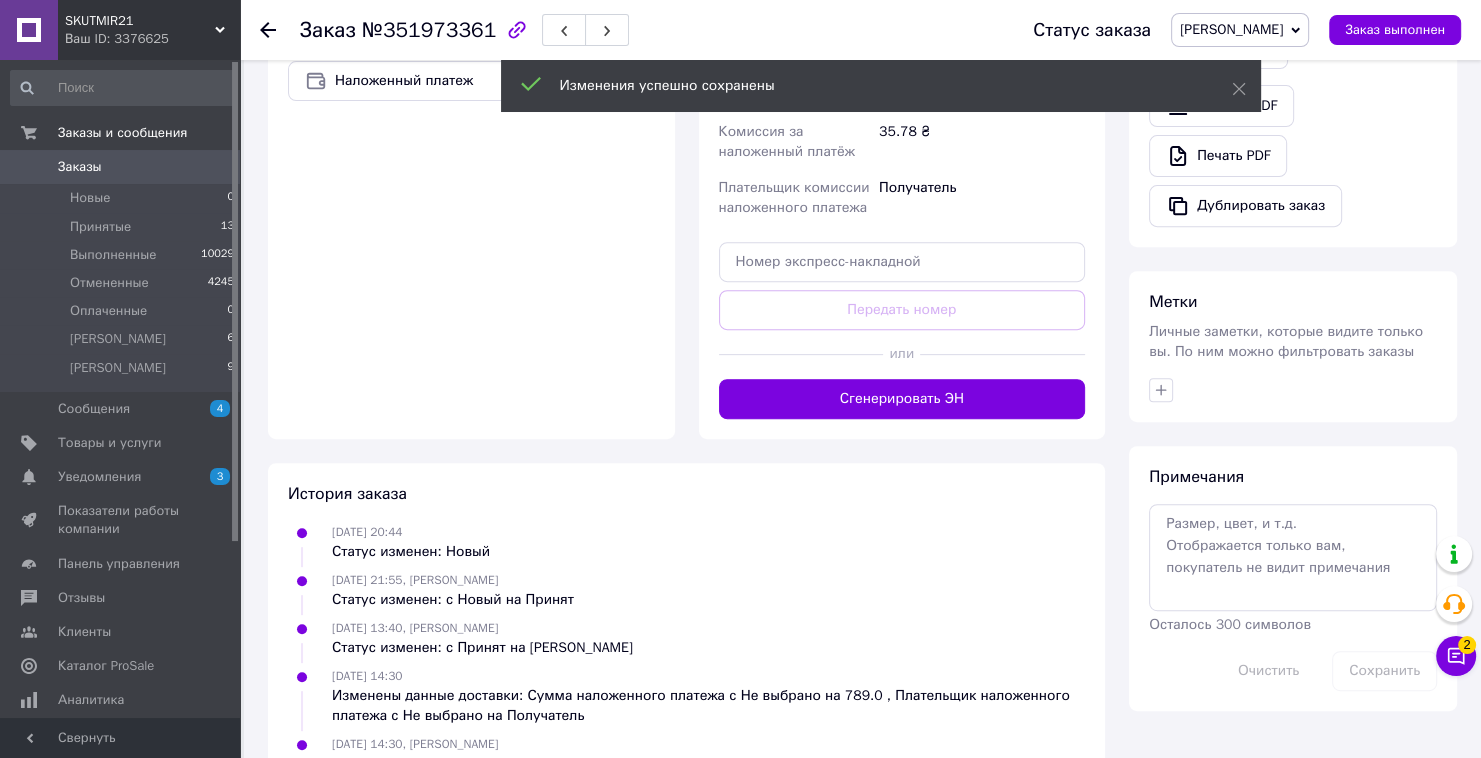 click on "Доставка Редактировать Нова Пошта (платная) Получатель Куніцька Світлана Телефон получателя +380969770690 Адрес пгт. Летичев, № 1: ул. Патриса Лумумбы, 116/1 Дата отправки 10.07.2025 Плательщик Получатель Оценочная стоимость 789 ₴ Сумма наложенного платежа 789 ₴ Комиссия за наложенный платёж 35.78 ₴ Плательщик комиссии наложенного платежа Получатель Передать номер или Сгенерировать ЭН Плательщик Получатель Отправитель Фамилия получателя Куніцька Имя получателя Світлана Отчество получателя Телефон получателя +380969770690 Тип доставки В отделении Курьером В почтомате <" at bounding box center (902, 69) 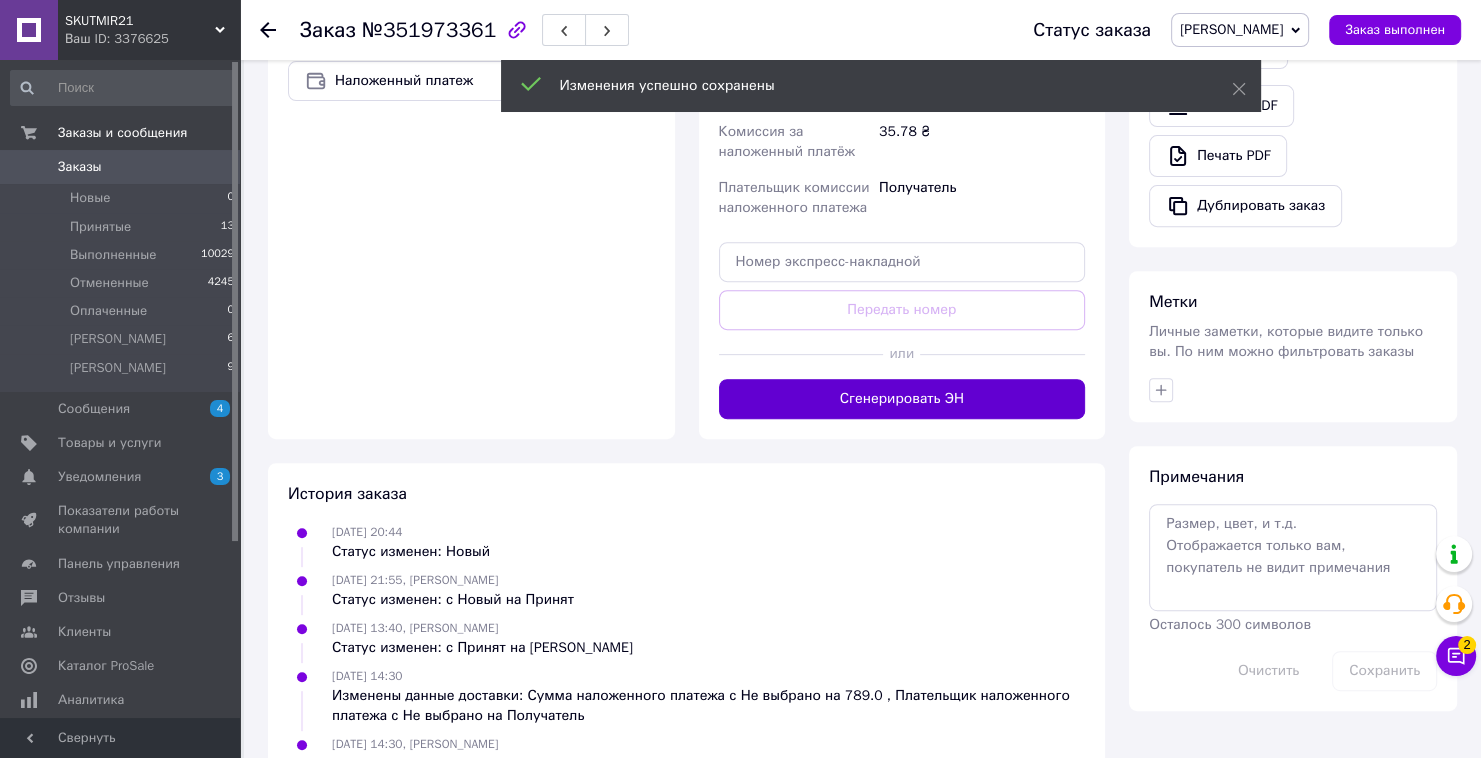 click on "Сгенерировать ЭН" at bounding box center [902, 399] 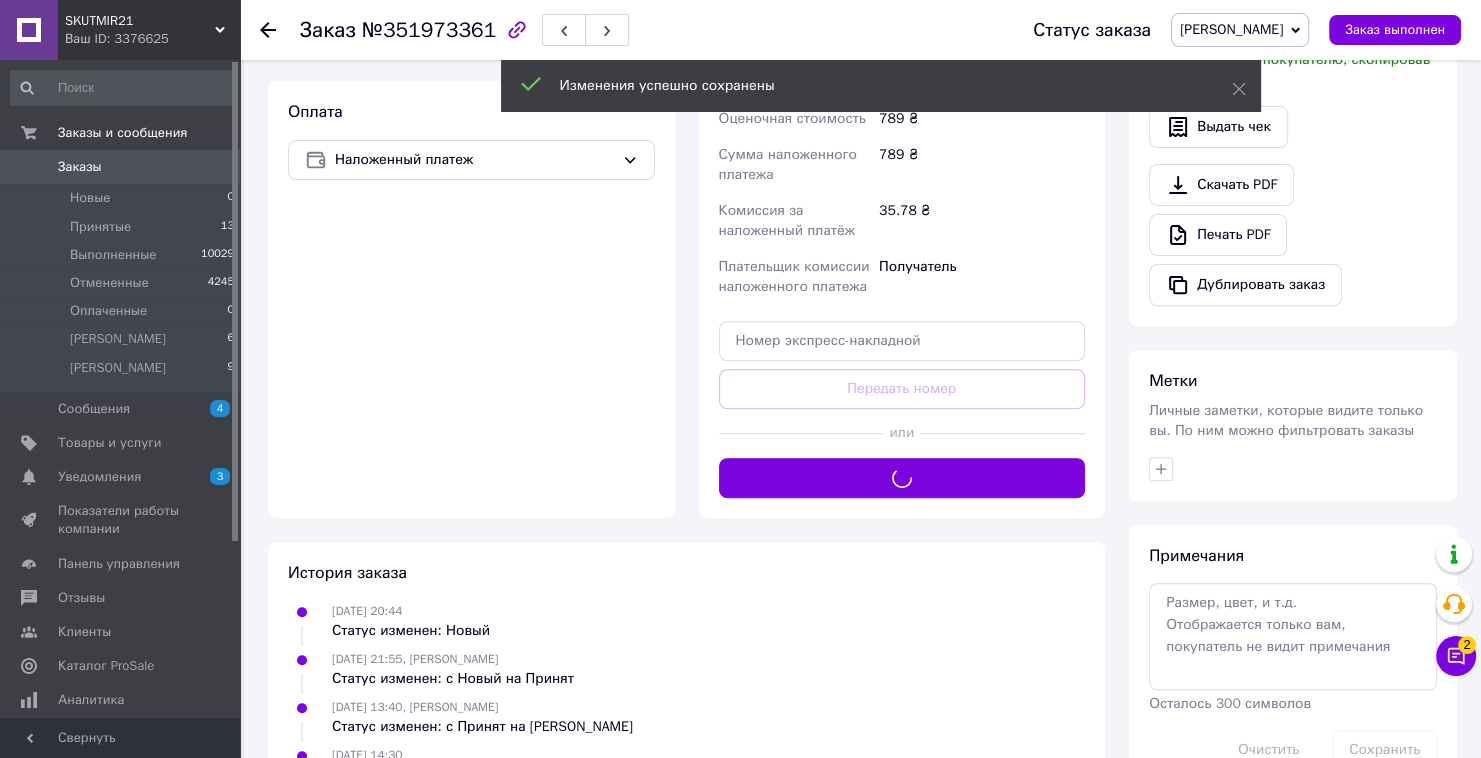 scroll, scrollTop: 480, scrollLeft: 0, axis: vertical 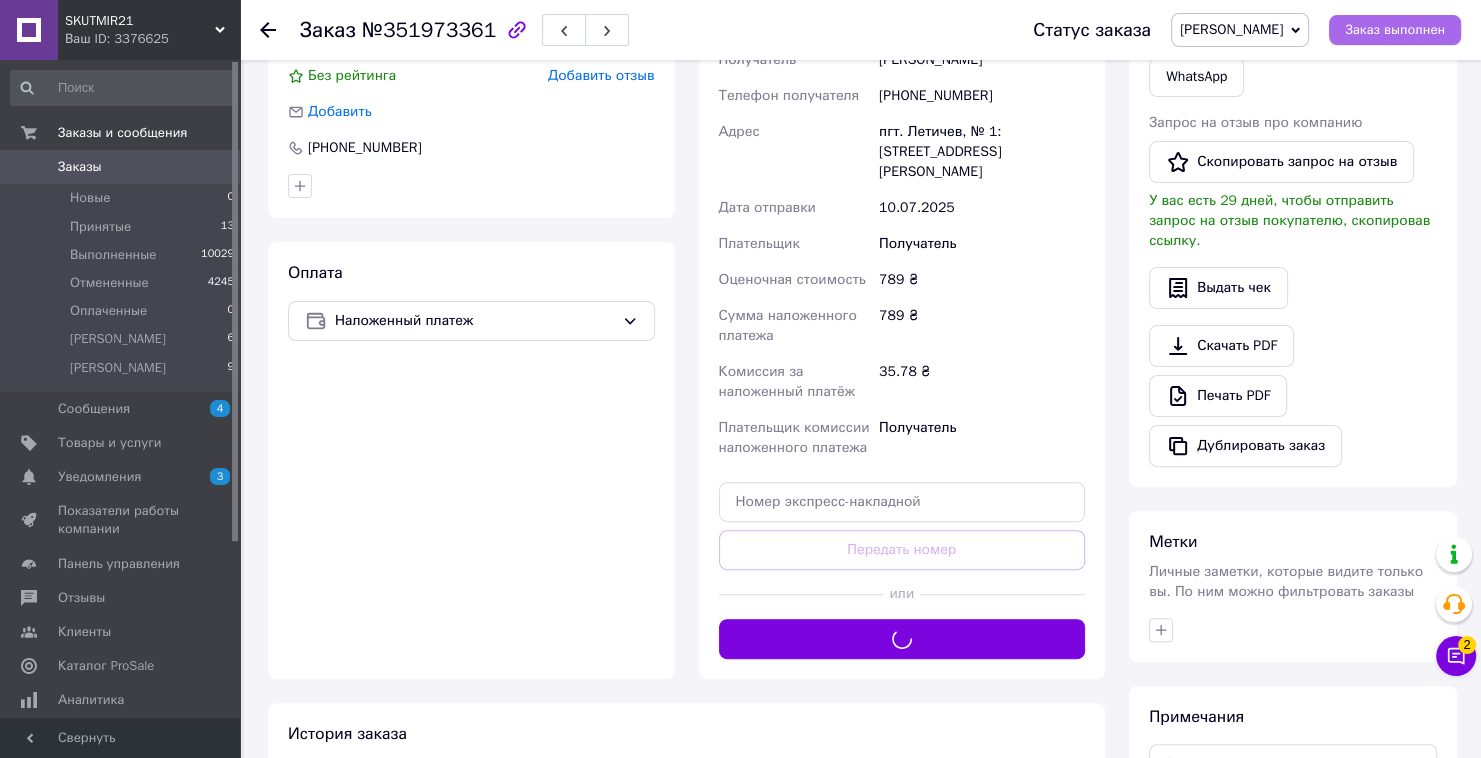 click on "Заказ выполнен" at bounding box center [1395, 30] 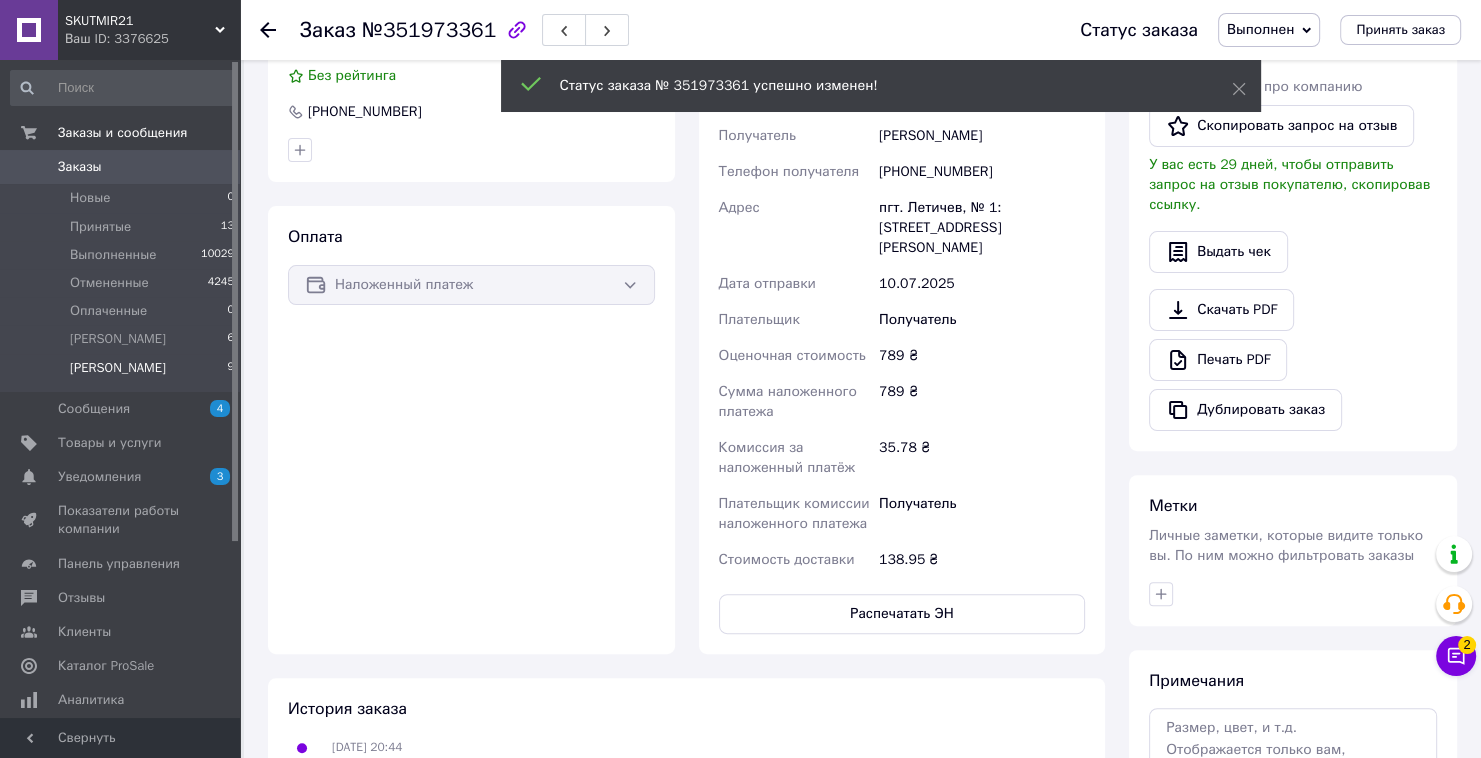 click on "егор 9" at bounding box center (123, 373) 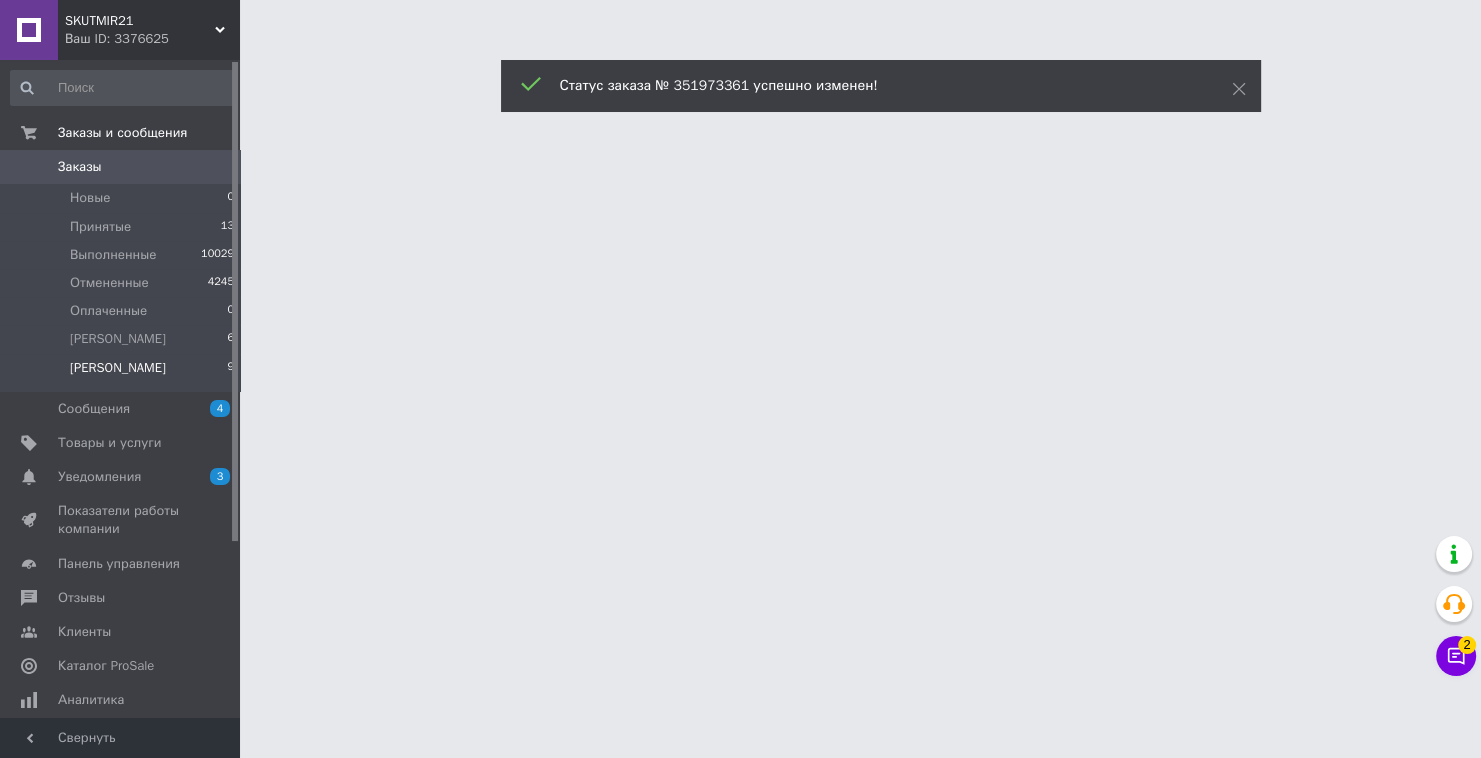 scroll, scrollTop: 0, scrollLeft: 0, axis: both 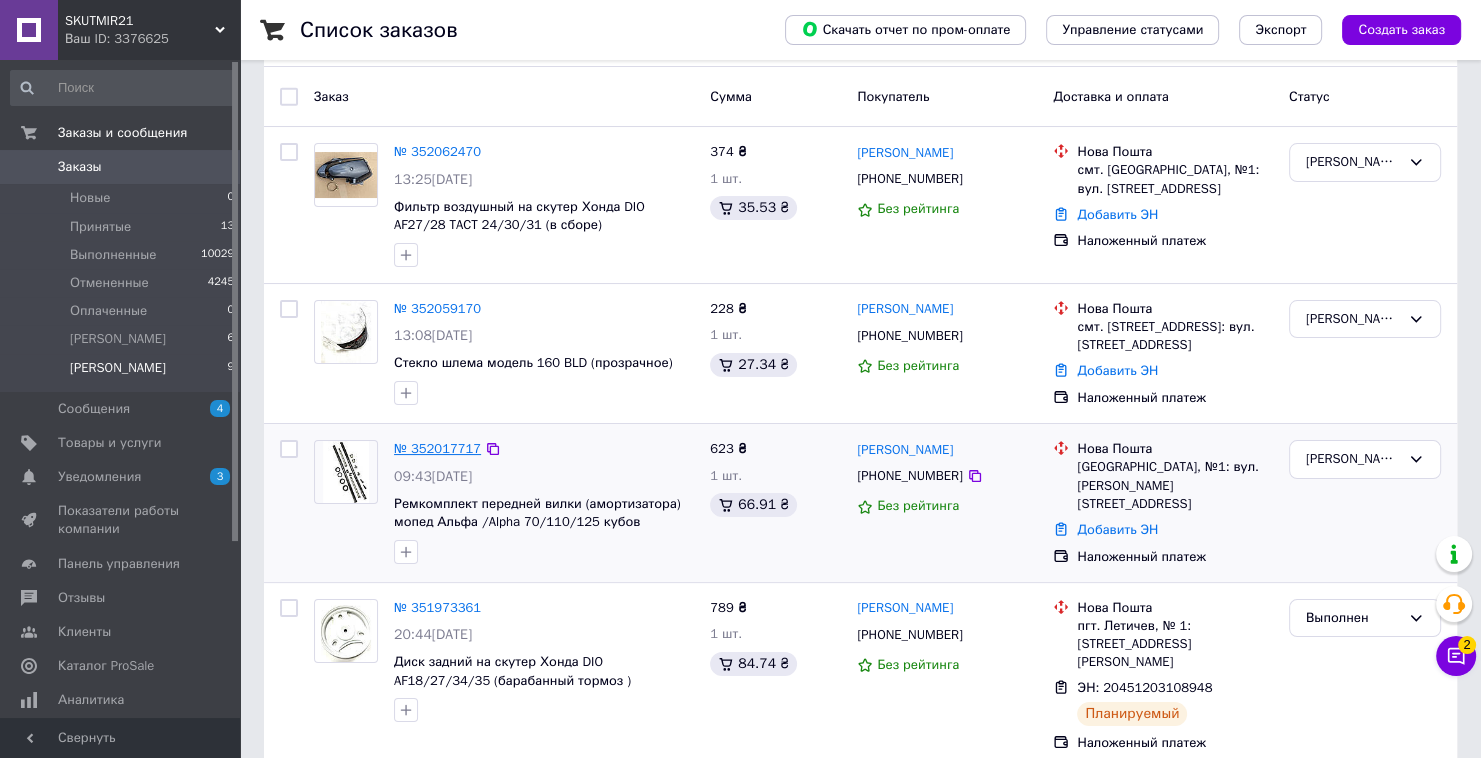 click on "№ 352017717" at bounding box center (437, 448) 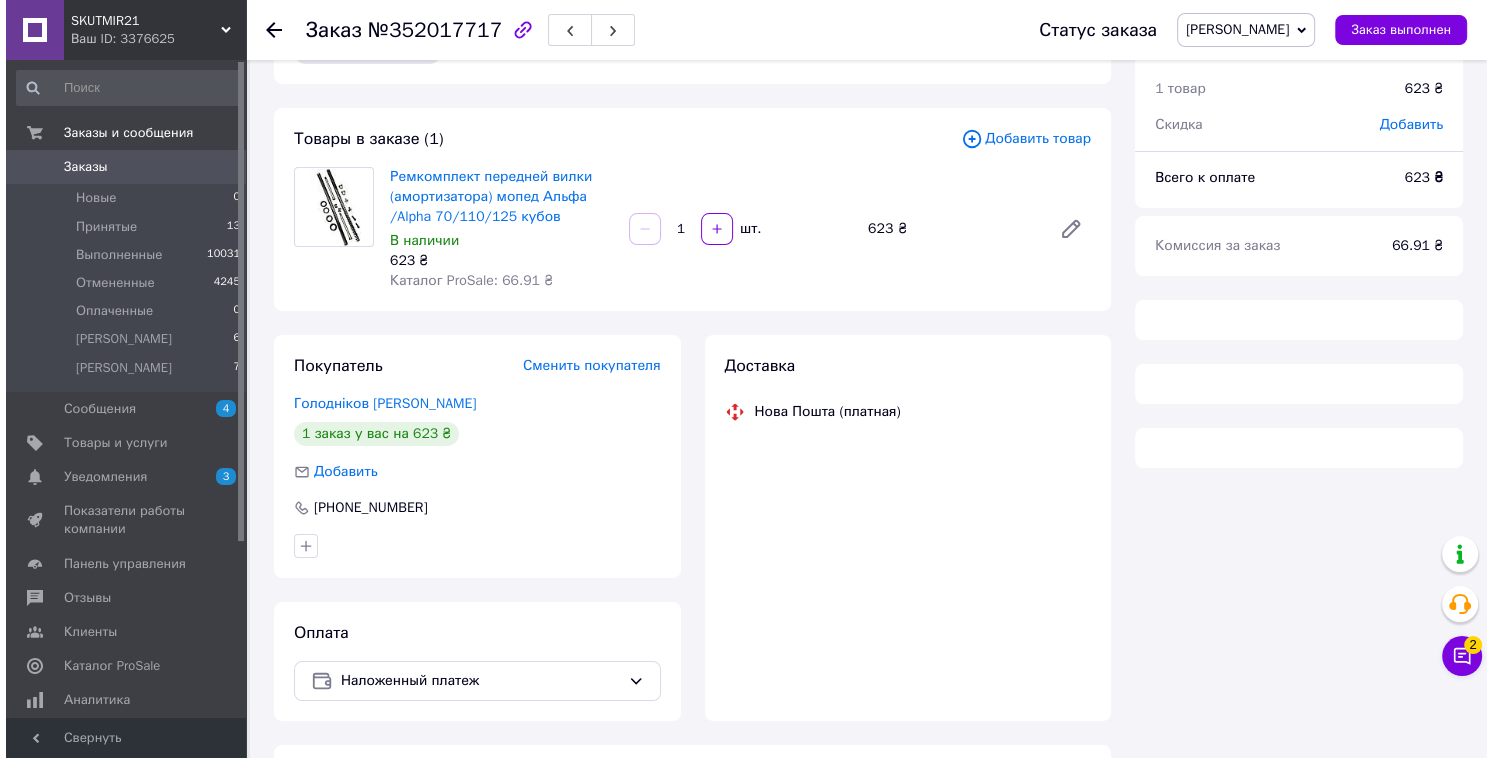scroll, scrollTop: 36, scrollLeft: 0, axis: vertical 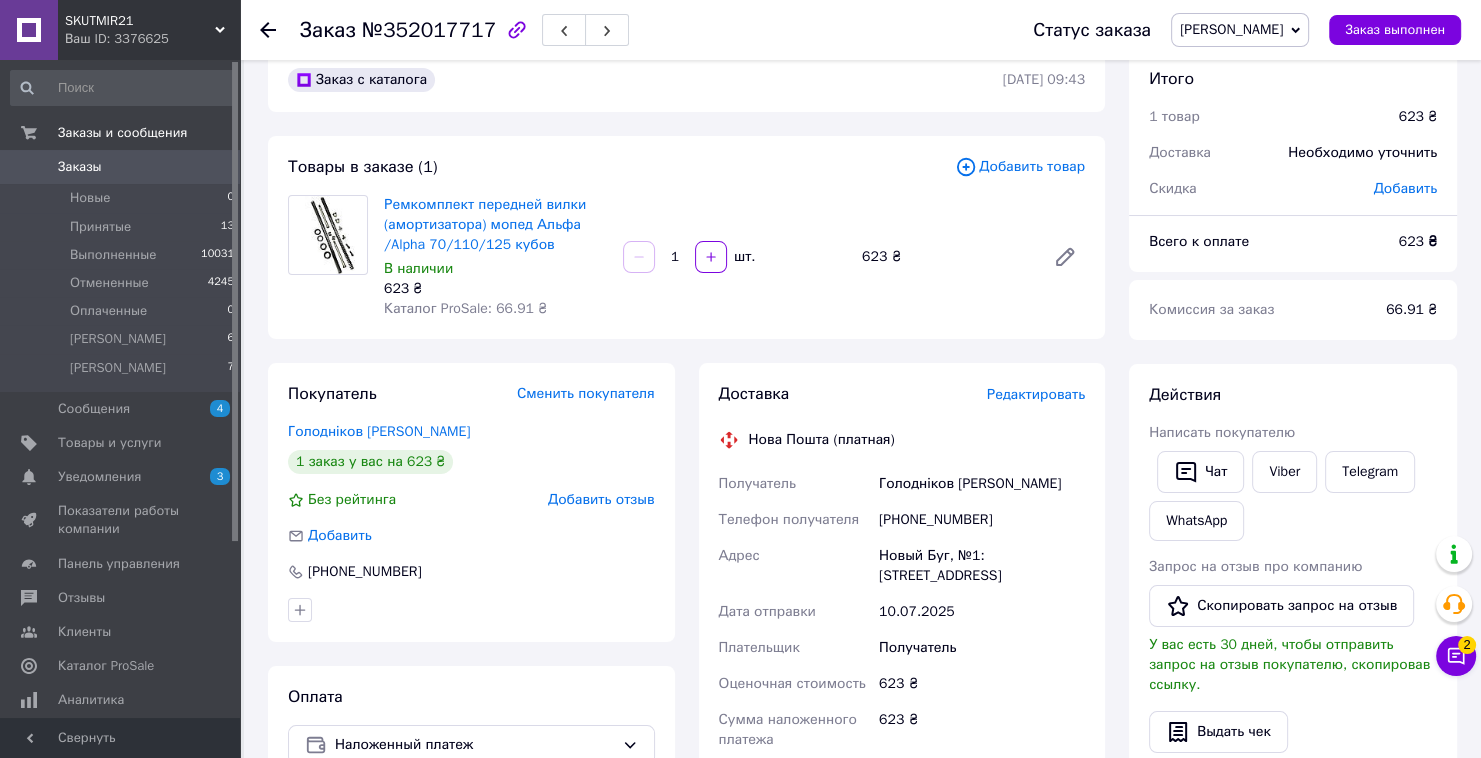 click on "Редактировать" at bounding box center (1036, 394) 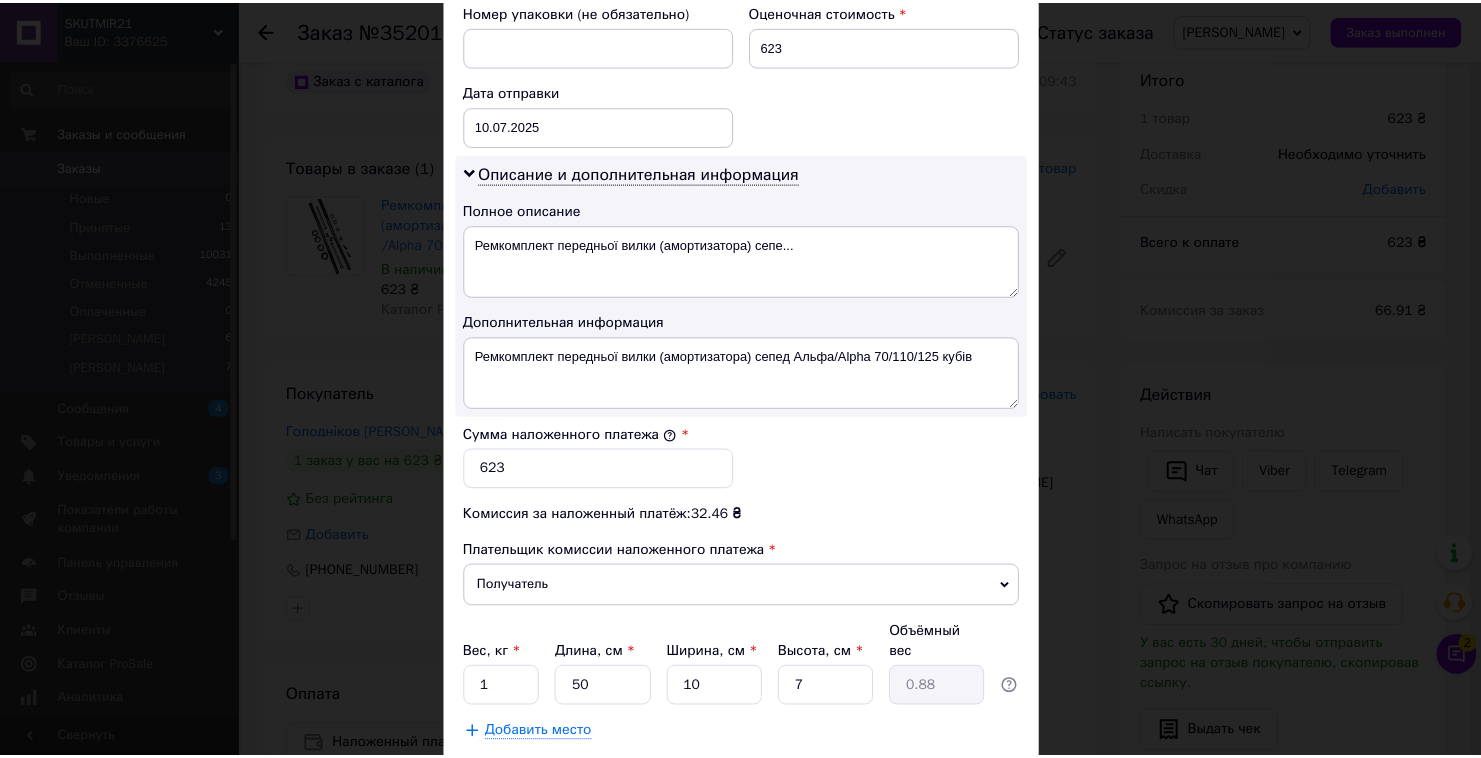scroll, scrollTop: 985, scrollLeft: 0, axis: vertical 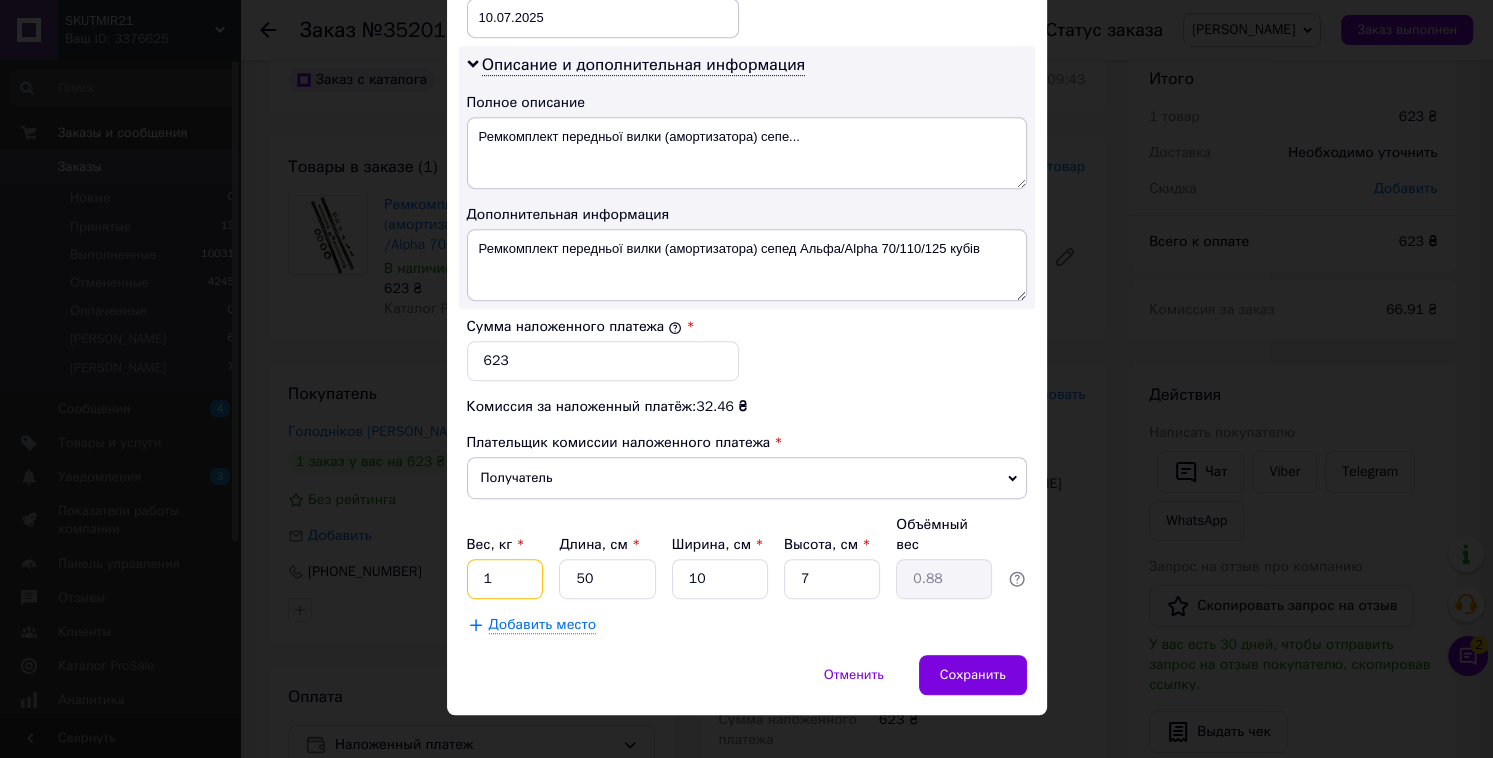 click on "1" at bounding box center [505, 579] 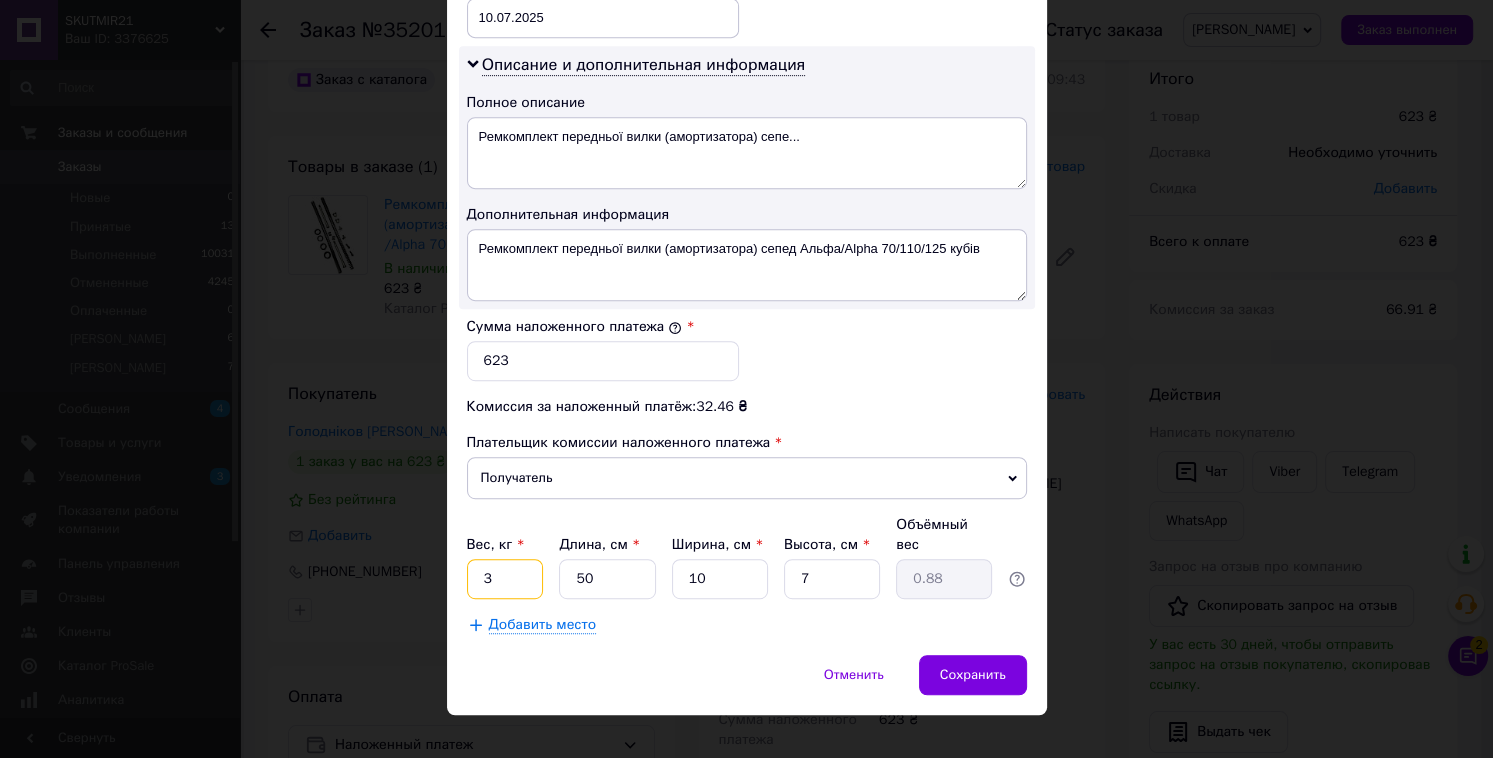 type on "3" 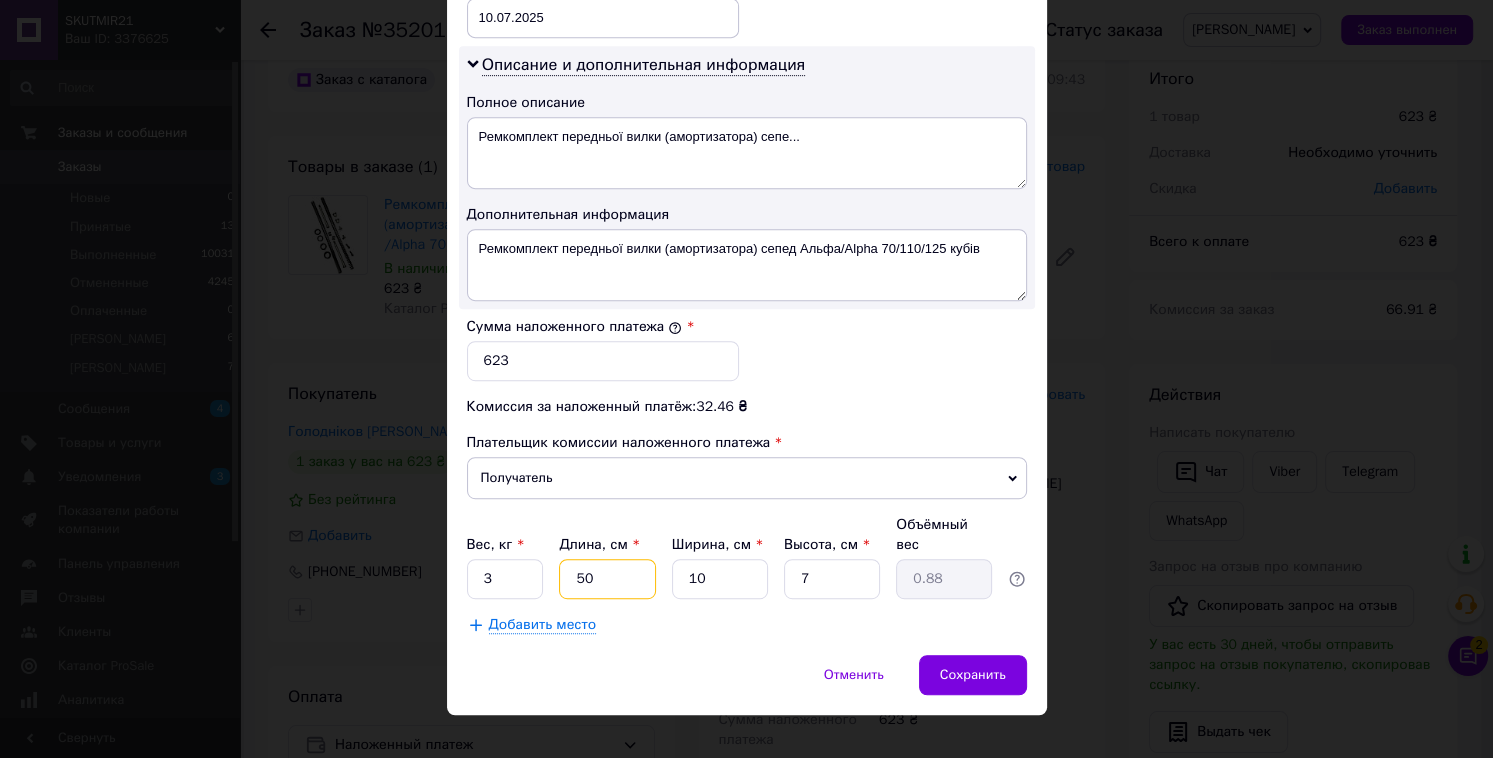 click on "50" at bounding box center (607, 579) 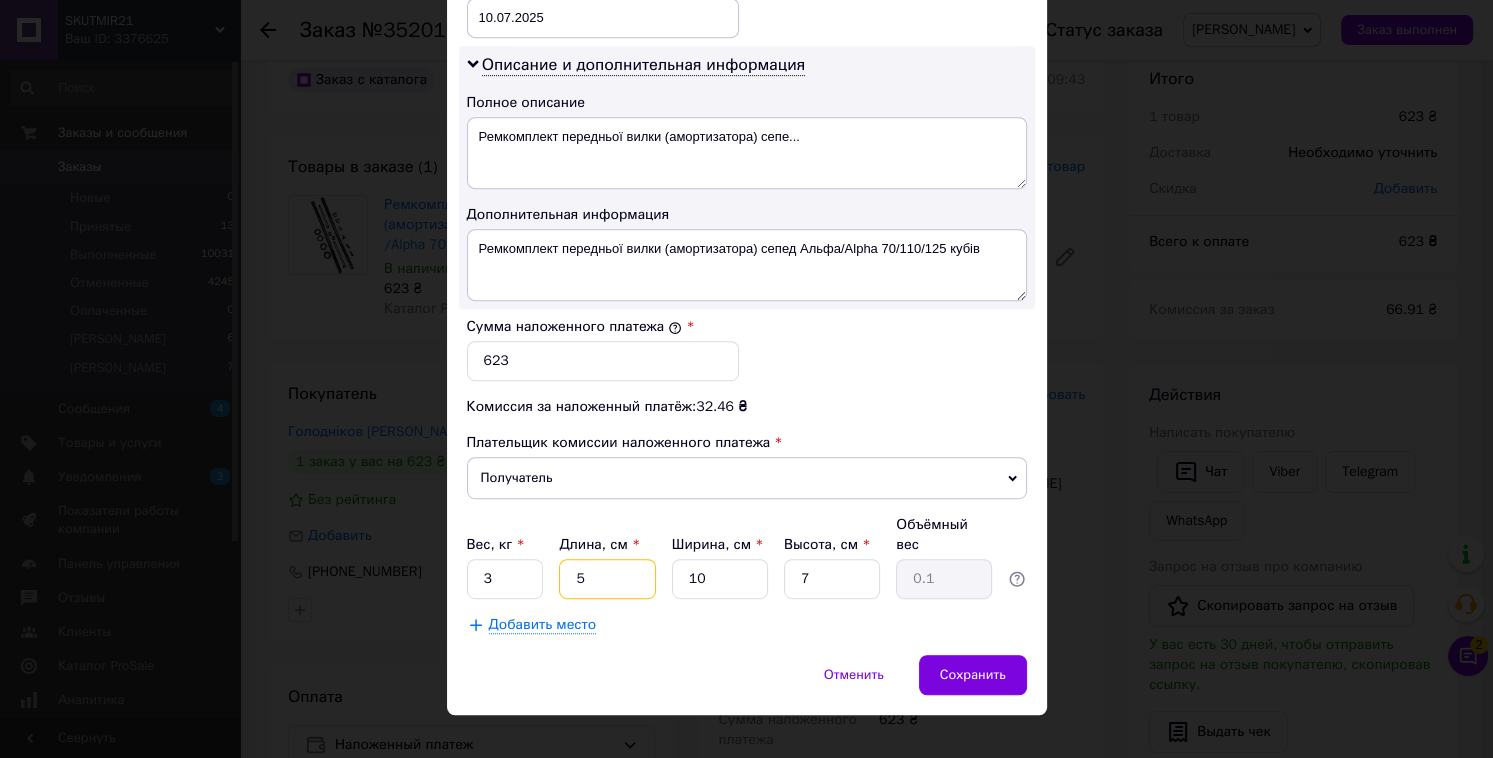 type 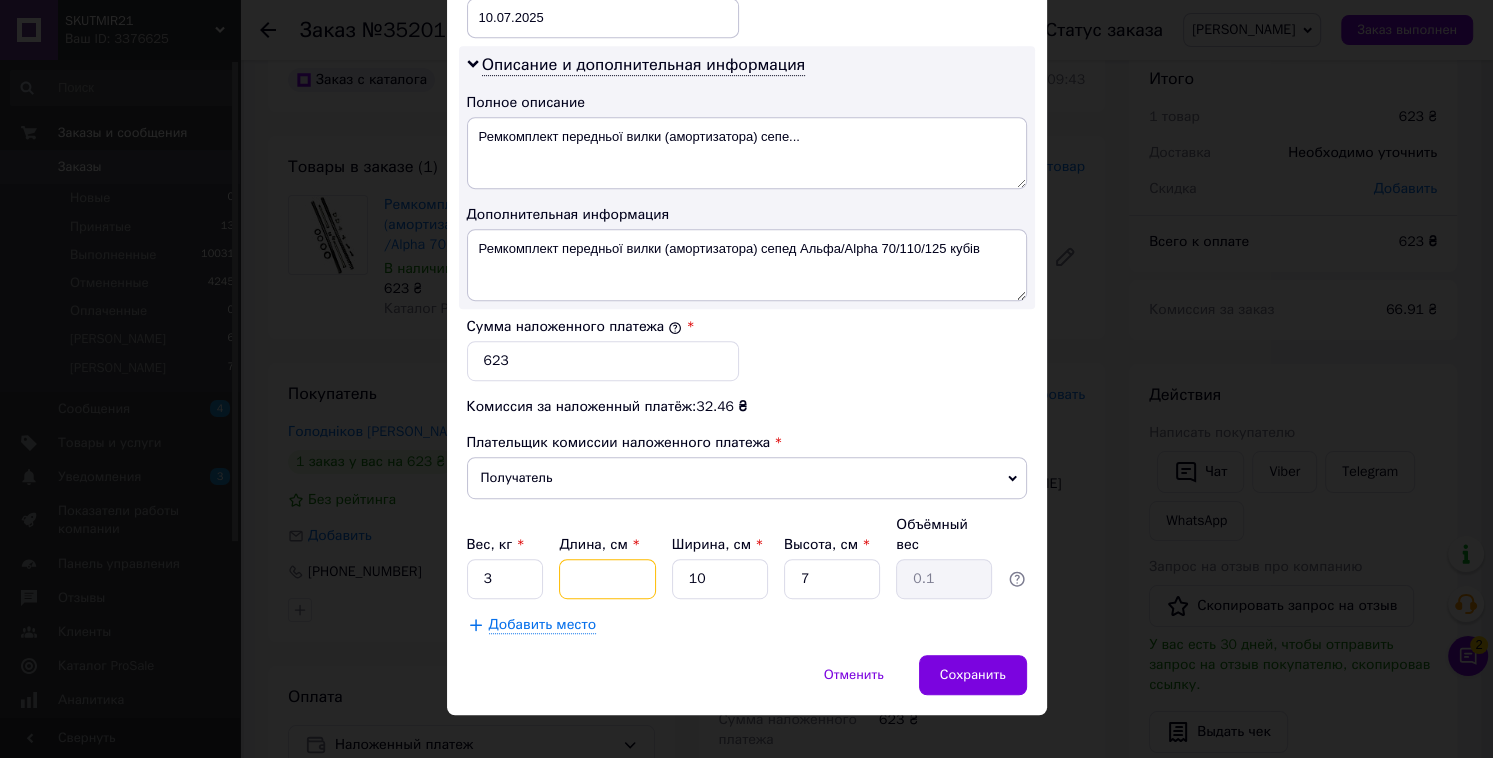 type 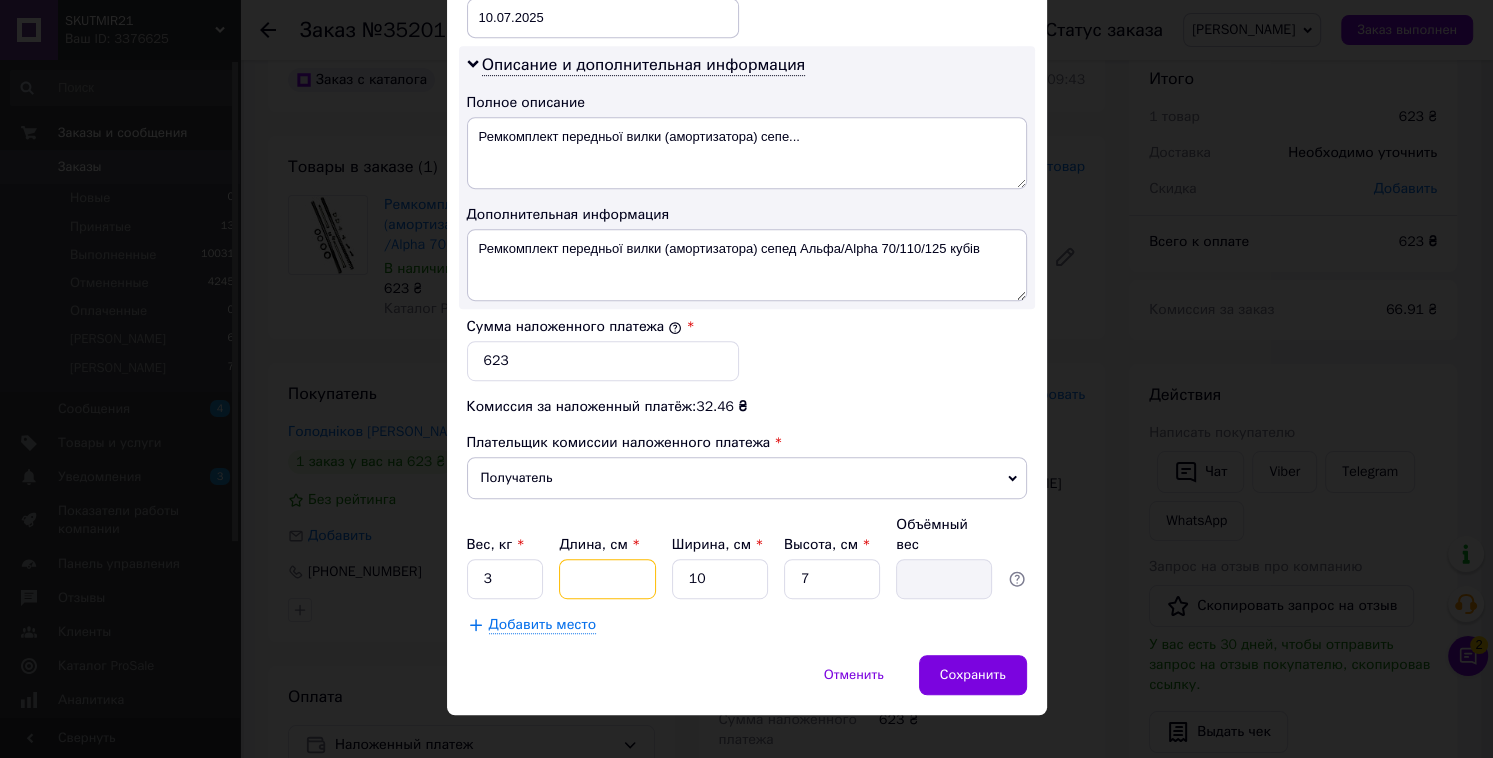 type on "5" 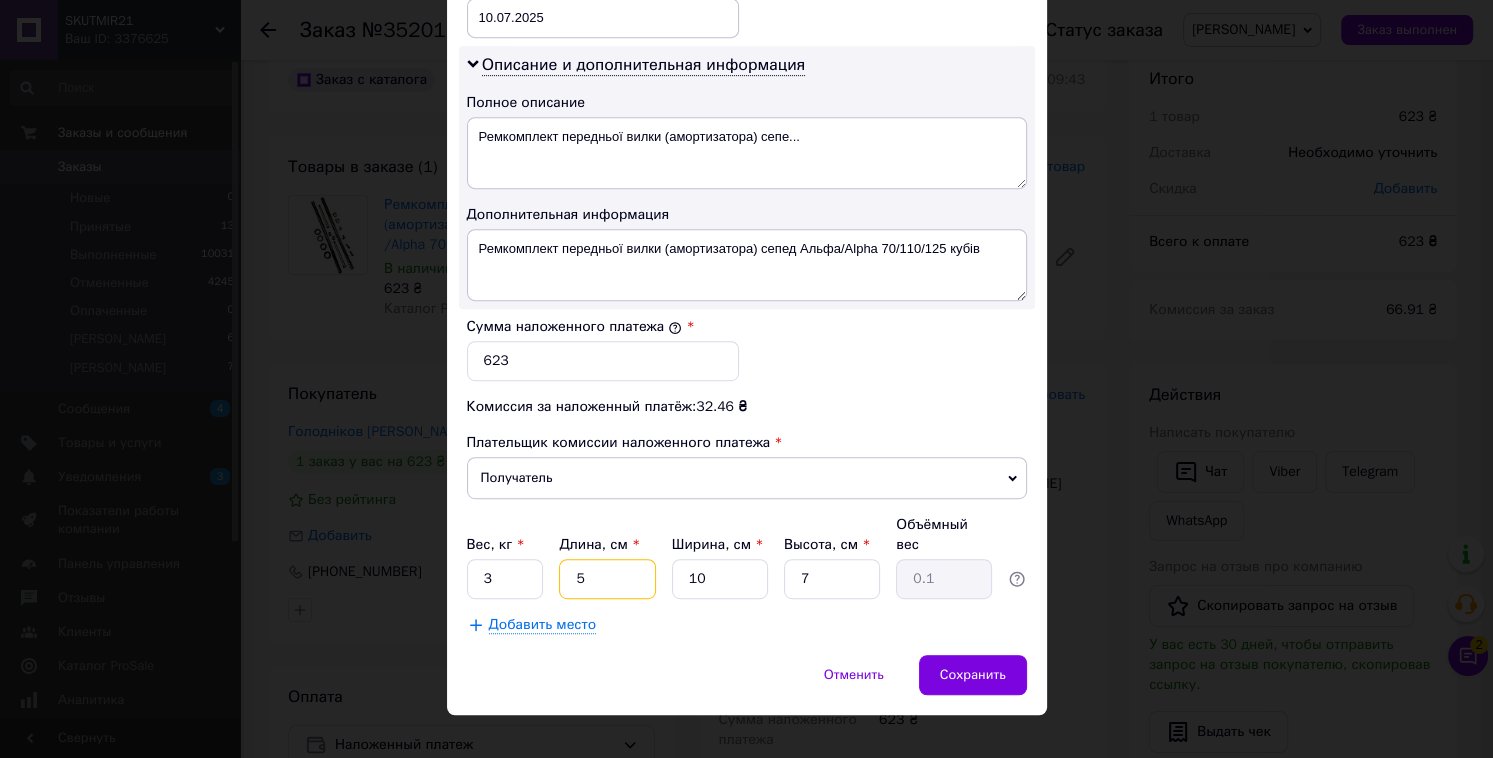 type on "50" 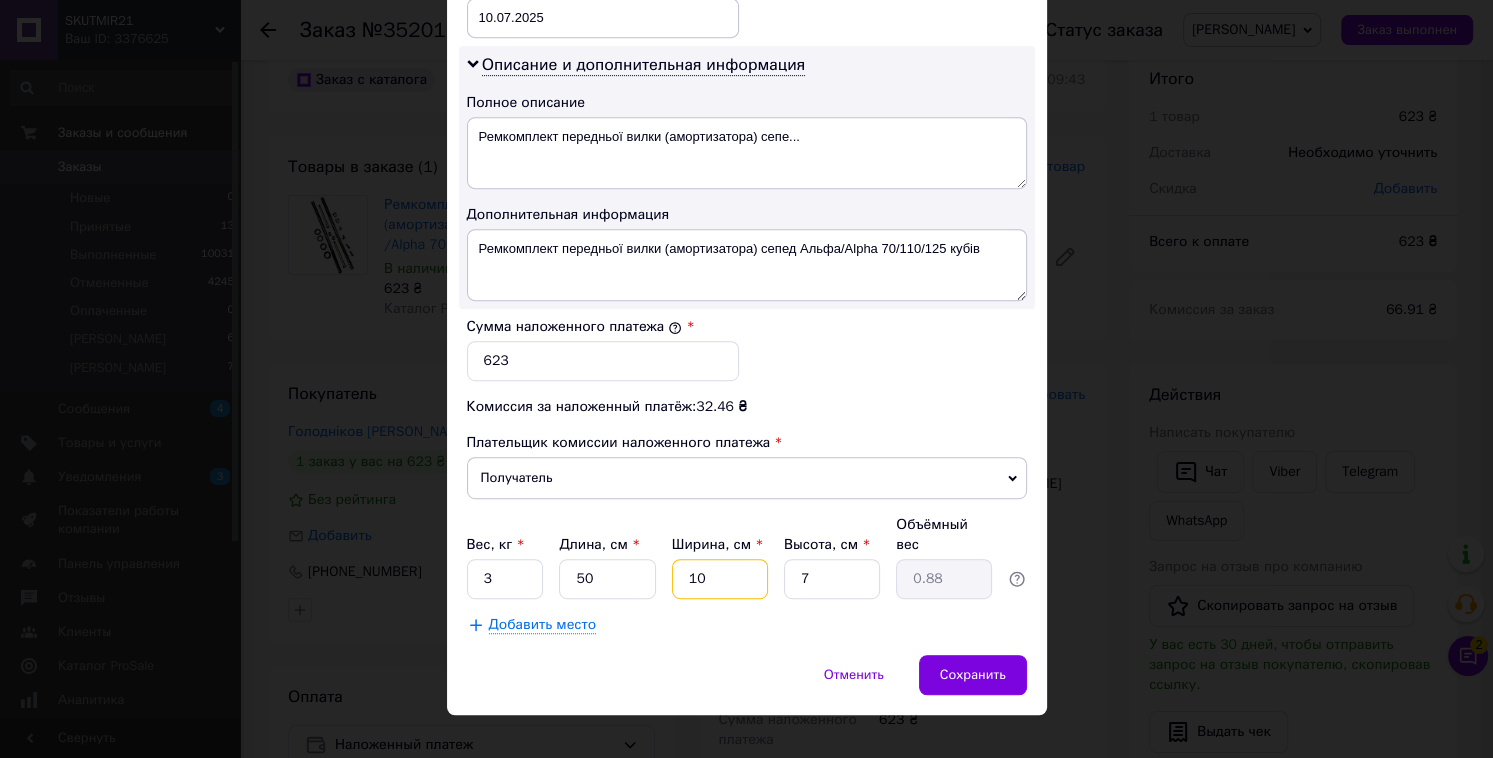 click on "10" at bounding box center [720, 579] 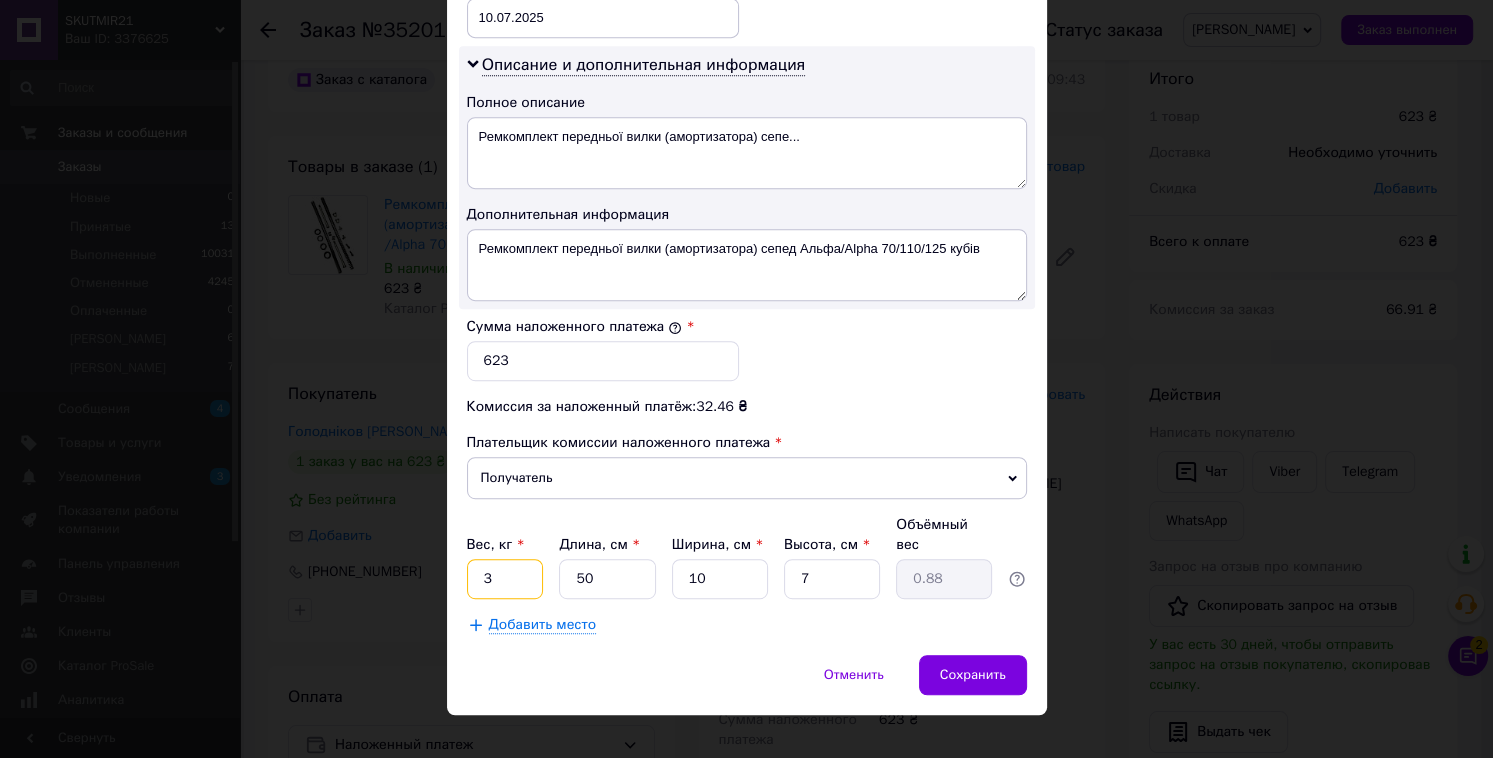 click on "3" at bounding box center (505, 579) 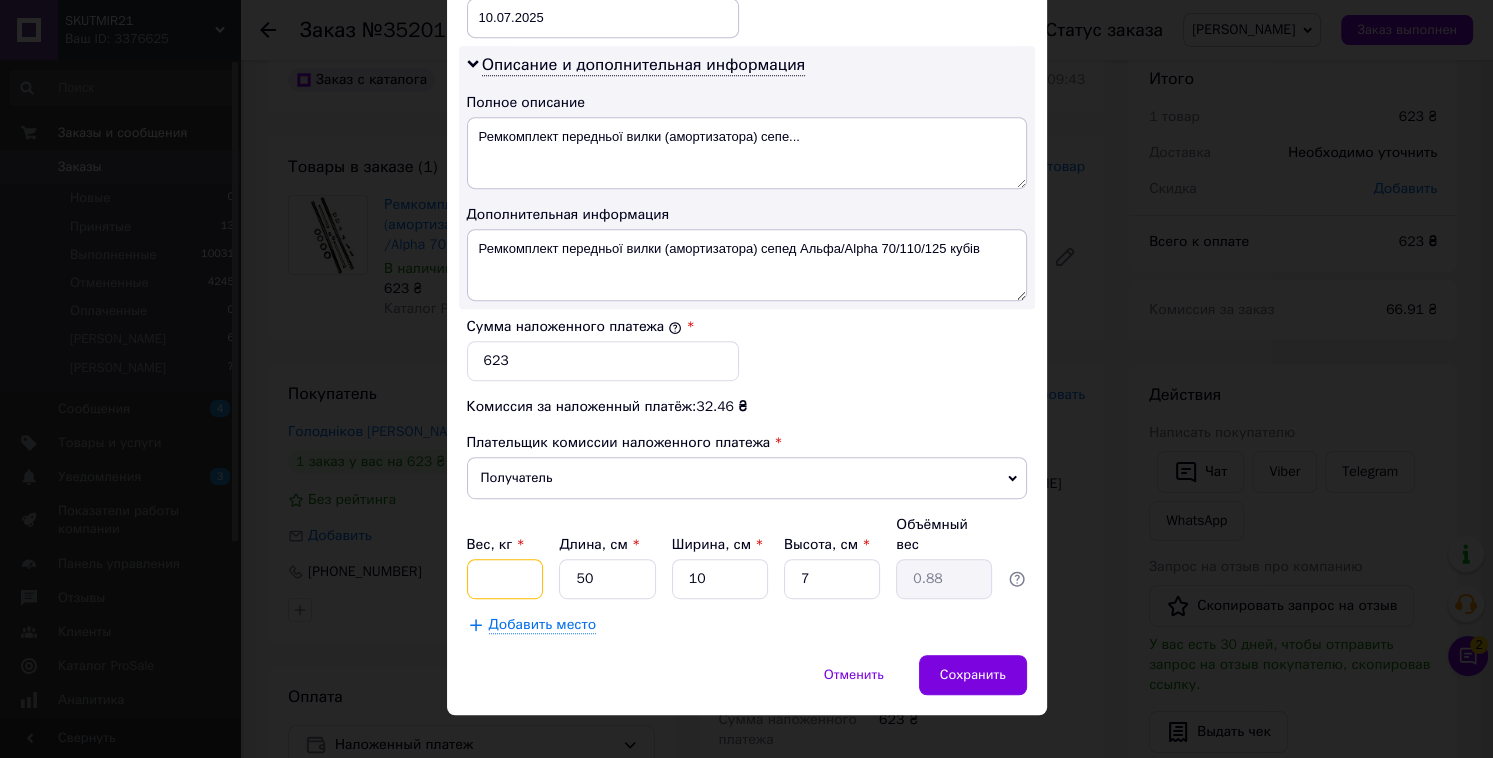 type on "3" 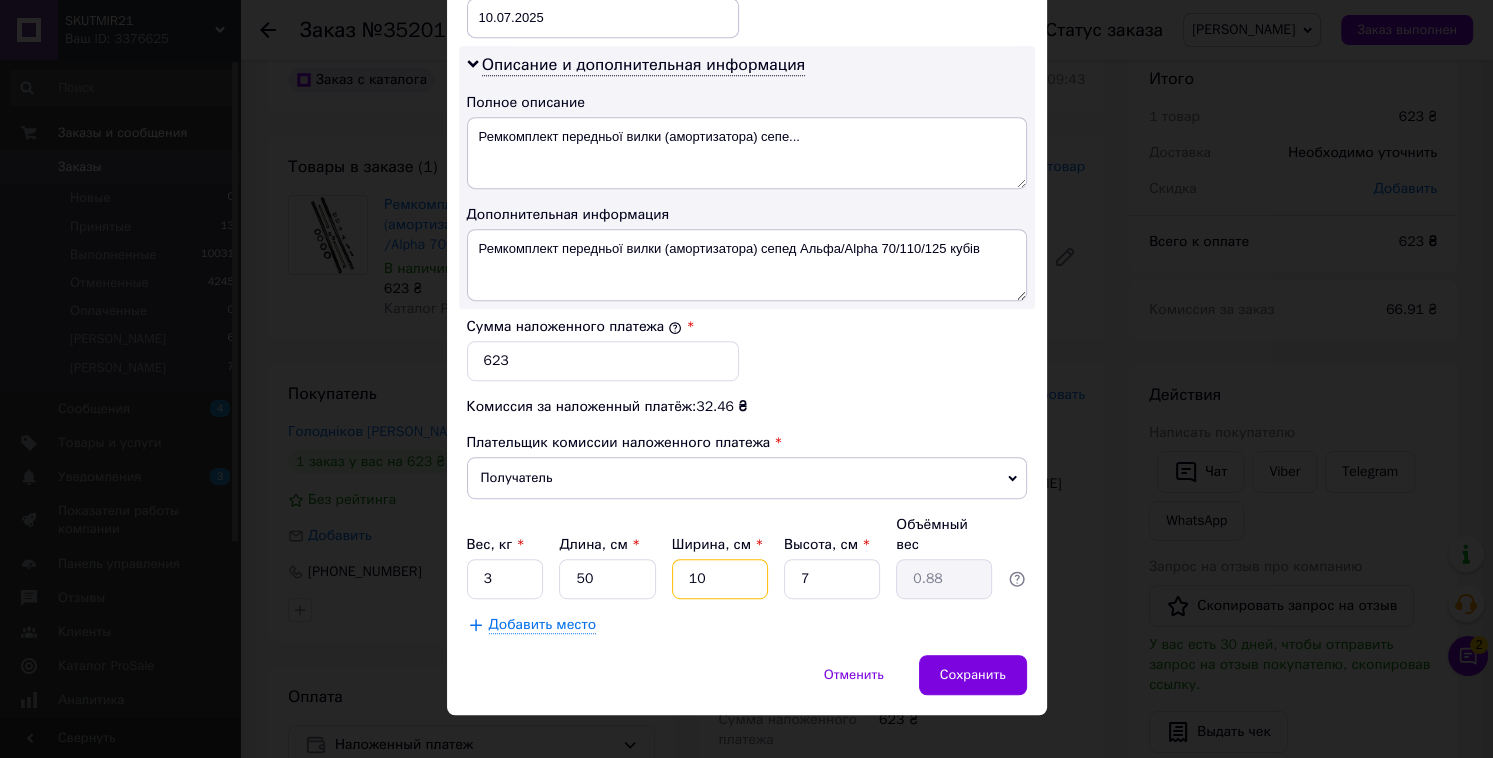 click on "10" at bounding box center [720, 579] 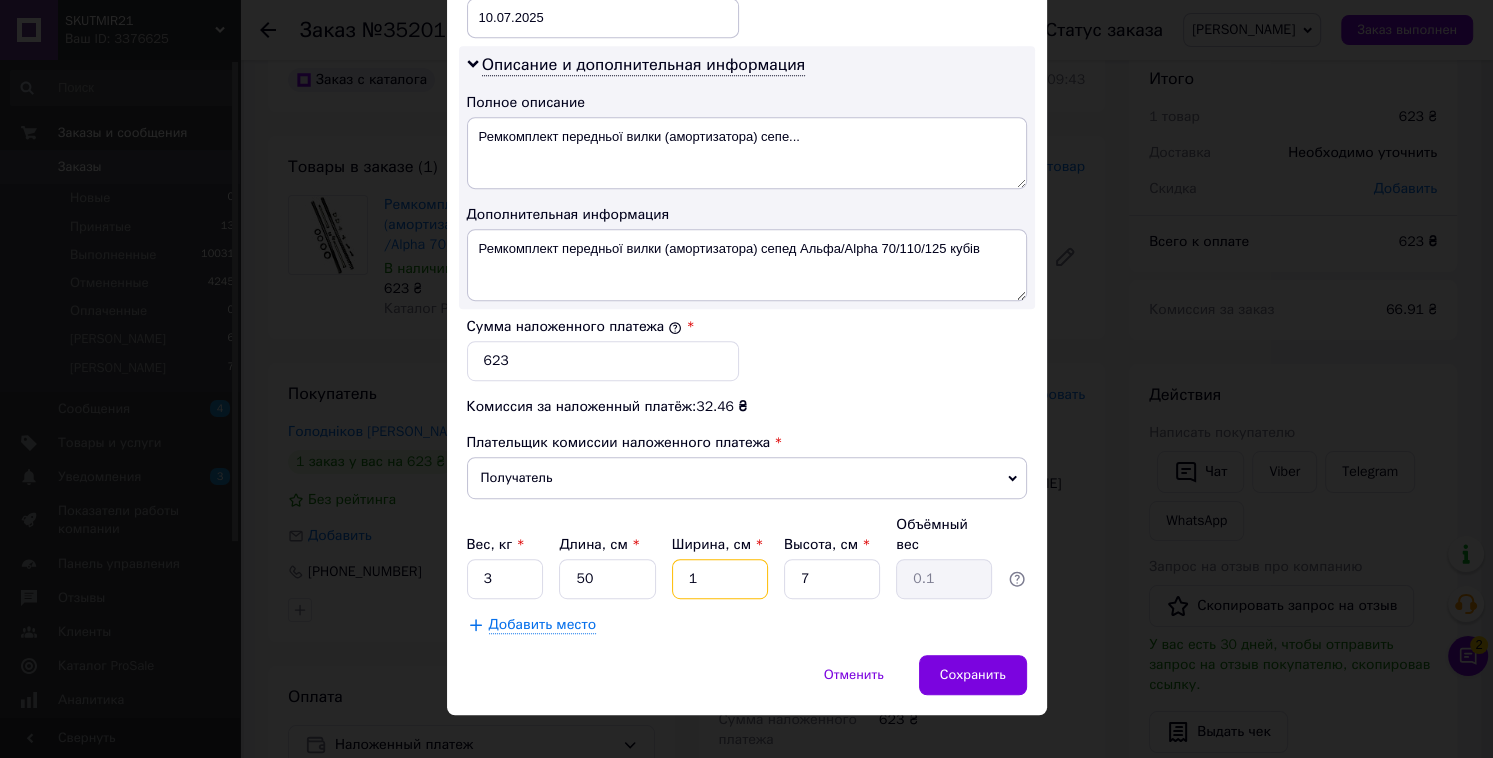 type on "13" 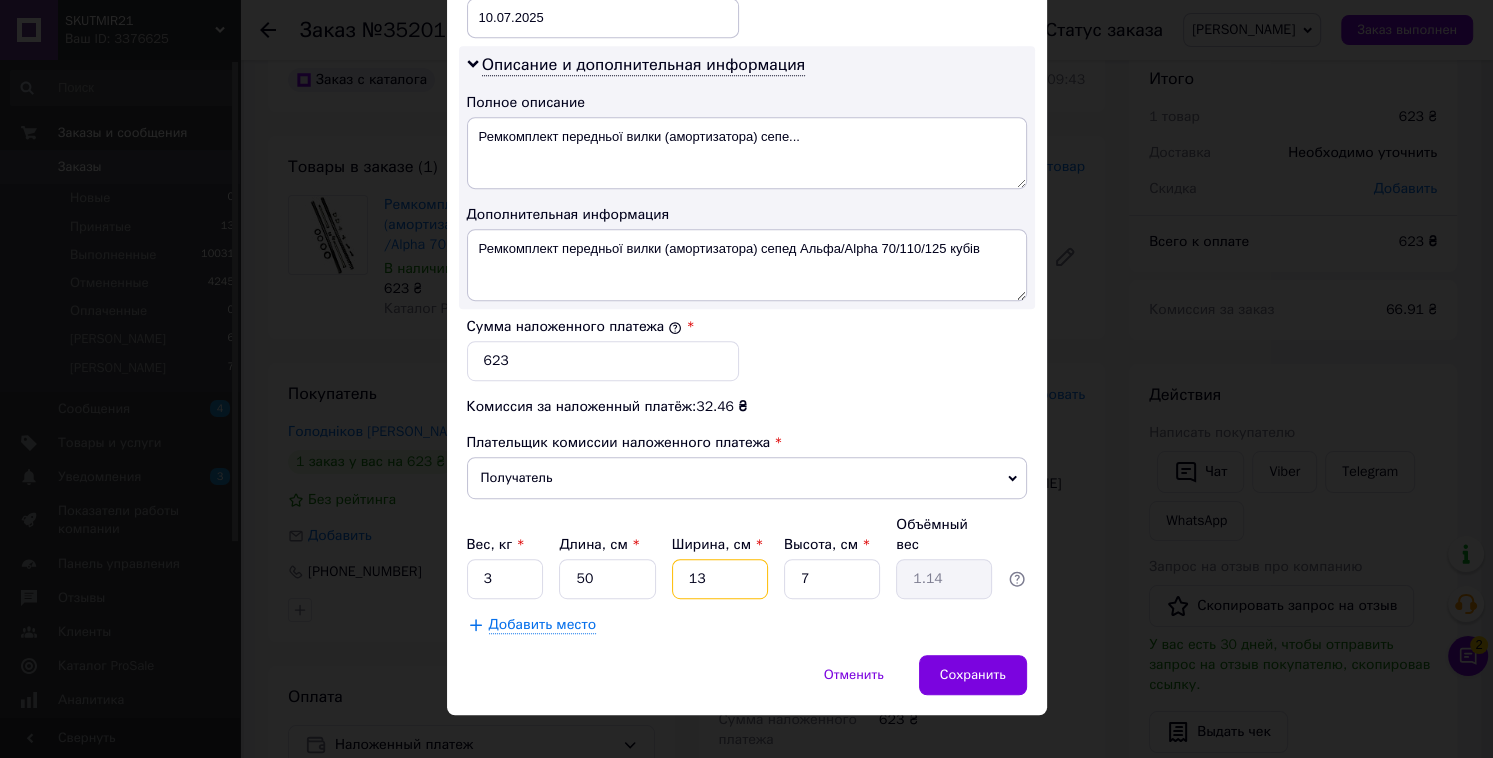 type on "13" 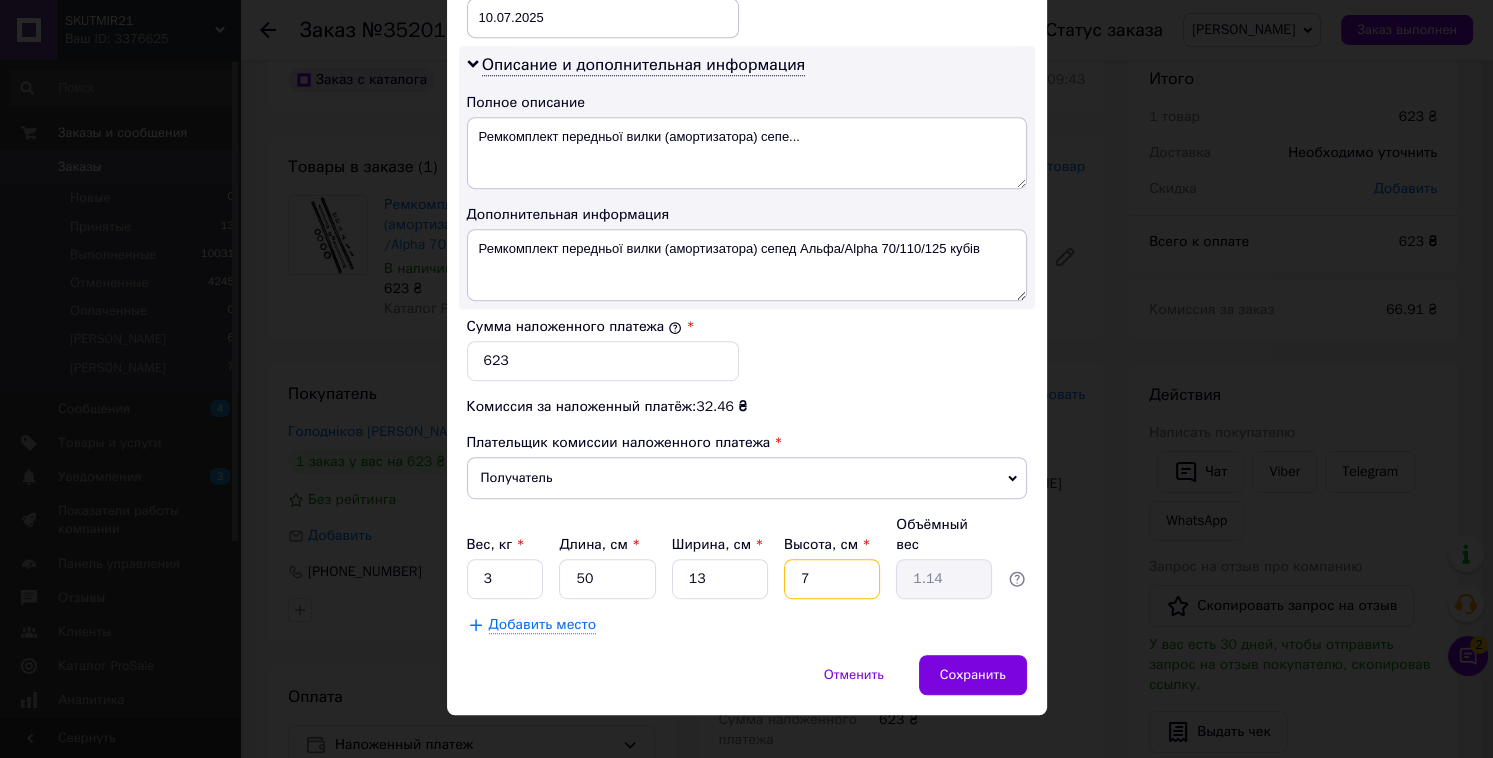 click on "7" at bounding box center [832, 579] 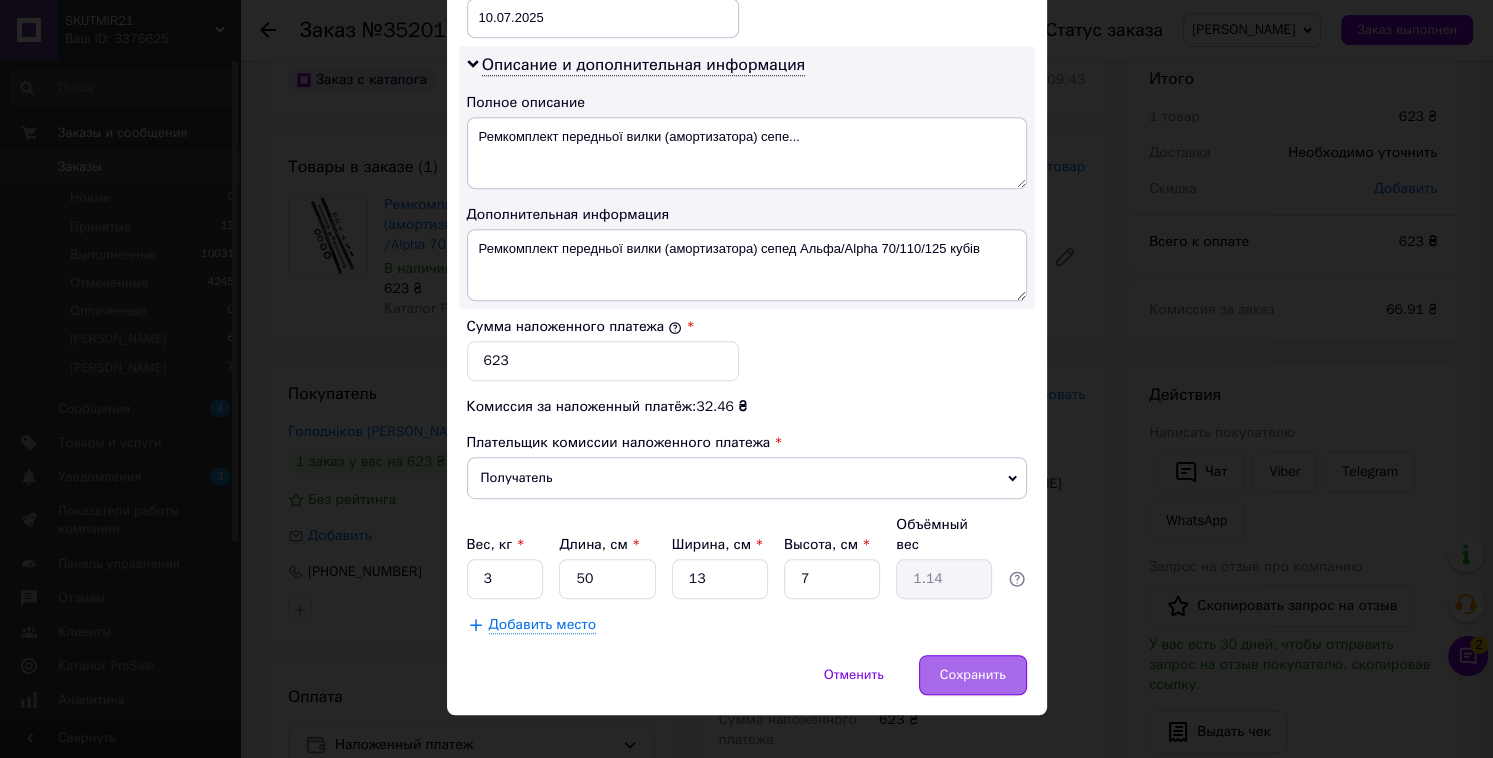 click on "Сохранить" at bounding box center (973, 675) 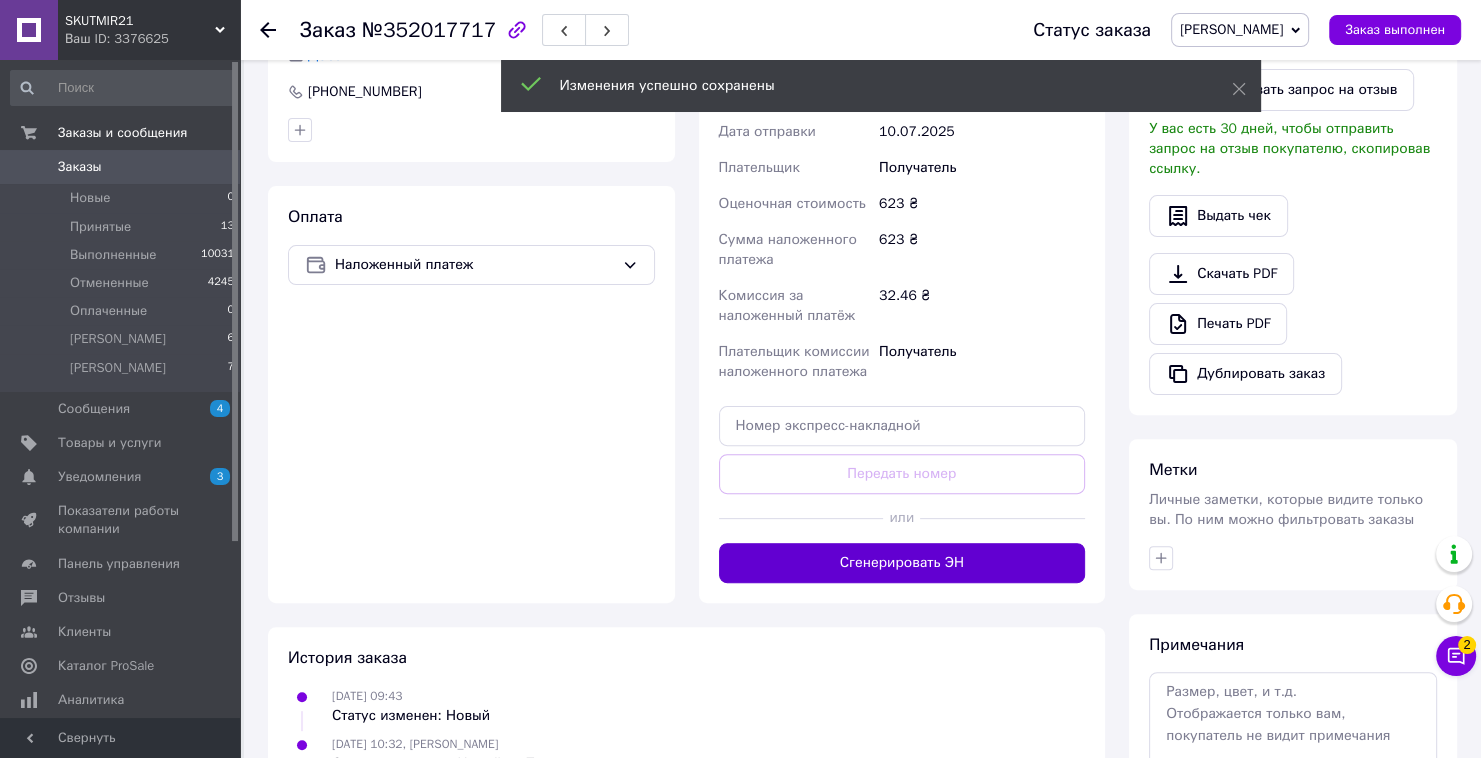 click on "Сгенерировать ЭН" at bounding box center [902, 563] 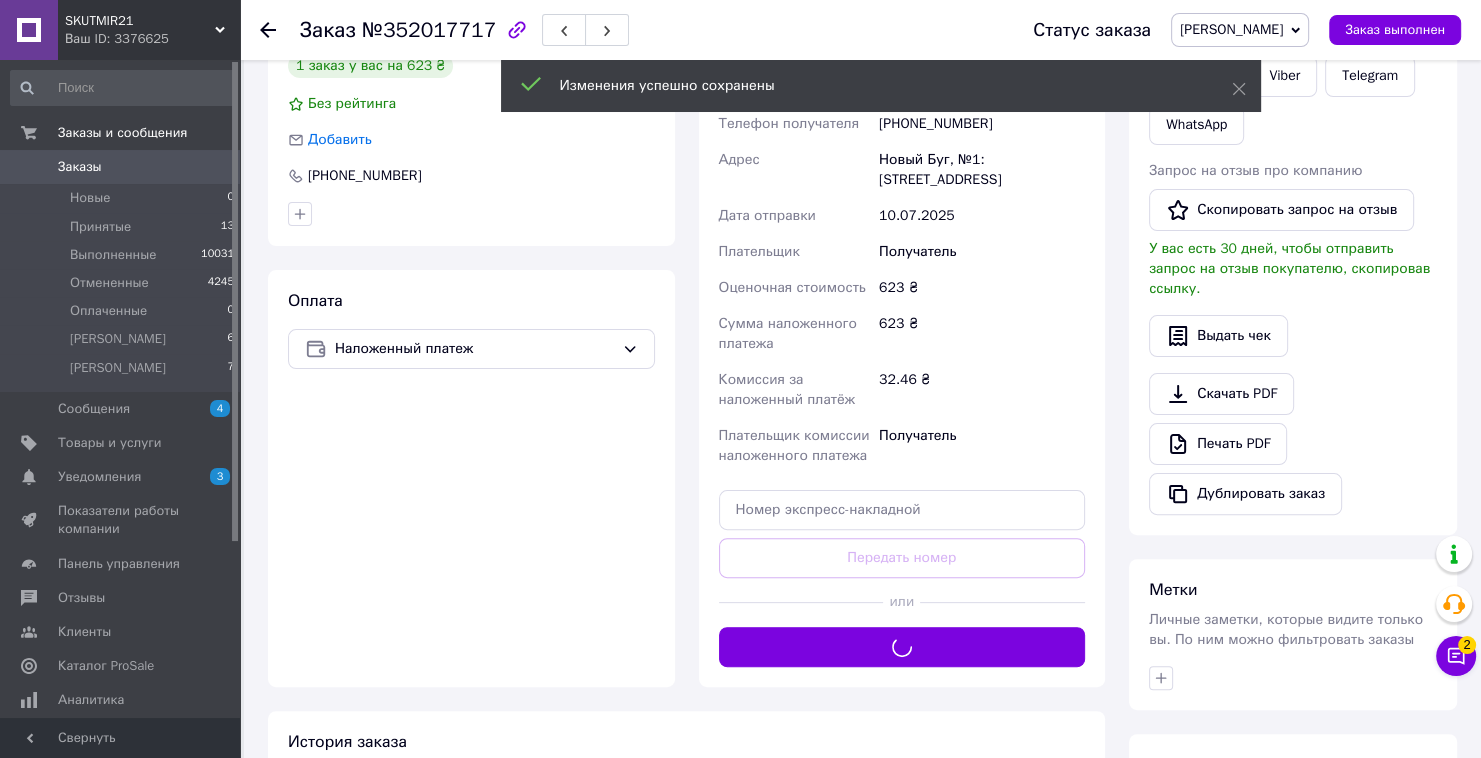 scroll, scrollTop: 356, scrollLeft: 0, axis: vertical 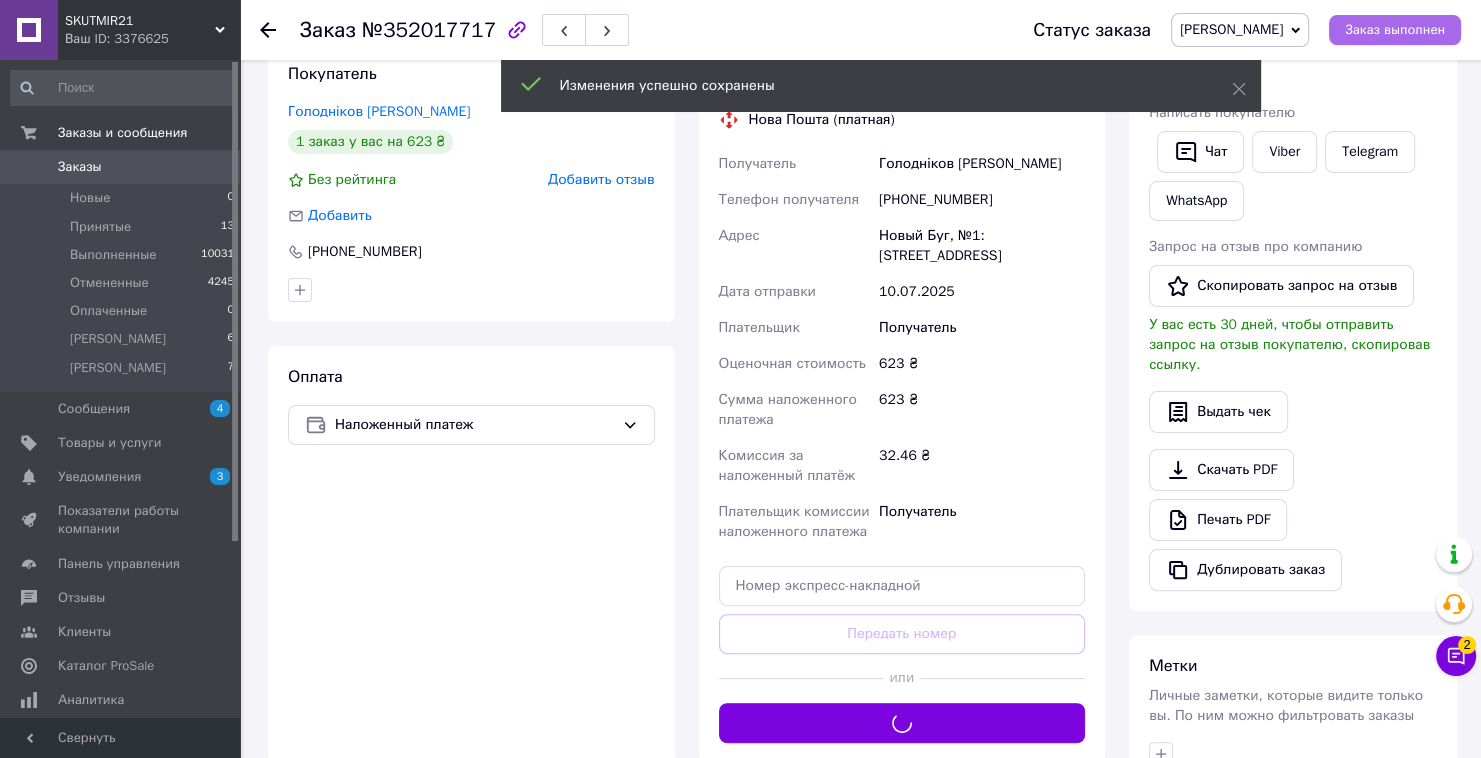 click on "Заказ выполнен" at bounding box center (1395, 30) 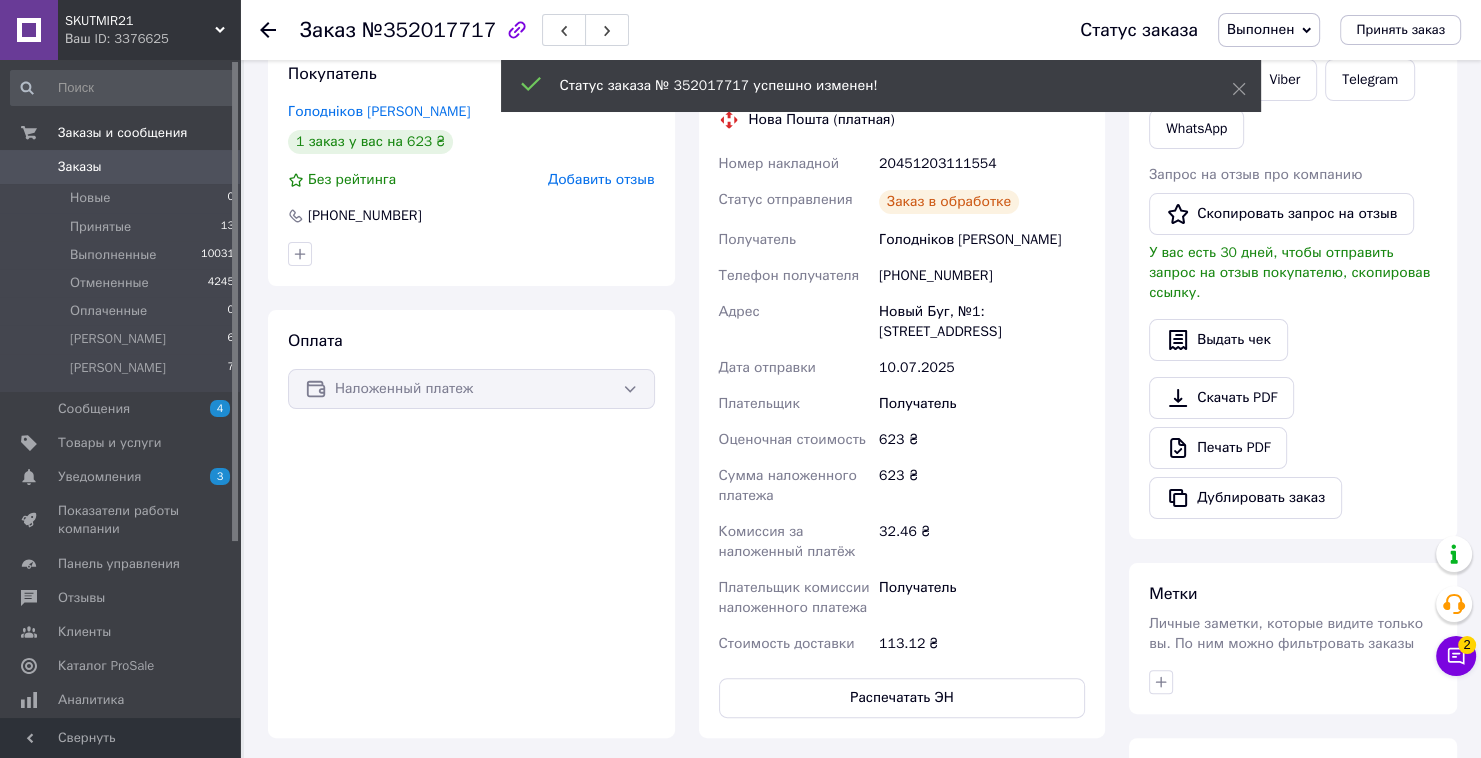 click on "егор 7" at bounding box center (123, 373) 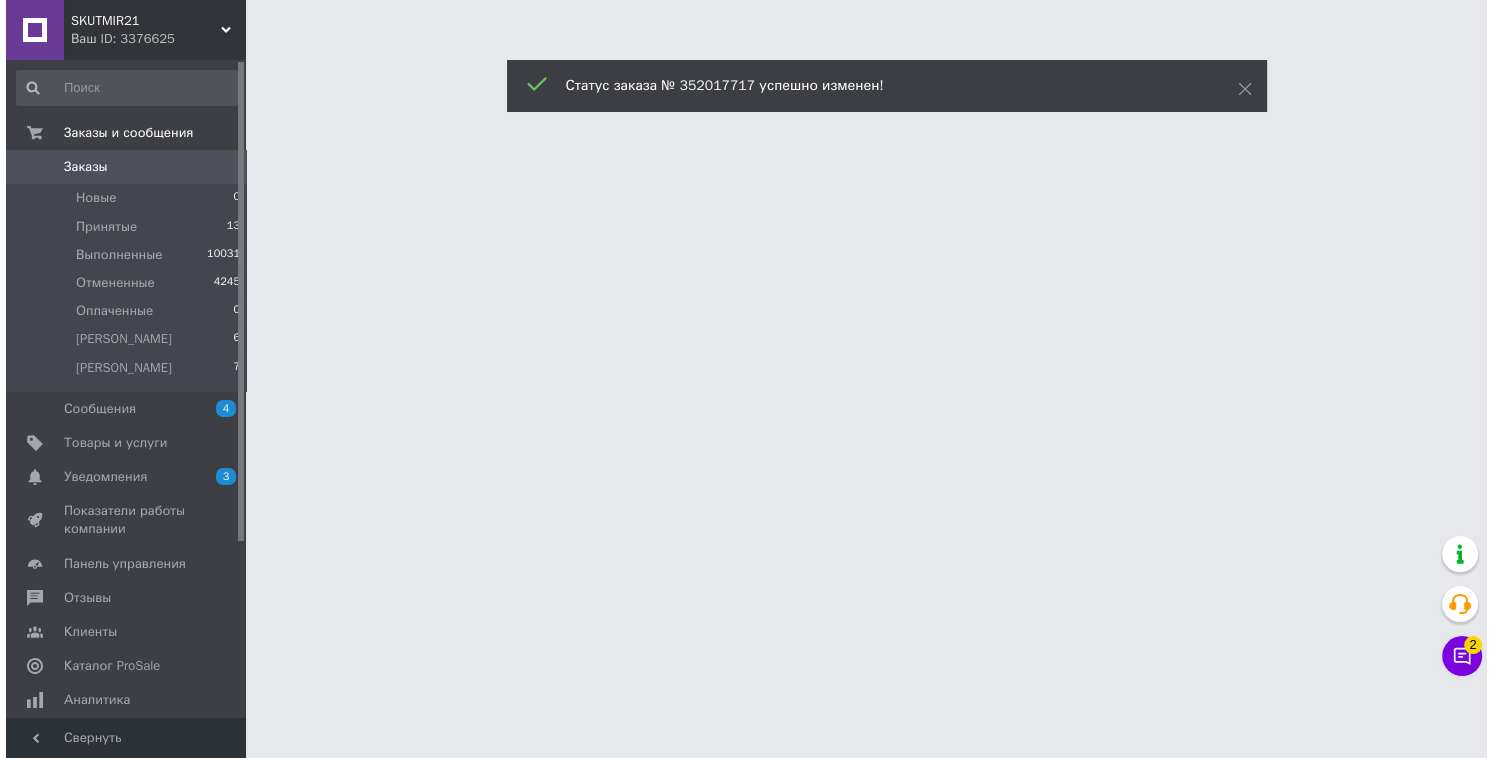 scroll, scrollTop: 0, scrollLeft: 0, axis: both 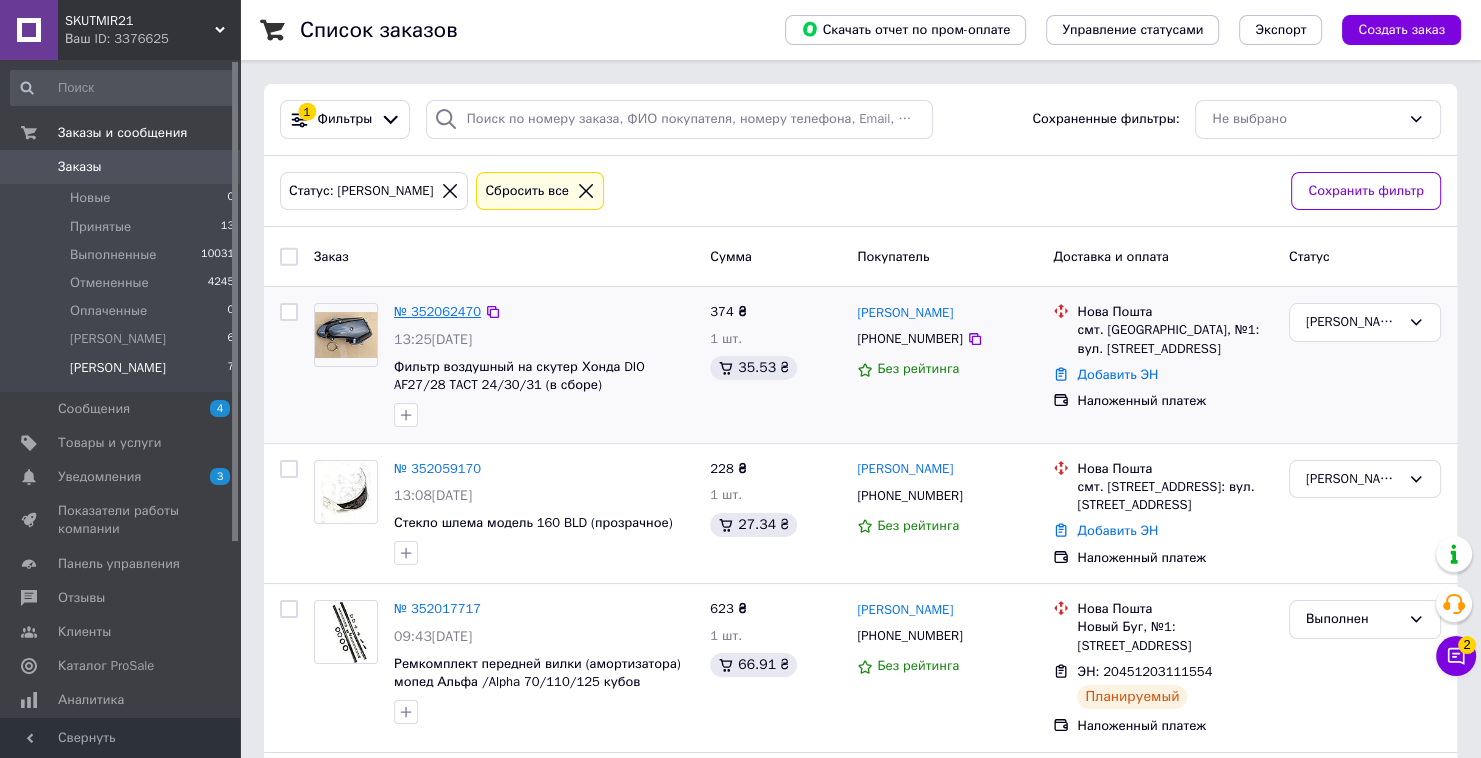 click on "№ 352062470" at bounding box center (437, 311) 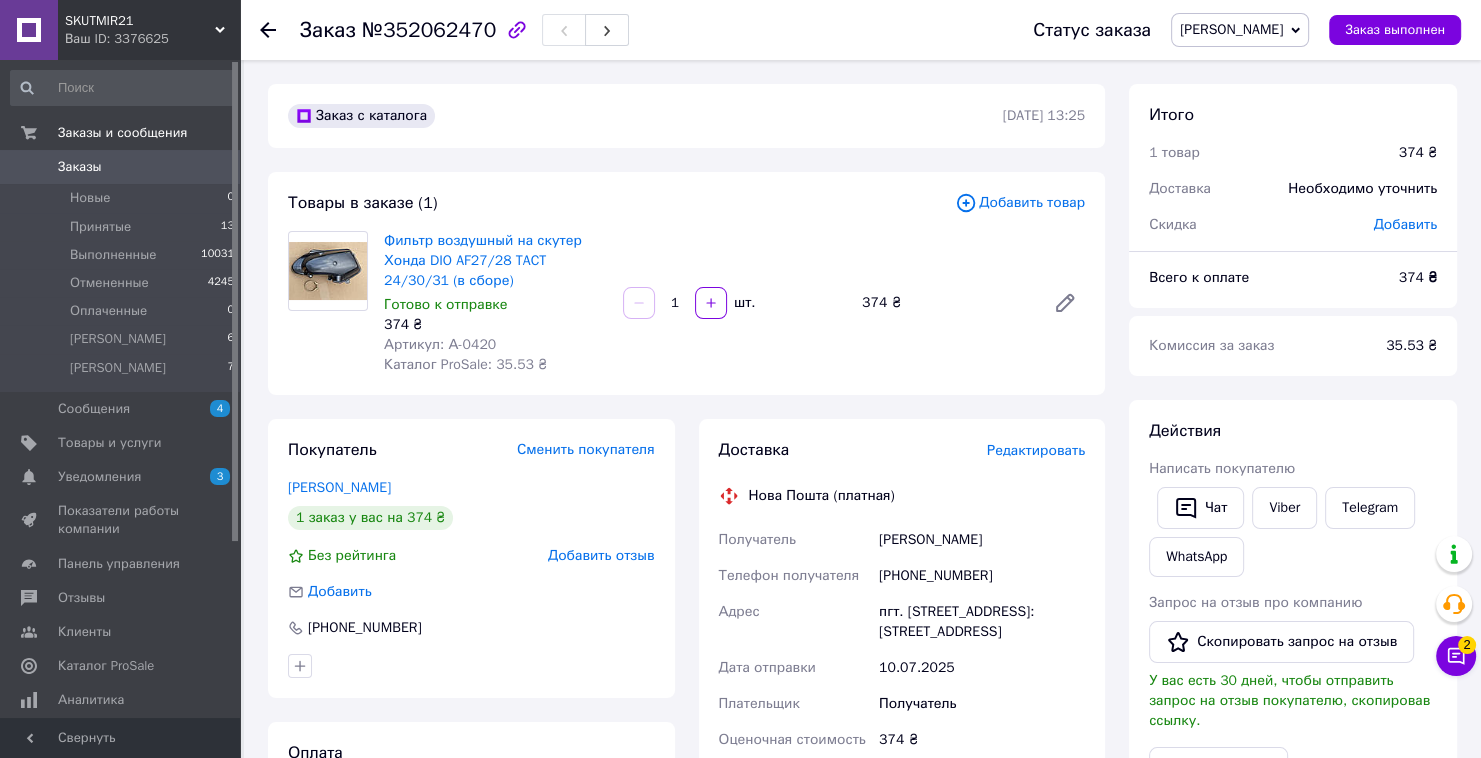 click on "Редактировать" at bounding box center [1036, 450] 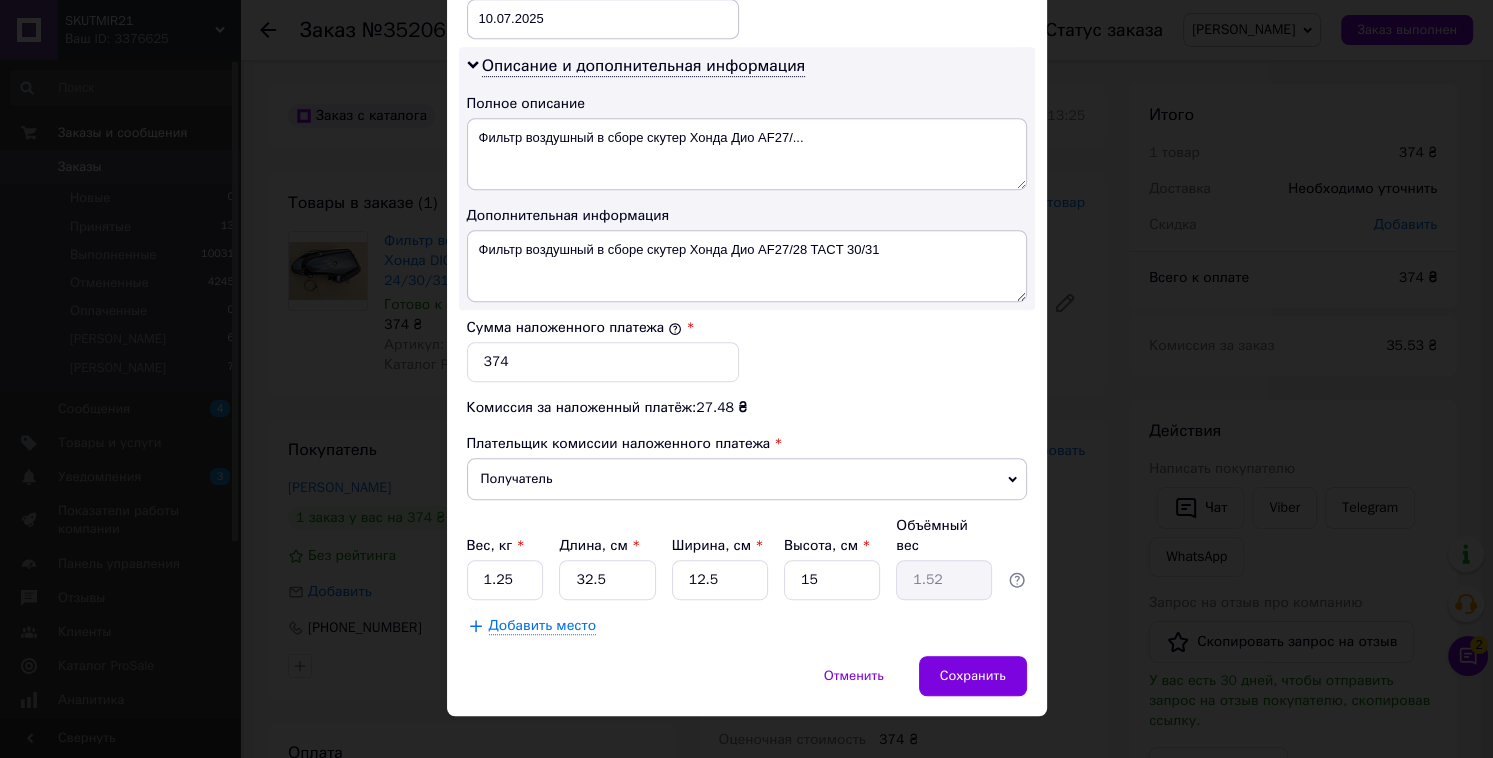 scroll, scrollTop: 985, scrollLeft: 0, axis: vertical 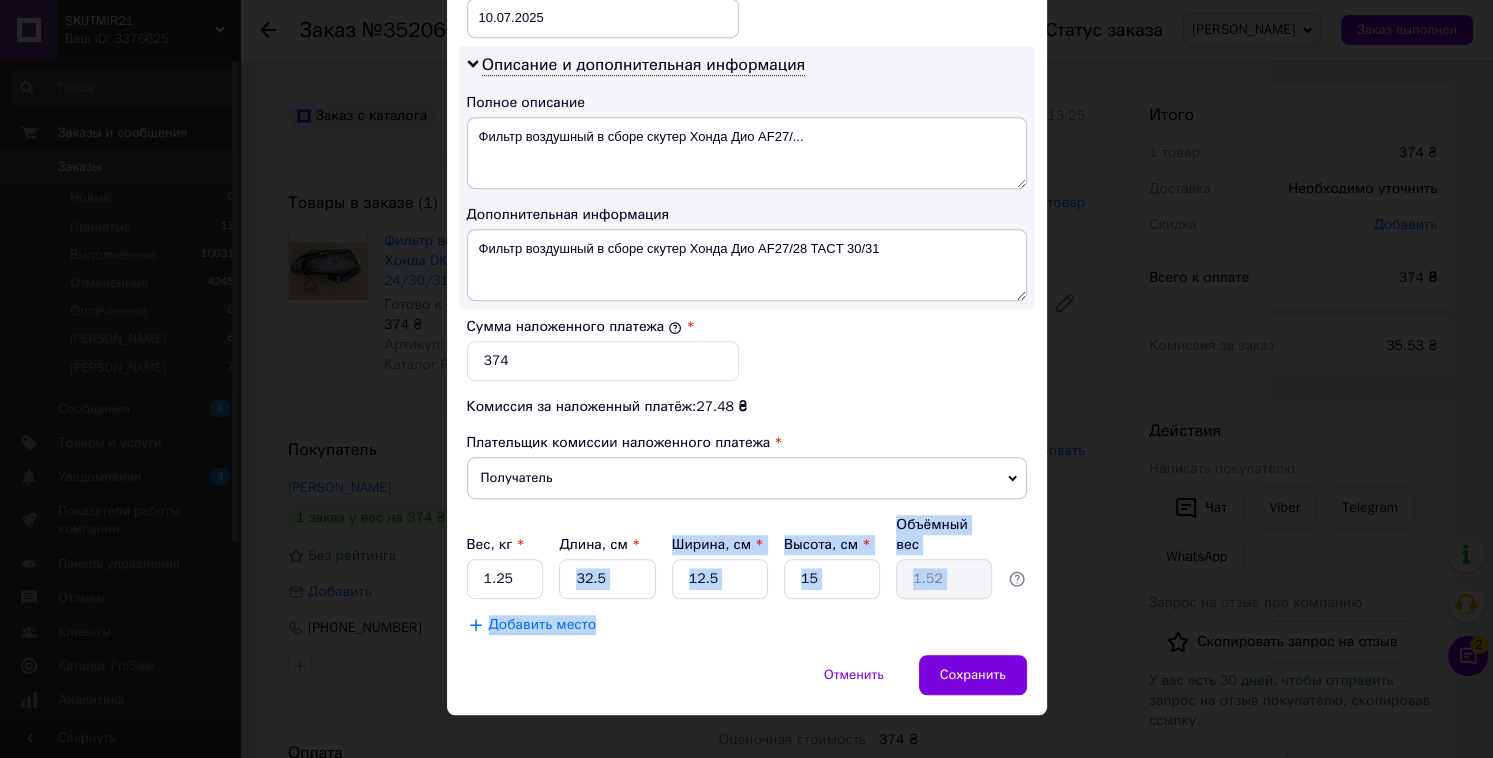 drag, startPoint x: 612, startPoint y: 574, endPoint x: 610, endPoint y: 552, distance: 22.090721 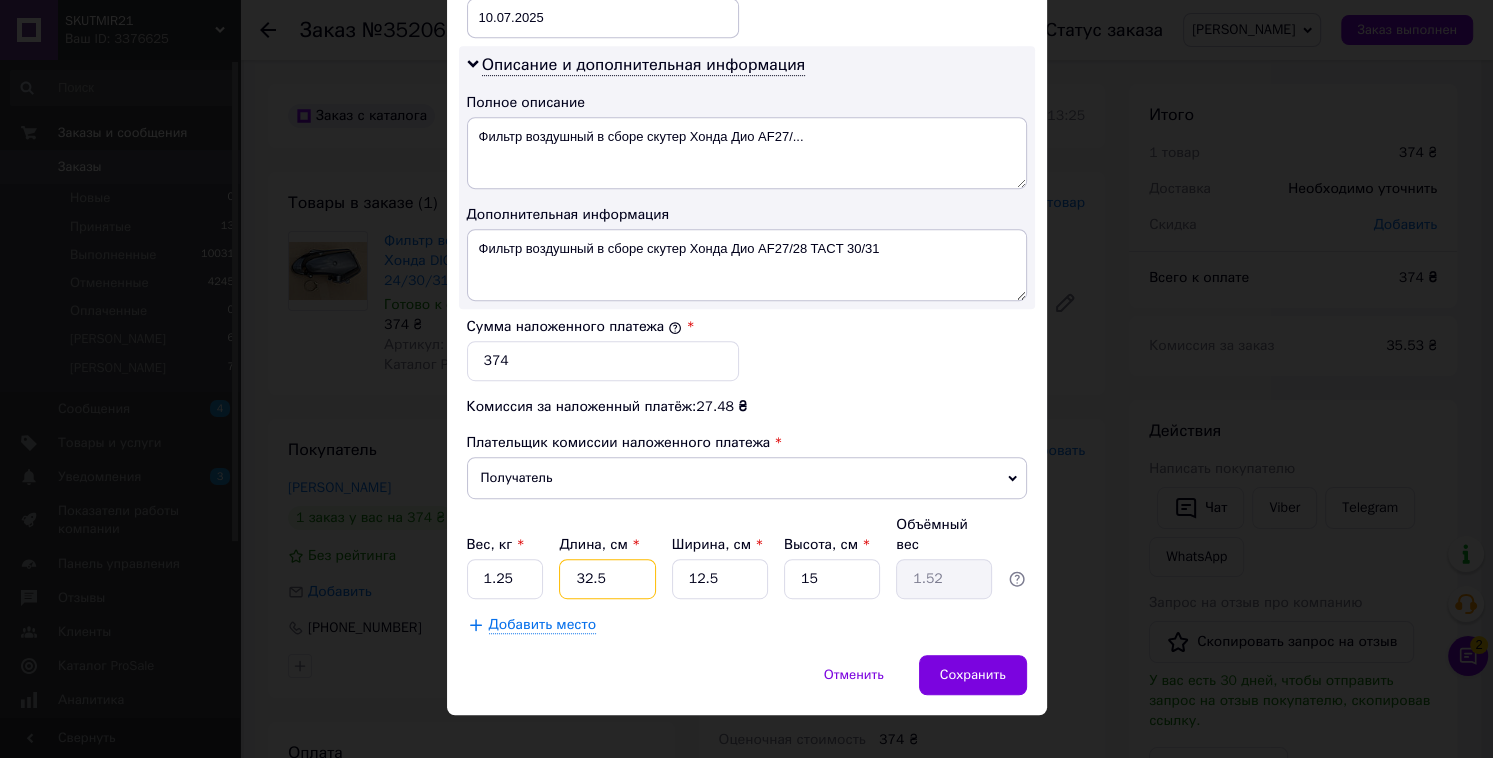 click on "32.5" at bounding box center [607, 579] 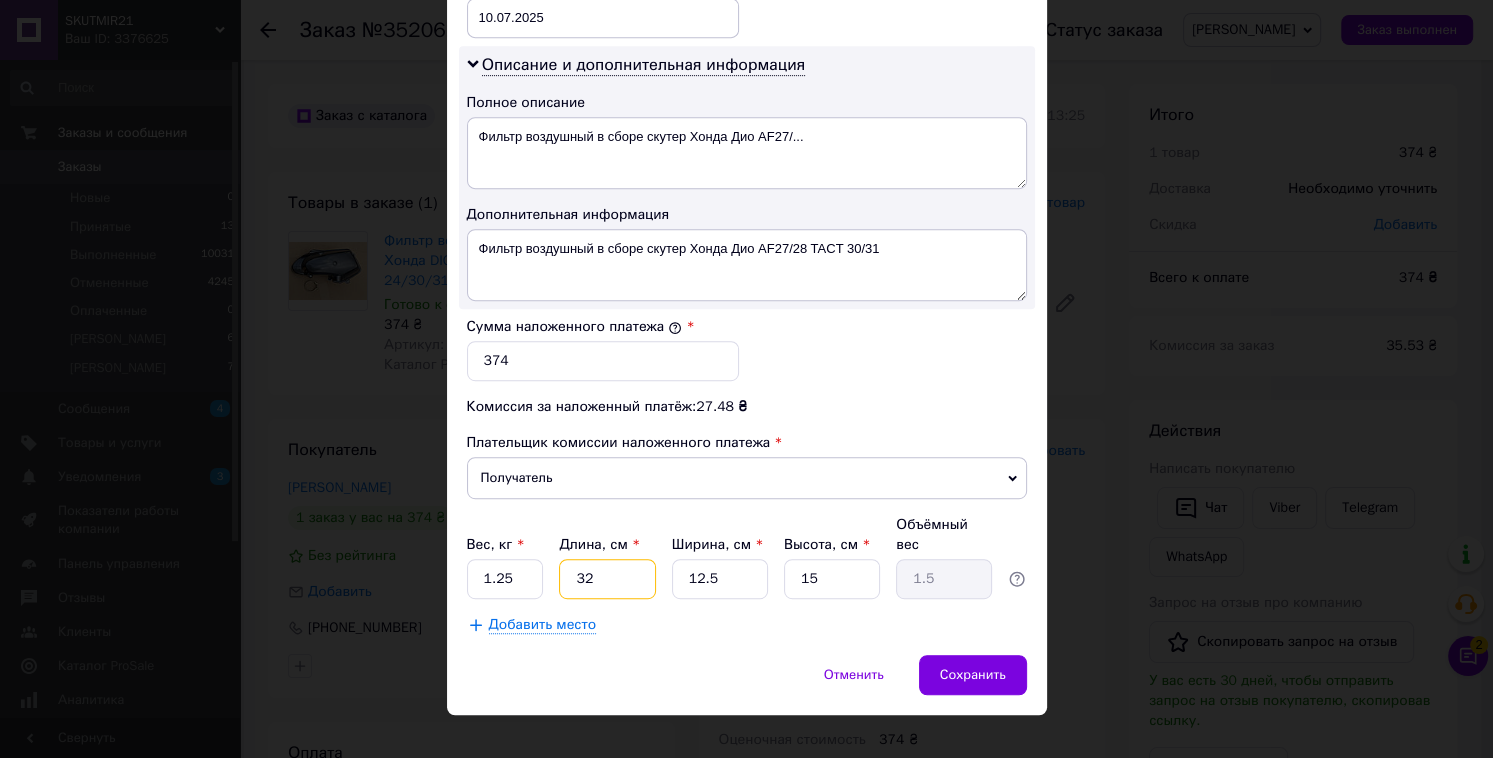 type on "3" 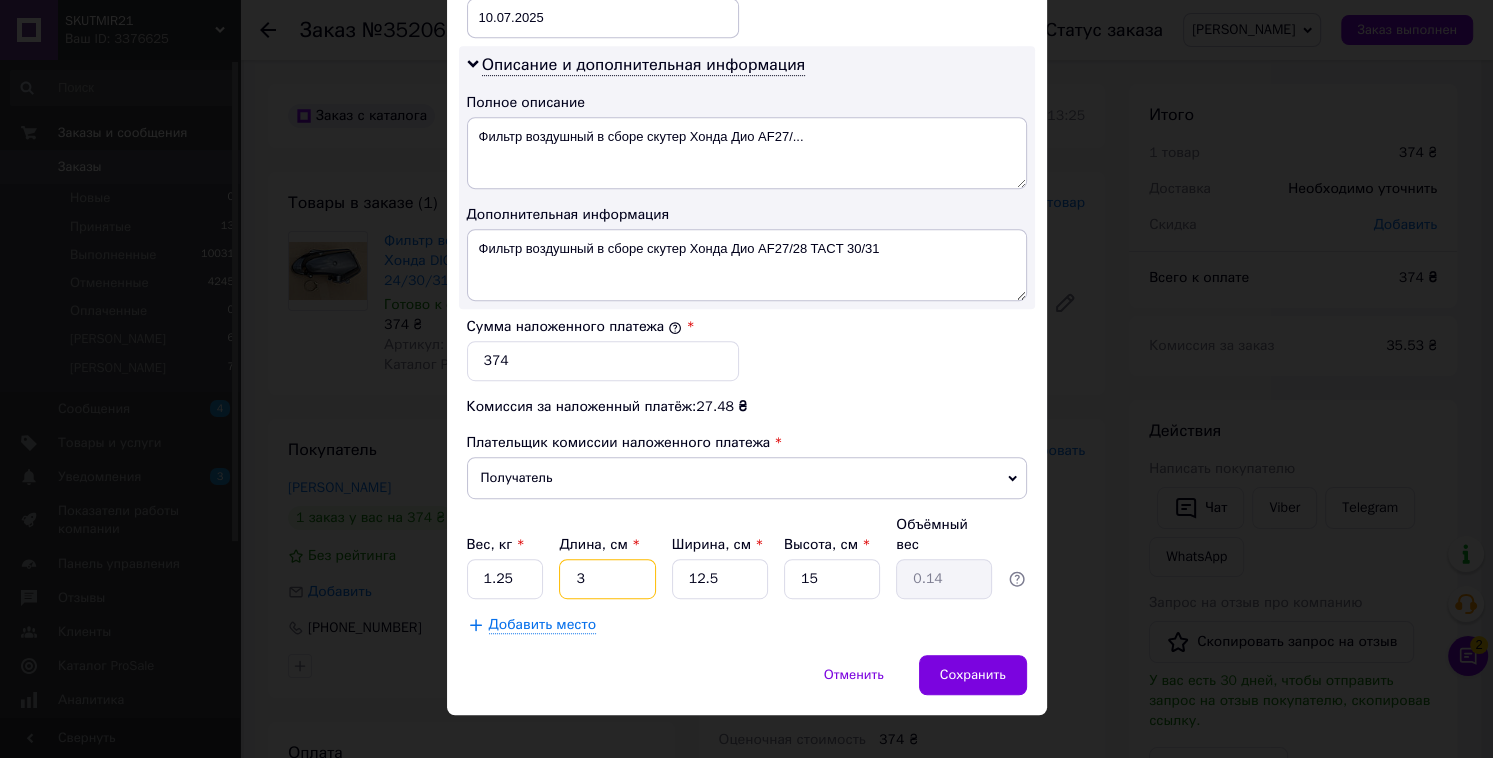 type on "30" 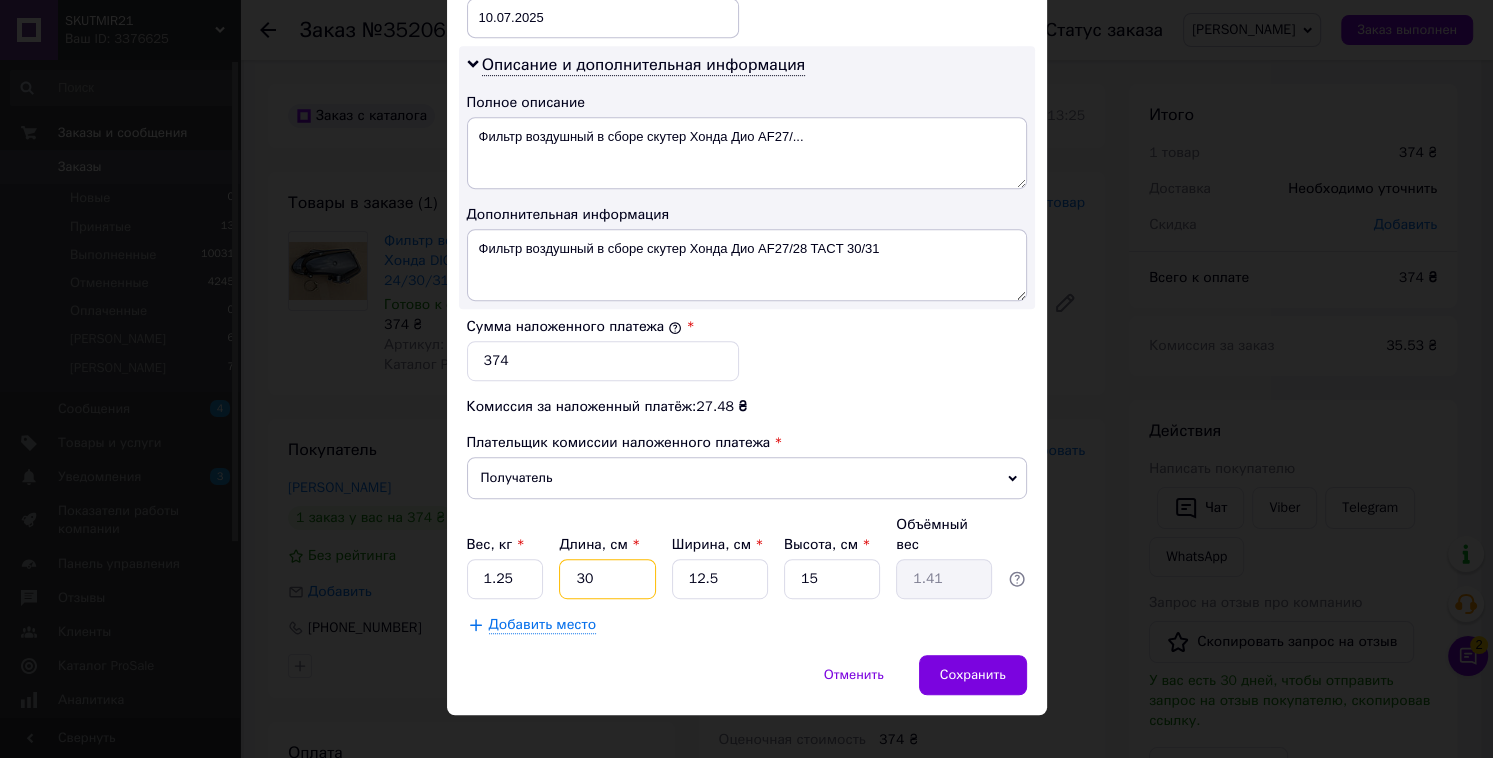 type on "30" 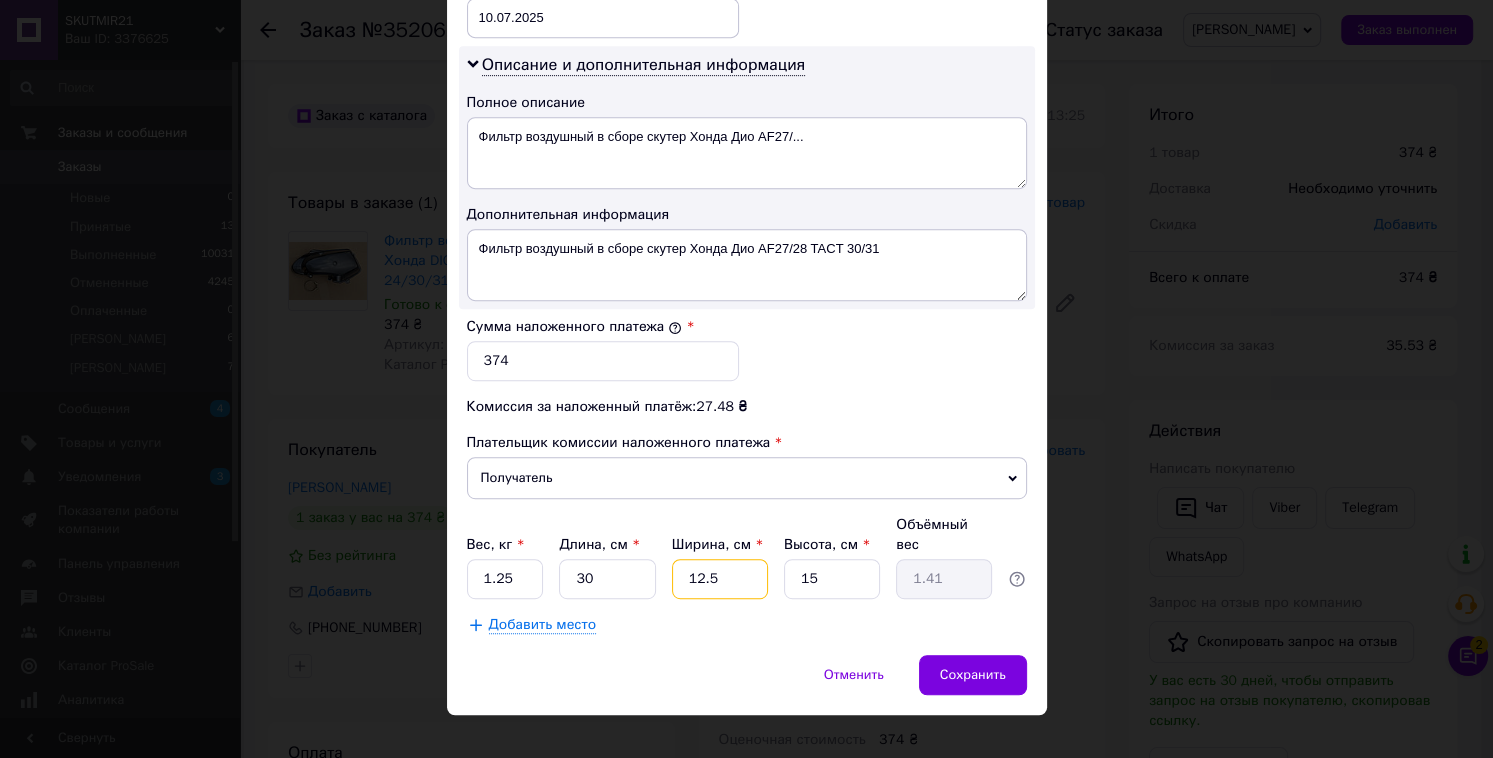 click on "12.5" at bounding box center [720, 579] 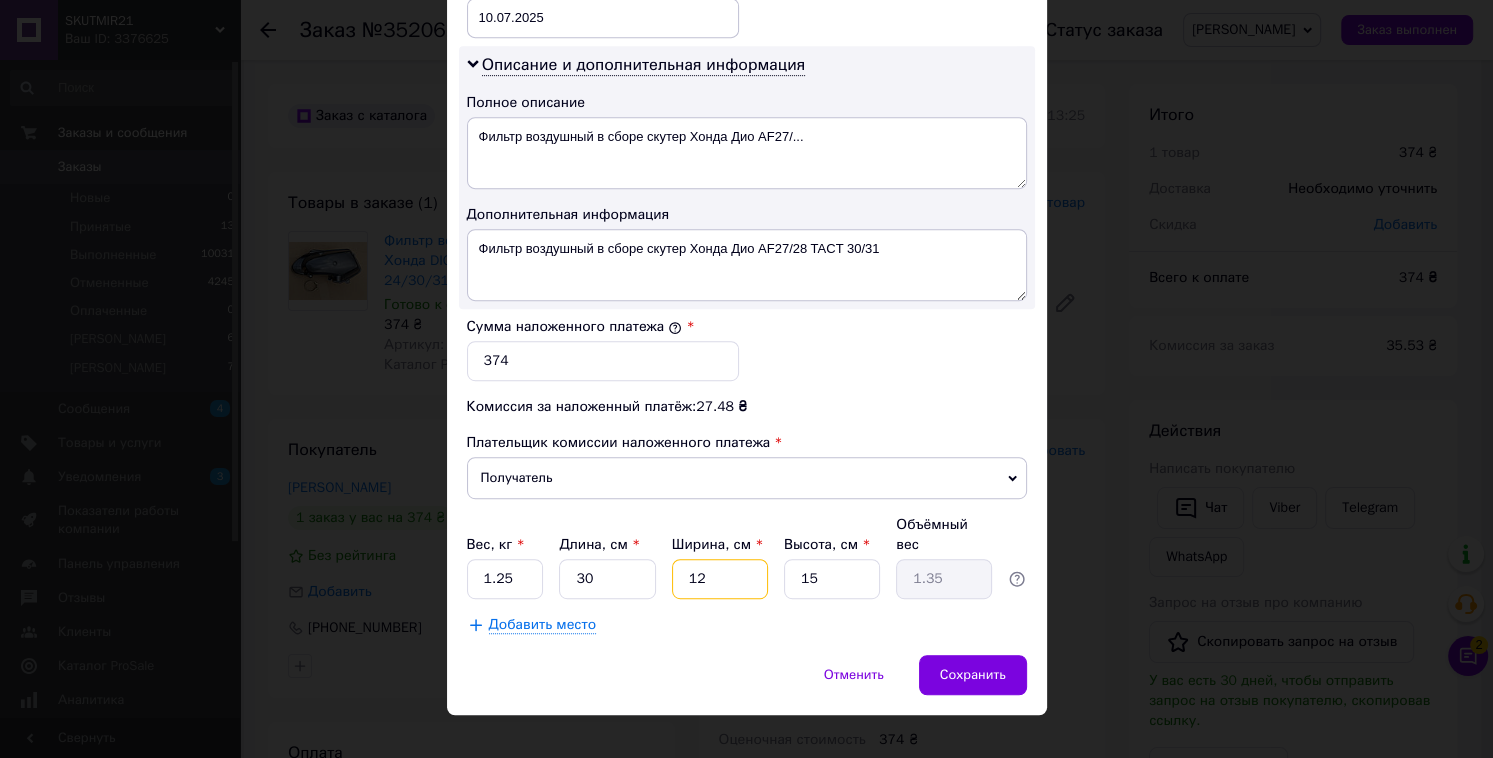 type on "1" 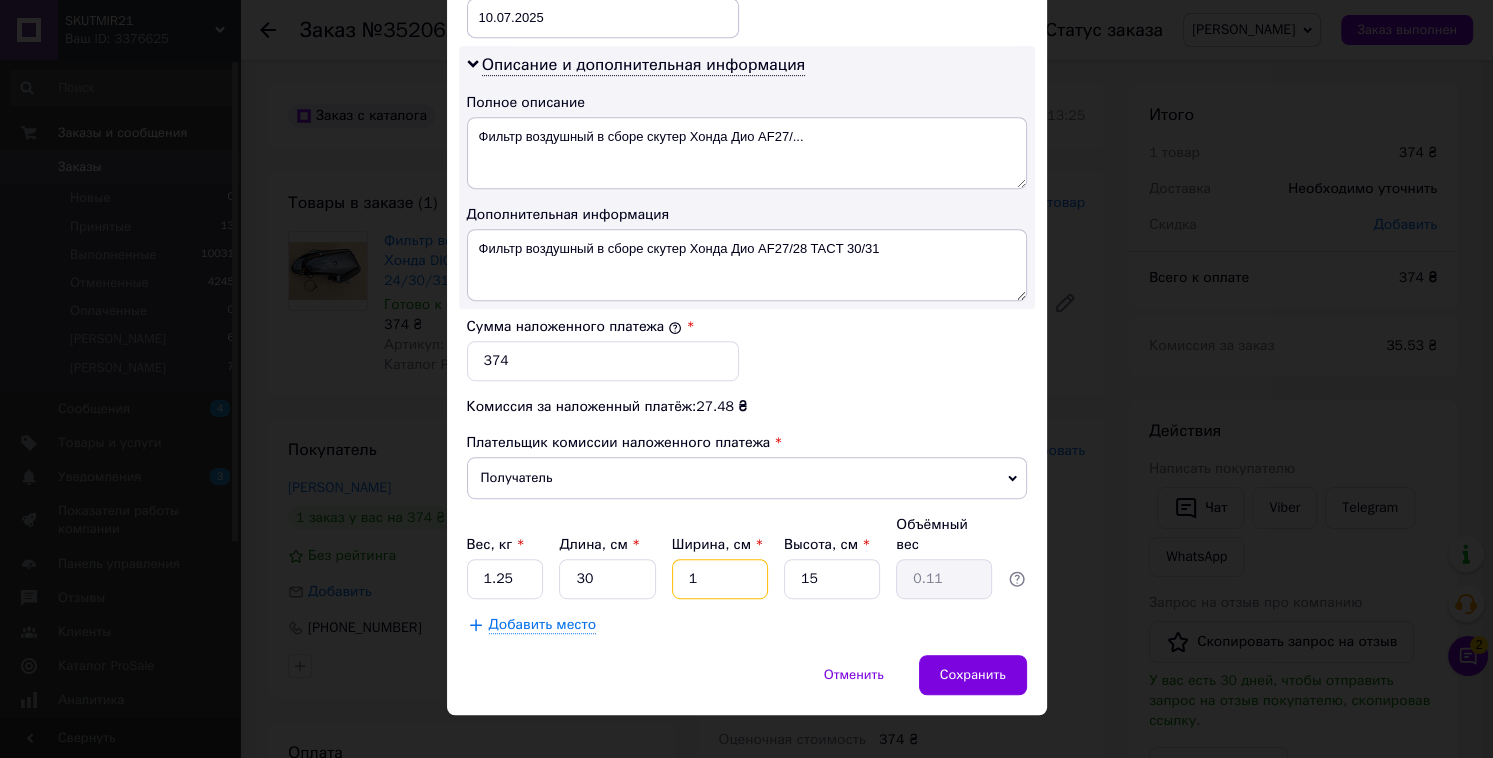type 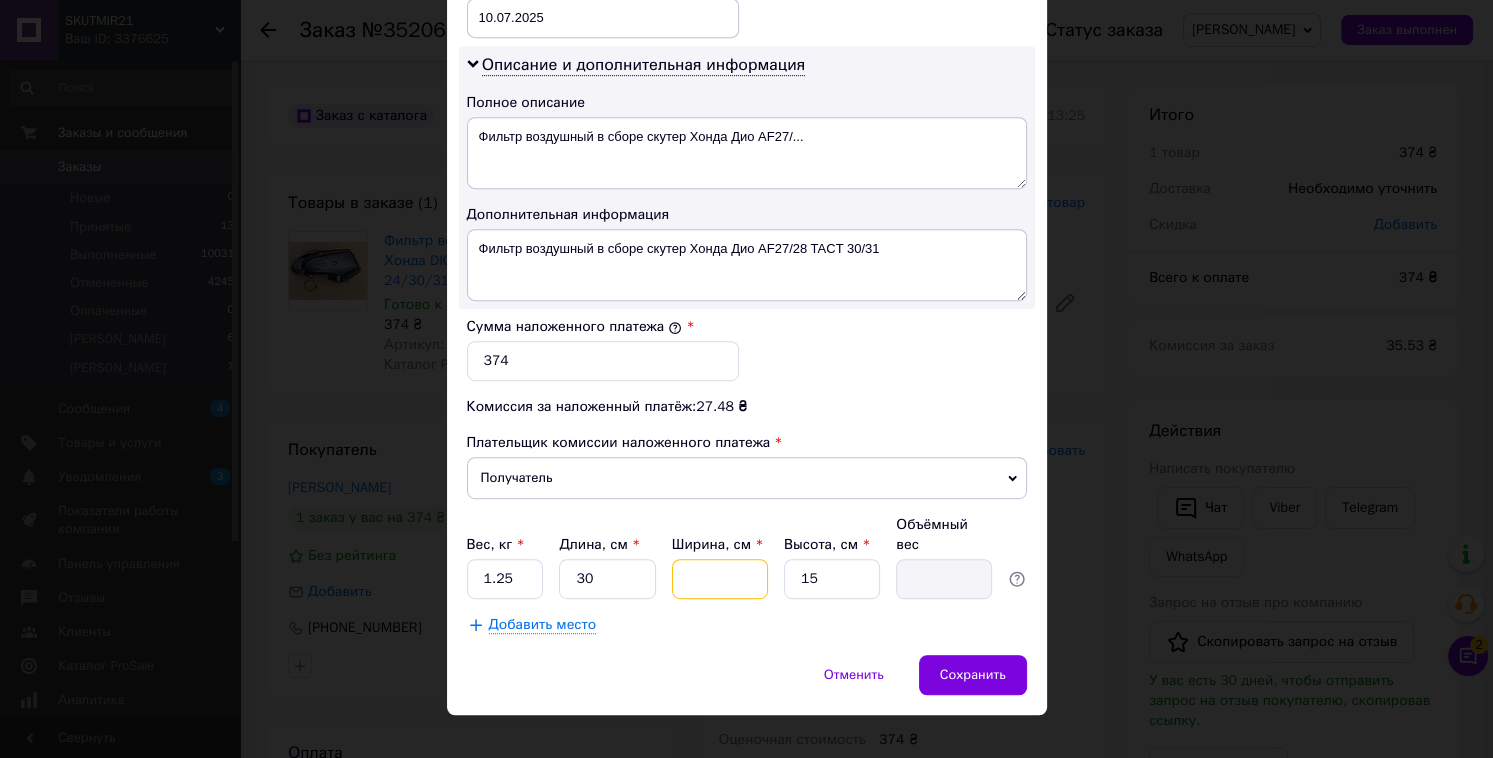 type on "2" 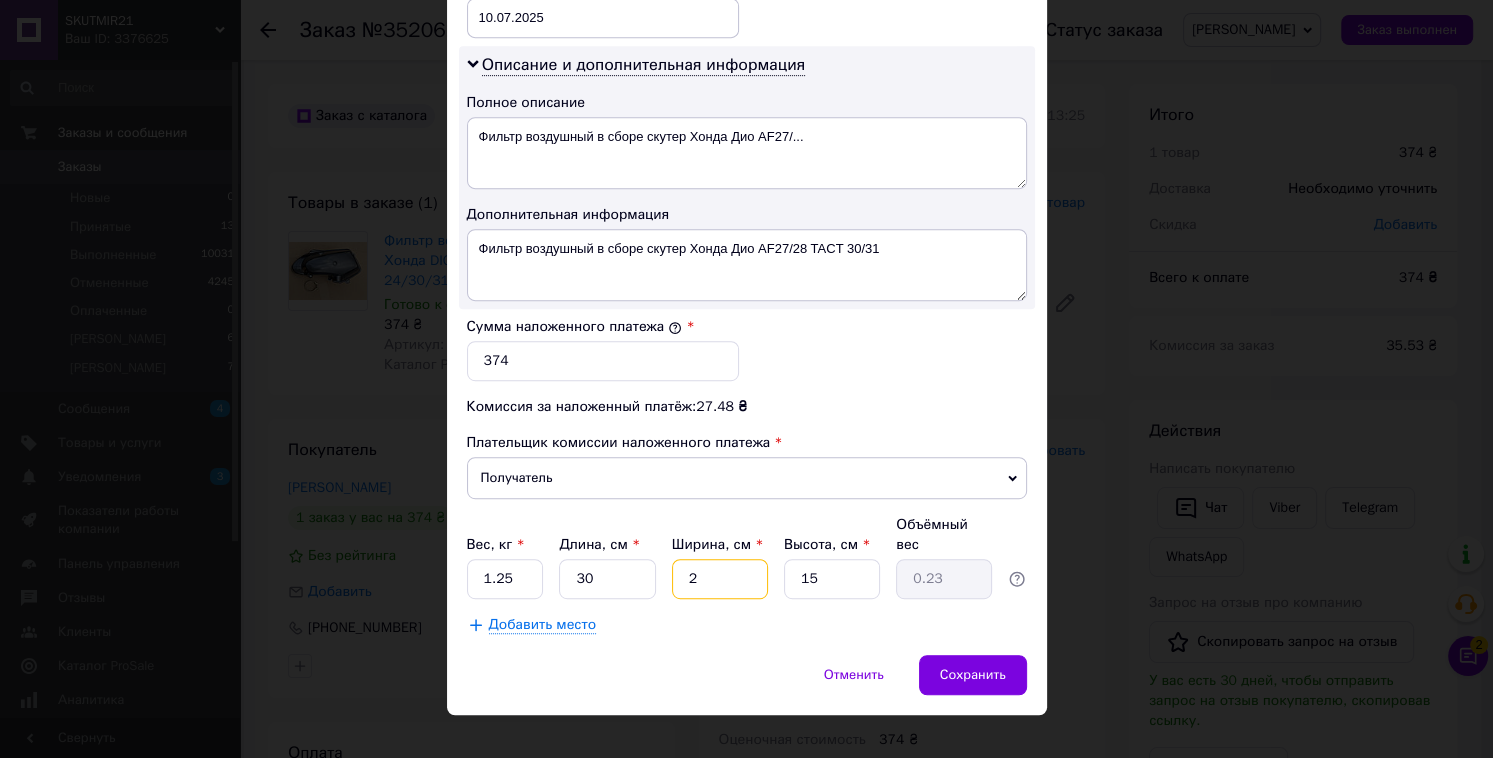 type on "23" 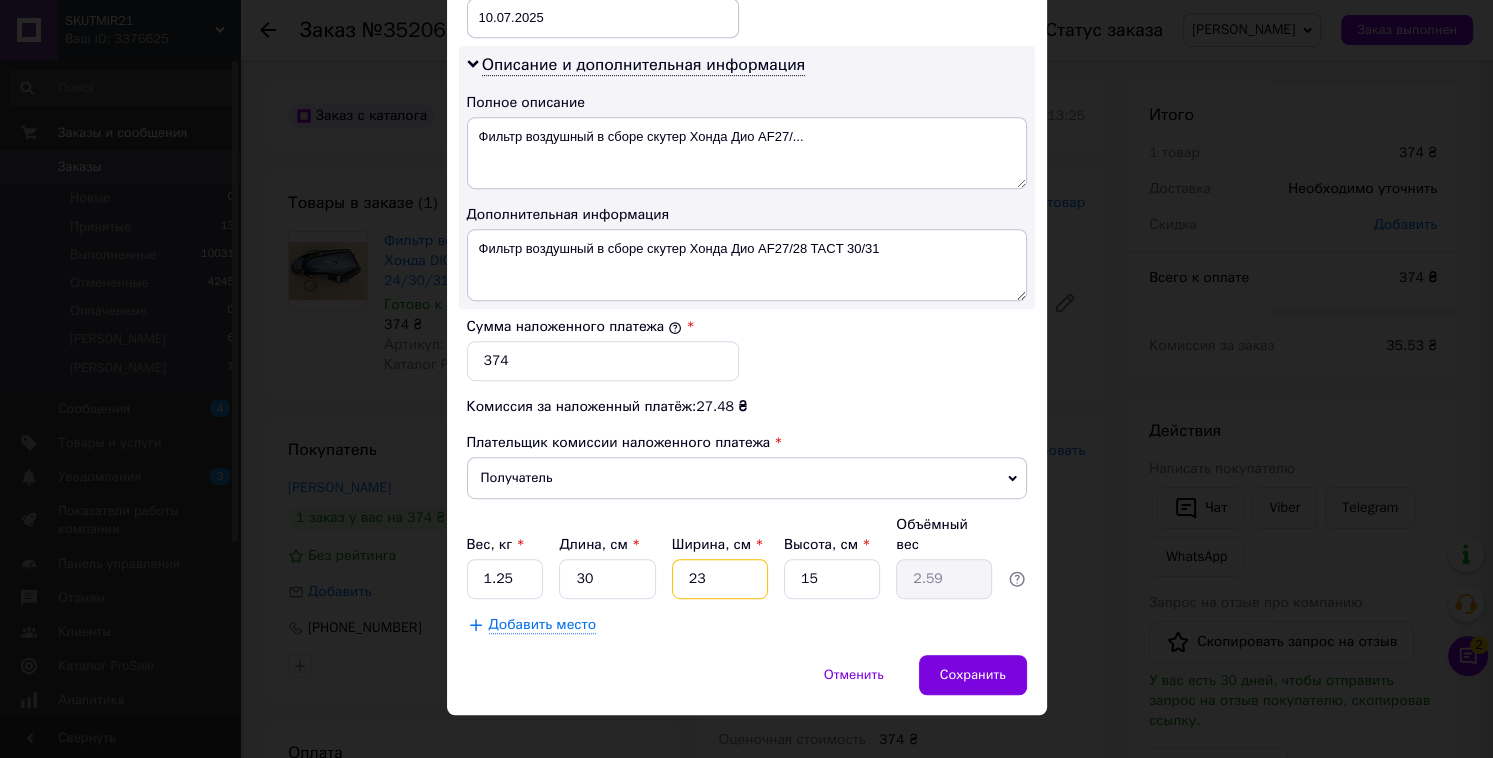 type on "23" 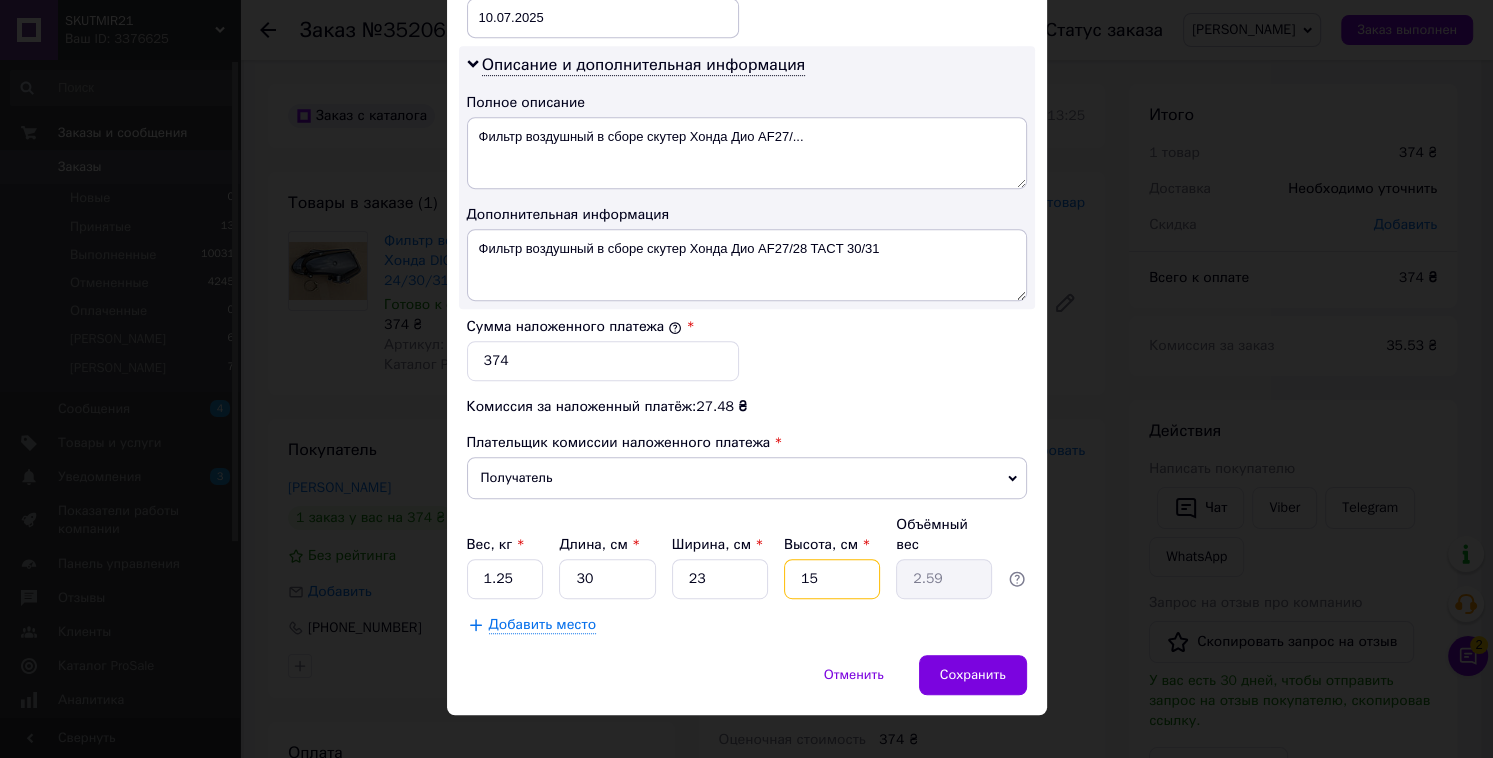 click on "15" at bounding box center [832, 579] 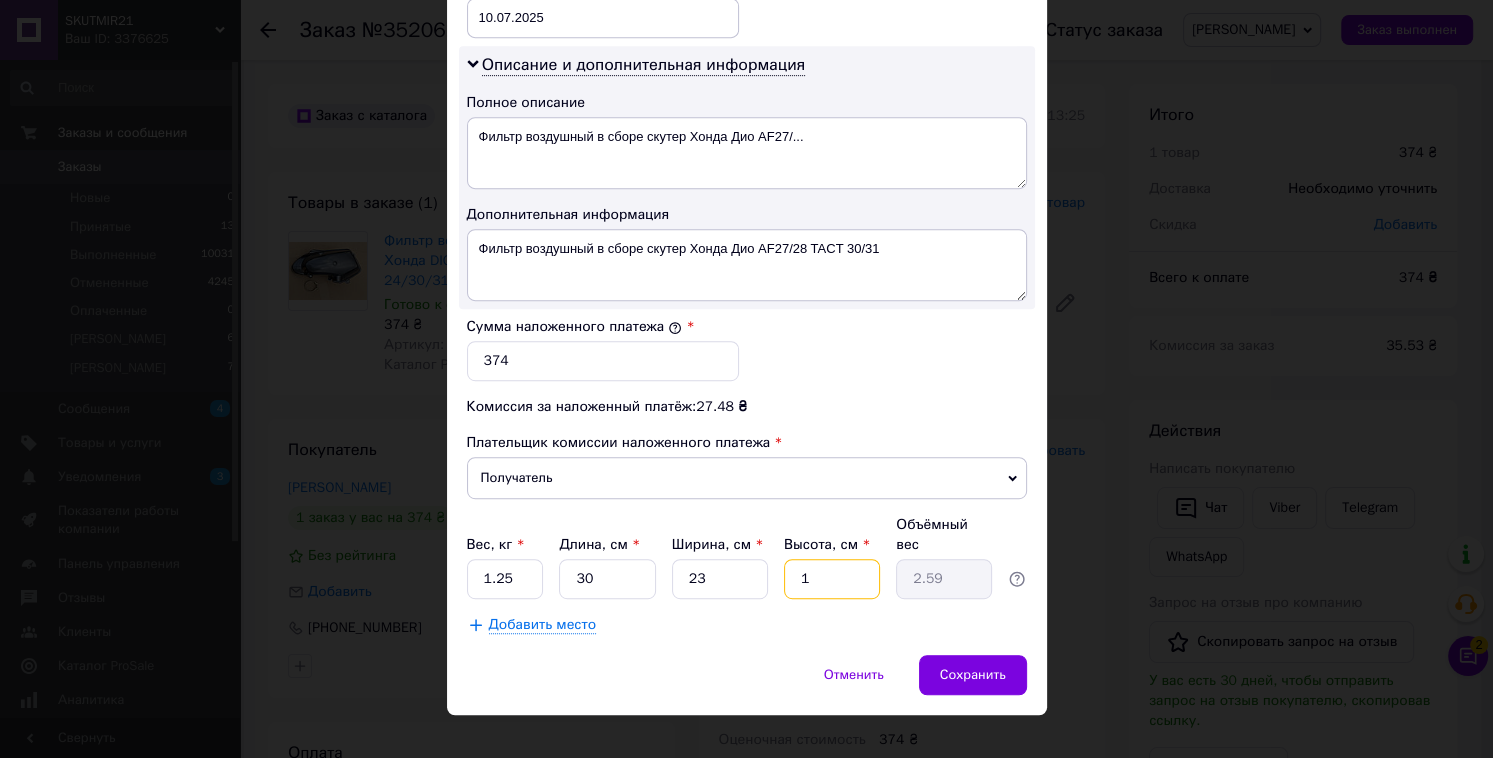 type on "0.17" 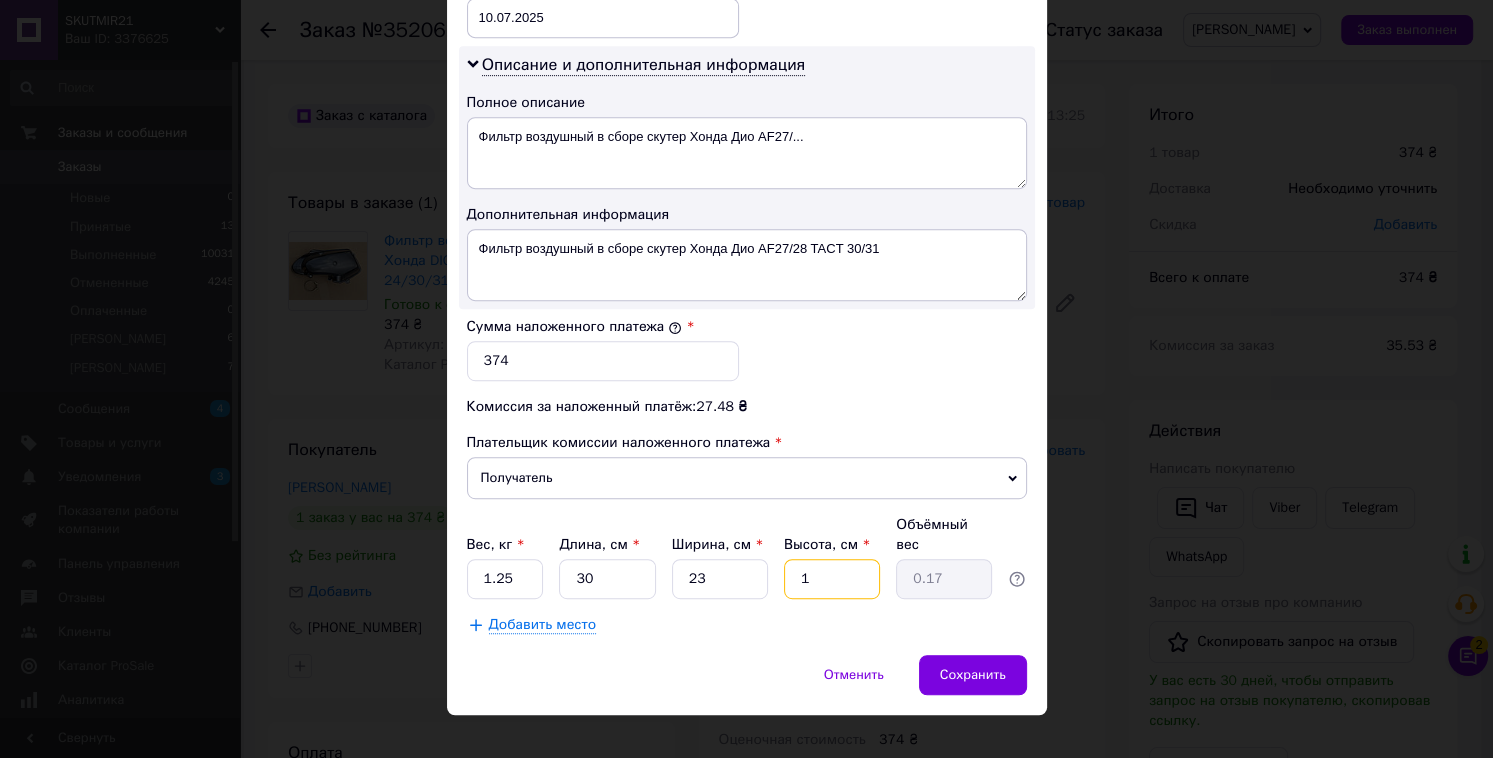 type 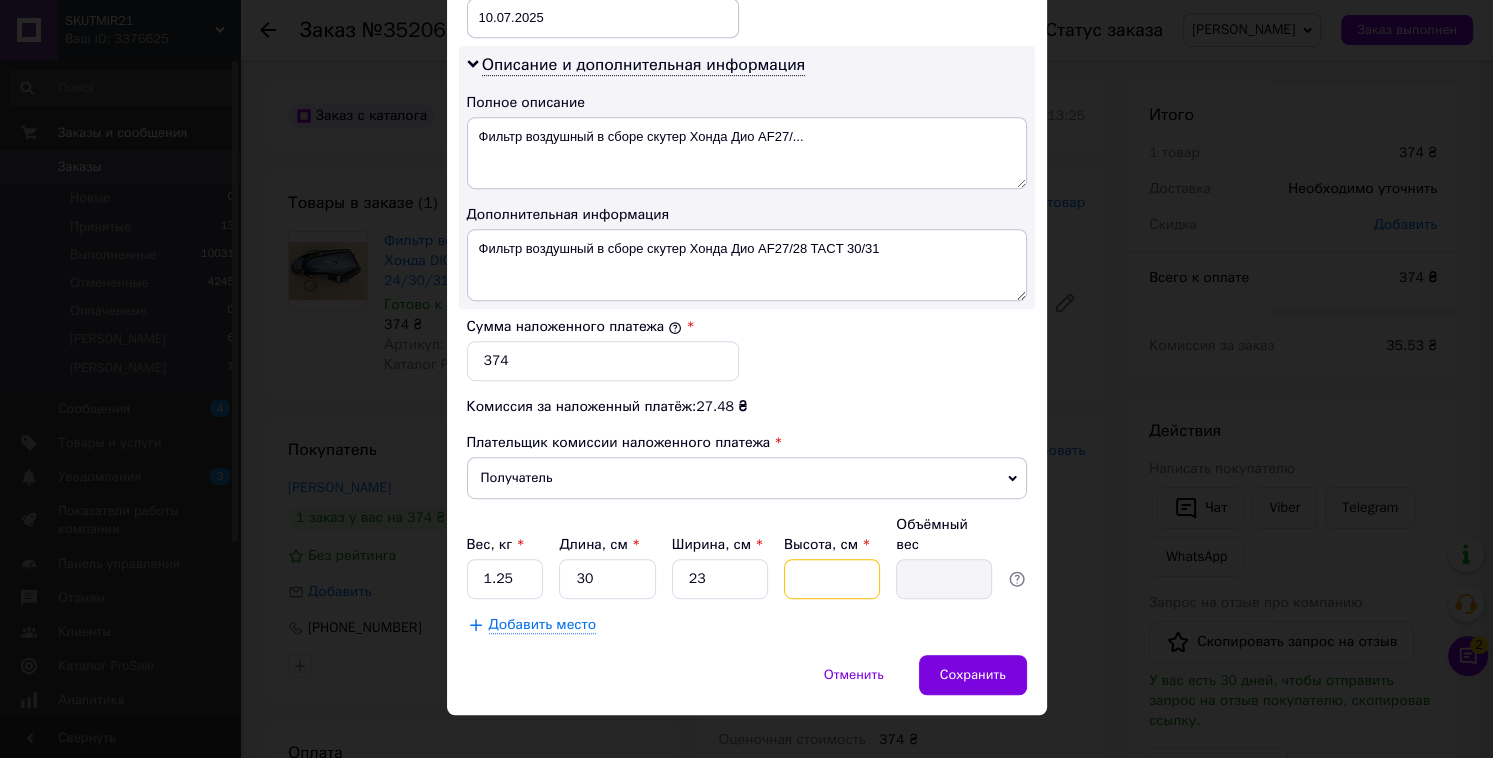 type on "1" 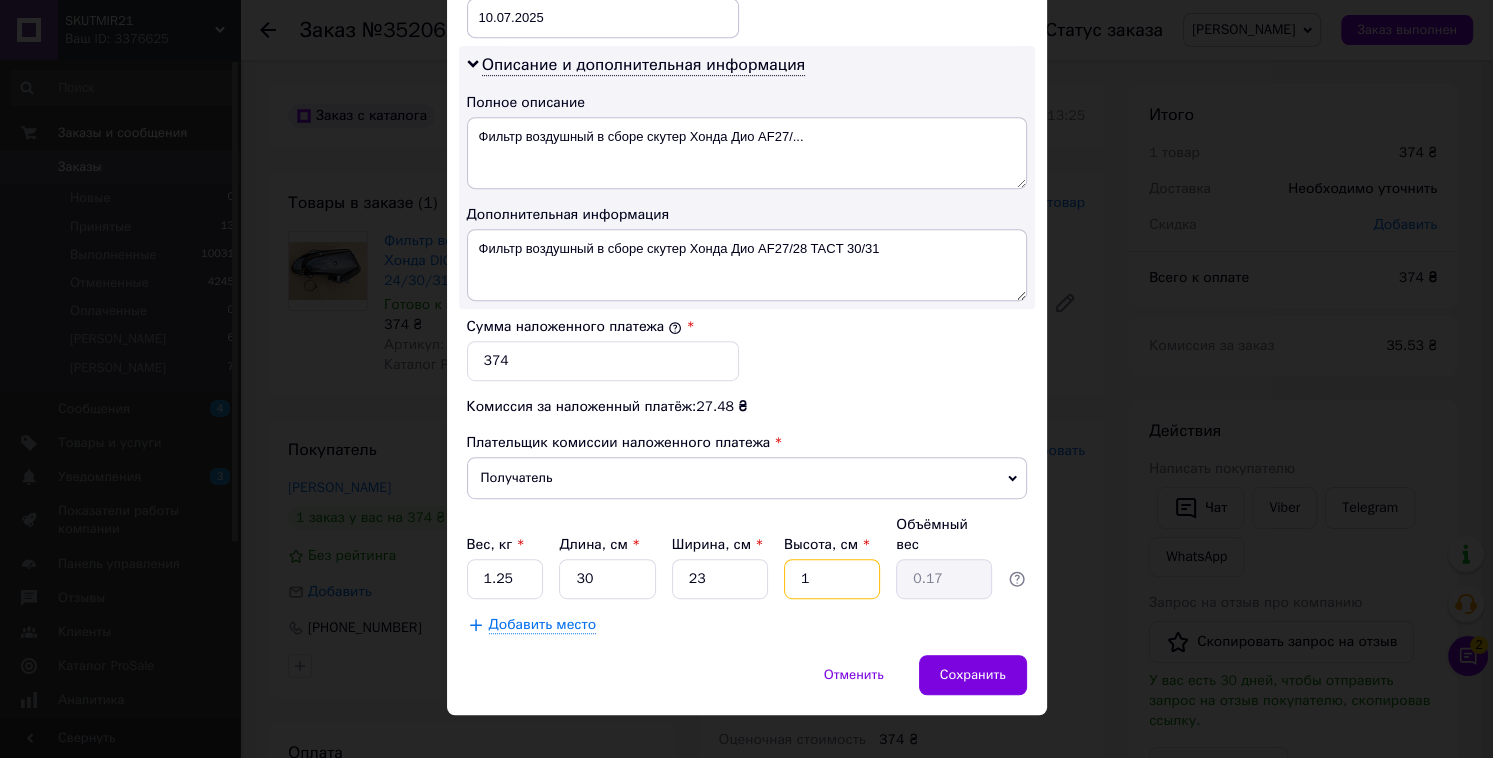 type on "14" 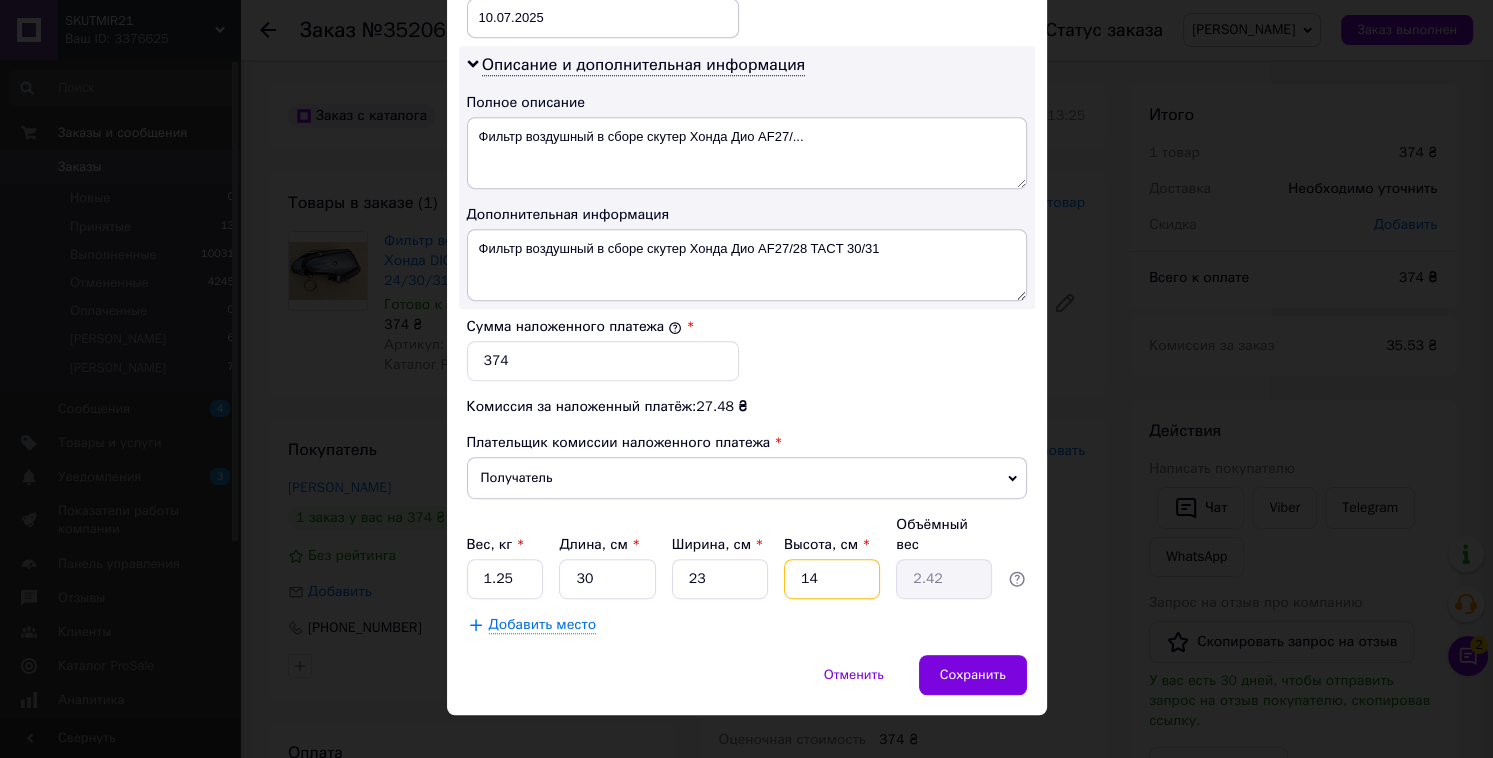 type on "14" 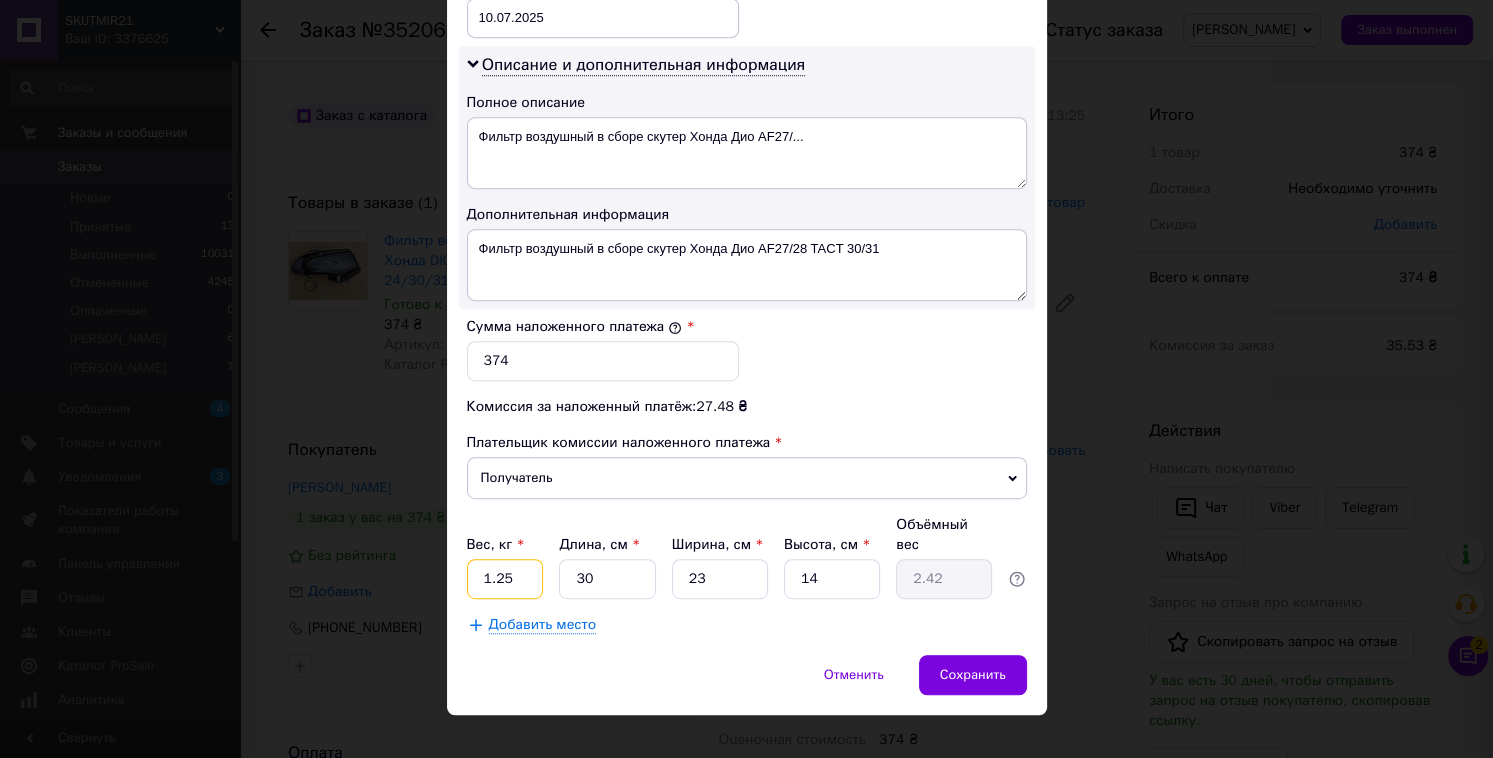 click on "1.25" at bounding box center [505, 579] 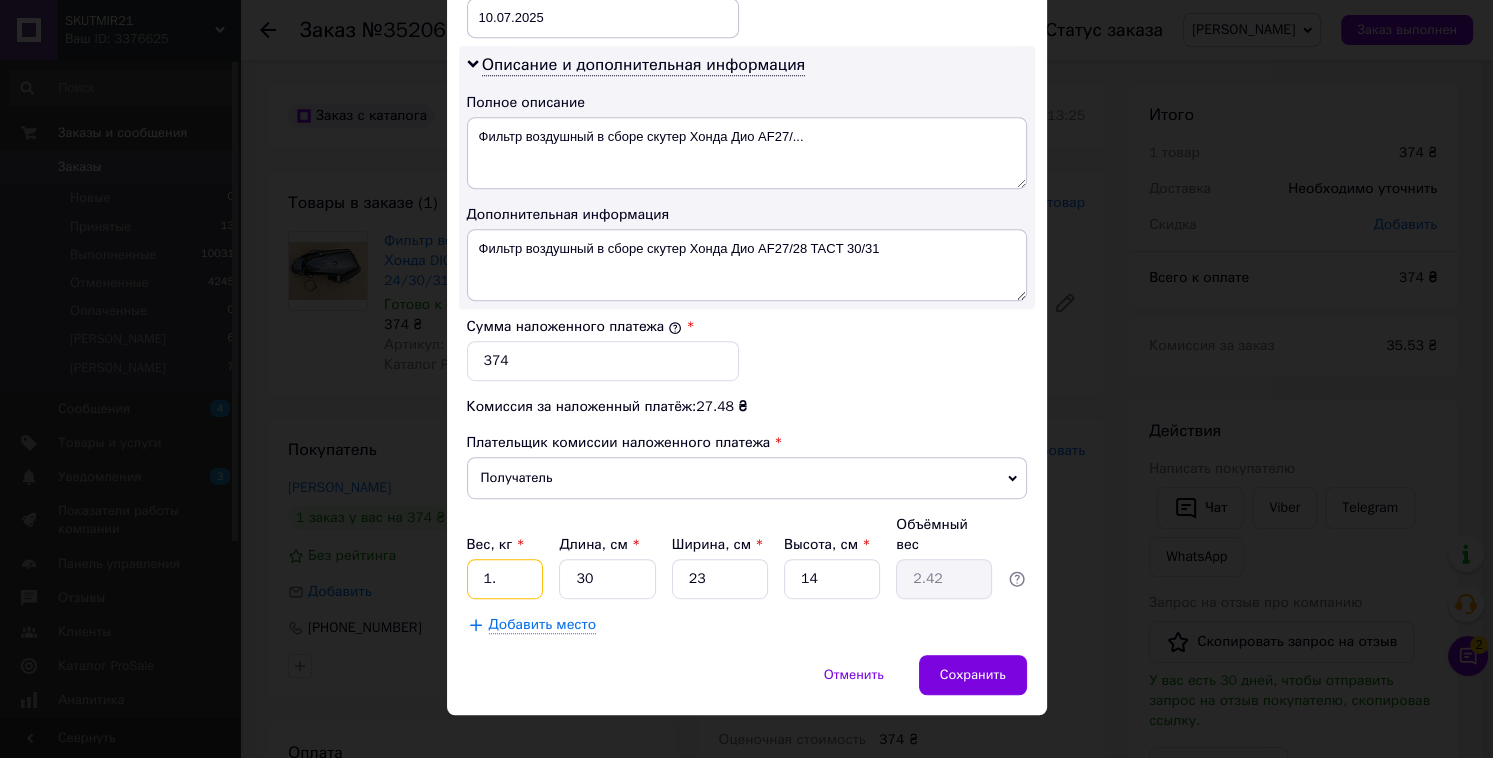 type on "1" 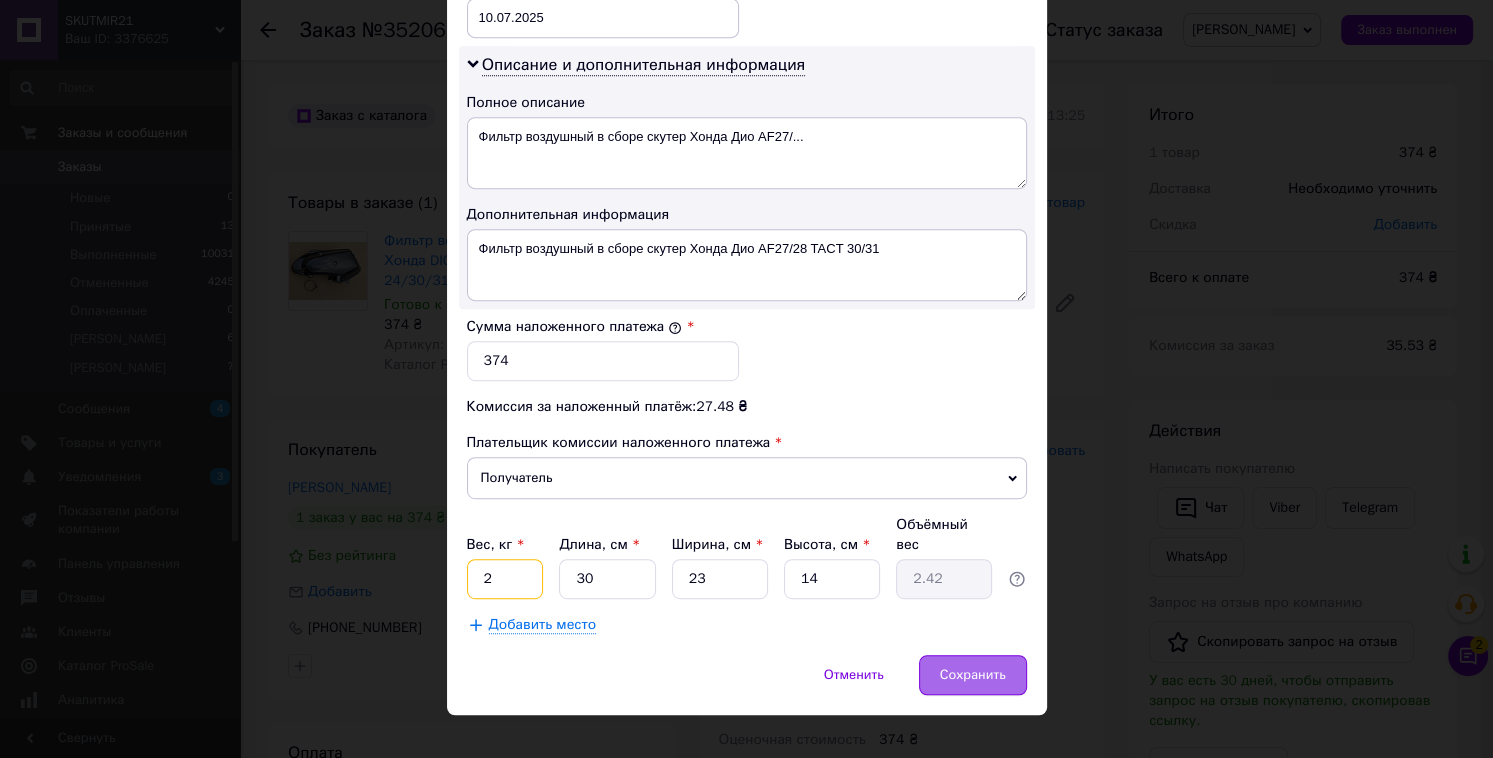 type on "2" 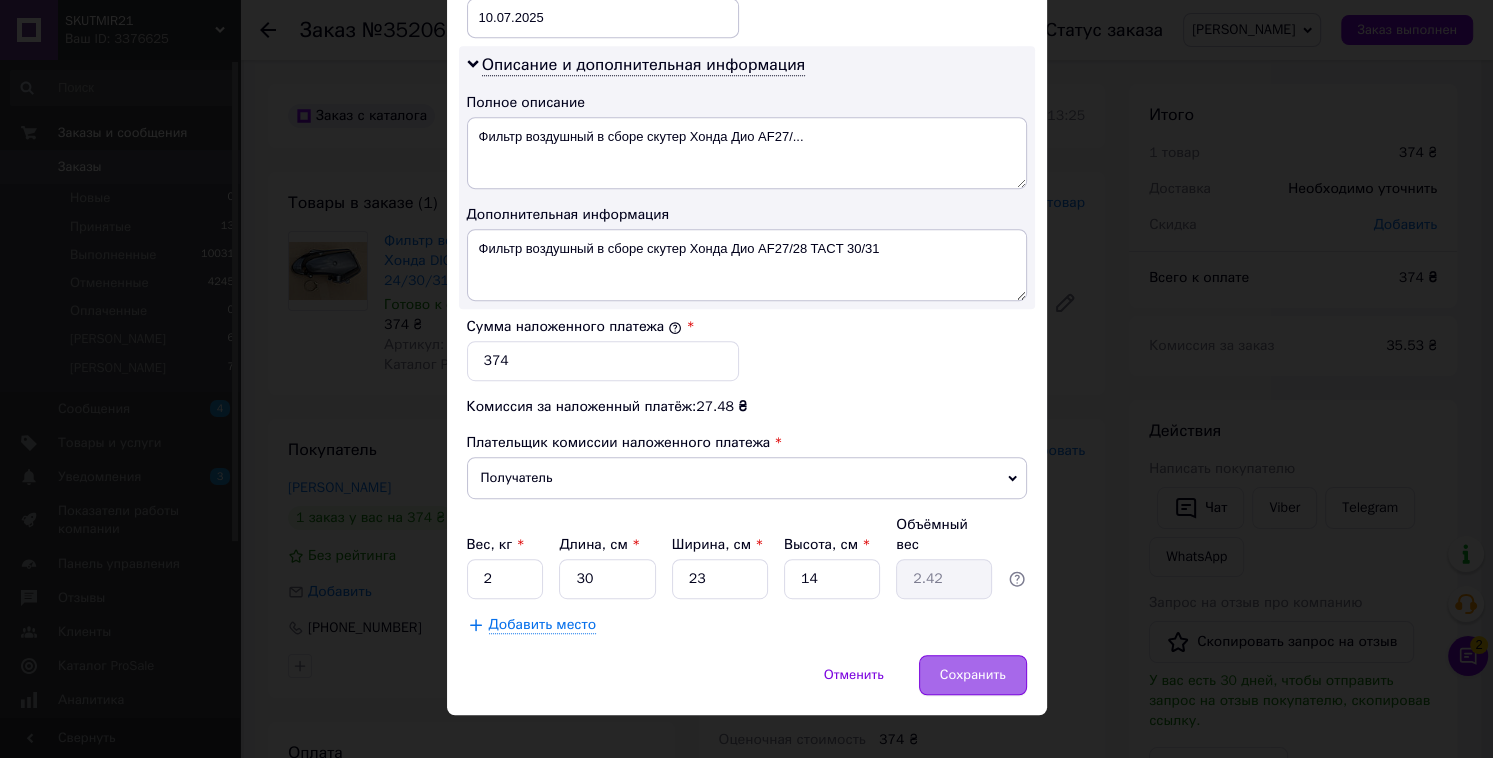 click on "Сохранить" at bounding box center [973, 675] 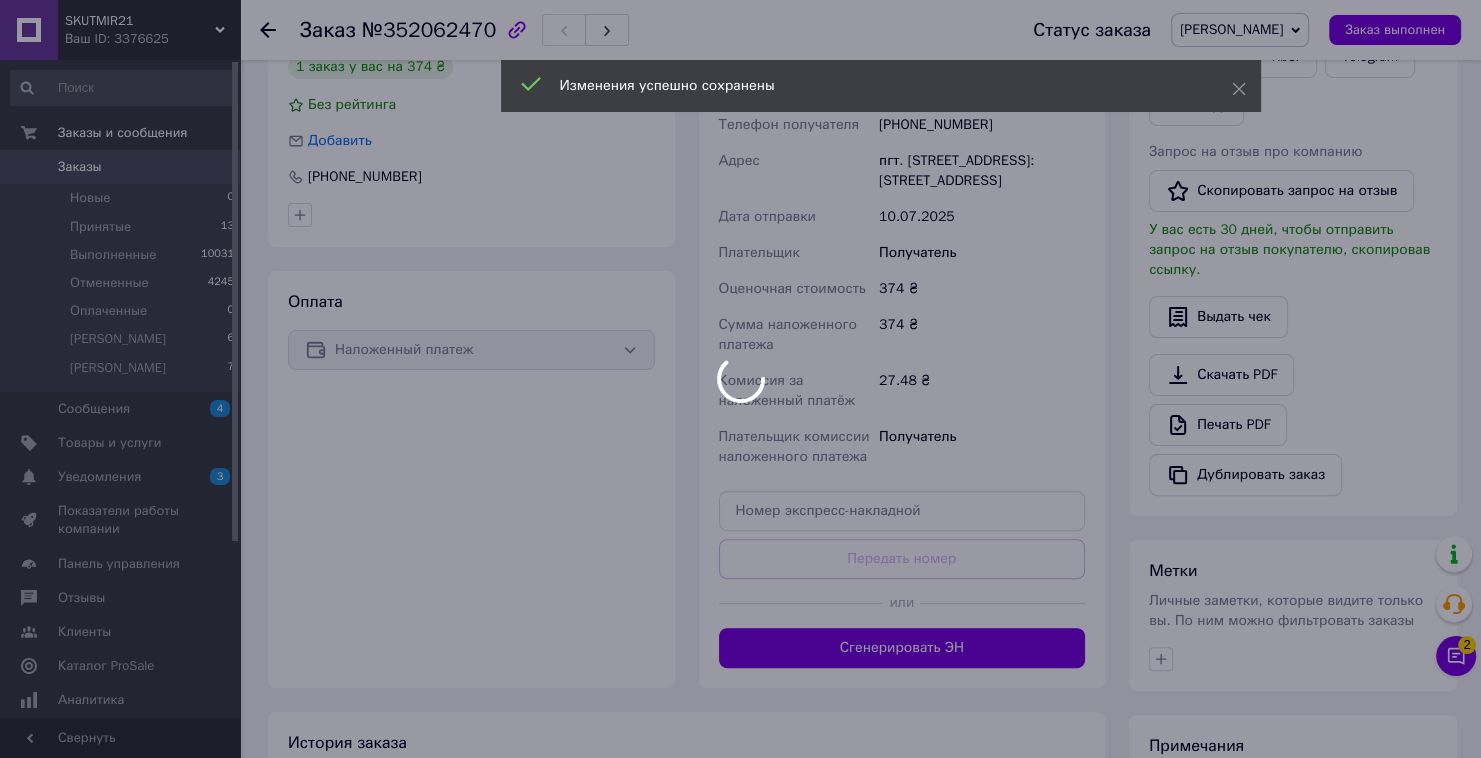 scroll, scrollTop: 480, scrollLeft: 0, axis: vertical 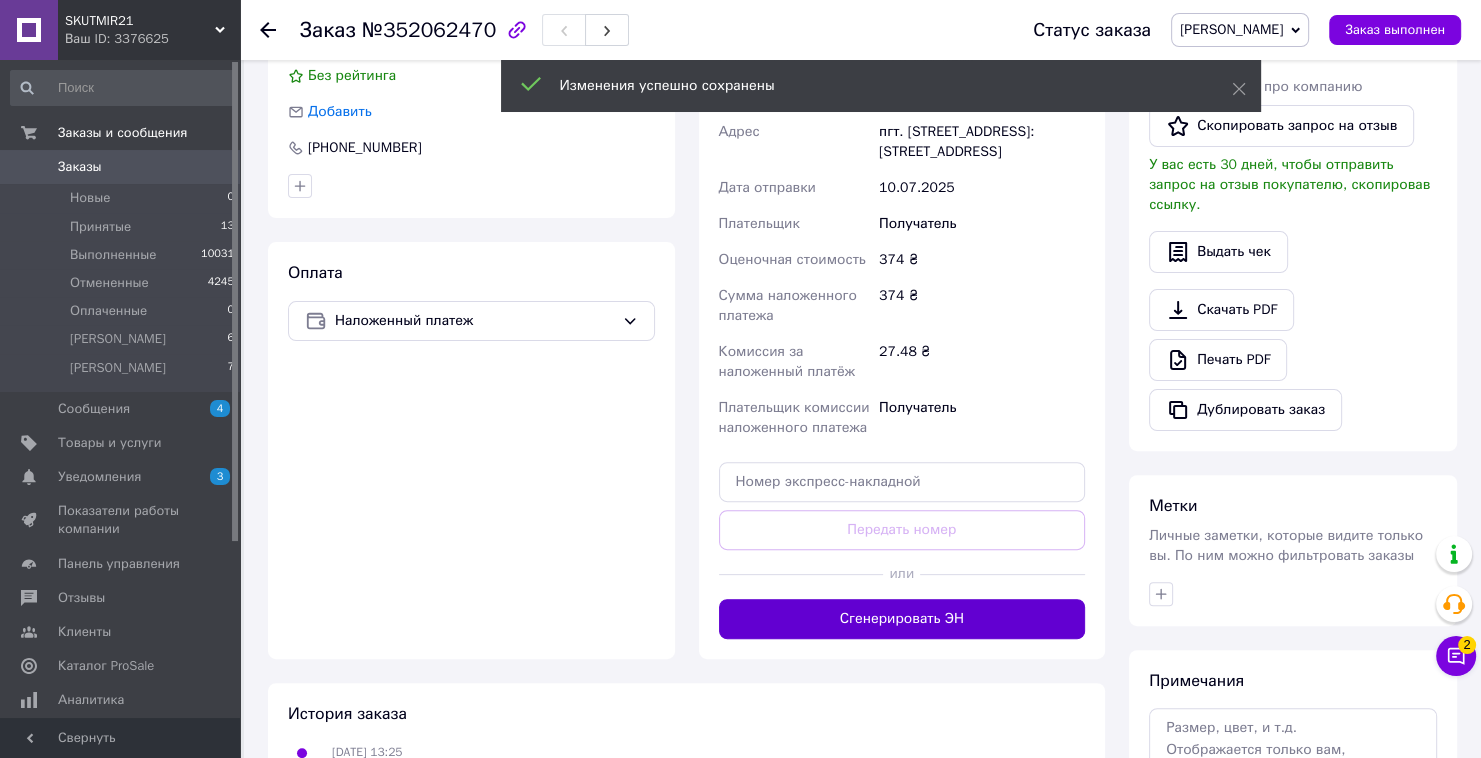 click on "Сгенерировать ЭН" at bounding box center (902, 619) 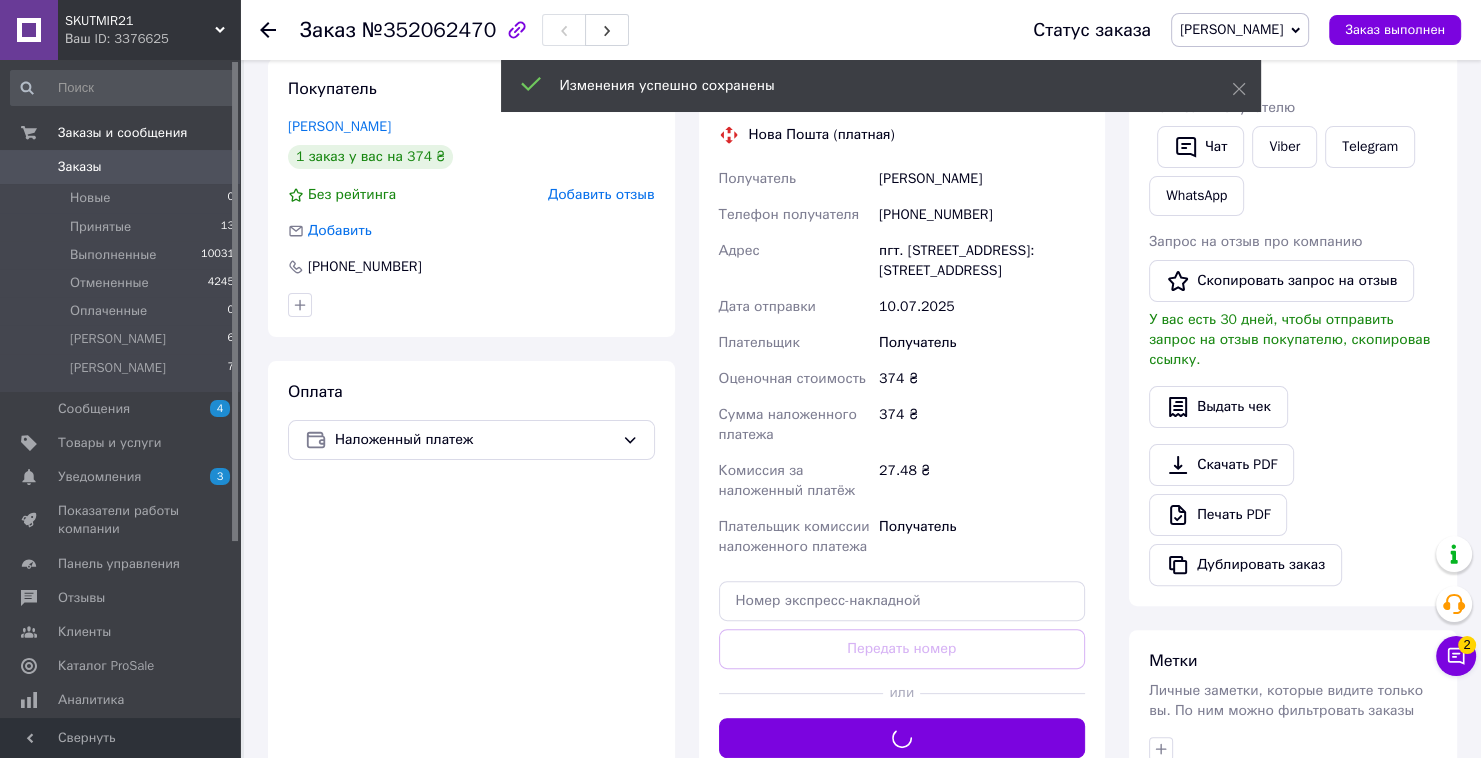 scroll, scrollTop: 240, scrollLeft: 0, axis: vertical 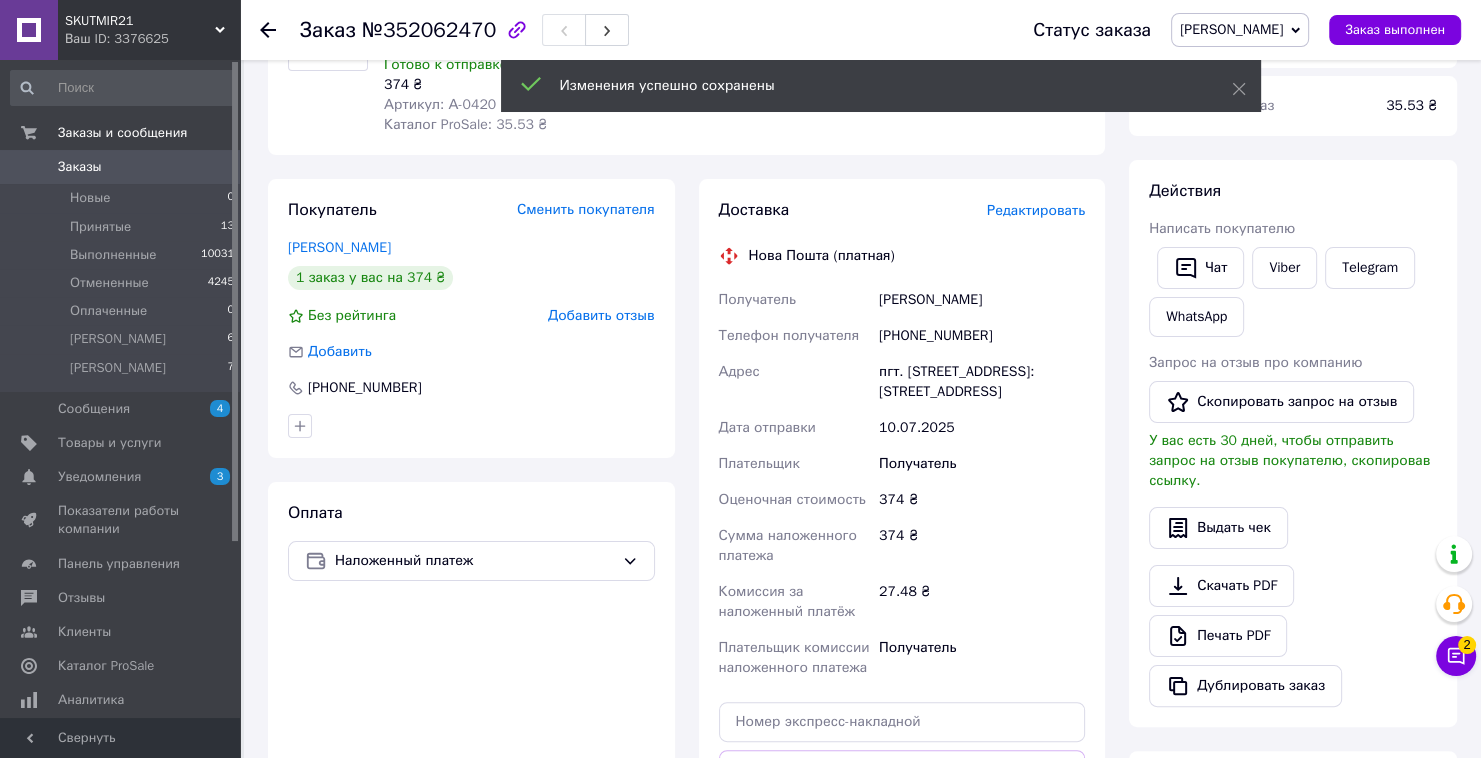 click on "Статус заказа егор Принят Выполнен Отменен Оплаченный аня Заказ выполнен" at bounding box center [1237, 30] 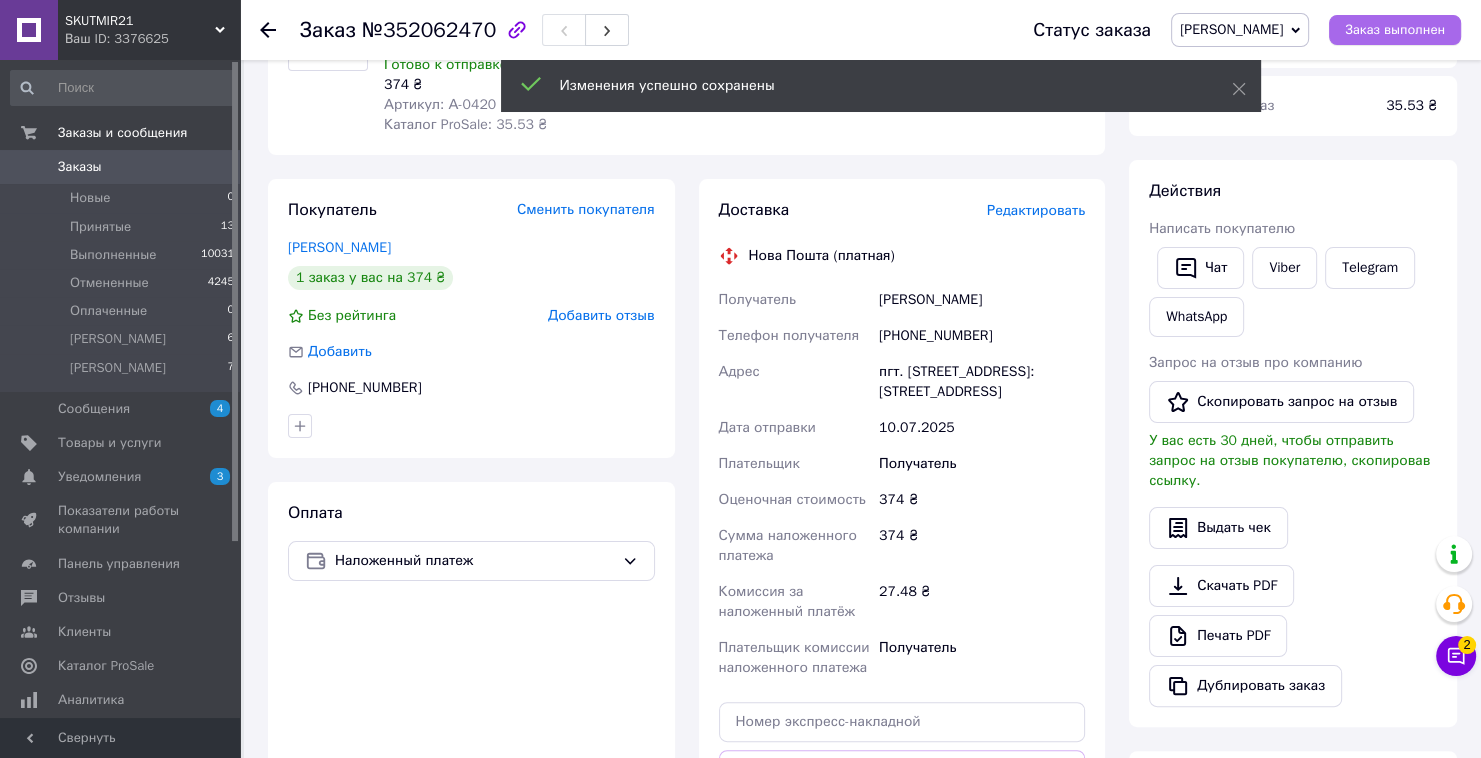 click on "Заказ выполнен" at bounding box center [1395, 30] 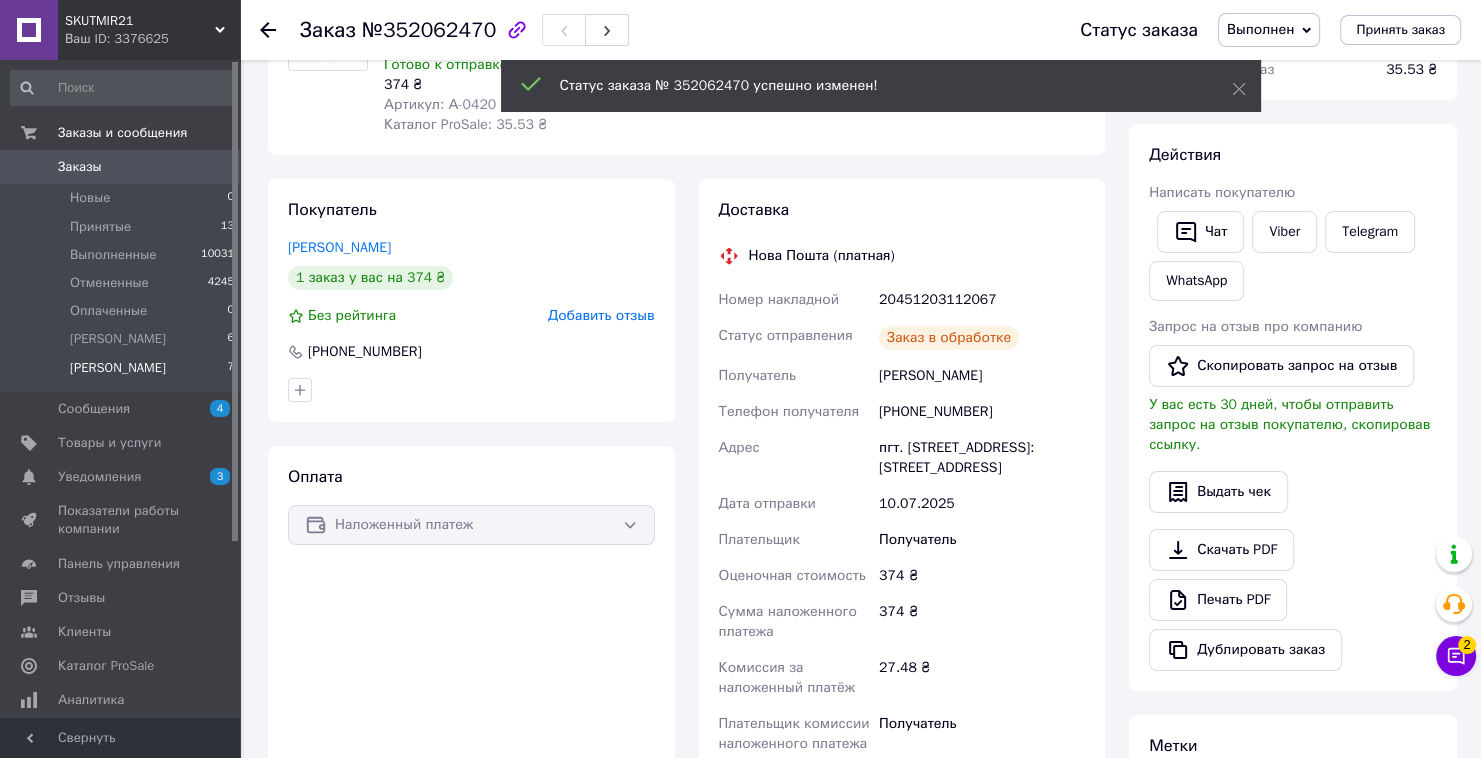 click on "егор 7" at bounding box center [123, 373] 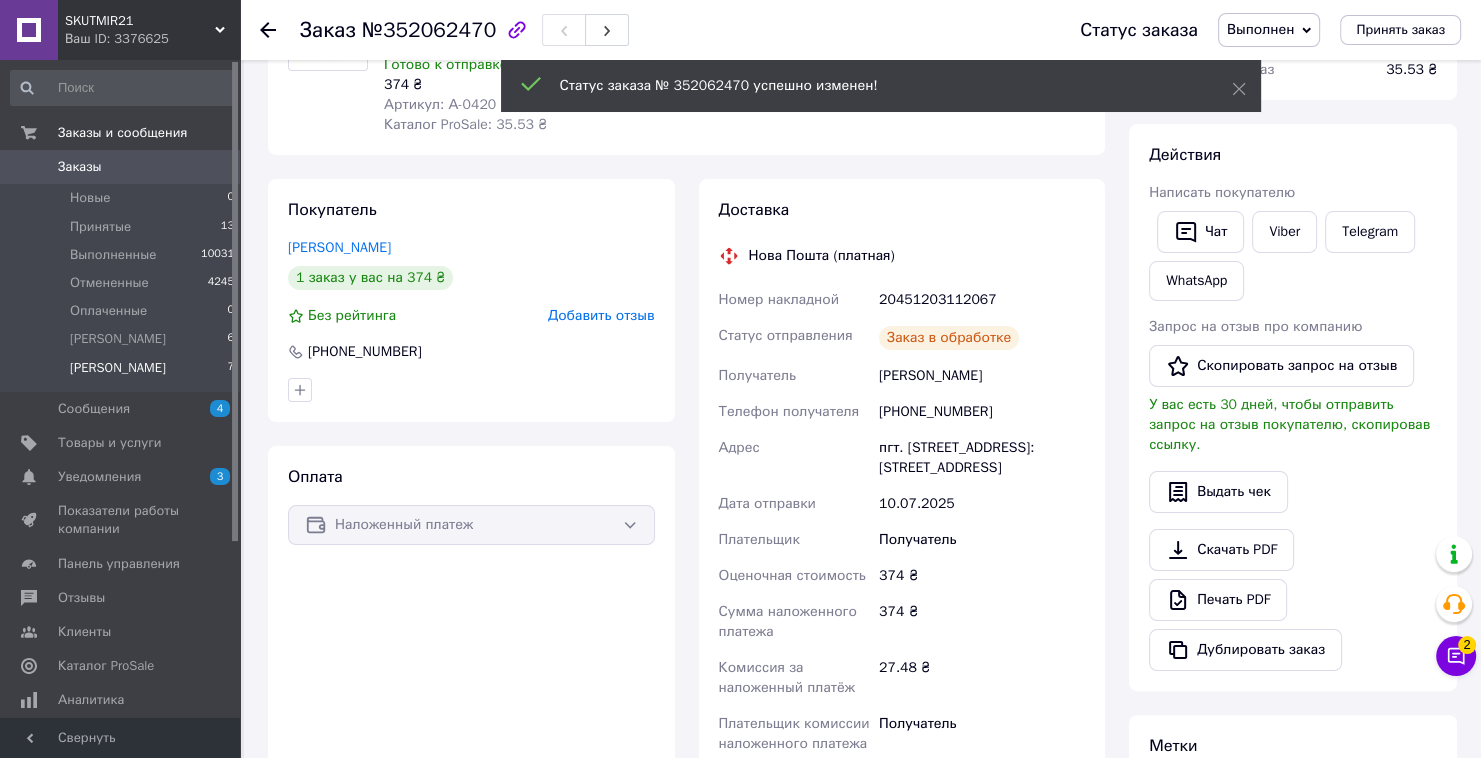 scroll, scrollTop: 0, scrollLeft: 0, axis: both 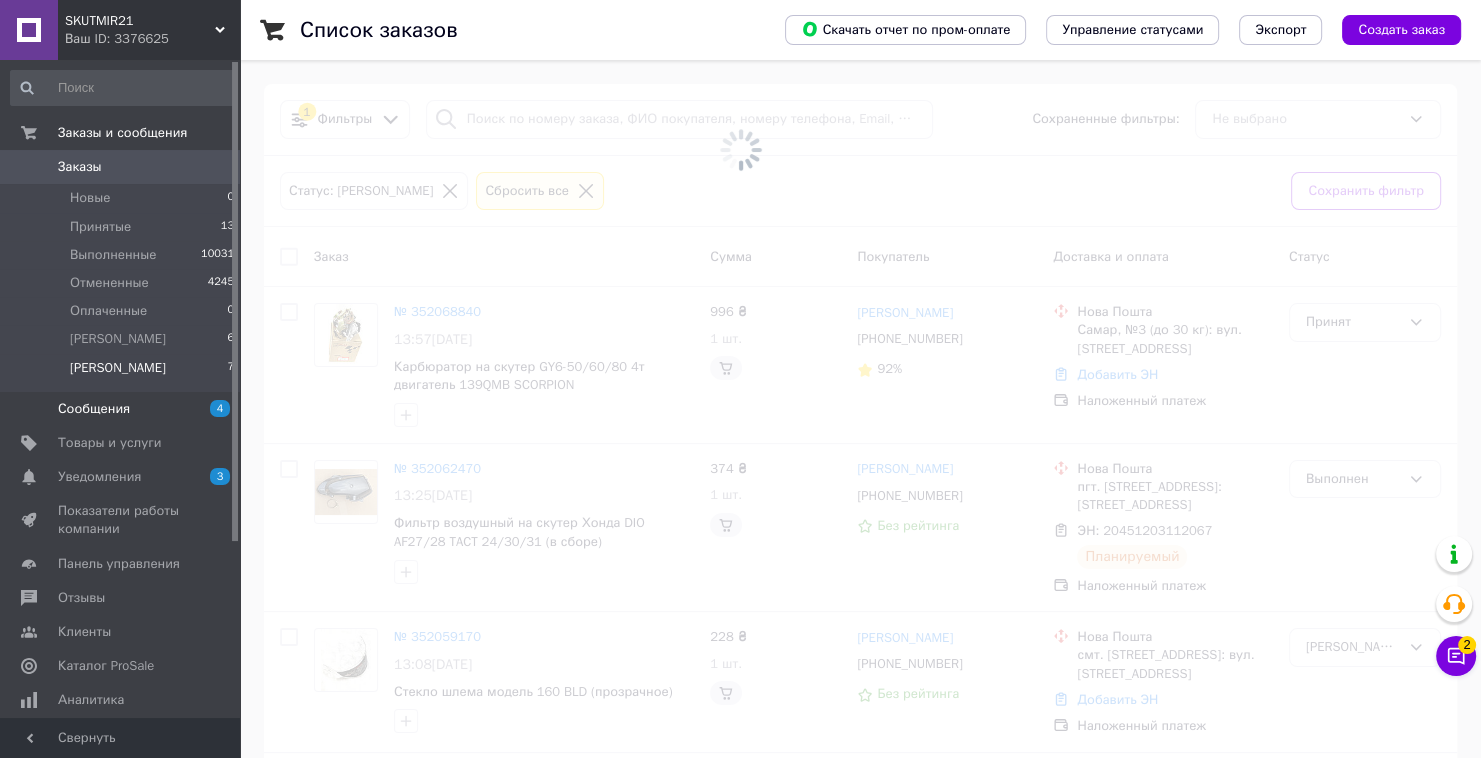 click on "7" at bounding box center (230, 368) 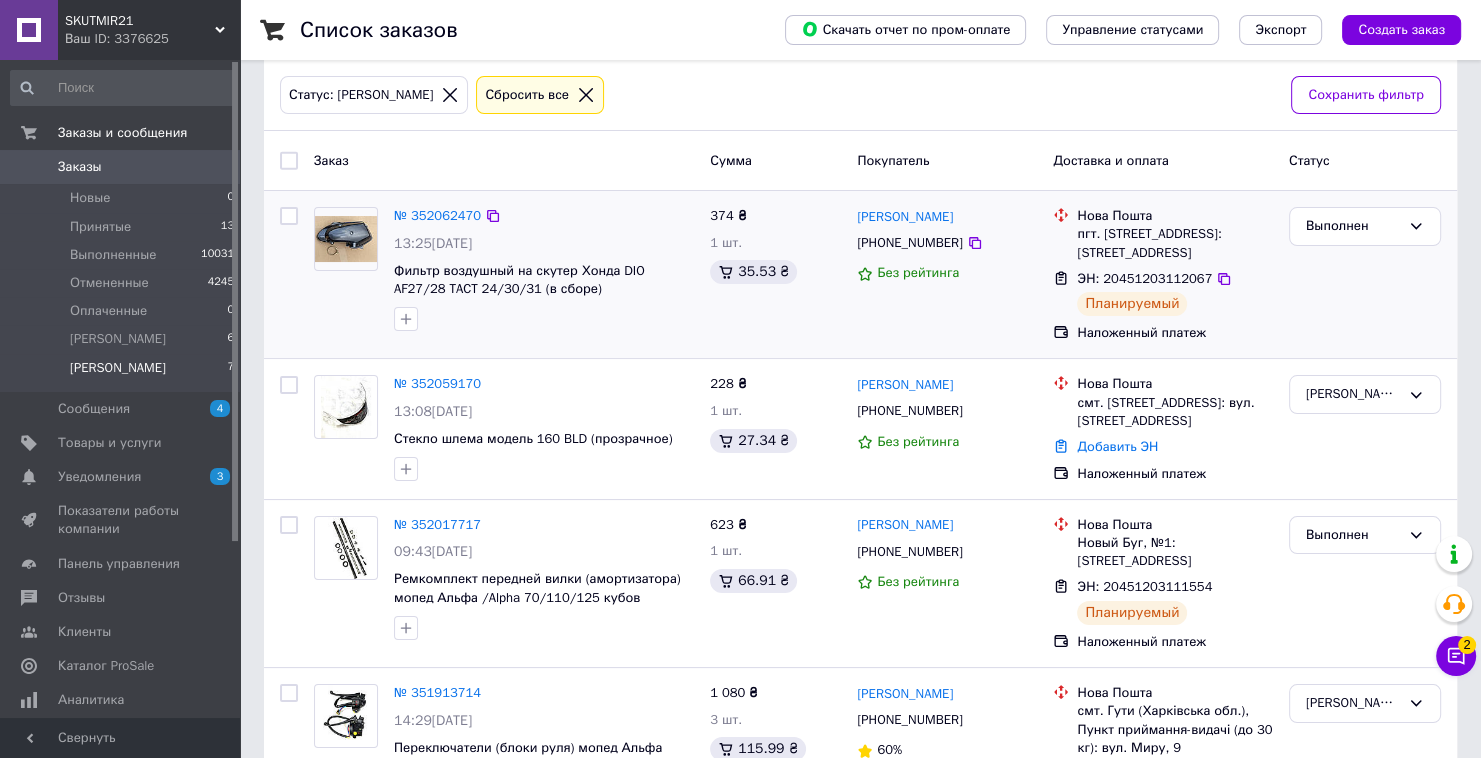 scroll, scrollTop: 1, scrollLeft: 0, axis: vertical 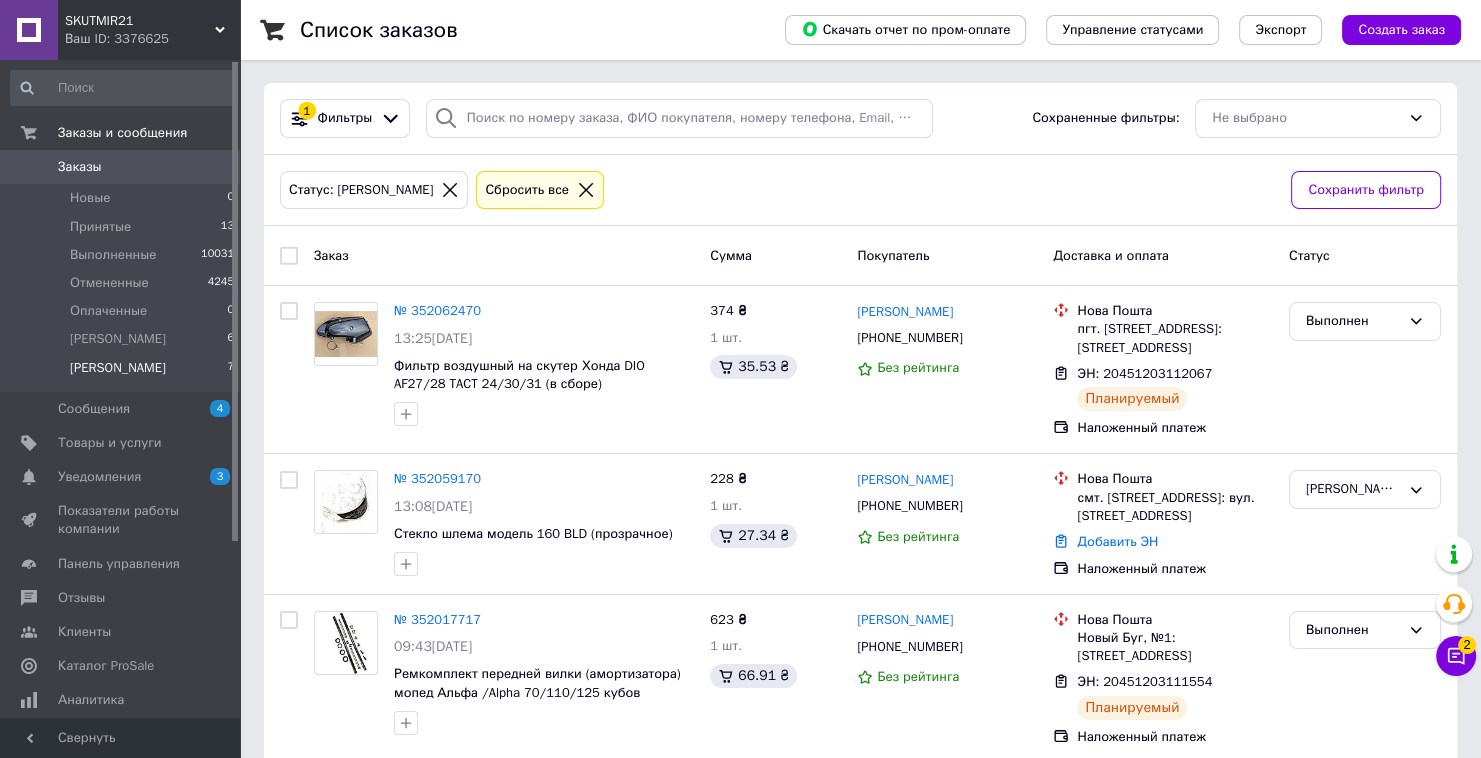click on "егор 7" at bounding box center [123, 373] 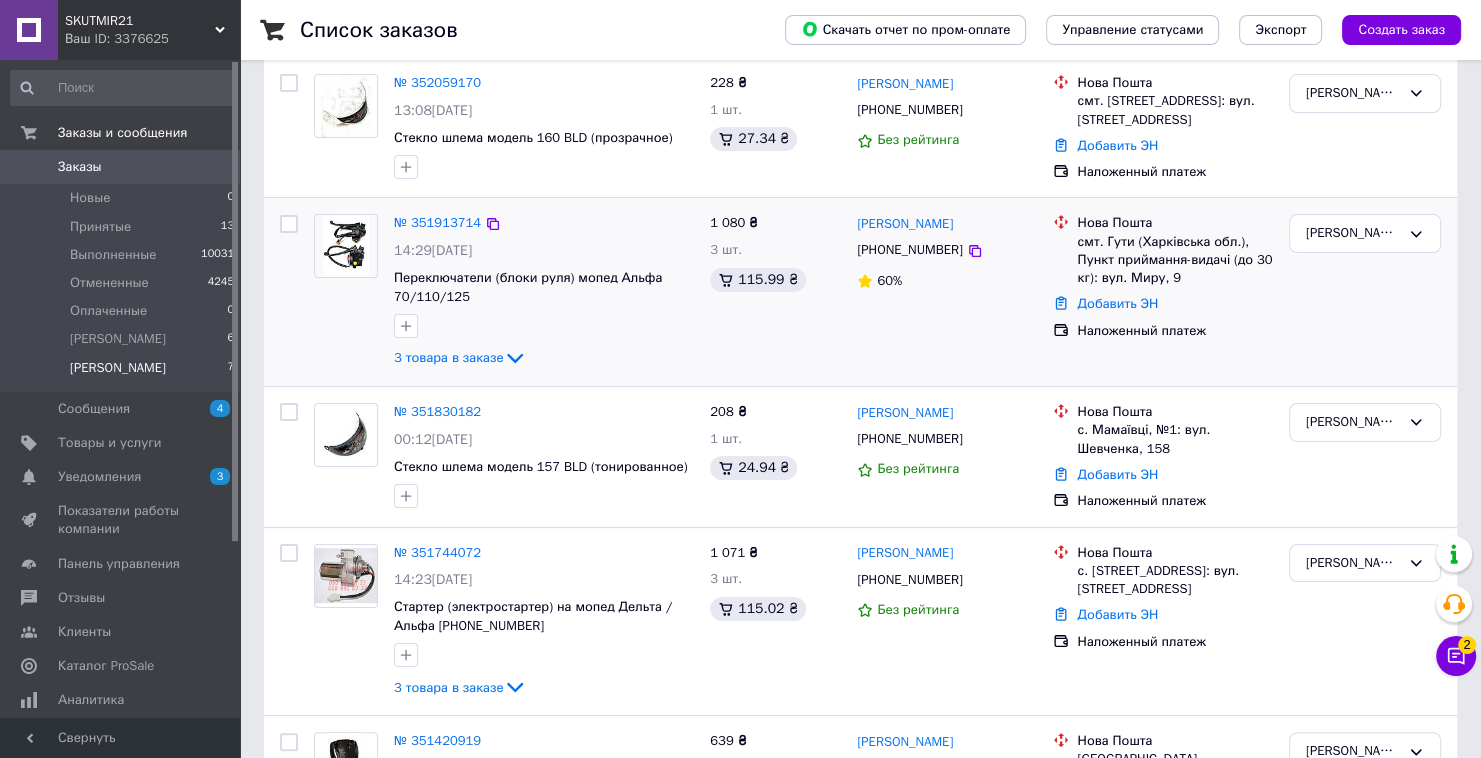 scroll, scrollTop: 320, scrollLeft: 0, axis: vertical 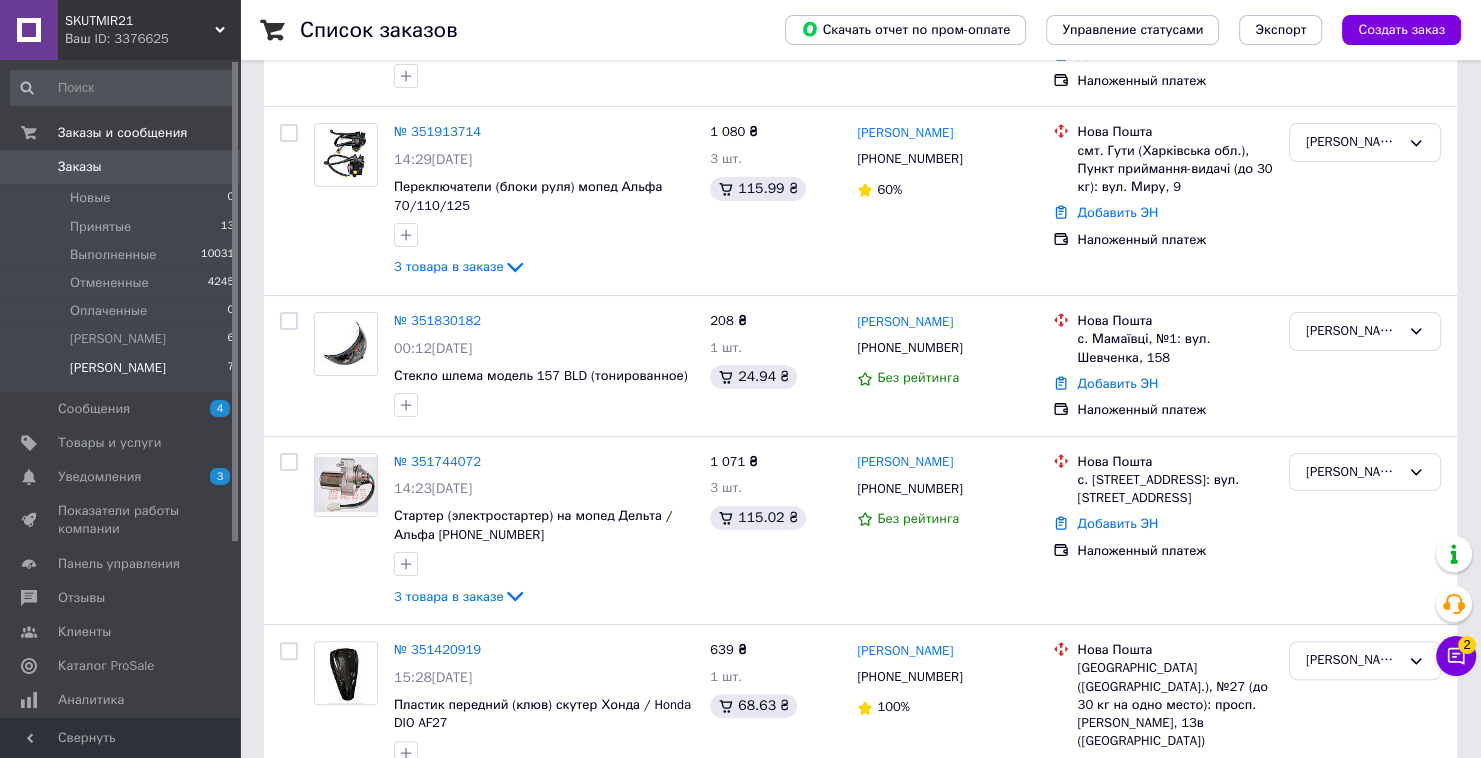 click on "Ваш ID: 3376625" at bounding box center [152, 39] 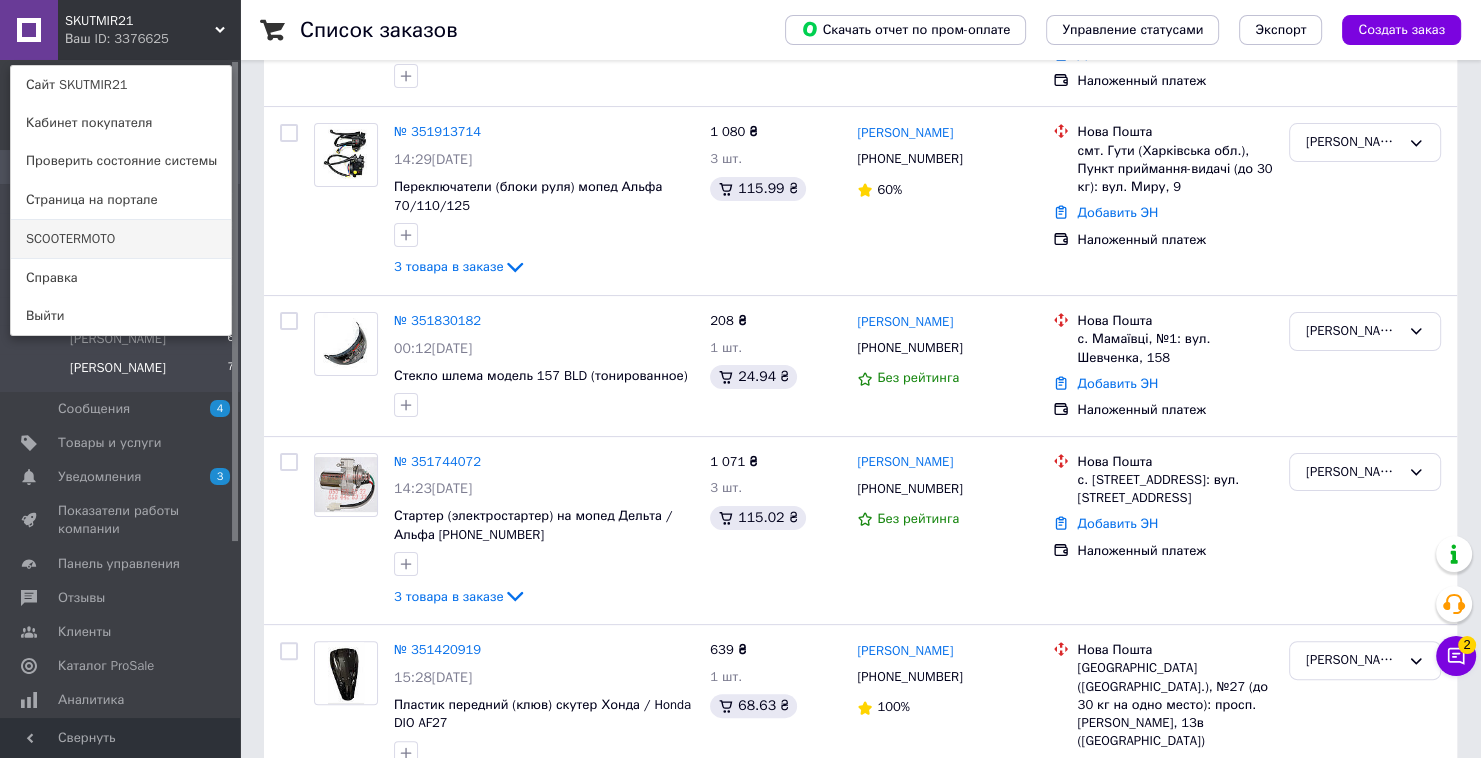 click on "SCOOTERMOTO" at bounding box center (121, 239) 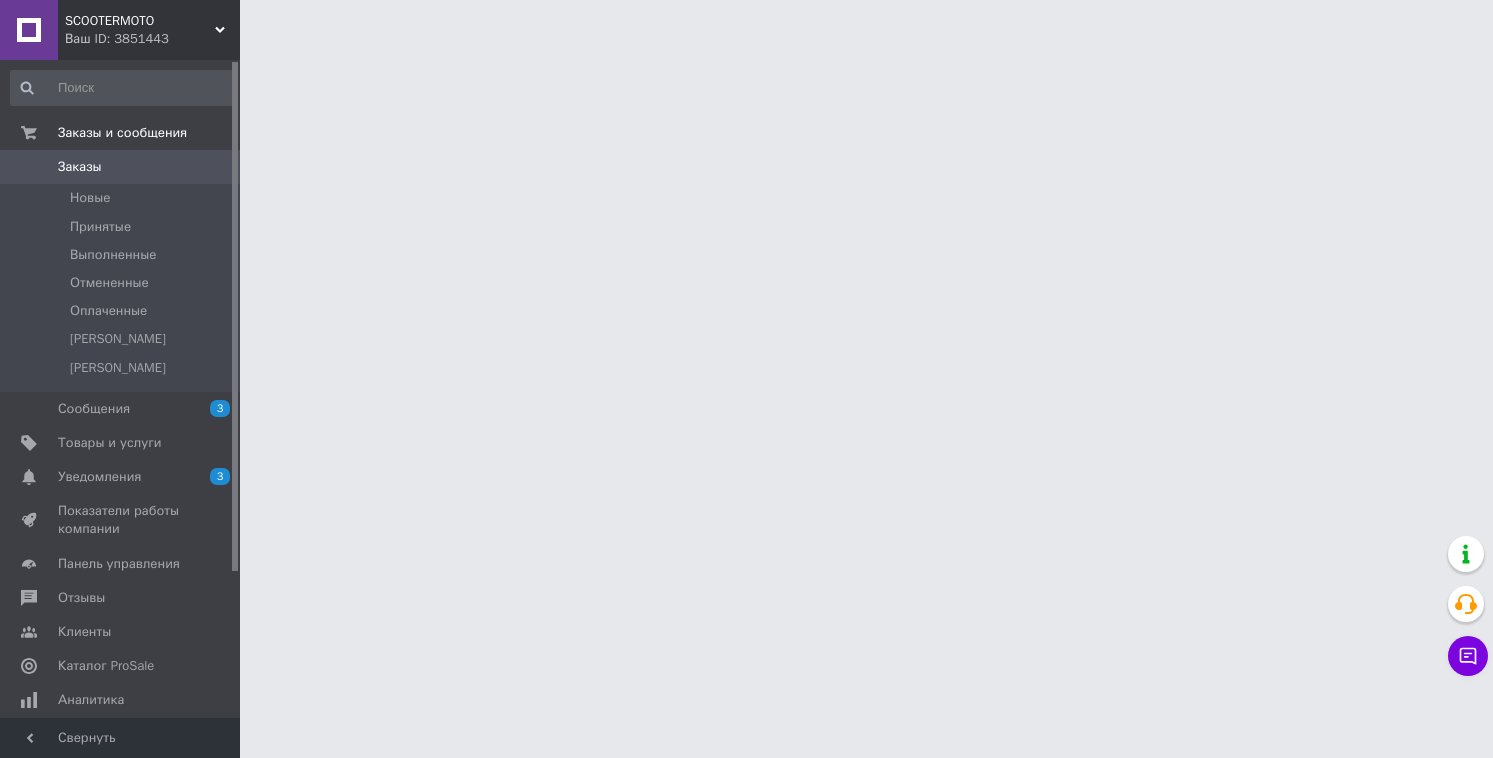 scroll, scrollTop: 0, scrollLeft: 0, axis: both 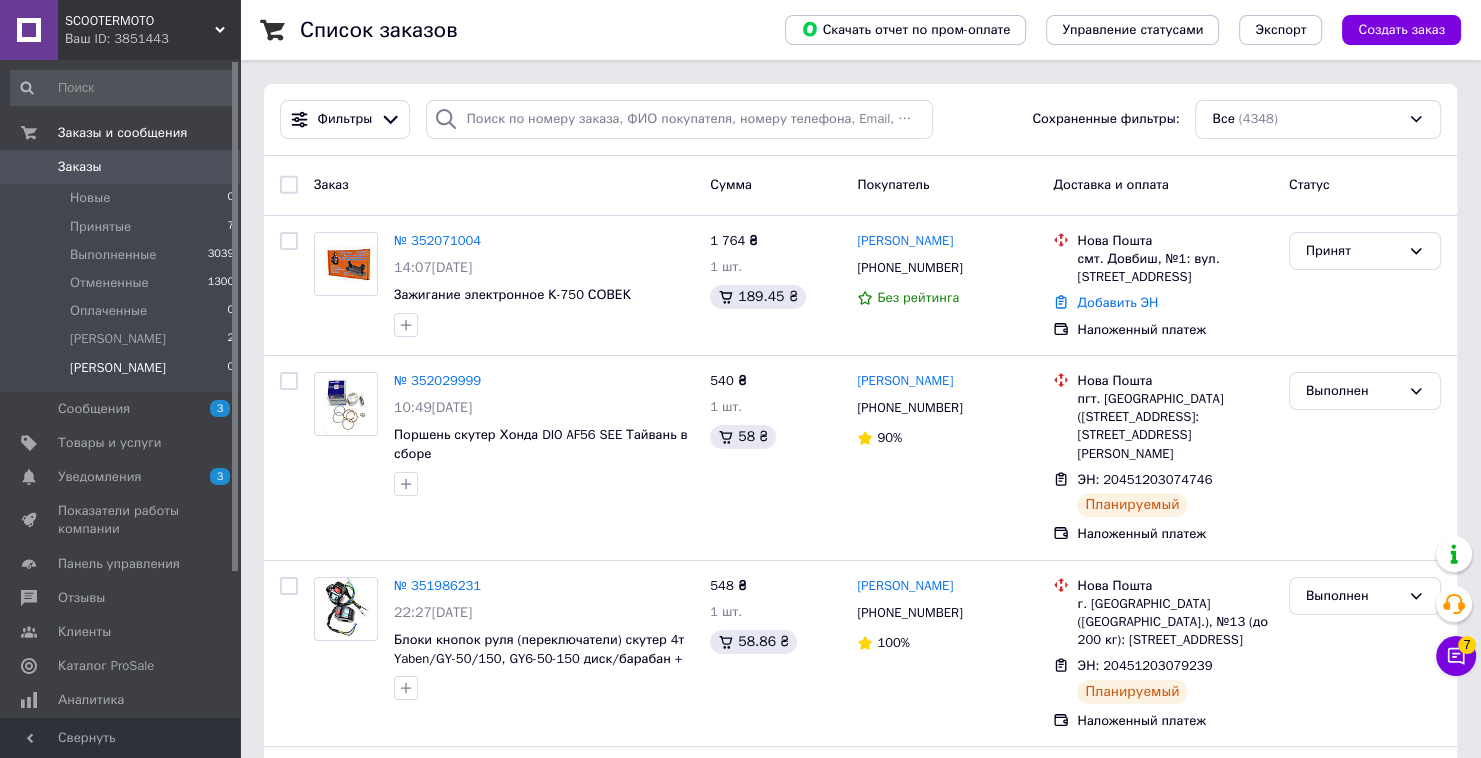click on "[PERSON_NAME] 0" at bounding box center (123, 373) 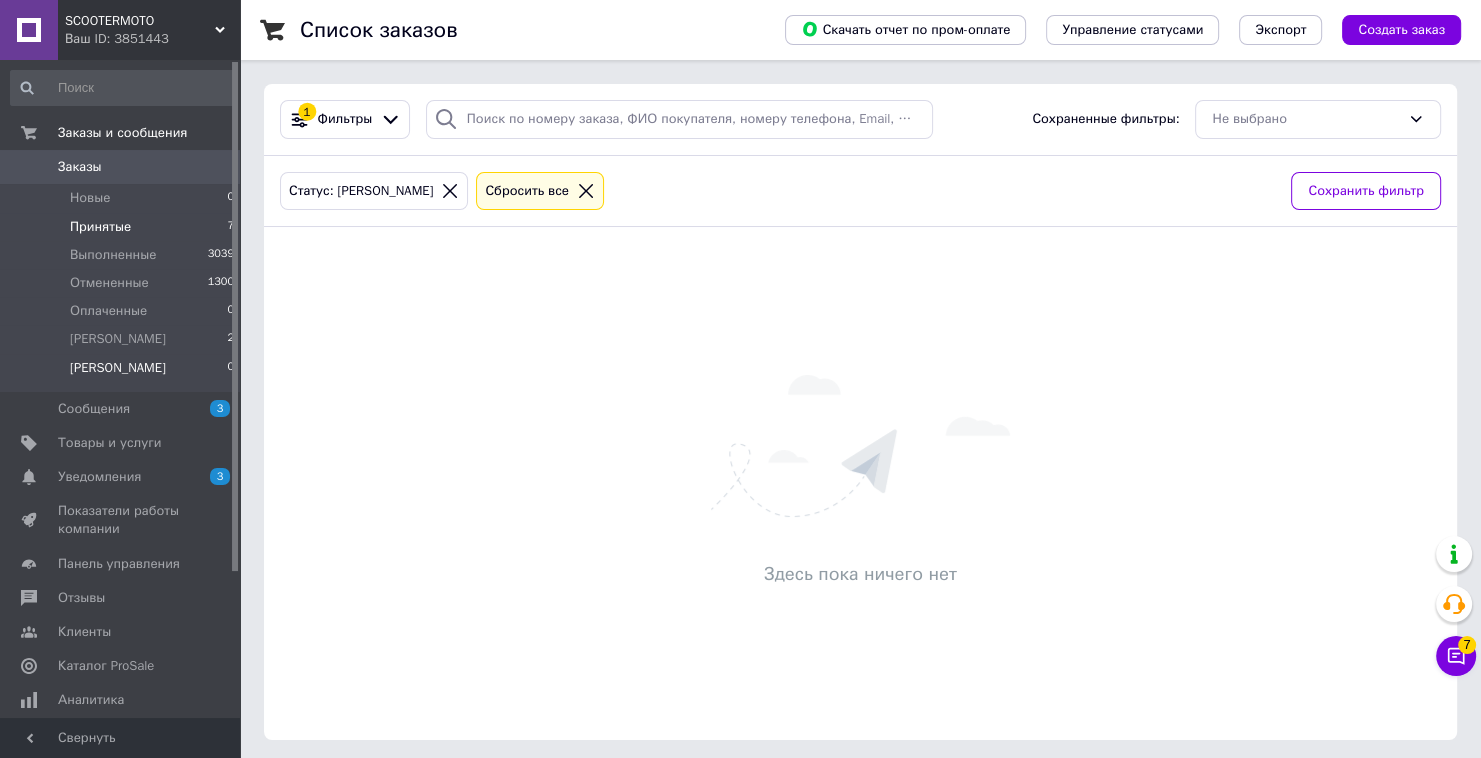 click on "Принятые 7" at bounding box center [123, 227] 